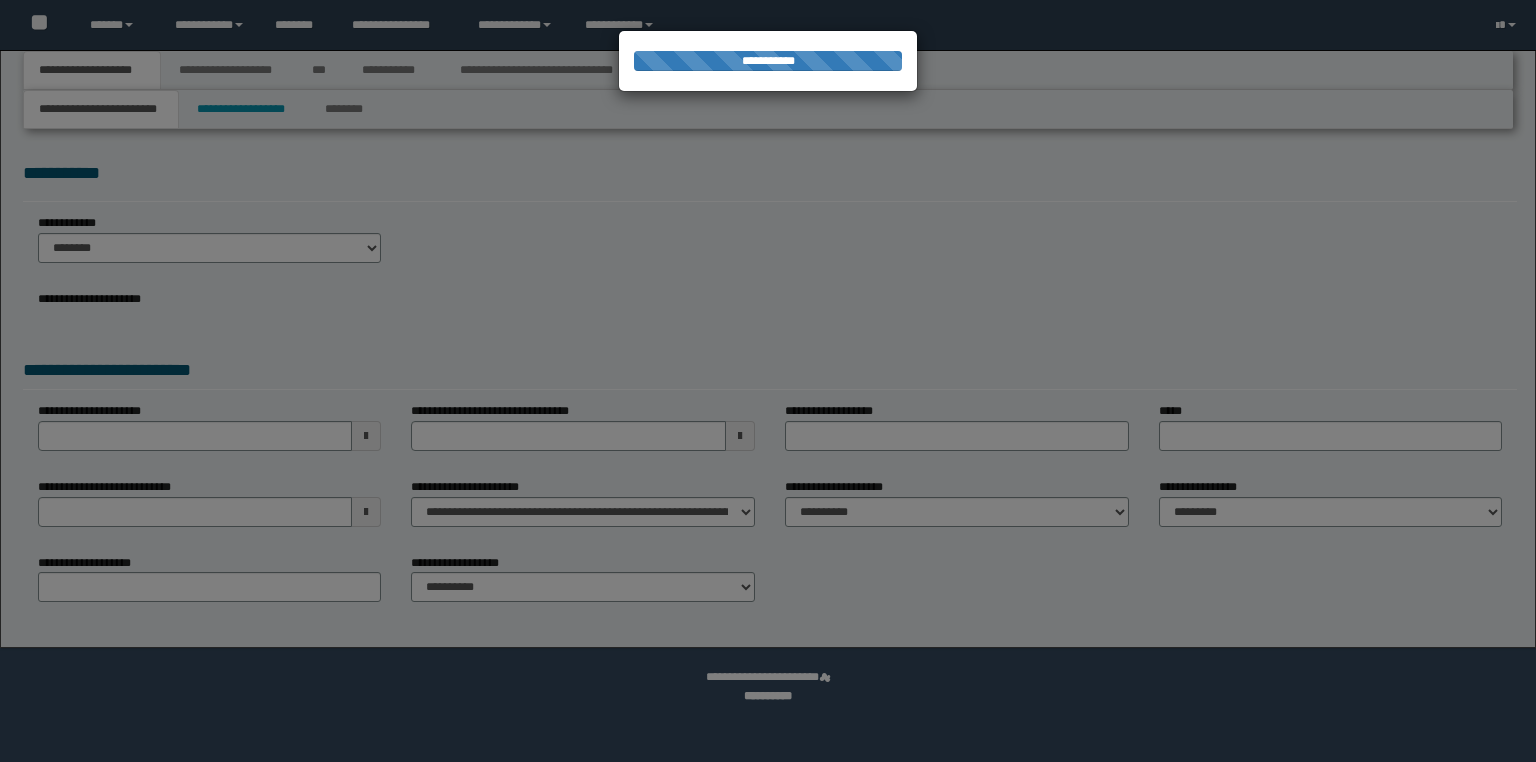 scroll, scrollTop: 0, scrollLeft: 0, axis: both 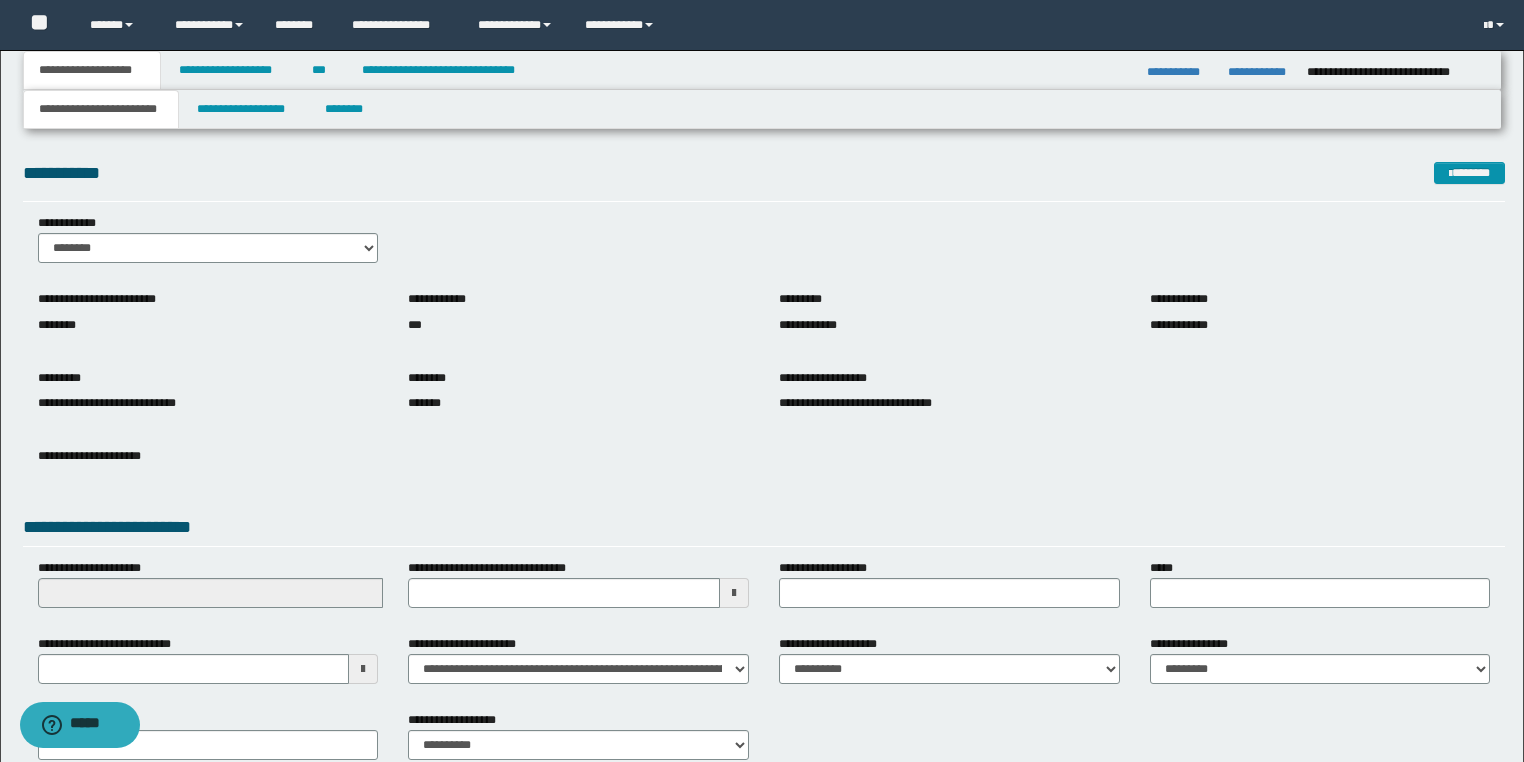 click on "**********" at bounding box center [762, 427] 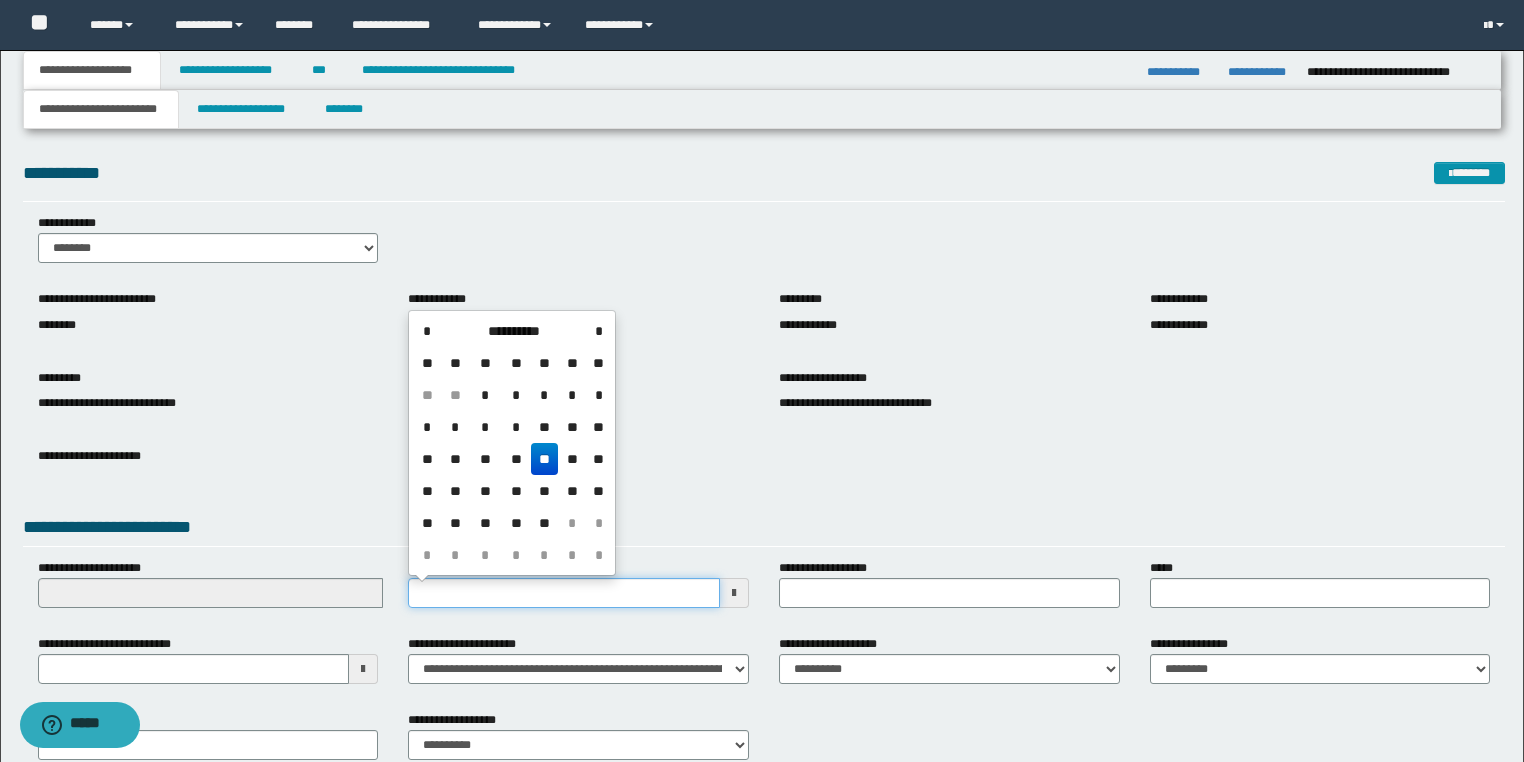 drag, startPoint x: 500, startPoint y: 587, endPoint x: 328, endPoint y: 597, distance: 172.29045 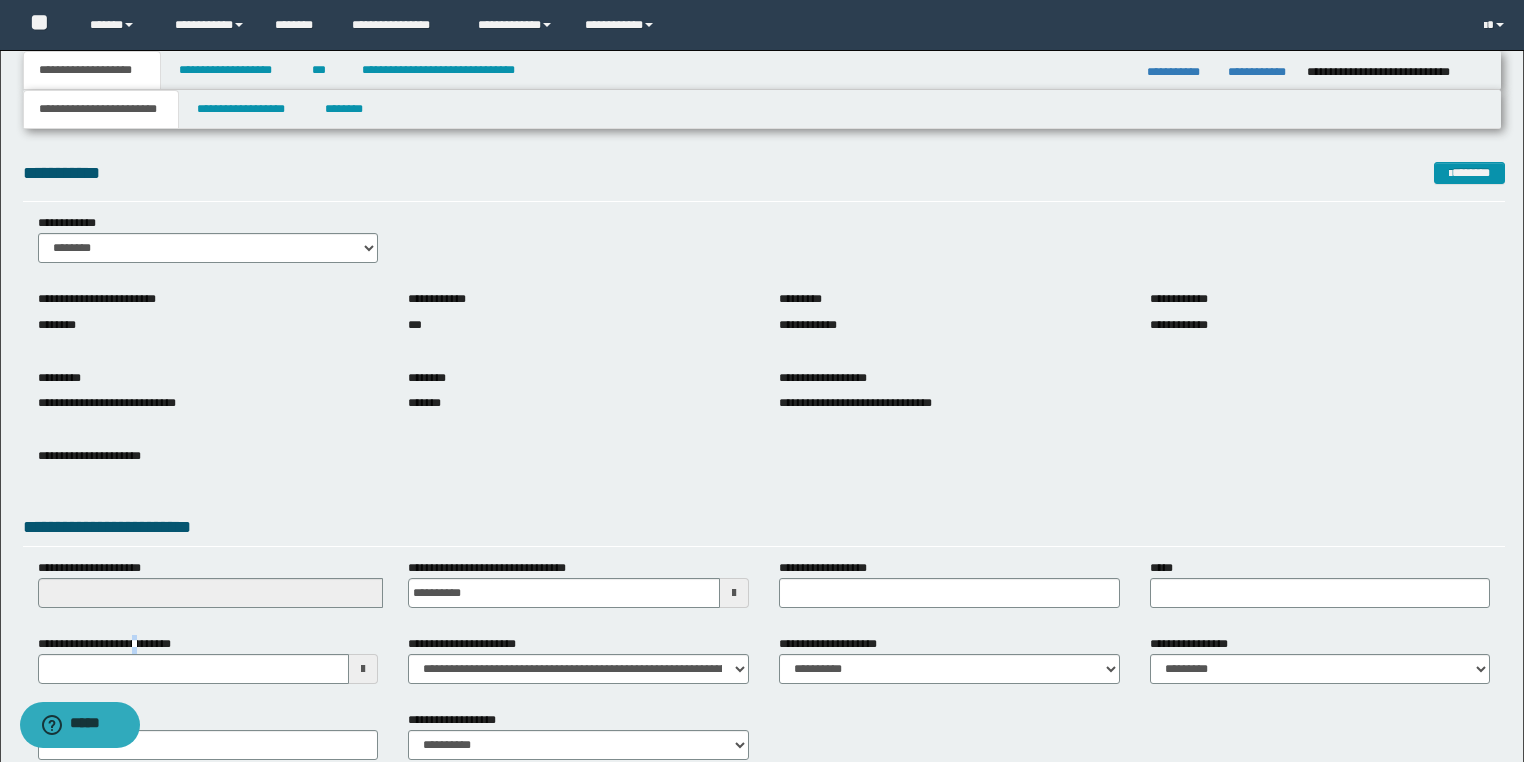 click on "**********" at bounding box center [116, 644] 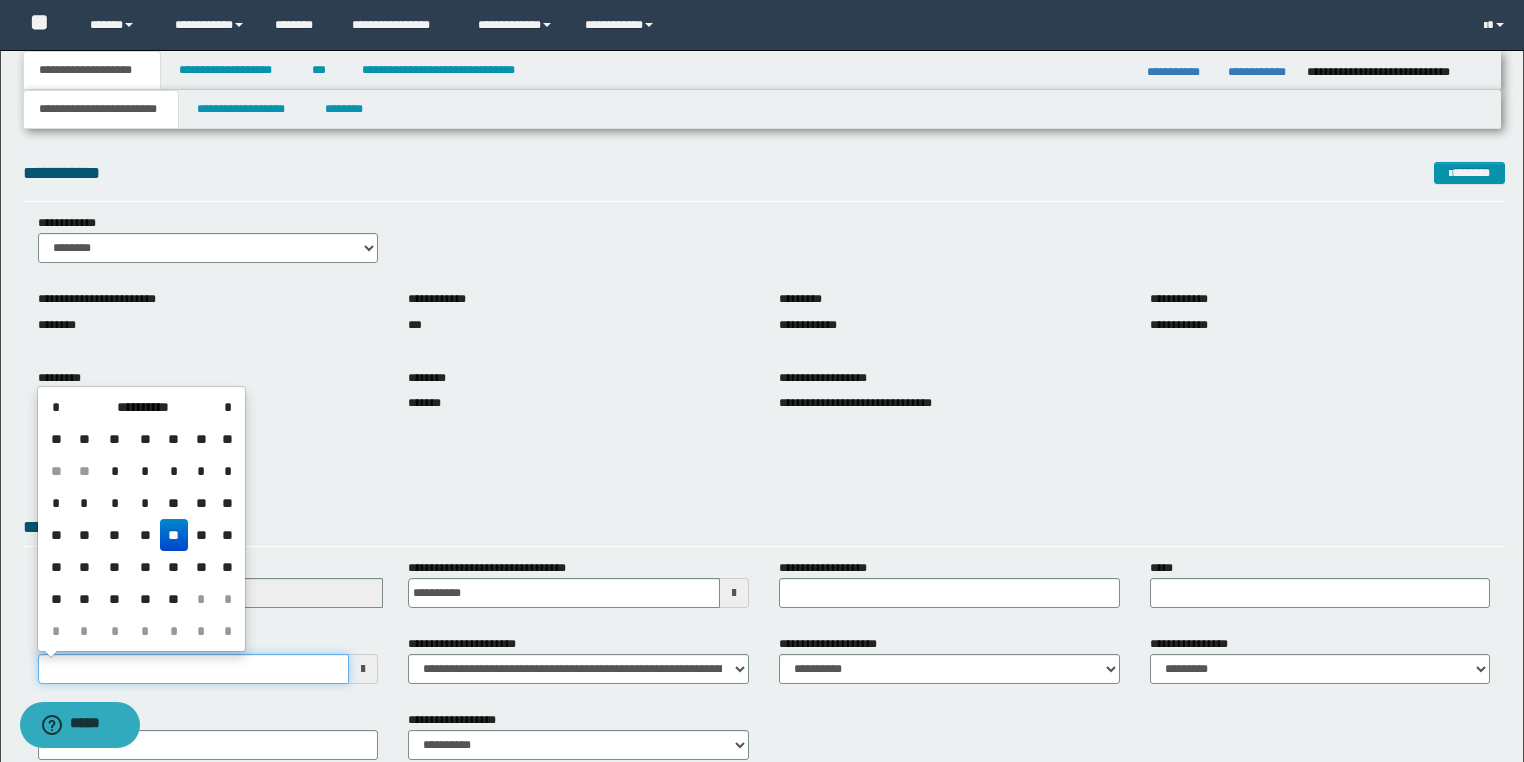 click on "**********" at bounding box center [194, 669] 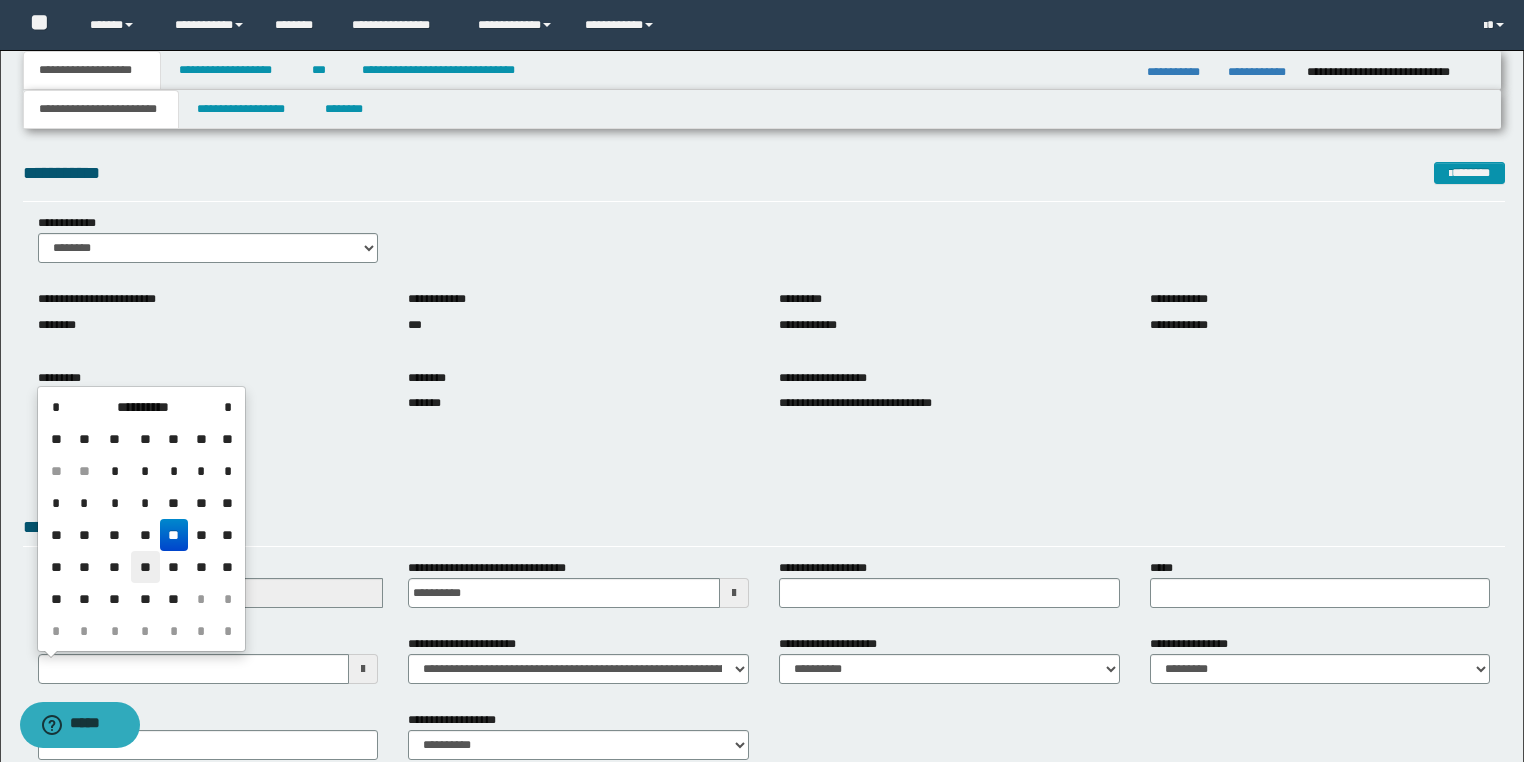 click on "**" at bounding box center [145, 567] 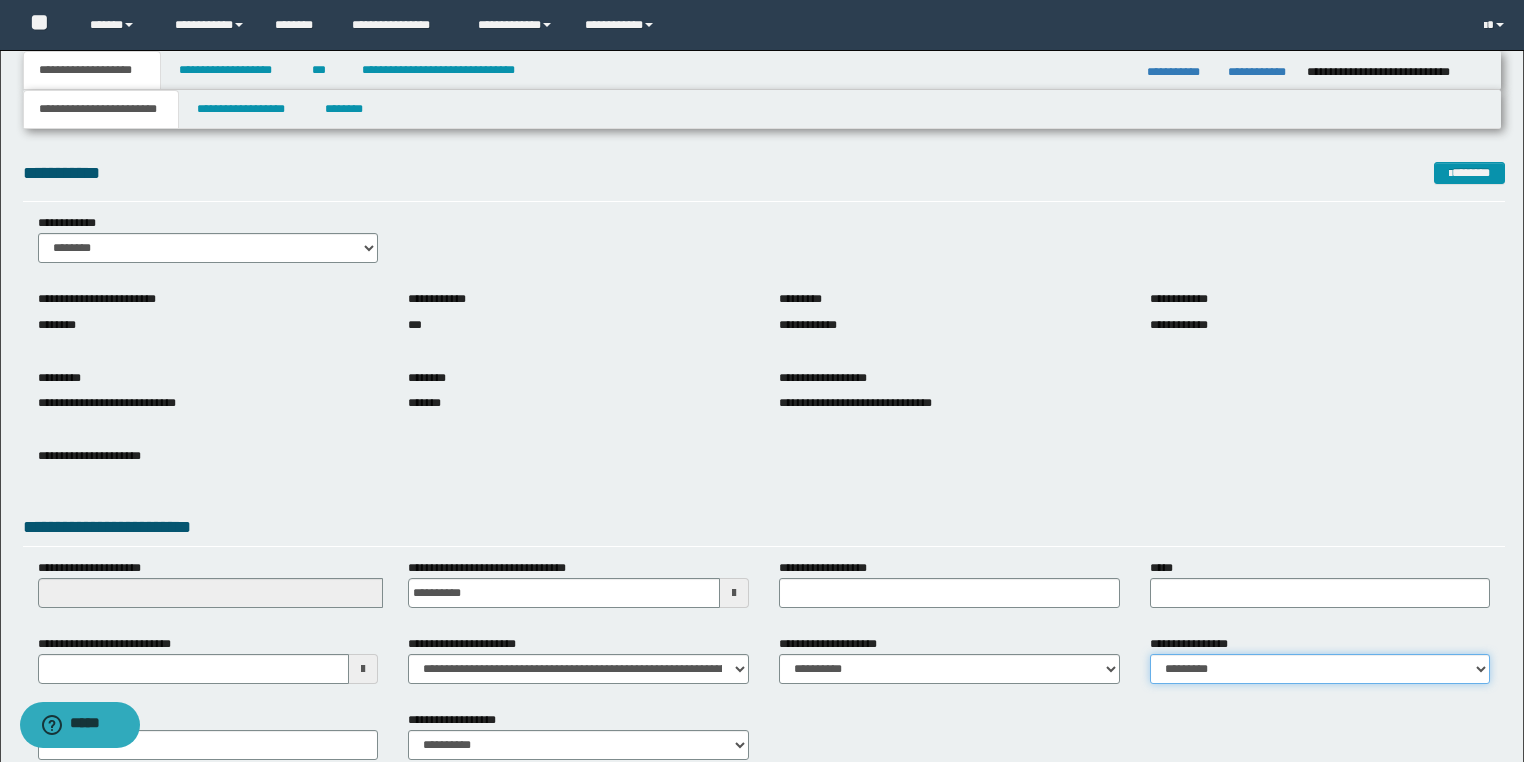 drag, startPoint x: 1250, startPoint y: 677, endPoint x: 1259, endPoint y: 656, distance: 22.847319 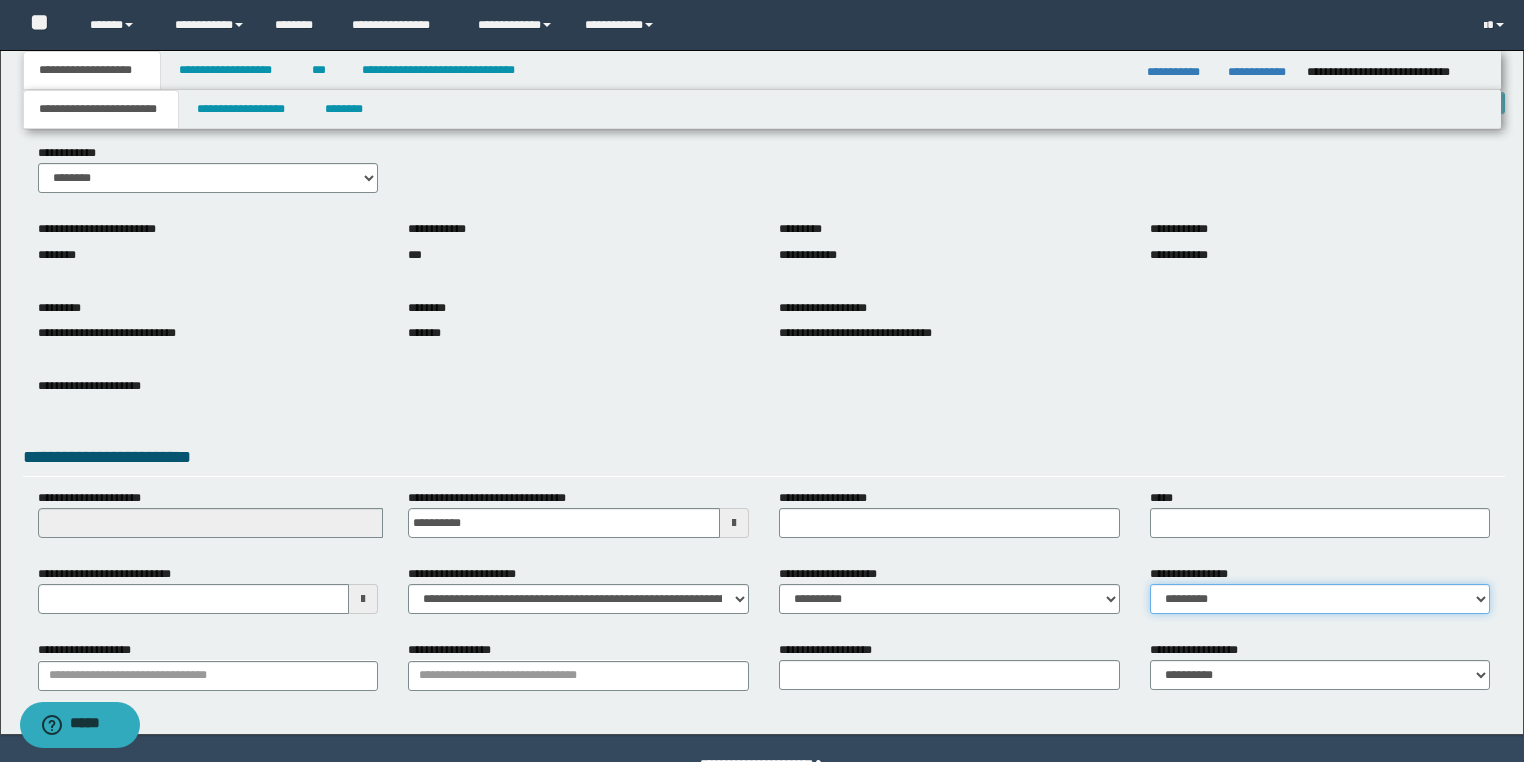 scroll, scrollTop: 120, scrollLeft: 0, axis: vertical 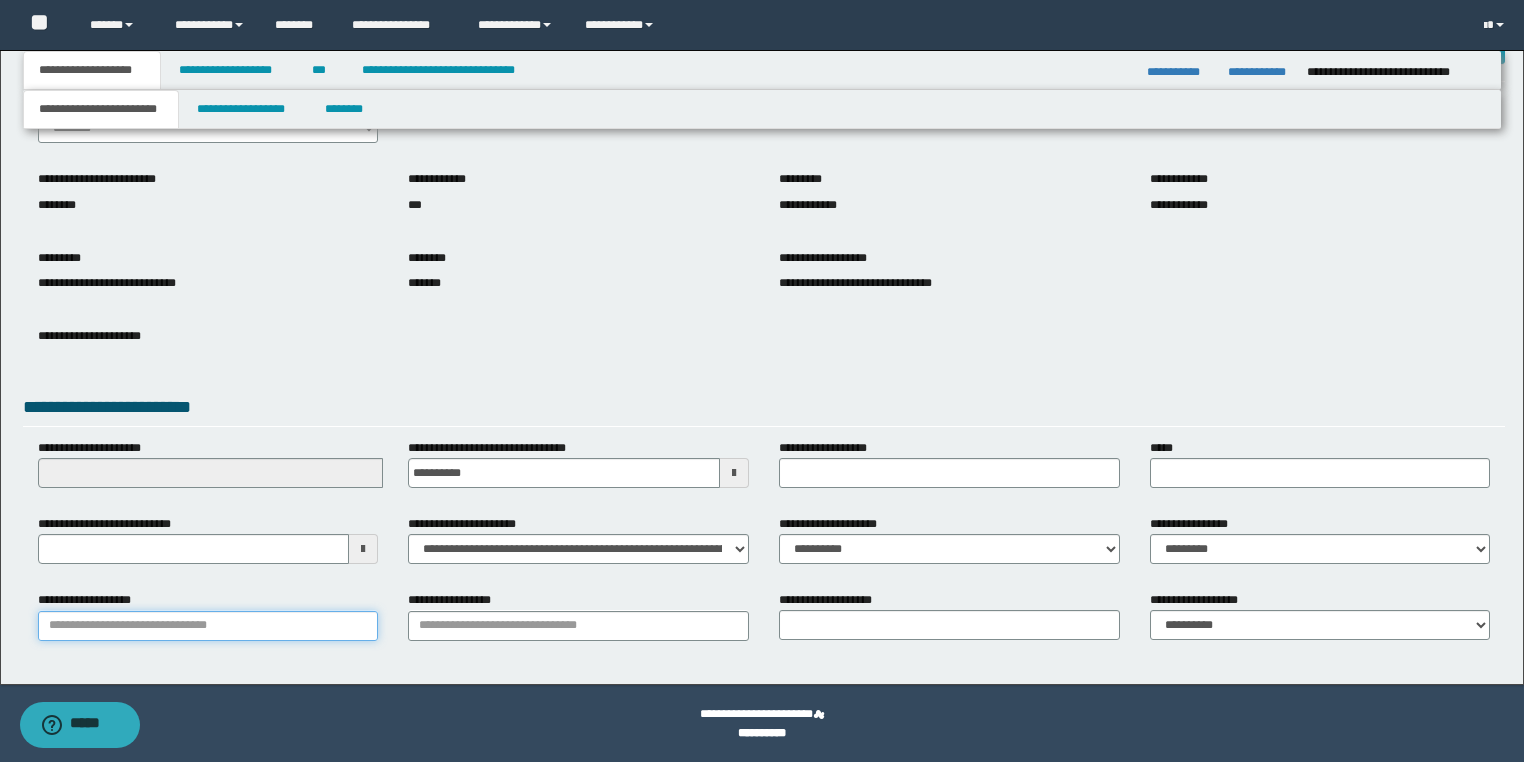 click on "**********" at bounding box center (208, 626) 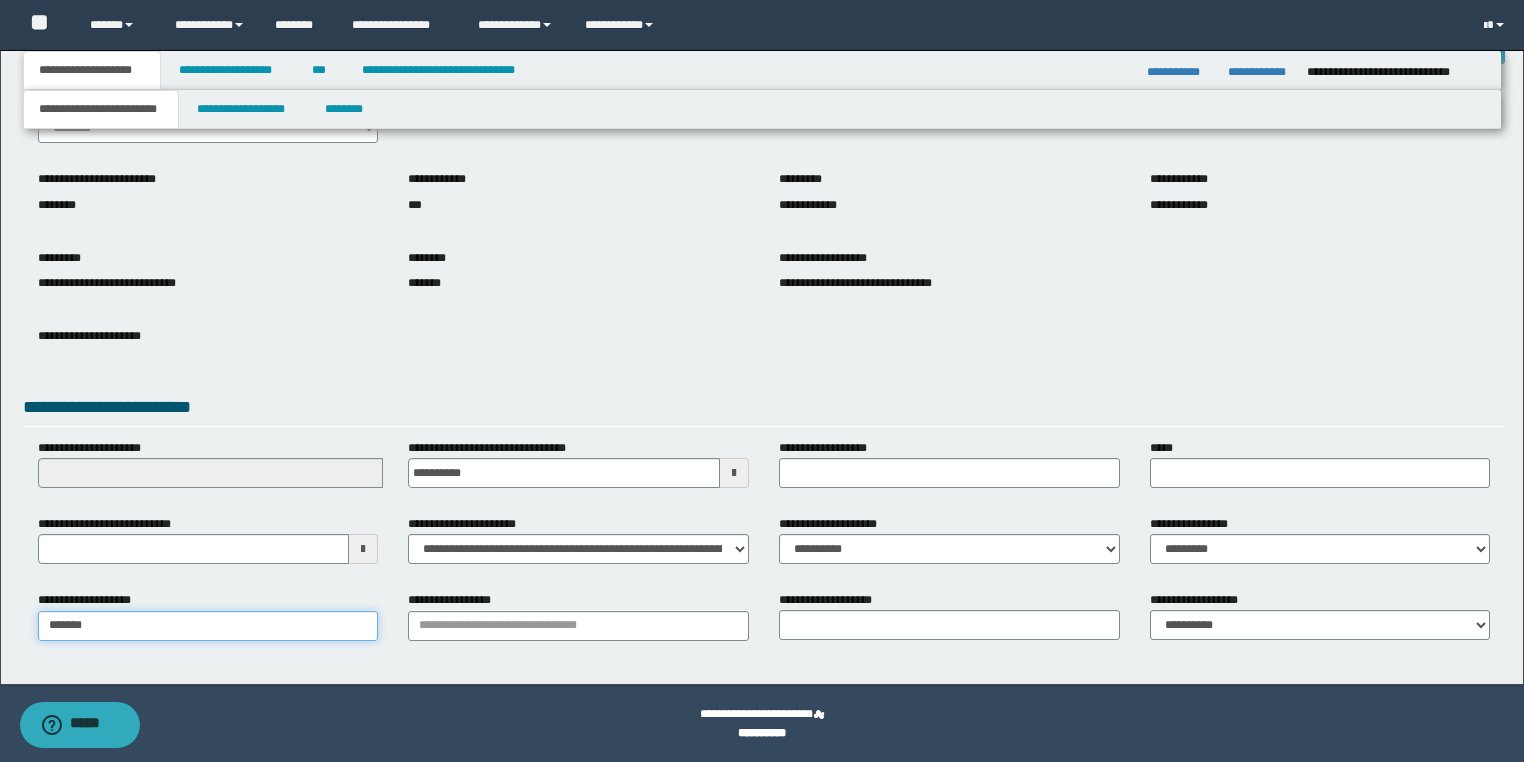 type on "********" 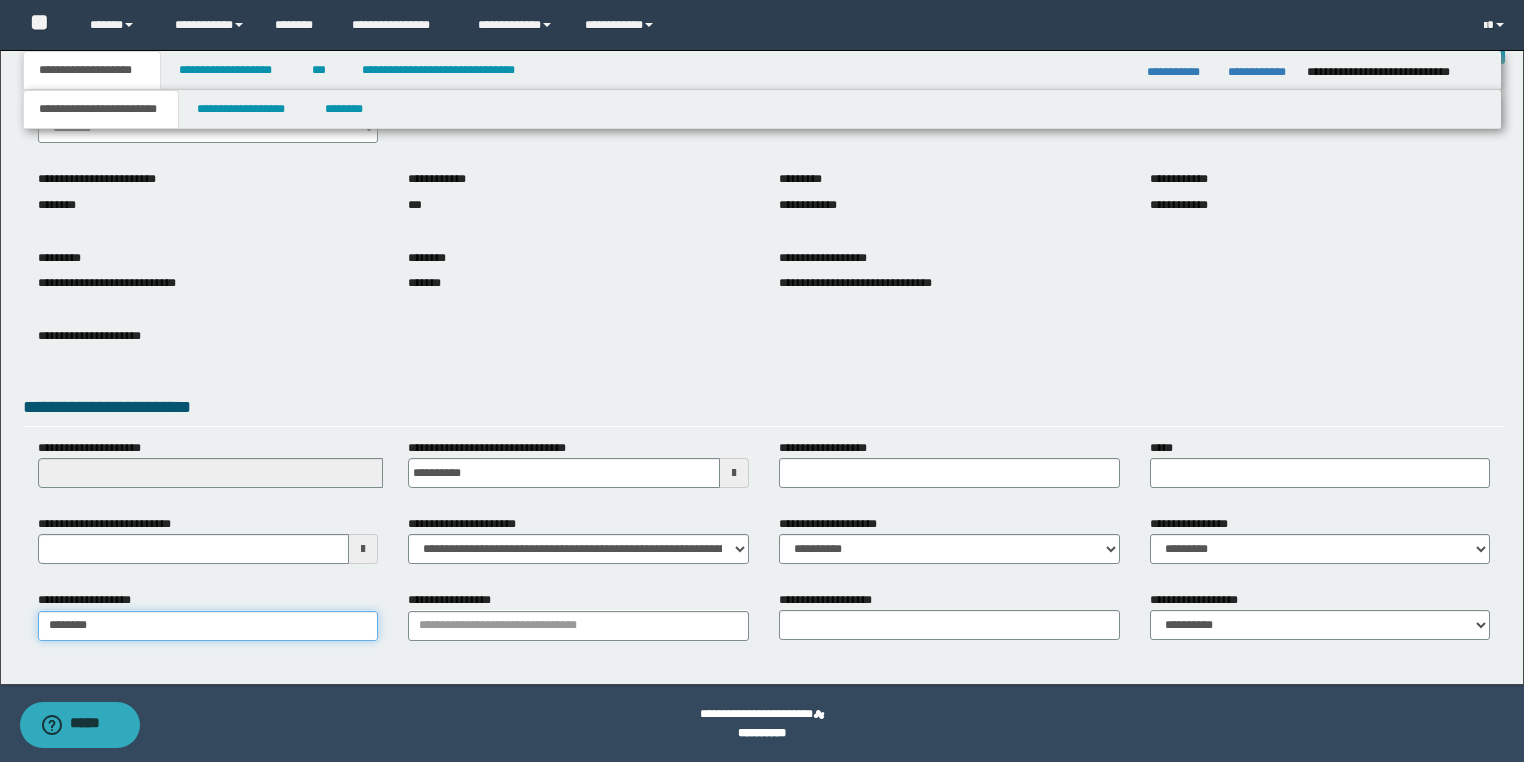 type on "********" 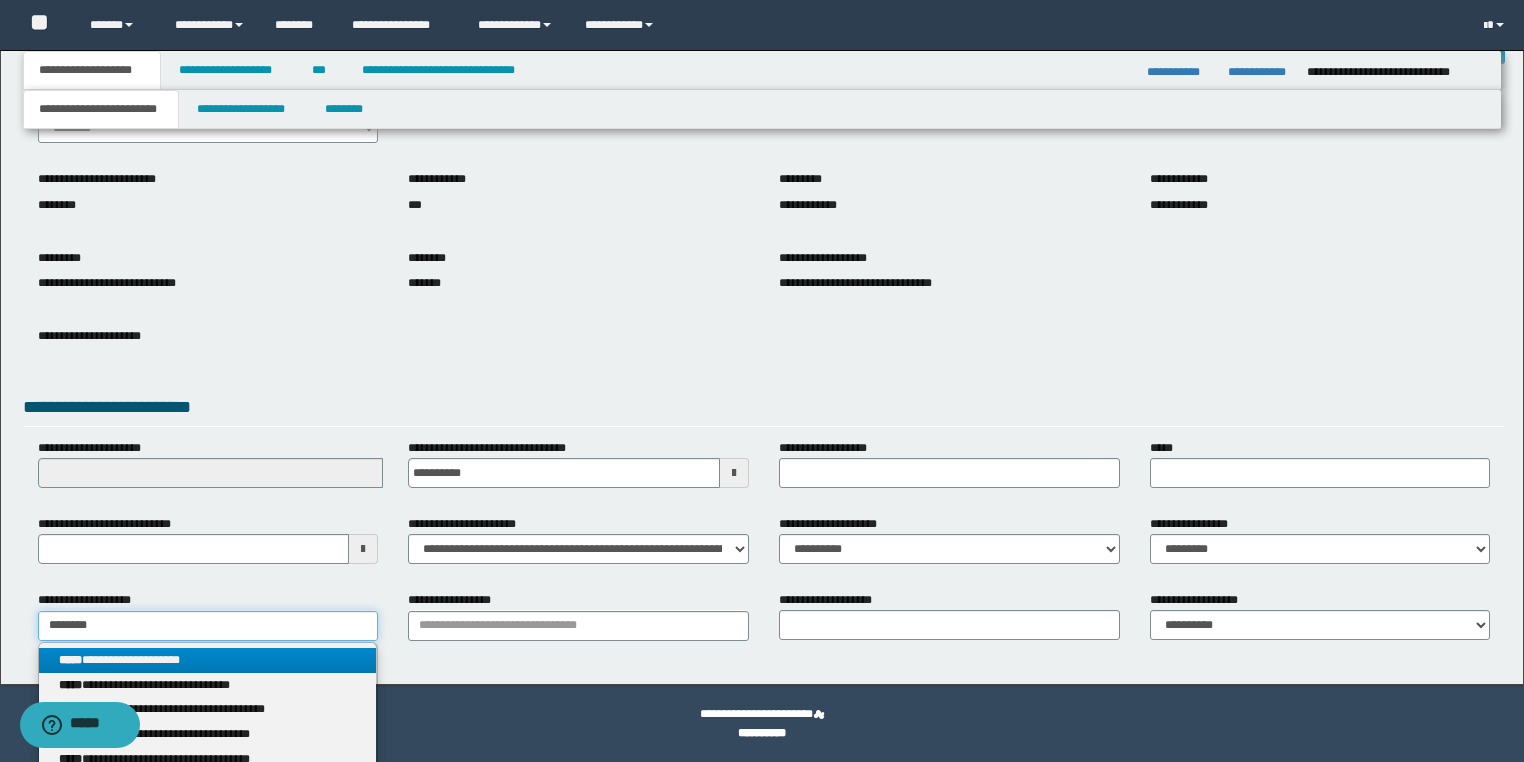 type on "********" 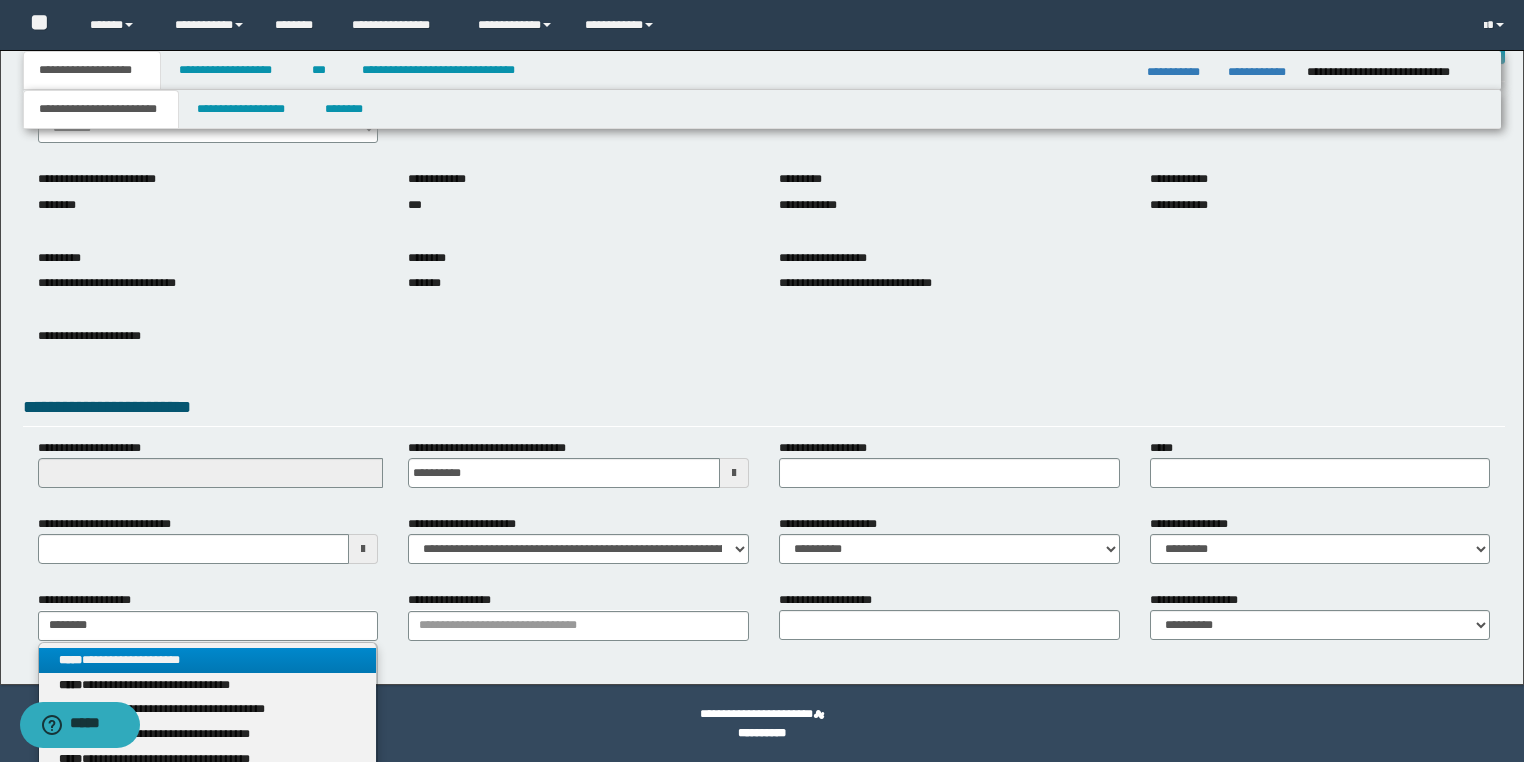 drag, startPoint x: 164, startPoint y: 645, endPoint x: 532, endPoint y: 608, distance: 369.85538 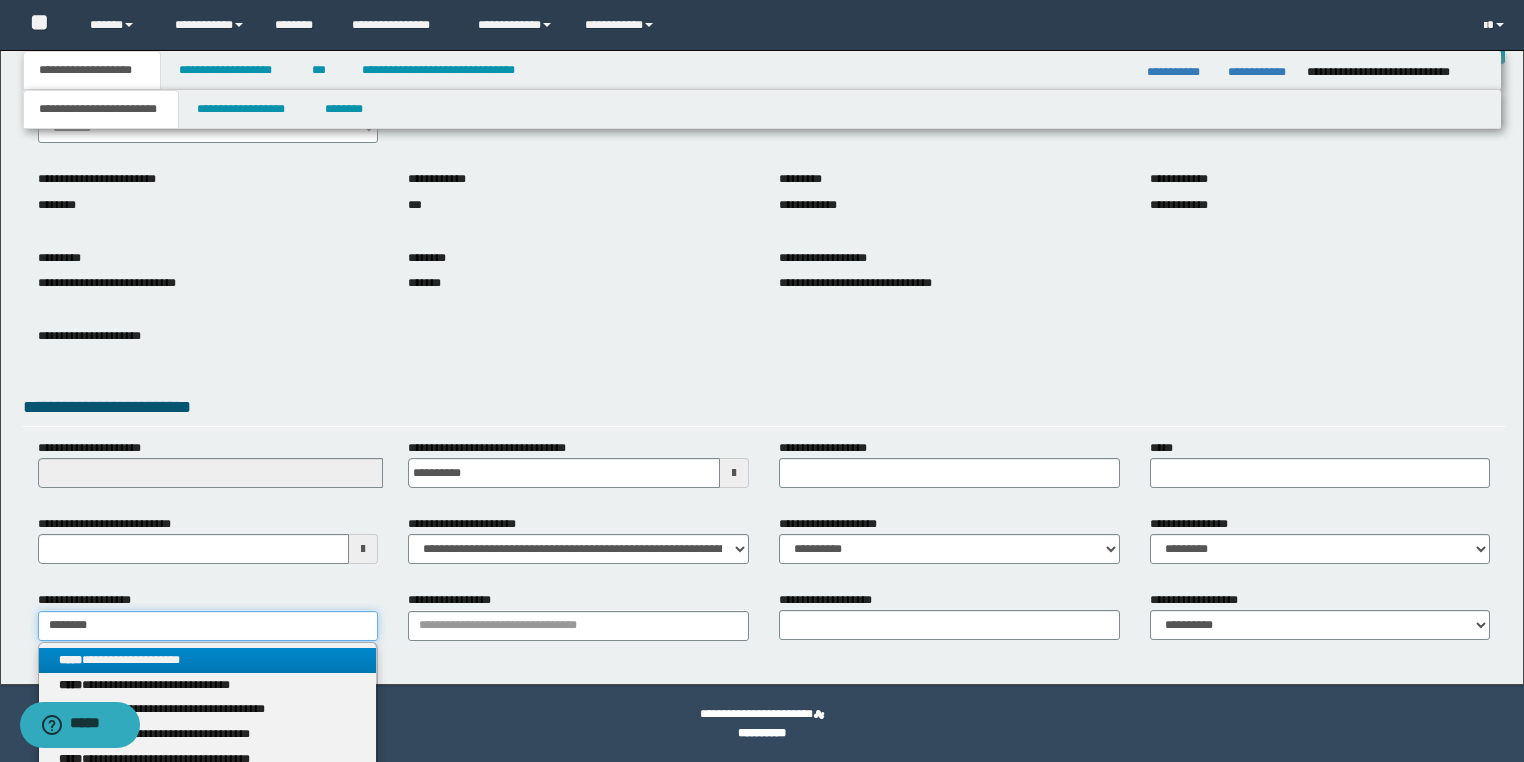 type 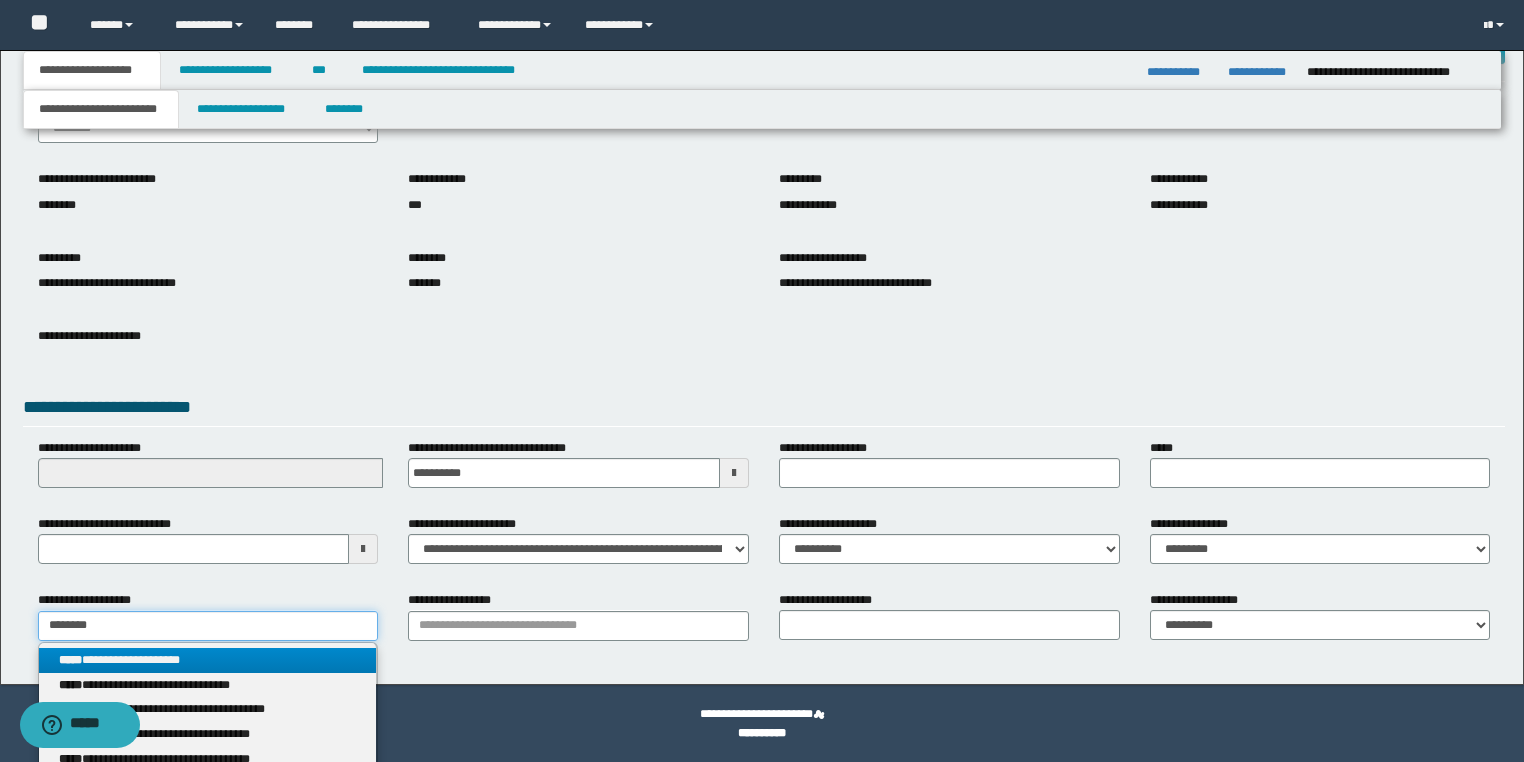 type on "********" 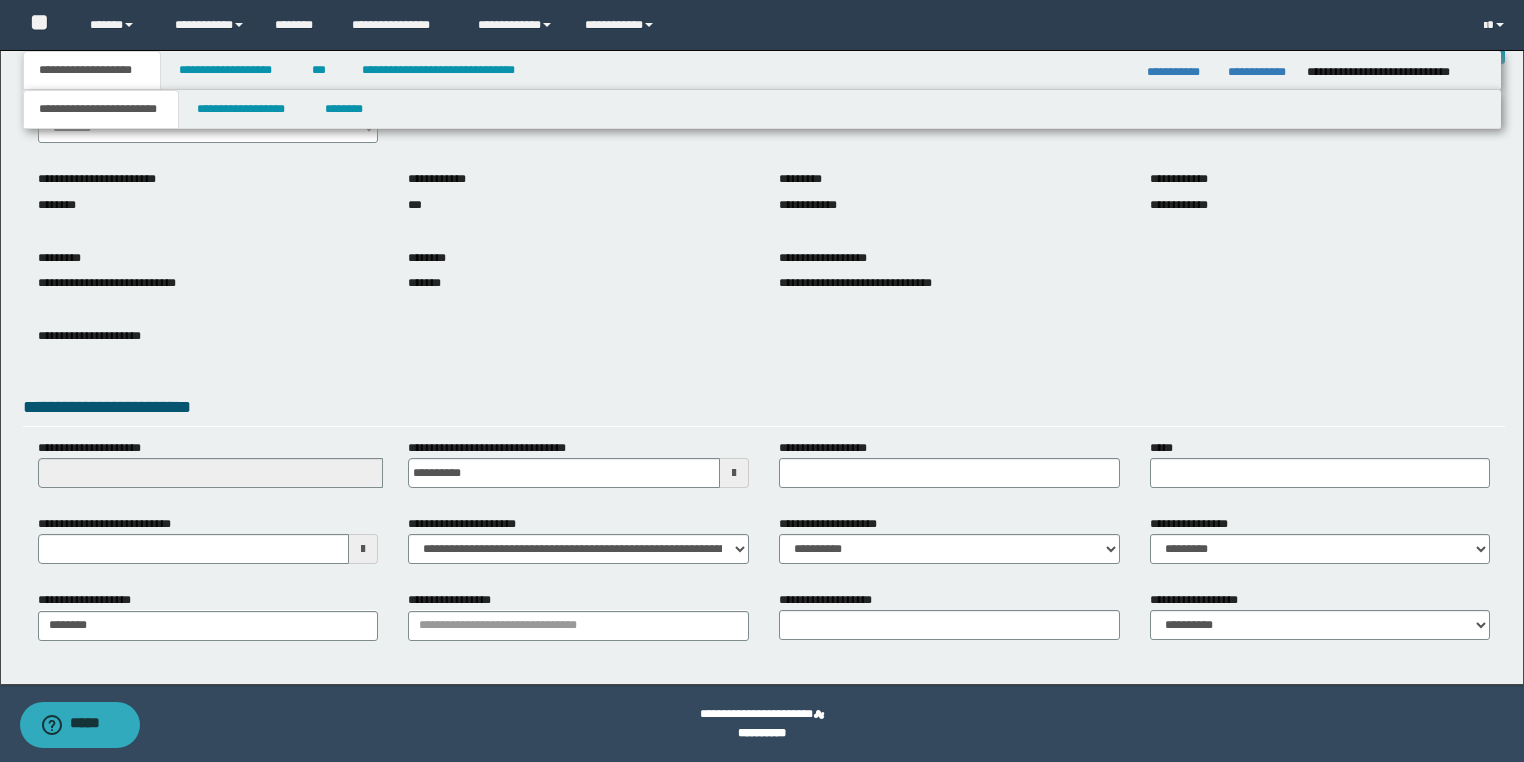 click on "**********" at bounding box center (578, 615) 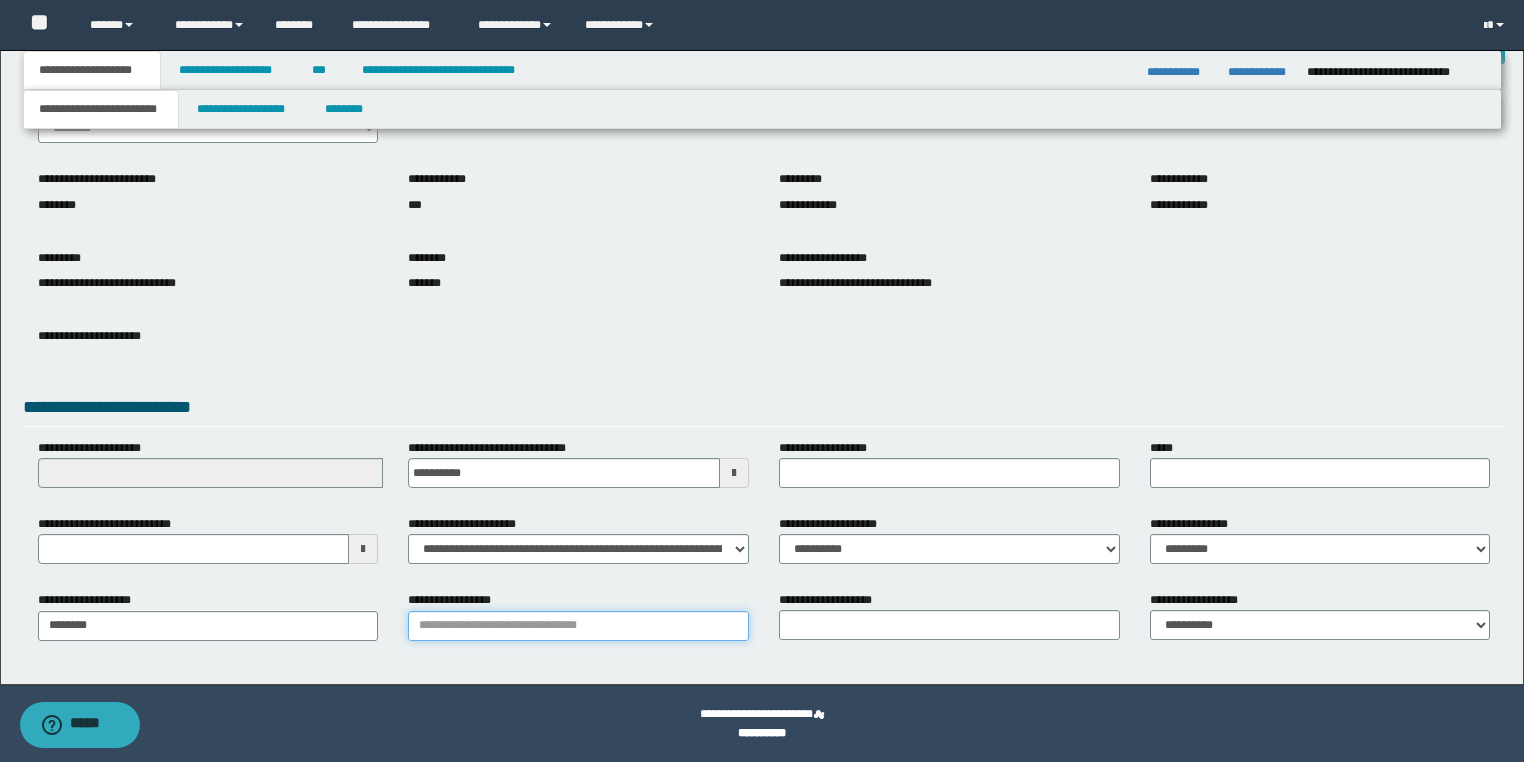 click on "**********" at bounding box center (578, 626) 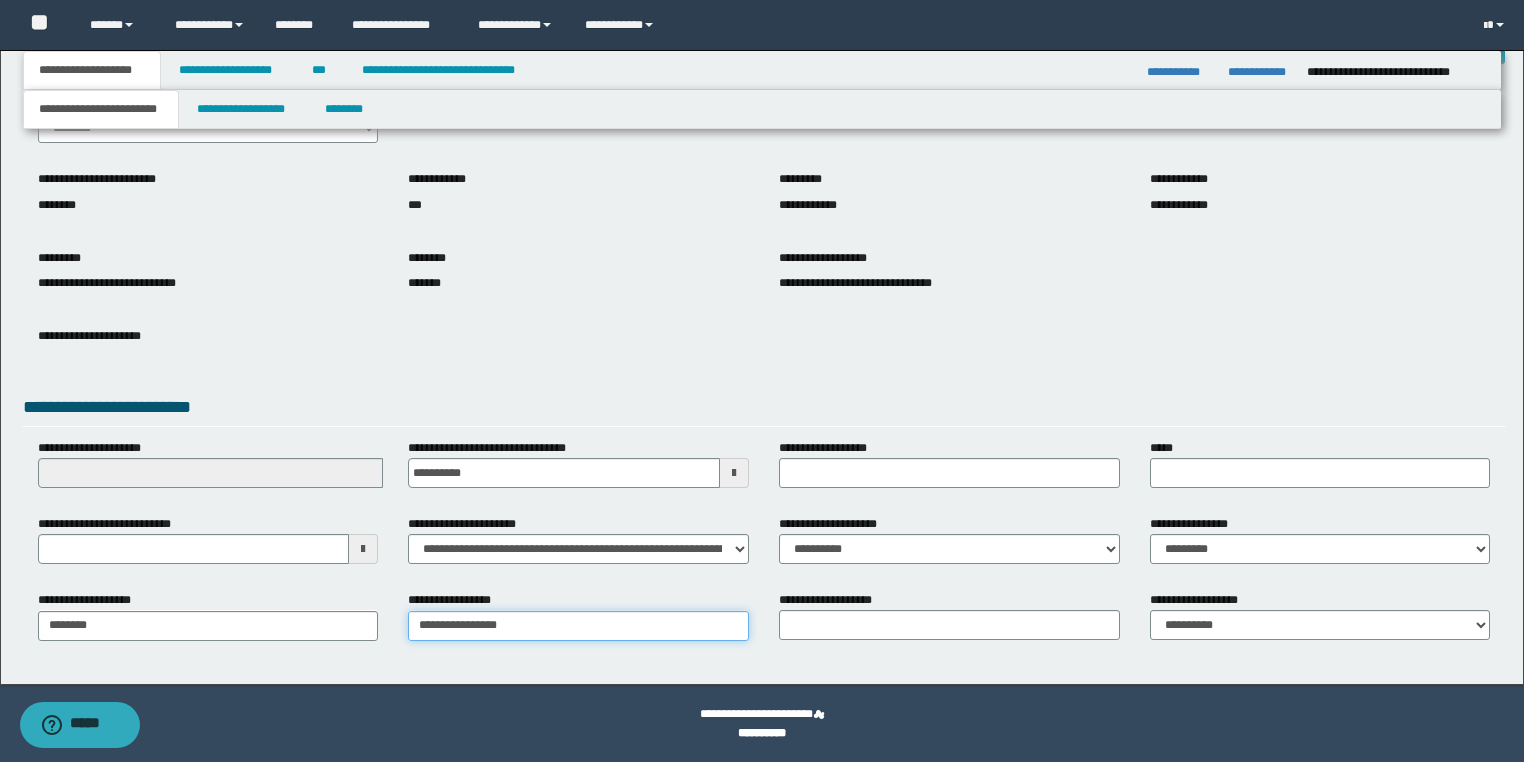 type on "**********" 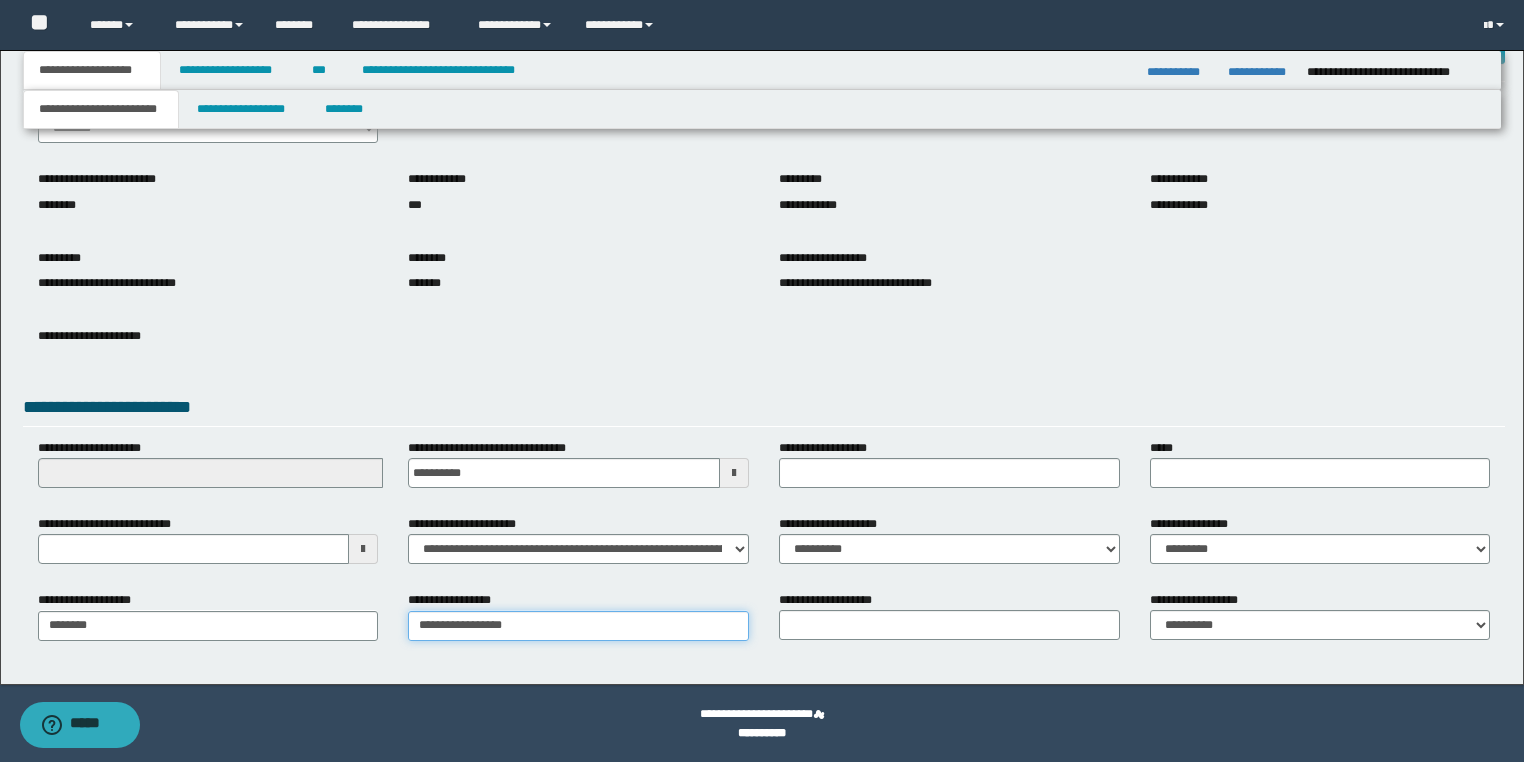 type on "**********" 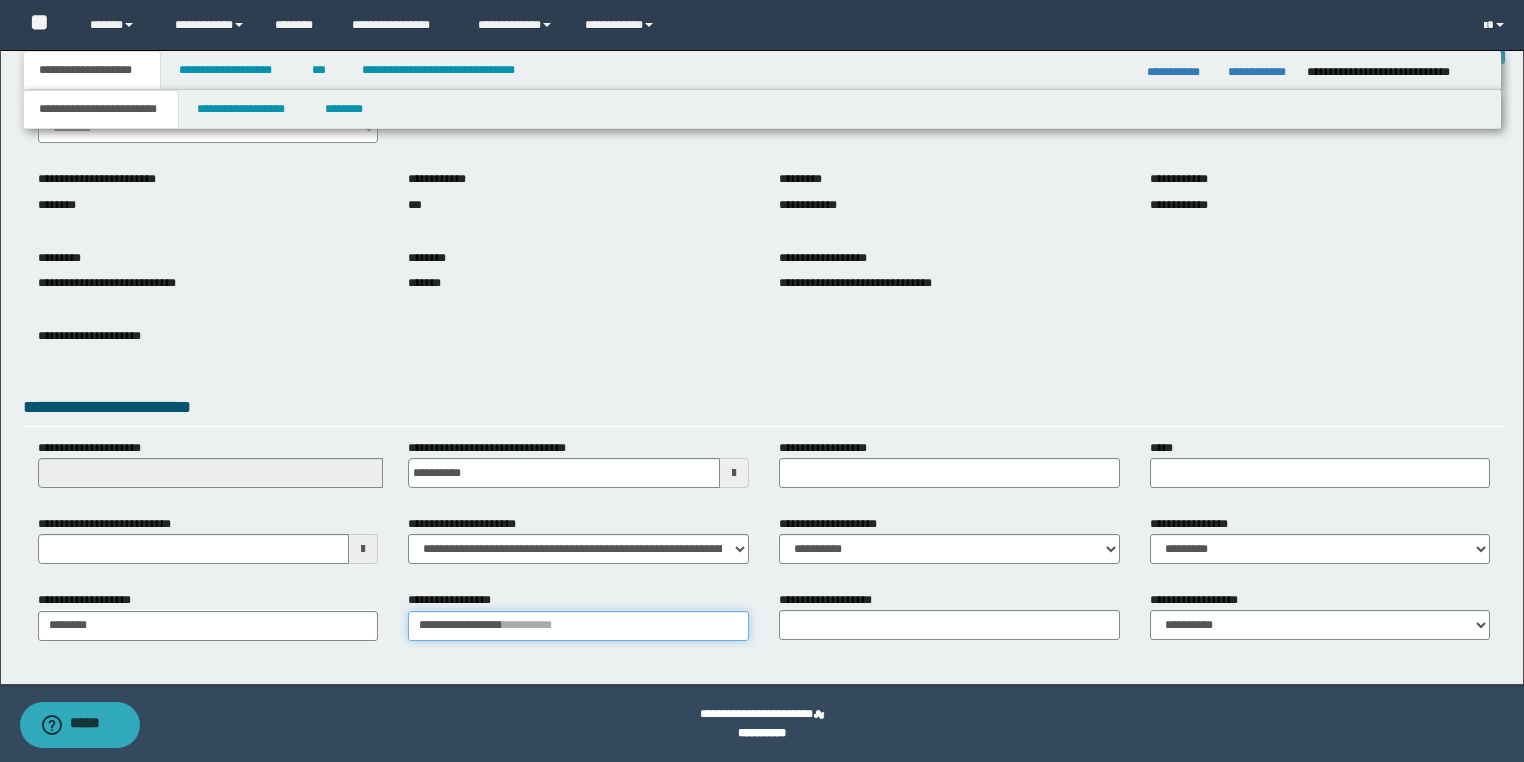 type 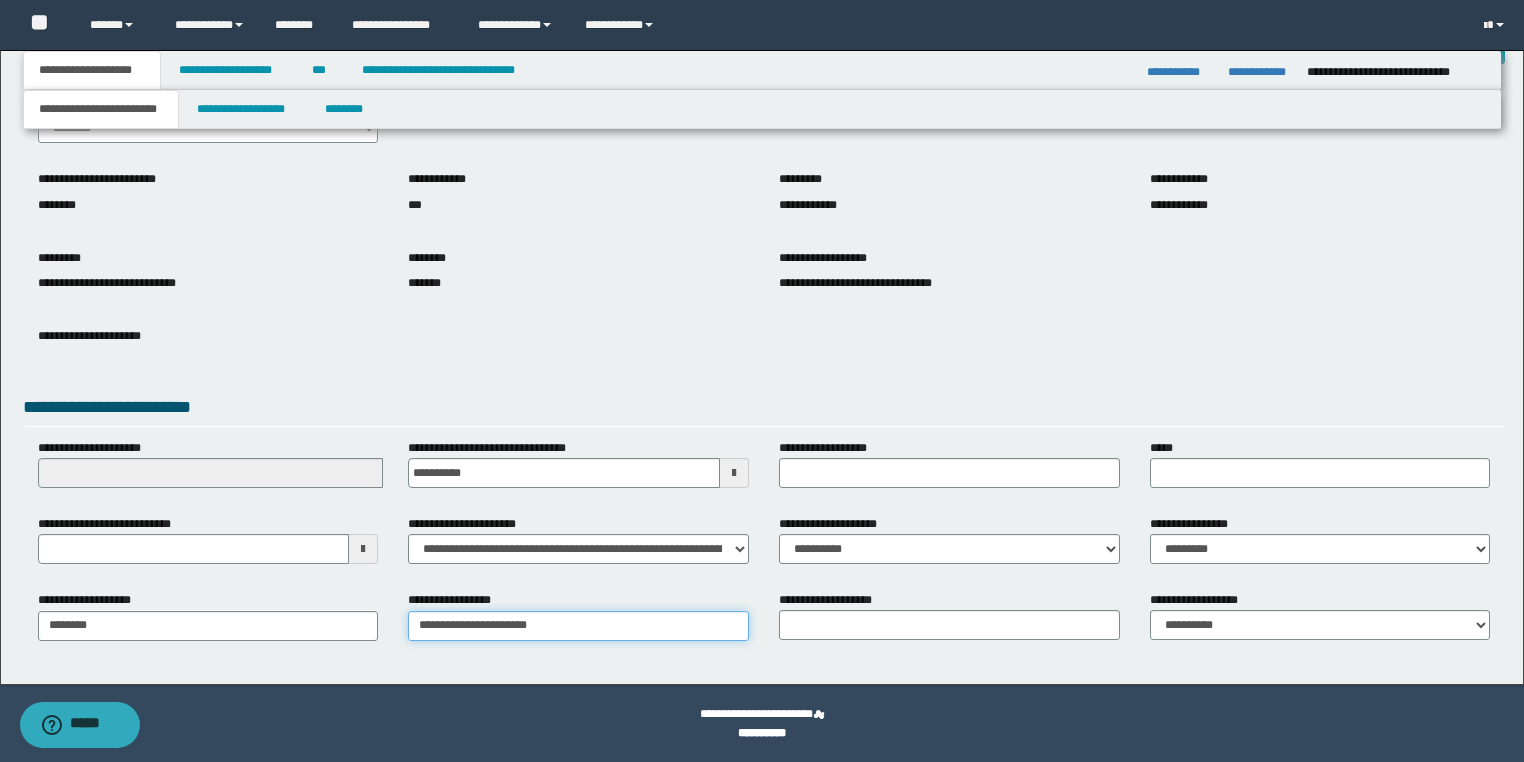 type on "**********" 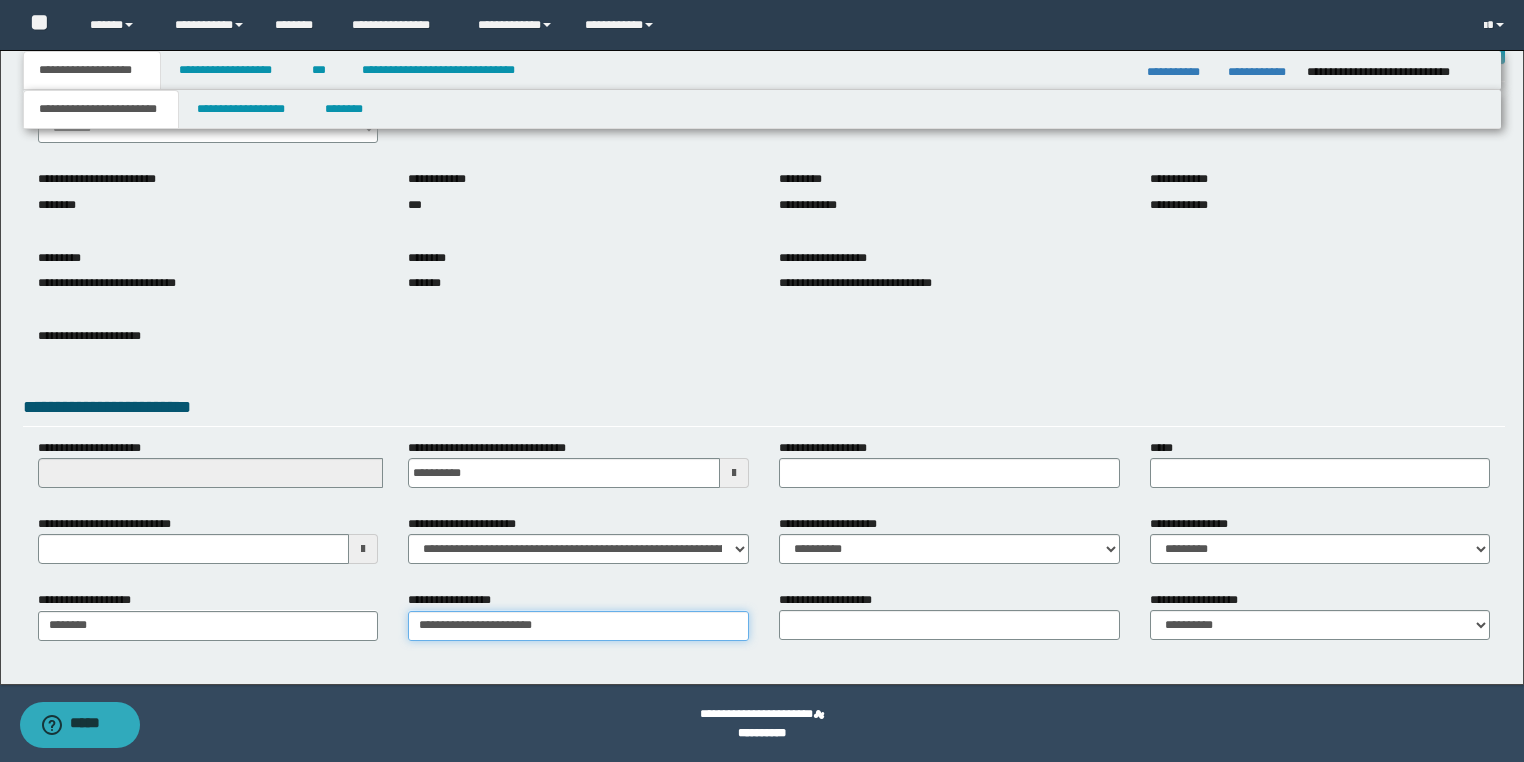 type on "**********" 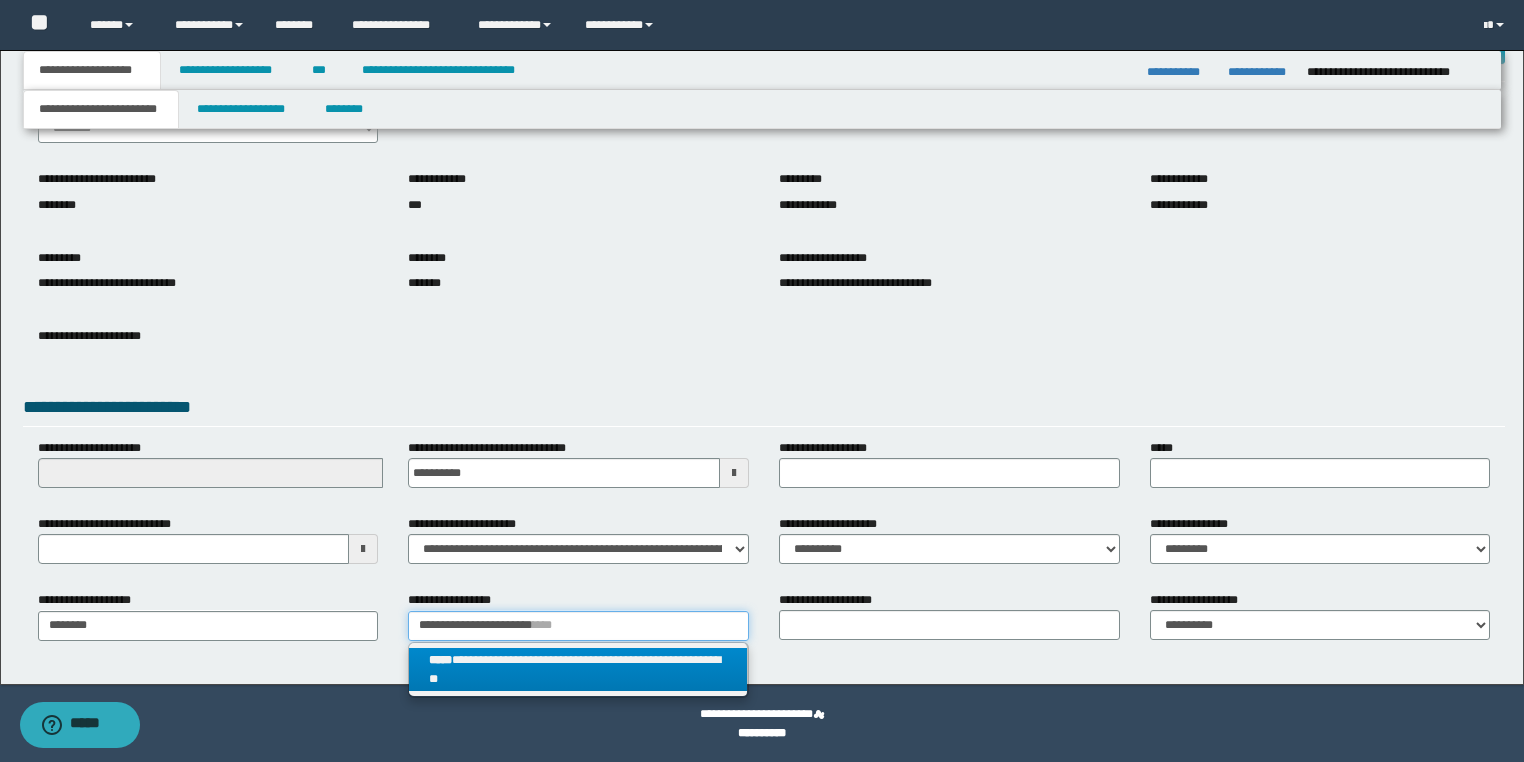 type on "**********" 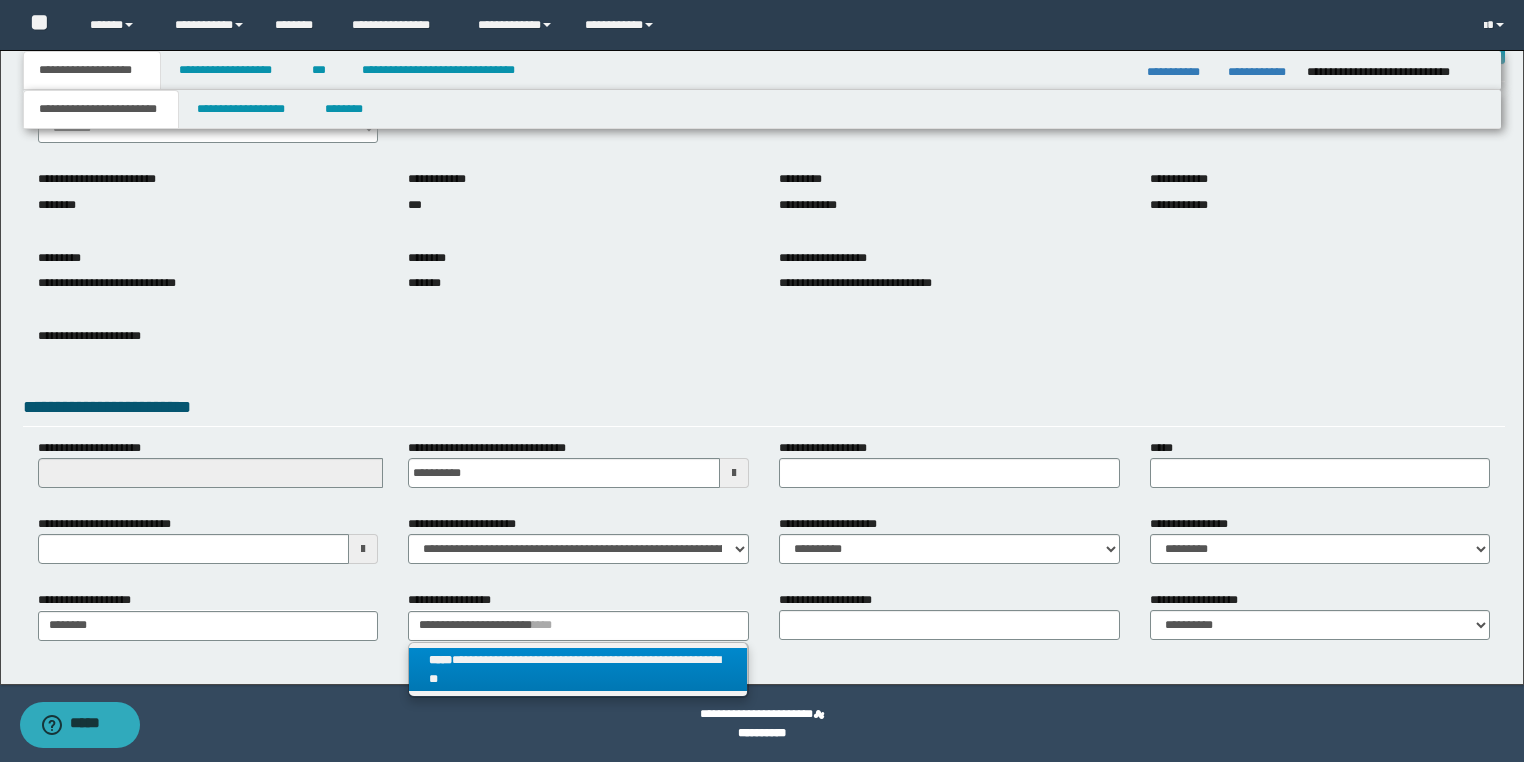click on "**********" at bounding box center (578, 670) 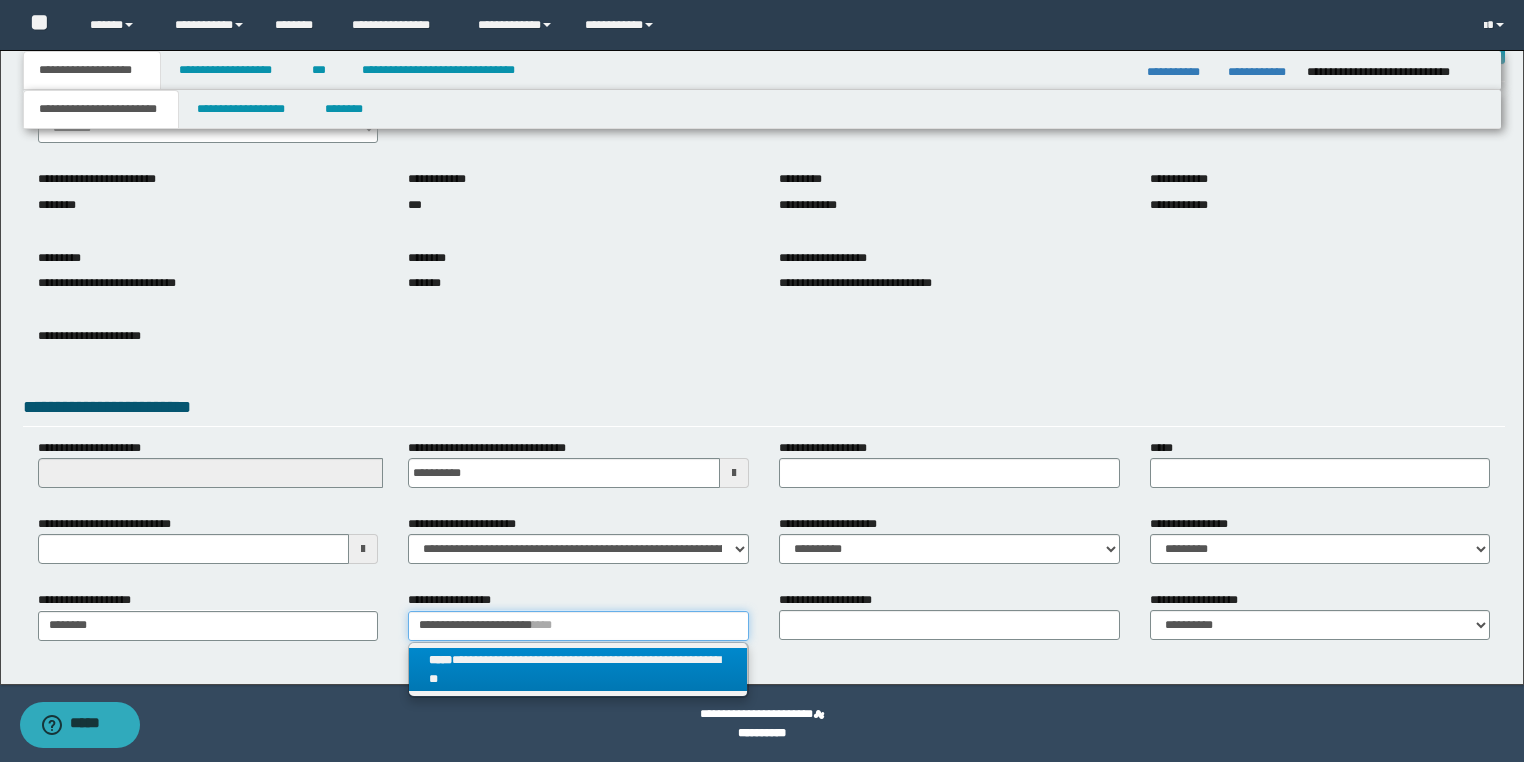 type 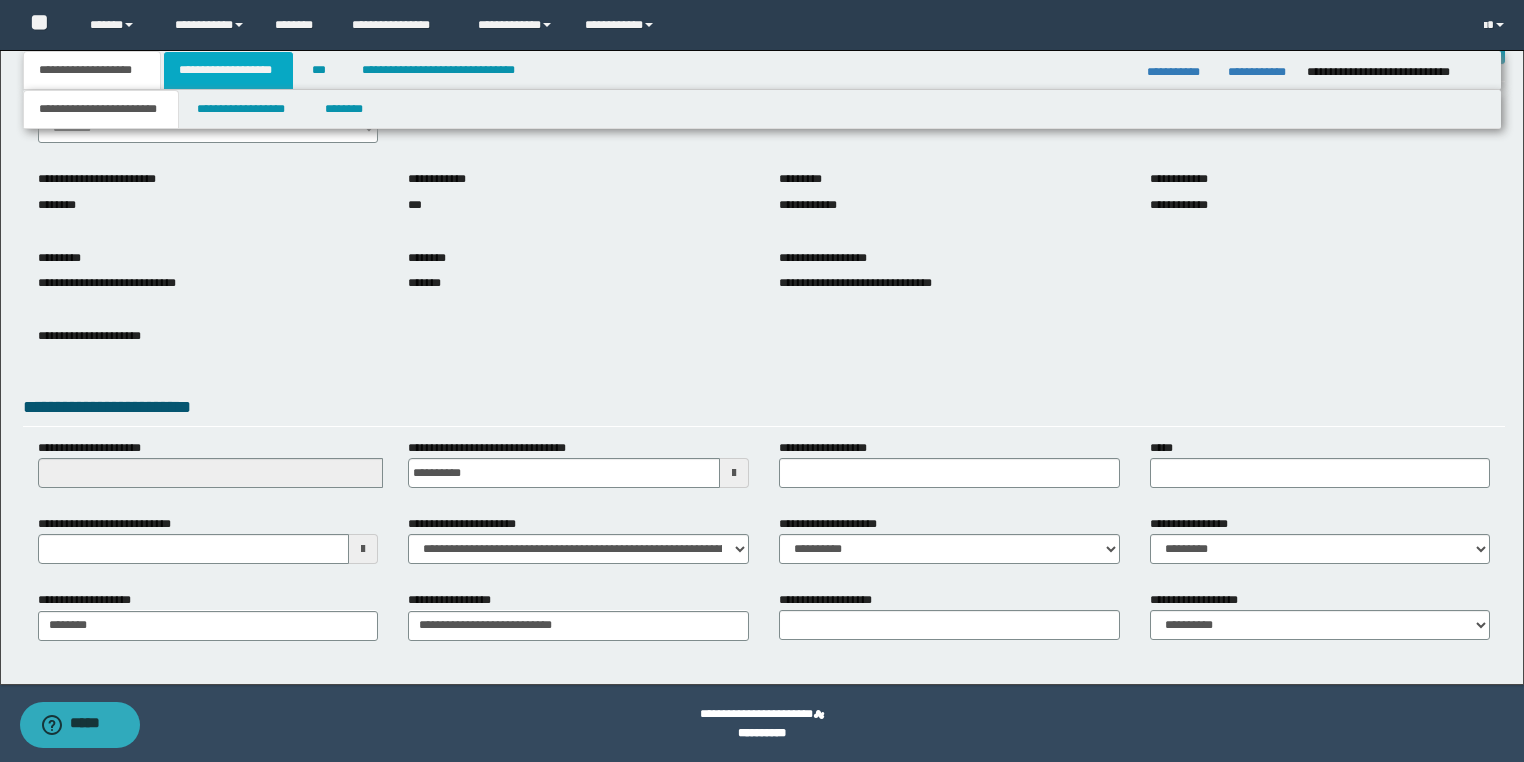click on "**********" at bounding box center (228, 70) 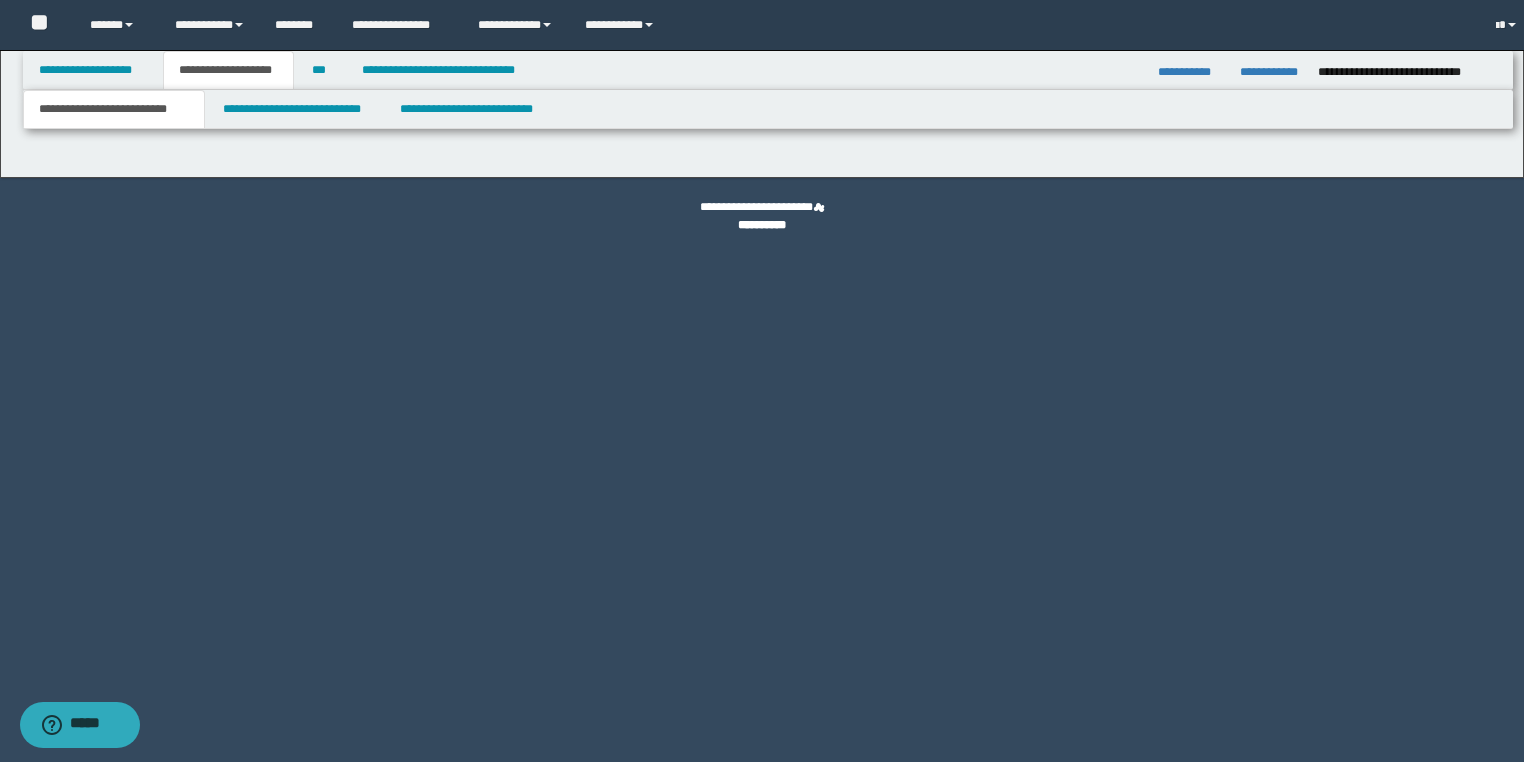 scroll, scrollTop: 0, scrollLeft: 0, axis: both 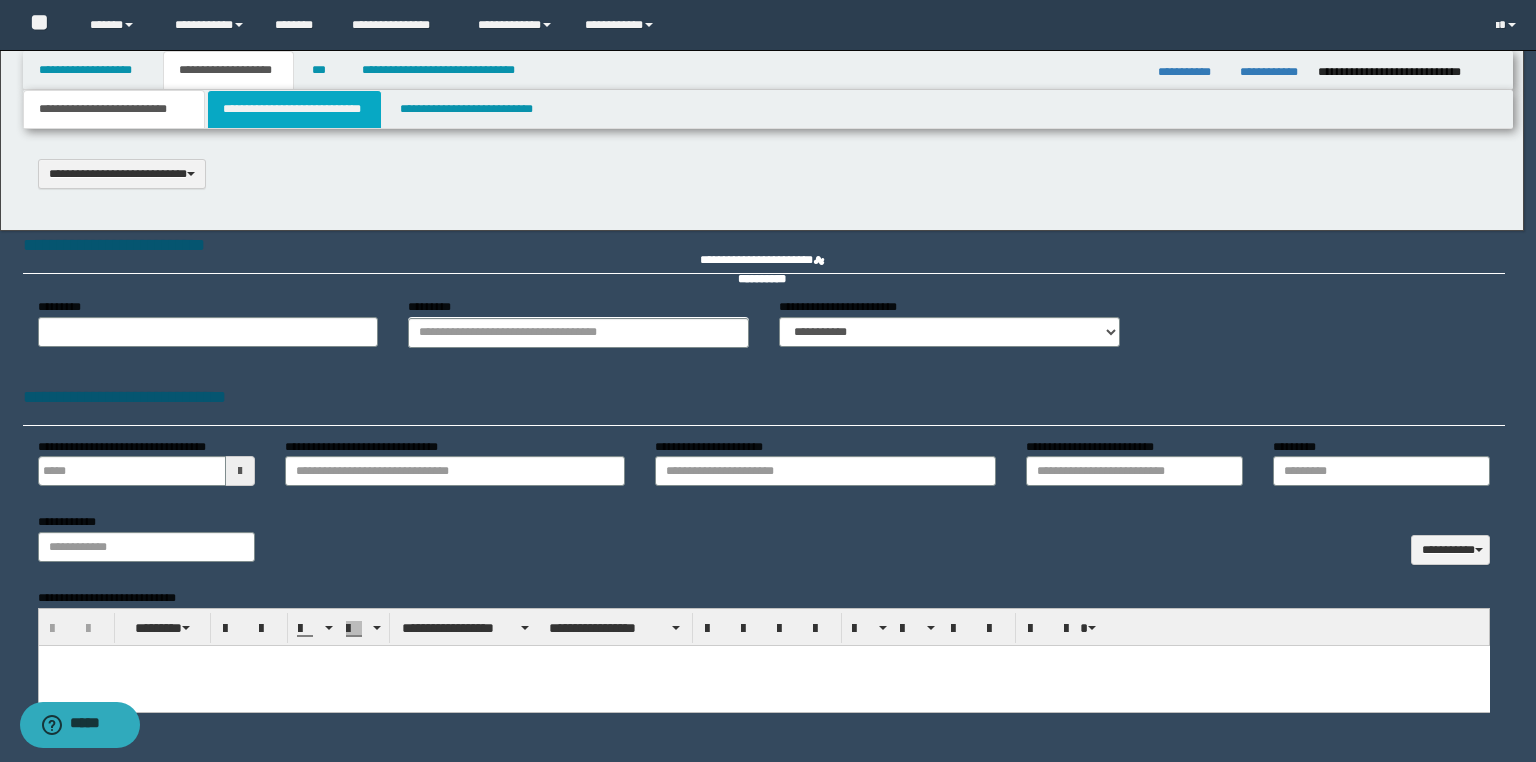 type on "**********" 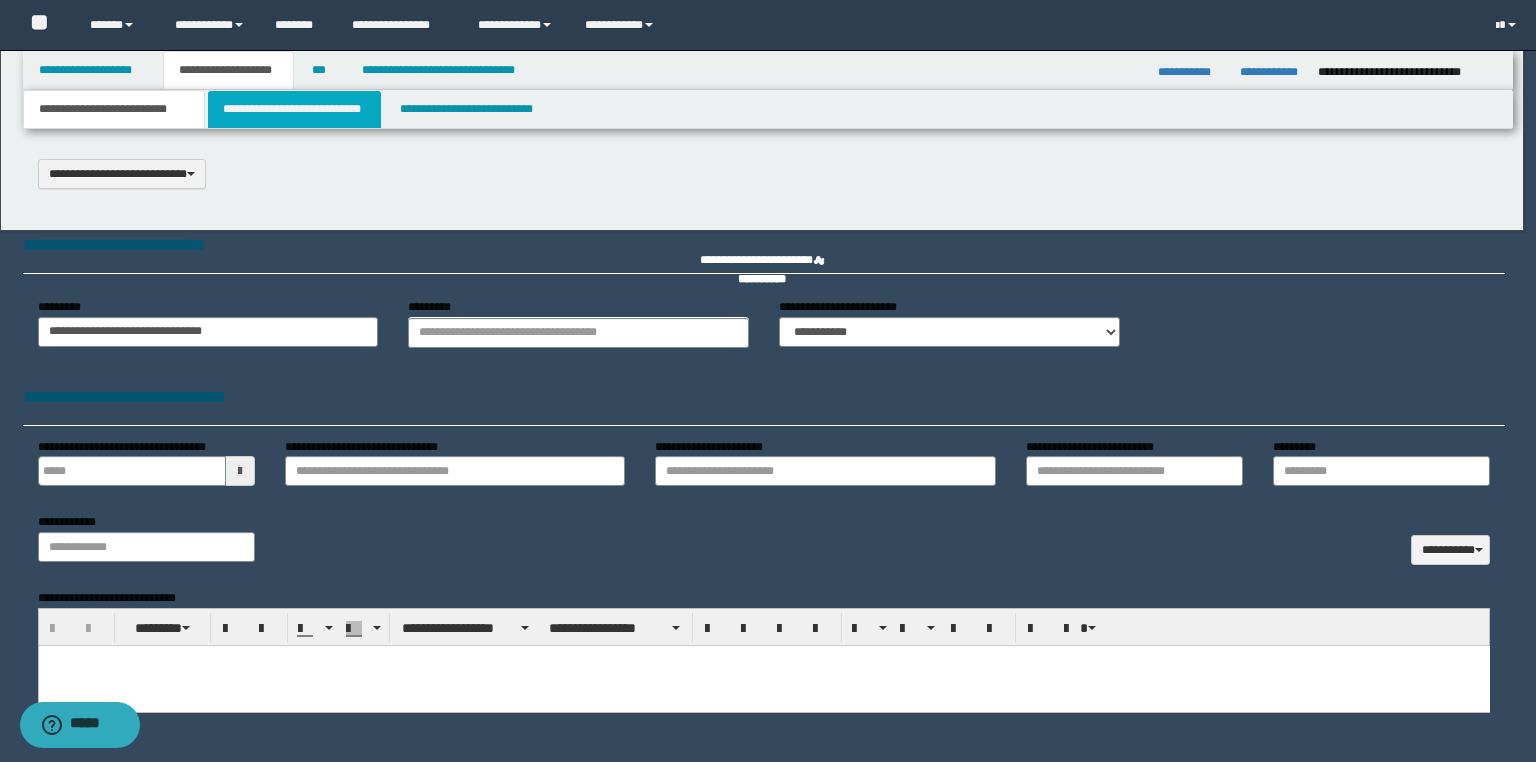 scroll, scrollTop: 0, scrollLeft: 0, axis: both 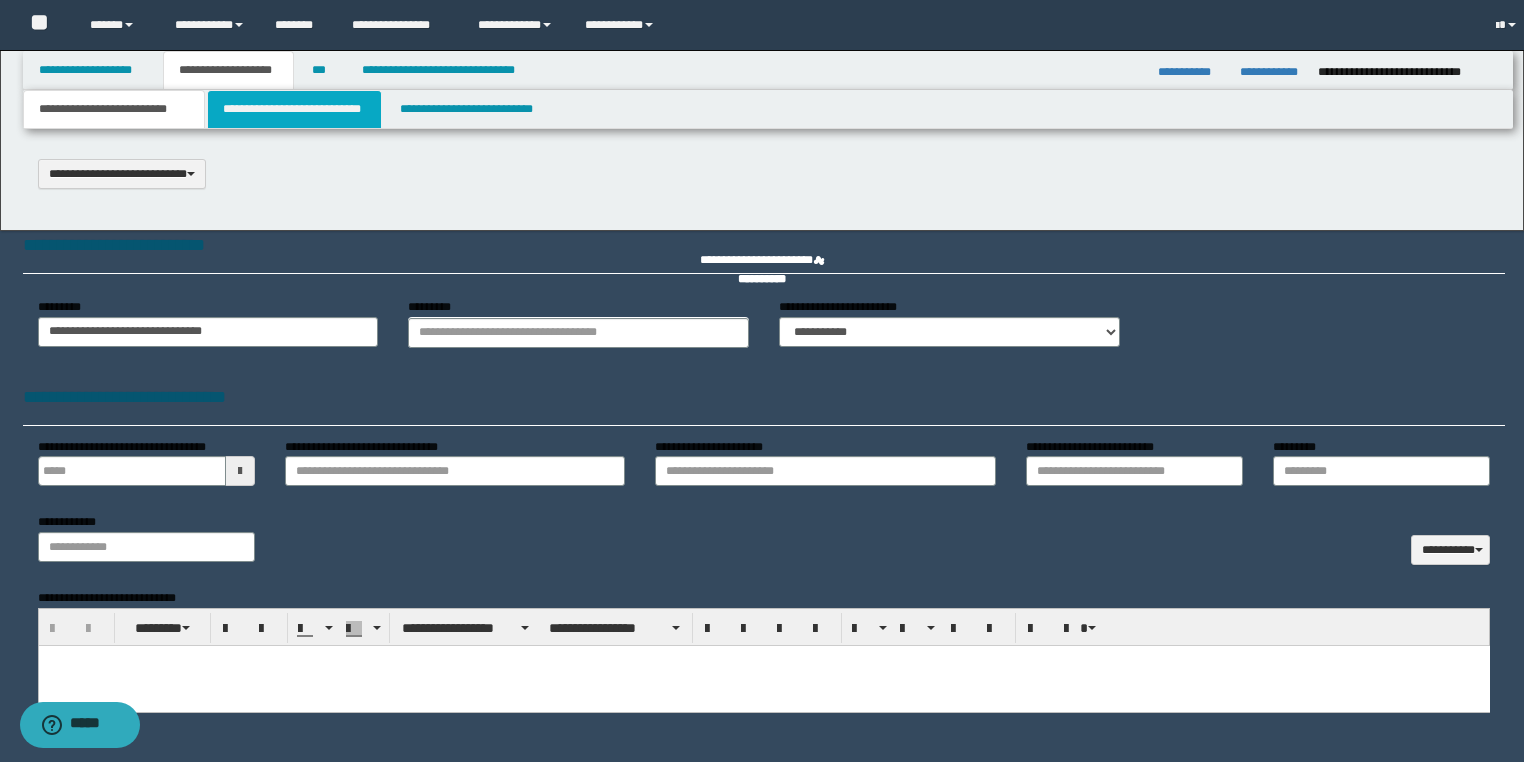click on "**********" at bounding box center [294, 109] 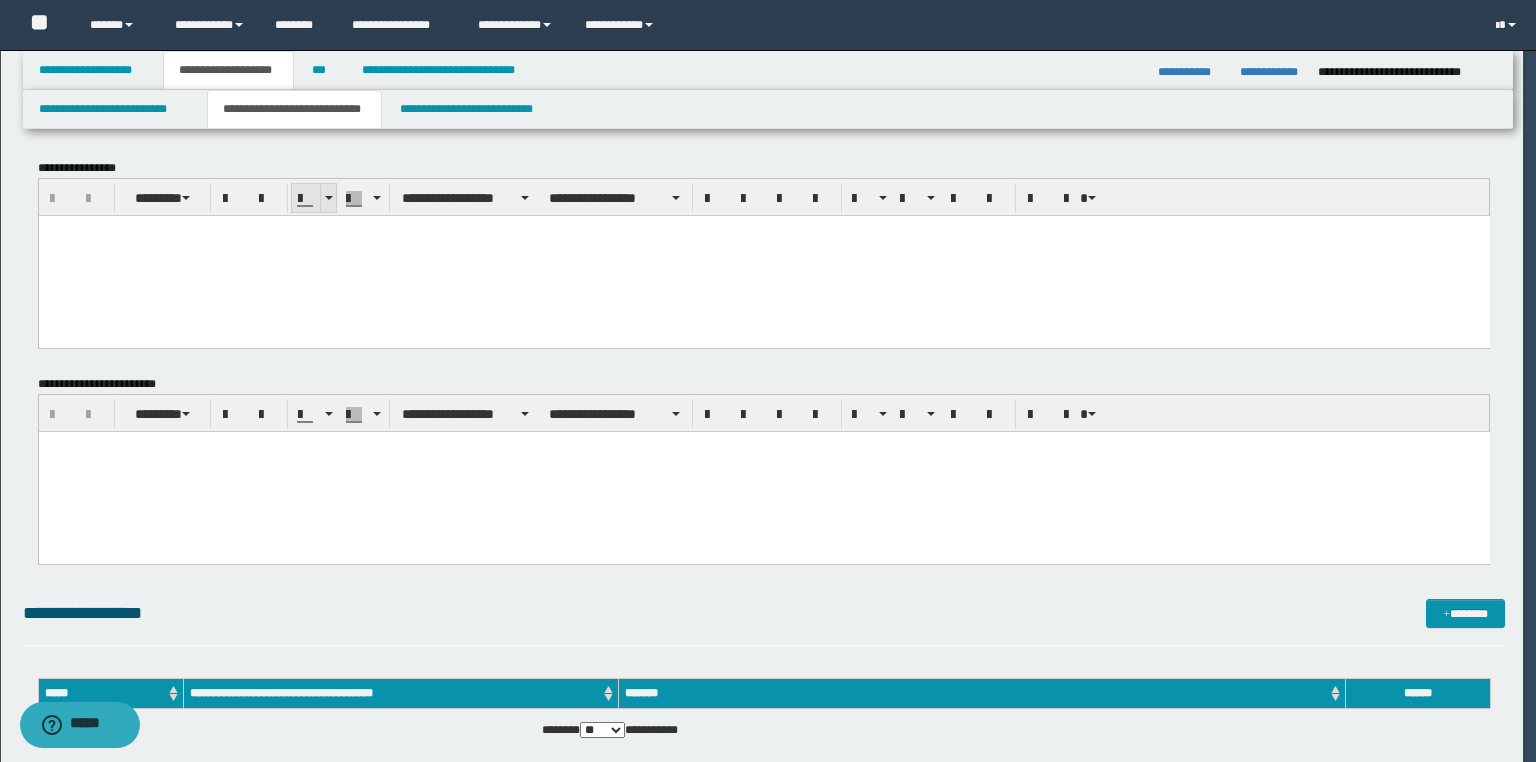 scroll, scrollTop: 0, scrollLeft: 0, axis: both 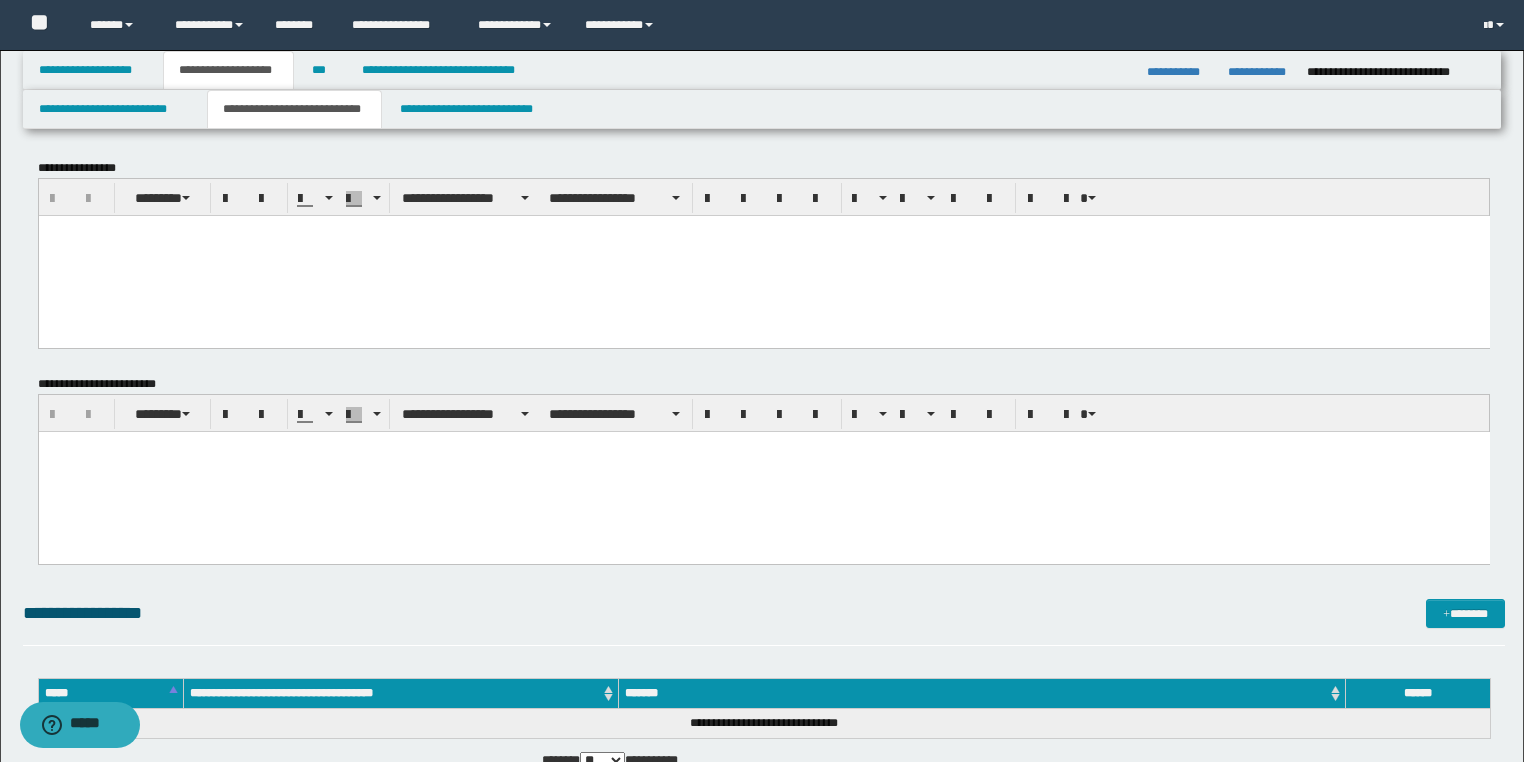 click at bounding box center [763, 255] 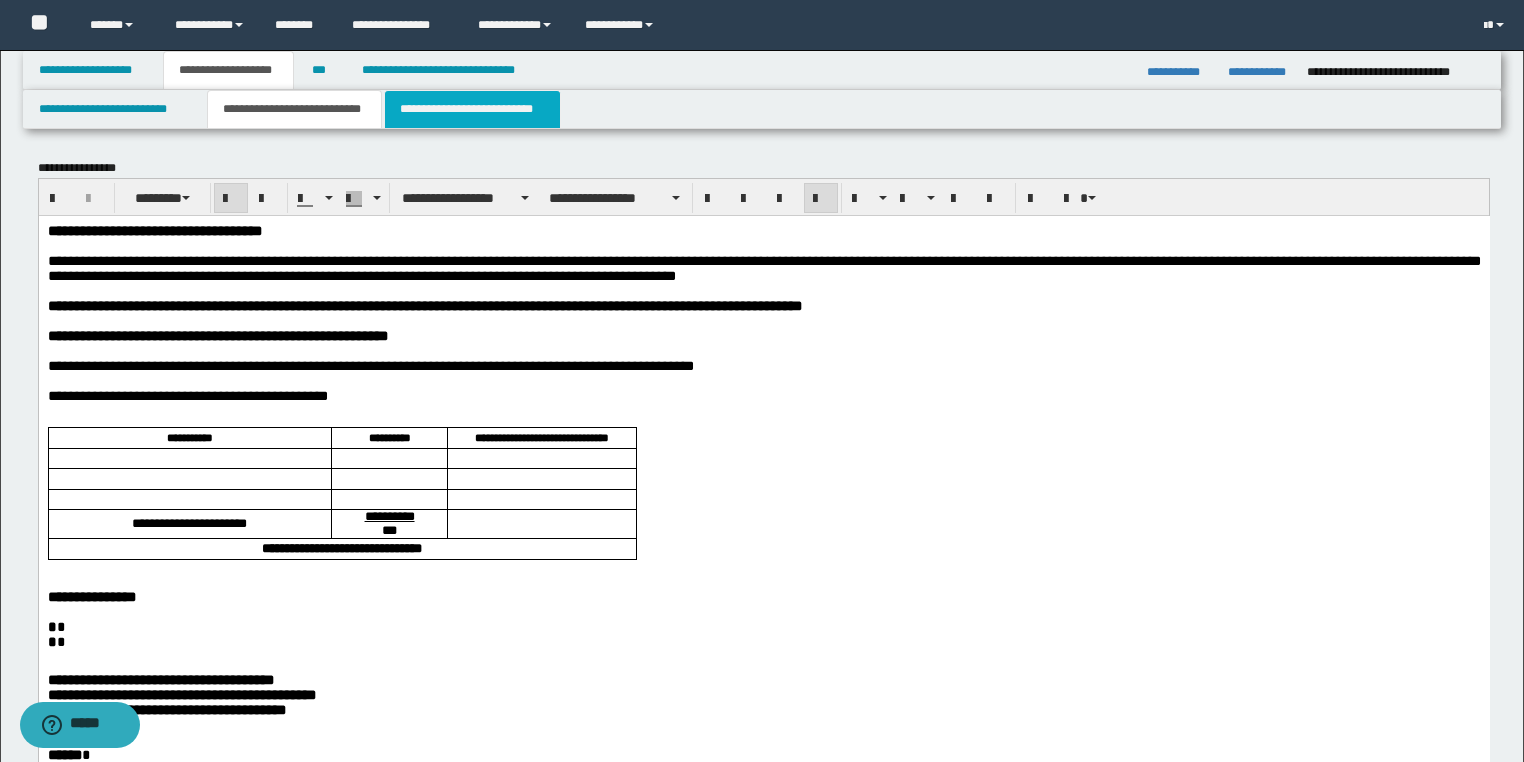 click on "**********" at bounding box center (472, 109) 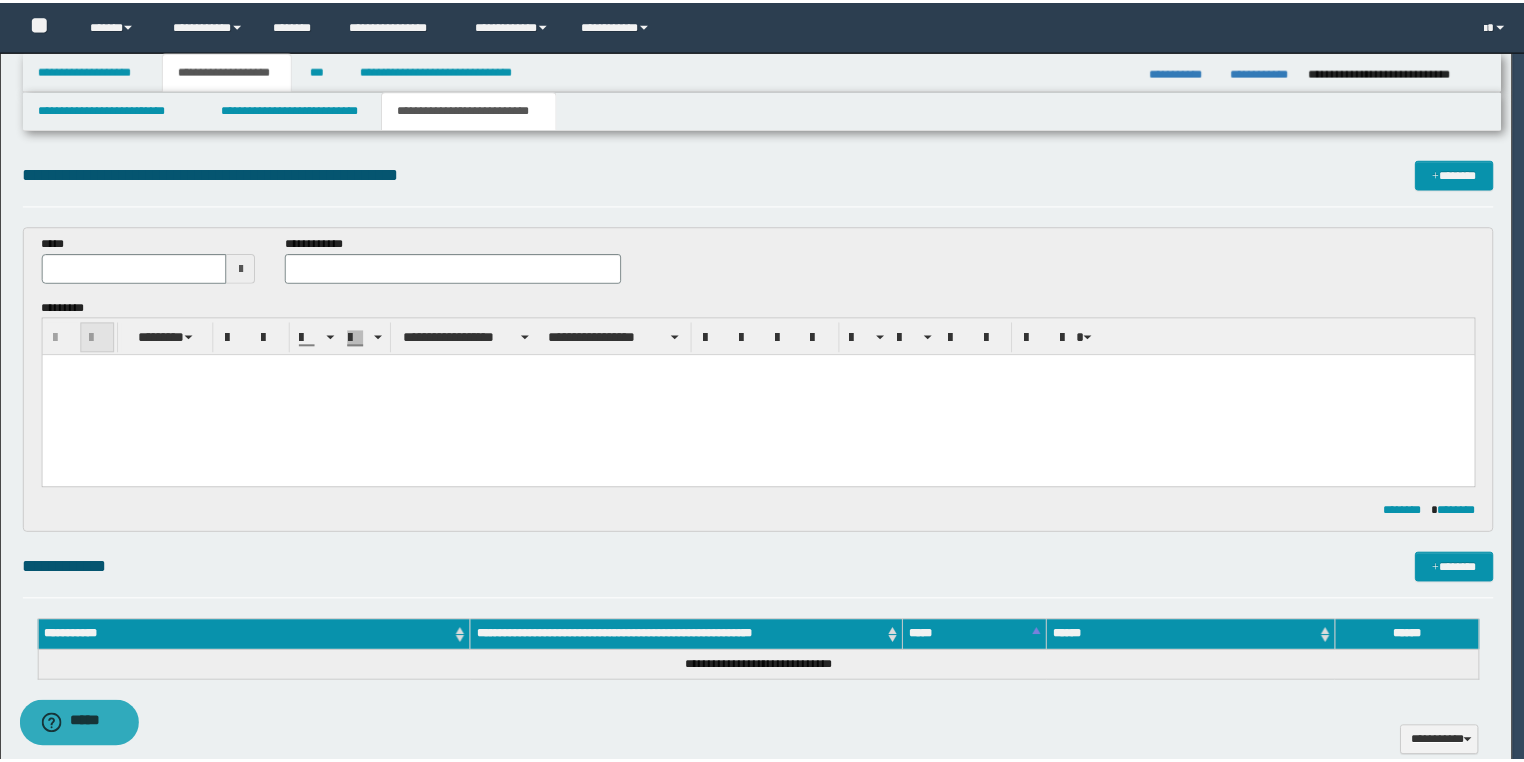 scroll, scrollTop: 0, scrollLeft: 0, axis: both 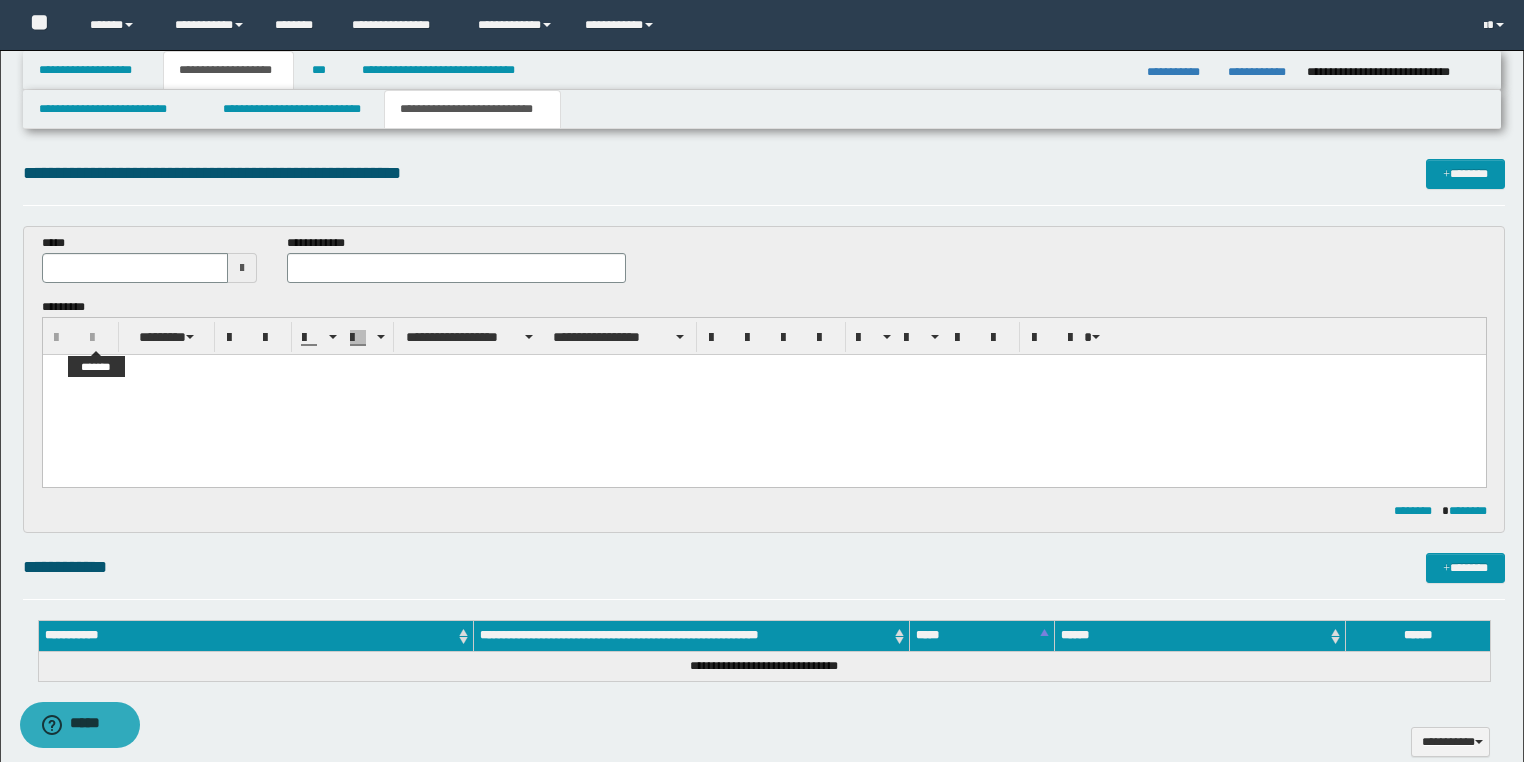 click at bounding box center (763, 394) 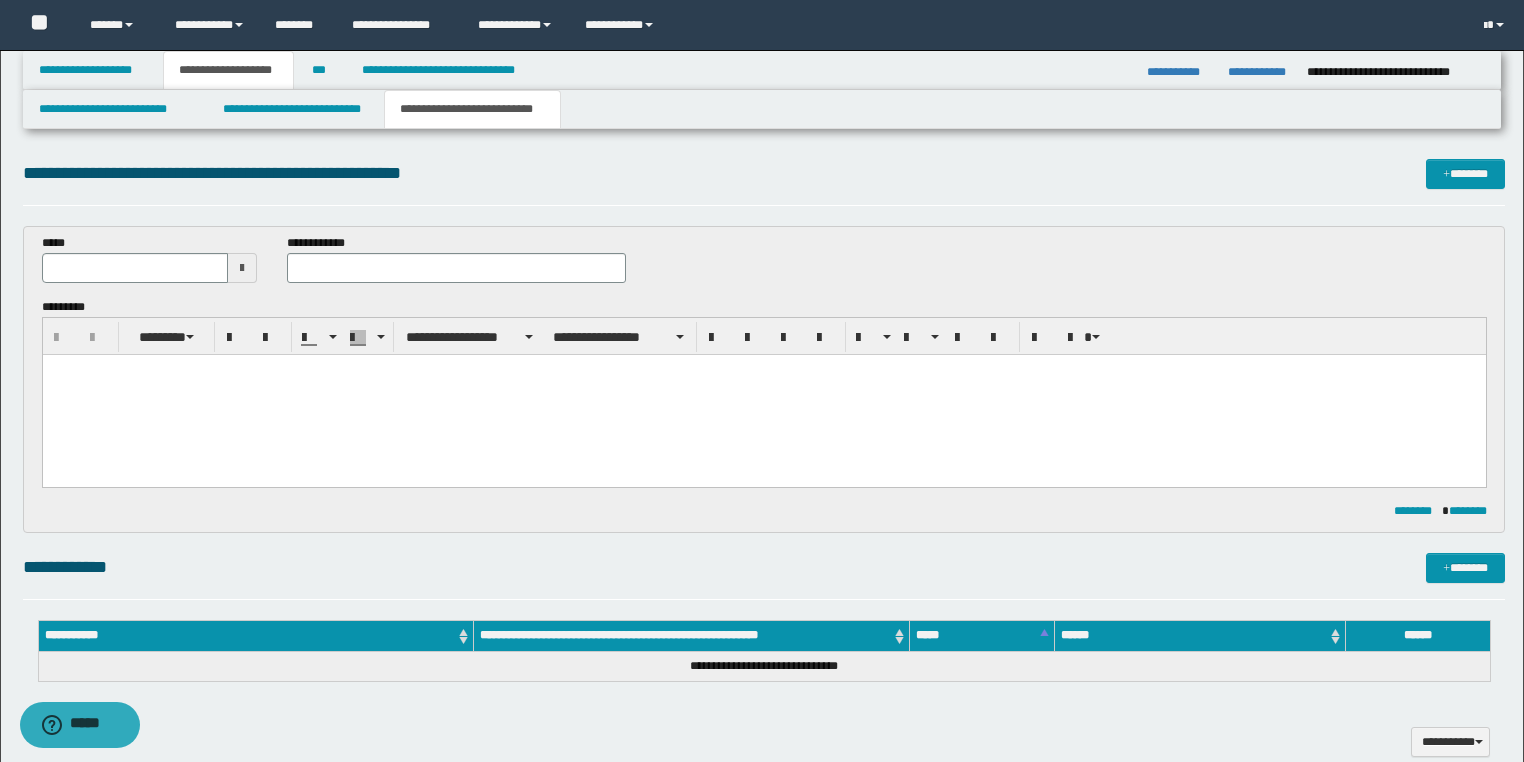 paste 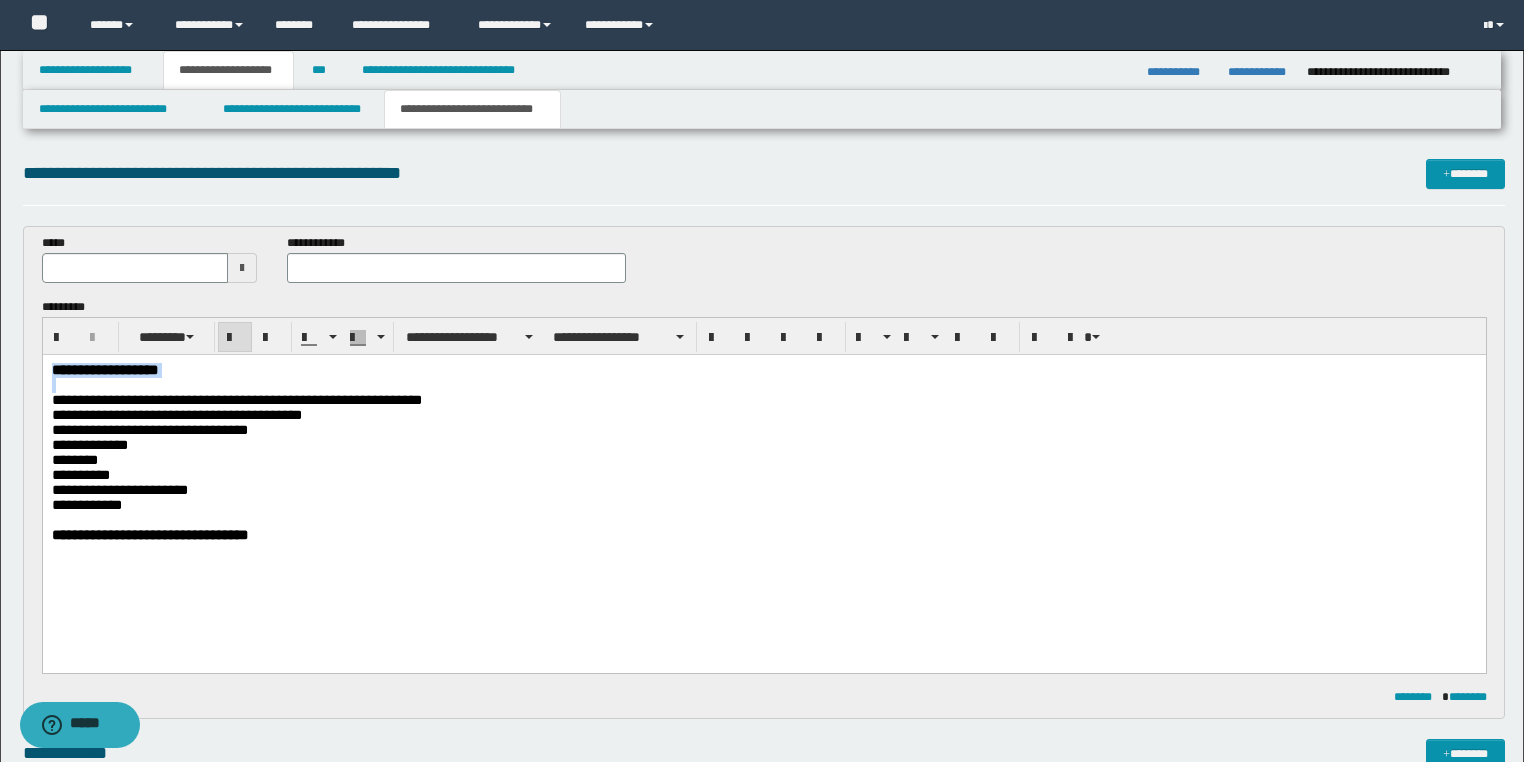 click on "**********" at bounding box center [763, 477] 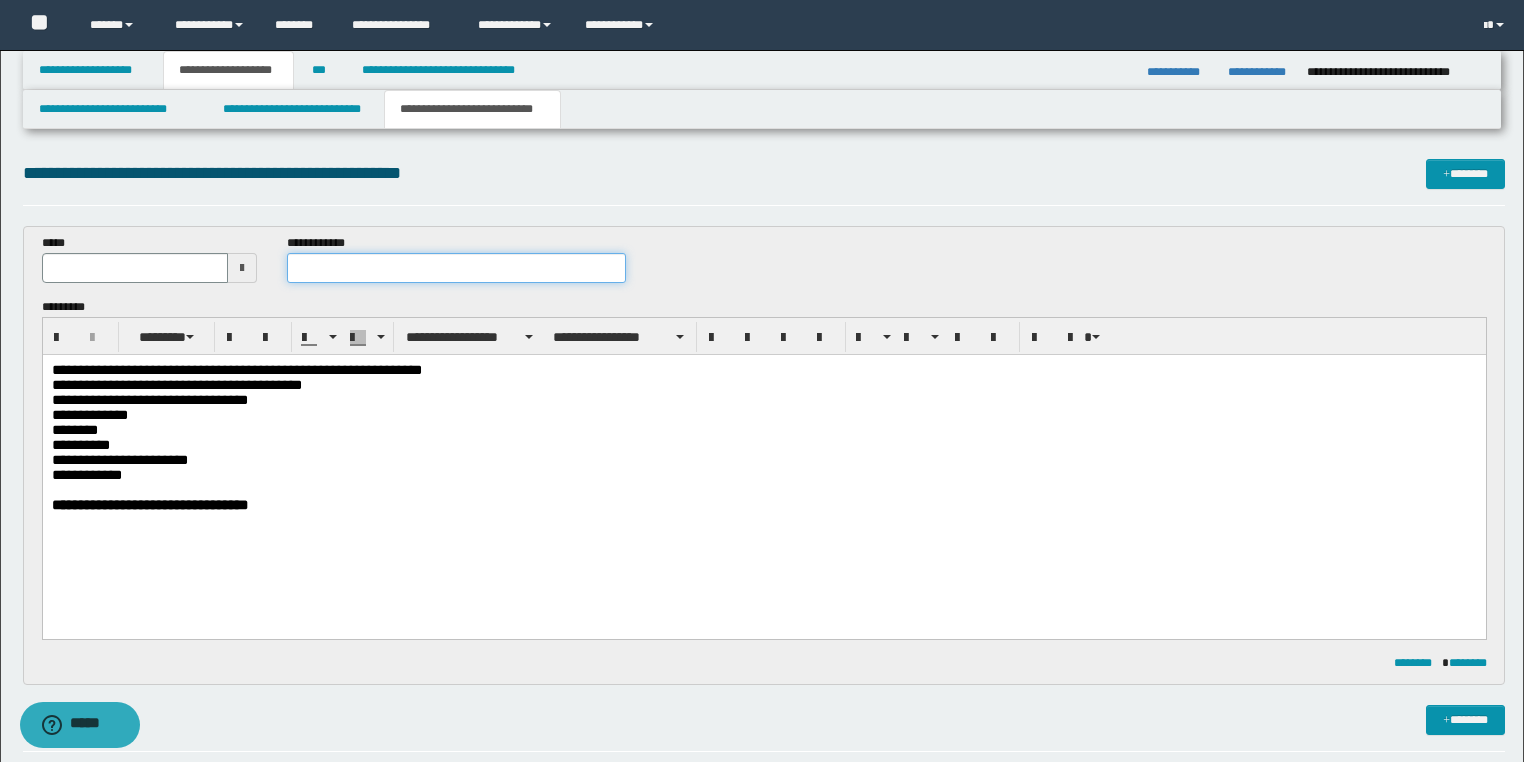 click at bounding box center (456, 268) 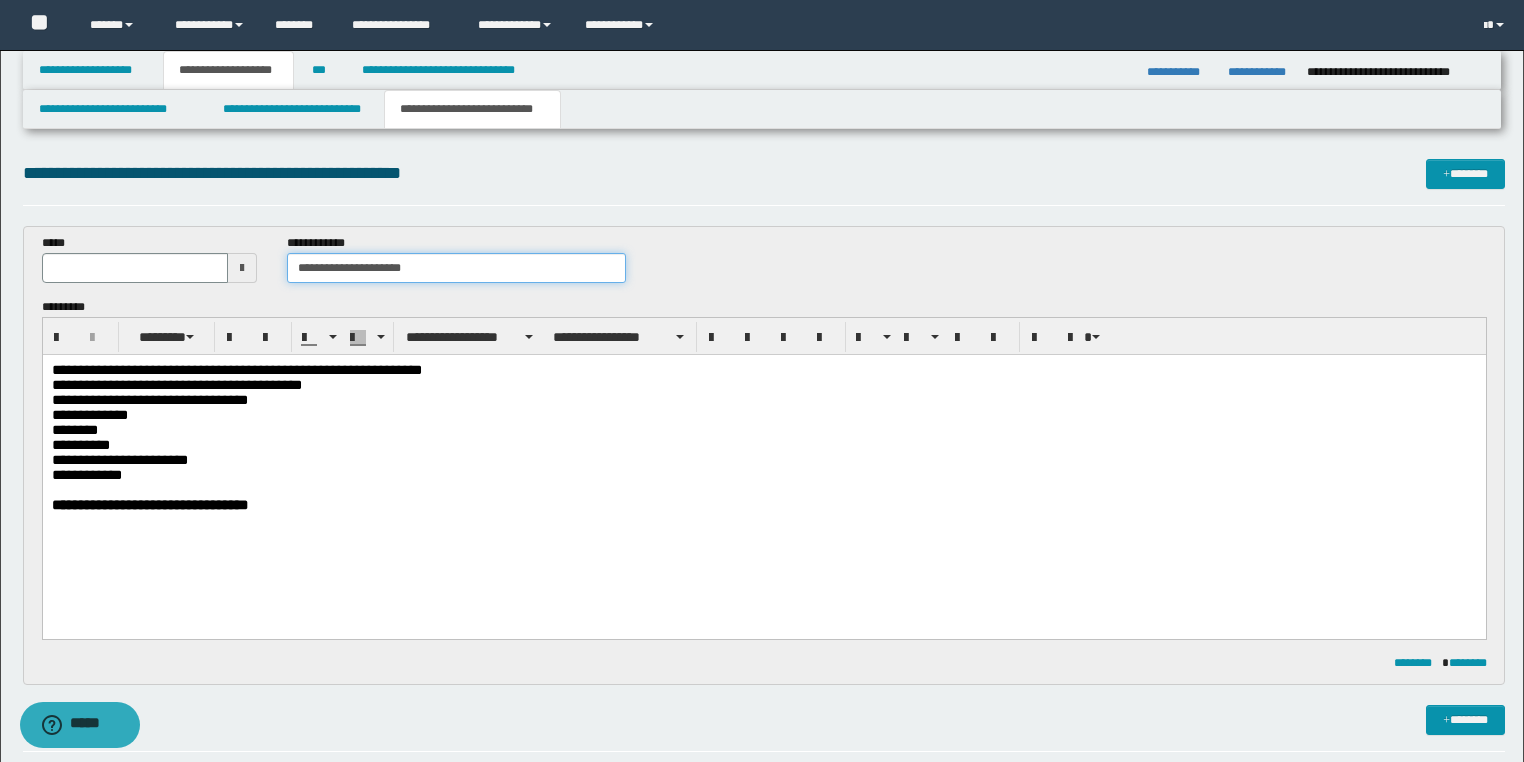 type 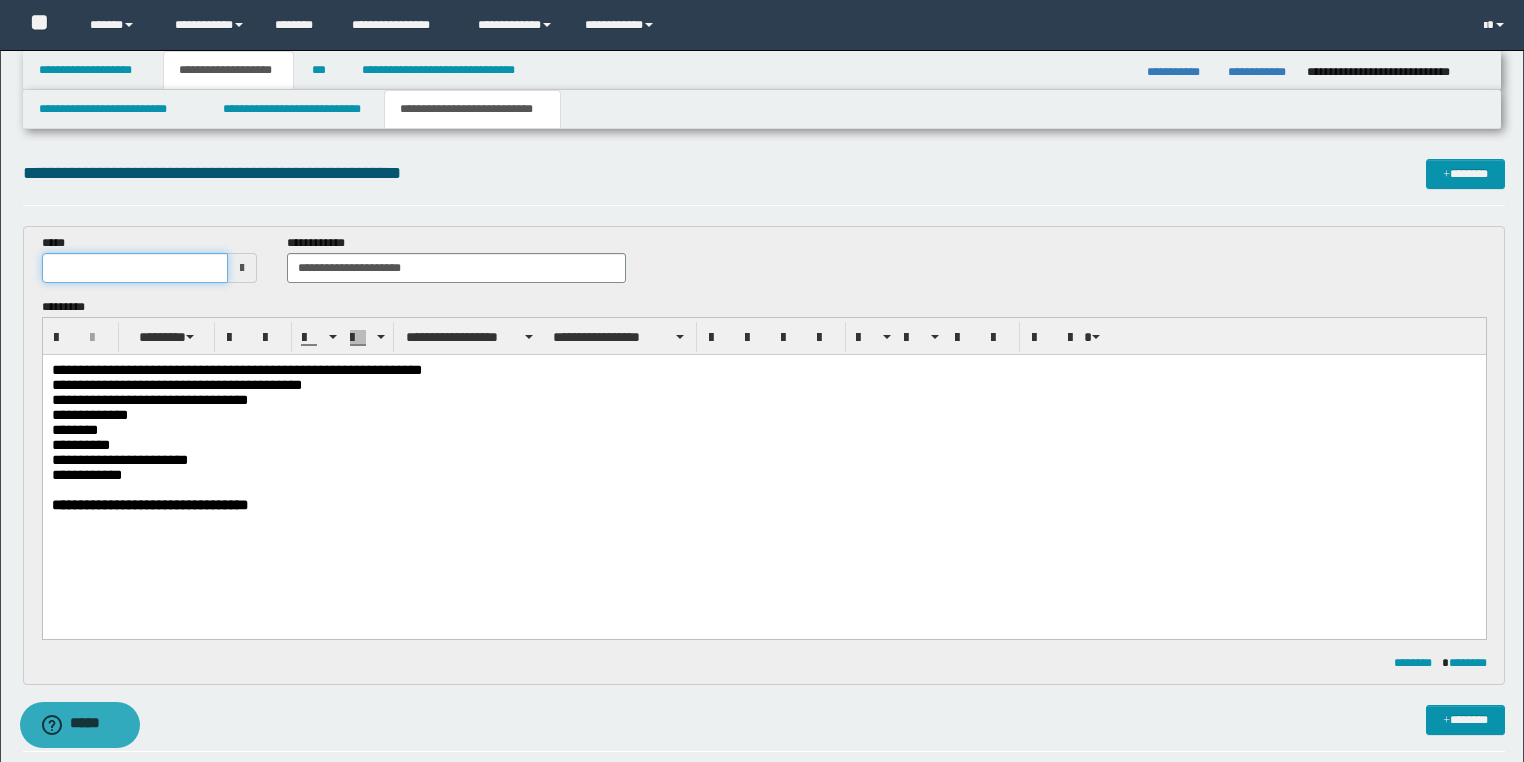 click at bounding box center (135, 268) 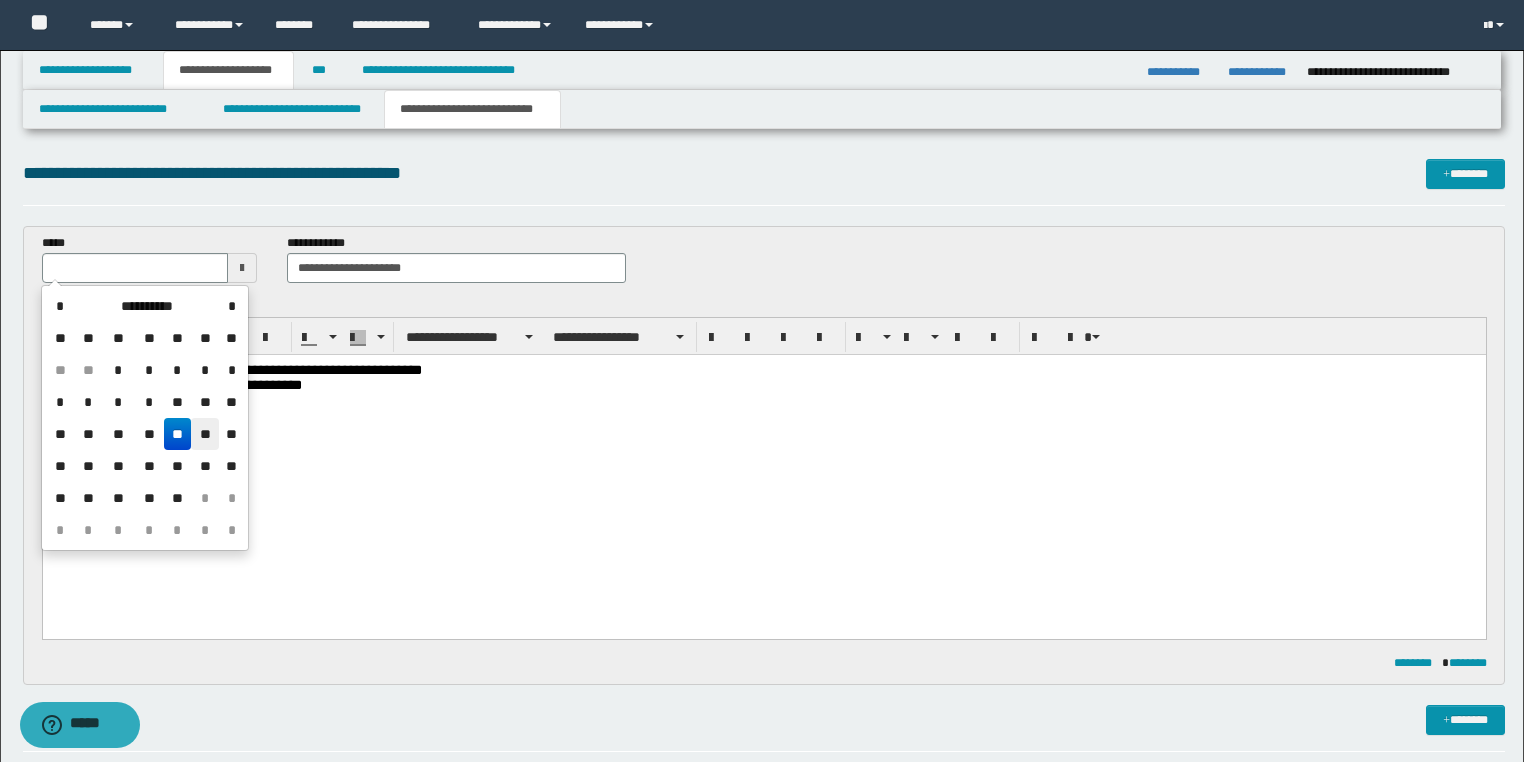 drag, startPoint x: 206, startPoint y: 432, endPoint x: 166, endPoint y: 80, distance: 354.26544 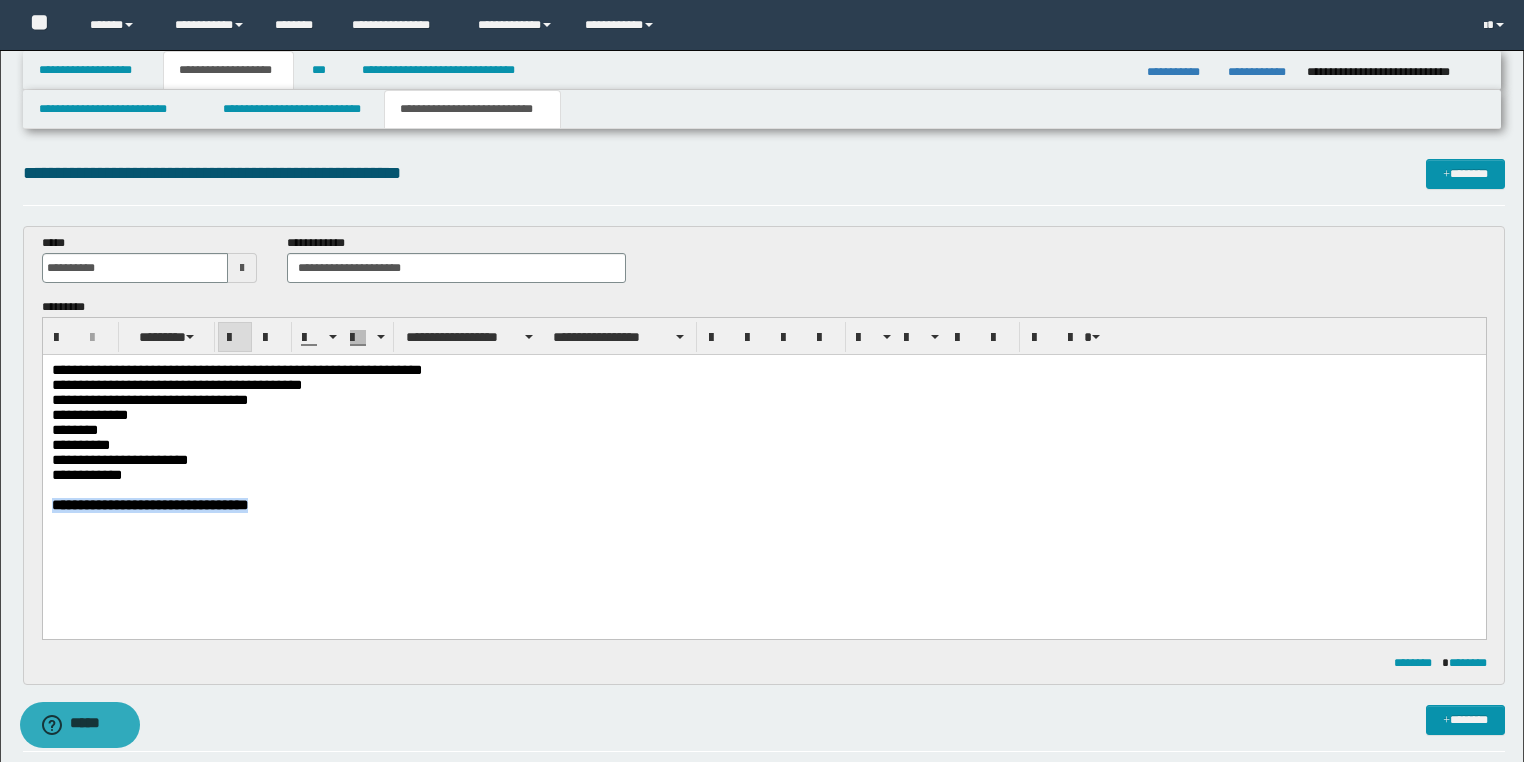drag, startPoint x: 371, startPoint y: 524, endPoint x: 42, endPoint y: 881, distance: 485.47916 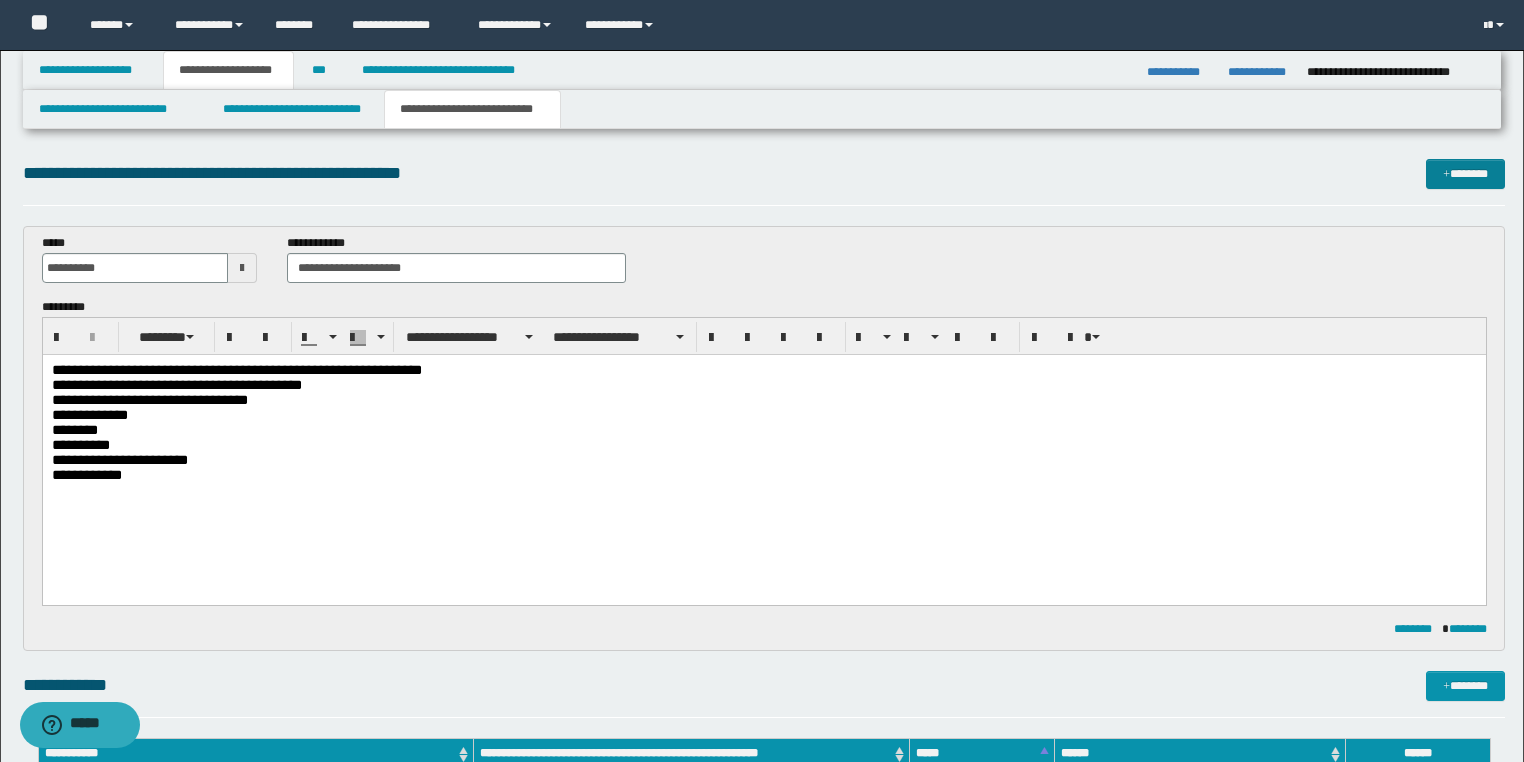 click on "*******" at bounding box center [1465, 174] 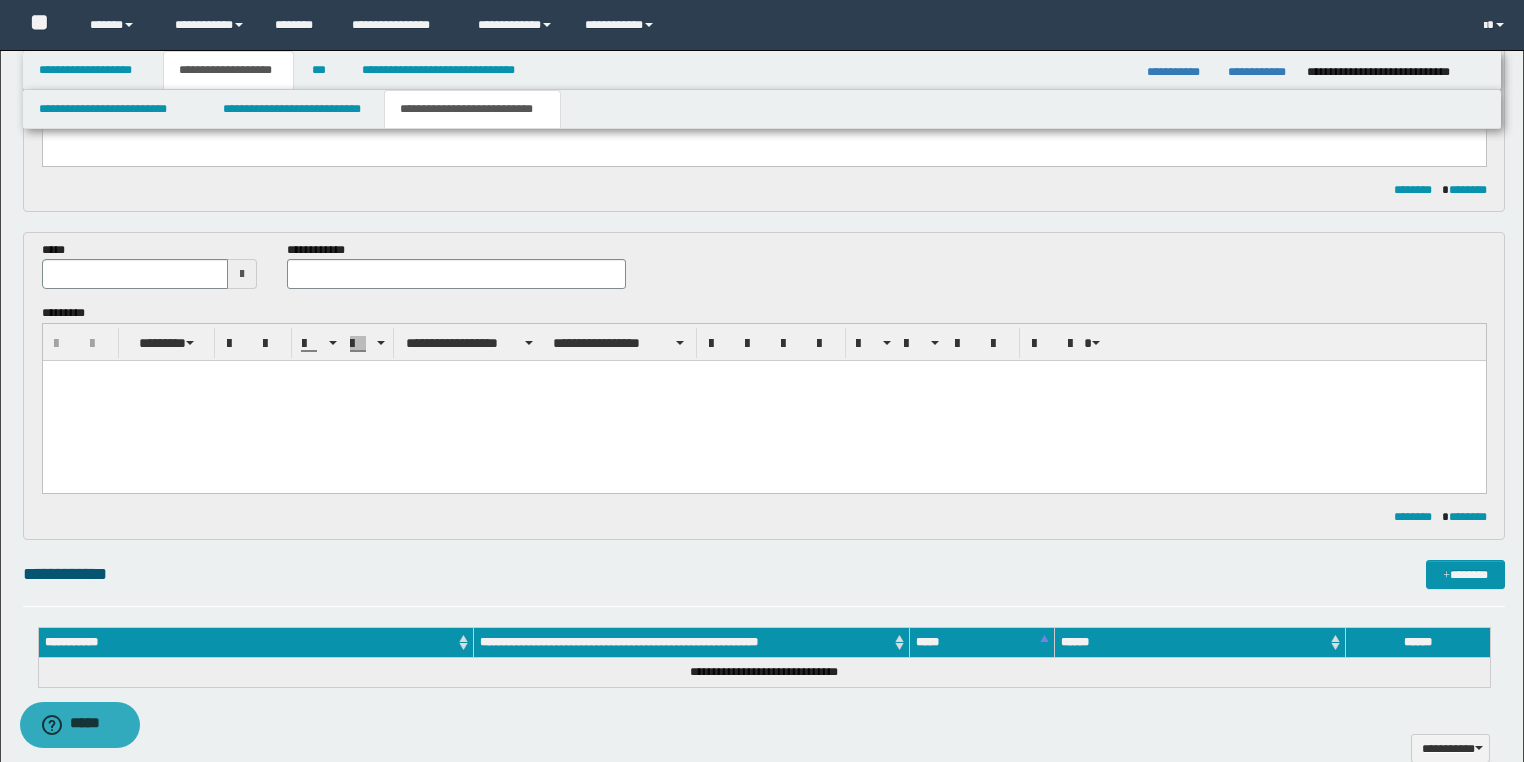 scroll, scrollTop: 438, scrollLeft: 0, axis: vertical 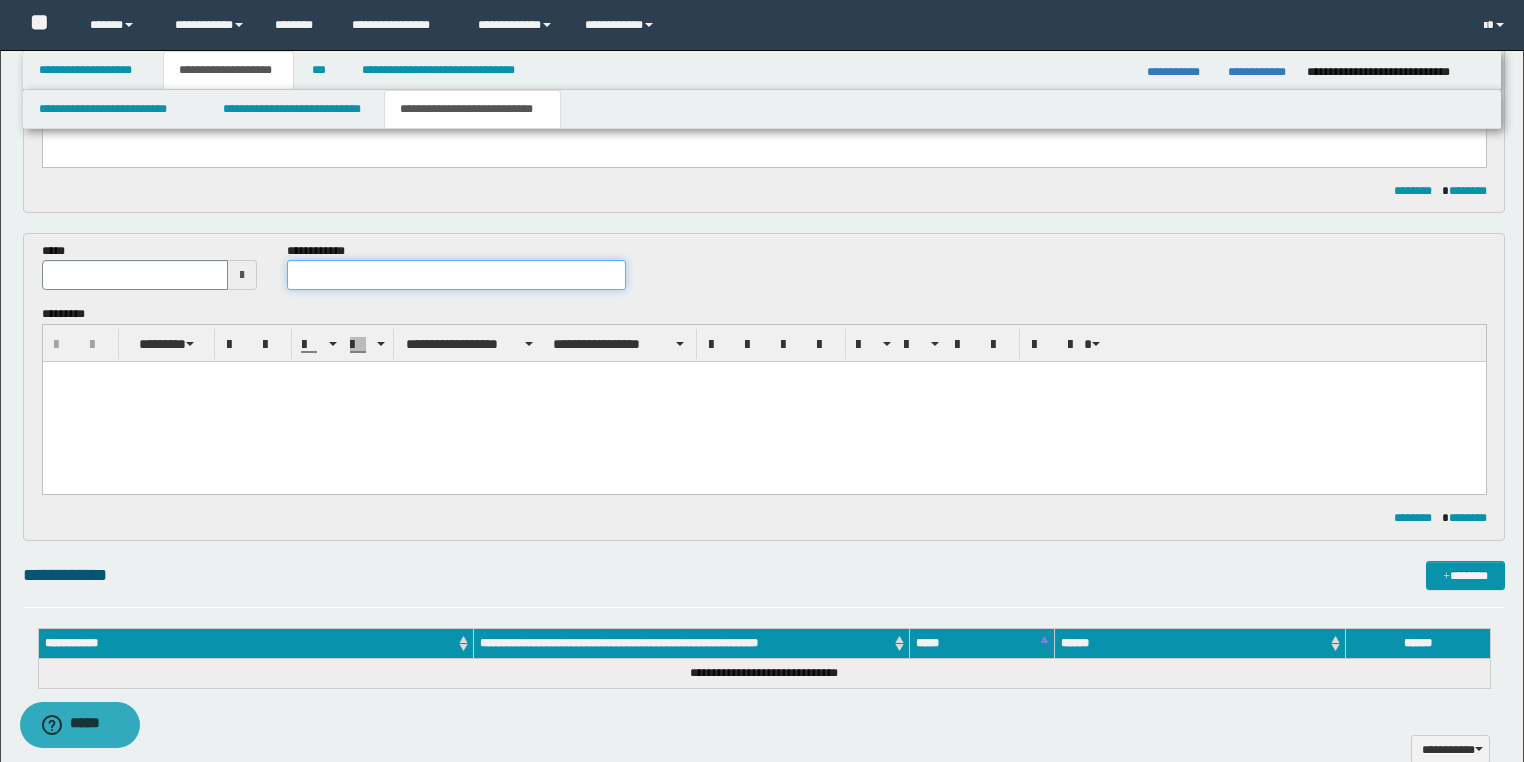 click at bounding box center [456, 275] 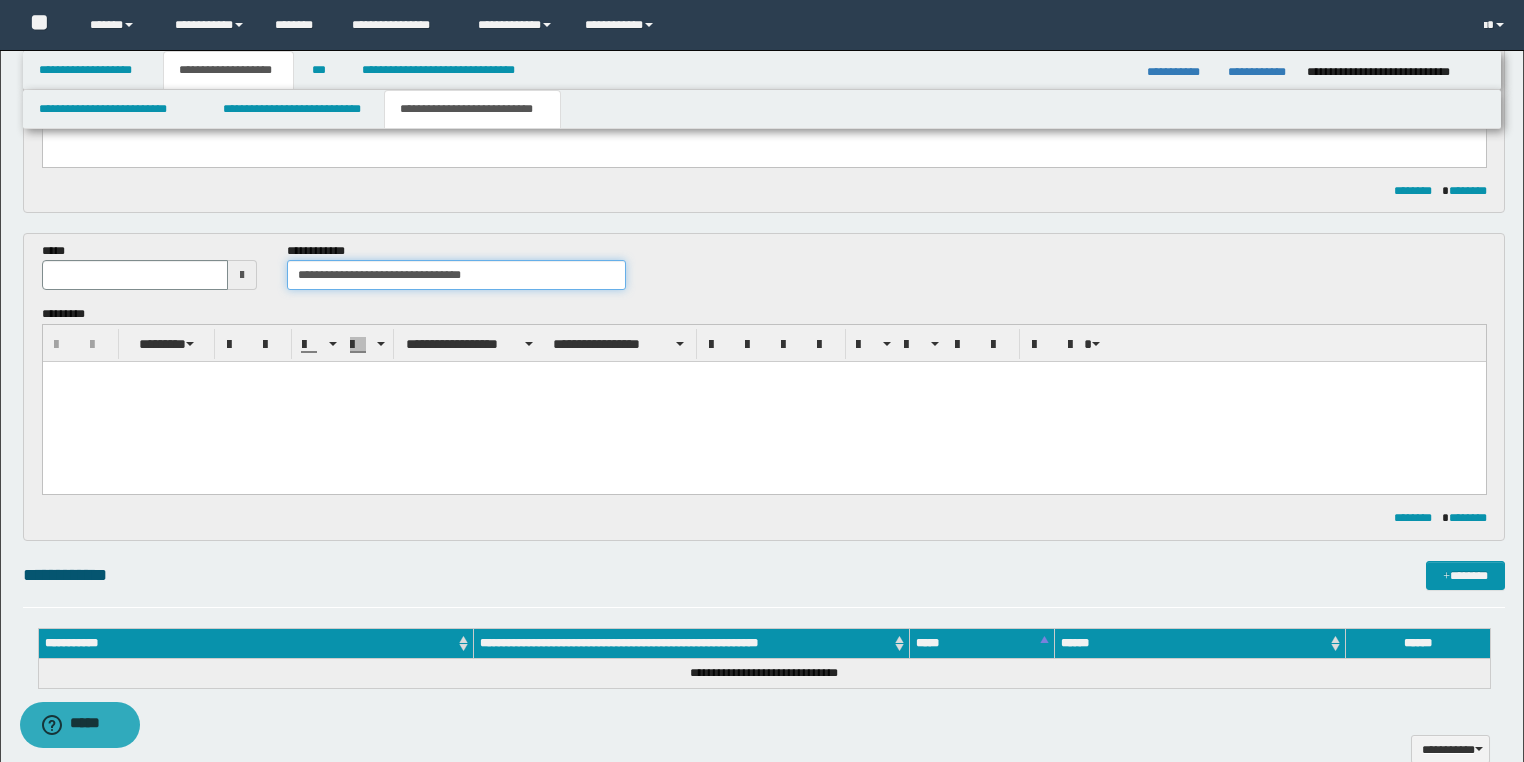 type on "**********" 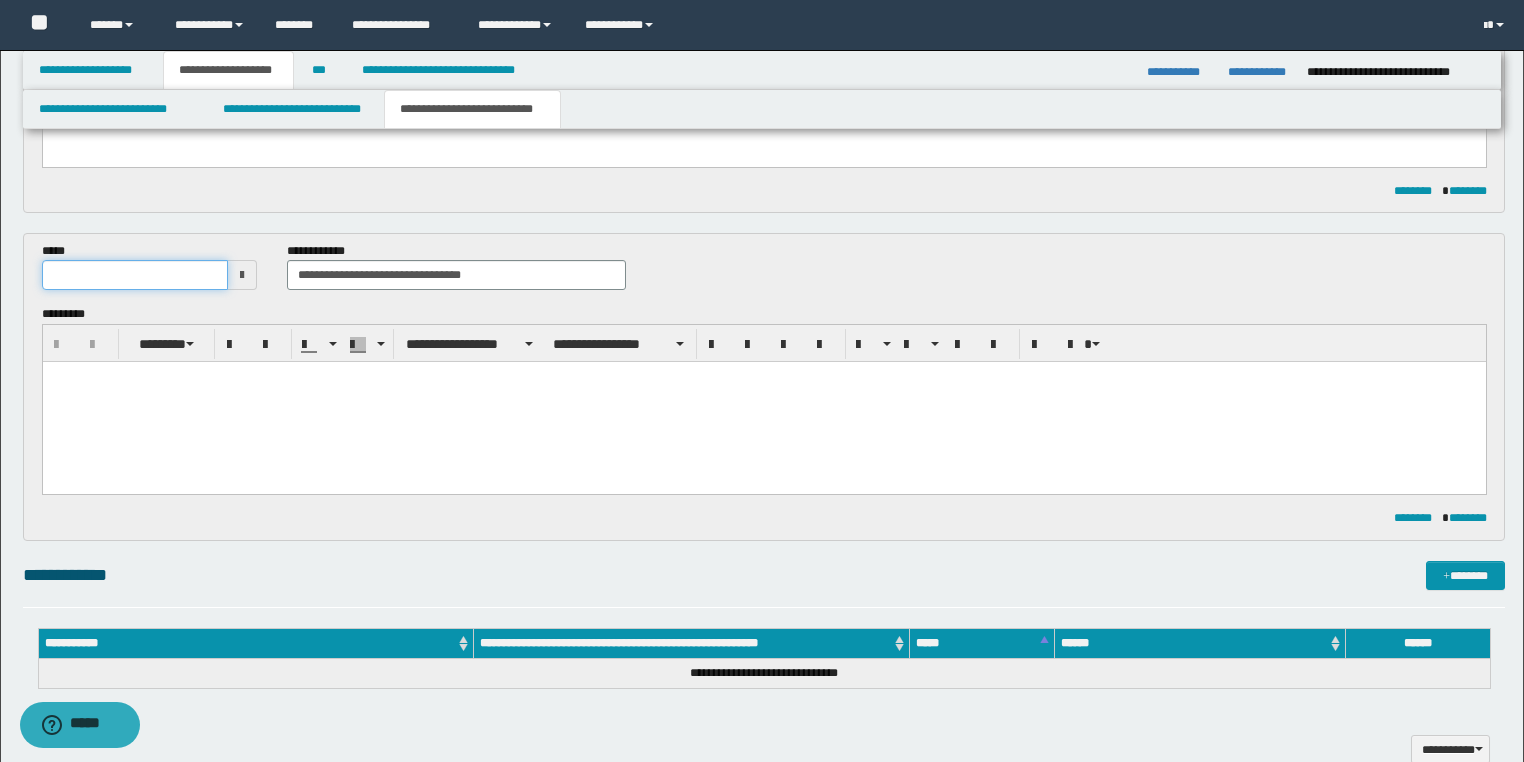 drag, startPoint x: 101, startPoint y: 282, endPoint x: 136, endPoint y: 288, distance: 35.510563 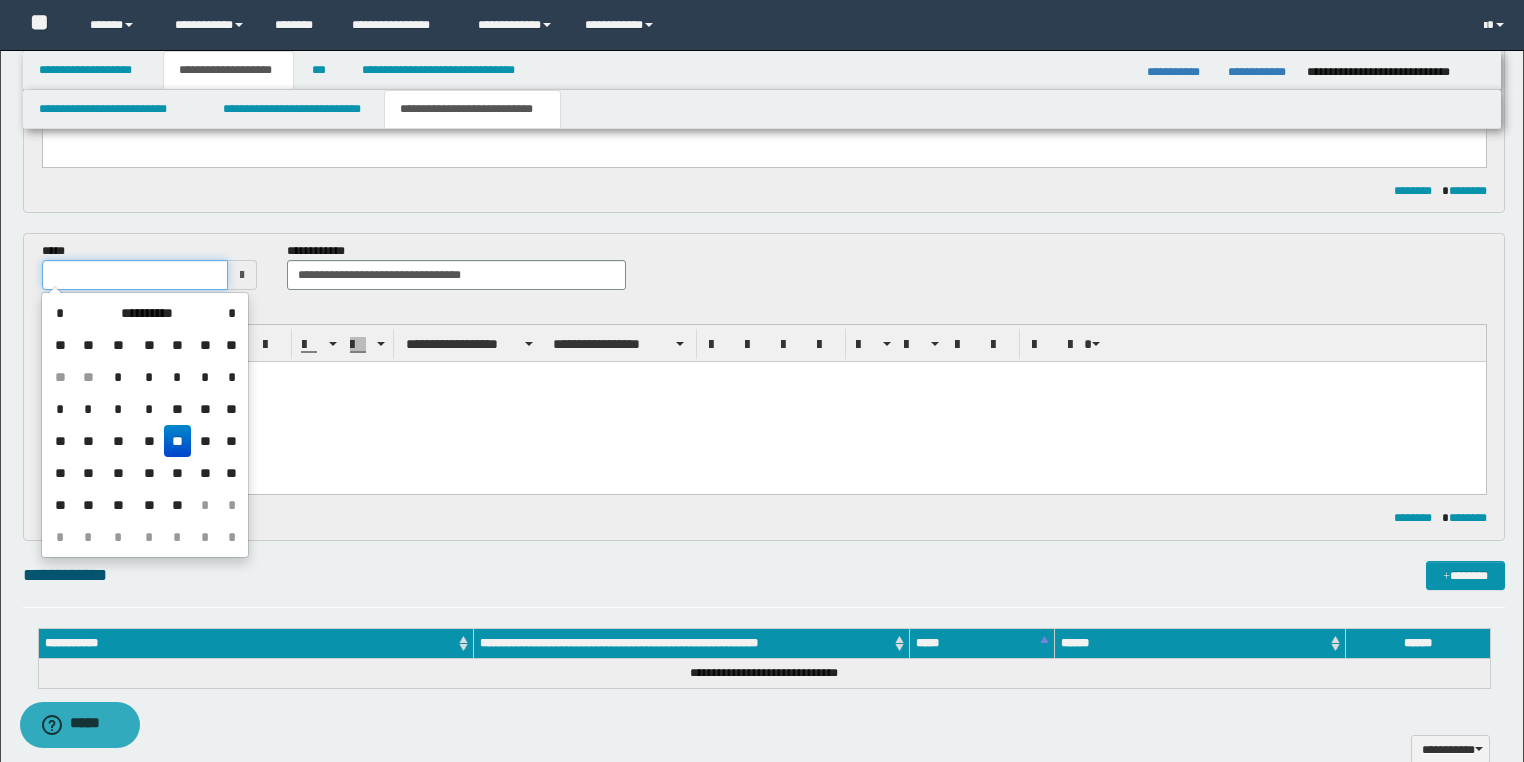 drag, startPoint x: 136, startPoint y: 266, endPoint x: 112, endPoint y: 277, distance: 26.400757 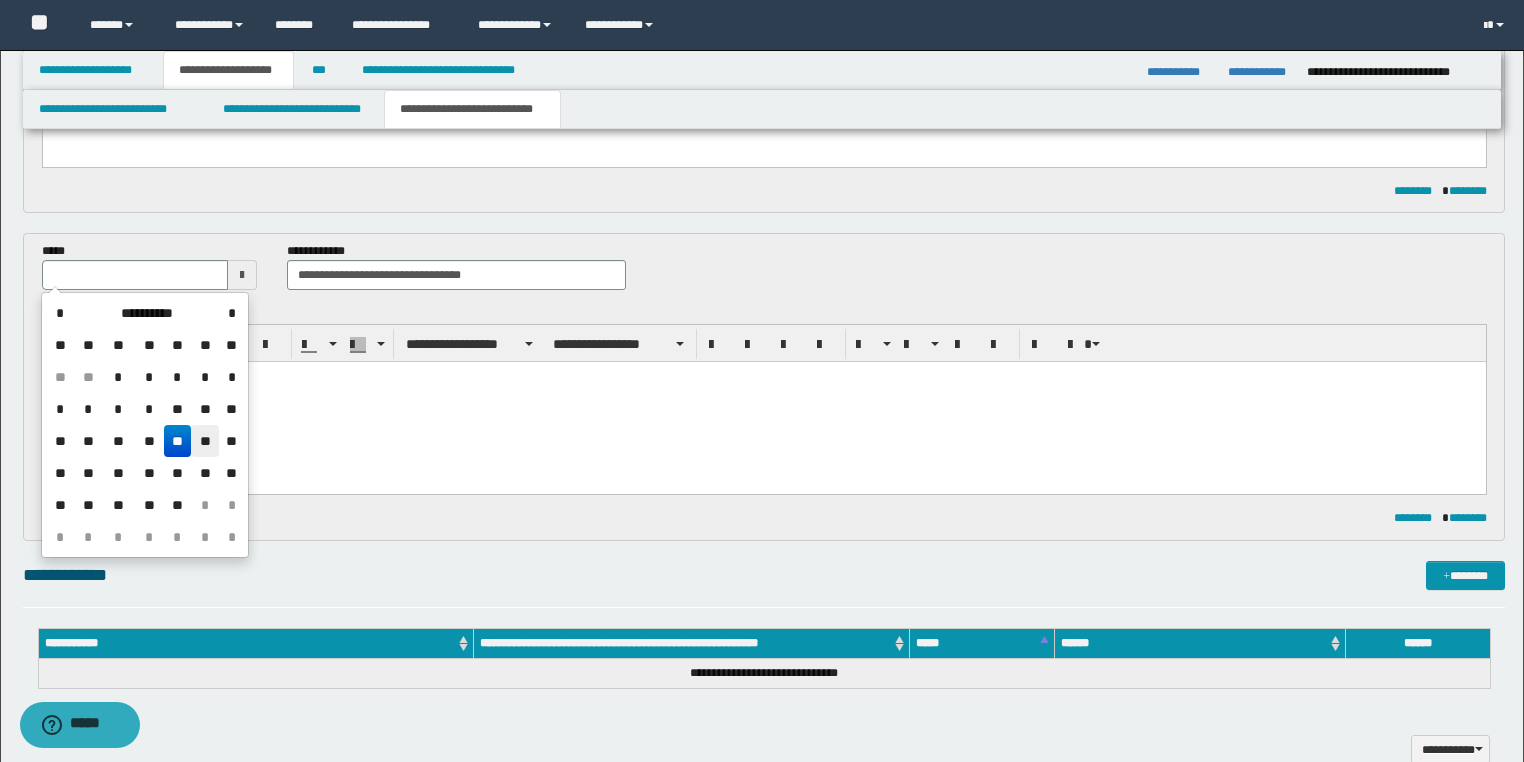 drag, startPoint x: 207, startPoint y: 440, endPoint x: 425, endPoint y: 68, distance: 431.1705 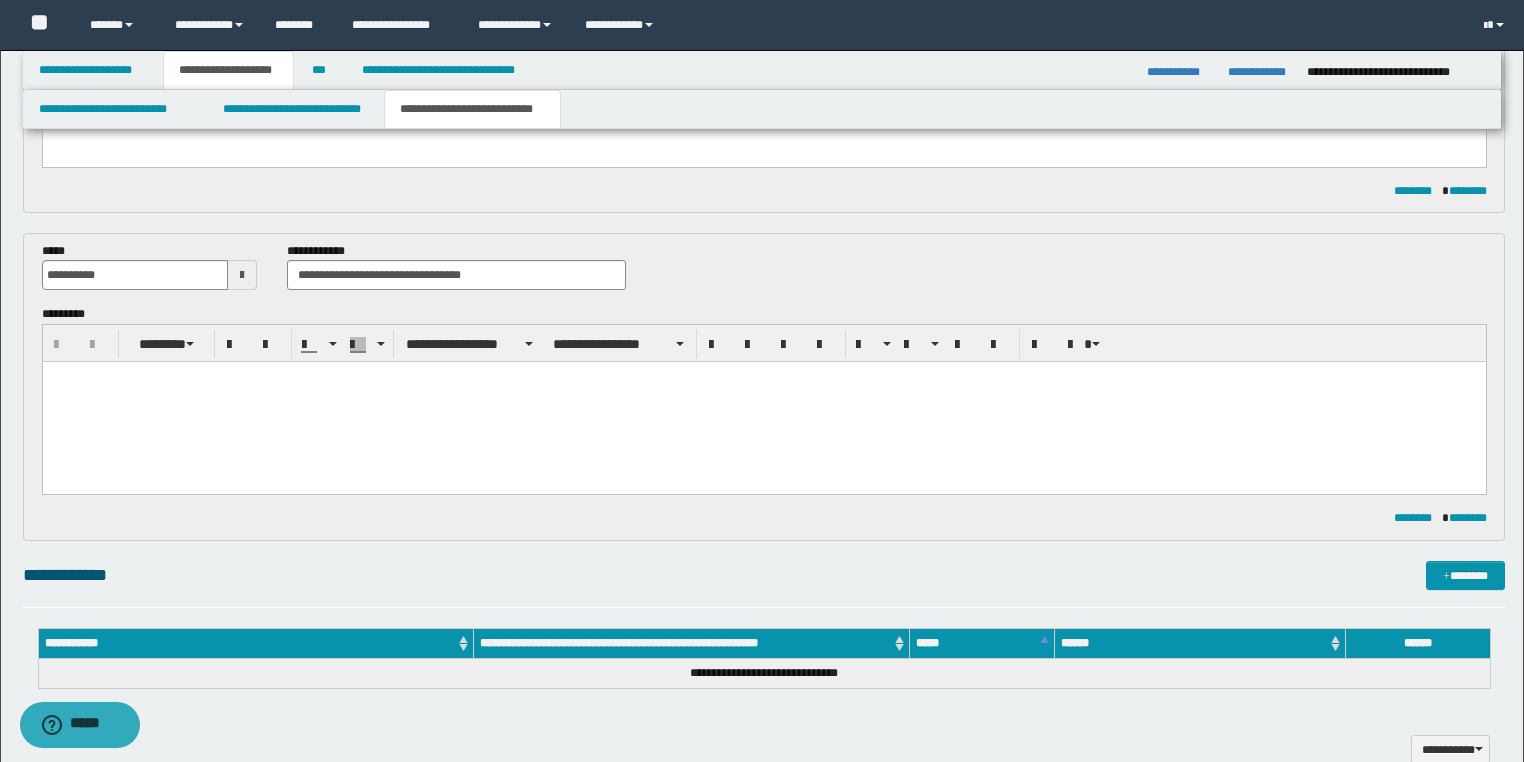 click at bounding box center (763, 402) 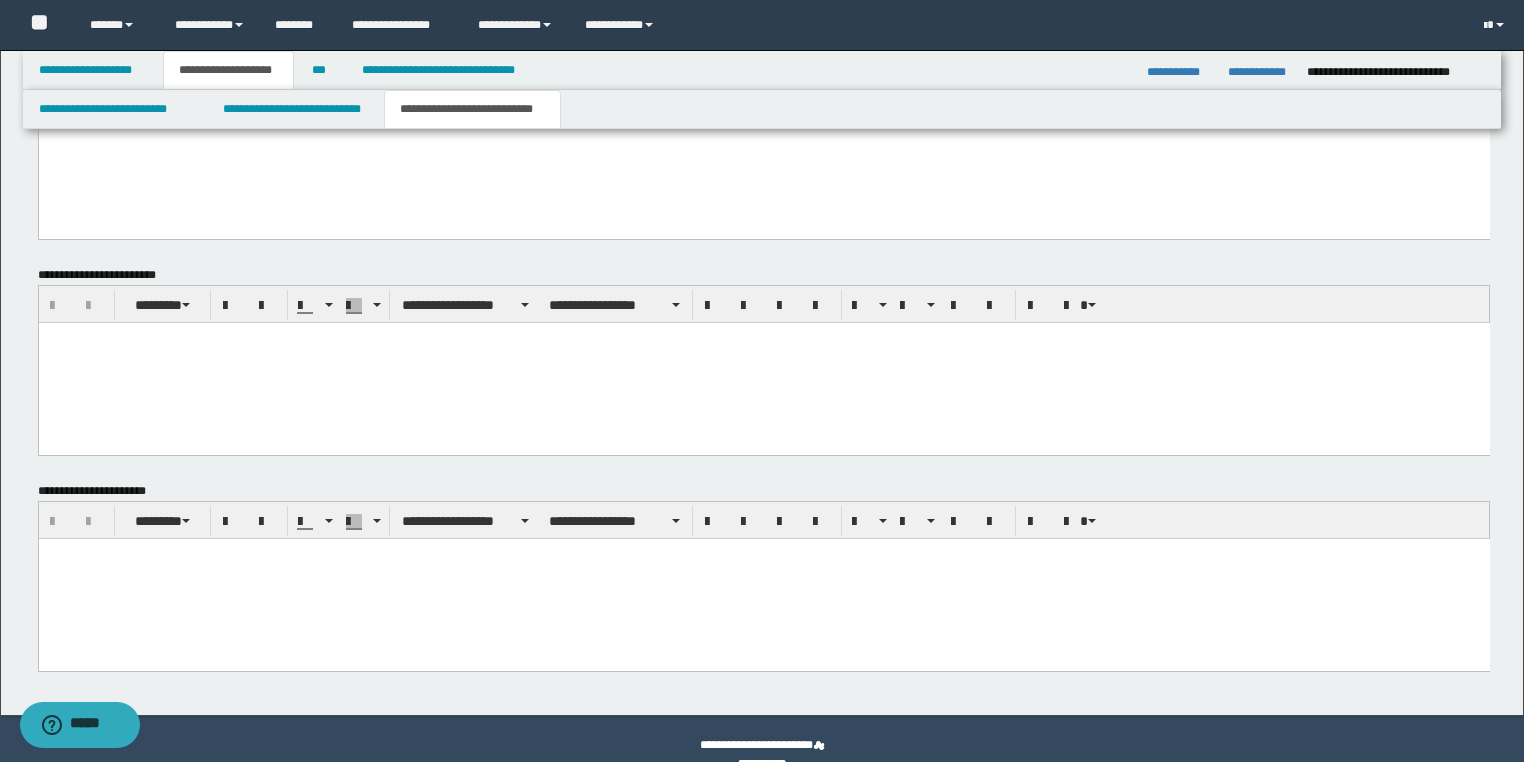scroll, scrollTop: 1195, scrollLeft: 0, axis: vertical 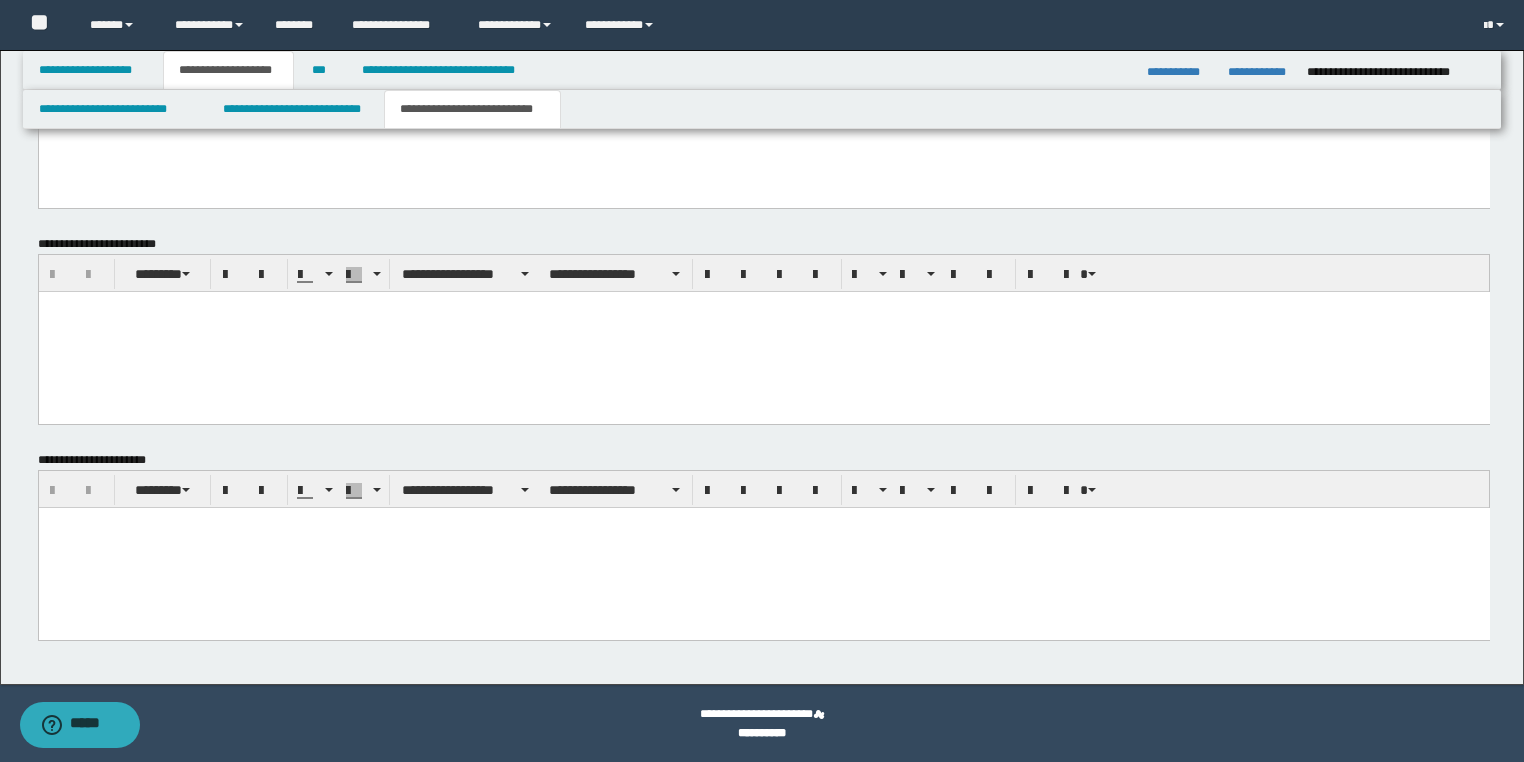 click at bounding box center (763, 547) 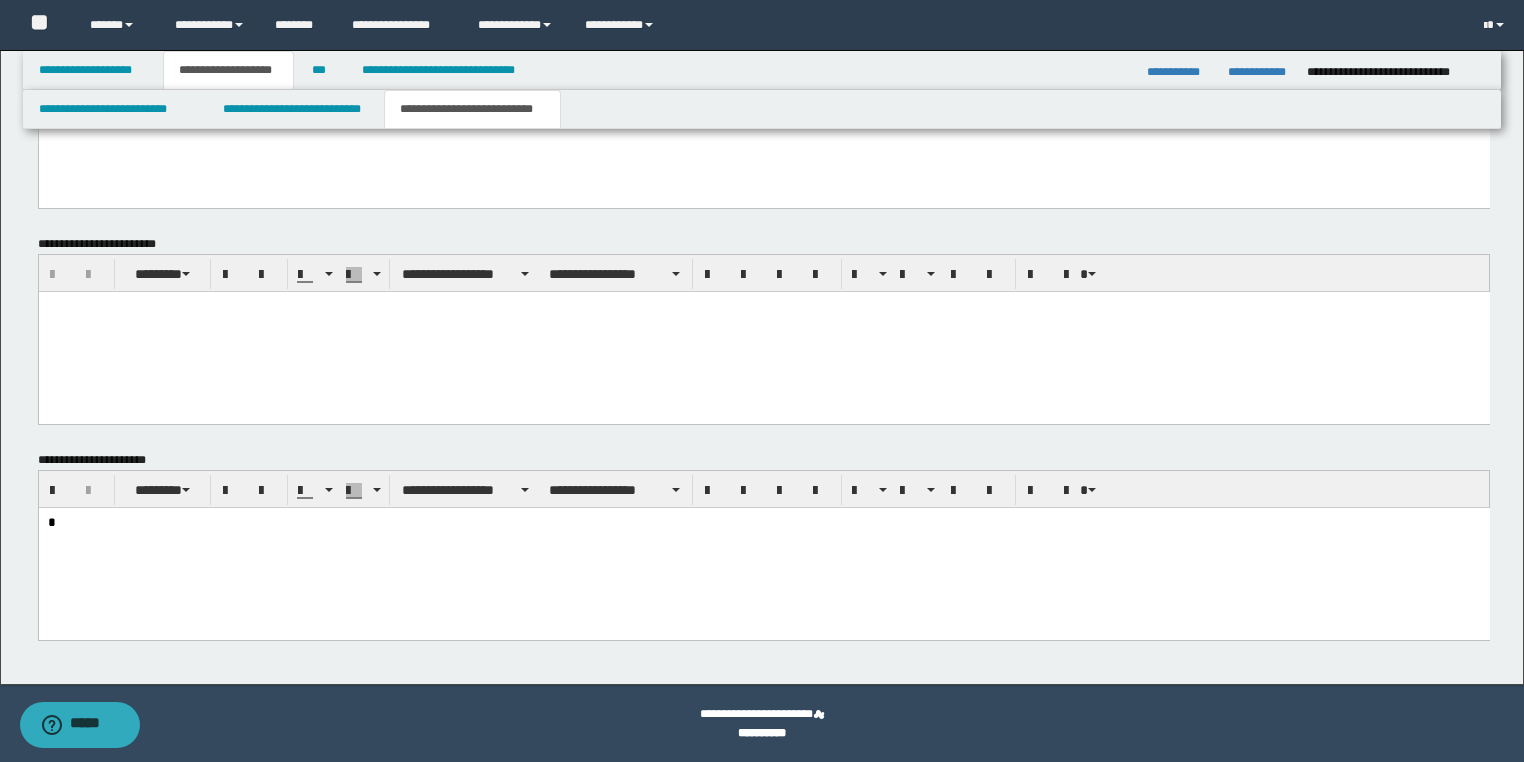 drag, startPoint x: 113, startPoint y: 542, endPoint x: -1, endPoint y: 541, distance: 114.00439 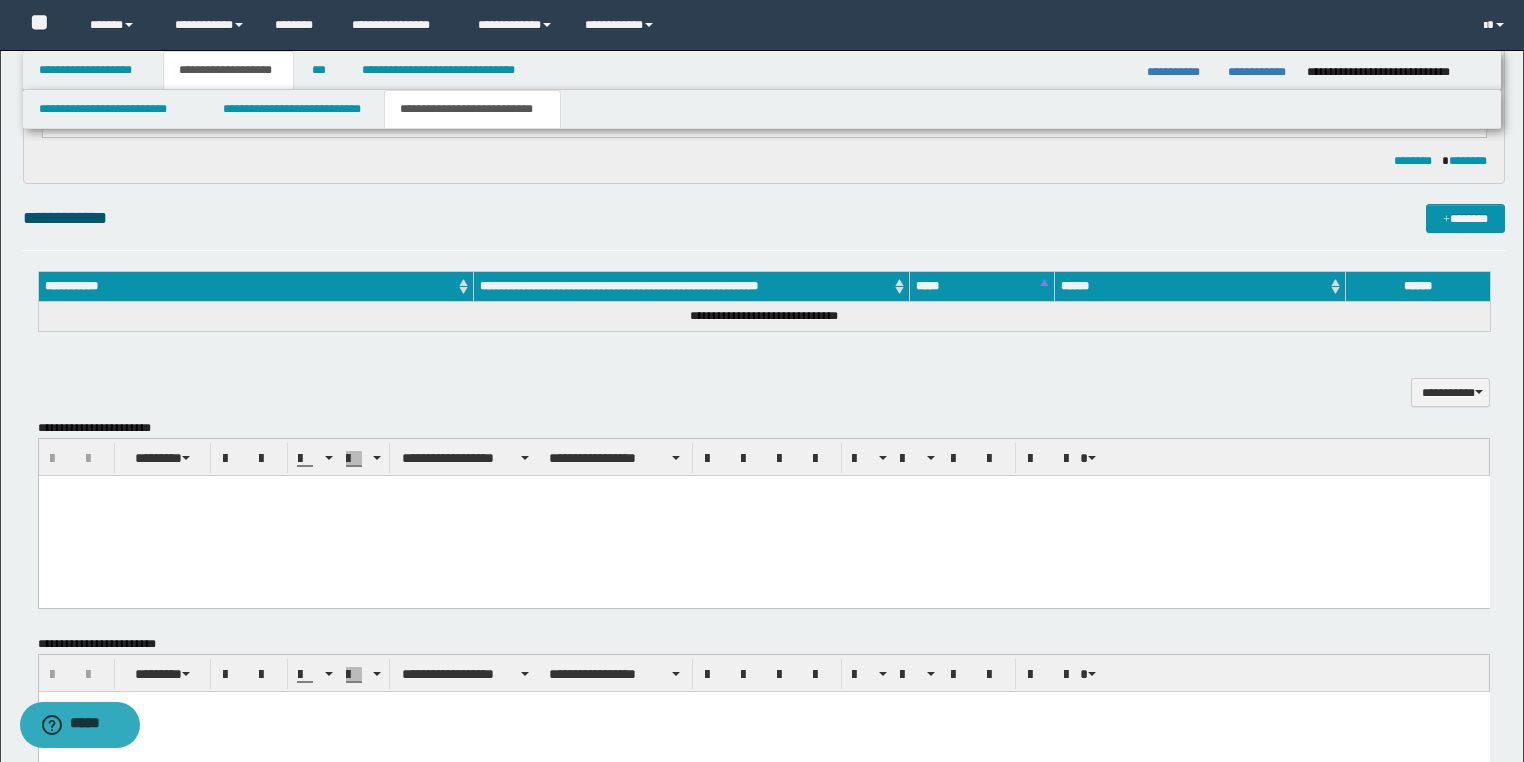 click at bounding box center [763, 491] 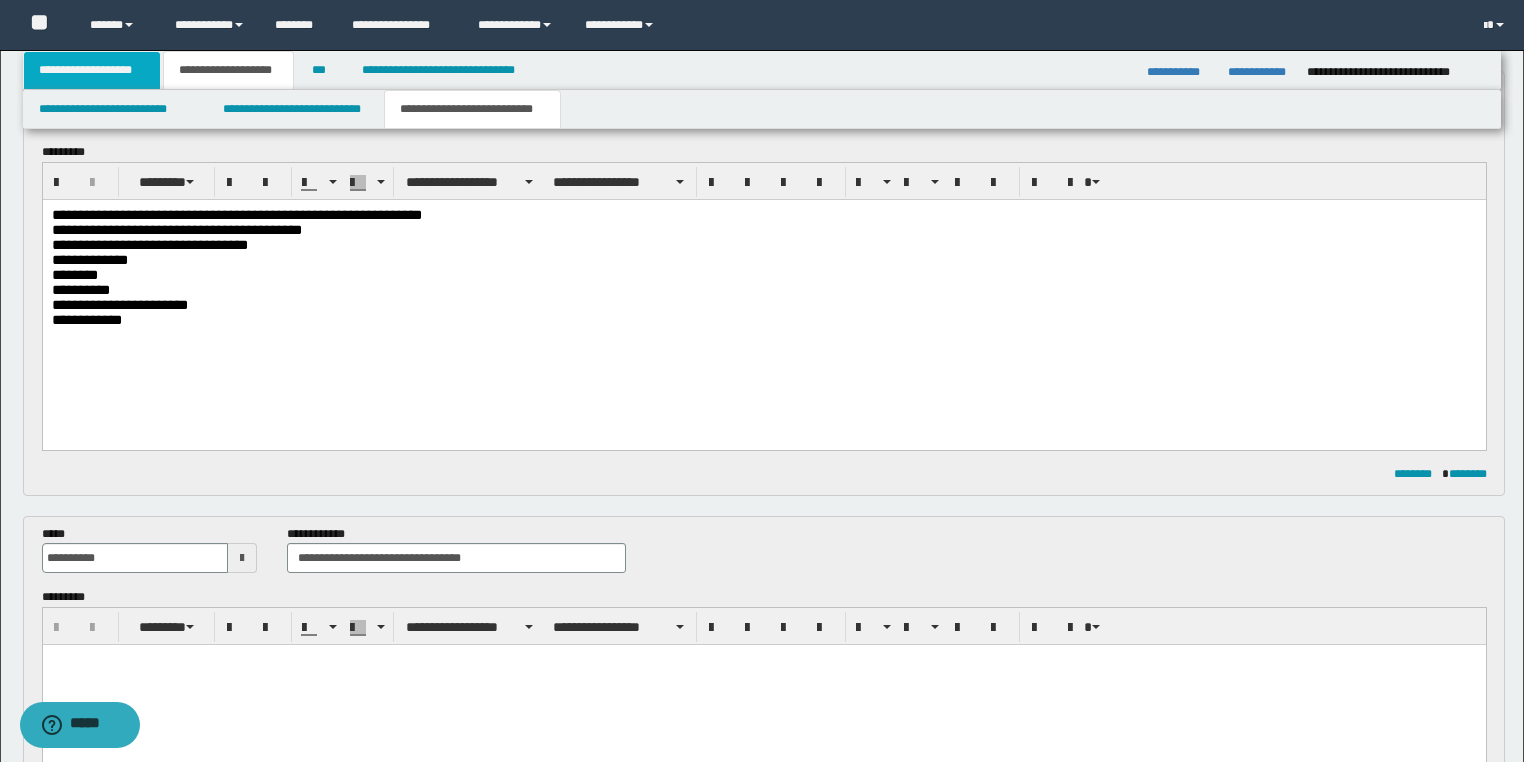 click on "**********" at bounding box center (92, 70) 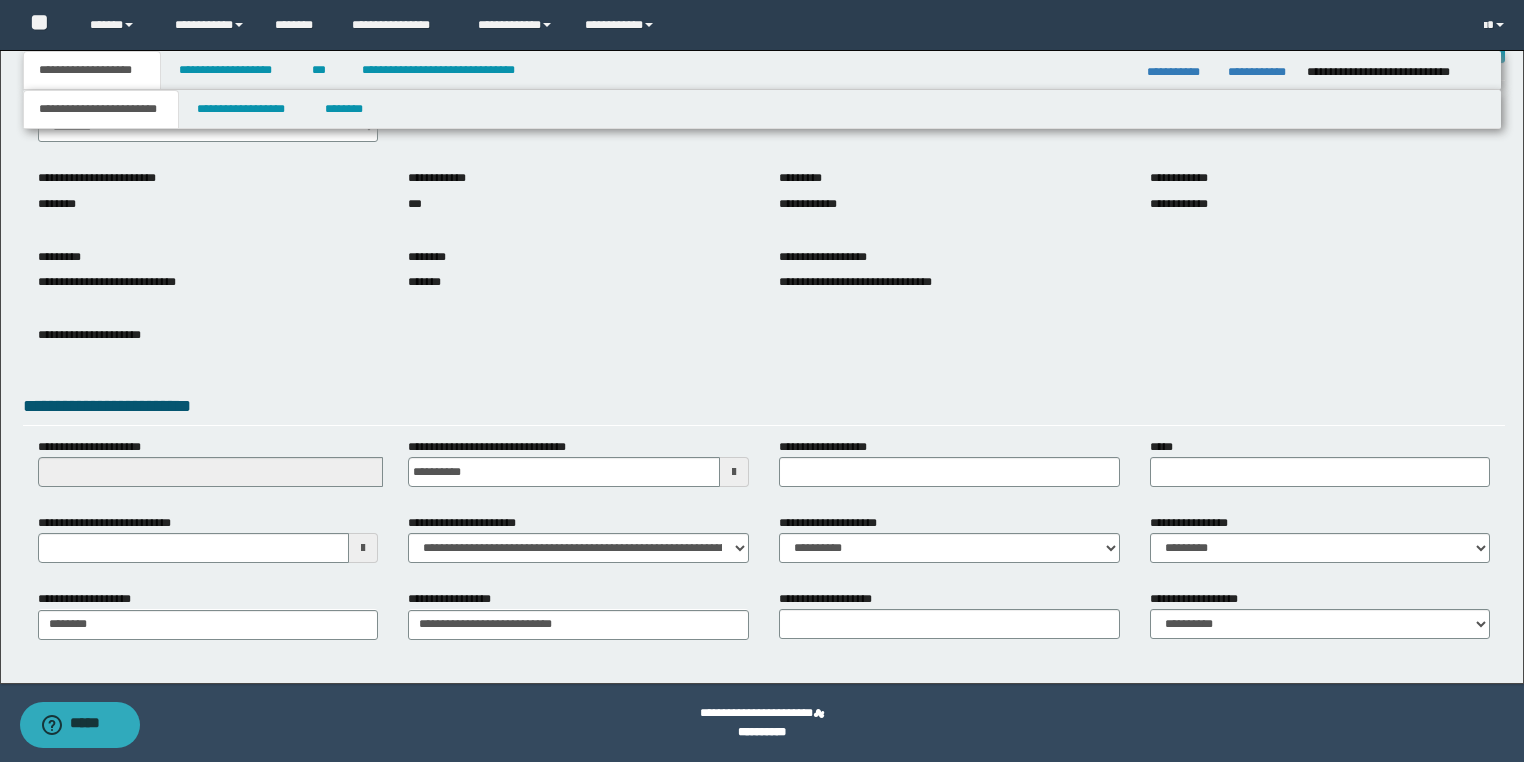 scroll, scrollTop: 120, scrollLeft: 0, axis: vertical 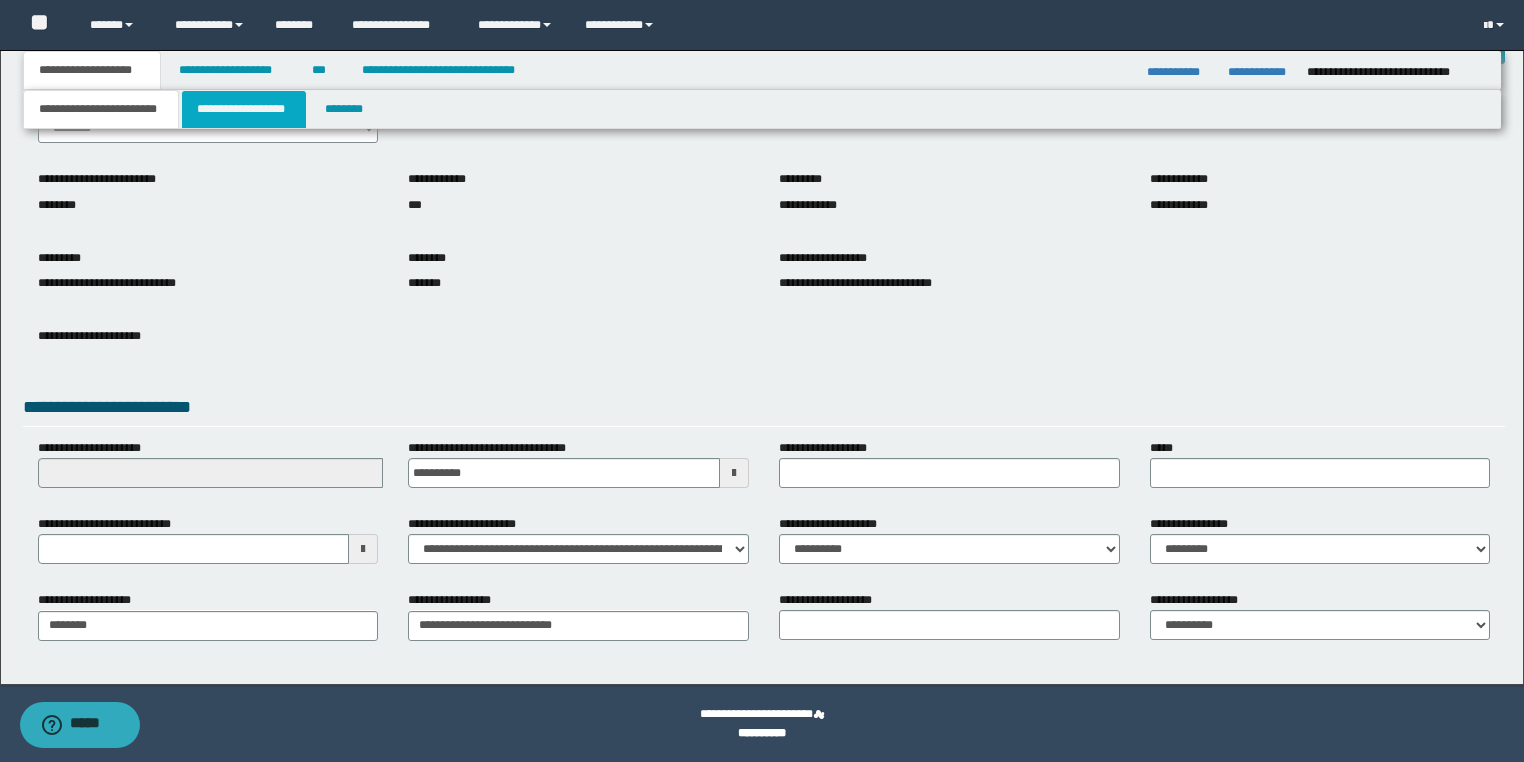 click on "**********" at bounding box center [244, 109] 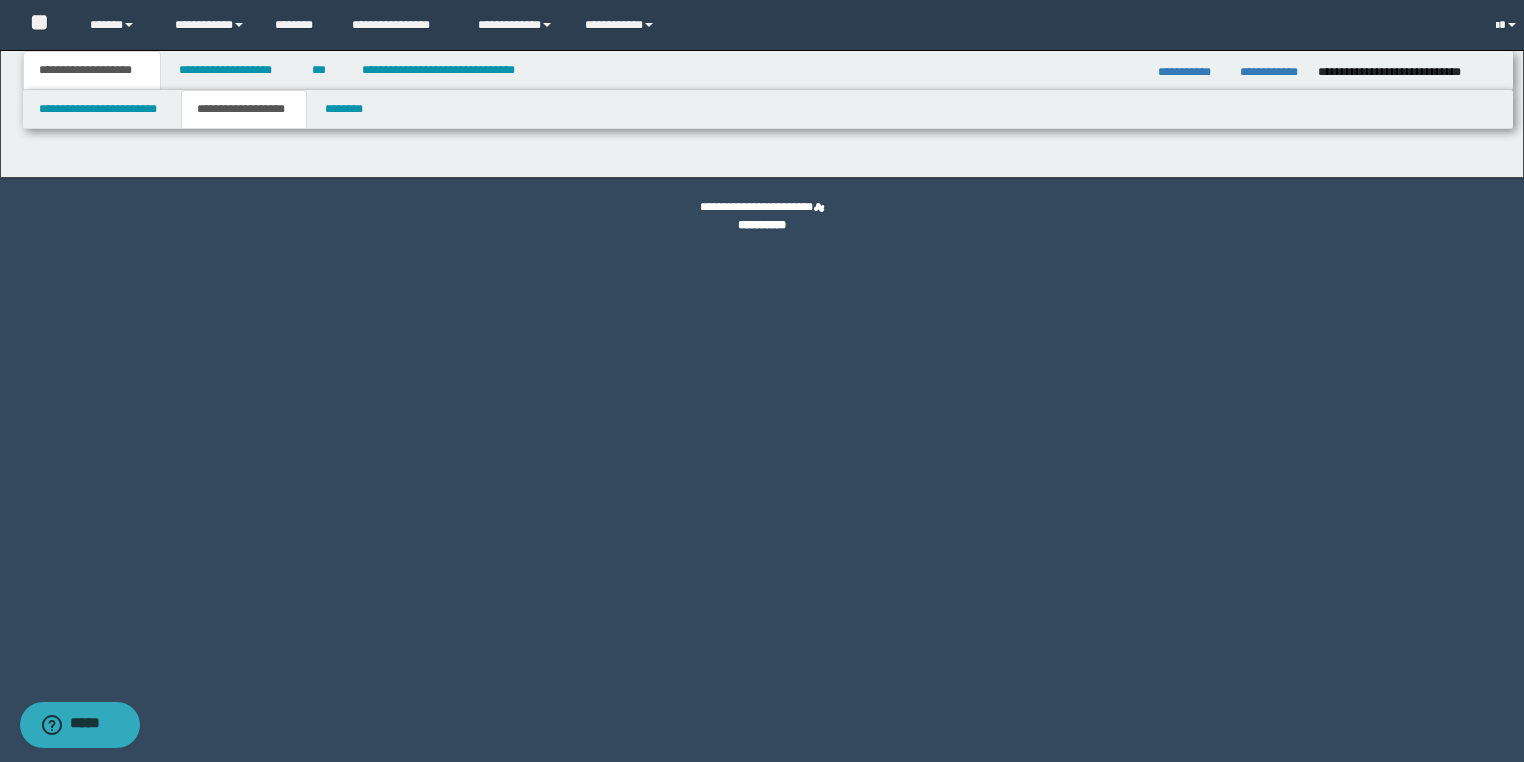 scroll, scrollTop: 0, scrollLeft: 0, axis: both 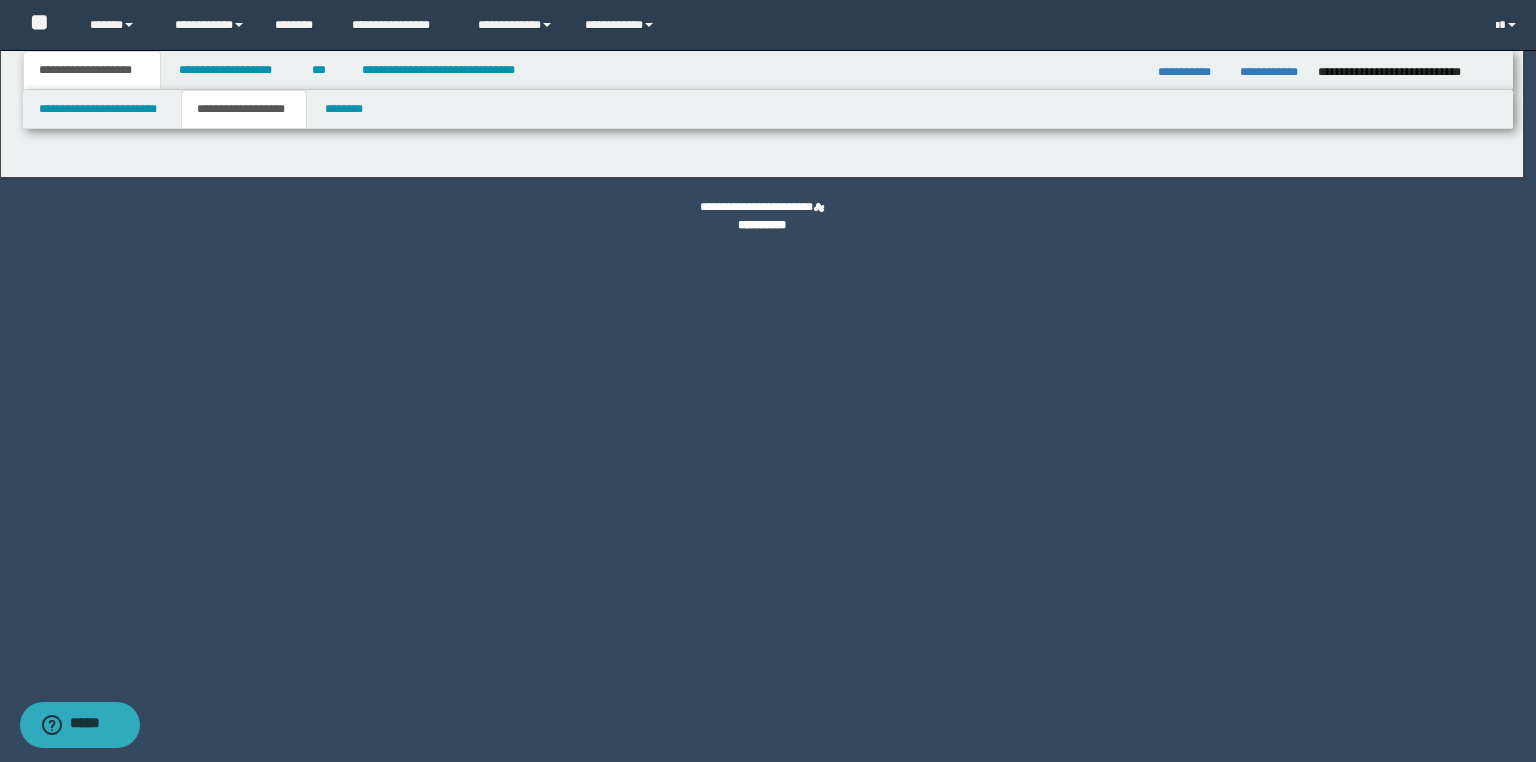 type on "********" 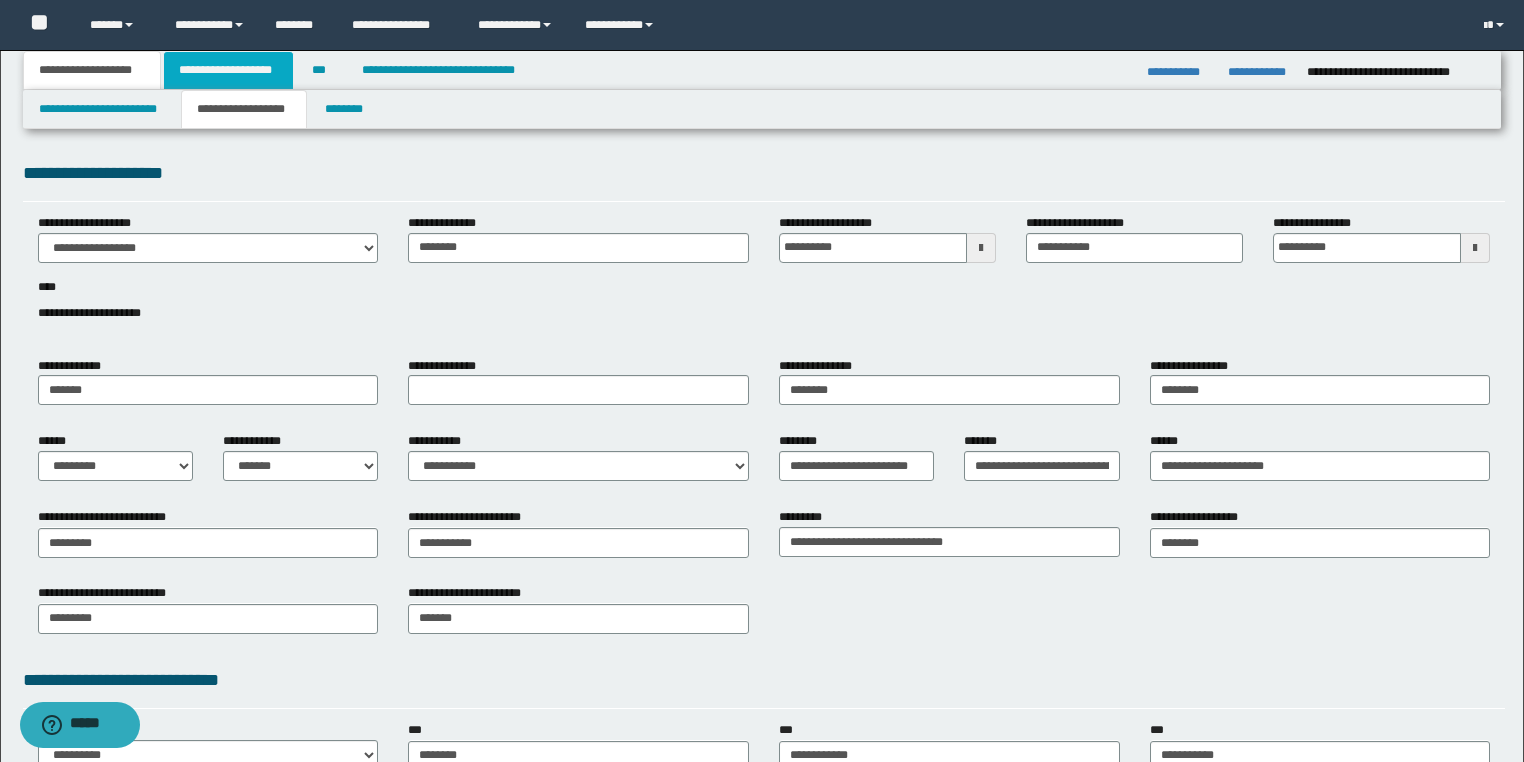 drag, startPoint x: 208, startPoint y: 66, endPoint x: 216, endPoint y: 84, distance: 19.697716 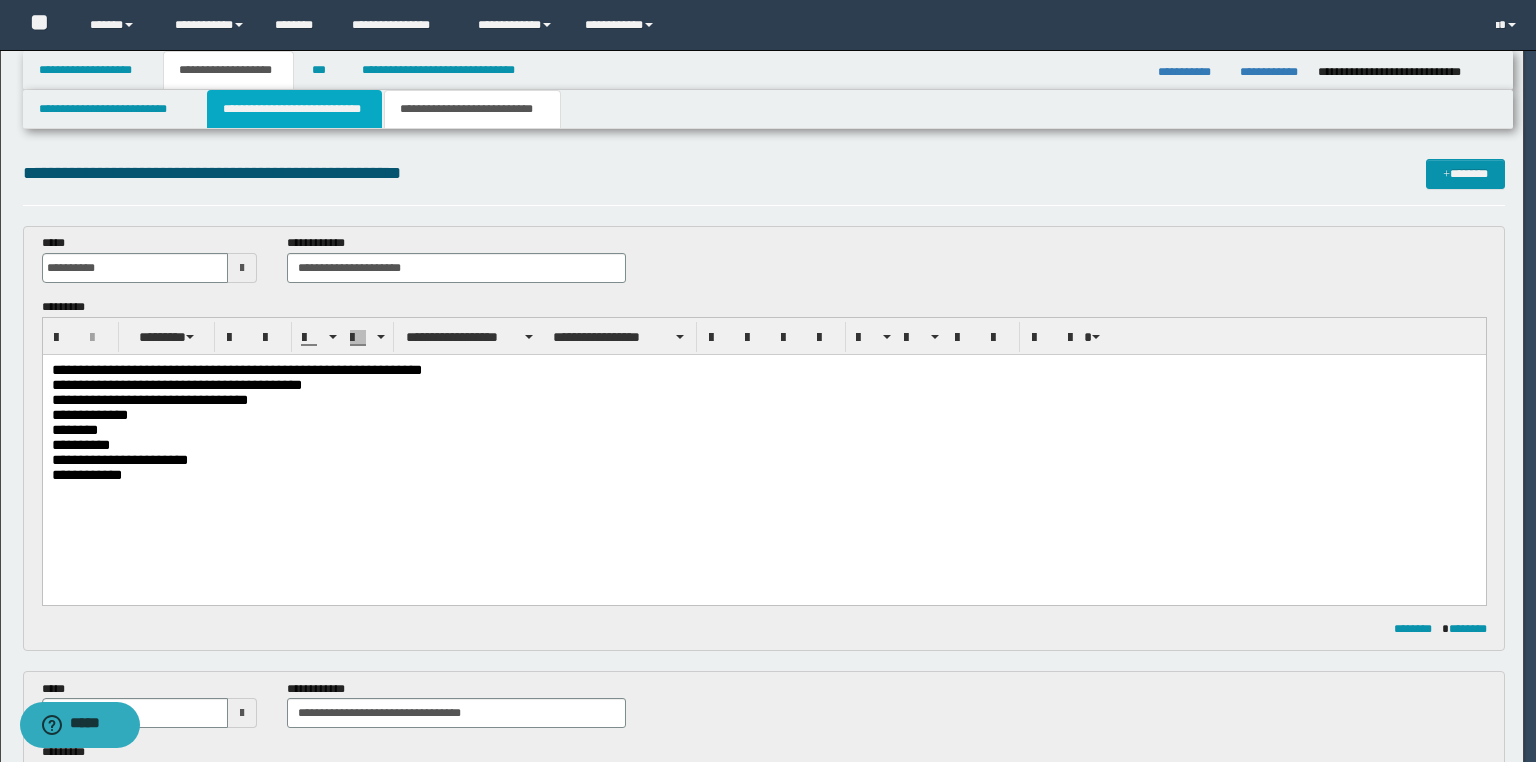drag, startPoint x: 280, startPoint y: 112, endPoint x: 291, endPoint y: 136, distance: 26.400757 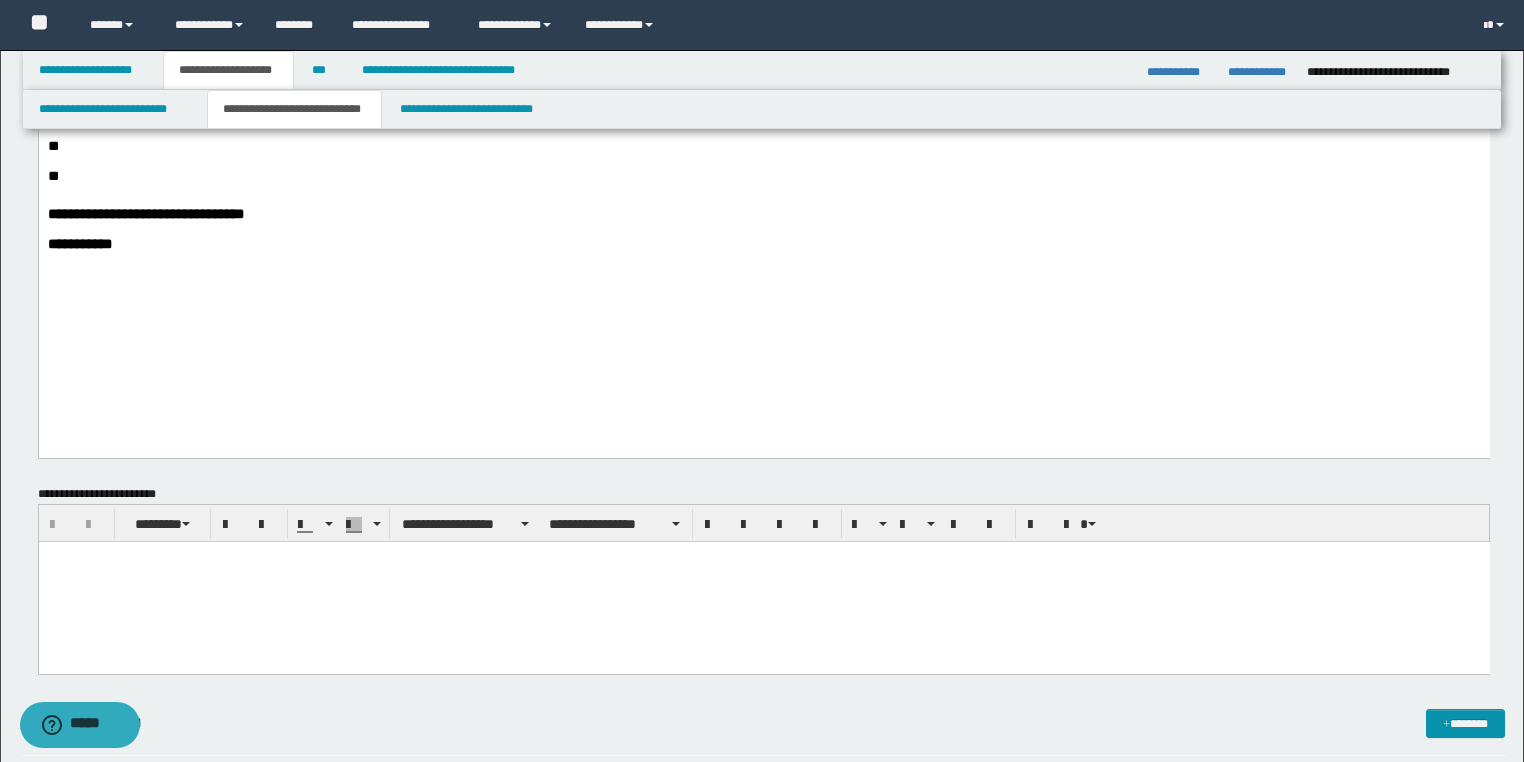 scroll, scrollTop: 960, scrollLeft: 0, axis: vertical 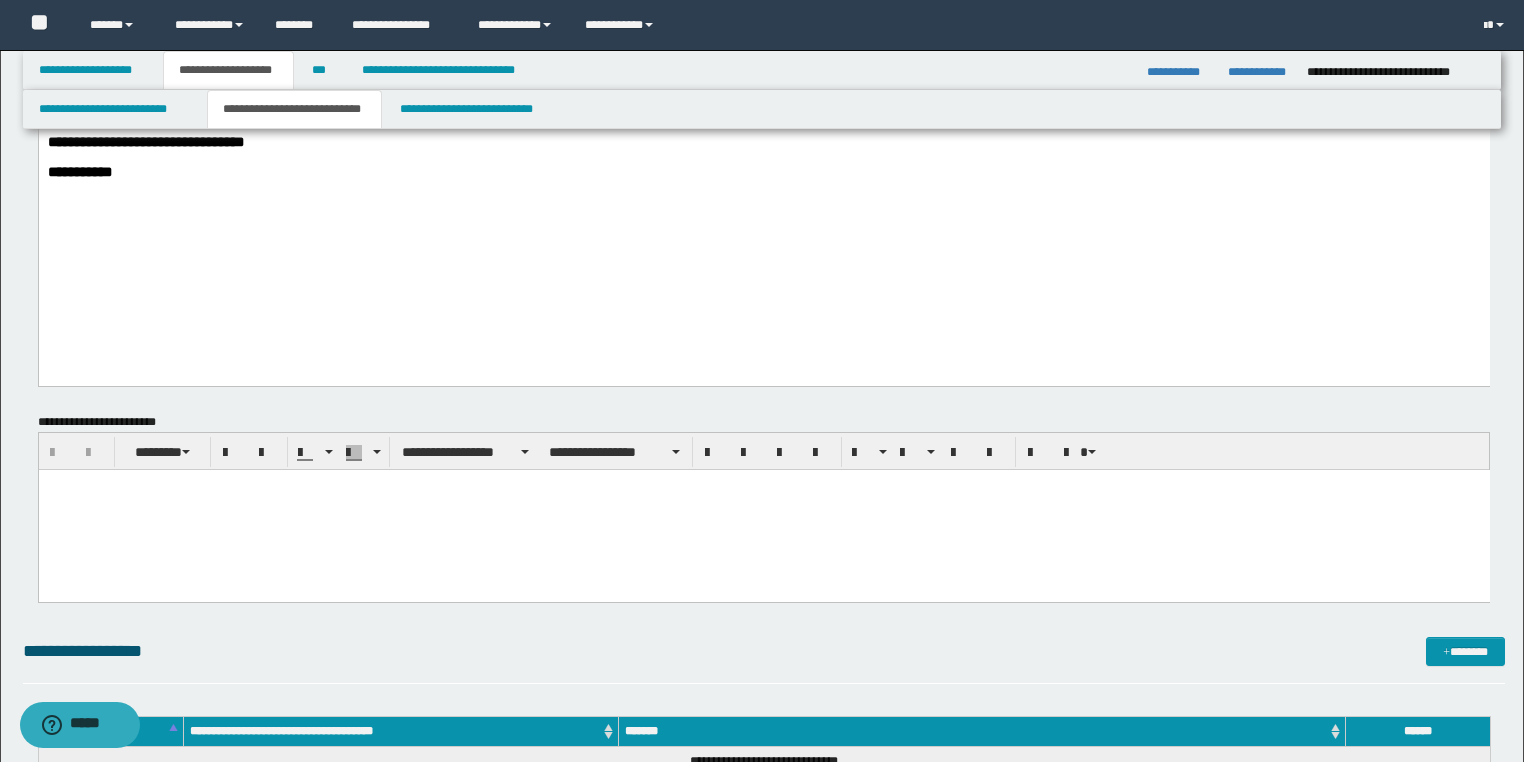 click at bounding box center [763, 509] 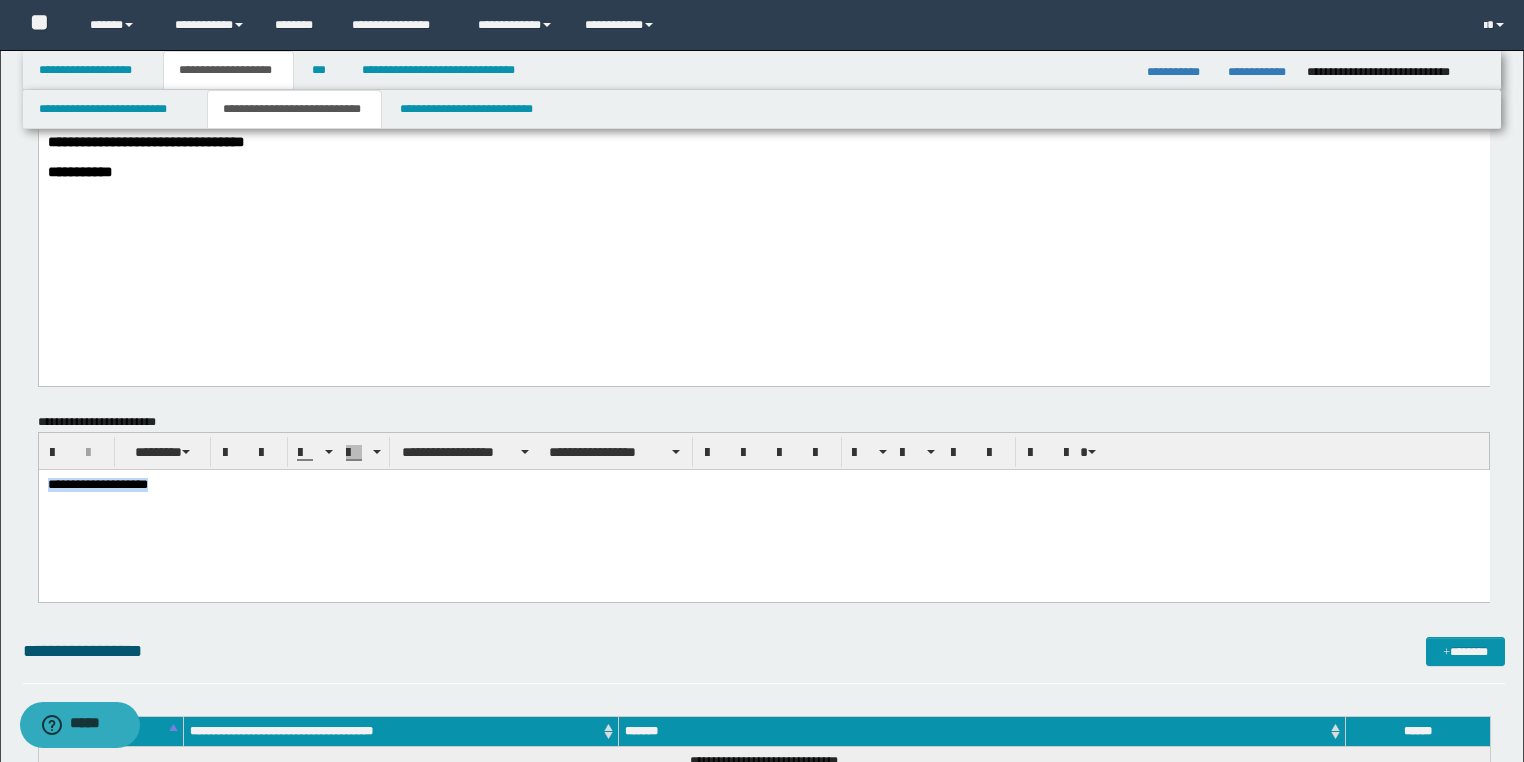 drag, startPoint x: 219, startPoint y: 499, endPoint x: -1, endPoint y: 450, distance: 225.39078 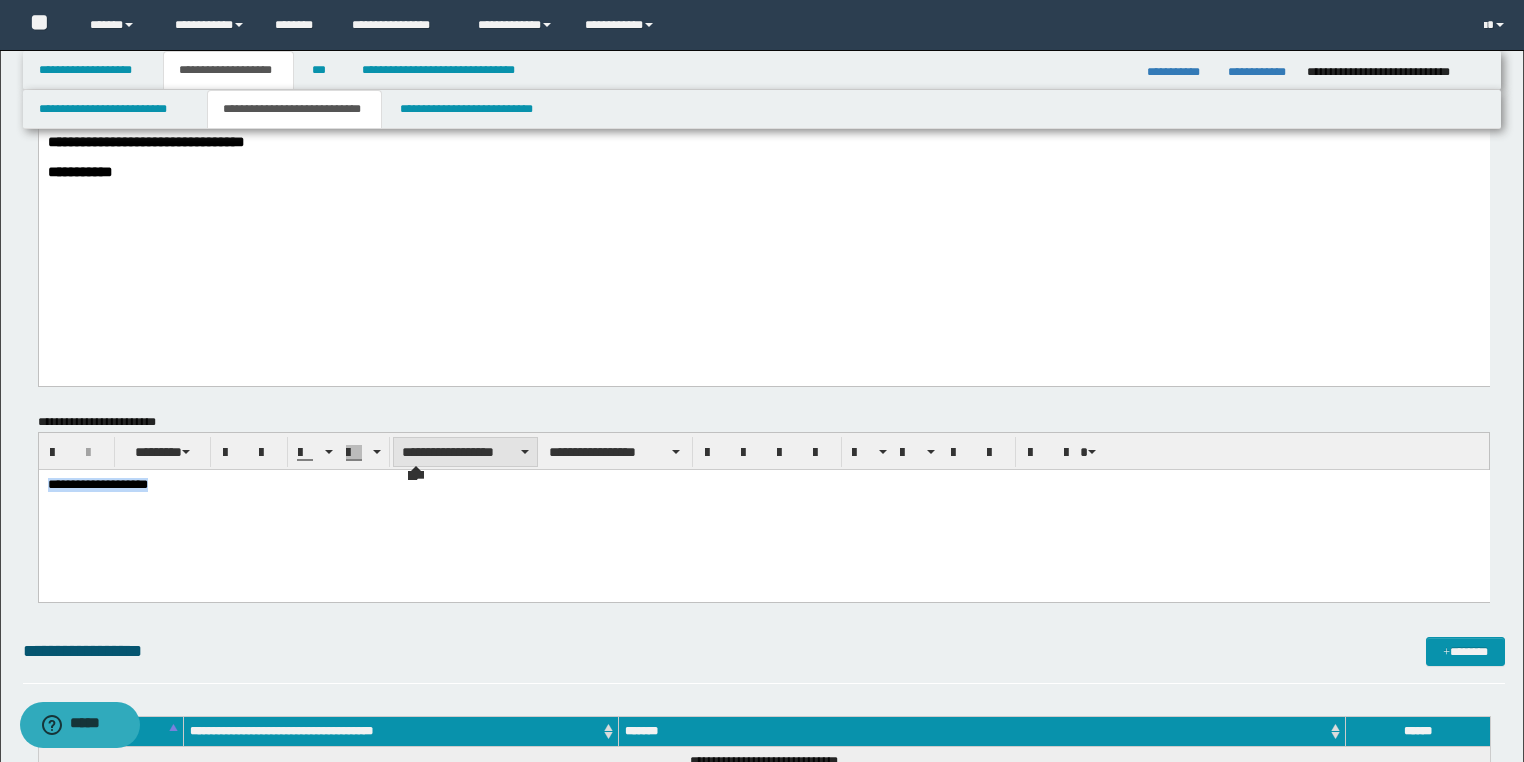 click on "**********" at bounding box center (465, 452) 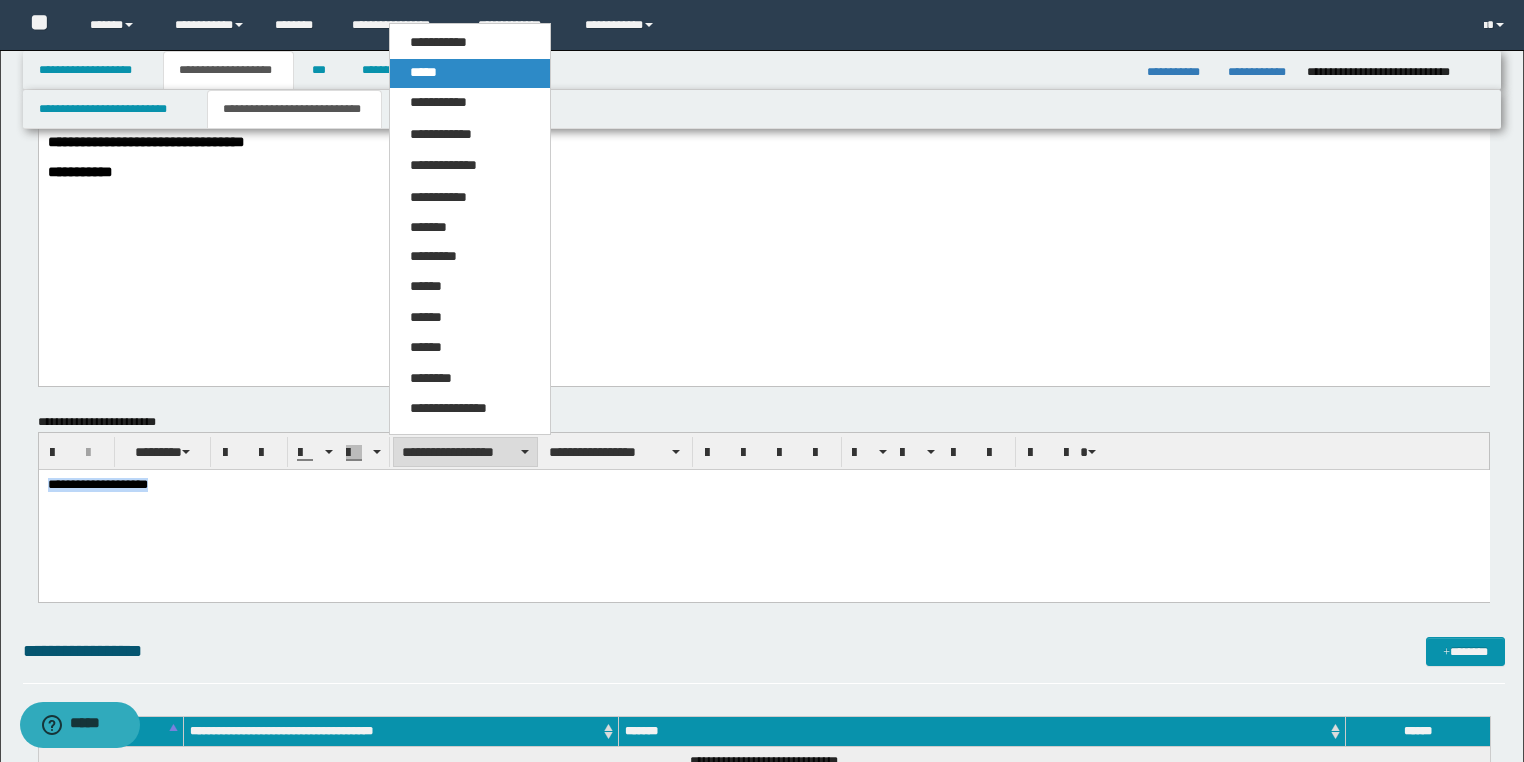 drag, startPoint x: 446, startPoint y: 71, endPoint x: 449, endPoint y: 957, distance: 886.00507 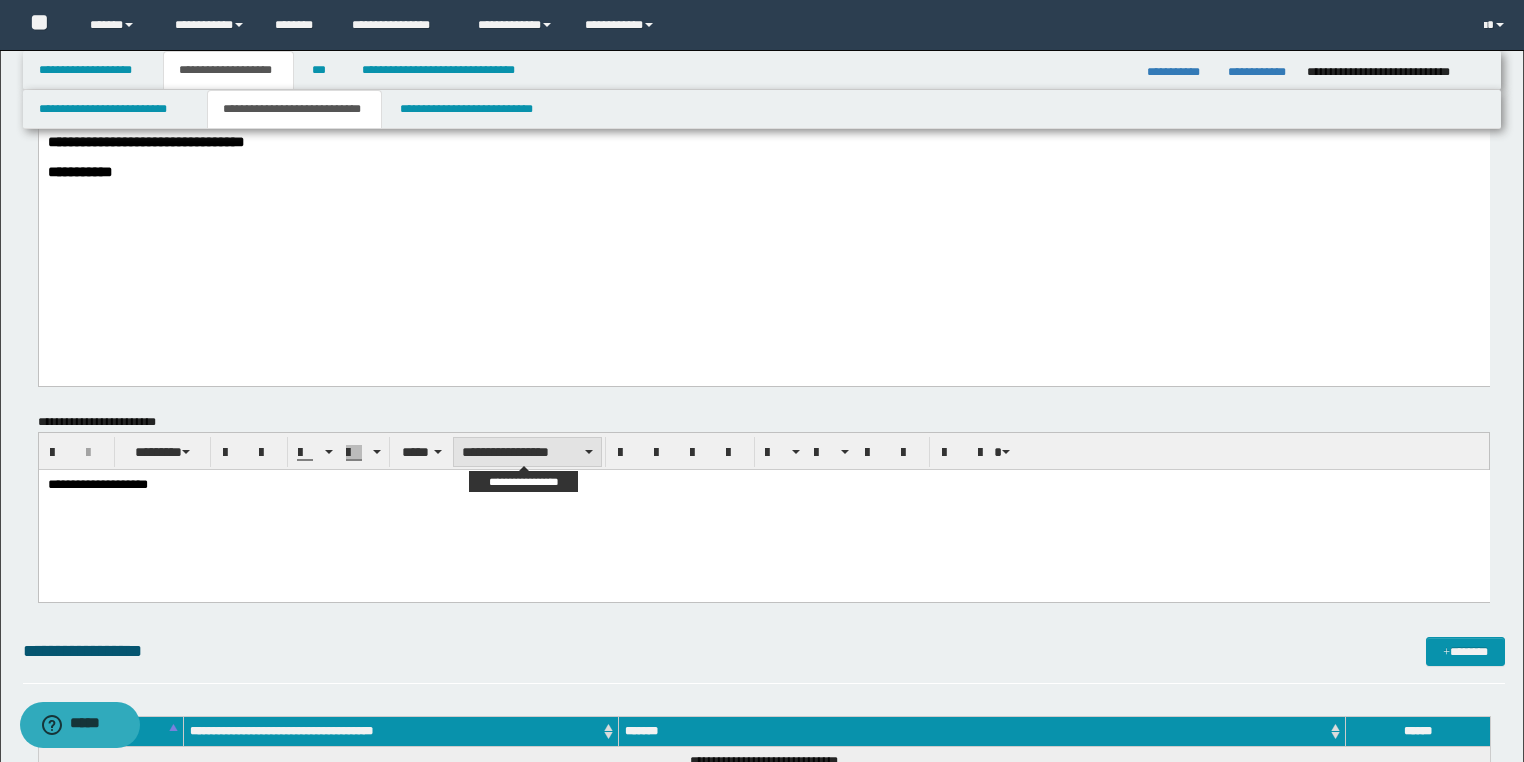 click on "**********" at bounding box center [527, 452] 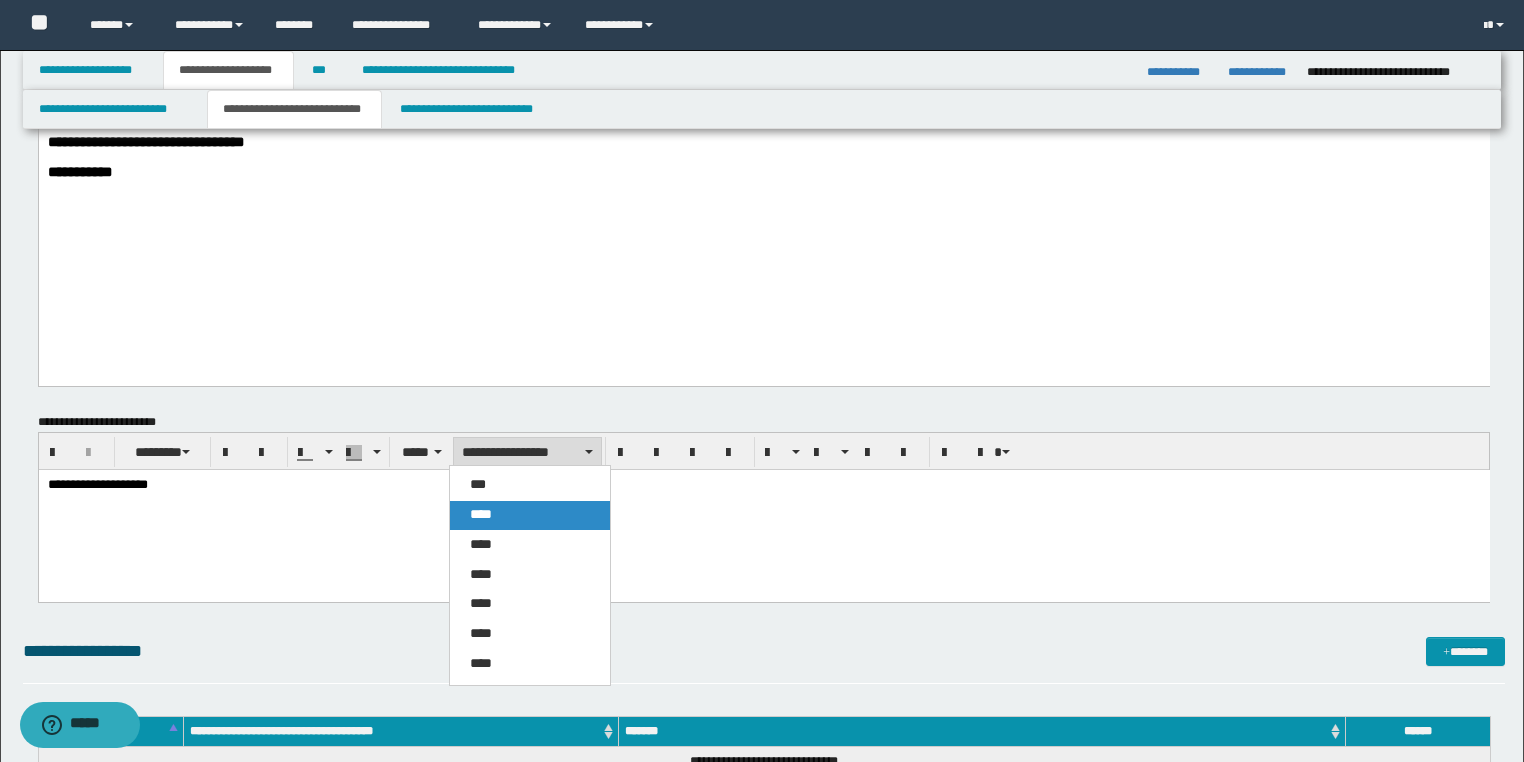 drag, startPoint x: 497, startPoint y: 515, endPoint x: 440, endPoint y: 71, distance: 447.64383 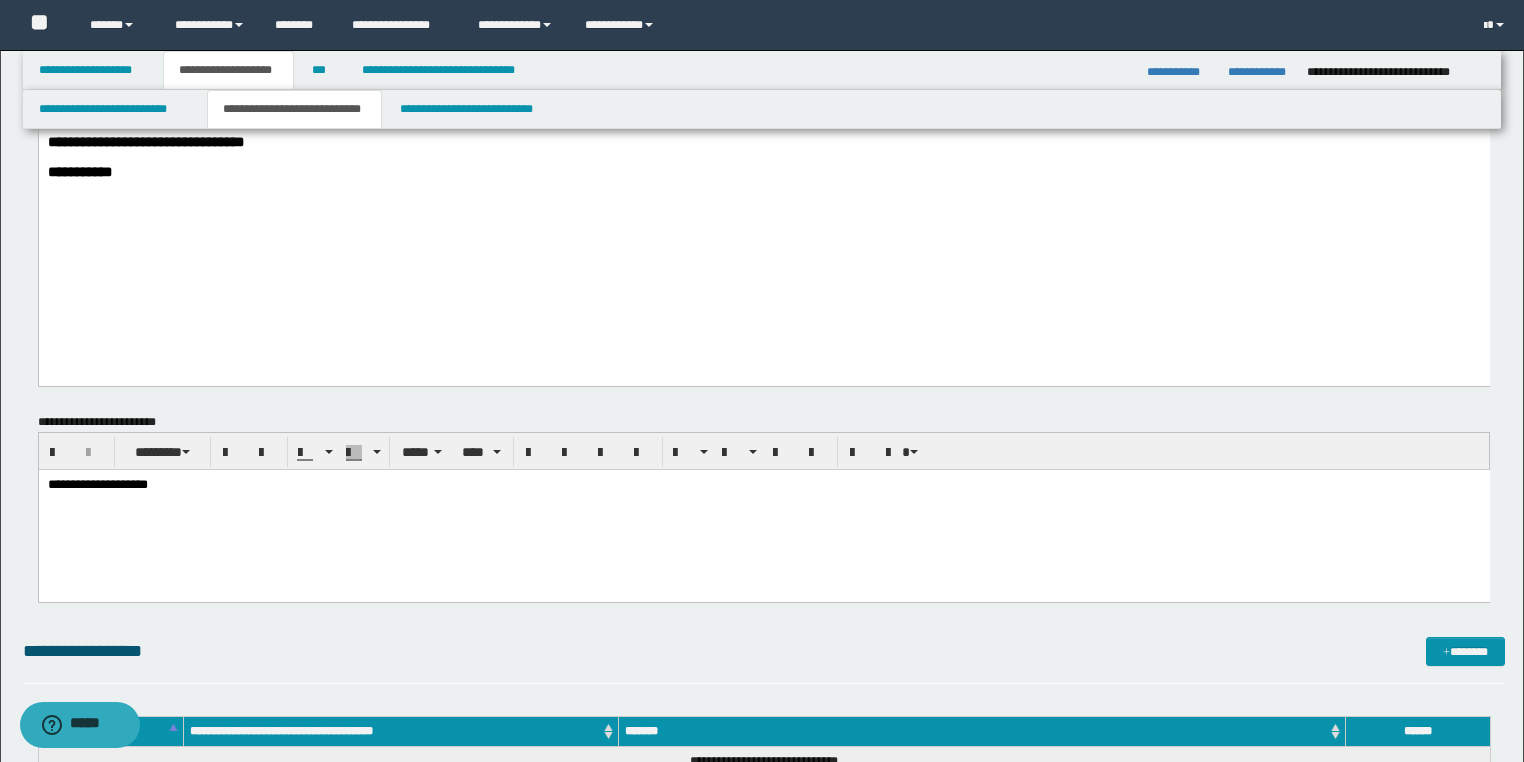 click on "**********" at bounding box center (763, 510) 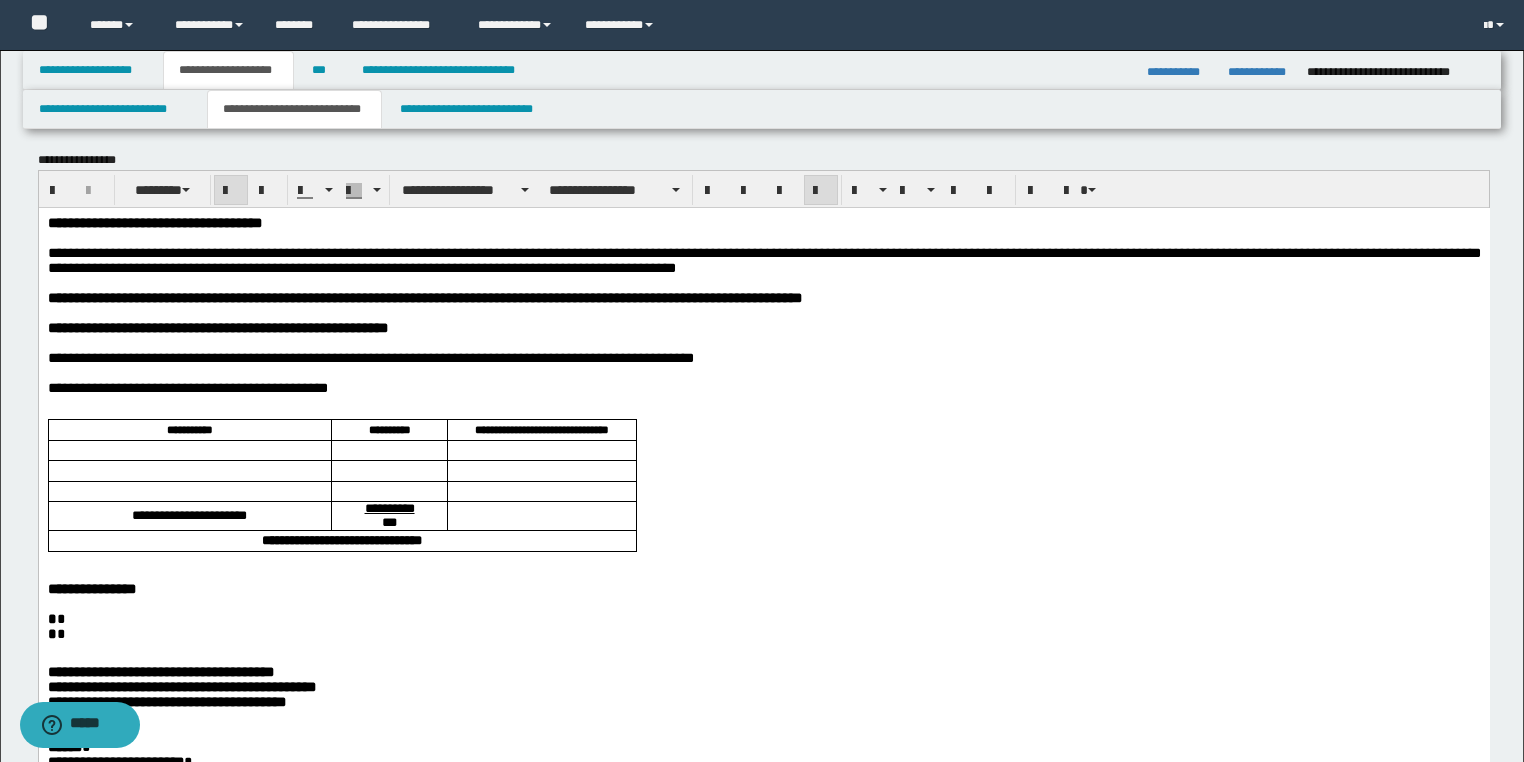 scroll, scrollTop: 0, scrollLeft: 0, axis: both 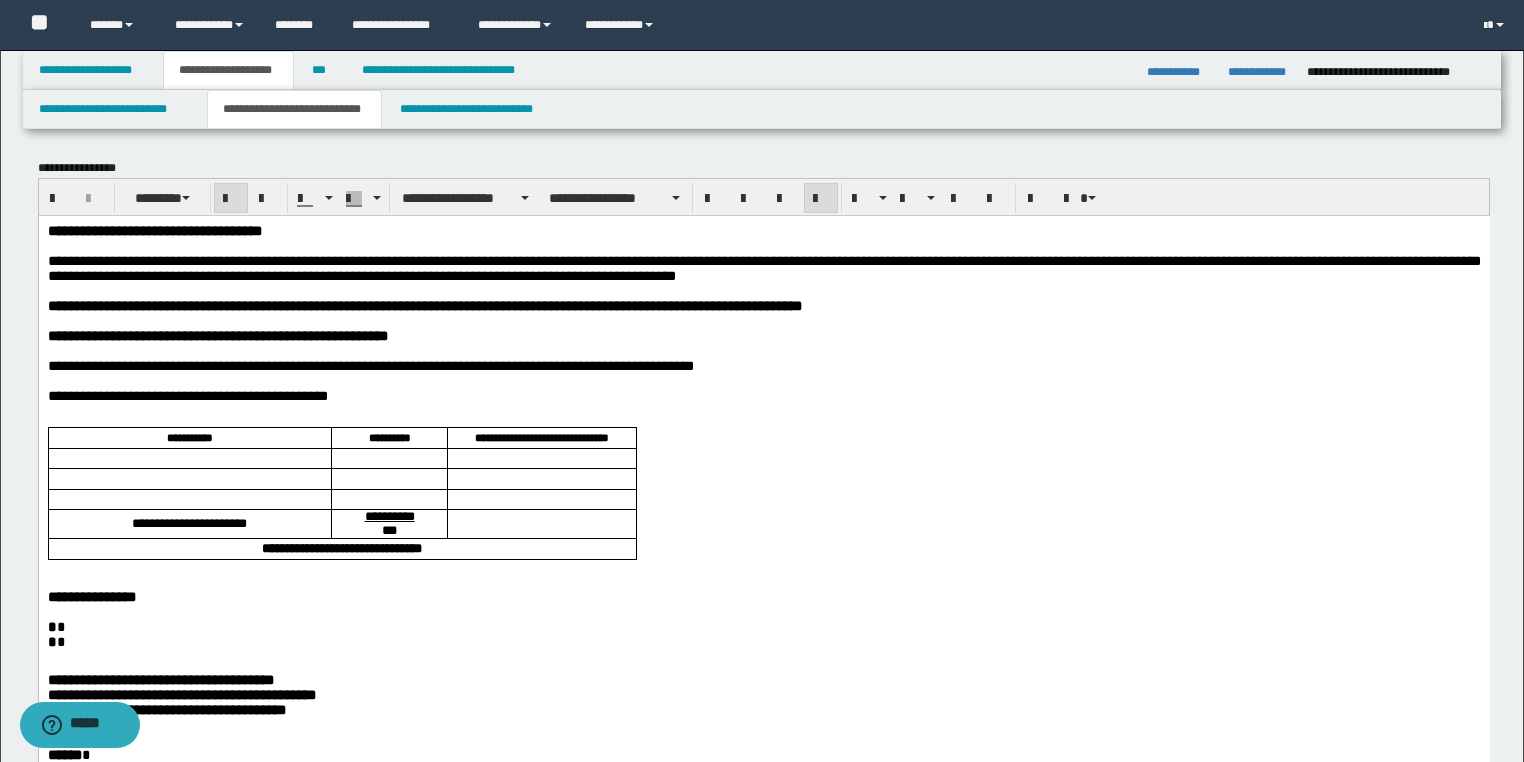 click on "**********" at bounding box center (763, 267) 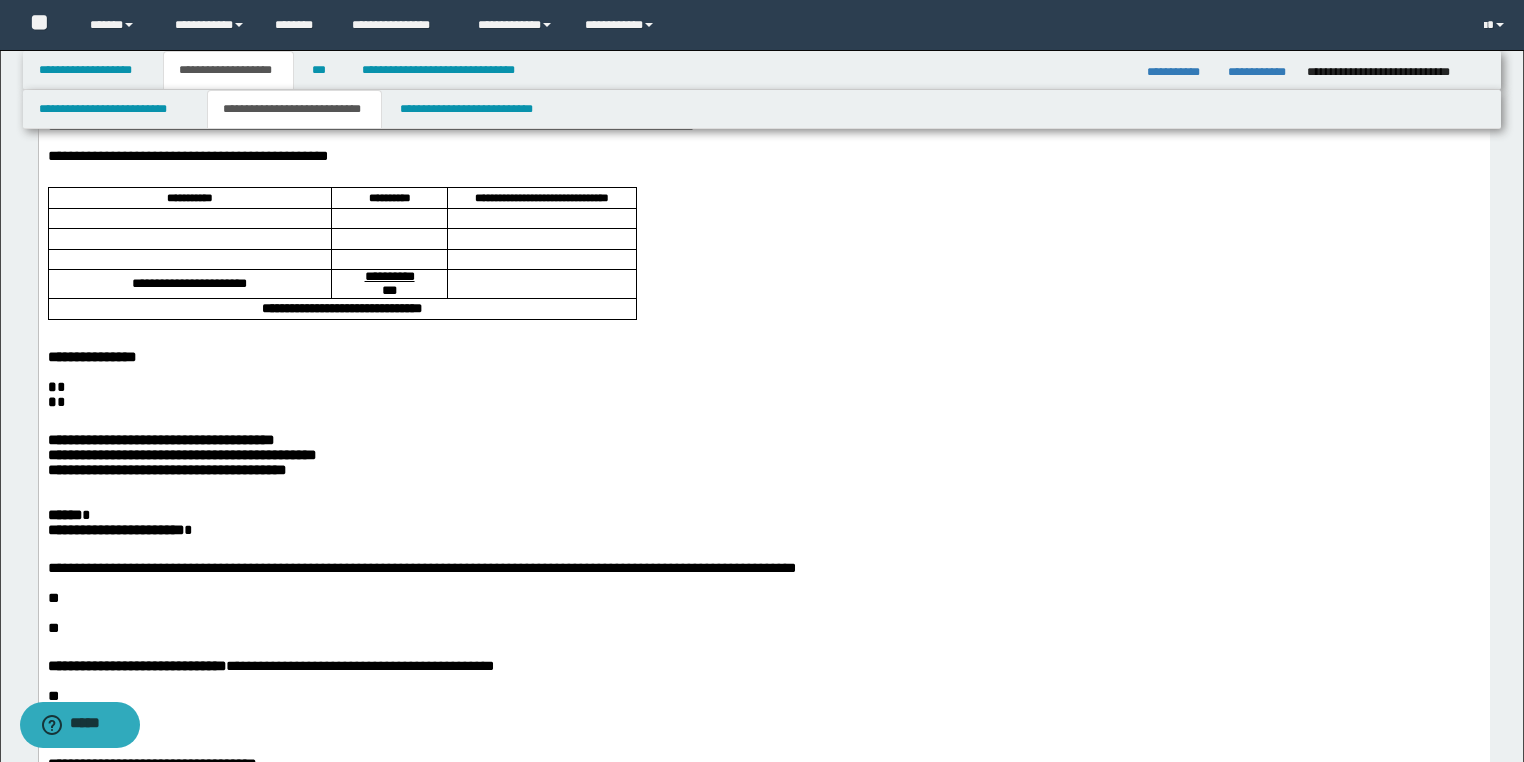 scroll, scrollTop: 560, scrollLeft: 0, axis: vertical 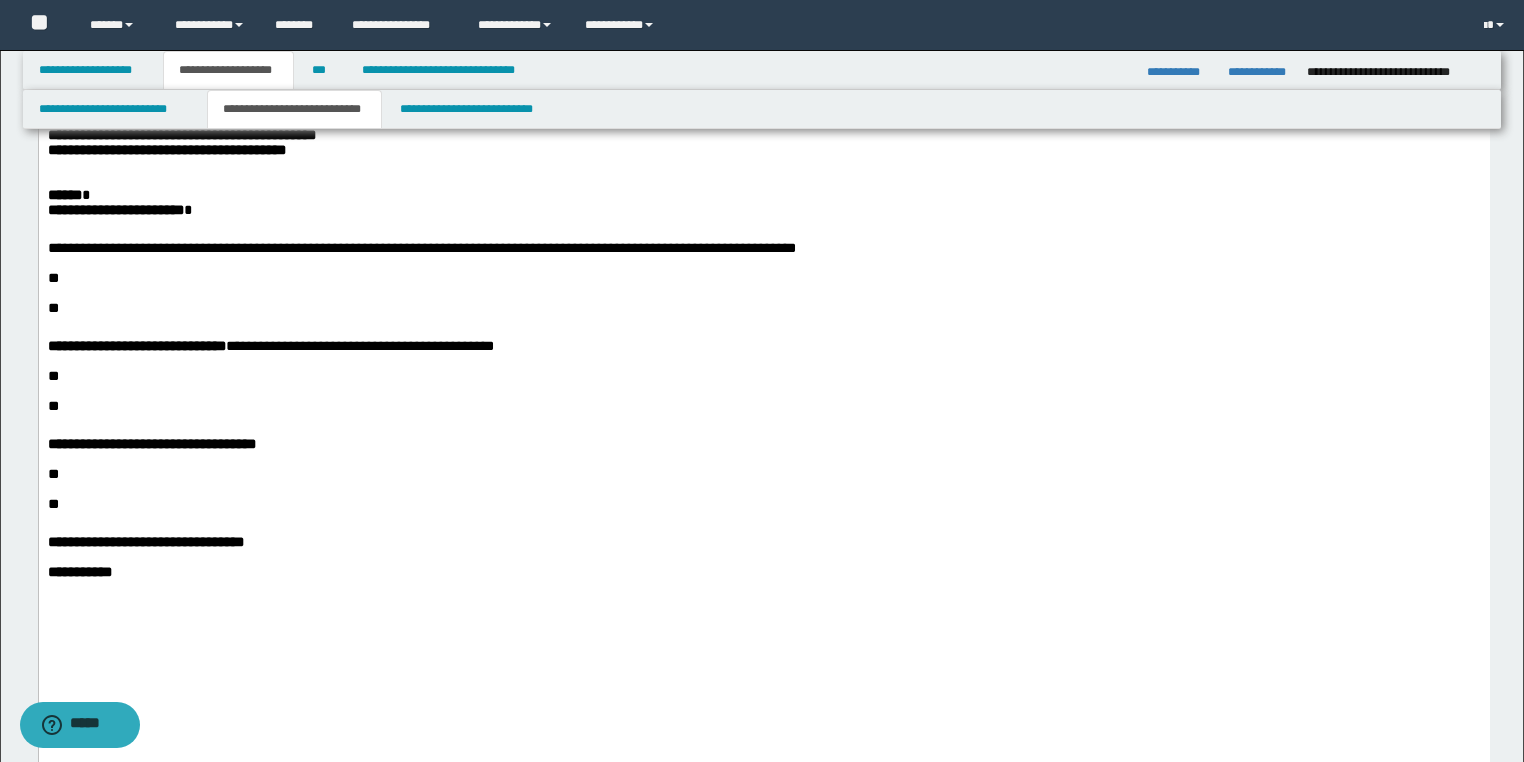 click on "**" at bounding box center [763, 474] 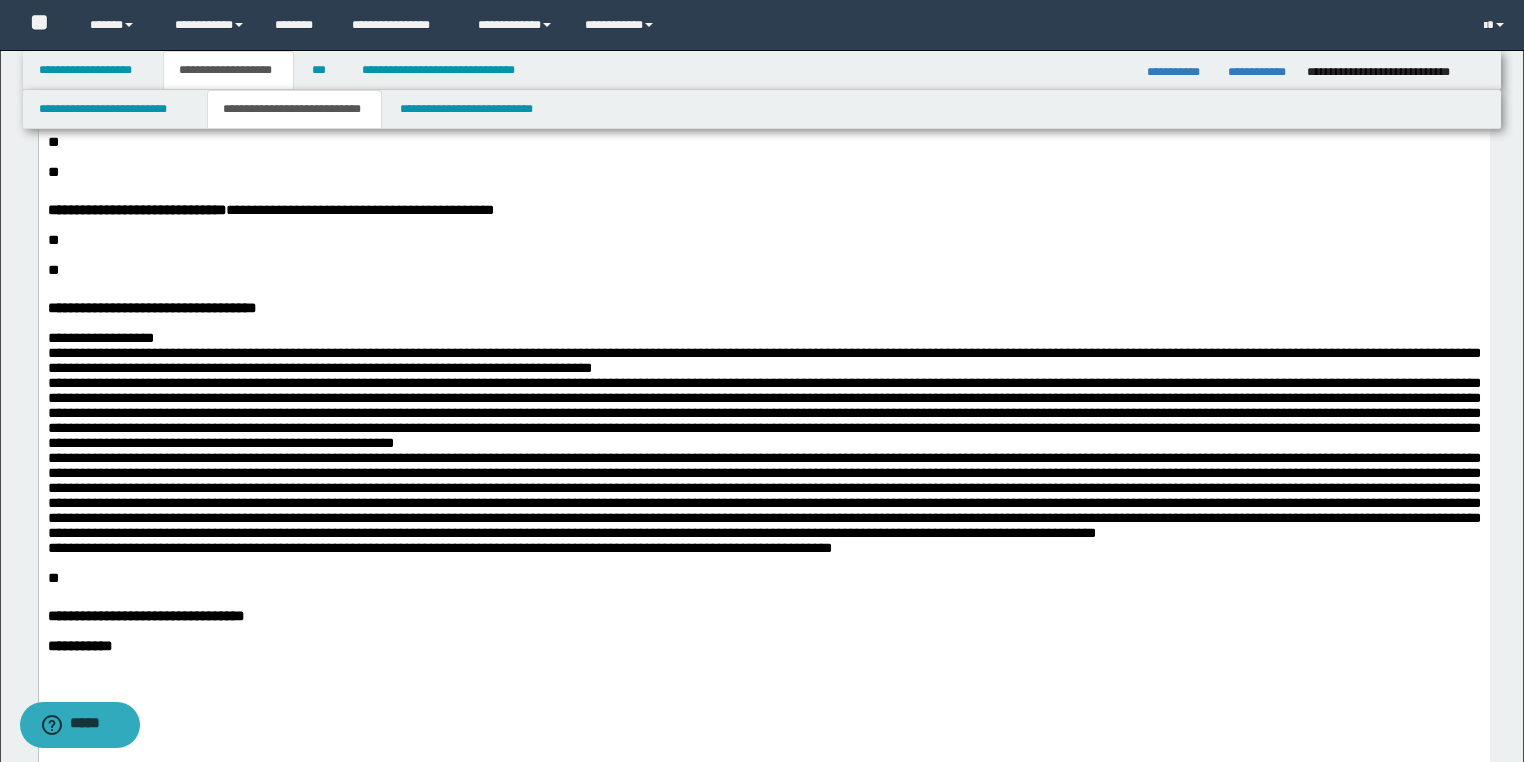scroll, scrollTop: 880, scrollLeft: 0, axis: vertical 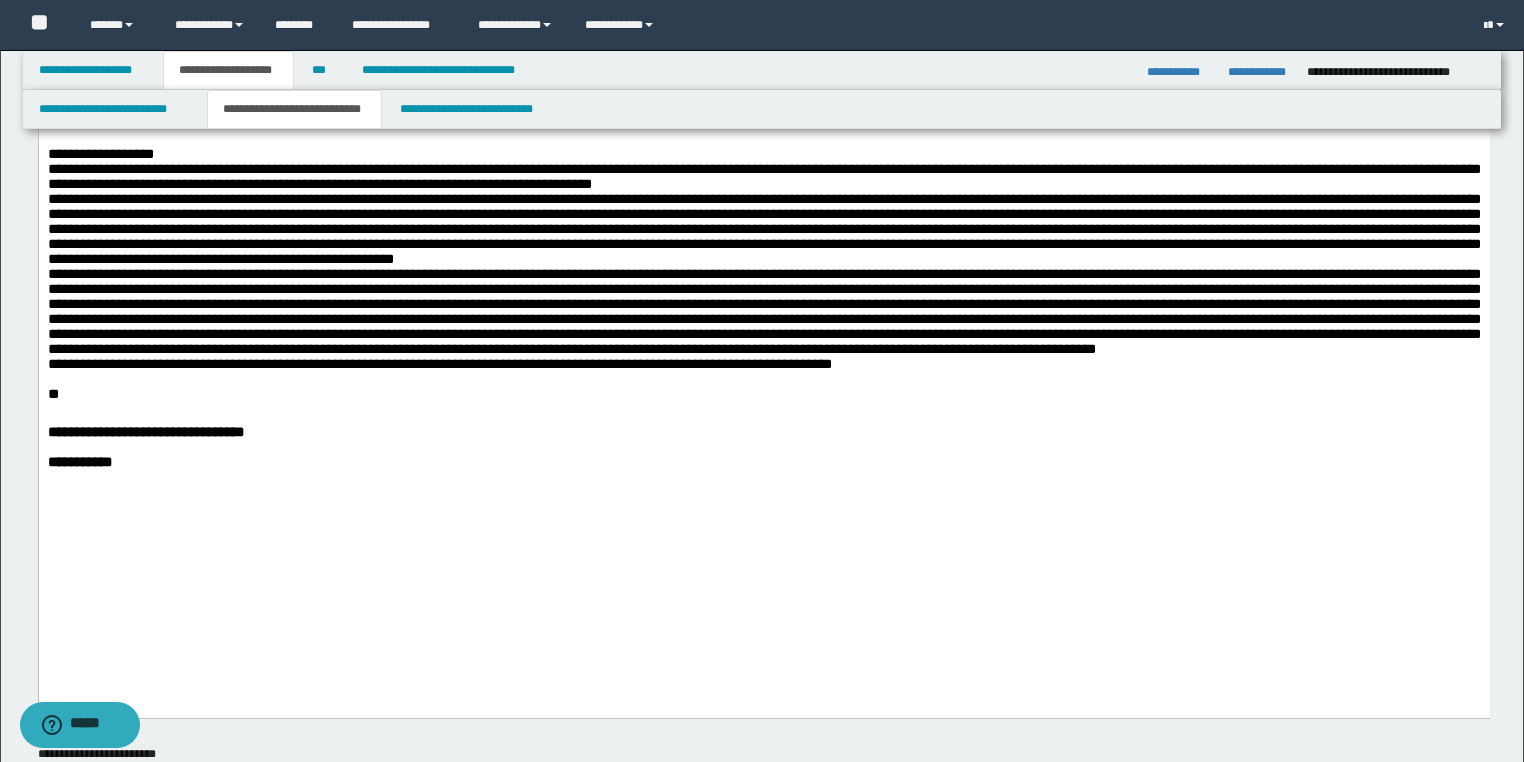 click on "**********" at bounding box center (763, 259) 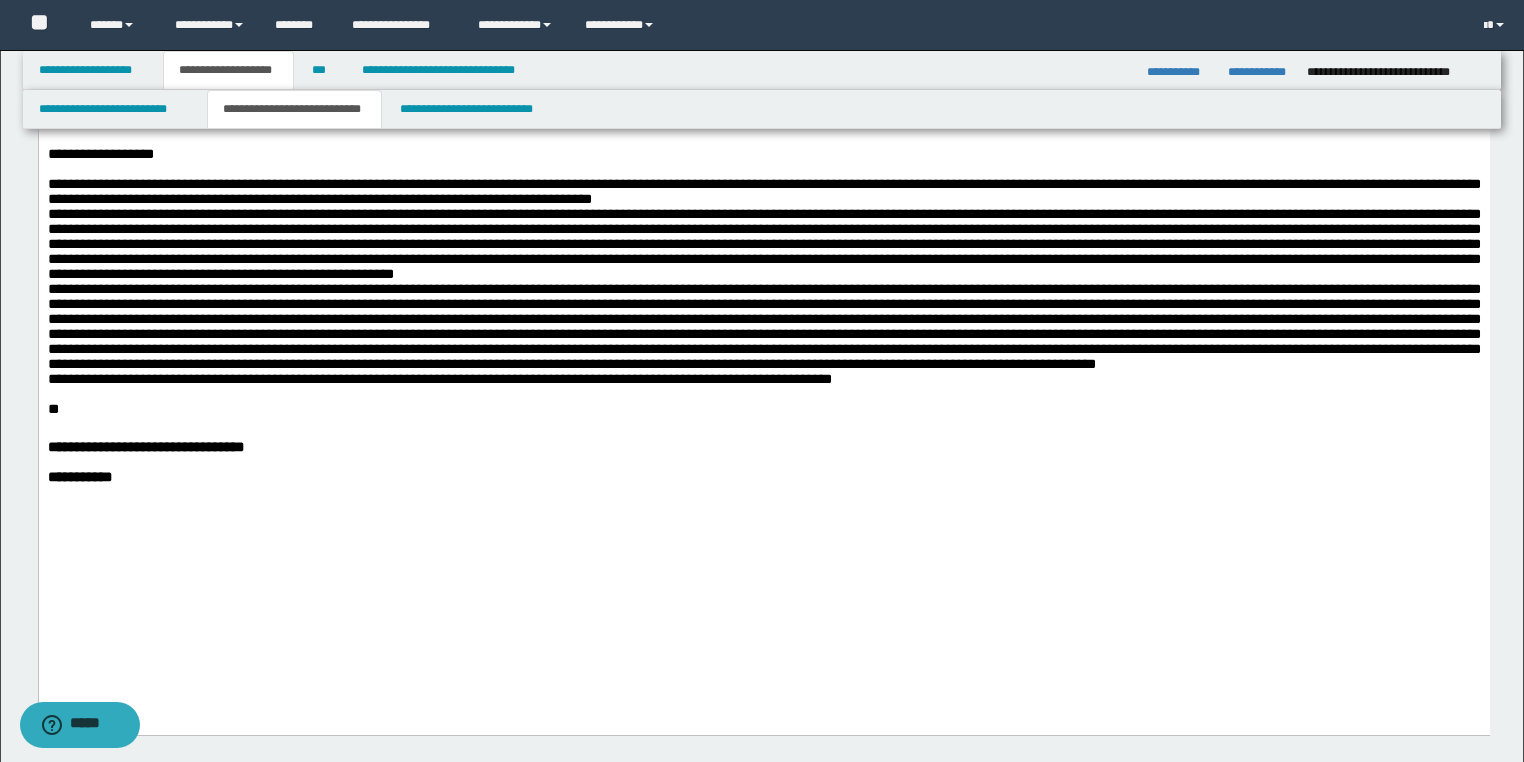 click on "**********" at bounding box center [763, 274] 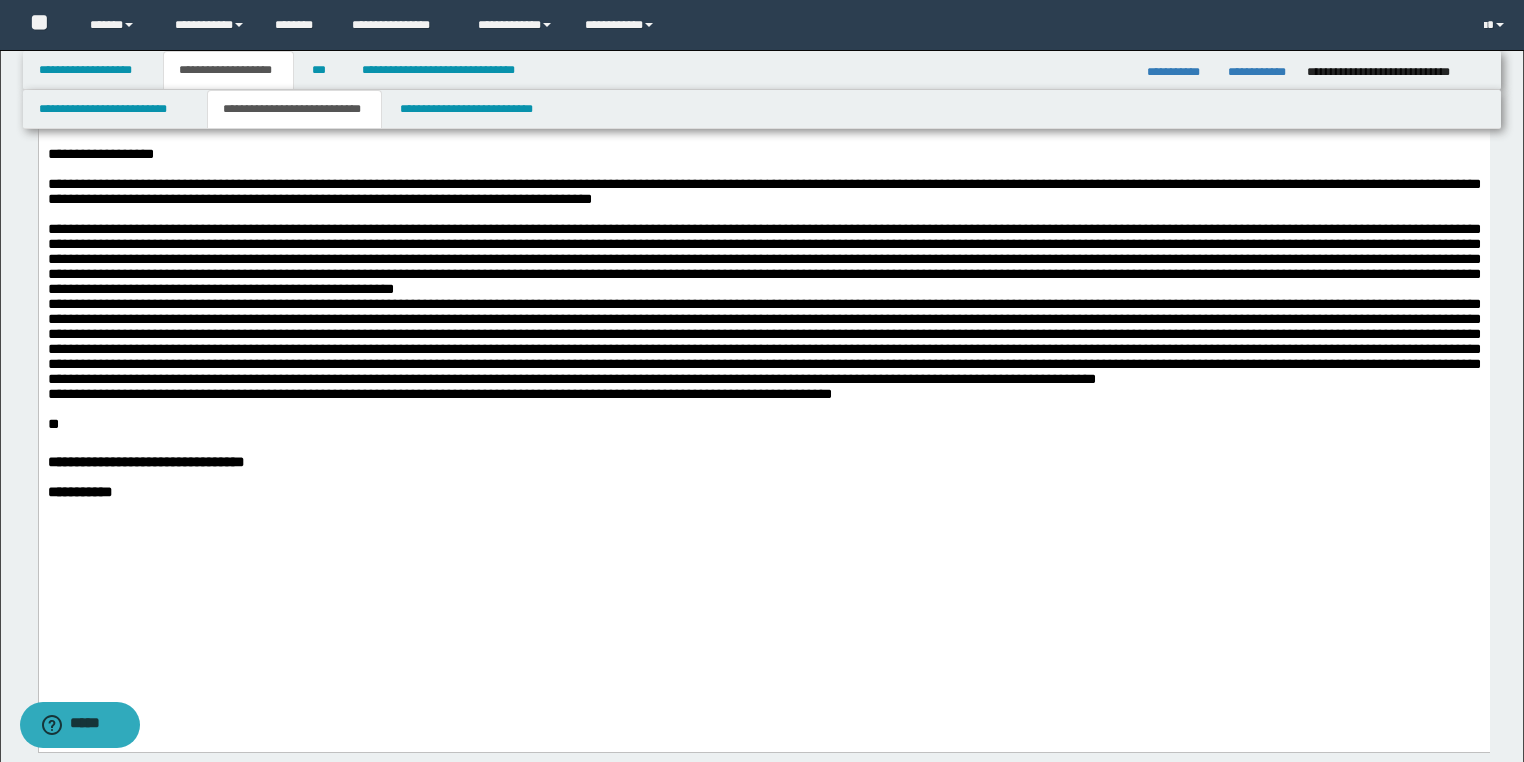 click on "**********" at bounding box center (763, 304) 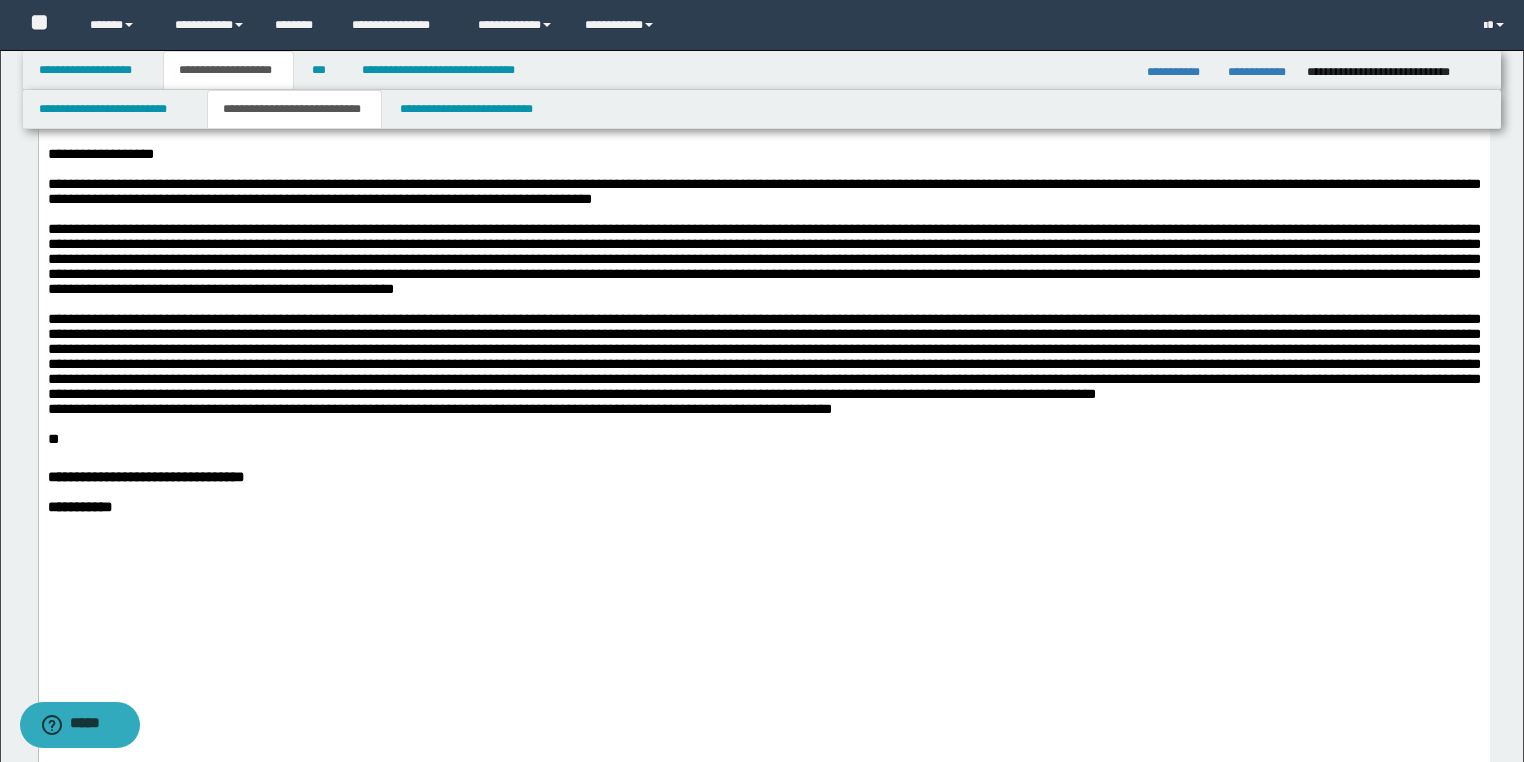 click on "**********" at bounding box center [763, 357] 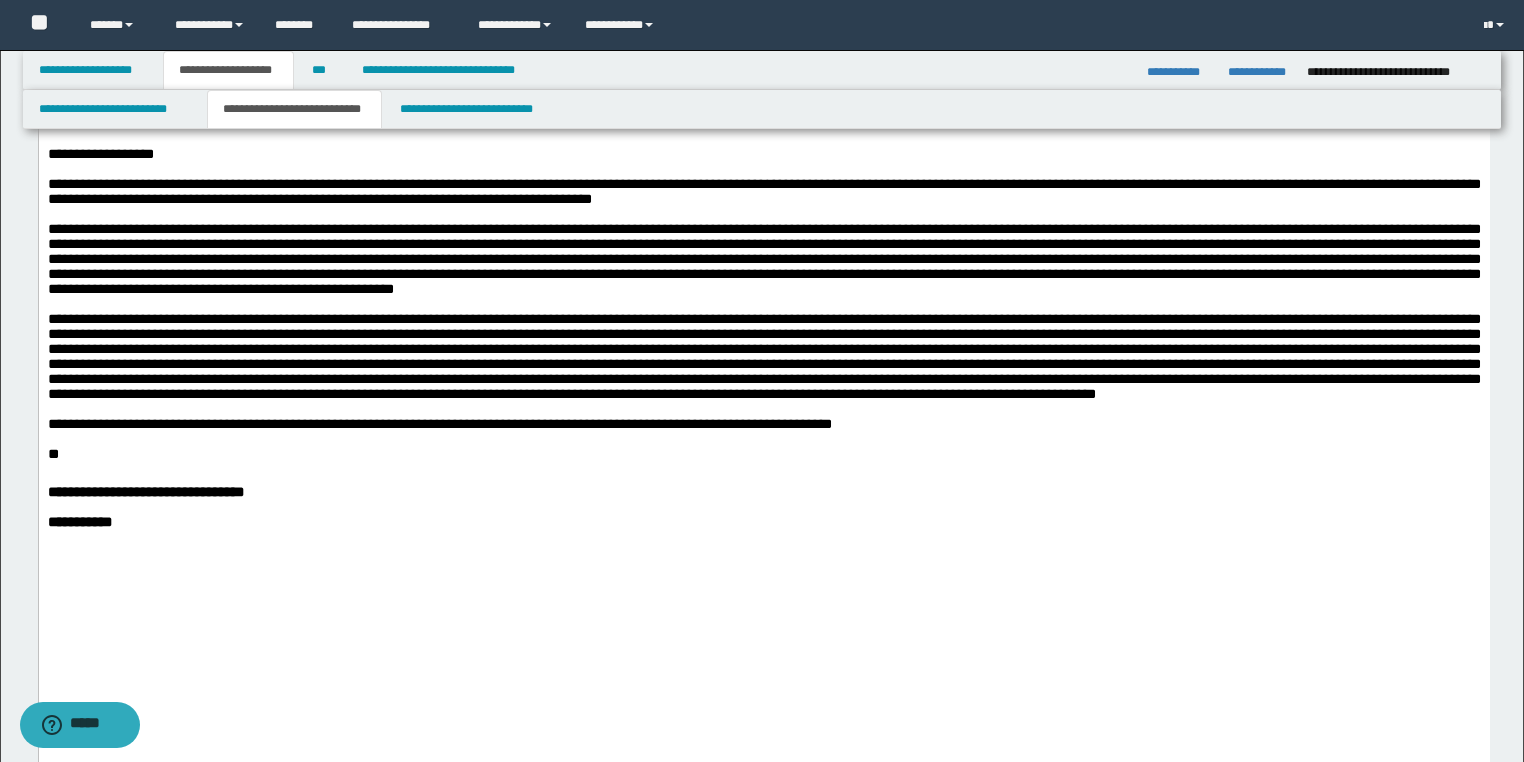 click on "**********" at bounding box center [763, 259] 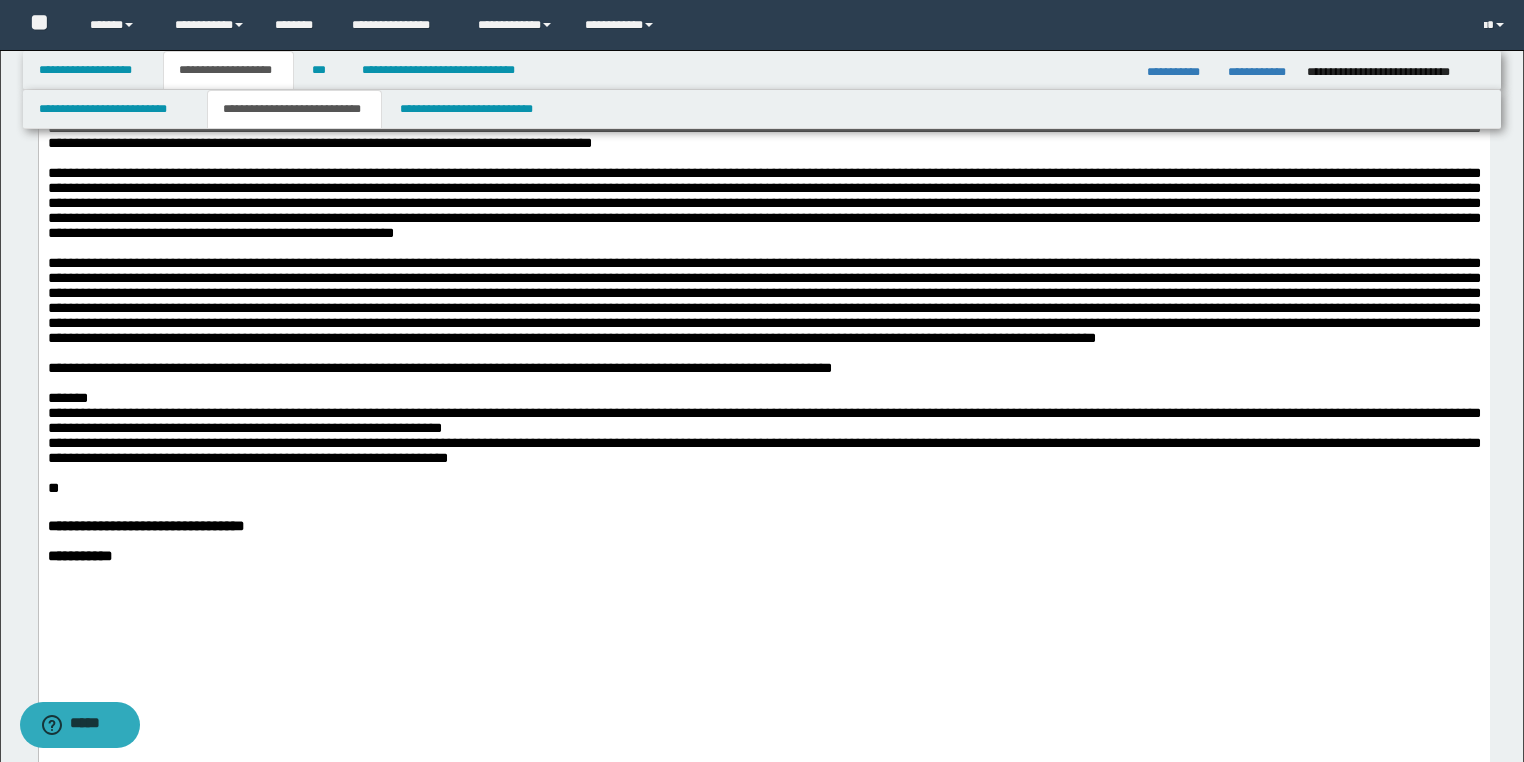 scroll, scrollTop: 960, scrollLeft: 0, axis: vertical 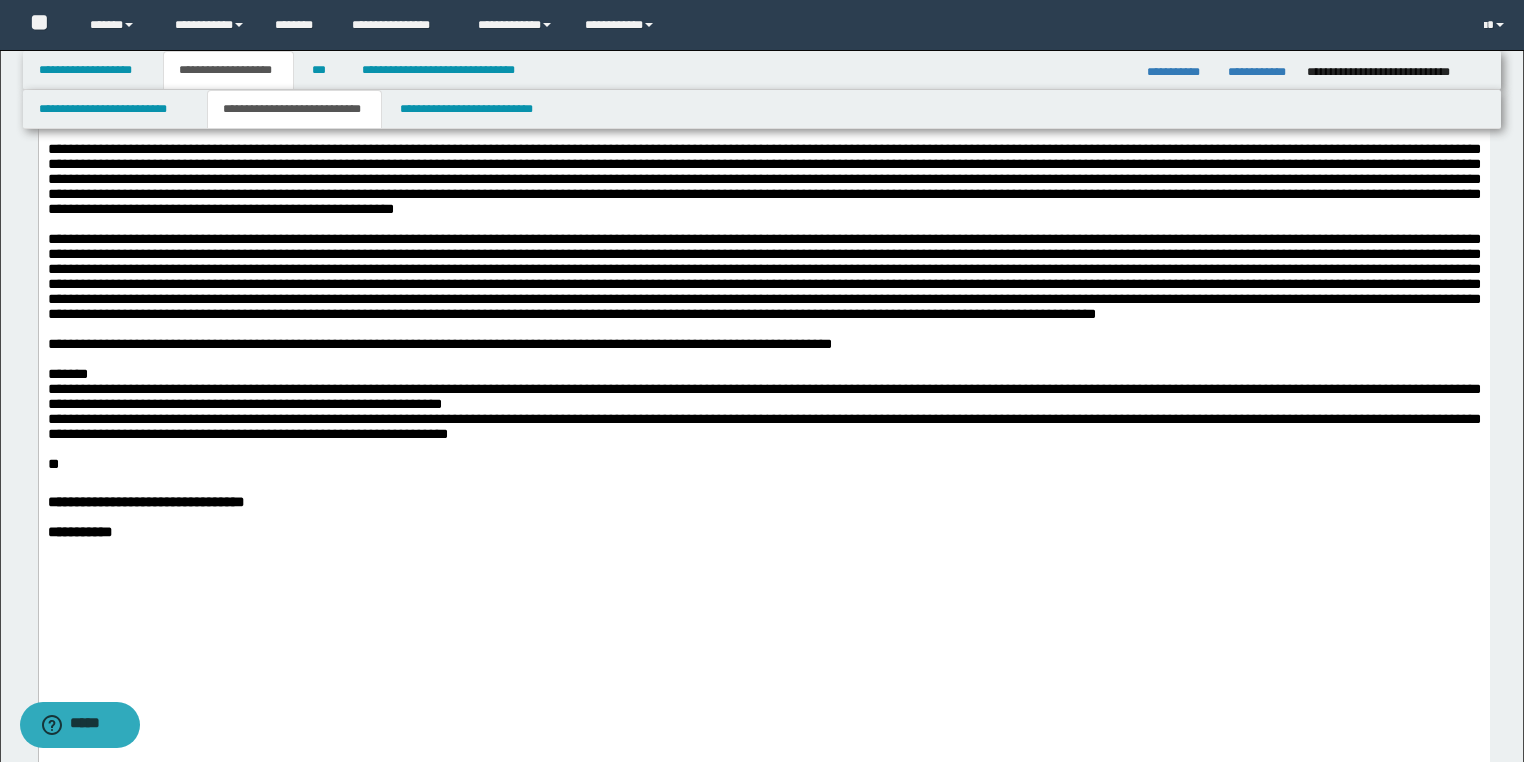 click at bounding box center [763, 359] 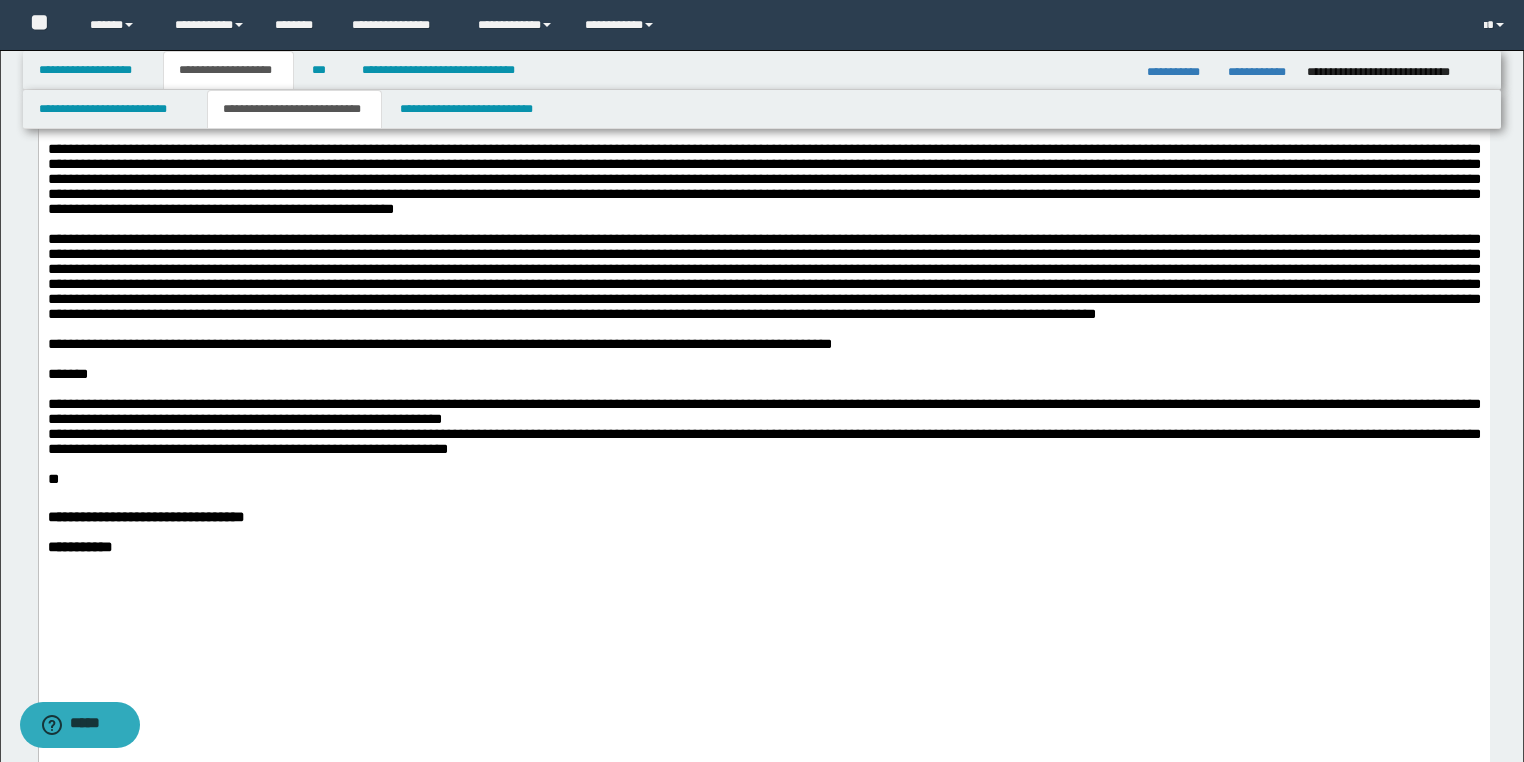 click on "**********" at bounding box center (763, 419) 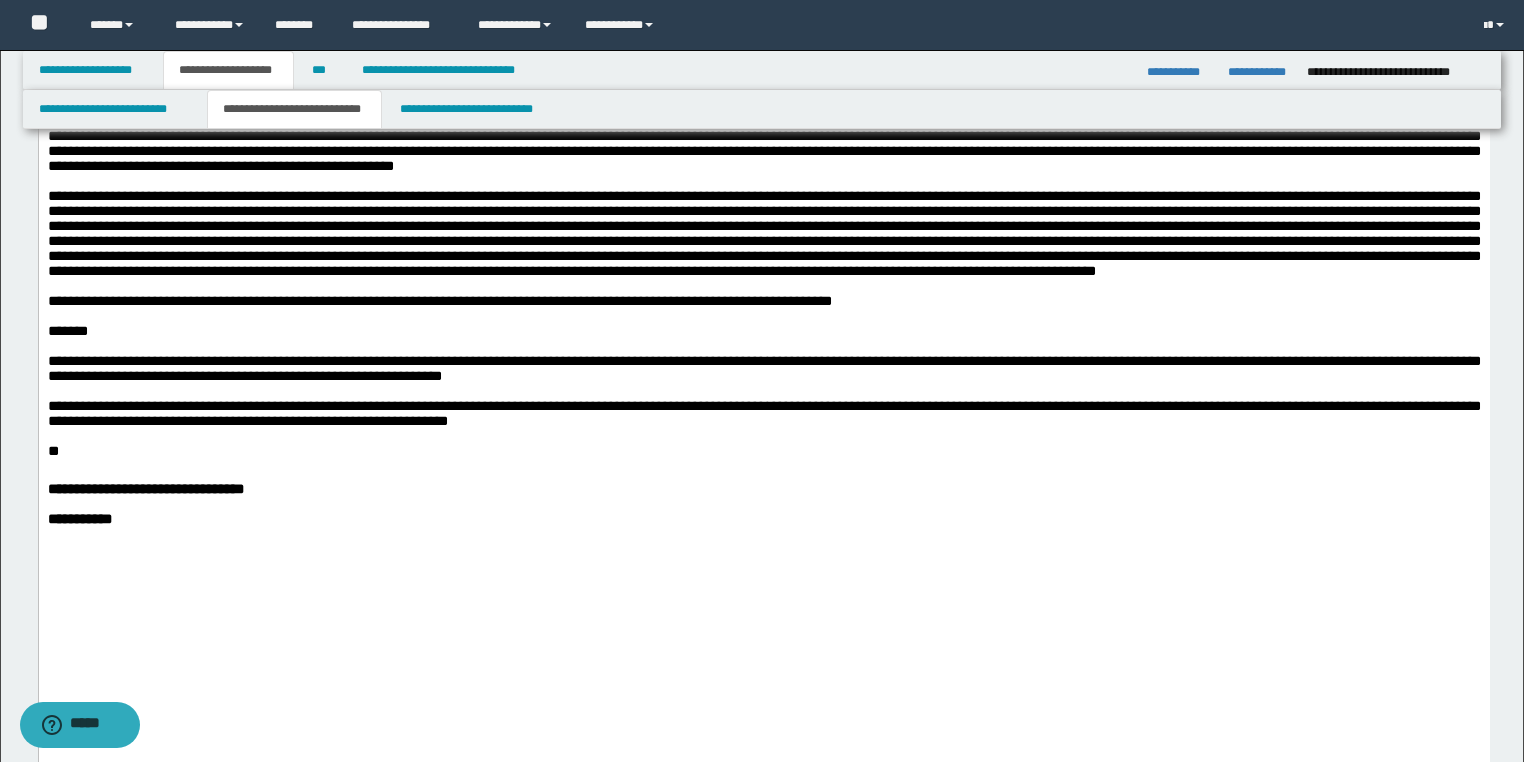 scroll, scrollTop: 1040, scrollLeft: 0, axis: vertical 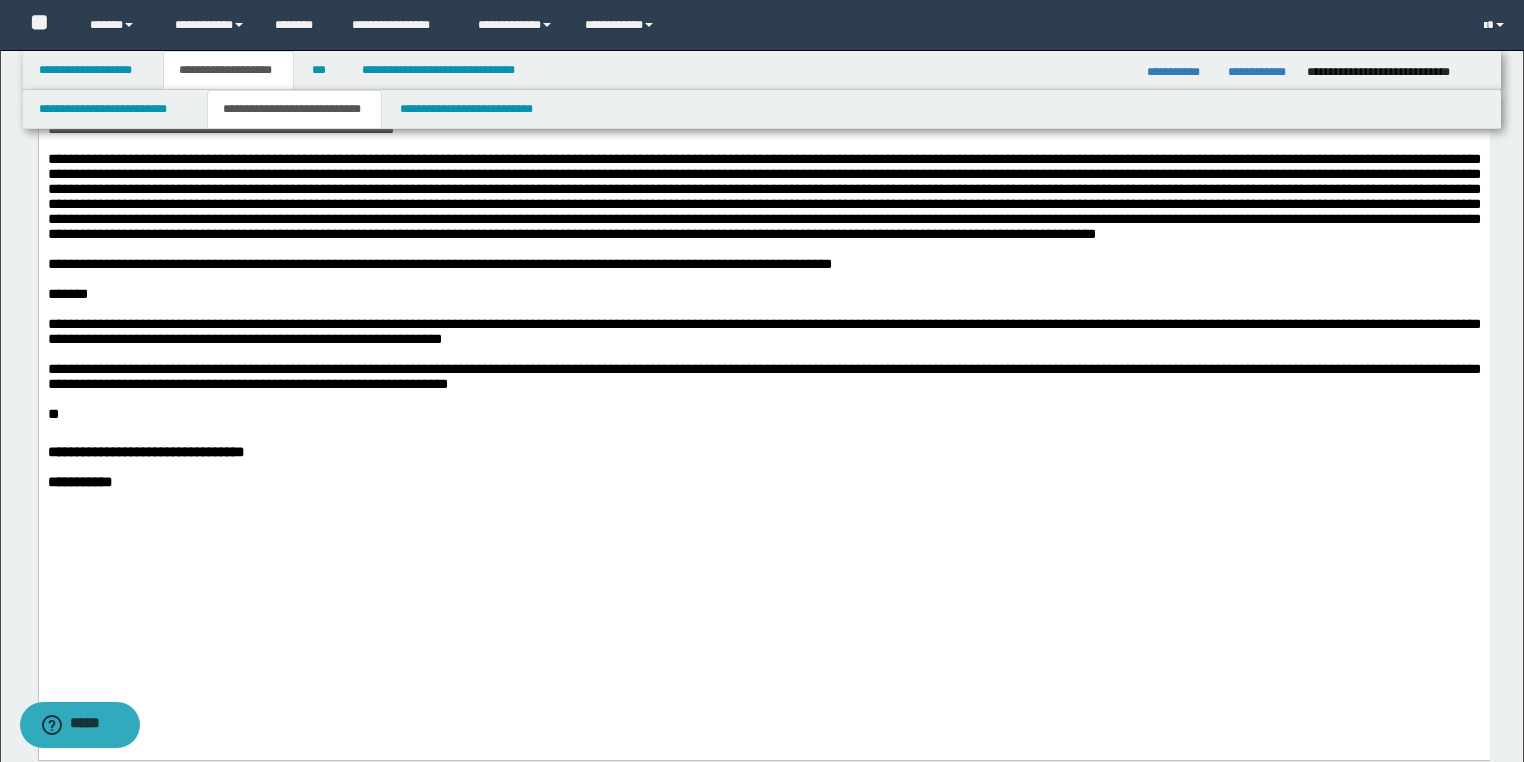 click on "**" at bounding box center (52, 414) 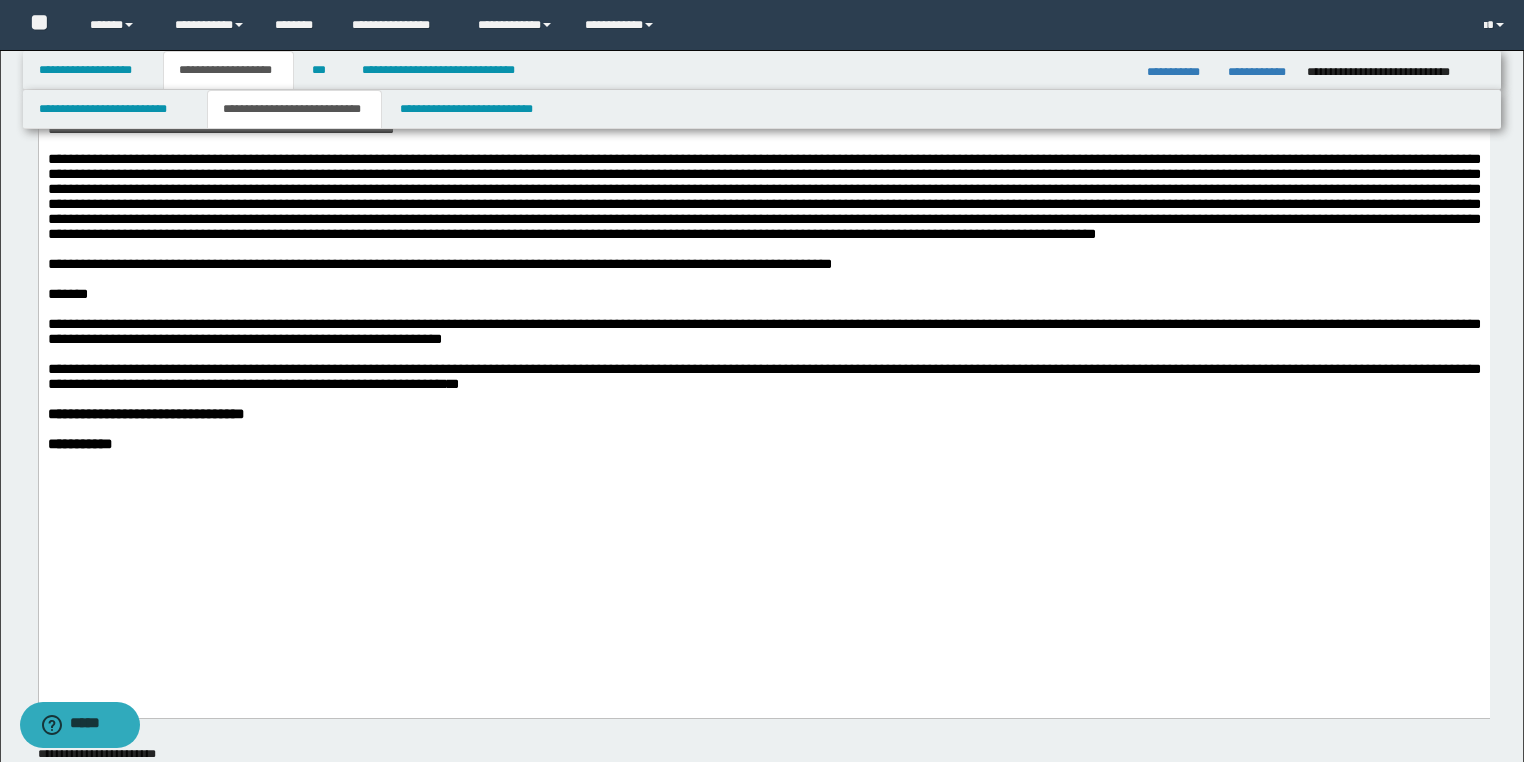 click on "**********" at bounding box center [763, 331] 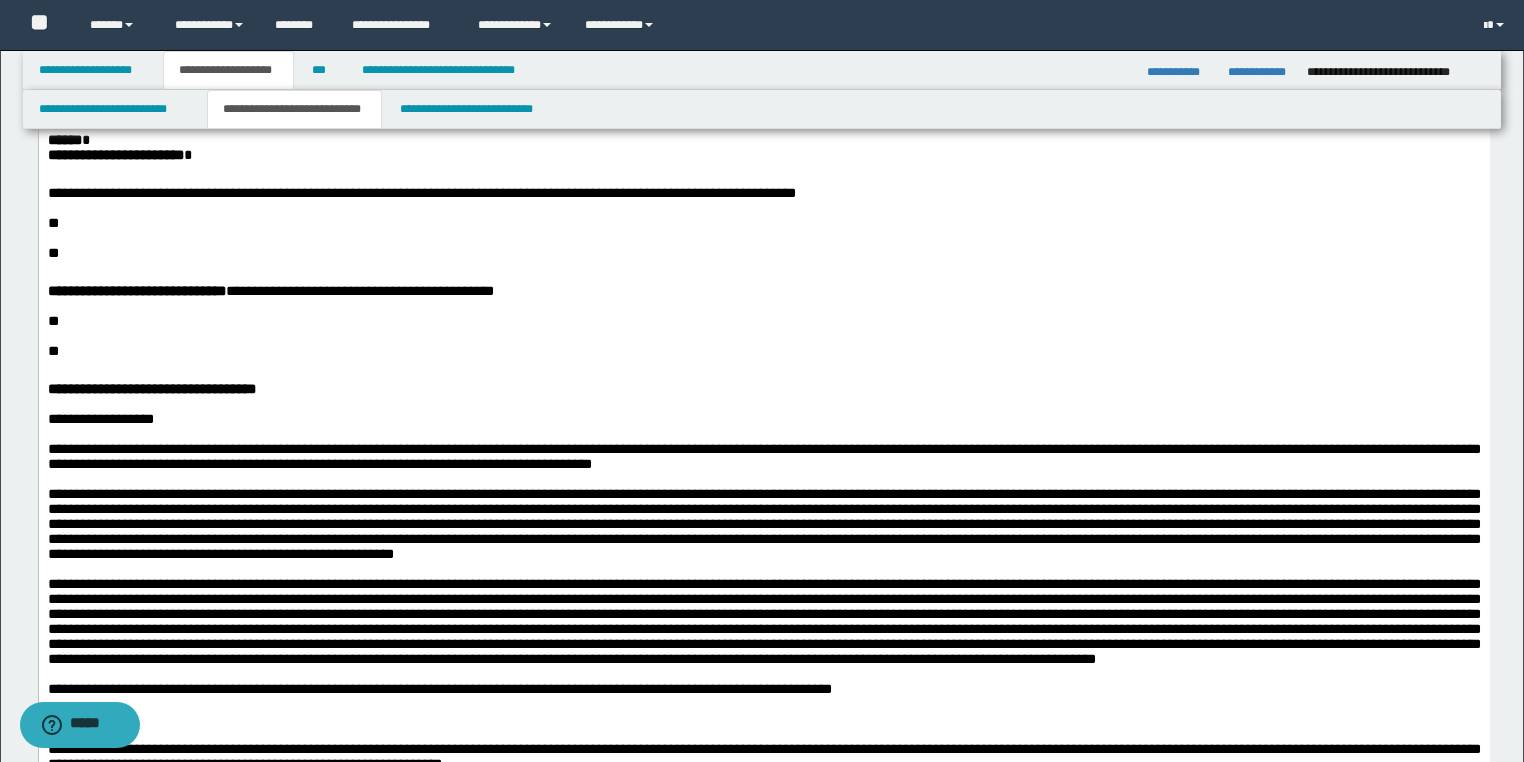 scroll, scrollTop: 720, scrollLeft: 0, axis: vertical 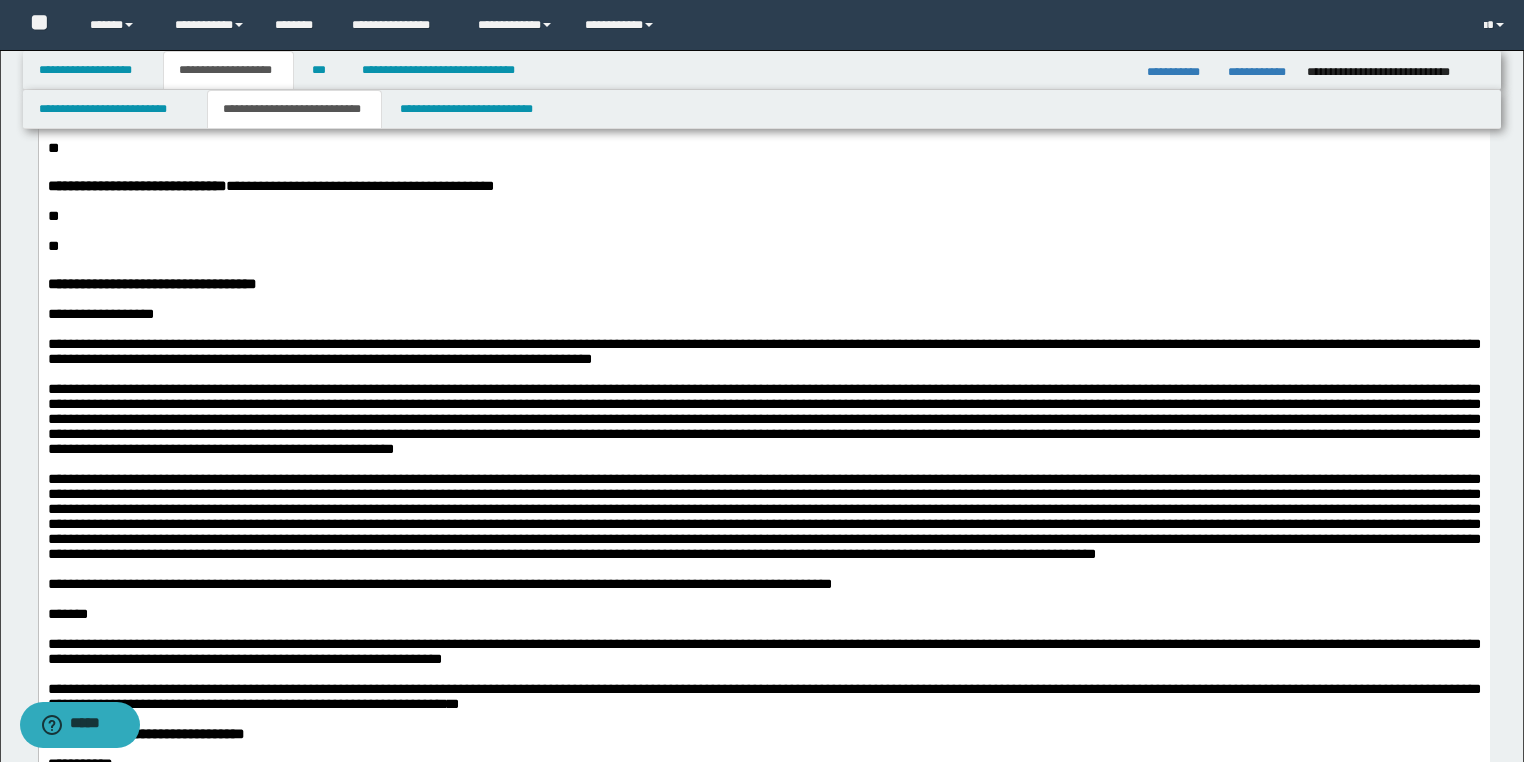 click on "**" at bounding box center (763, 216) 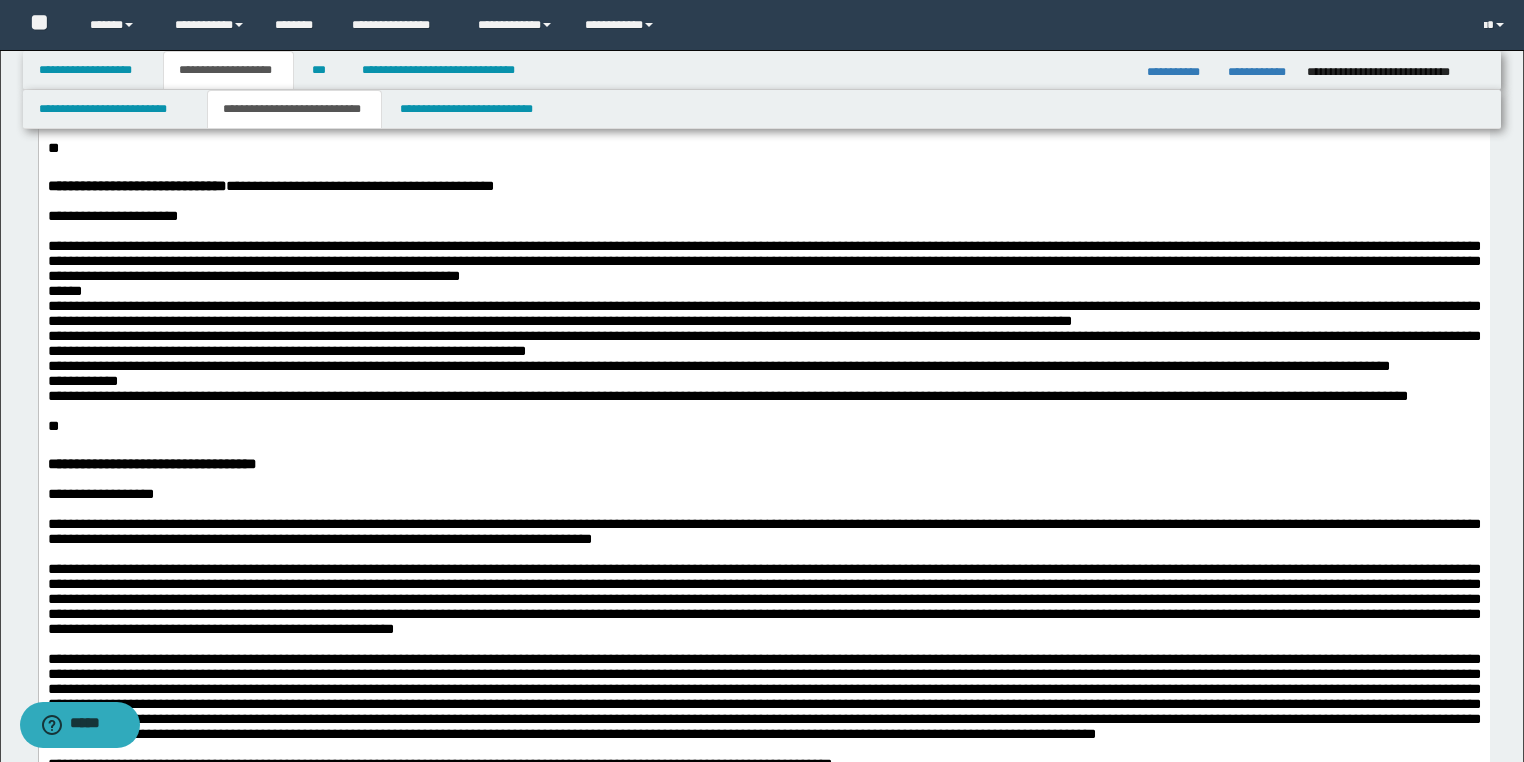click on "**********" at bounding box center (763, 321) 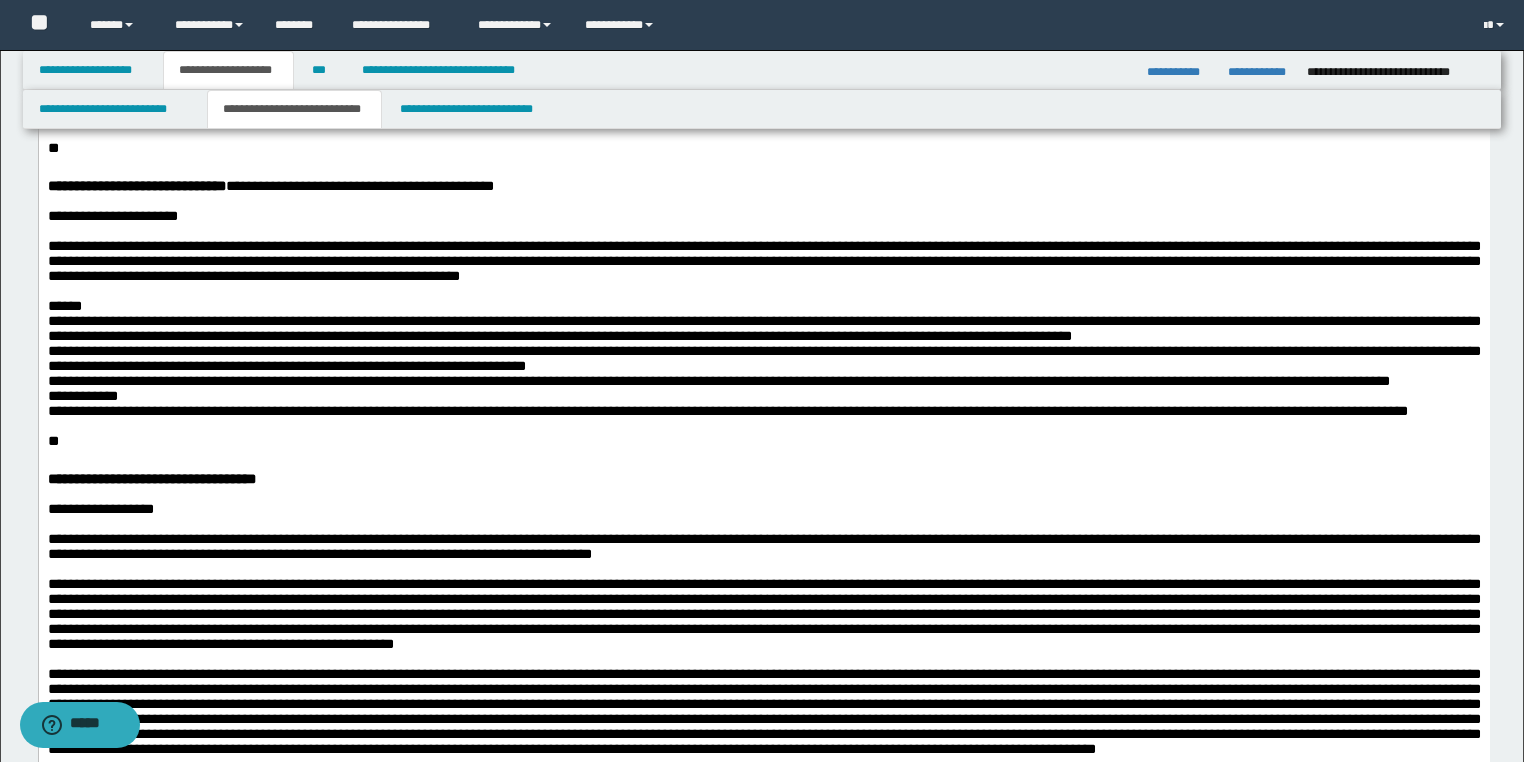 click on "**********" at bounding box center [763, 358] 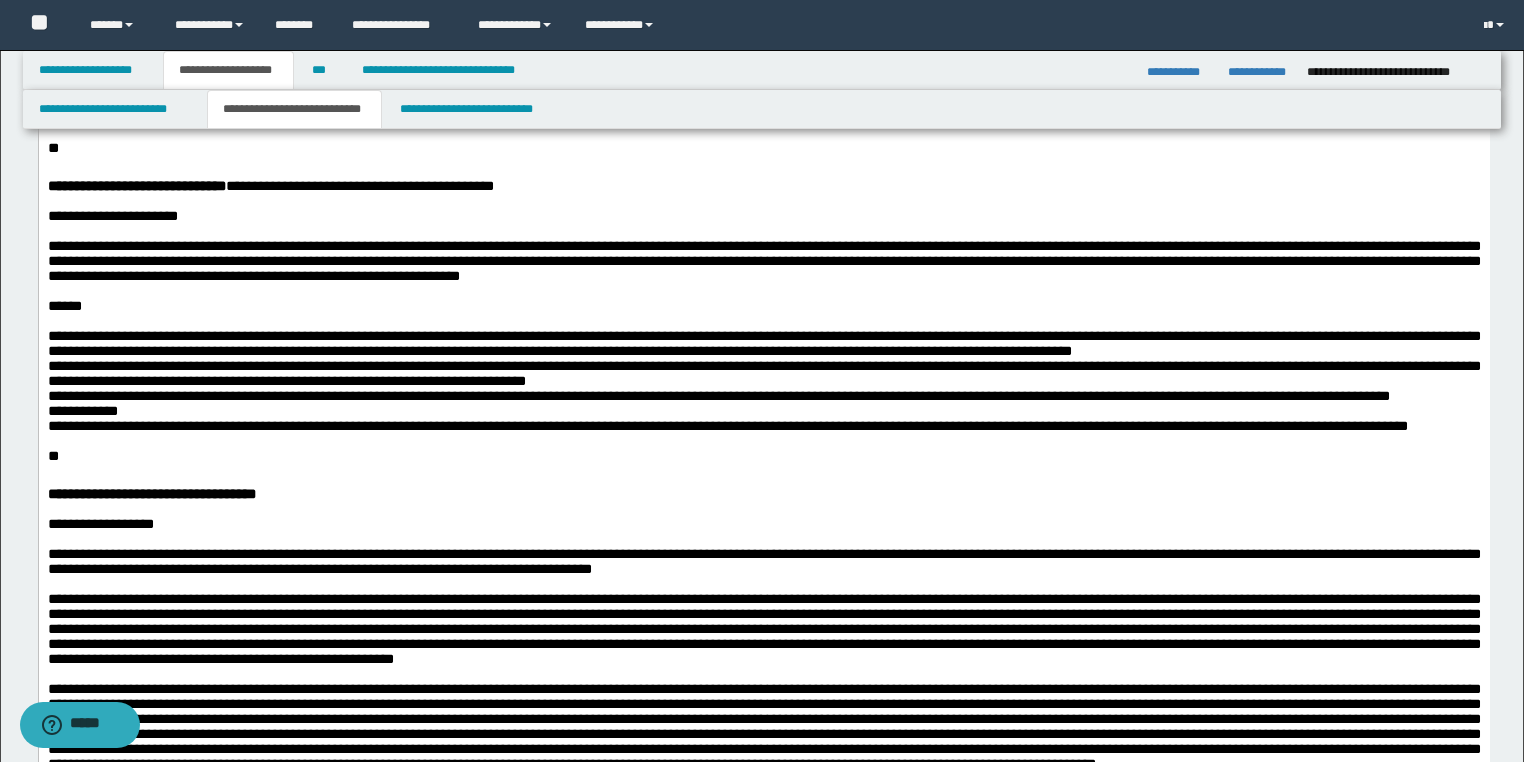 click on "**********" at bounding box center [763, 374] 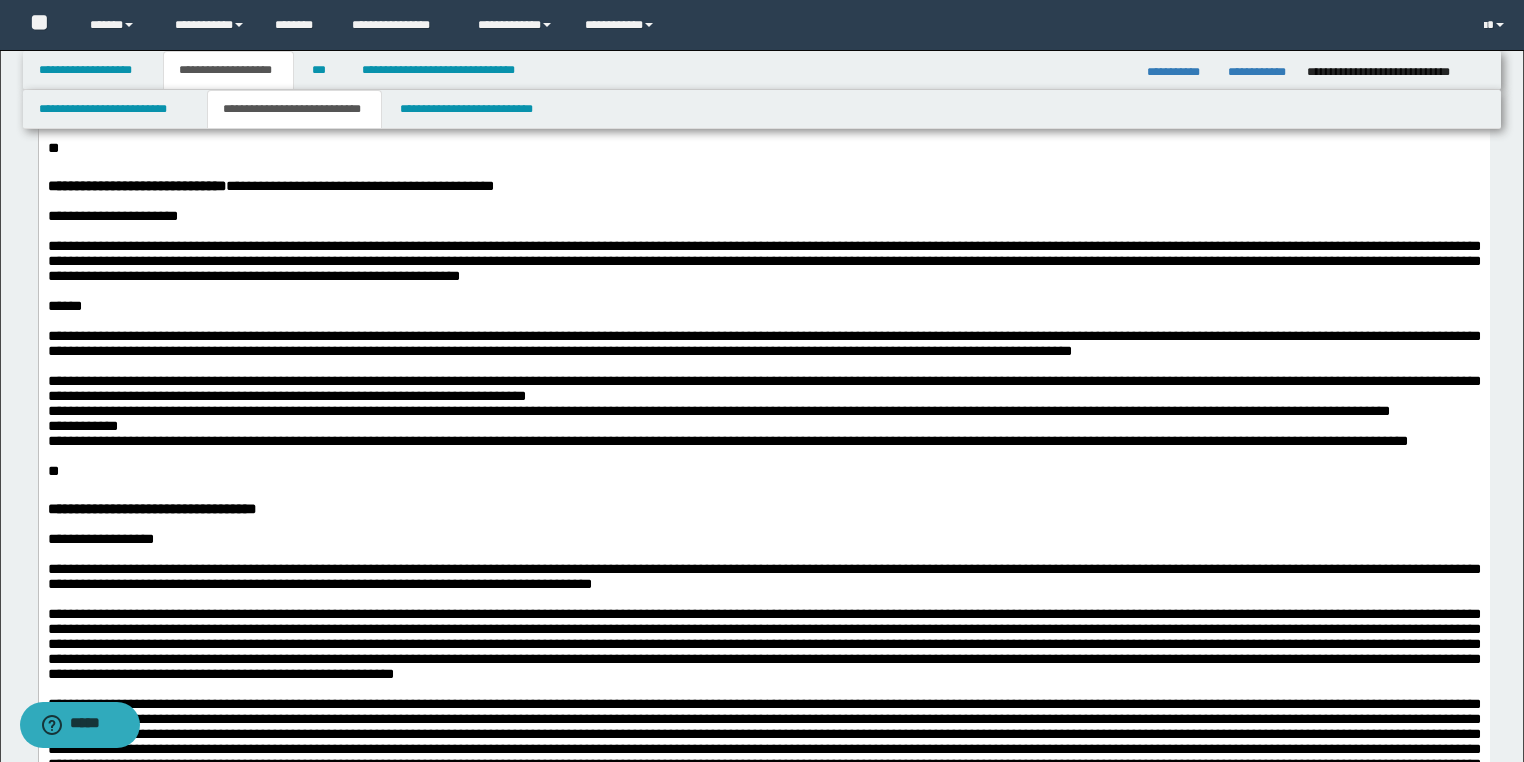 click on "**********" at bounding box center [763, 404] 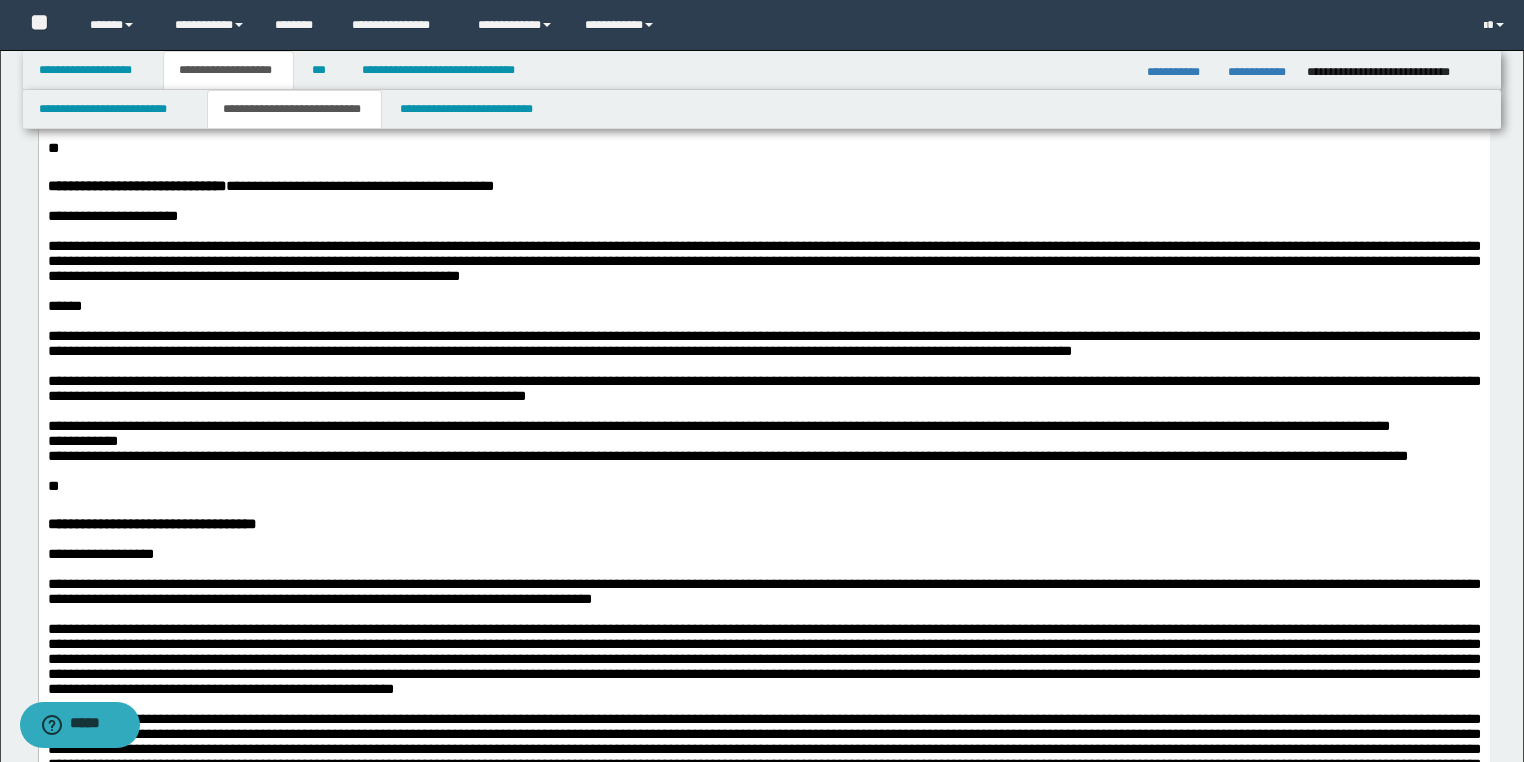 click on "**********" at bounding box center (763, 434) 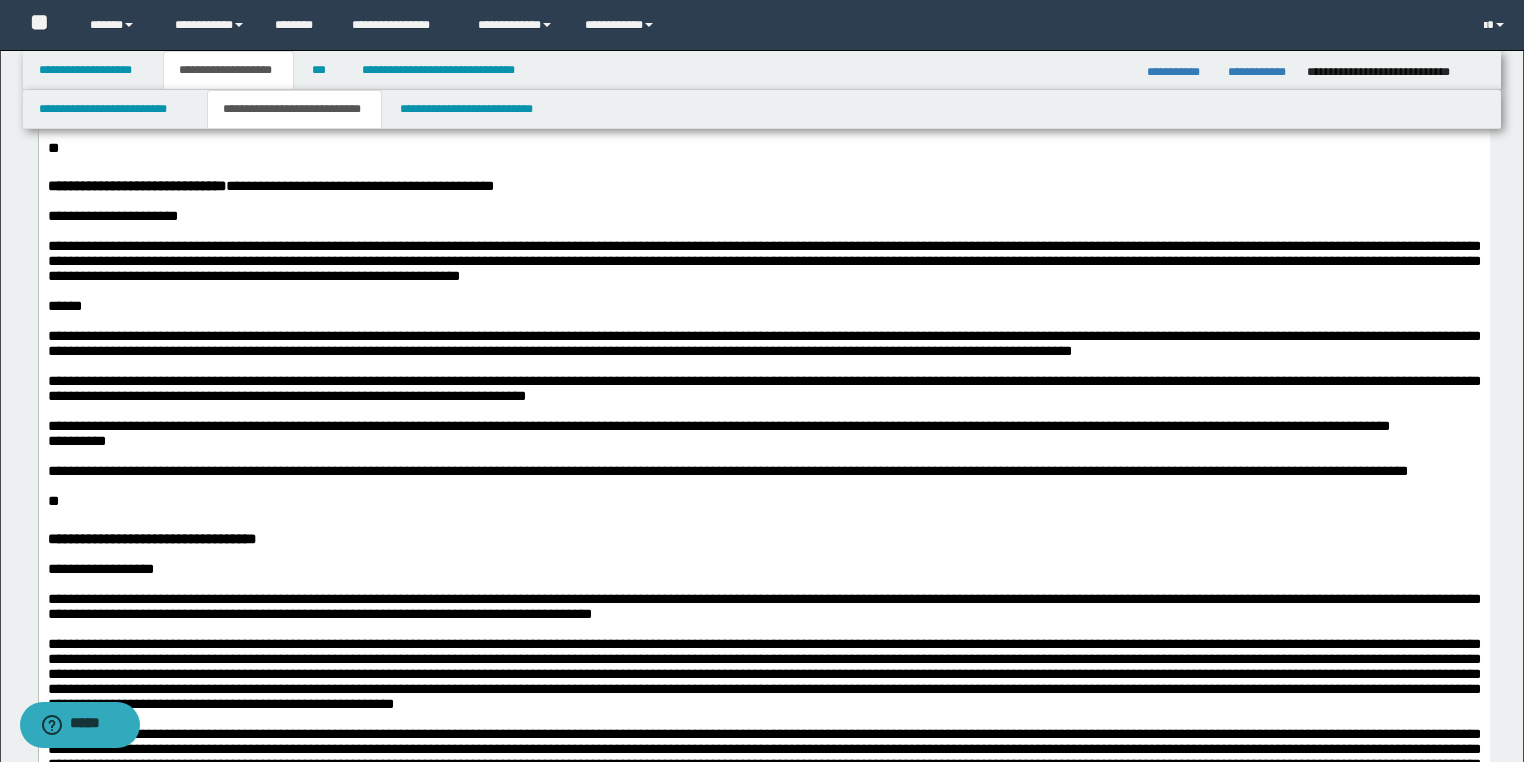 click on "**********" at bounding box center [763, 464] 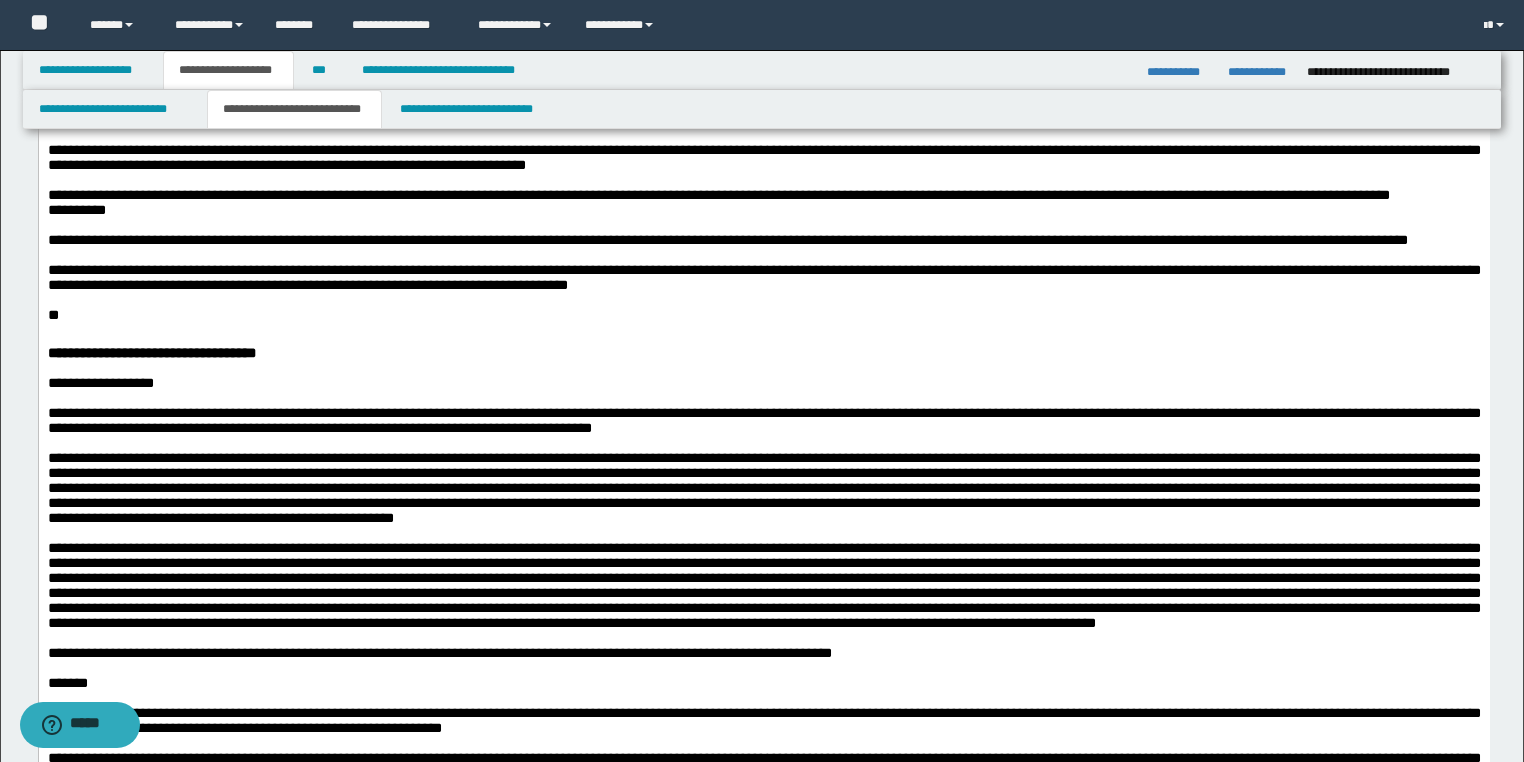 scroll, scrollTop: 960, scrollLeft: 0, axis: vertical 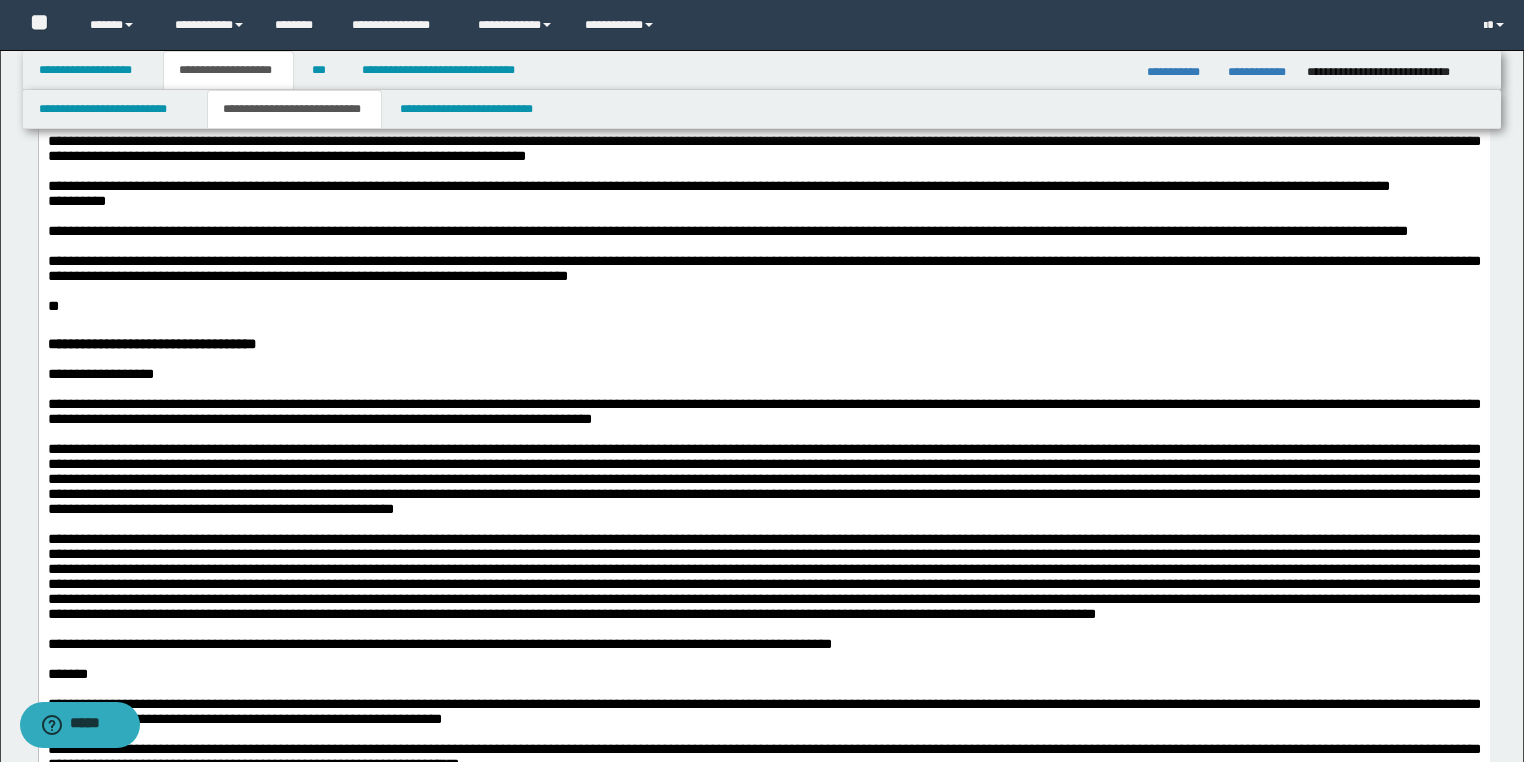 click on "**" at bounding box center [52, 306] 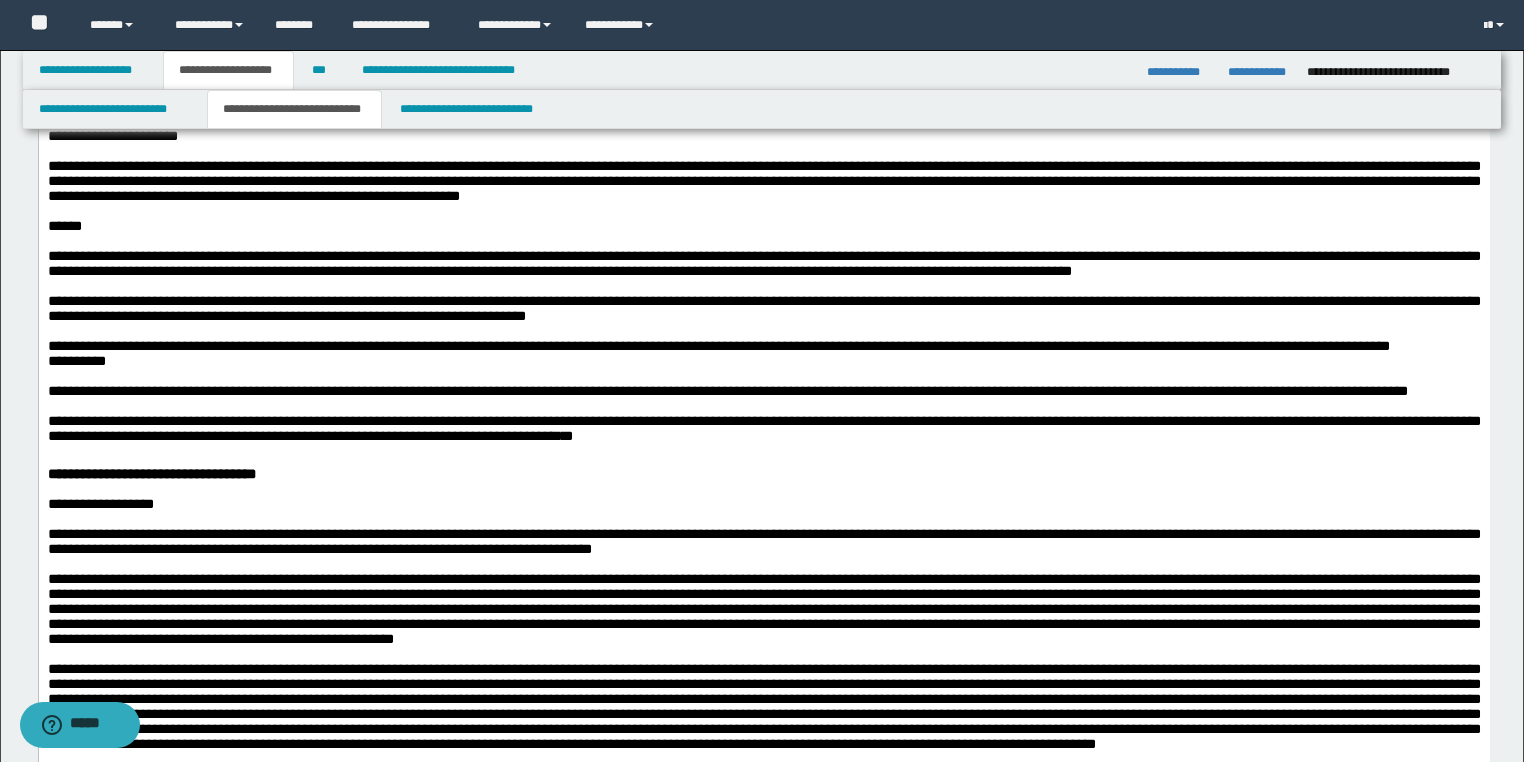 scroll, scrollTop: 640, scrollLeft: 0, axis: vertical 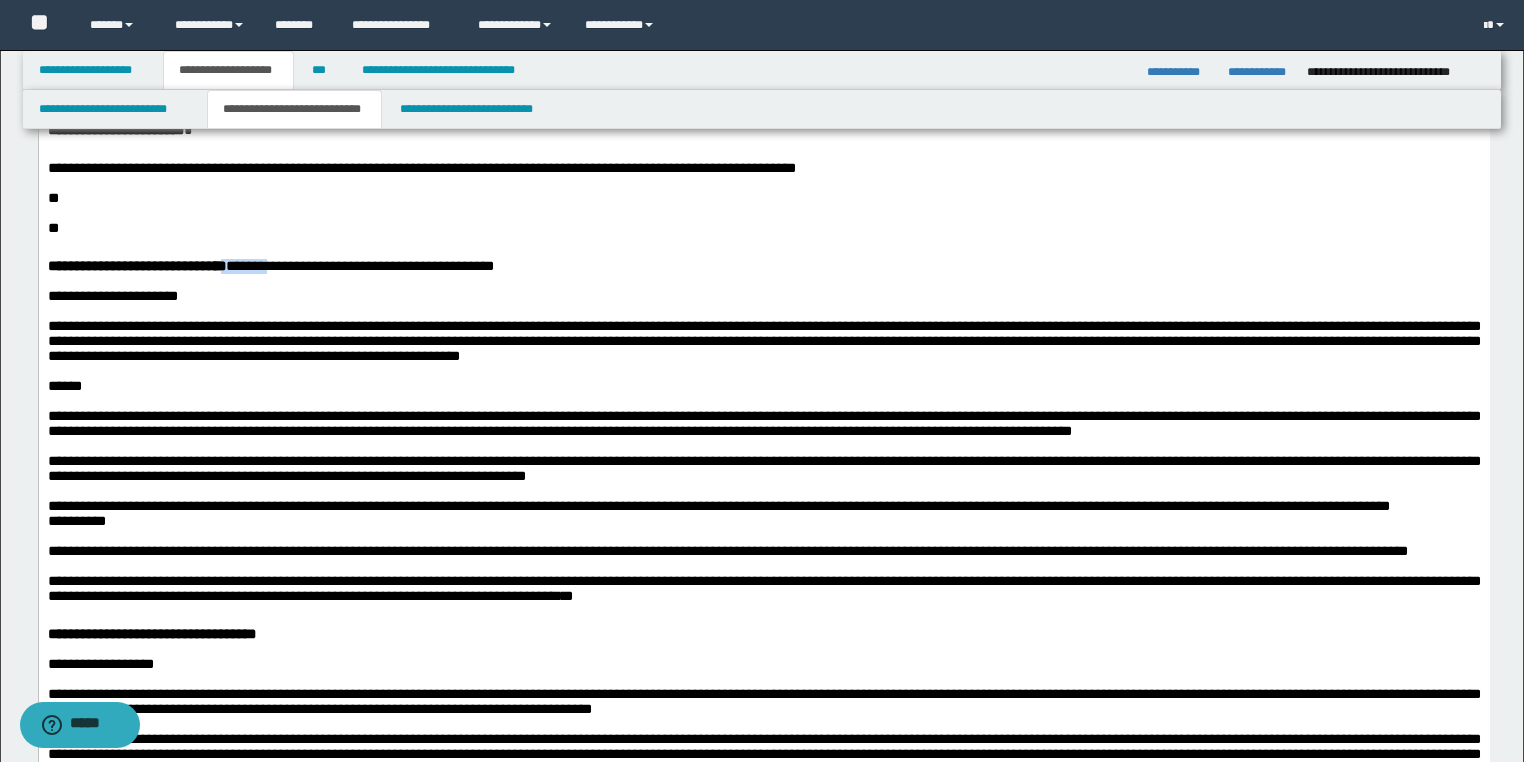 drag, startPoint x: 309, startPoint y: 337, endPoint x: 237, endPoint y: 337, distance: 72 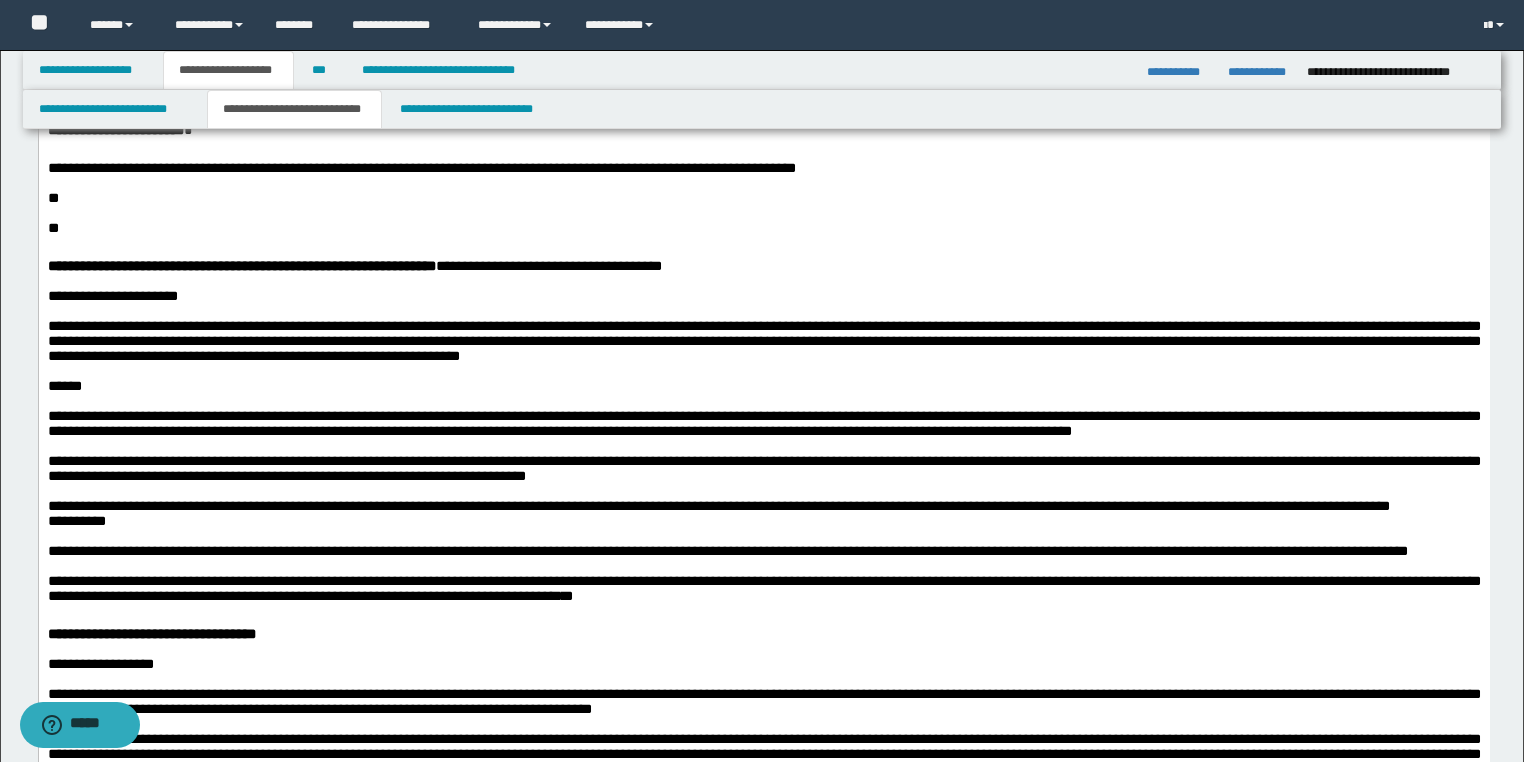 drag, startPoint x: 371, startPoint y: 341, endPoint x: 359, endPoint y: 343, distance: 12.165525 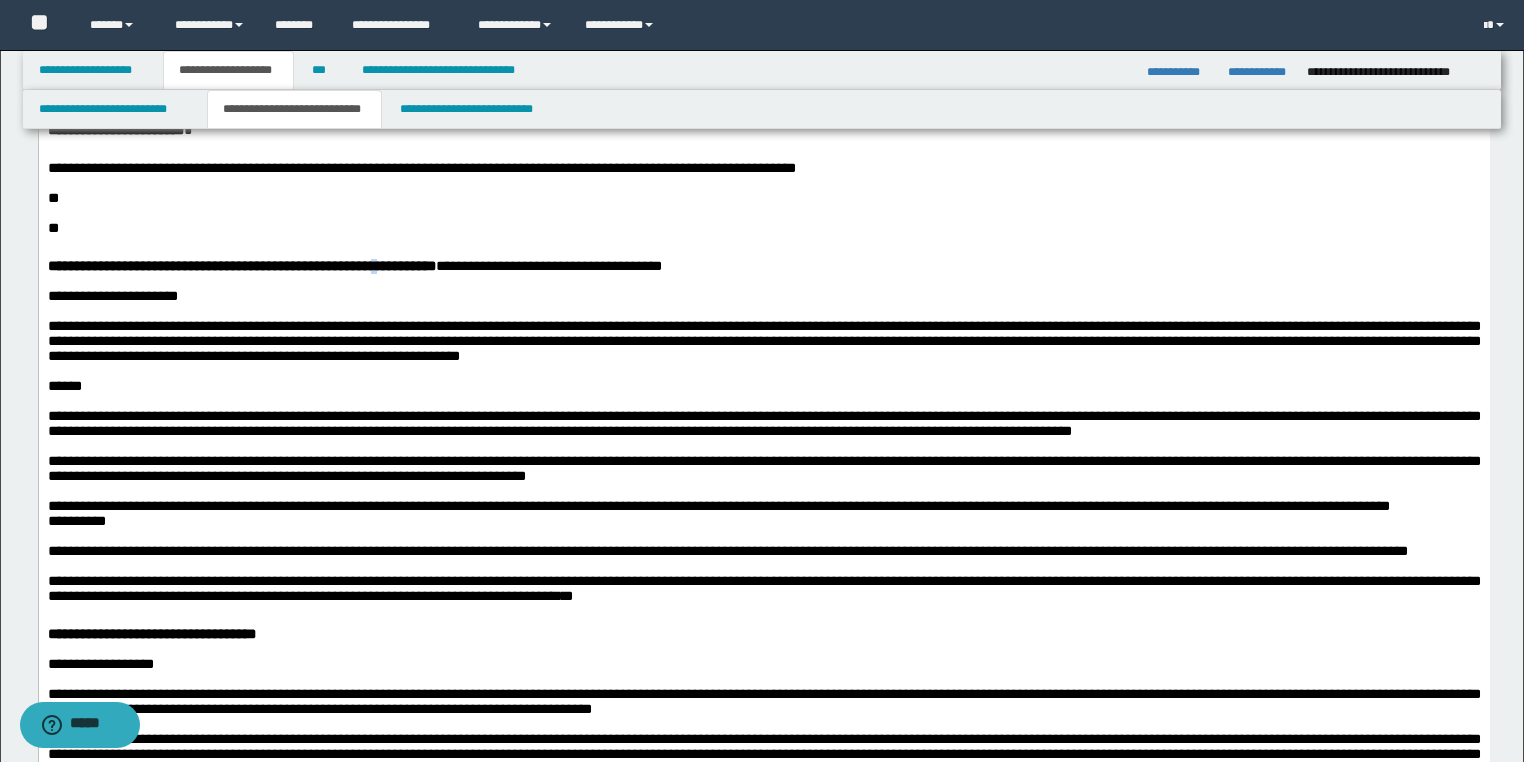 click on "**********" at bounding box center [241, 266] 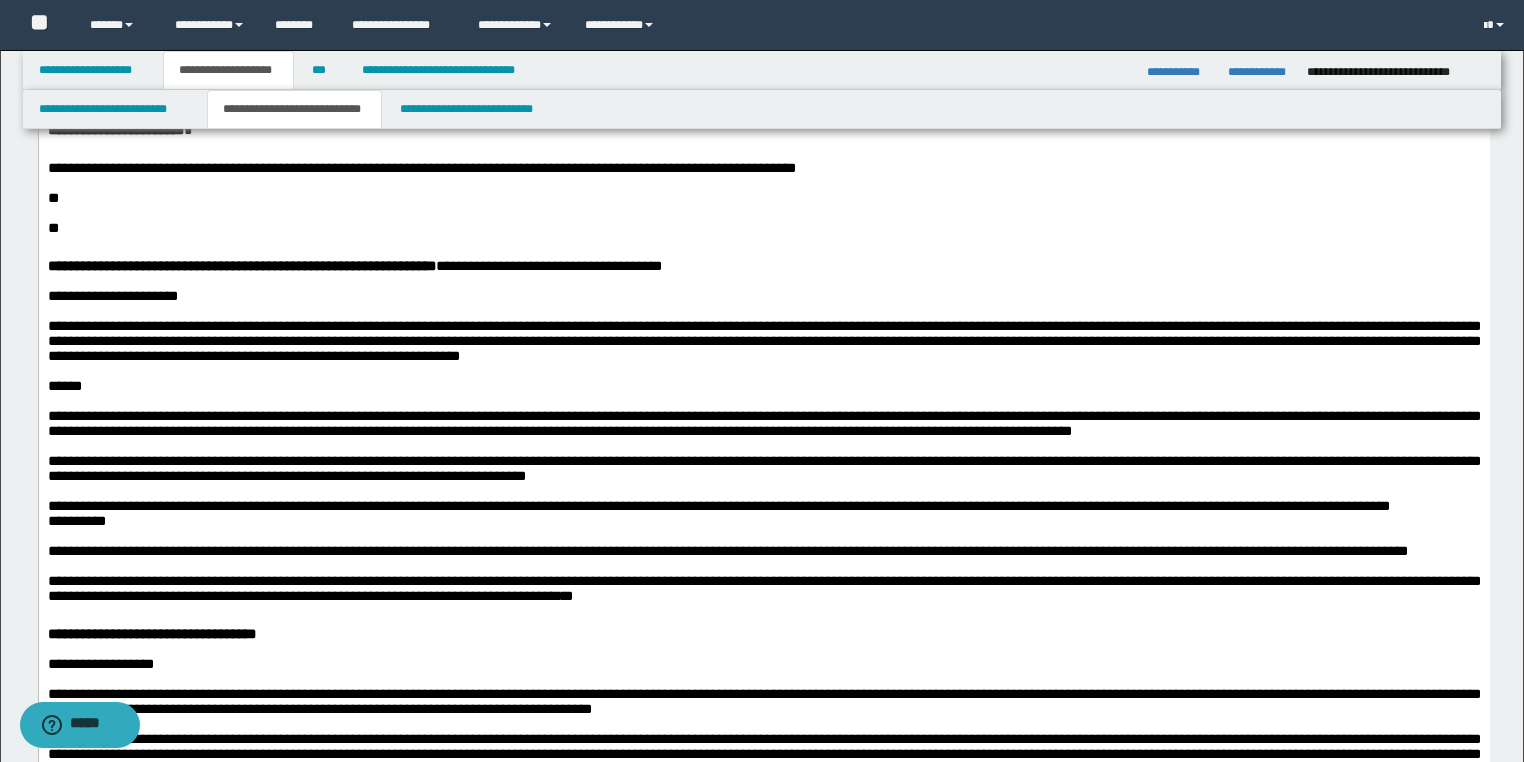 drag, startPoint x: 545, startPoint y: 405, endPoint x: 533, endPoint y: 409, distance: 12.649111 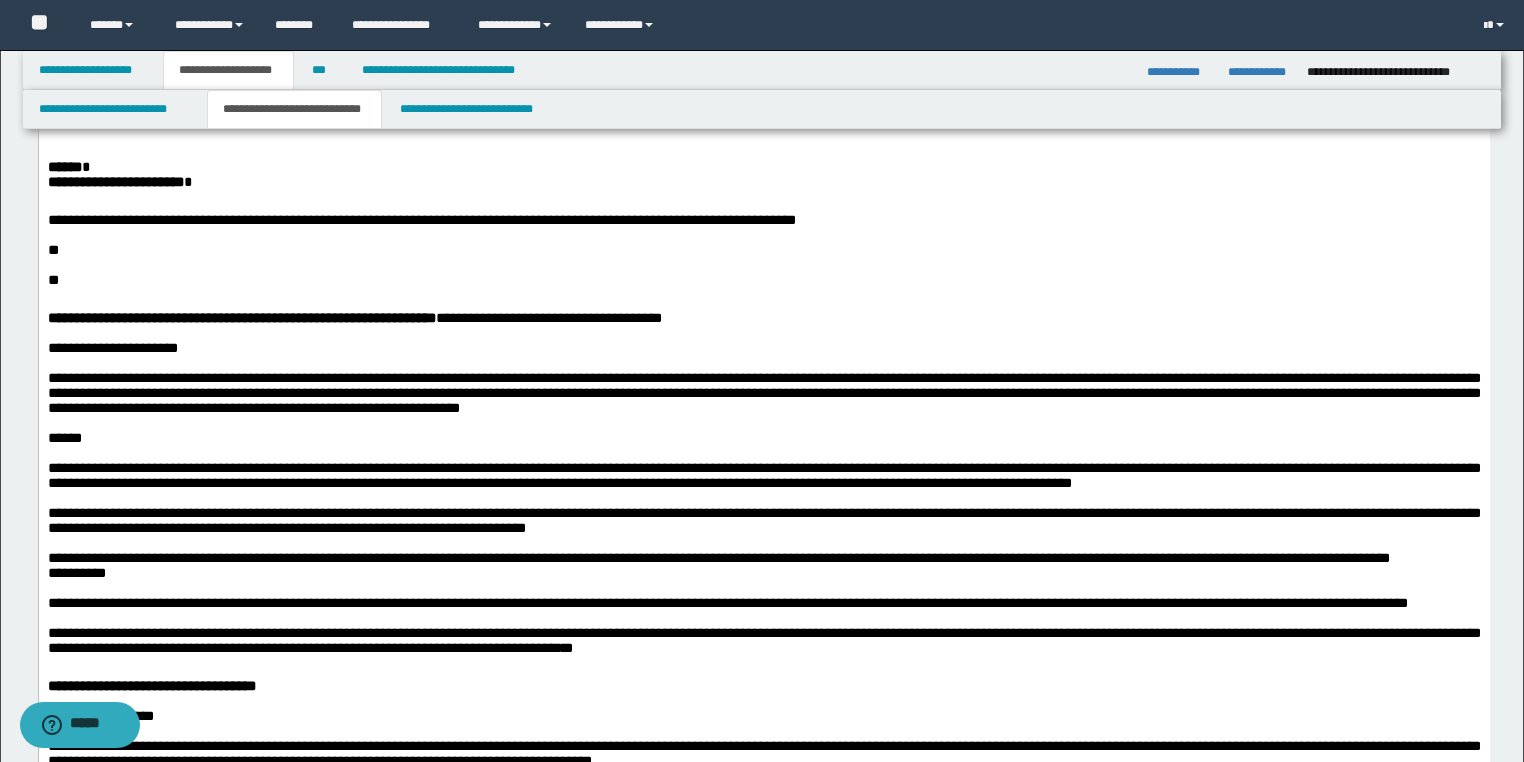 scroll, scrollTop: 560, scrollLeft: 0, axis: vertical 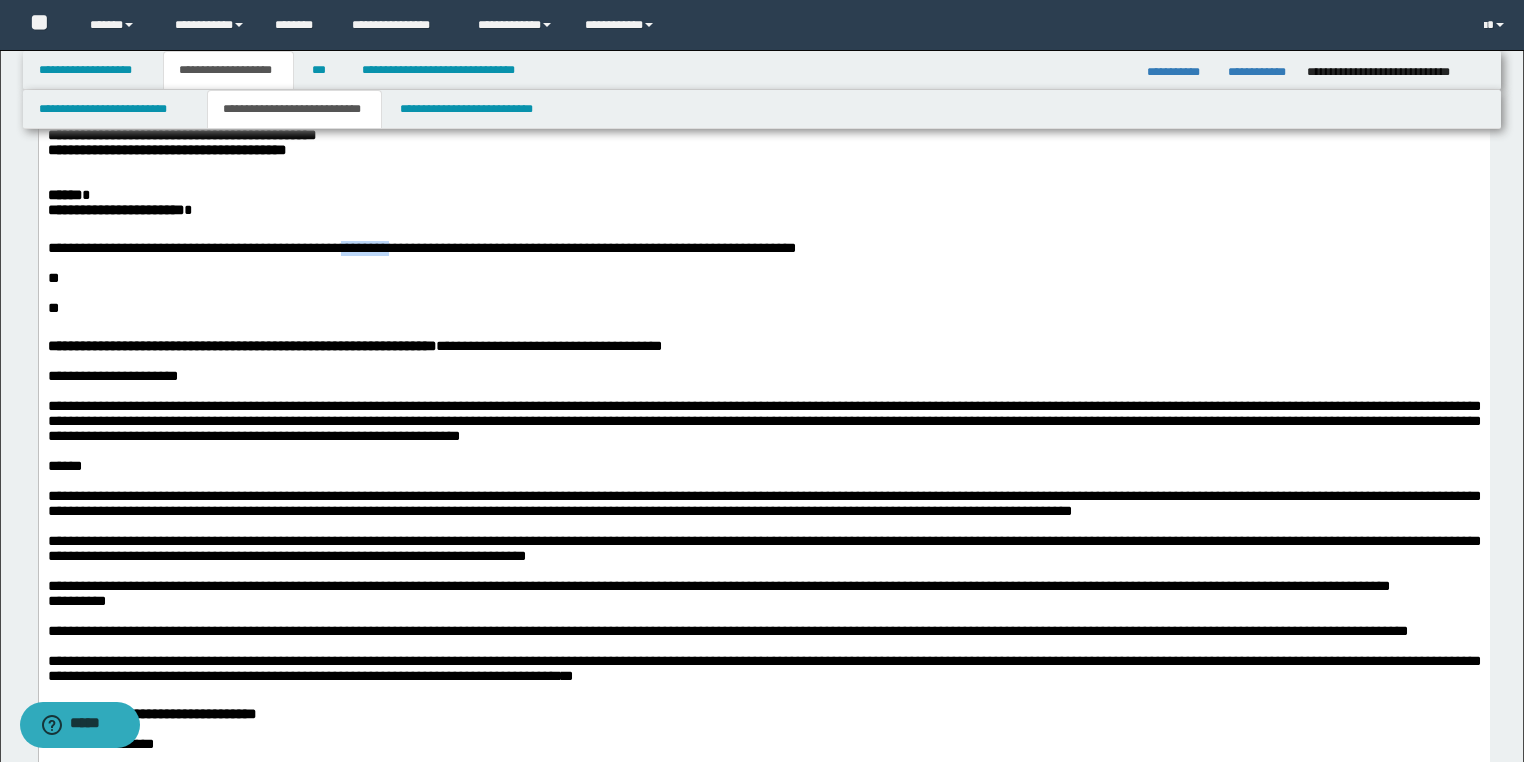 drag, startPoint x: 396, startPoint y: 311, endPoint x: 341, endPoint y: 309, distance: 55.03635 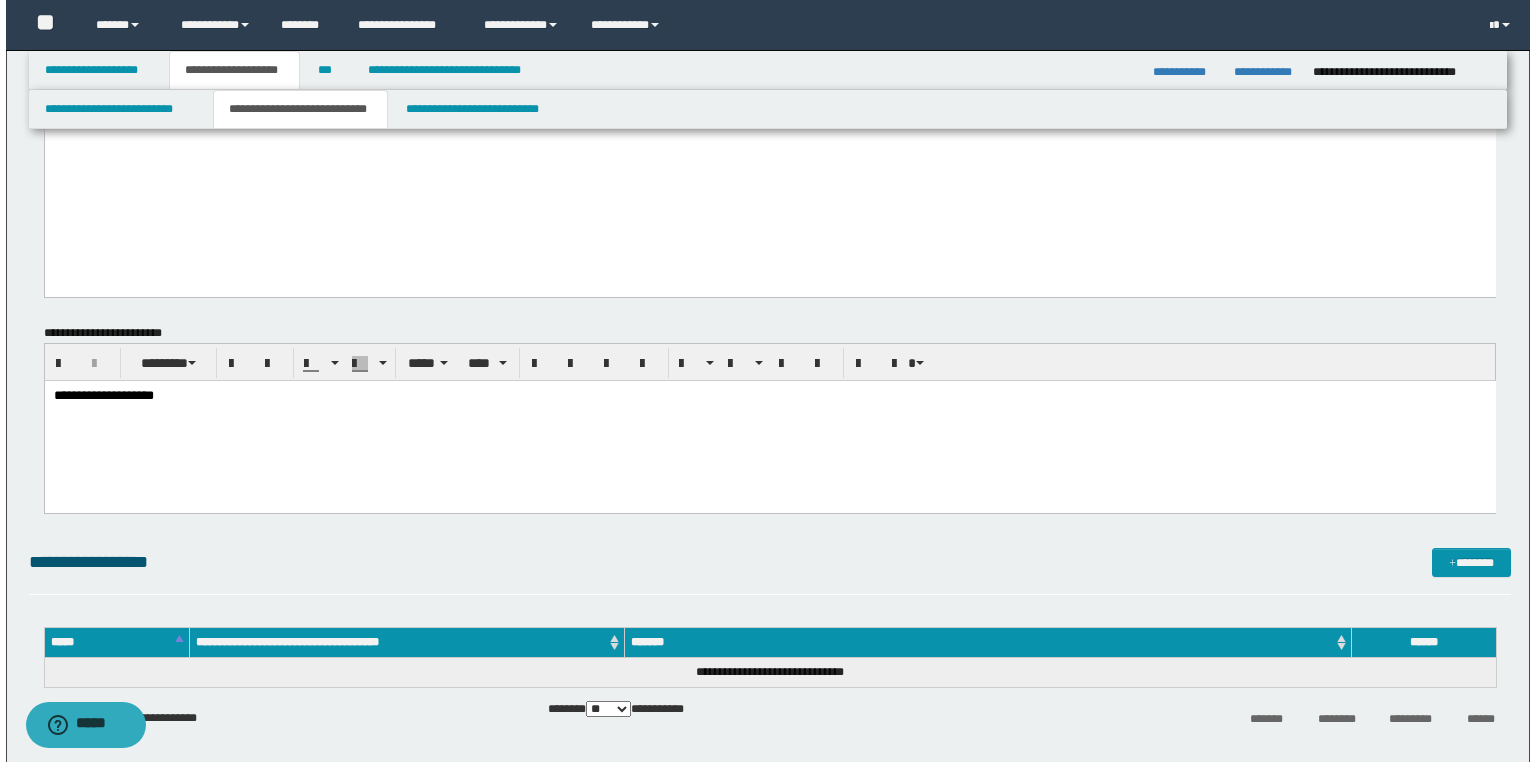 scroll, scrollTop: 1920, scrollLeft: 0, axis: vertical 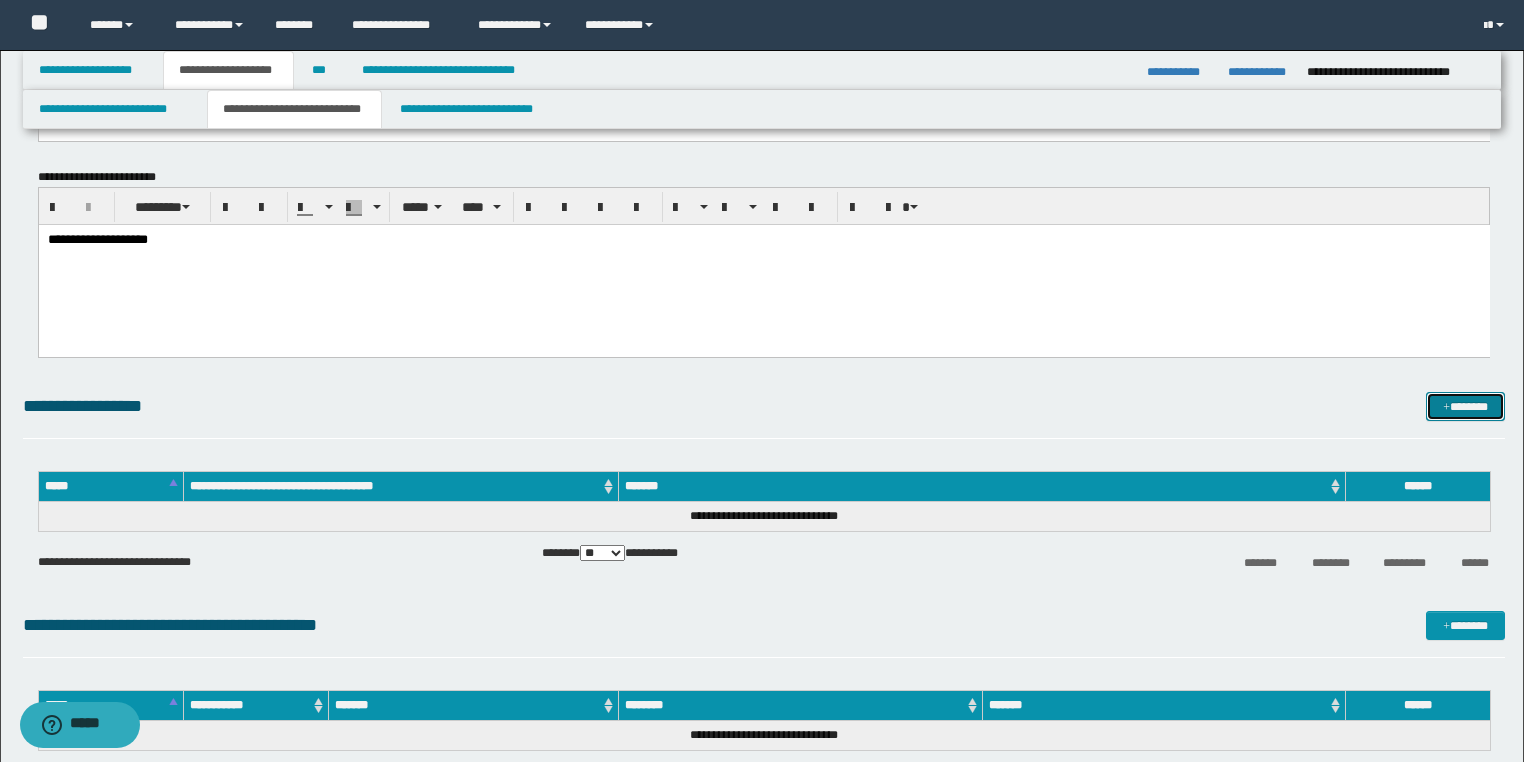 click on "*******" at bounding box center (1465, 407) 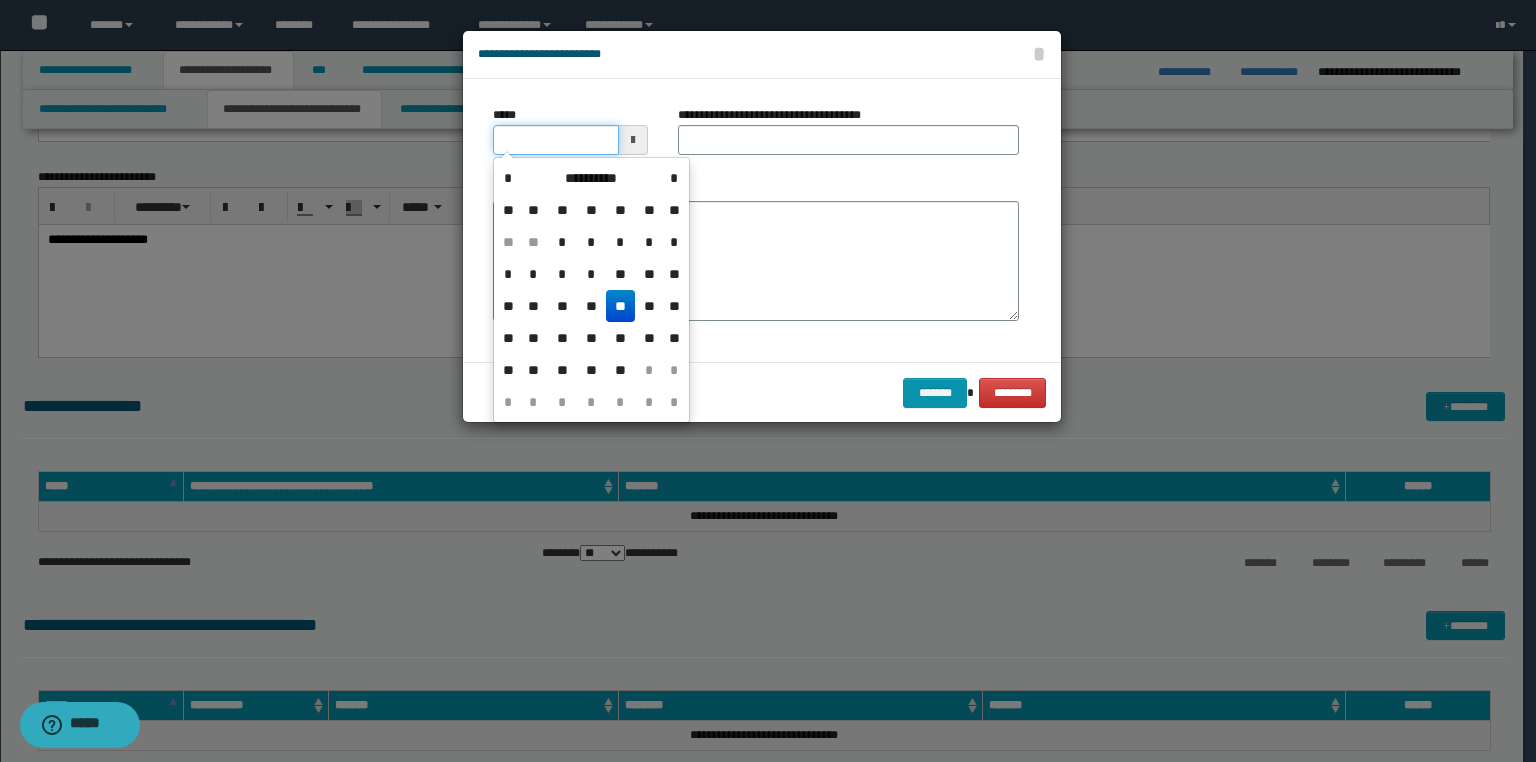 drag, startPoint x: 335, startPoint y: 138, endPoint x: 0, endPoint y: 301, distance: 372.55066 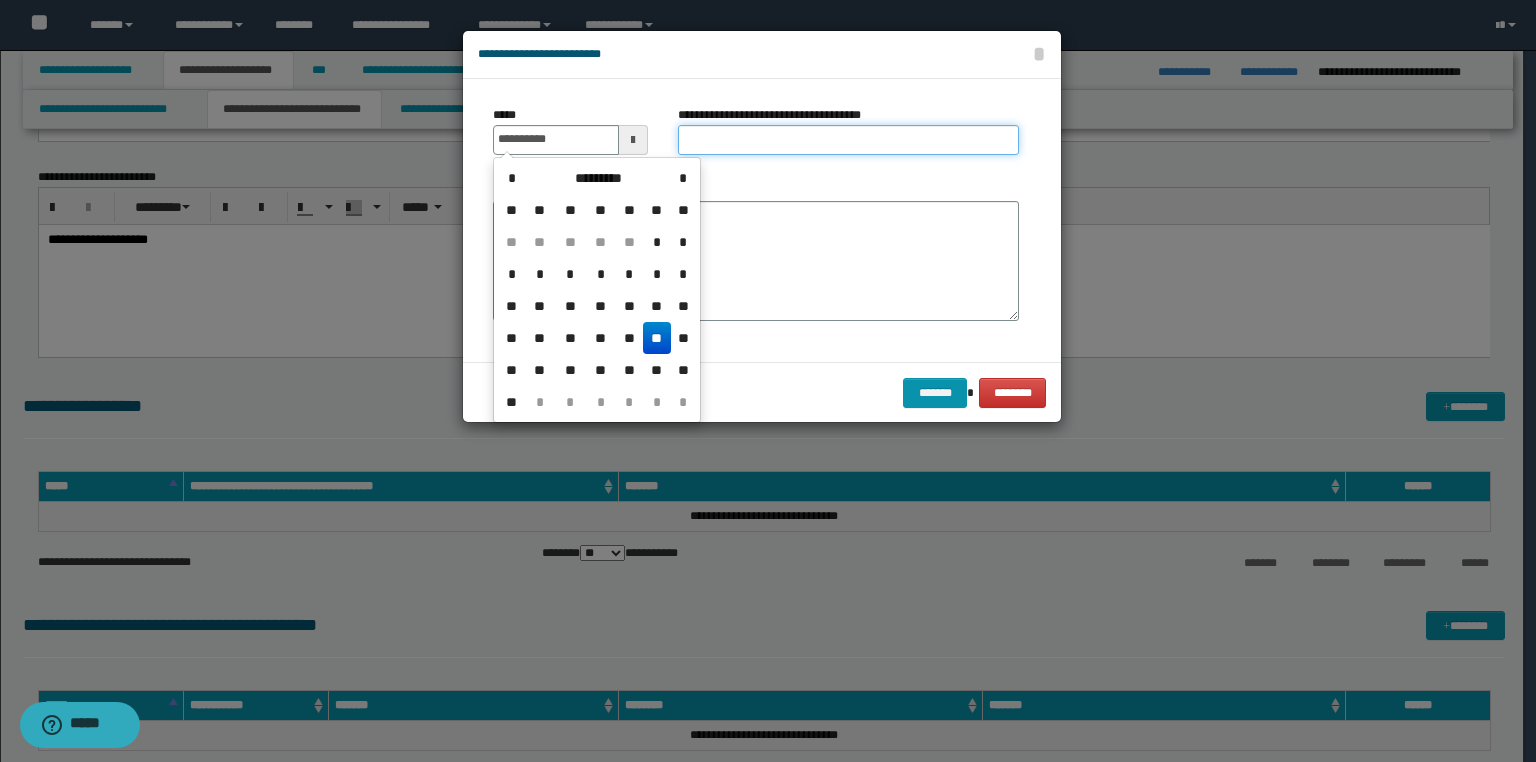 type on "**********" 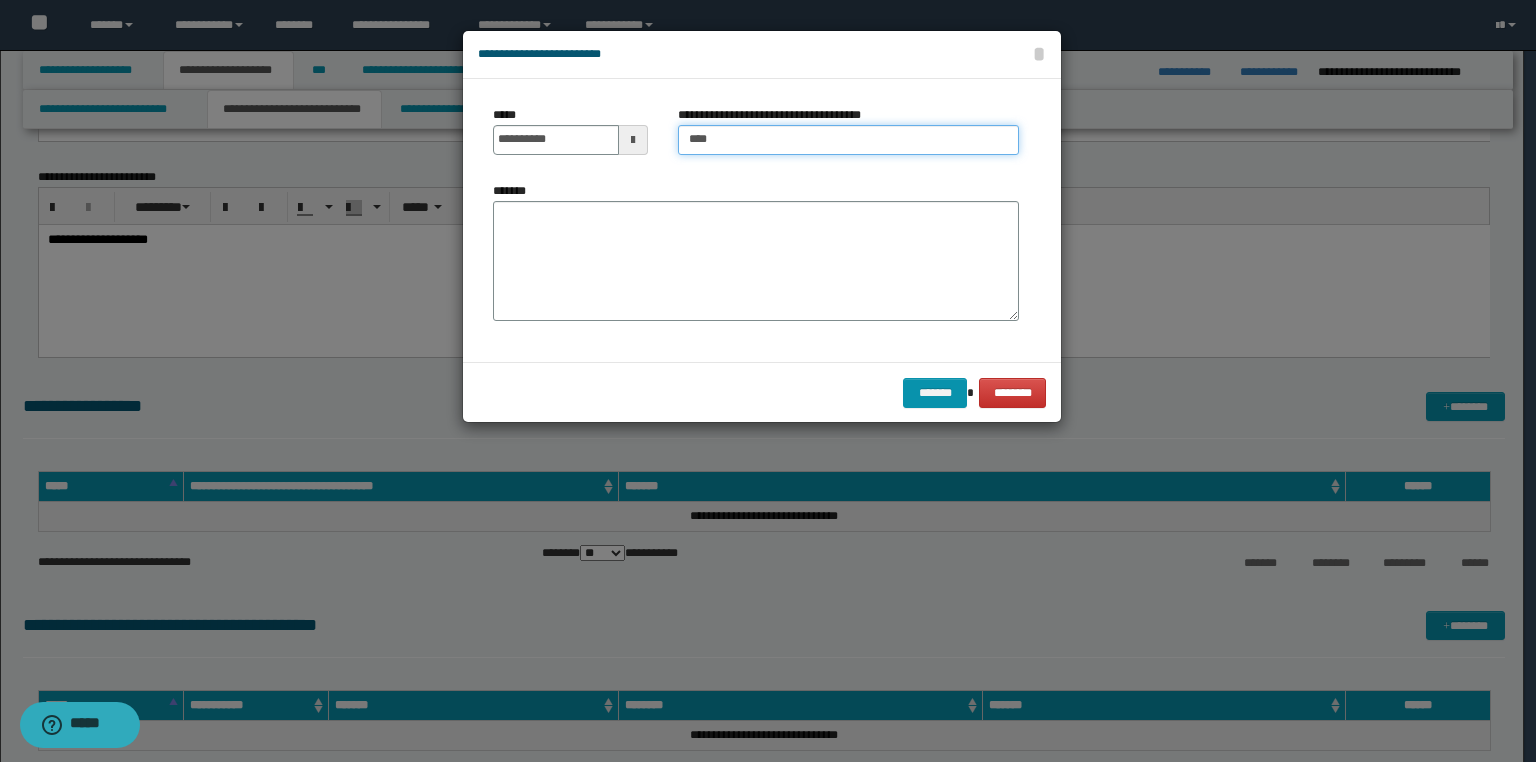 type on "**********" 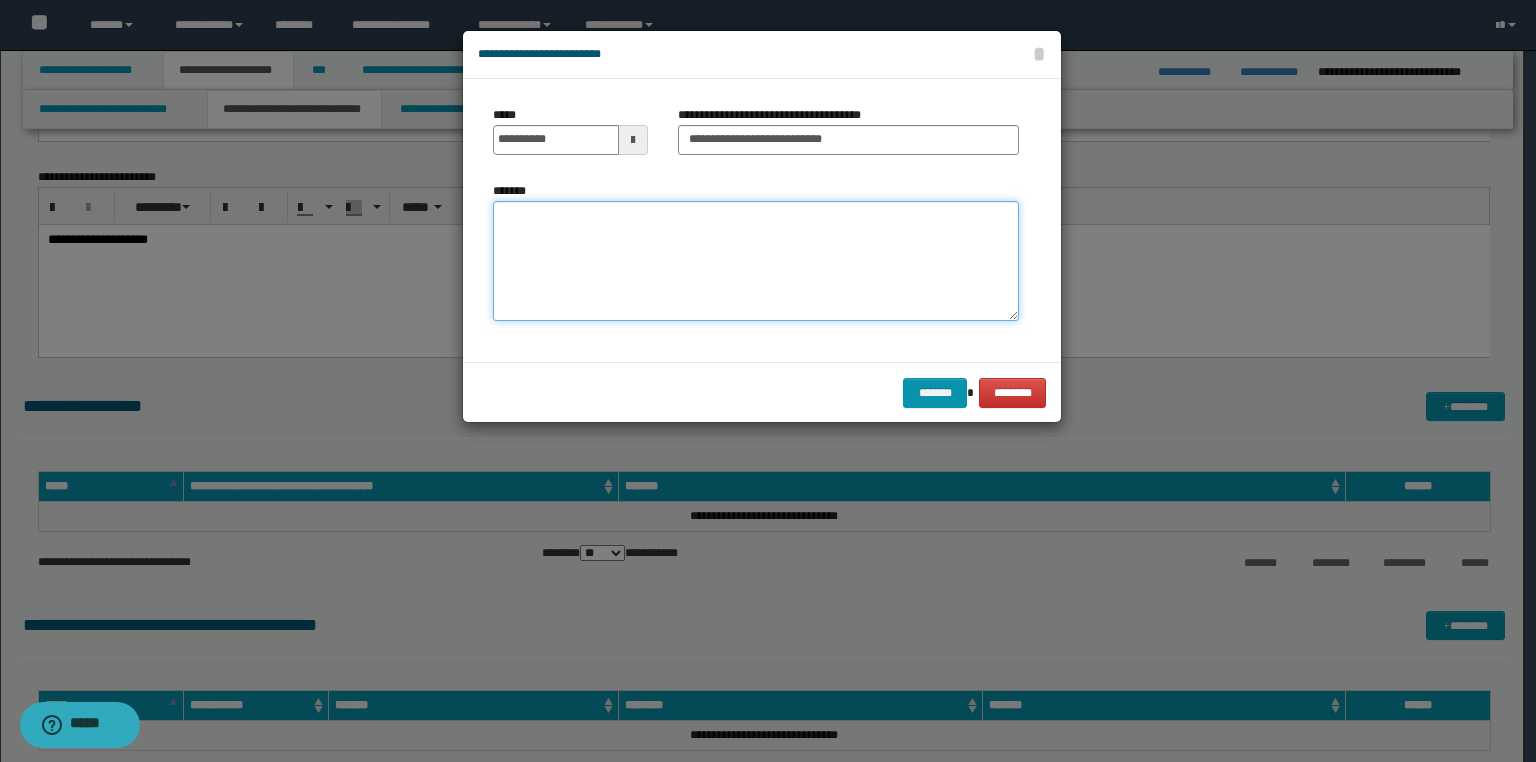click on "*******" at bounding box center [756, 261] 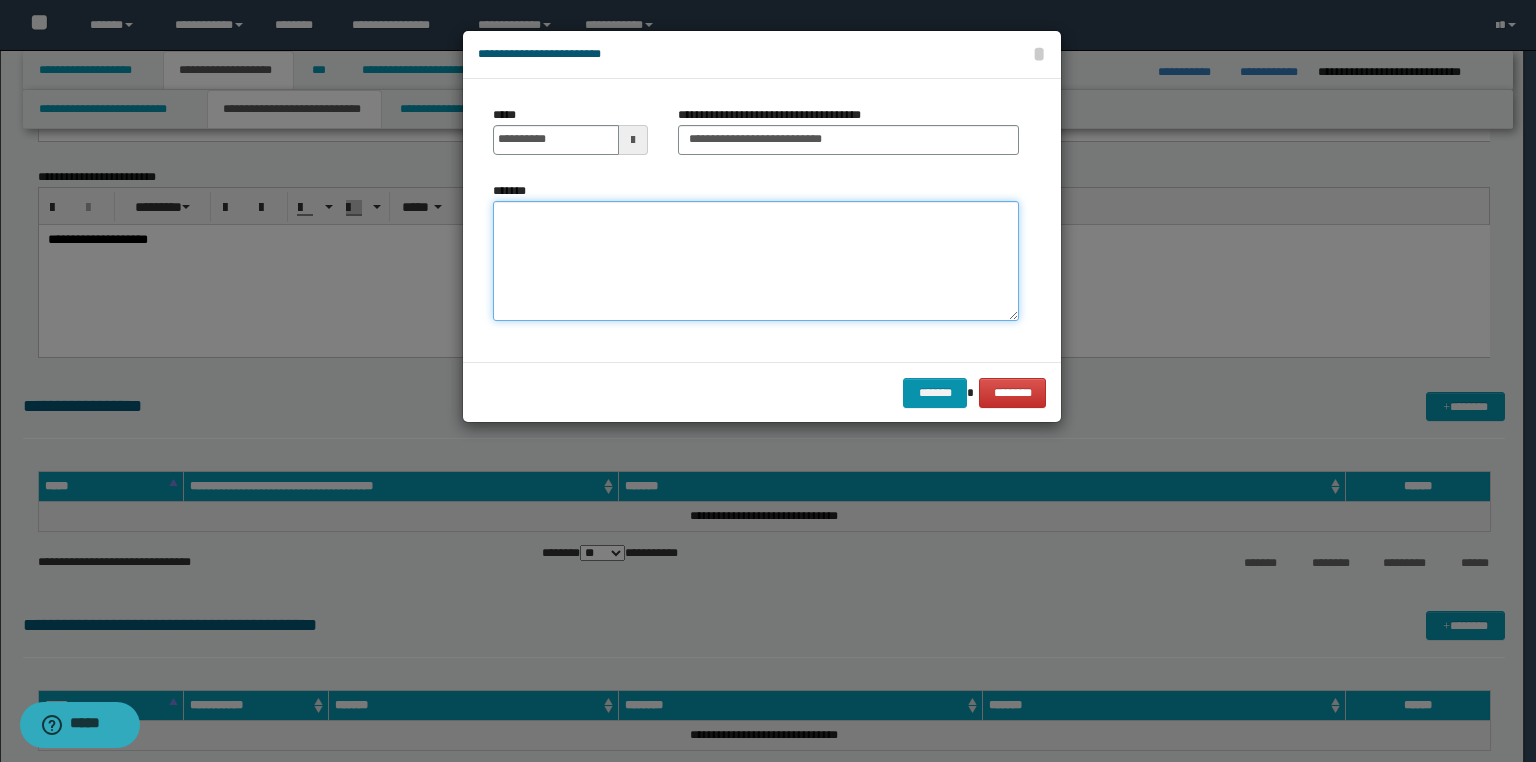 paste on "**********" 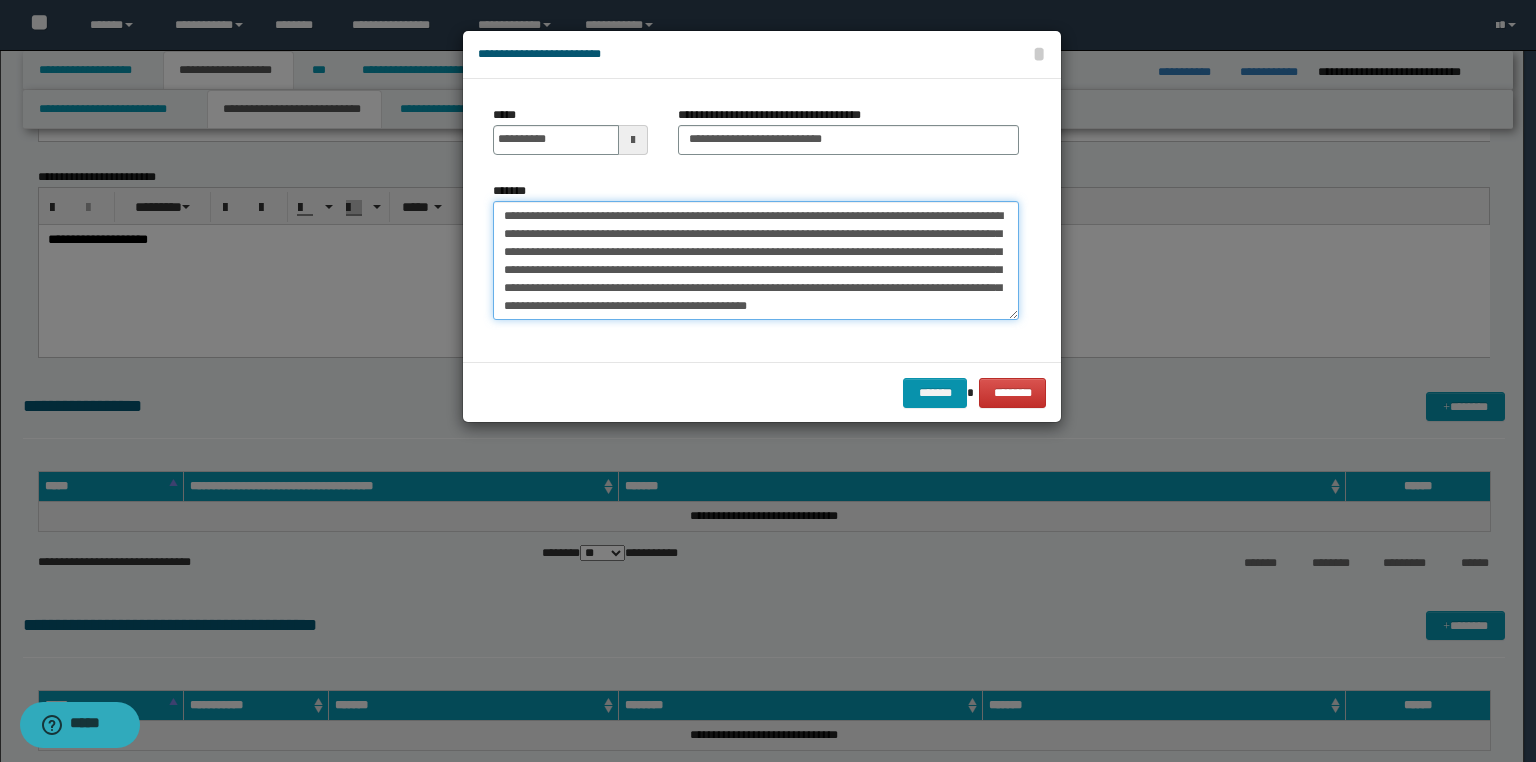 drag, startPoint x: 739, startPoint y: 310, endPoint x: 544, endPoint y: 308, distance: 195.01025 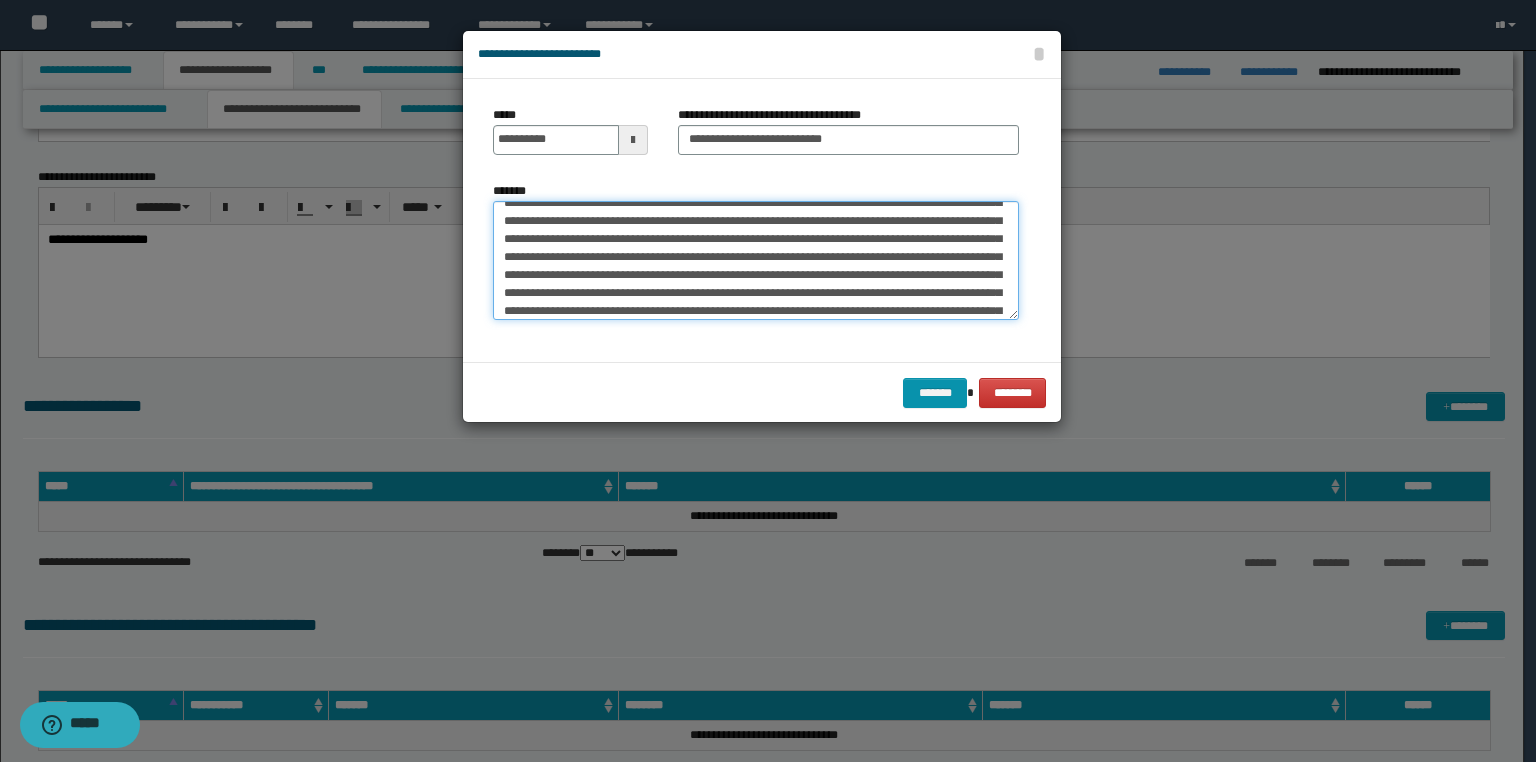 scroll, scrollTop: 0, scrollLeft: 0, axis: both 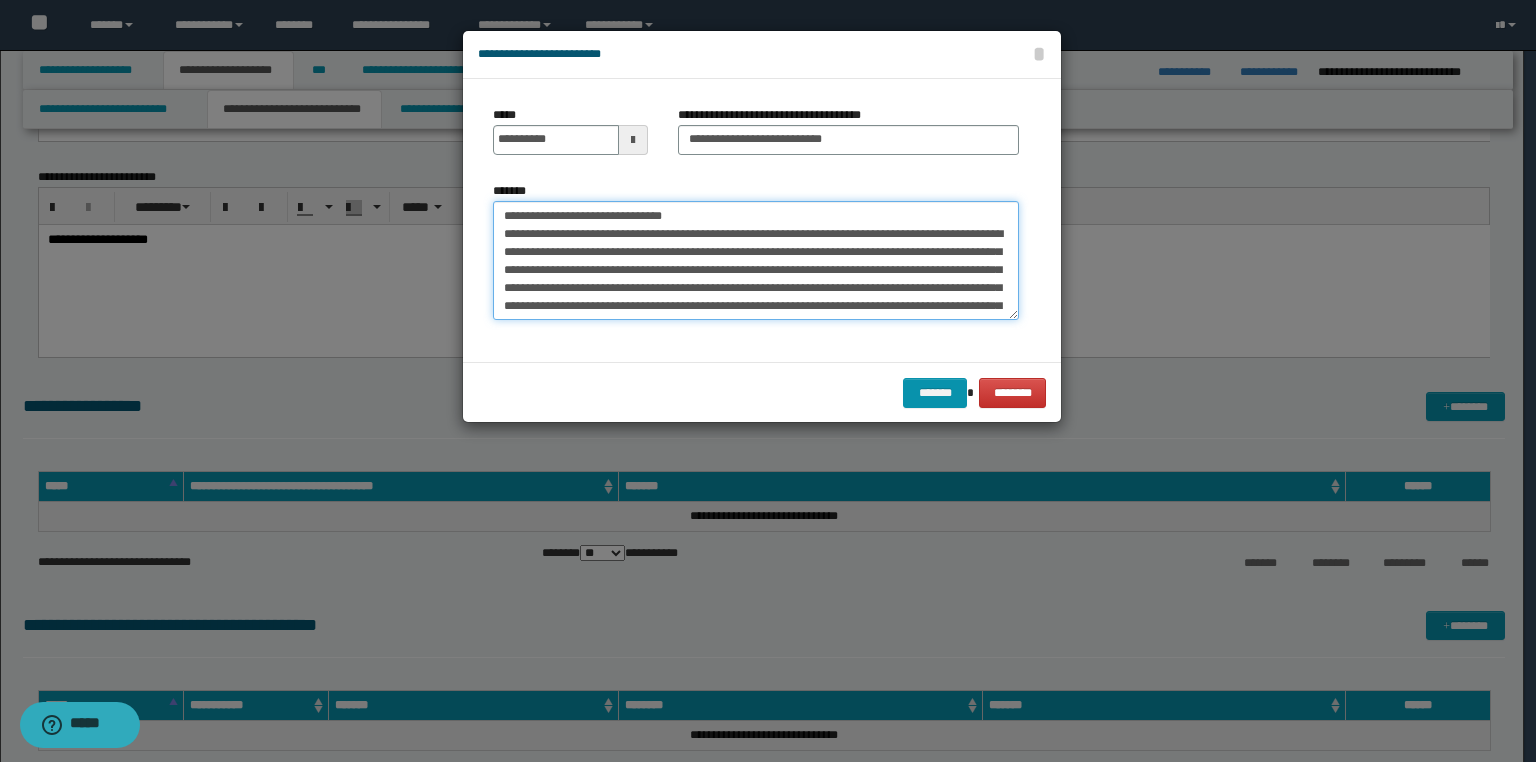 click on "*******" at bounding box center [756, 261] 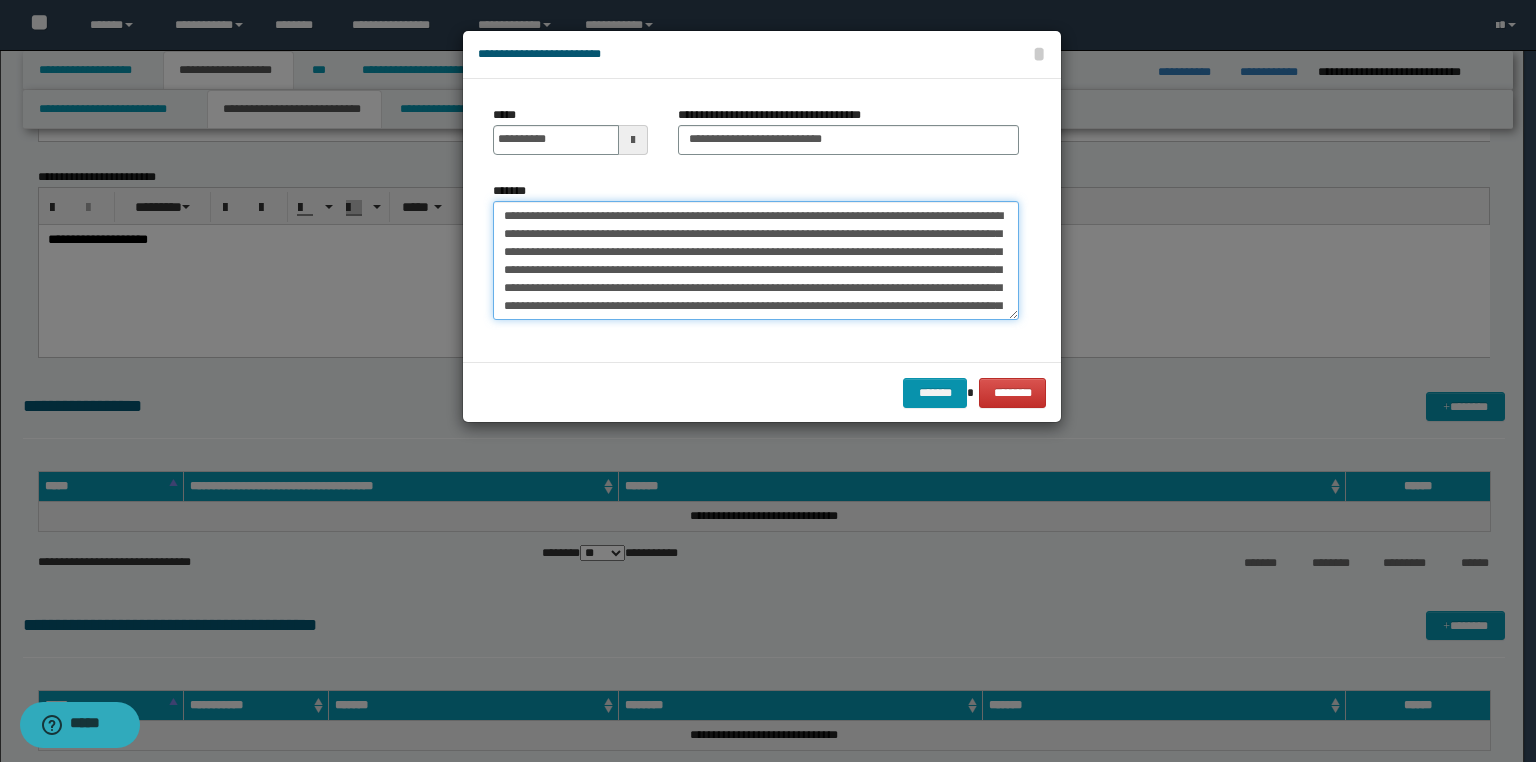 drag, startPoint x: 807, startPoint y: 273, endPoint x: 799, endPoint y: 288, distance: 17 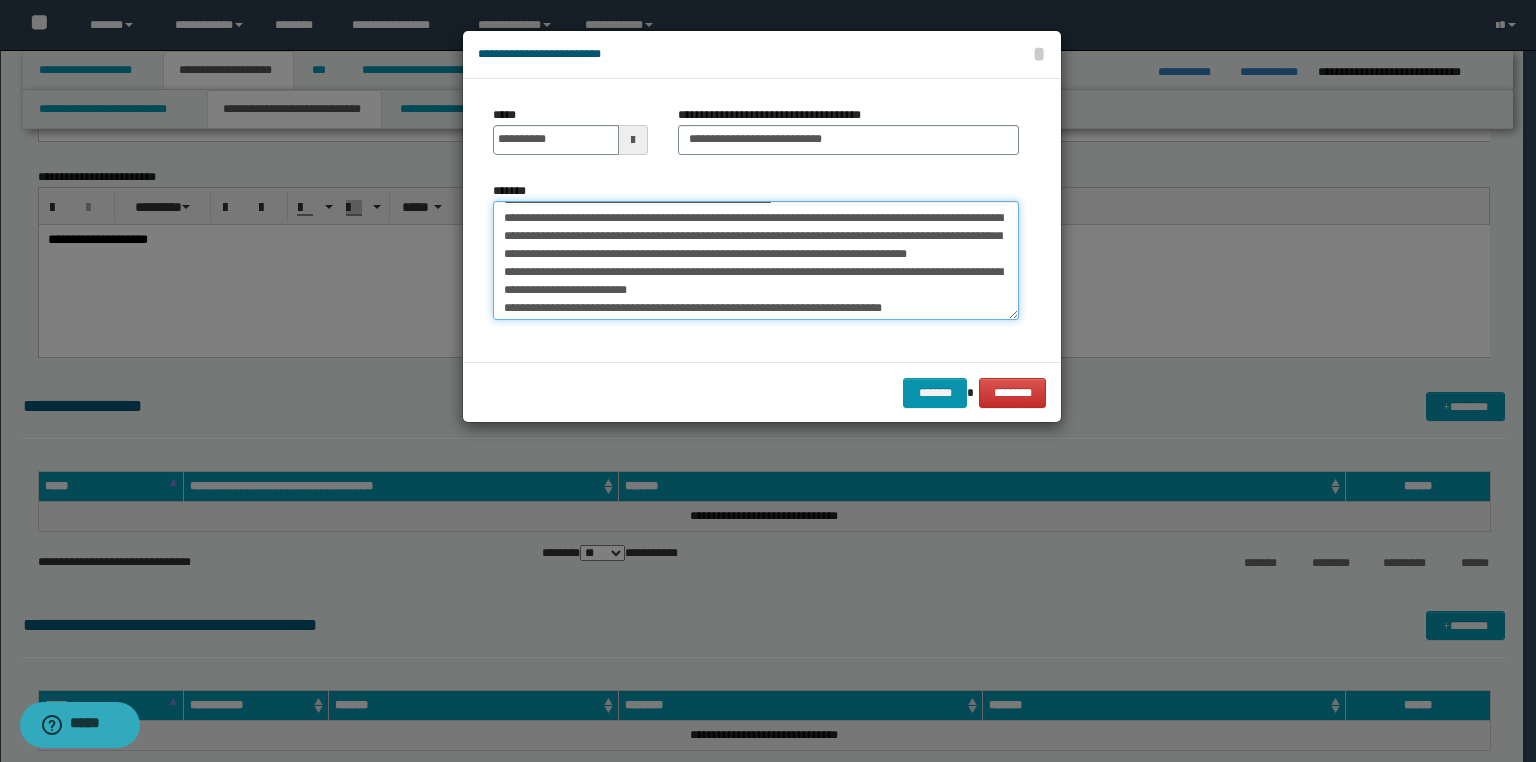 scroll, scrollTop: 240, scrollLeft: 0, axis: vertical 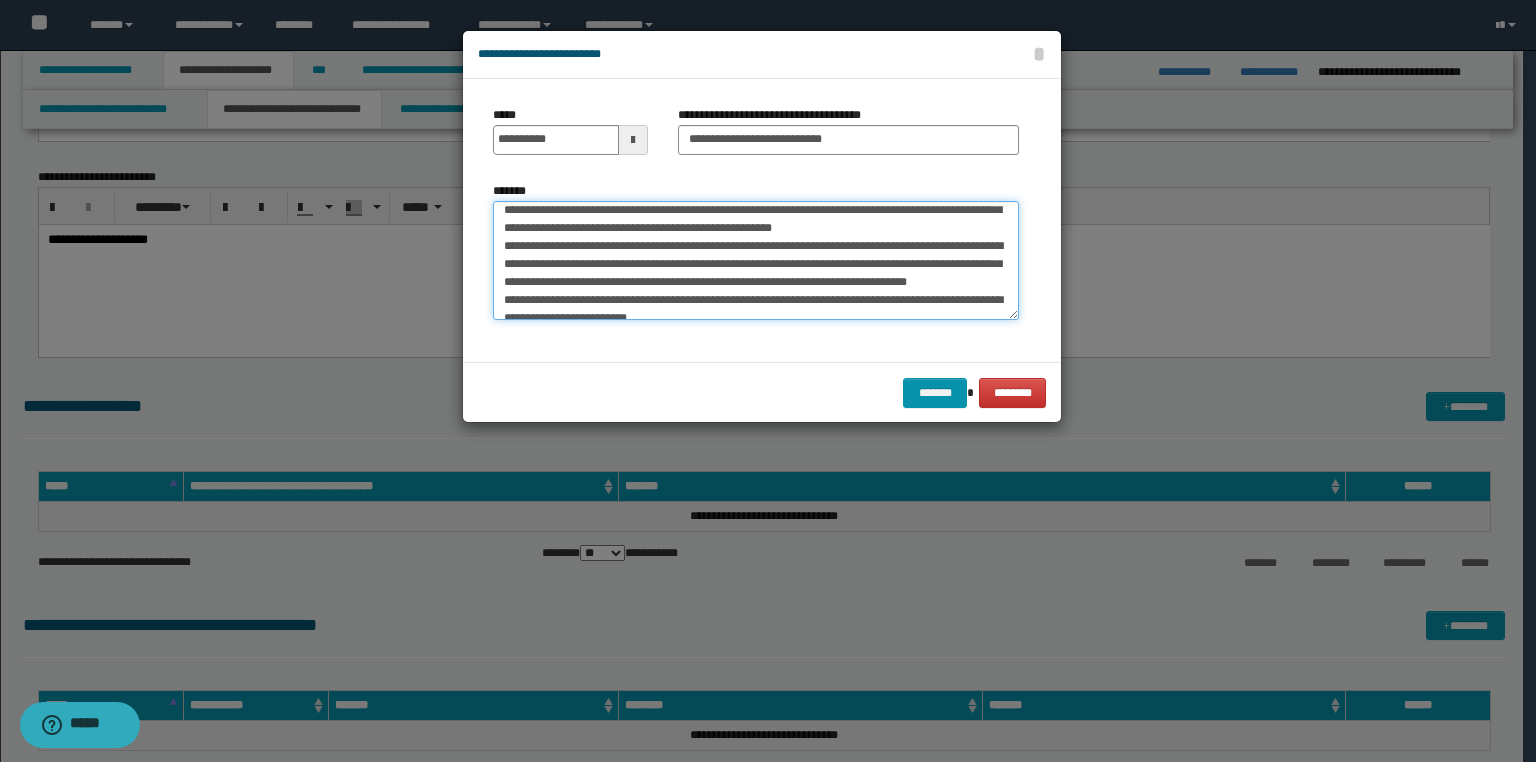 drag, startPoint x: 960, startPoint y: 248, endPoint x: 618, endPoint y: 241, distance: 342.07162 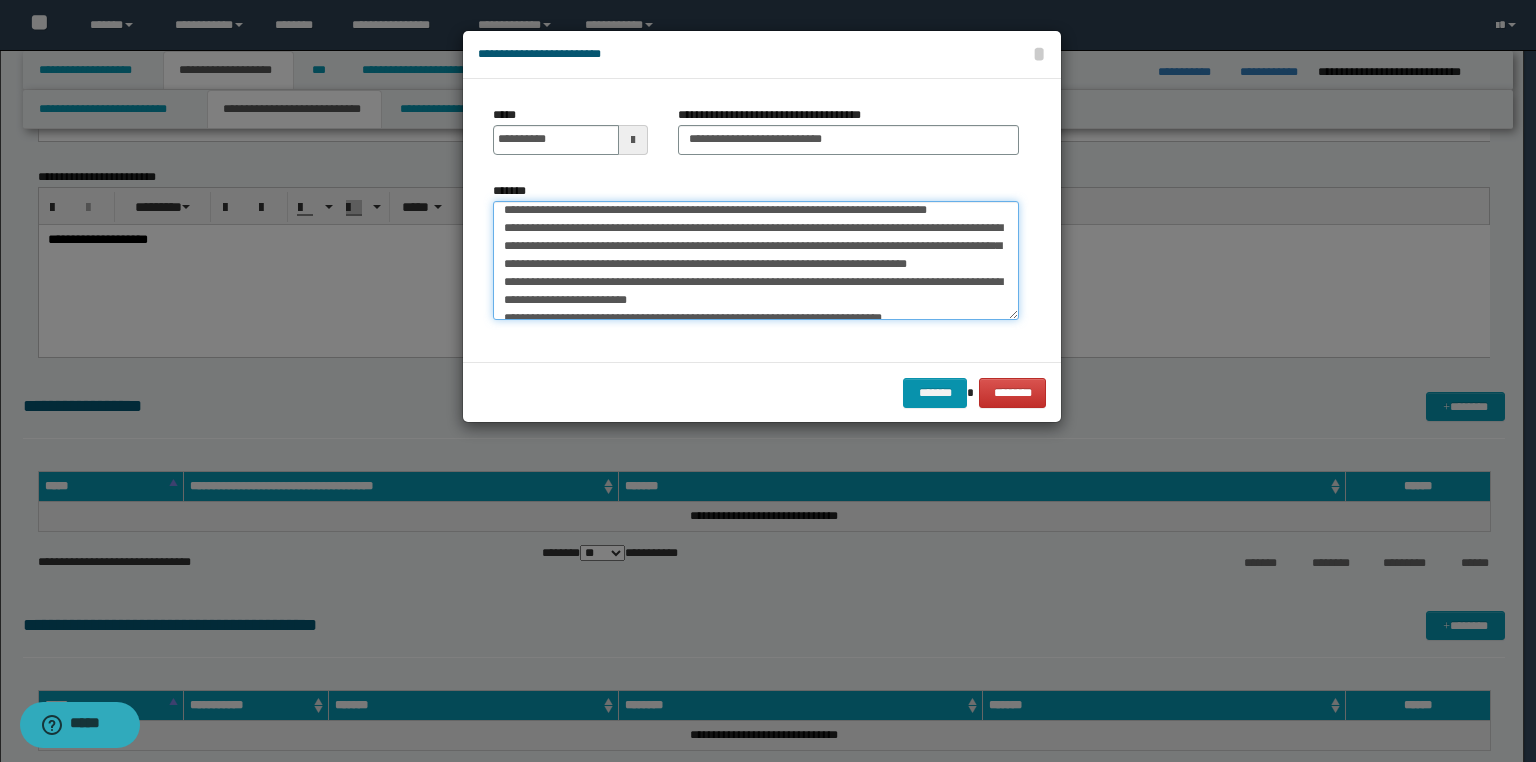 click on "*******" at bounding box center [756, 261] 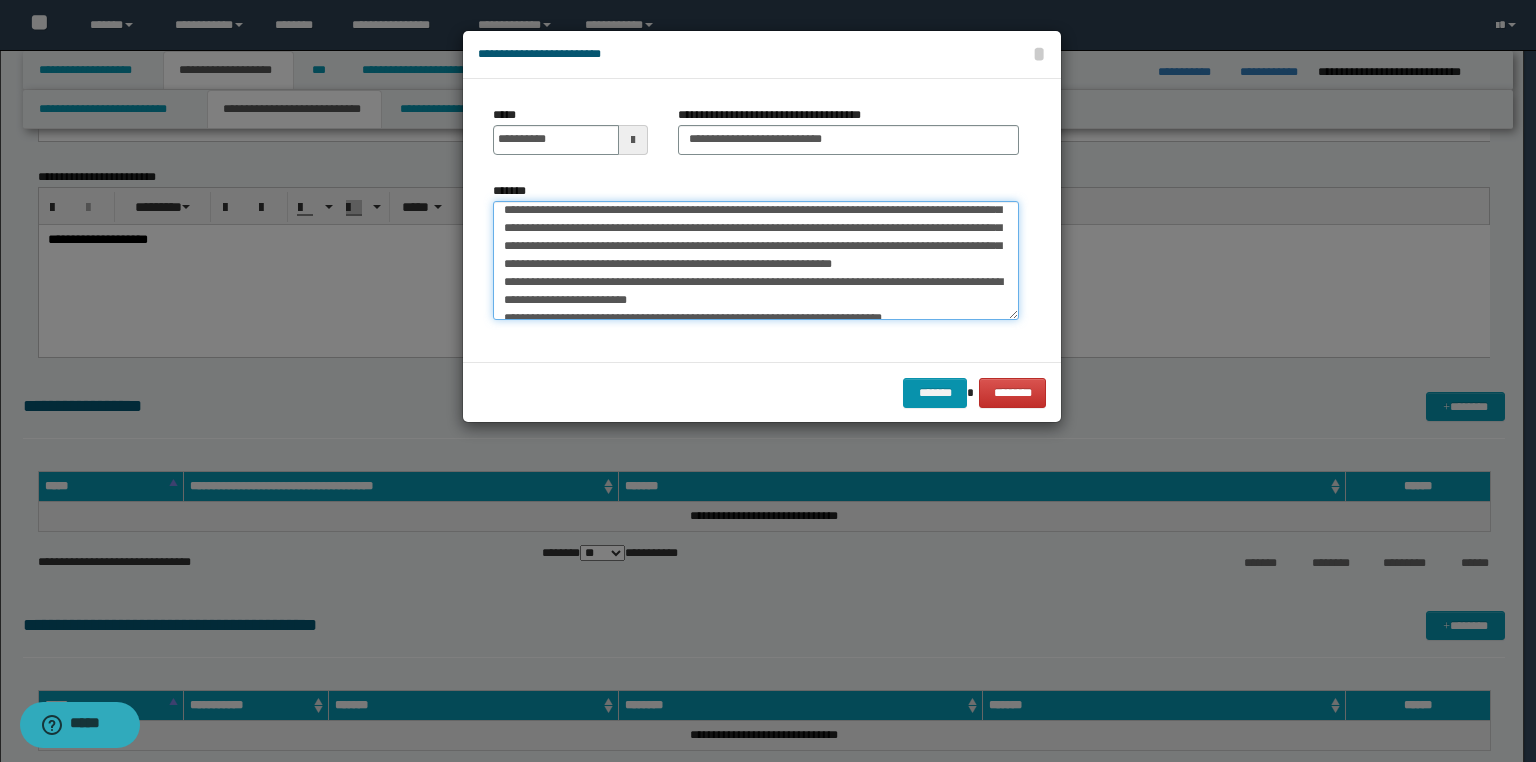 scroll, scrollTop: 222, scrollLeft: 0, axis: vertical 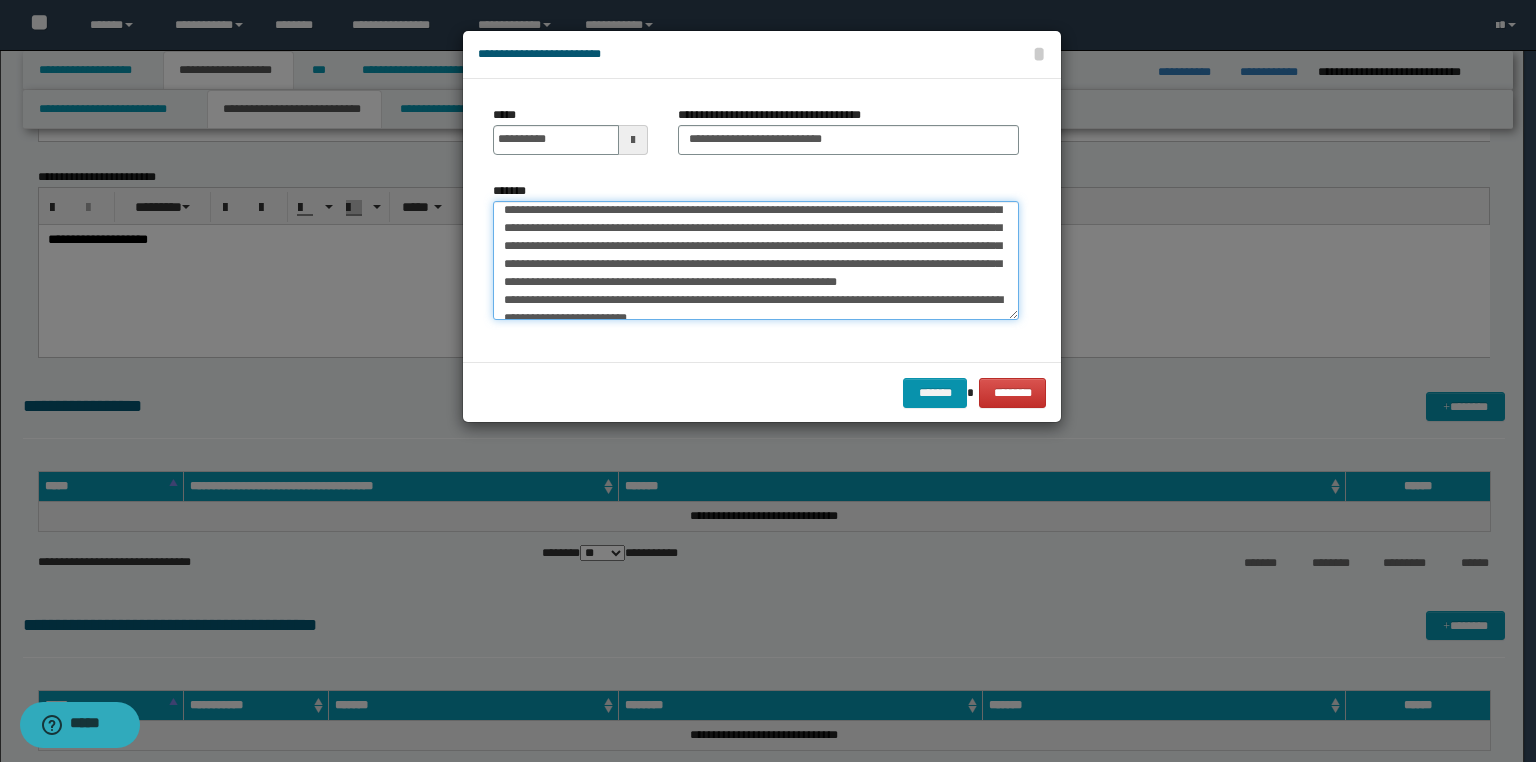 drag, startPoint x: 1000, startPoint y: 299, endPoint x: 542, endPoint y: 300, distance: 458.0011 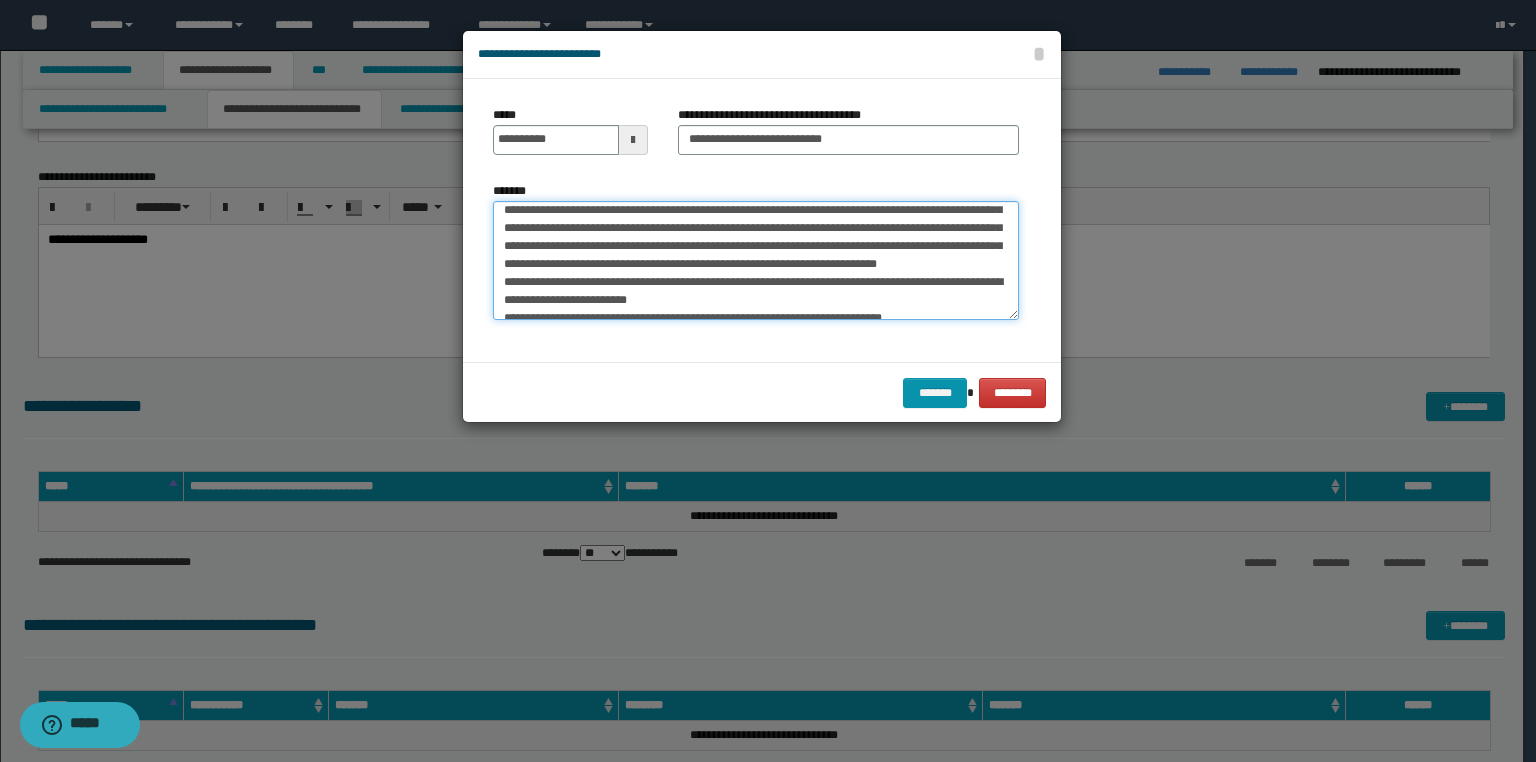 drag, startPoint x: 698, startPoint y: 300, endPoint x: 541, endPoint y: 301, distance: 157.00319 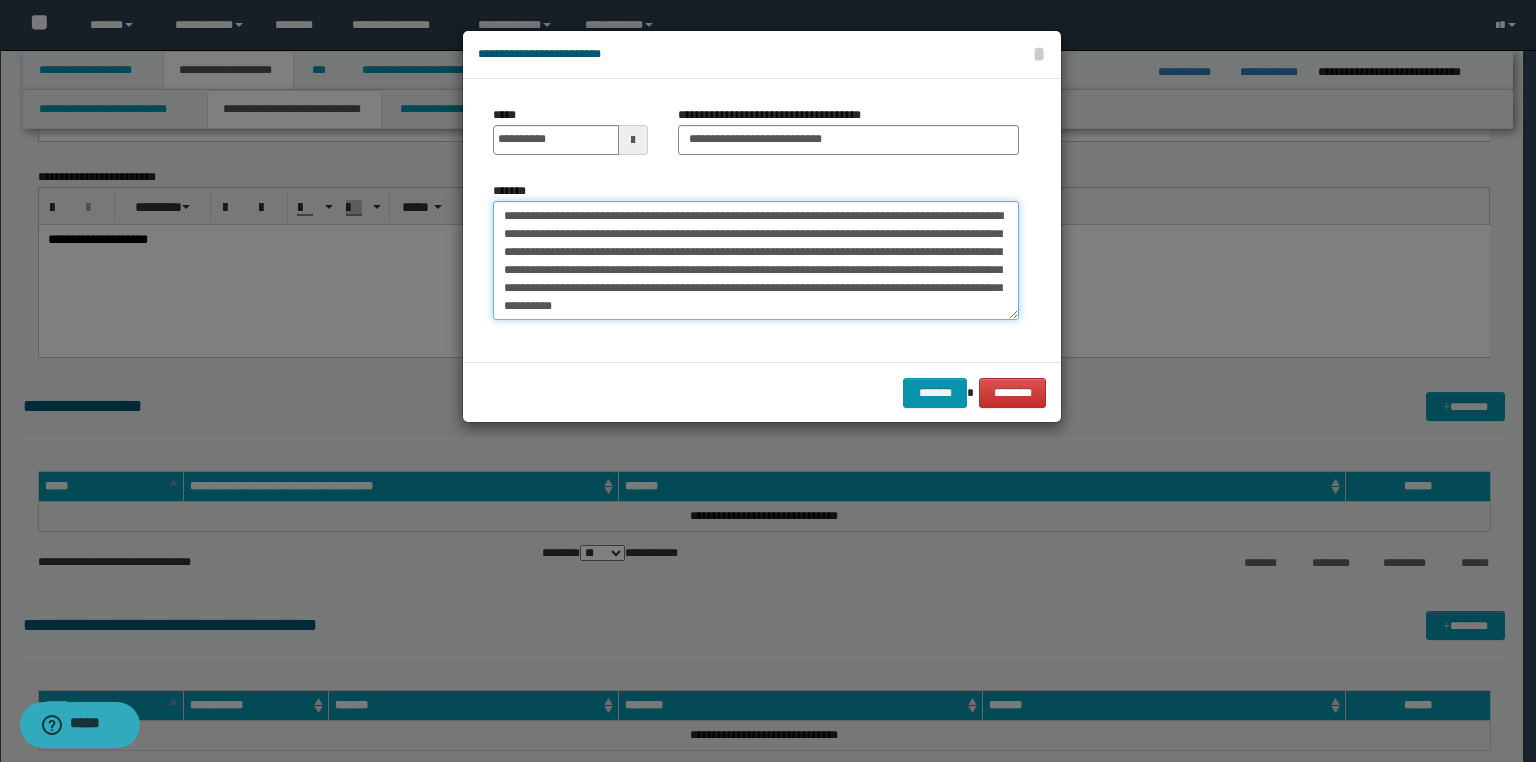 scroll, scrollTop: 297, scrollLeft: 0, axis: vertical 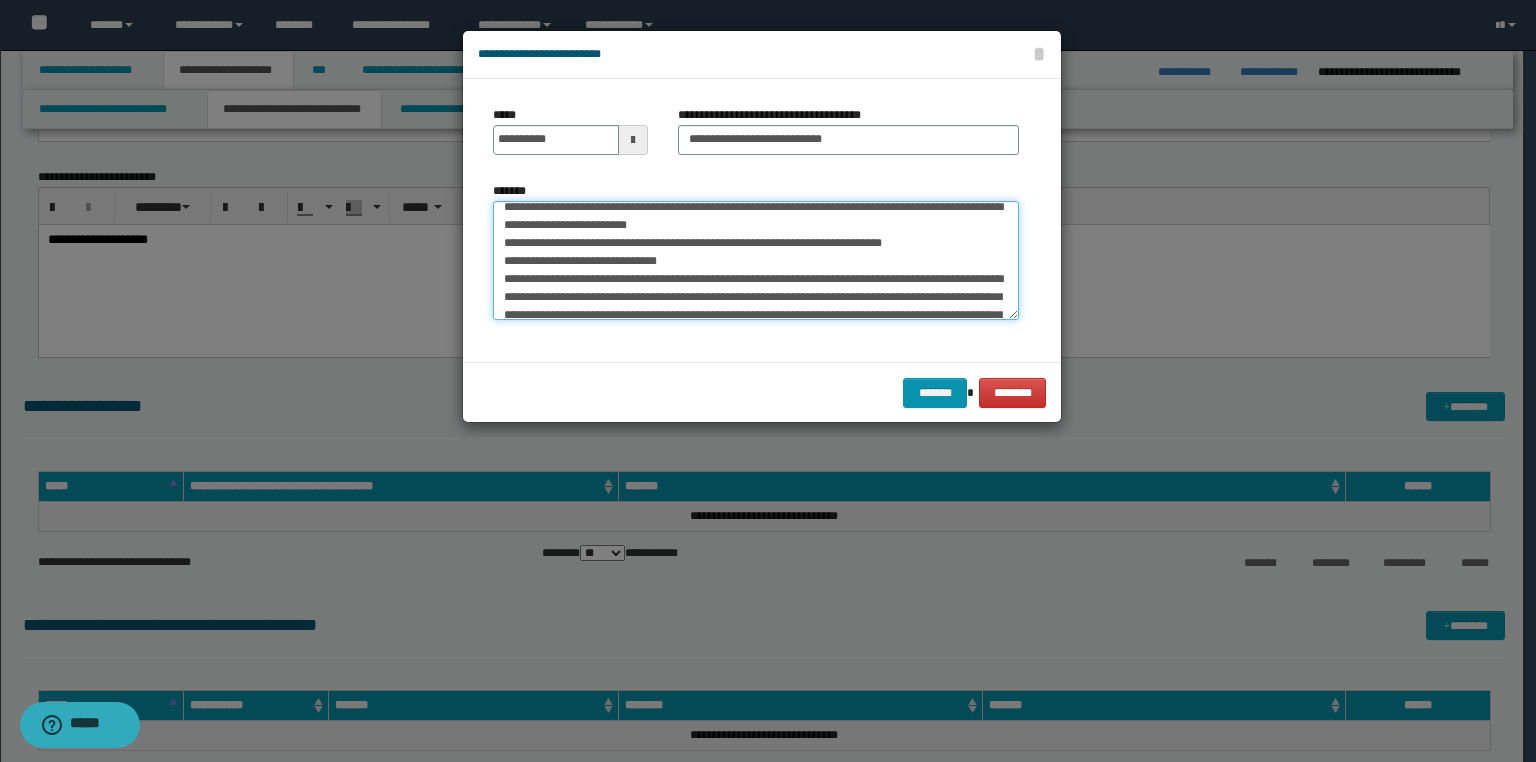click on "*******" at bounding box center (756, 261) 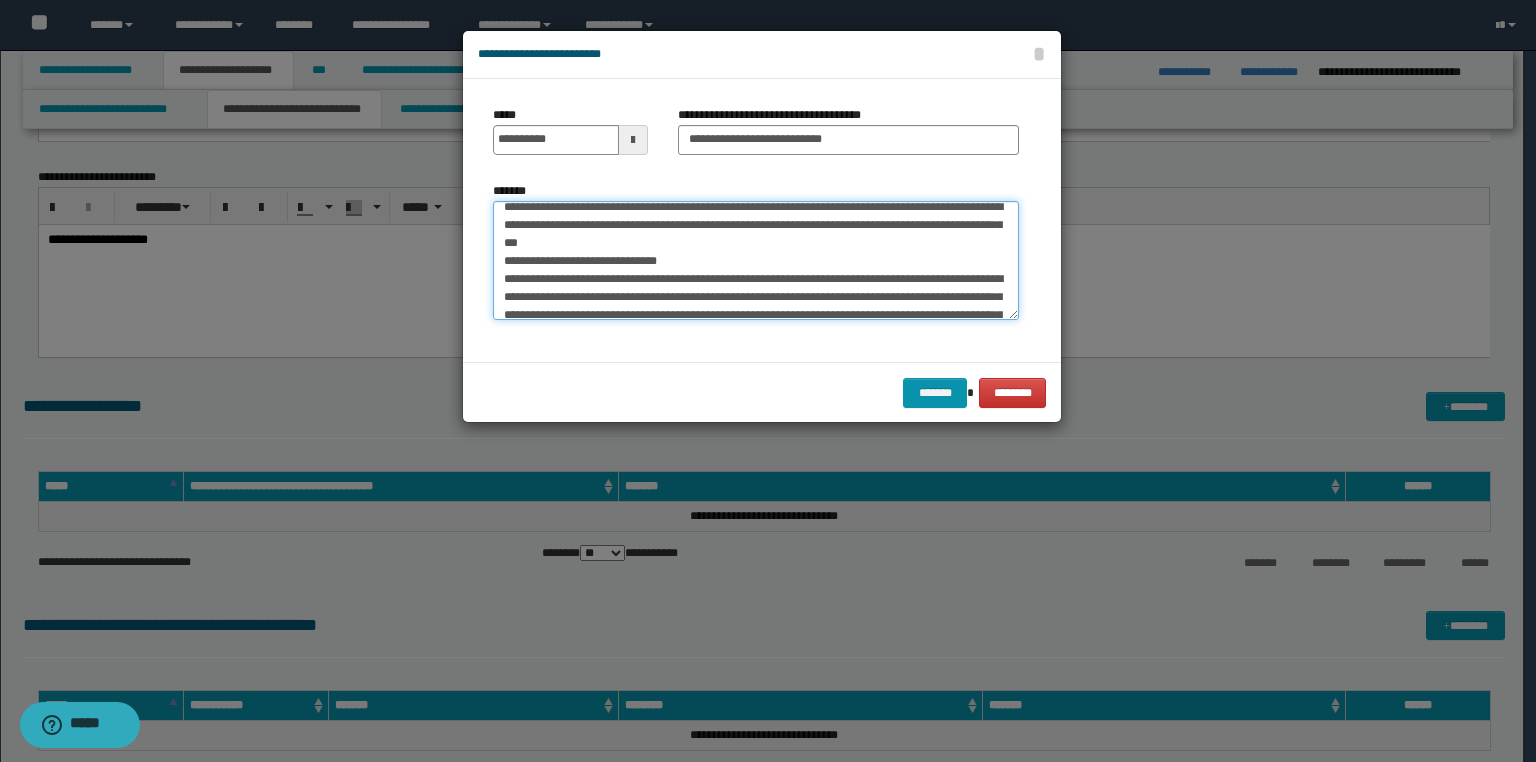 drag, startPoint x: 502, startPoint y: 271, endPoint x: 500, endPoint y: 282, distance: 11.18034 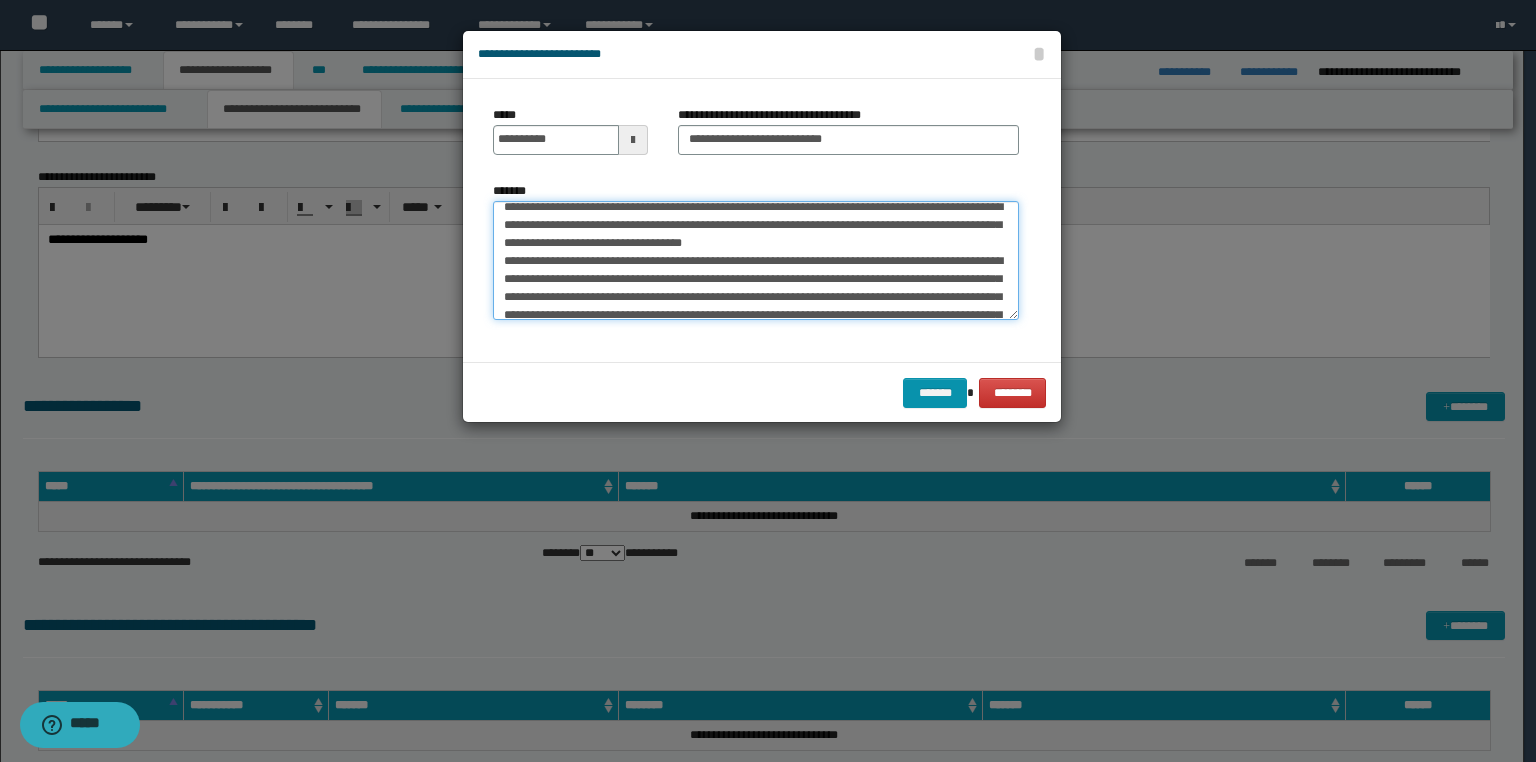 click on "*******" at bounding box center (756, 261) 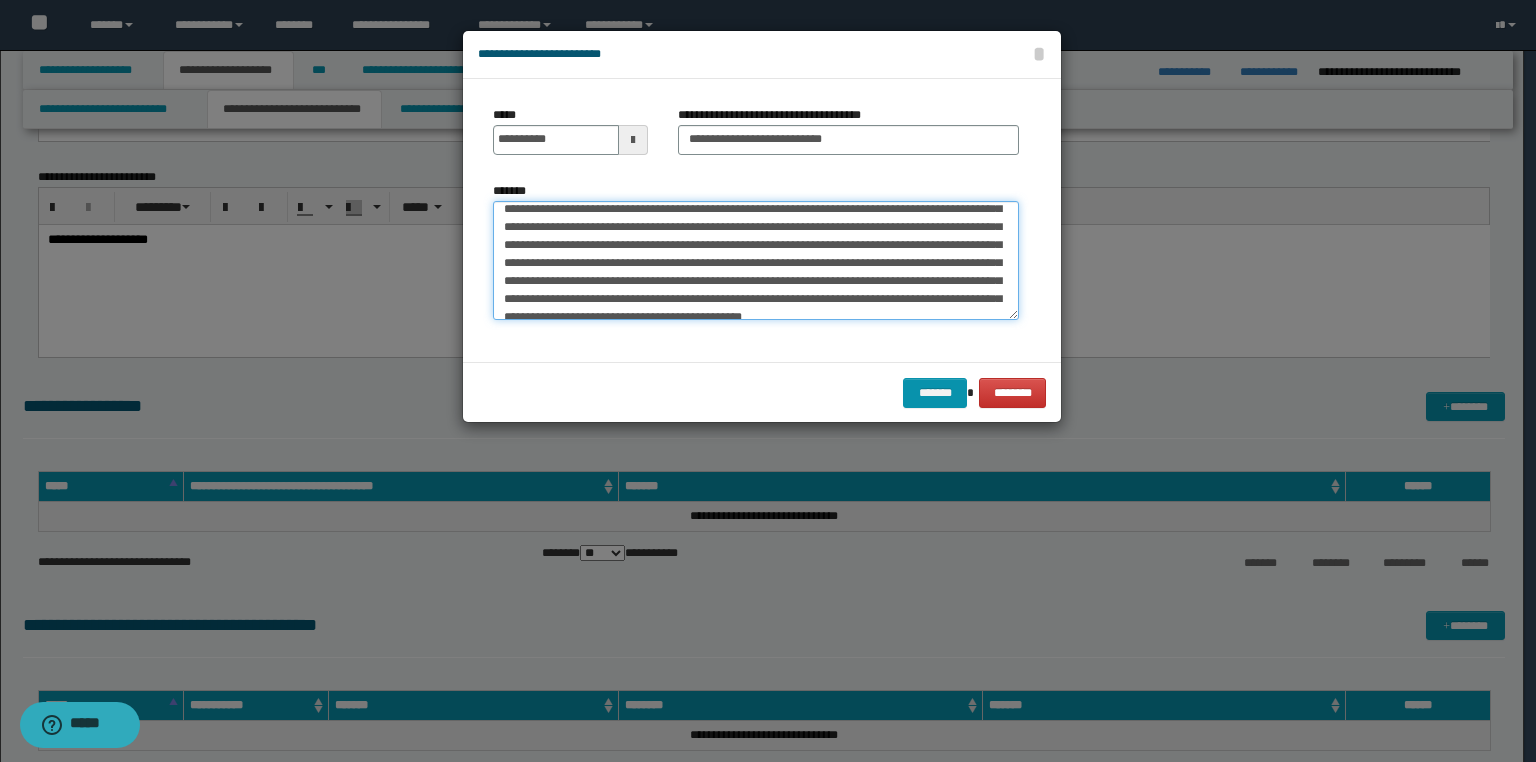 scroll, scrollTop: 200, scrollLeft: 0, axis: vertical 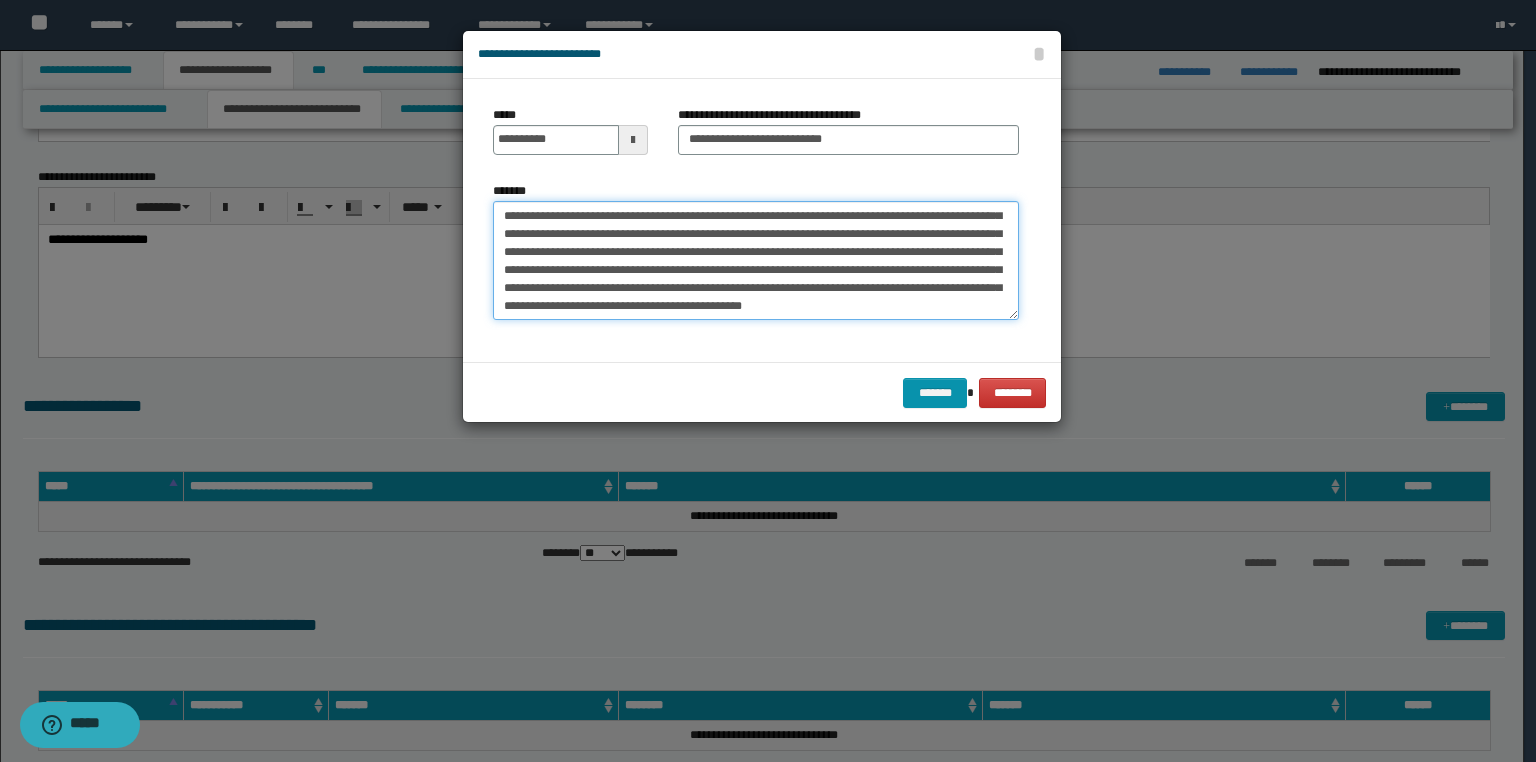 click on "*******" at bounding box center [756, 261] 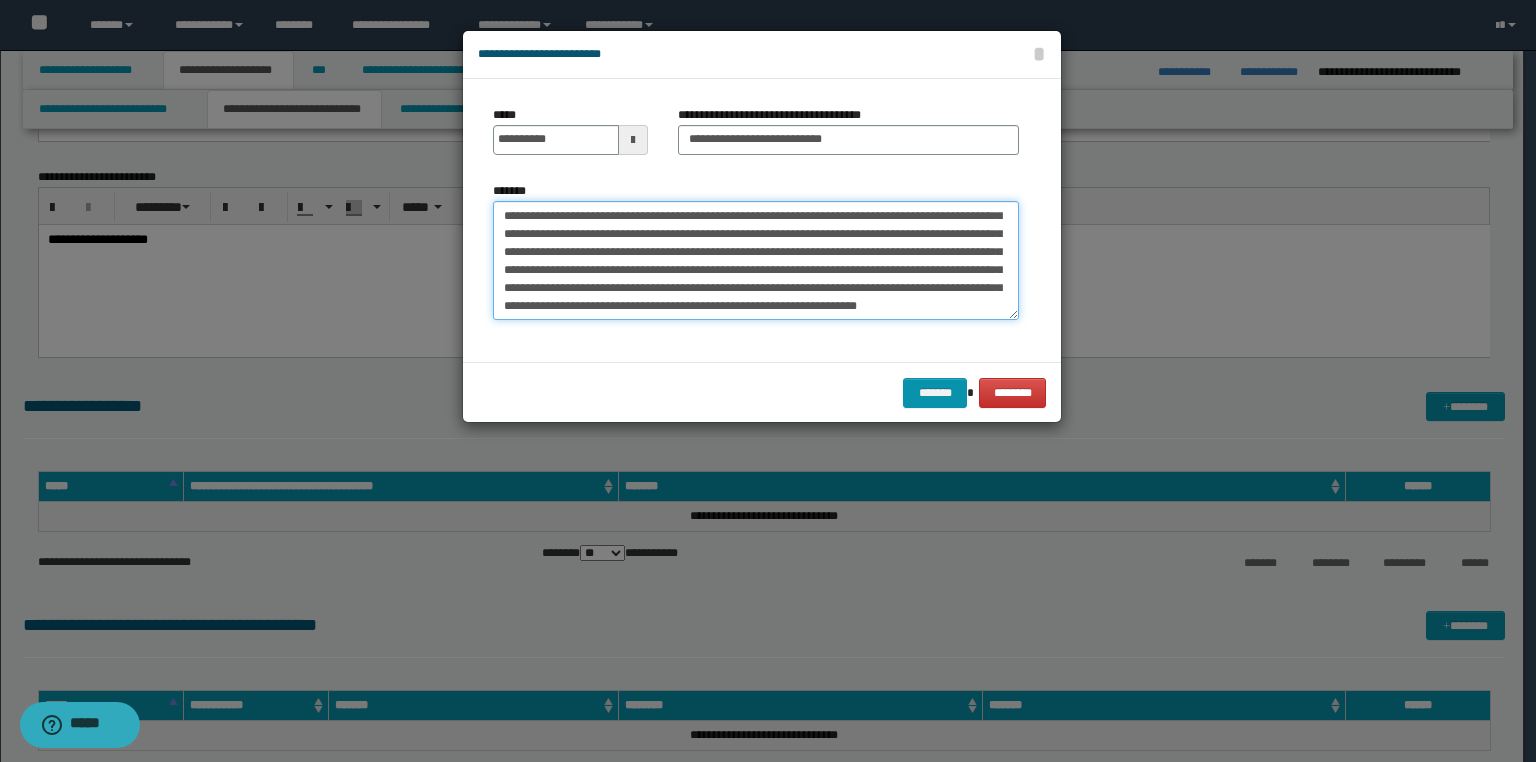 paste on "**********" 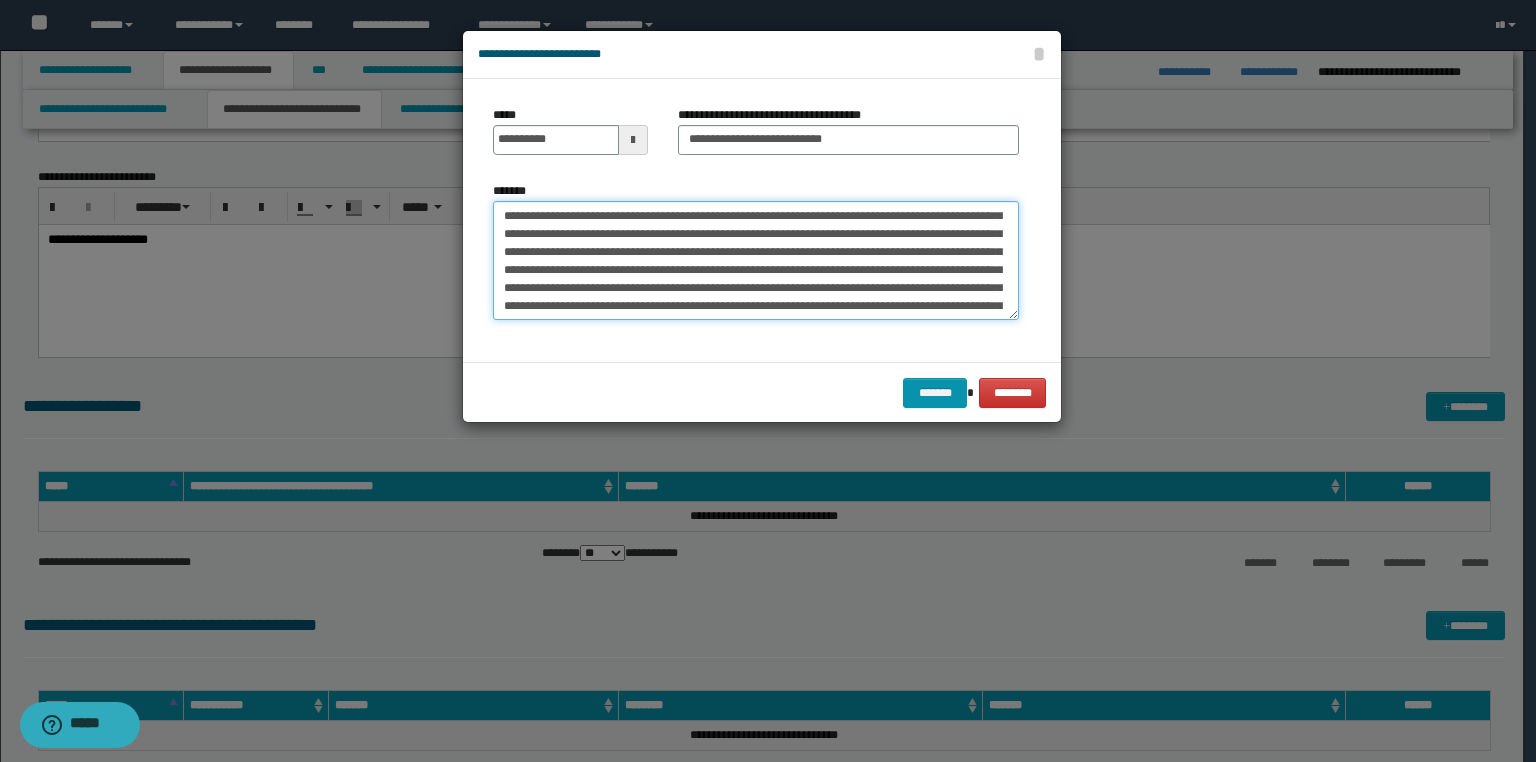 scroll, scrollTop: 498, scrollLeft: 0, axis: vertical 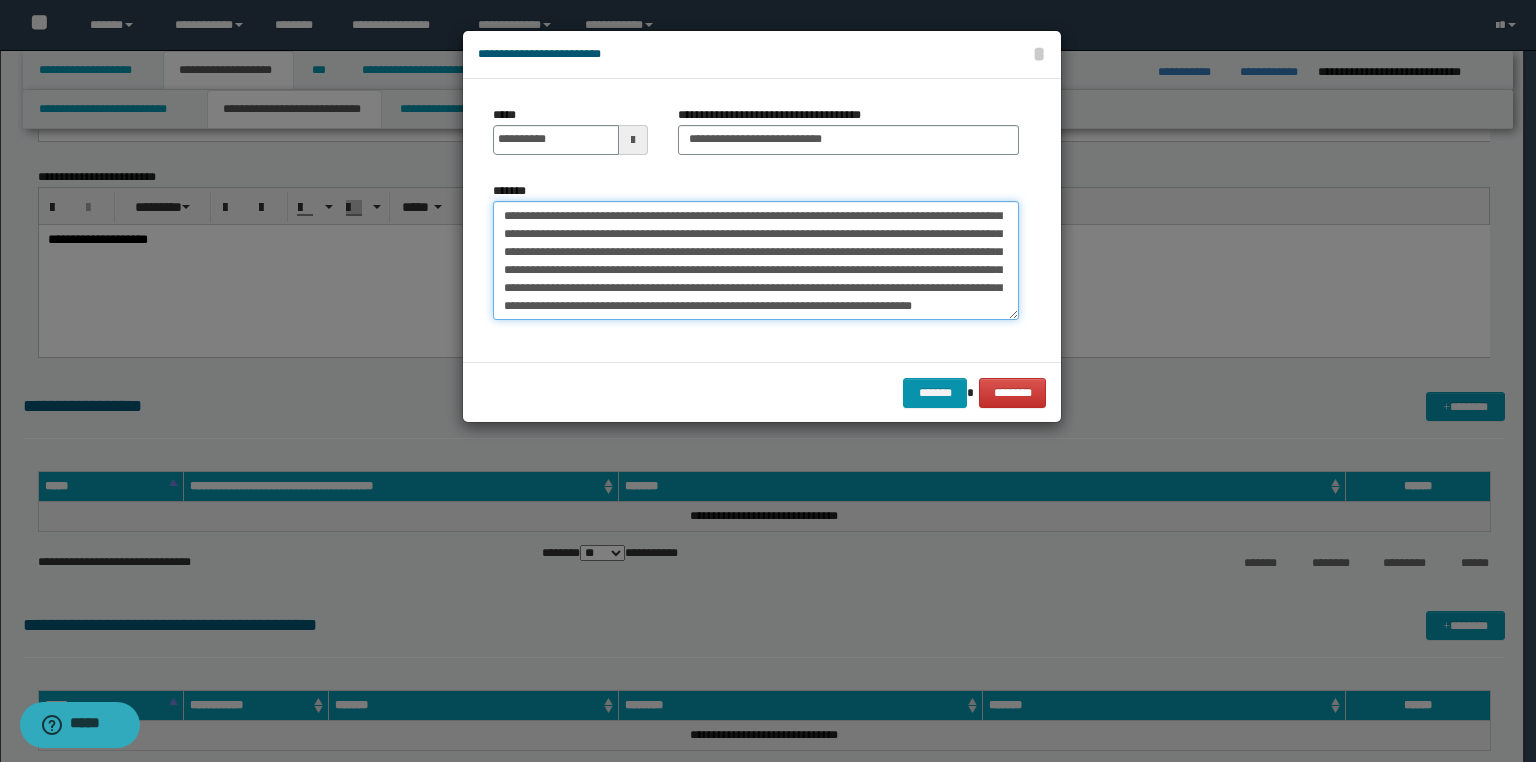 paste on "**********" 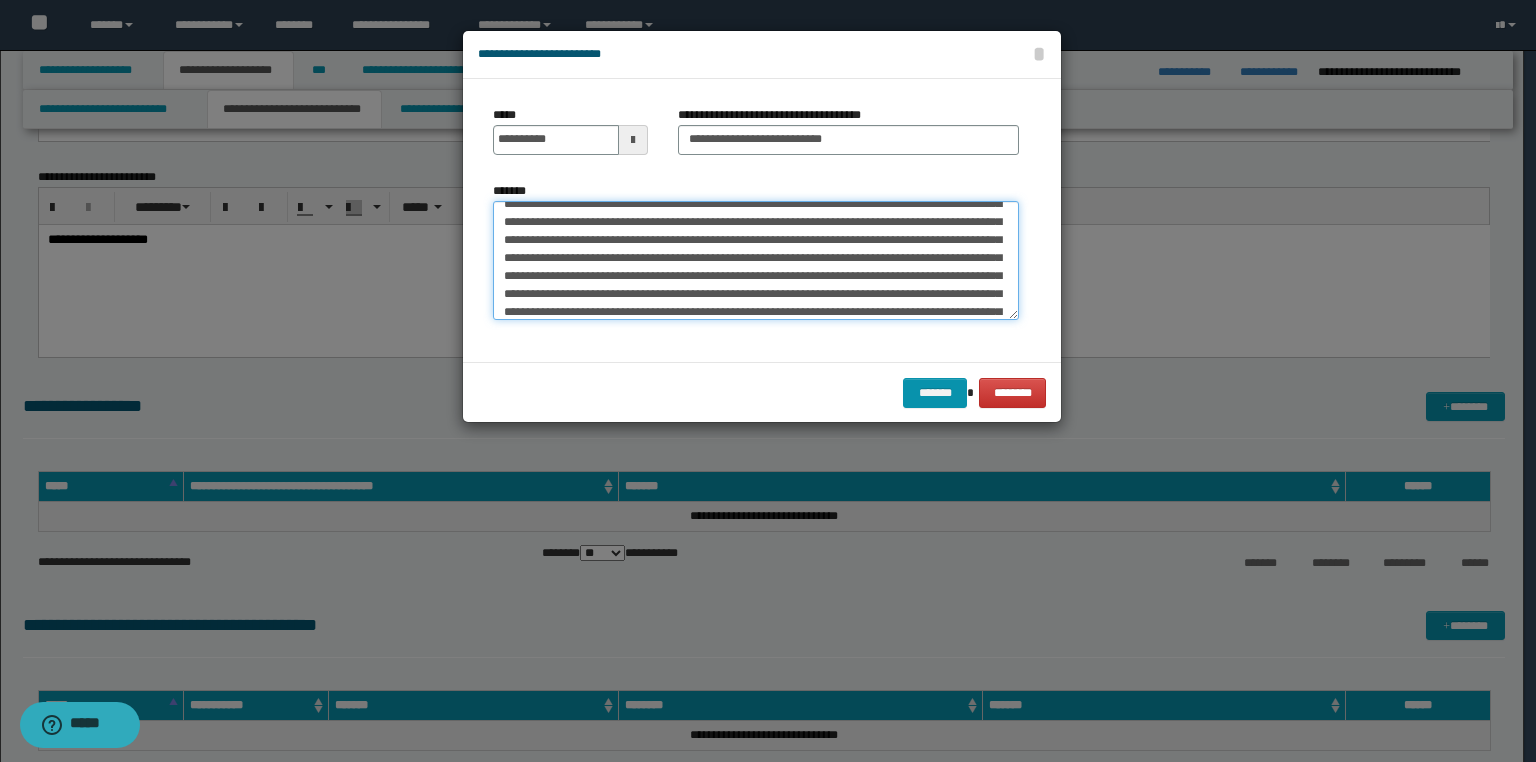 scroll, scrollTop: 624, scrollLeft: 0, axis: vertical 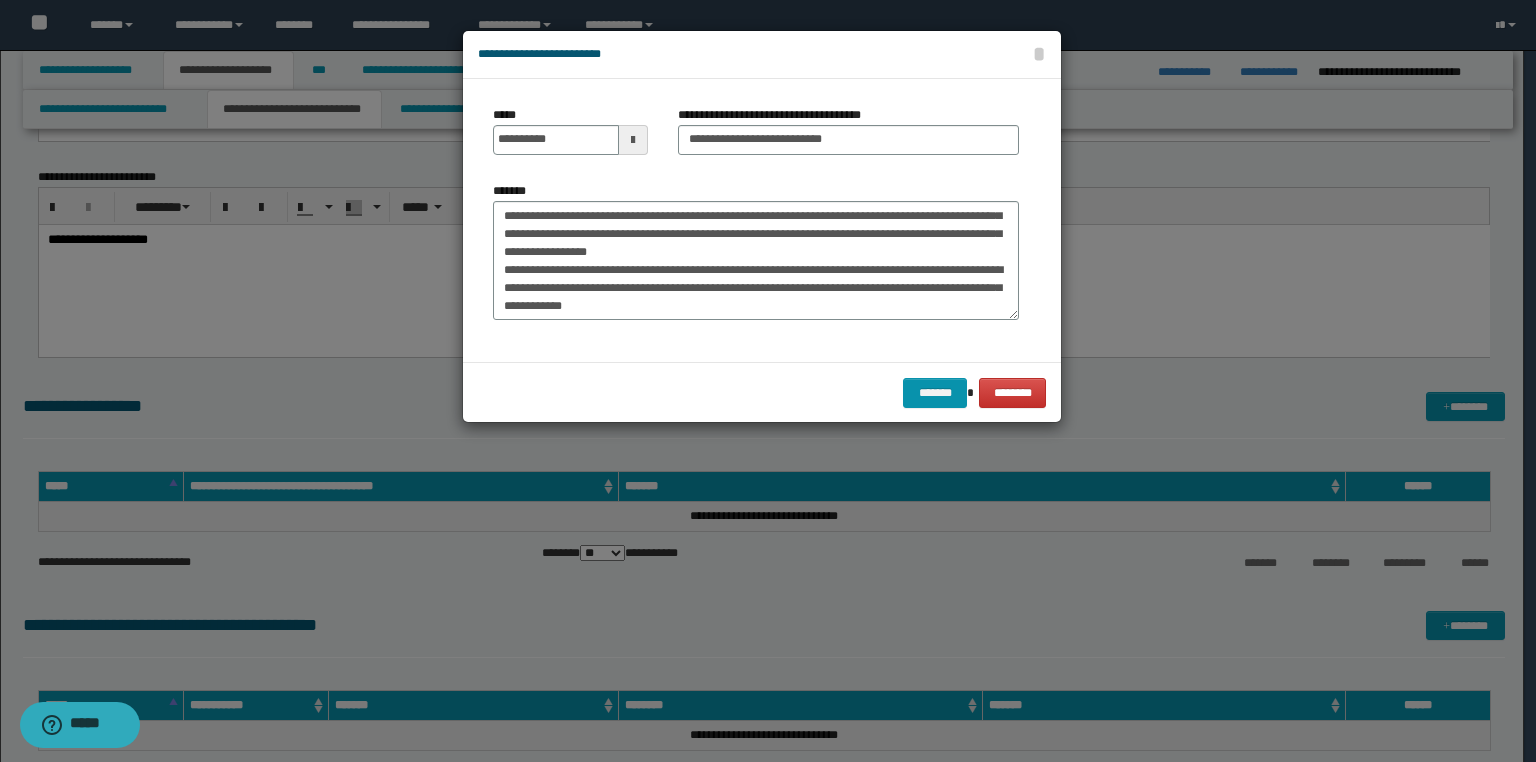 click on "*******" at bounding box center [756, 258] 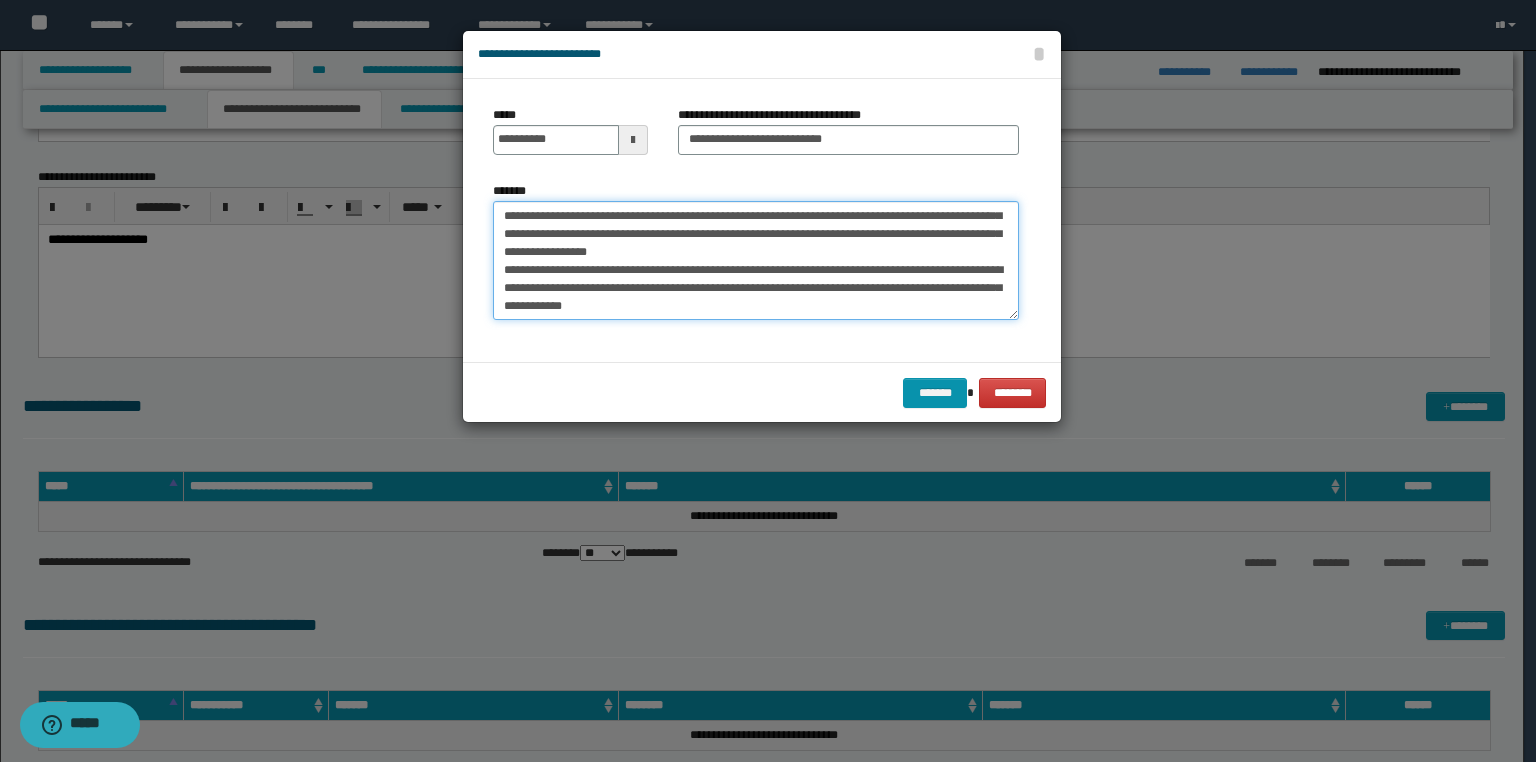 click on "*******" at bounding box center [756, 261] 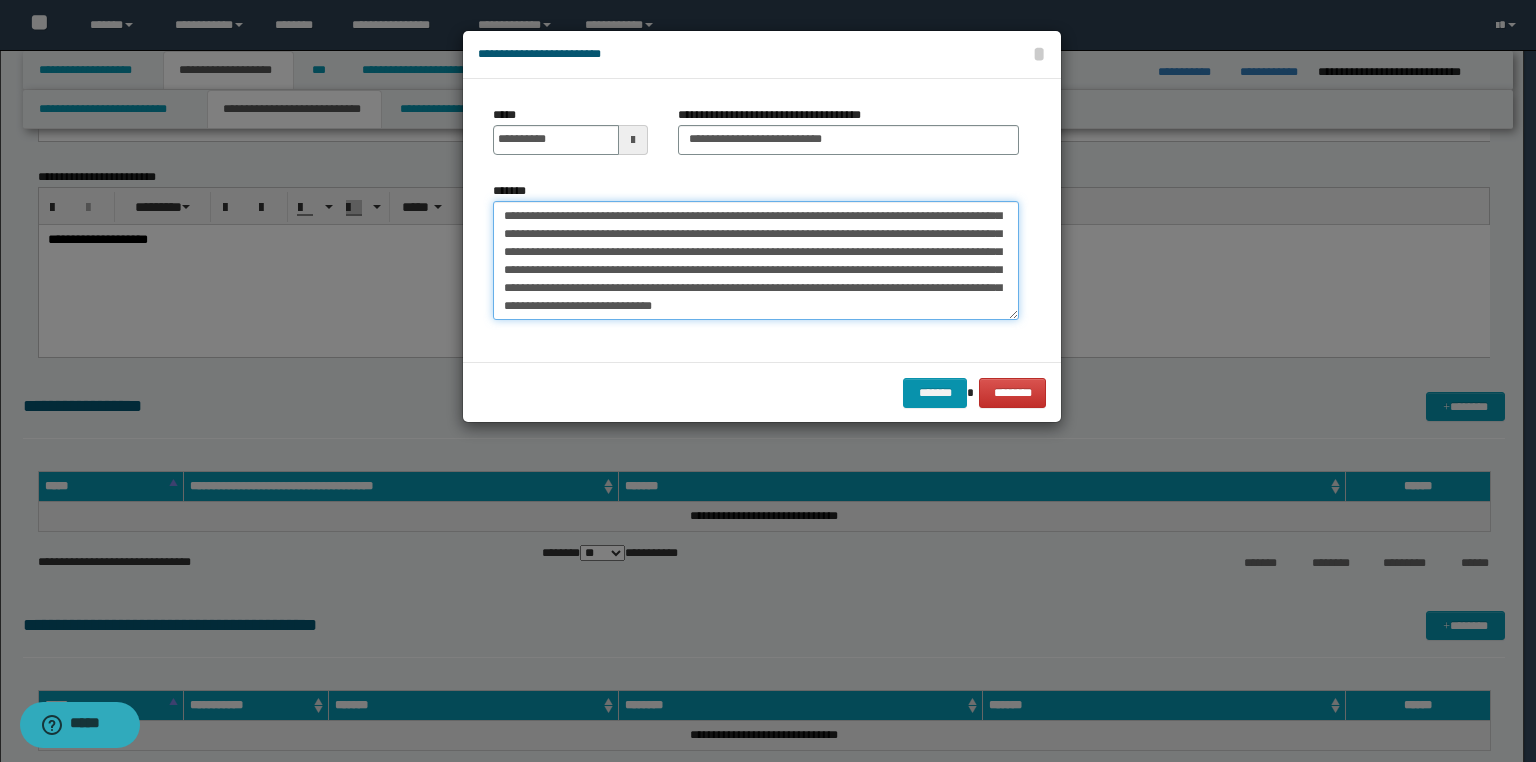 scroll, scrollTop: 606, scrollLeft: 0, axis: vertical 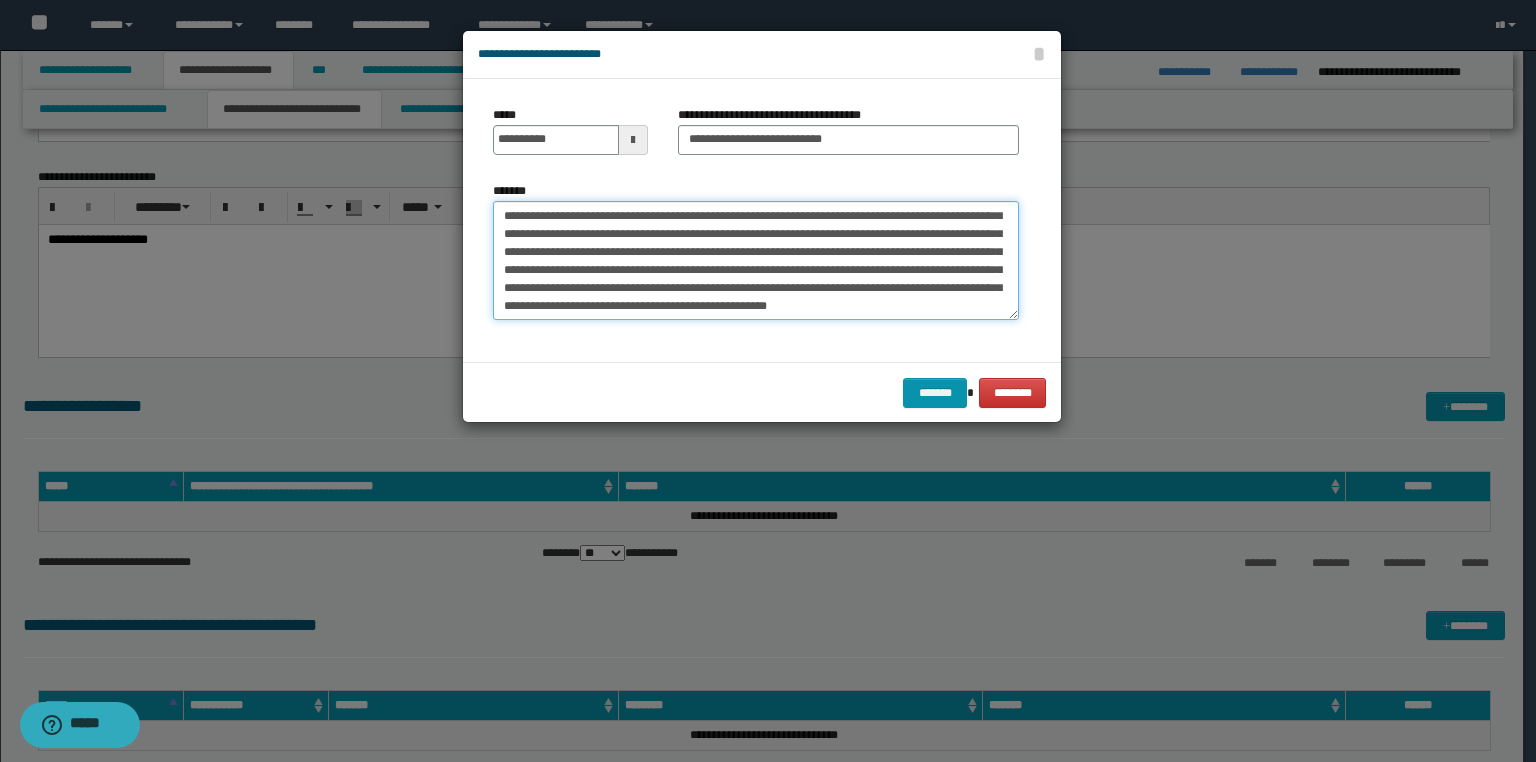 paste on "**********" 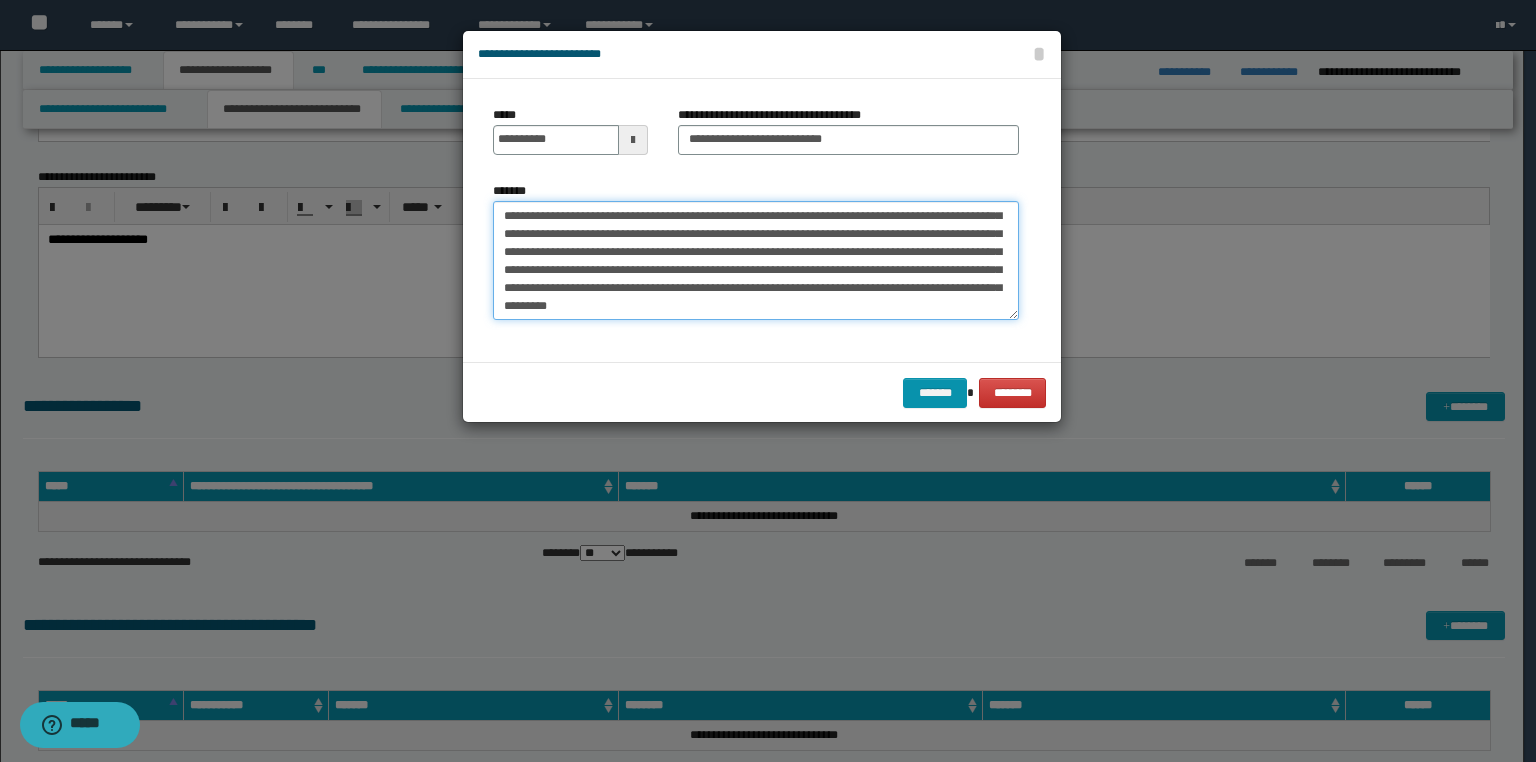 scroll, scrollTop: 660, scrollLeft: 0, axis: vertical 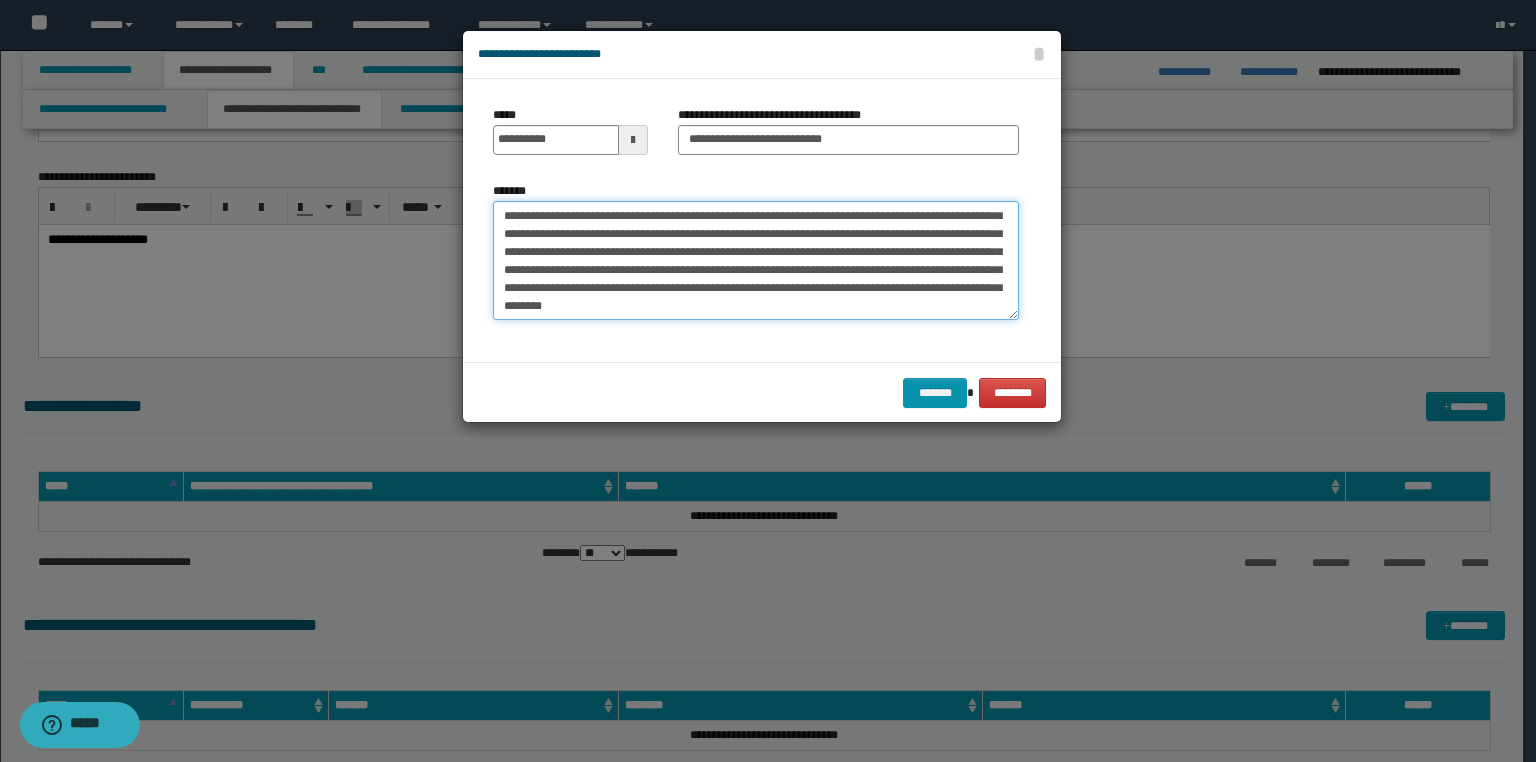 click on "*******" at bounding box center [756, 261] 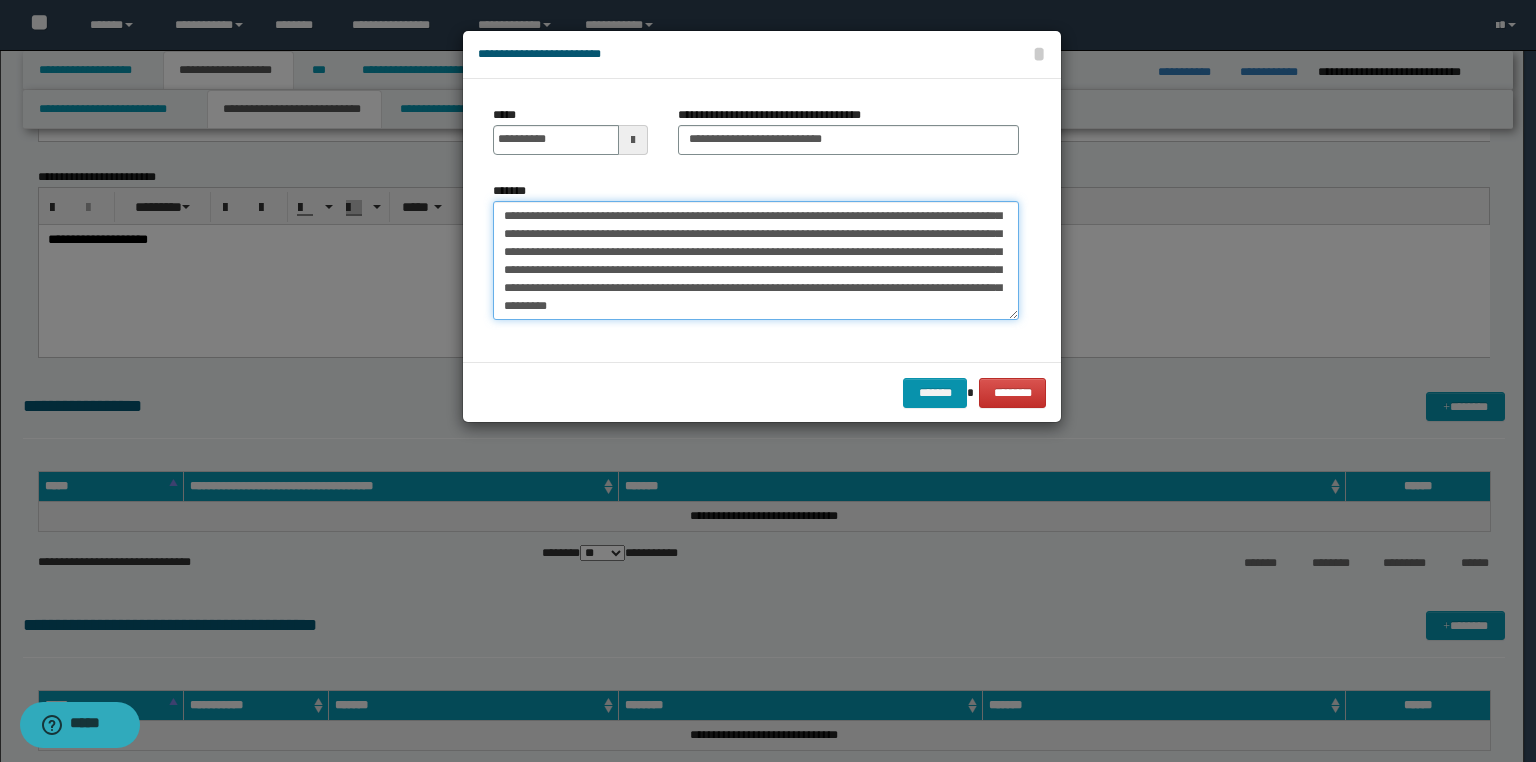 paste on "**********" 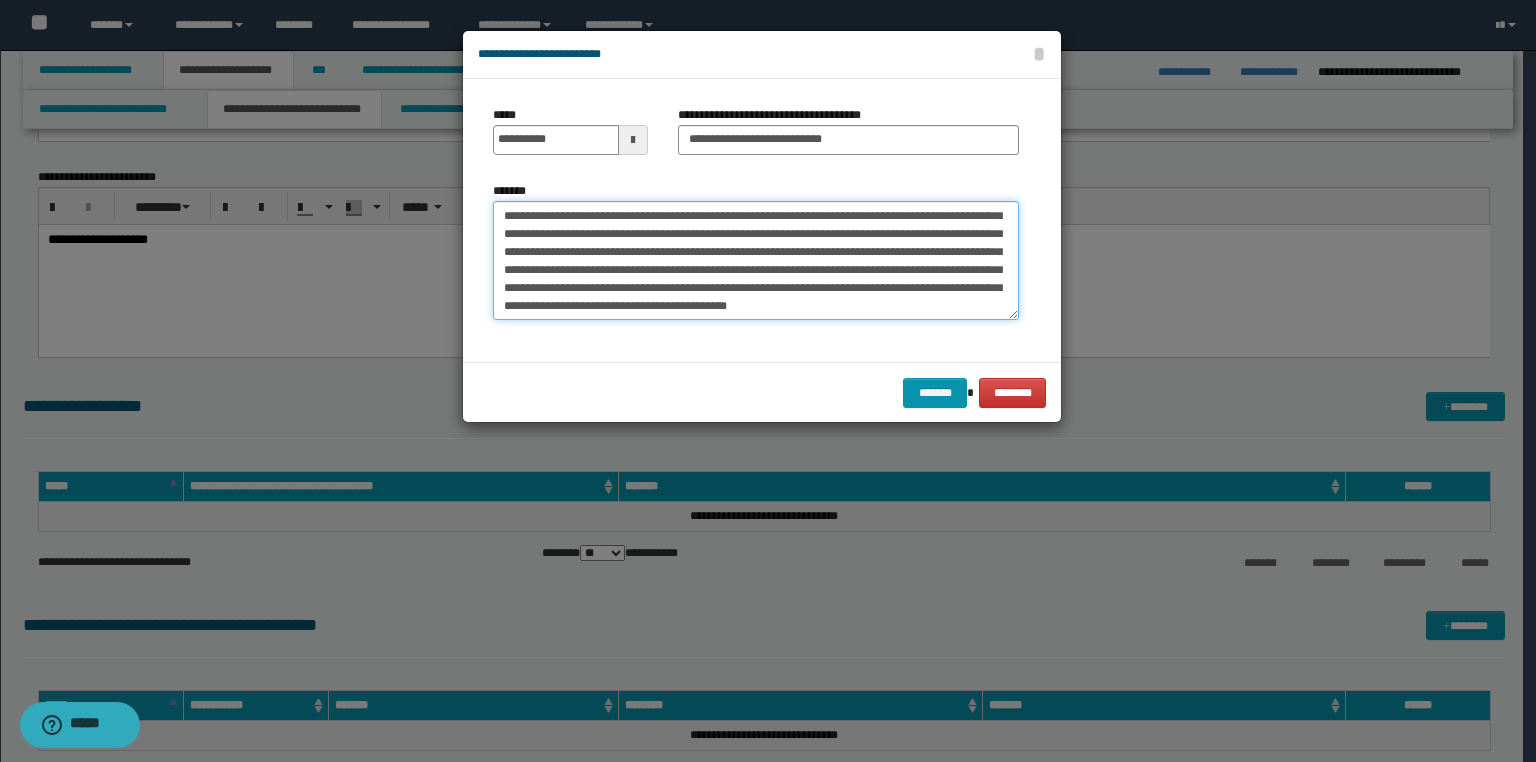 scroll, scrollTop: 665, scrollLeft: 0, axis: vertical 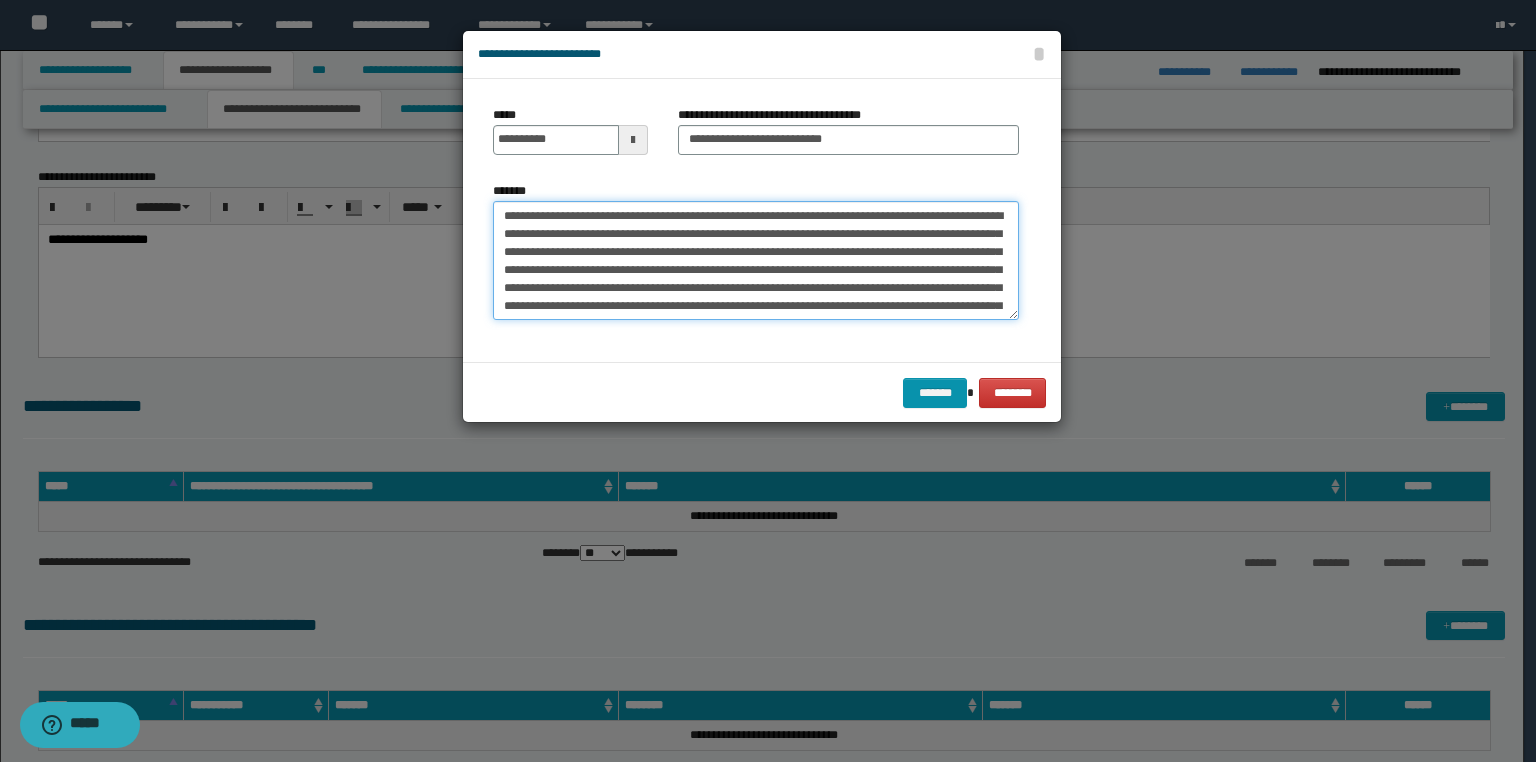 drag, startPoint x: 545, startPoint y: 305, endPoint x: 337, endPoint y: 160, distance: 253.55275 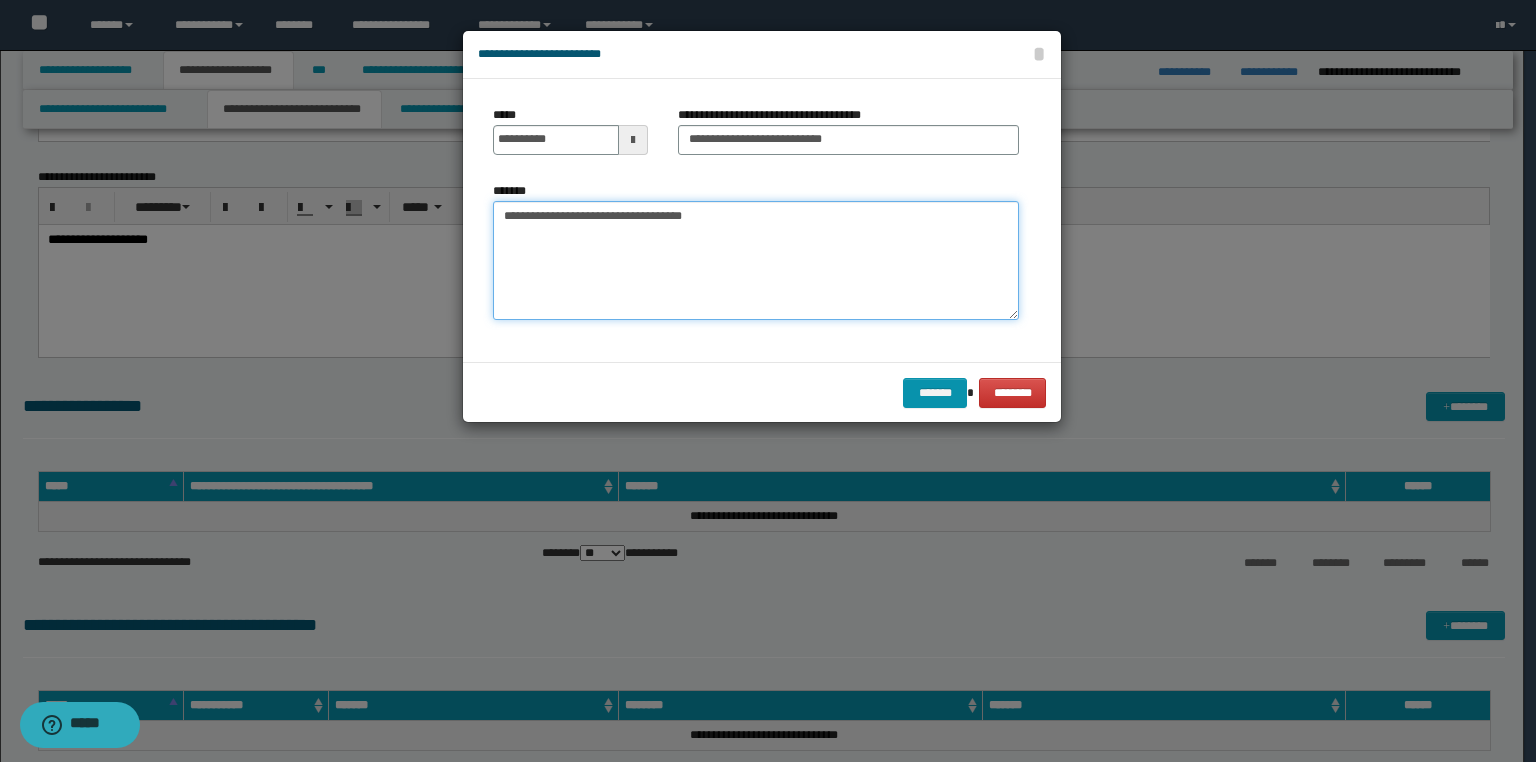 click on "**********" at bounding box center (756, 261) 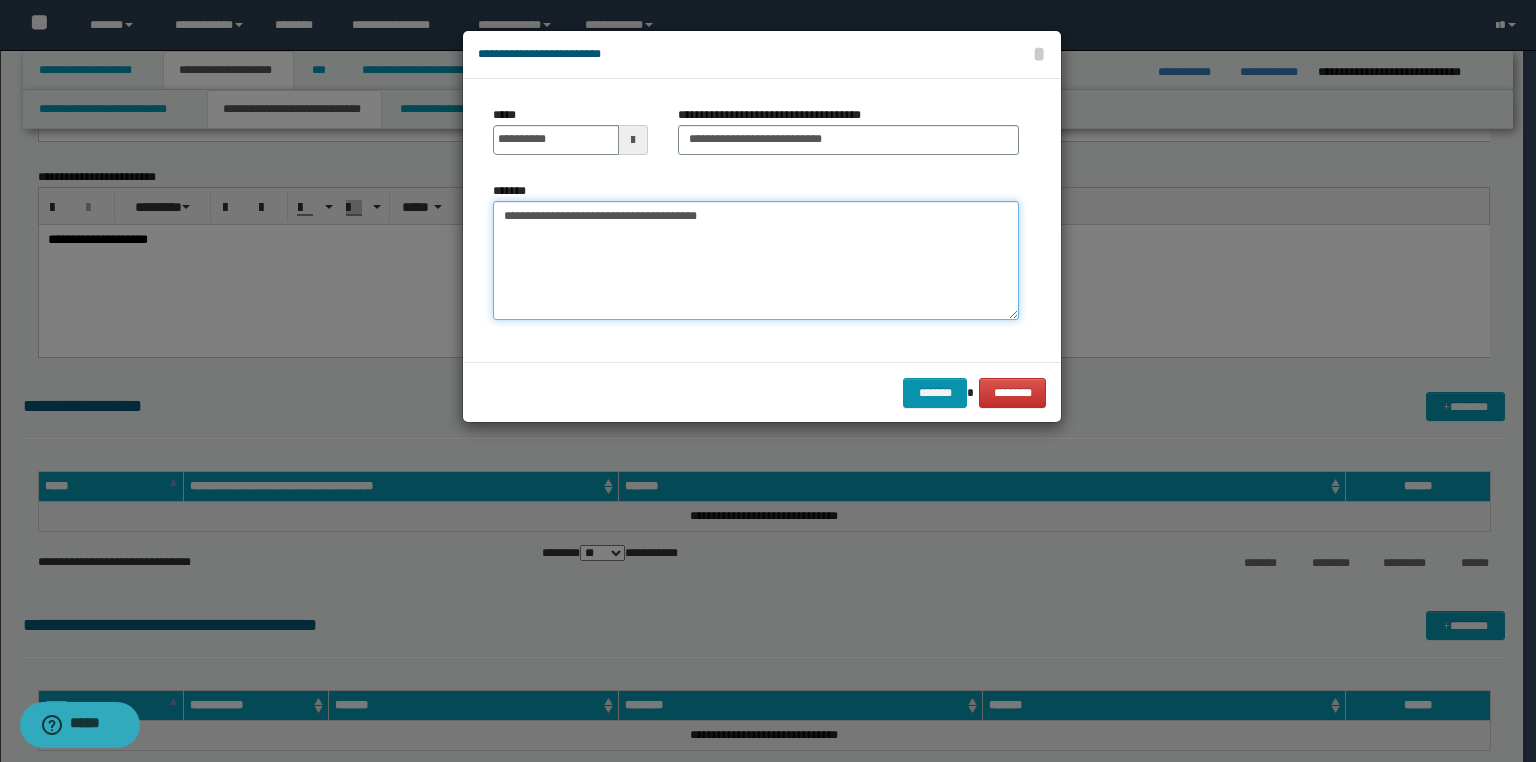 click on "**********" at bounding box center (756, 261) 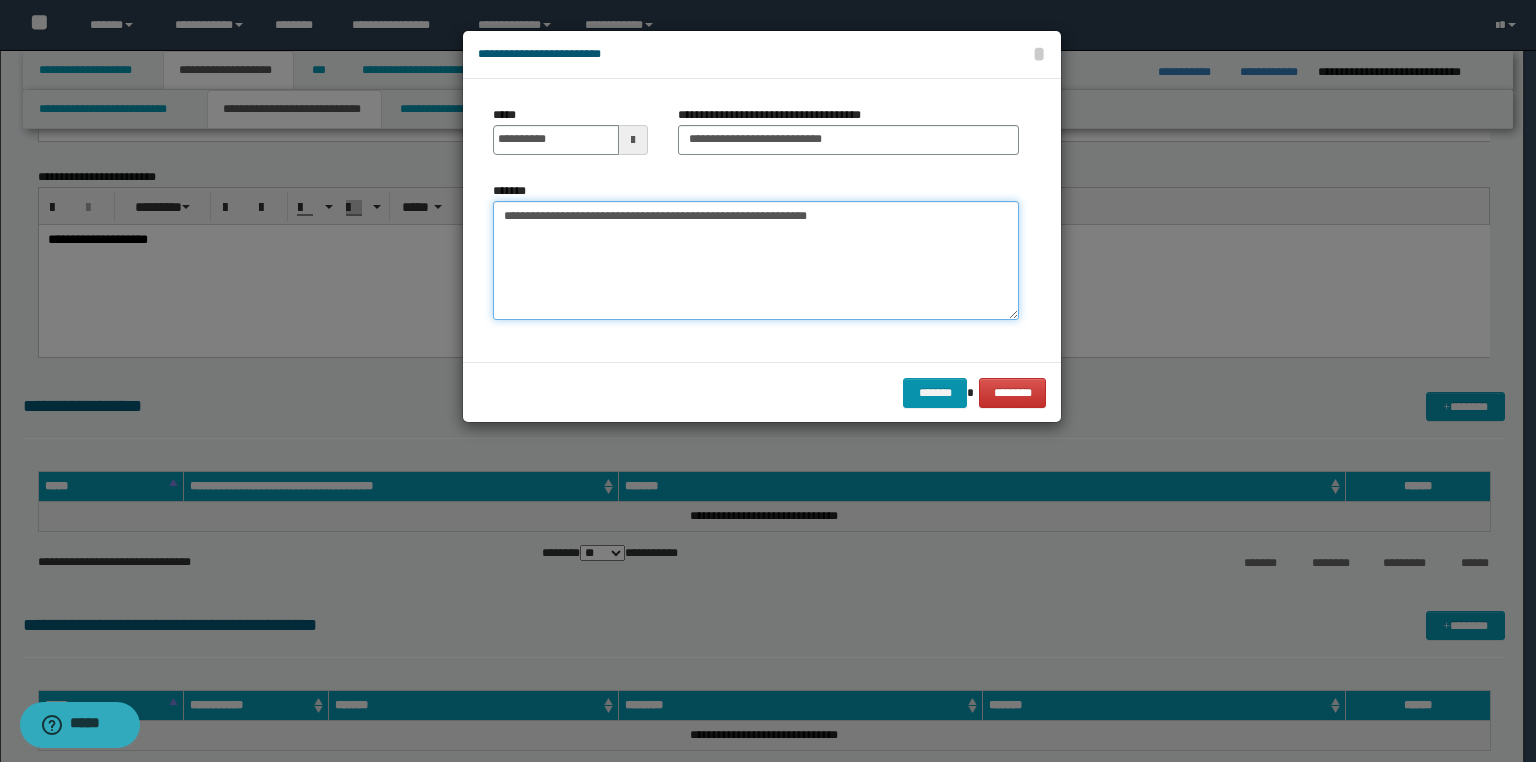 paste on "**********" 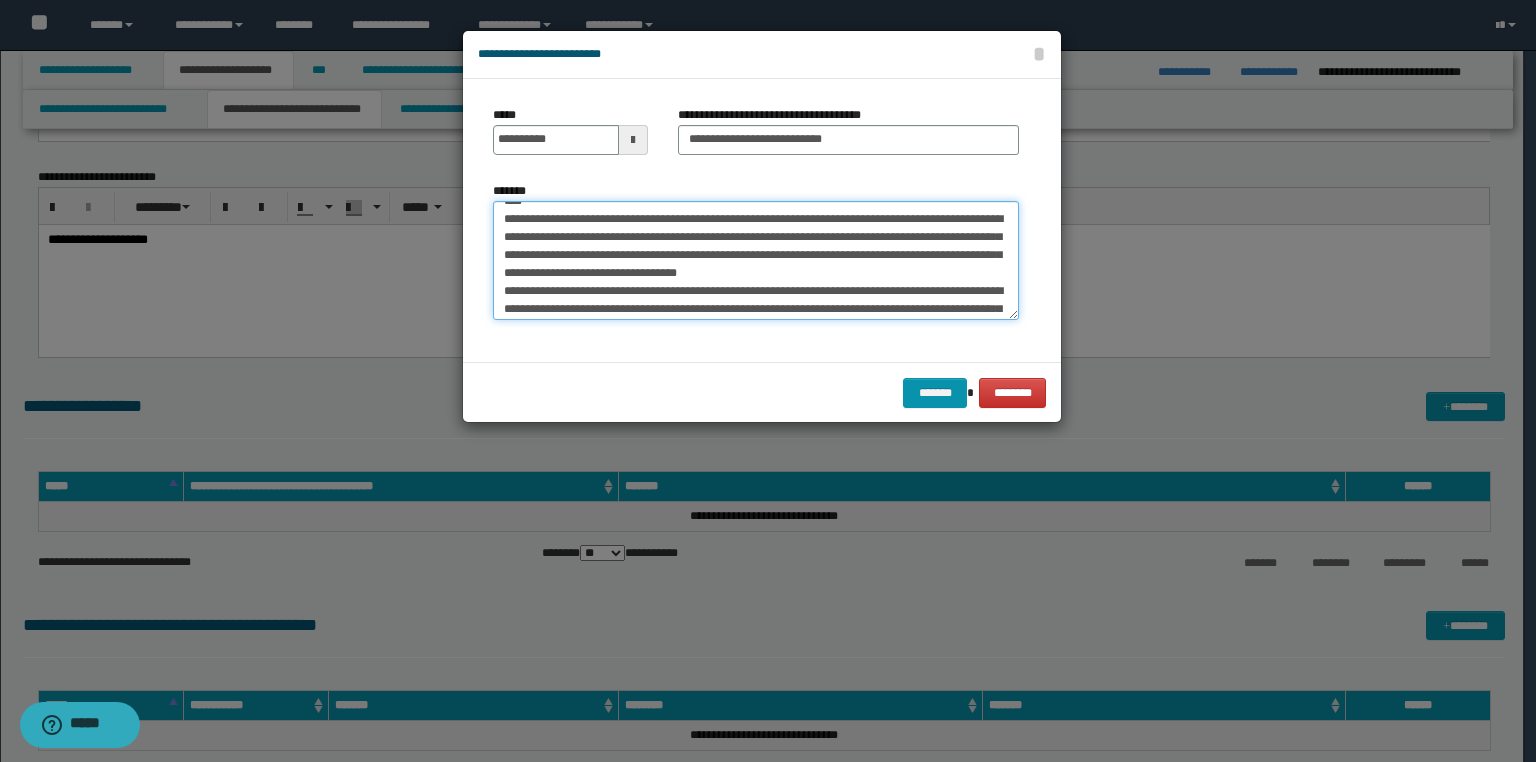 scroll, scrollTop: 160, scrollLeft: 0, axis: vertical 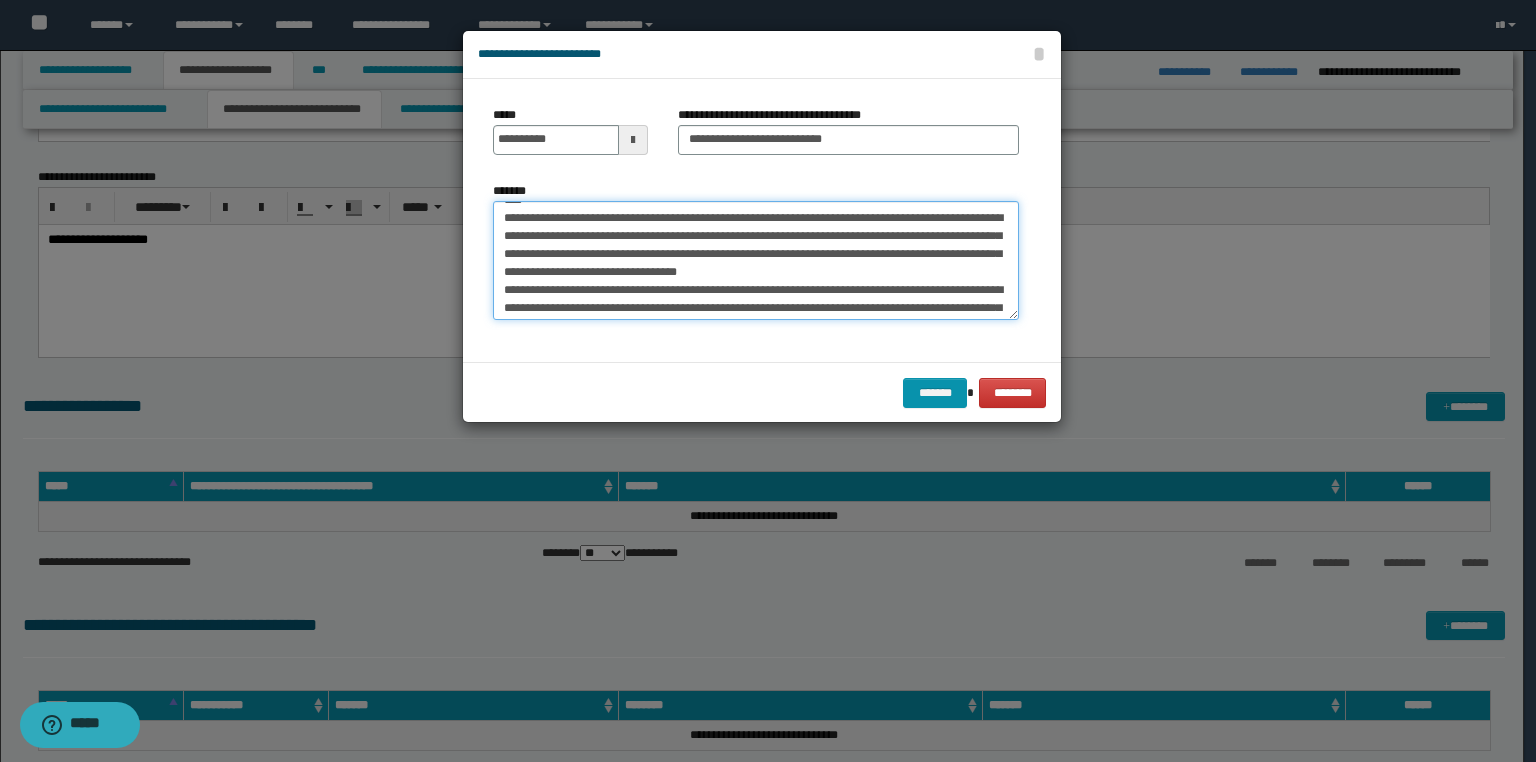 click on "*******" at bounding box center (756, 261) 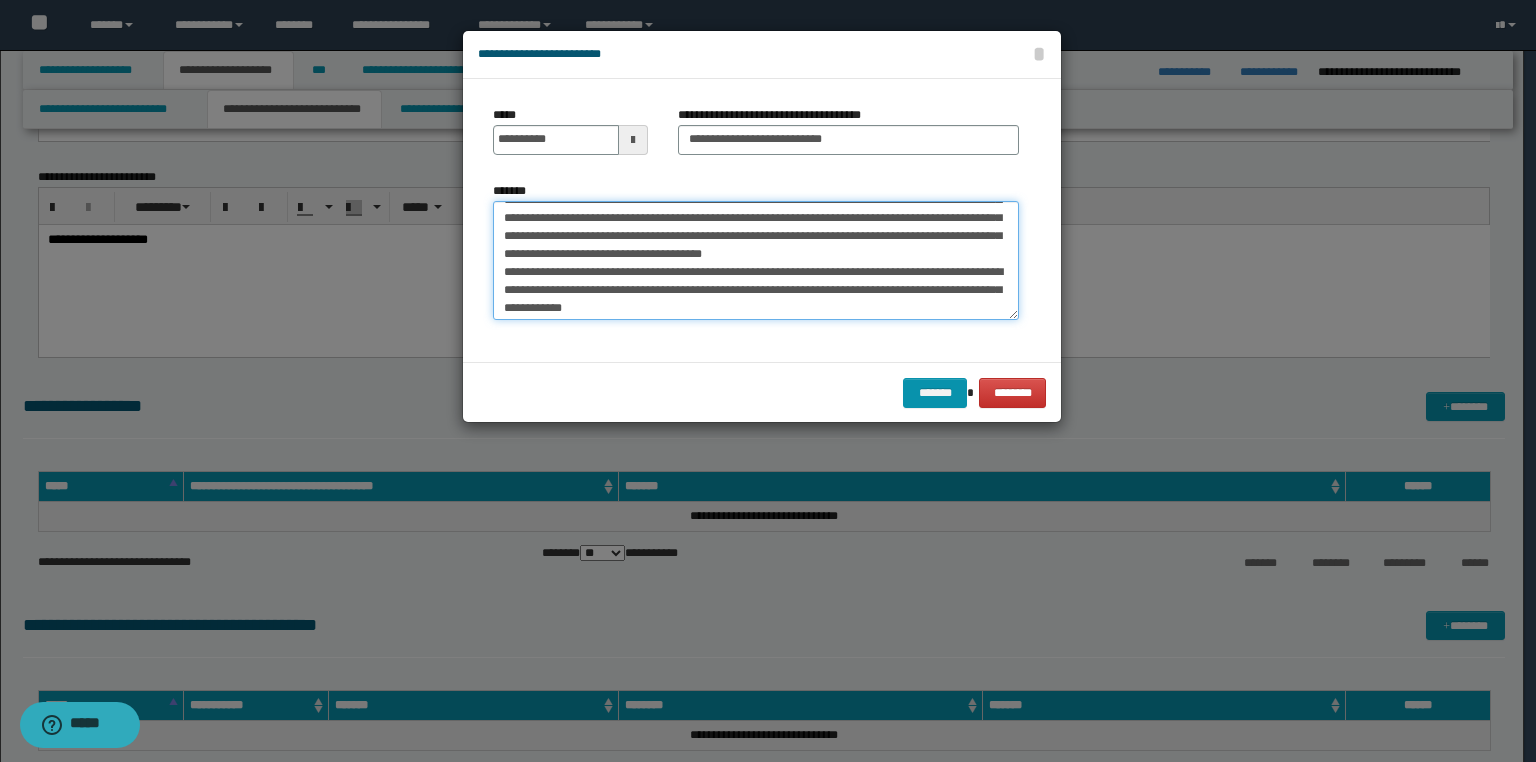 scroll, scrollTop: 142, scrollLeft: 0, axis: vertical 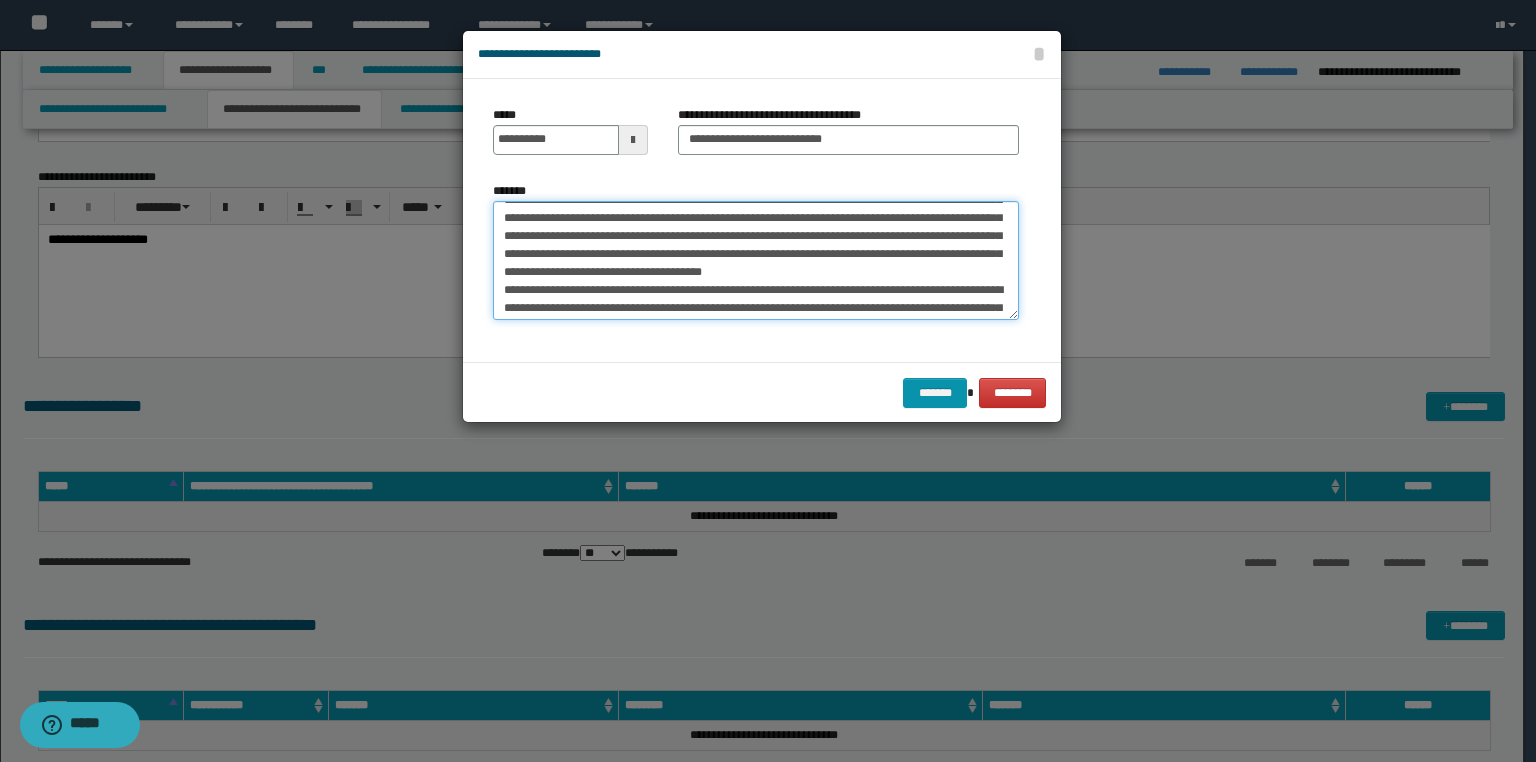 click on "*******" at bounding box center [756, 261] 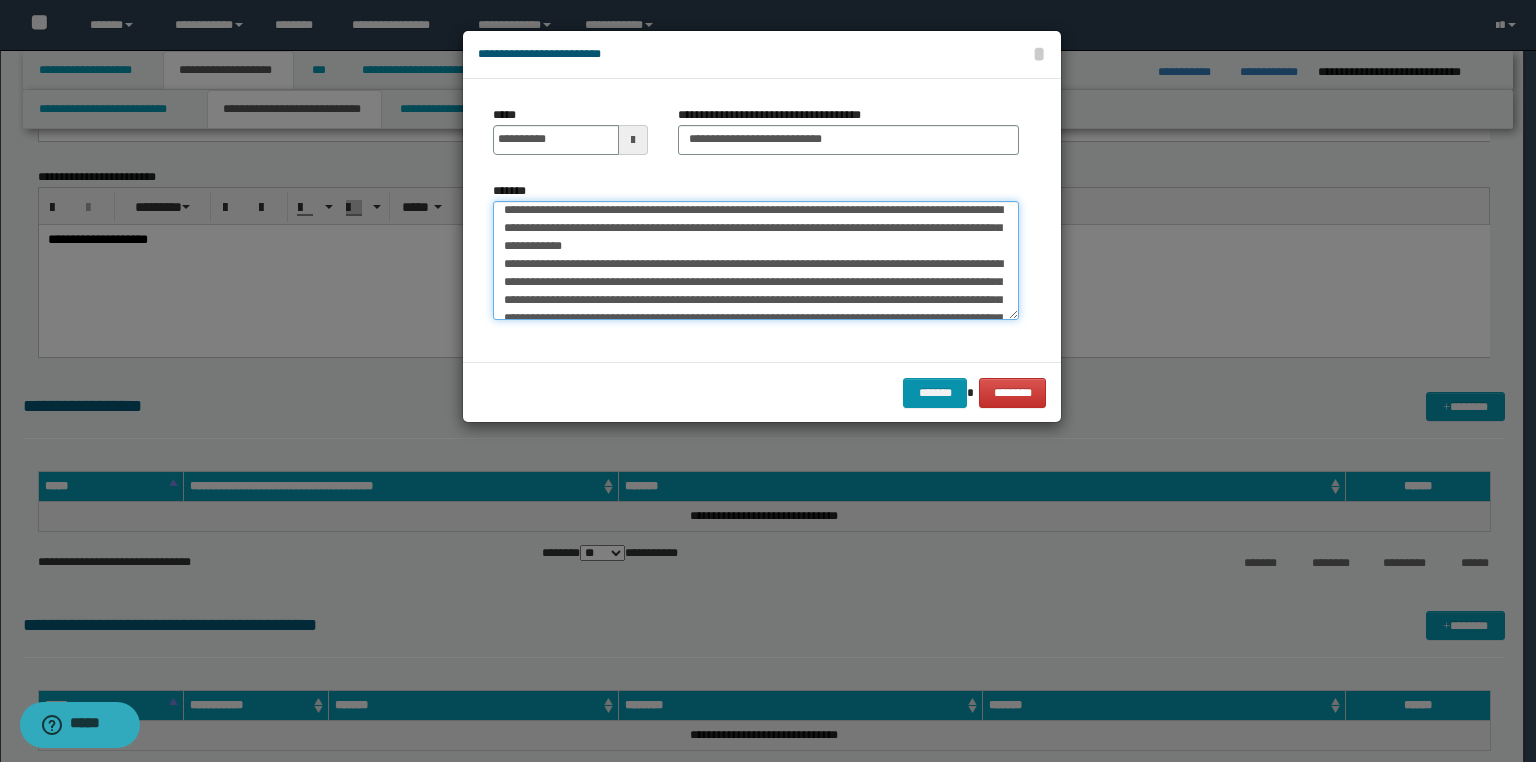 click on "*******" at bounding box center [756, 261] 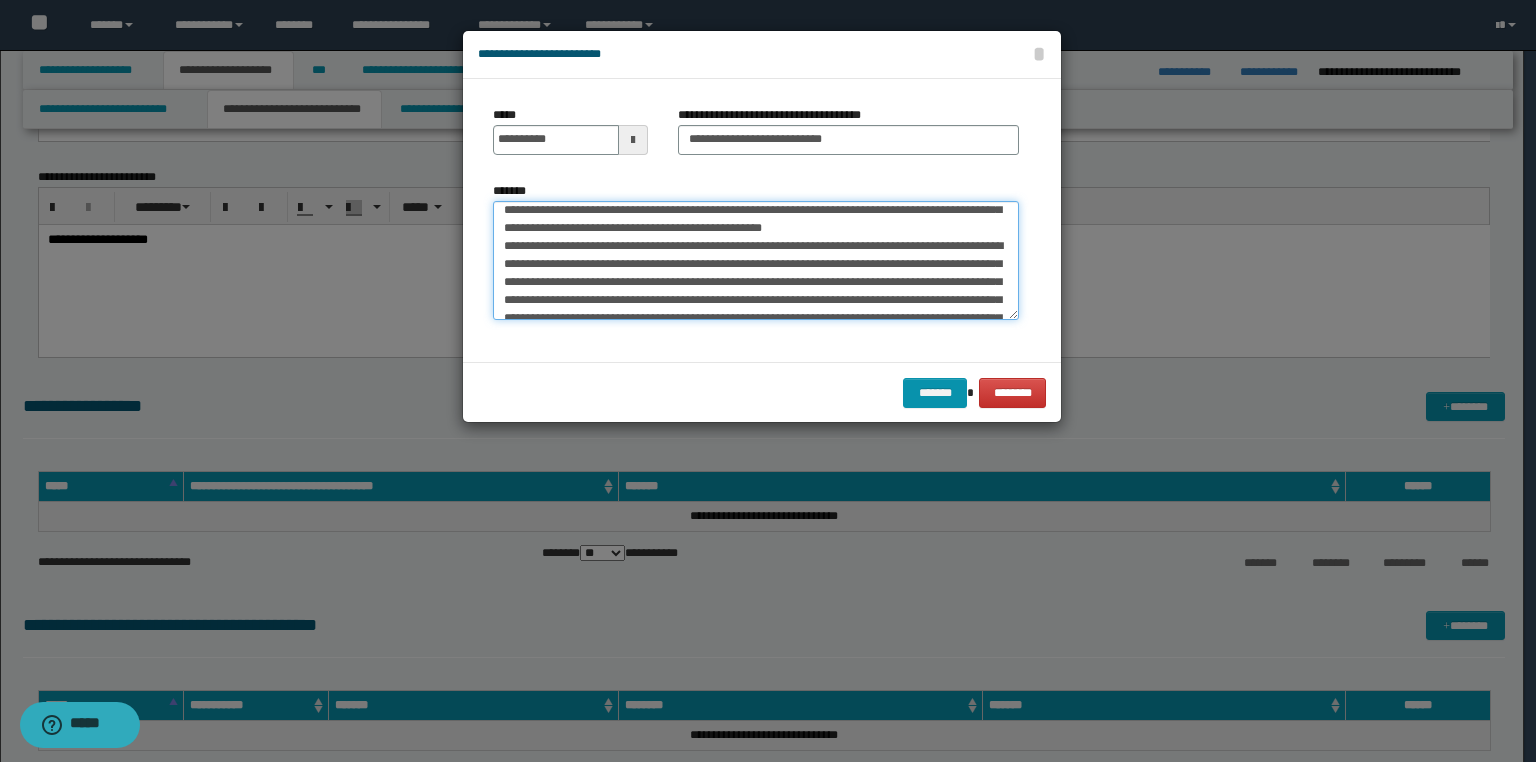 scroll, scrollTop: 204, scrollLeft: 0, axis: vertical 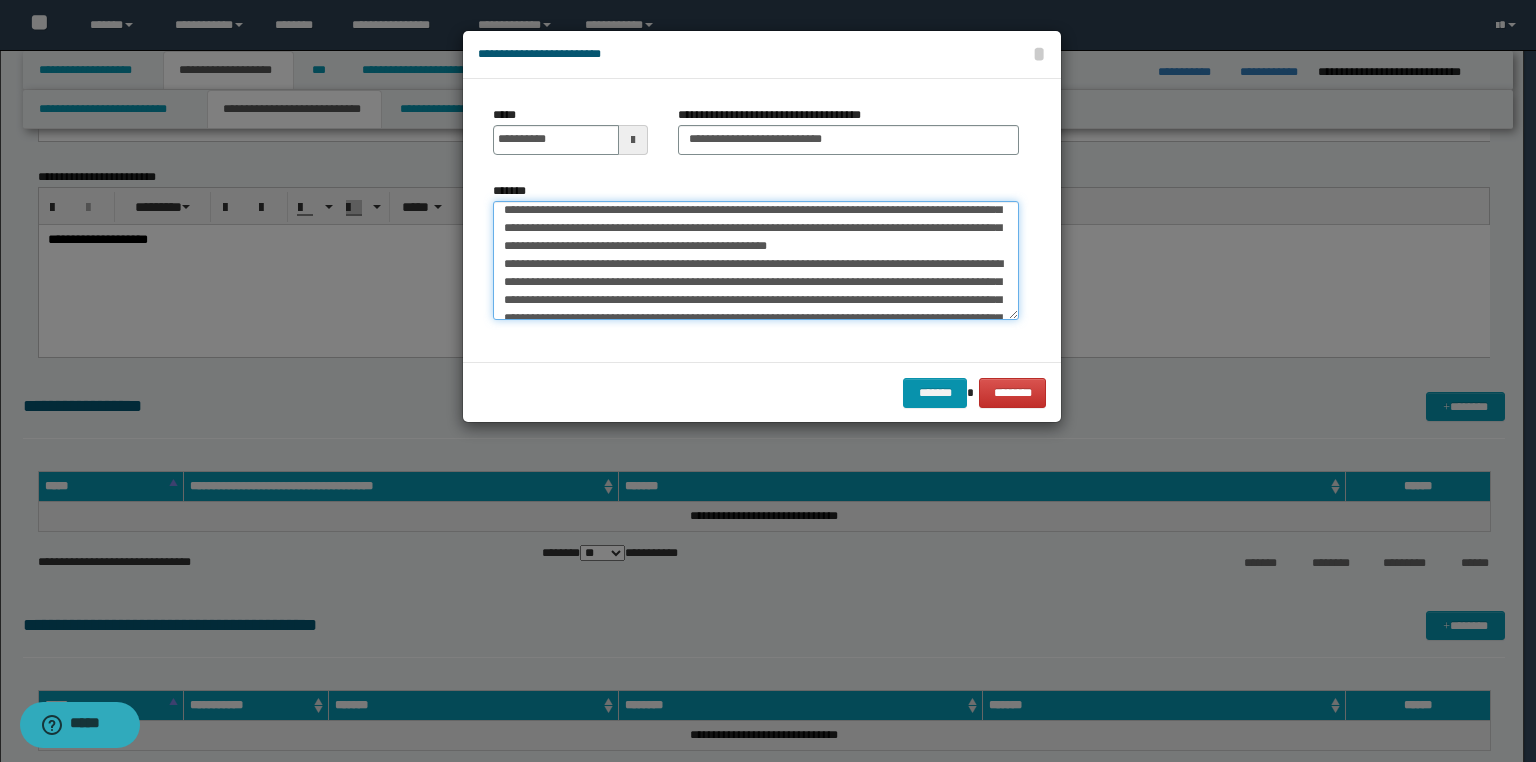click on "*******" at bounding box center [756, 261] 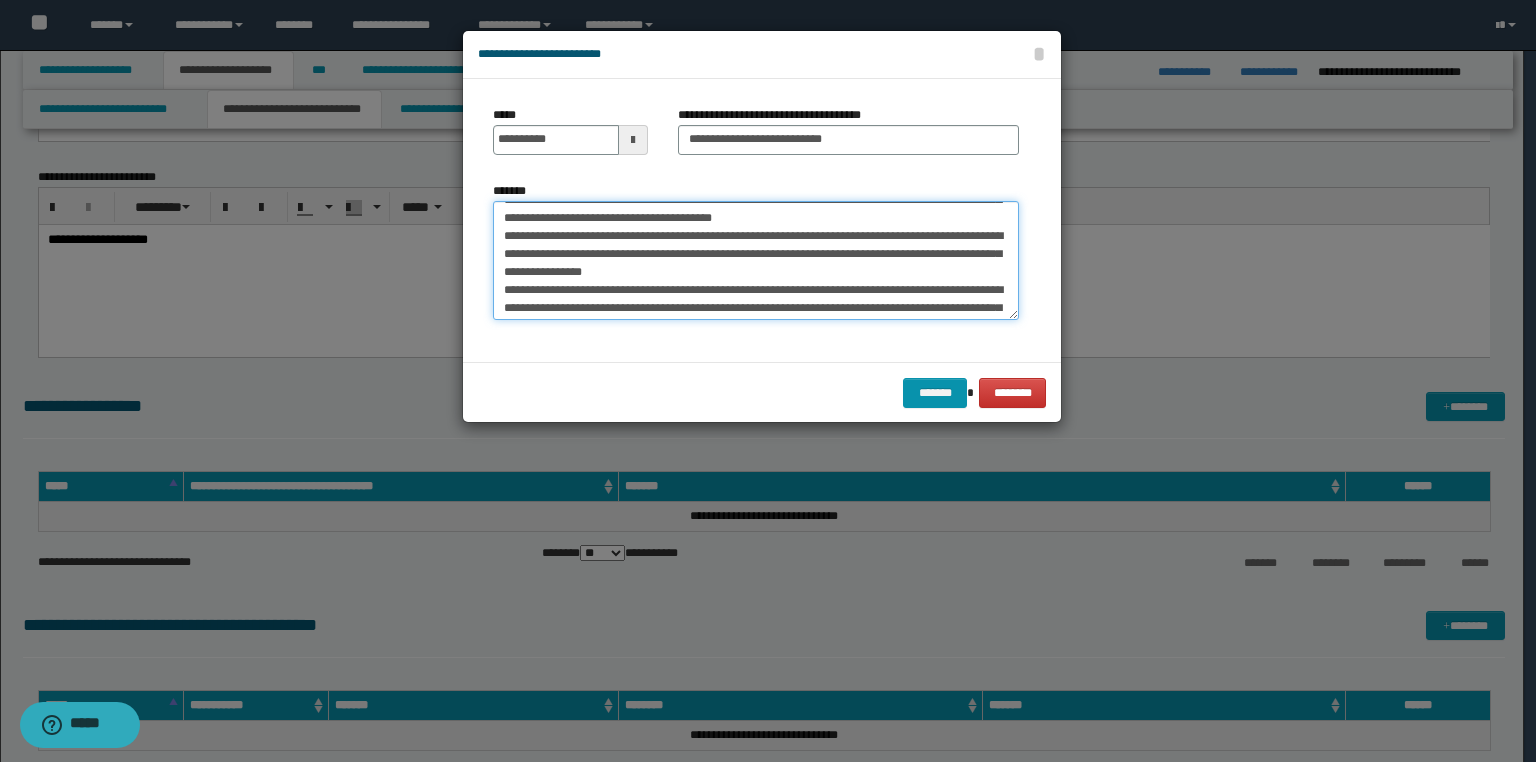 scroll, scrollTop: 427, scrollLeft: 0, axis: vertical 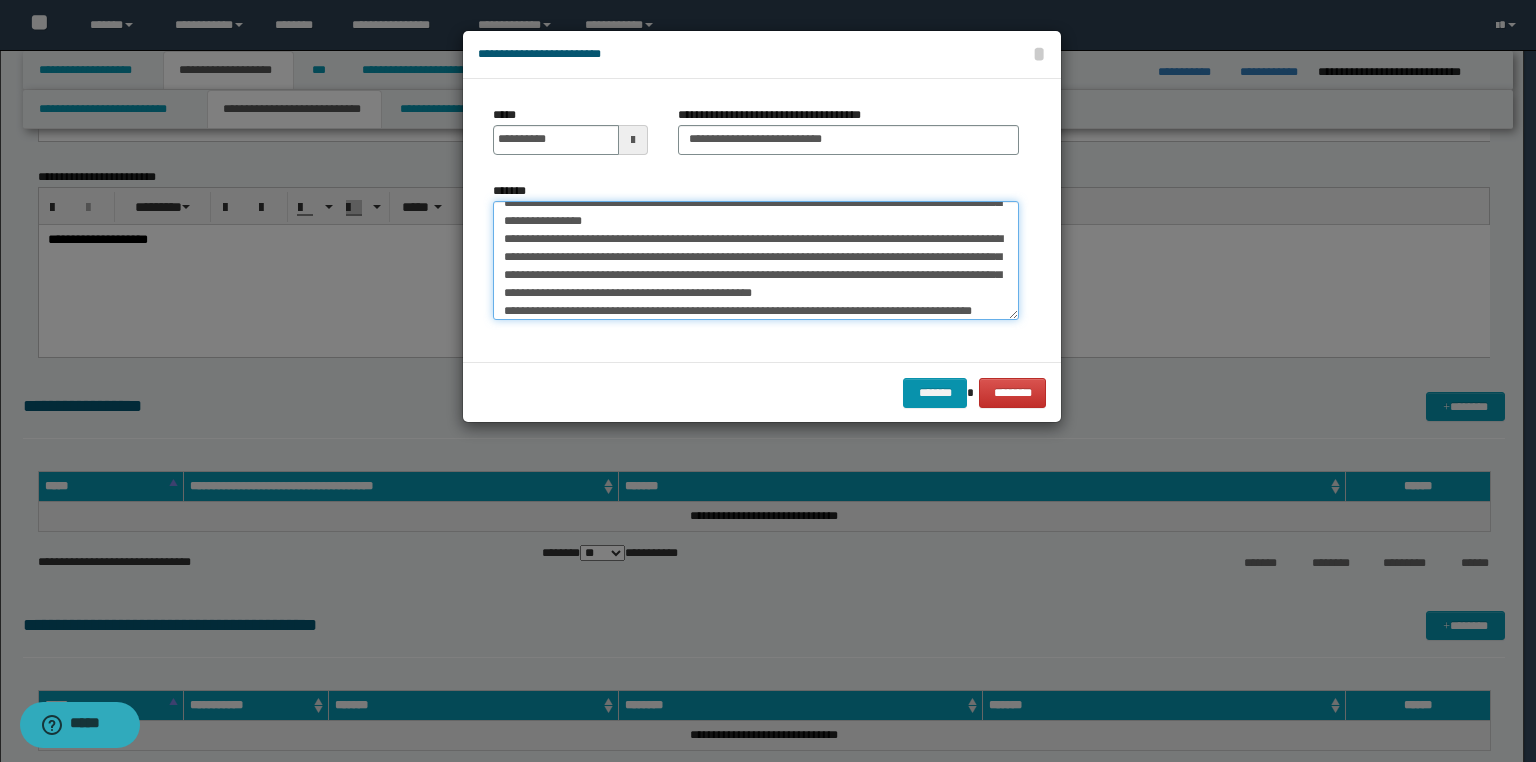 click on "*******" at bounding box center (756, 261) 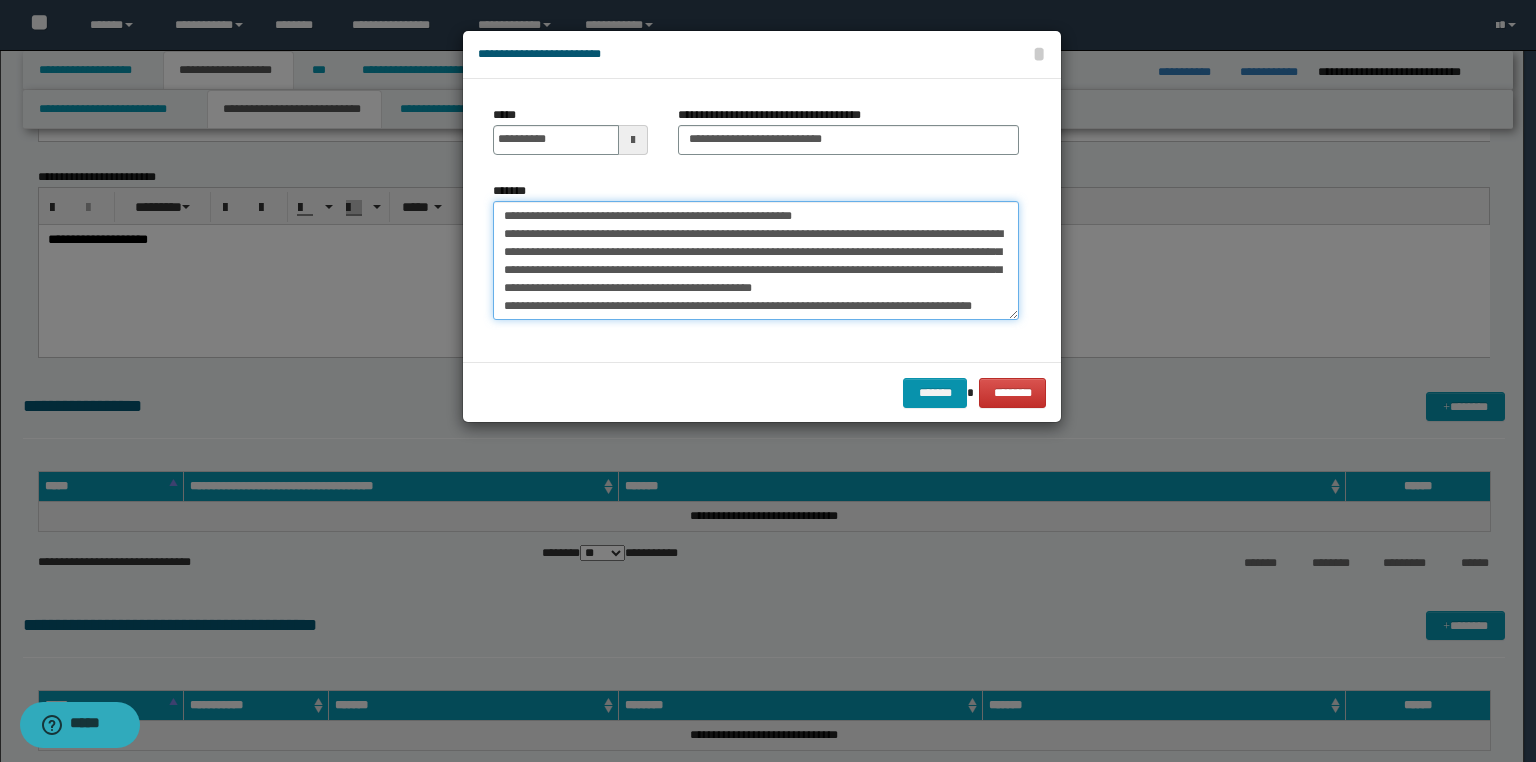 scroll, scrollTop: 408, scrollLeft: 0, axis: vertical 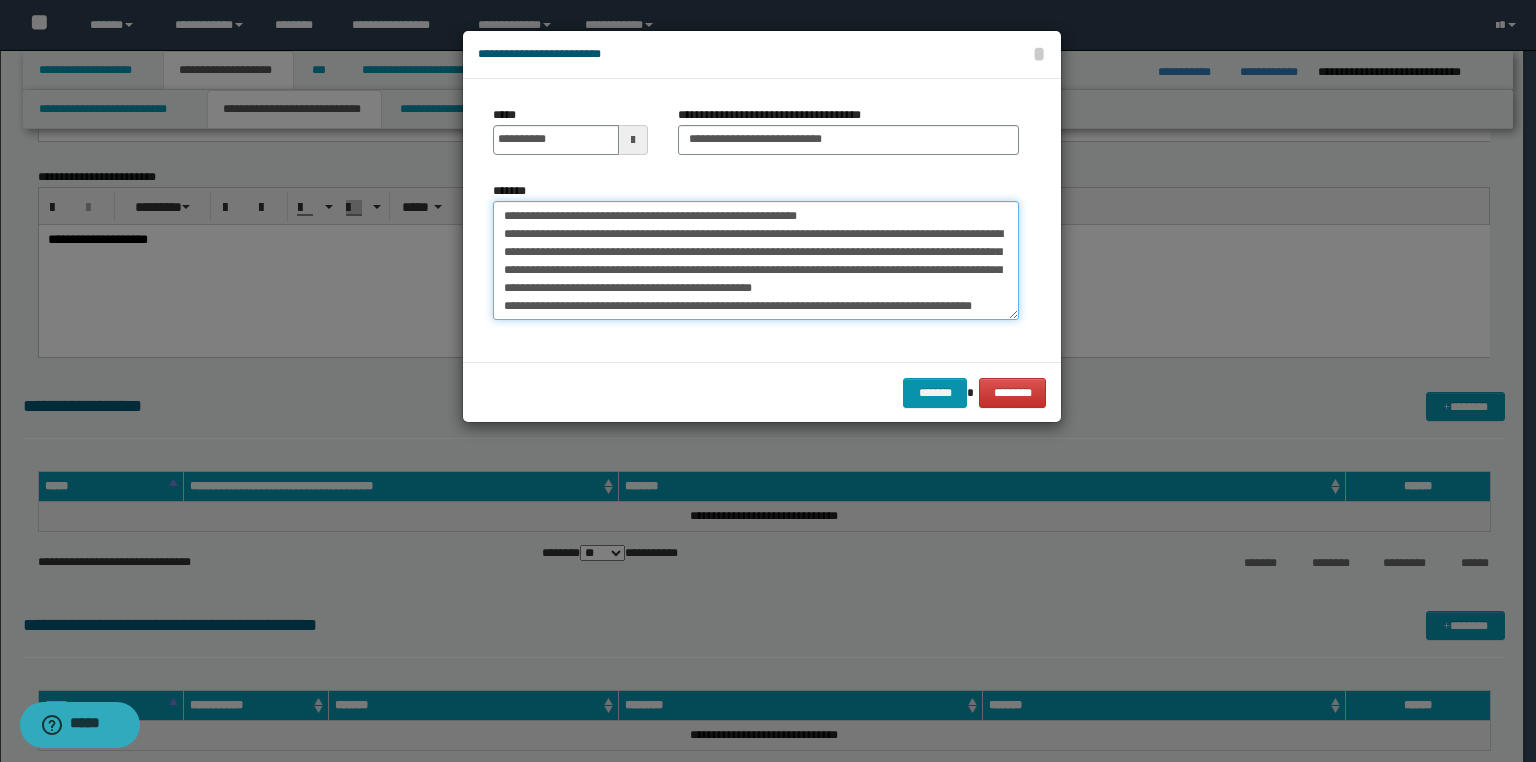 click on "*******" at bounding box center [756, 261] 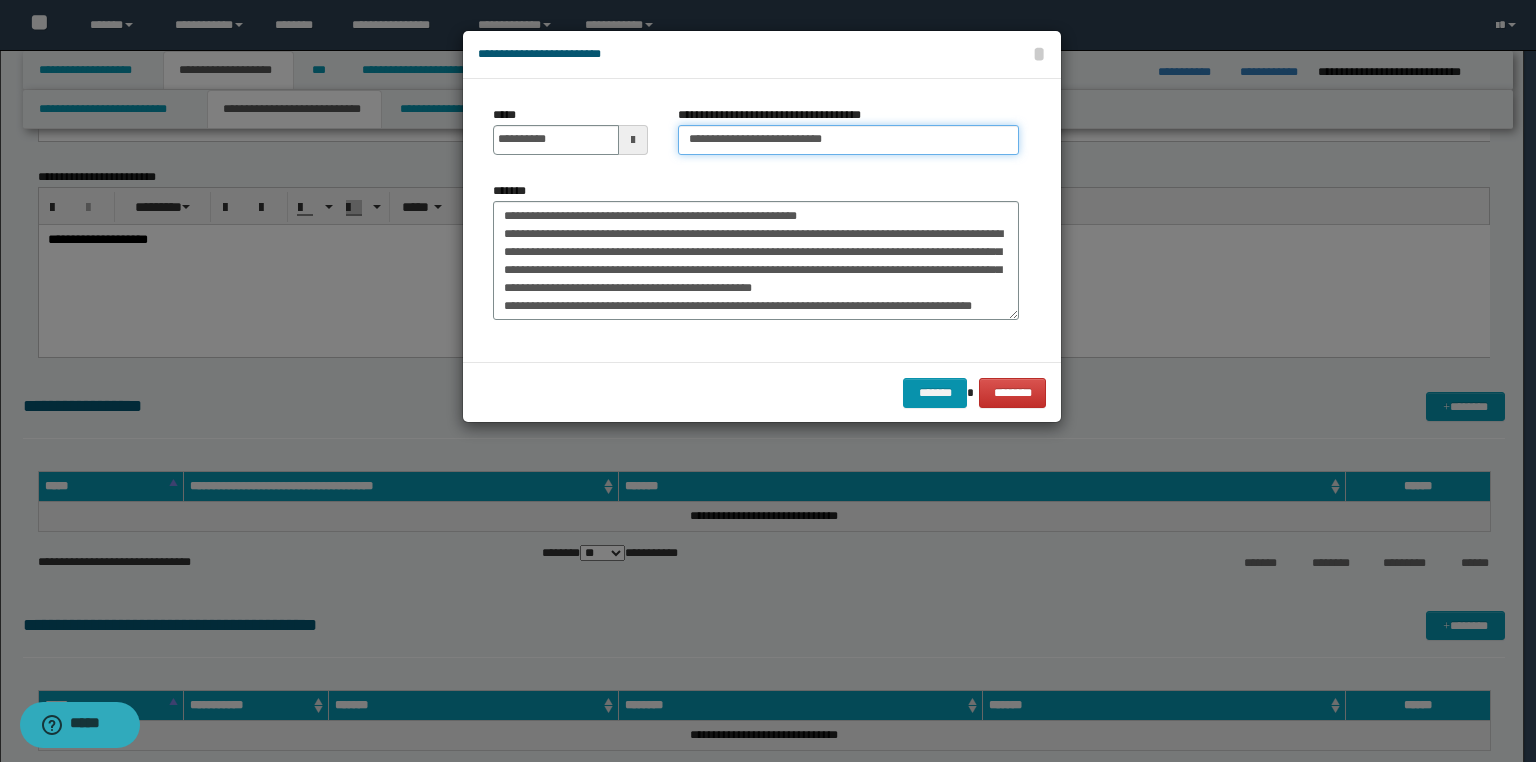 click on "**********" at bounding box center (848, 140) 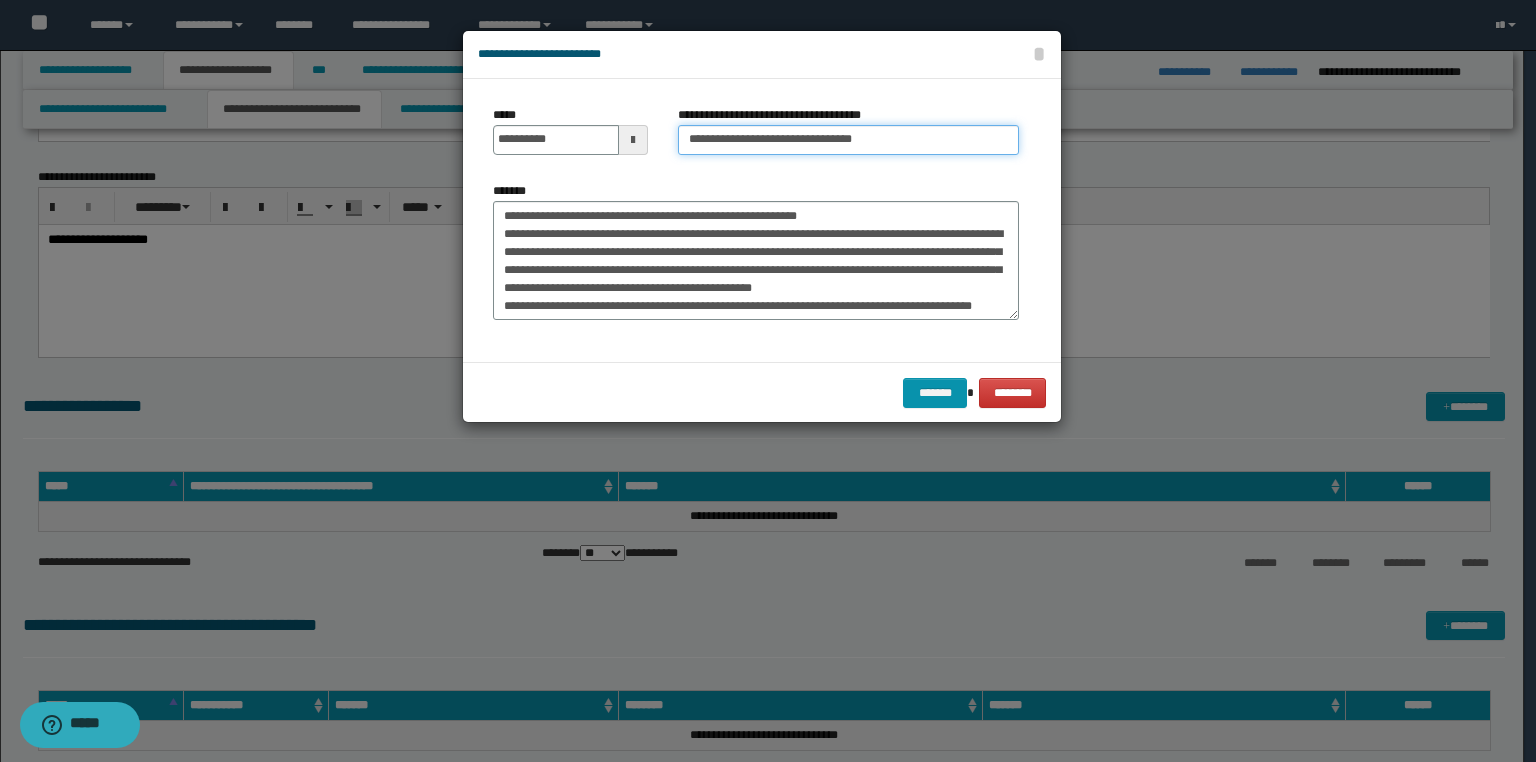 paste on "**********" 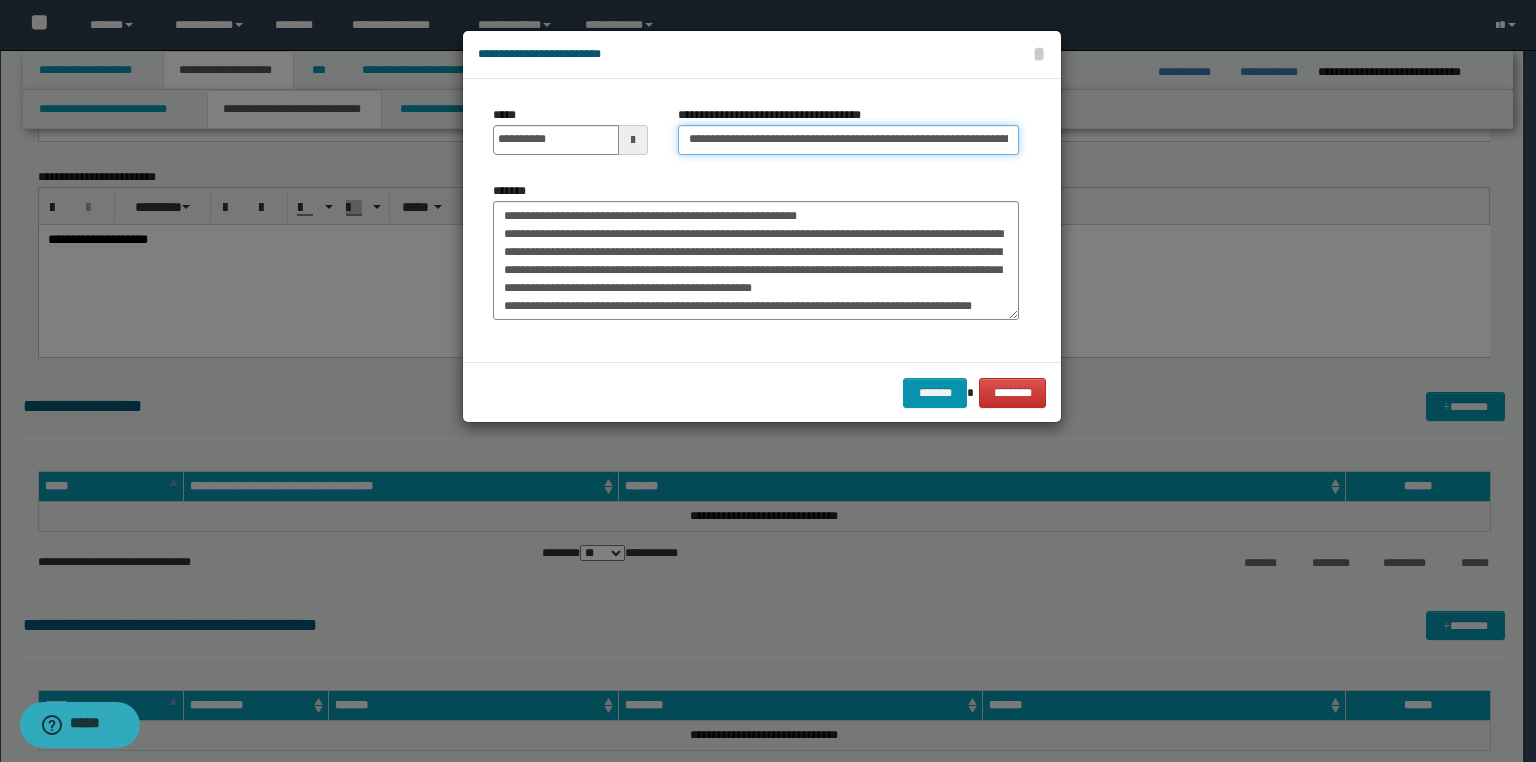 scroll, scrollTop: 0, scrollLeft: 53, axis: horizontal 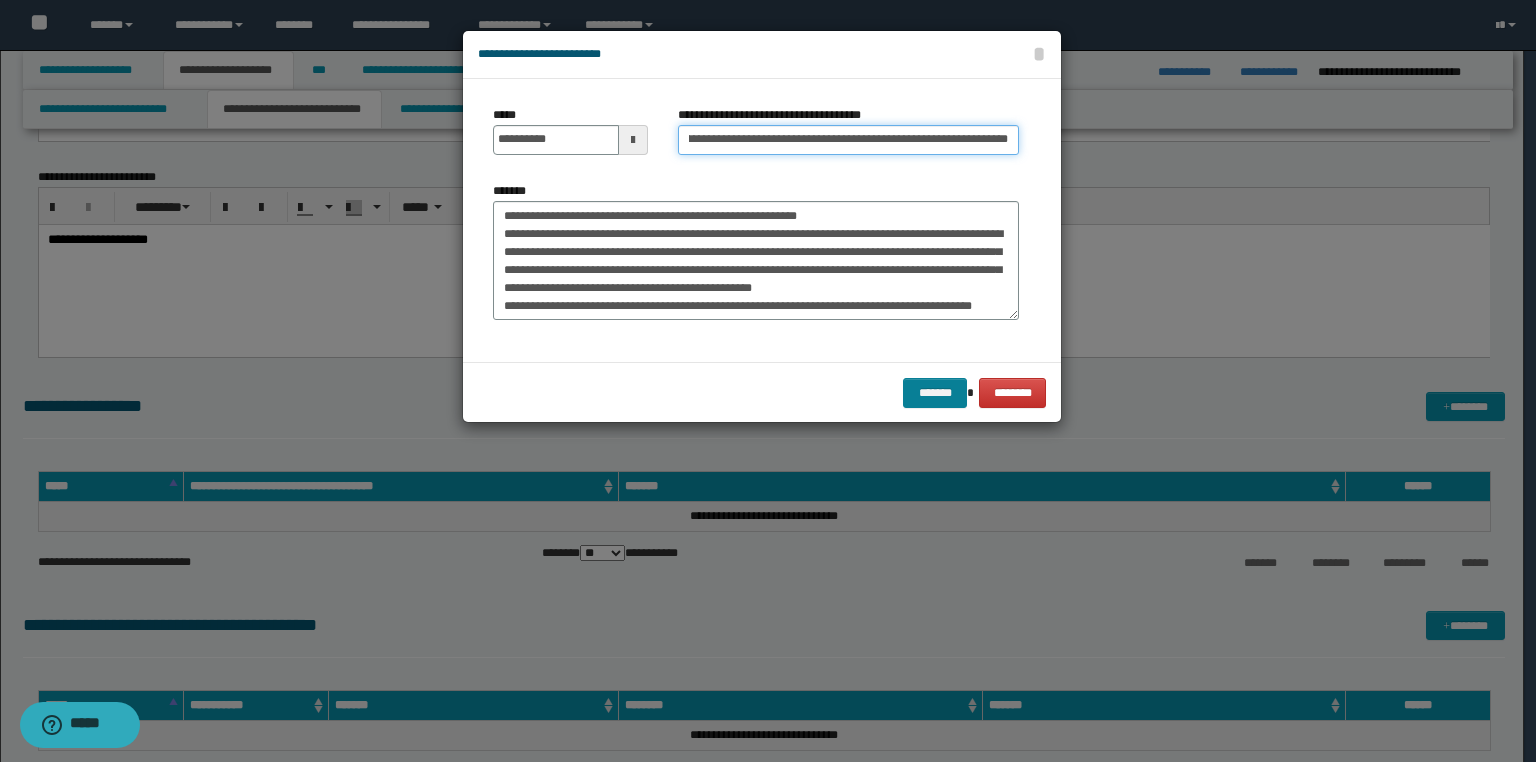 type on "**********" 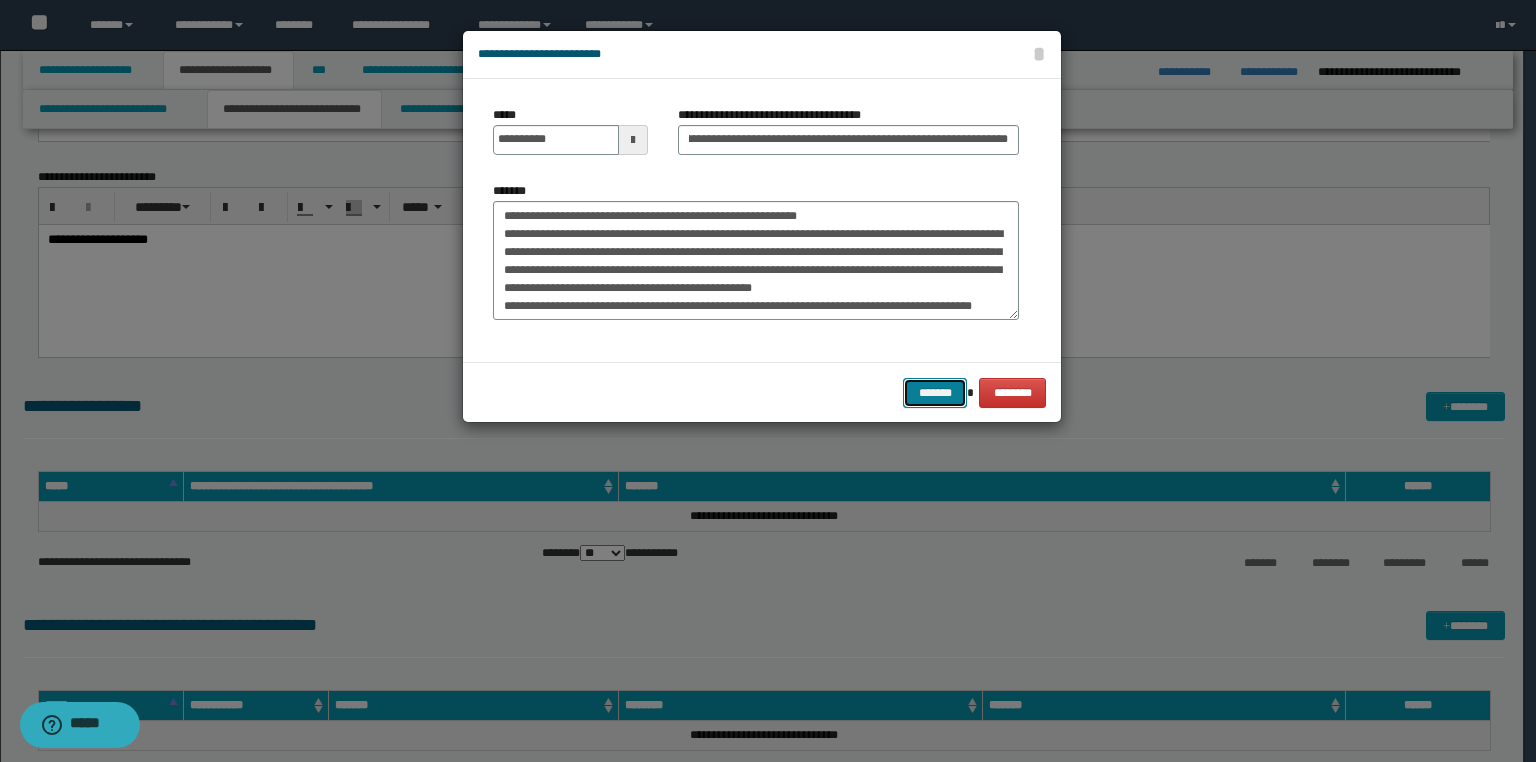 click on "*******" at bounding box center (935, 393) 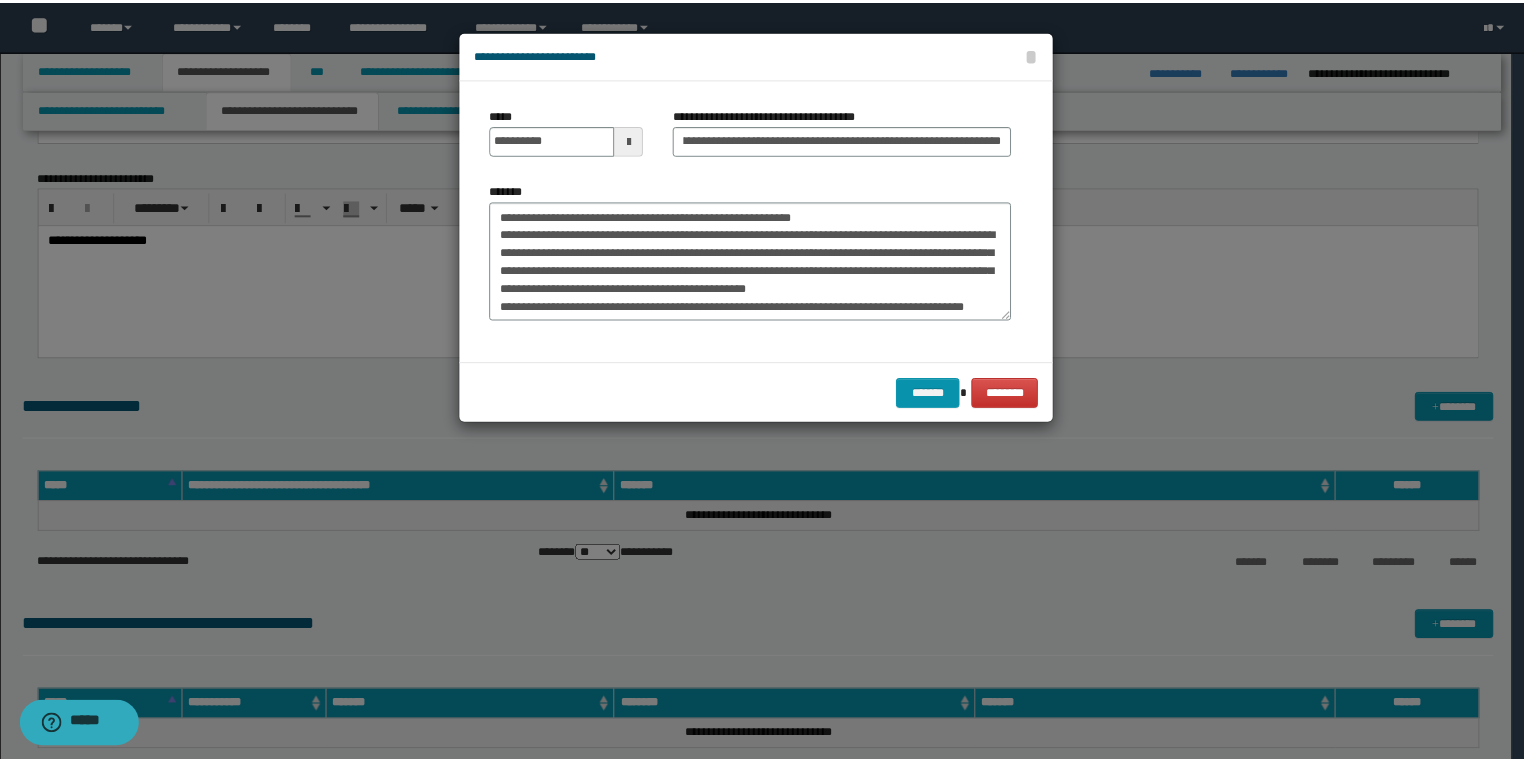 scroll, scrollTop: 0, scrollLeft: 0, axis: both 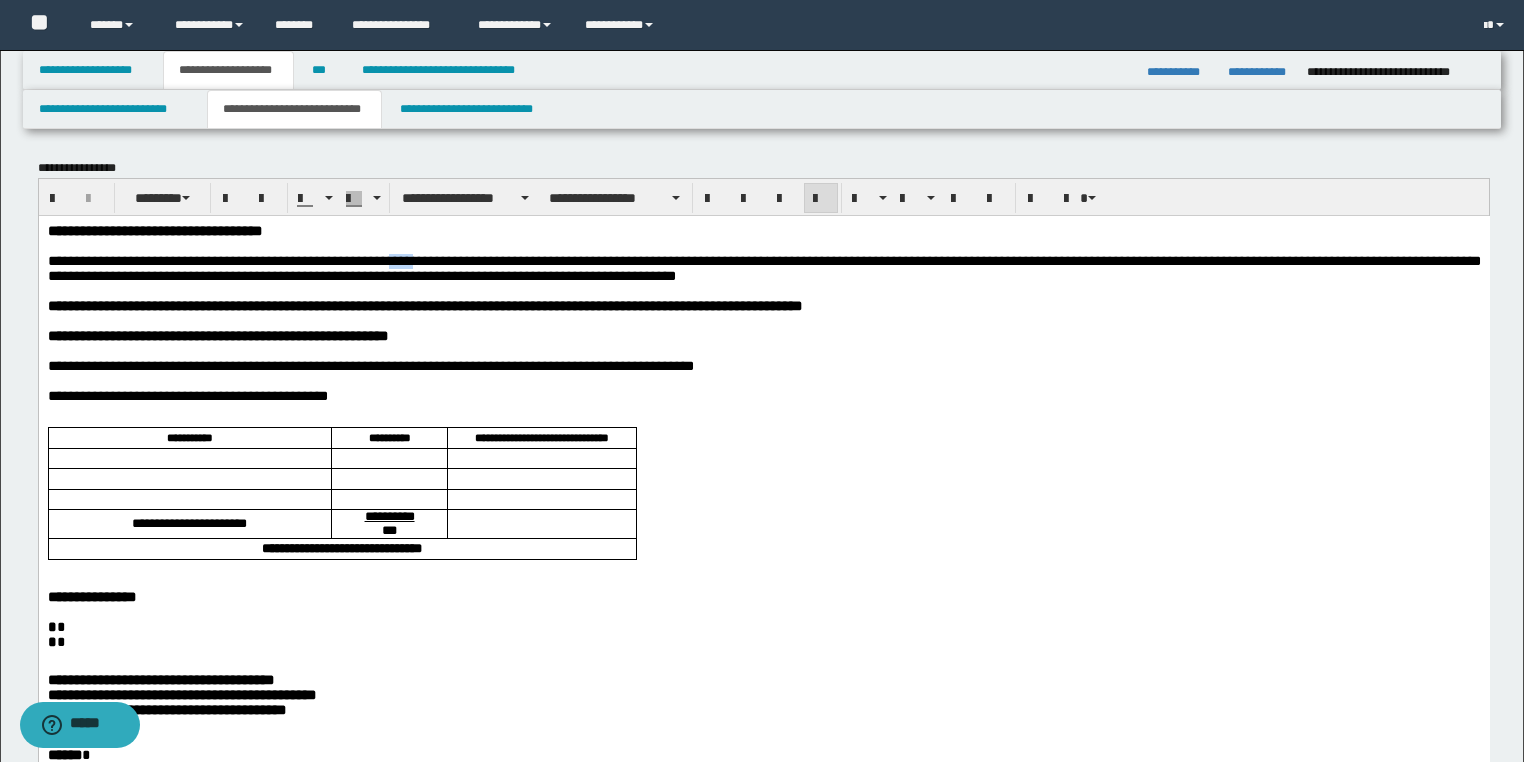 click on "**********" at bounding box center [763, 267] 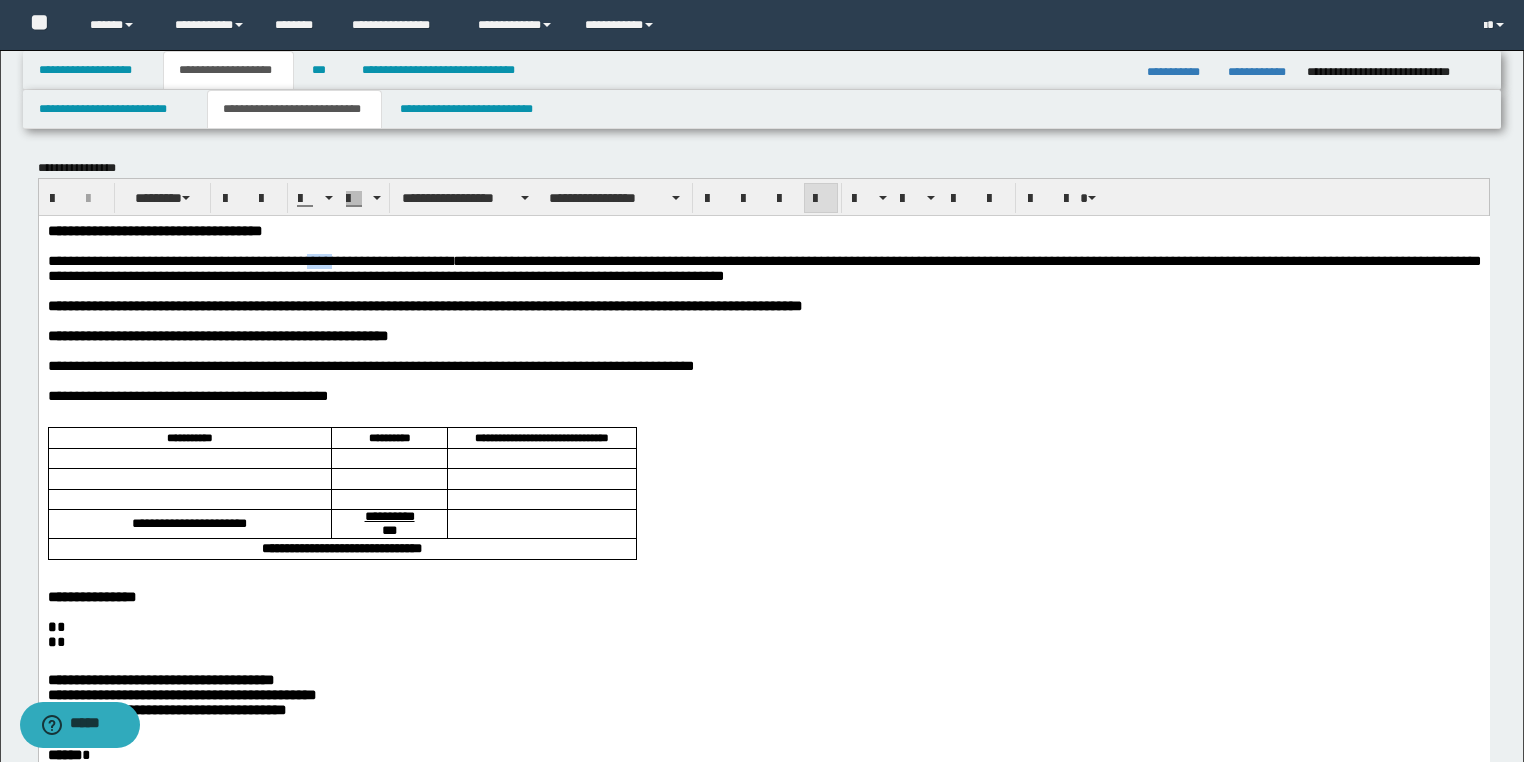drag, startPoint x: 371, startPoint y: 264, endPoint x: 343, endPoint y: 264, distance: 28 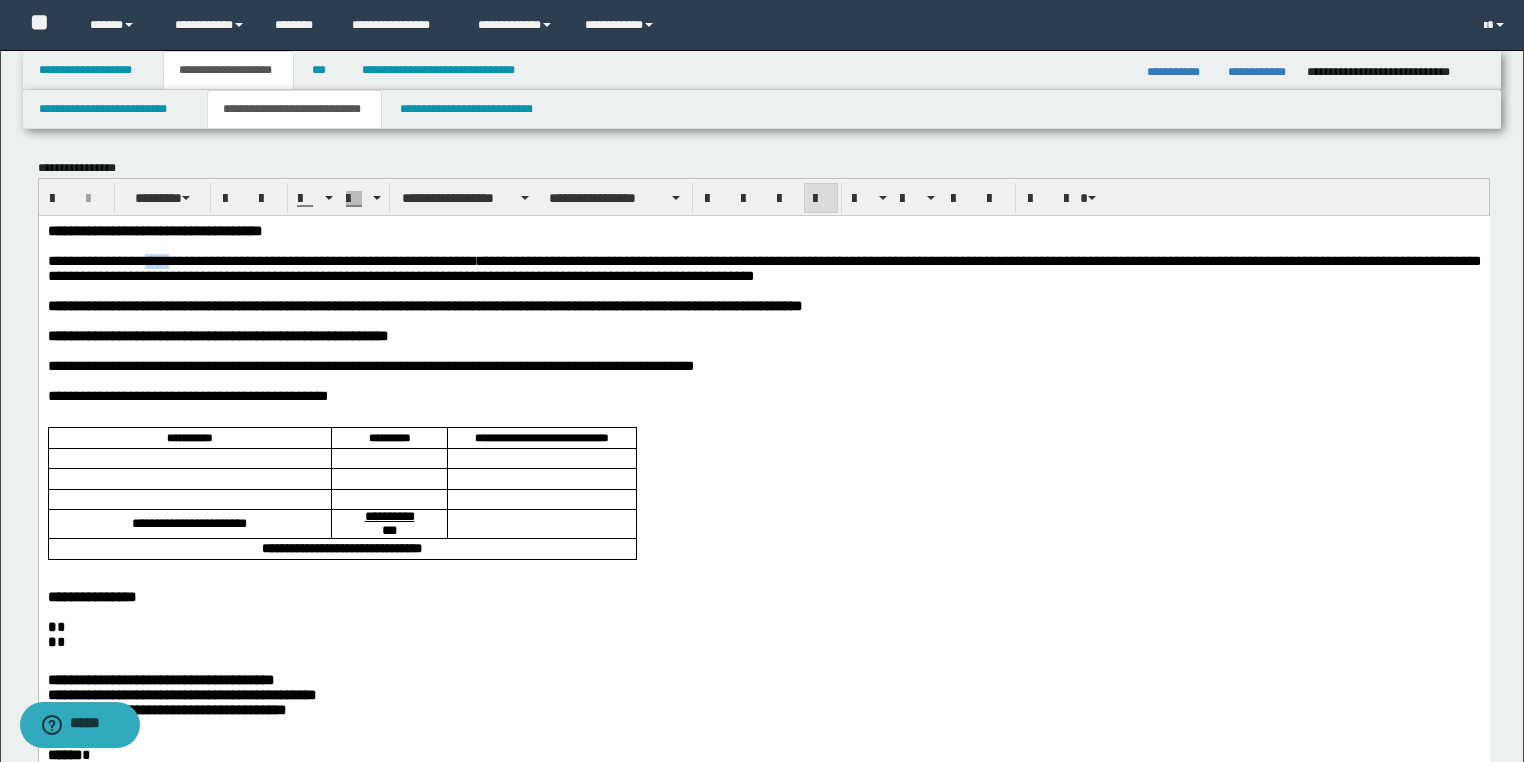 drag, startPoint x: 179, startPoint y: 264, endPoint x: 159, endPoint y: 264, distance: 20 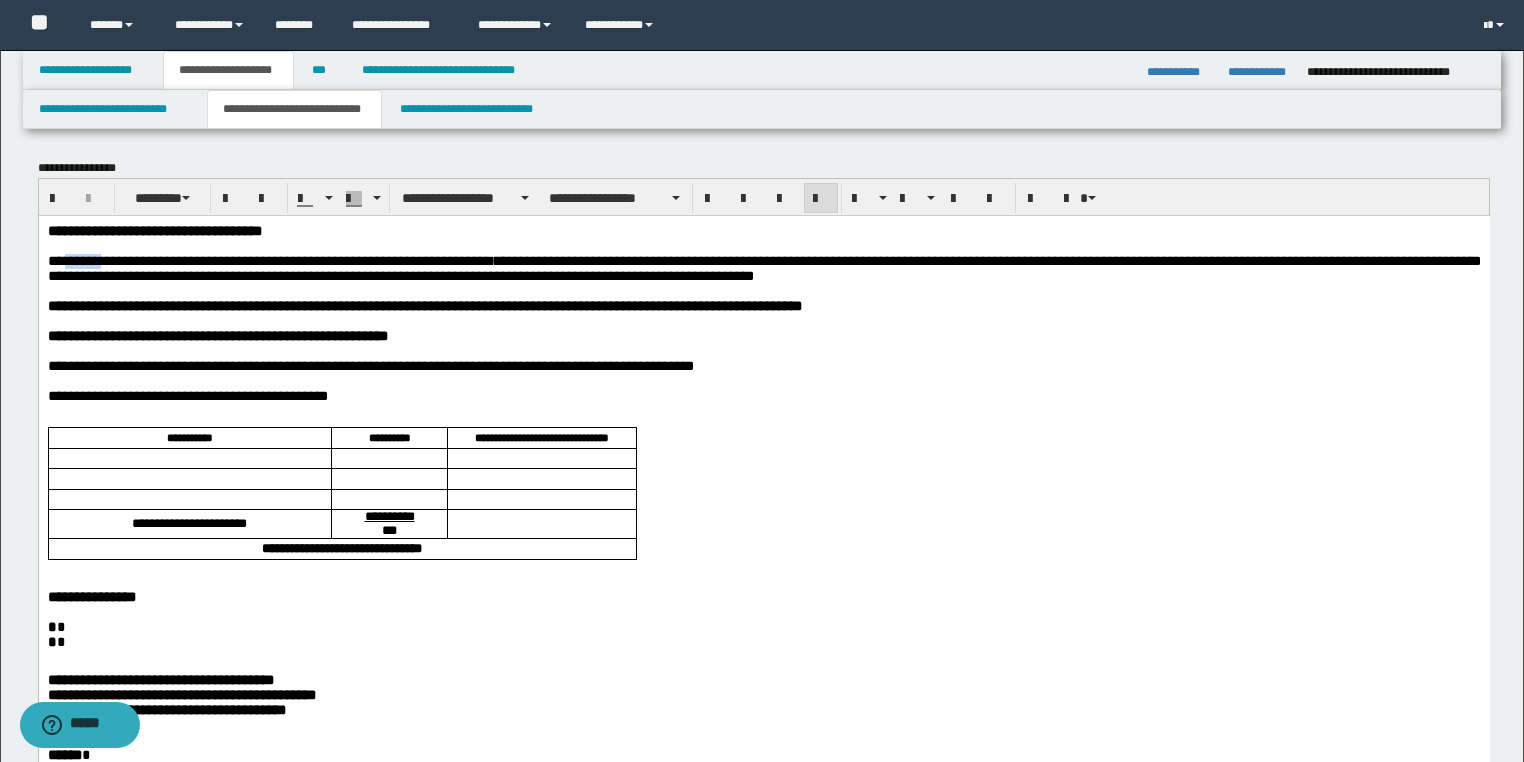 drag, startPoint x: 109, startPoint y: 267, endPoint x: 68, endPoint y: 269, distance: 41.04875 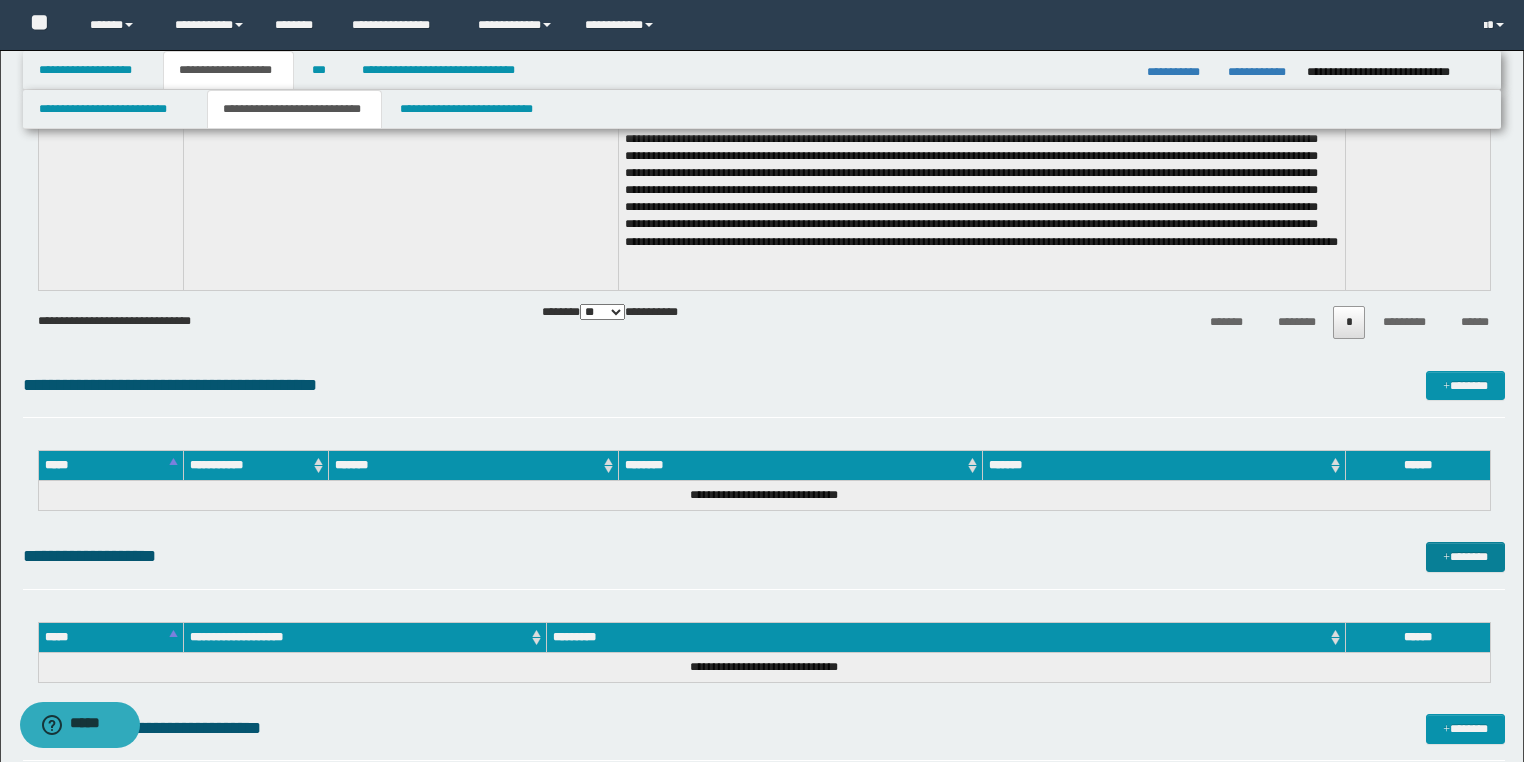 scroll, scrollTop: 2560, scrollLeft: 0, axis: vertical 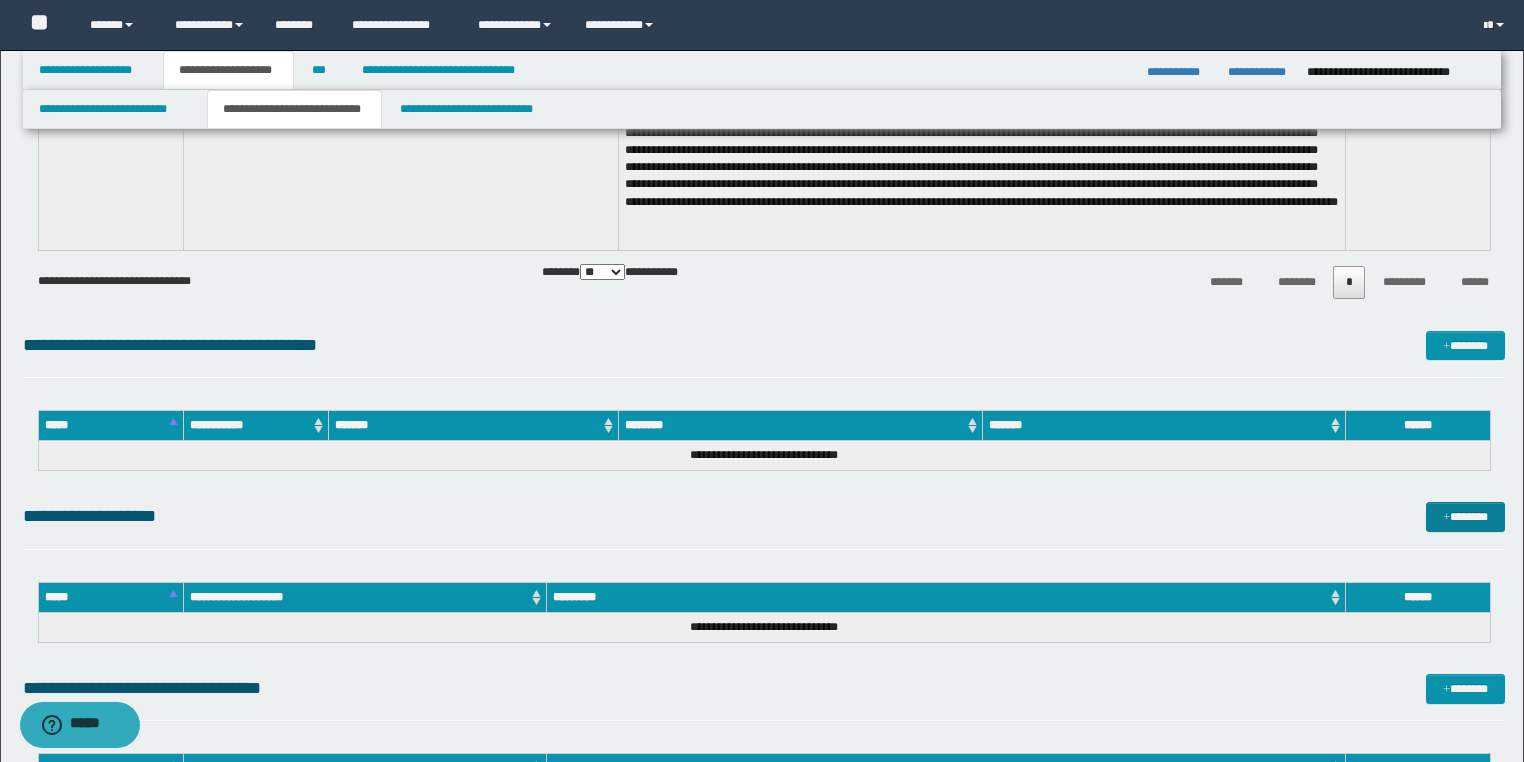 drag, startPoint x: 1468, startPoint y: 520, endPoint x: 1450, endPoint y: 520, distance: 18 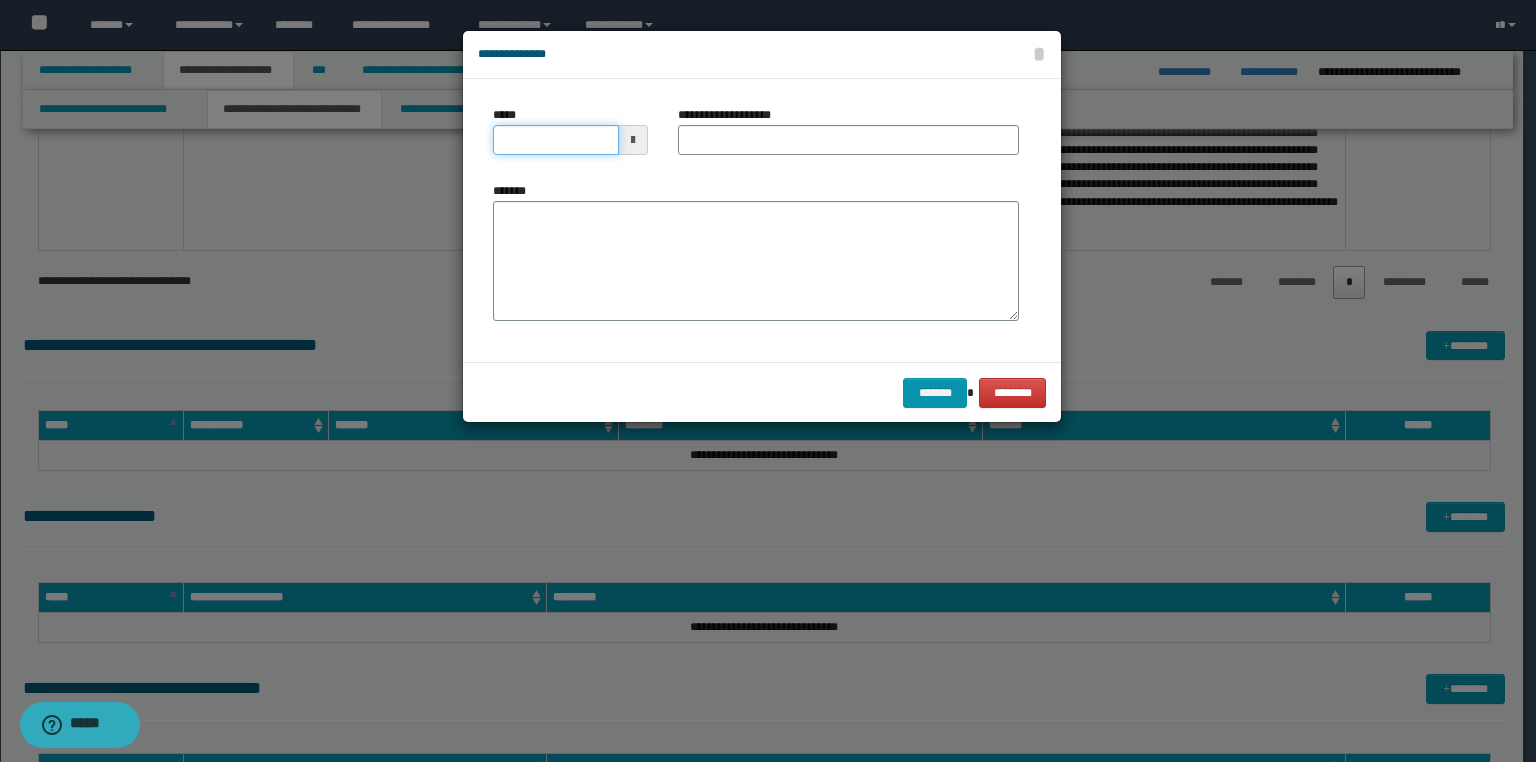 drag, startPoint x: 240, startPoint y: 150, endPoint x: 8, endPoint y: 172, distance: 233.04077 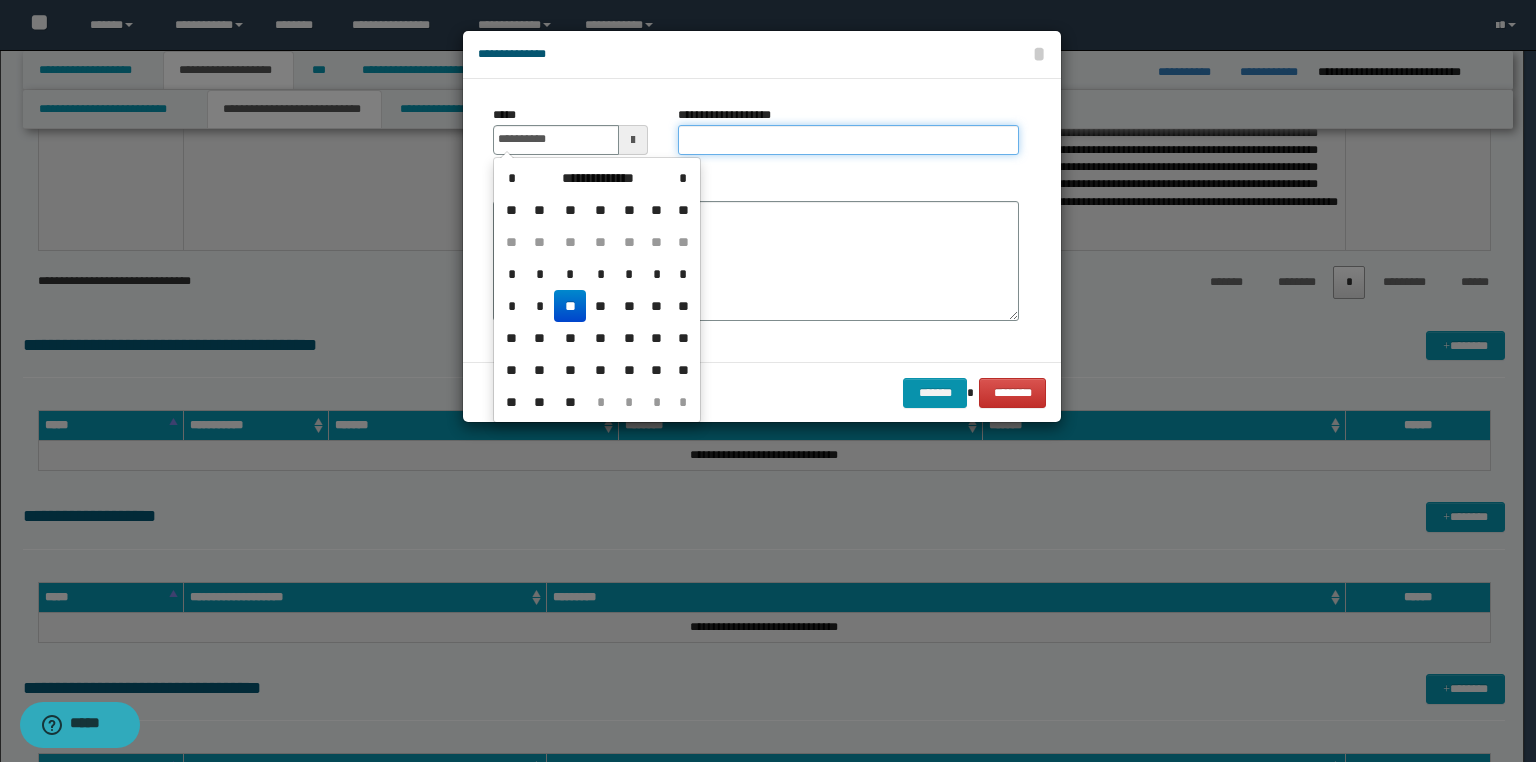 type on "**********" 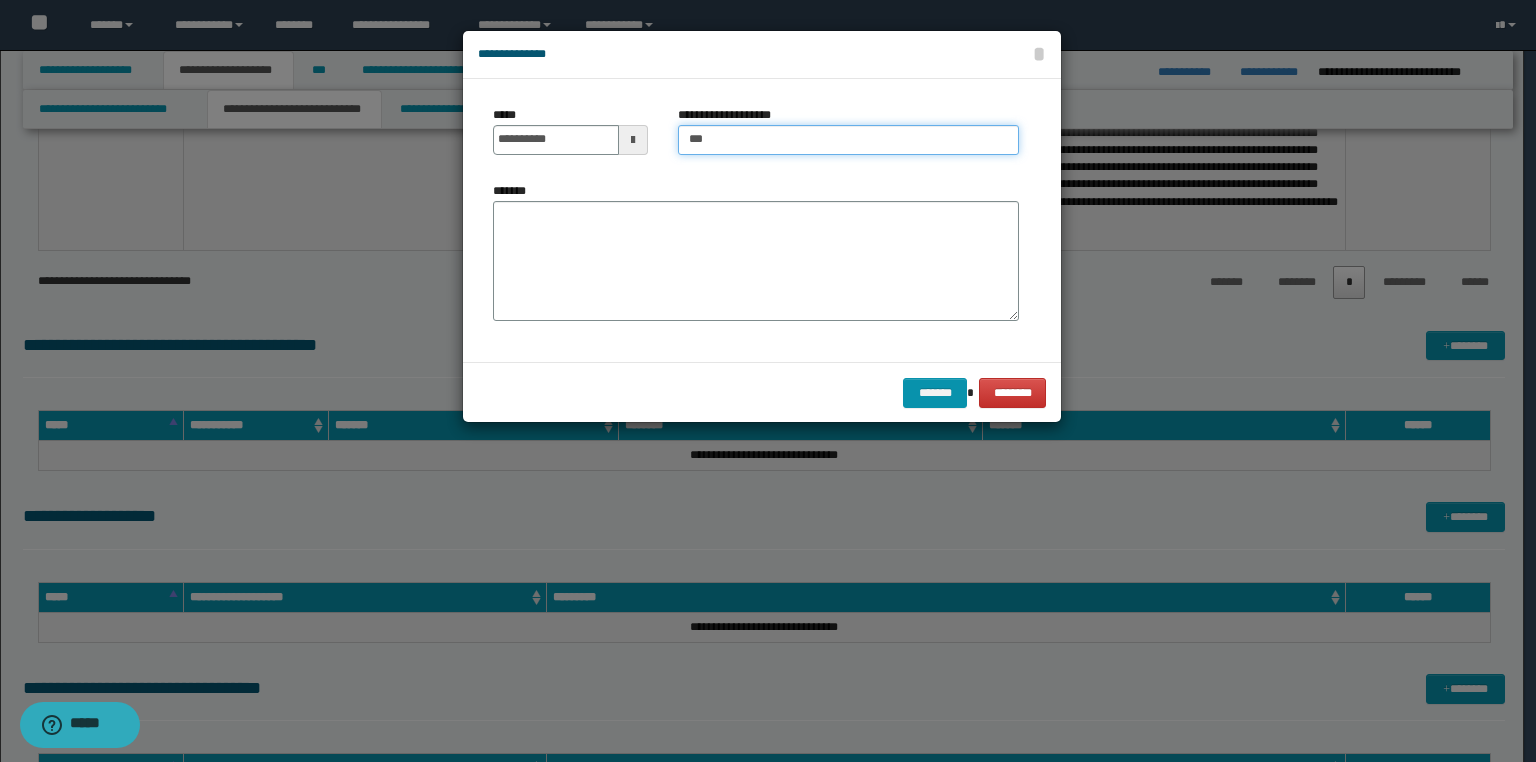 type on "**********" 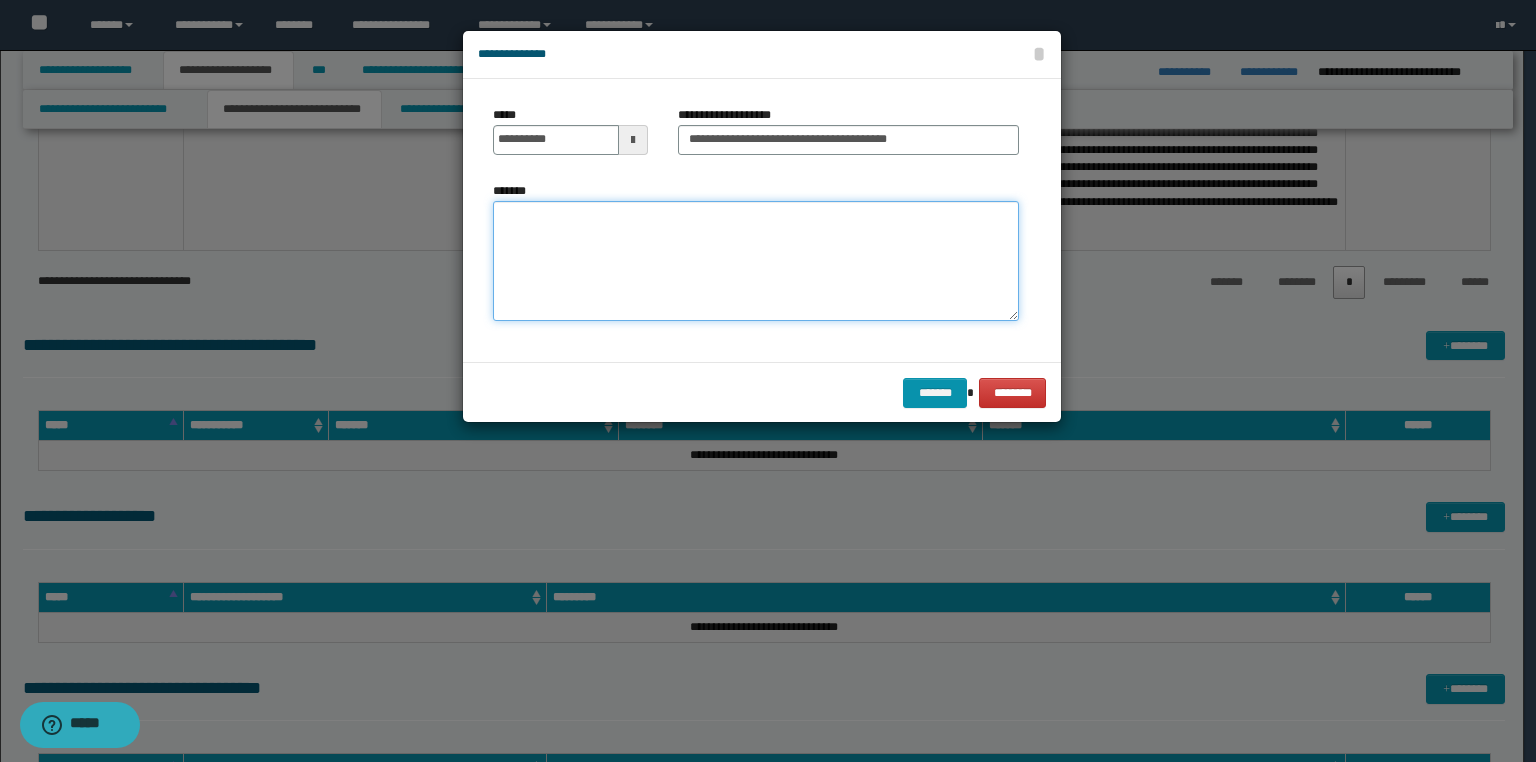 click on "*******" at bounding box center (756, 261) 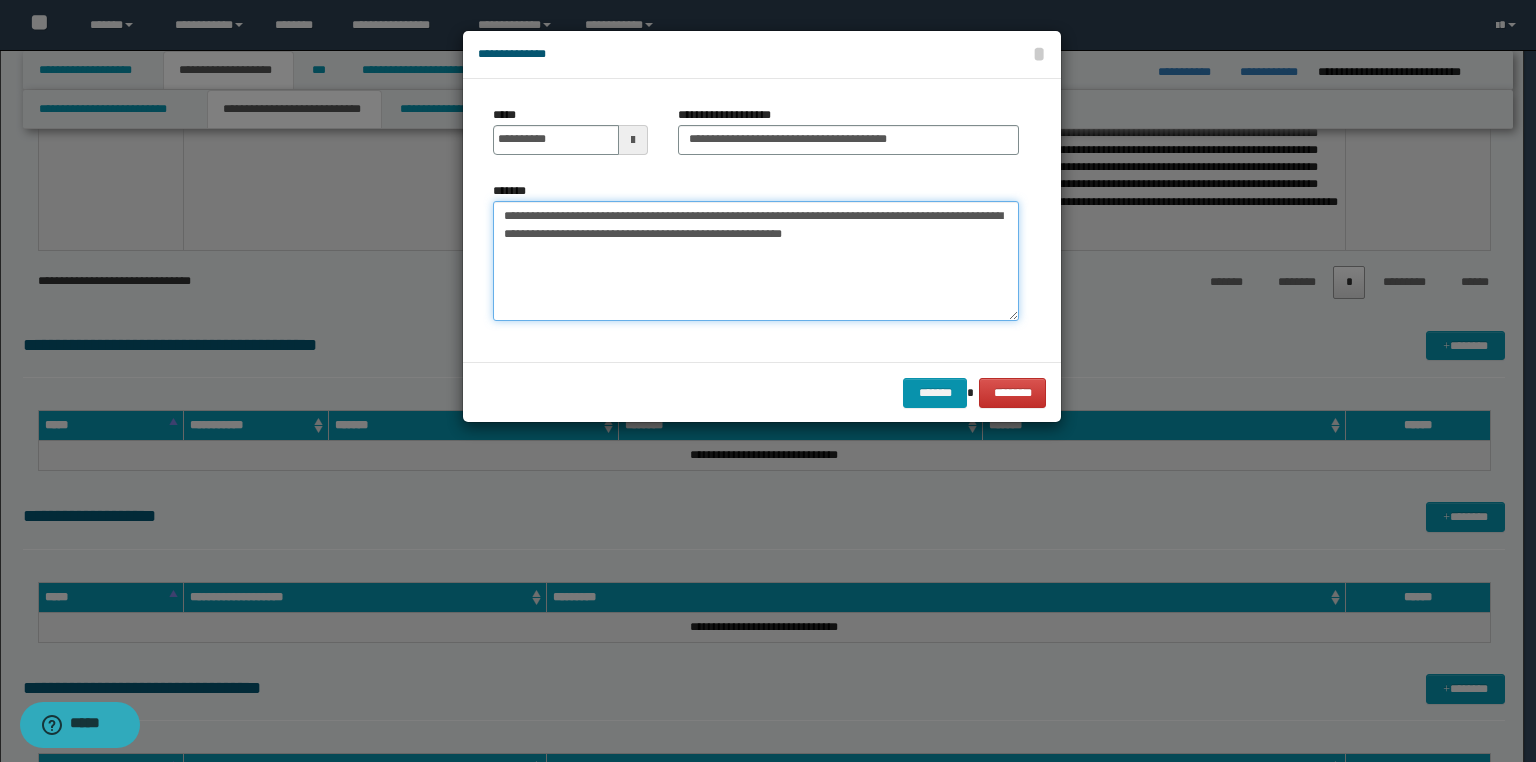 drag, startPoint x: 536, startPoint y: 271, endPoint x: 888, endPoint y: 264, distance: 352.0696 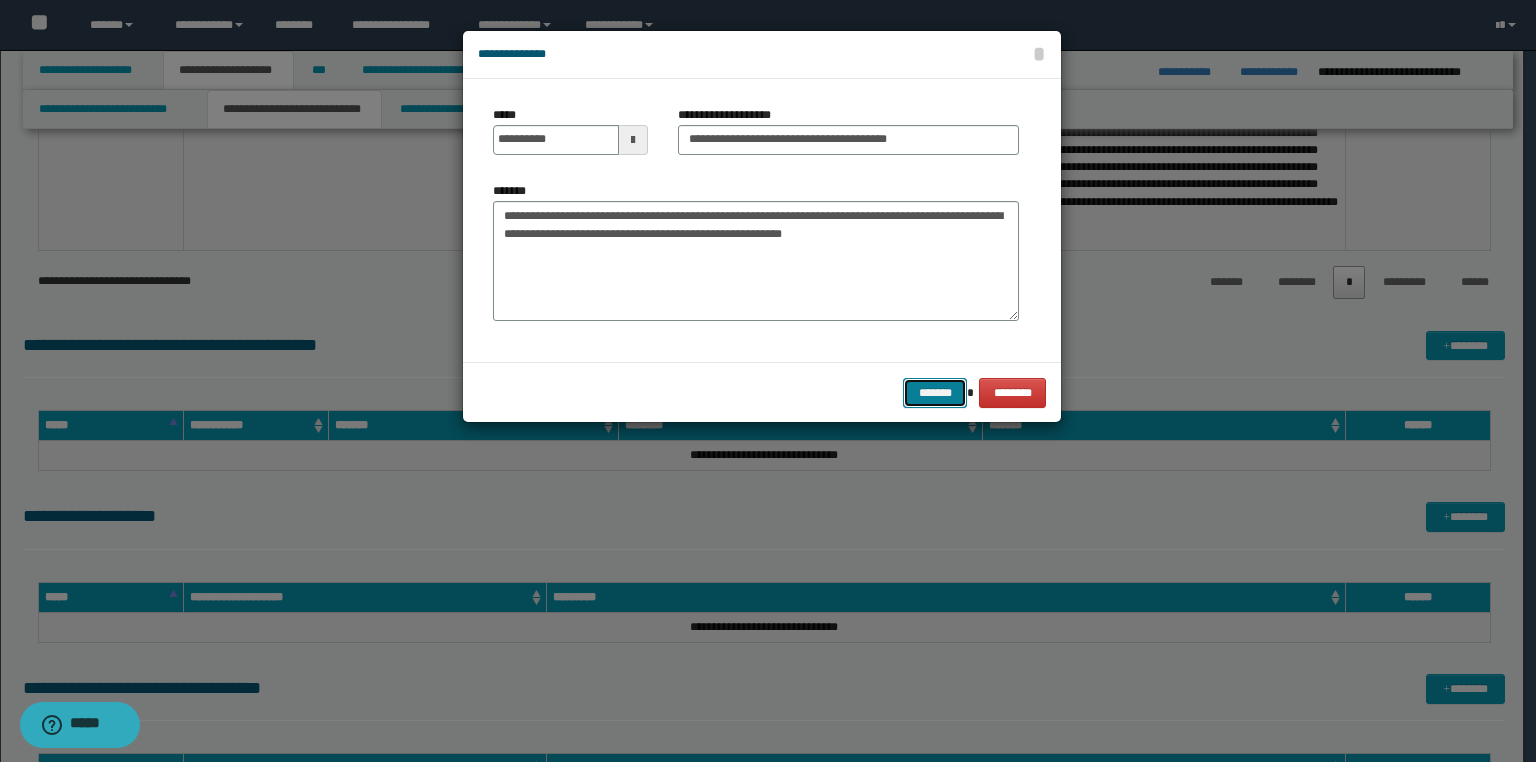 click on "*******" at bounding box center [935, 393] 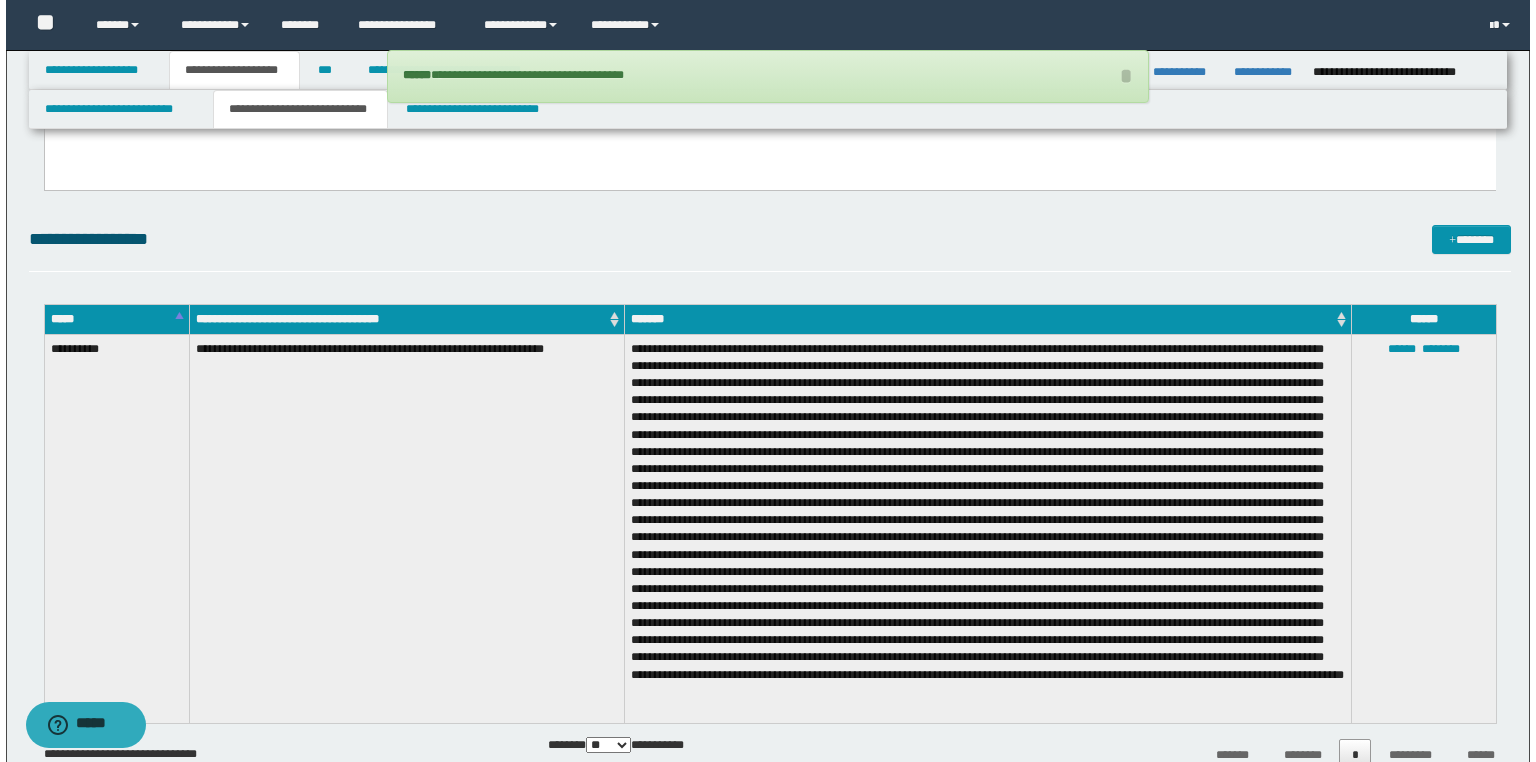 scroll, scrollTop: 1920, scrollLeft: 0, axis: vertical 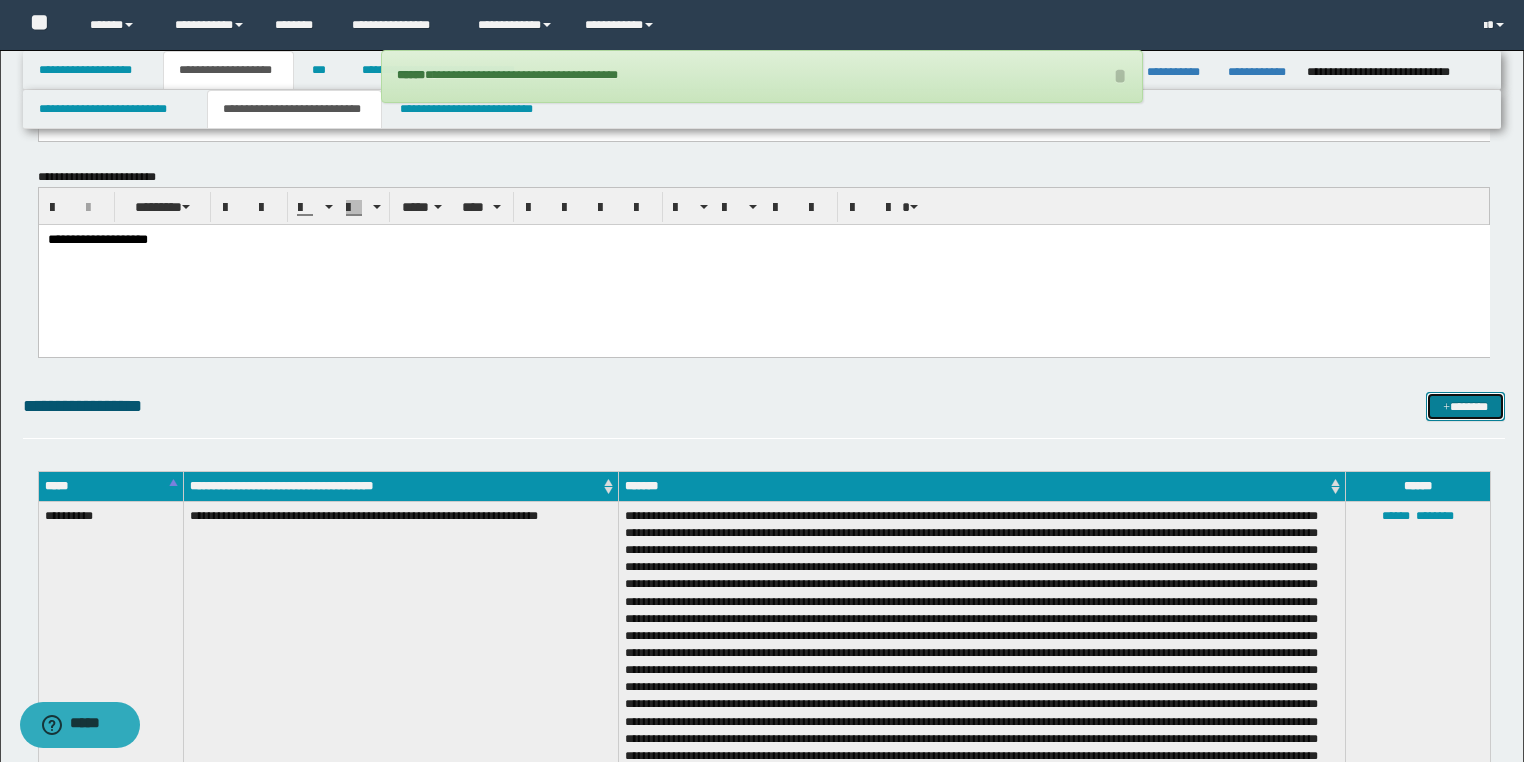 click on "*******" at bounding box center (1465, 407) 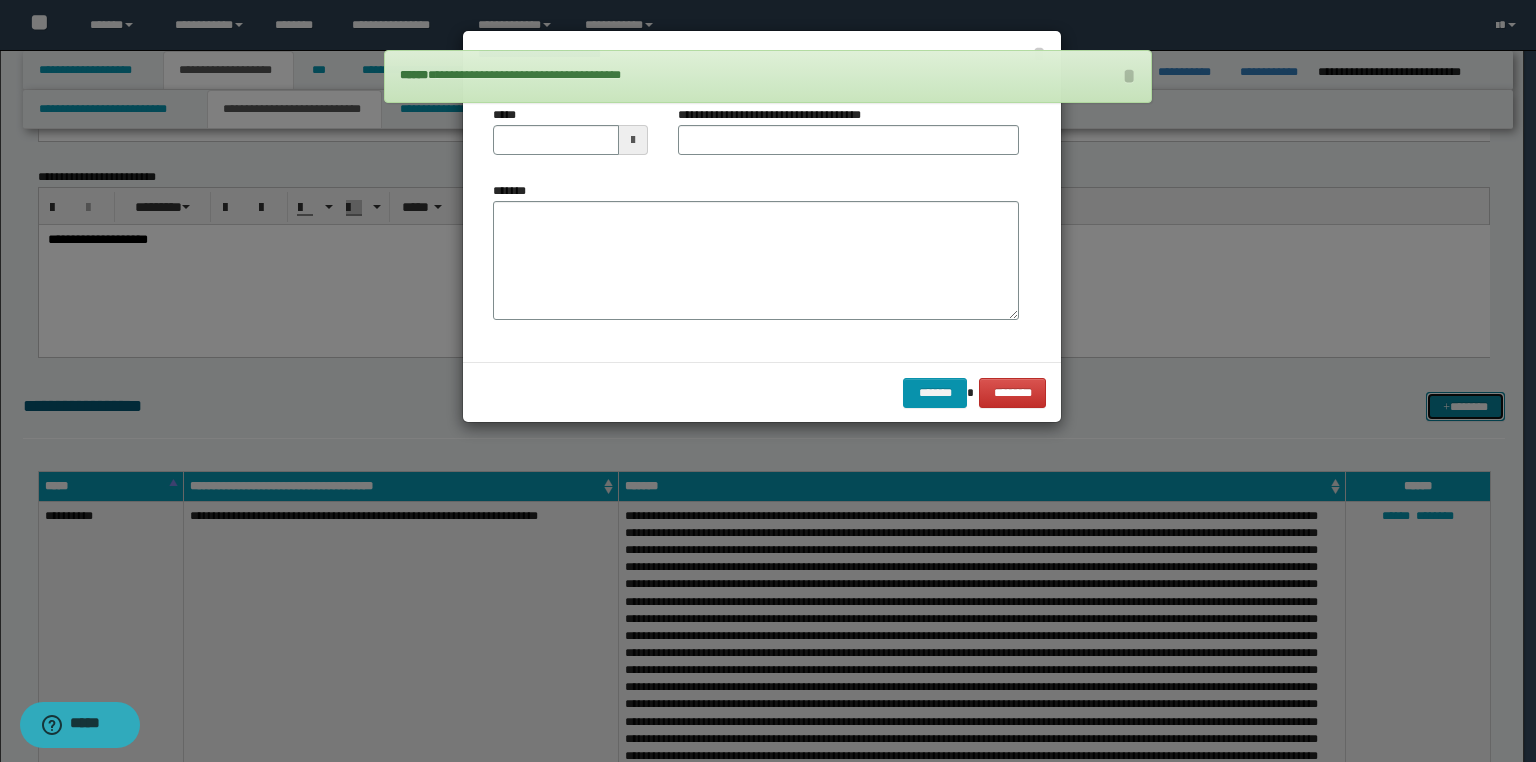 scroll, scrollTop: 0, scrollLeft: 0, axis: both 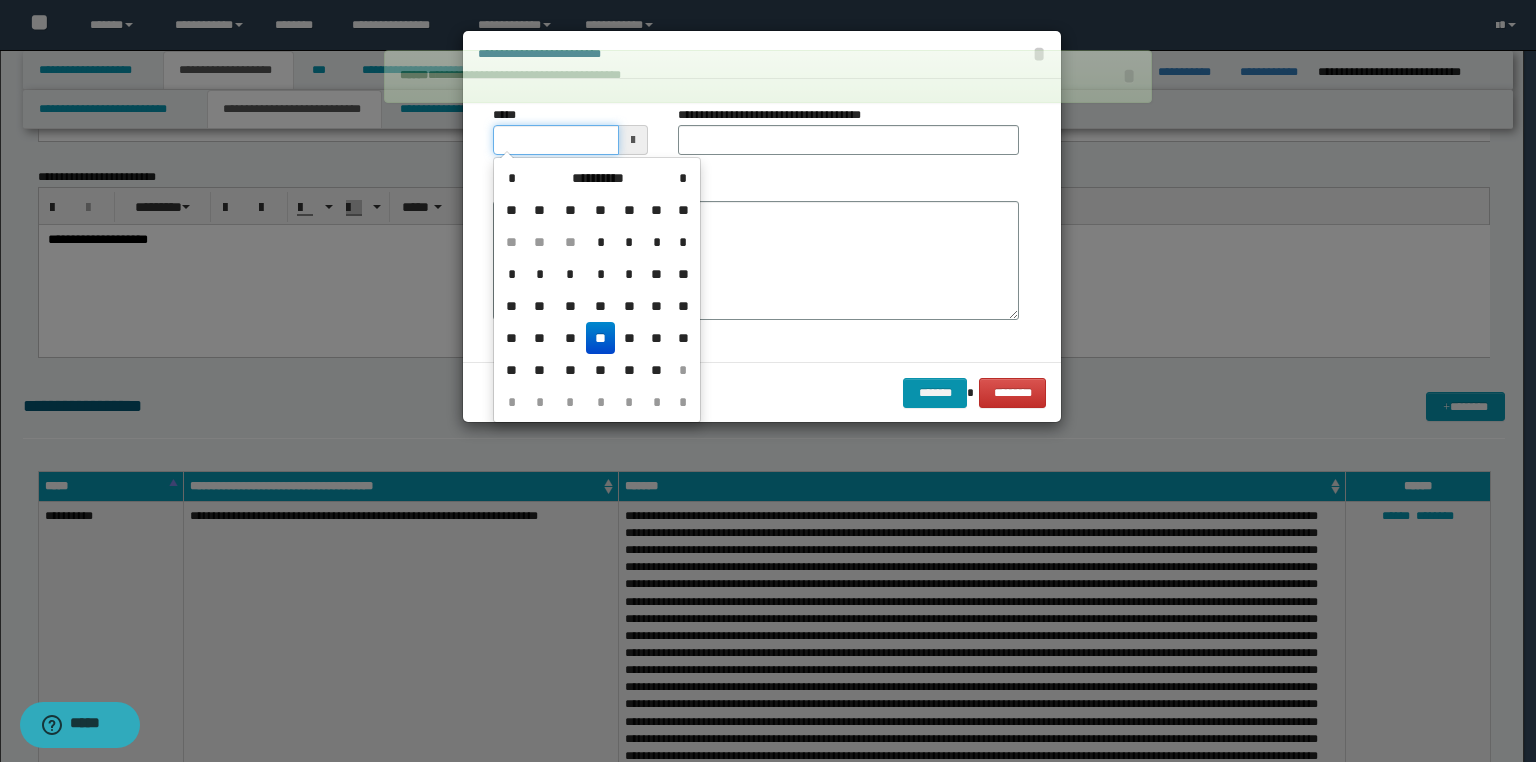 drag, startPoint x: 537, startPoint y: 143, endPoint x: 0, endPoint y: 204, distance: 540.4535 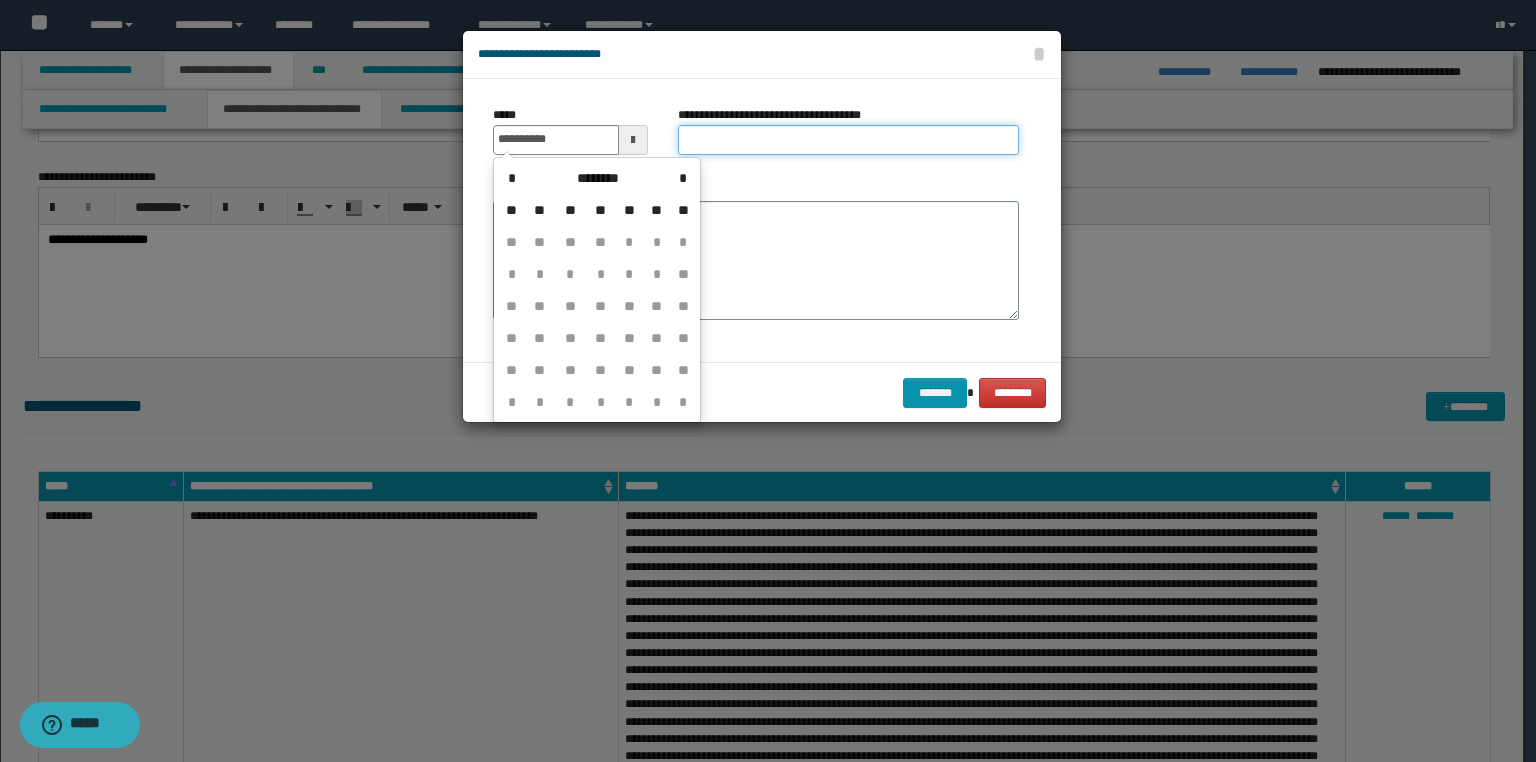 type on "**********" 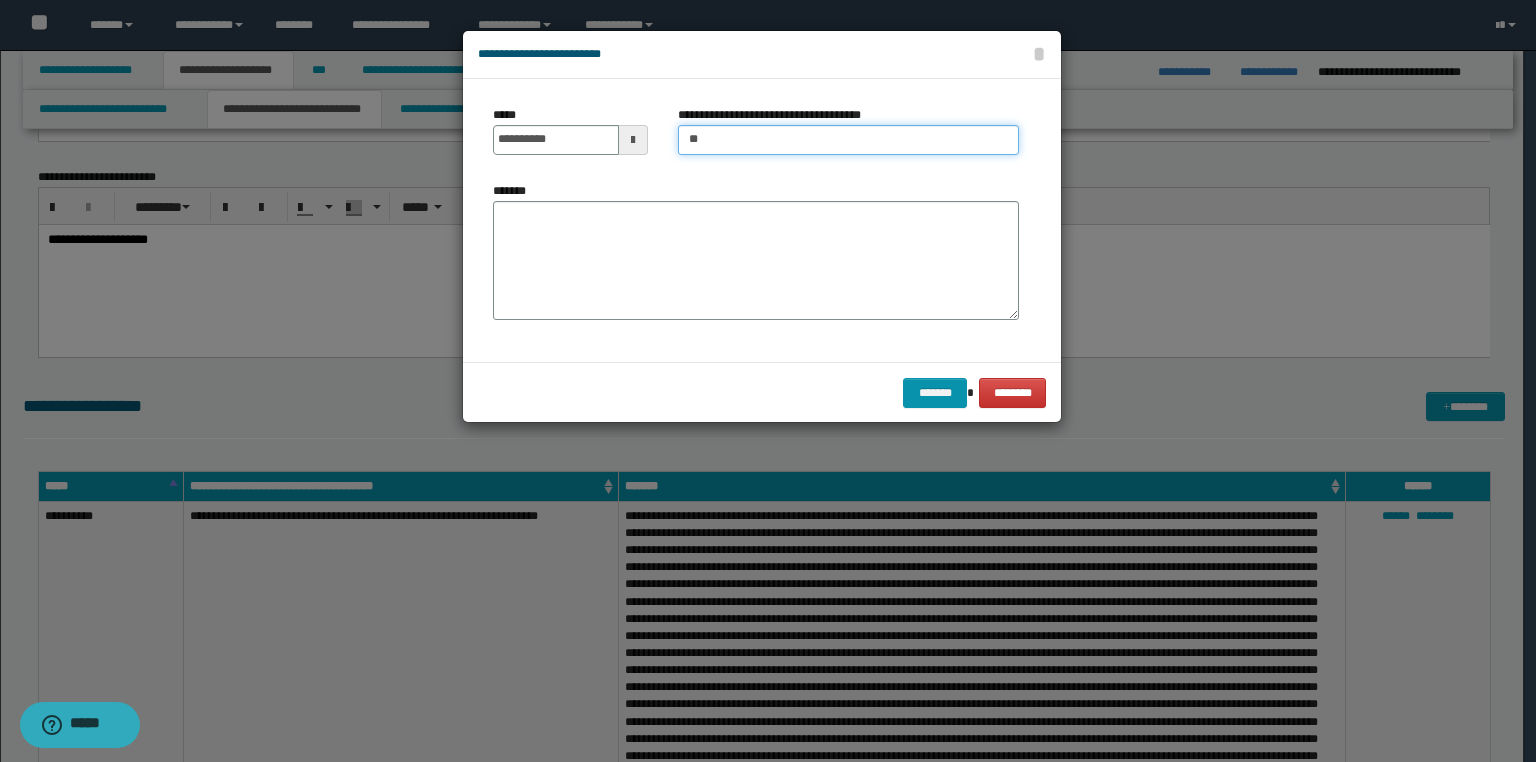 type on "*" 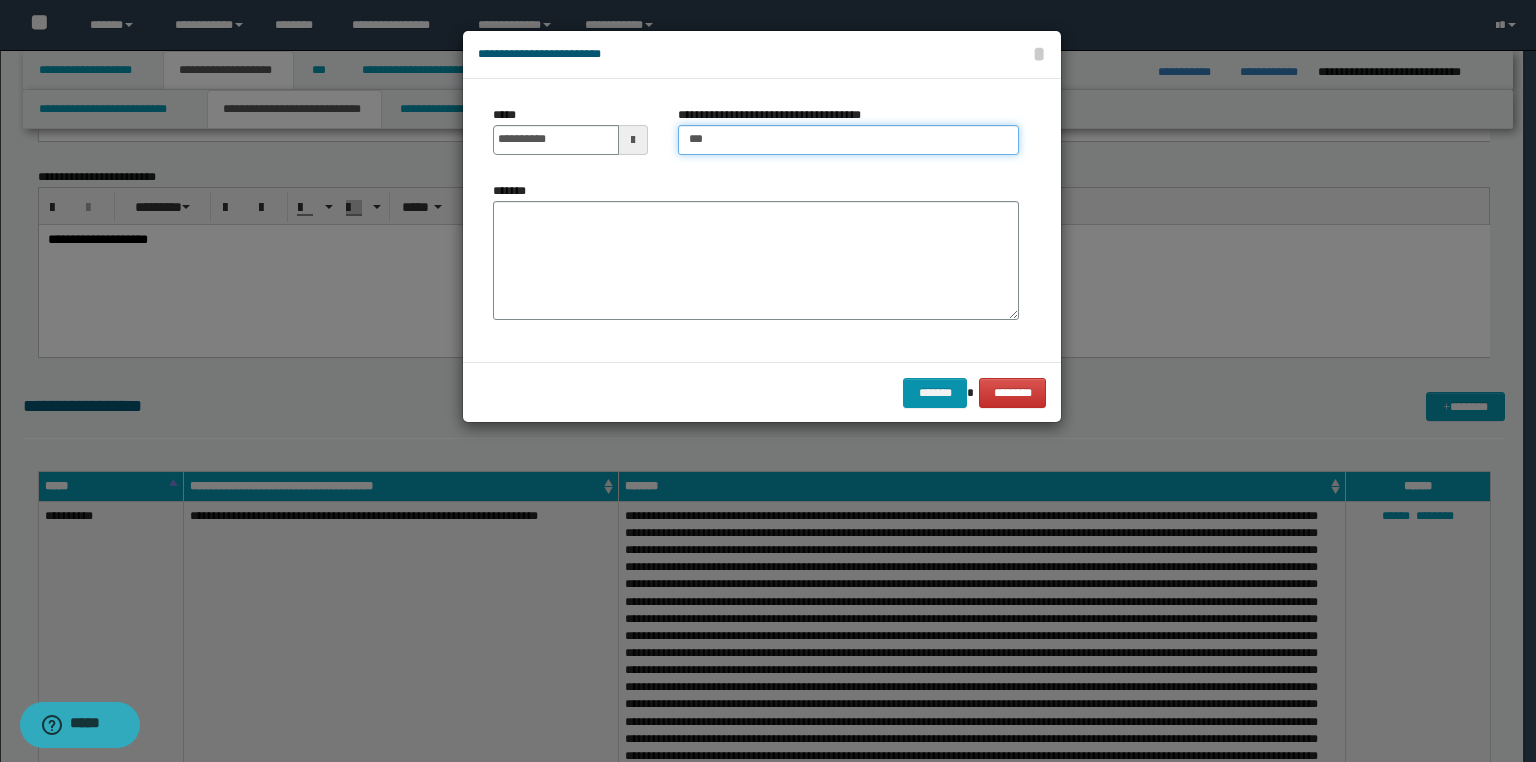 type on "*********" 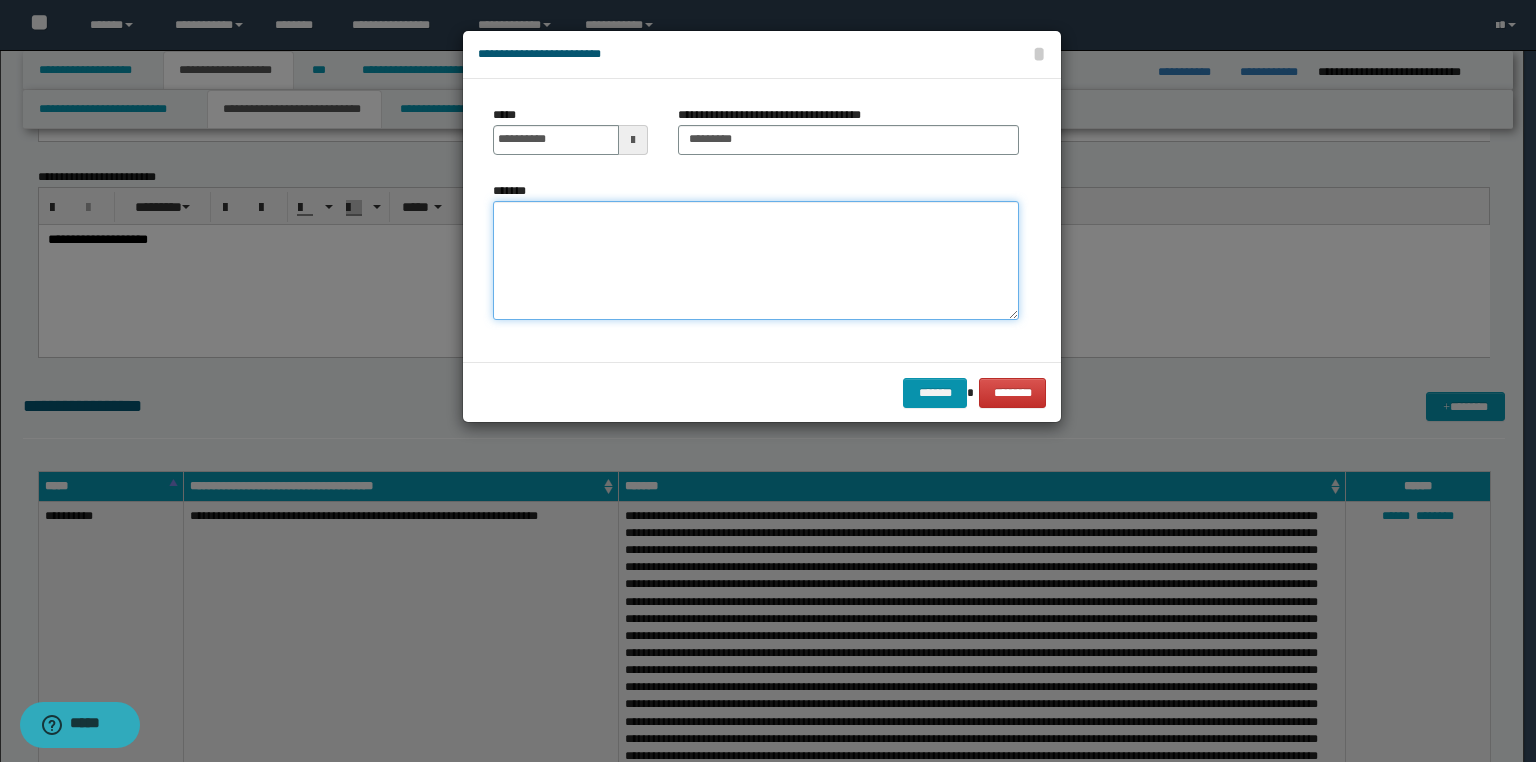 click on "*******" at bounding box center (756, 261) 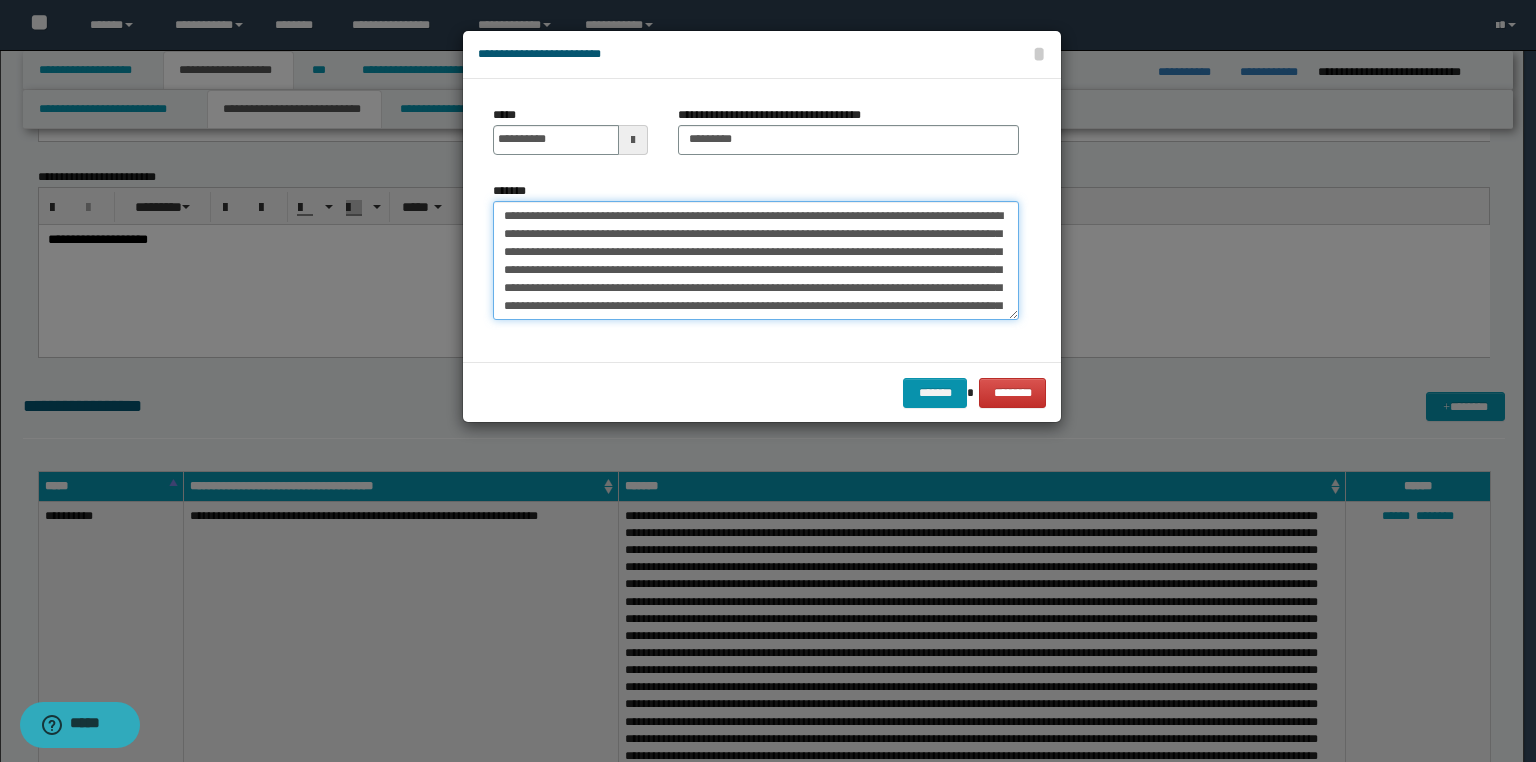 scroll, scrollTop: 0, scrollLeft: 0, axis: both 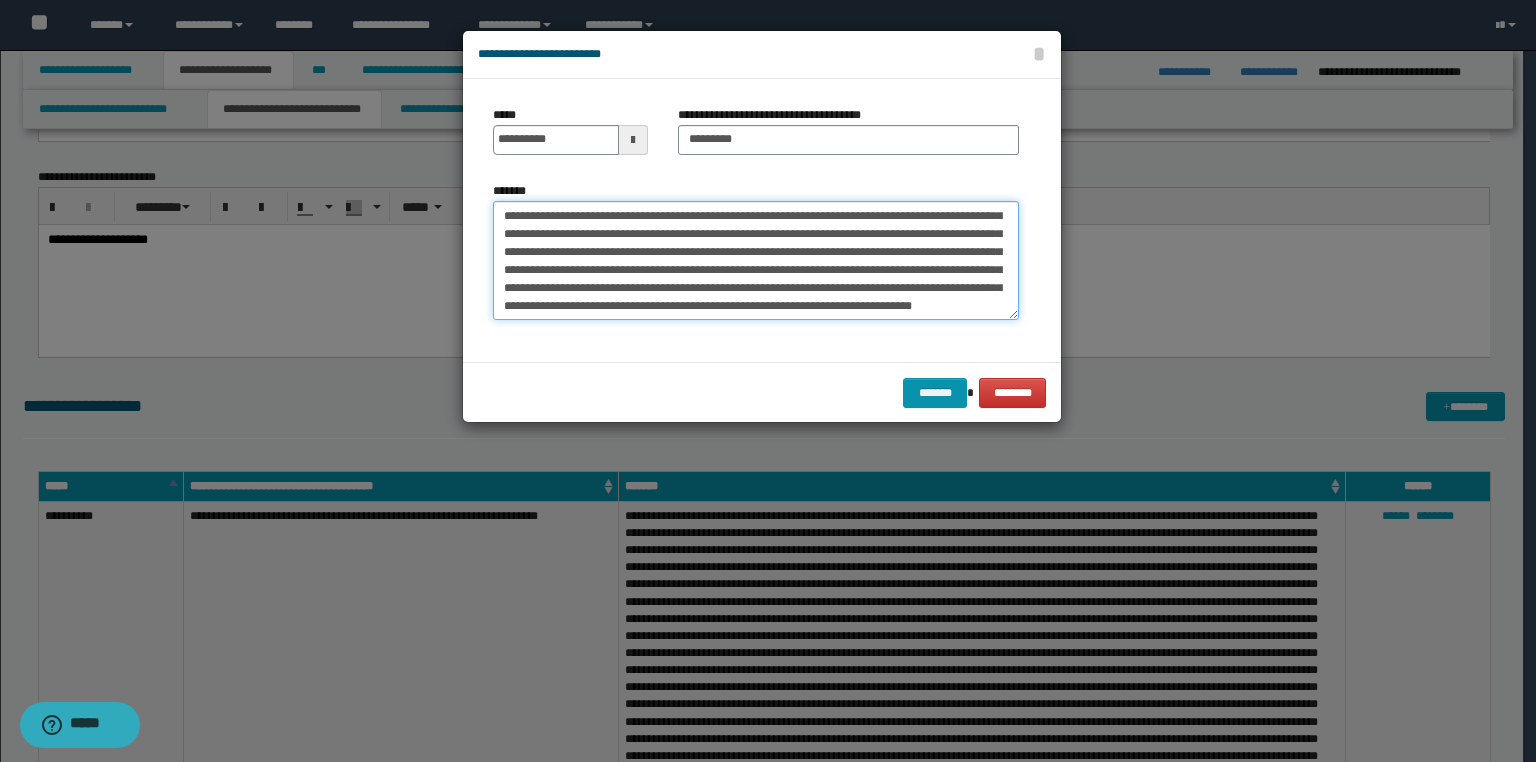 drag, startPoint x: 692, startPoint y: 245, endPoint x: 672, endPoint y: 245, distance: 20 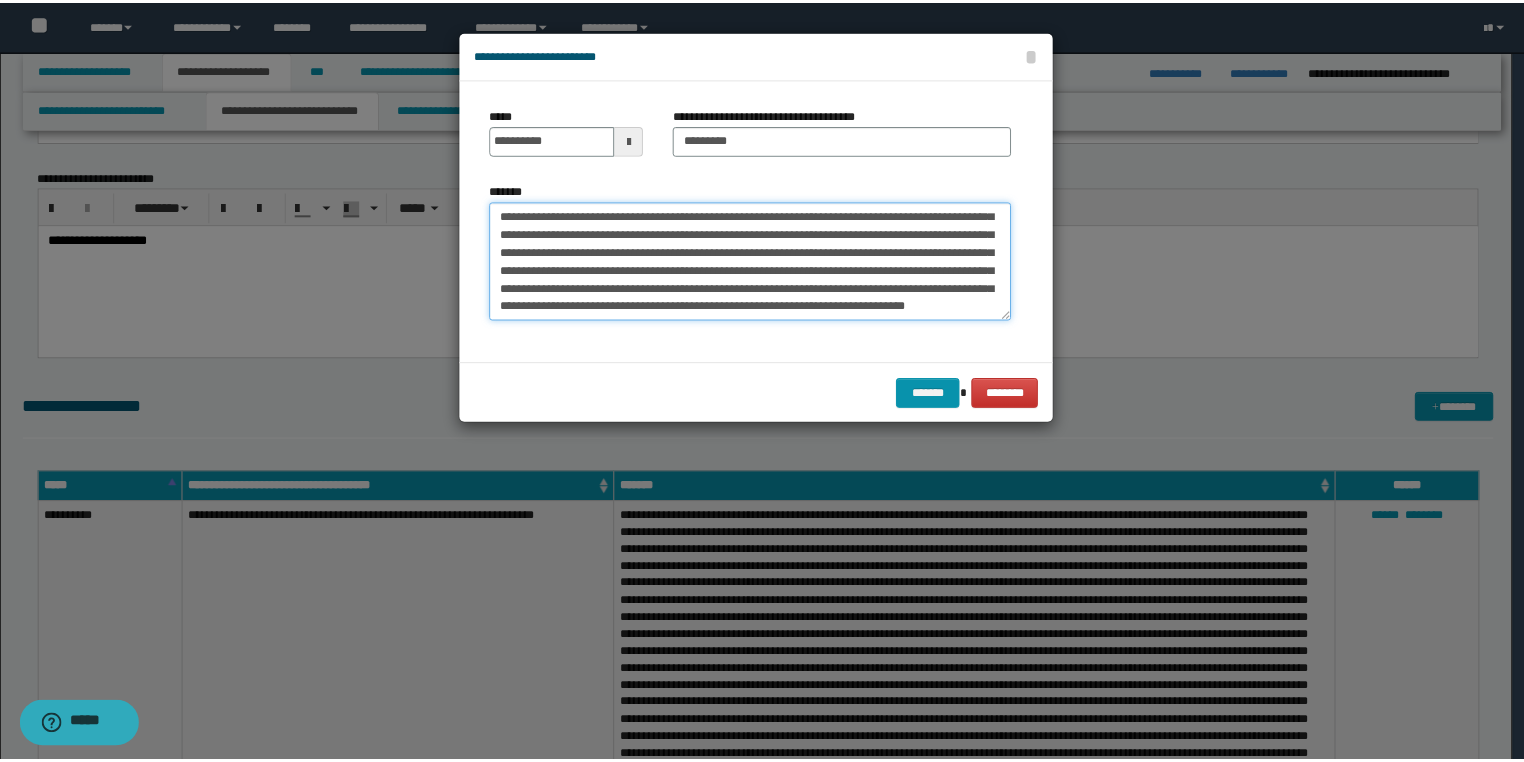 scroll, scrollTop: 252, scrollLeft: 0, axis: vertical 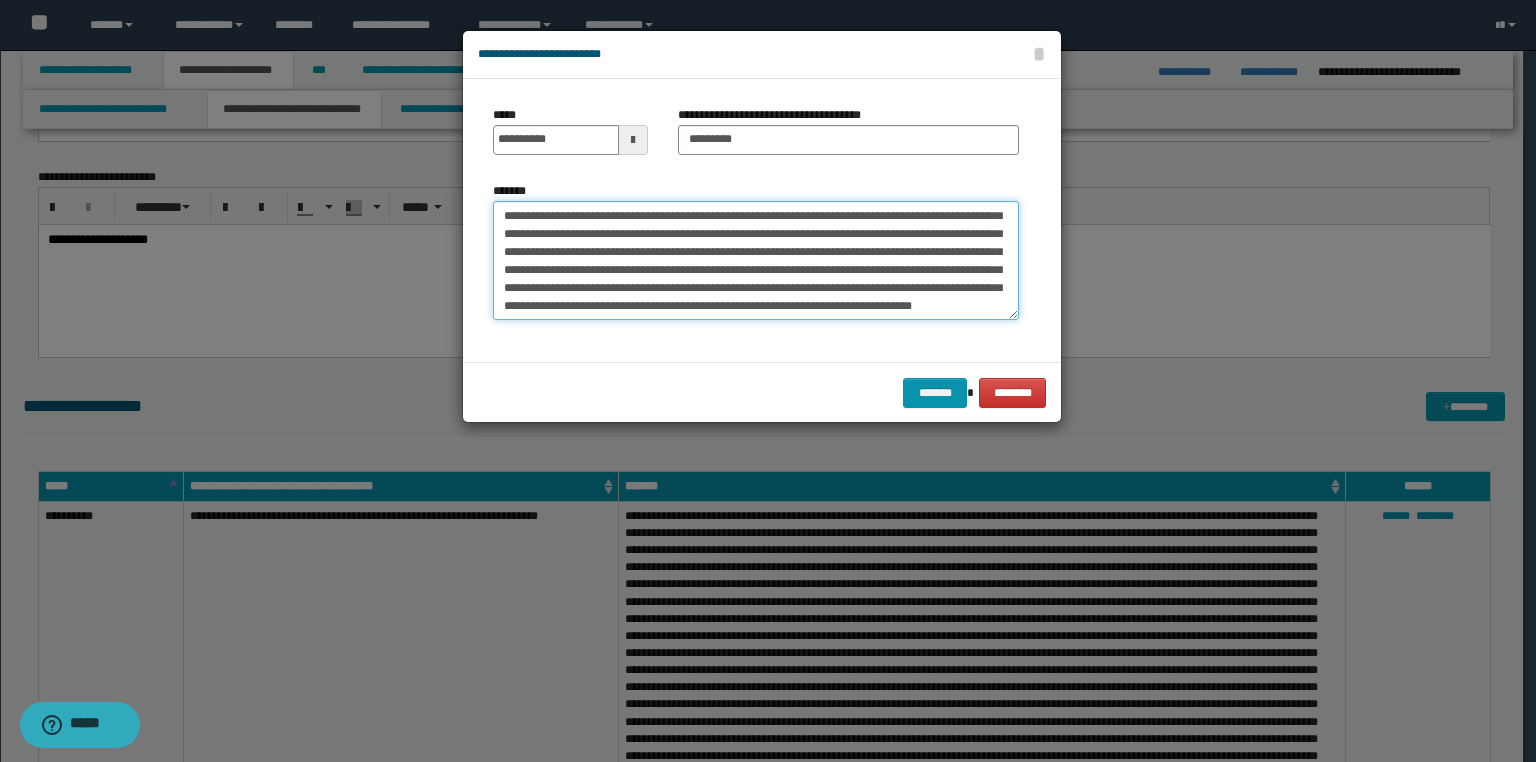 drag, startPoint x: 630, startPoint y: 299, endPoint x: 716, endPoint y: 300, distance: 86.00581 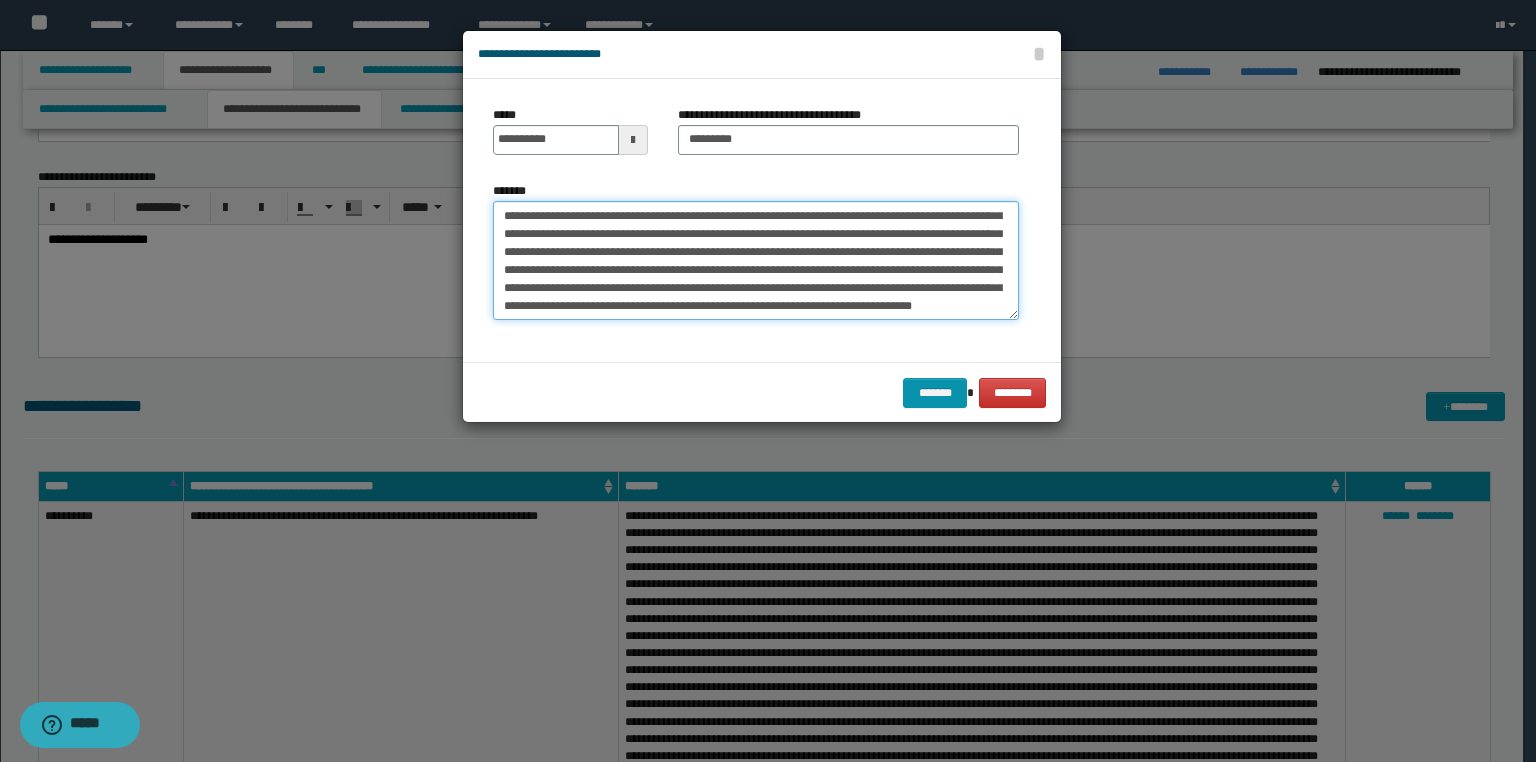 drag, startPoint x: 948, startPoint y: 310, endPoint x: 904, endPoint y: 301, distance: 44.911022 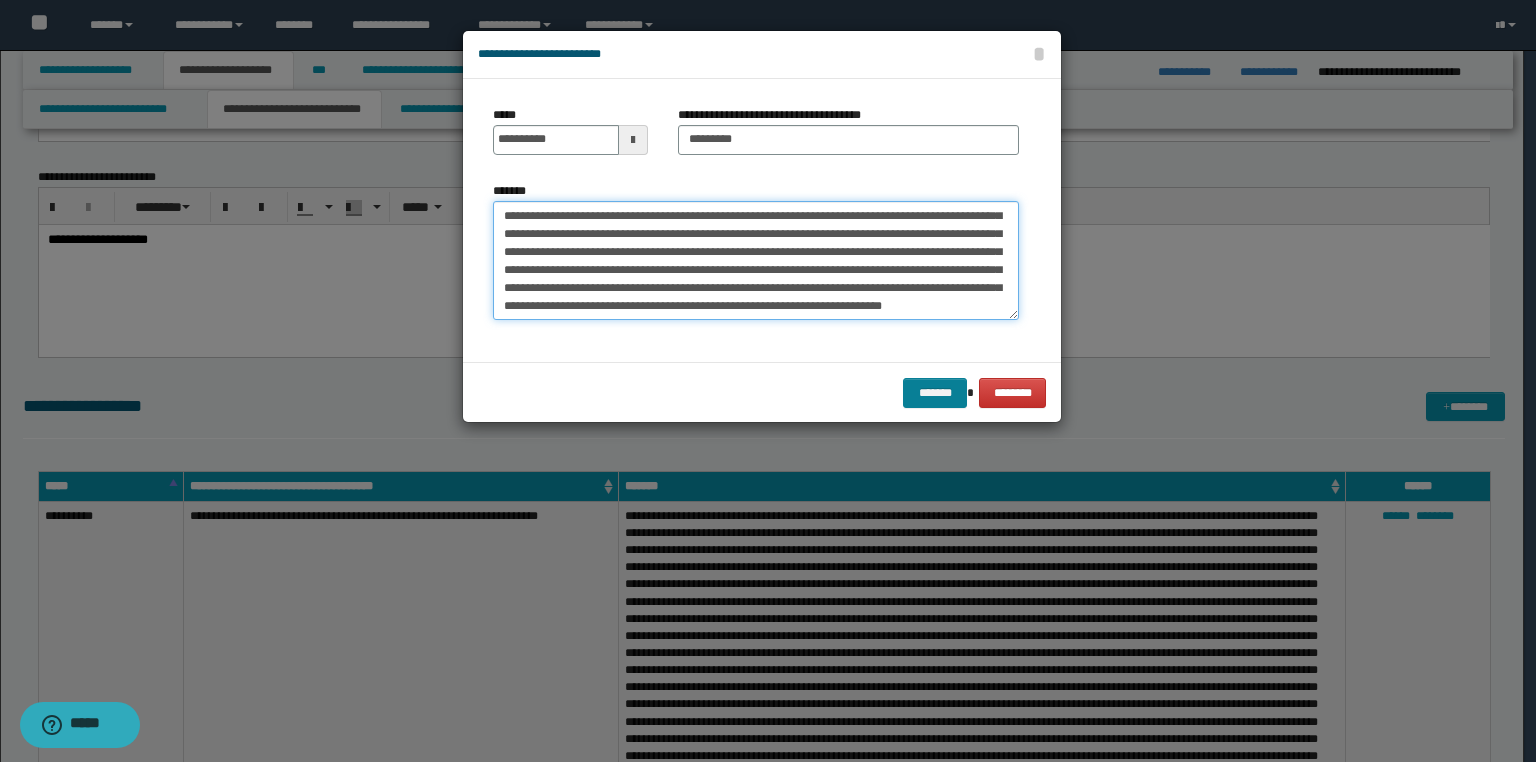 type on "**********" 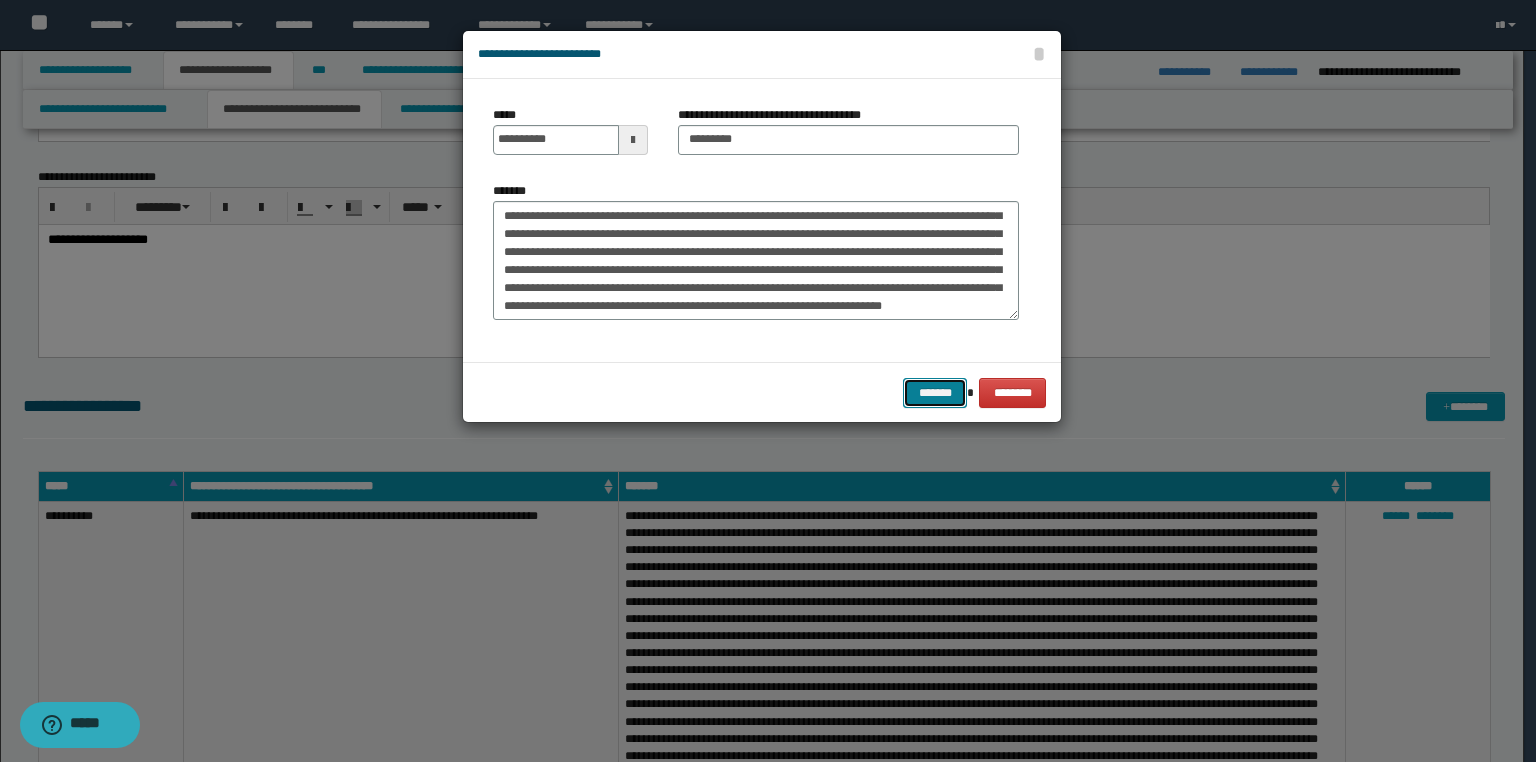 click on "*******" at bounding box center (935, 393) 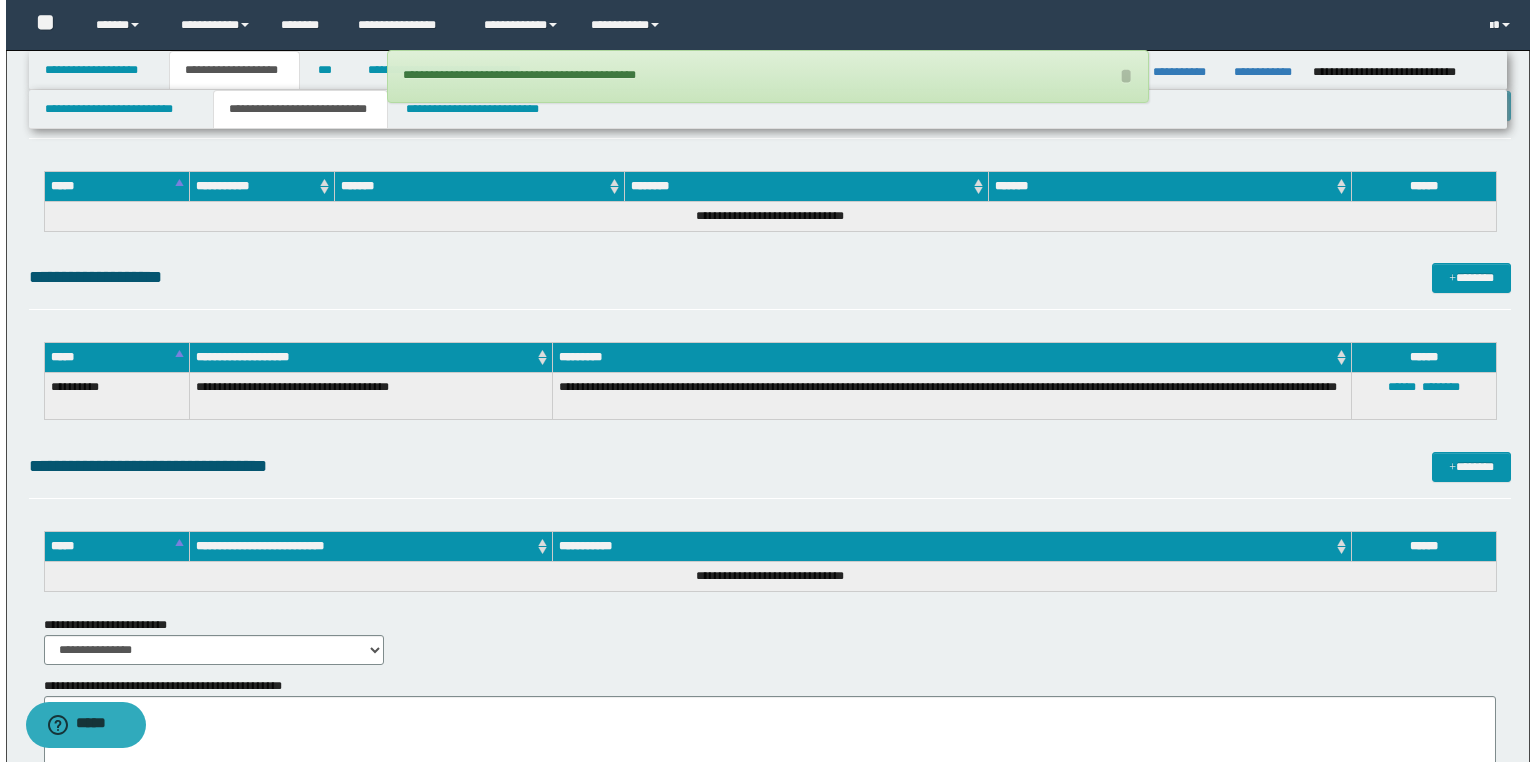 scroll, scrollTop: 3120, scrollLeft: 0, axis: vertical 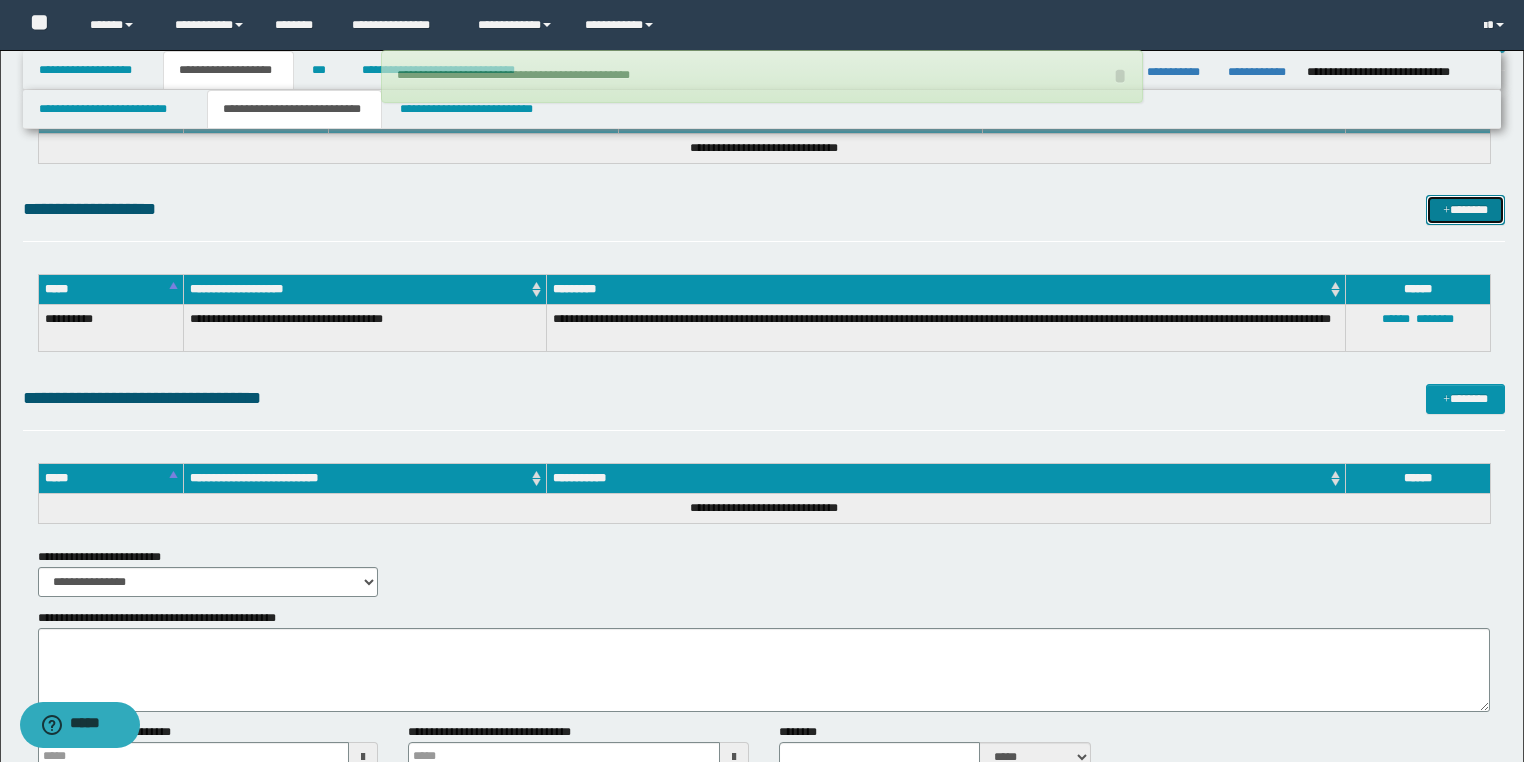 click on "*******" at bounding box center [1465, 210] 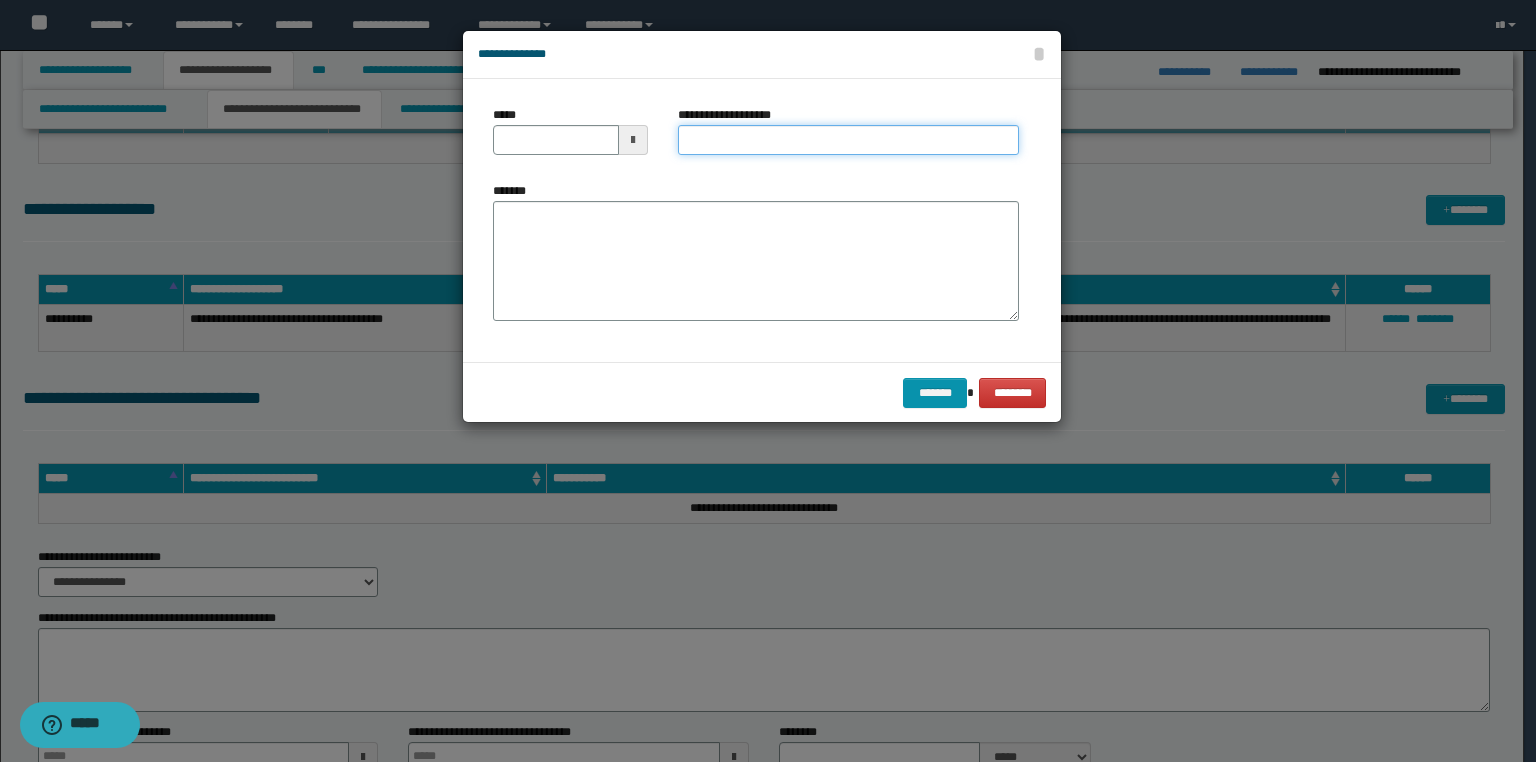 click on "**********" at bounding box center (848, 140) 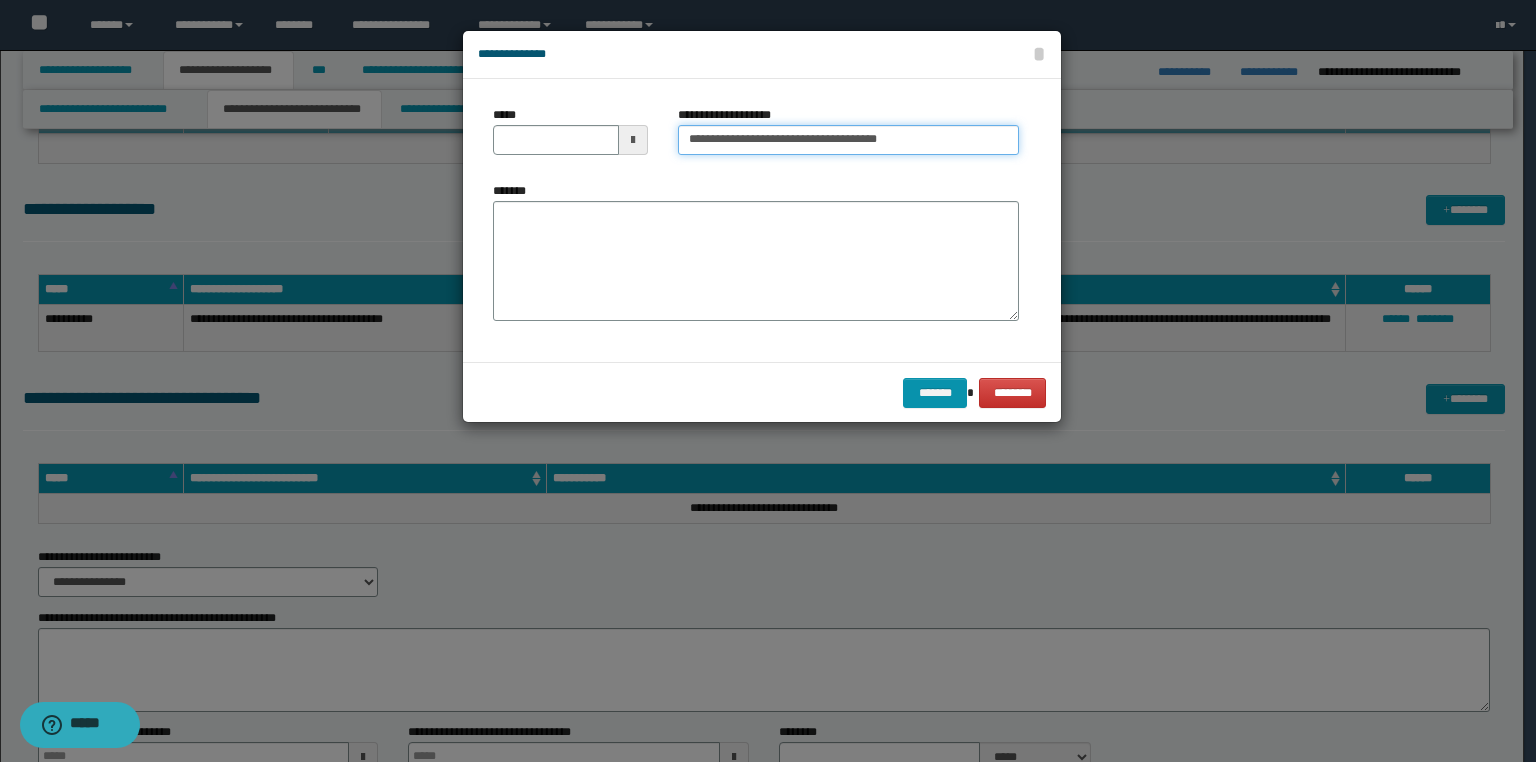 type on "**********" 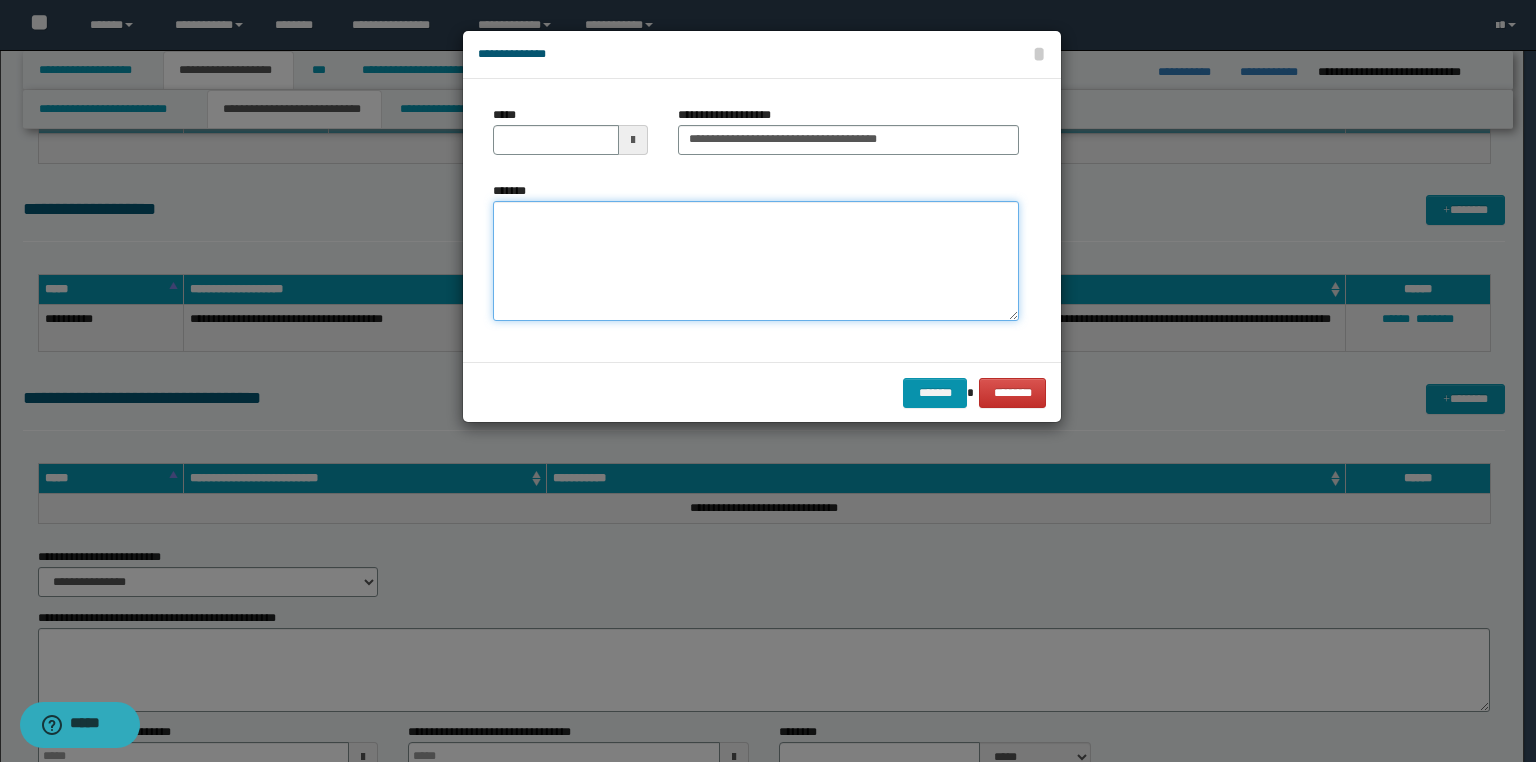 paste on "**********" 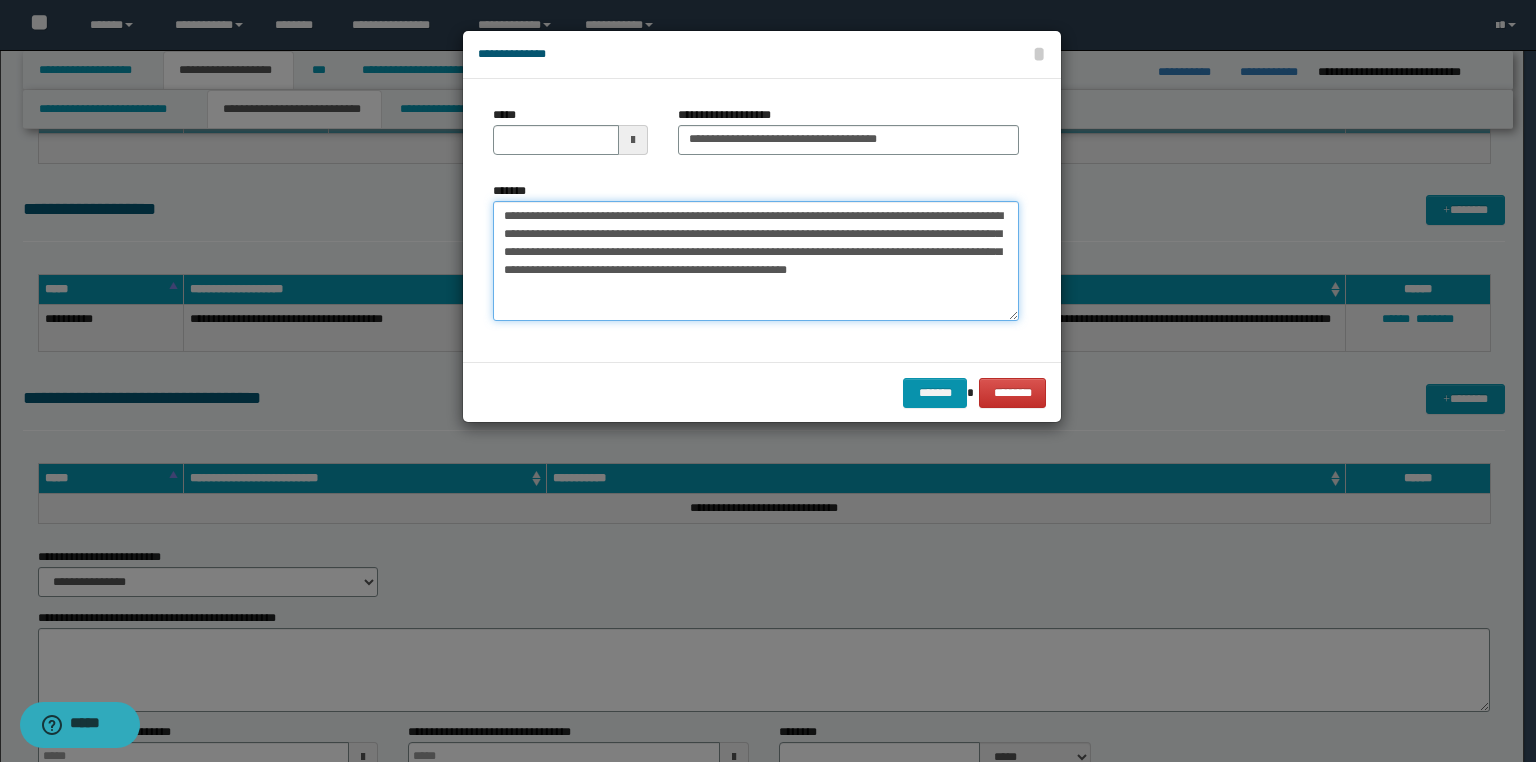 type on "**********" 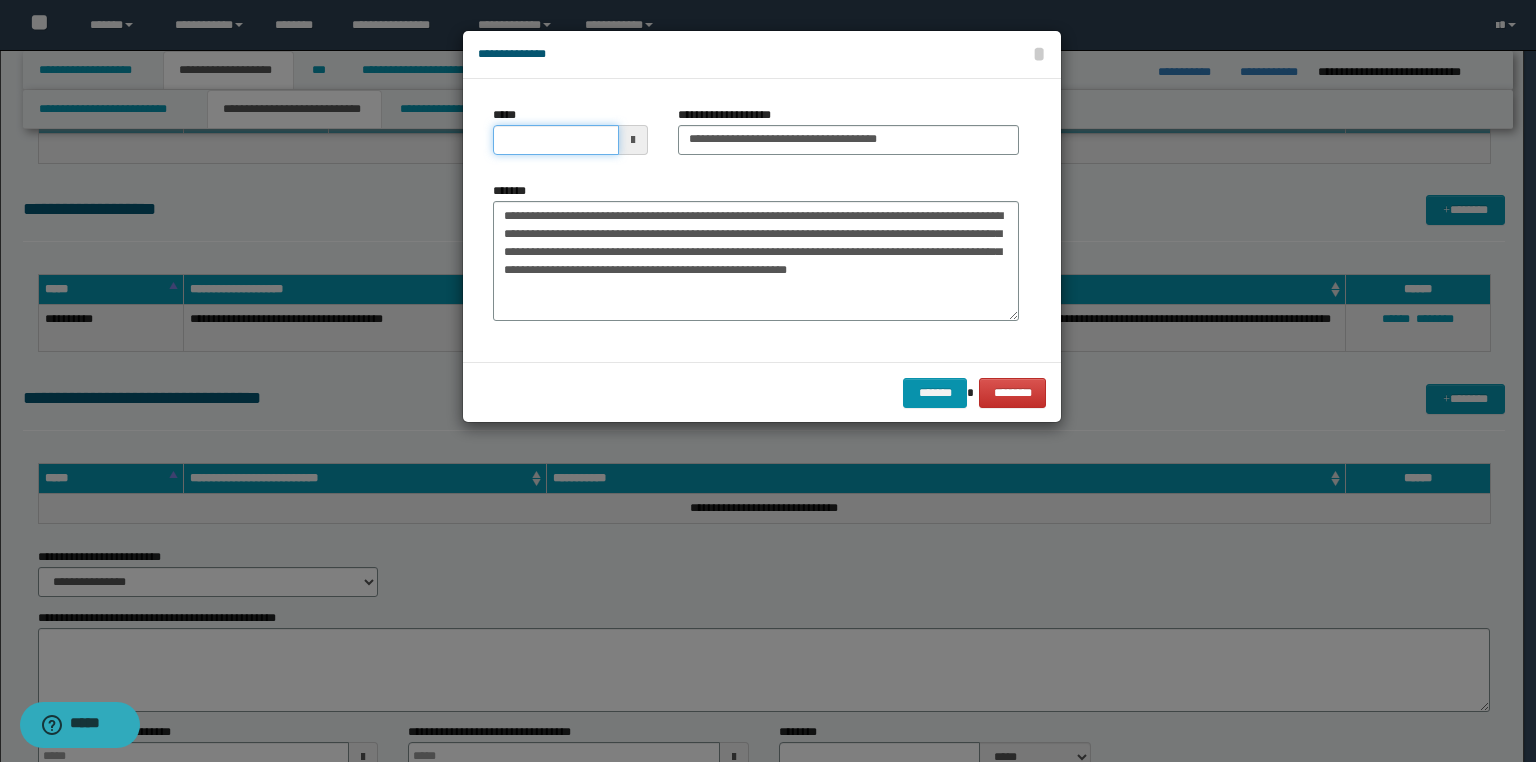 drag, startPoint x: 551, startPoint y: 137, endPoint x: 8, endPoint y: 119, distance: 543.2983 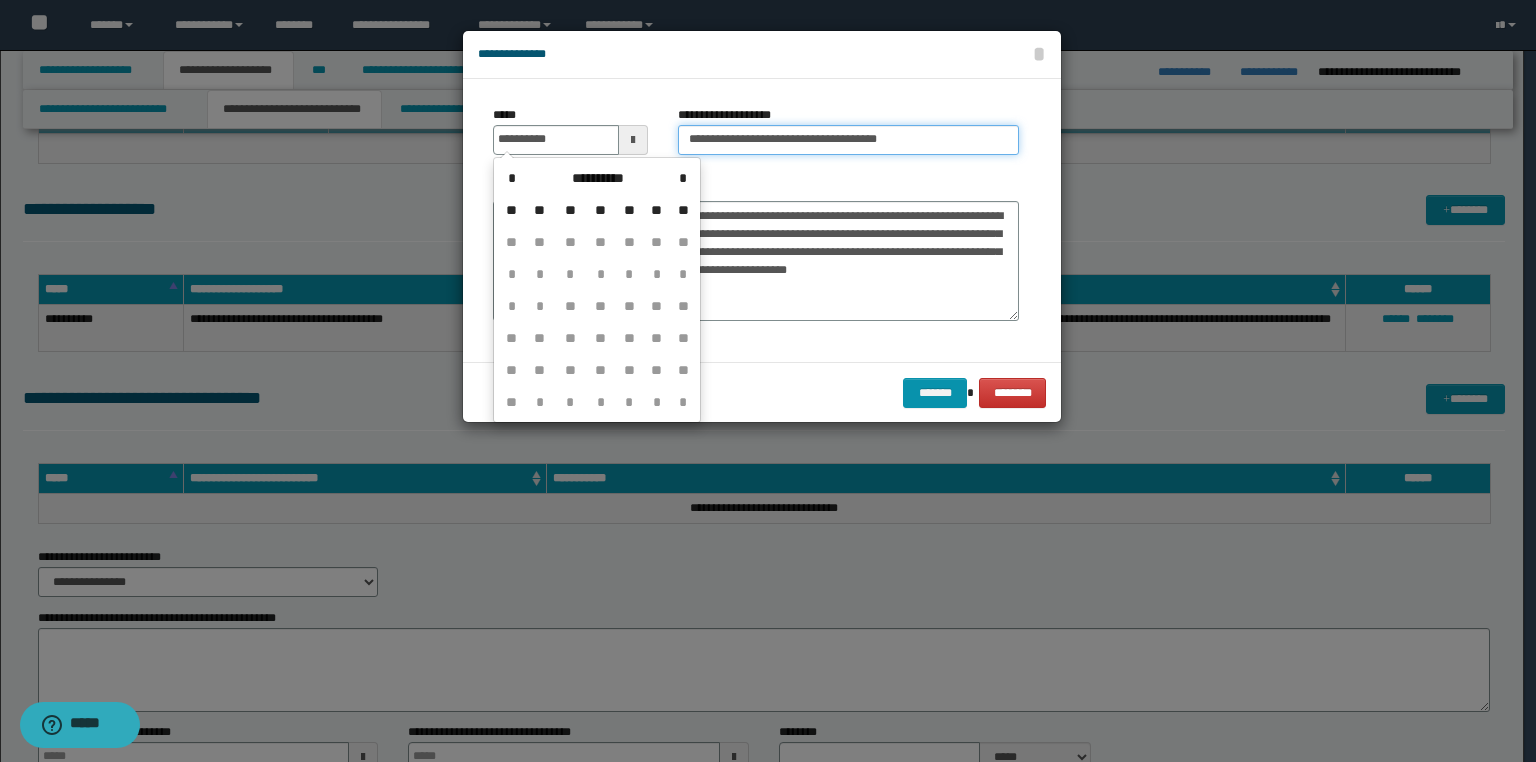 type on "**********" 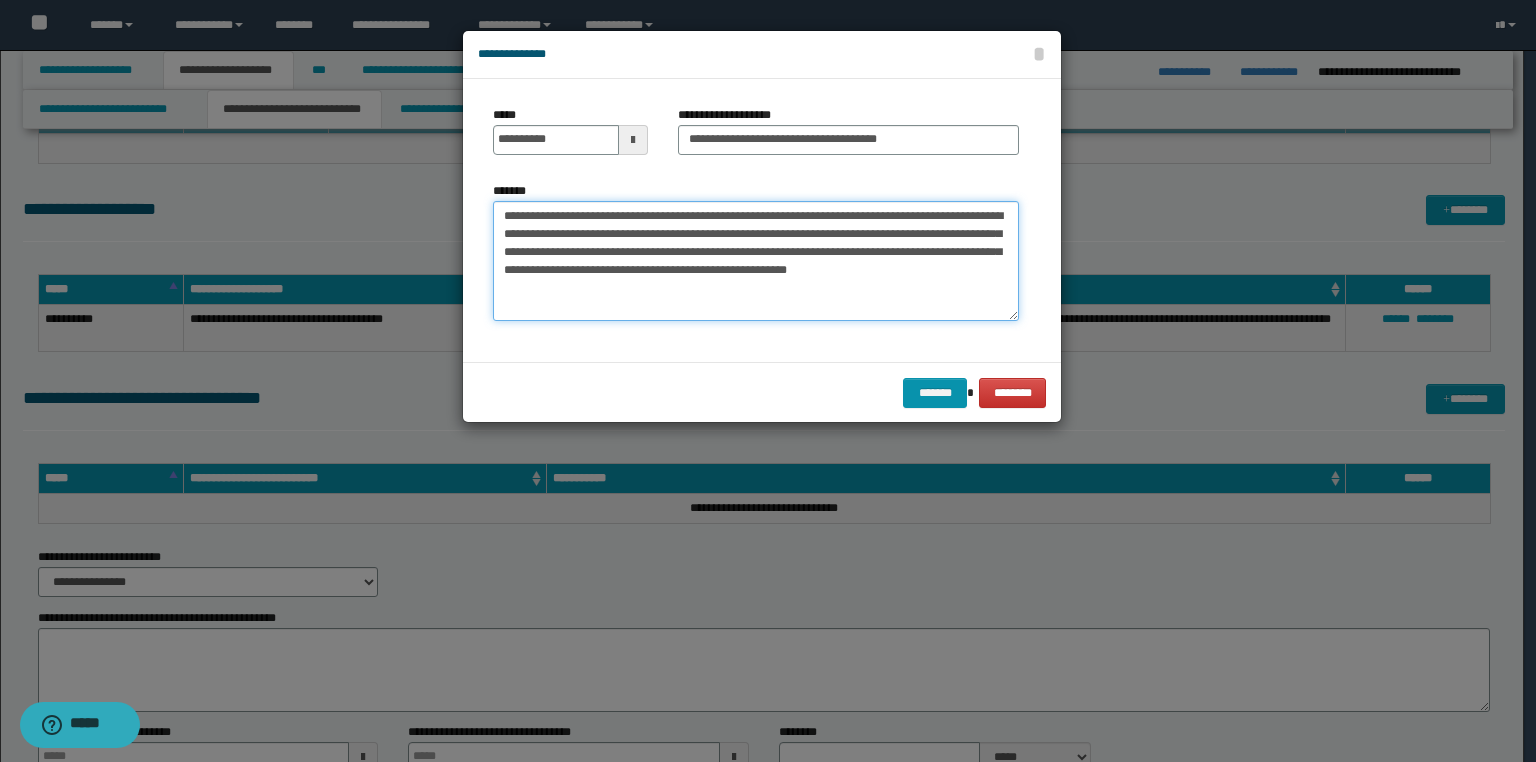 click on "**********" at bounding box center [756, 261] 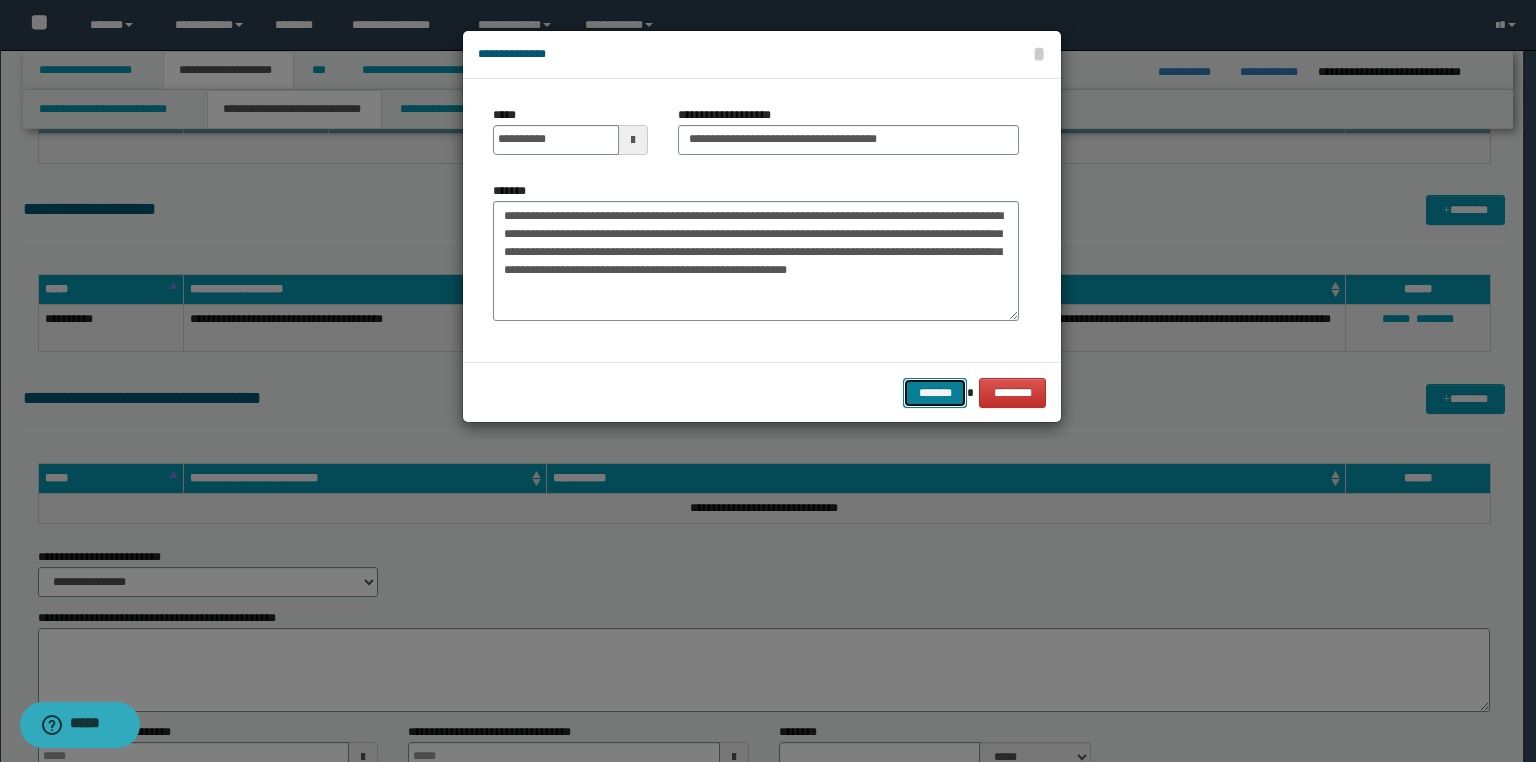 click on "*******" at bounding box center (935, 393) 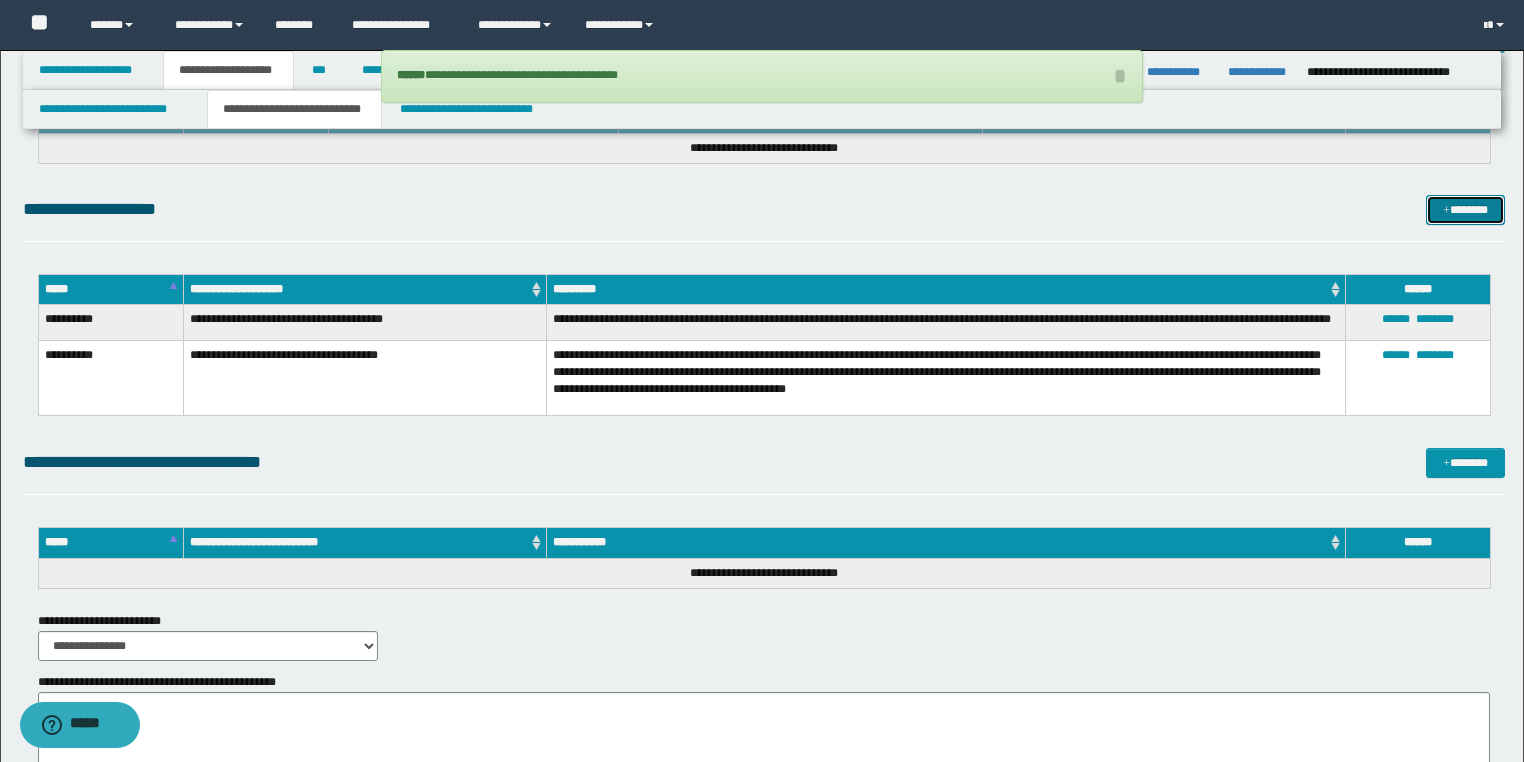 click on "*******" at bounding box center [1465, 210] 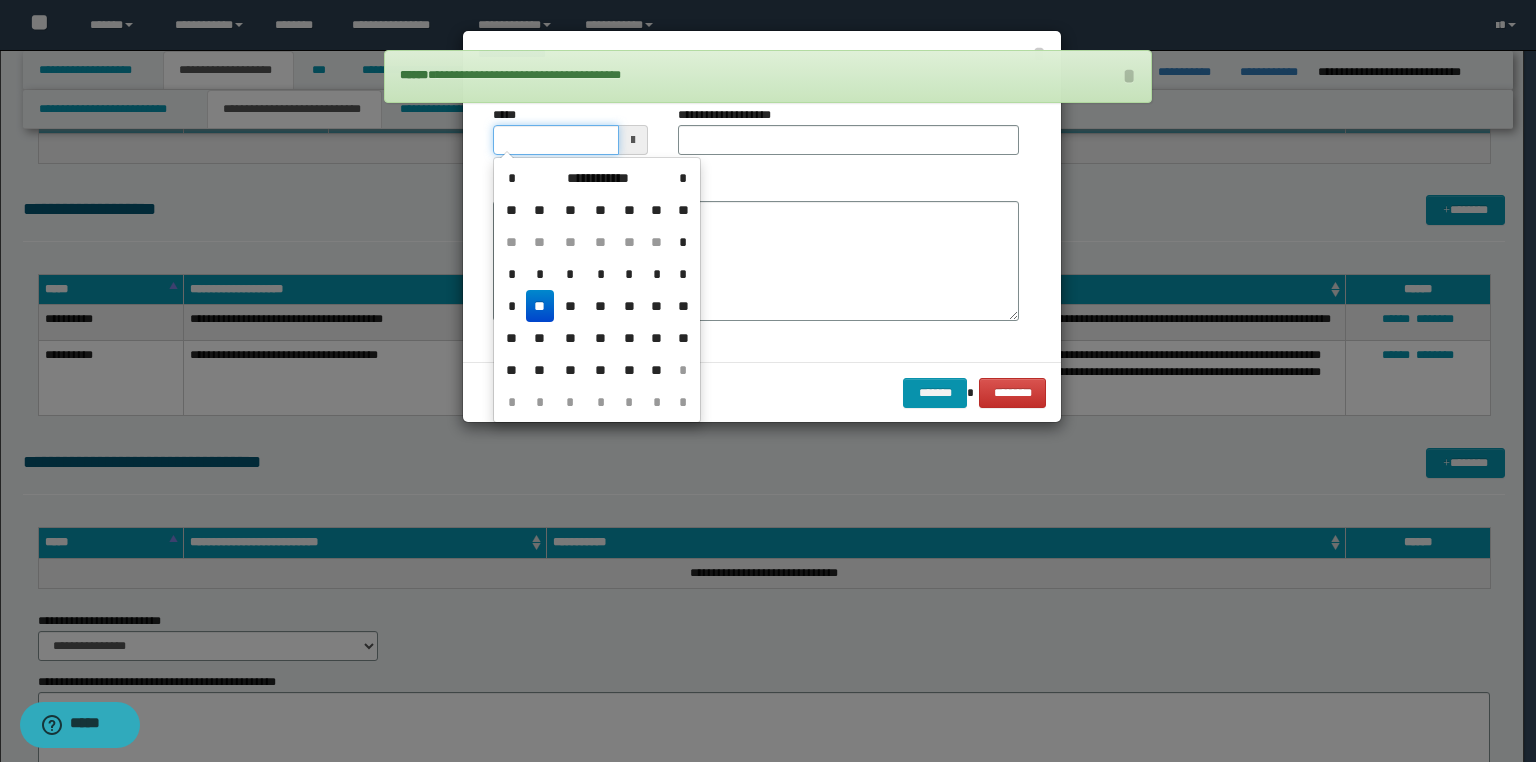 drag, startPoint x: 461, startPoint y: 146, endPoint x: 0, endPoint y: 168, distance: 461.52466 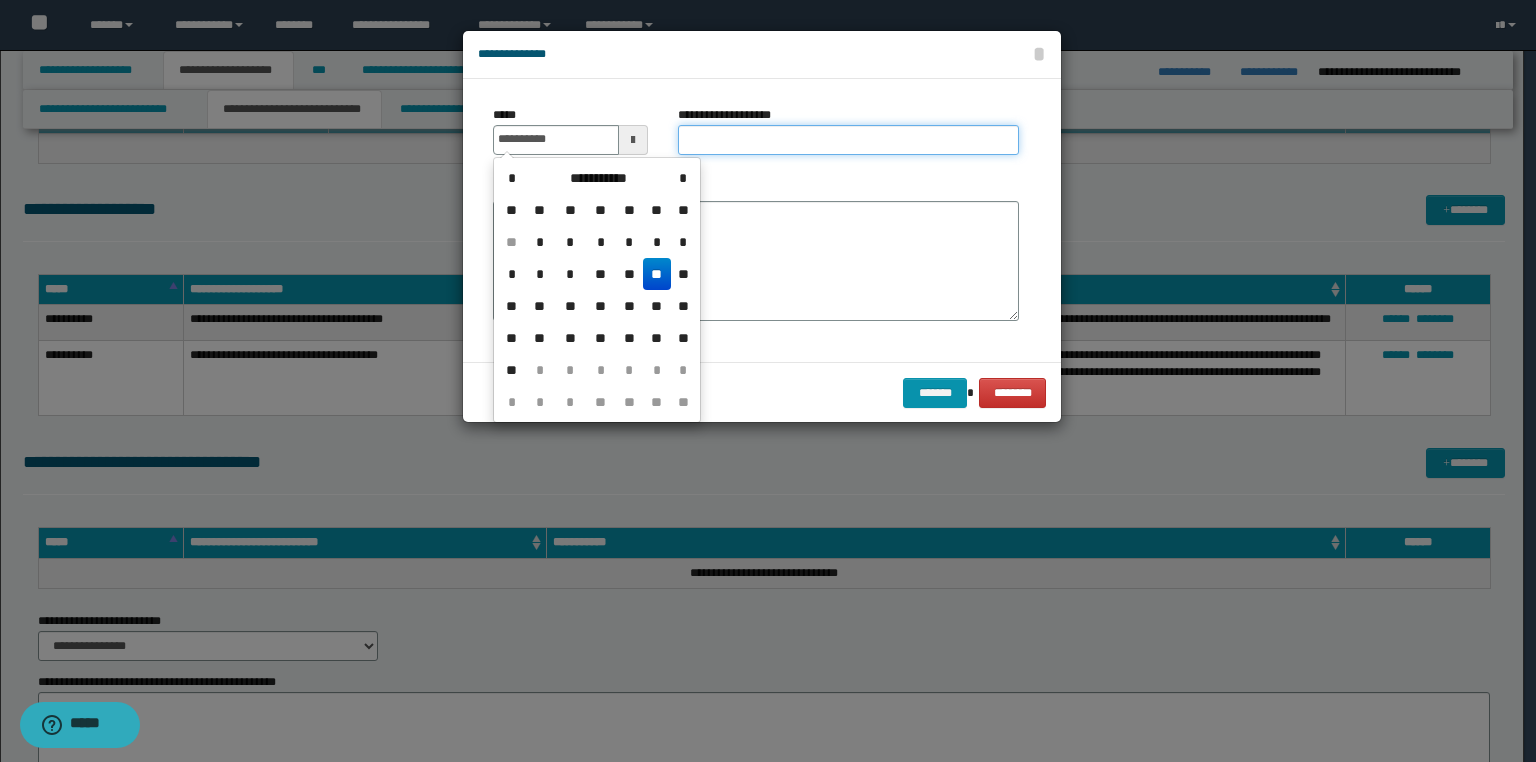type on "**********" 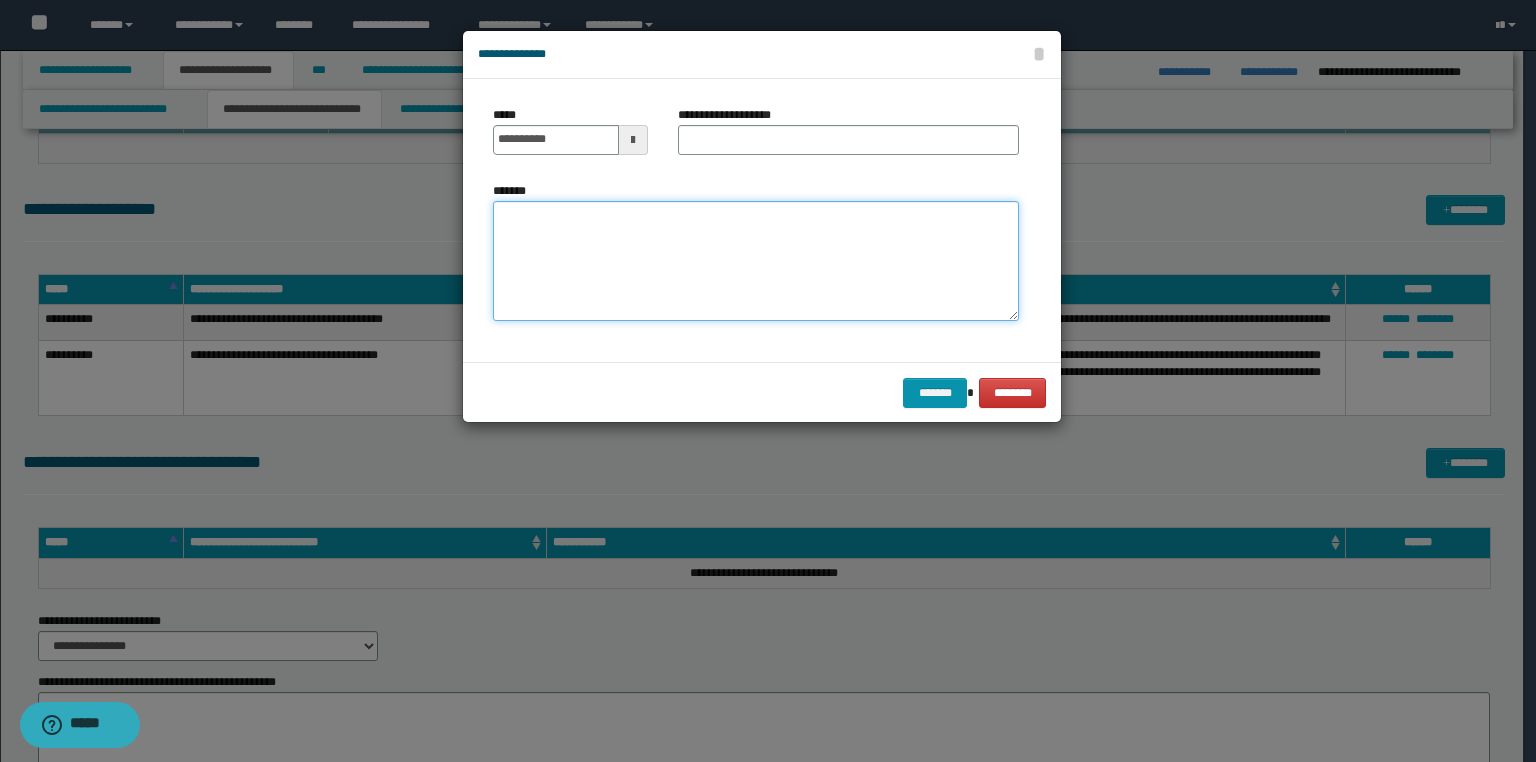 click on "*******" at bounding box center (756, 261) 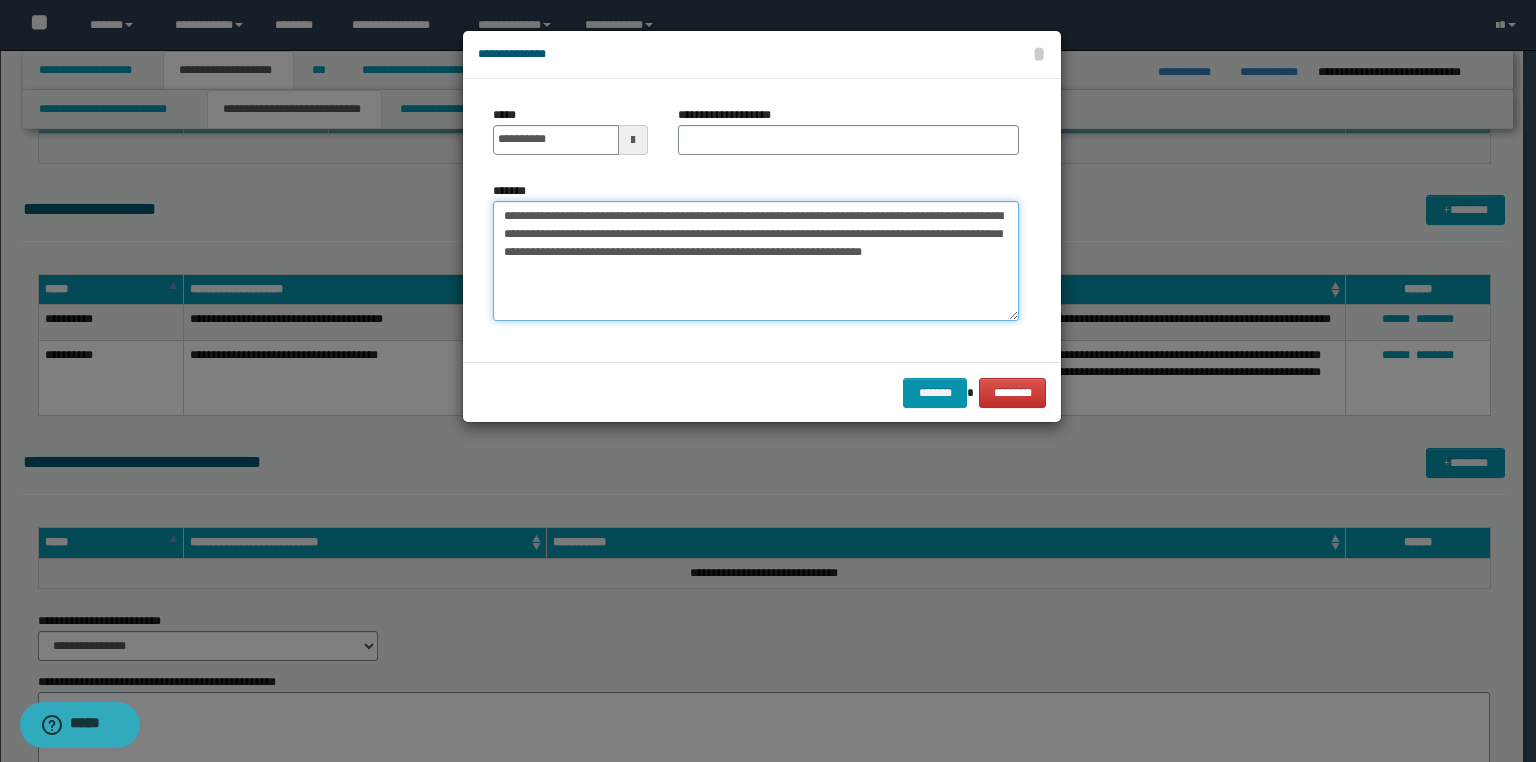 click on "**********" at bounding box center (756, 261) 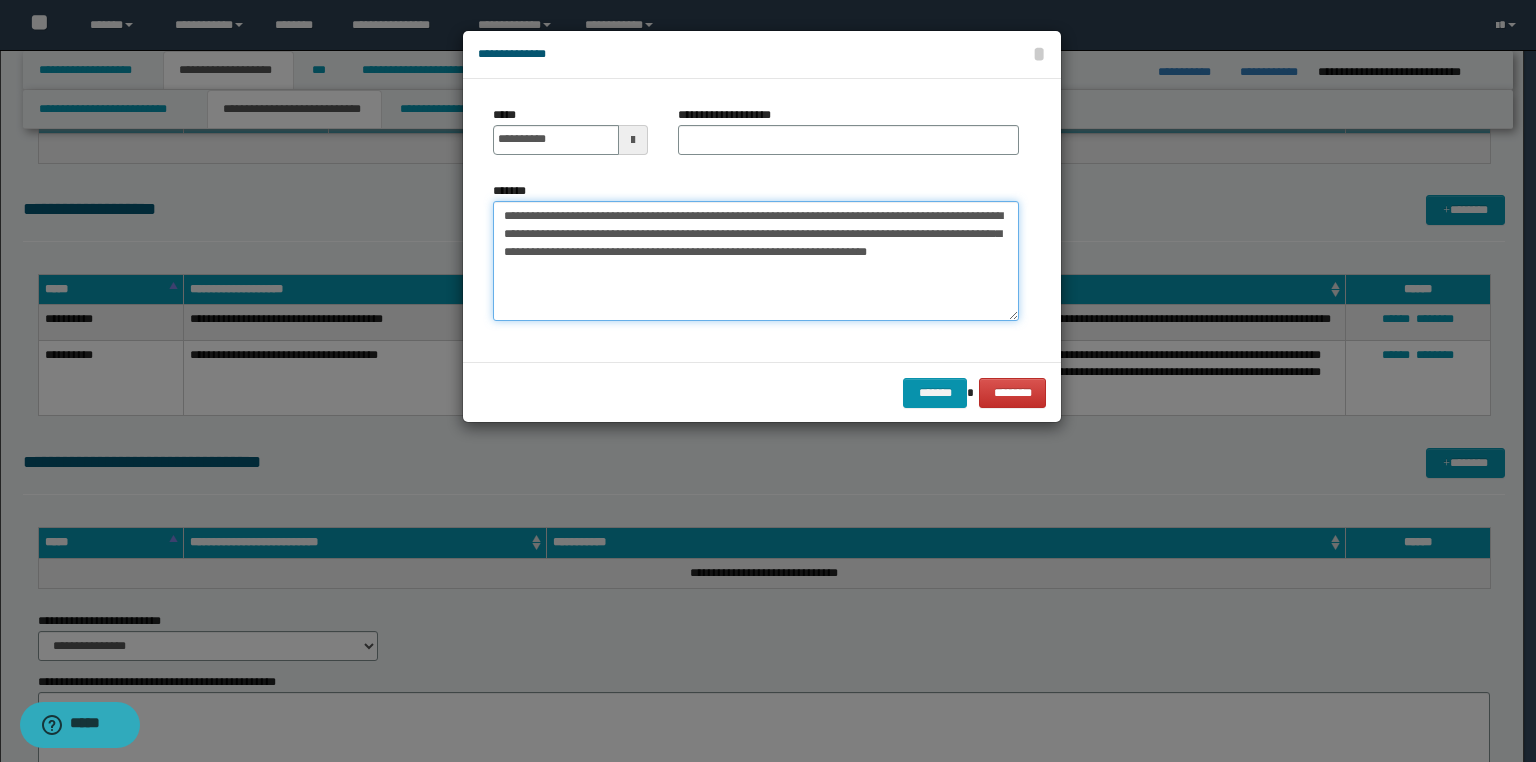 paste on "**********" 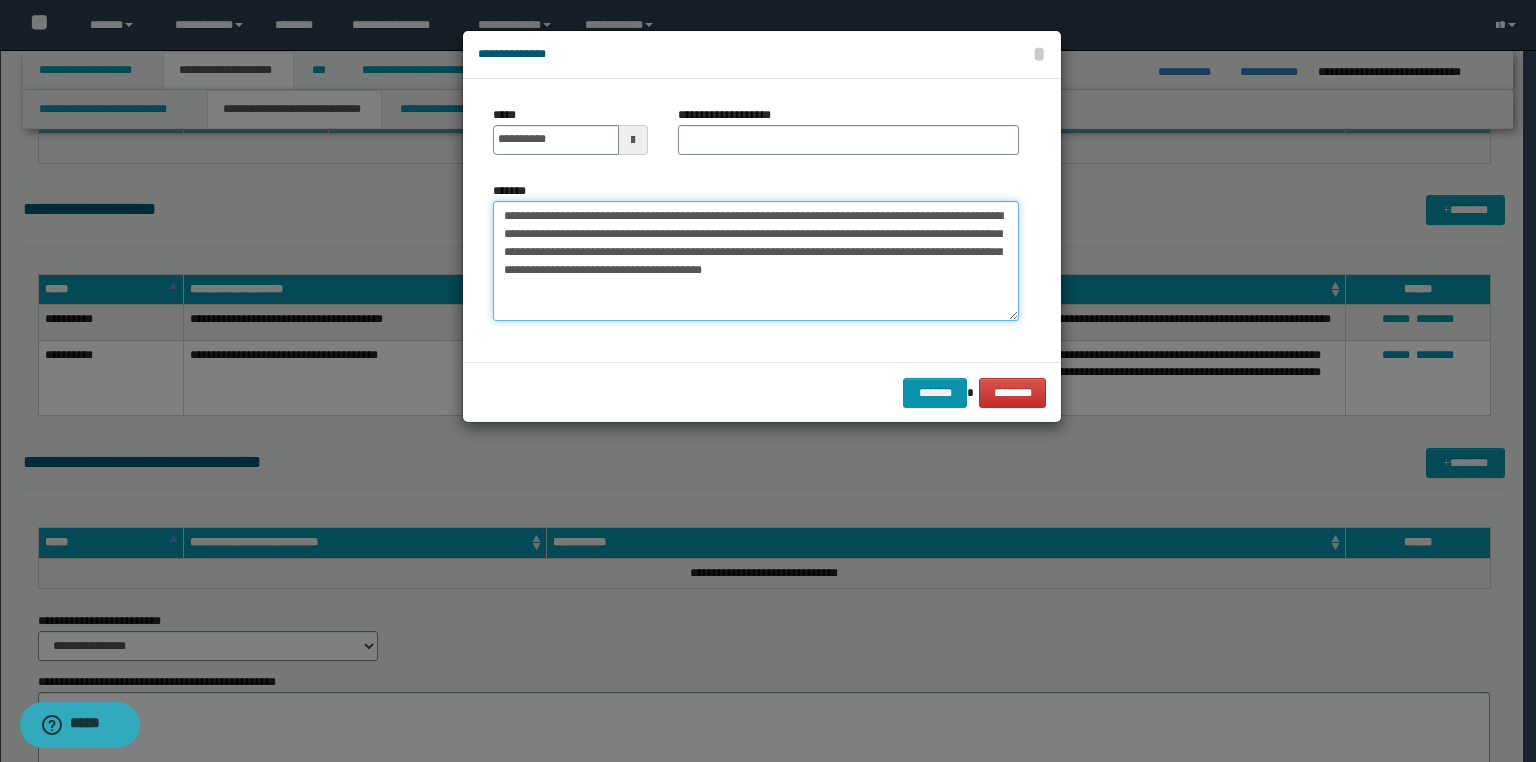type on "**********" 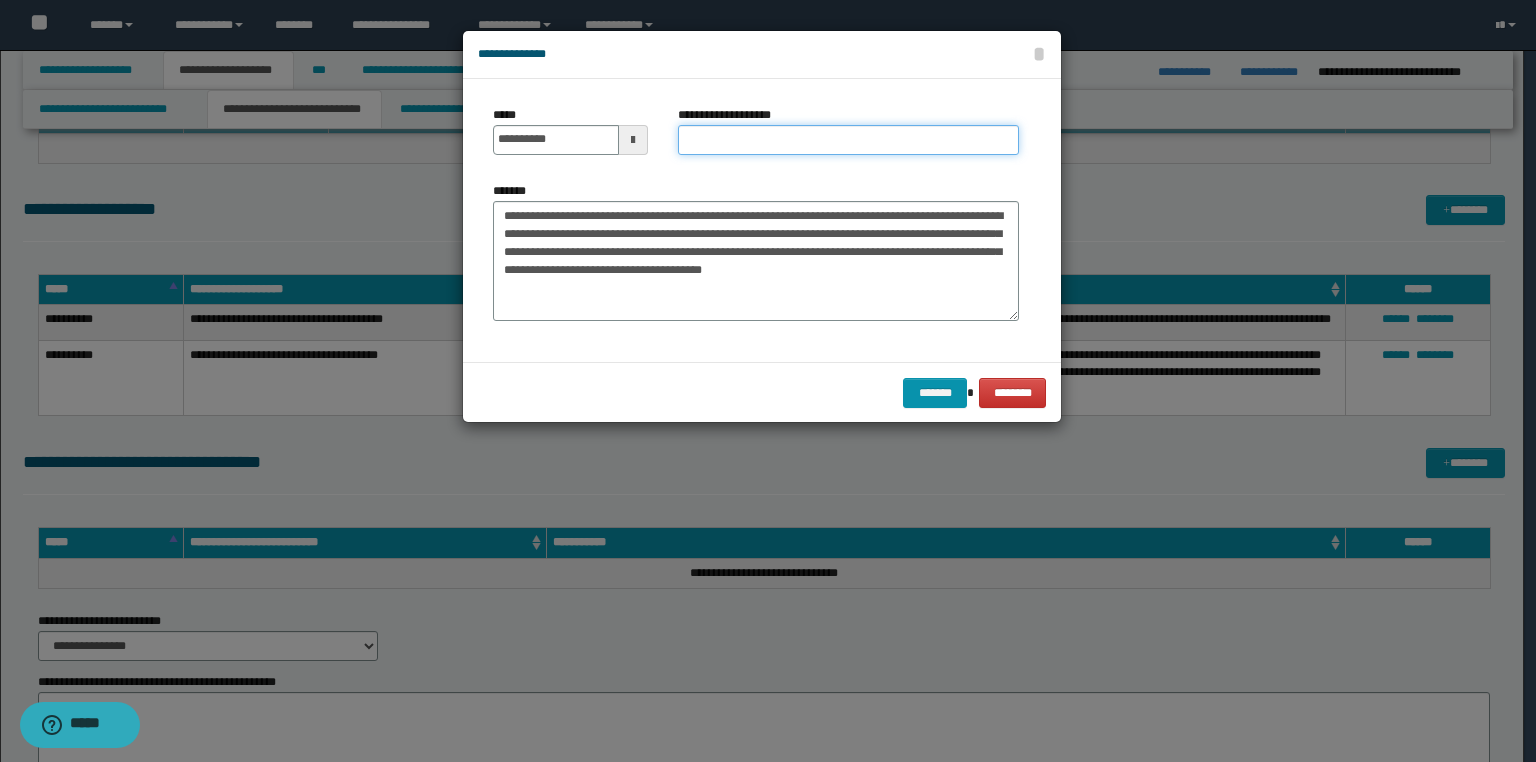 click on "**********" at bounding box center (848, 140) 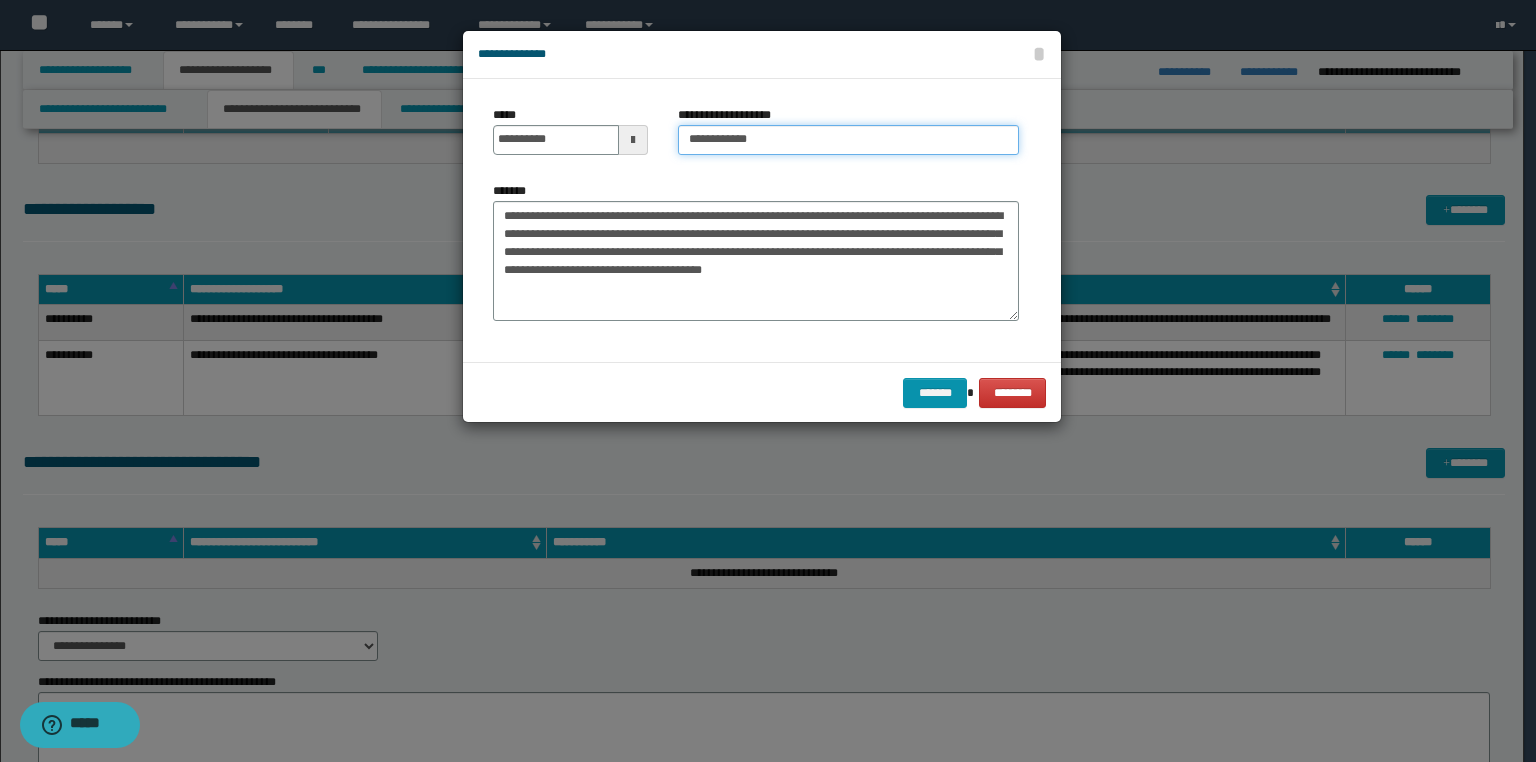 type on "**********" 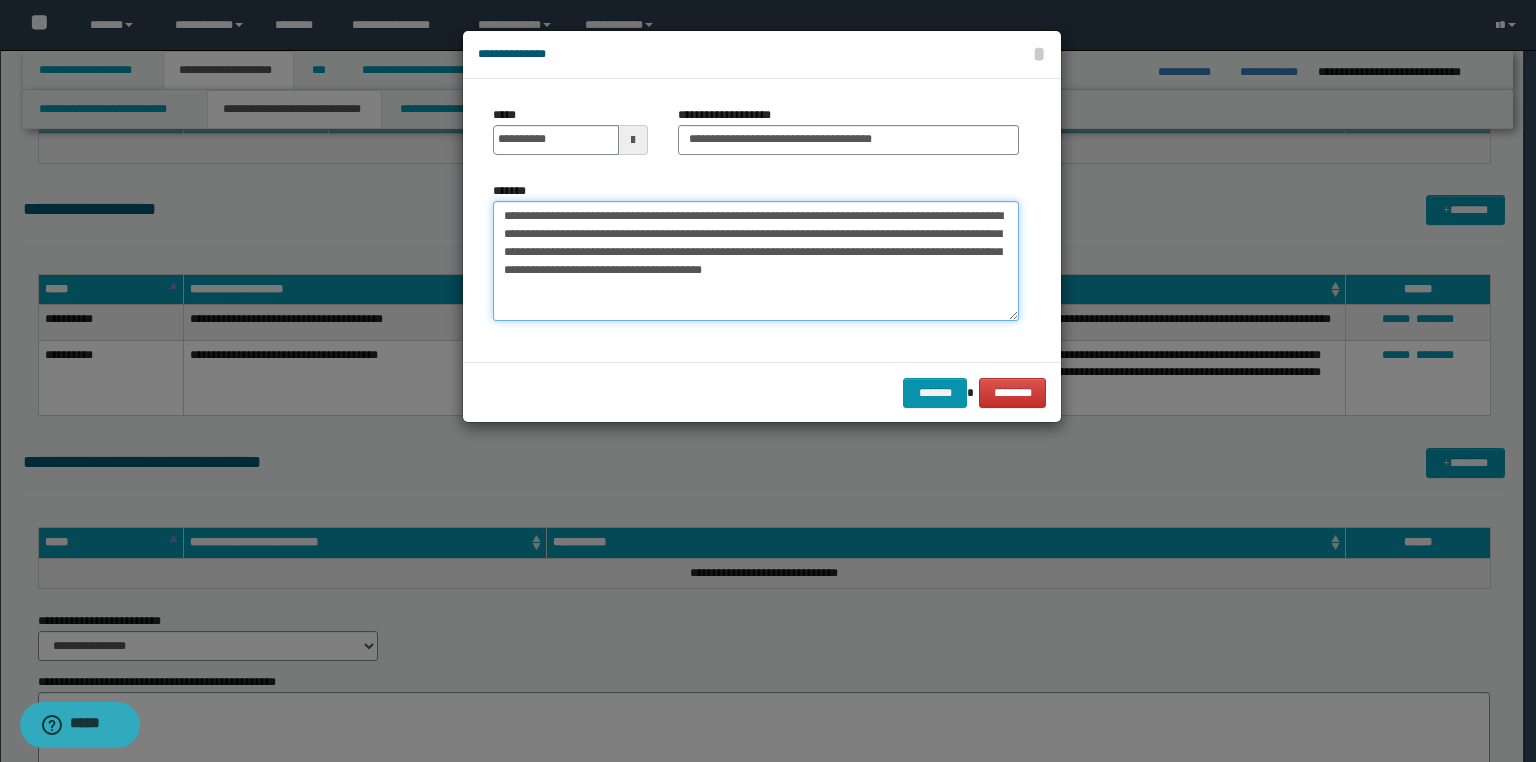 click on "**********" at bounding box center [756, 261] 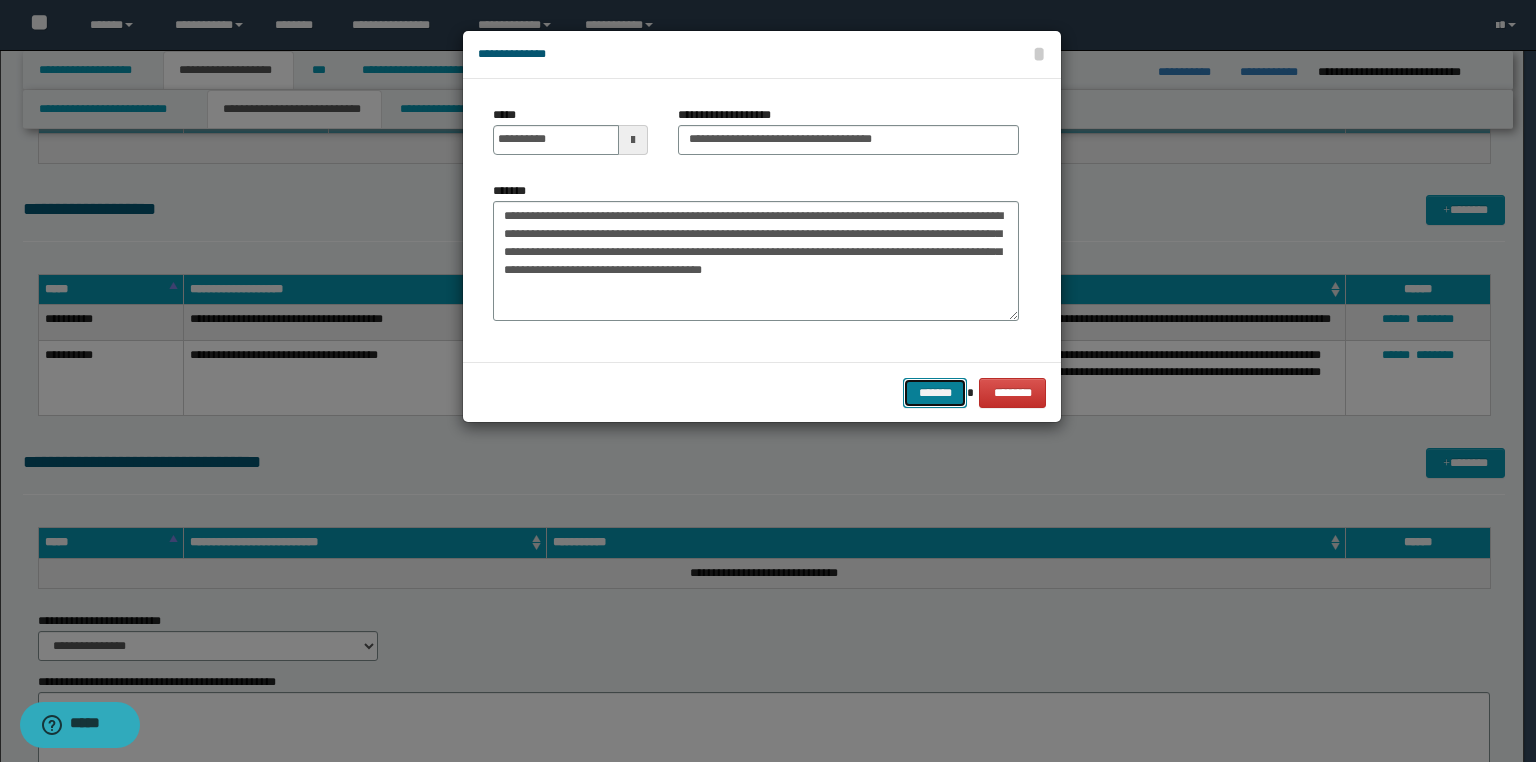 click on "*******" at bounding box center [935, 393] 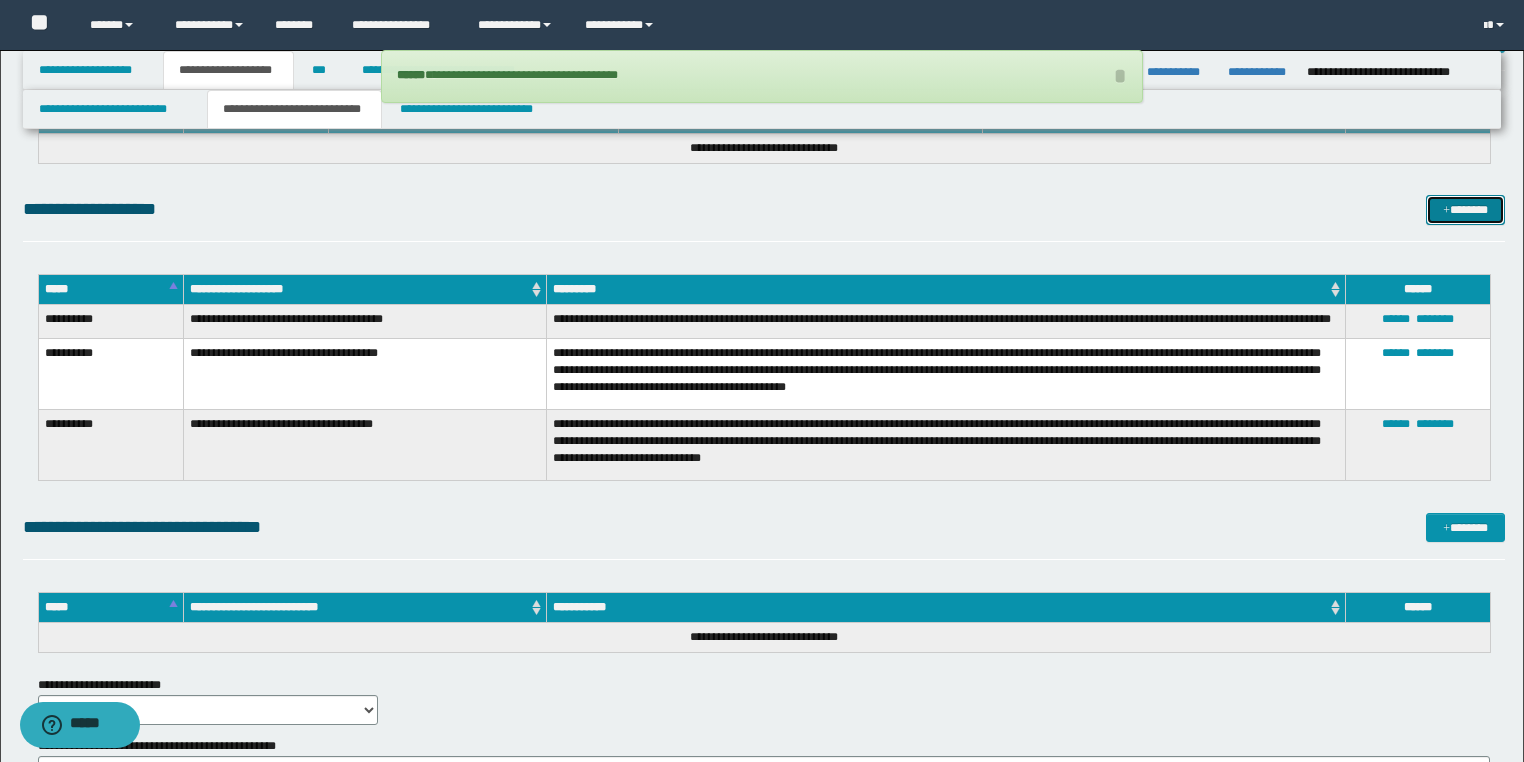 click on "*******" at bounding box center [1465, 210] 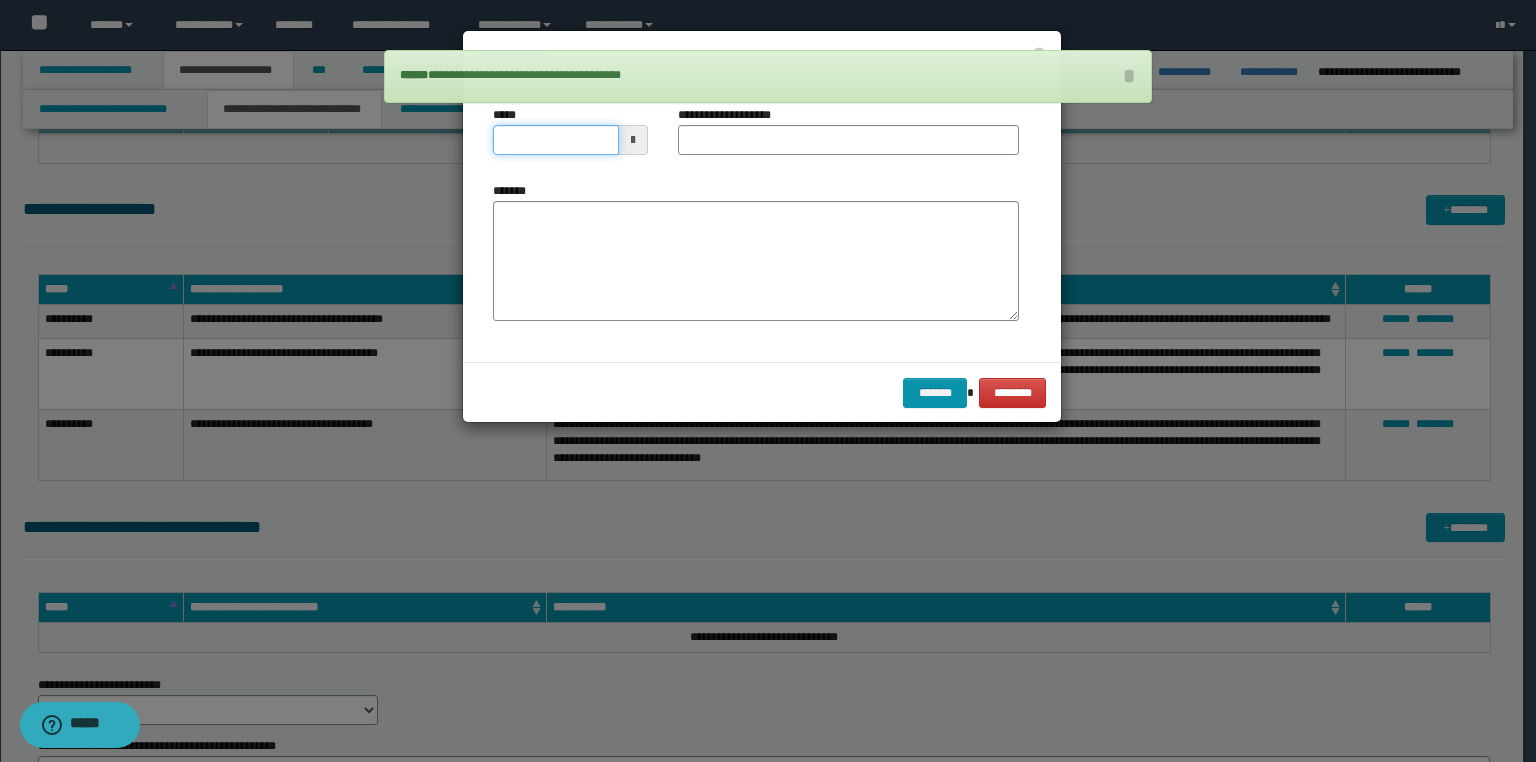 drag, startPoint x: 0, startPoint y: 153, endPoint x: 0, endPoint y: 164, distance: 11 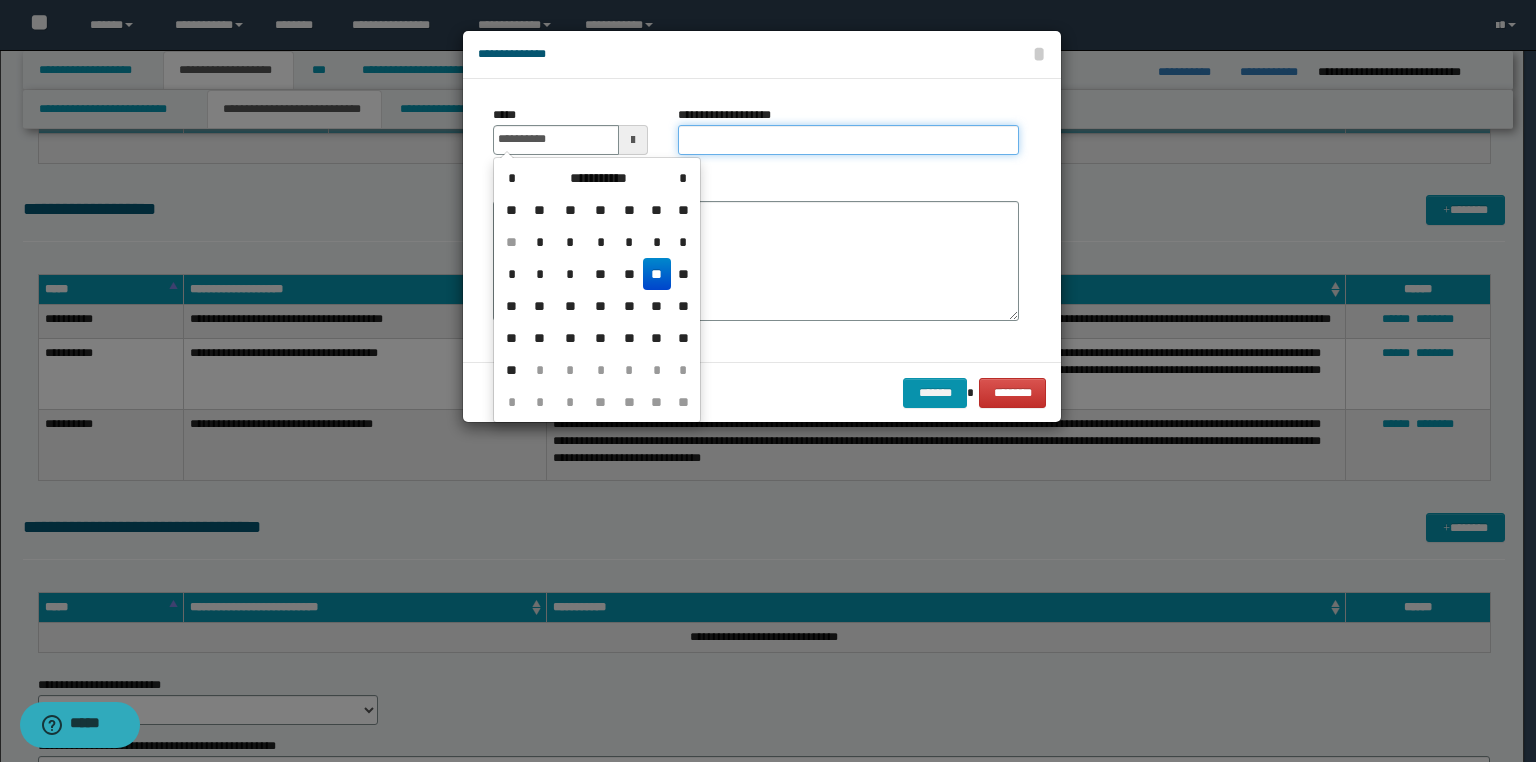type on "**********" 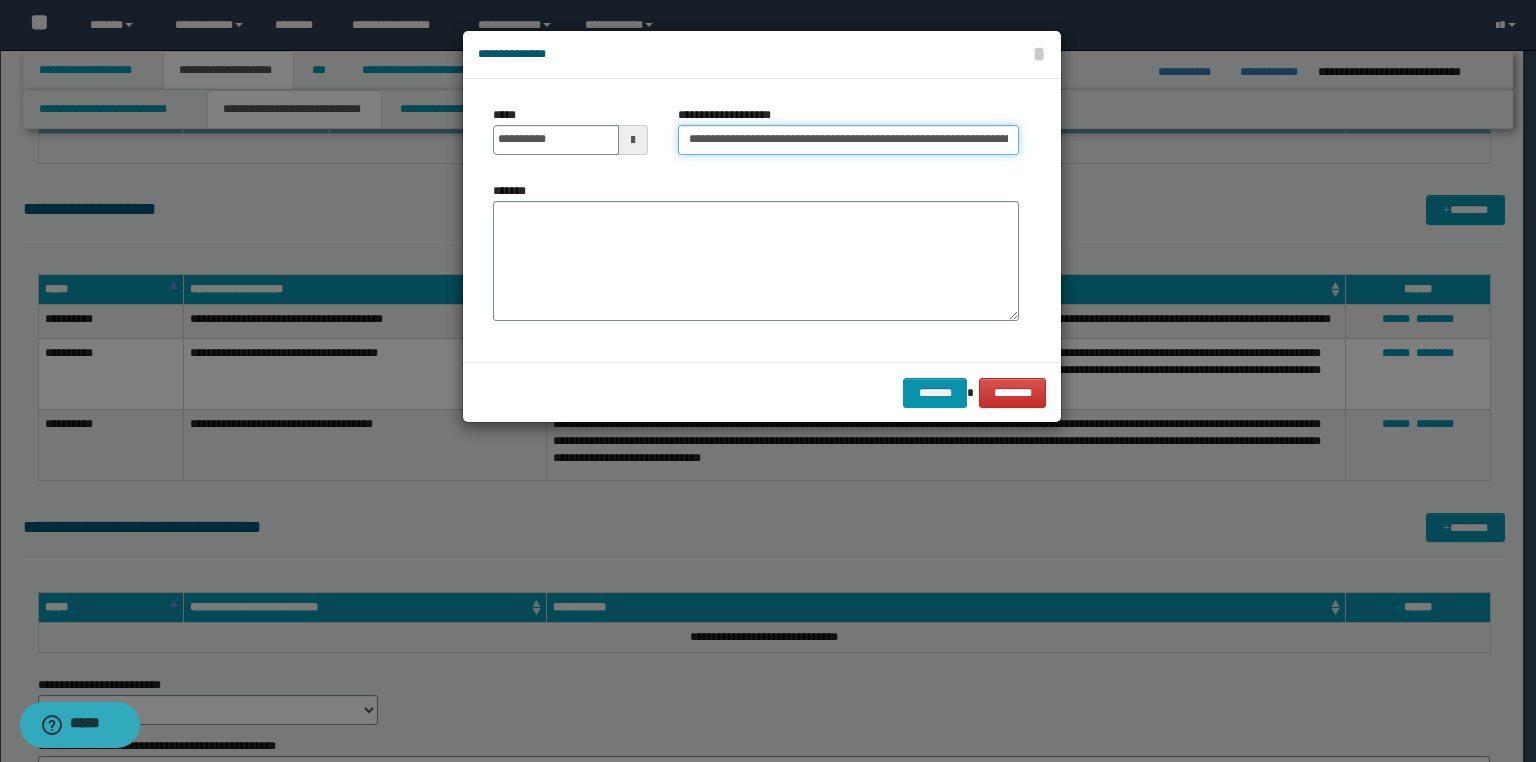 scroll, scrollTop: 0, scrollLeft: 80, axis: horizontal 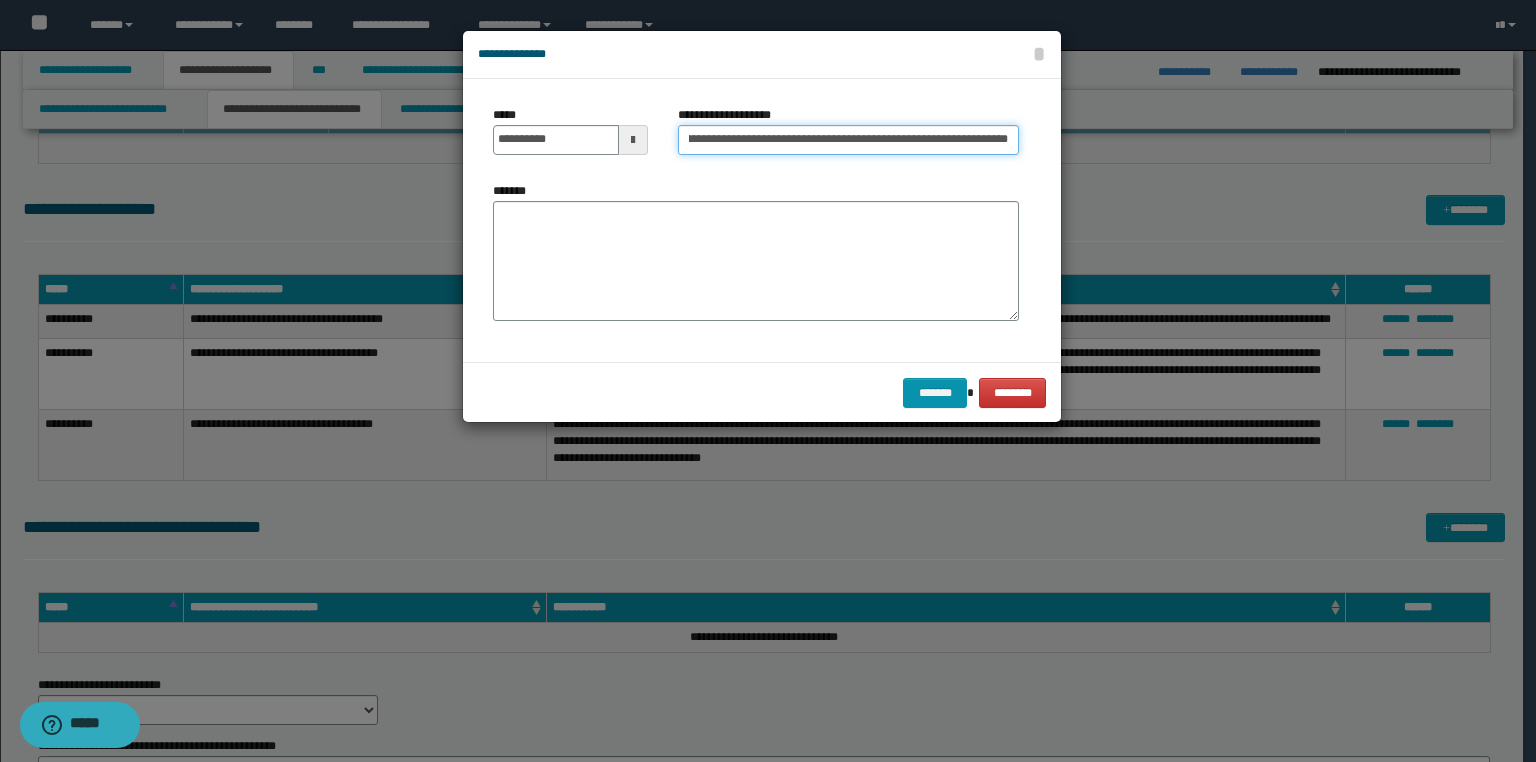 drag, startPoint x: 917, startPoint y: 149, endPoint x: 1401, endPoint y: 206, distance: 487.34485 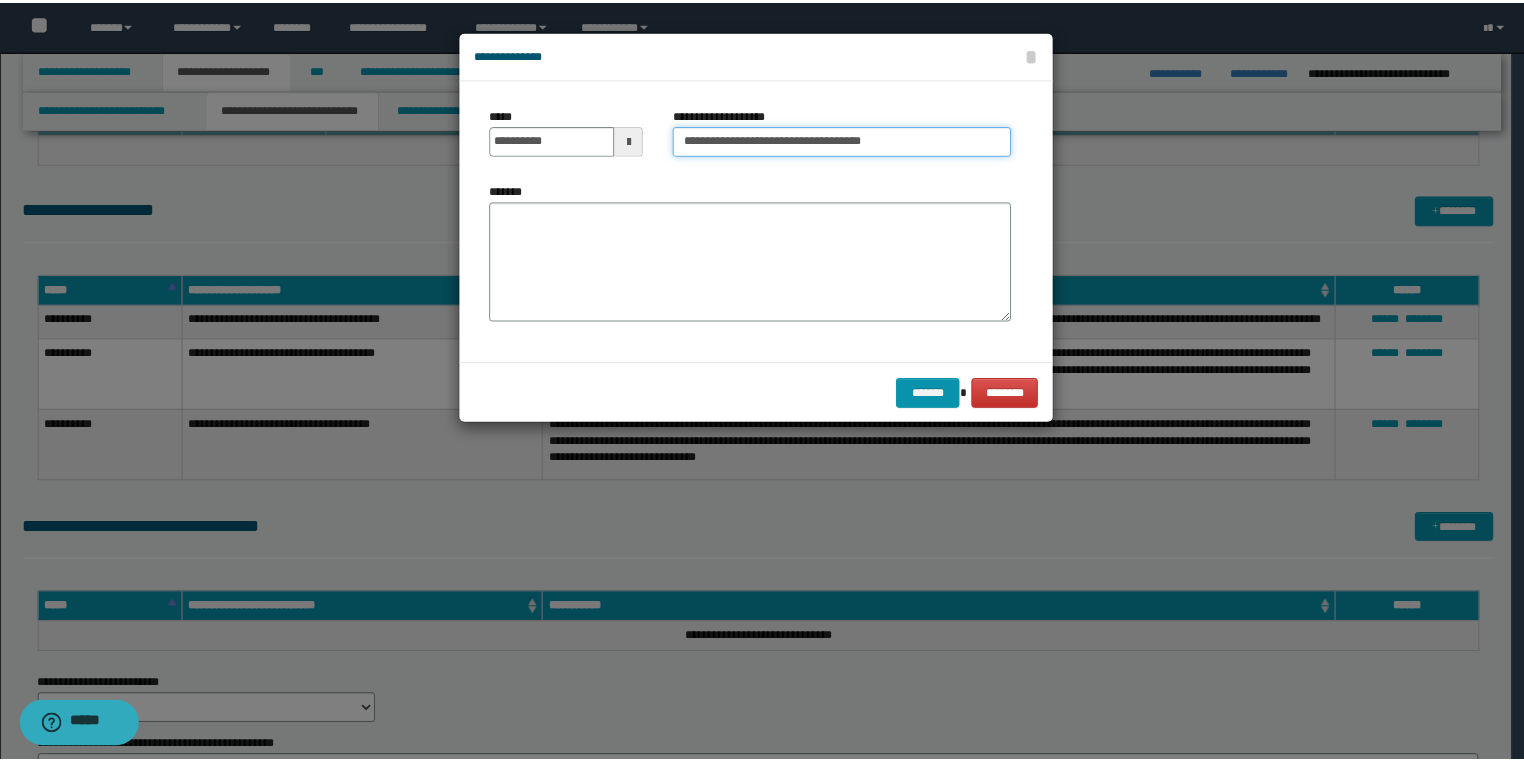 scroll, scrollTop: 0, scrollLeft: 0, axis: both 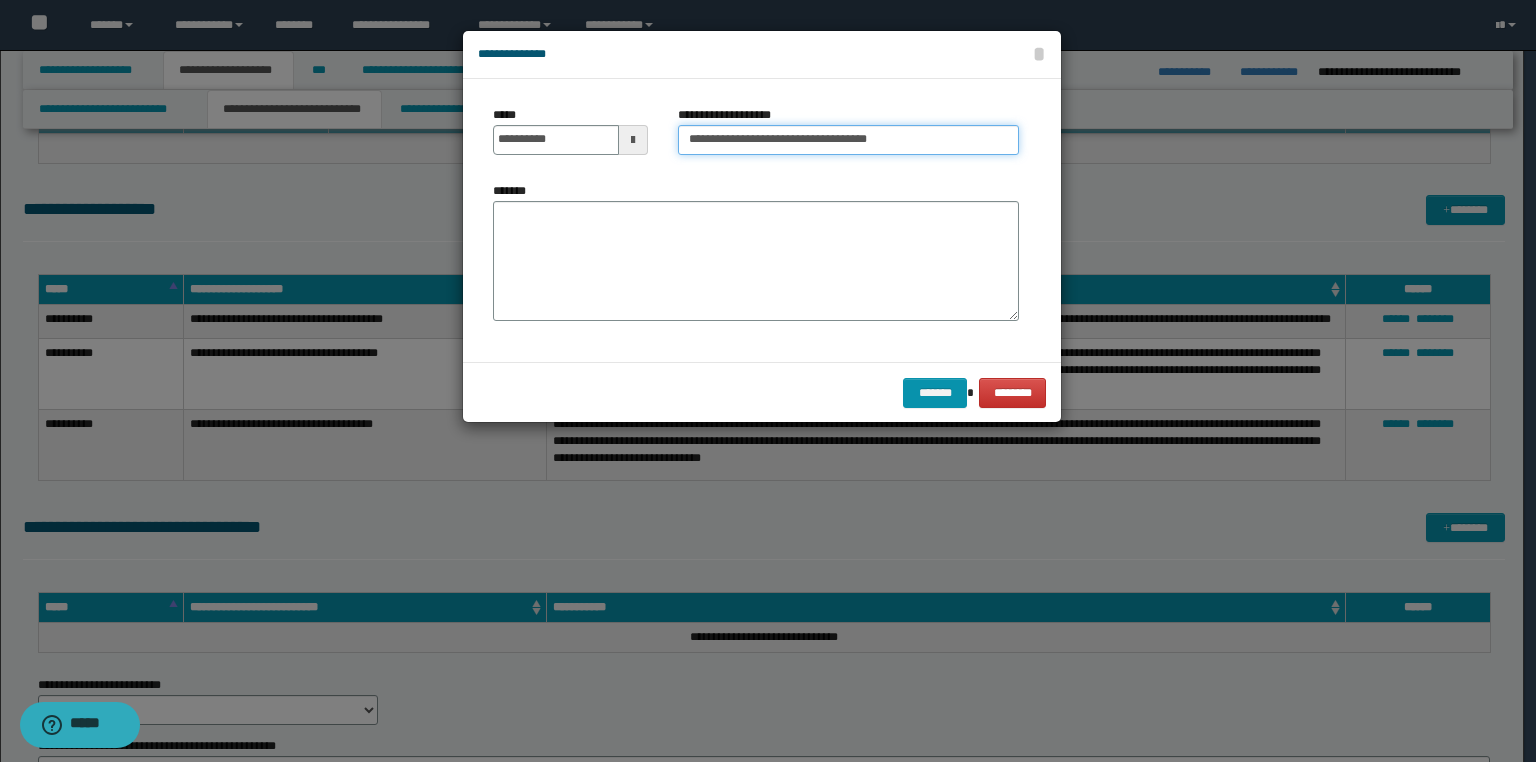 type on "**********" 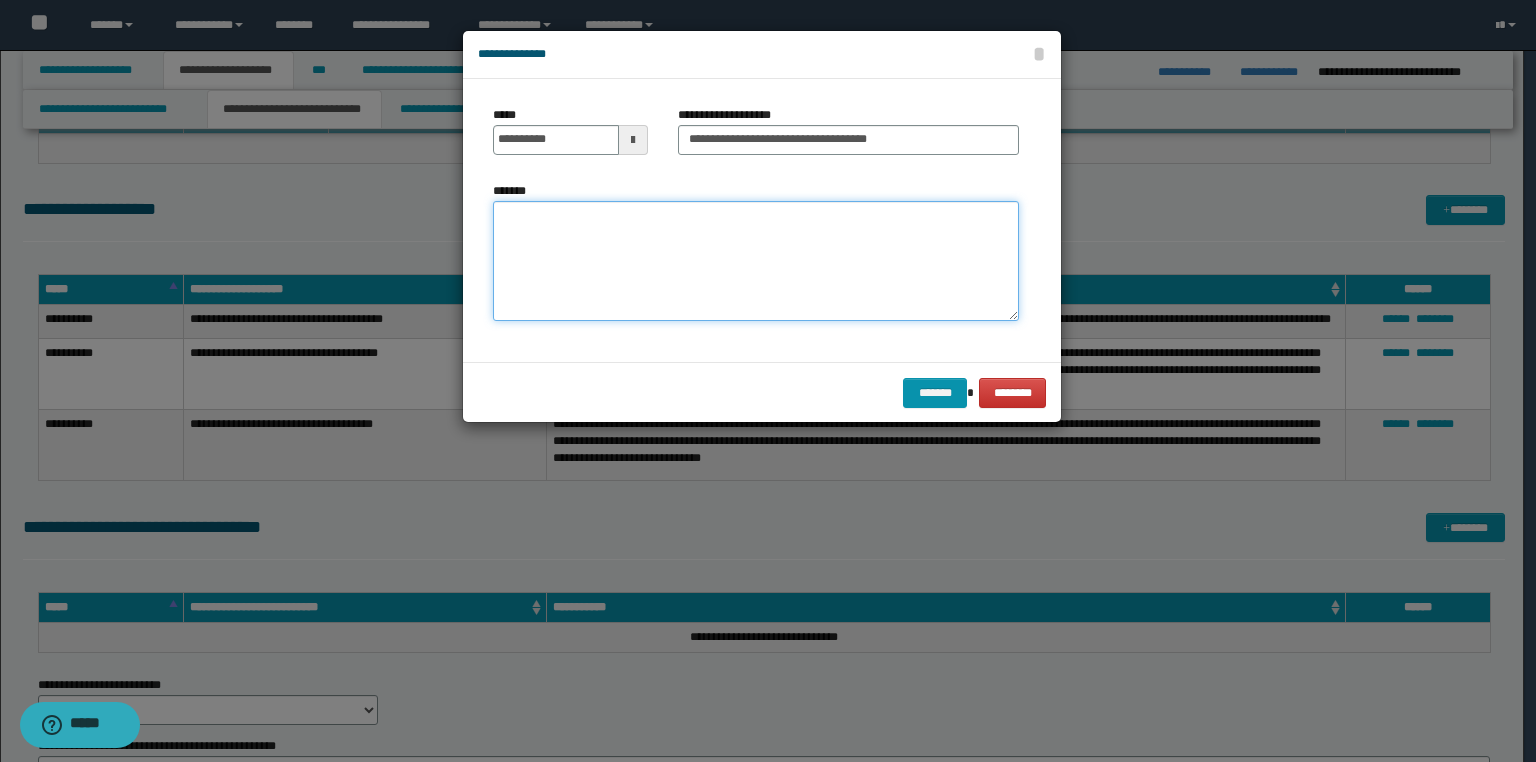 paste on "**********" 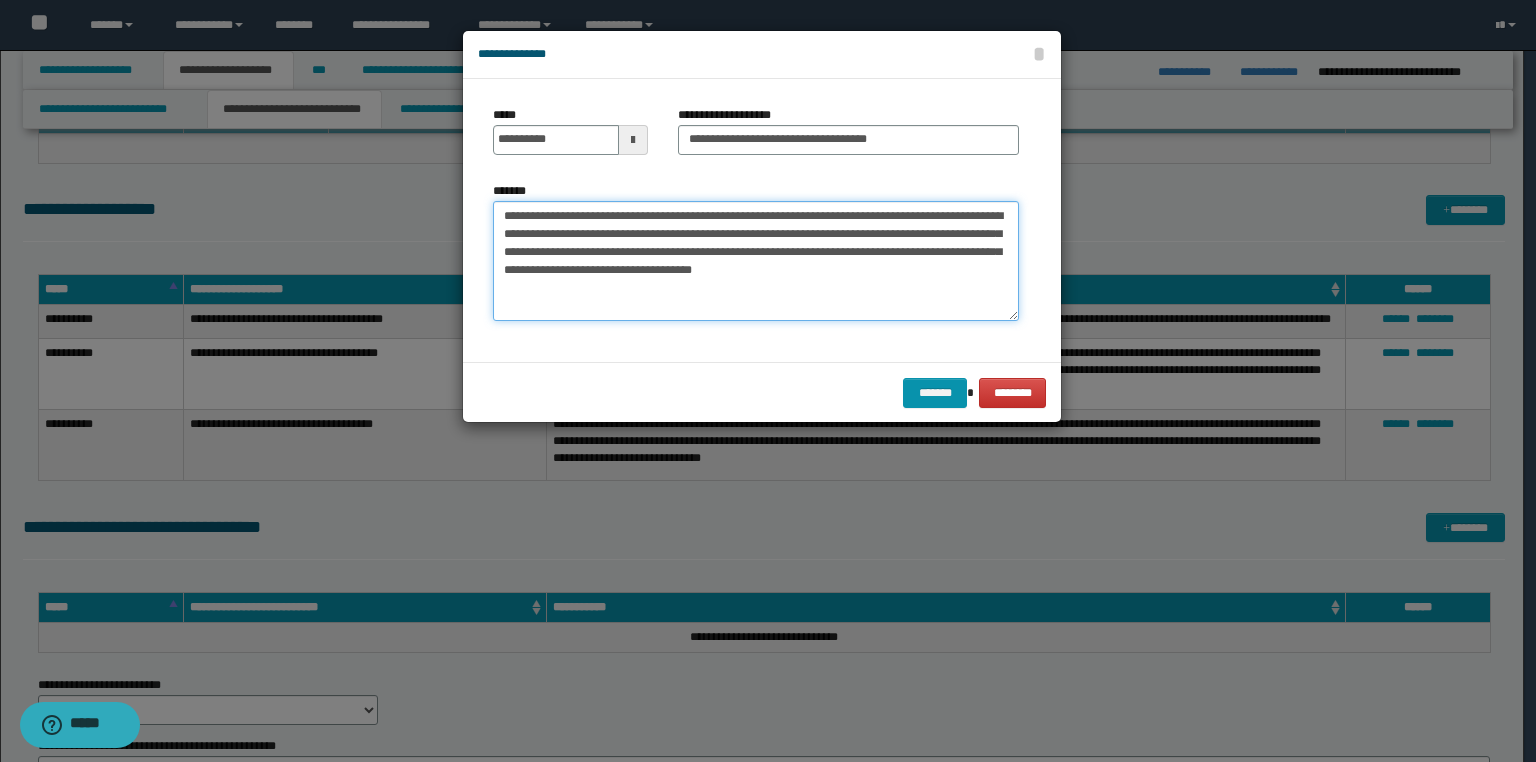 drag, startPoint x: 549, startPoint y: 228, endPoint x: 509, endPoint y: 267, distance: 55.86591 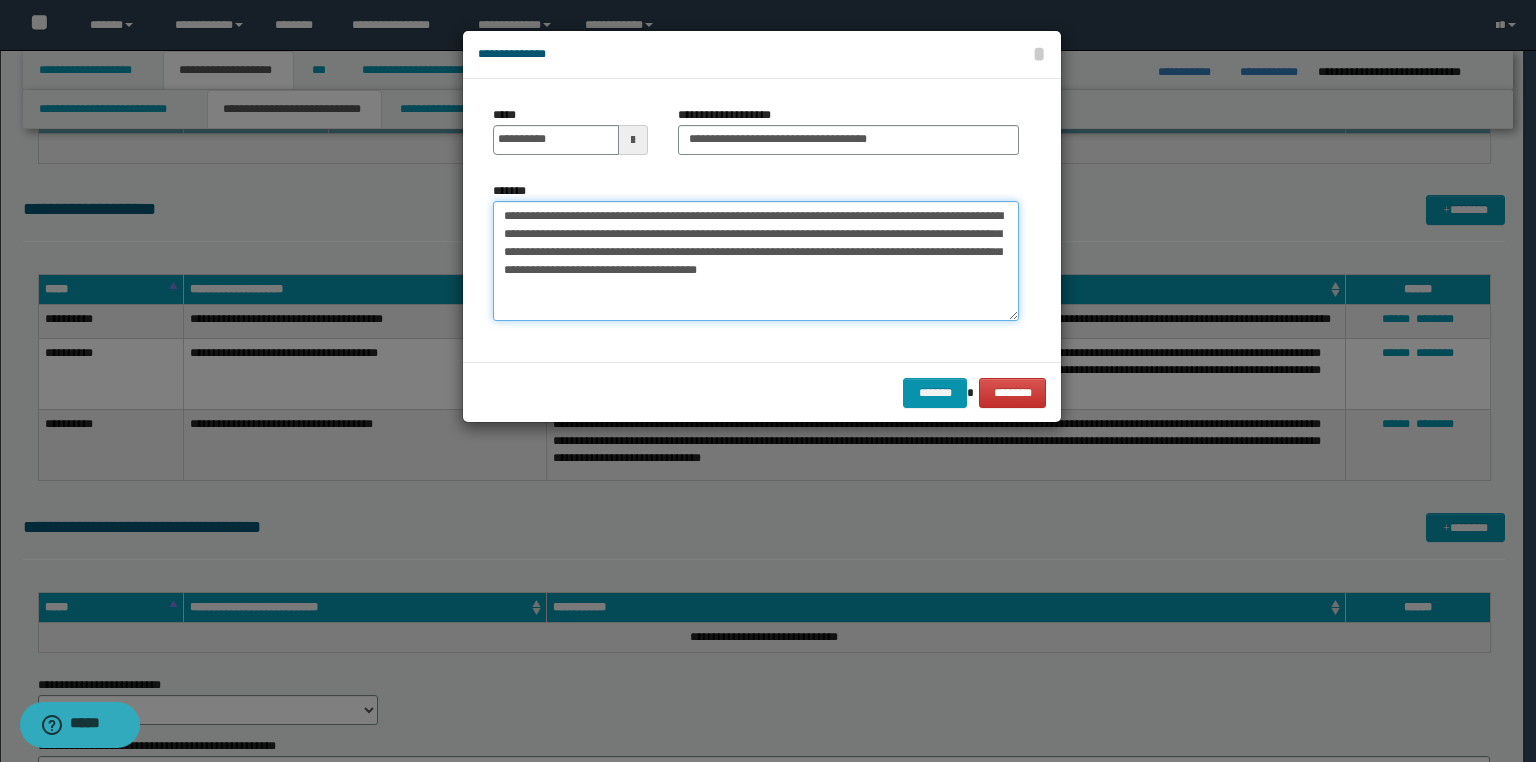 click on "**********" at bounding box center (756, 261) 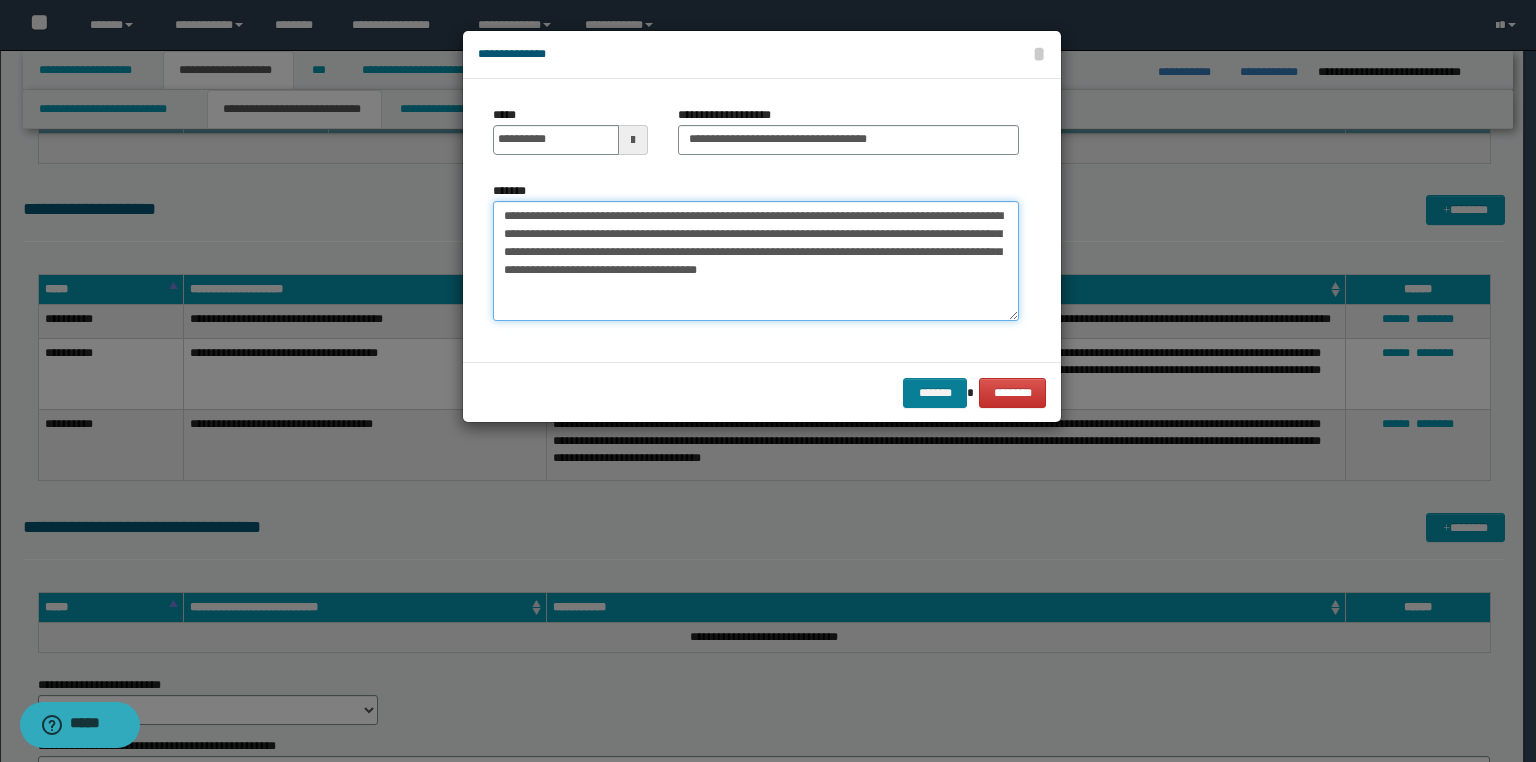 type on "**********" 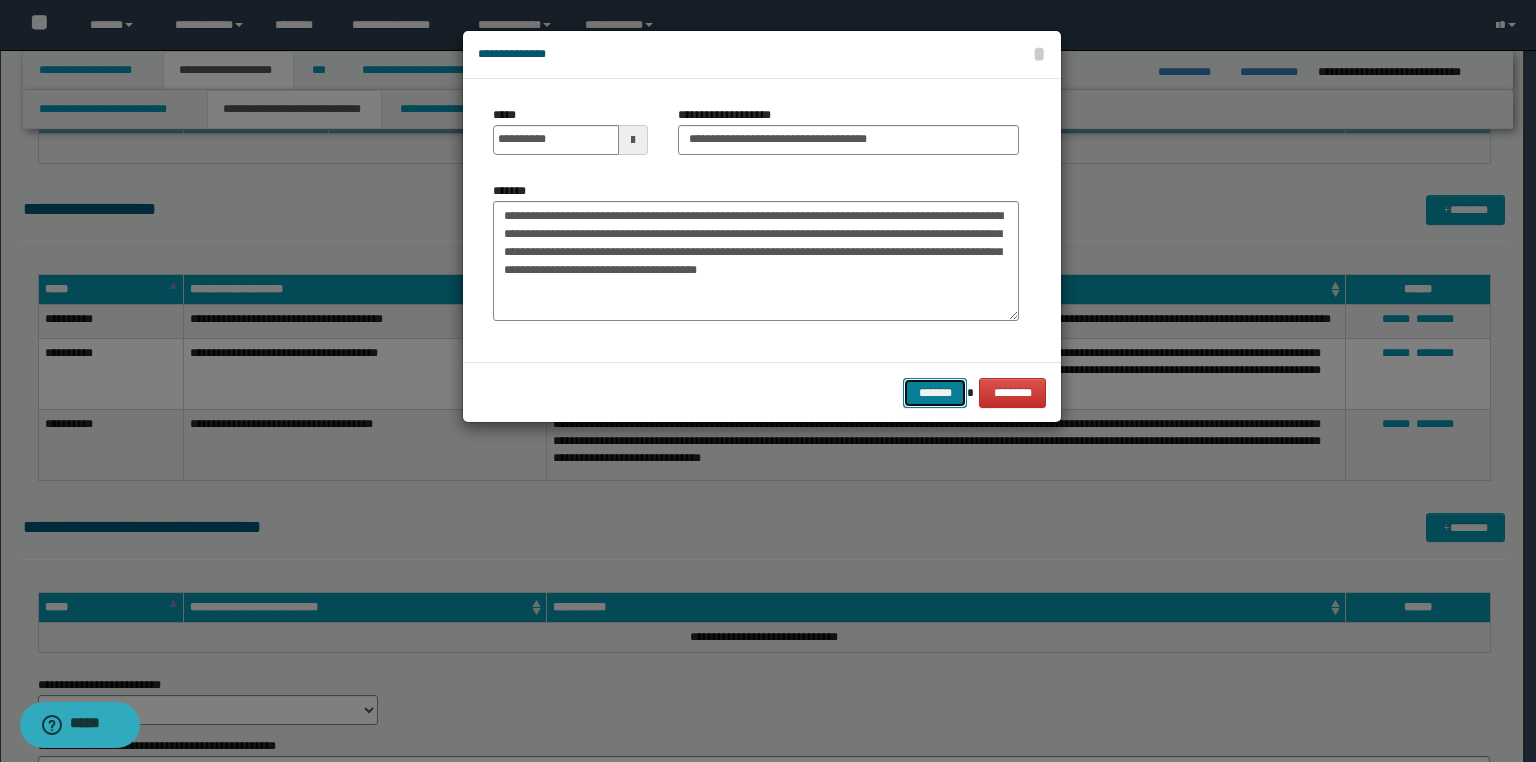 click on "*******" at bounding box center (935, 393) 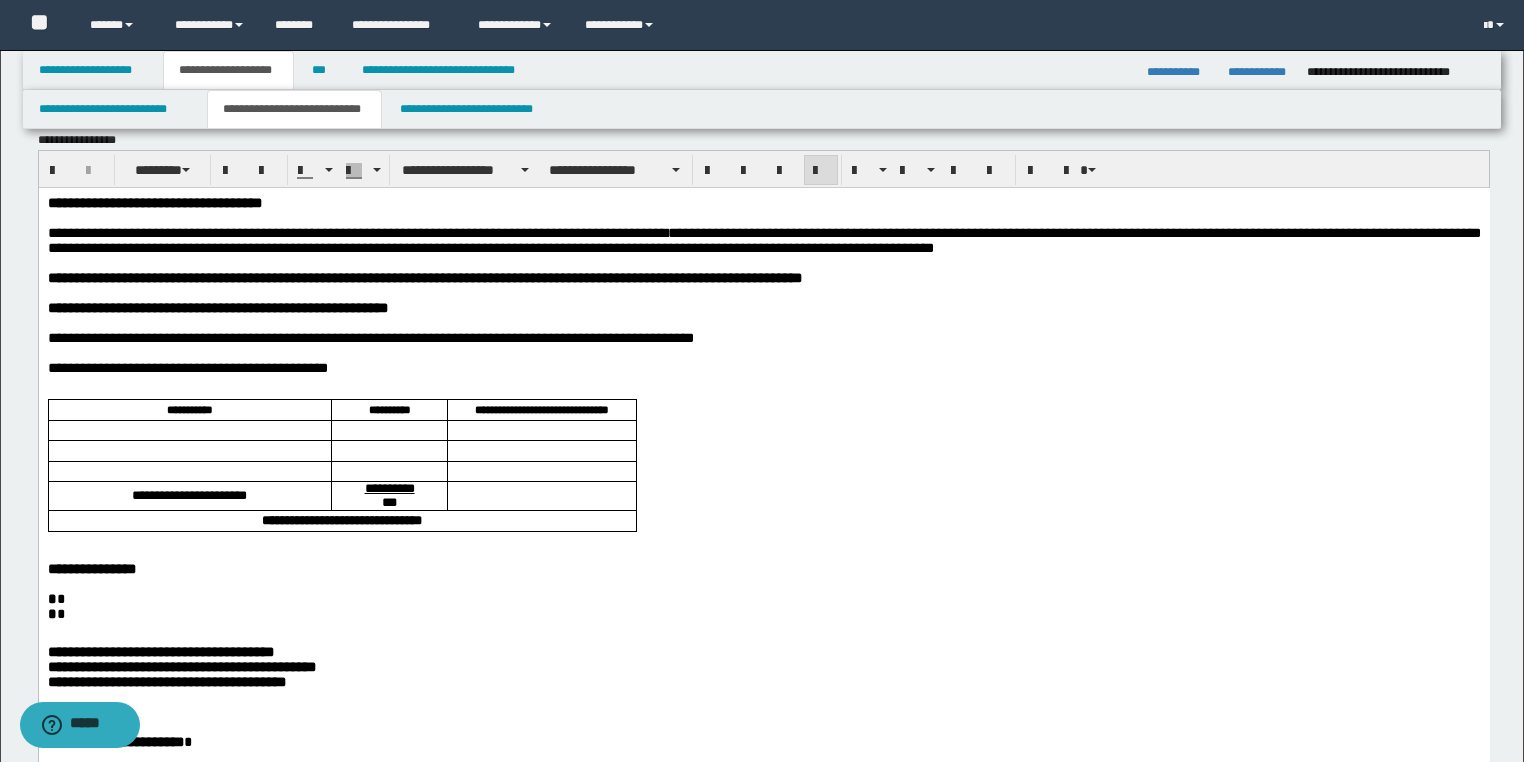 scroll, scrollTop: 0, scrollLeft: 0, axis: both 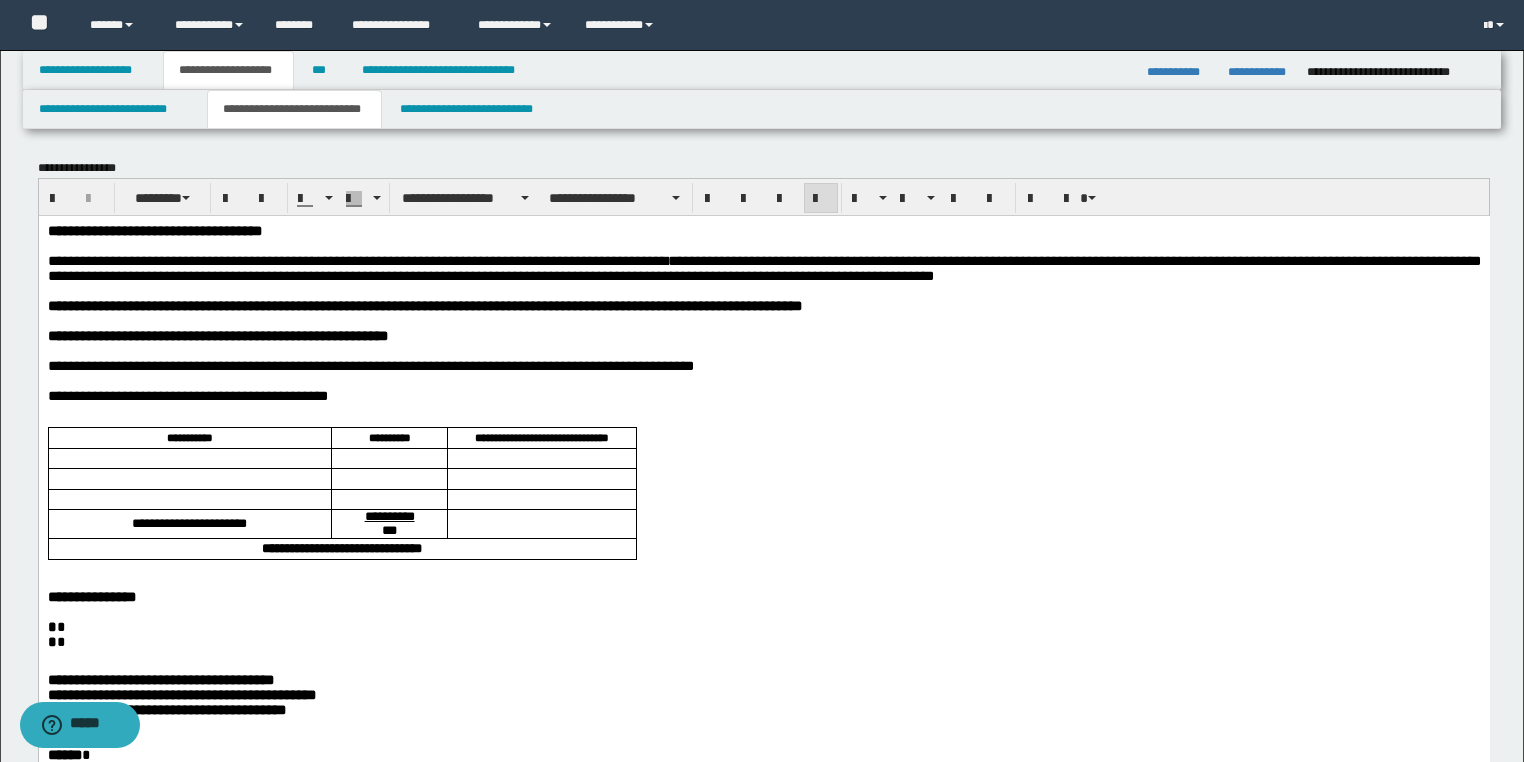 click on "**********" at bounding box center [763, 267] 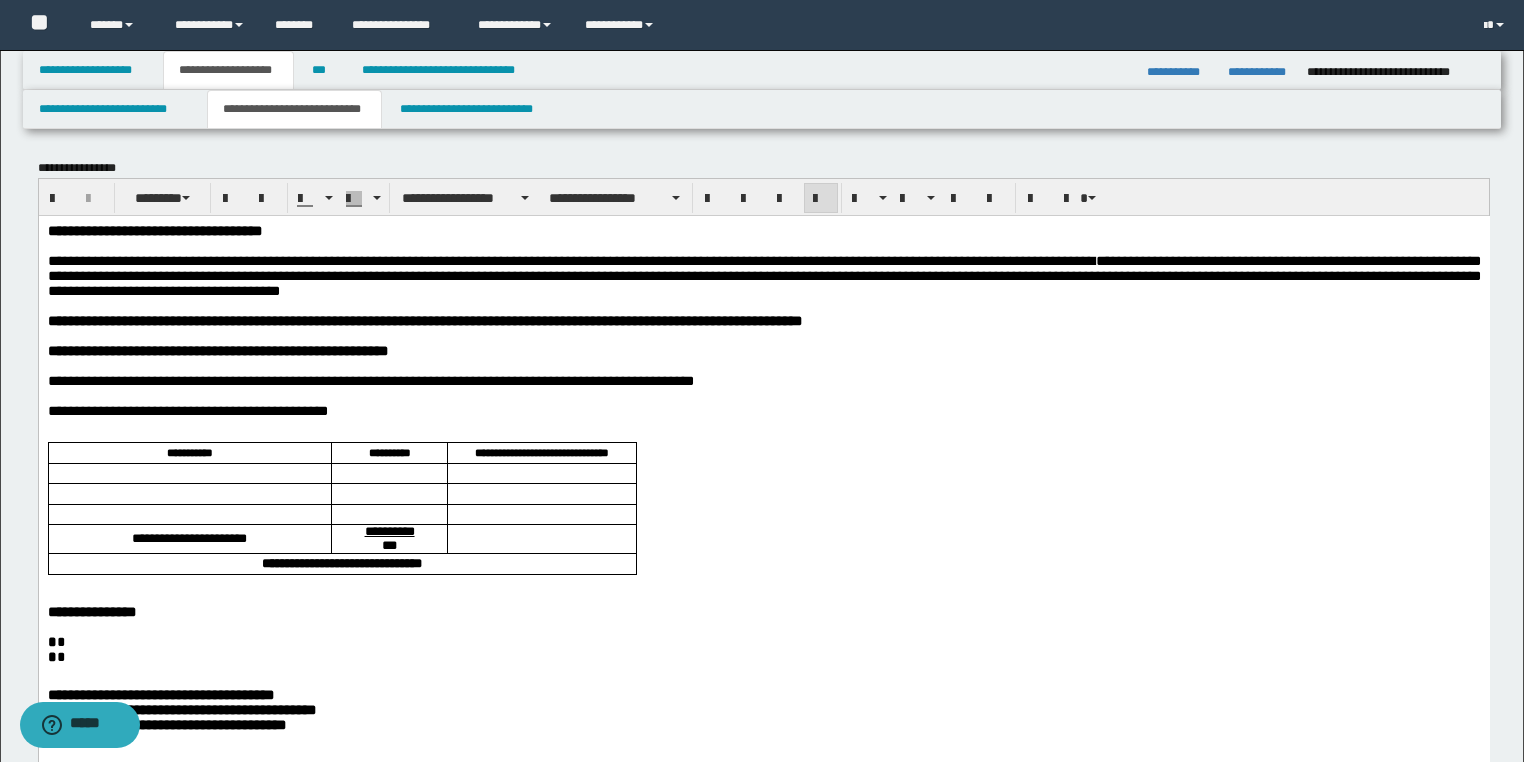 click on "**********" at bounding box center [763, 275] 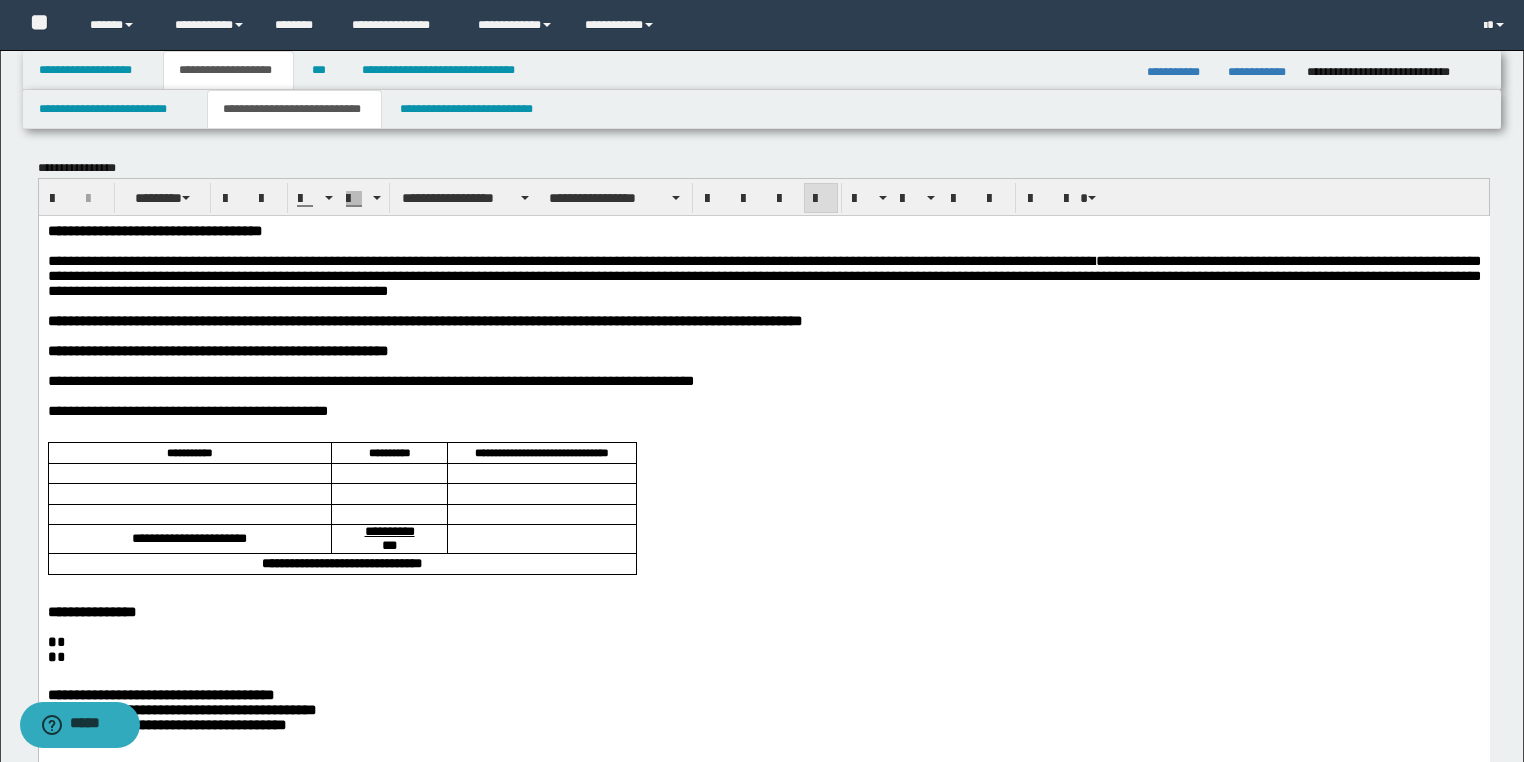 click on "**********" at bounding box center (763, 275) 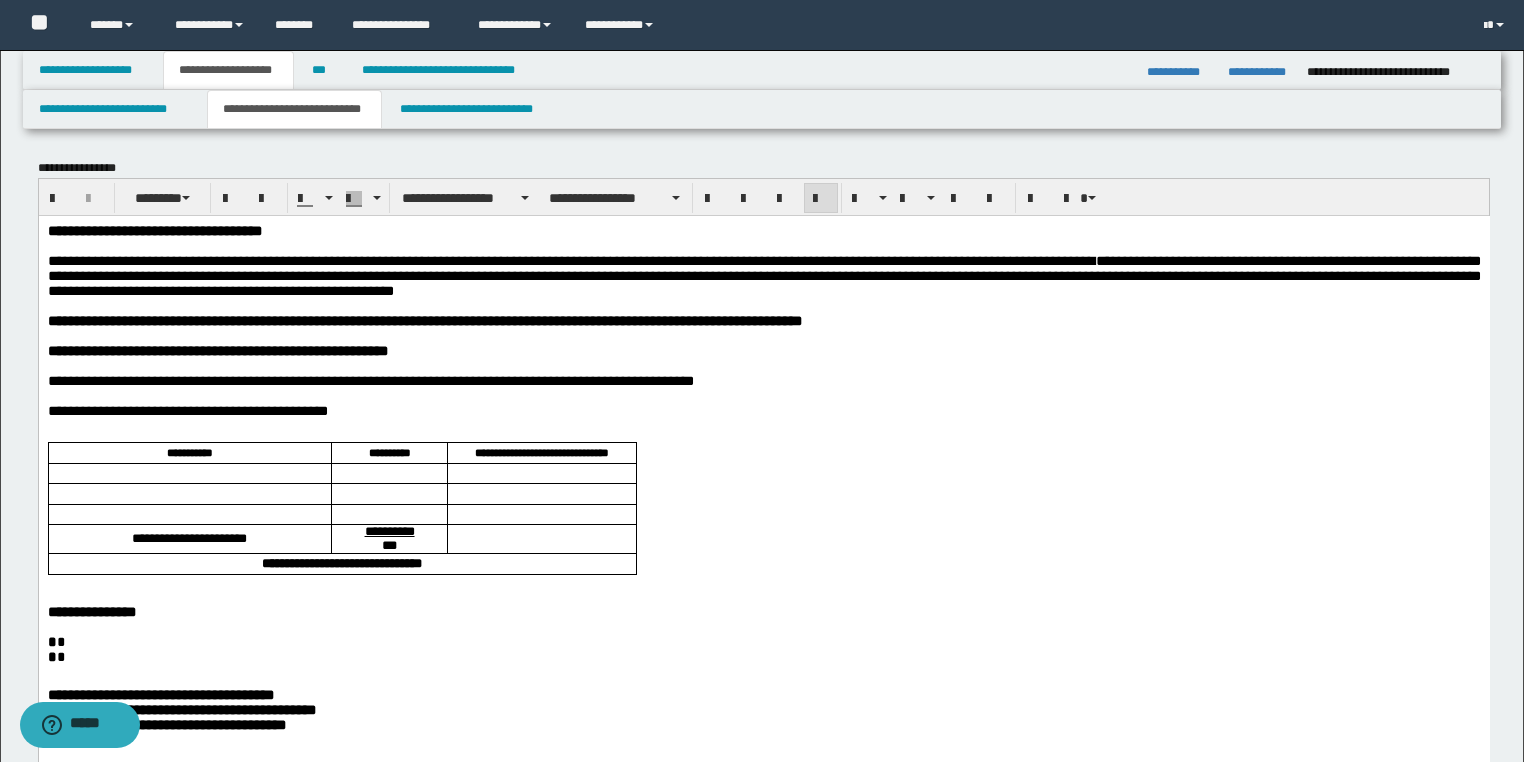 click on "**********" at bounding box center (763, 275) 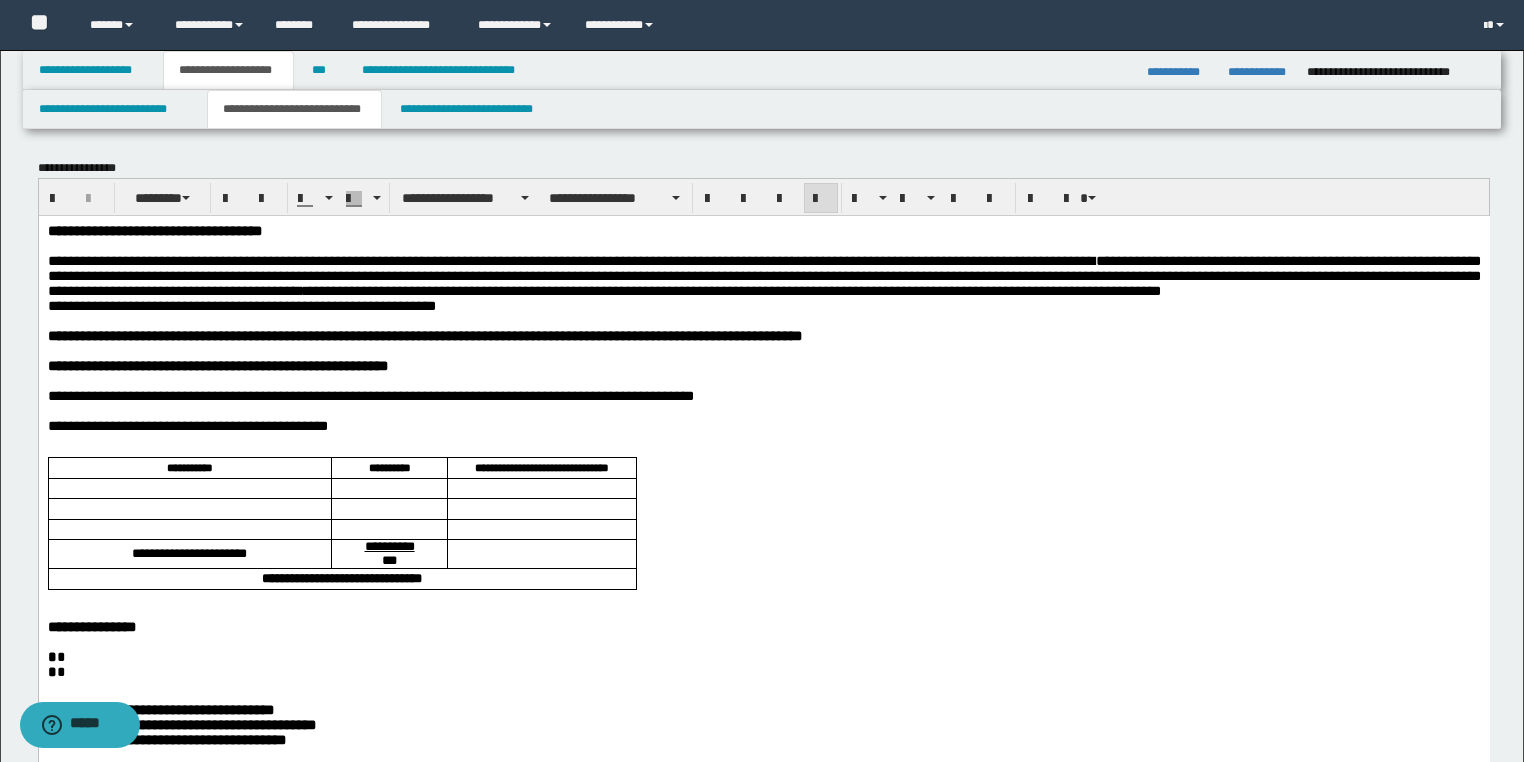 click on "**********" at bounding box center (763, 282) 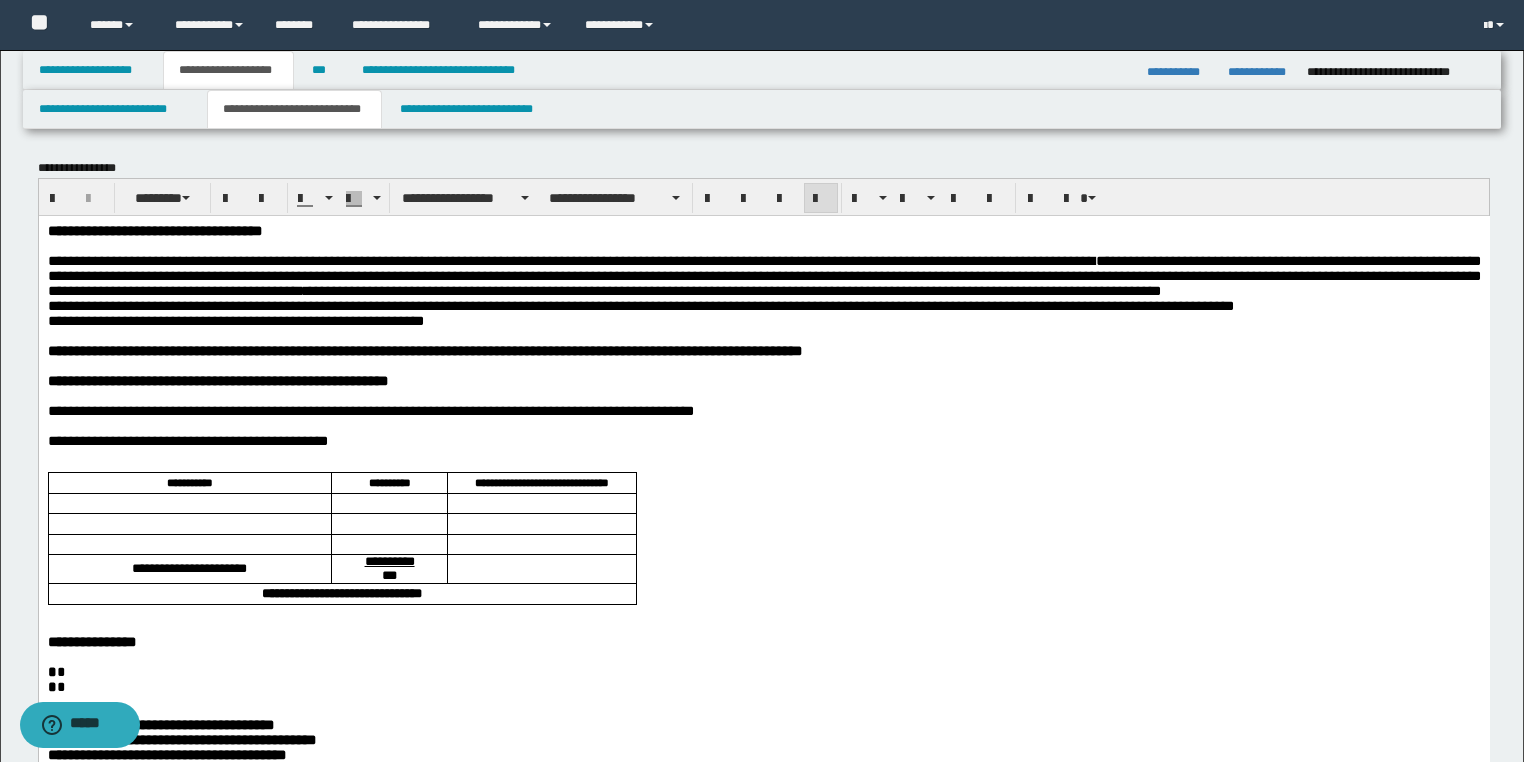 drag, startPoint x: 436, startPoint y: 339, endPoint x: 381, endPoint y: 334, distance: 55.226807 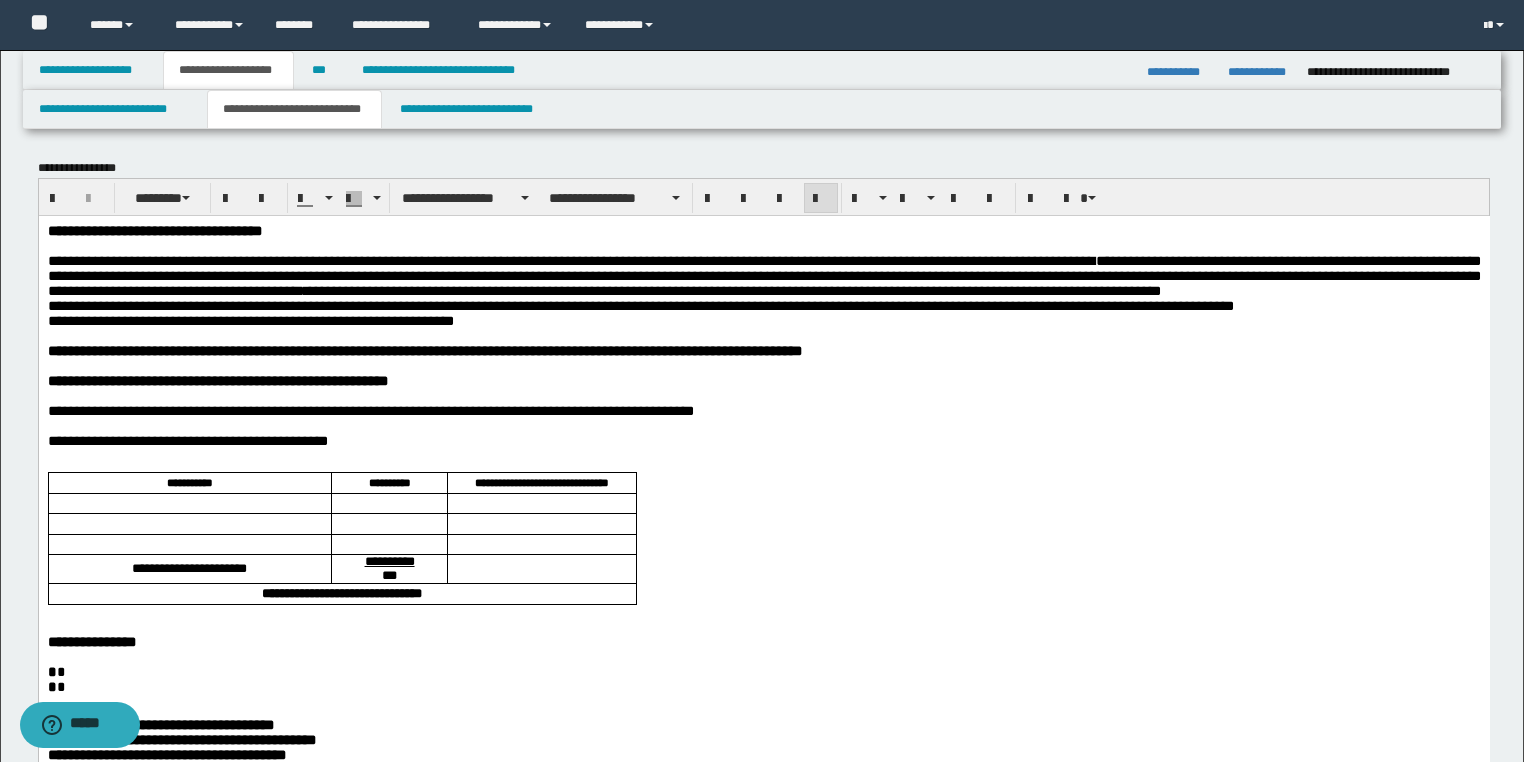 click on "**********" at bounding box center [763, 290] 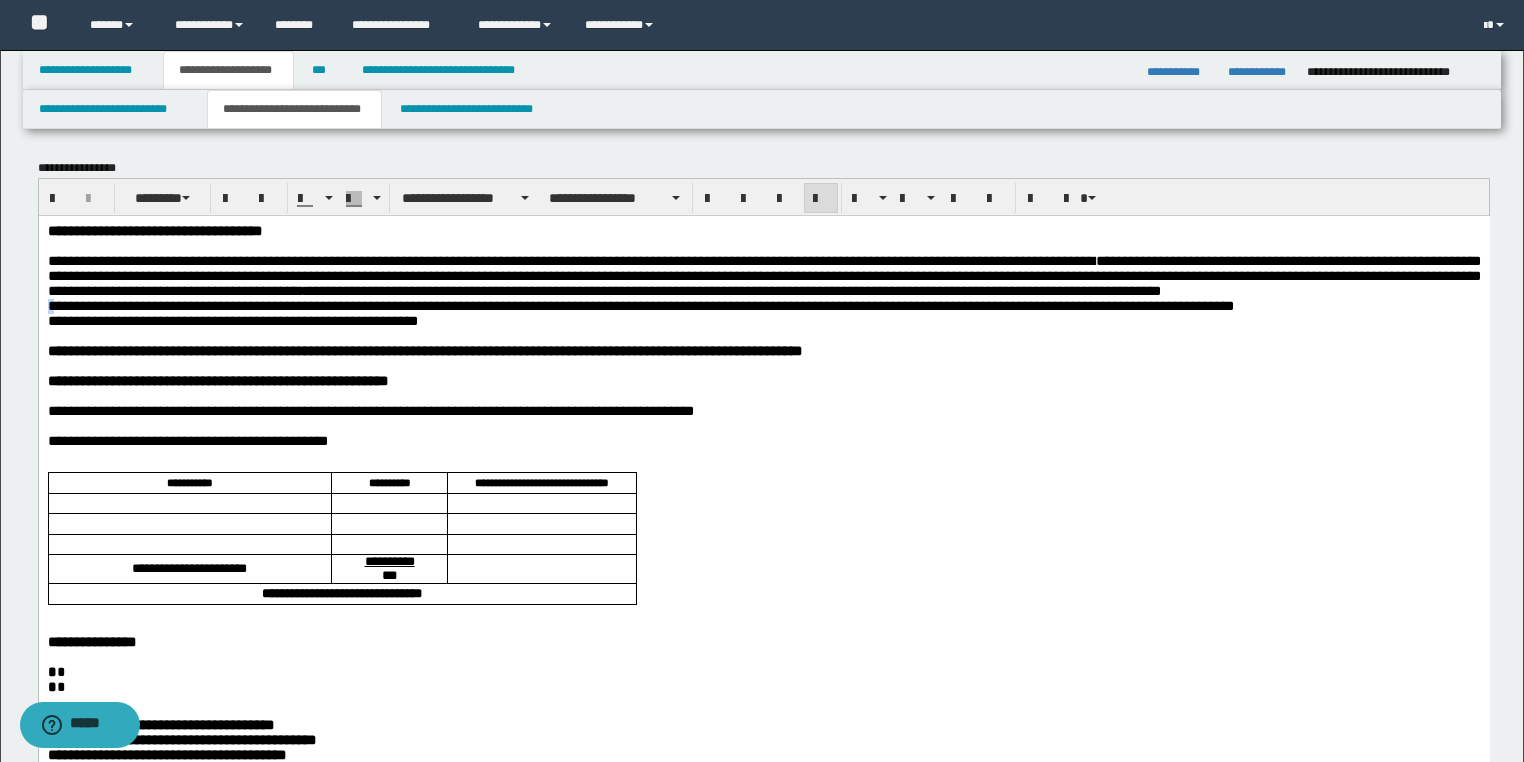 click on "**********" at bounding box center [763, 1039] 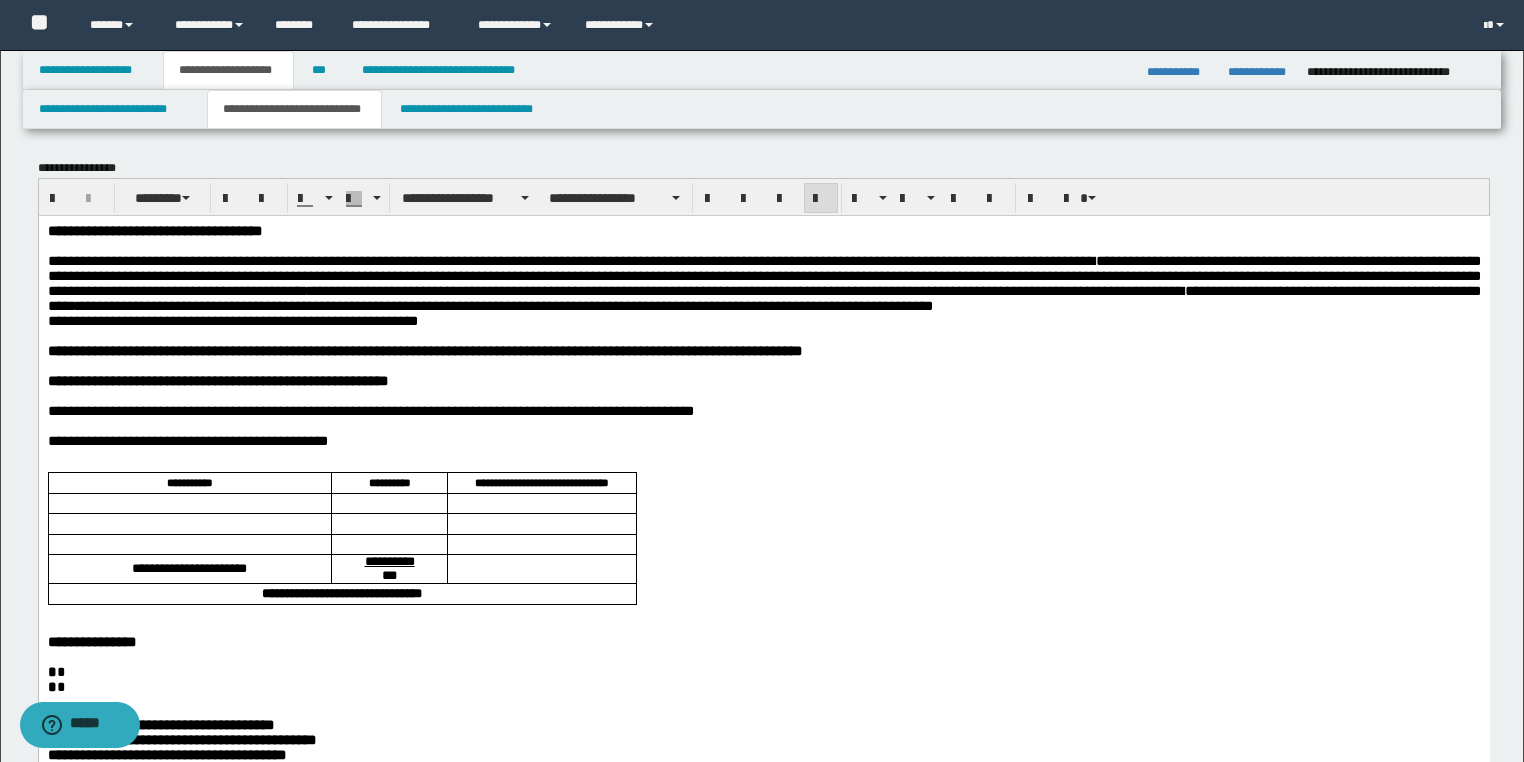 click on "**********" at bounding box center (763, 1039) 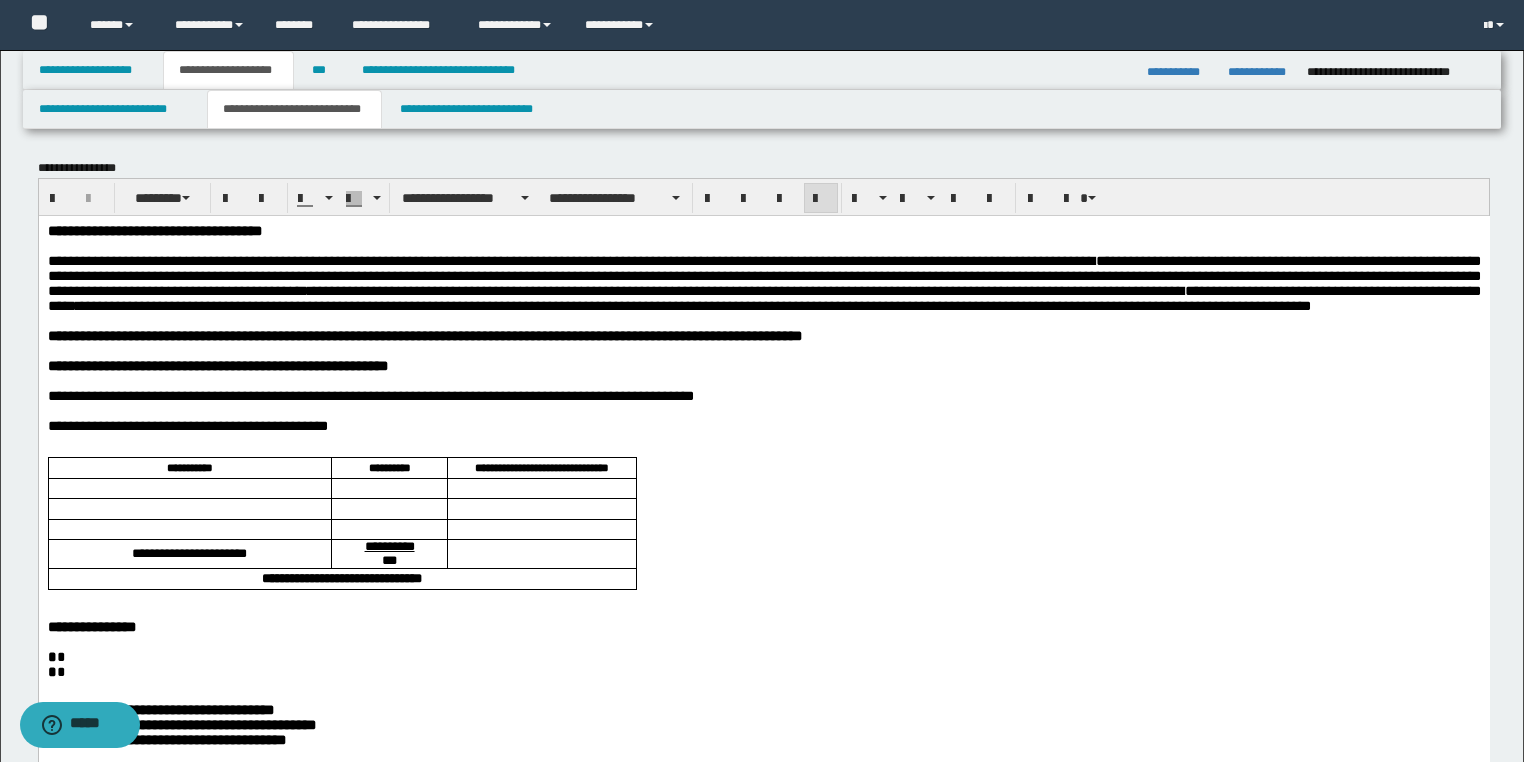click on "**********" at bounding box center [763, 282] 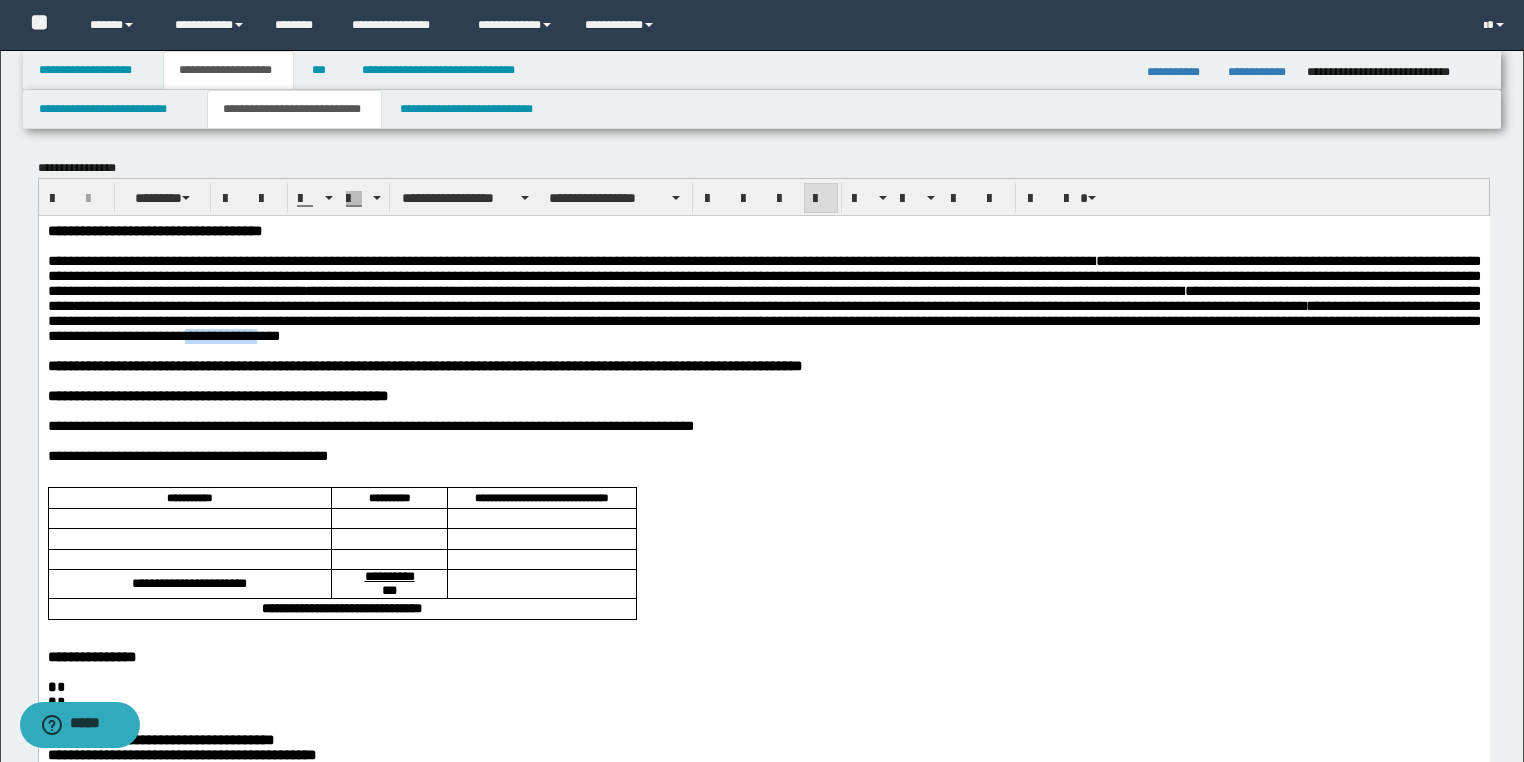 drag, startPoint x: 375, startPoint y: 352, endPoint x: 287, endPoint y: 349, distance: 88.051125 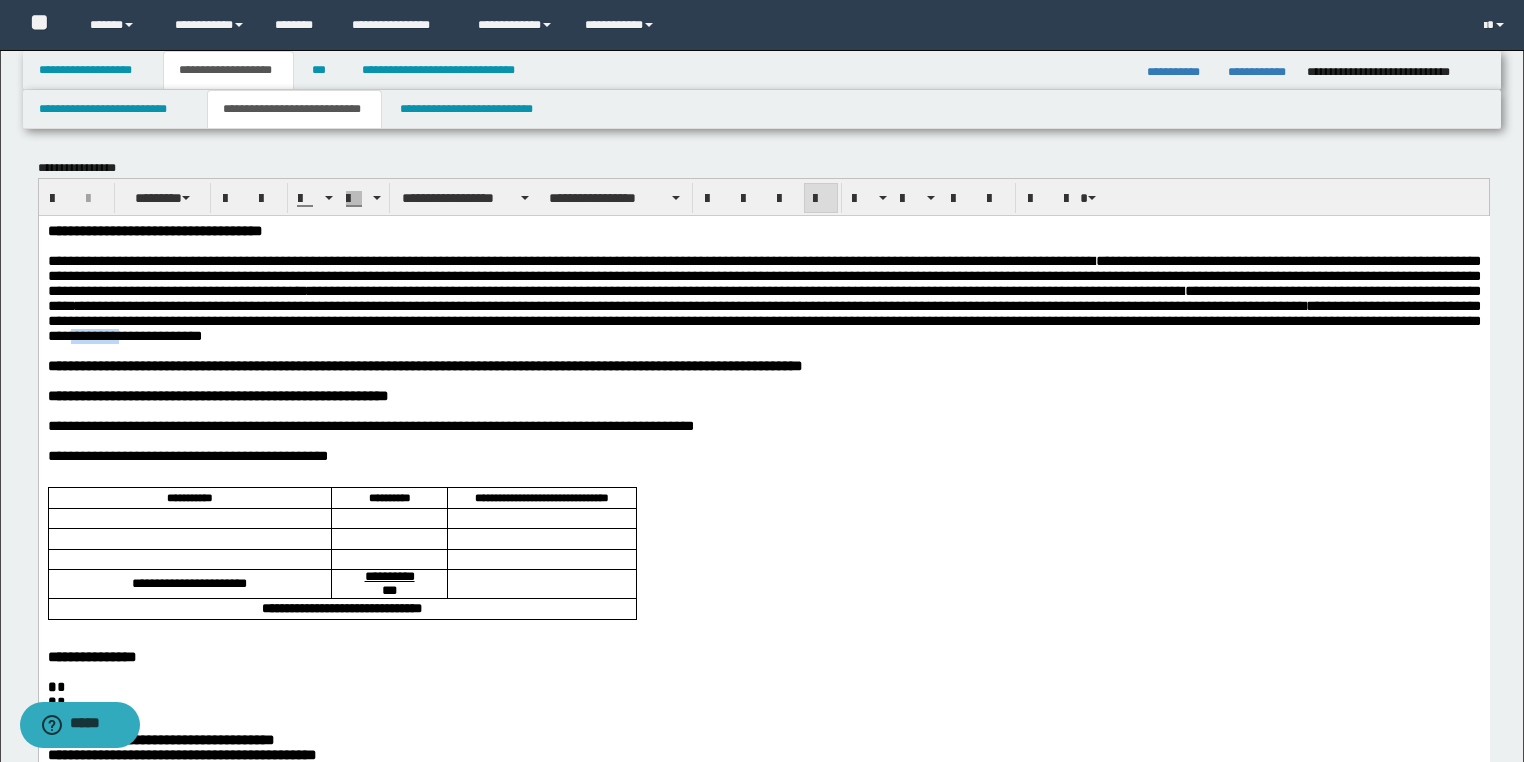 drag, startPoint x: 224, startPoint y: 348, endPoint x: 164, endPoint y: 349, distance: 60.00833 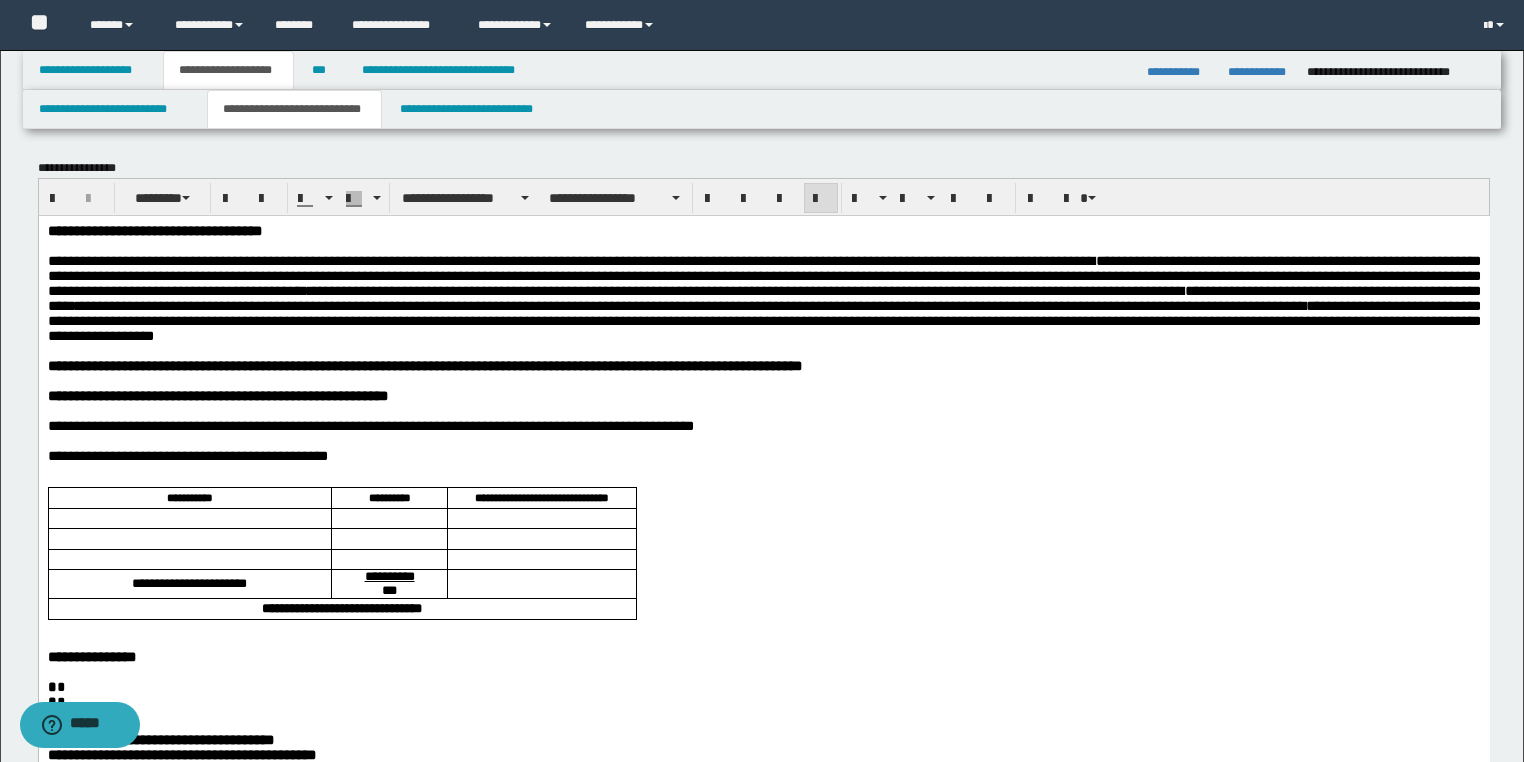 click on "**********" at bounding box center (763, 297) 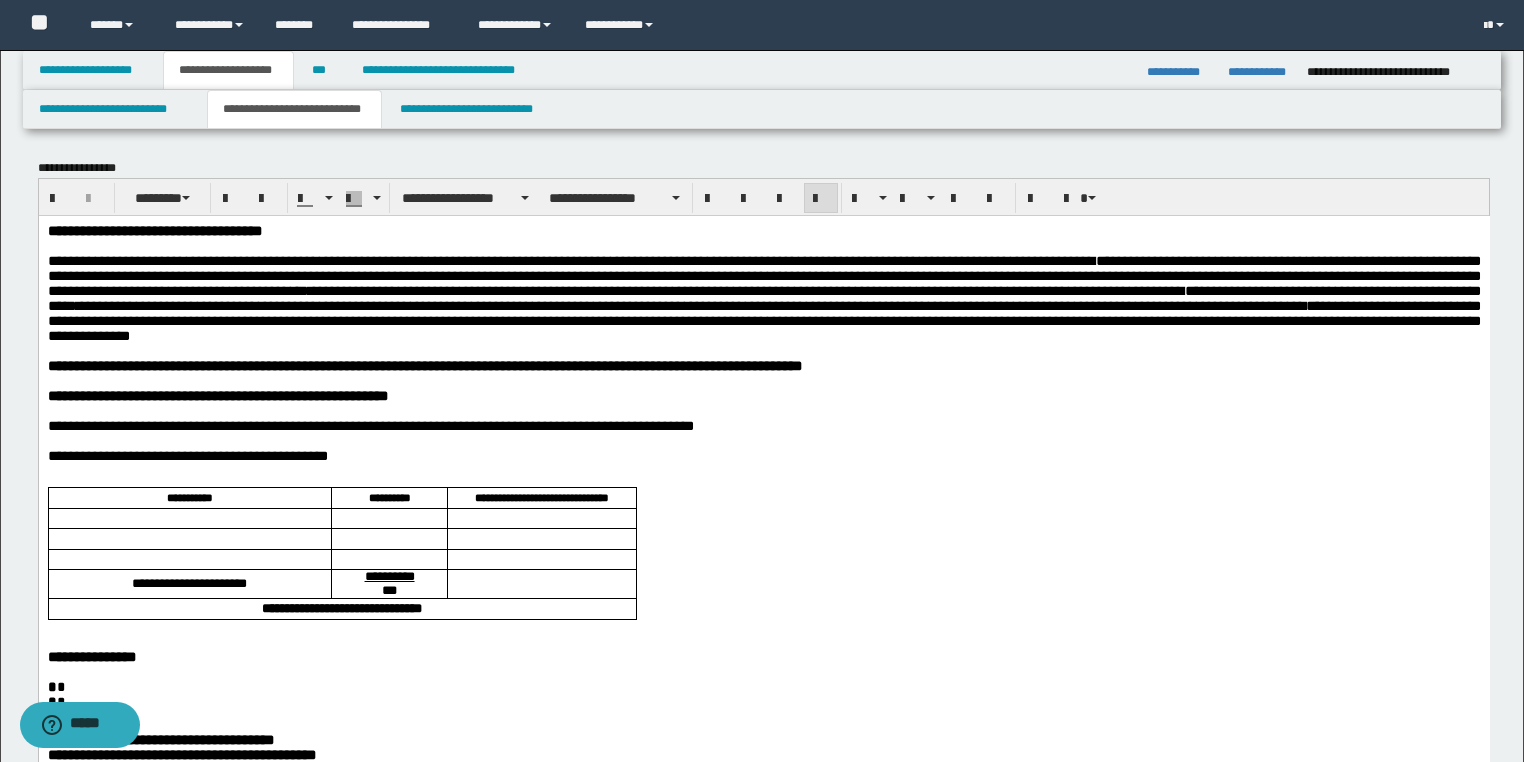 click on "**********" at bounding box center (763, 297) 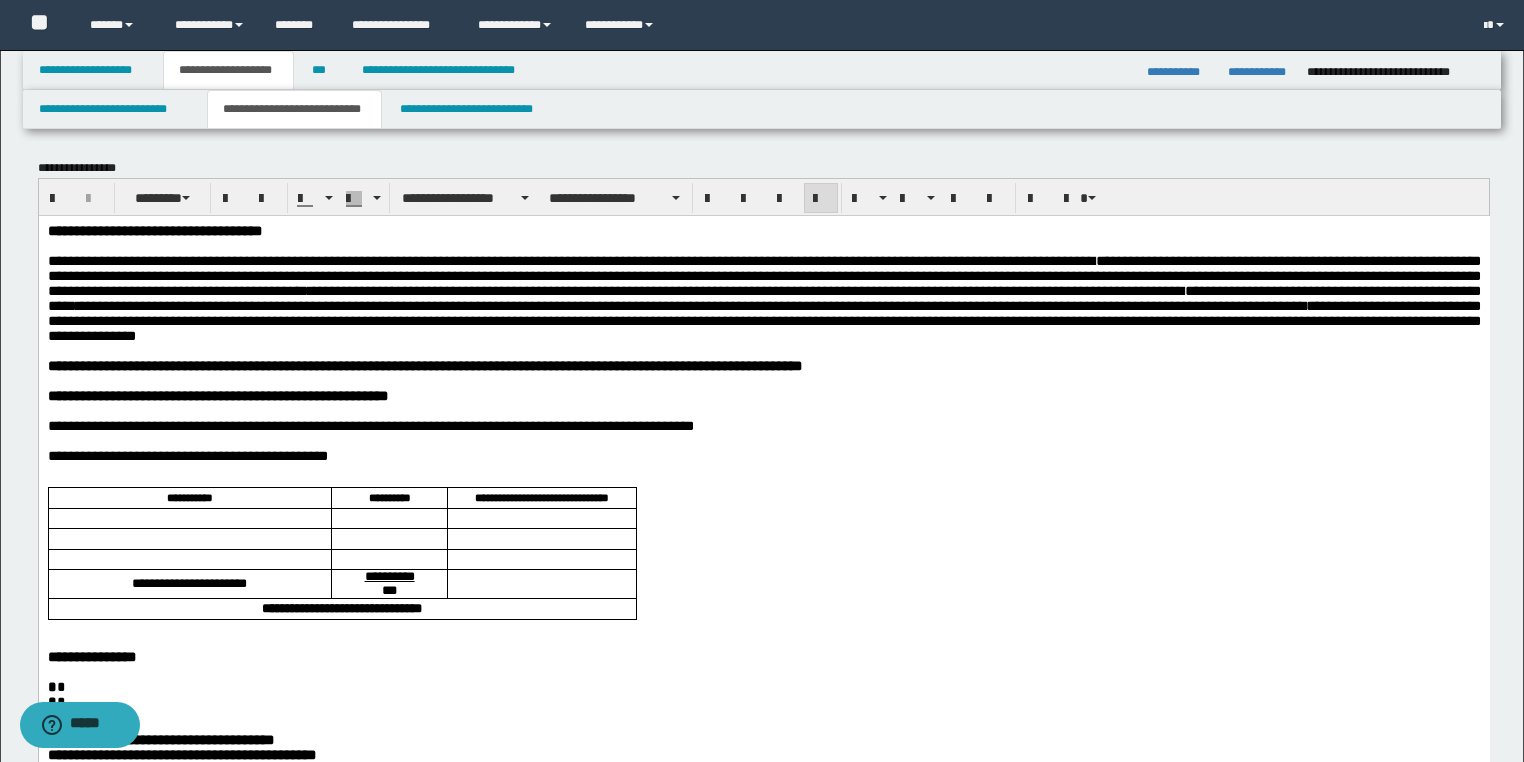 click on "**********" at bounding box center [763, 297] 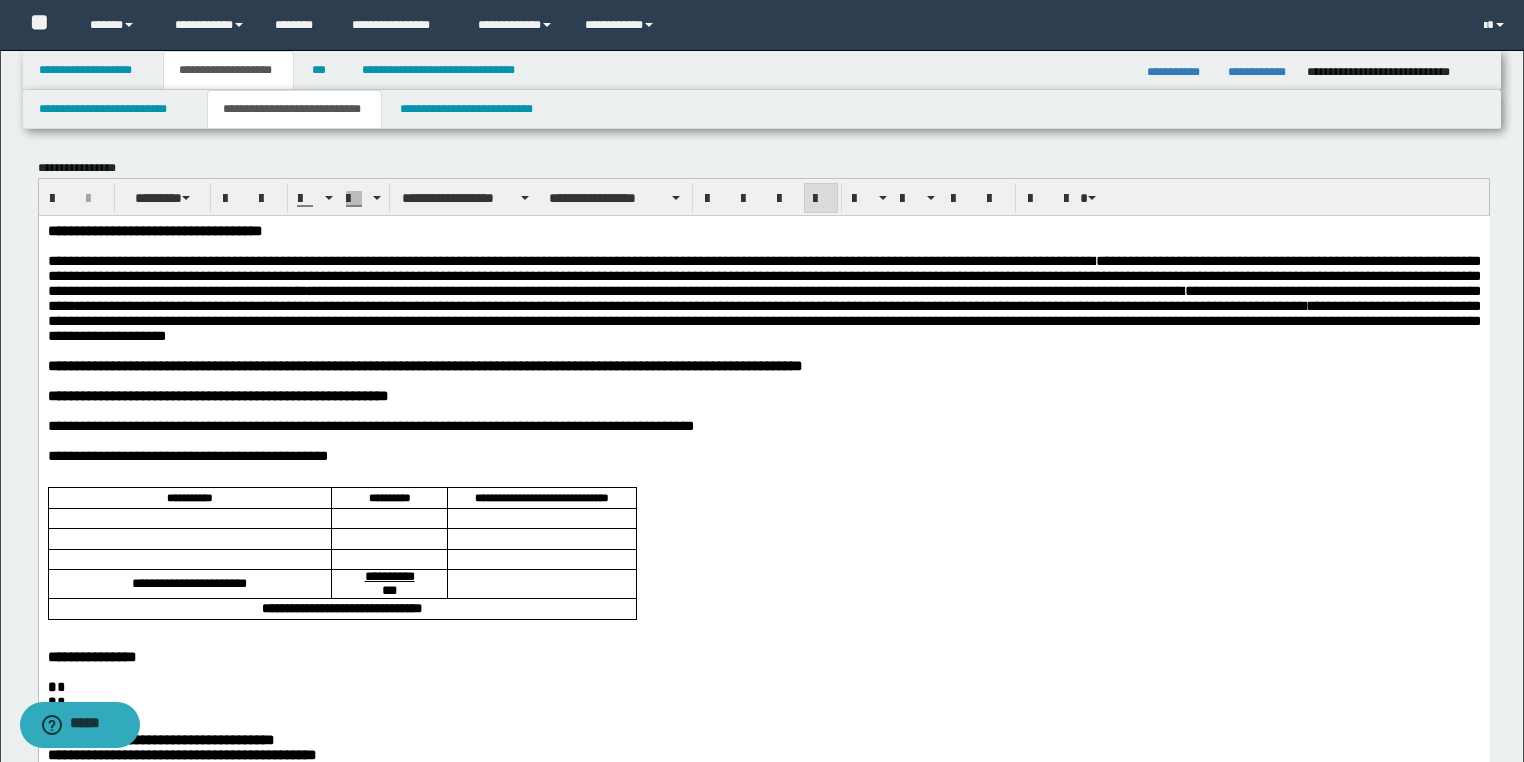 click on "**********" at bounding box center [763, 297] 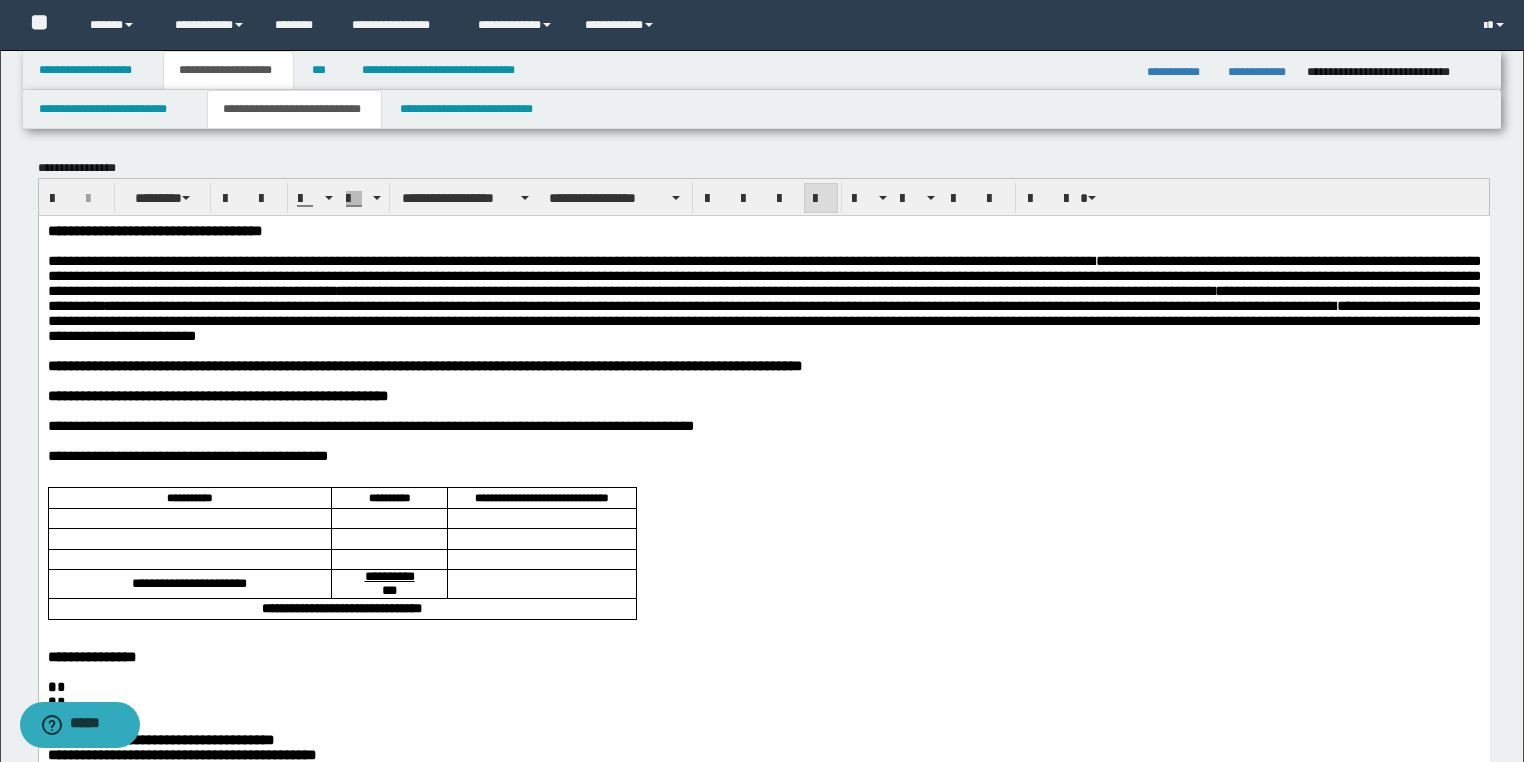 click on "**********" at bounding box center [763, 297] 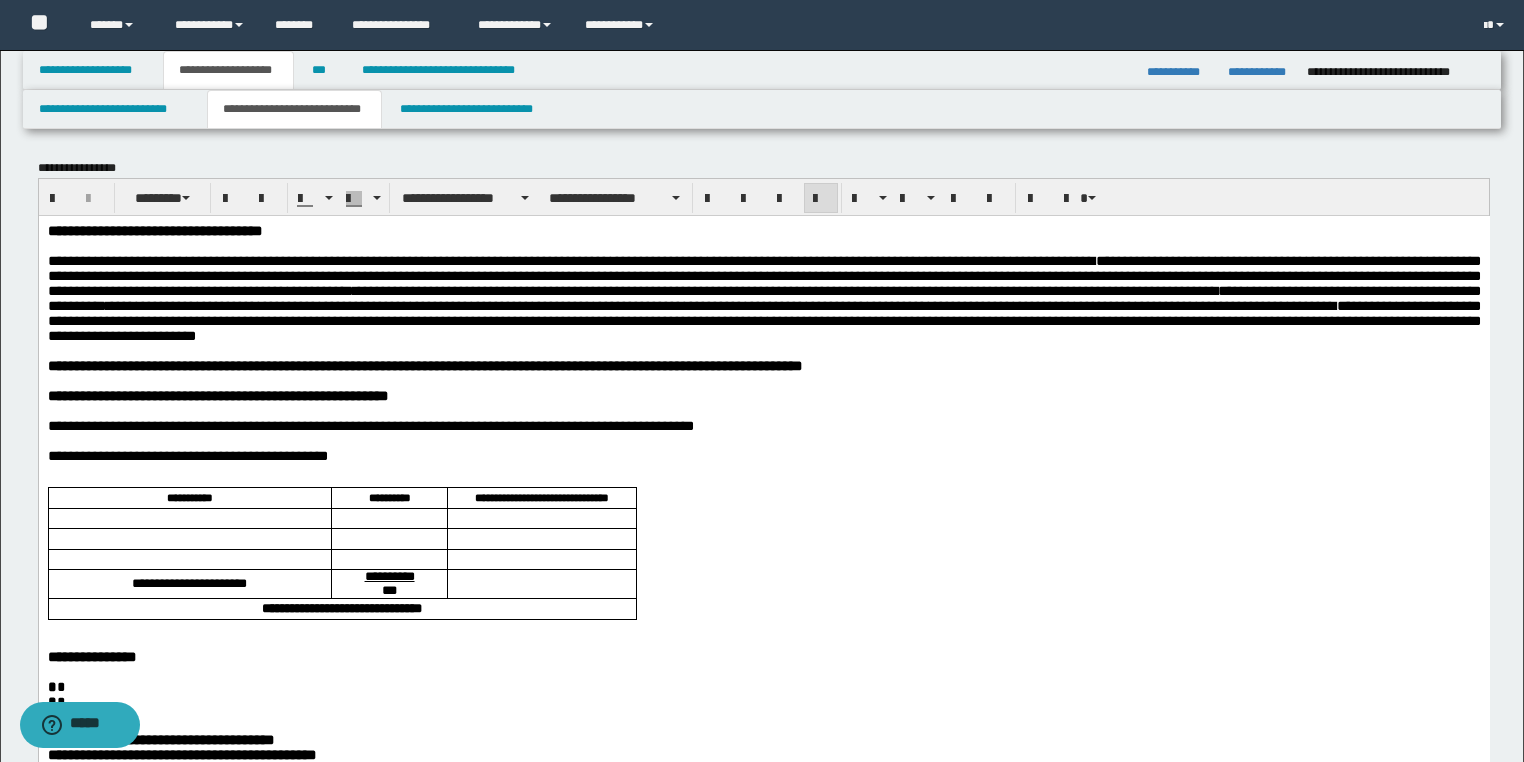 click on "**********" at bounding box center (763, 297) 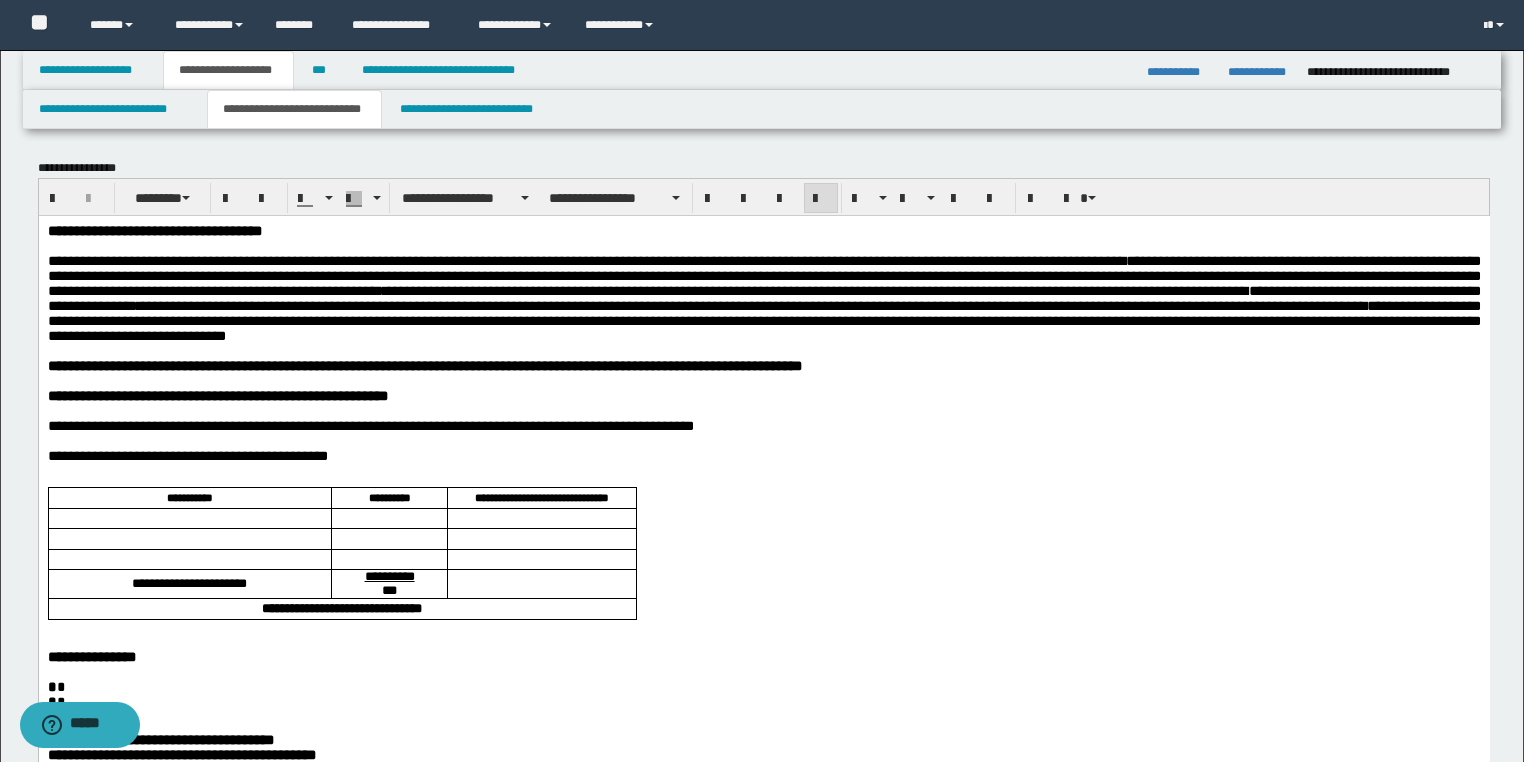 click on "**********" at bounding box center (763, 297) 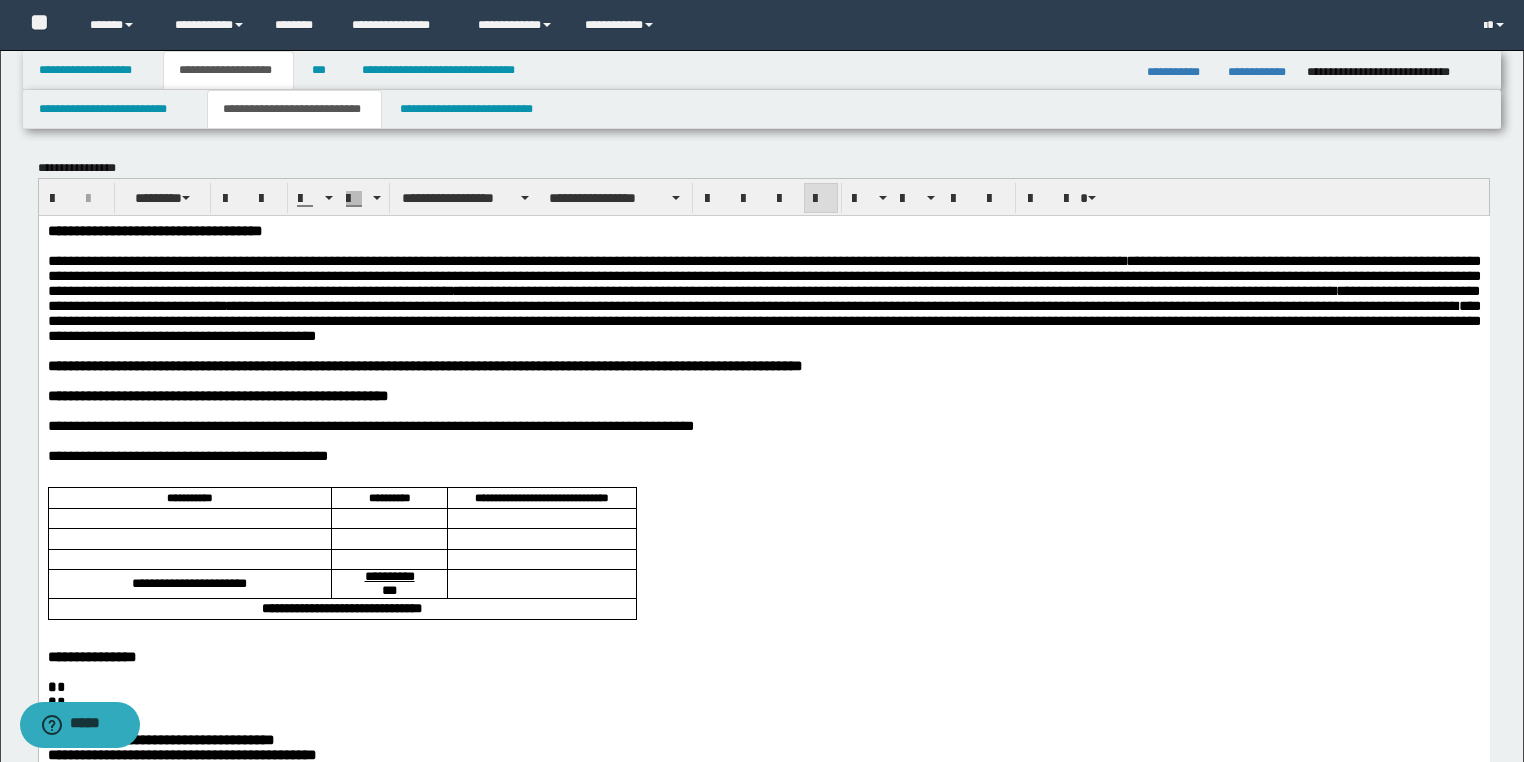click on "**********" at bounding box center [763, 298] 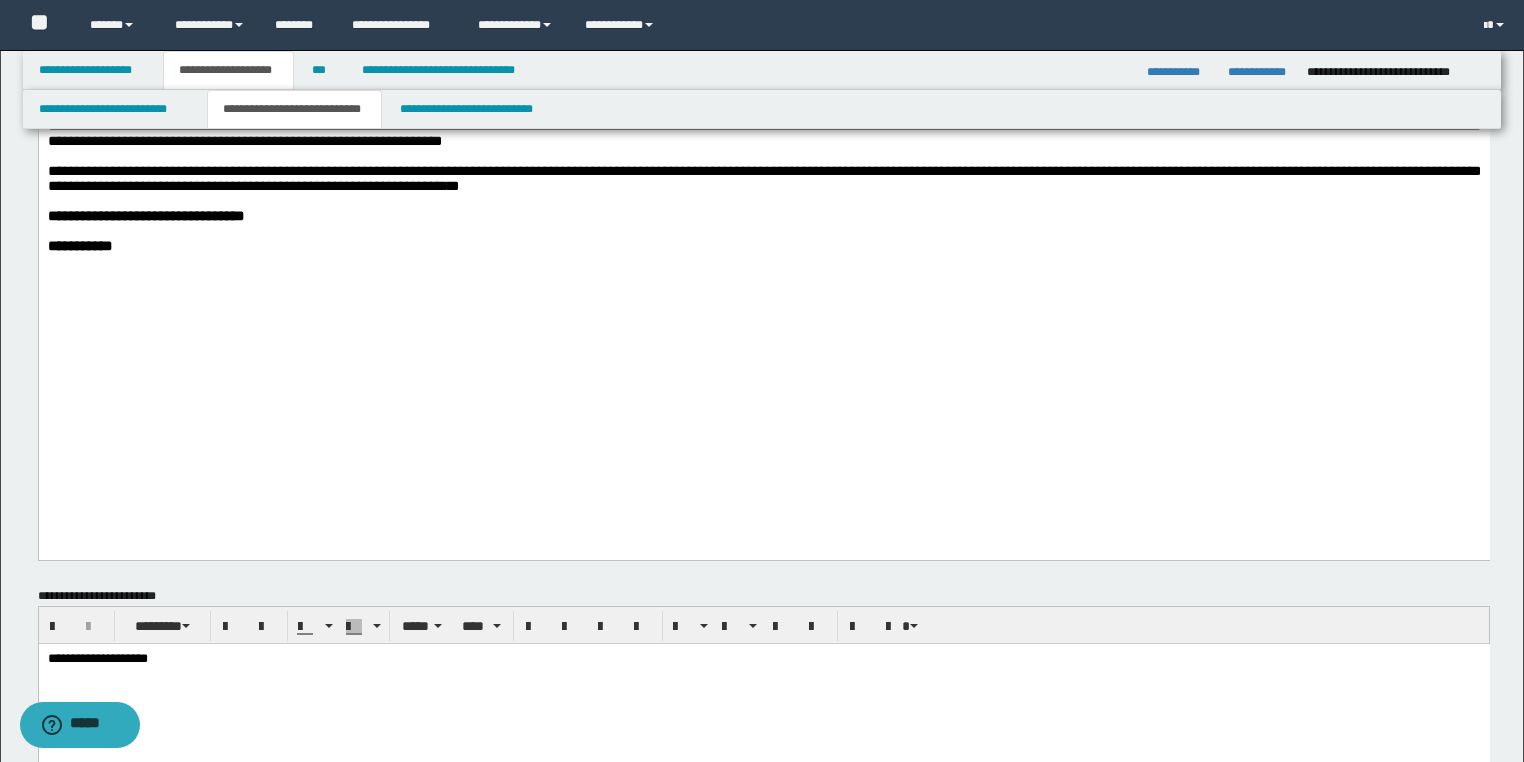 scroll, scrollTop: 1760, scrollLeft: 0, axis: vertical 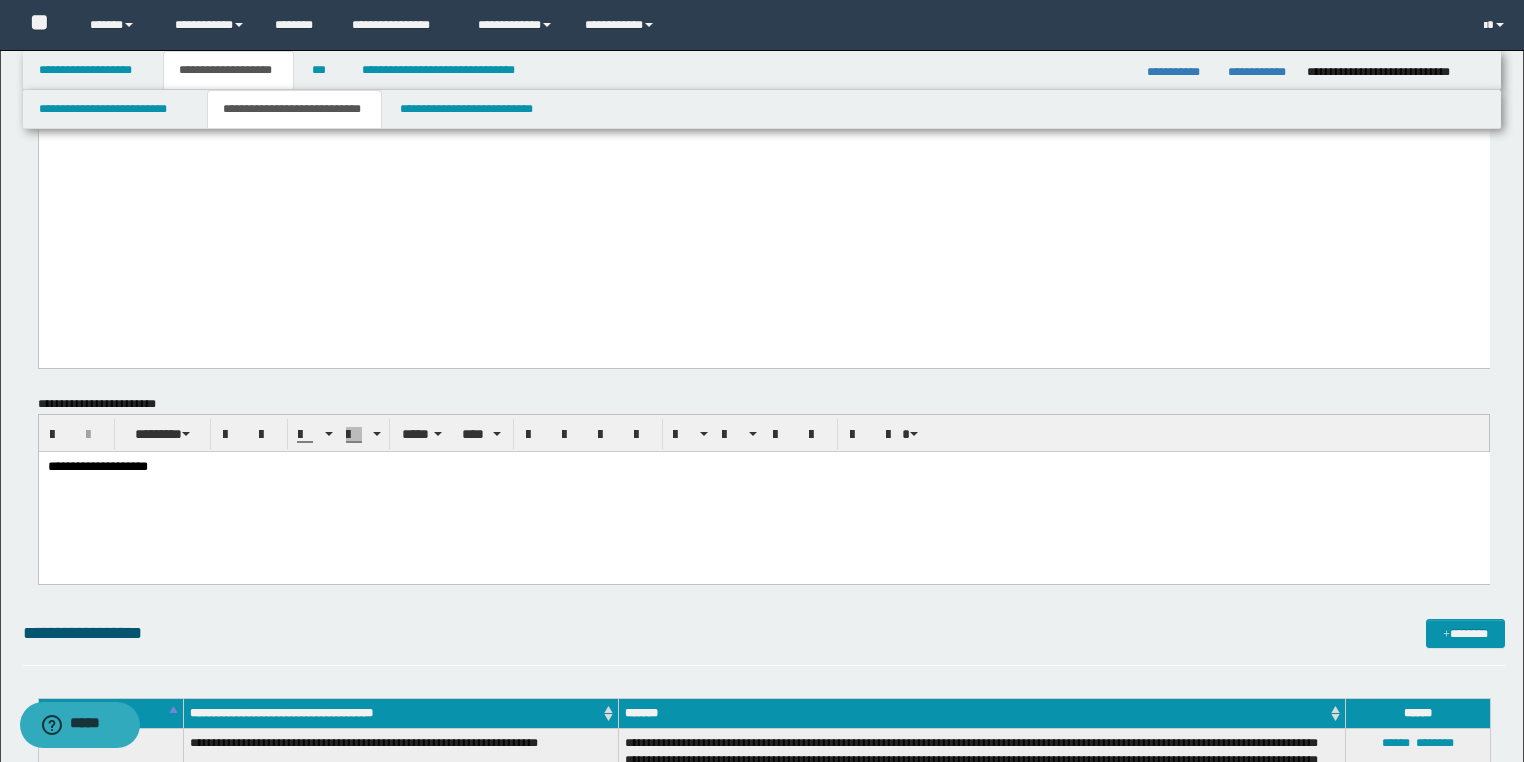 click at bounding box center [763, 39] 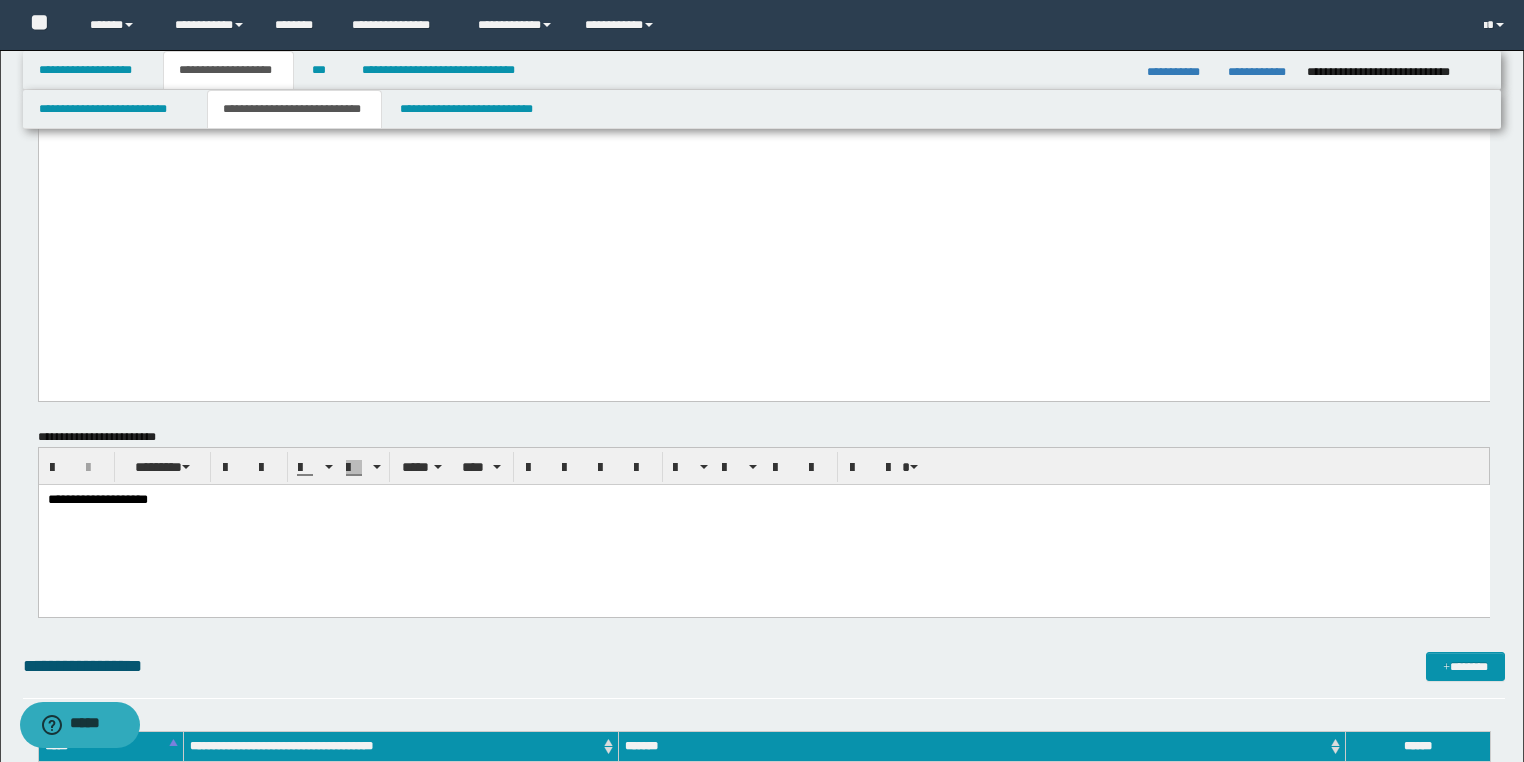 drag, startPoint x: 185, startPoint y: 249, endPoint x: 171, endPoint y: 249, distance: 14 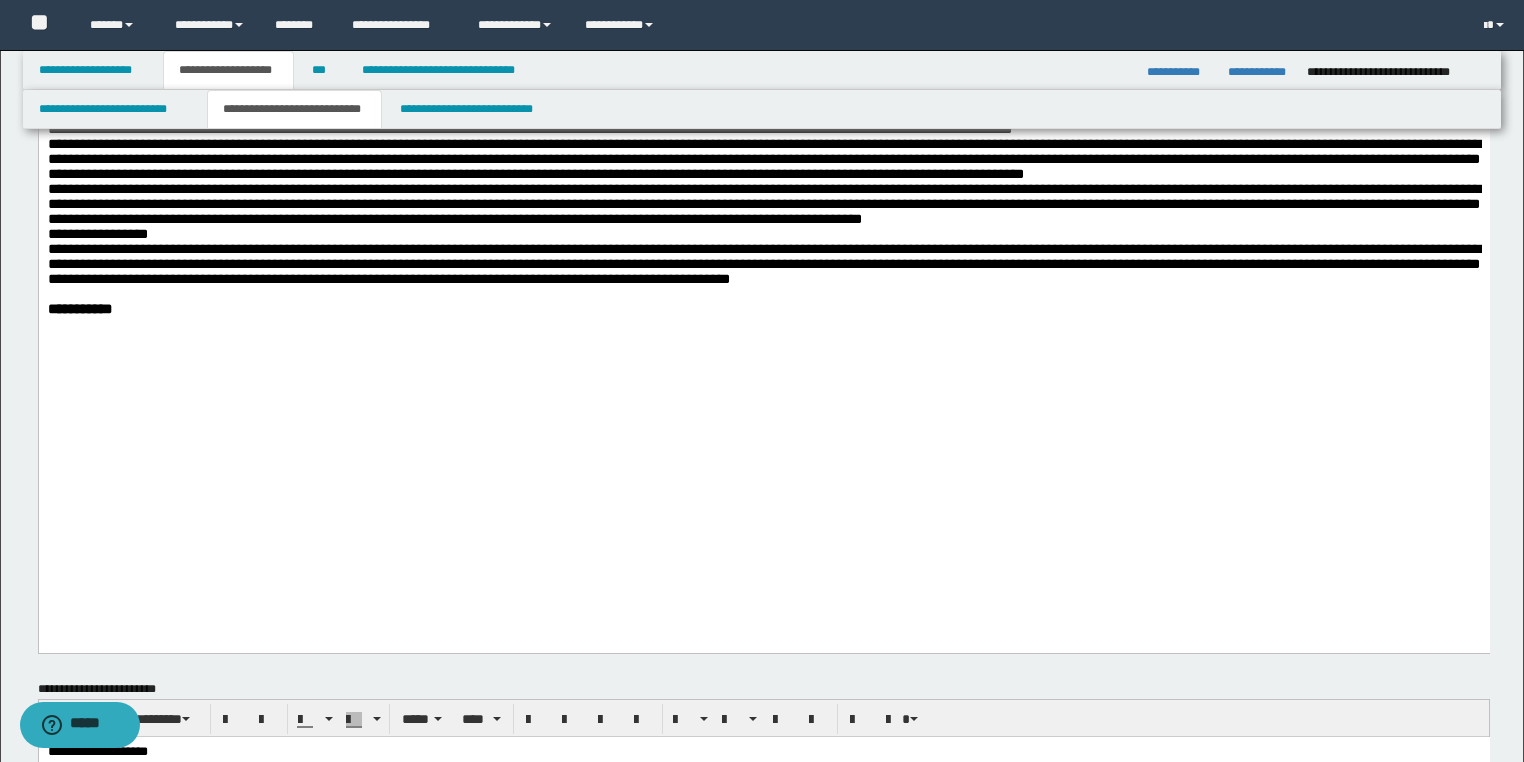 click on "**********" at bounding box center [763, 166] 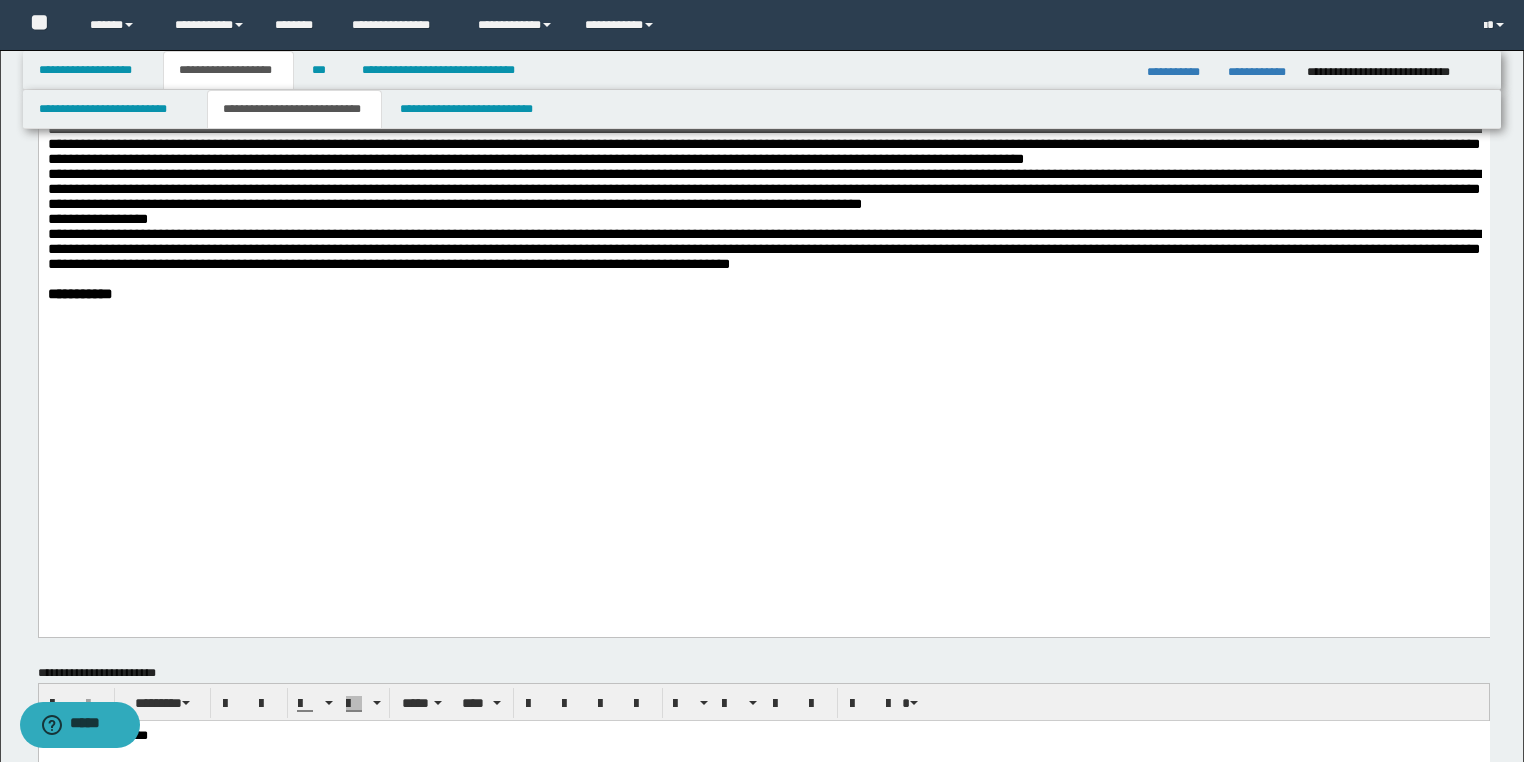 click on "**********" at bounding box center [763, -592] 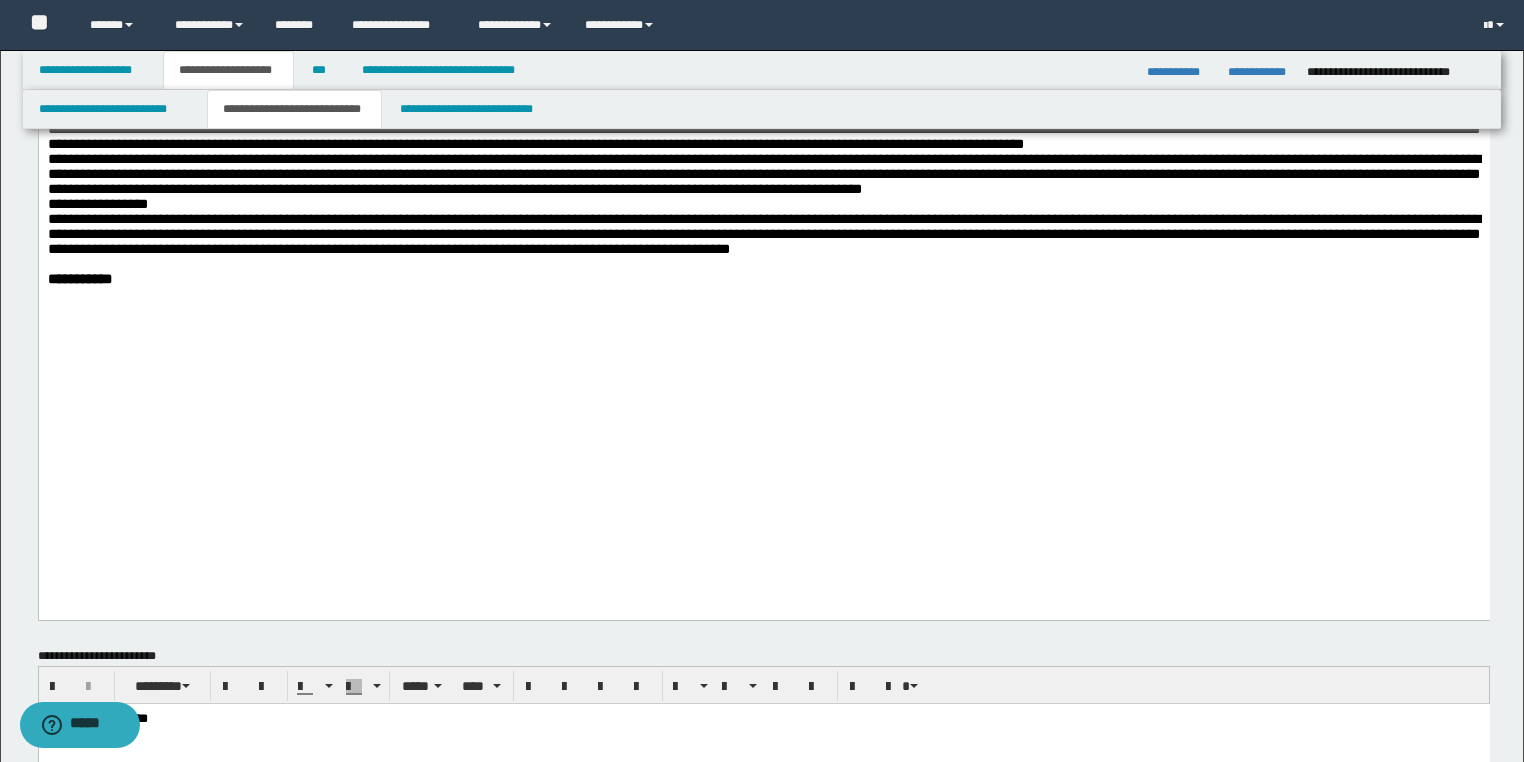 click on "**********" at bounding box center (763, 151) 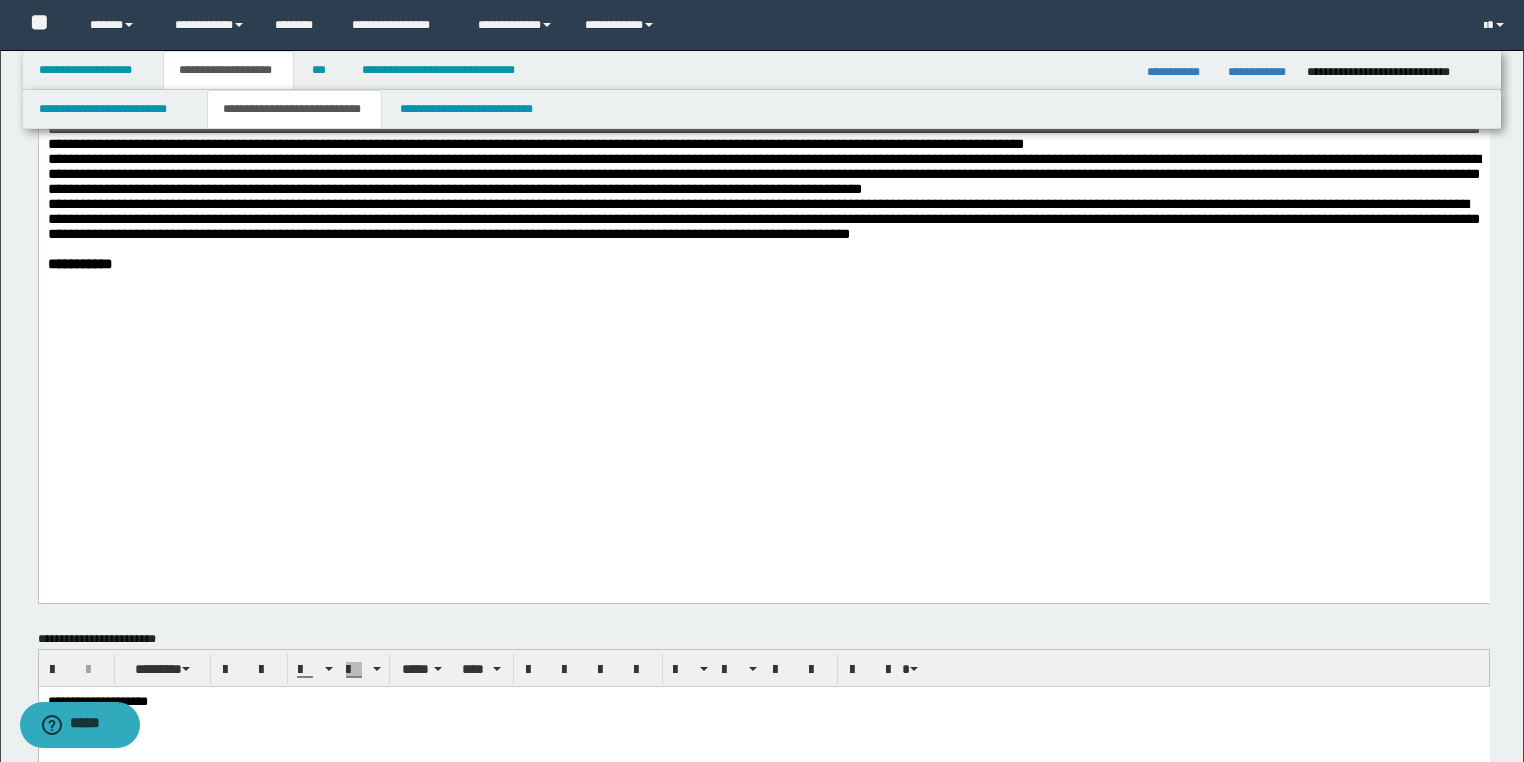 click on "**********" at bounding box center (763, -607) 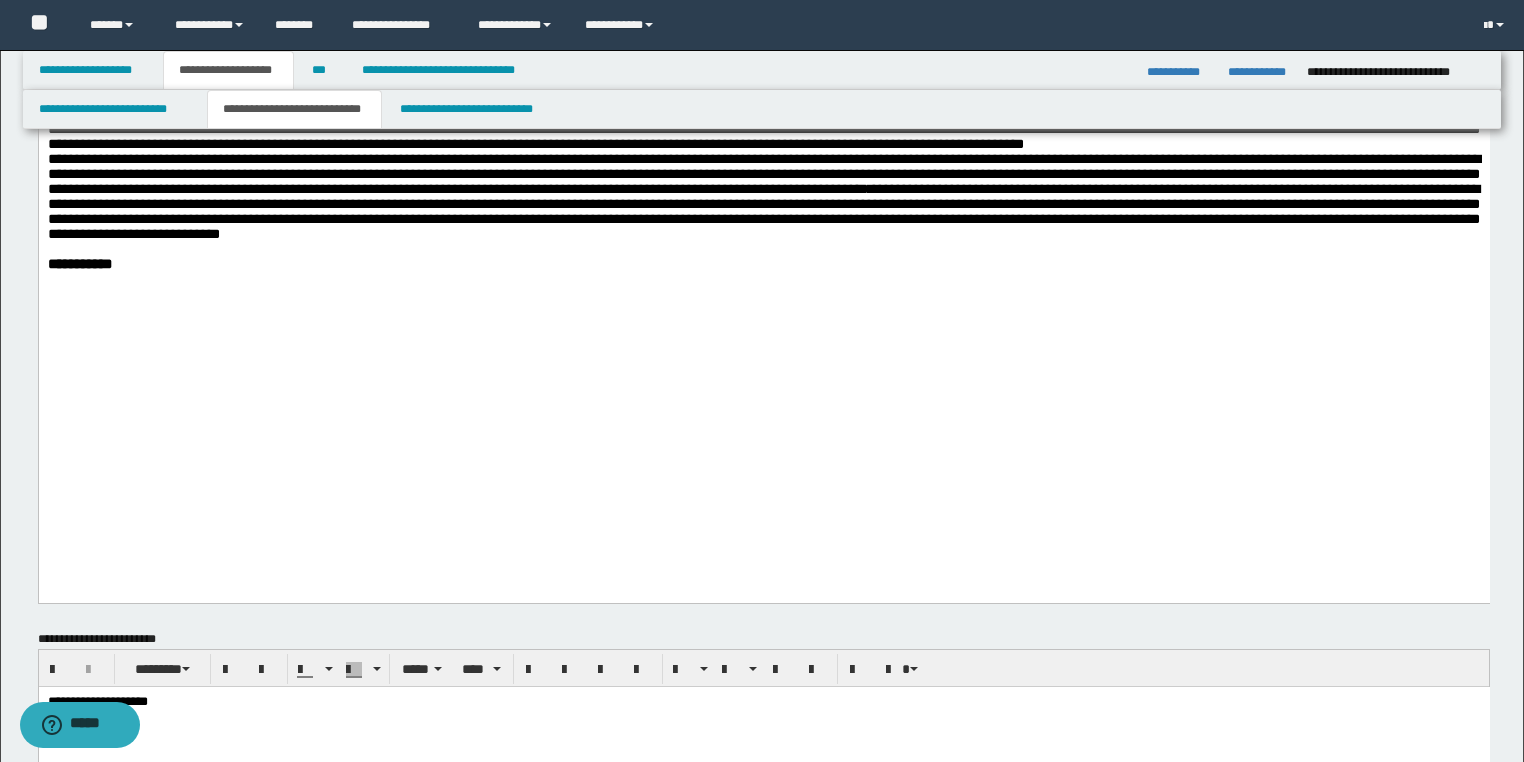 click on "**********" at bounding box center [763, -607] 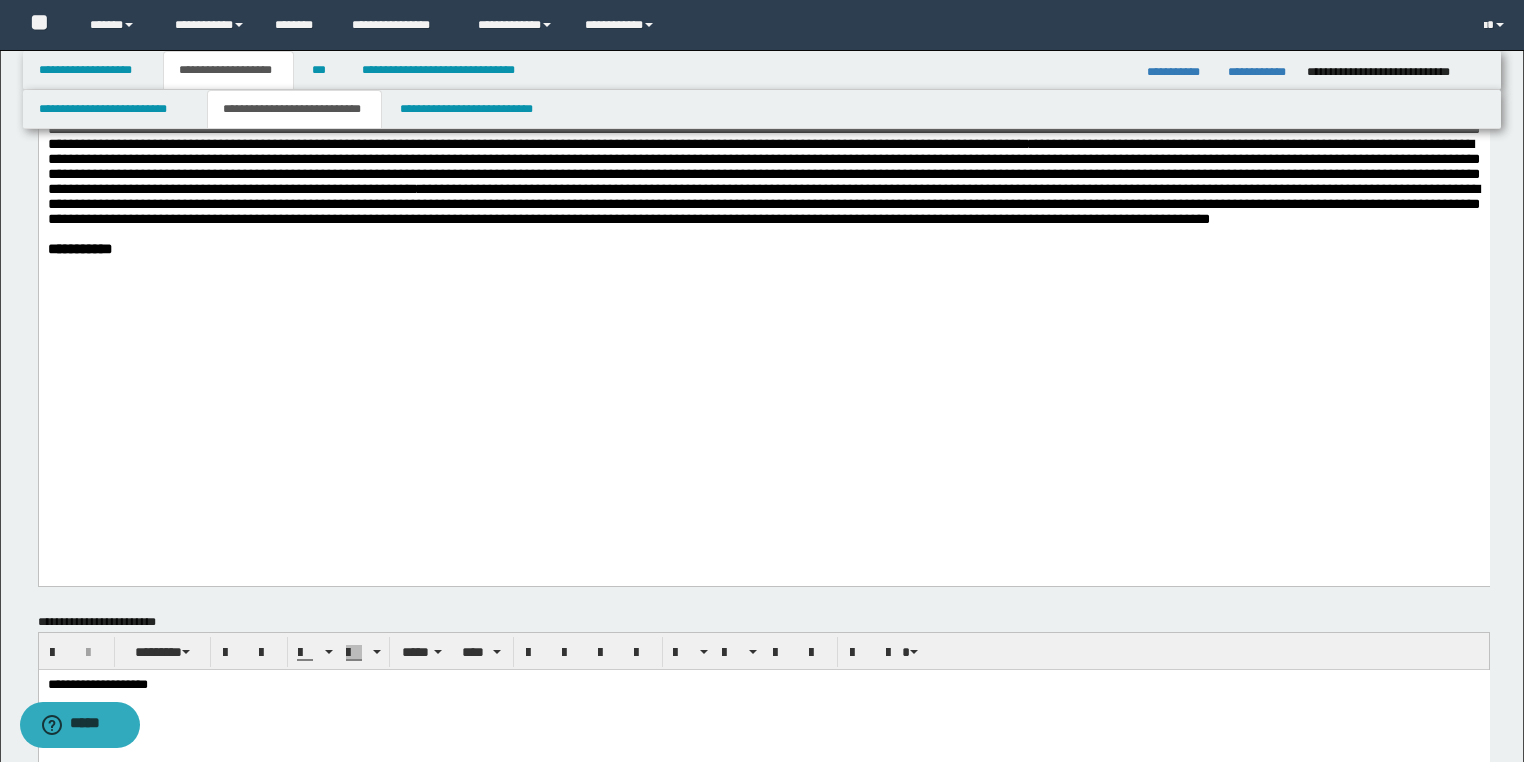 click on "**********" at bounding box center [763, 137] 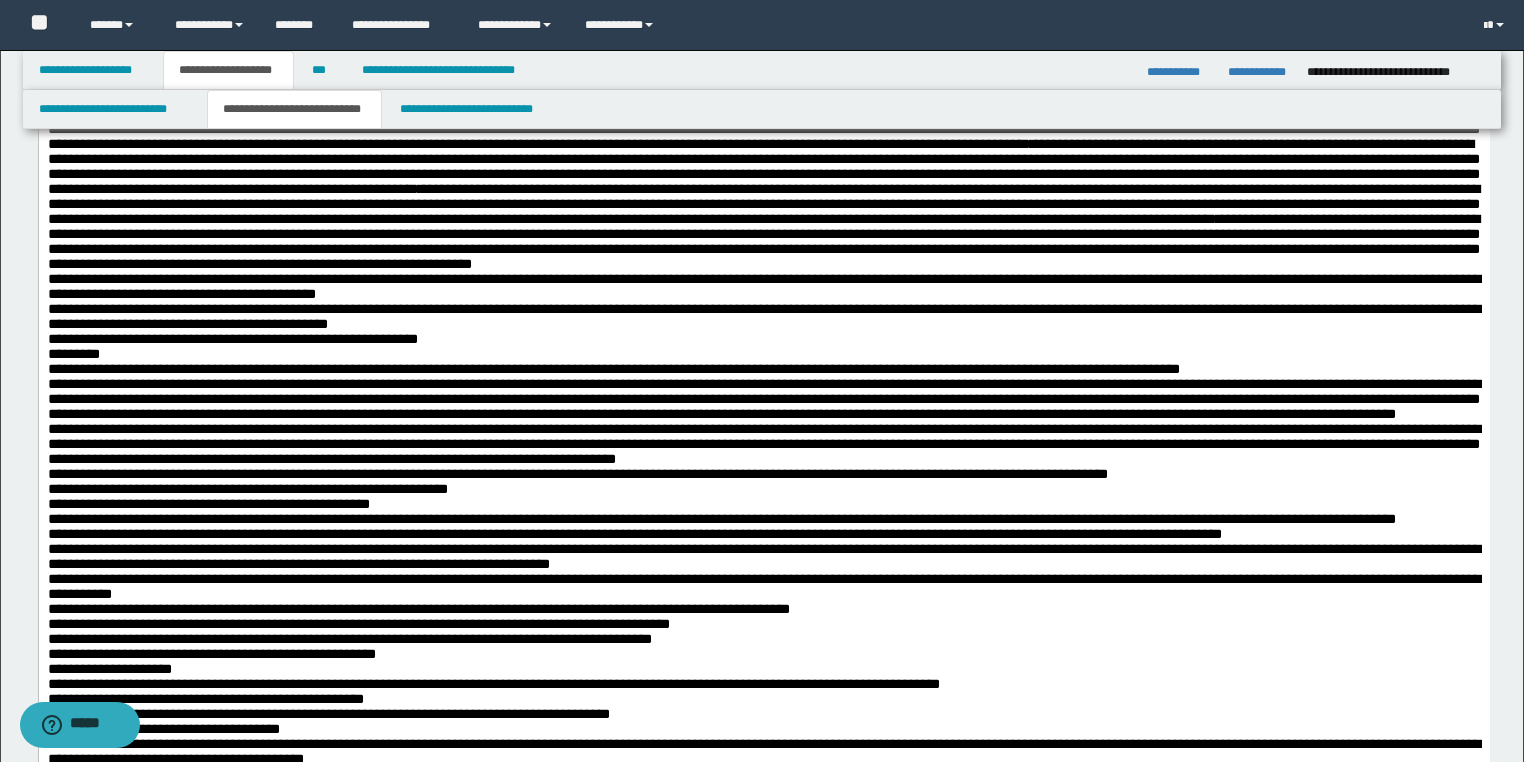 click on "**********" at bounding box center [763, -345] 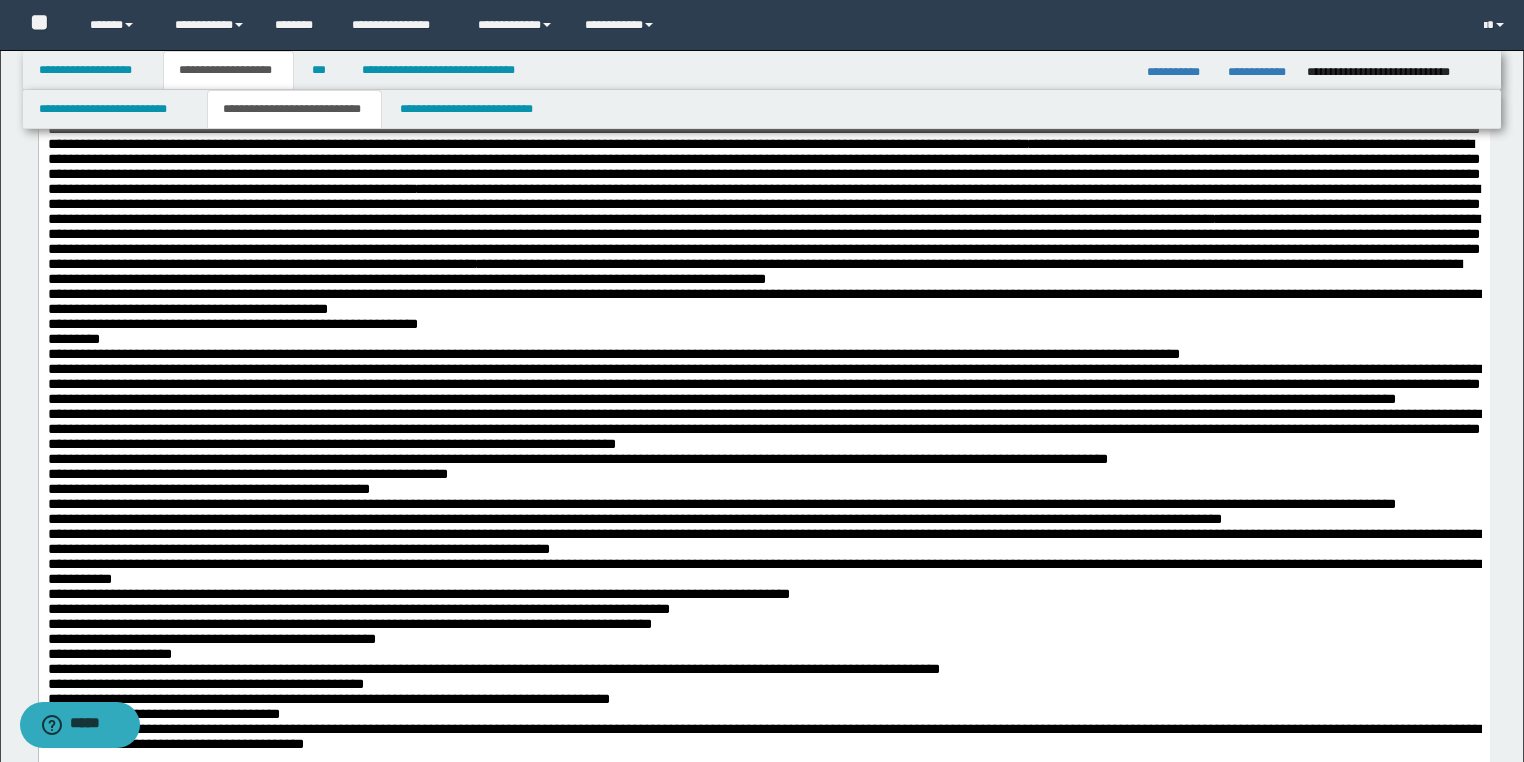 click on "**********" at bounding box center [763, 399] 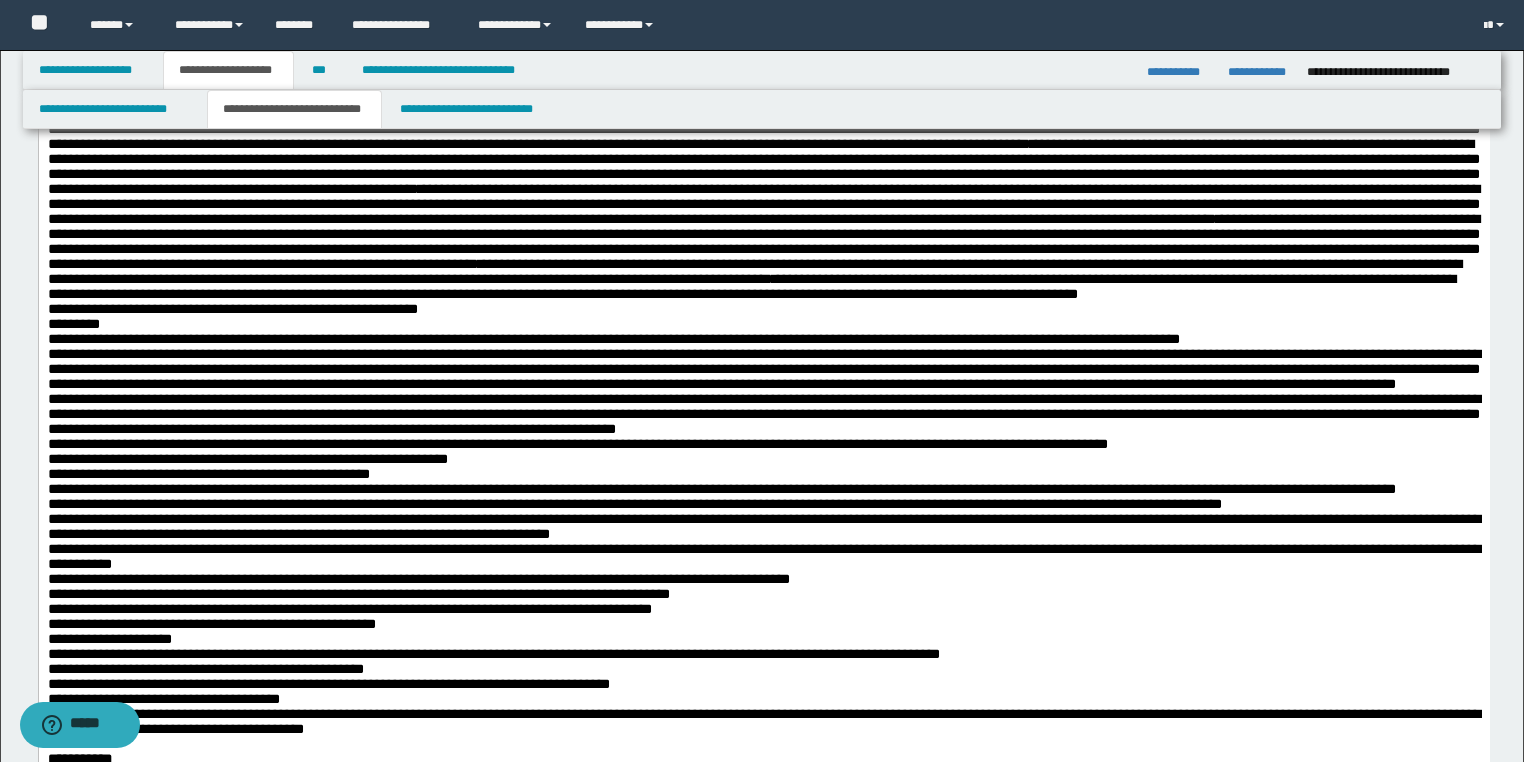 click on "**********" at bounding box center (763, 391) 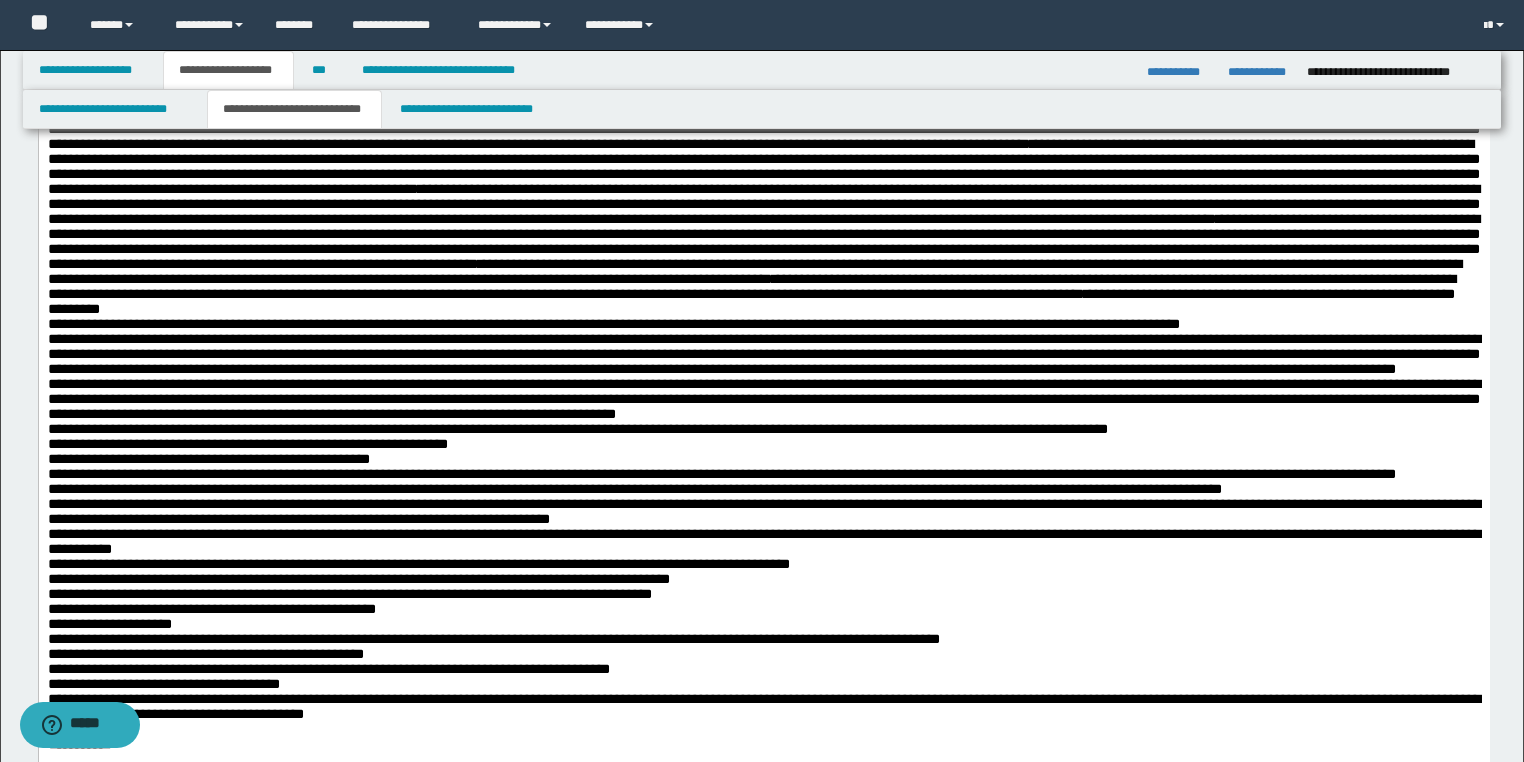 click on "**********" at bounding box center [763, 384] 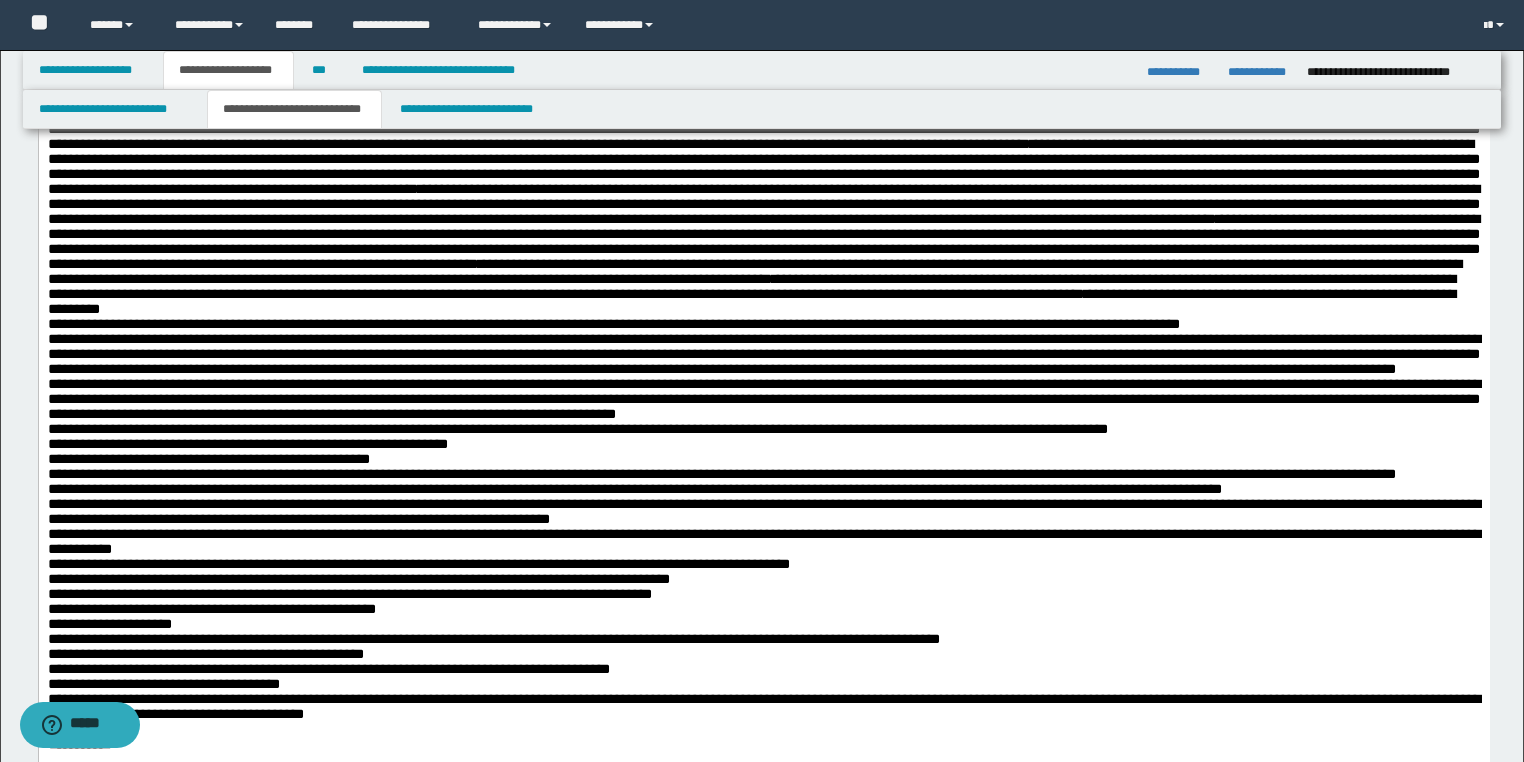 click on "**********" at bounding box center (763, 384) 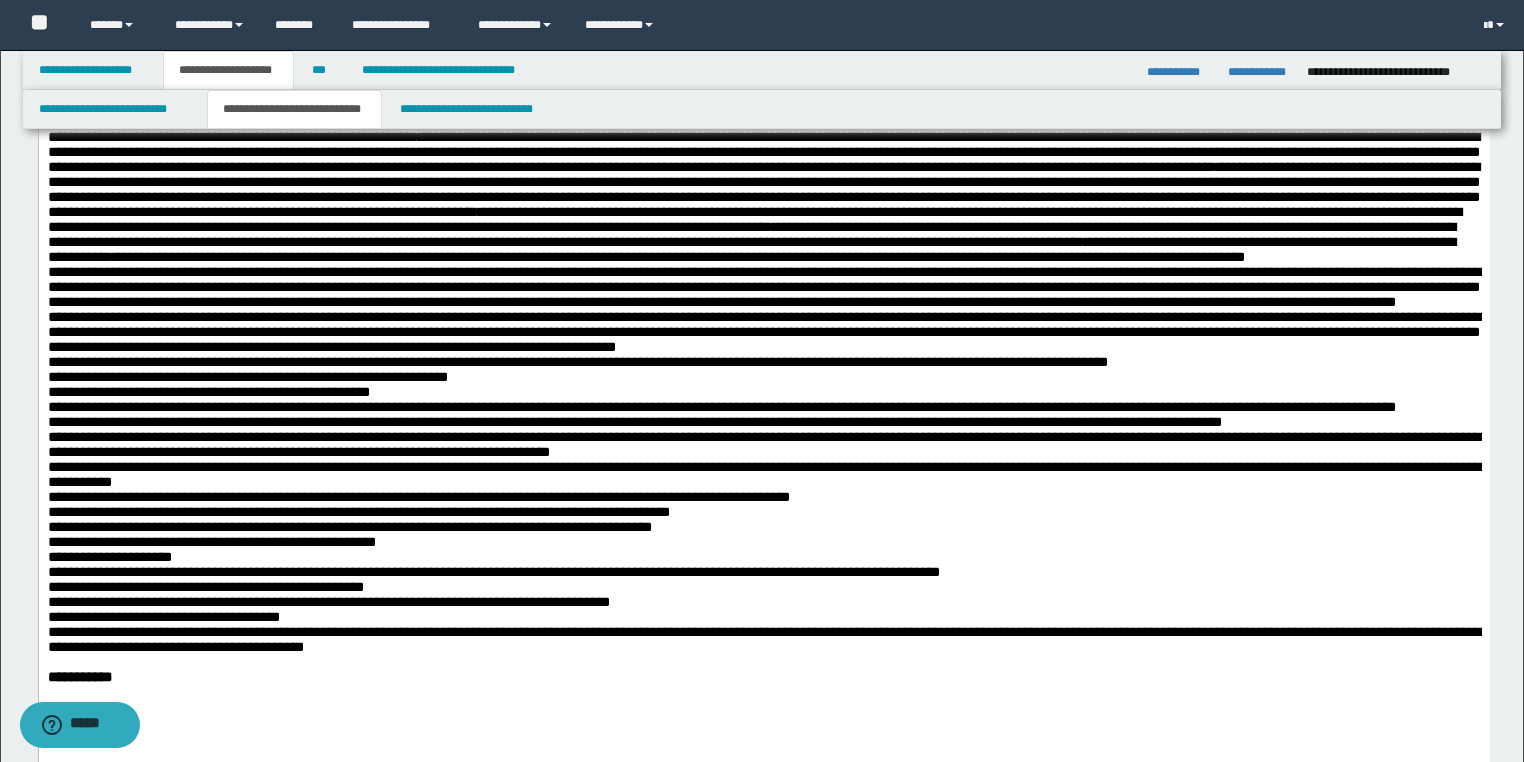 scroll, scrollTop: 1840, scrollLeft: 0, axis: vertical 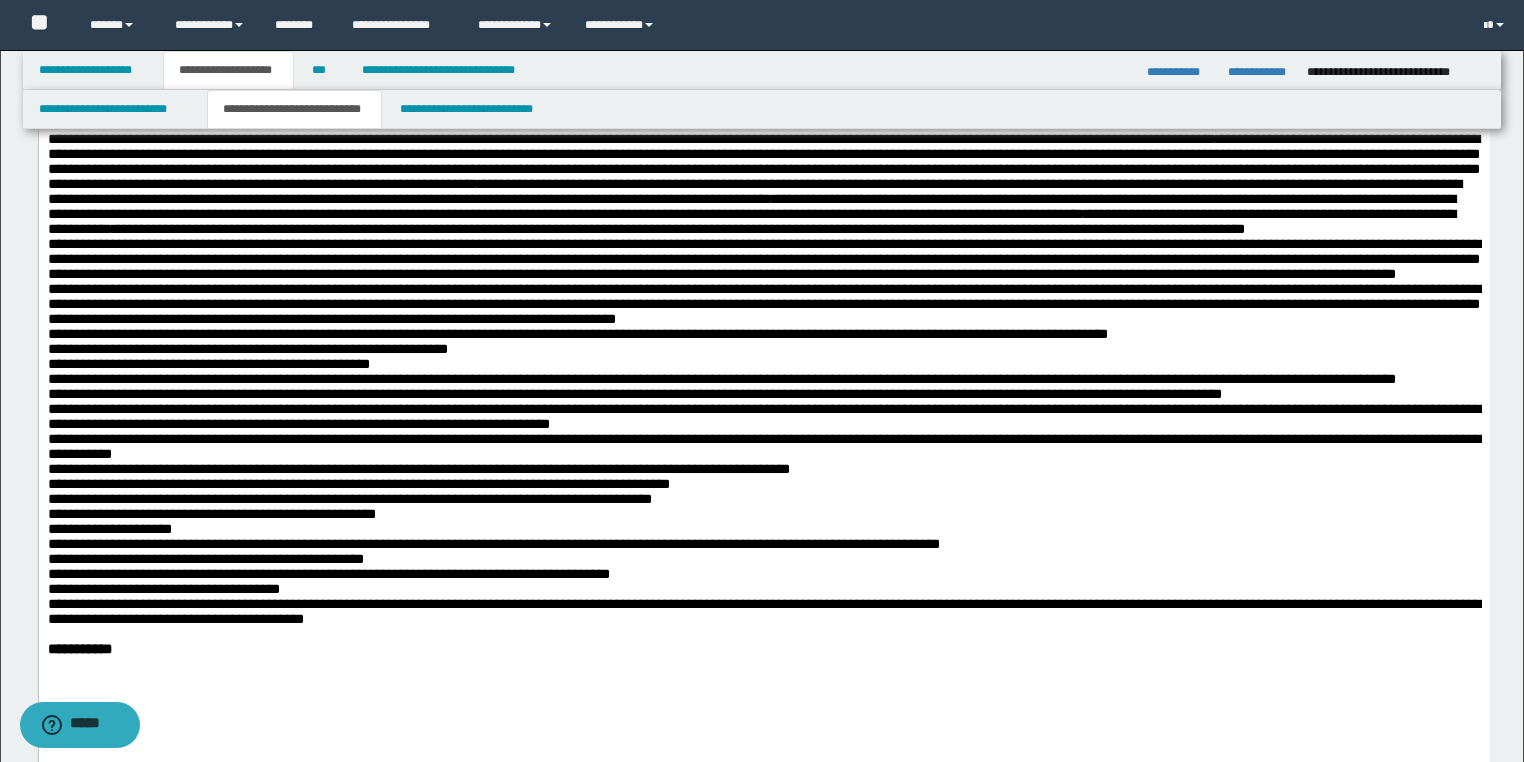 click on "**********" at bounding box center (763, 296) 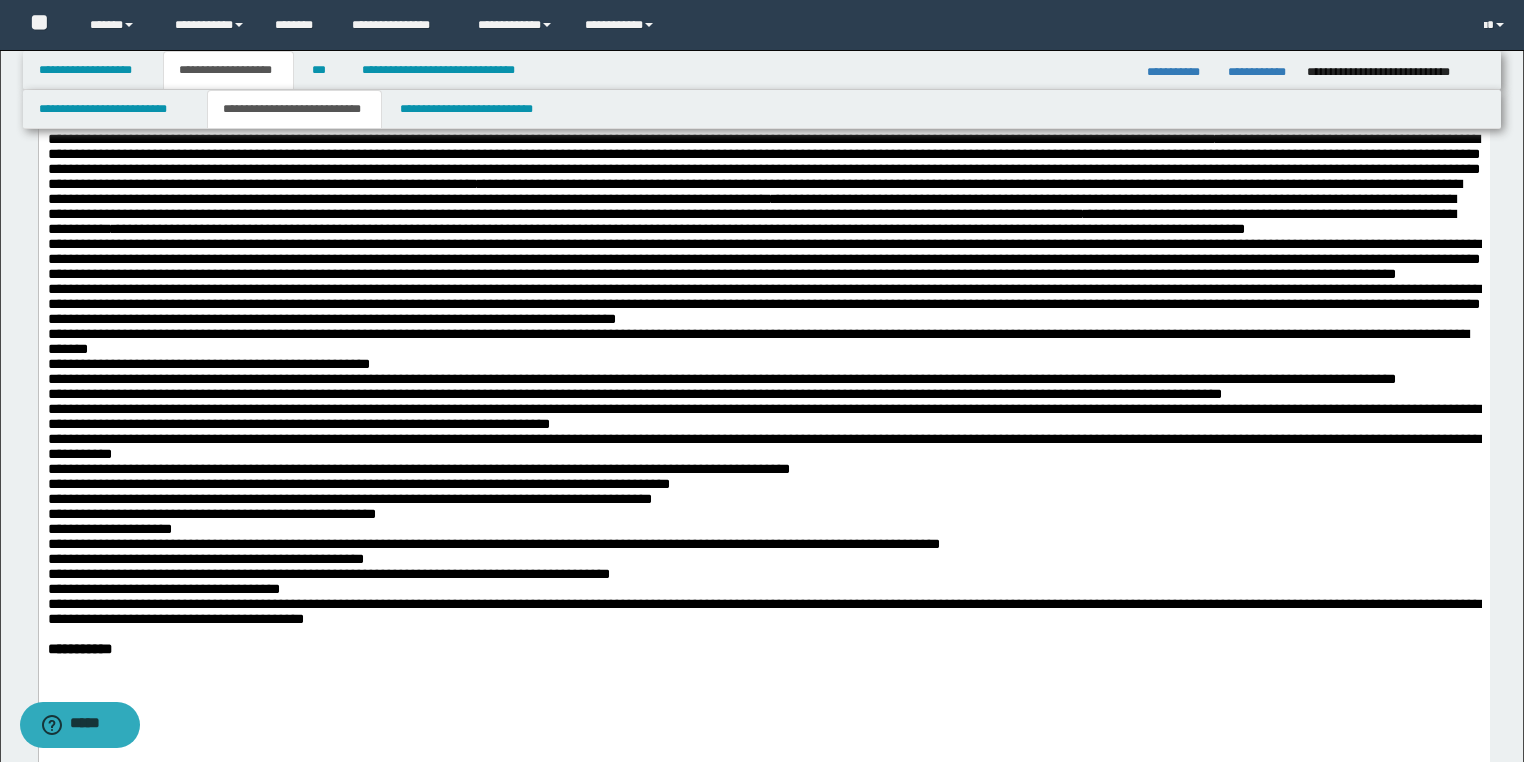 click on "**********" at bounding box center [763, -455] 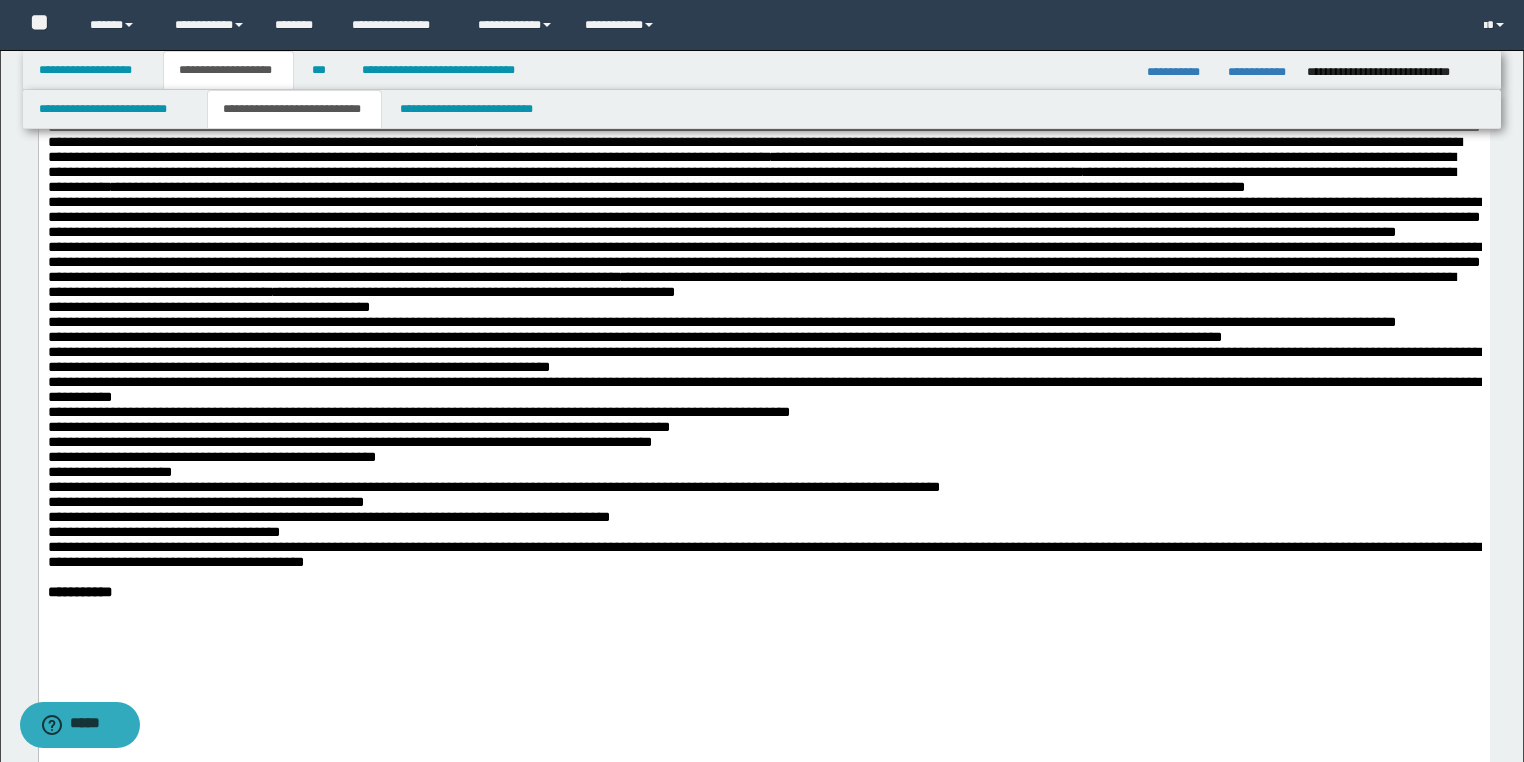 scroll, scrollTop: 1920, scrollLeft: 0, axis: vertical 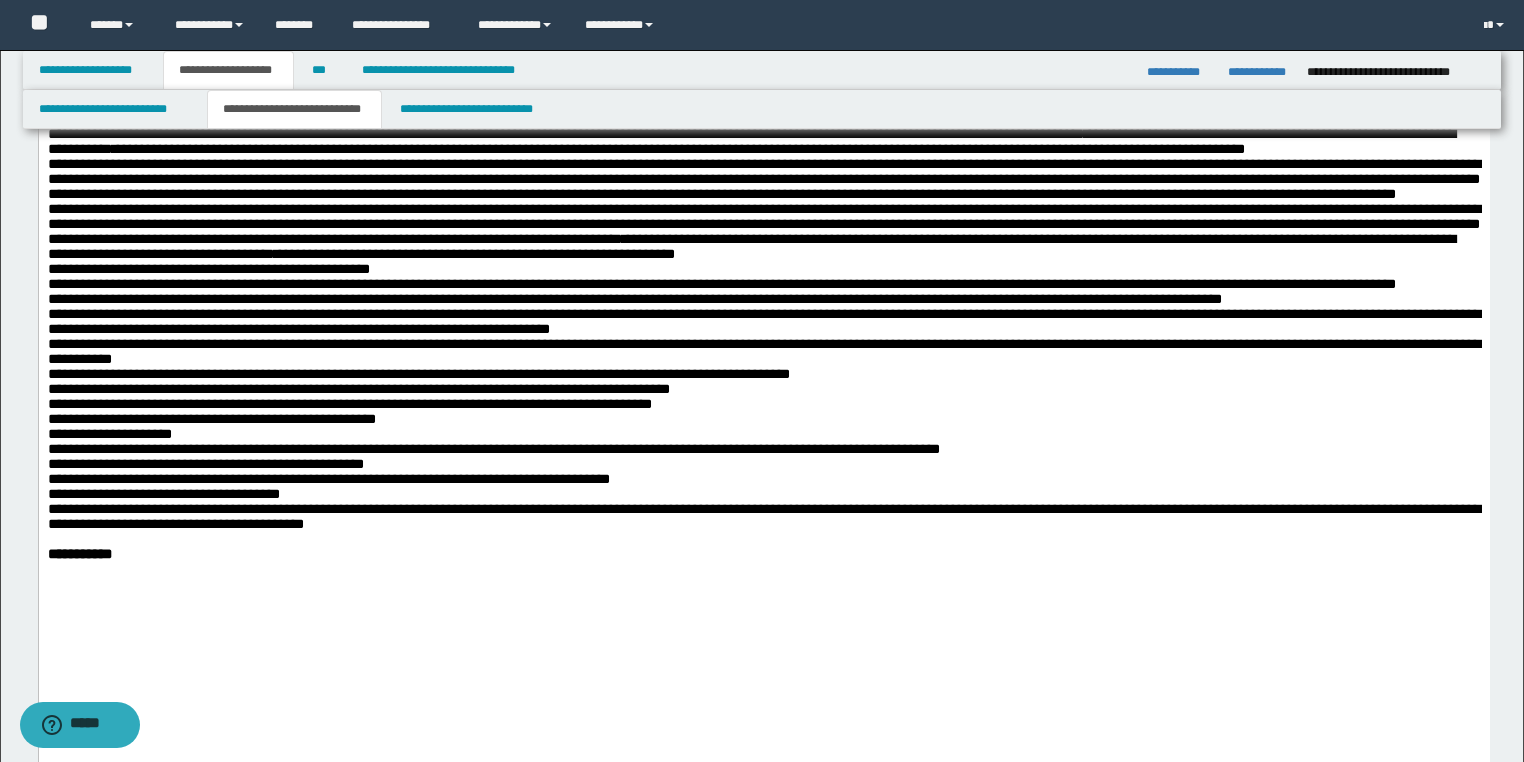 click on "**********" at bounding box center (763, -542) 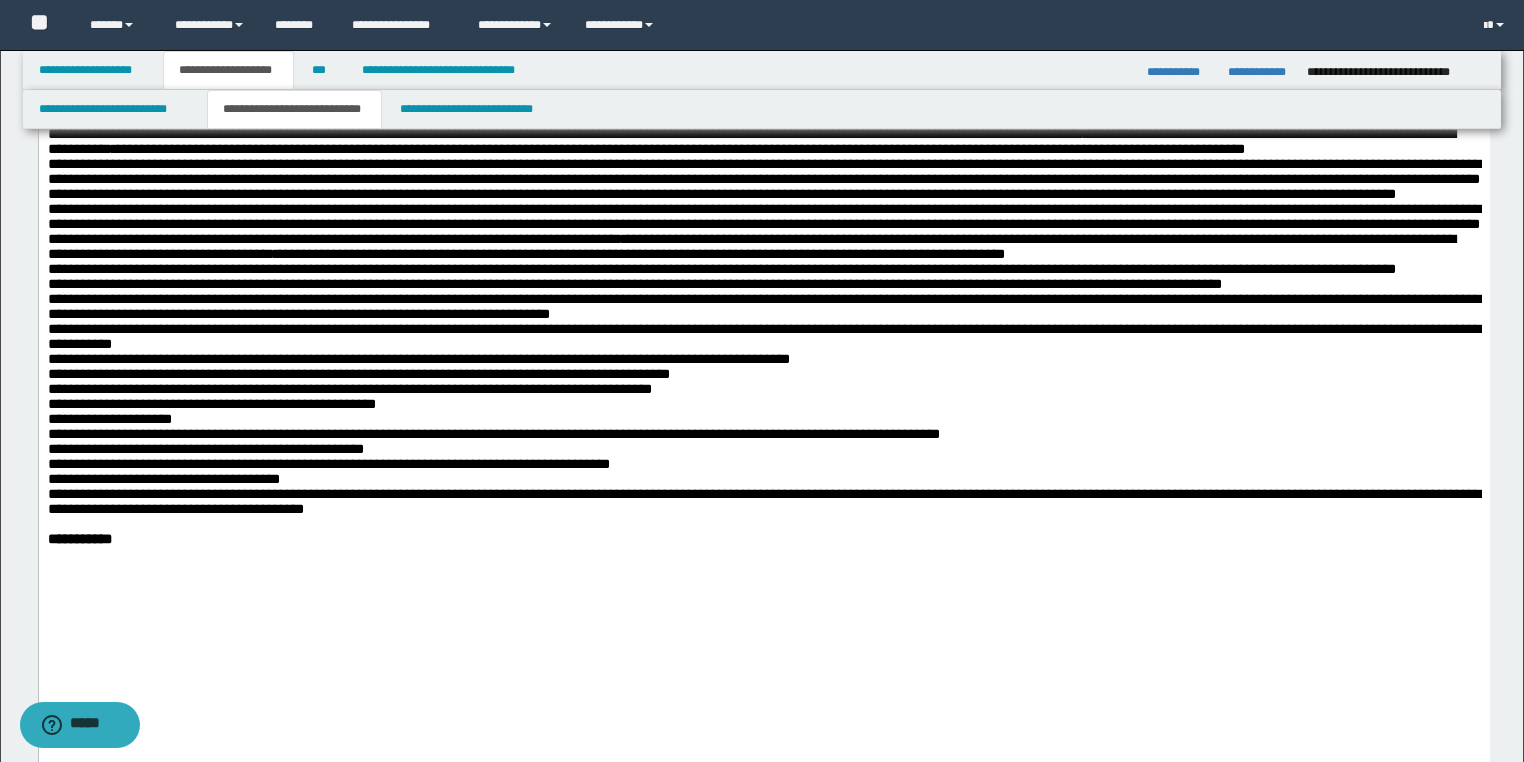 click on "**********" at bounding box center (763, 201) 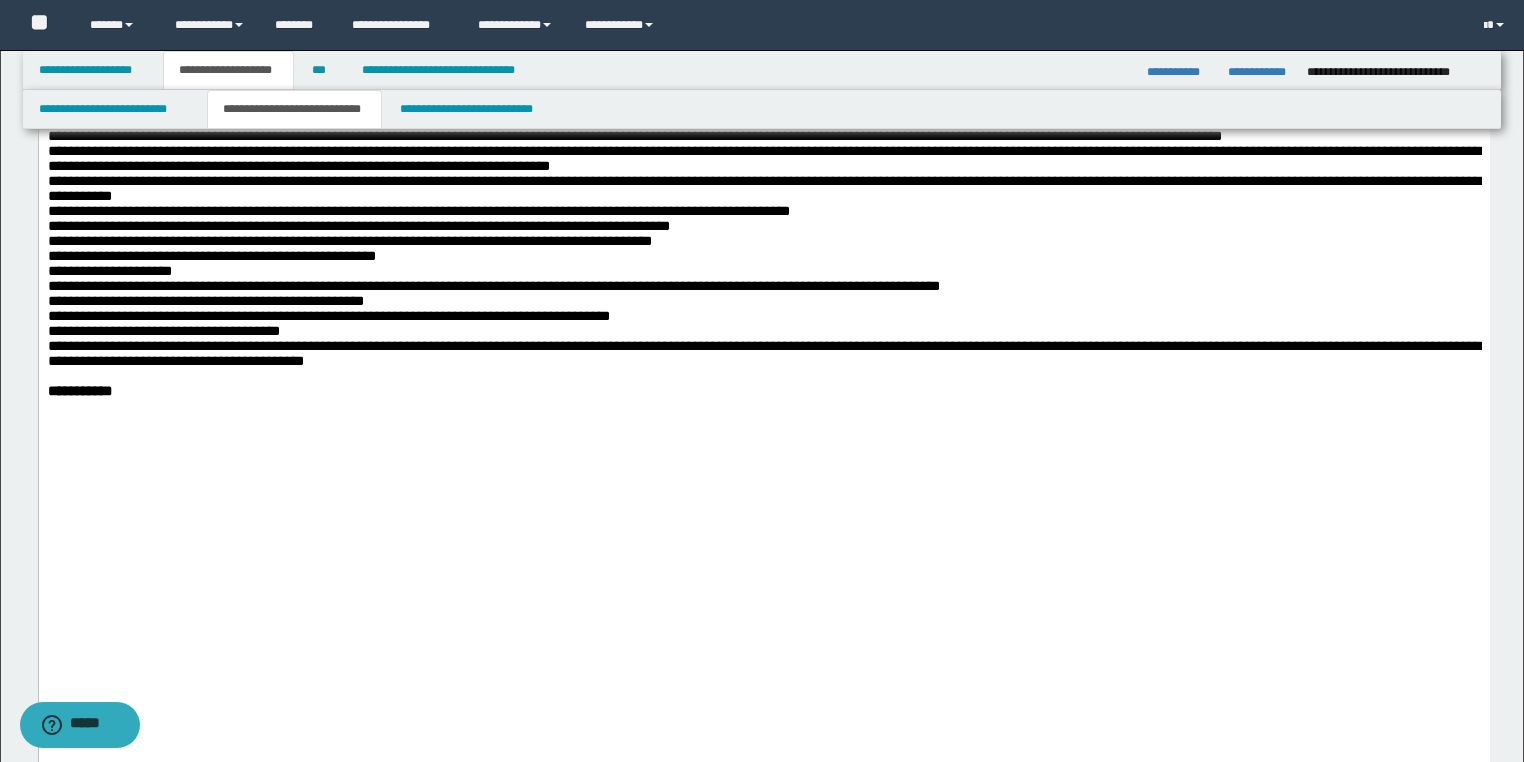 scroll, scrollTop: 2080, scrollLeft: 0, axis: vertical 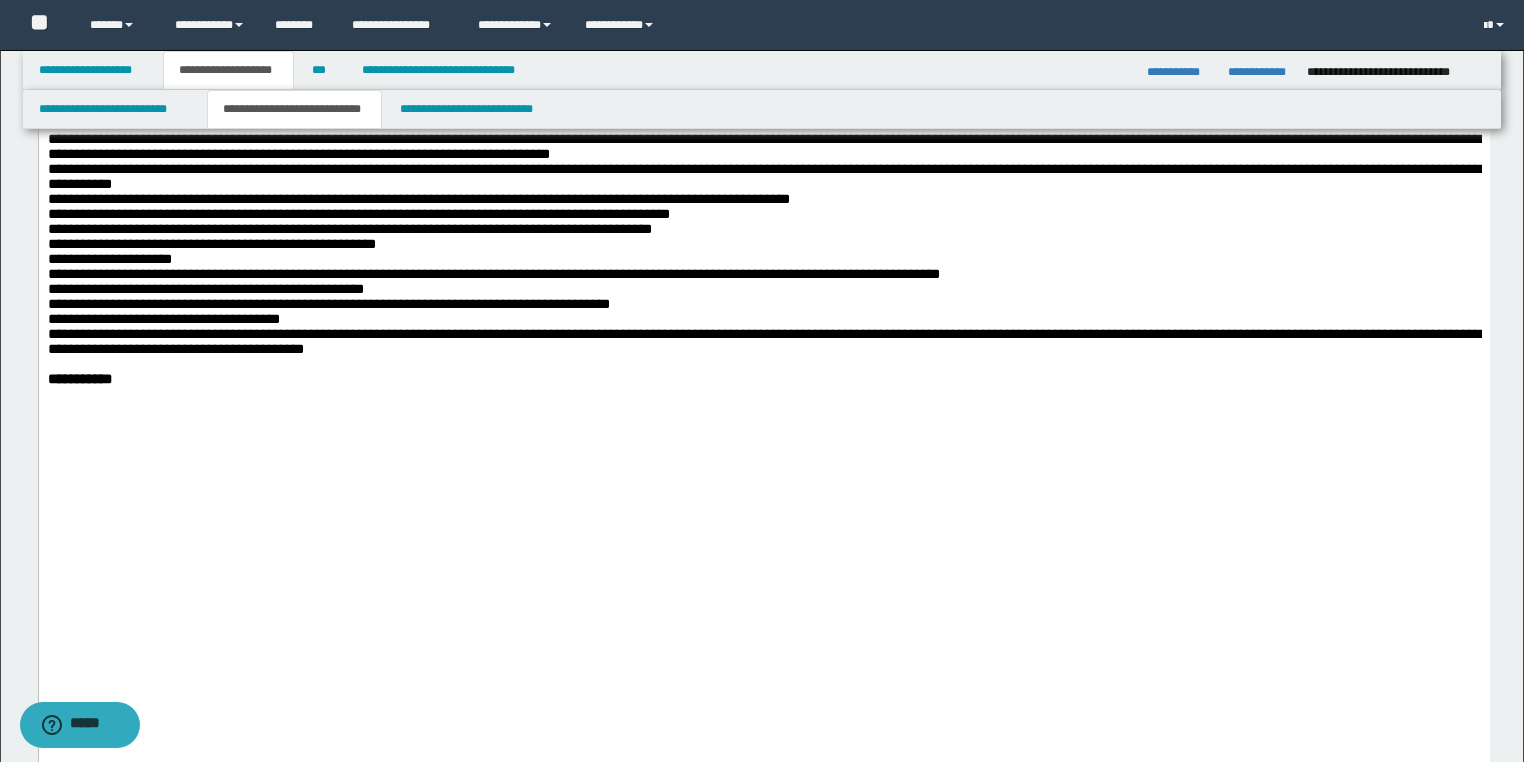 click on "**********" at bounding box center [763, -710] 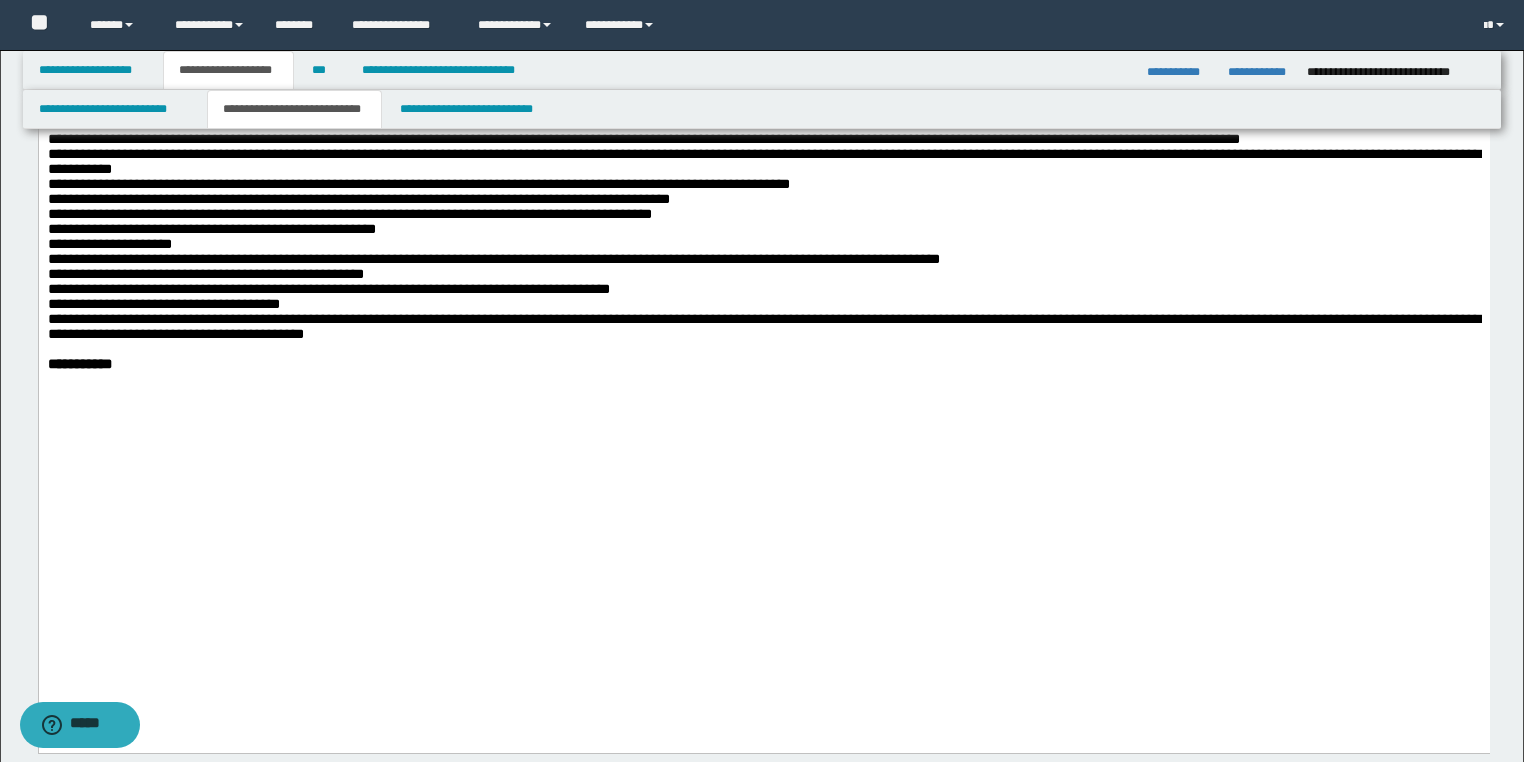 click on "**********" at bounding box center [763, 34] 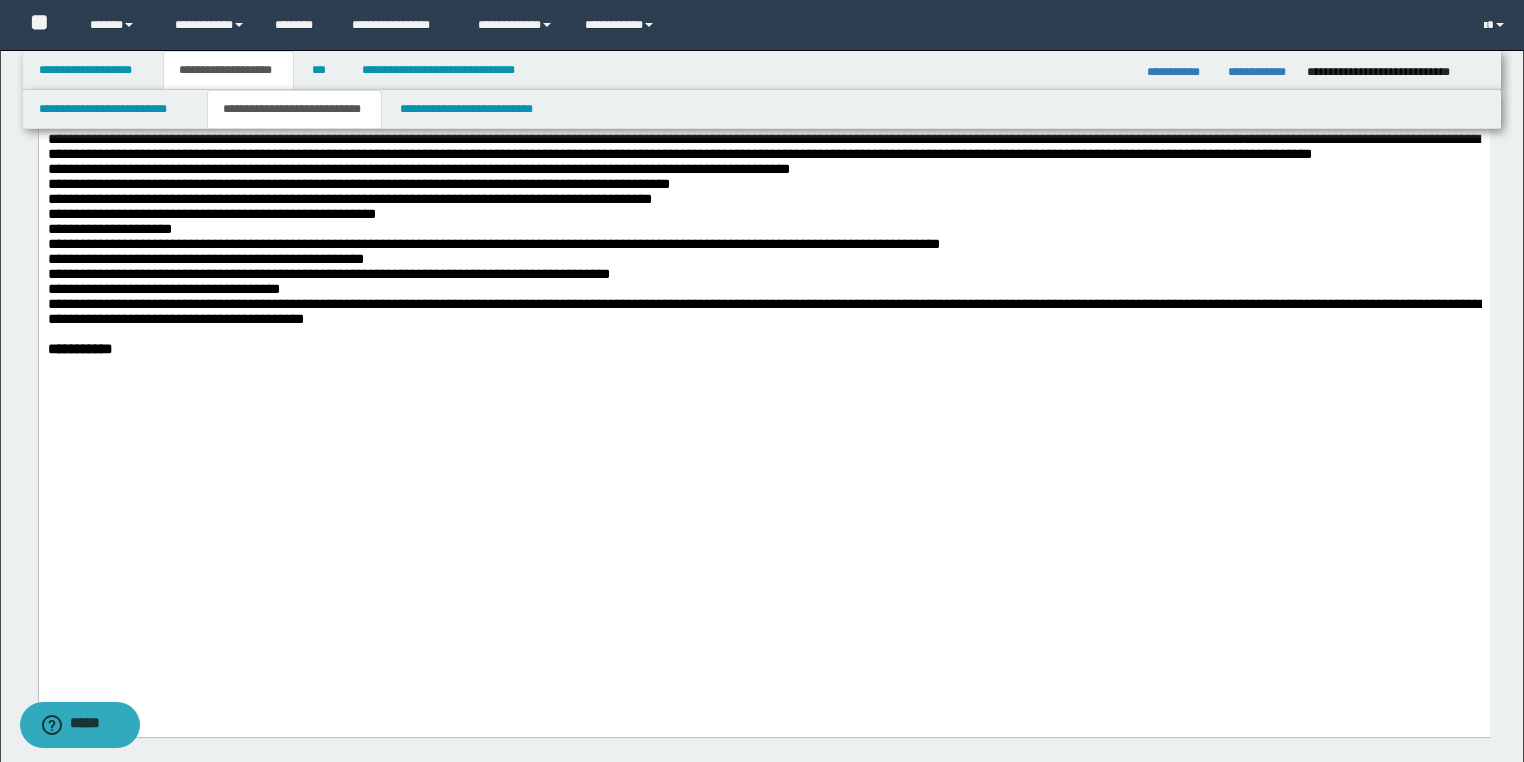 click on "**********" at bounding box center (763, 26) 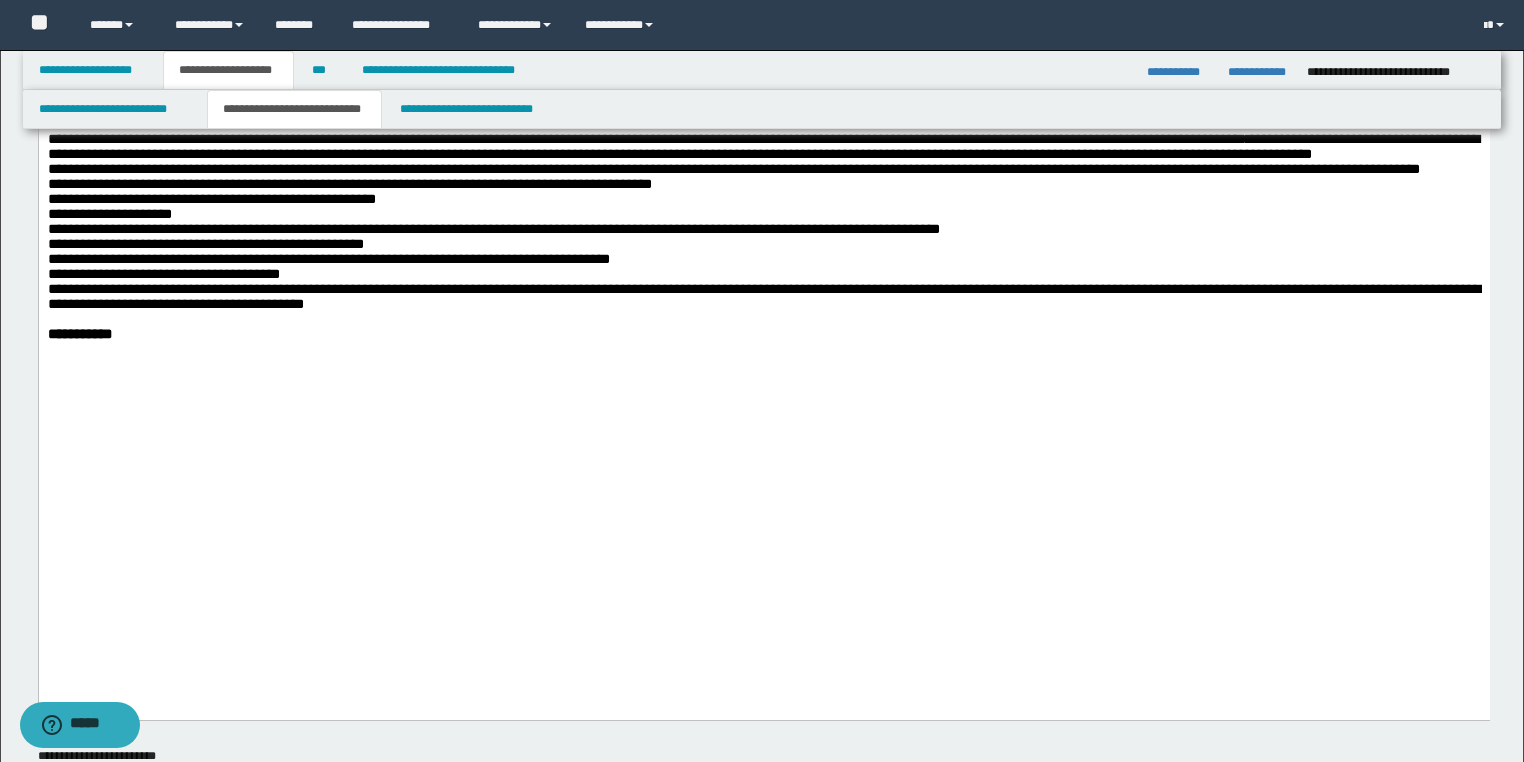 click on "**********" at bounding box center (763, 19) 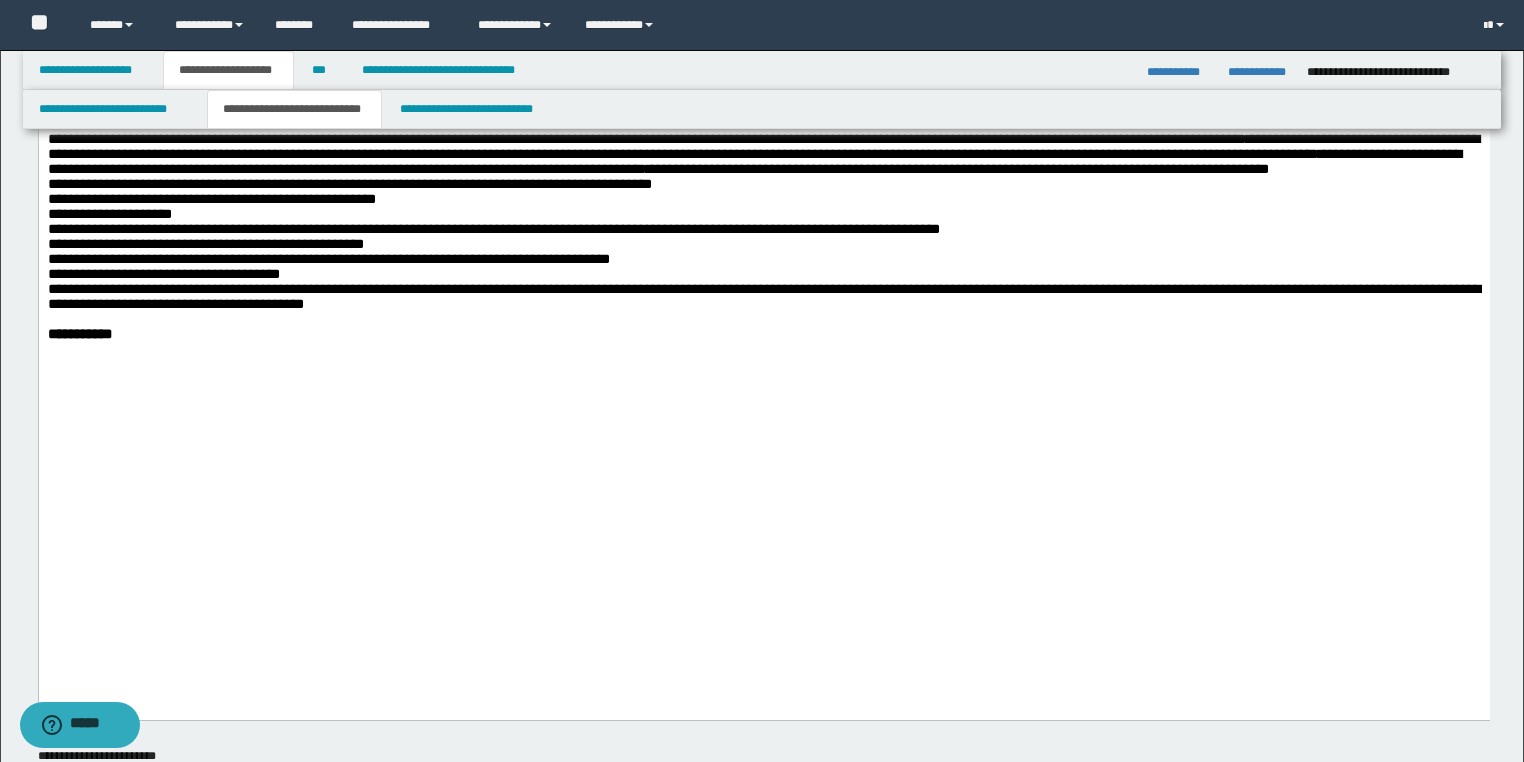 click on "**********" at bounding box center (763, 19) 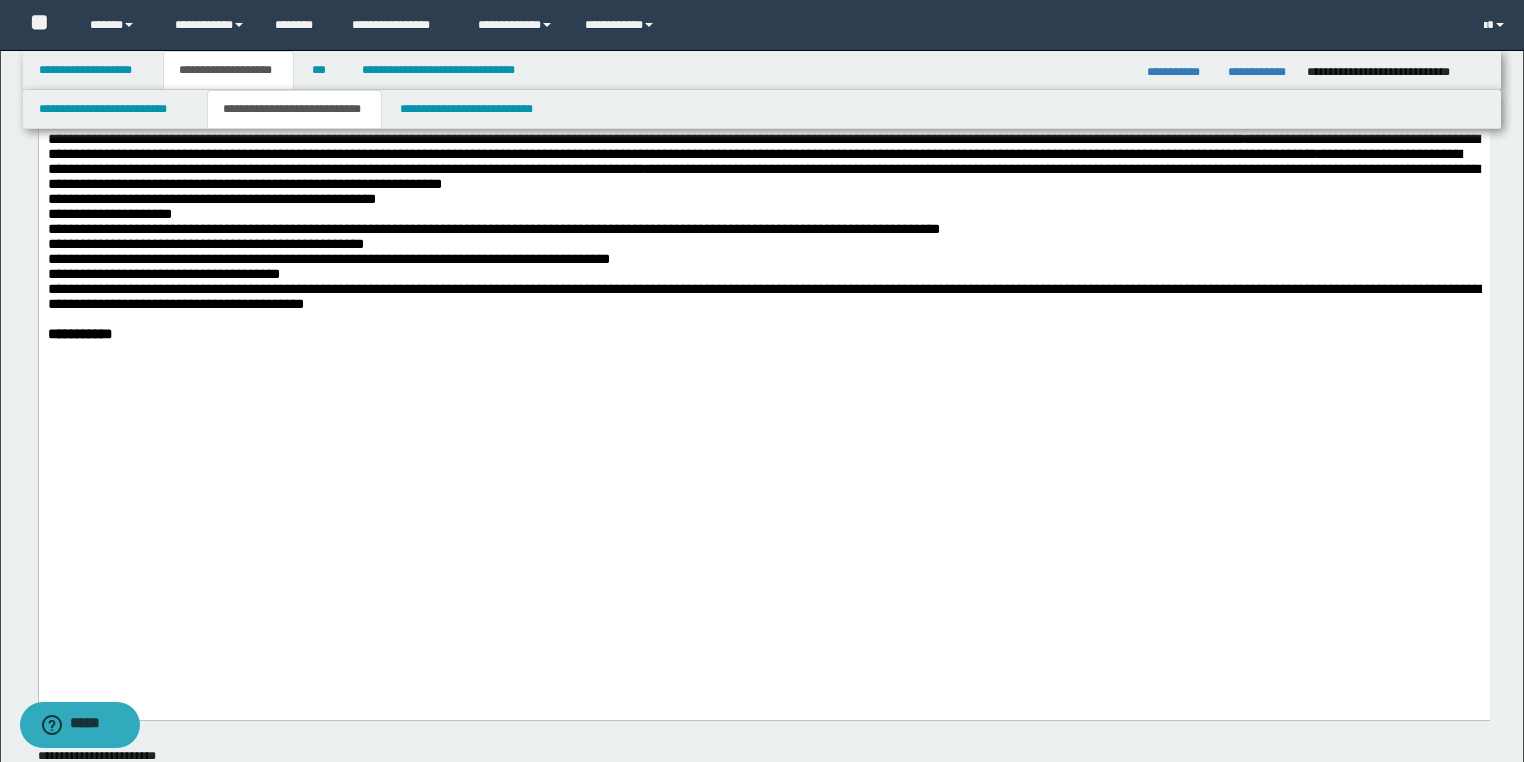 click on "**********" at bounding box center [763, -732] 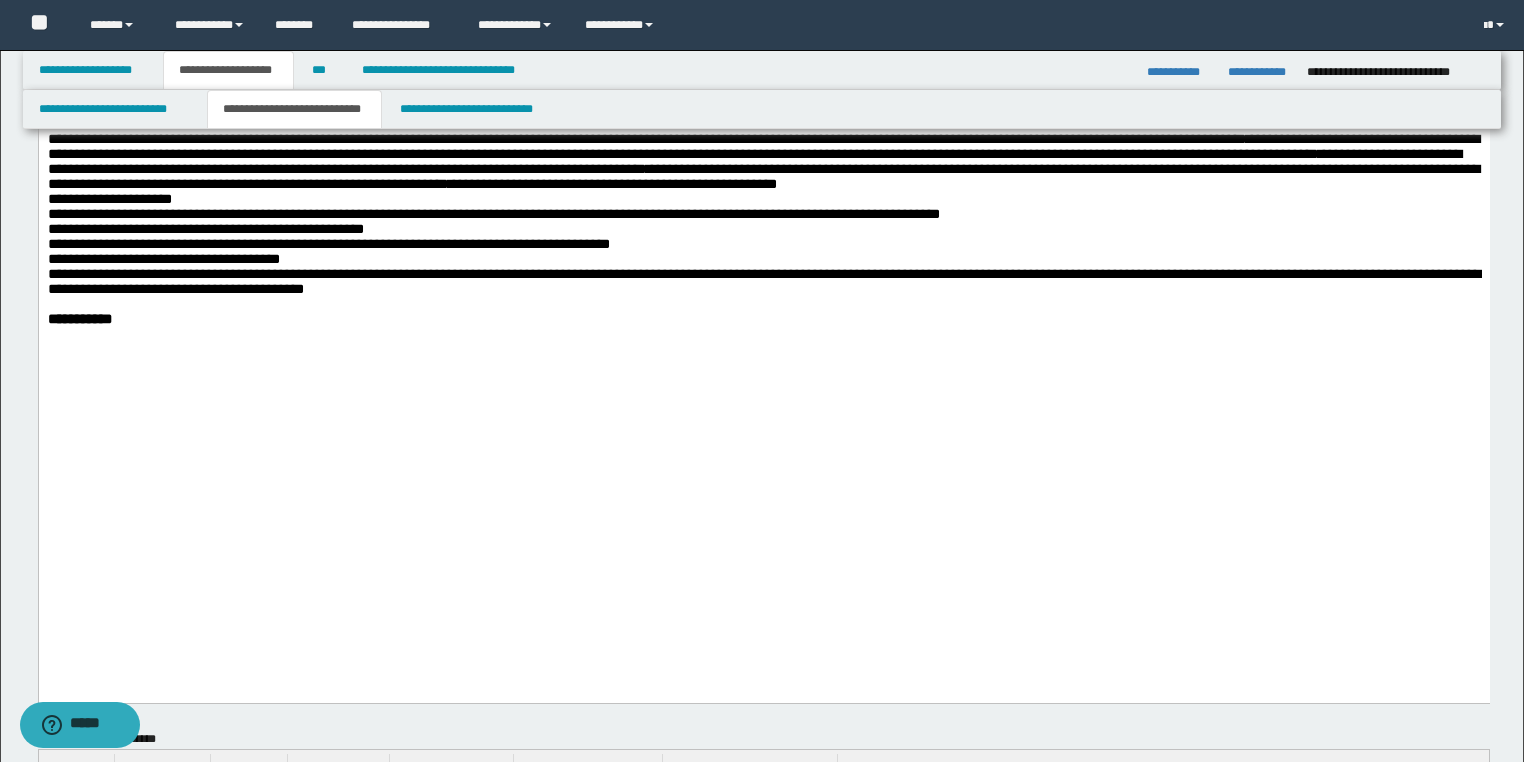 click on "**********" at bounding box center [763, -740] 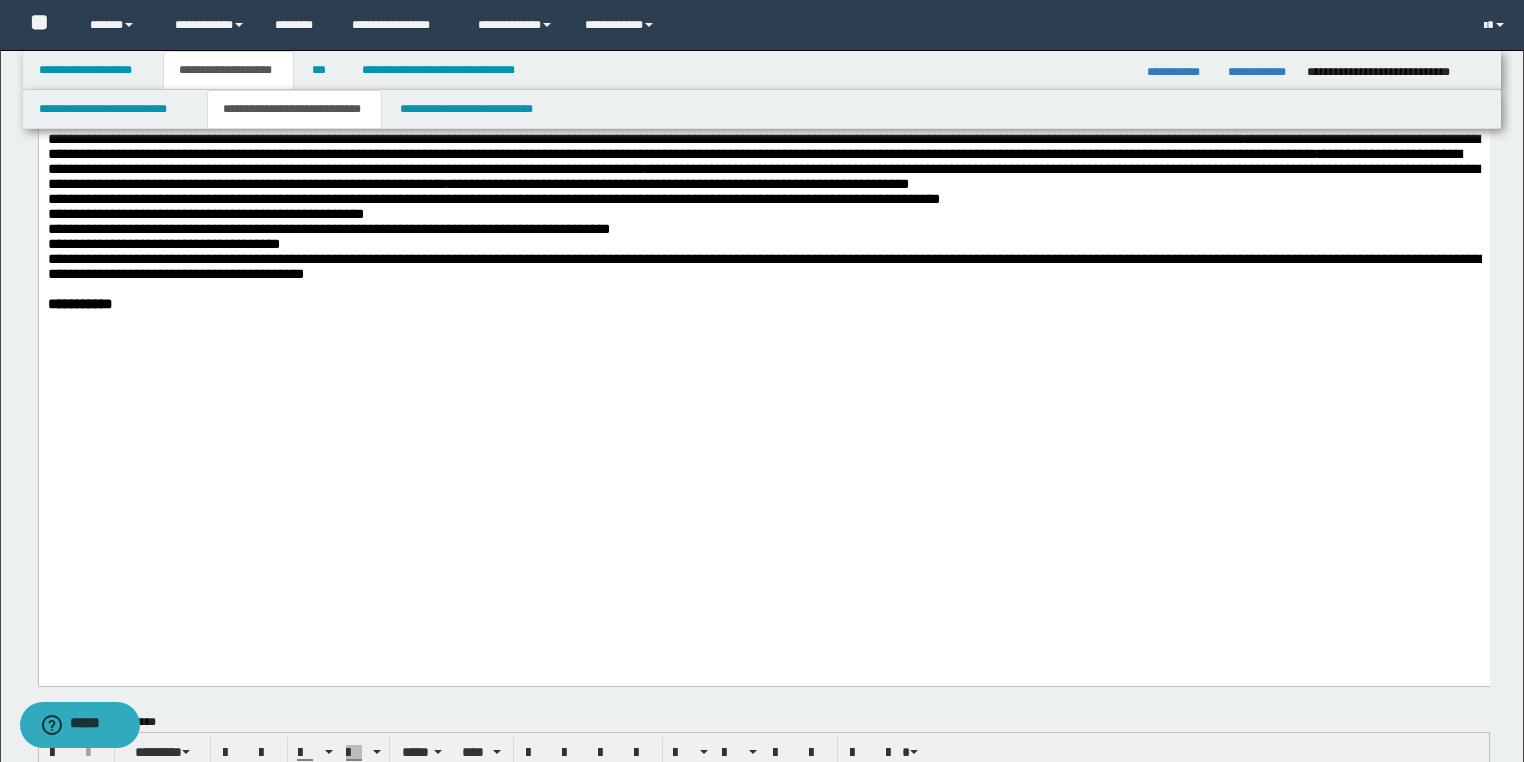 click on "**********" at bounding box center (763, 4) 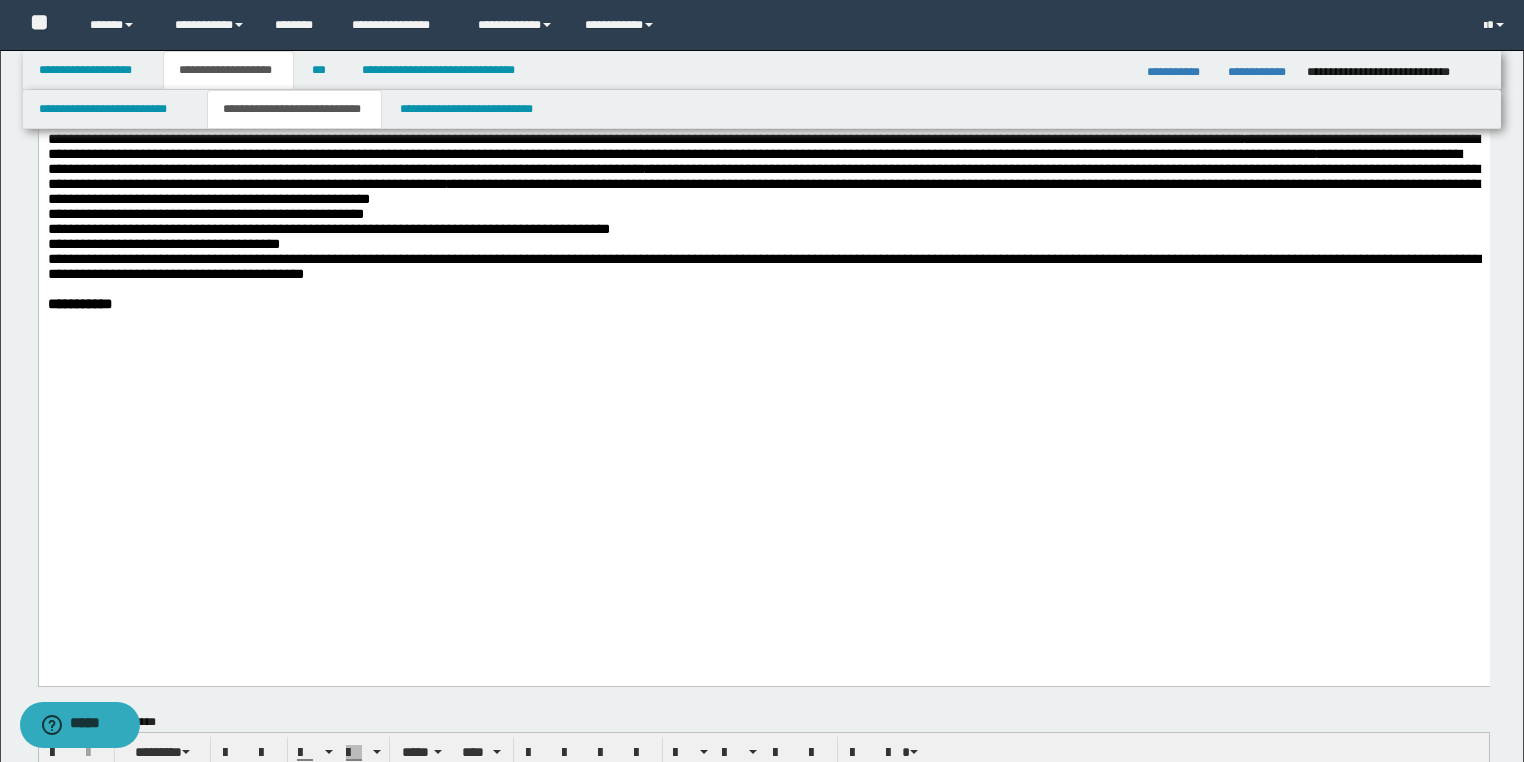 click on "**********" at bounding box center [763, 4] 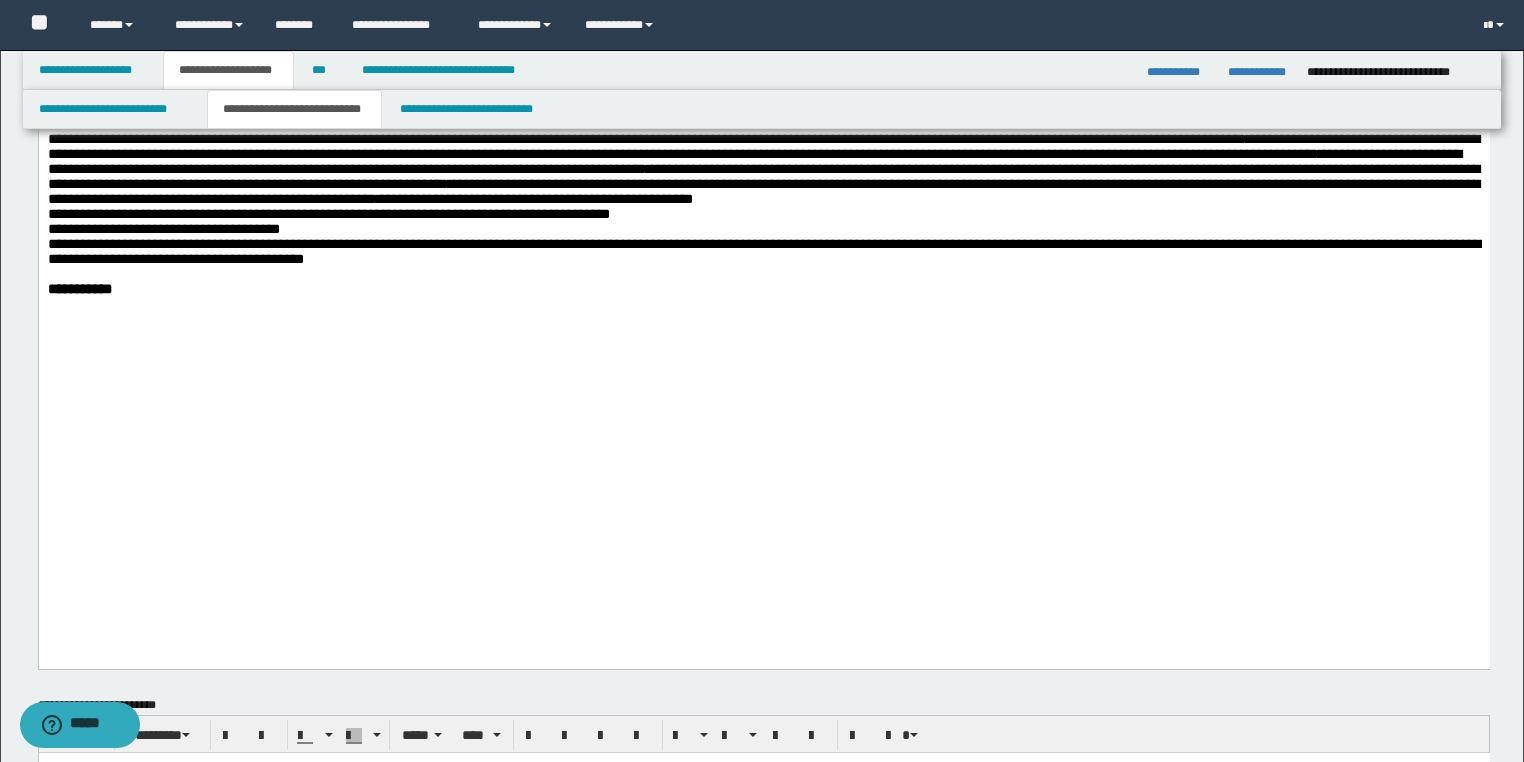 click on "**********" at bounding box center [763, -4] 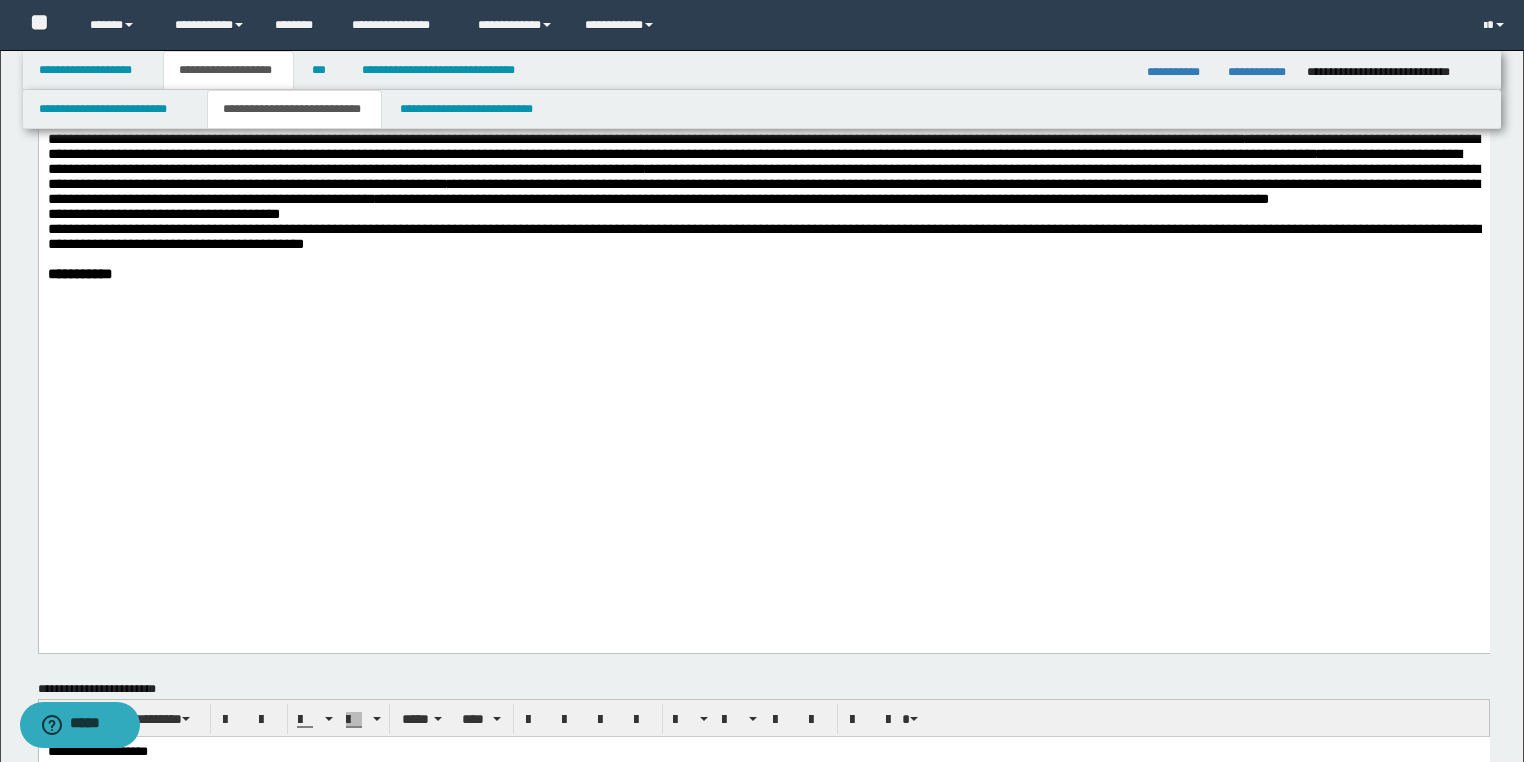 click on "**********" at bounding box center [763, -762] 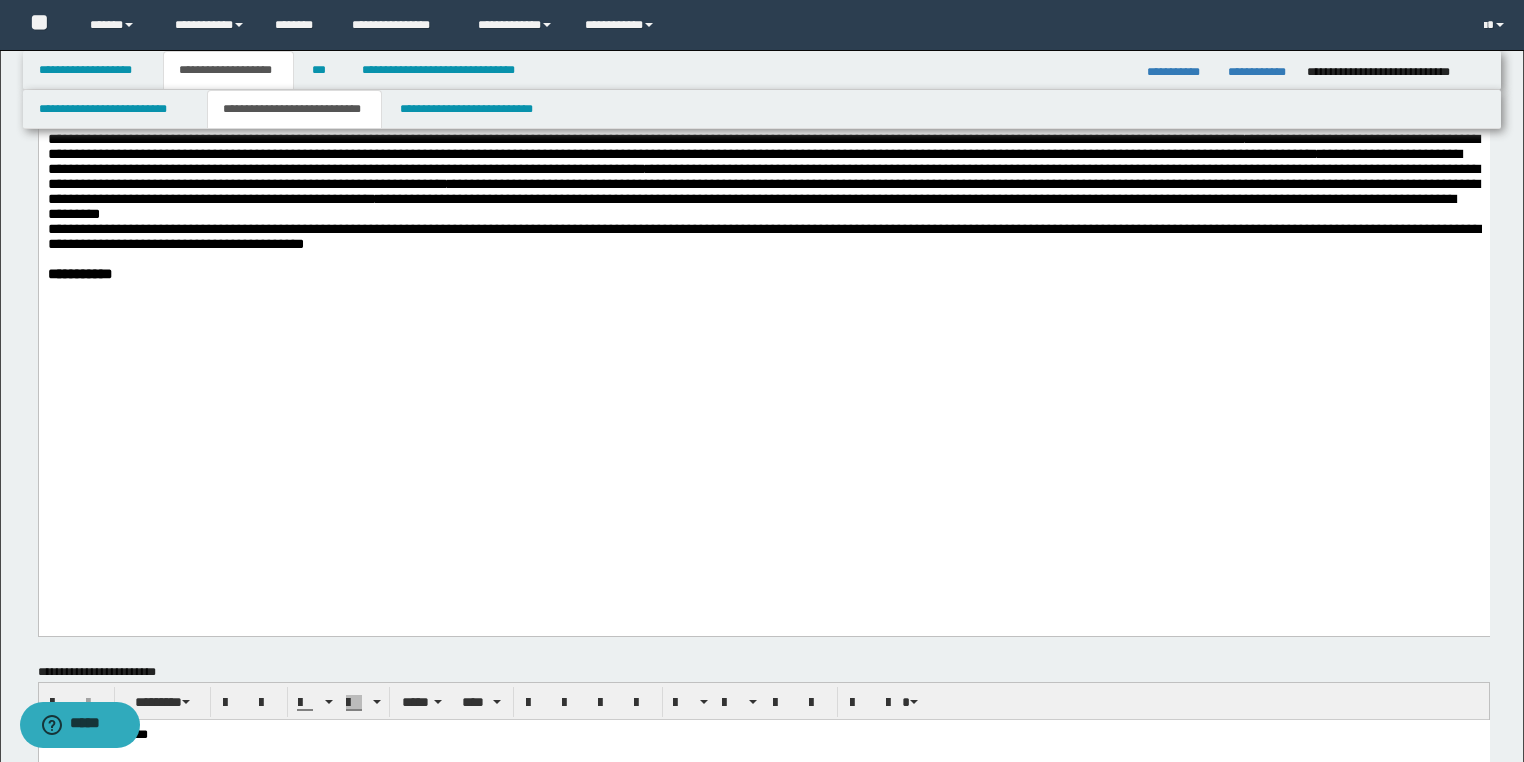 click on "**********" at bounding box center [763, -11] 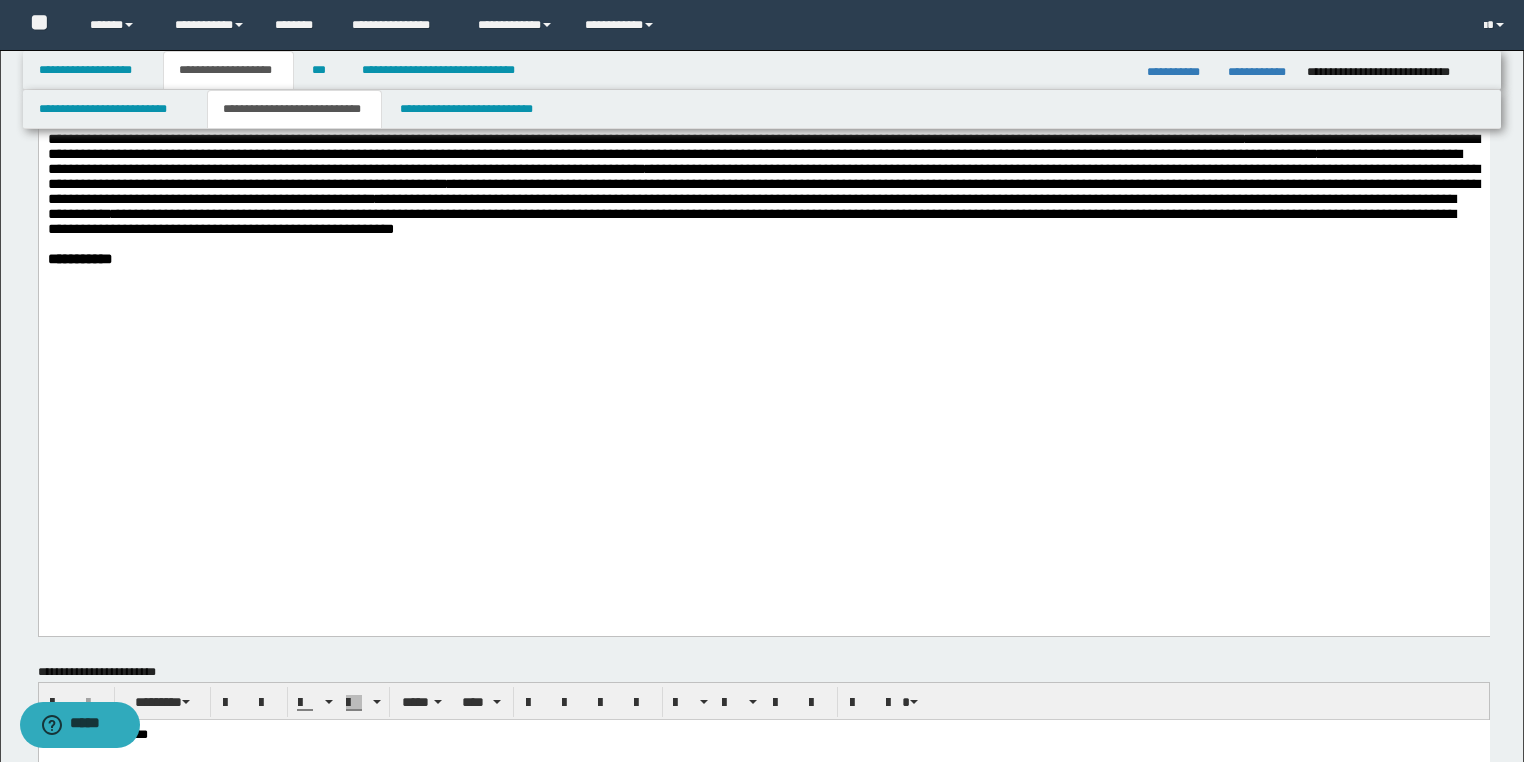 click on "**********" at bounding box center [763, -19] 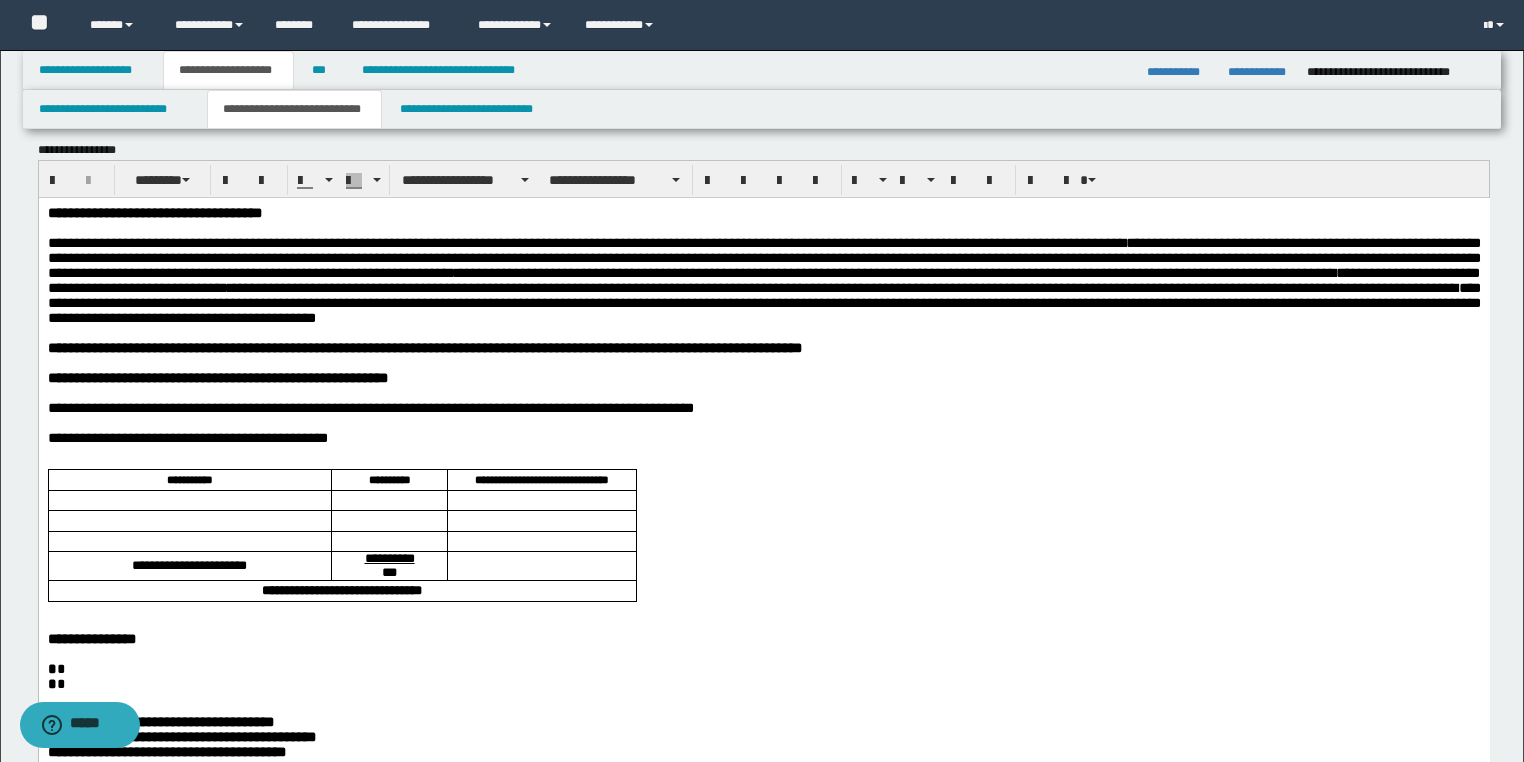 scroll, scrollTop: 0, scrollLeft: 0, axis: both 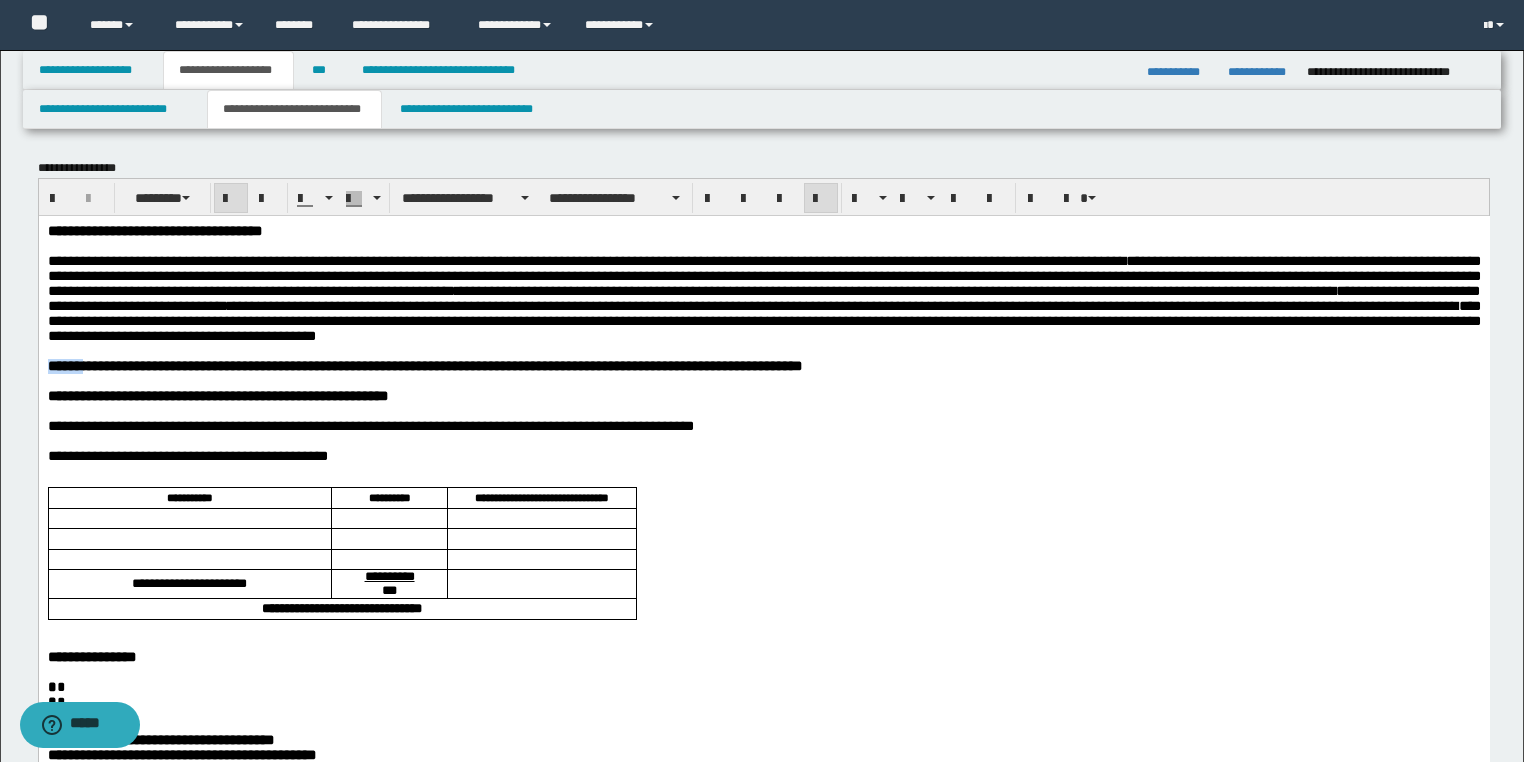 drag, startPoint x: 92, startPoint y: 384, endPoint x: 18, endPoint y: 381, distance: 74.06078 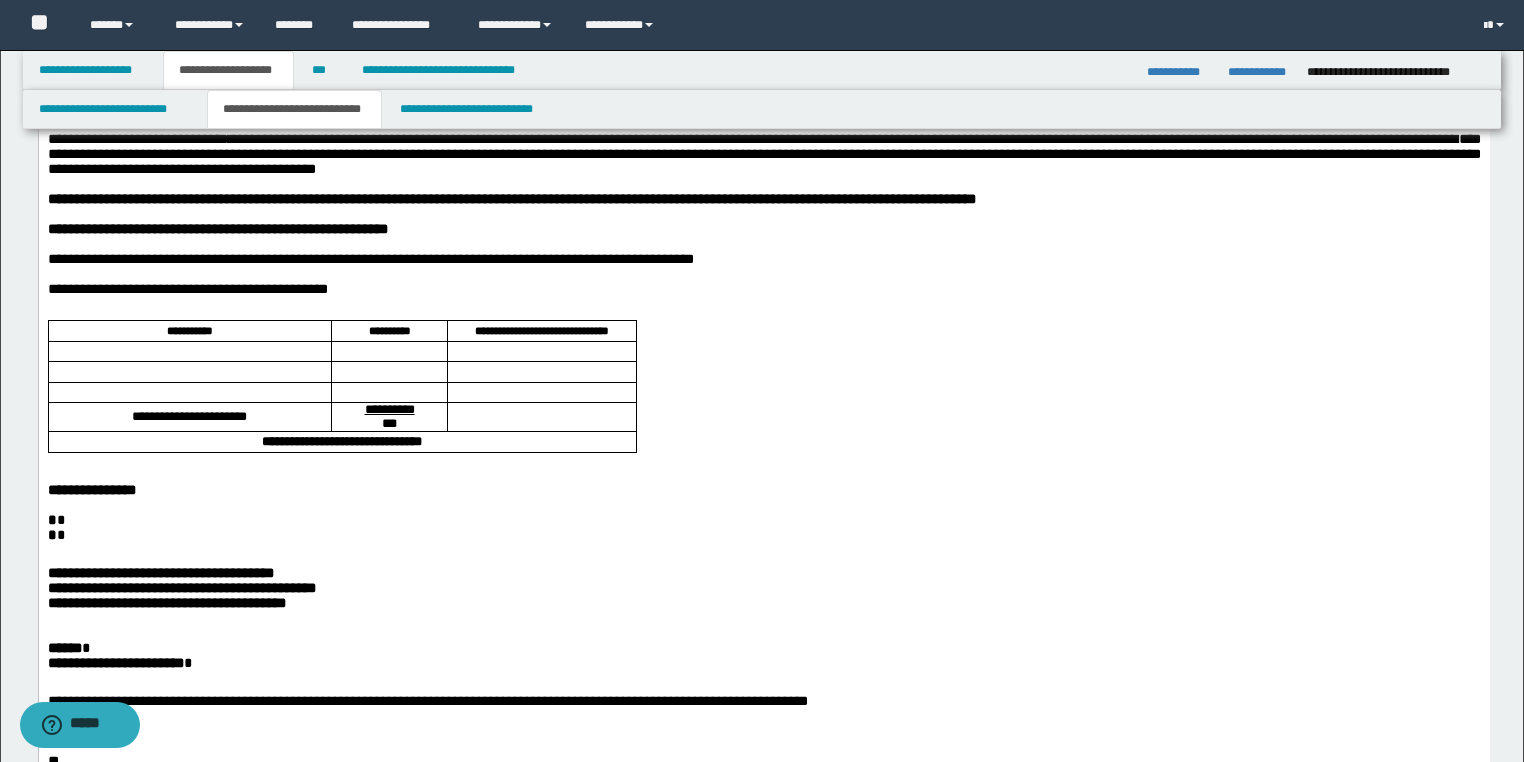 scroll, scrollTop: 0, scrollLeft: 0, axis: both 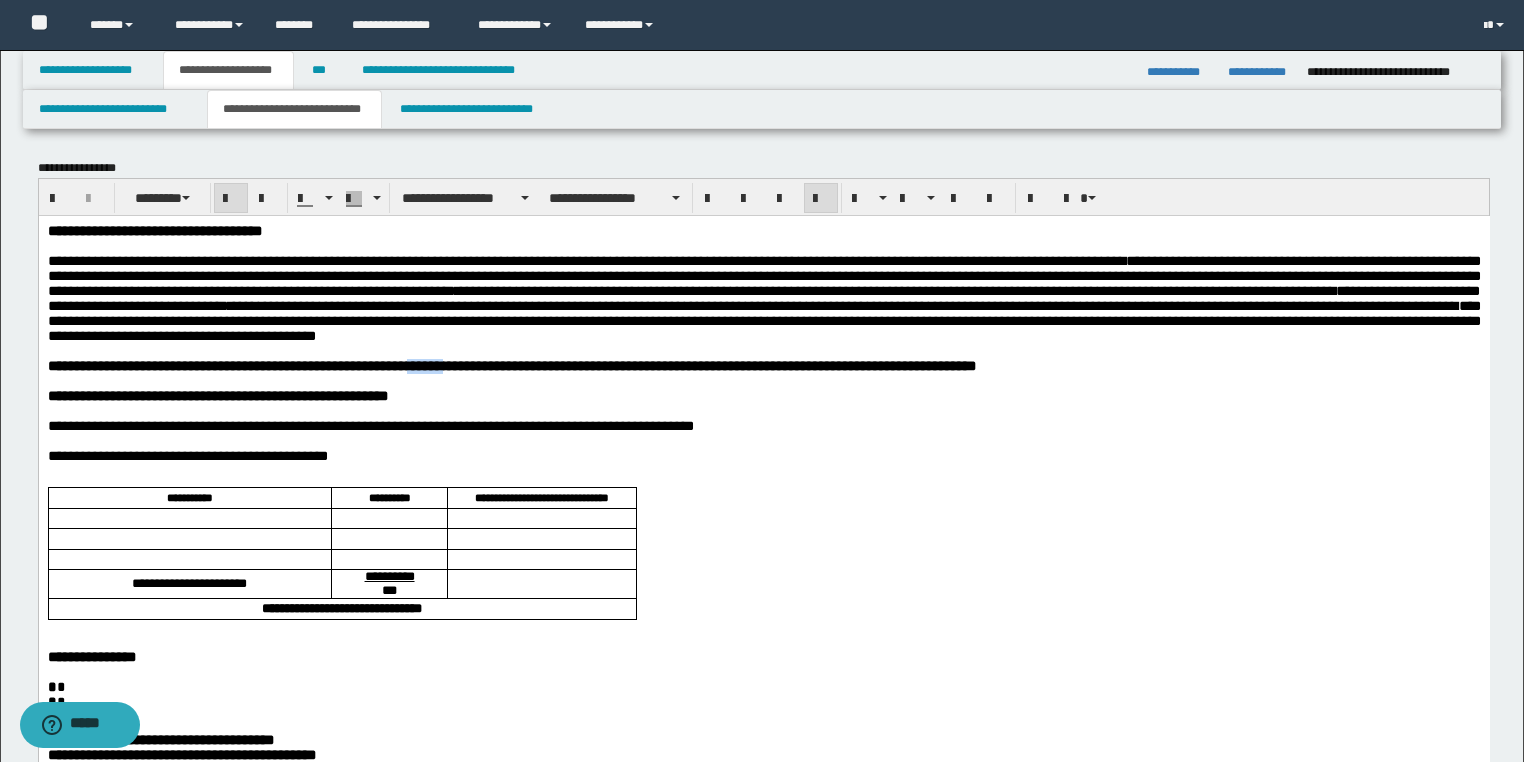 drag, startPoint x: 483, startPoint y: 380, endPoint x: 442, endPoint y: 378, distance: 41.04875 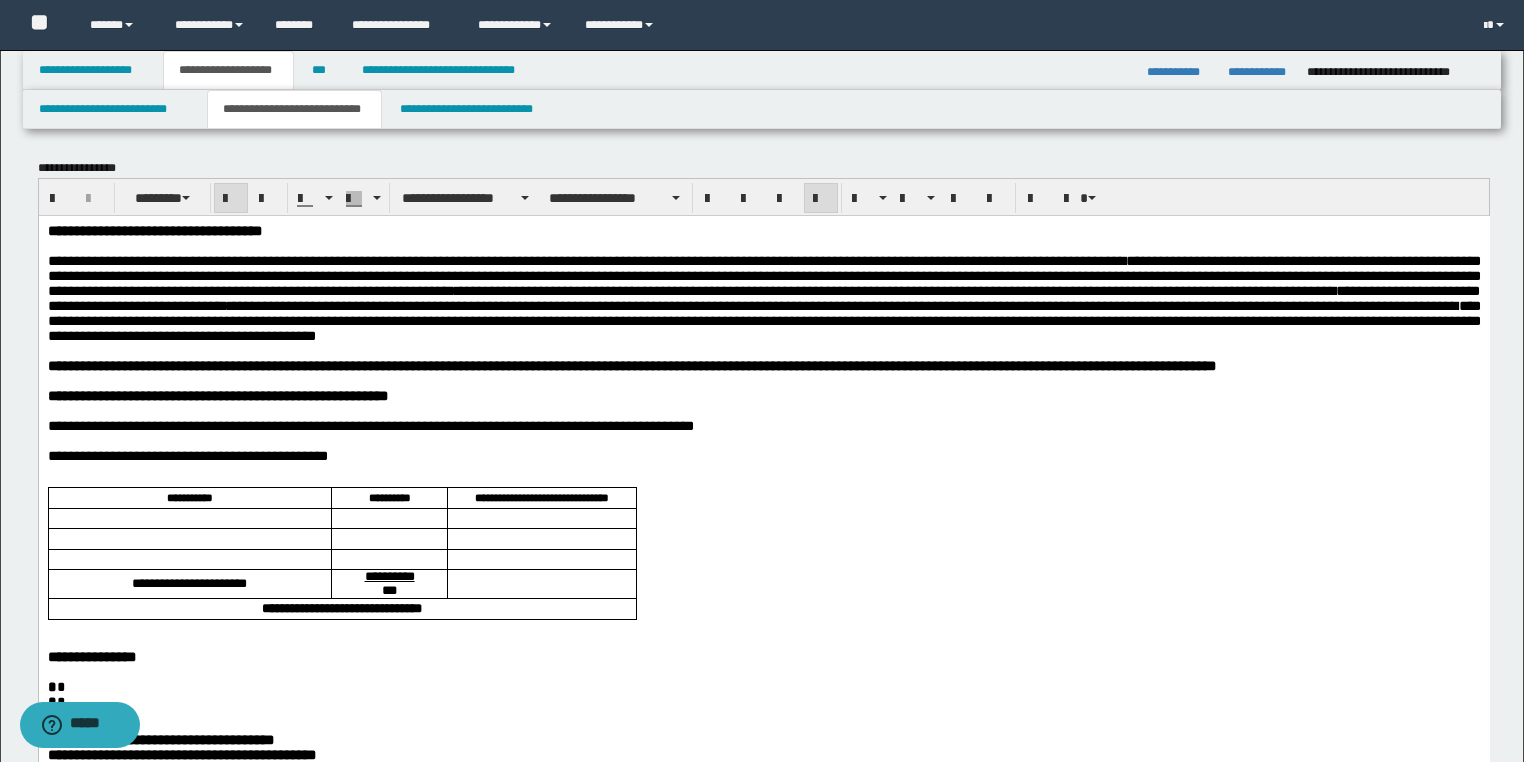 click on "**********" at bounding box center [217, 395] 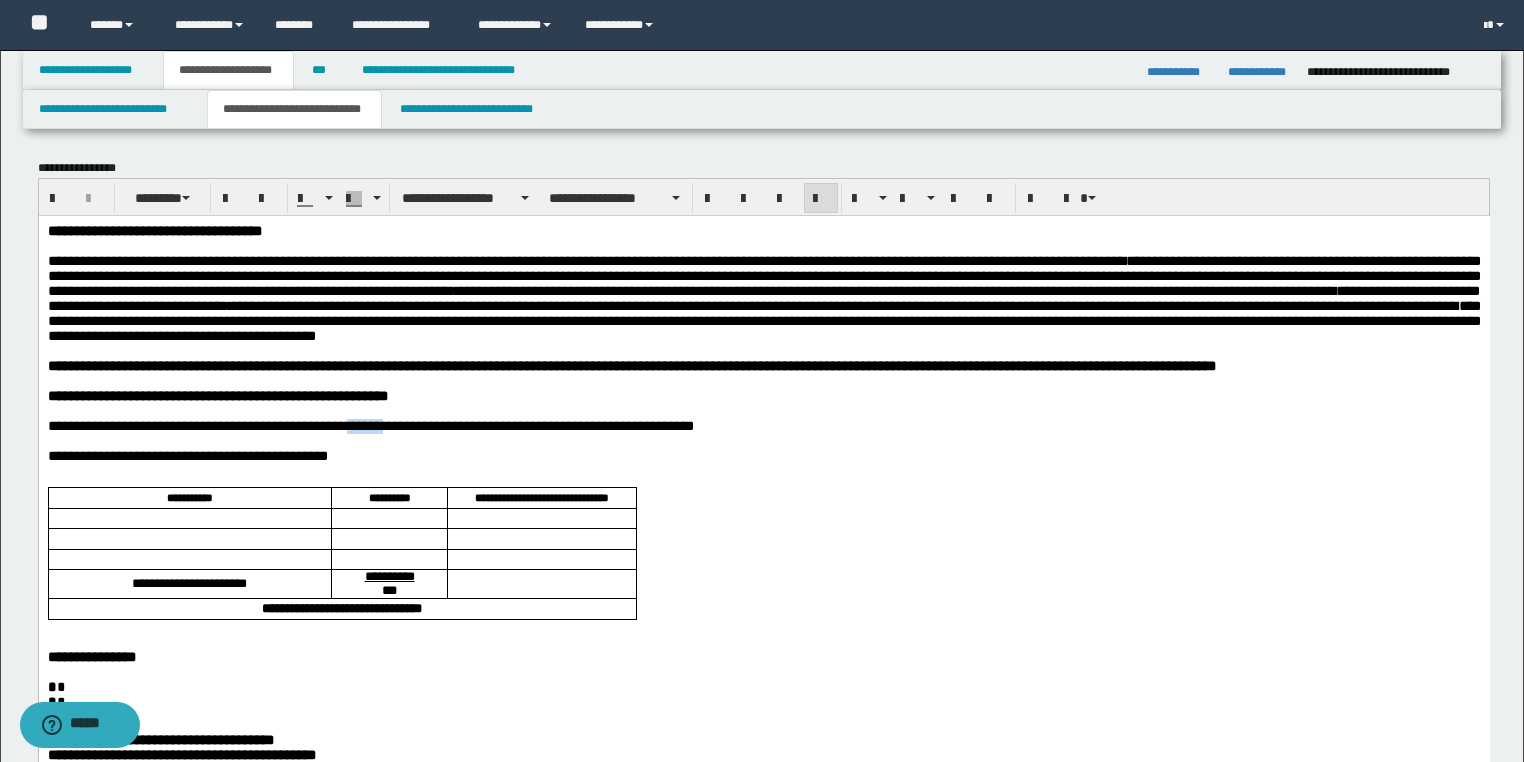 drag, startPoint x: 383, startPoint y: 449, endPoint x: 343, endPoint y: 450, distance: 40.012497 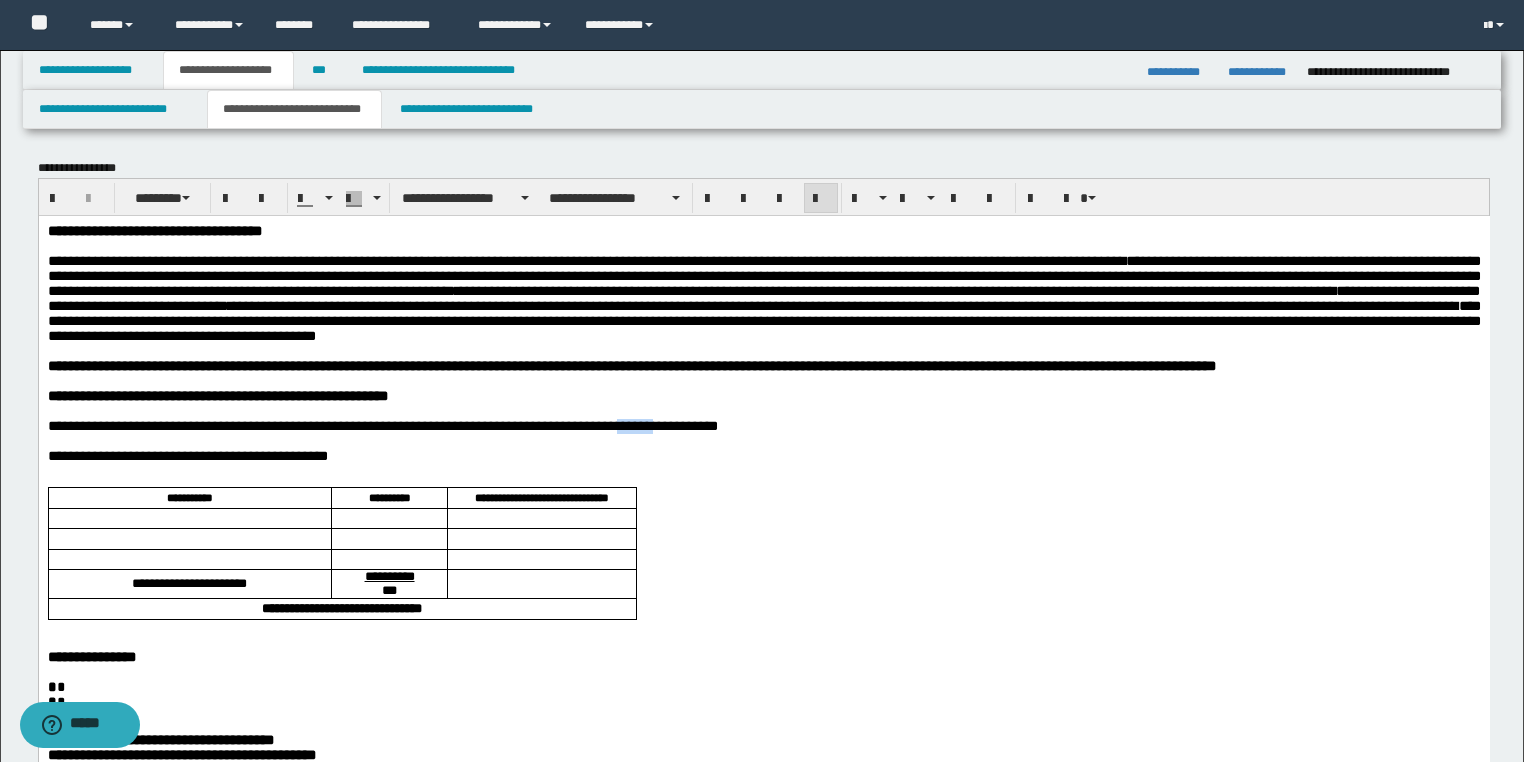 drag, startPoint x: 678, startPoint y: 449, endPoint x: 632, endPoint y: 450, distance: 46.010868 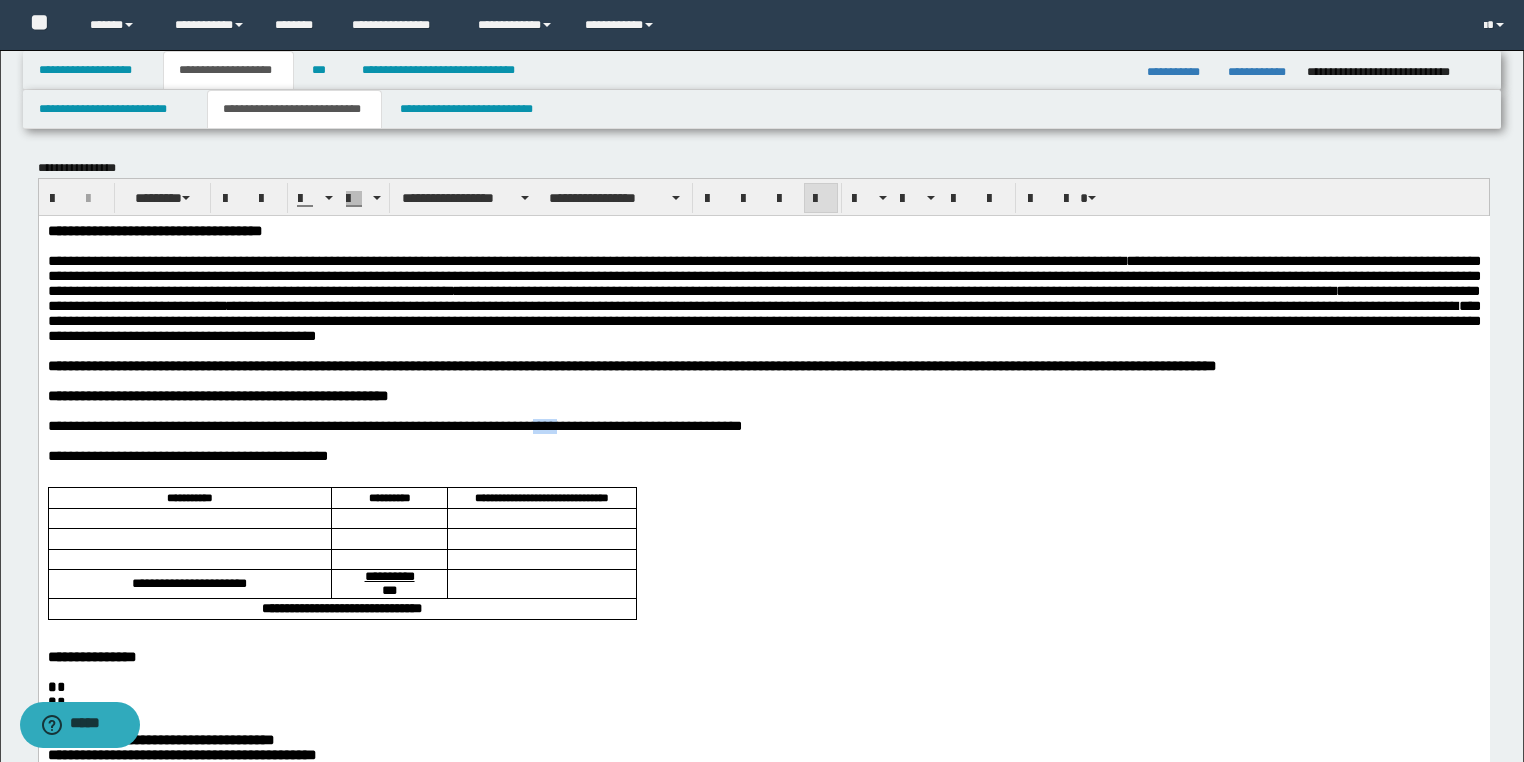 drag, startPoint x: 574, startPoint y: 448, endPoint x: 549, endPoint y: 448, distance: 25 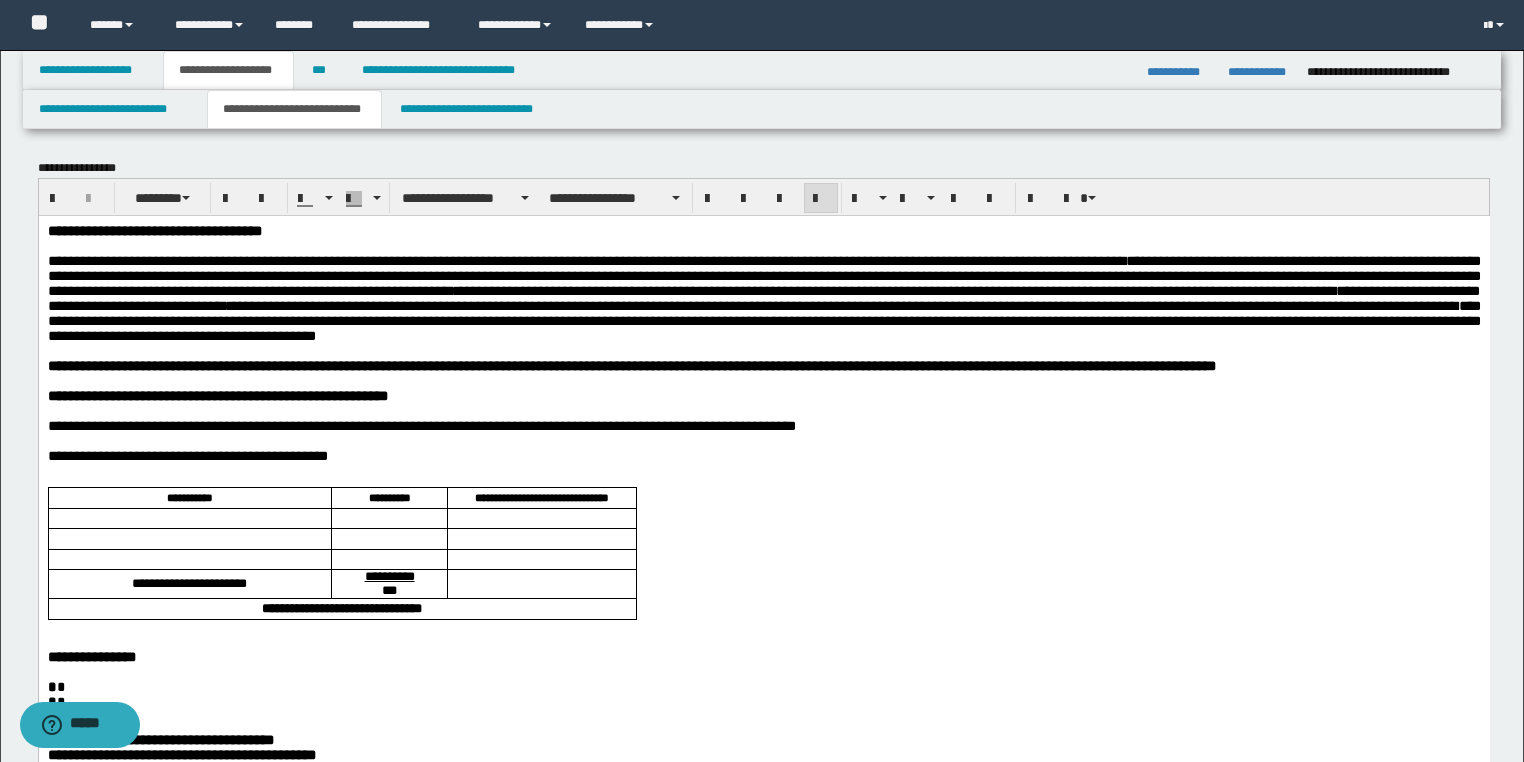 click on "**********" at bounding box center (421, 425) 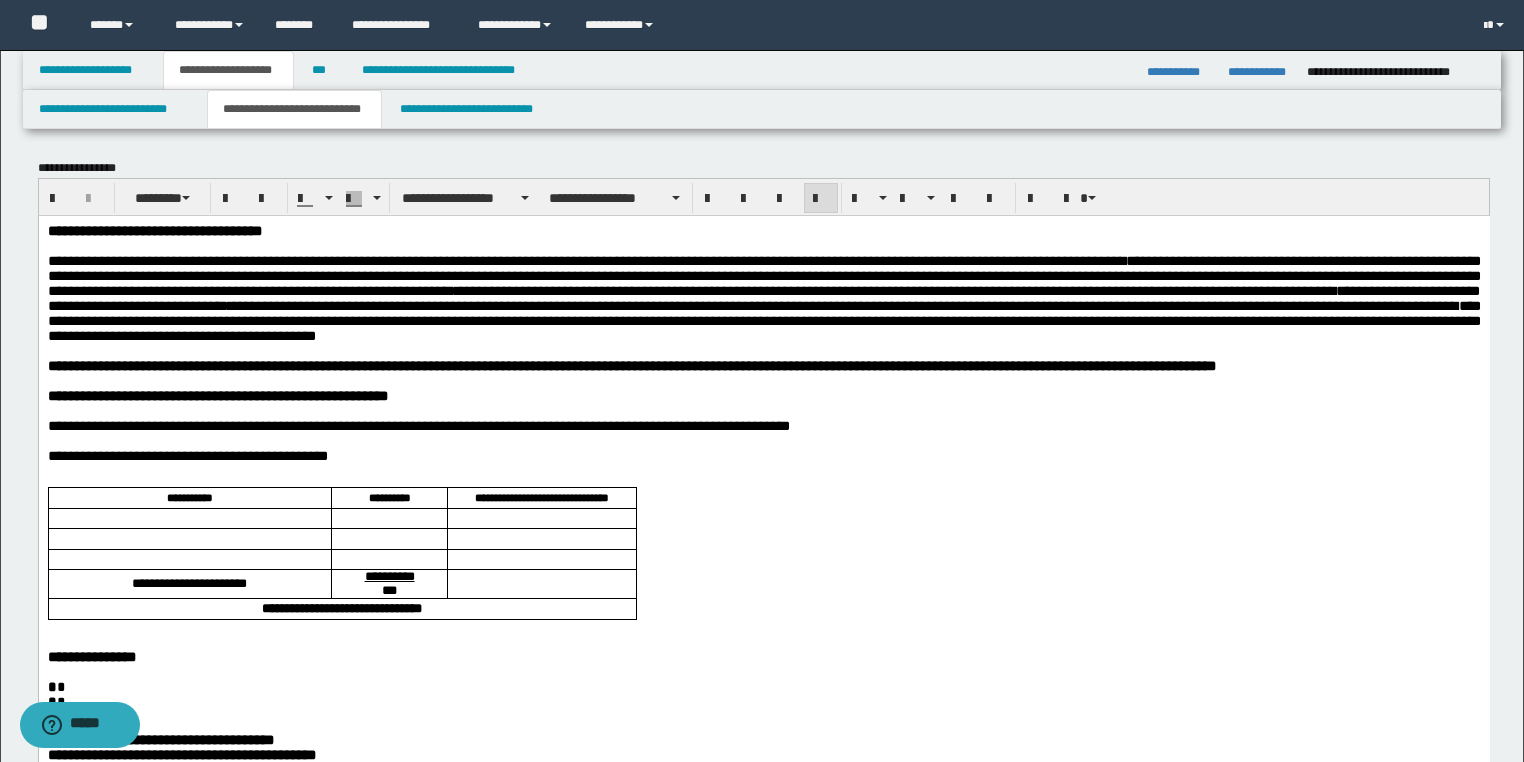 click at bounding box center [763, 470] 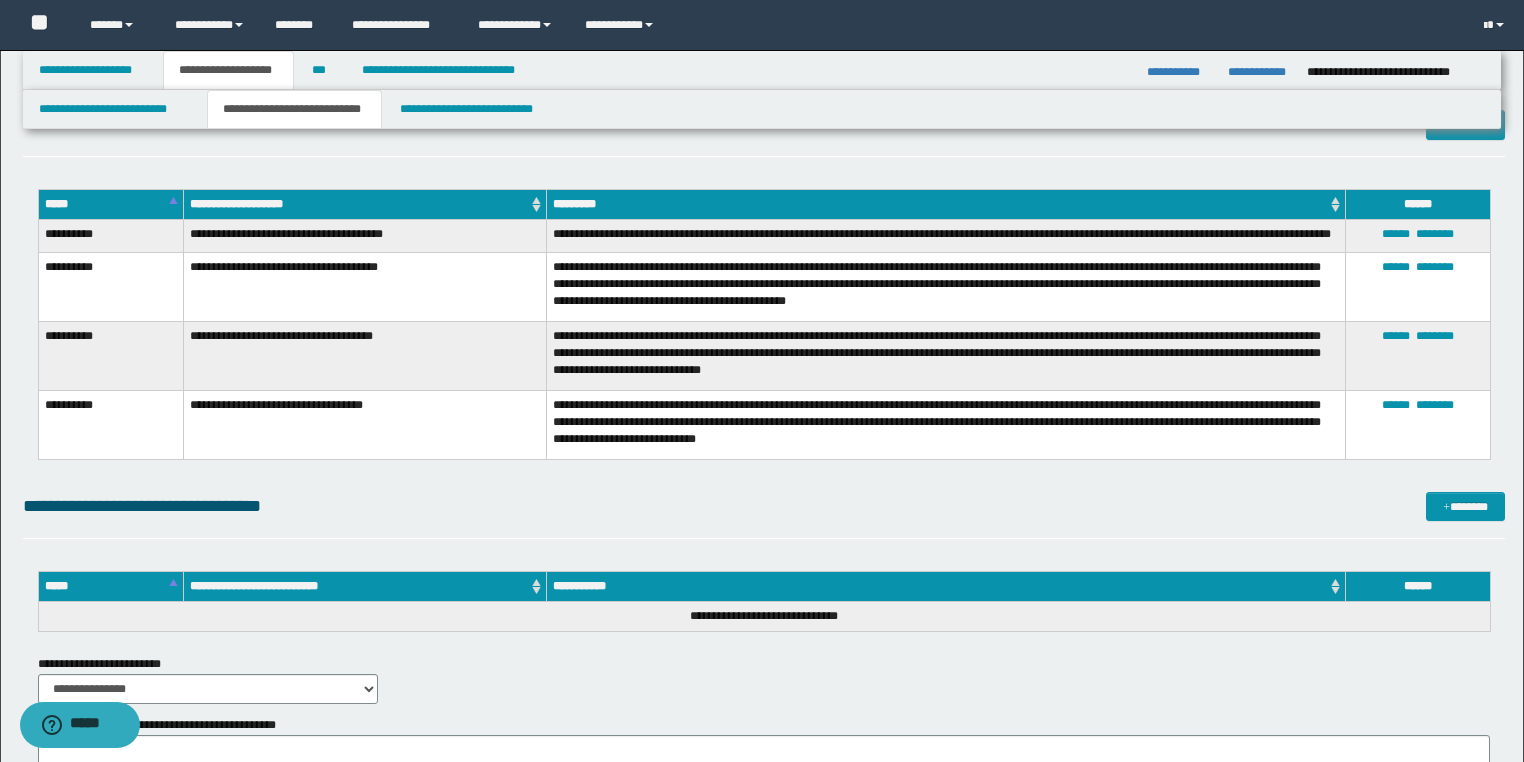 scroll, scrollTop: 3760, scrollLeft: 0, axis: vertical 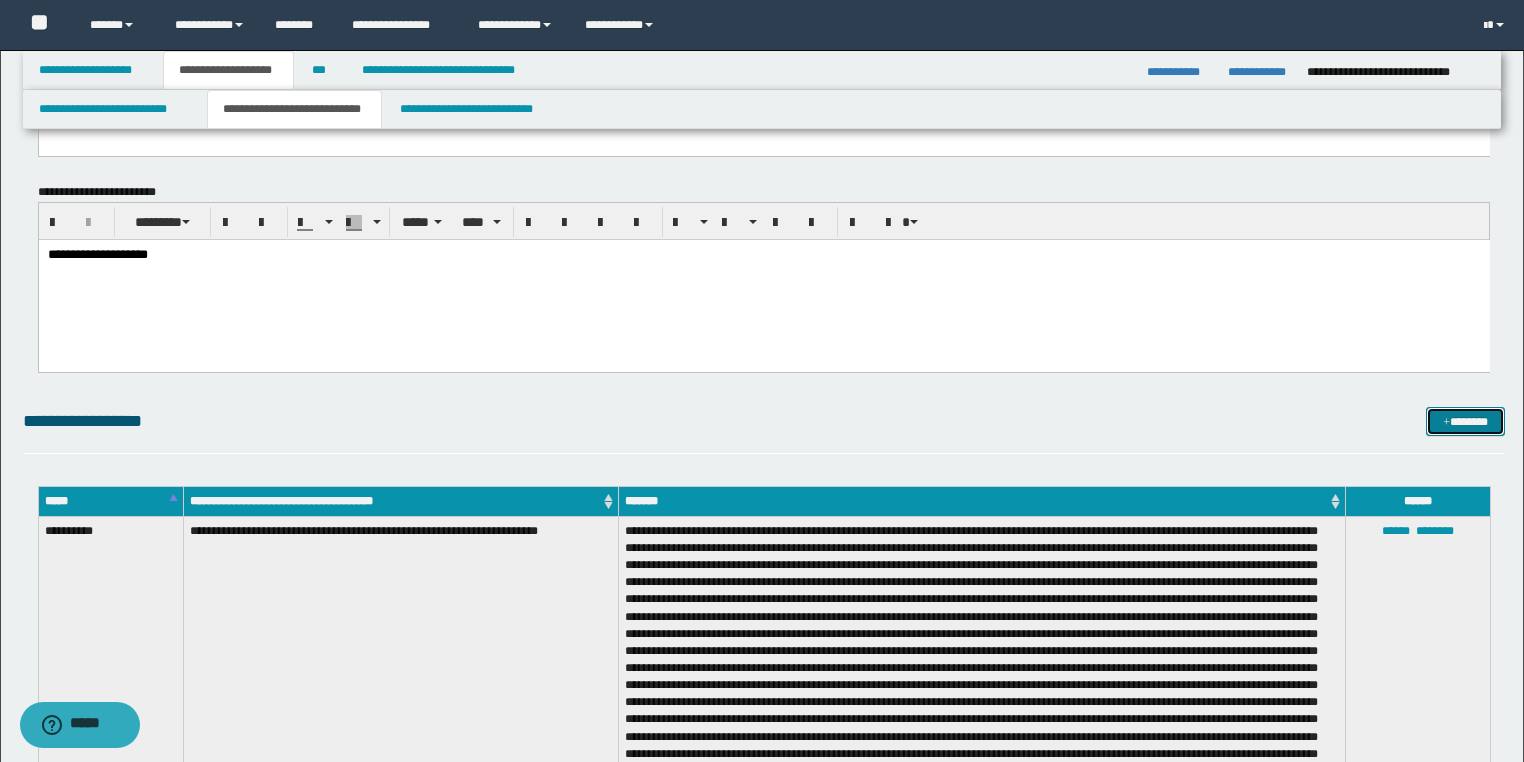 click on "*******" at bounding box center [1465, 422] 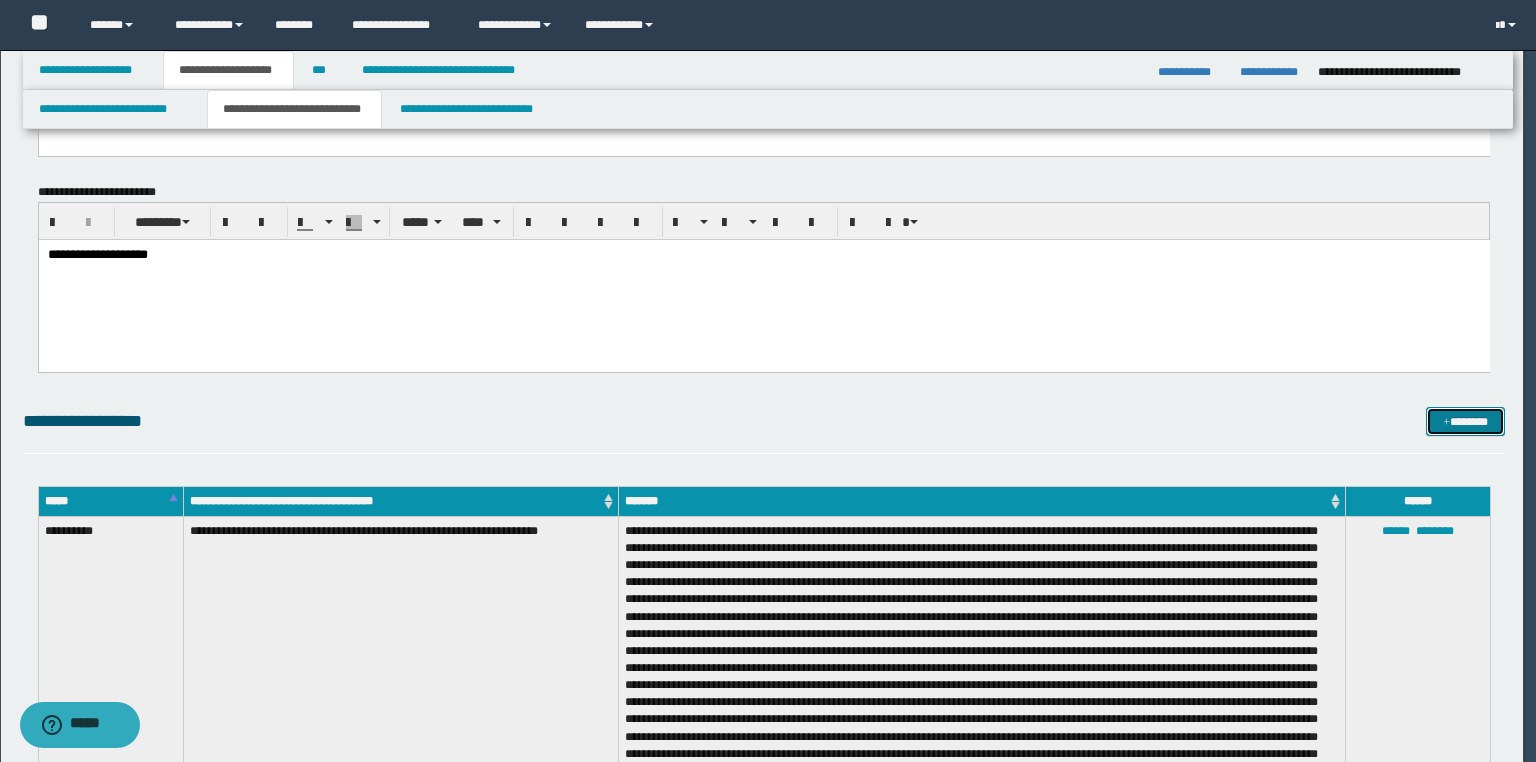 scroll, scrollTop: 0, scrollLeft: 0, axis: both 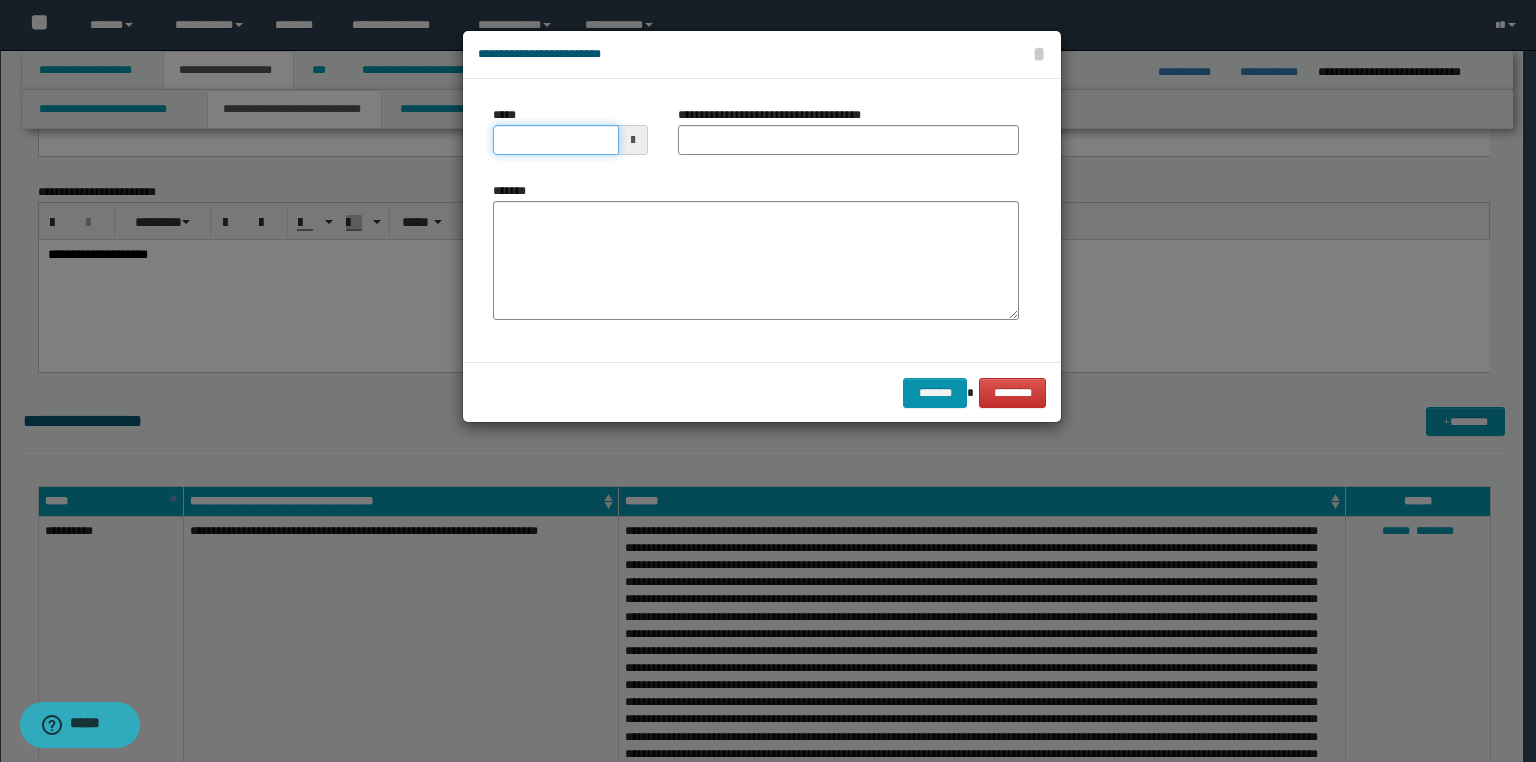 drag, startPoint x: 508, startPoint y: 144, endPoint x: 310, endPoint y: 148, distance: 198.0404 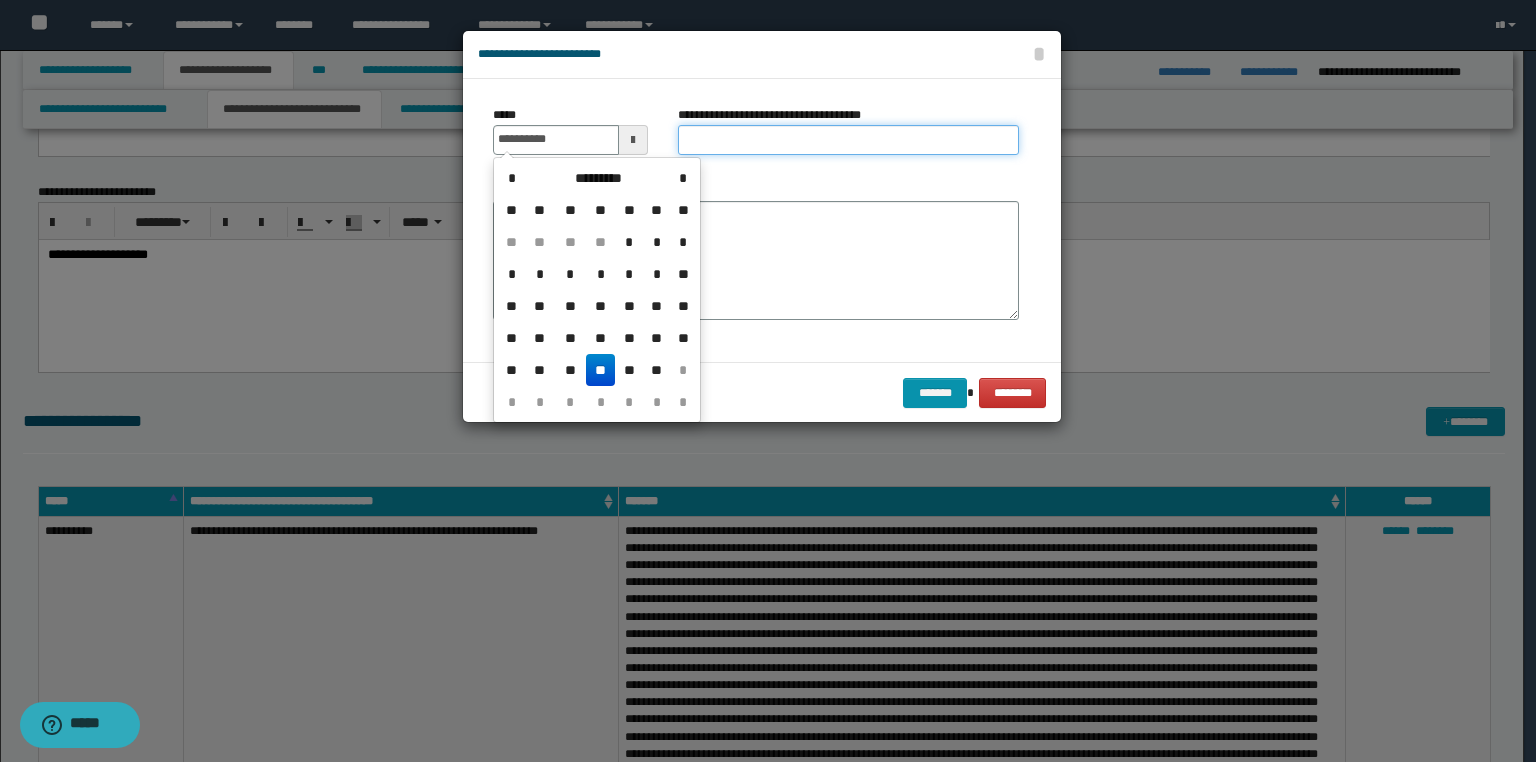type on "**********" 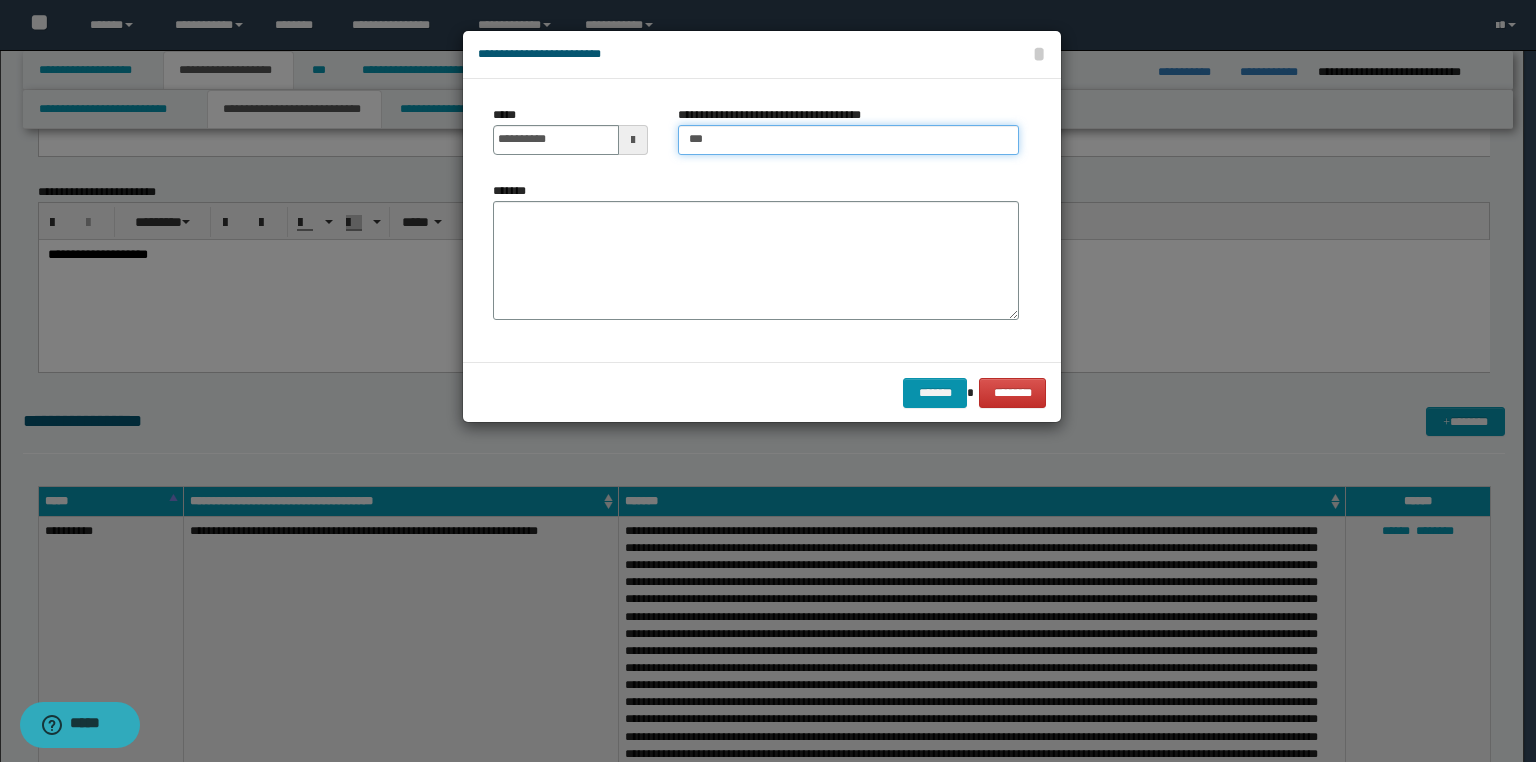 type on "*********" 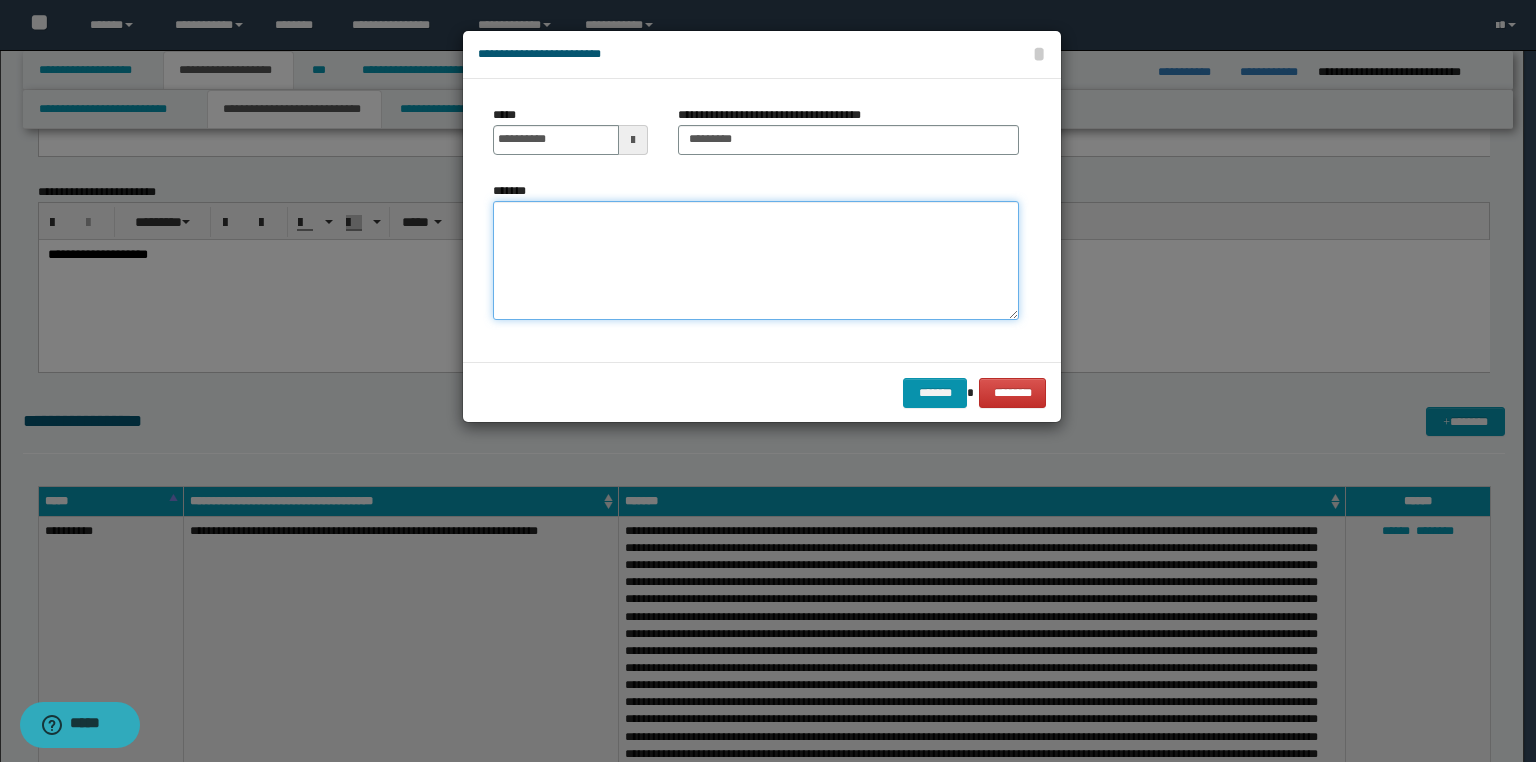 click on "*******" at bounding box center [756, 261] 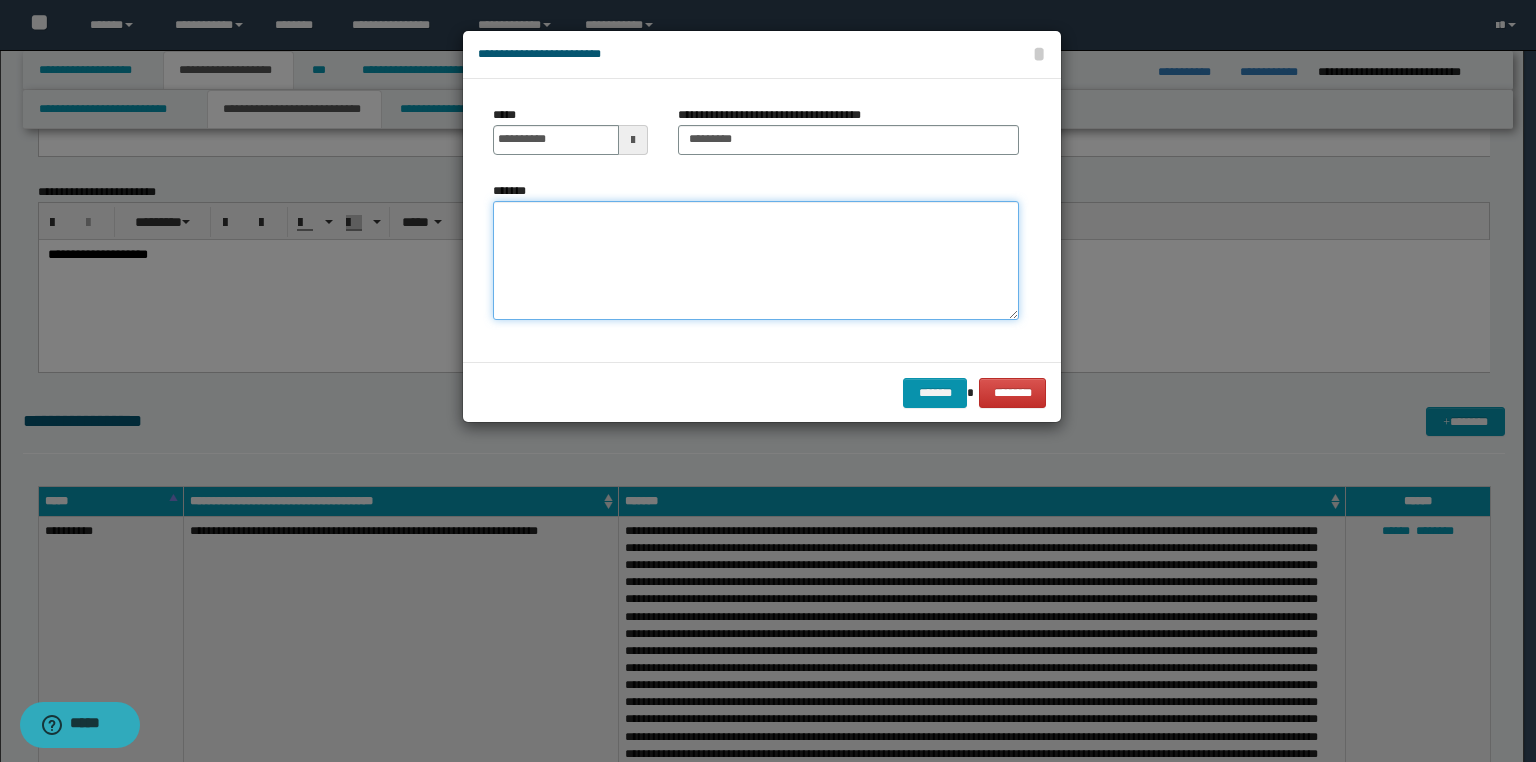 paste on "**********" 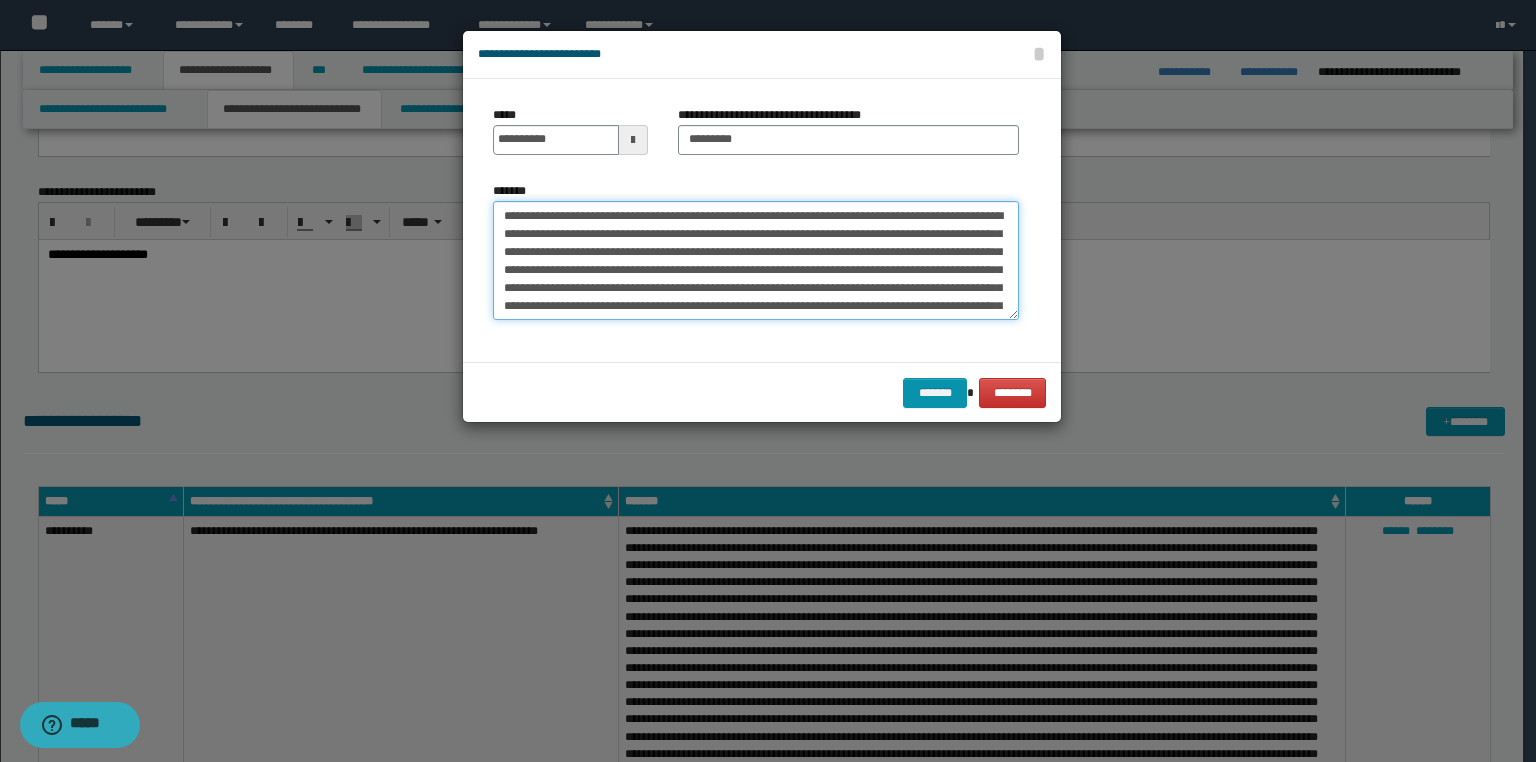 scroll, scrollTop: 282, scrollLeft: 0, axis: vertical 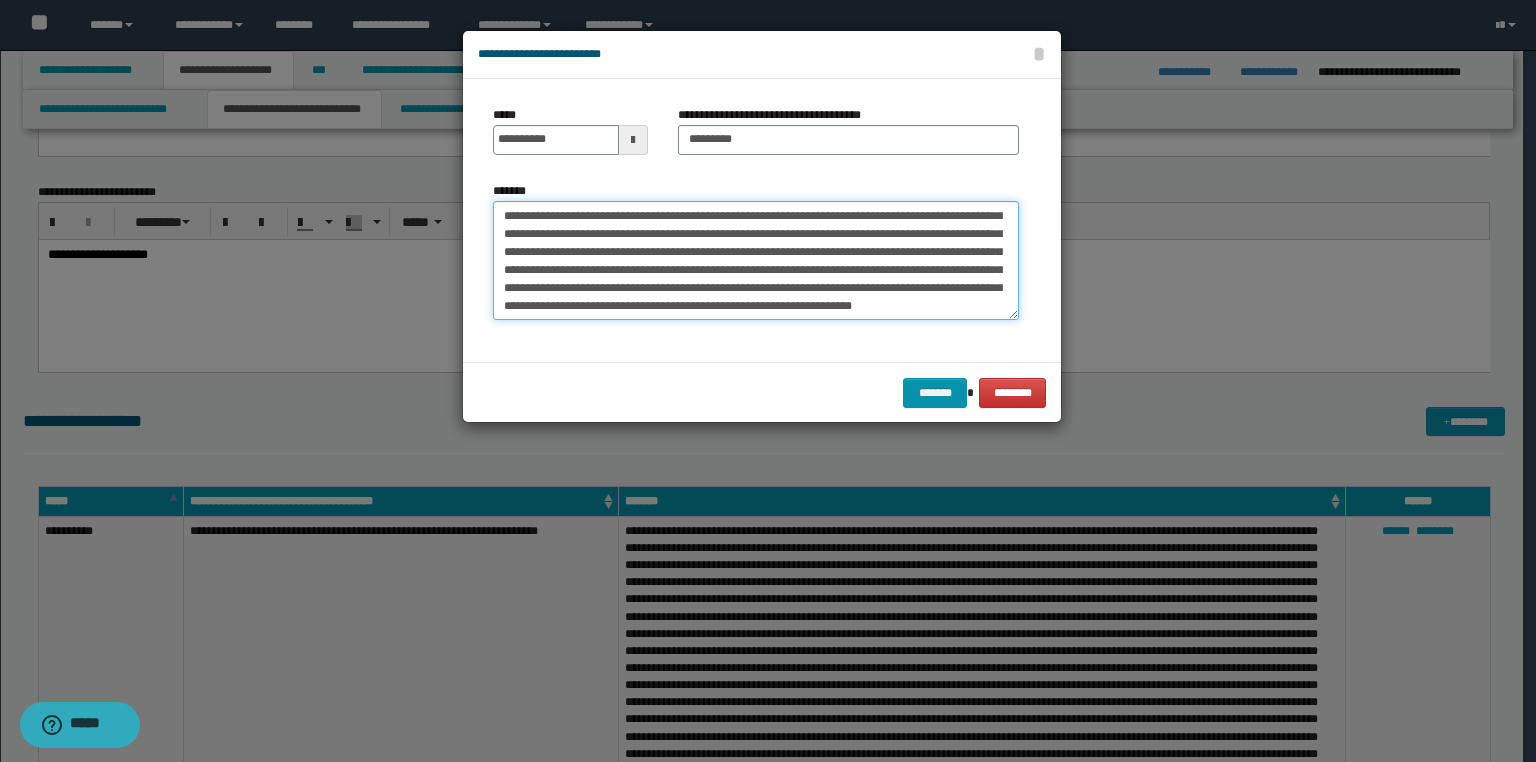 click on "*******" at bounding box center (756, 261) 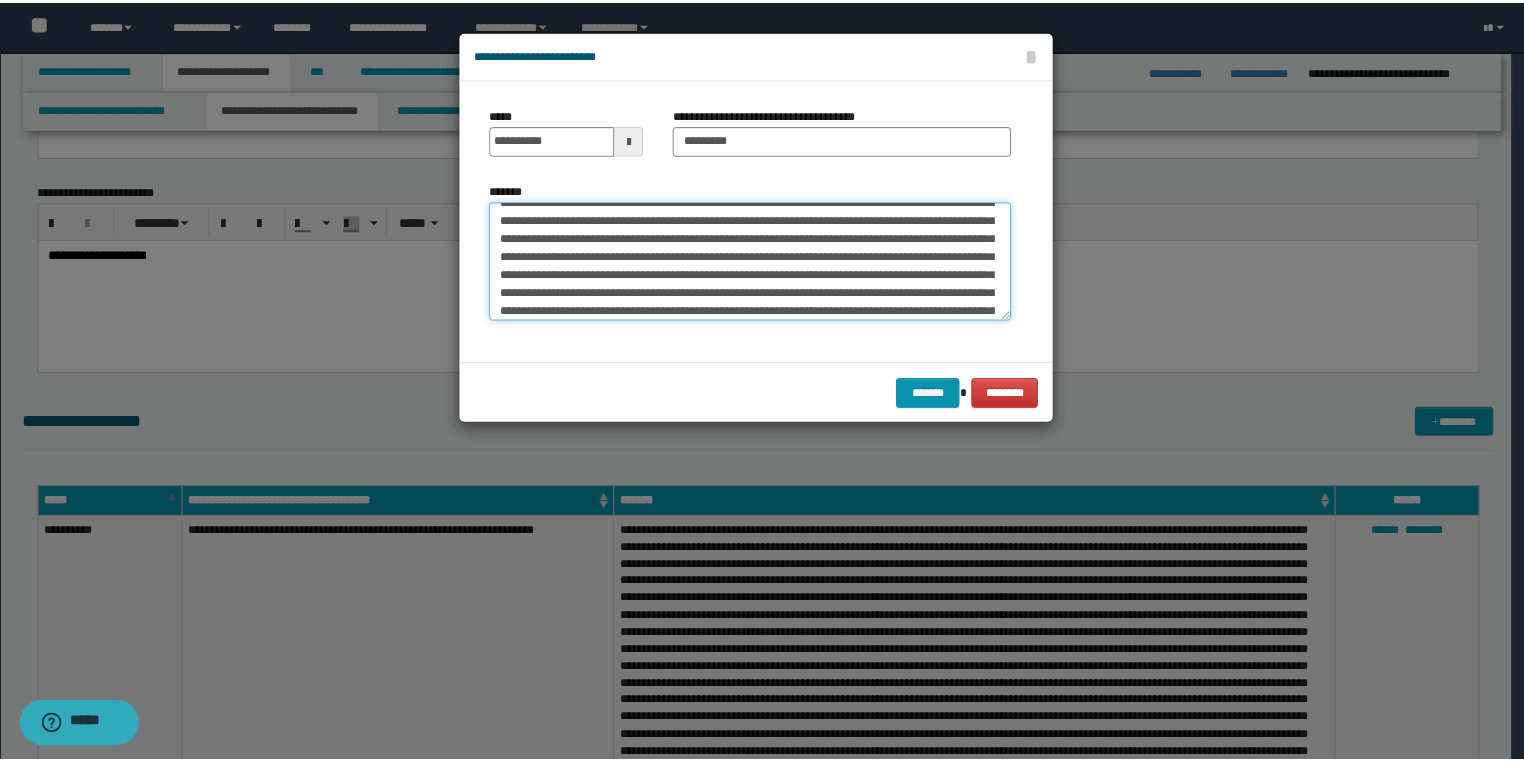 scroll, scrollTop: 48, scrollLeft: 0, axis: vertical 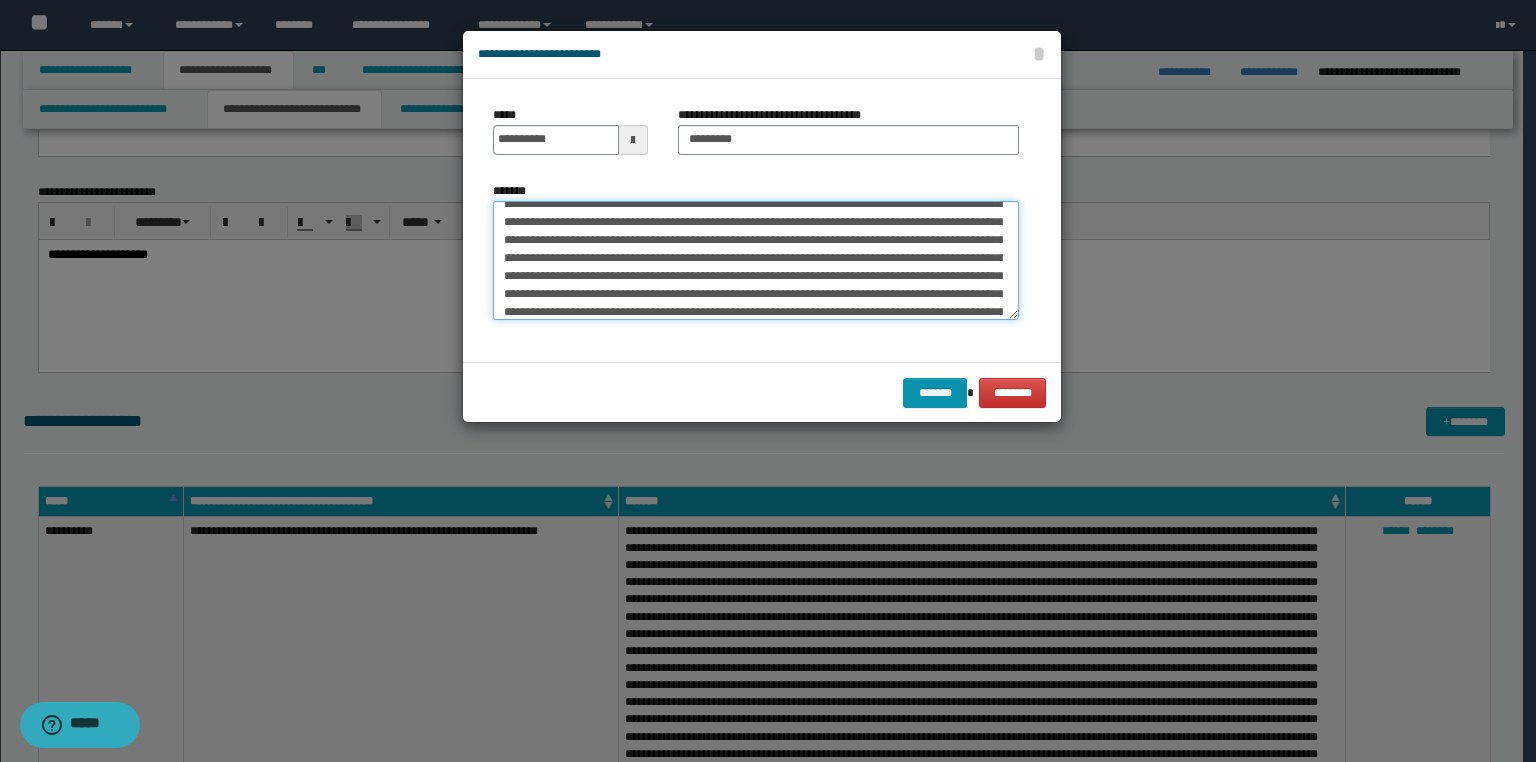 type on "**********" 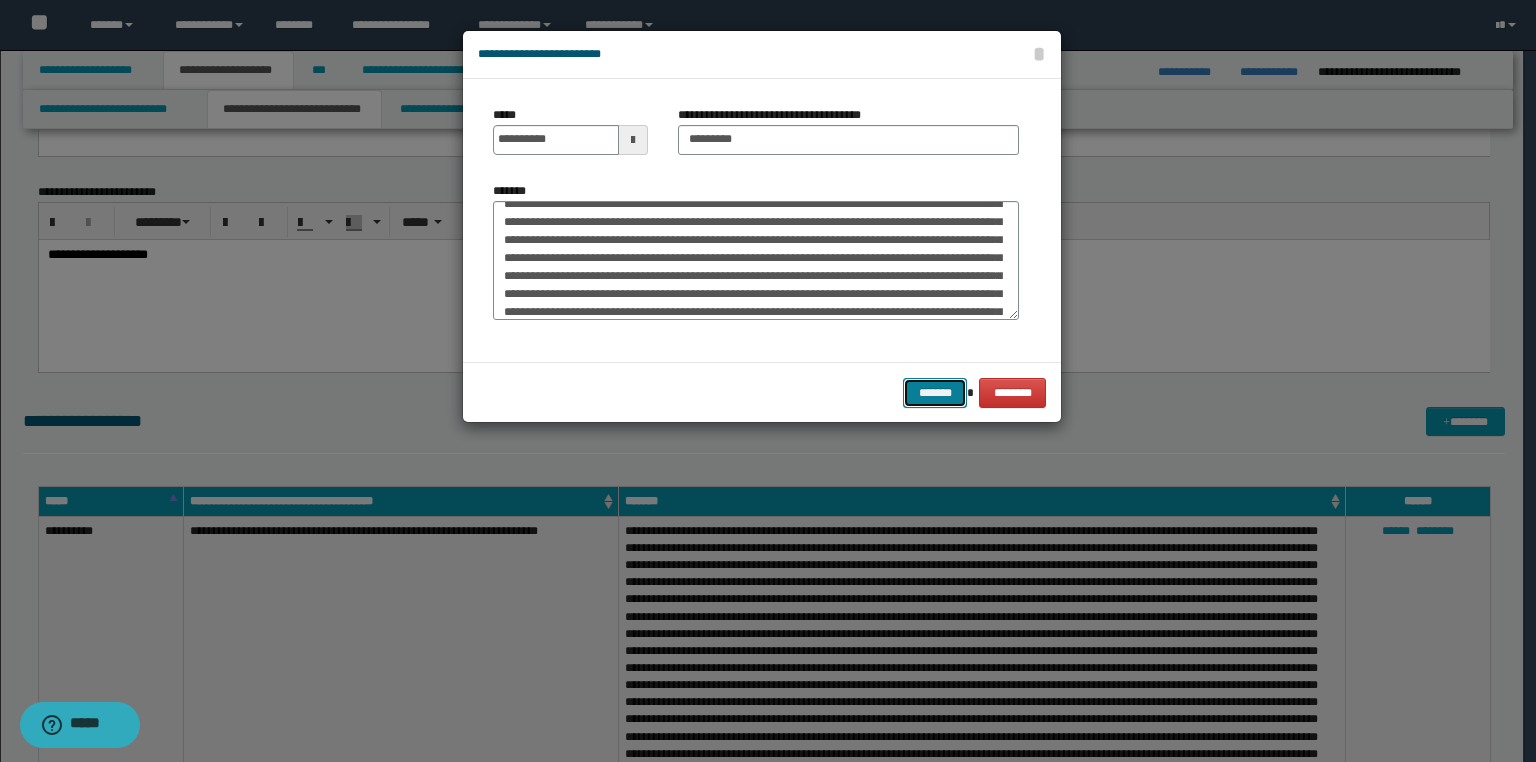 click on "*******" at bounding box center (935, 393) 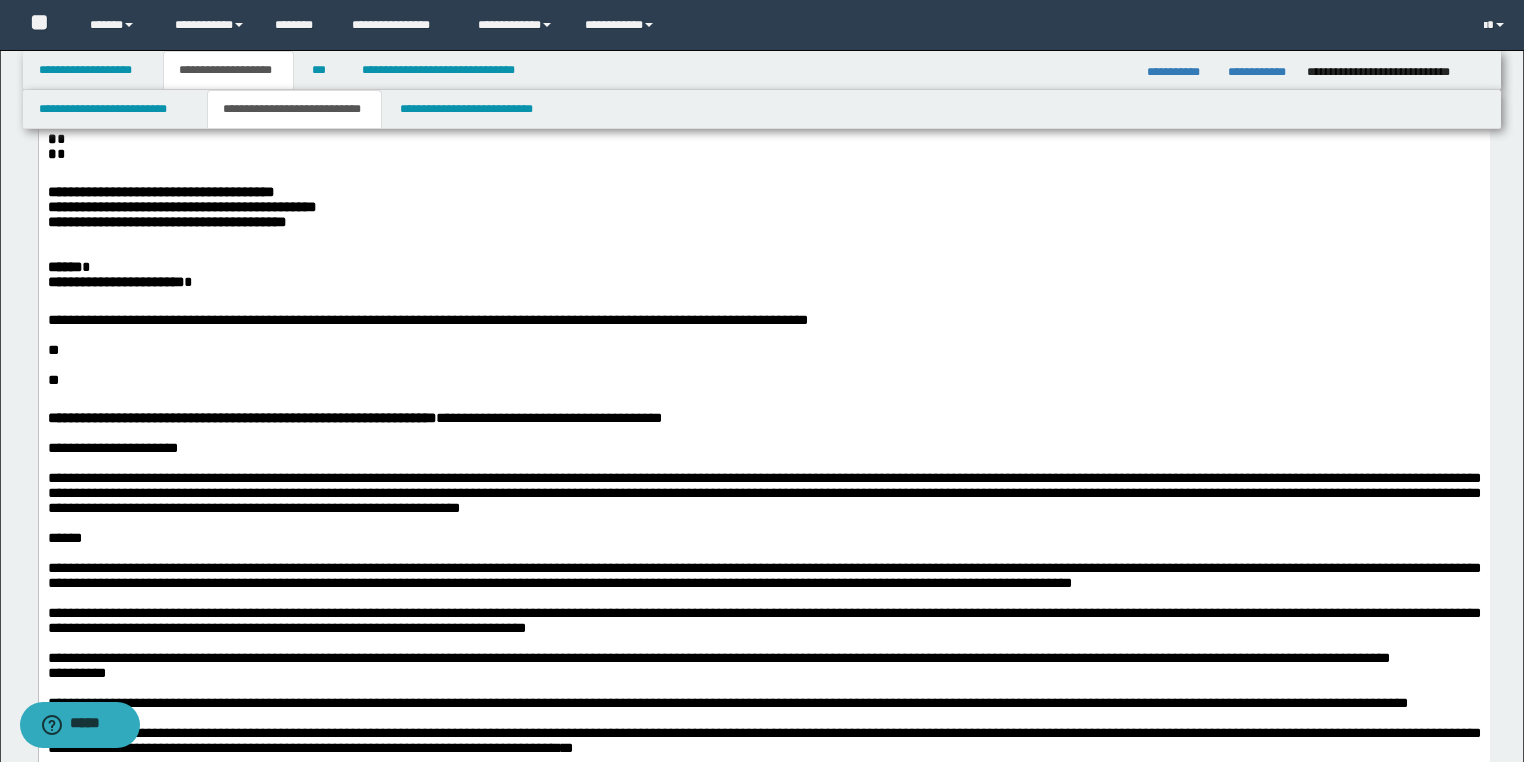 scroll, scrollTop: 560, scrollLeft: 0, axis: vertical 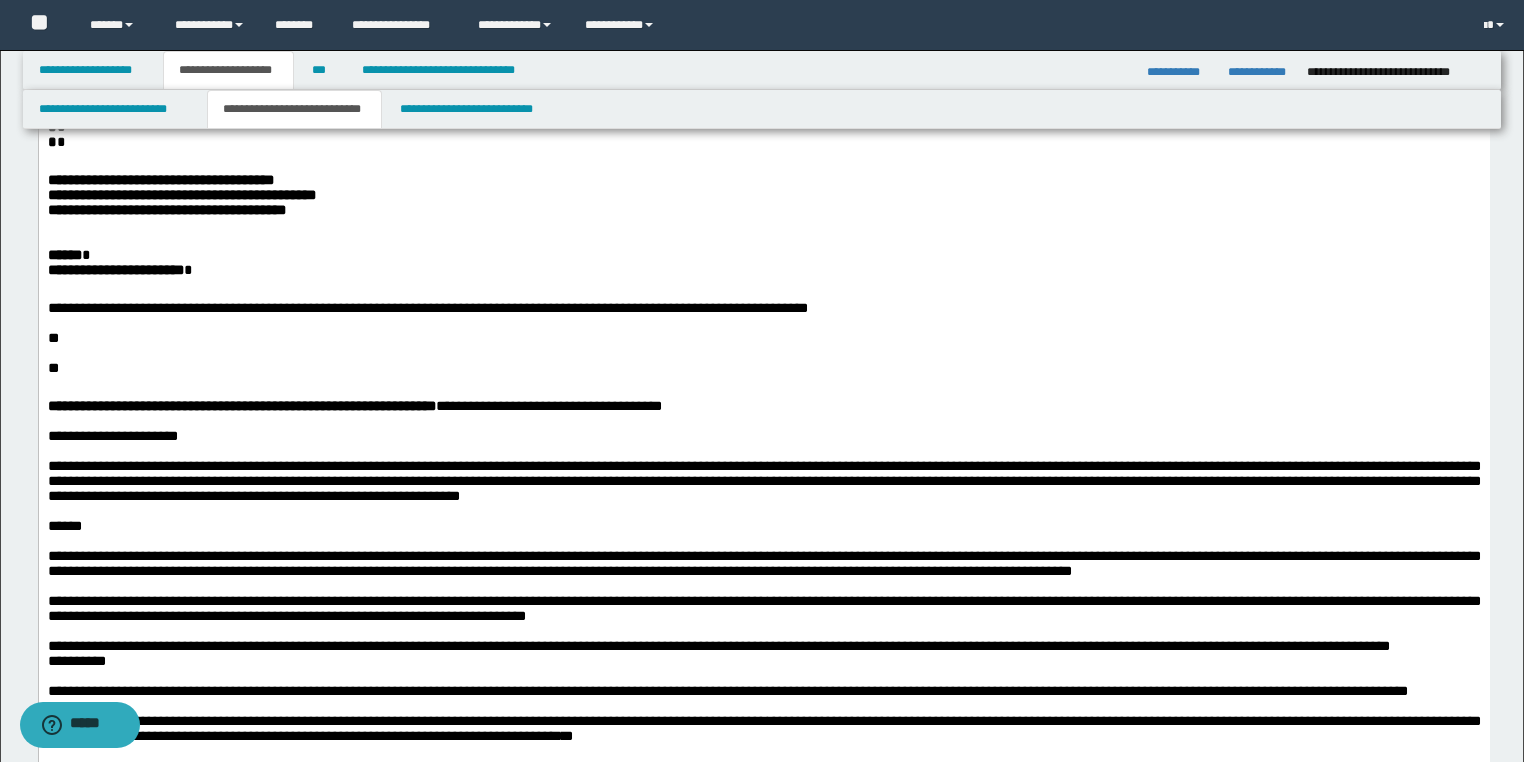 click on "**" at bounding box center [763, 338] 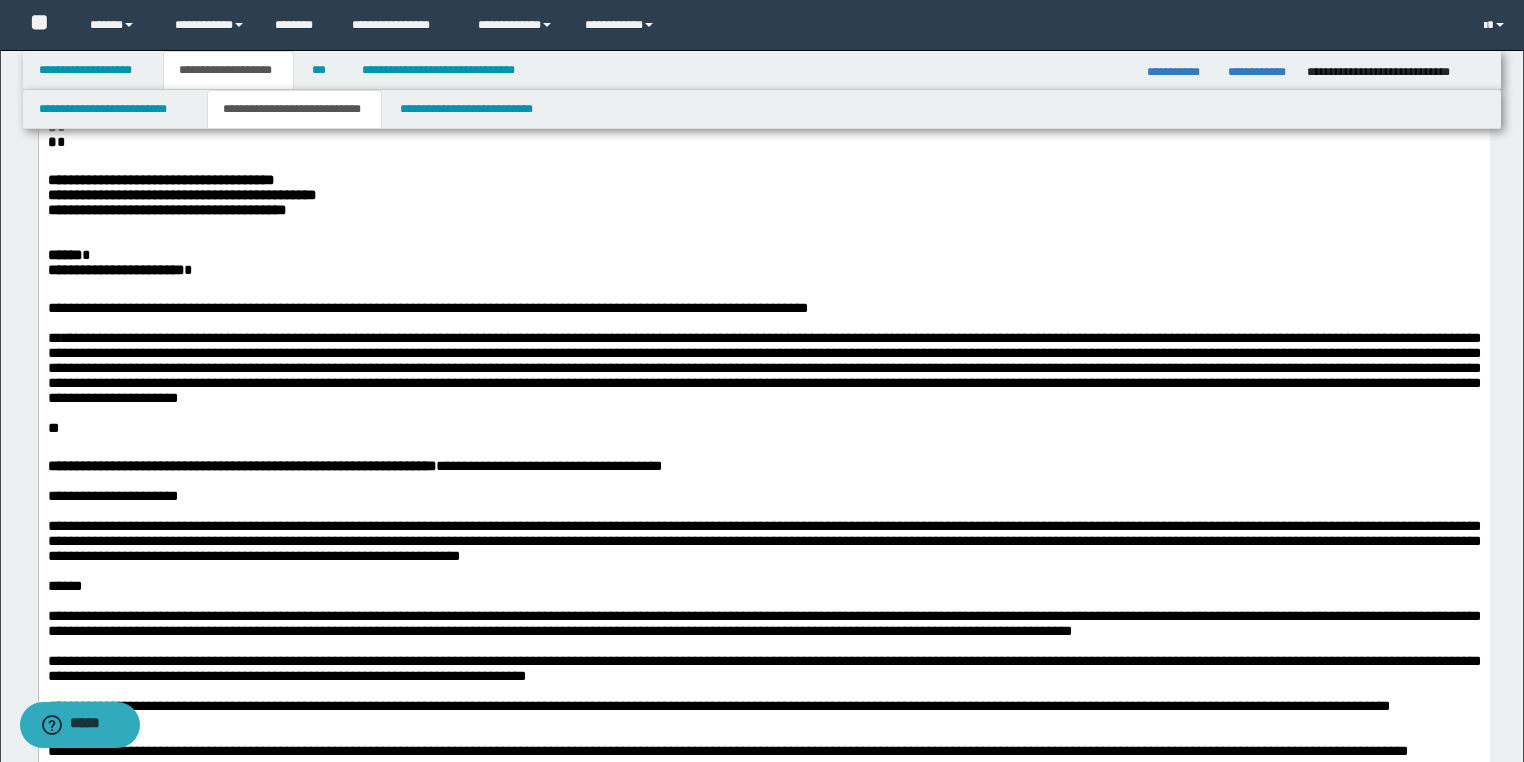 drag, startPoint x: 393, startPoint y: 469, endPoint x: 168, endPoint y: 469, distance: 225 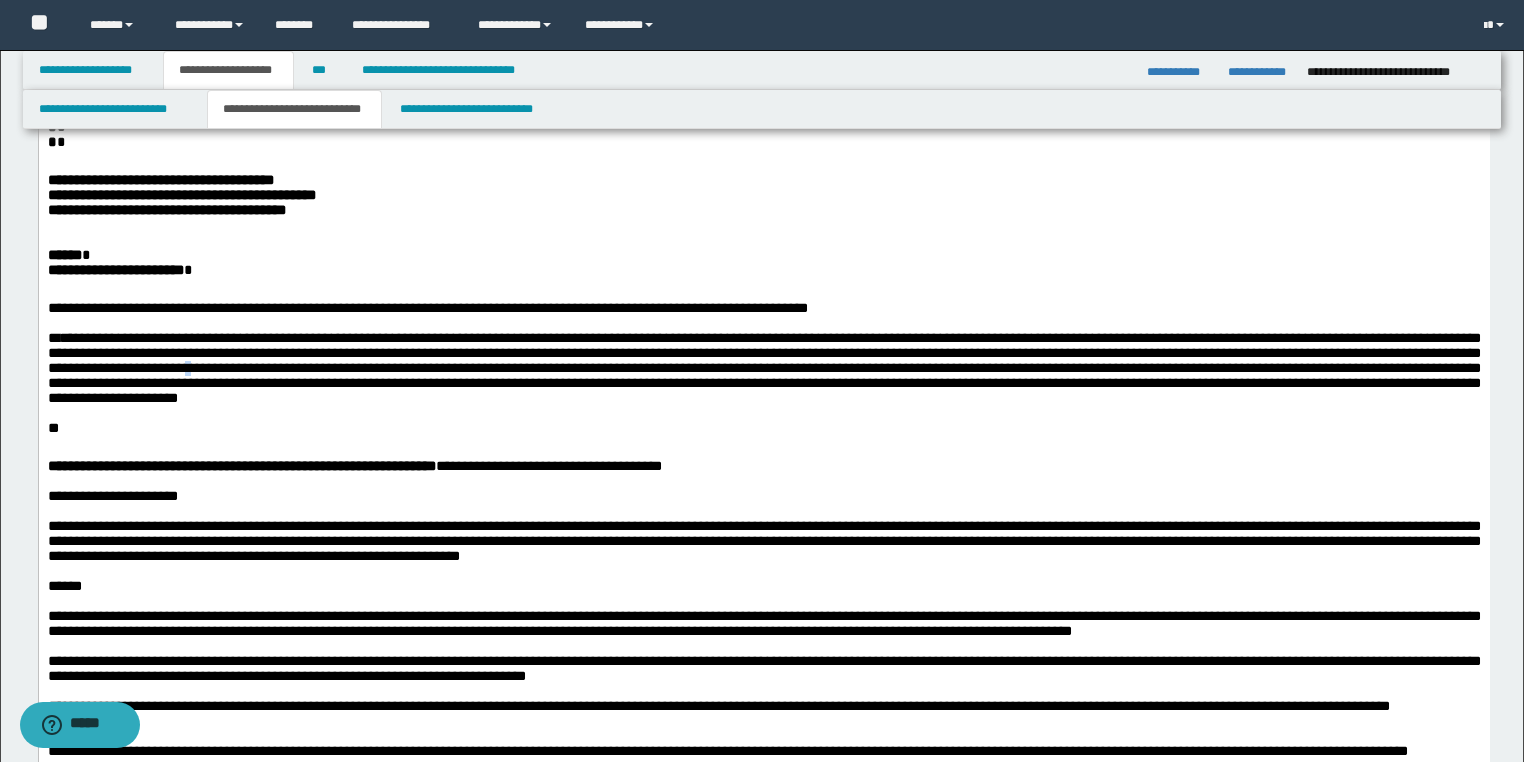 click on "**********" at bounding box center [763, 368] 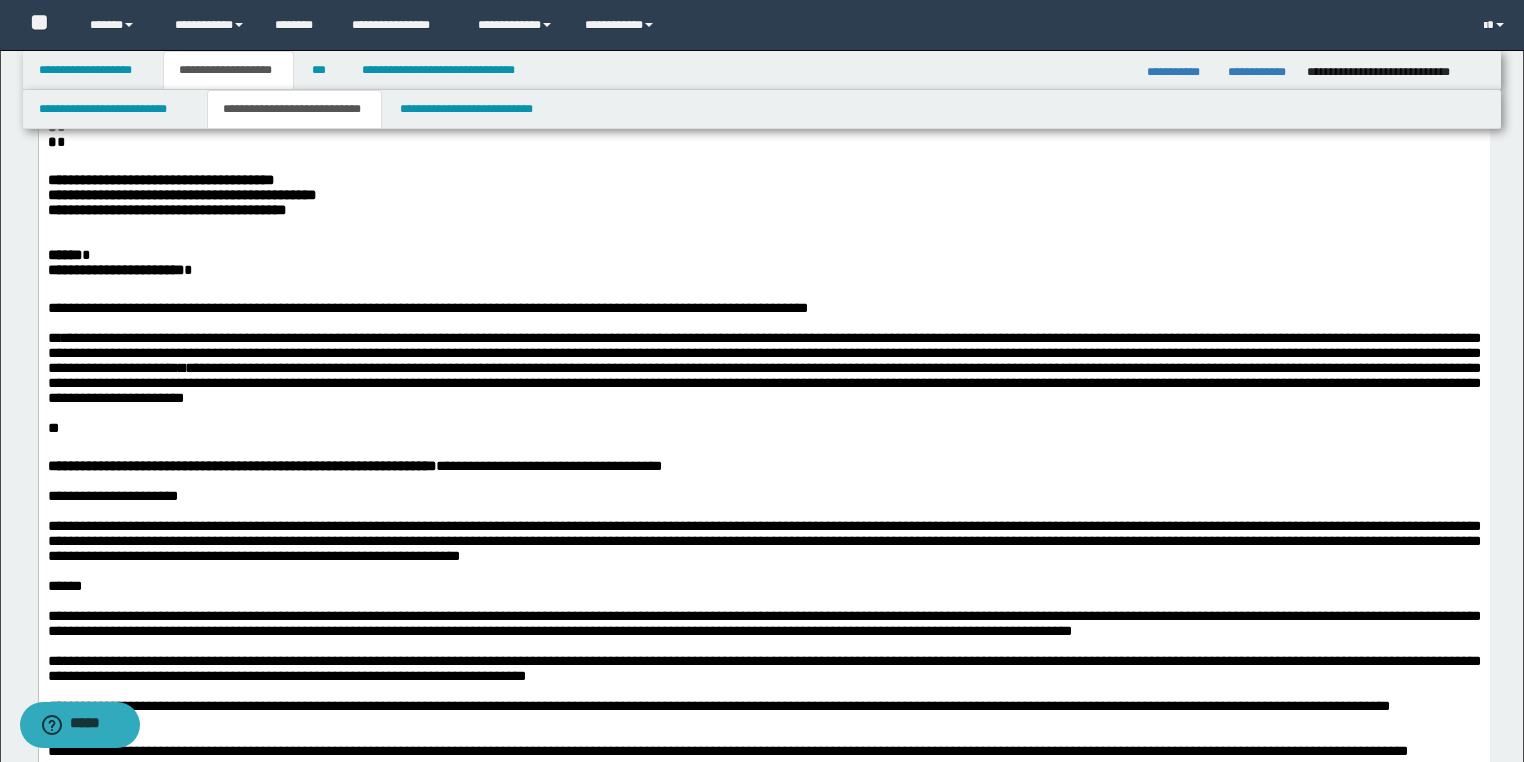 click on "**********" at bounding box center [763, 308] 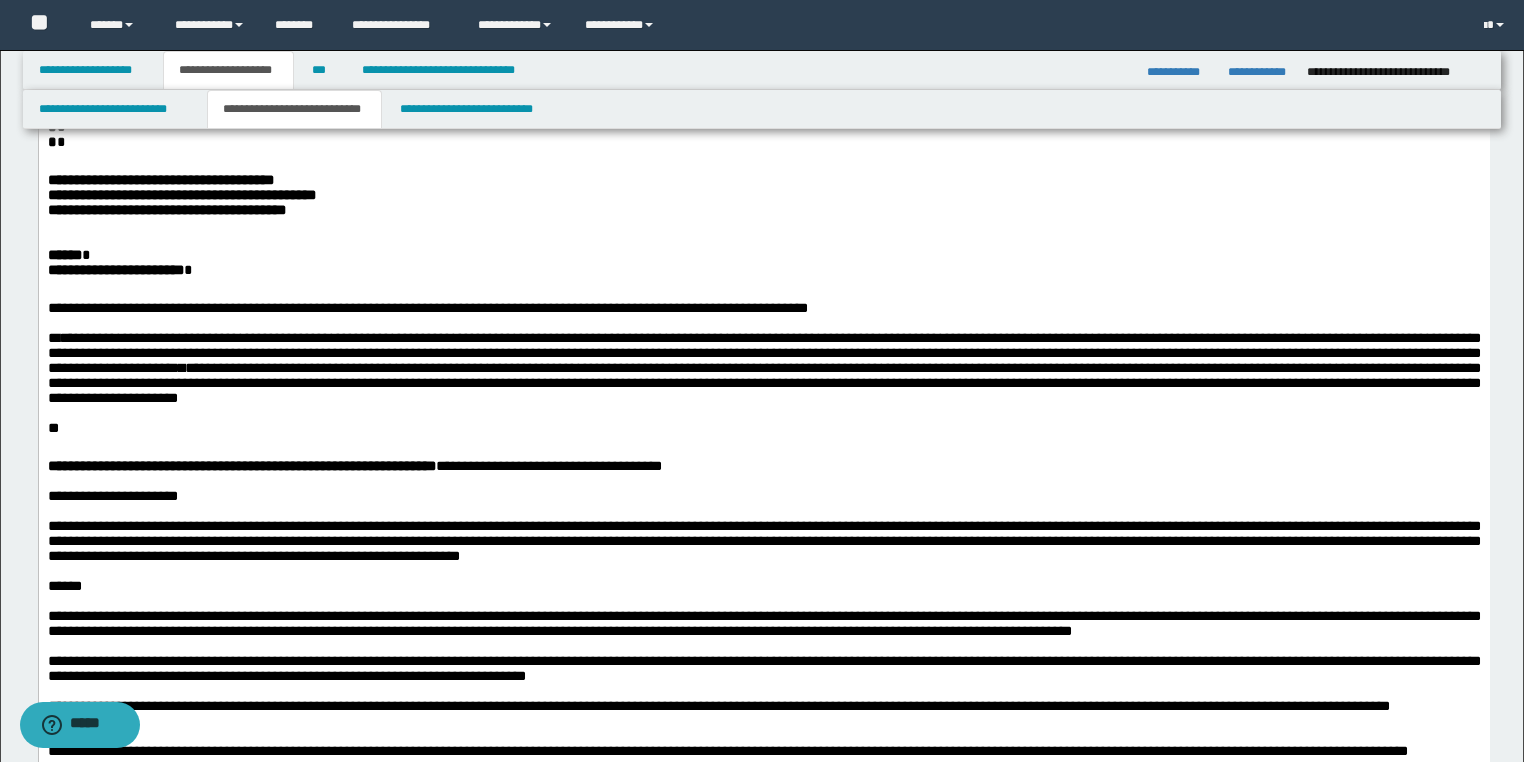 click on "**********" at bounding box center (763, 368) 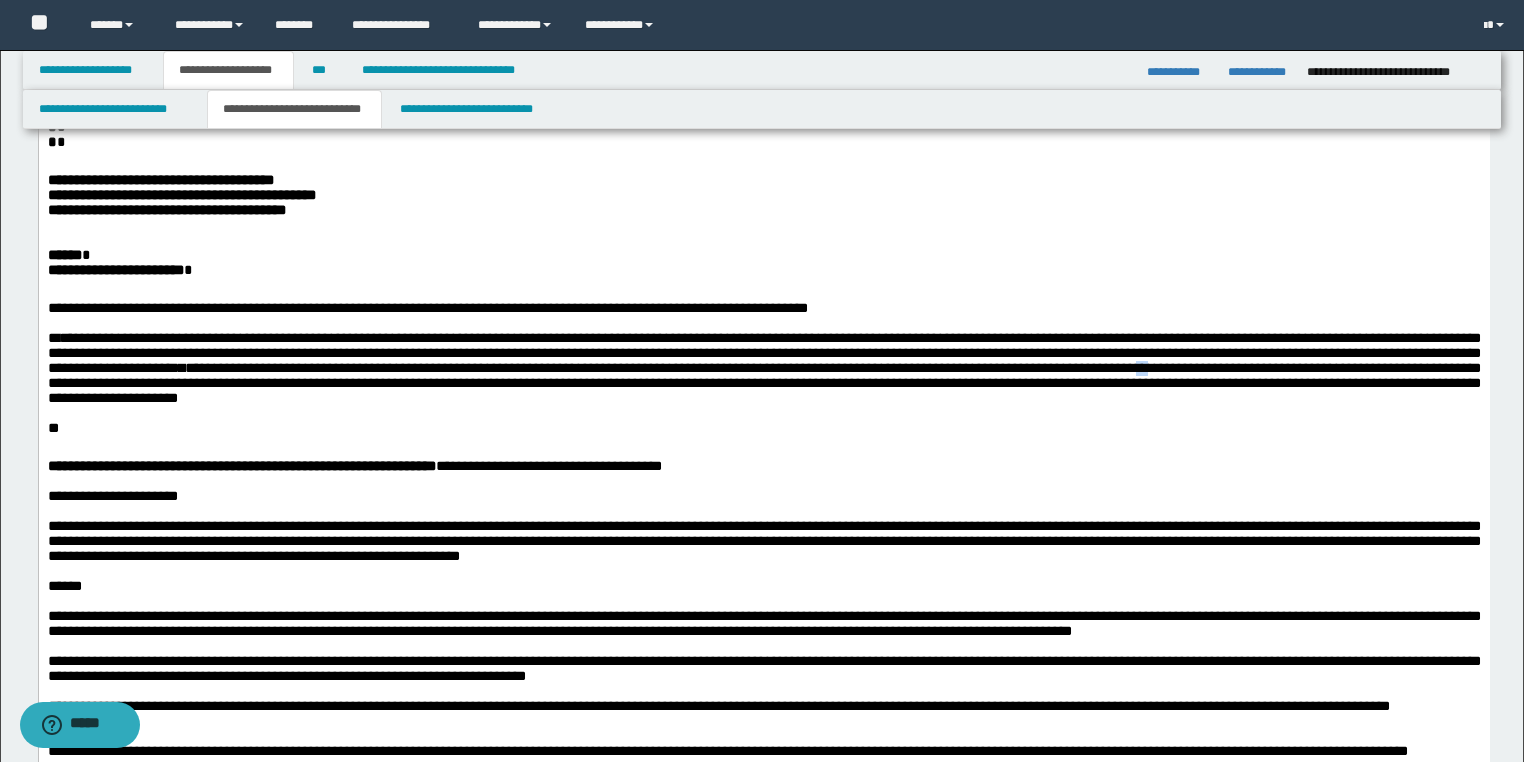 drag, startPoint x: 1018, startPoint y: 446, endPoint x: 1006, endPoint y: 445, distance: 12.0415945 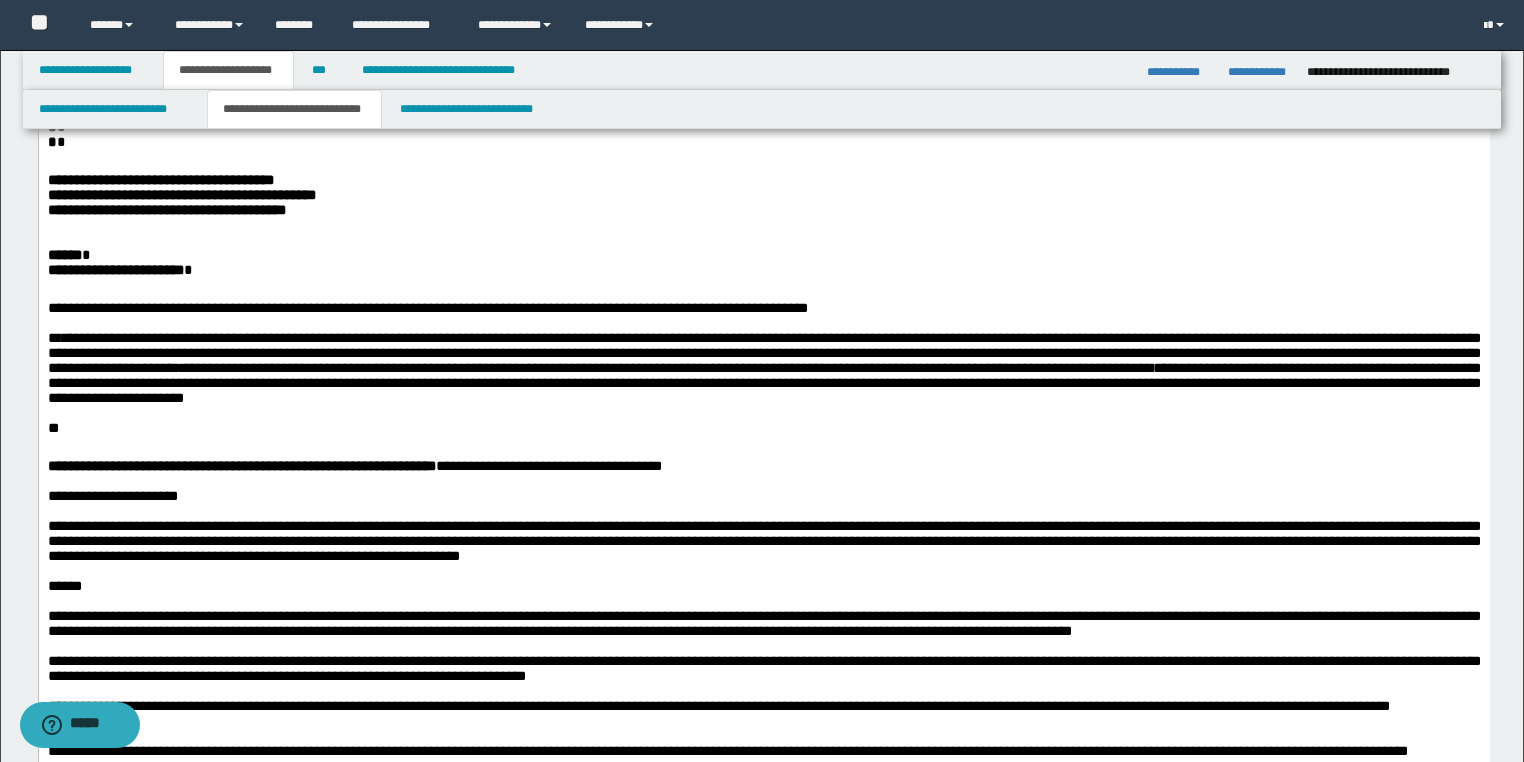 click on "**********" at bounding box center [763, 368] 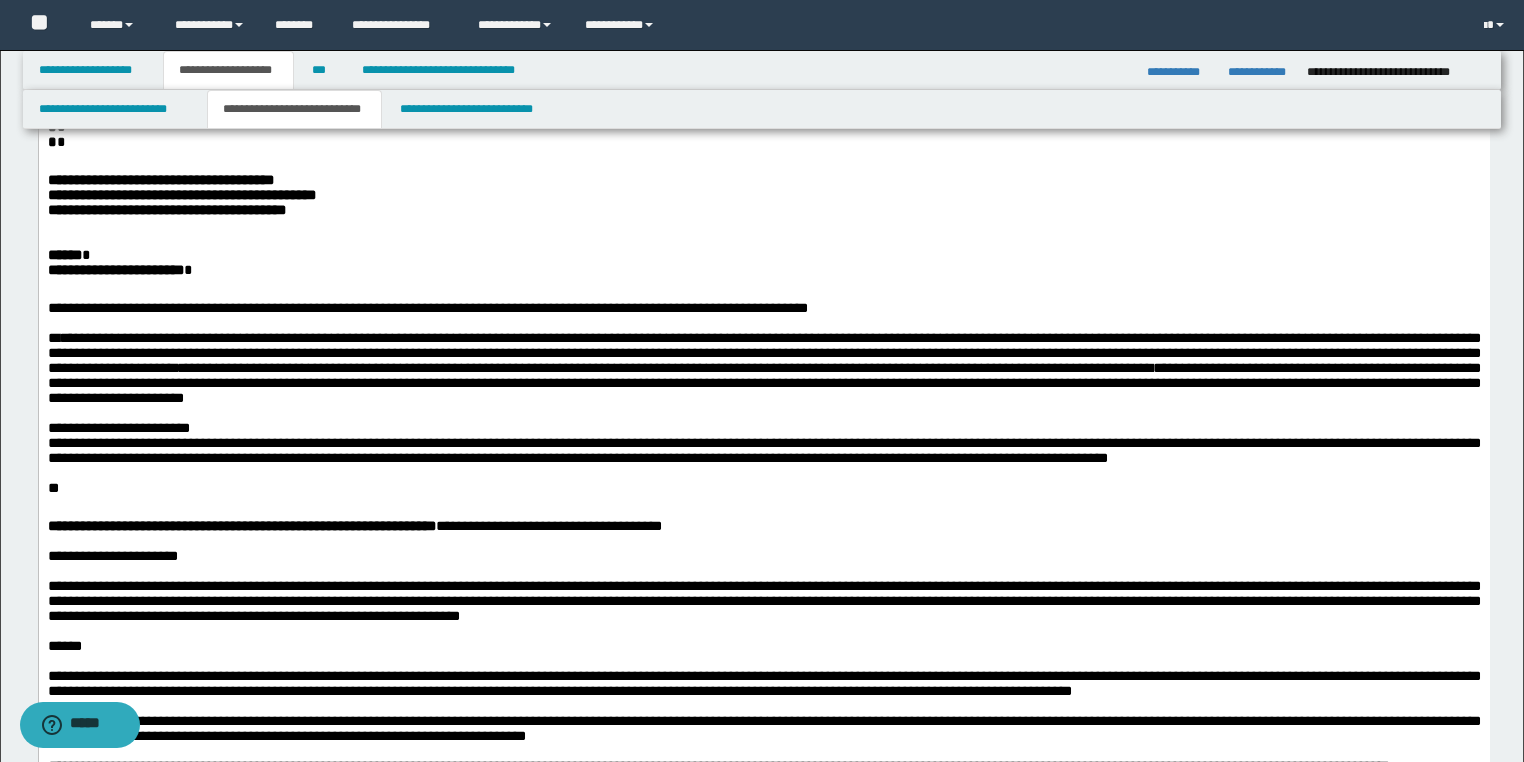 click on "**********" at bounding box center (763, 443) 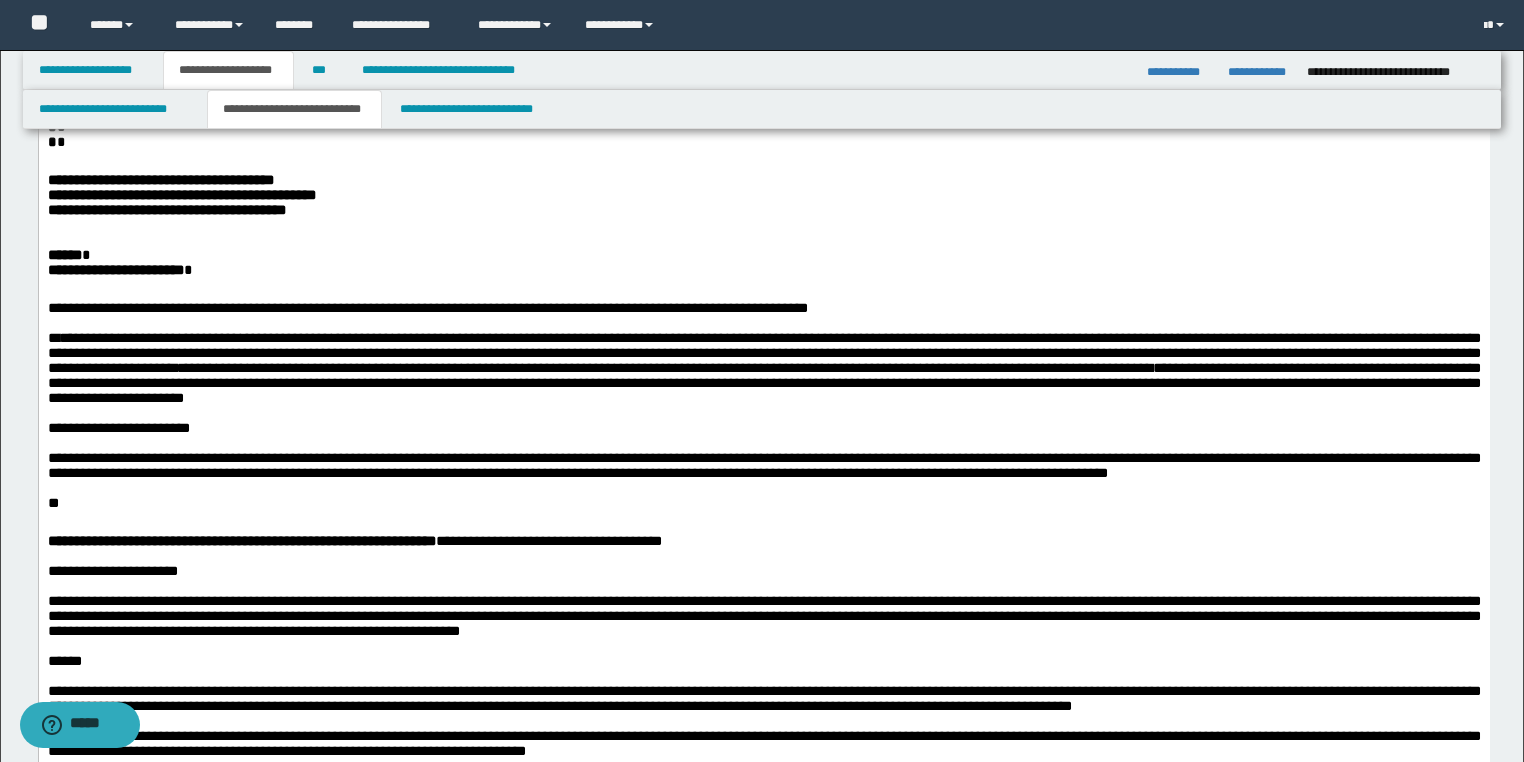 click on "**********" at bounding box center [763, 465] 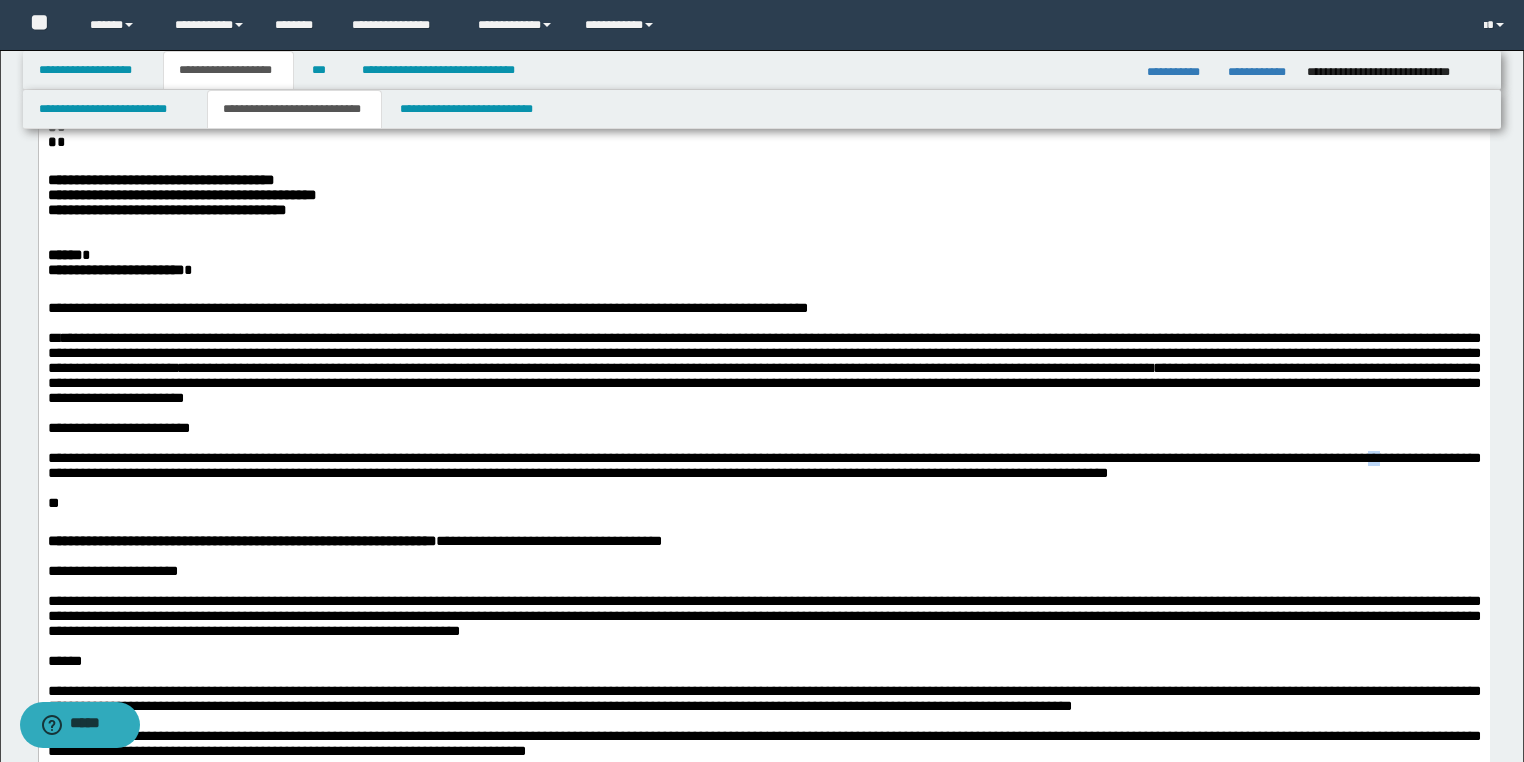 click on "**********" at bounding box center [763, 465] 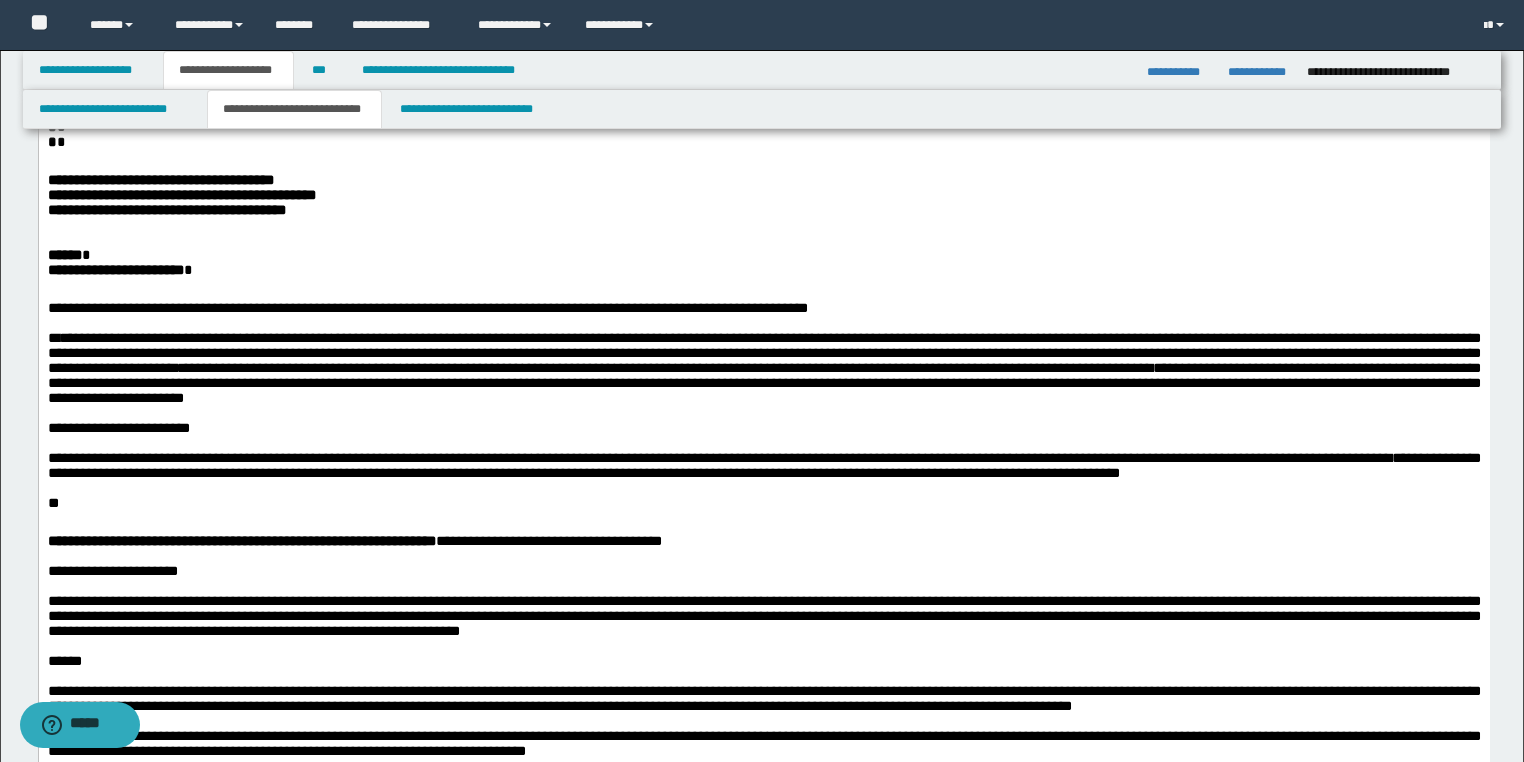 click on "**" at bounding box center (52, 503) 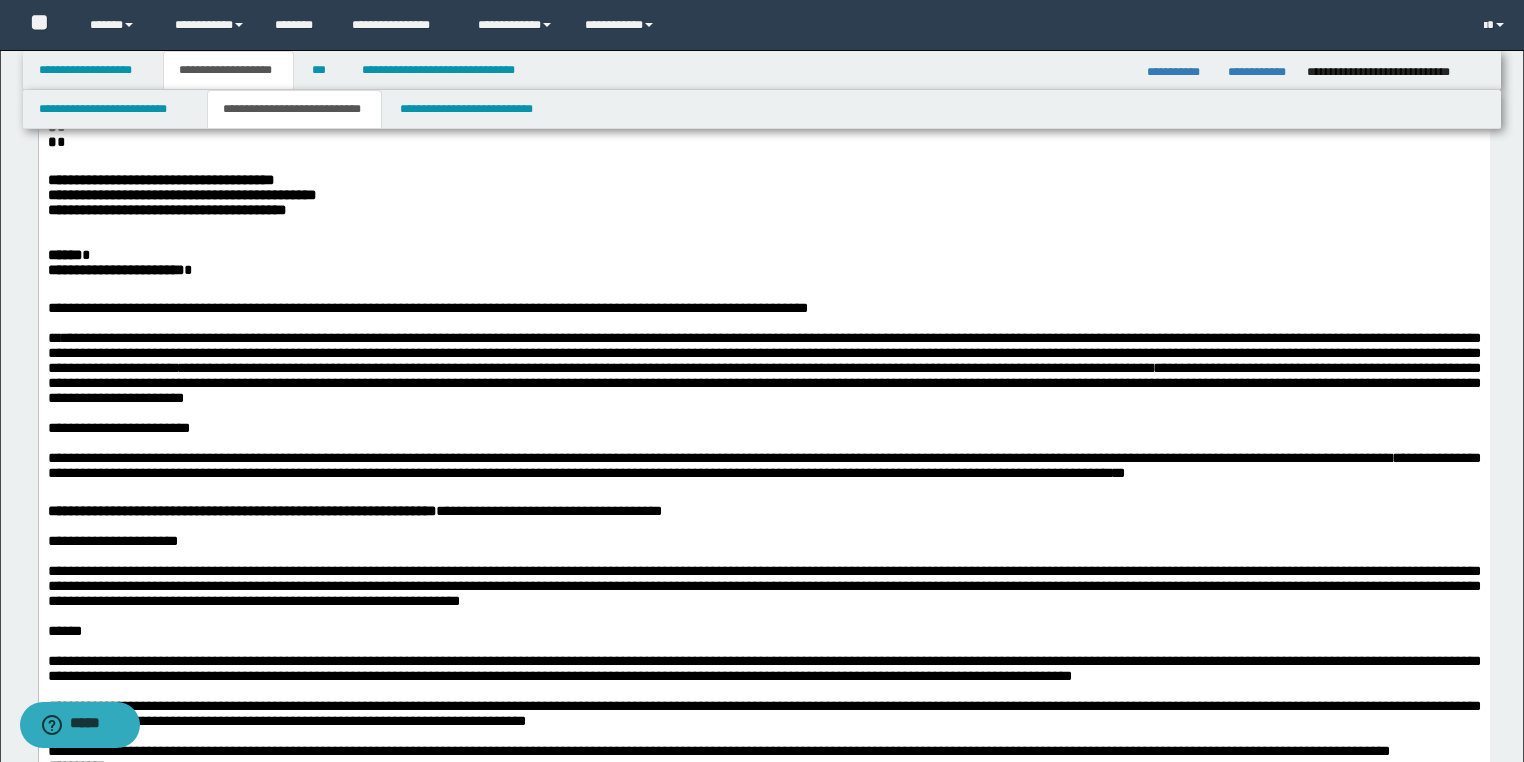 scroll, scrollTop: 160, scrollLeft: 0, axis: vertical 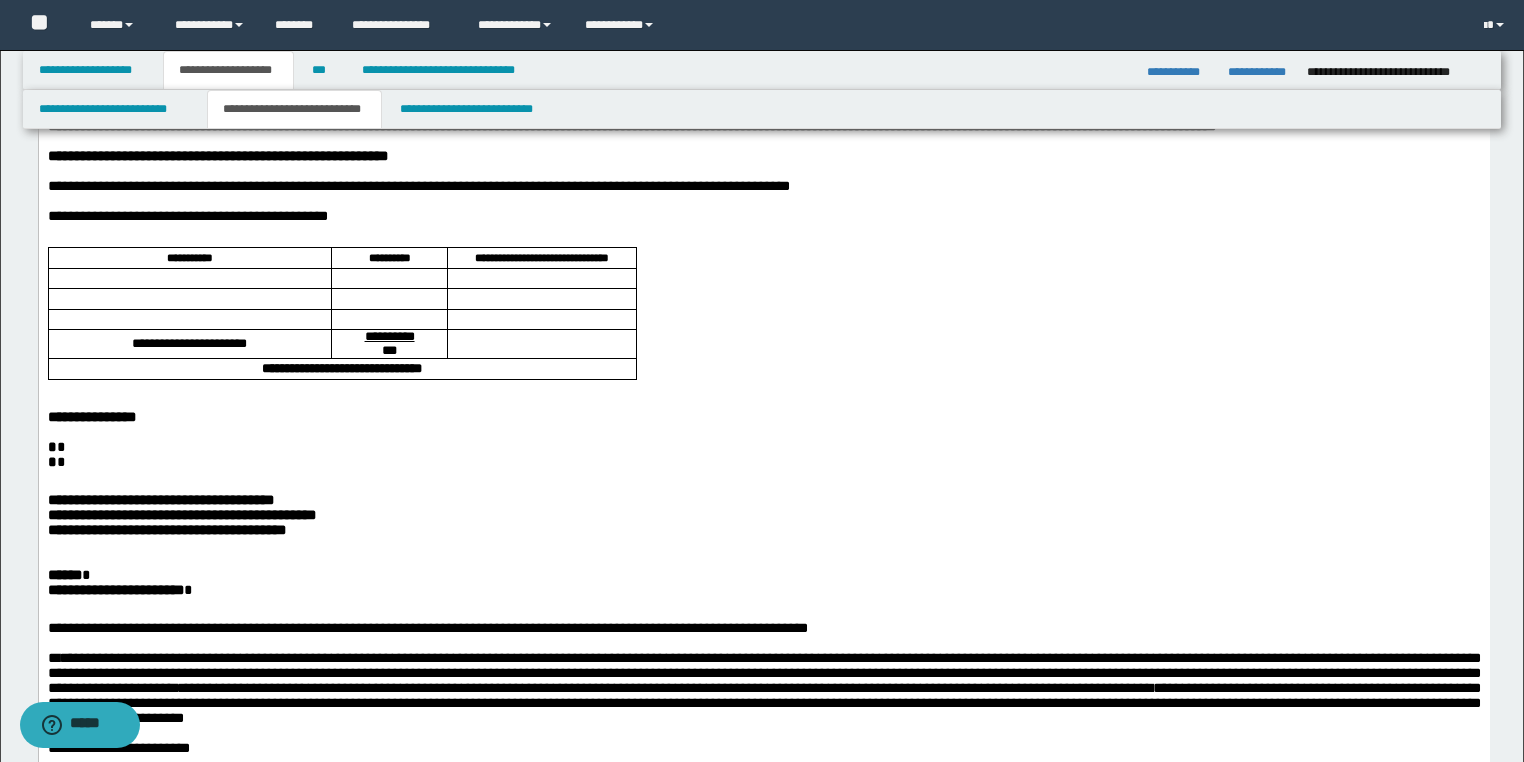 click on "* *" at bounding box center (763, 462) 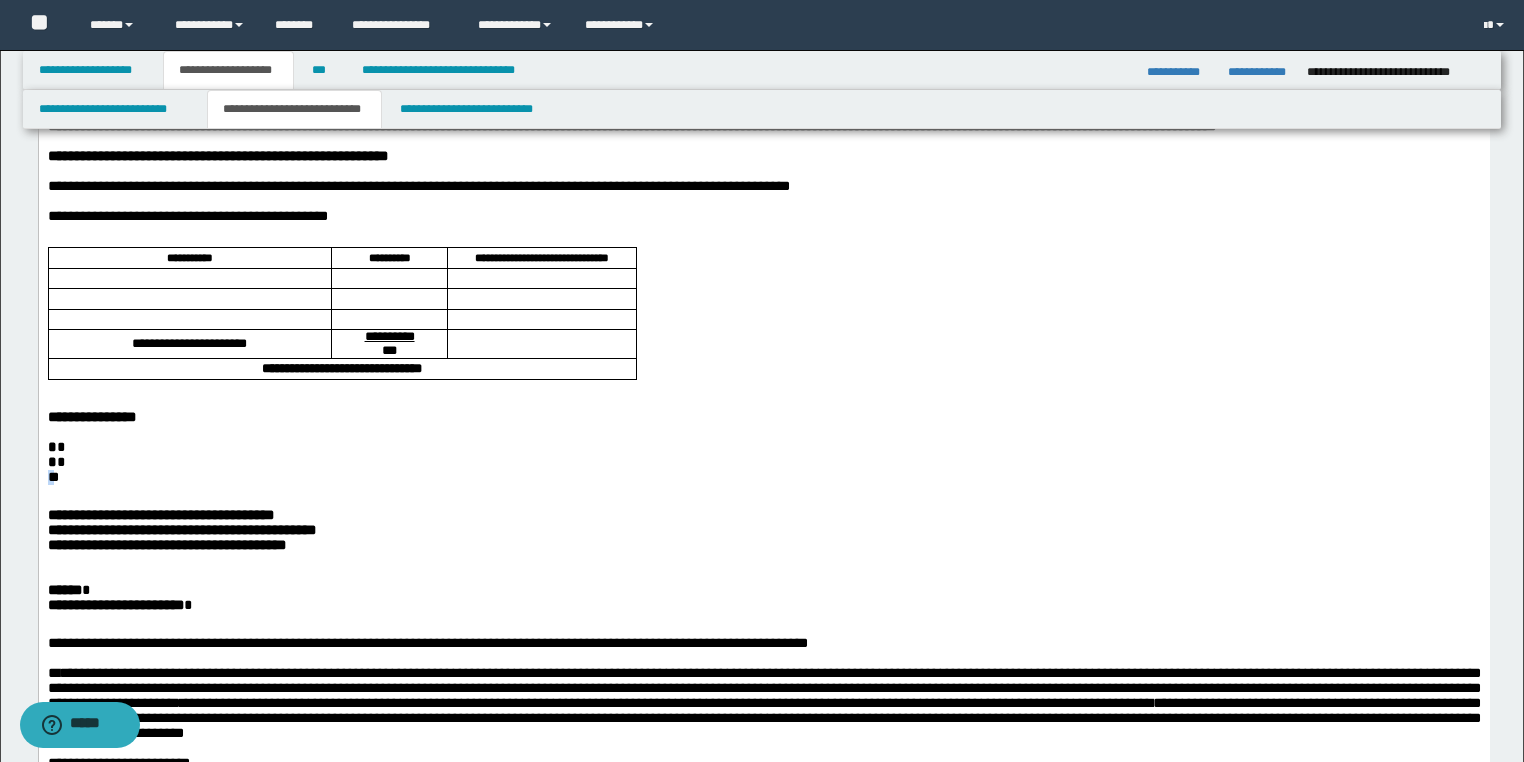 drag, startPoint x: 54, startPoint y: 529, endPoint x: 74, endPoint y: 504, distance: 32.01562 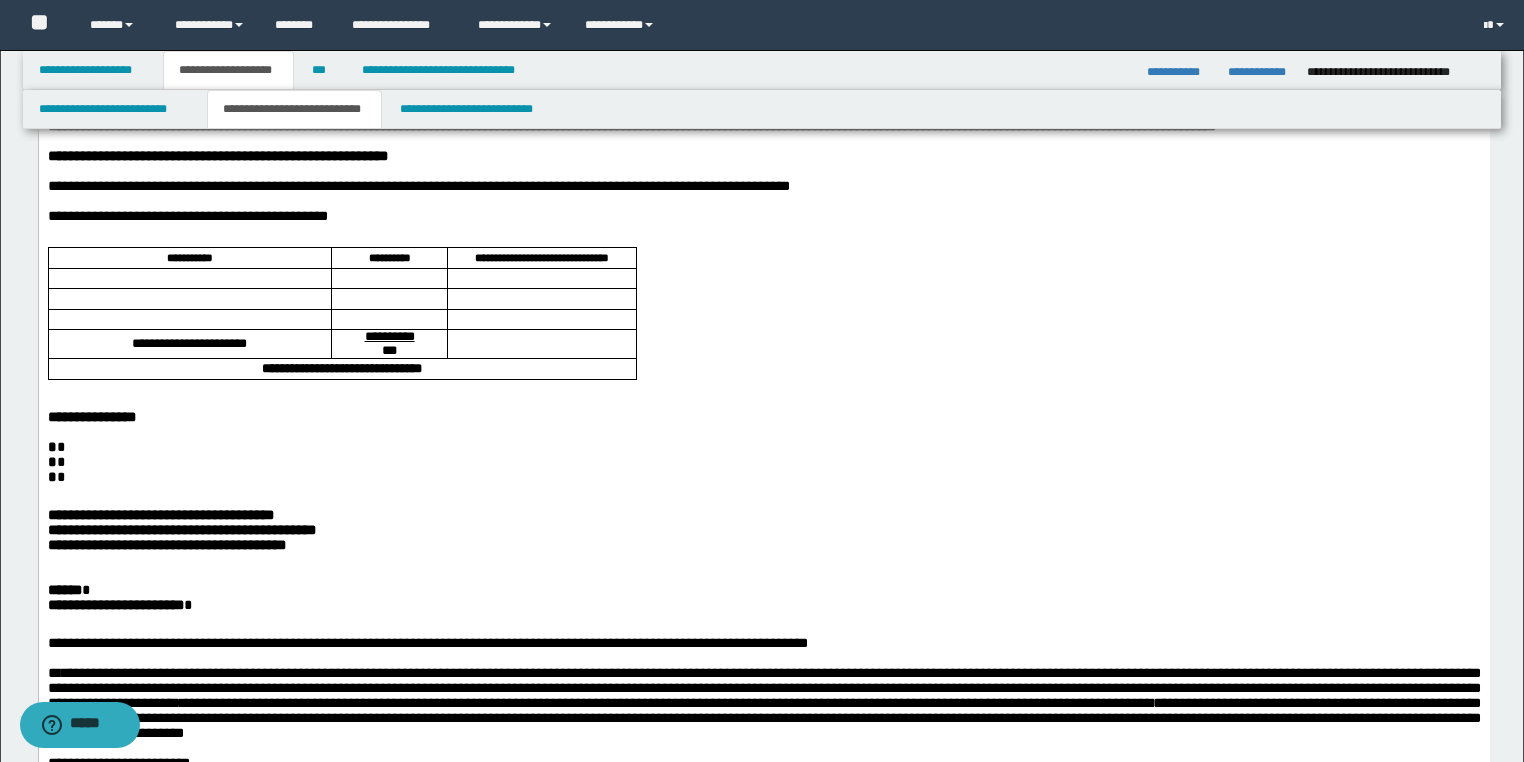click at bounding box center [763, 492] 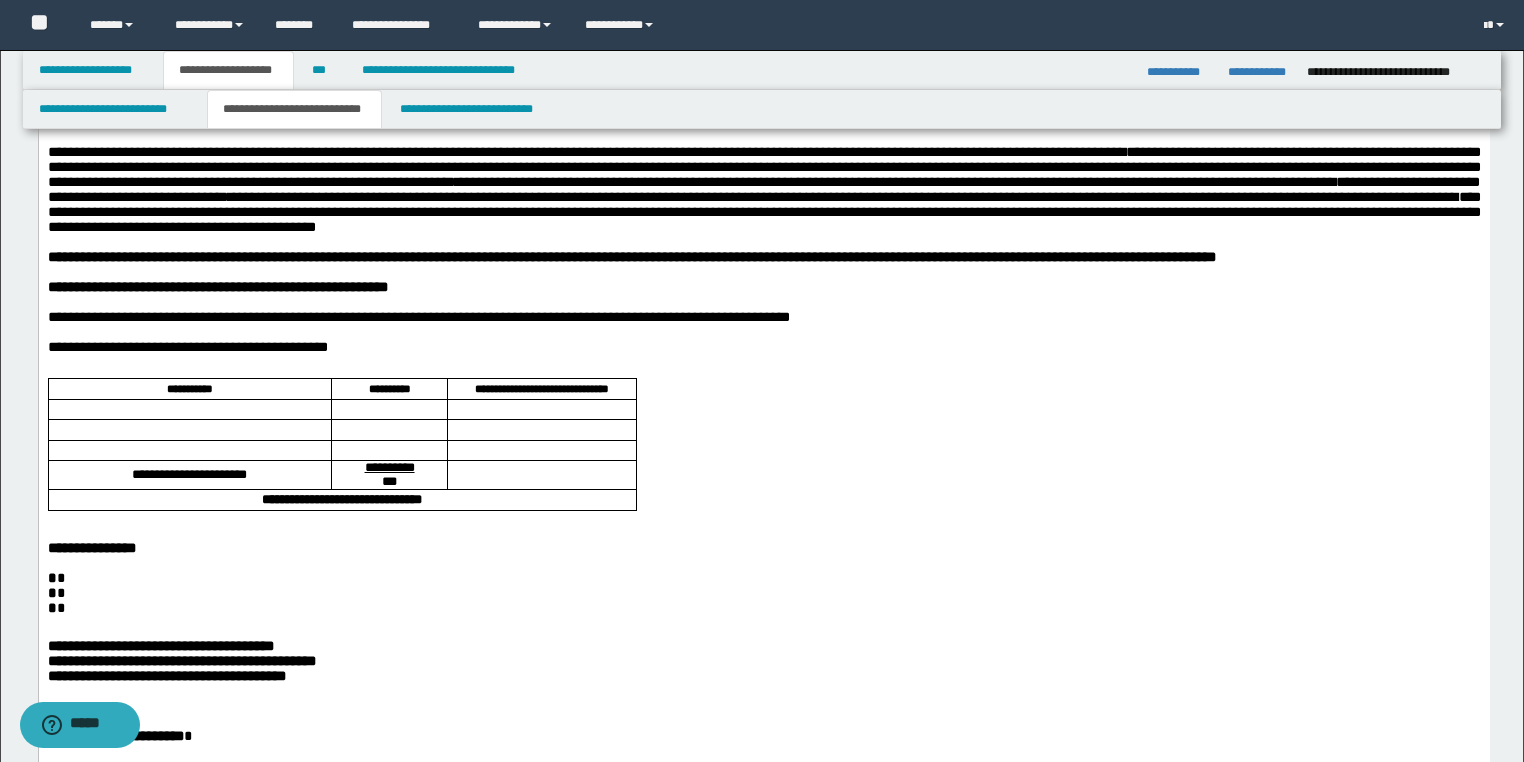 scroll, scrollTop: 0, scrollLeft: 0, axis: both 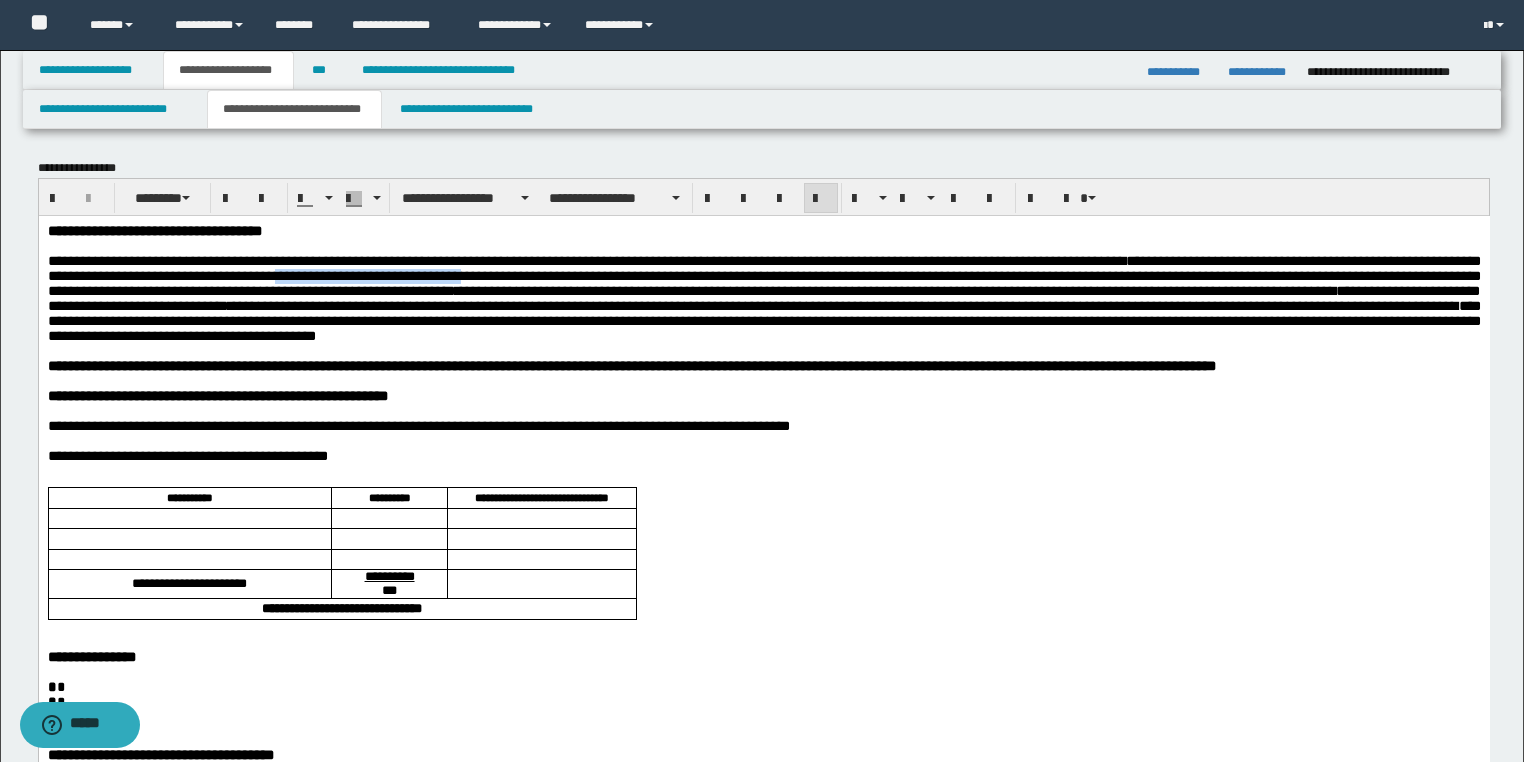 drag, startPoint x: 287, startPoint y: 280, endPoint x: 451, endPoint y: 282, distance: 164.01219 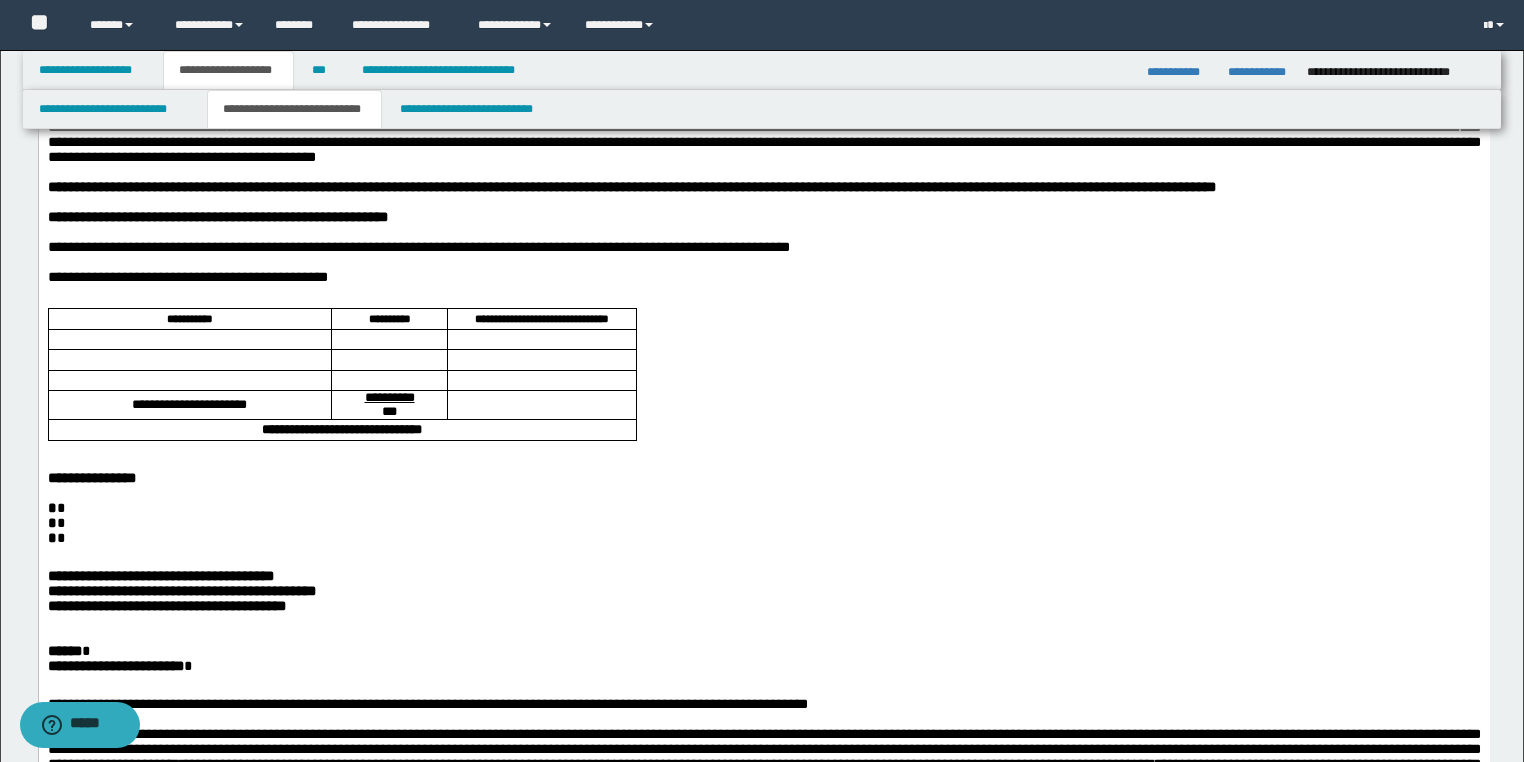 scroll, scrollTop: 240, scrollLeft: 0, axis: vertical 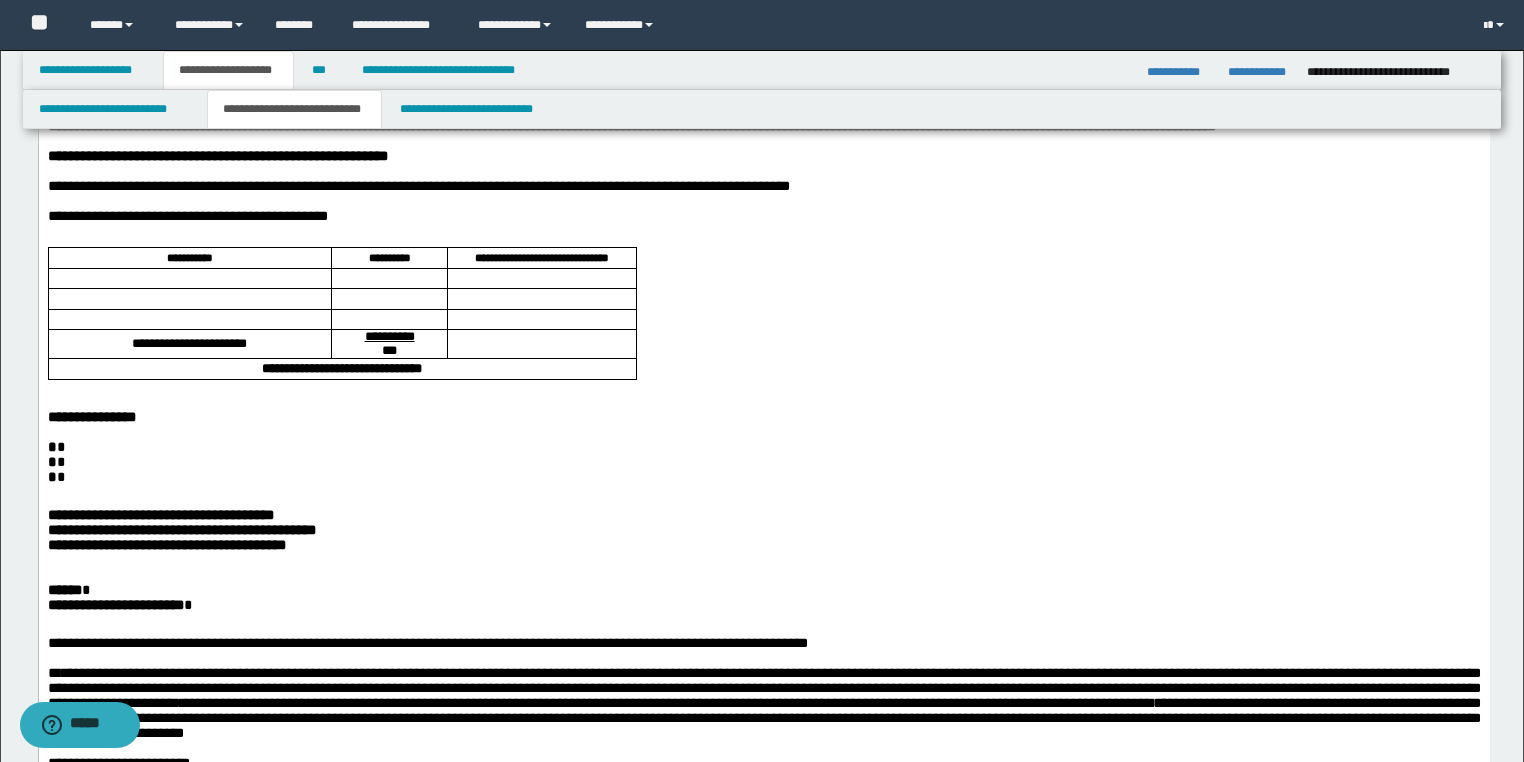 click on "* *" at bounding box center (763, 447) 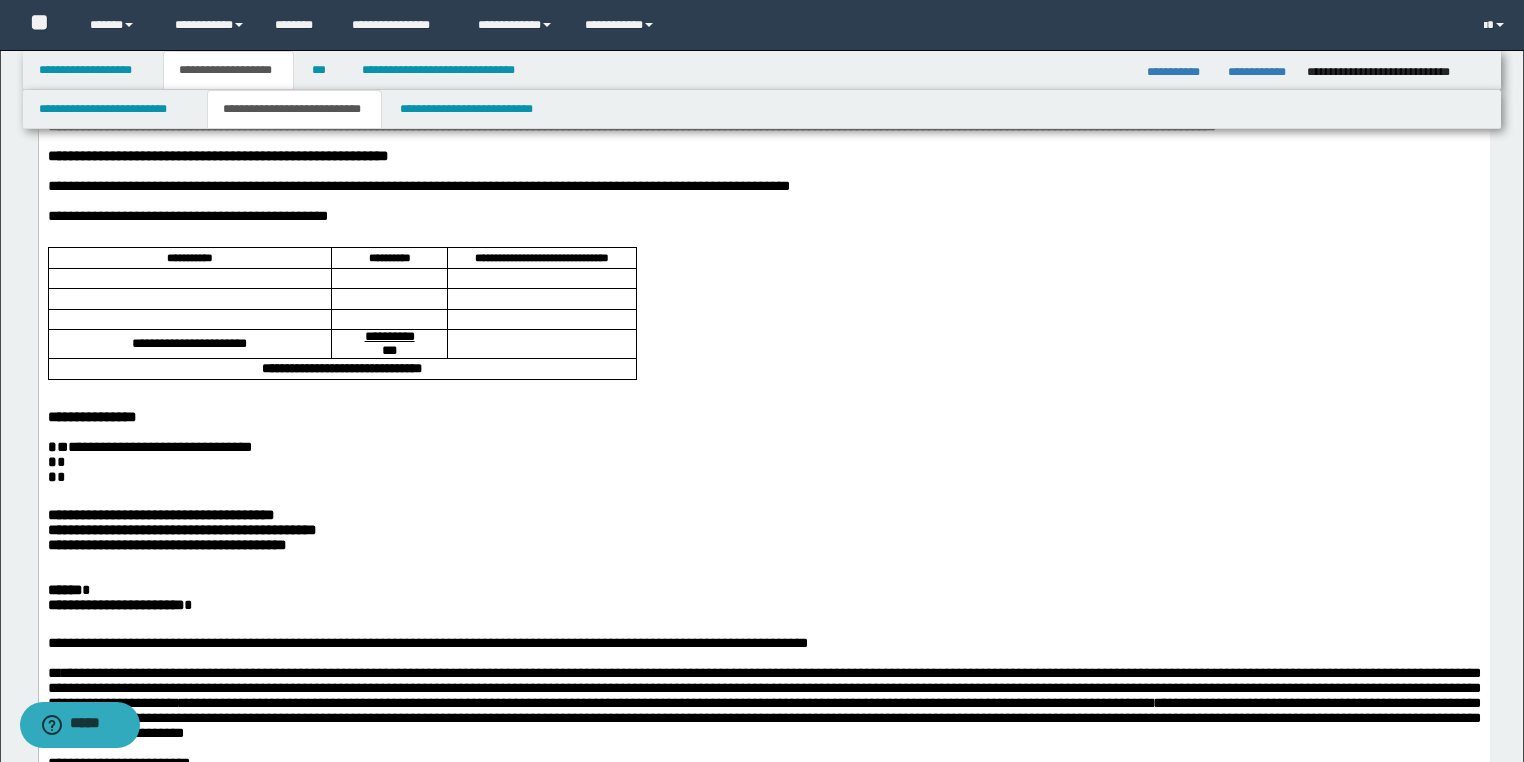 scroll, scrollTop: 0, scrollLeft: 0, axis: both 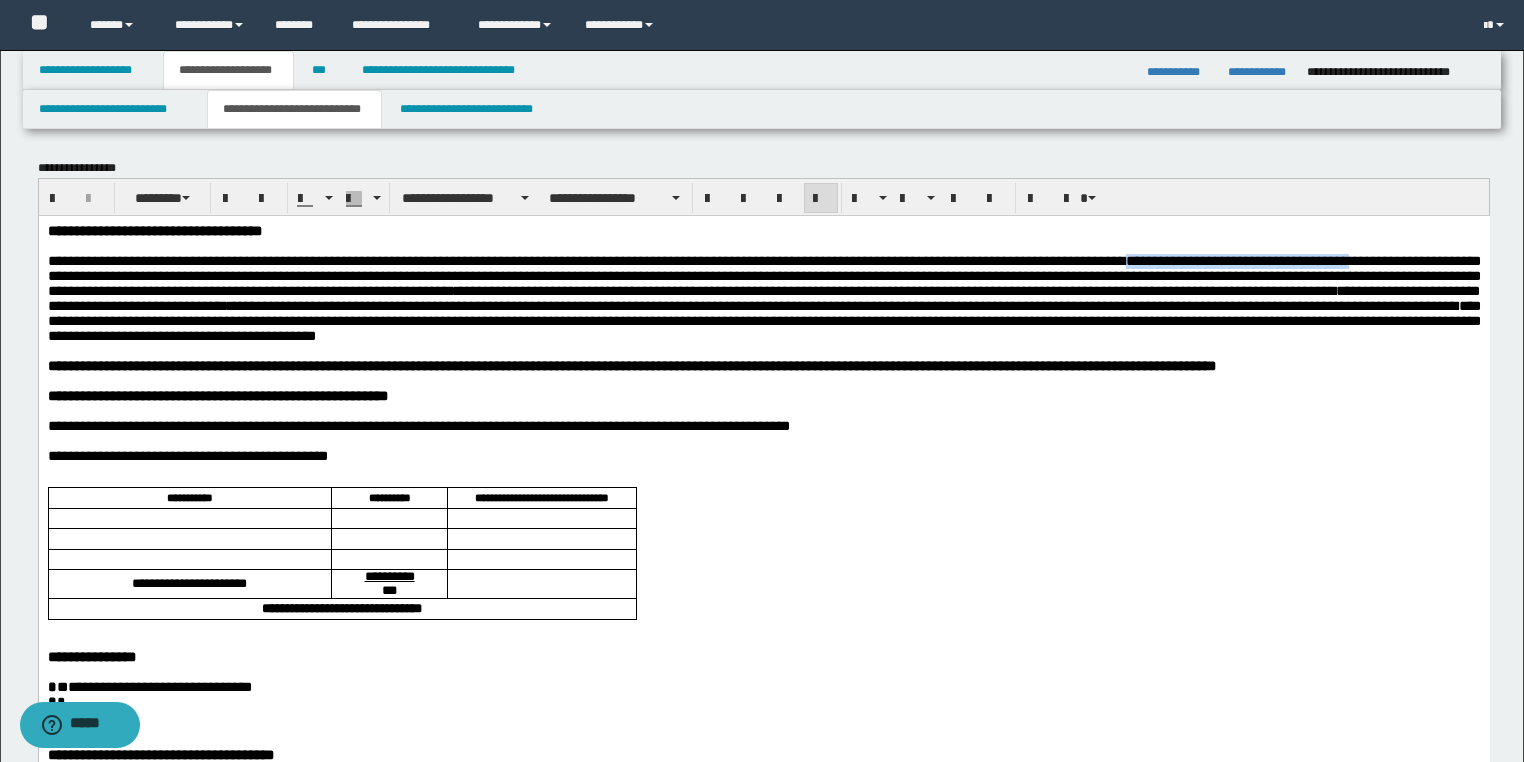 copy on "**********" 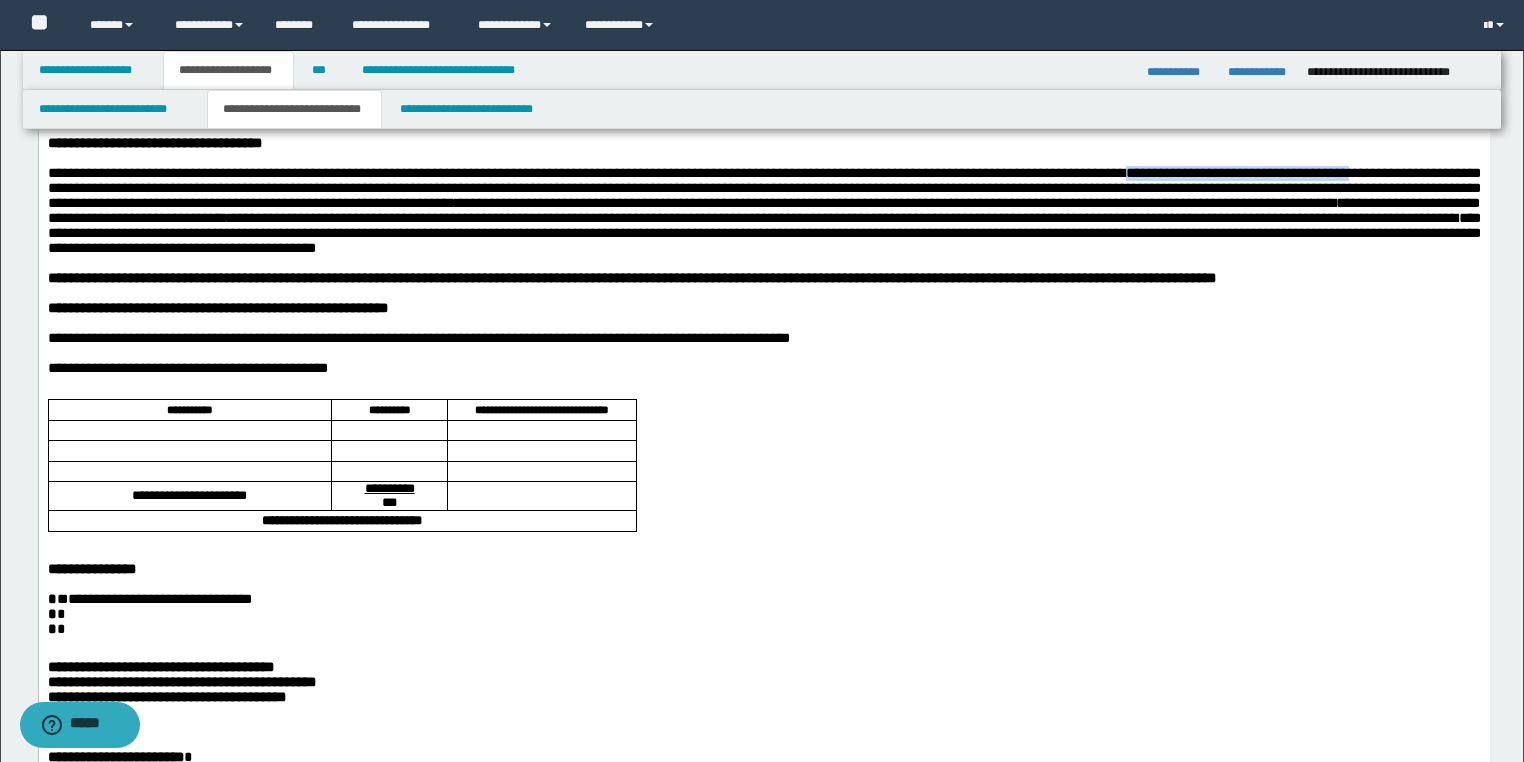 scroll, scrollTop: 240, scrollLeft: 0, axis: vertical 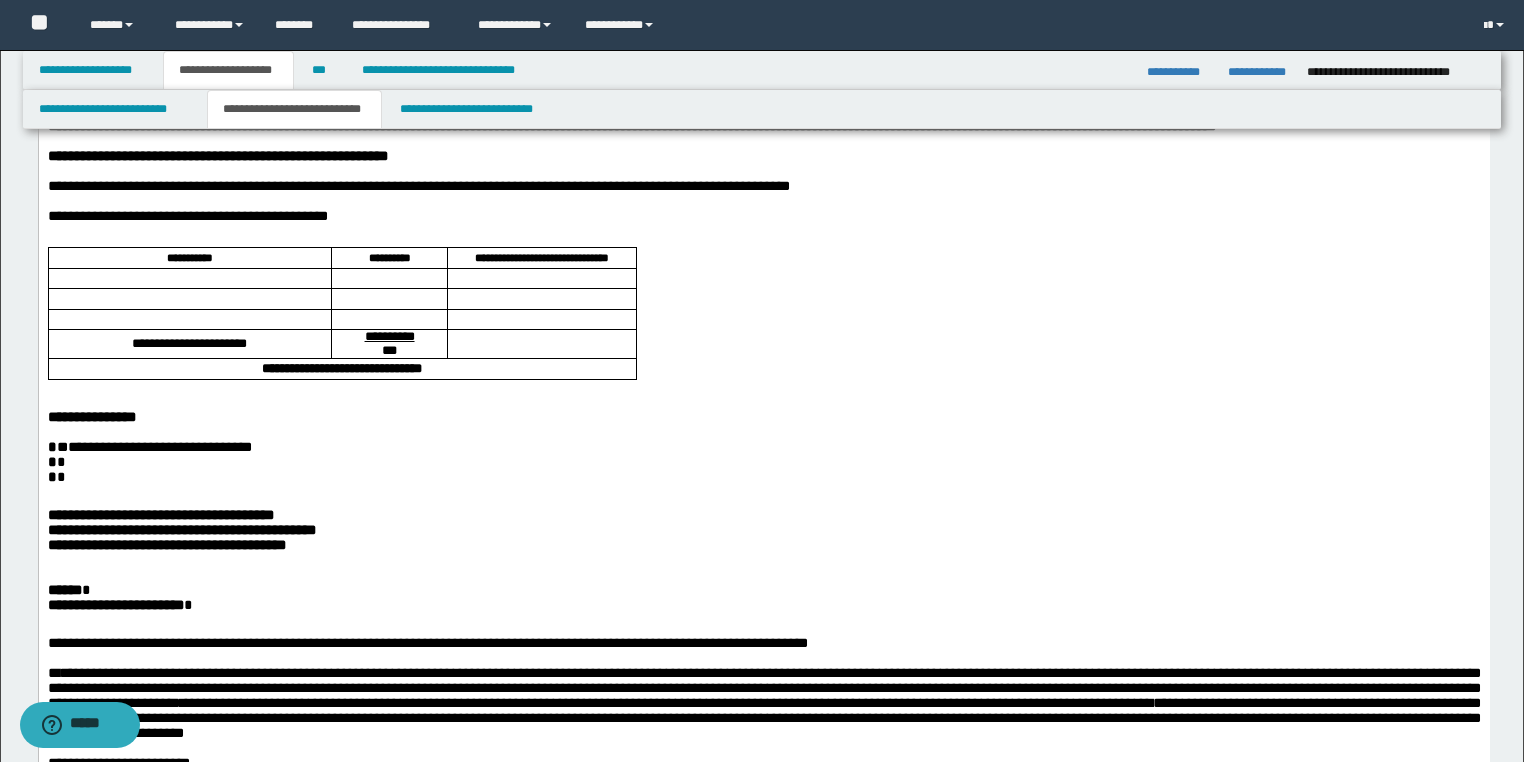 click on "* *" at bounding box center [763, 477] 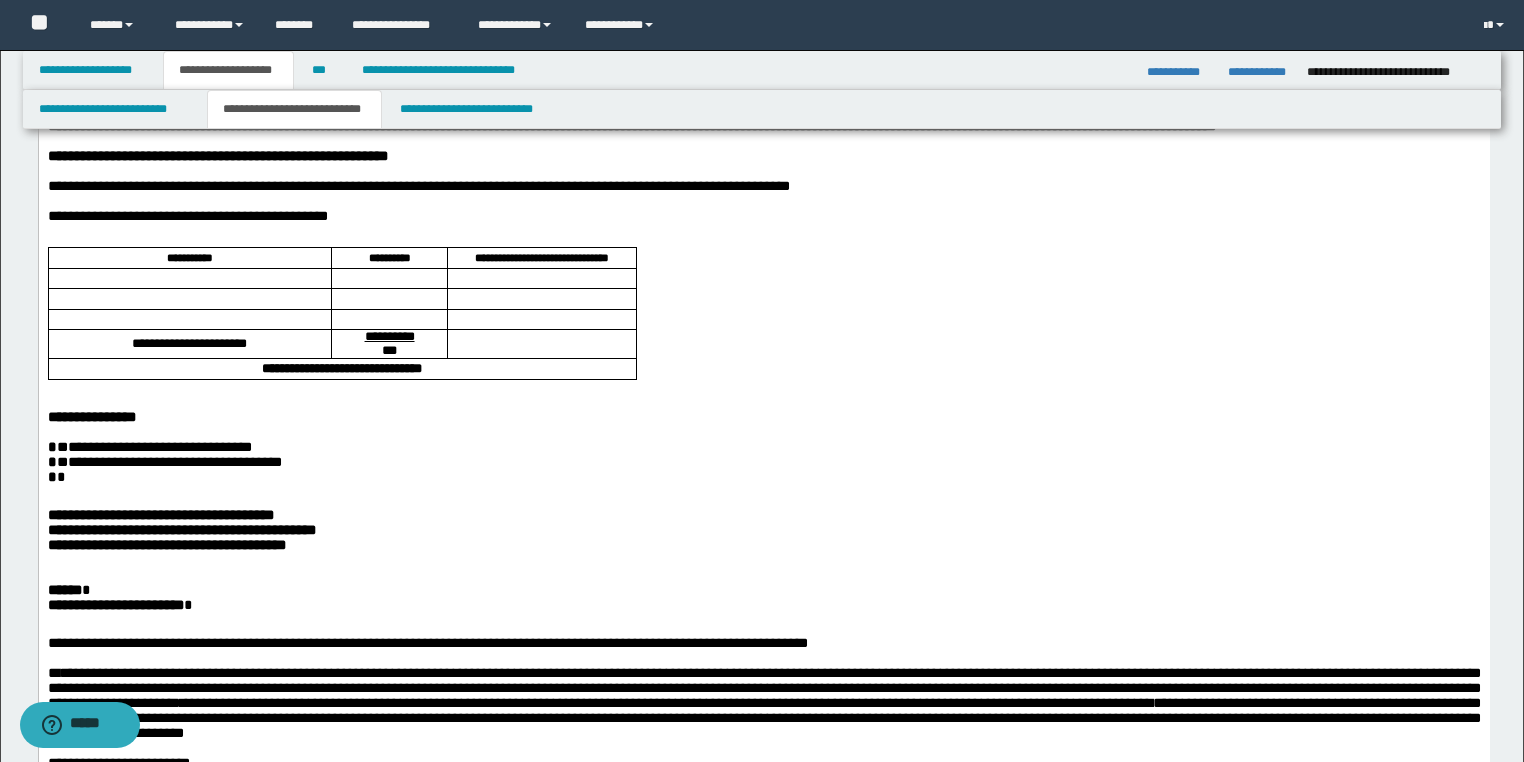 scroll, scrollTop: 0, scrollLeft: 0, axis: both 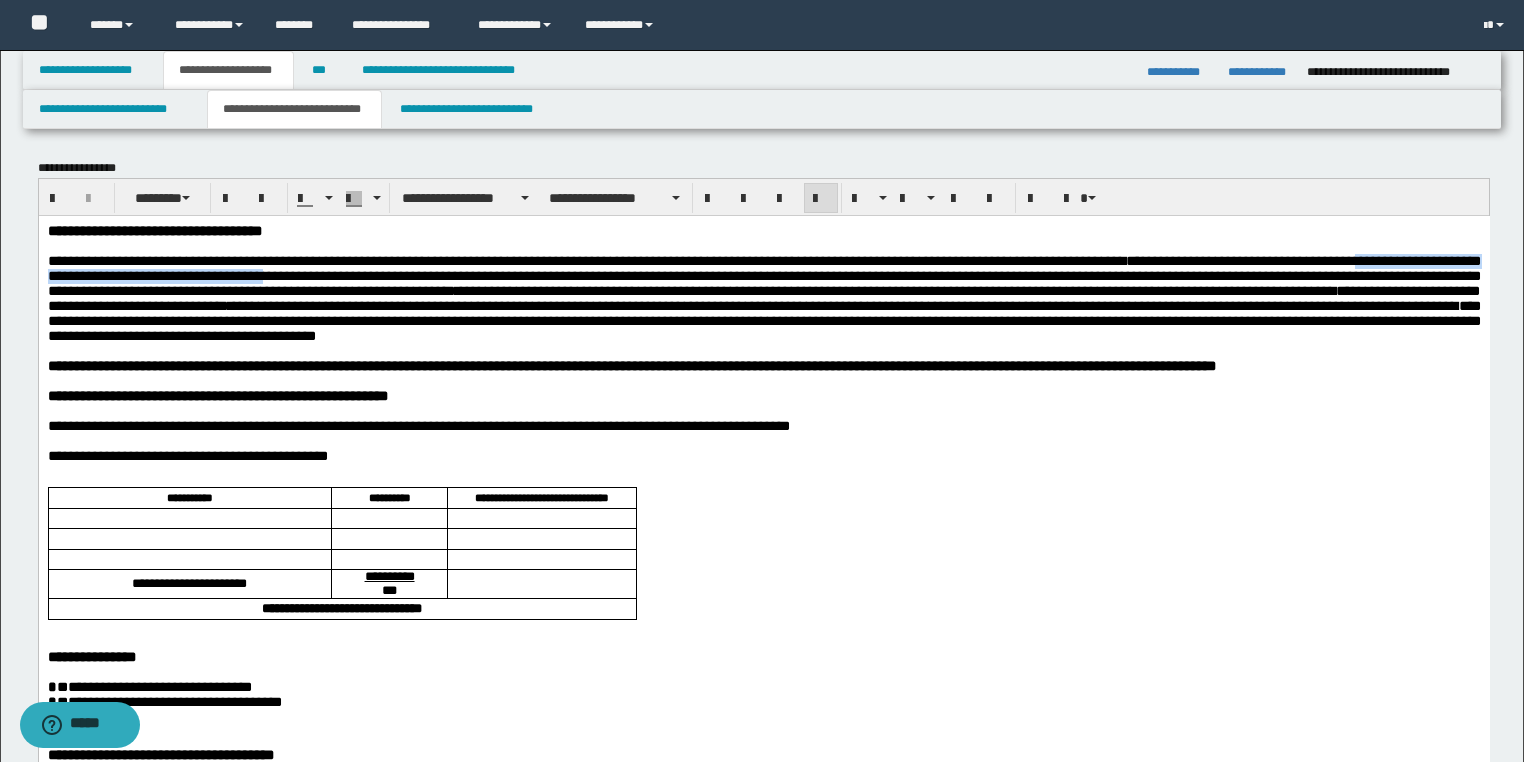 drag, startPoint x: 1386, startPoint y: 264, endPoint x: 277, endPoint y: 277, distance: 1109.0762 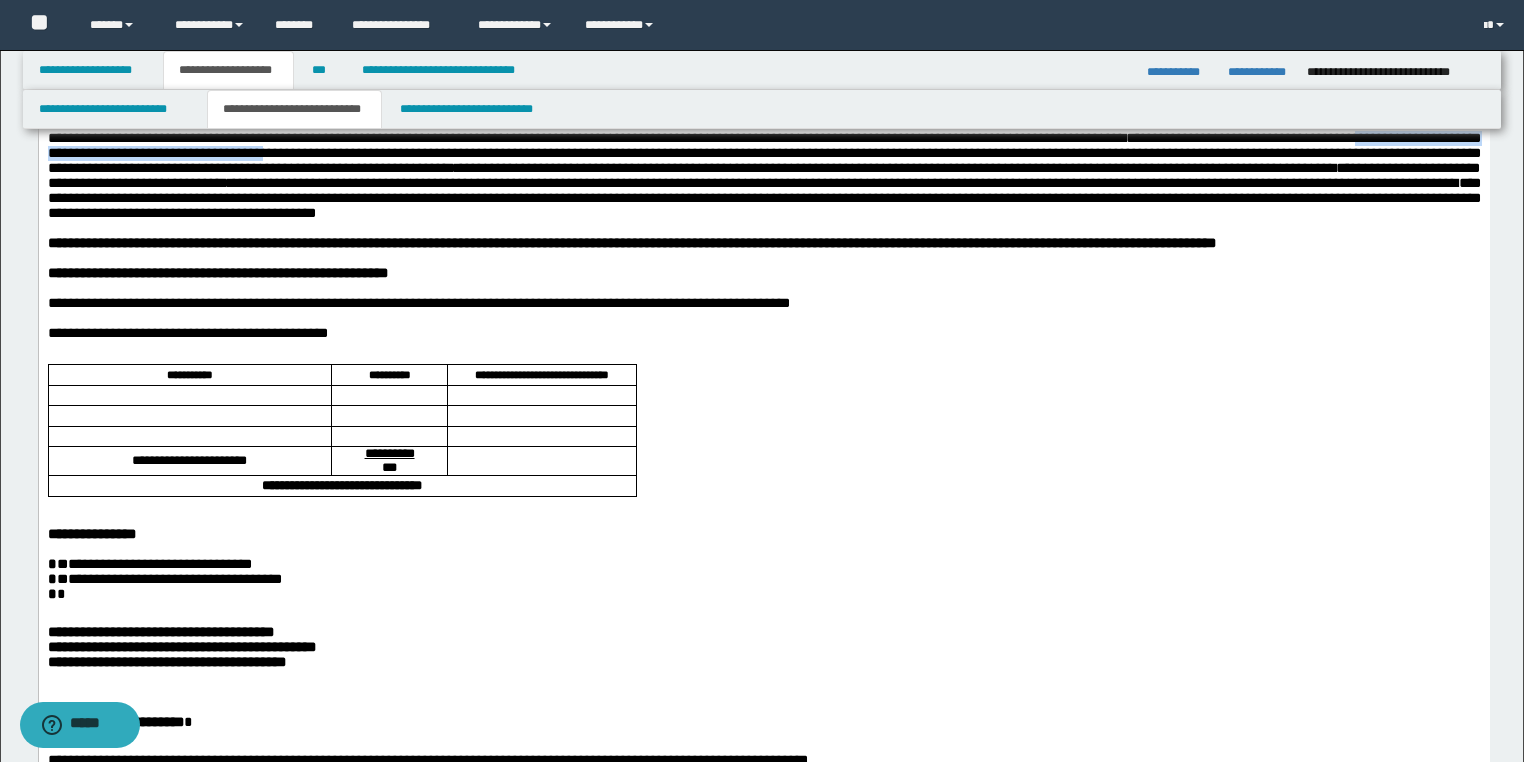 scroll, scrollTop: 240, scrollLeft: 0, axis: vertical 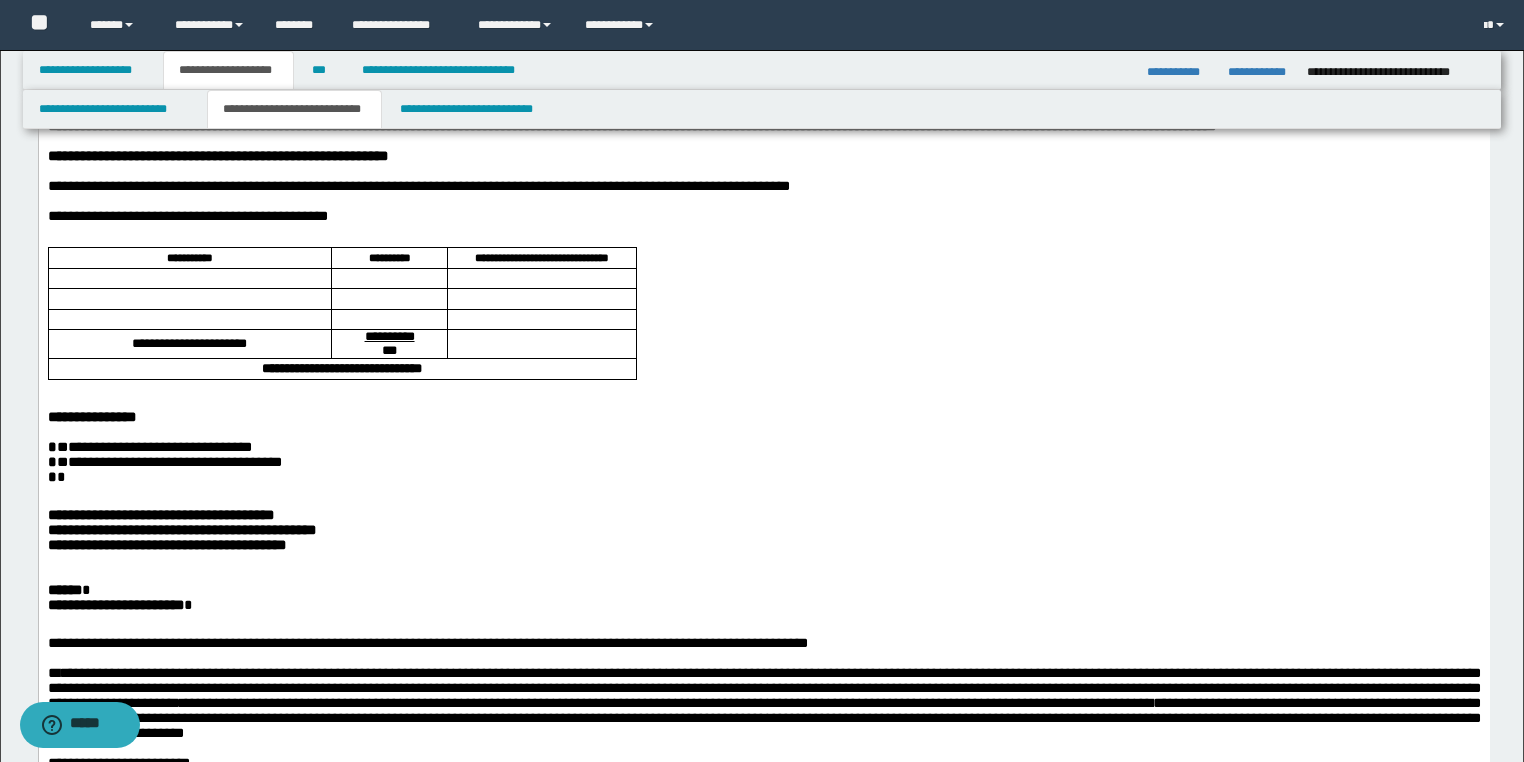 click on "**********" at bounding box center (174, 462) 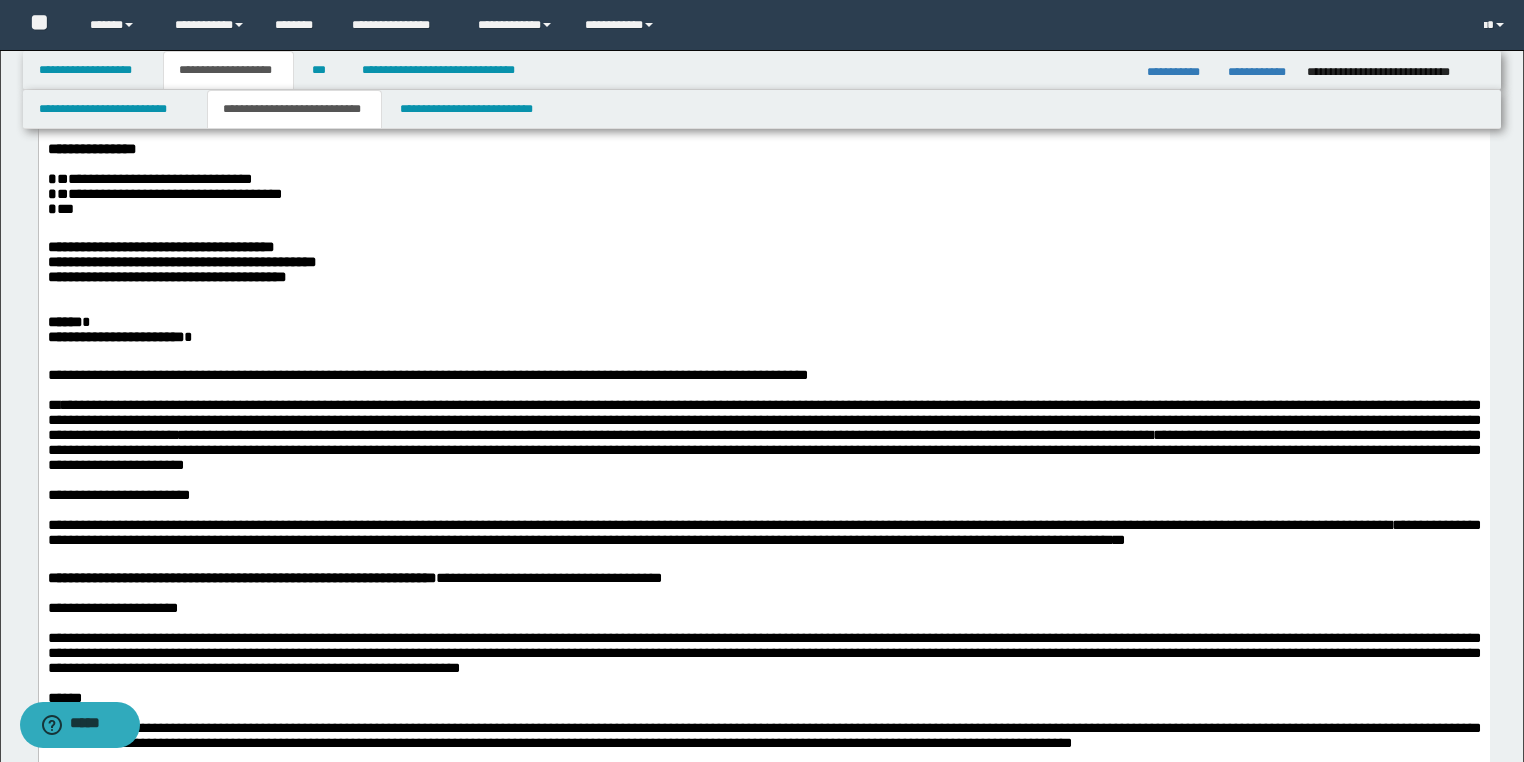 scroll, scrollTop: 480, scrollLeft: 0, axis: vertical 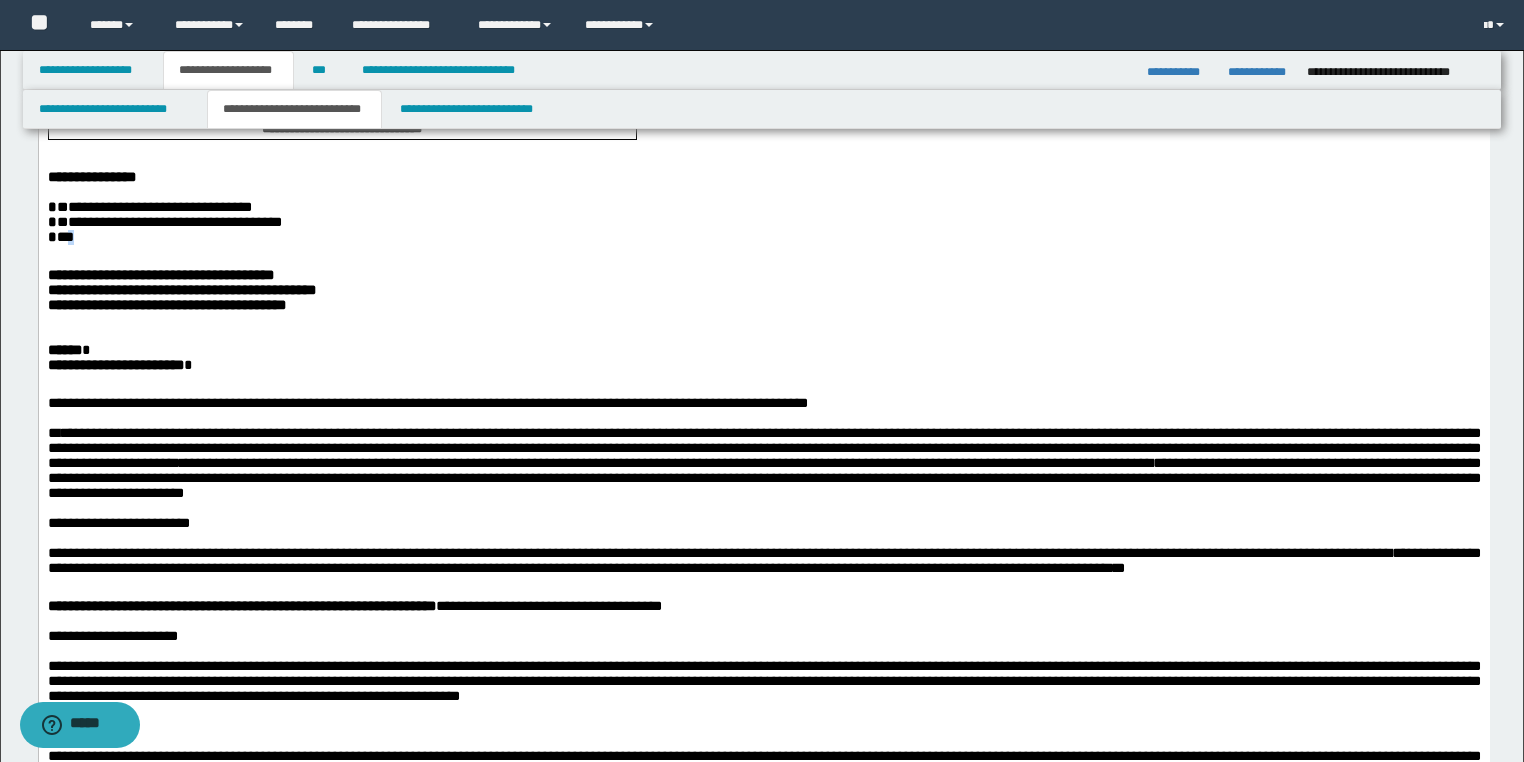 click on "* ***" at bounding box center [60, 237] 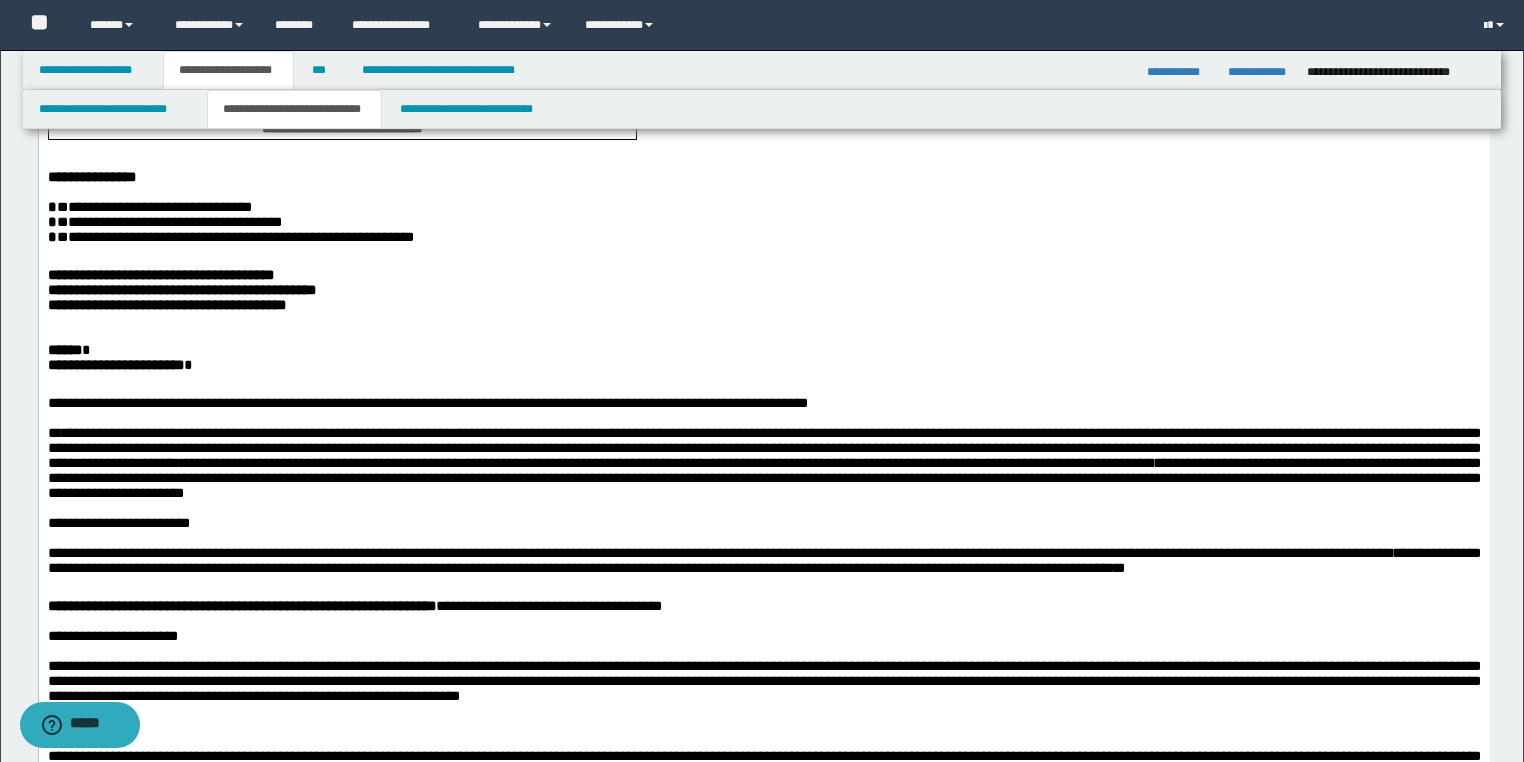 click on "**********" at bounding box center [166, 305] 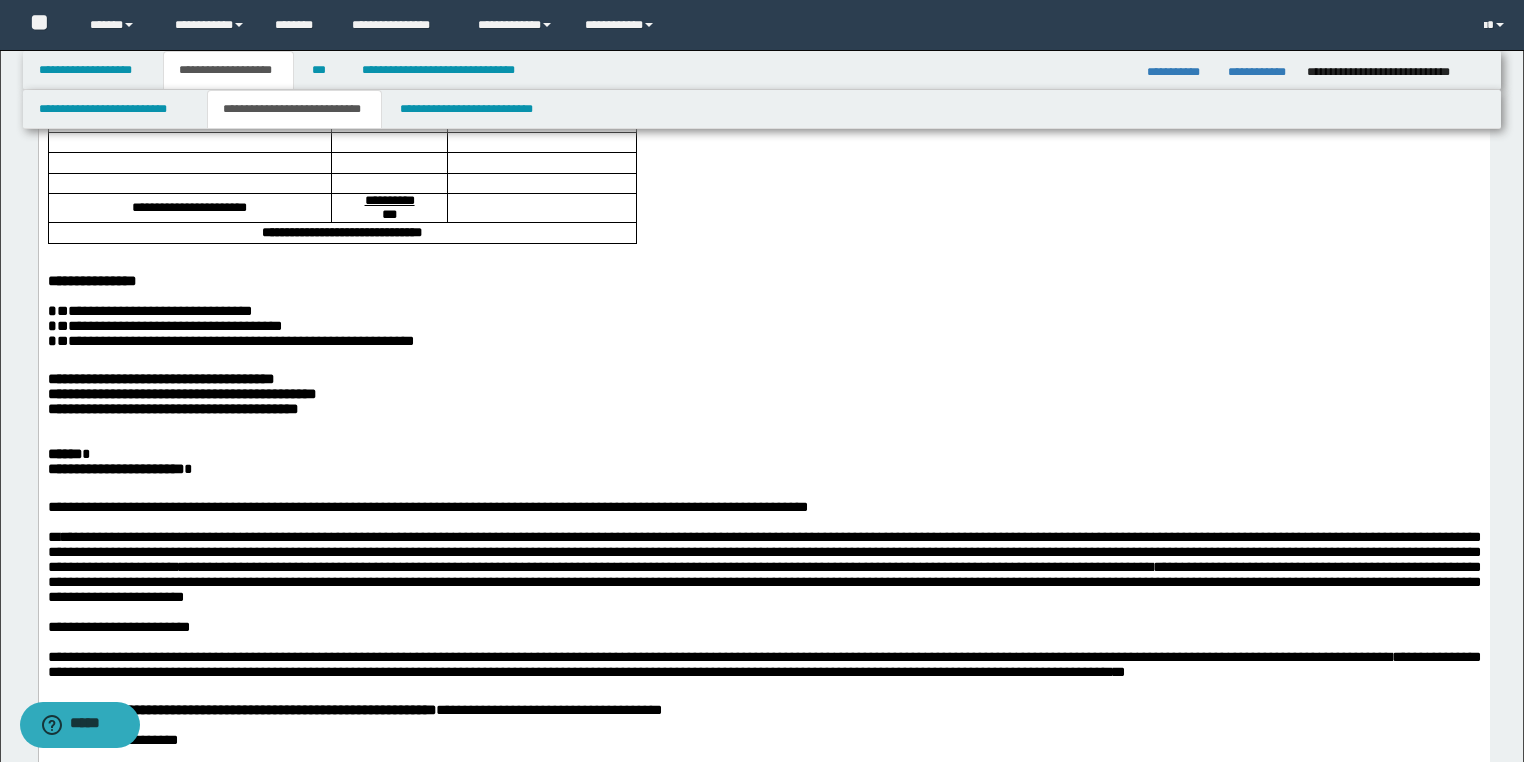 scroll, scrollTop: 240, scrollLeft: 0, axis: vertical 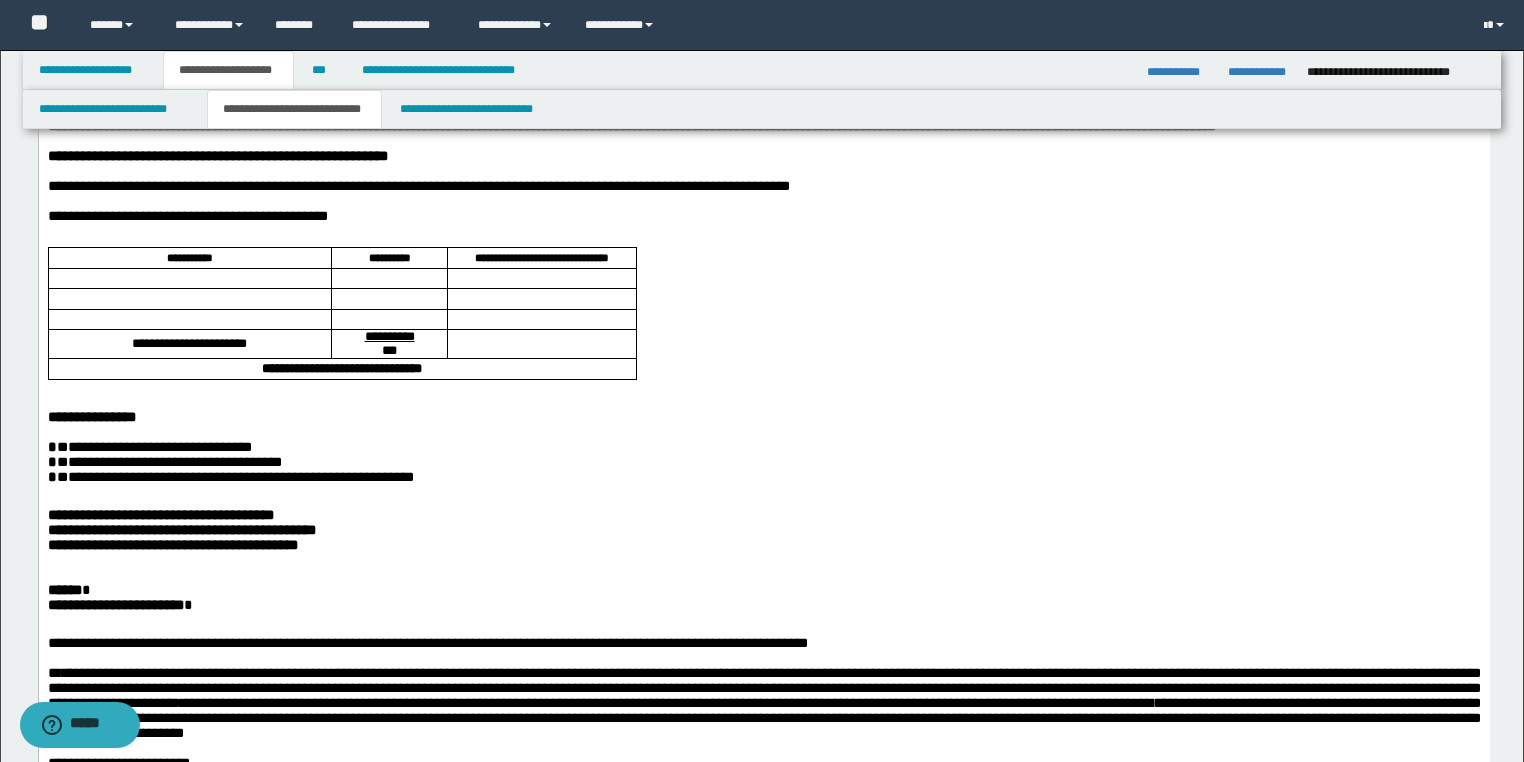 click at bounding box center [541, 279] 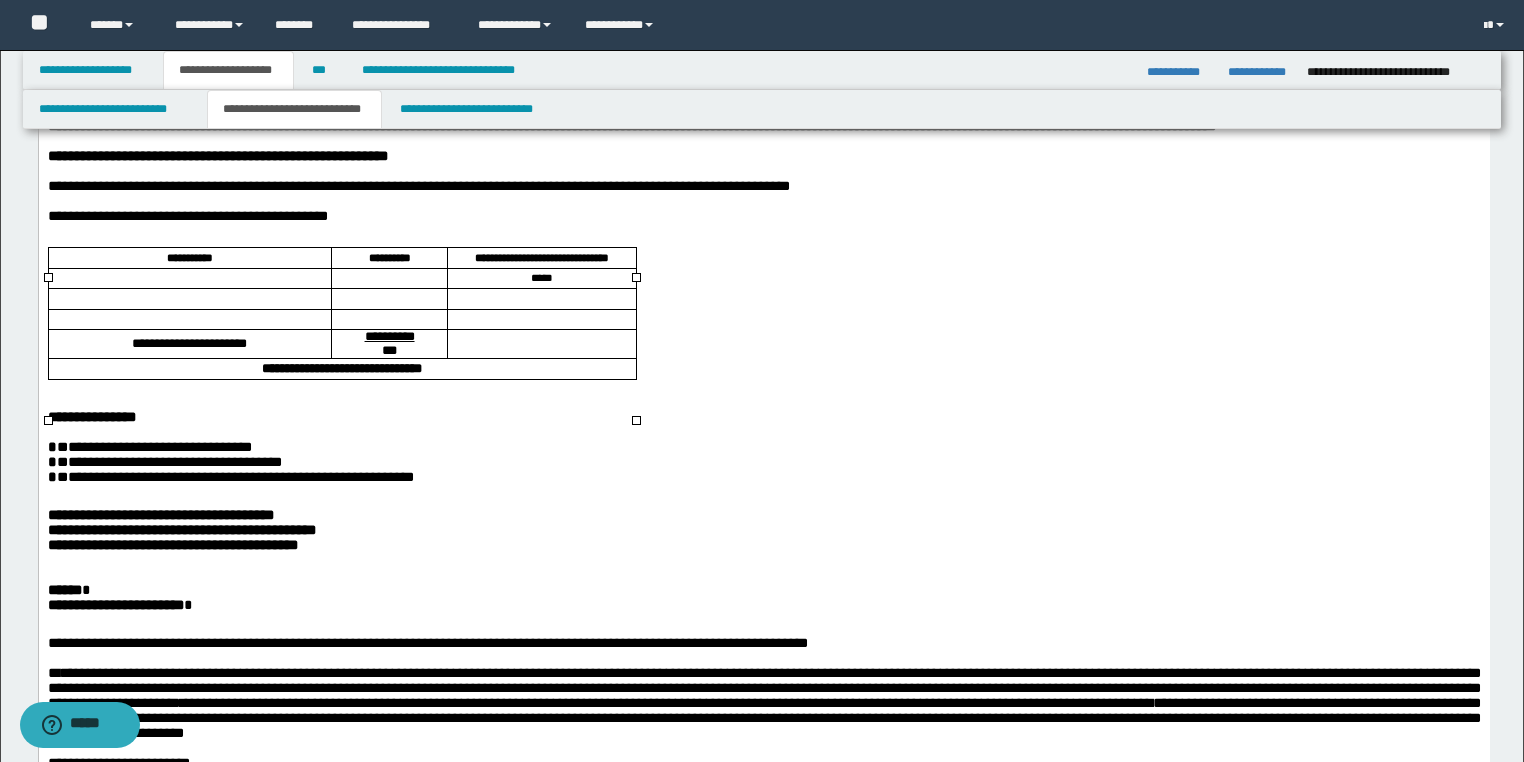 click at bounding box center [388, 279] 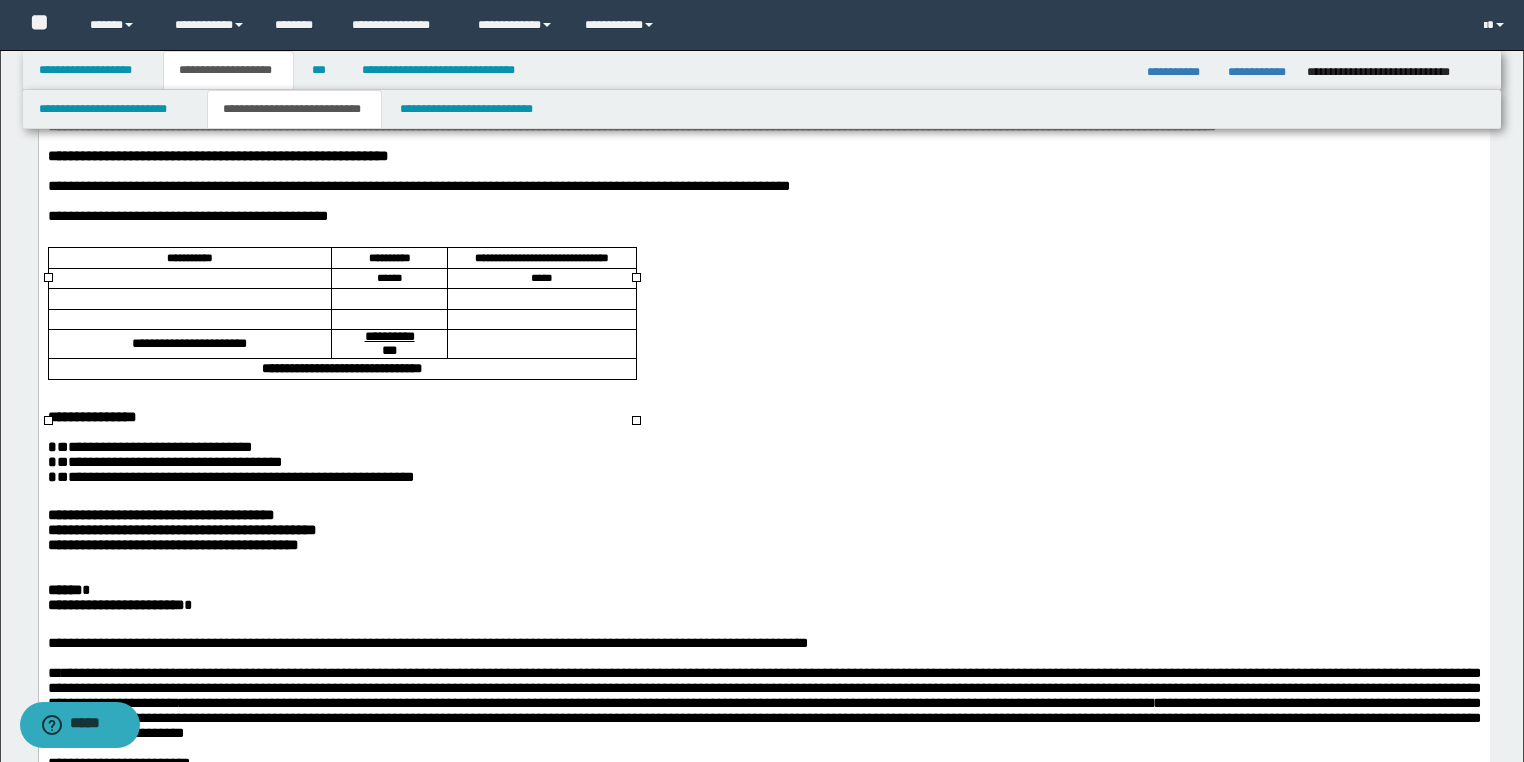 click at bounding box center [189, 279] 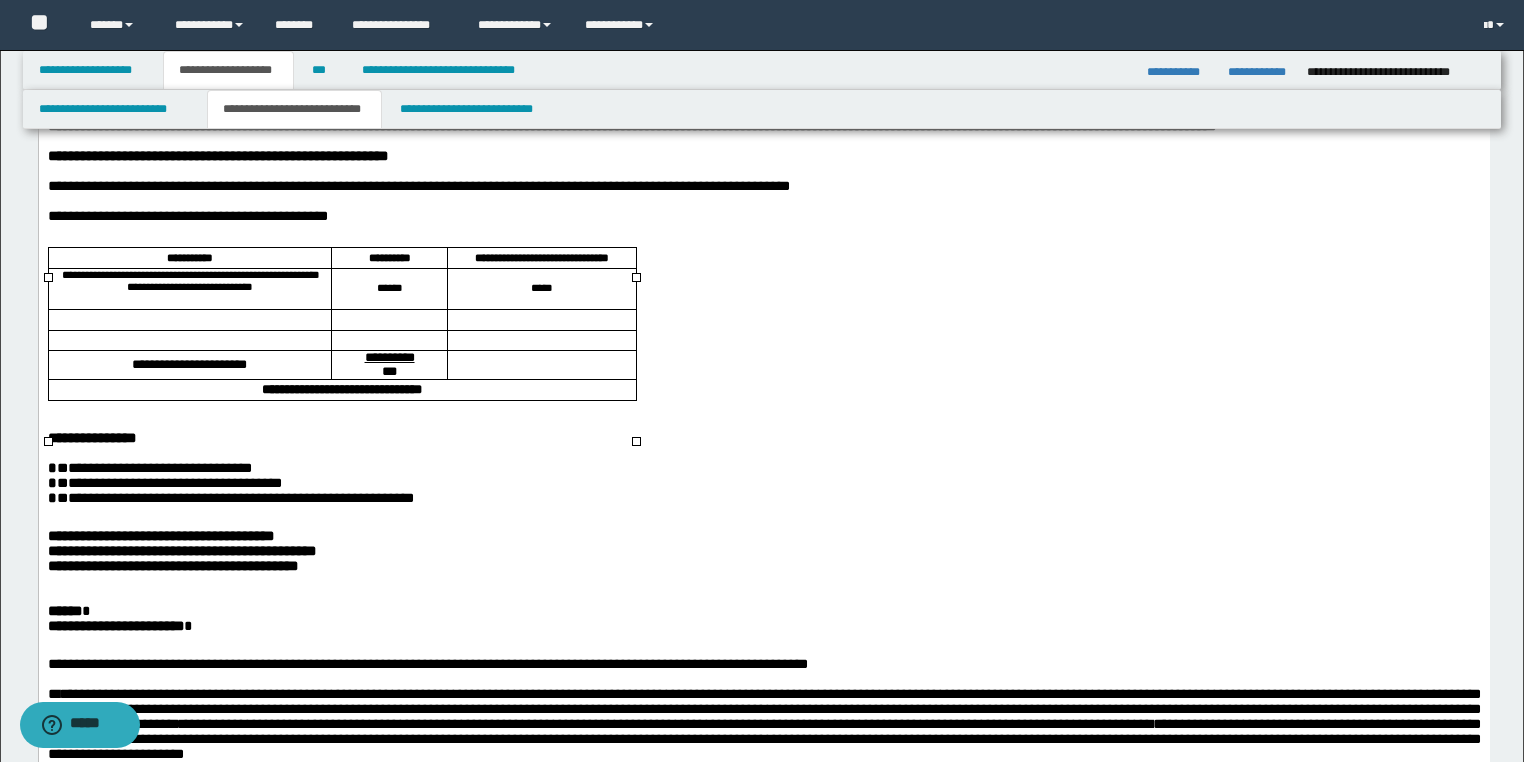 click at bounding box center [388, 320] 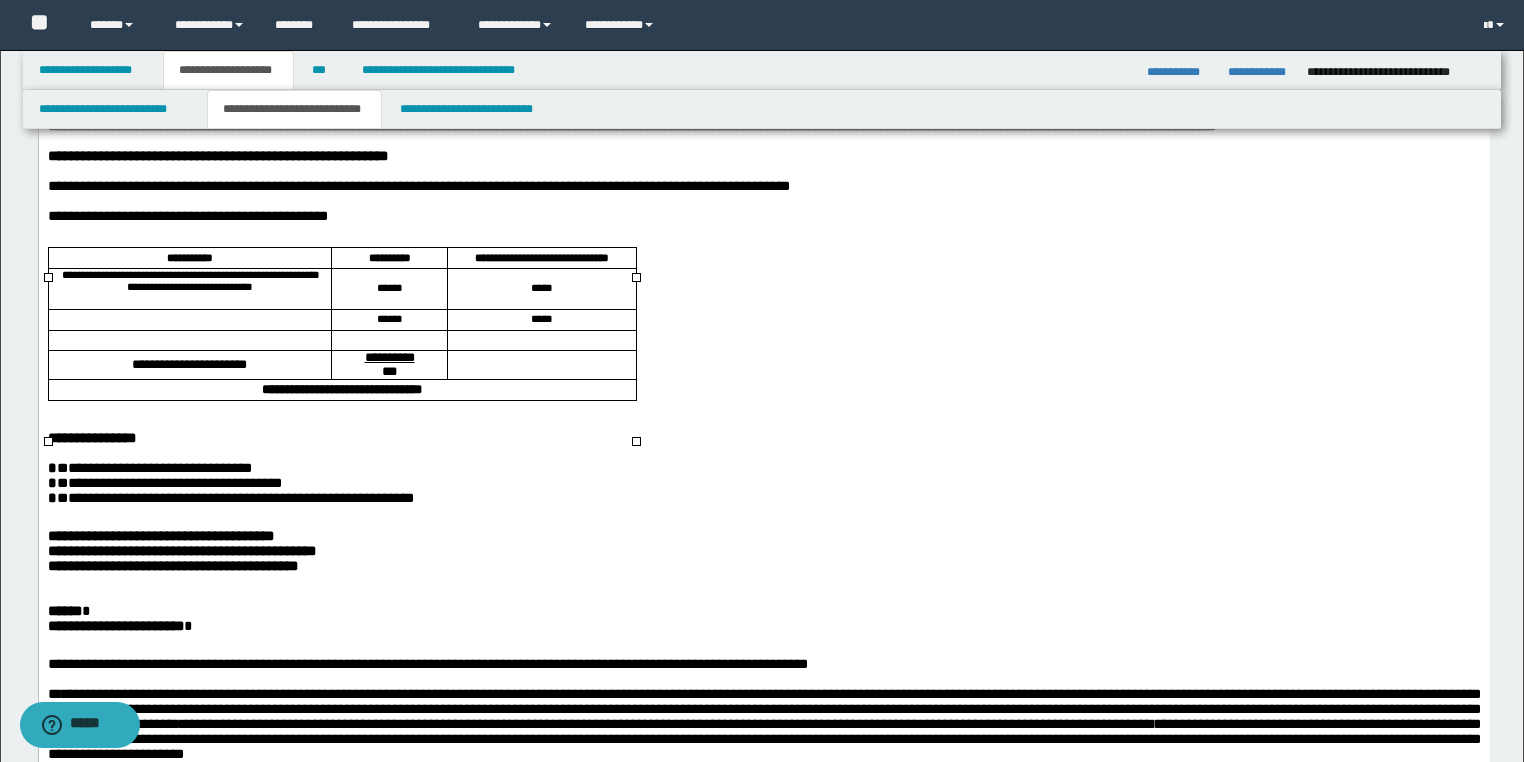 click on "**********" at bounding box center (189, 289) 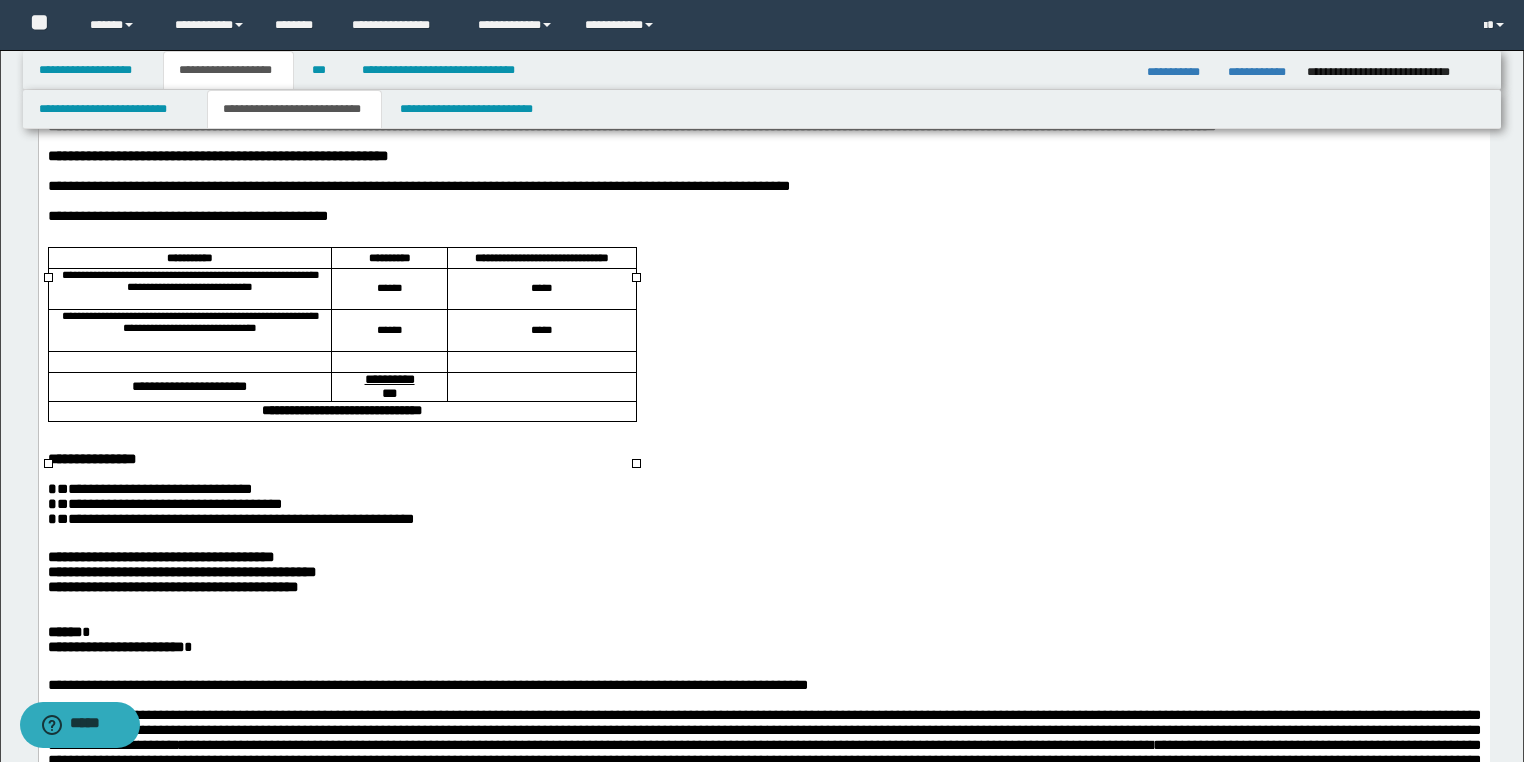 click at bounding box center [541, 362] 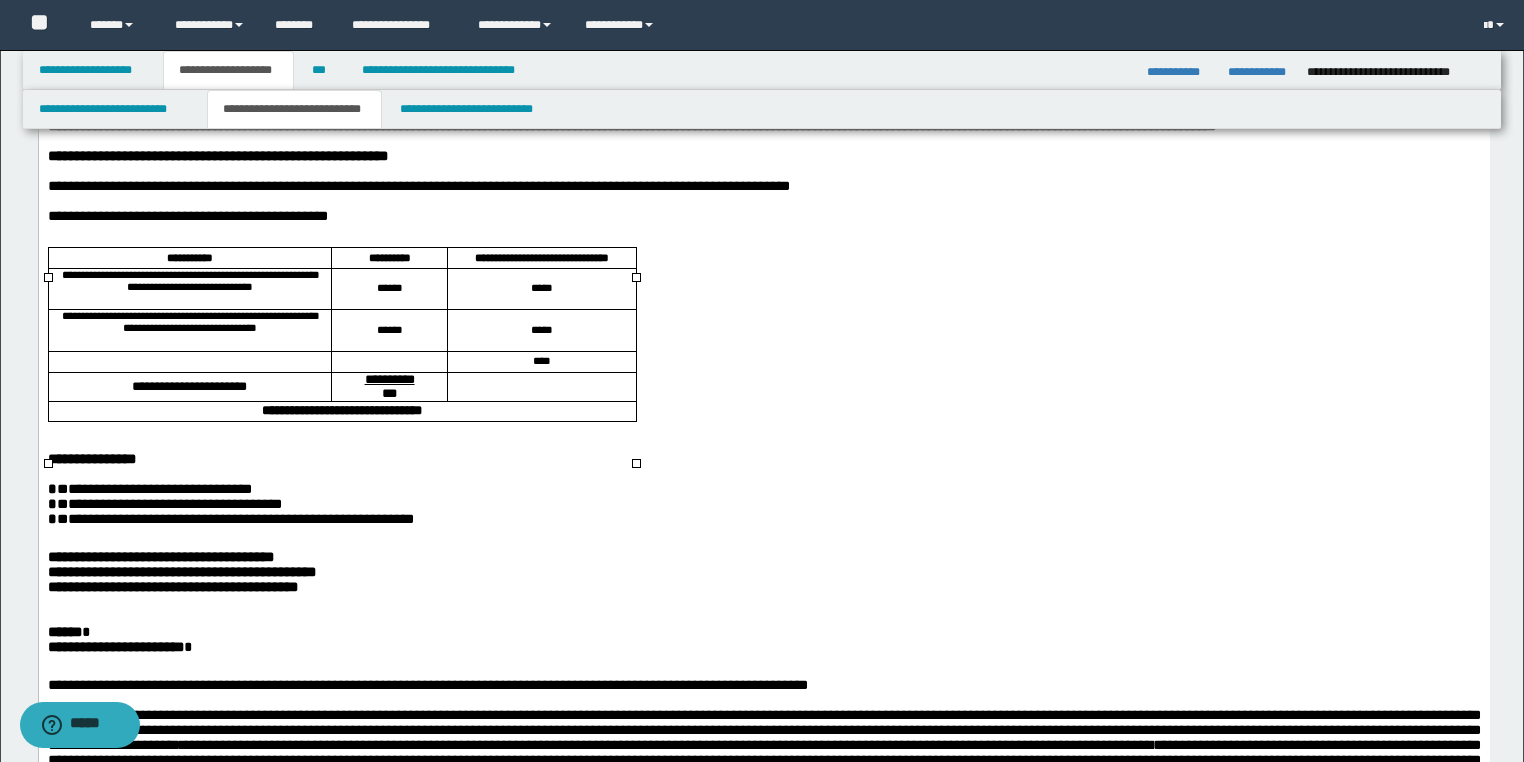 click on "**********" at bounding box center (389, 379) 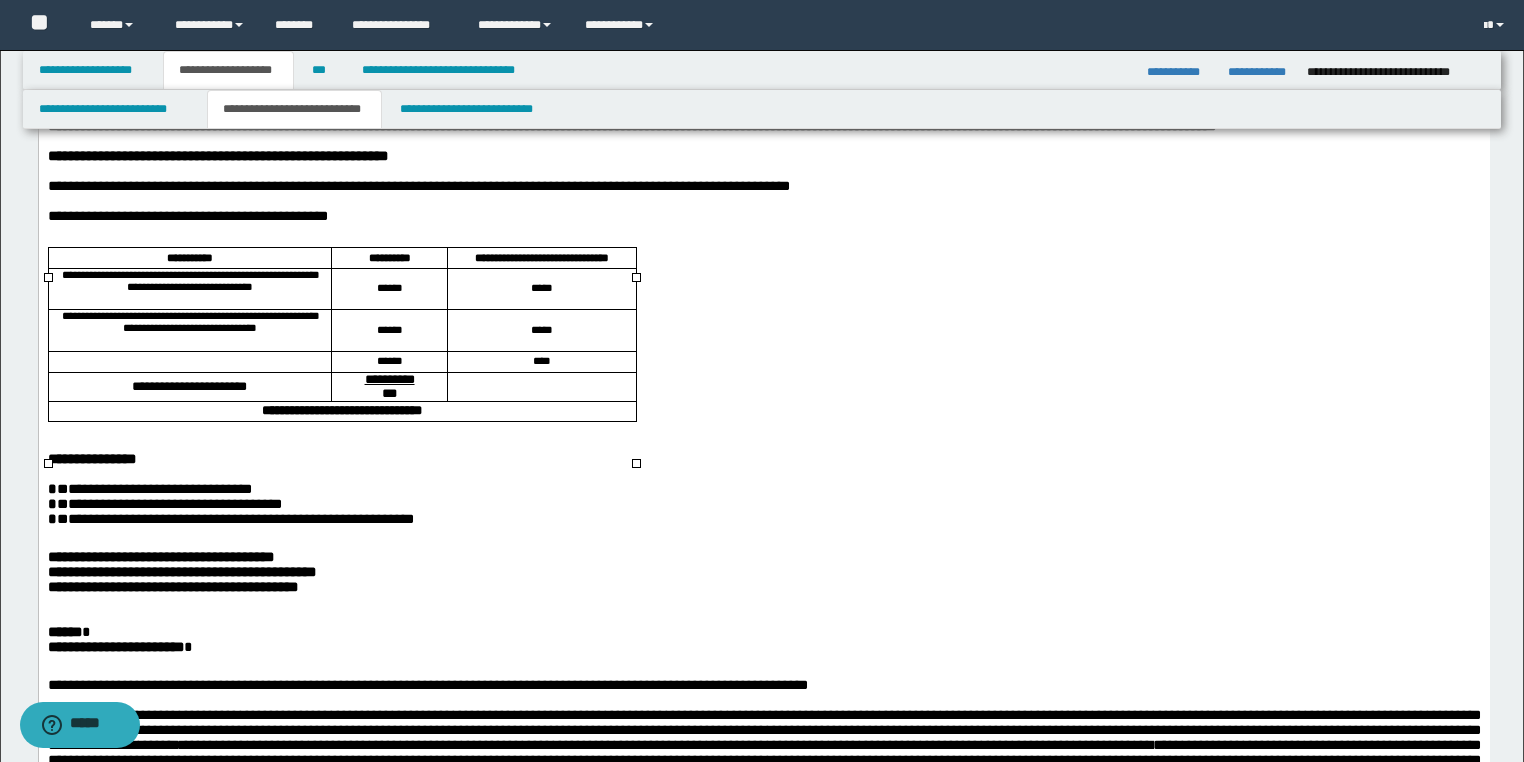 click at bounding box center (189, 362) 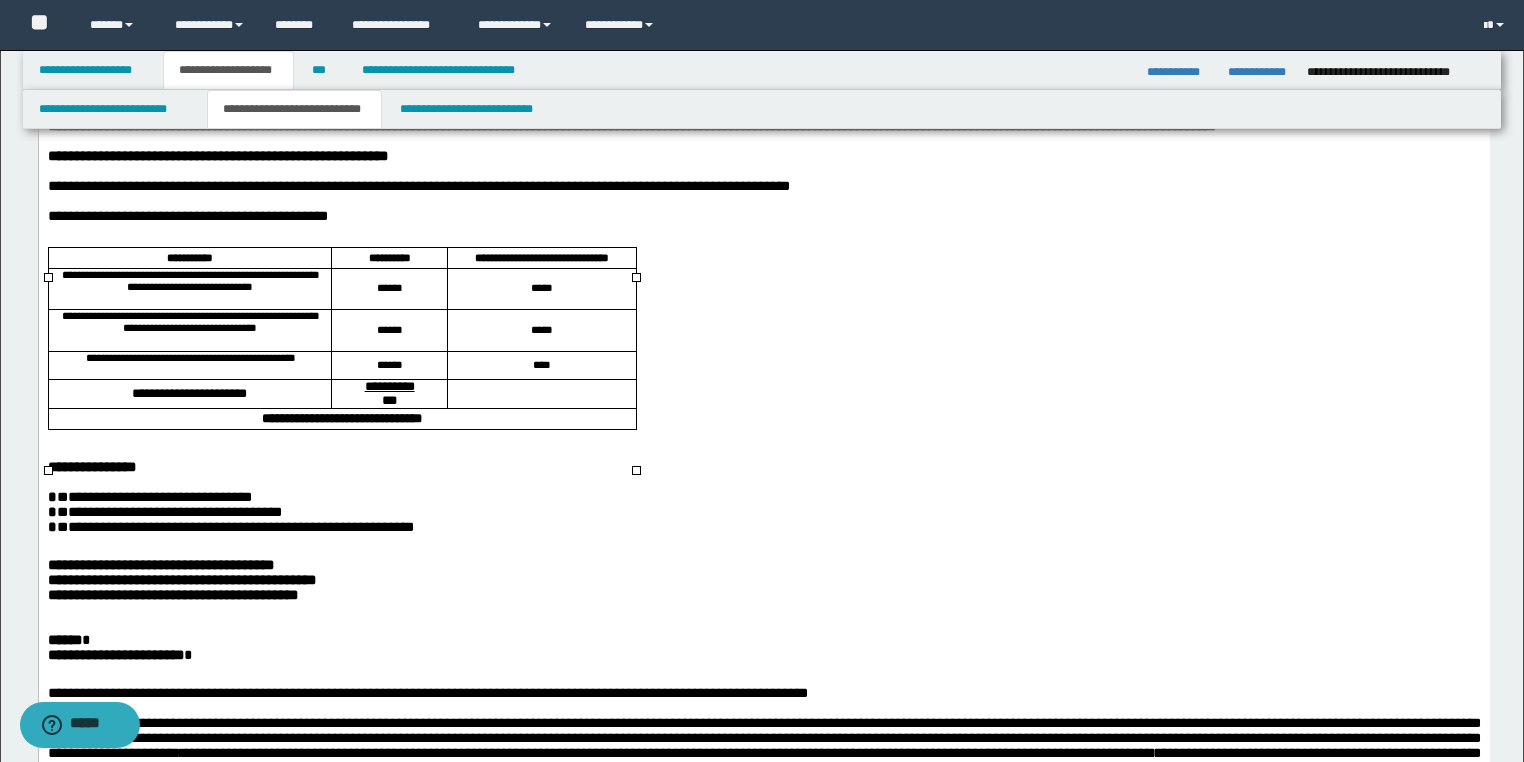 click at bounding box center (541, 394) 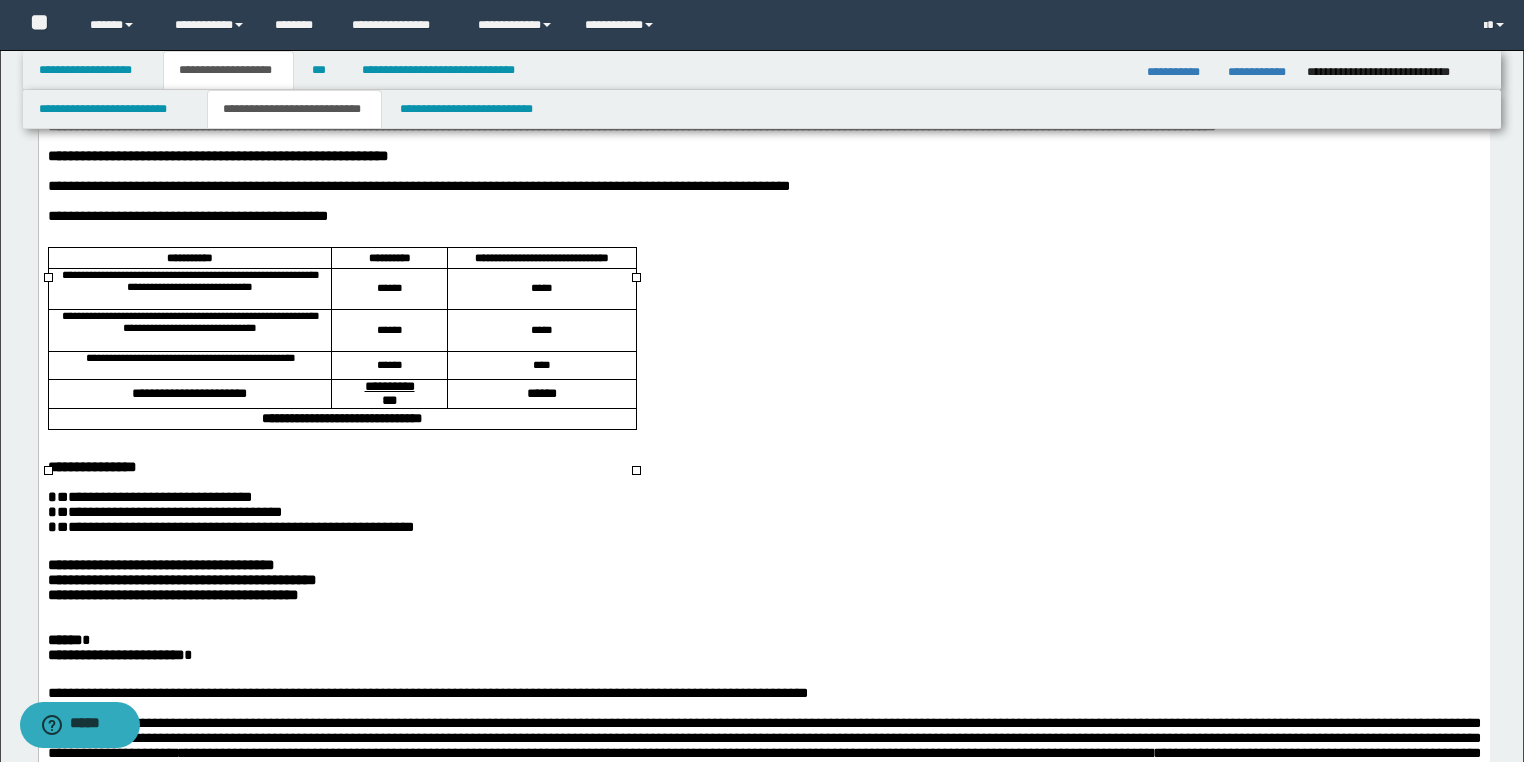 click on "**********" at bounding box center [341, 418] 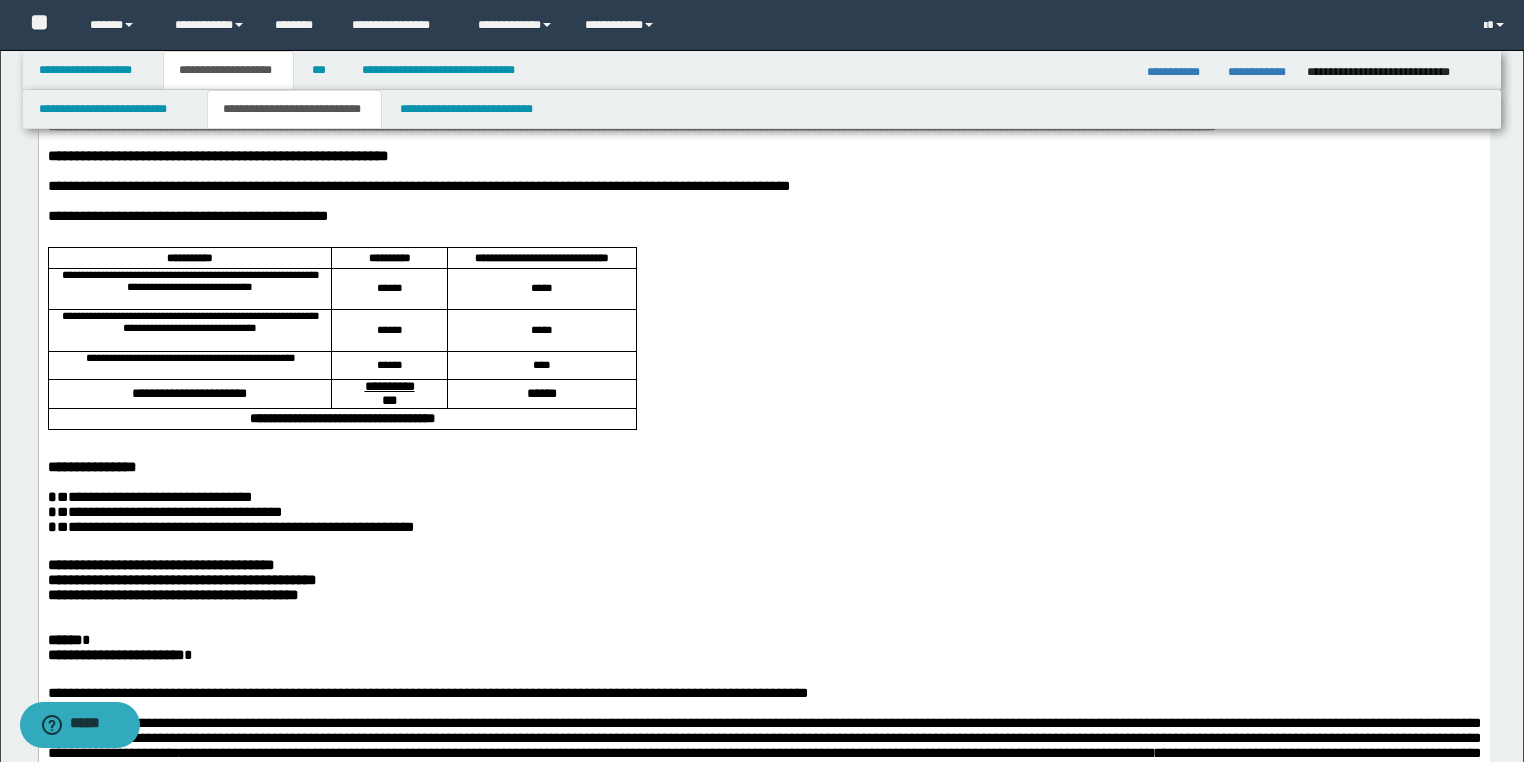 click on "**********" at bounding box center (160, 565) 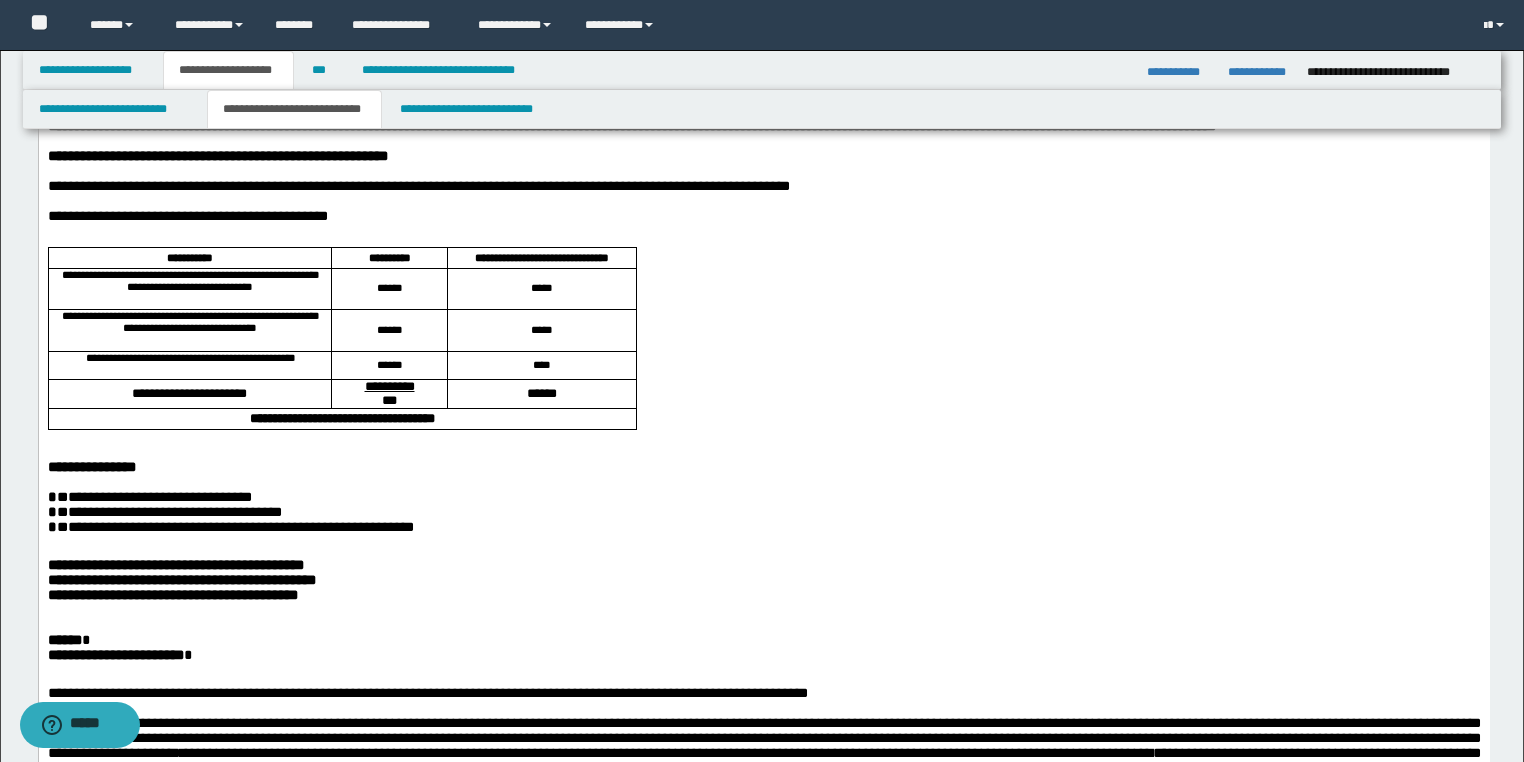 click on "**********" at bounding box center [763, 565] 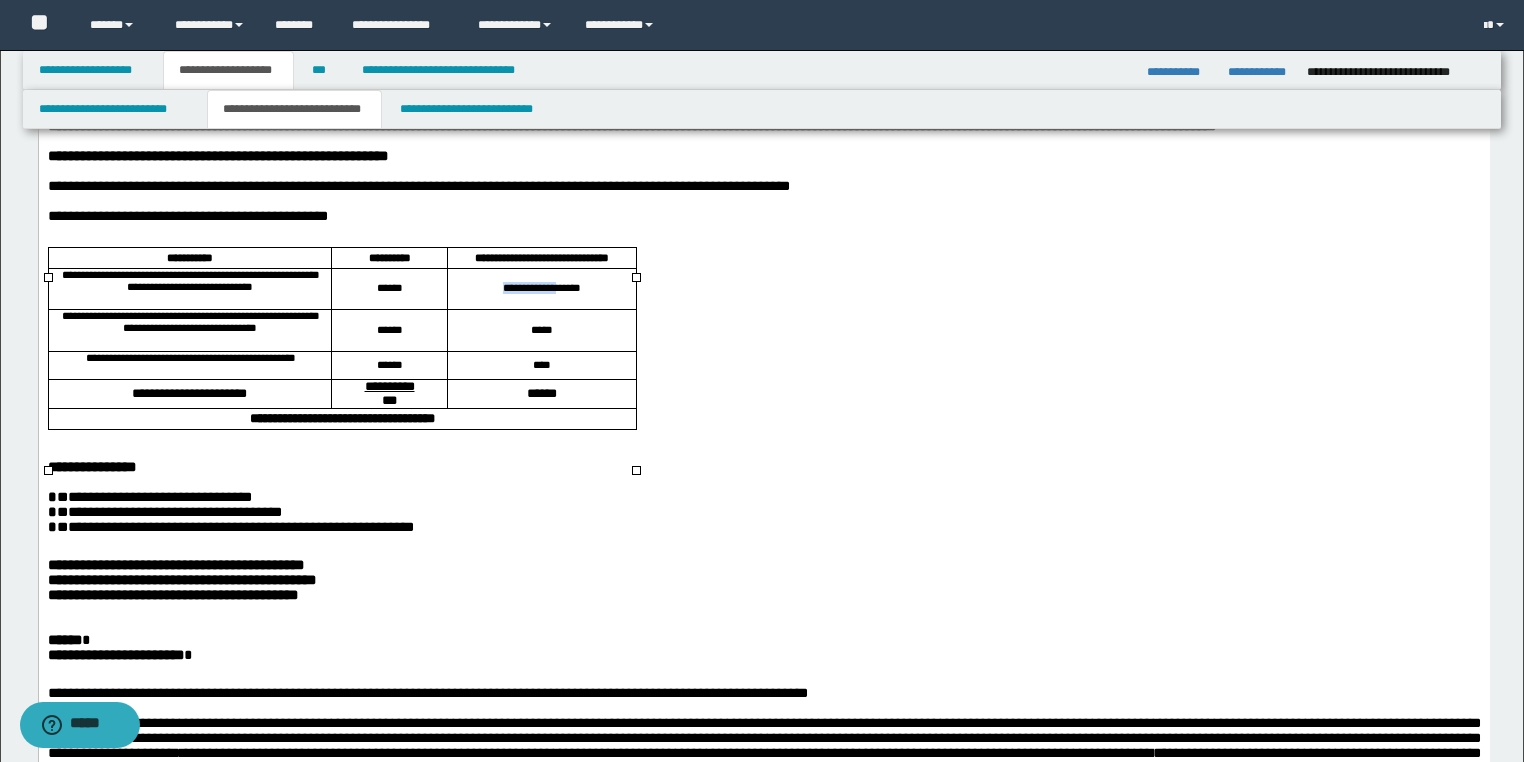 drag, startPoint x: 478, startPoint y: 323, endPoint x: 559, endPoint y: 324, distance: 81.00617 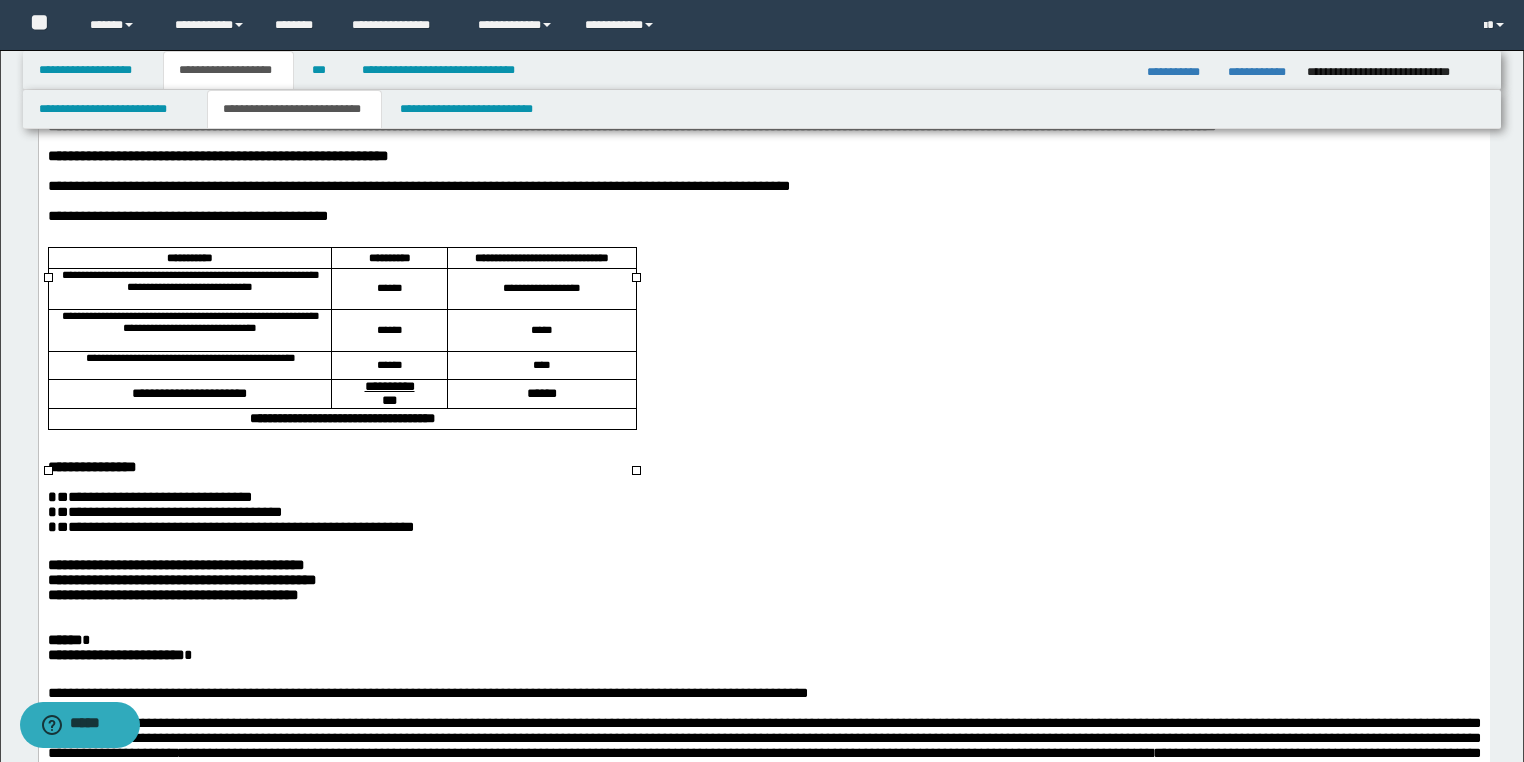 click on "*****" at bounding box center (541, 331) 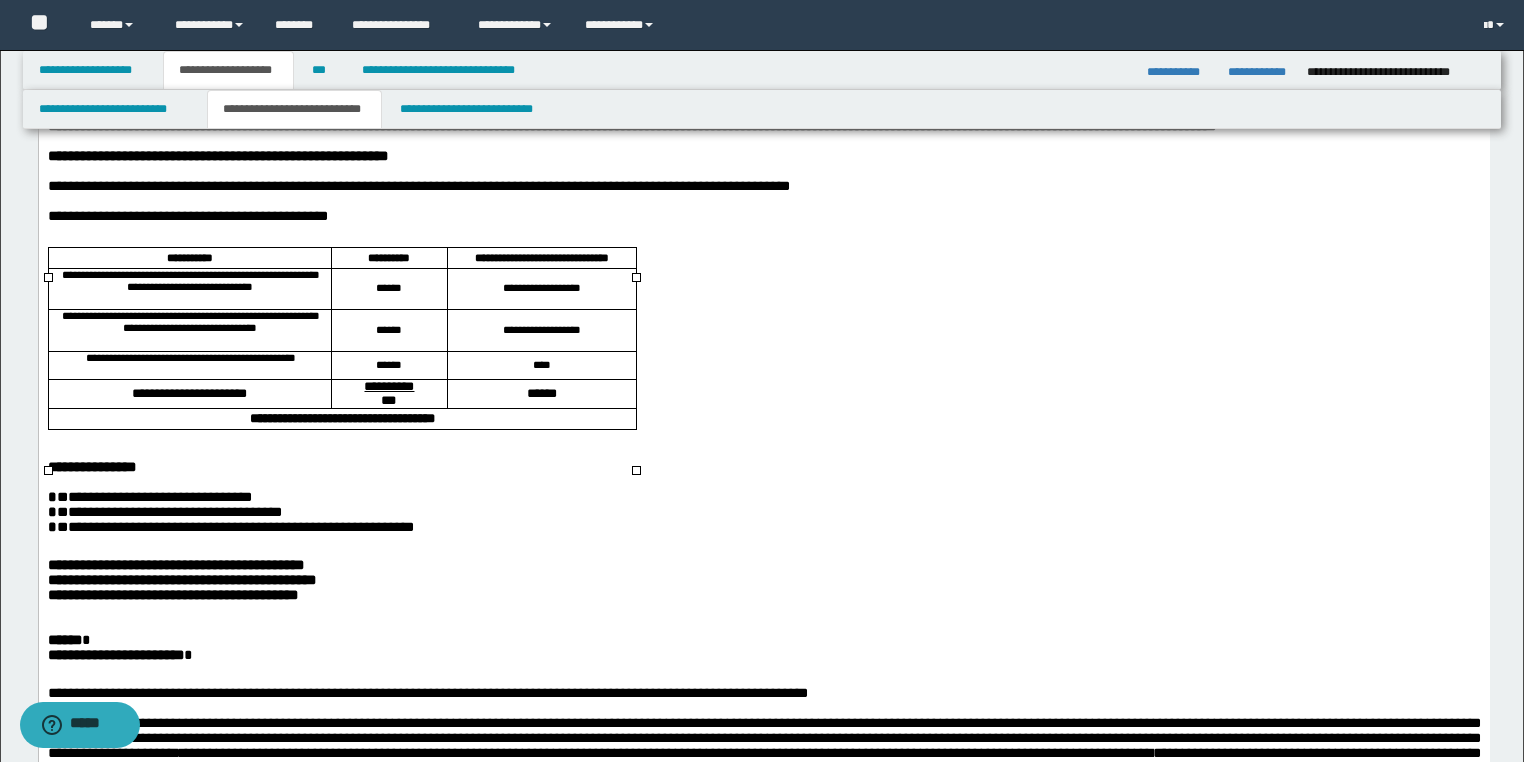 click on "****" at bounding box center (541, 366) 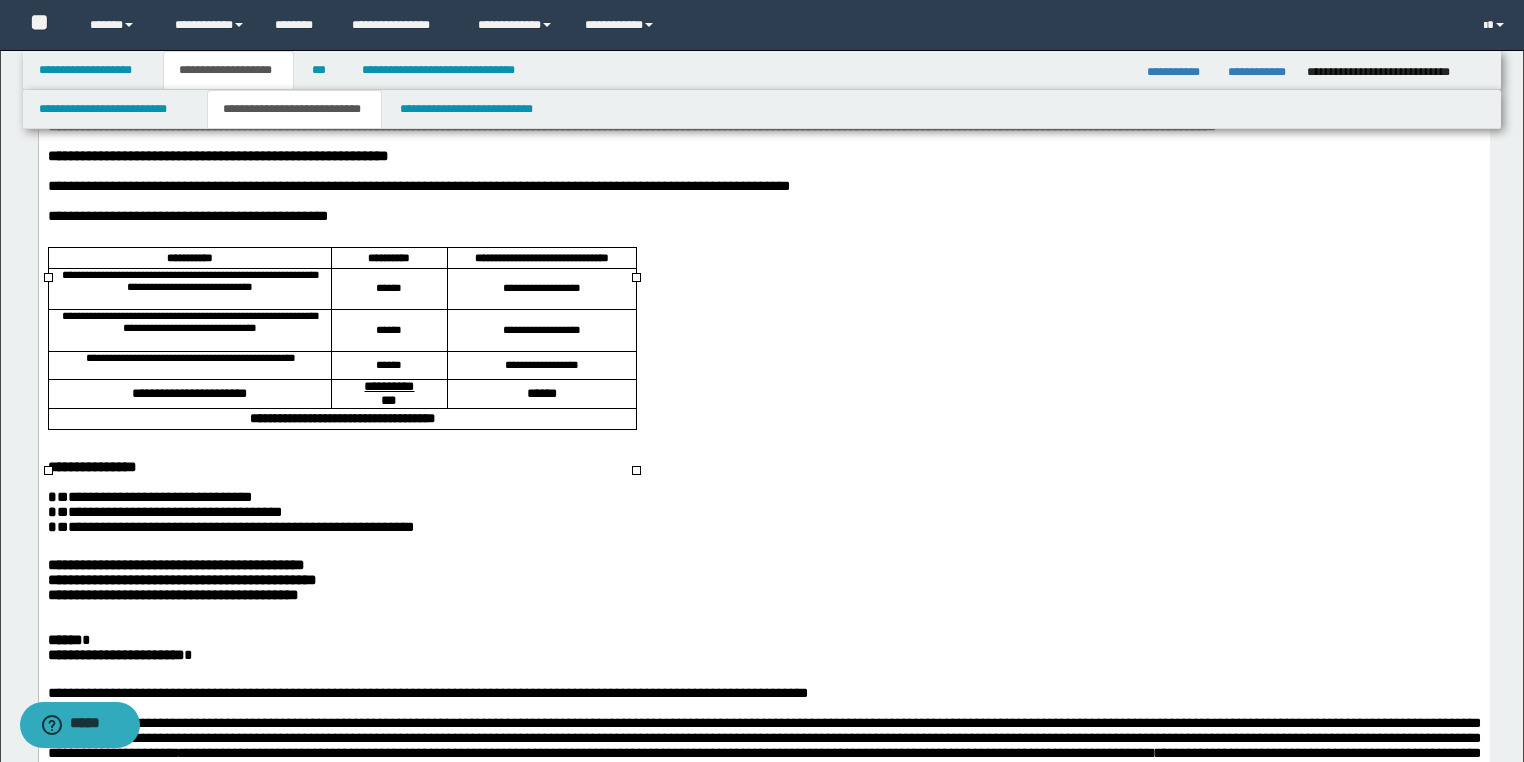 drag, startPoint x: 576, startPoint y: 409, endPoint x: 641, endPoint y: 481, distance: 97 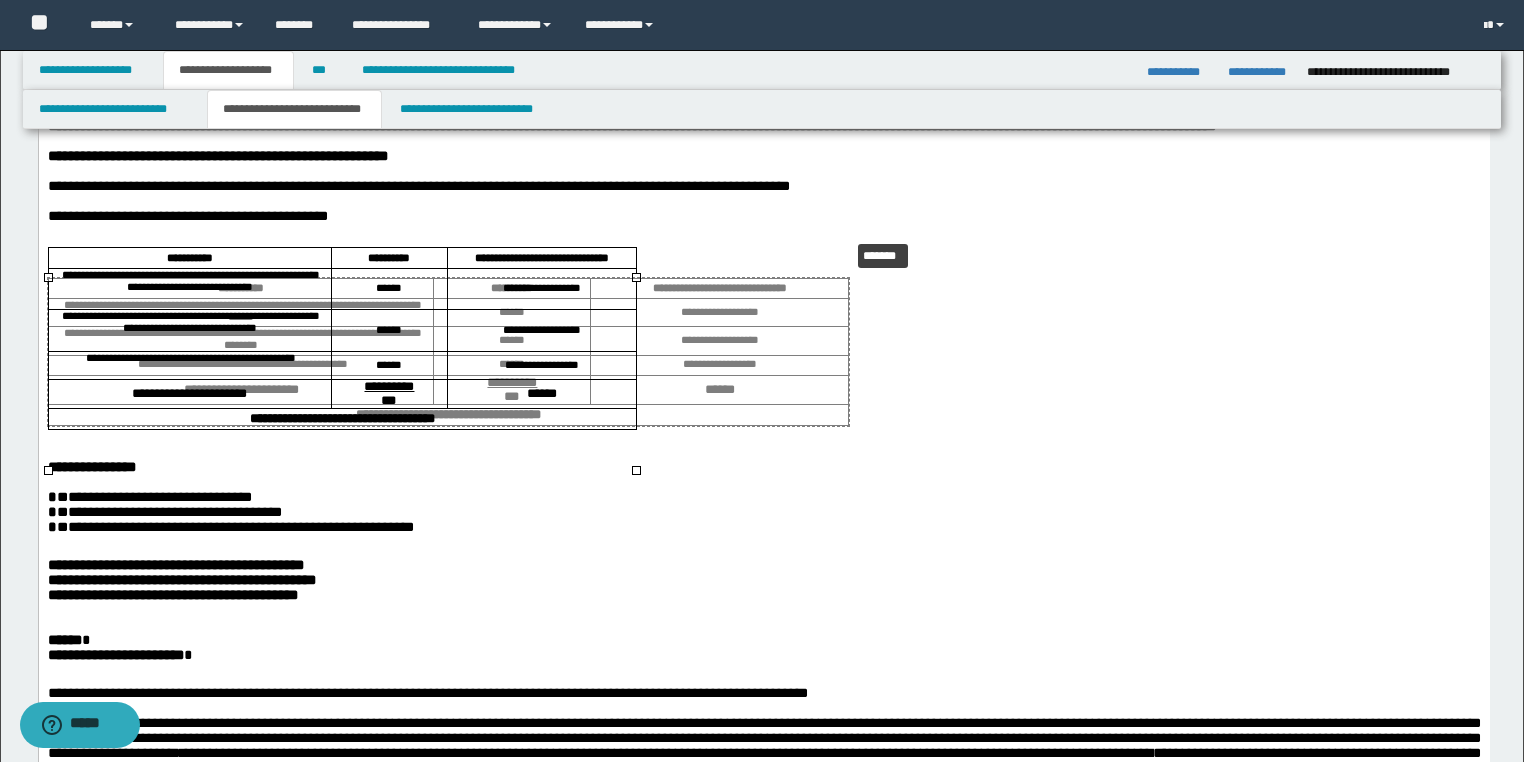 drag, startPoint x: 633, startPoint y: 470, endPoint x: 803, endPoint y: 285, distance: 251.24689 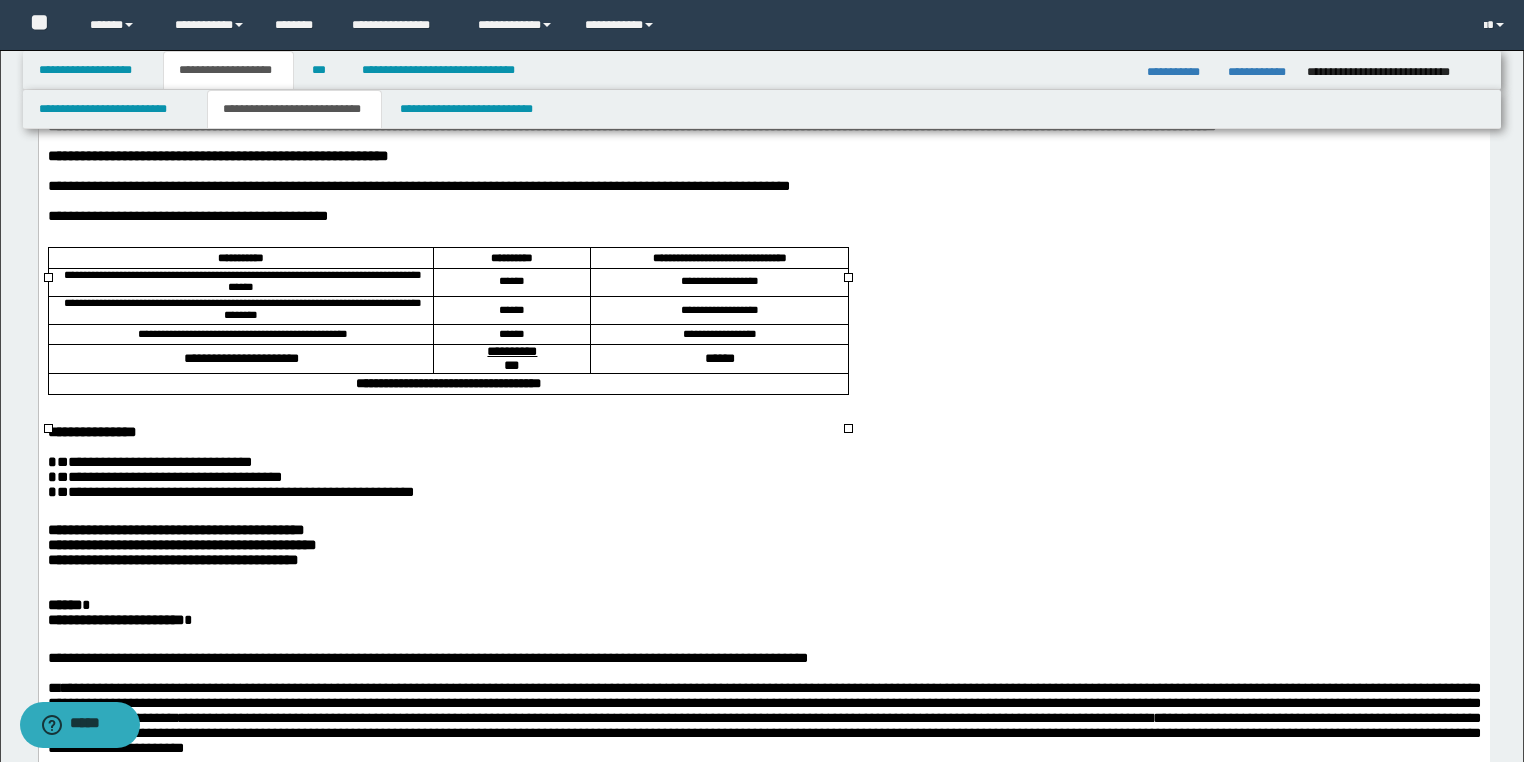click on "**********" at bounding box center [718, 258] 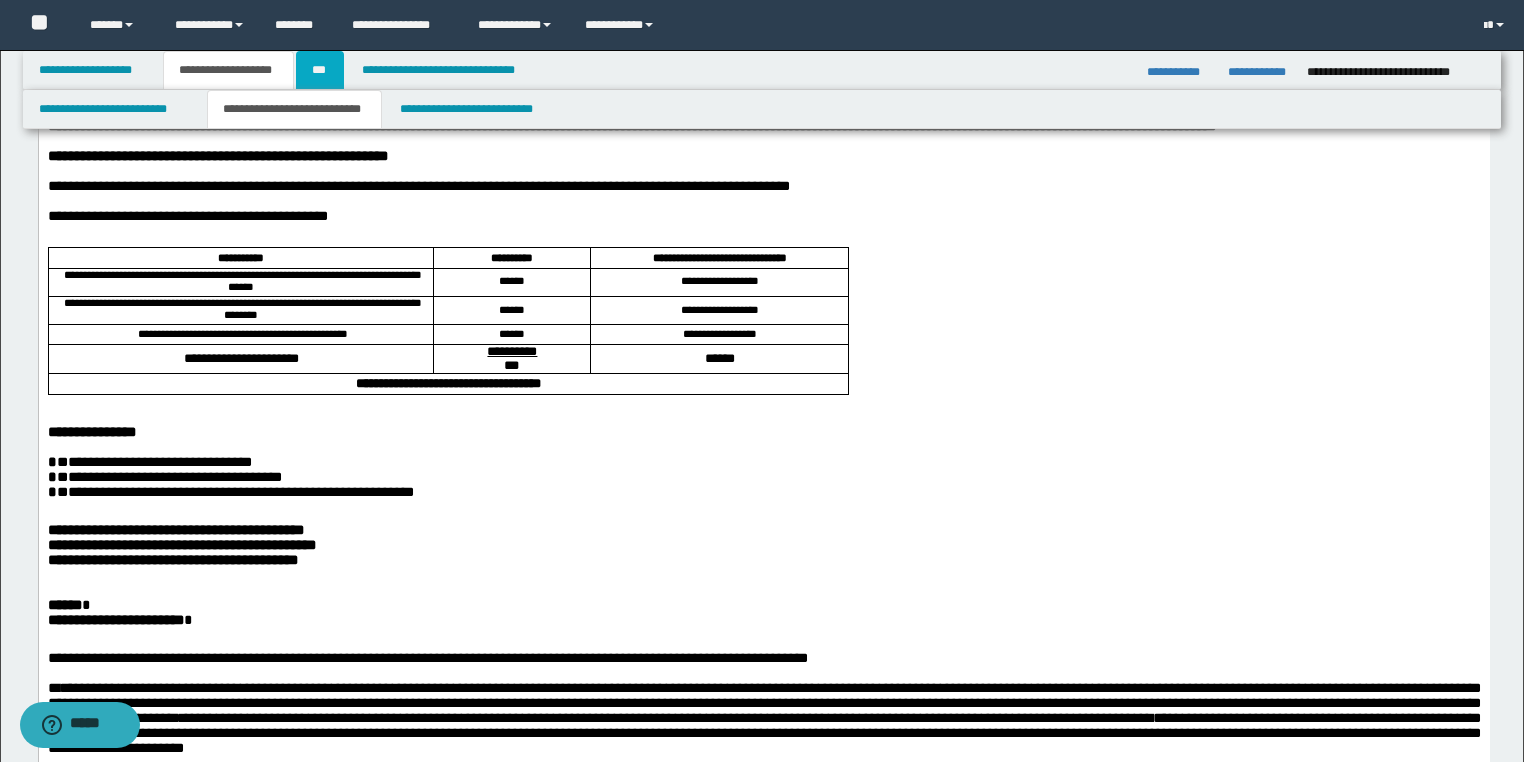 click on "***" at bounding box center [320, 70] 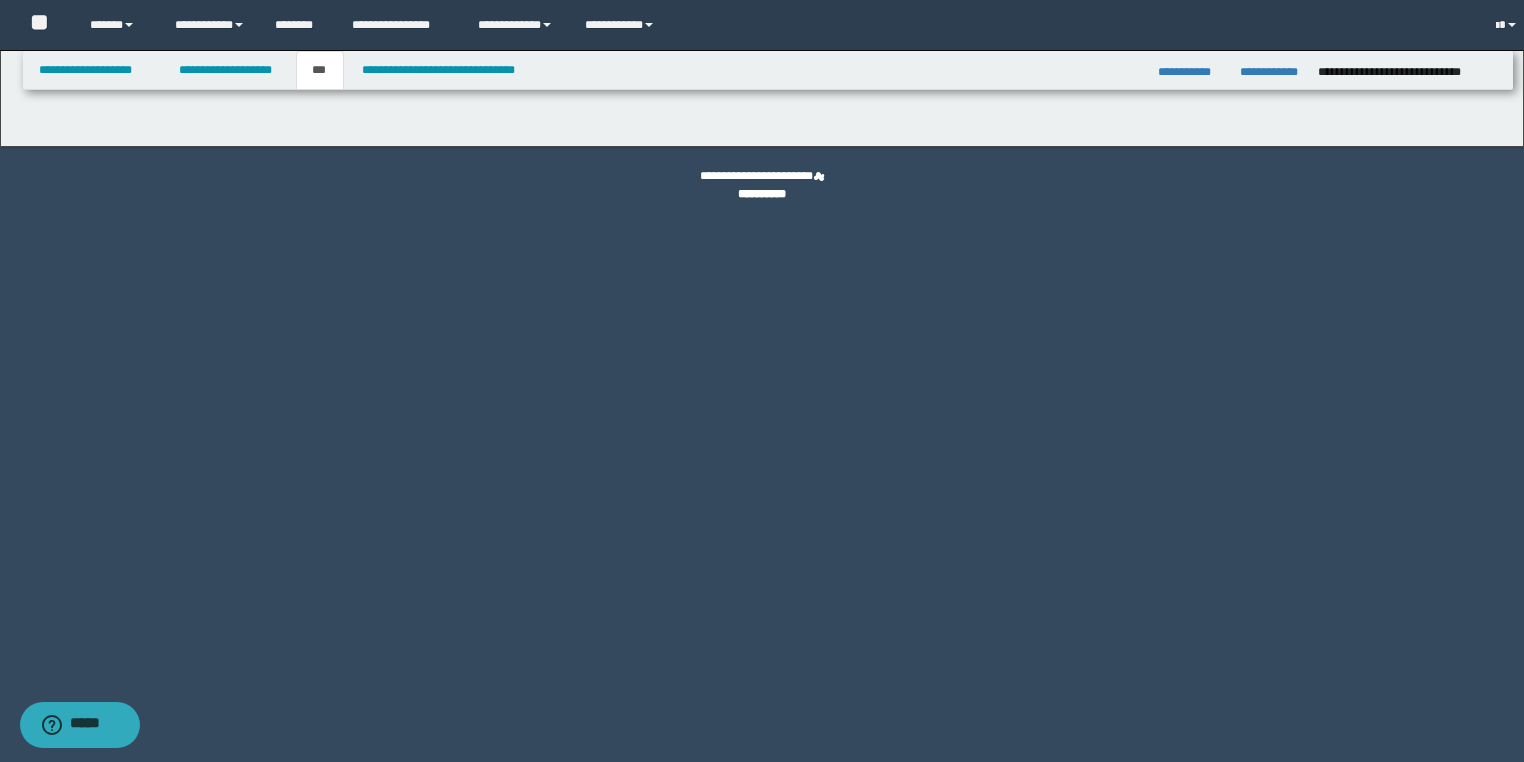 scroll, scrollTop: 0, scrollLeft: 0, axis: both 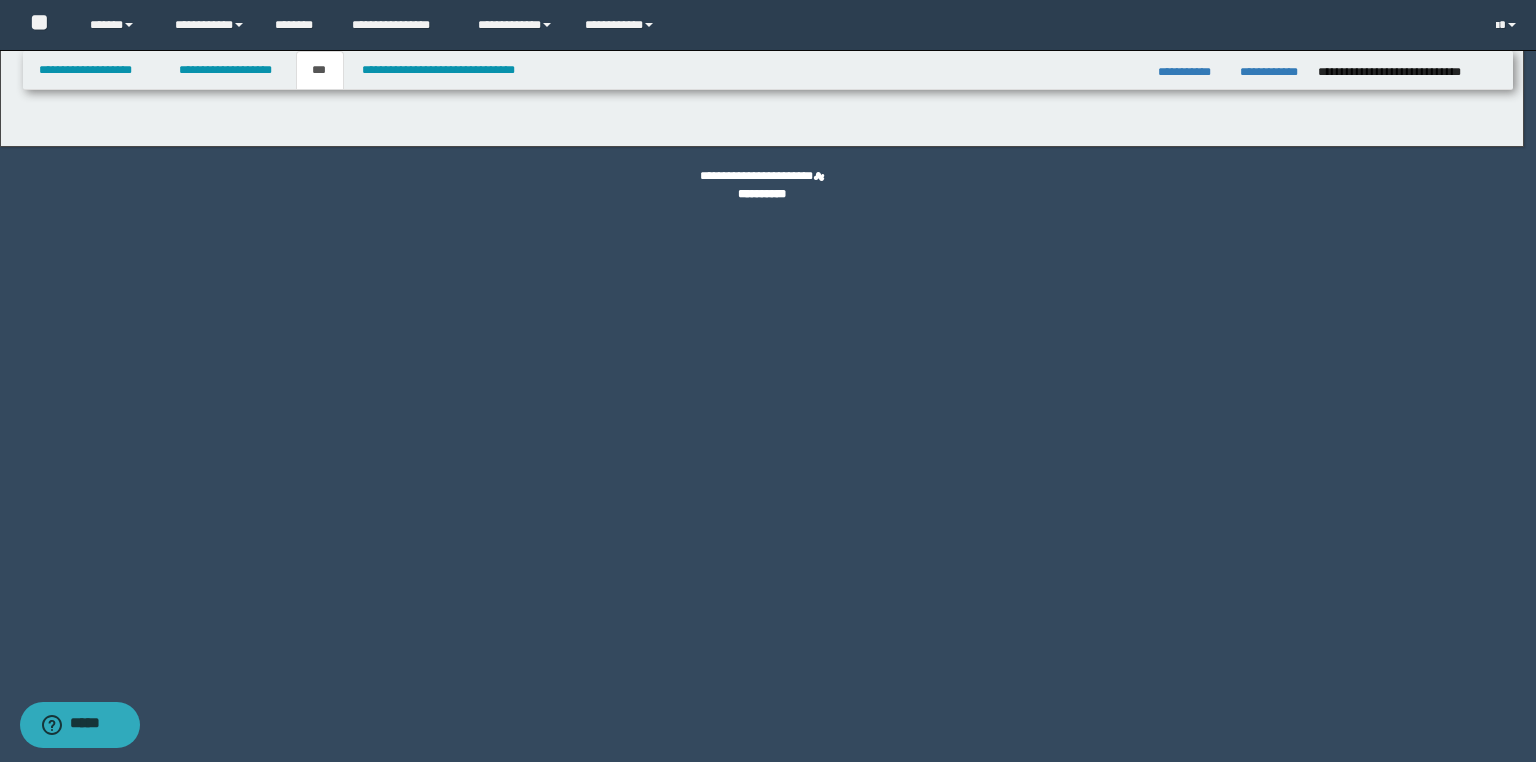 select on "*" 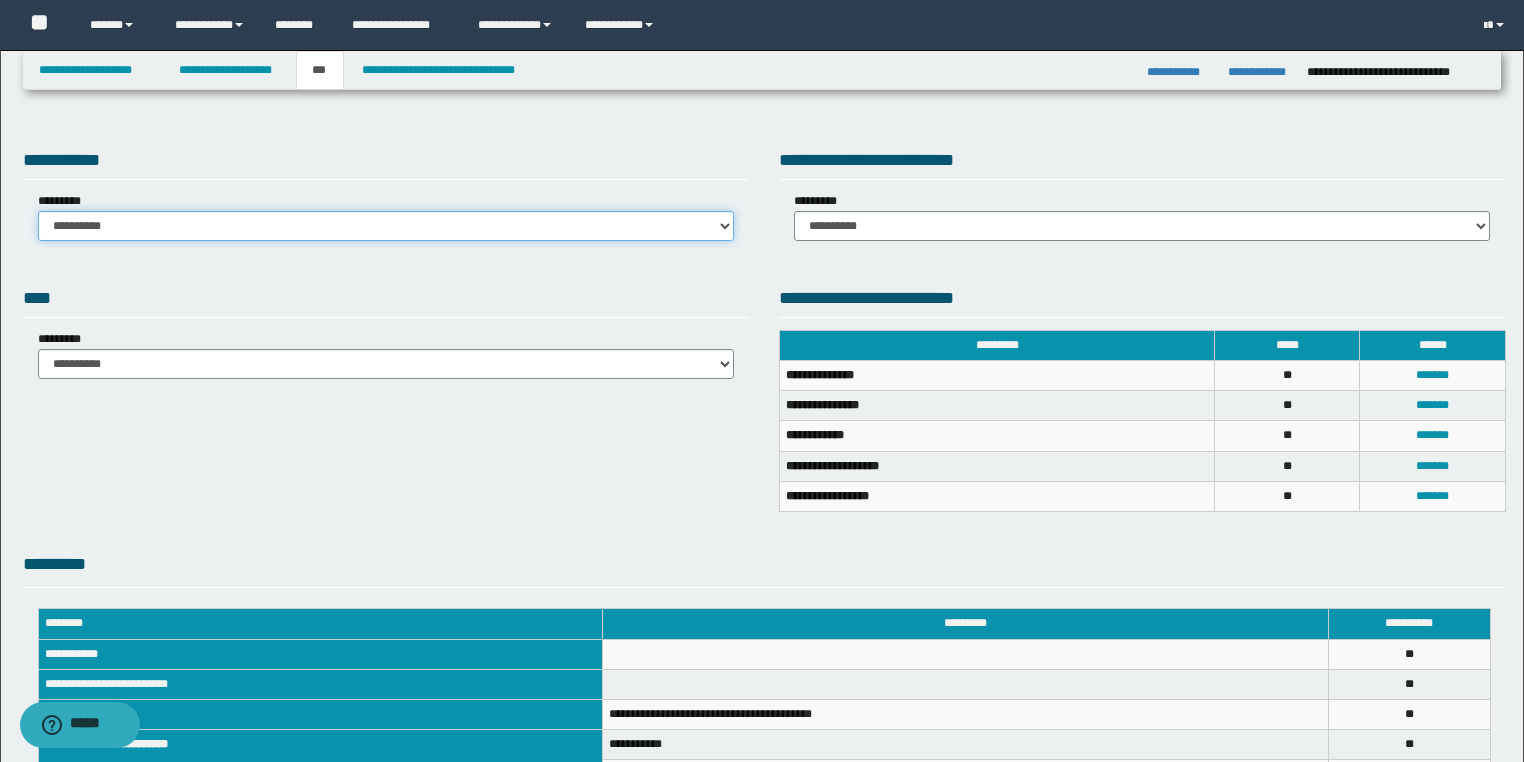 drag, startPoint x: 314, startPoint y: 218, endPoint x: 312, endPoint y: 240, distance: 22.090721 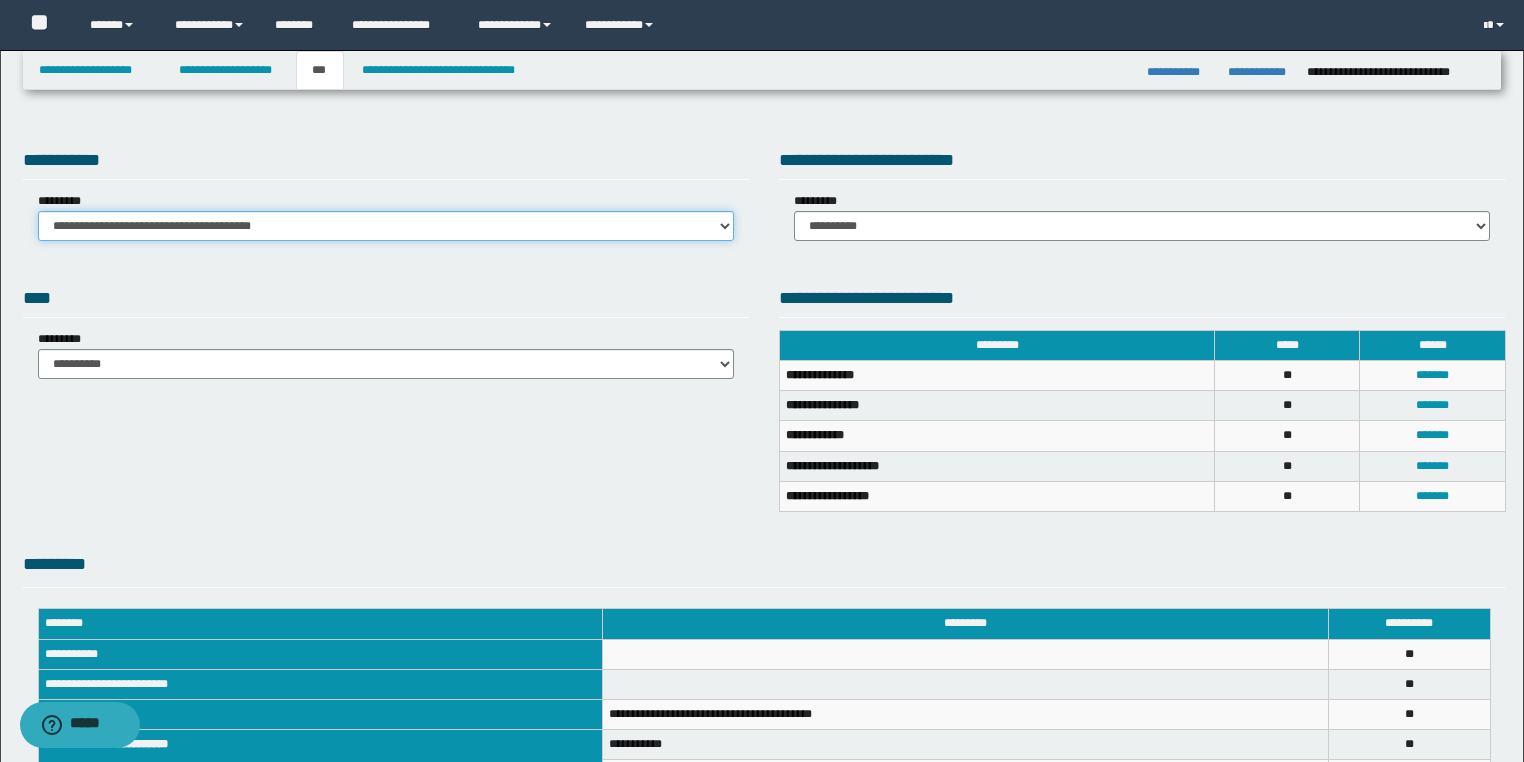 click on "**********" at bounding box center (386, 226) 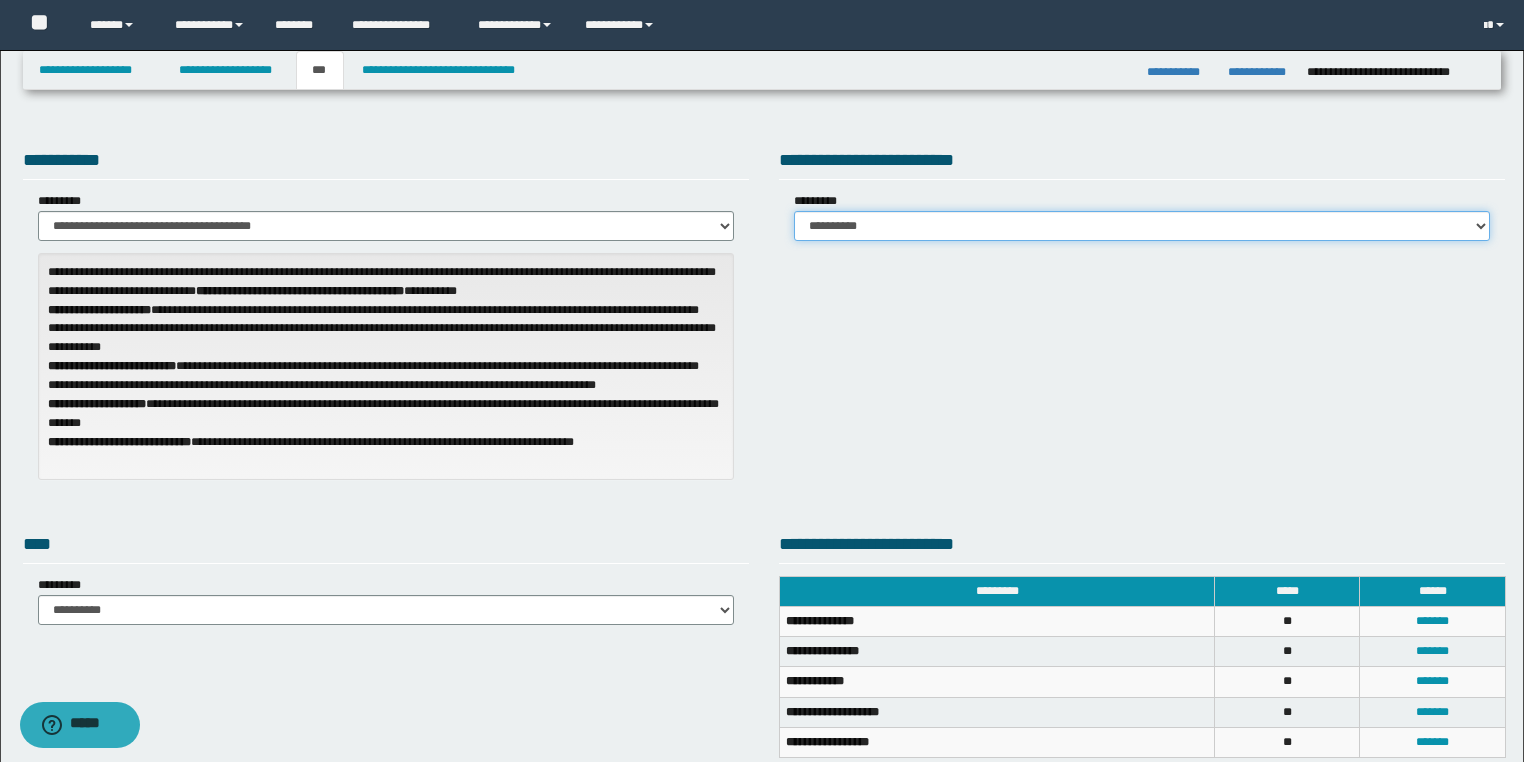 click on "**********" at bounding box center [1142, 226] 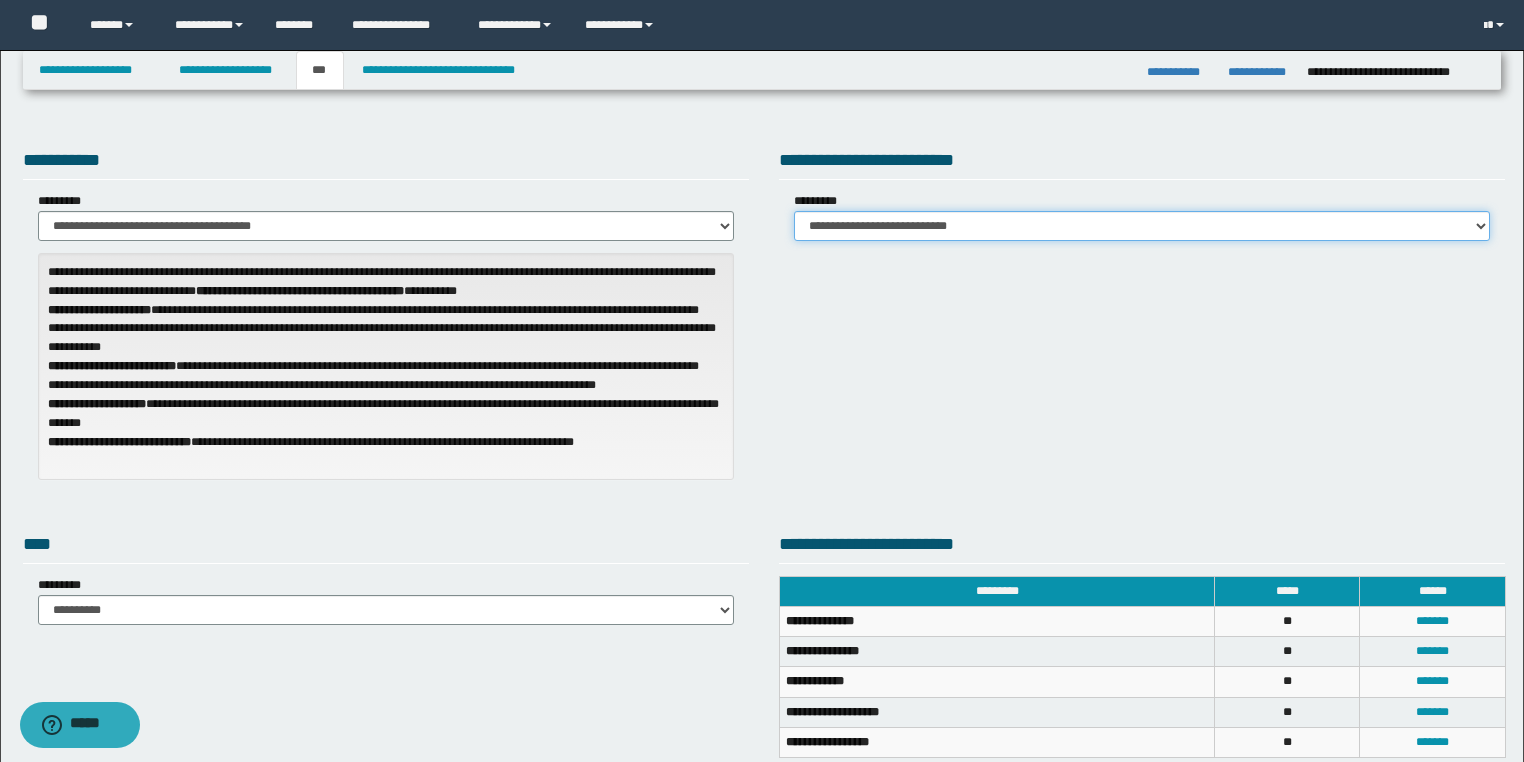 click on "**********" at bounding box center (1142, 226) 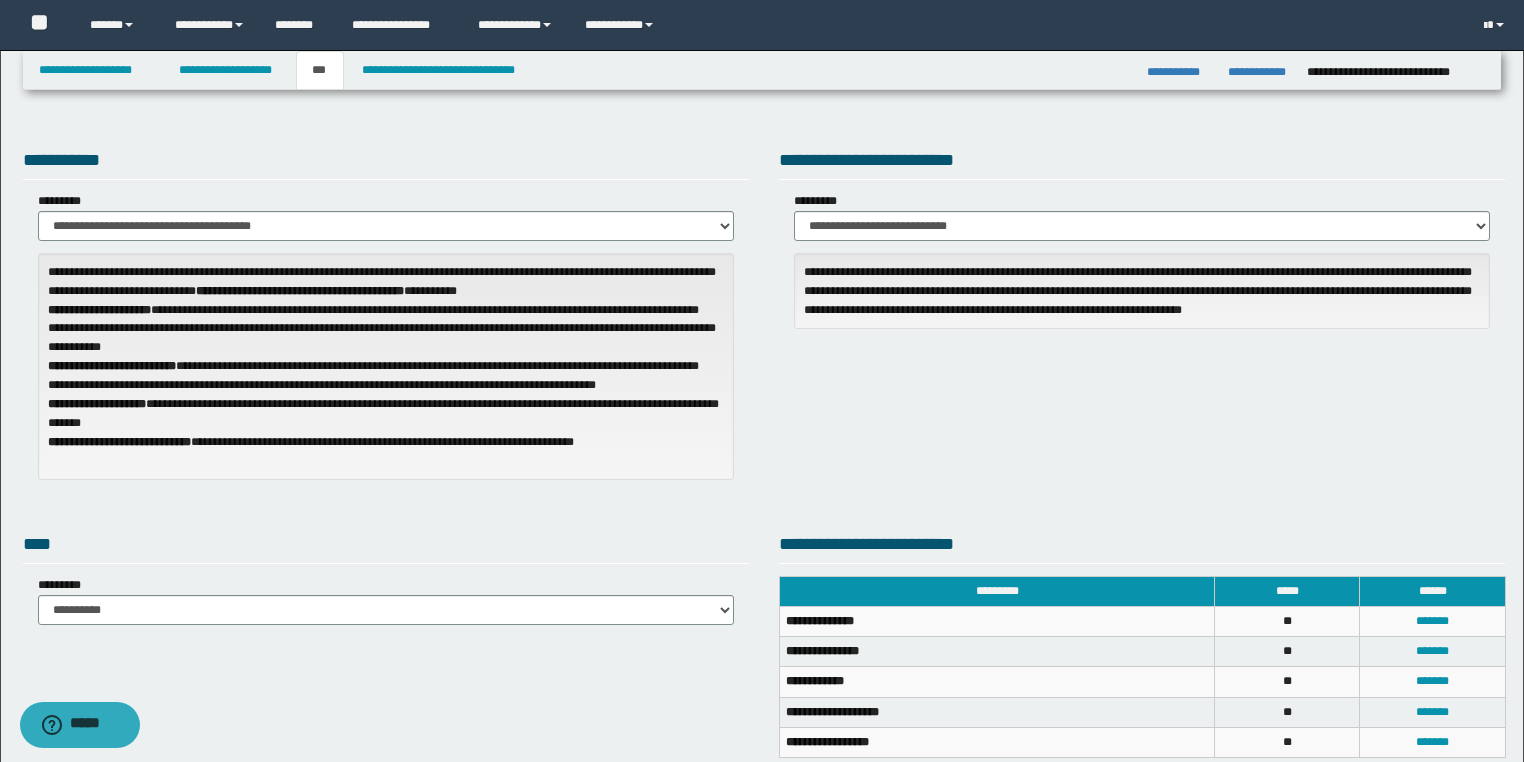 click on "**********" at bounding box center [1142, 244] 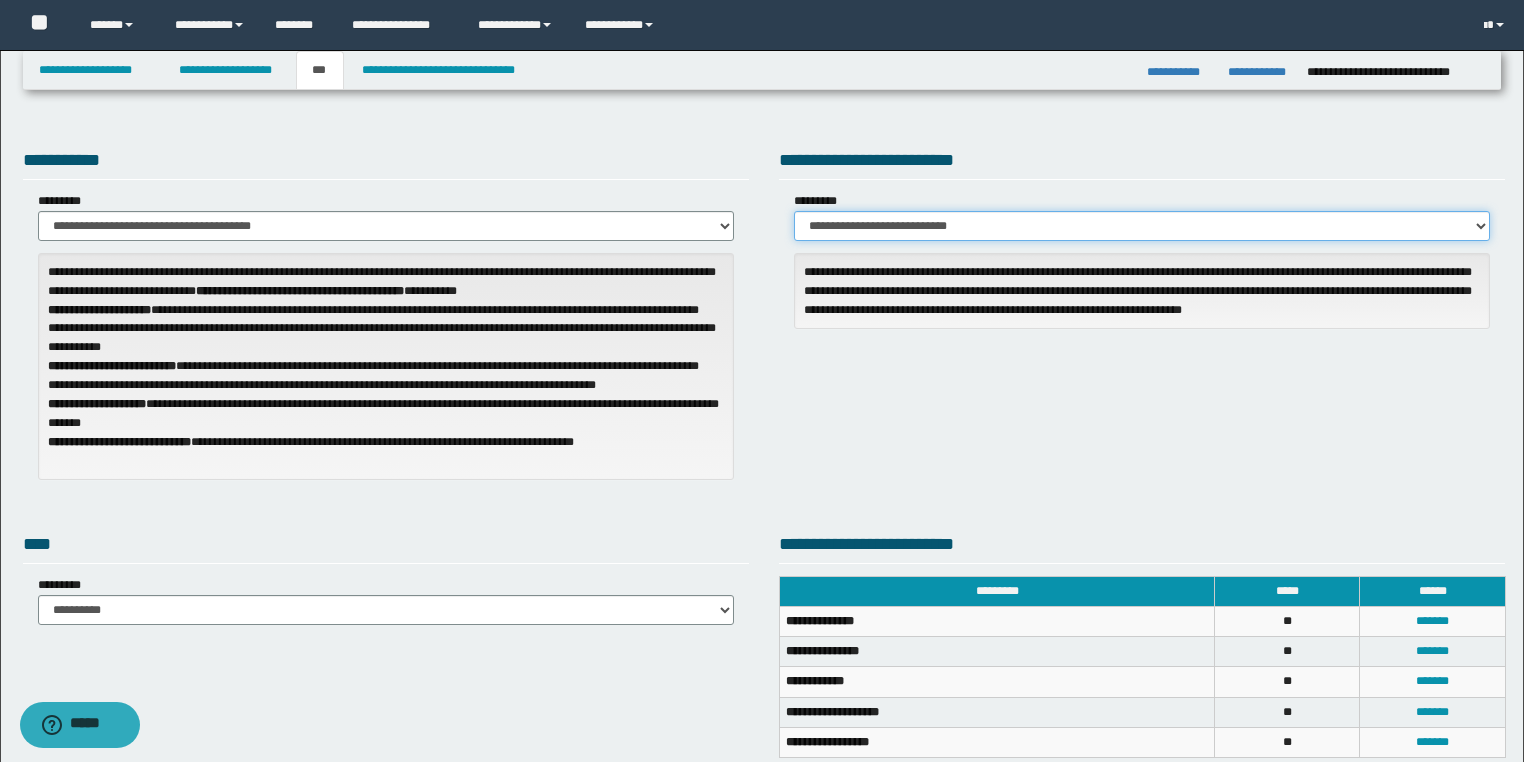 drag, startPoint x: 937, startPoint y: 220, endPoint x: 938, endPoint y: 234, distance: 14.035668 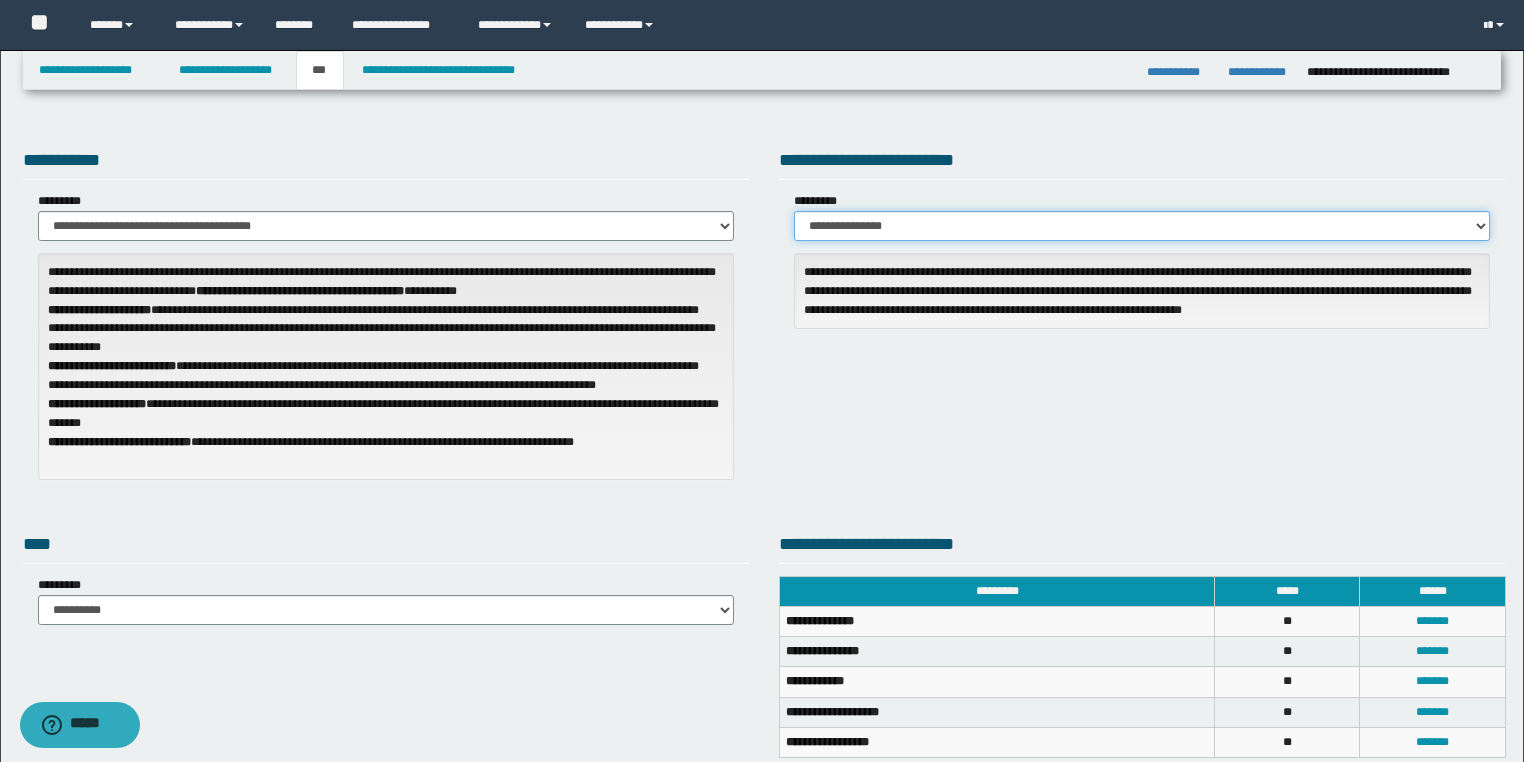 click on "**********" at bounding box center (1142, 226) 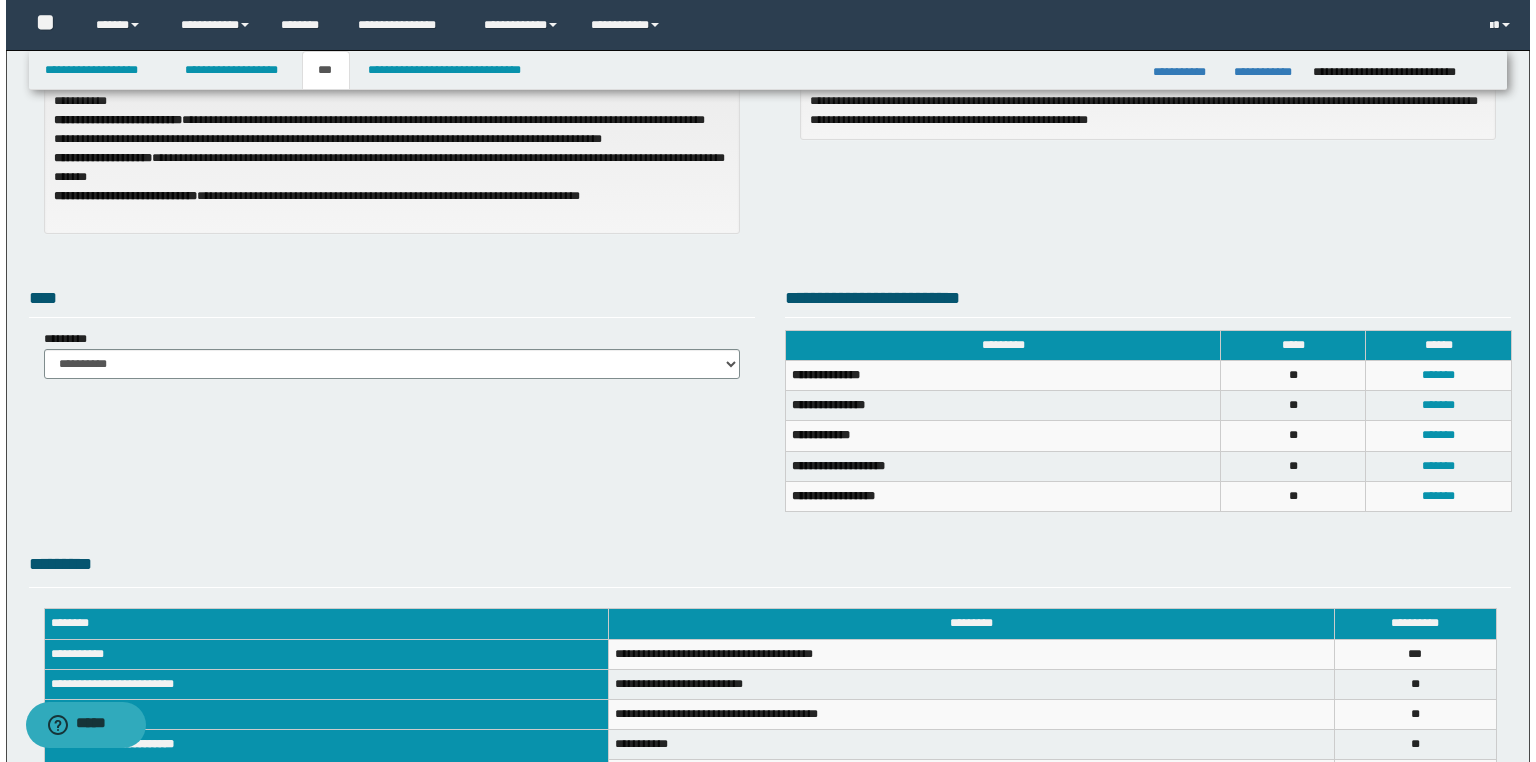scroll, scrollTop: 400, scrollLeft: 0, axis: vertical 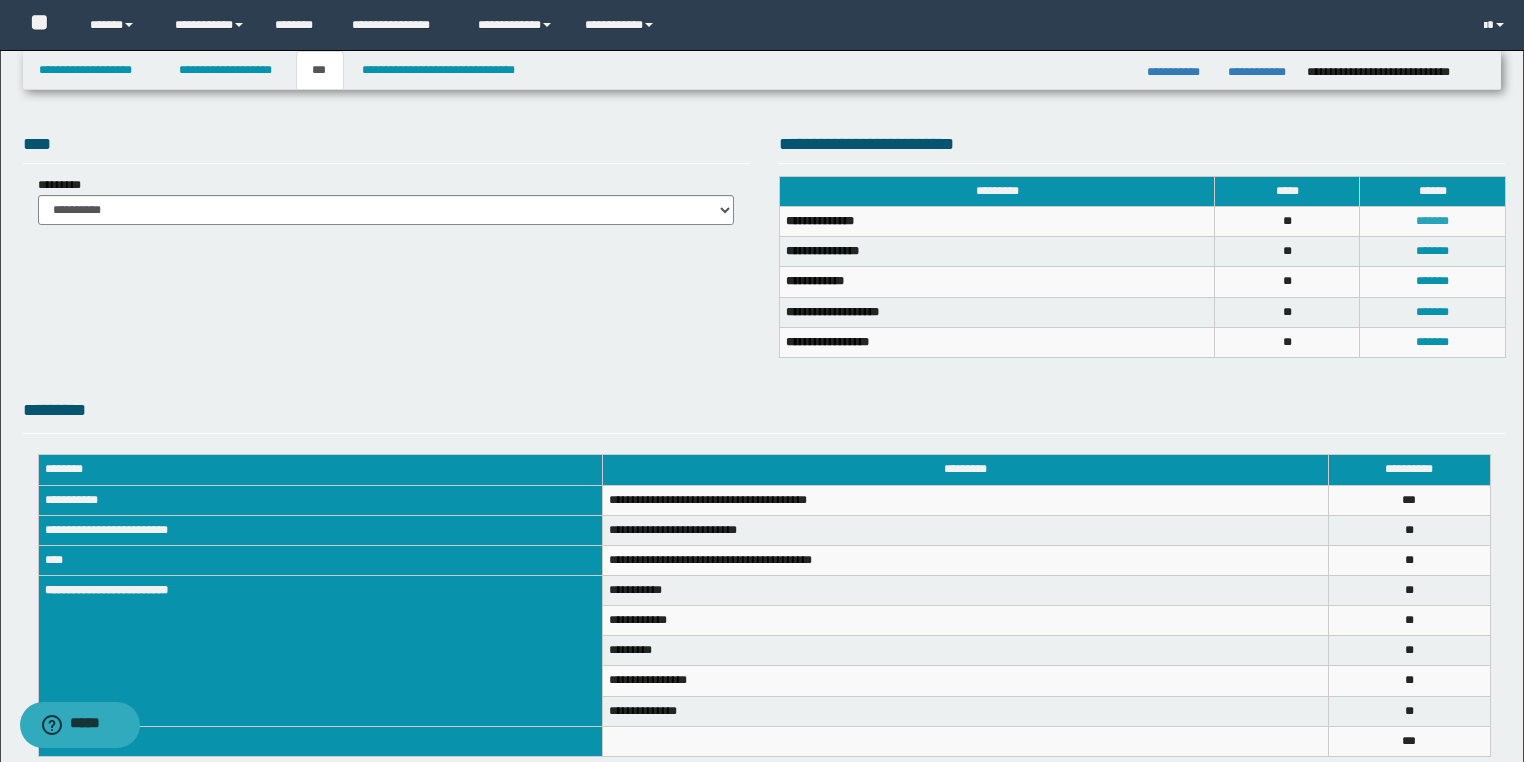 click on "*******" at bounding box center [1432, 221] 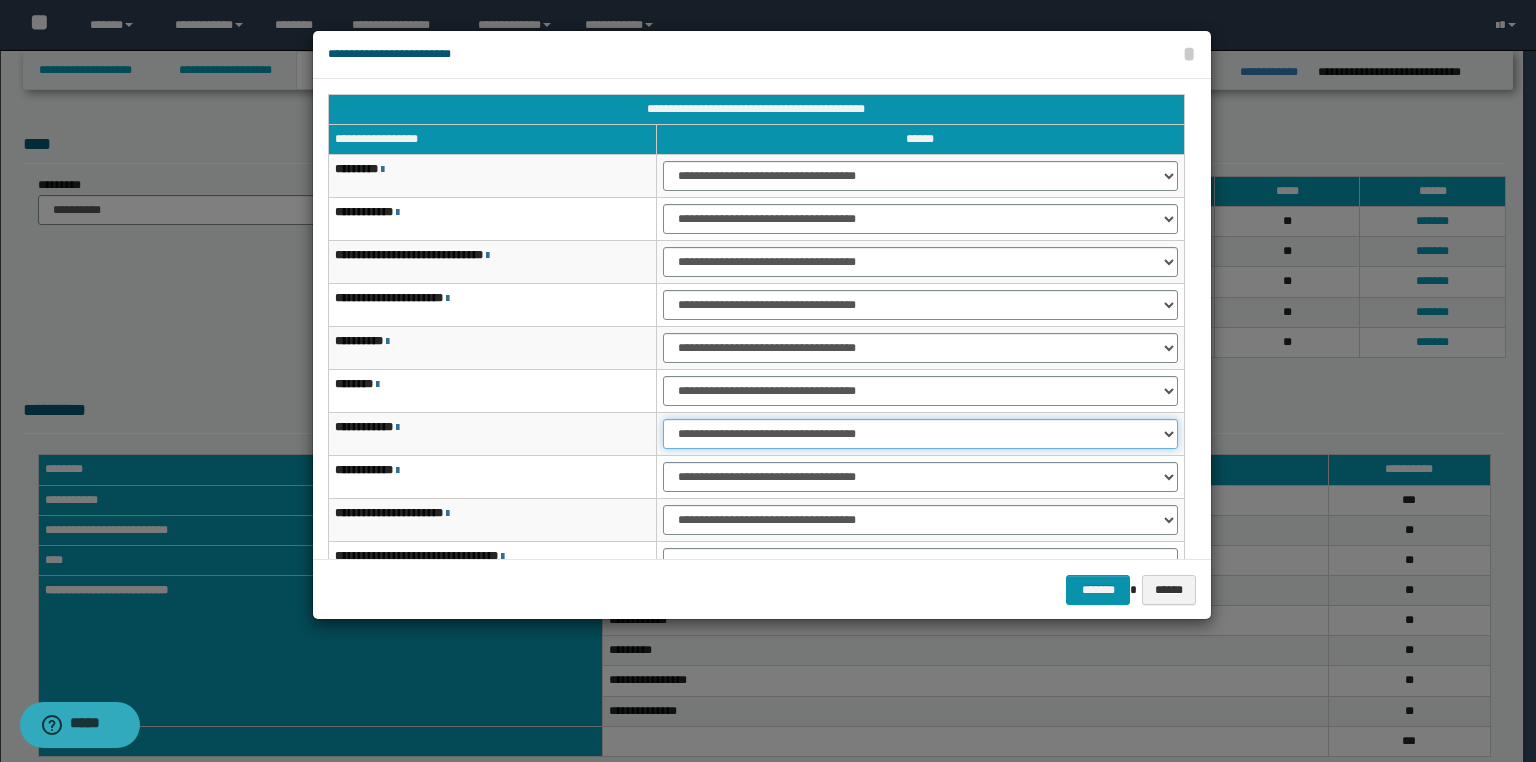 click on "**********" at bounding box center [920, 434] 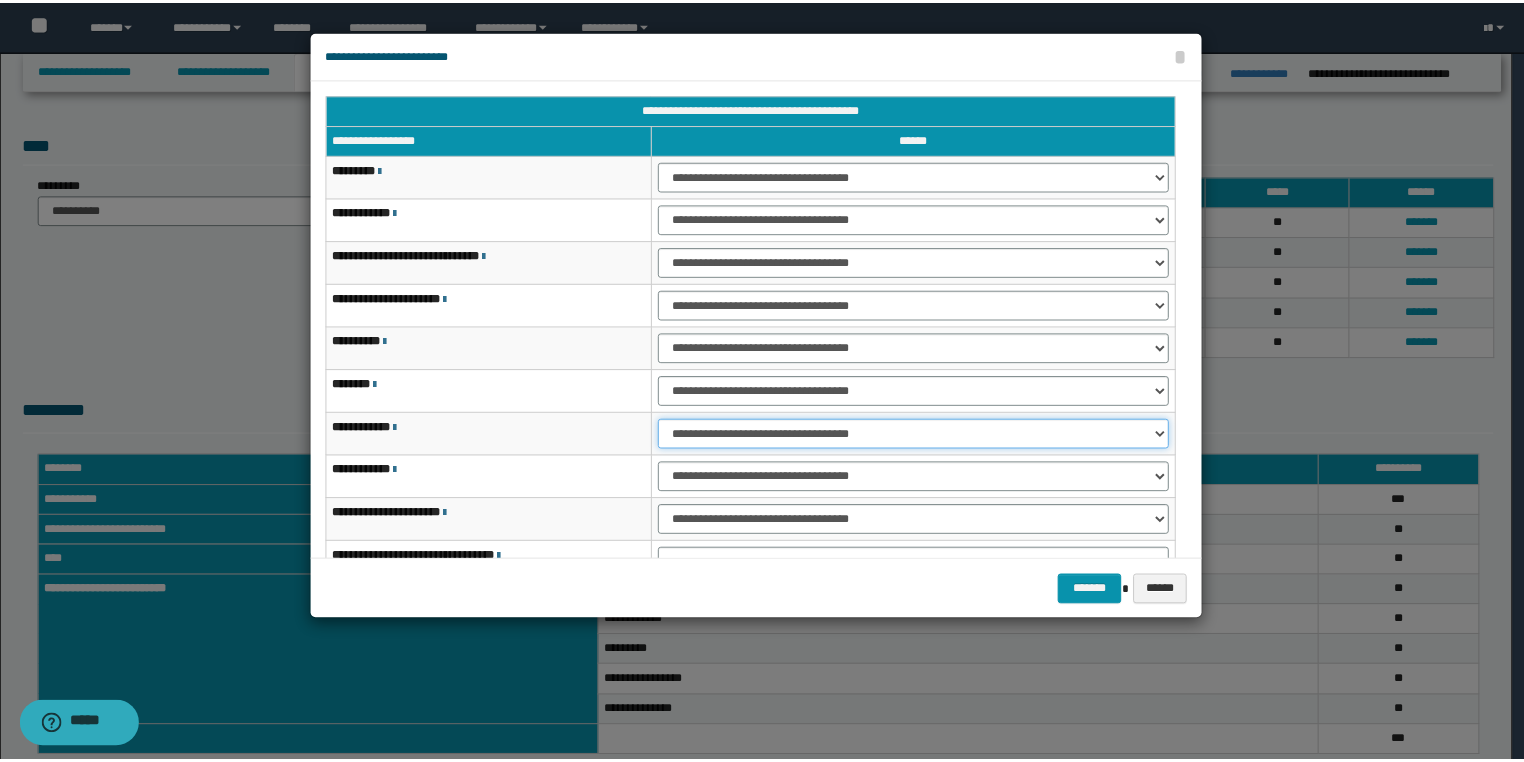 scroll, scrollTop: 118, scrollLeft: 0, axis: vertical 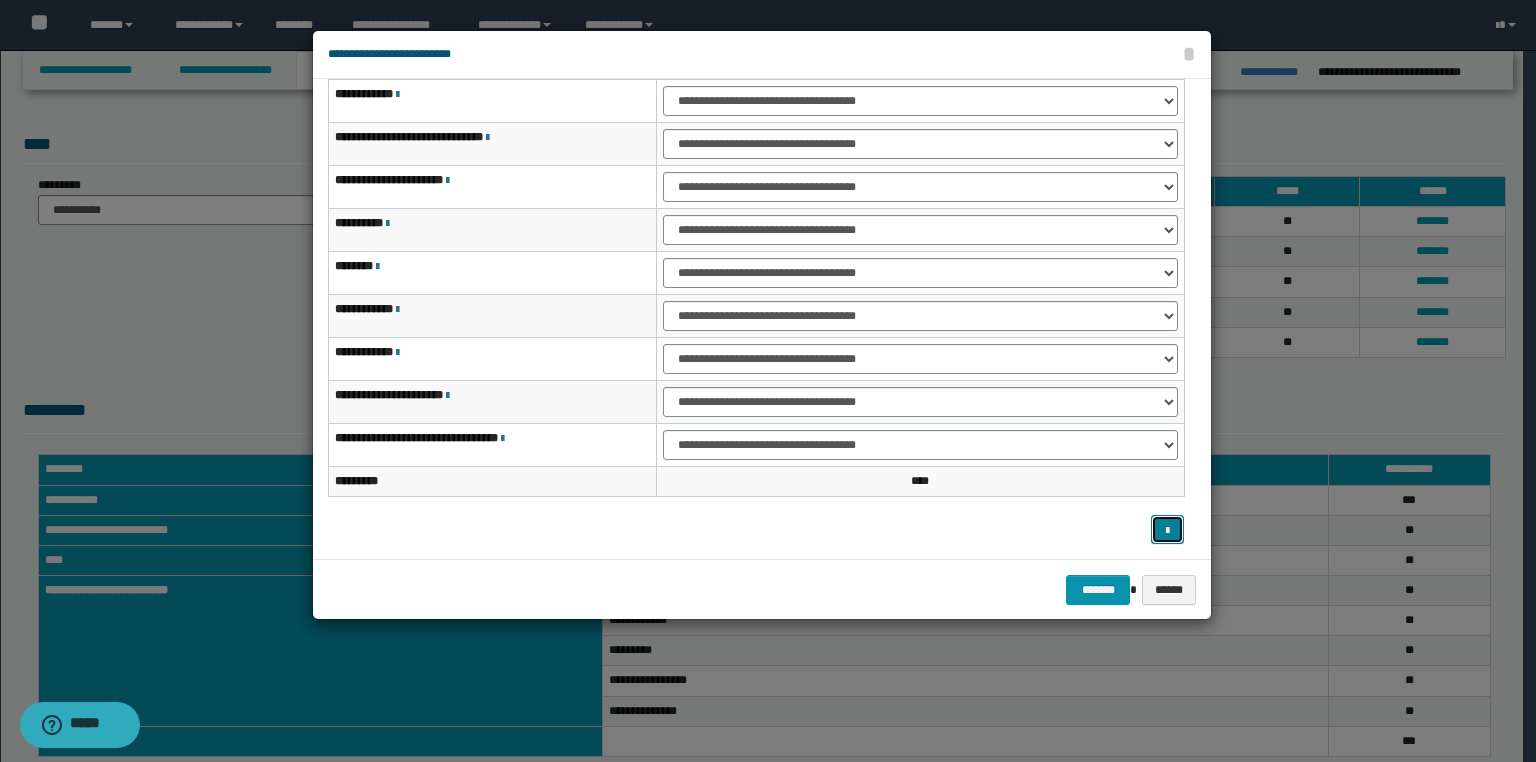 click at bounding box center (1167, 531) 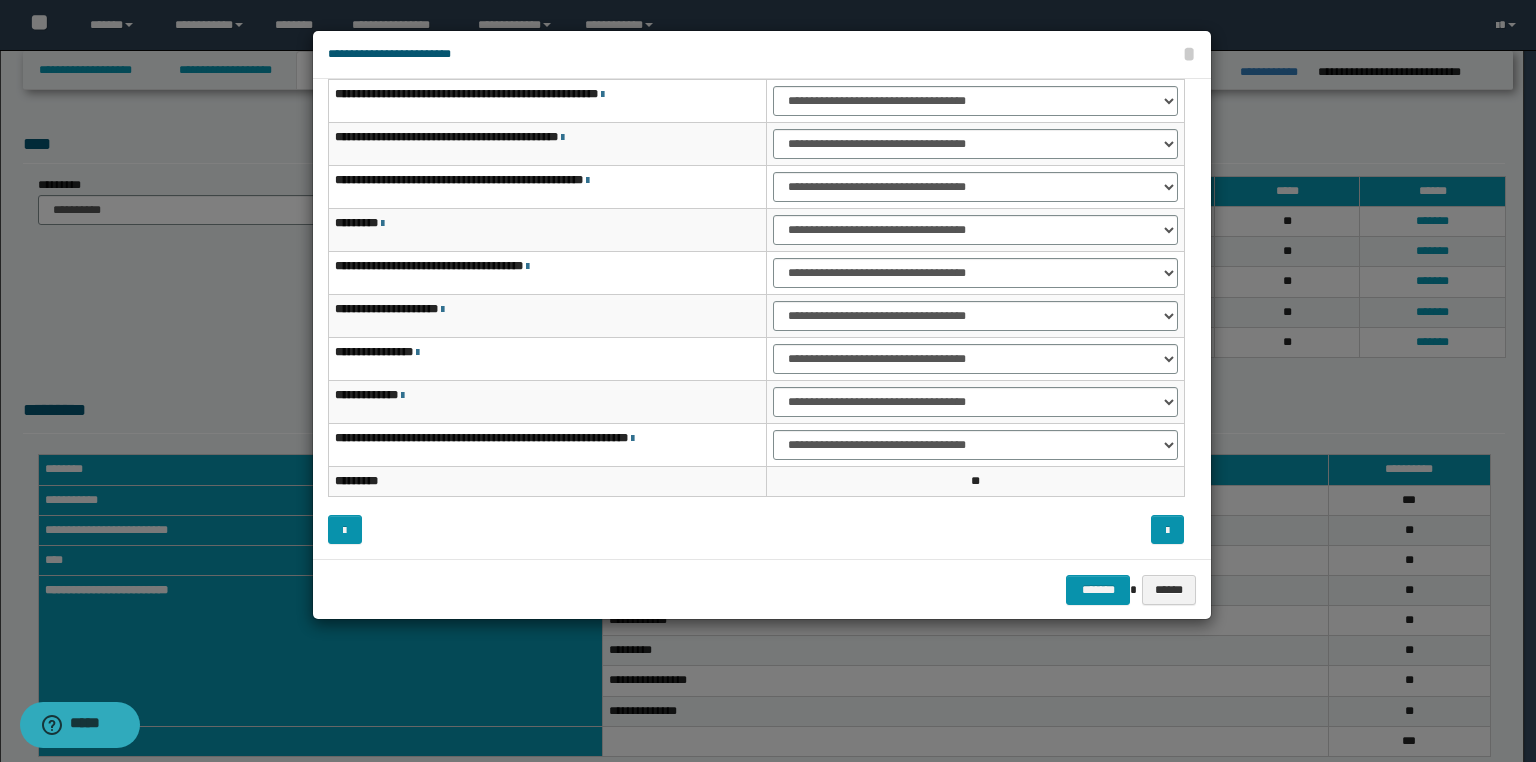 click at bounding box center [977, 530] 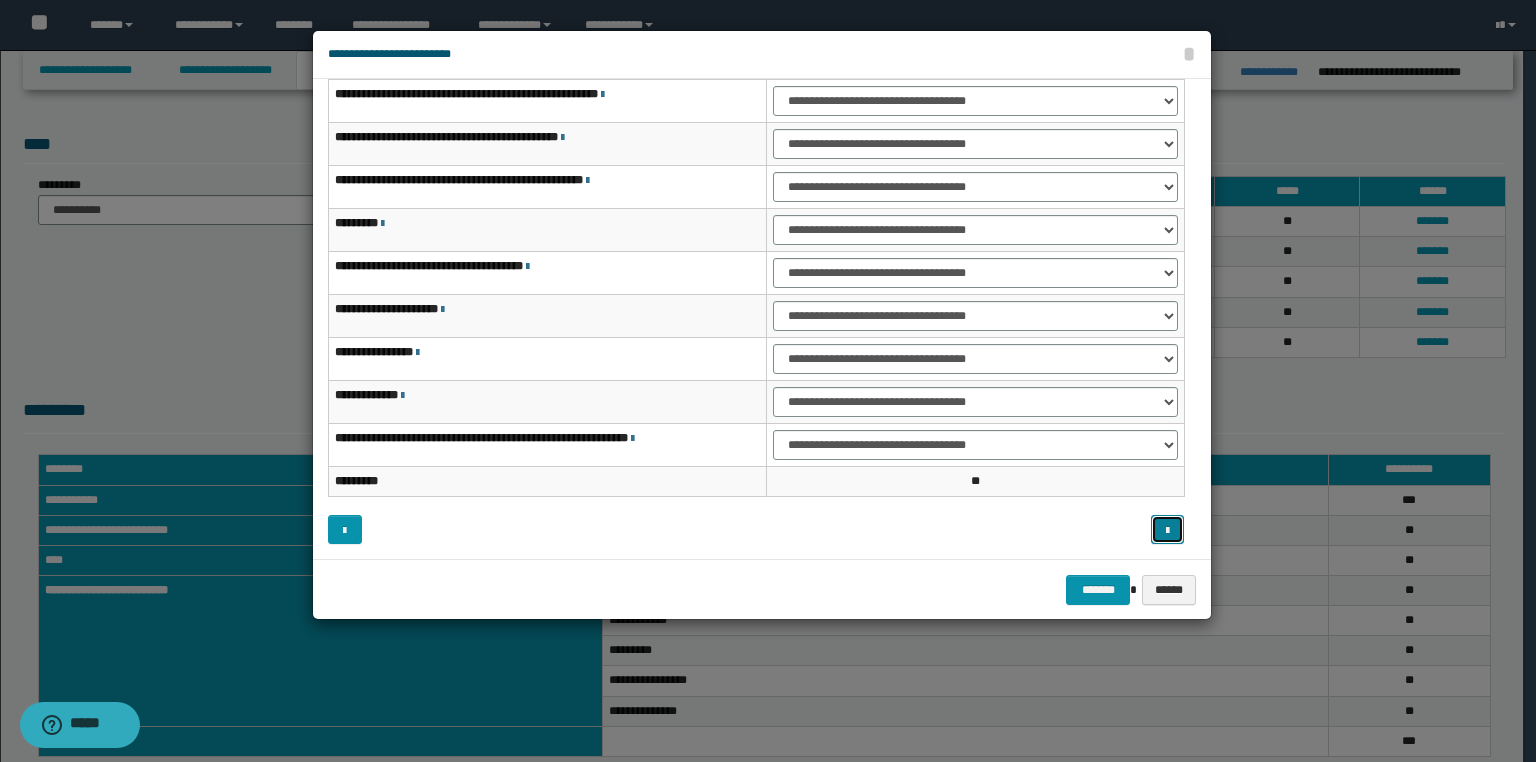 click at bounding box center [1167, 531] 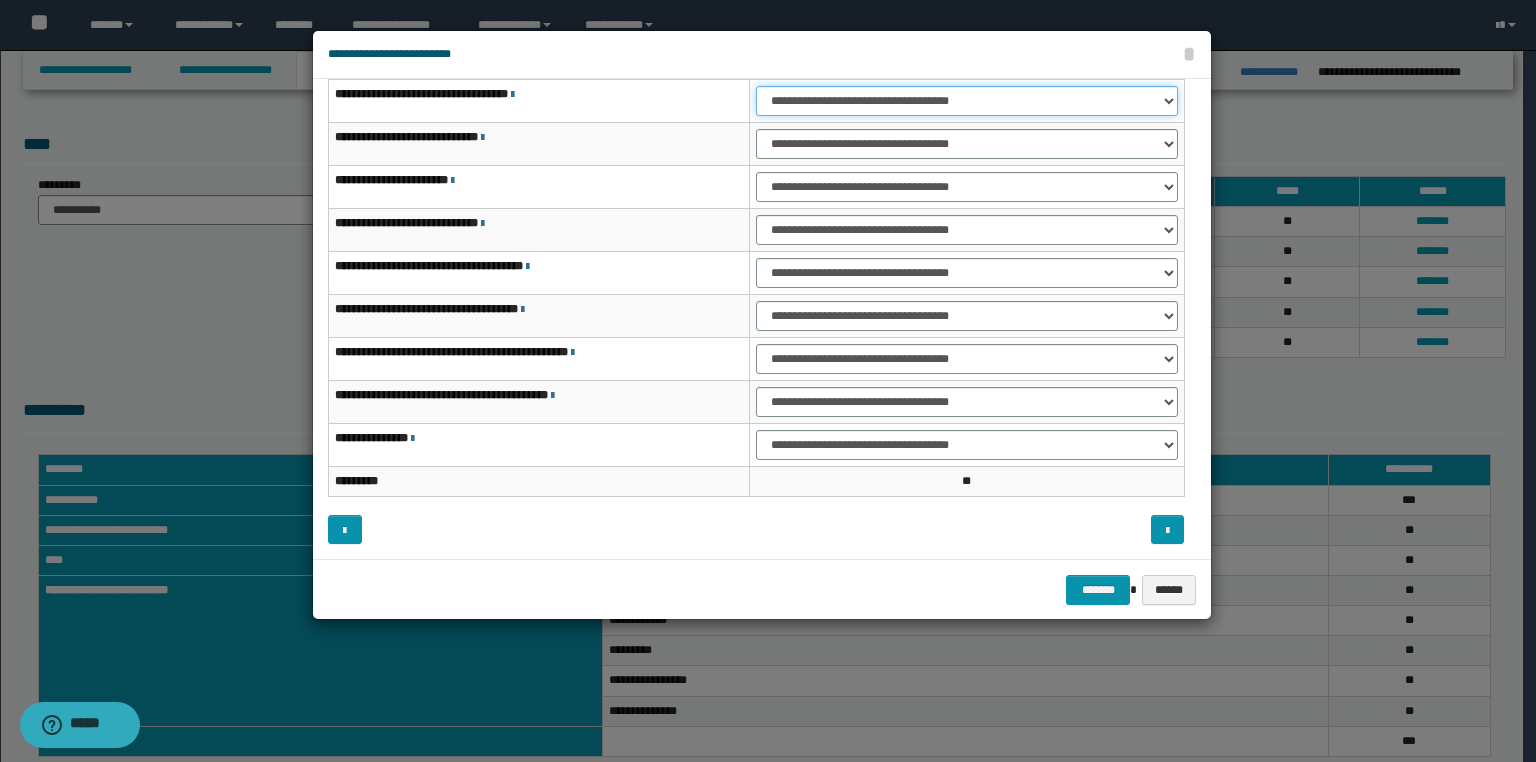 click on "**********" at bounding box center (967, 101) 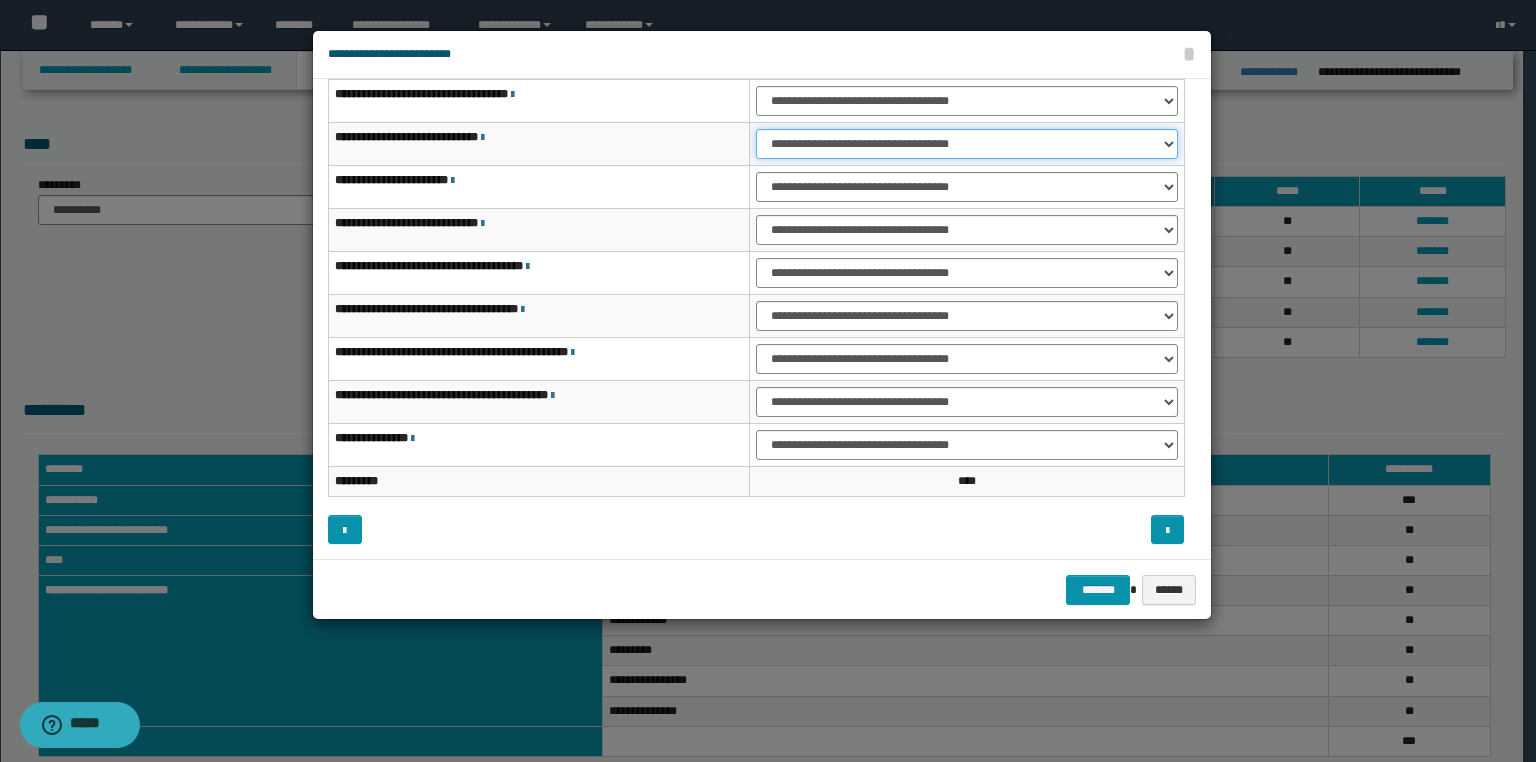 click on "**********" at bounding box center [967, 144] 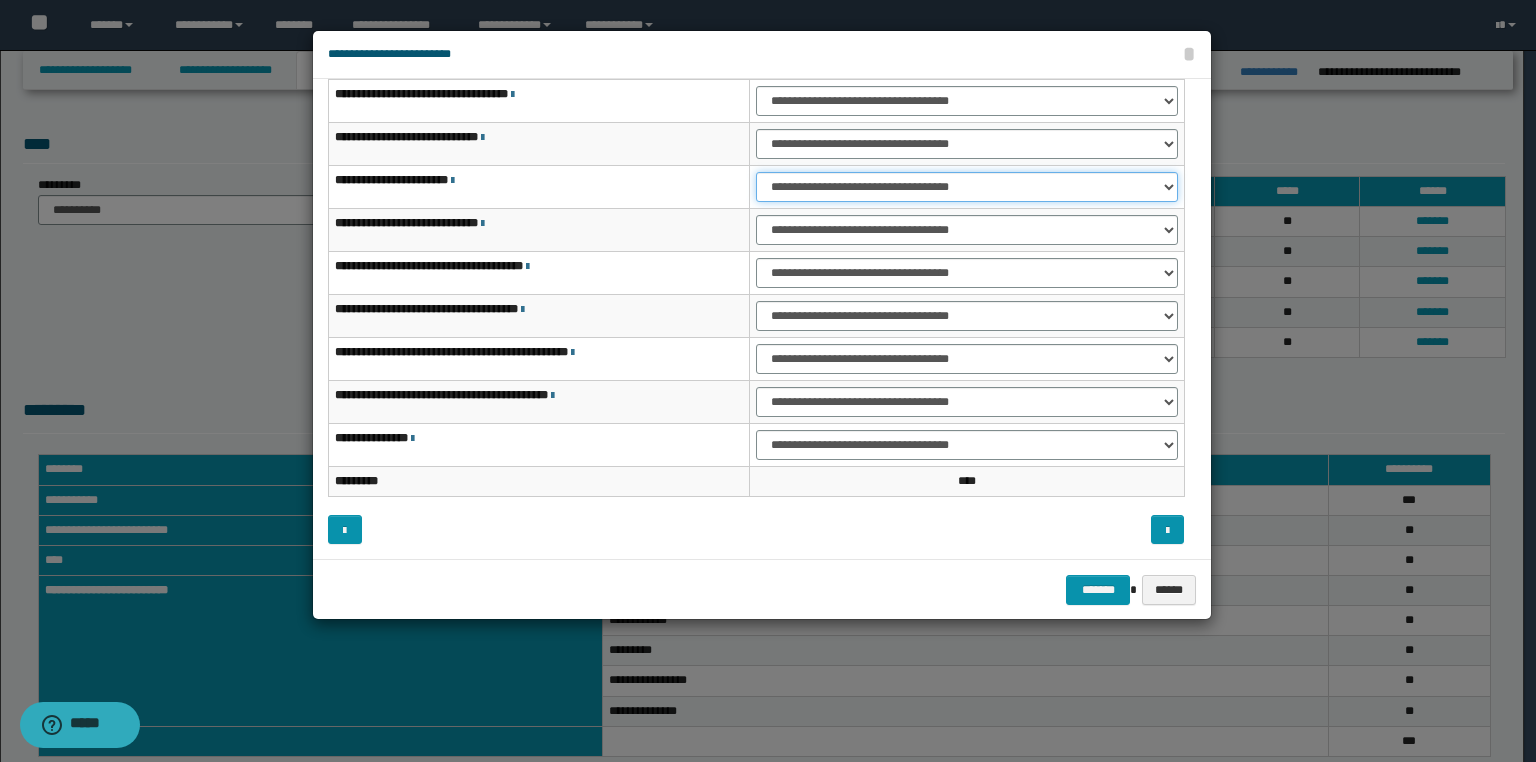 drag, startPoint x: 788, startPoint y: 184, endPoint x: 788, endPoint y: 199, distance: 15 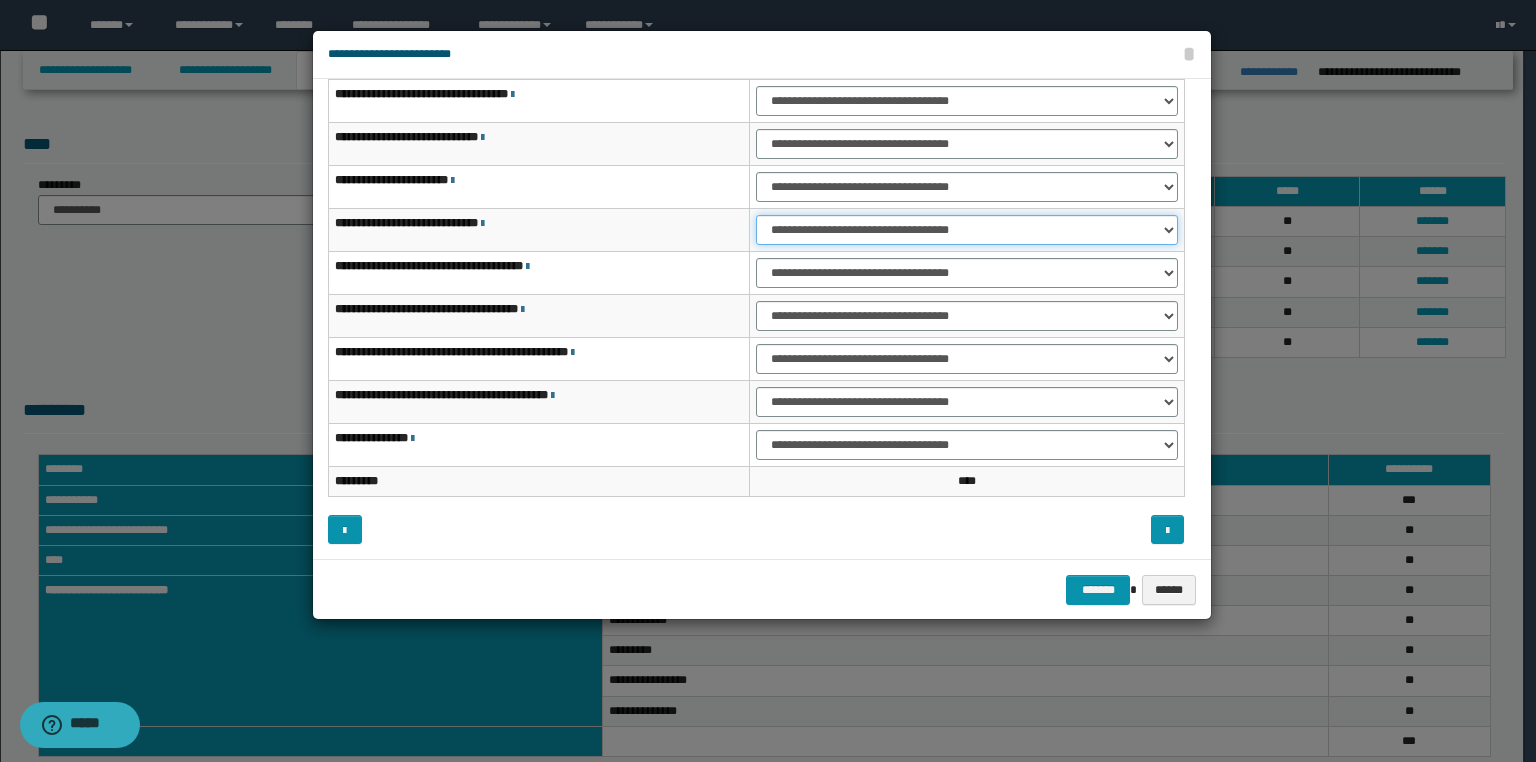 click on "**********" at bounding box center (967, 230) 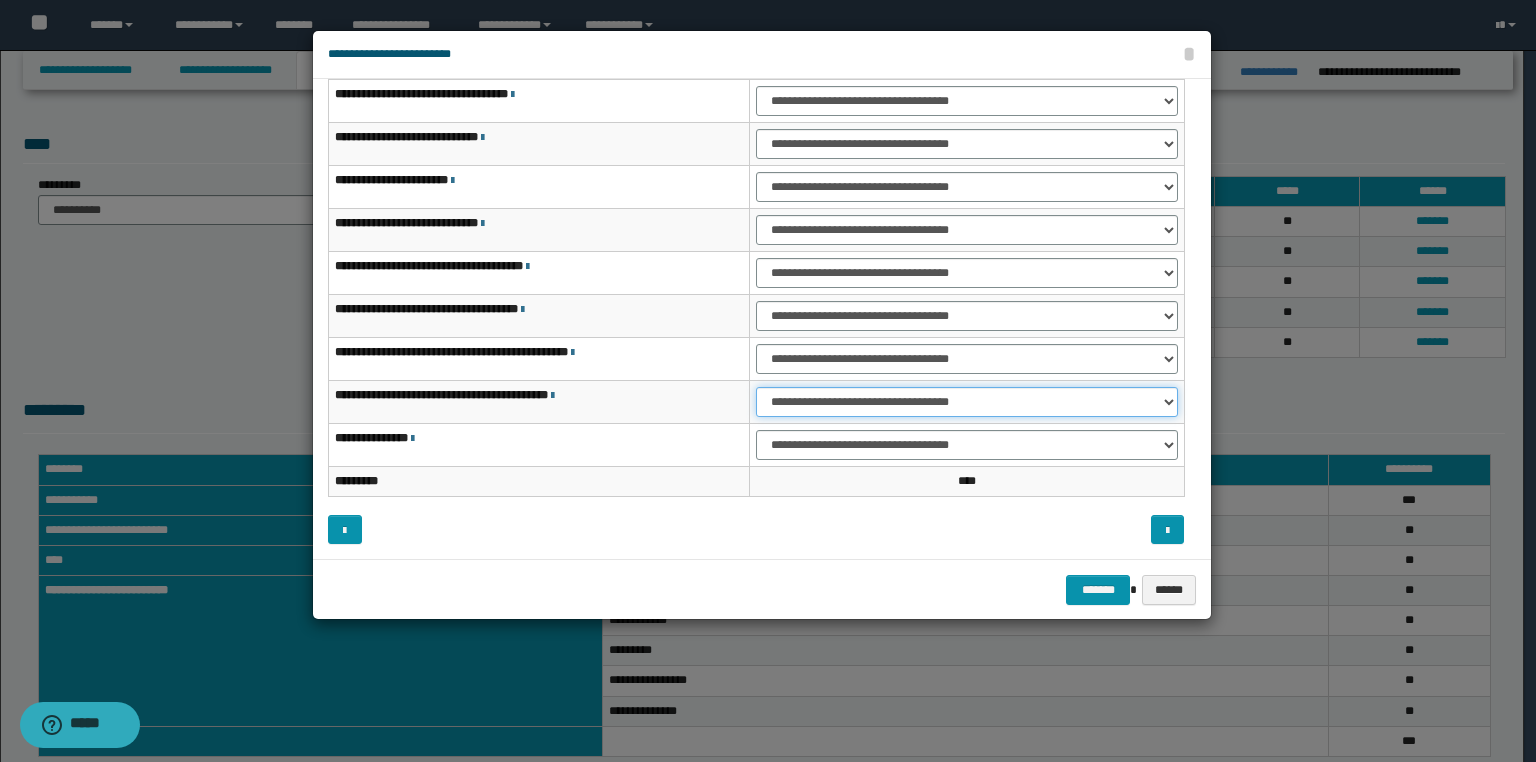 drag, startPoint x: 832, startPoint y: 401, endPoint x: 826, endPoint y: 413, distance: 13.416408 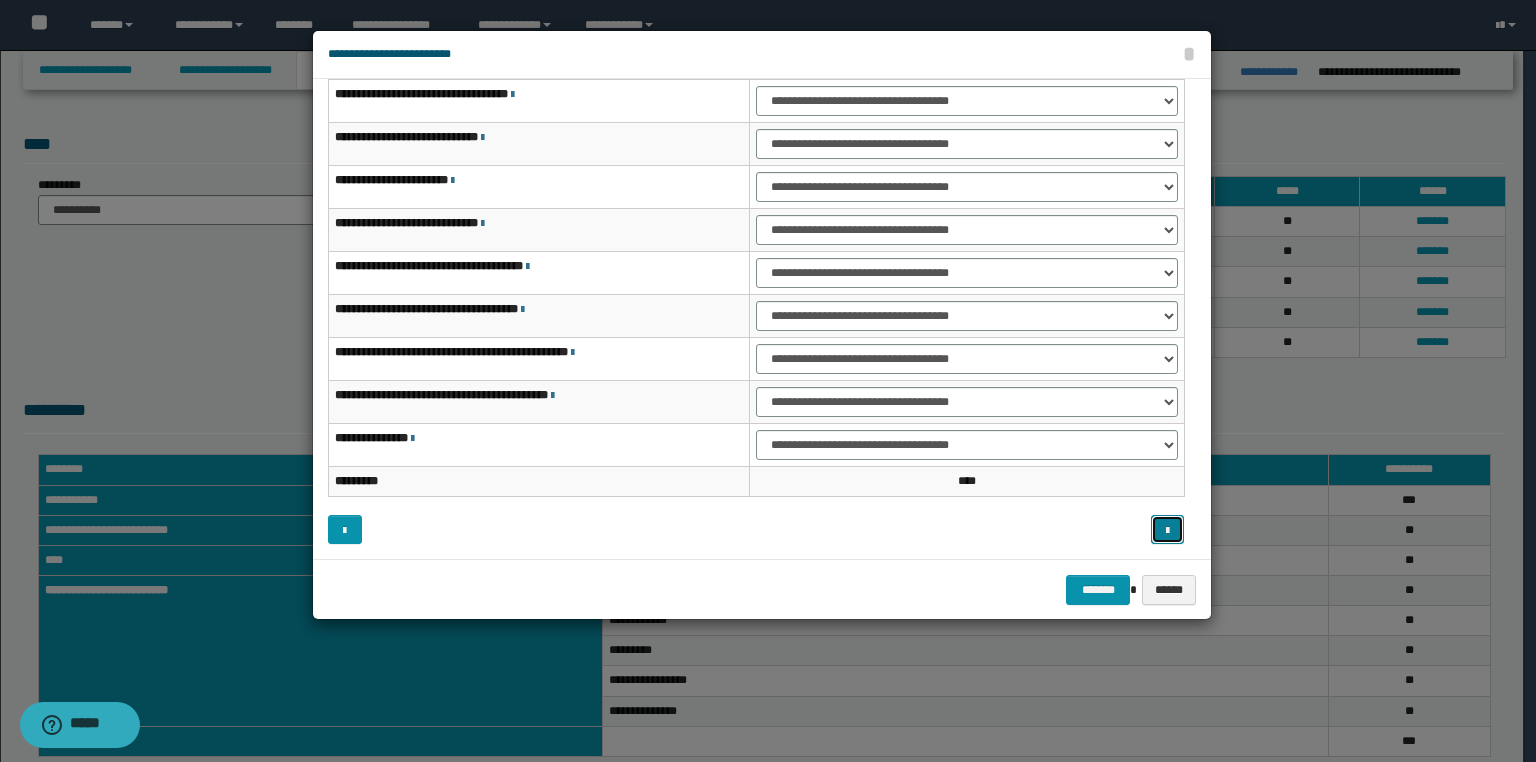 click at bounding box center [1167, 531] 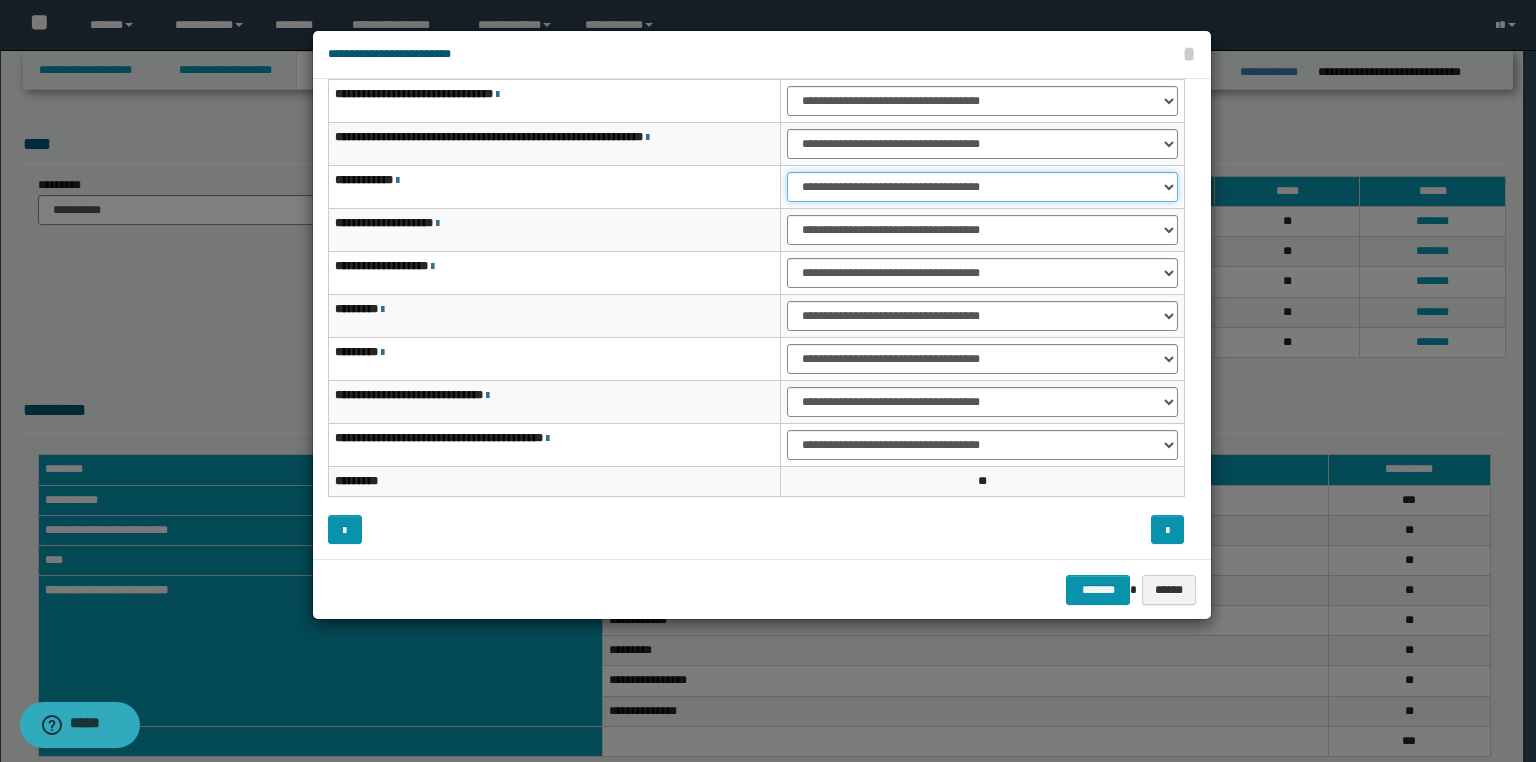 click on "**********" at bounding box center [982, 187] 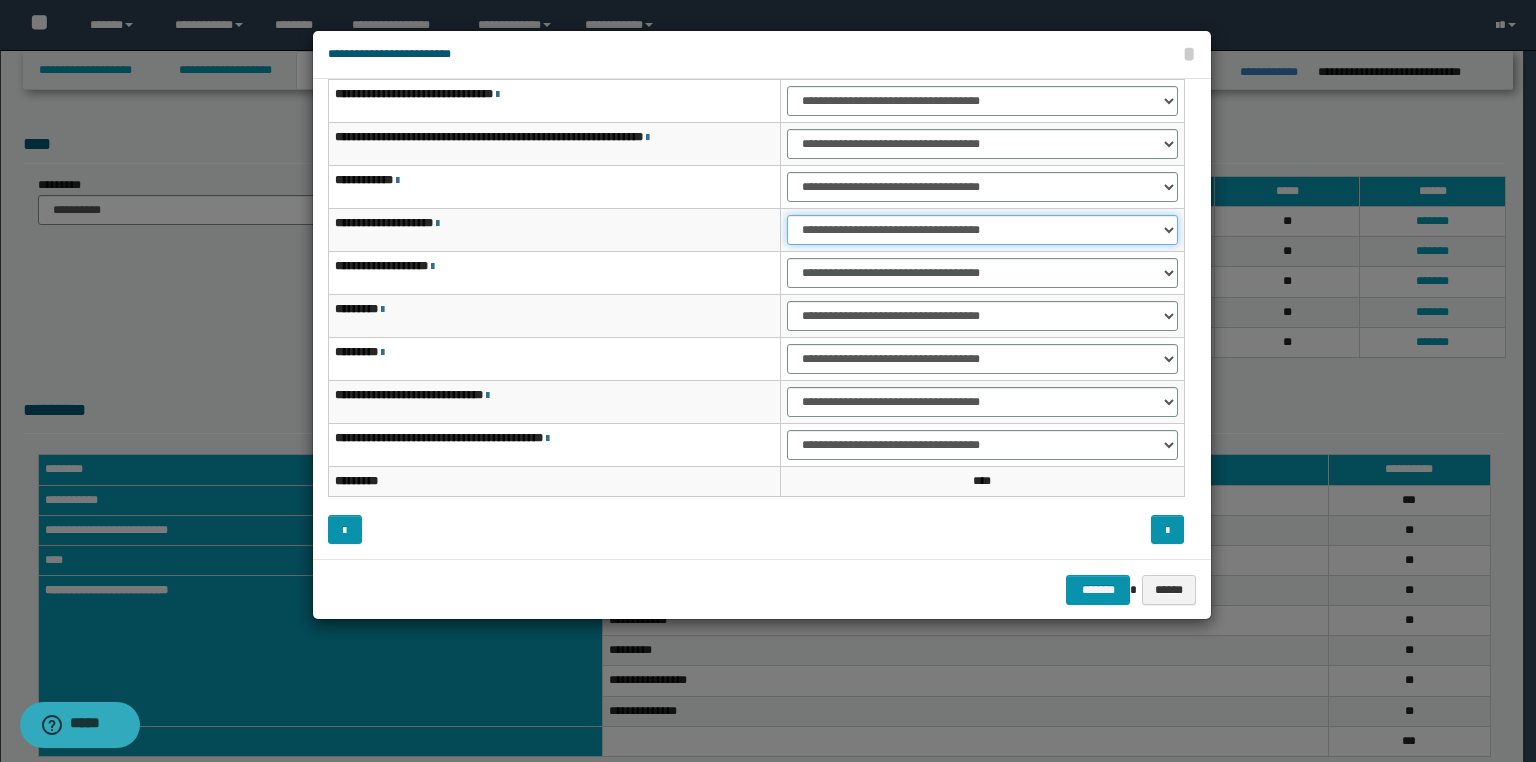 drag, startPoint x: 810, startPoint y: 228, endPoint x: 811, endPoint y: 241, distance: 13.038404 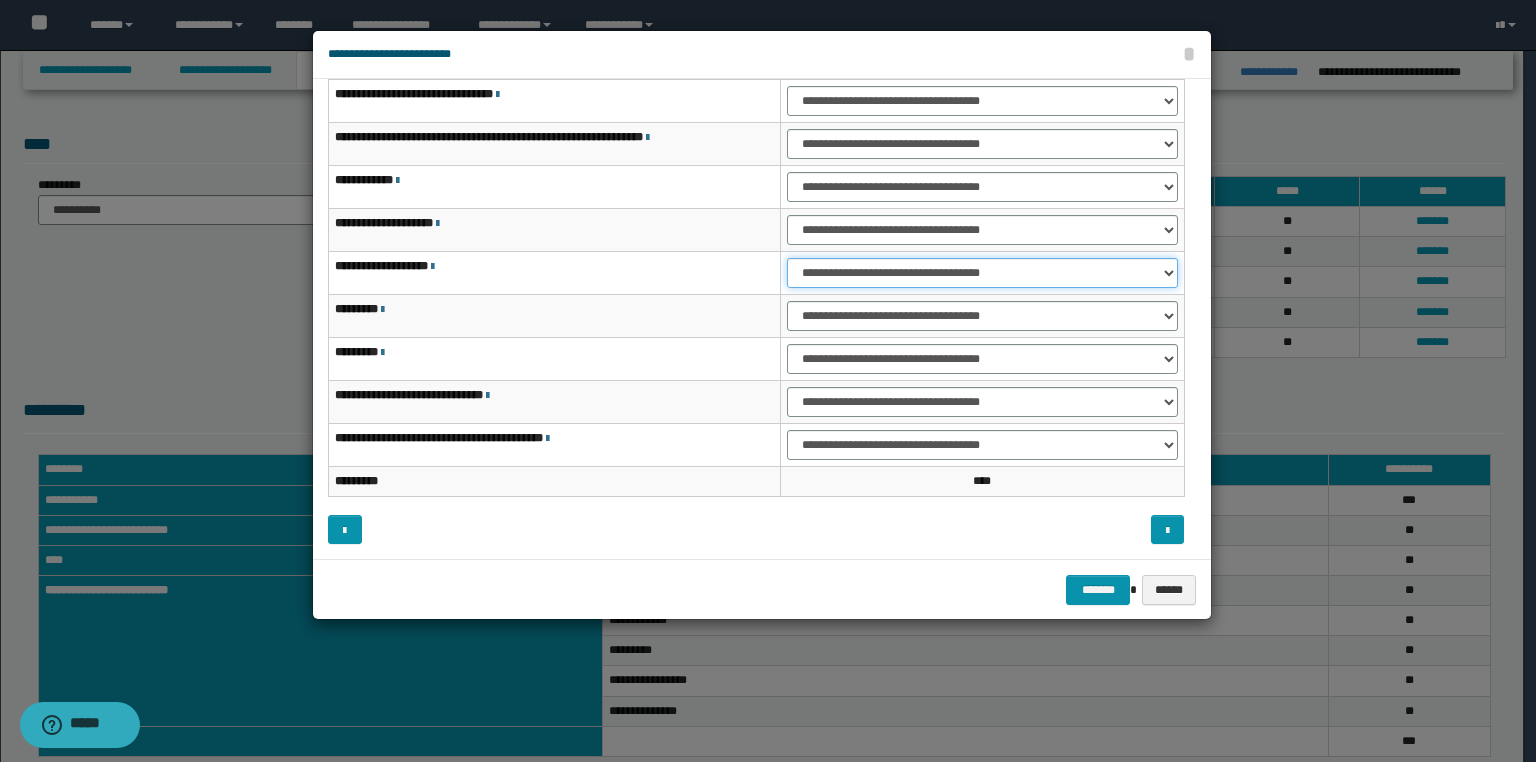 click on "**********" at bounding box center [982, 273] 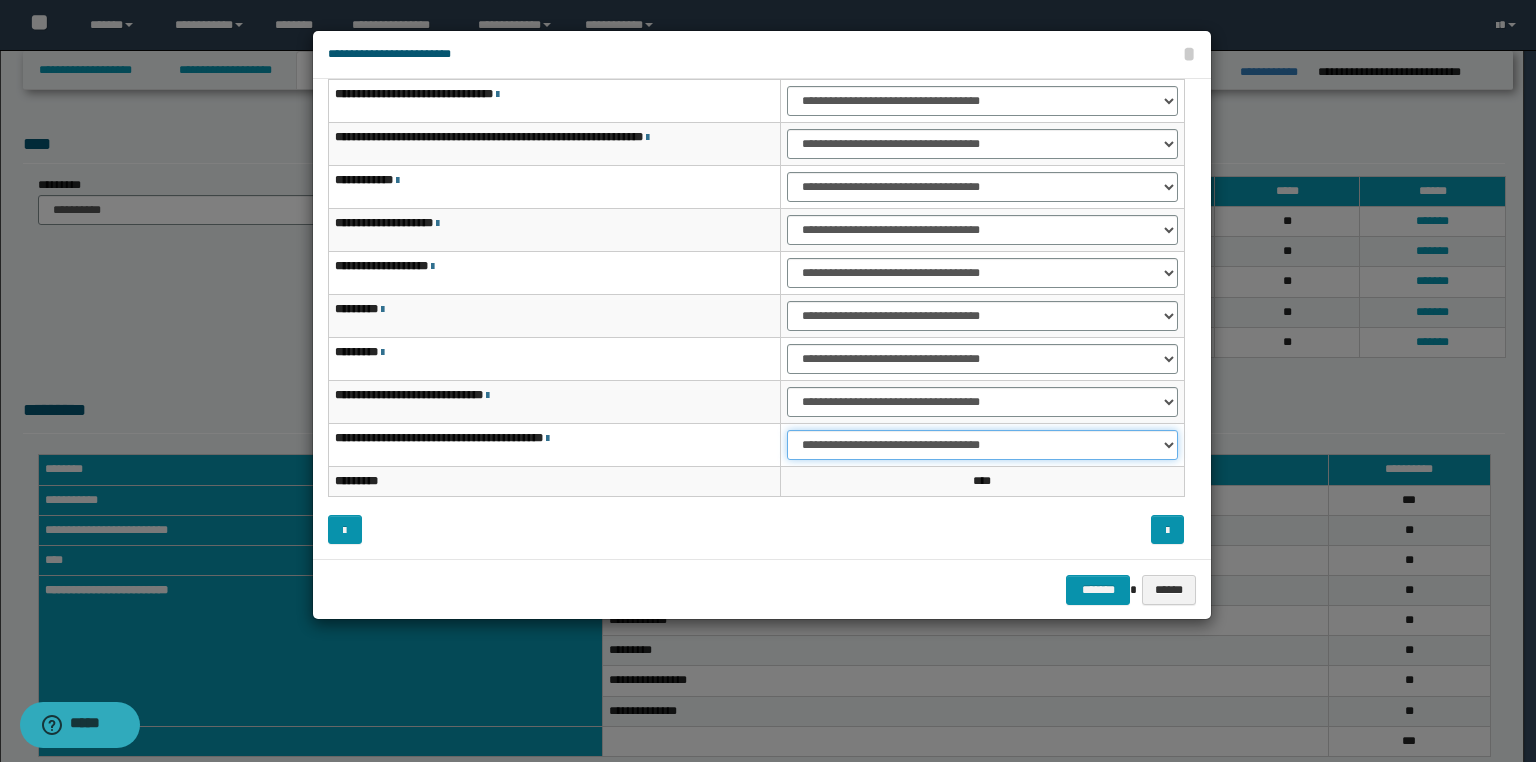 click on "**********" at bounding box center [982, 445] 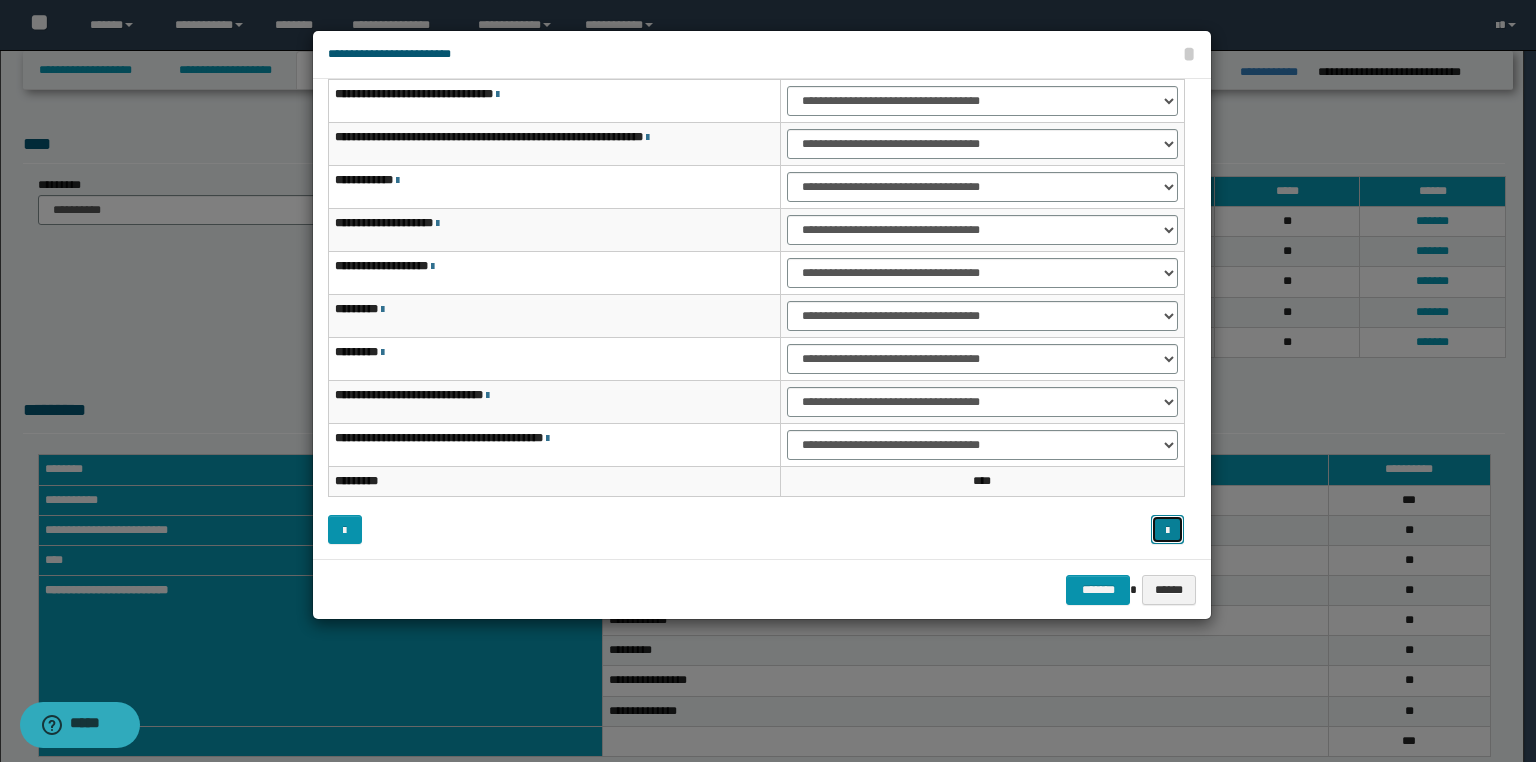click at bounding box center (1168, 530) 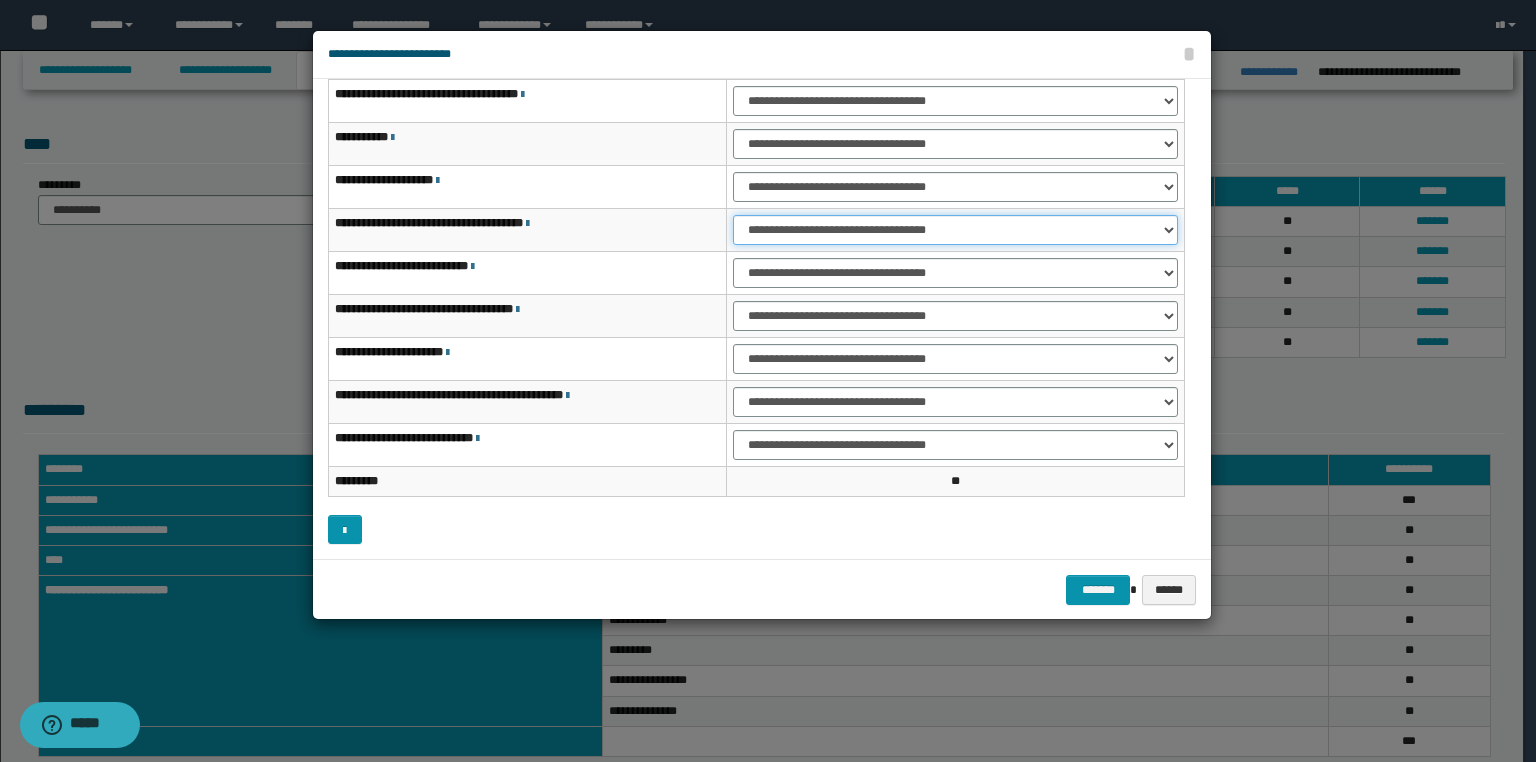click on "**********" at bounding box center [955, 230] 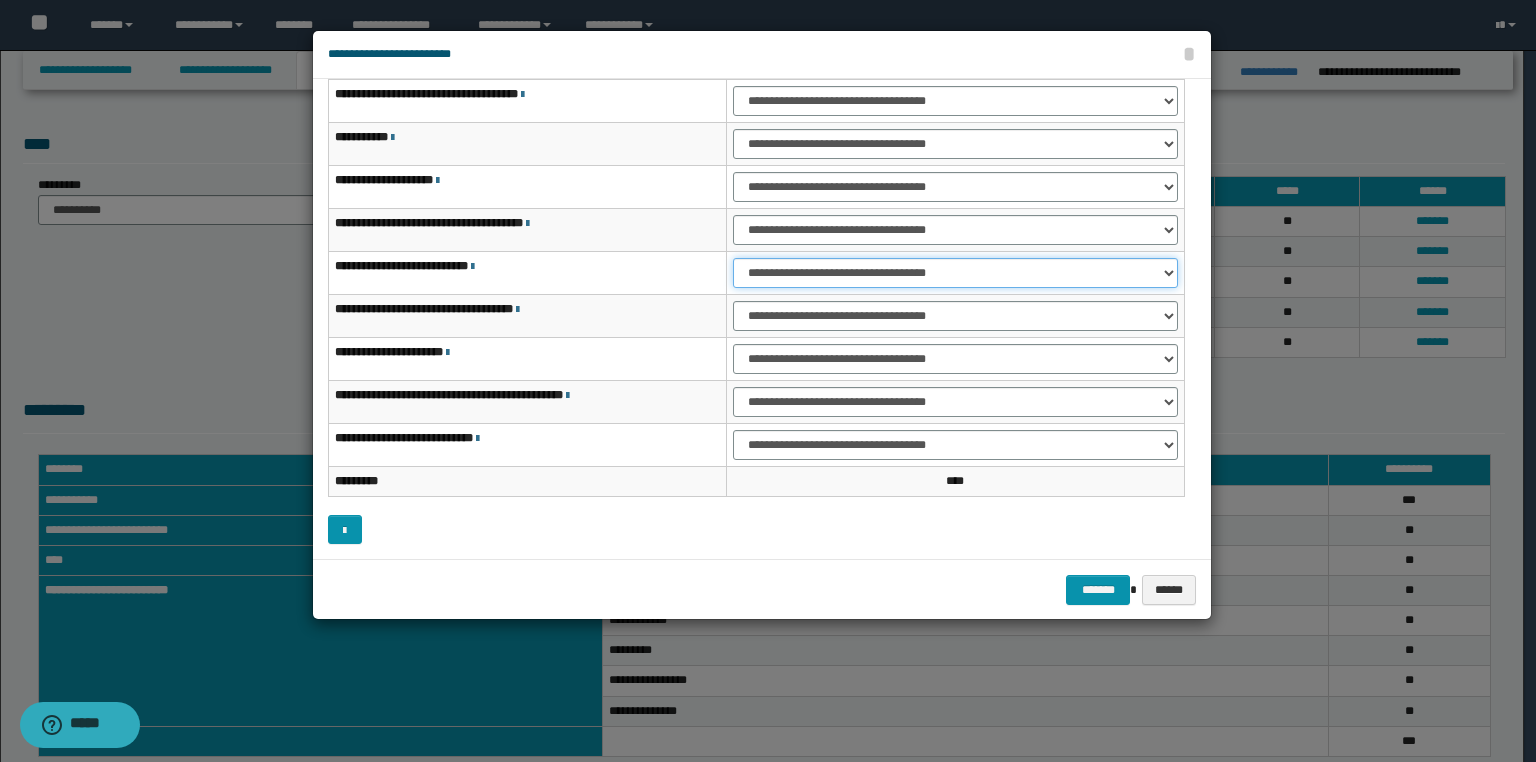 click on "**********" at bounding box center [955, 273] 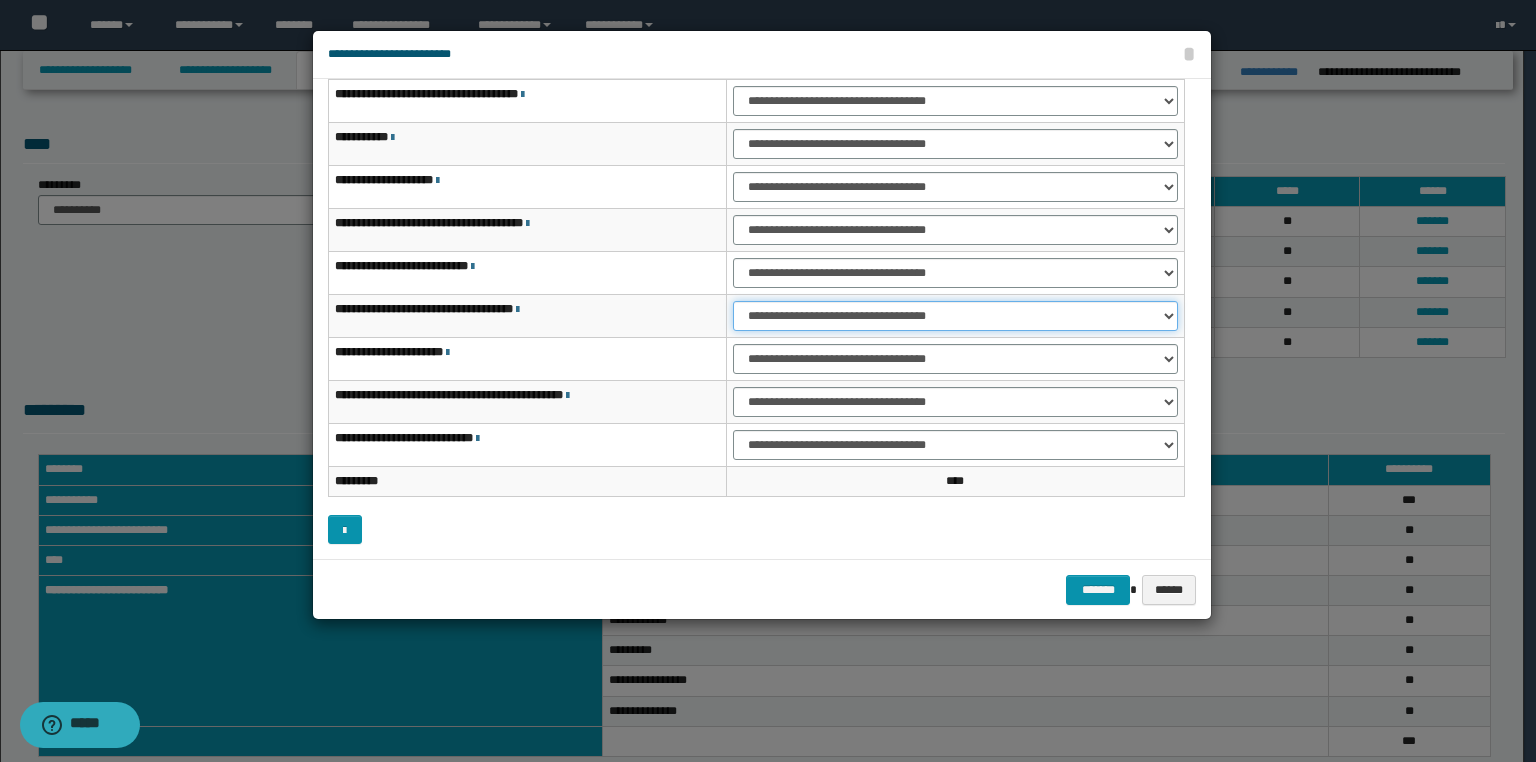click on "**********" at bounding box center [955, 316] 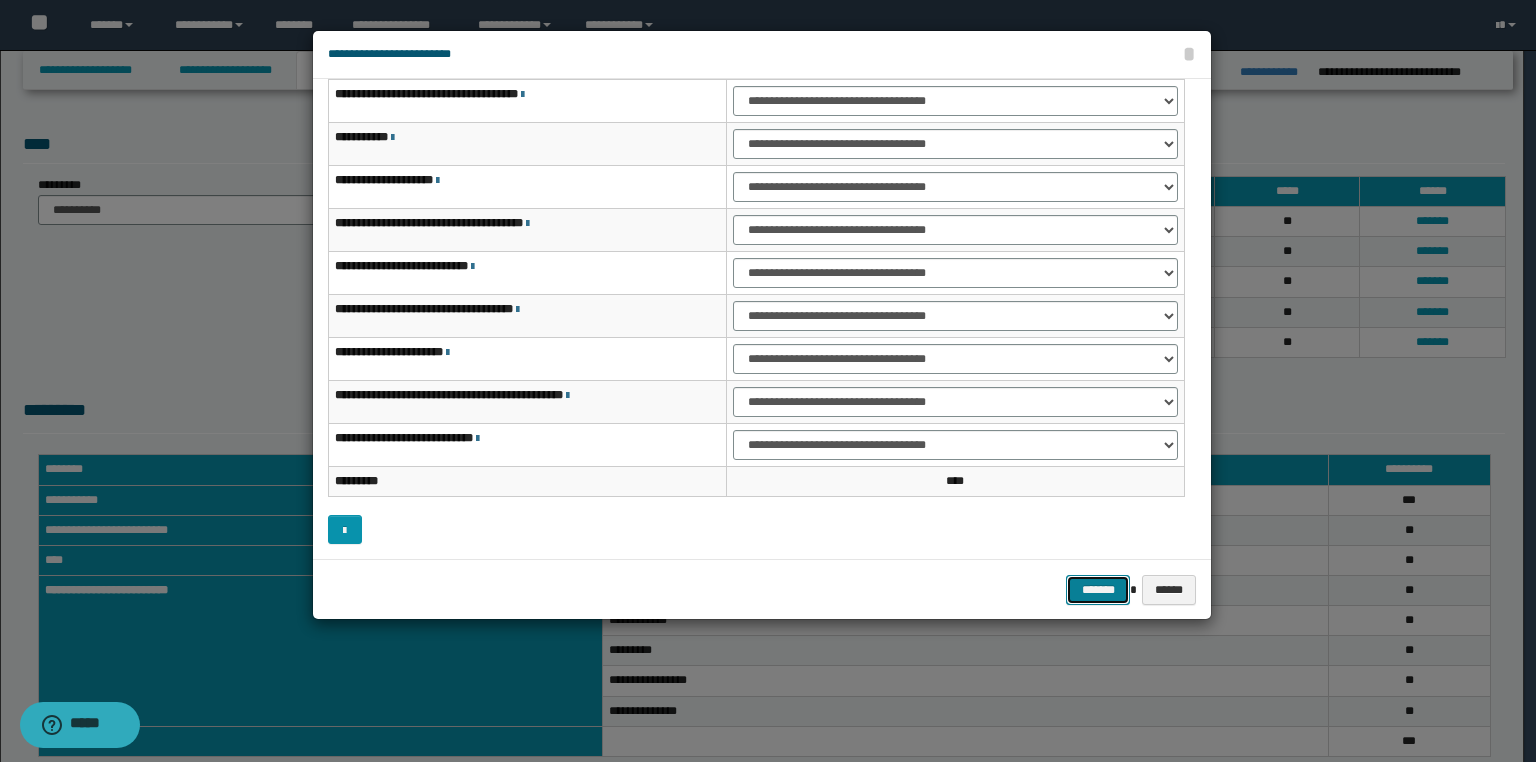 click on "*******" at bounding box center (1098, 590) 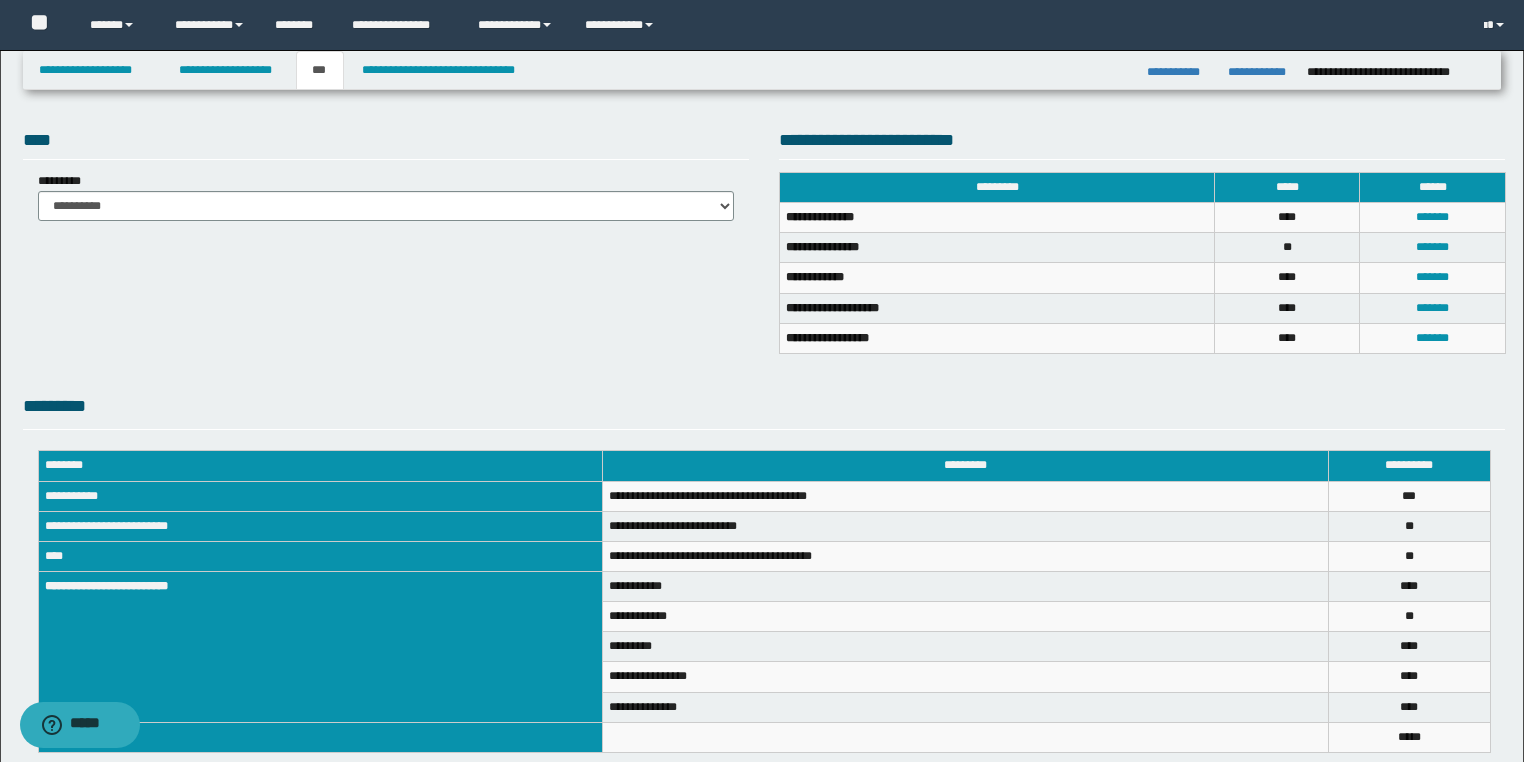 scroll, scrollTop: 520, scrollLeft: 0, axis: vertical 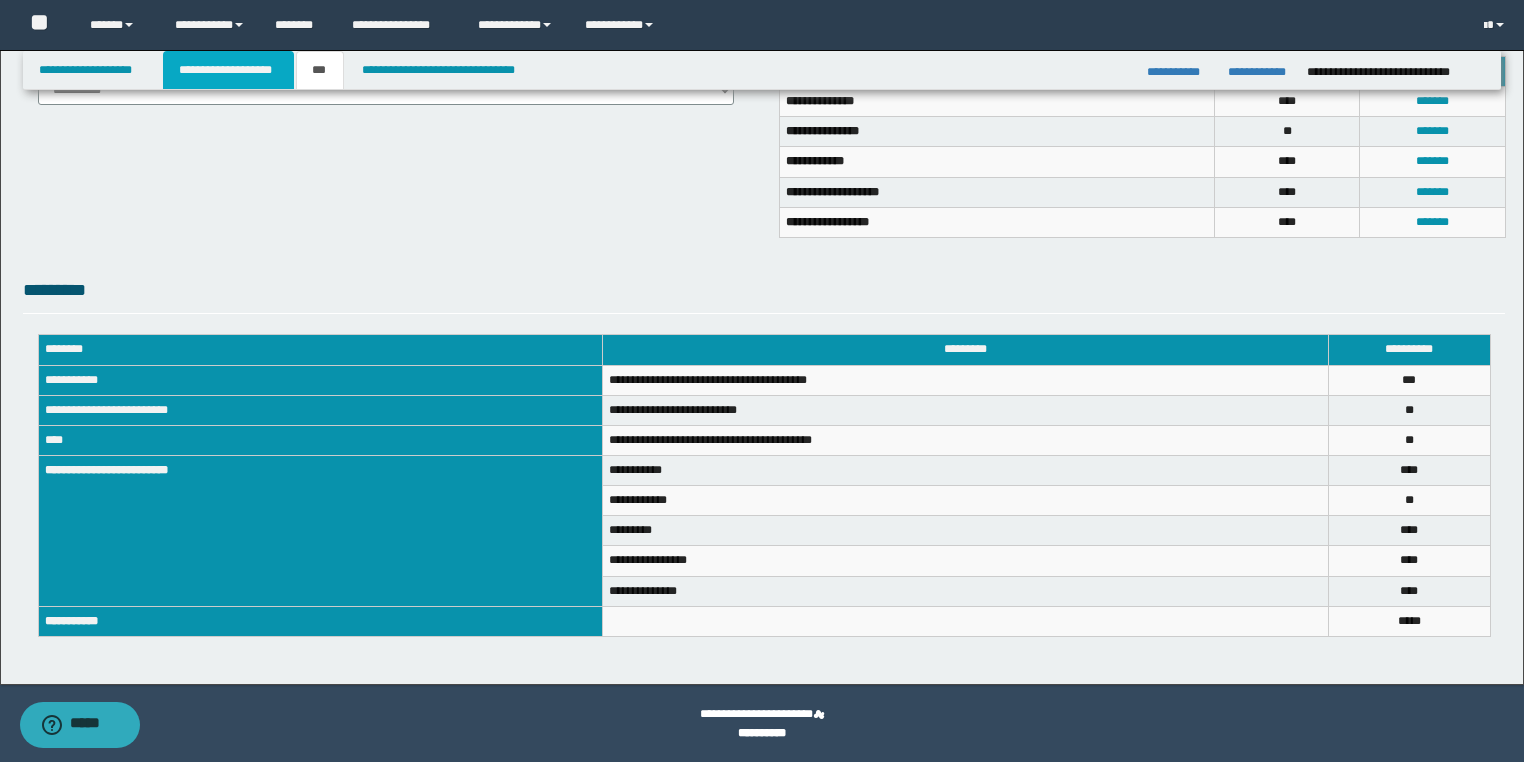 click on "**********" at bounding box center (228, 70) 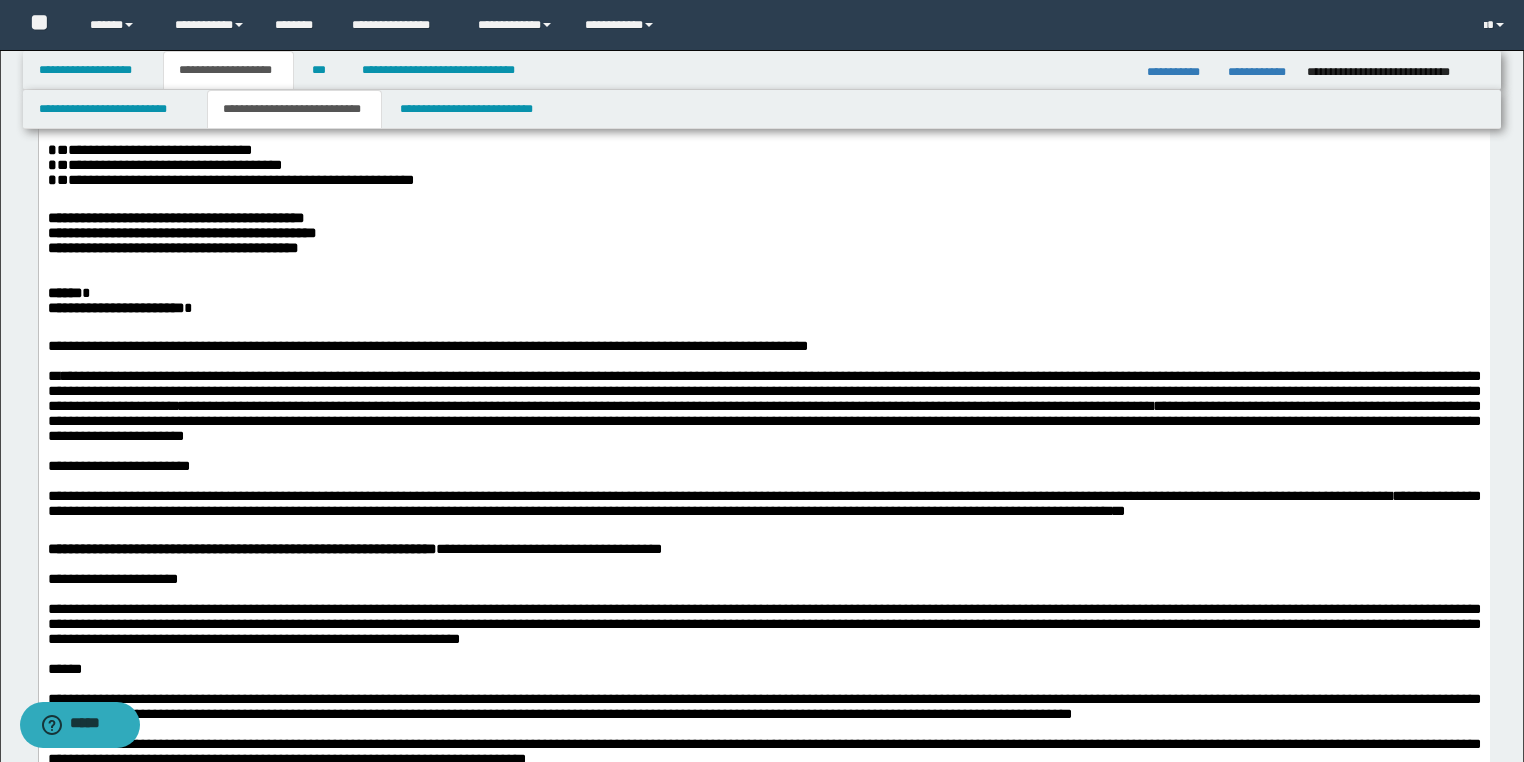 click on "**********" at bounding box center (181, 233) 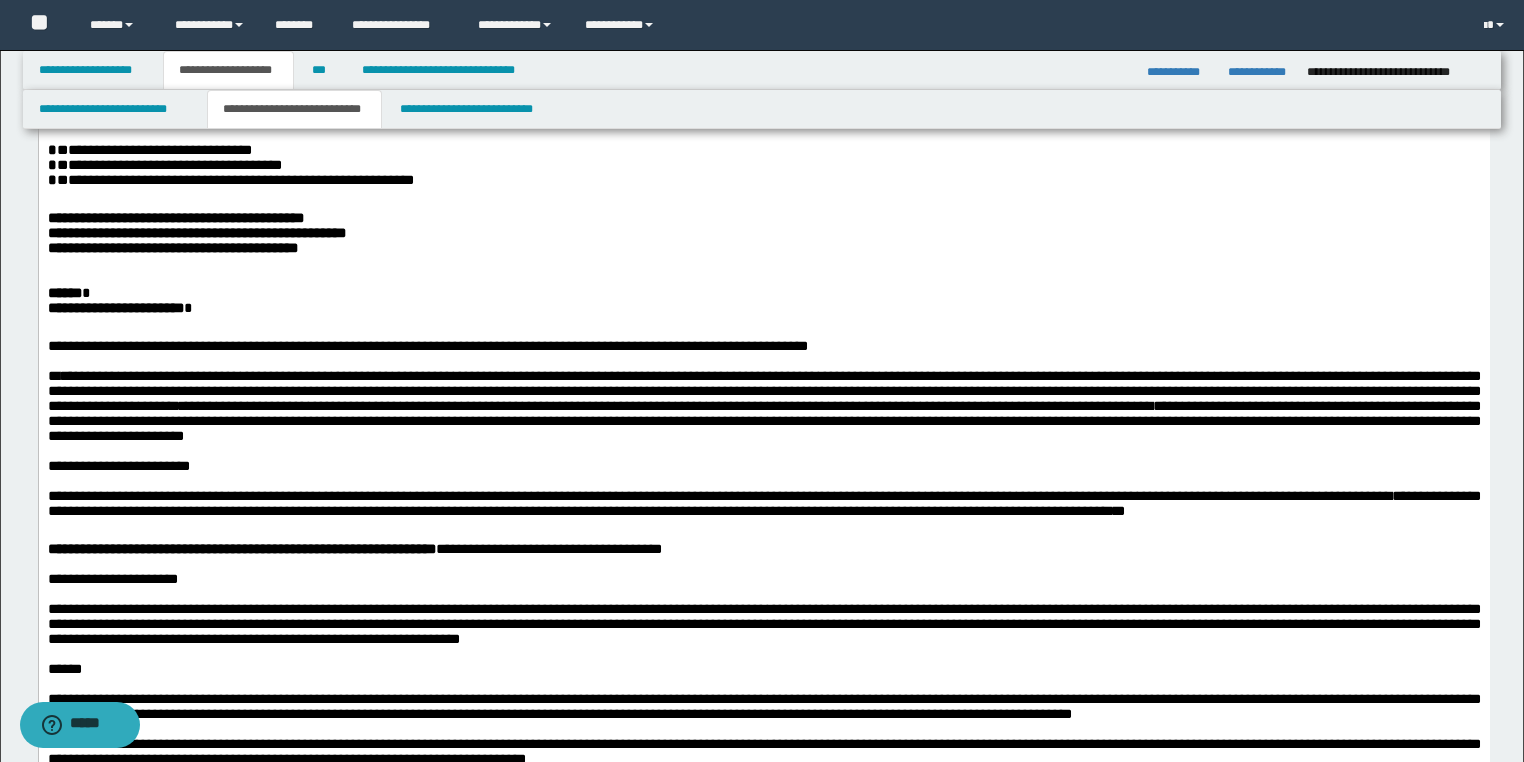 click on "**********" at bounding box center [175, 218] 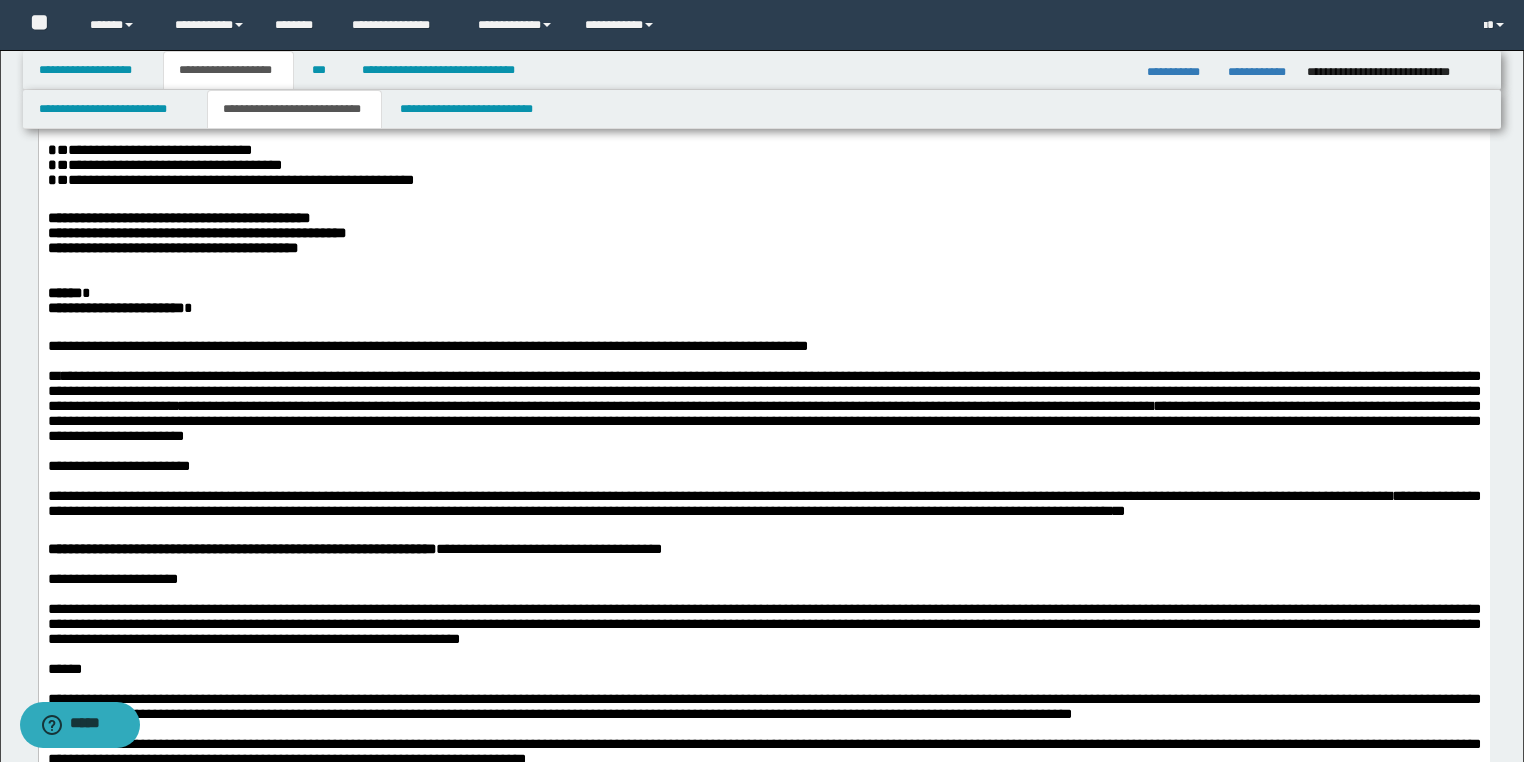 click on "**********" at bounding box center [172, 248] 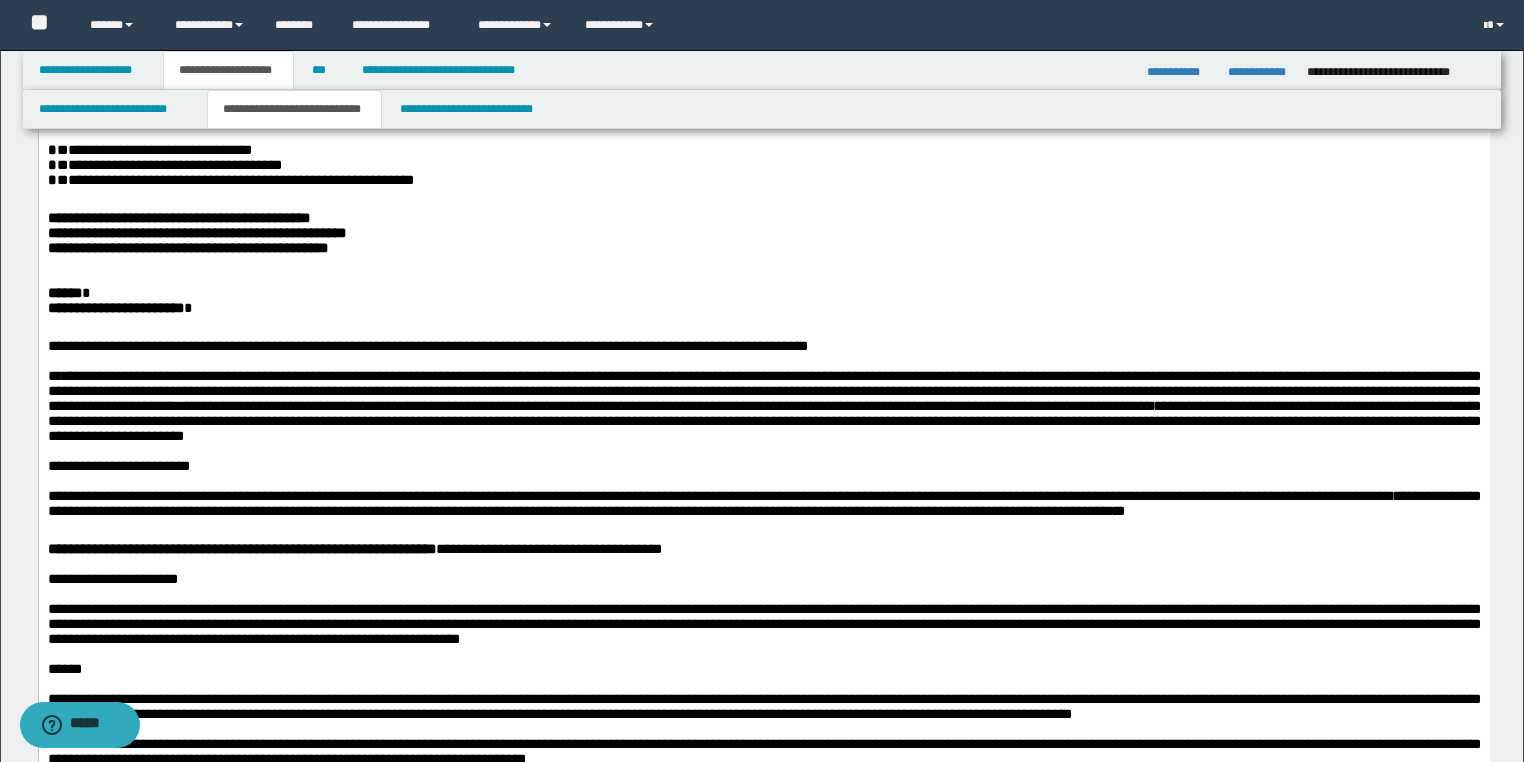 click on "**********" at bounding box center [187, 248] 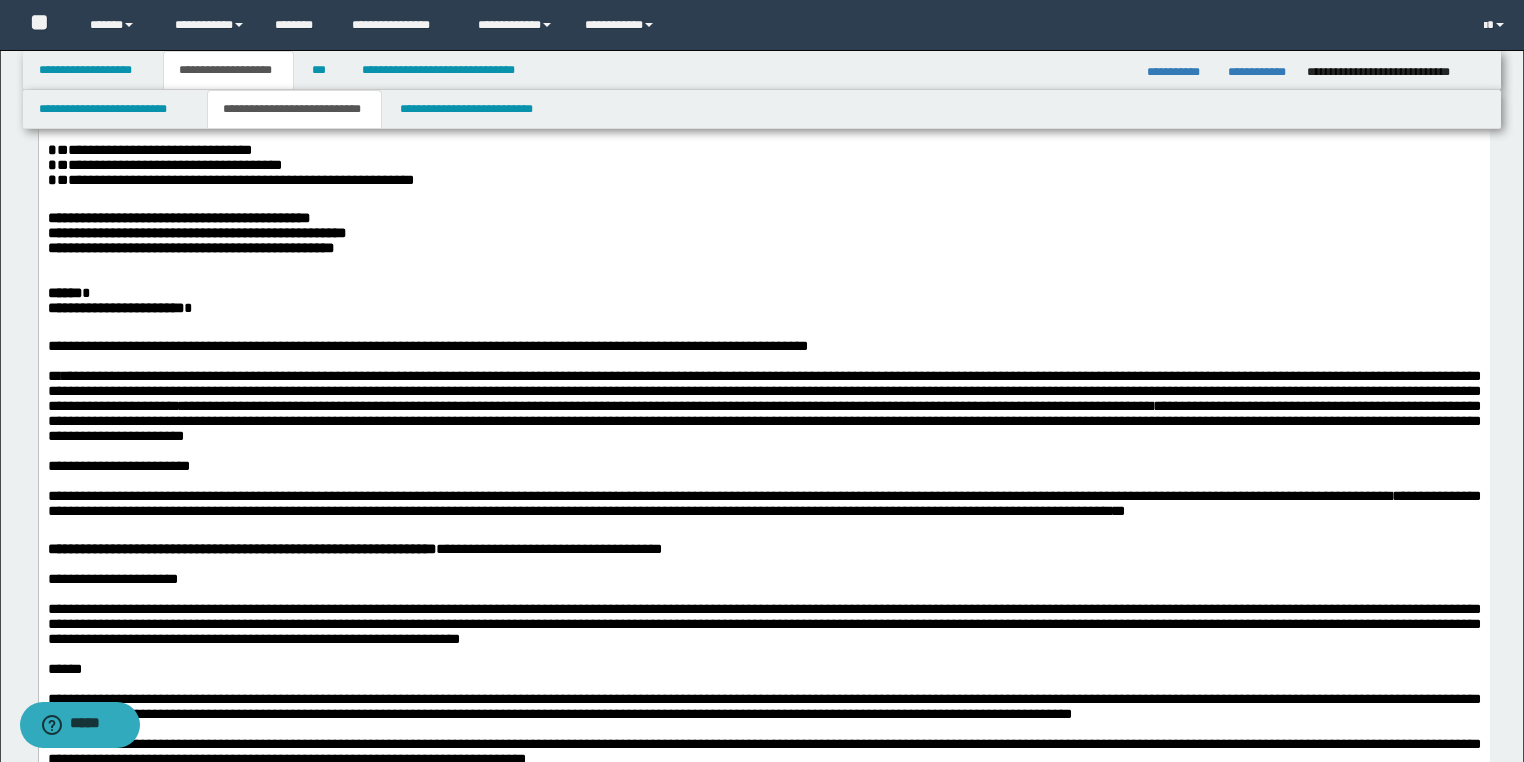 click on "**********" at bounding box center (115, 308) 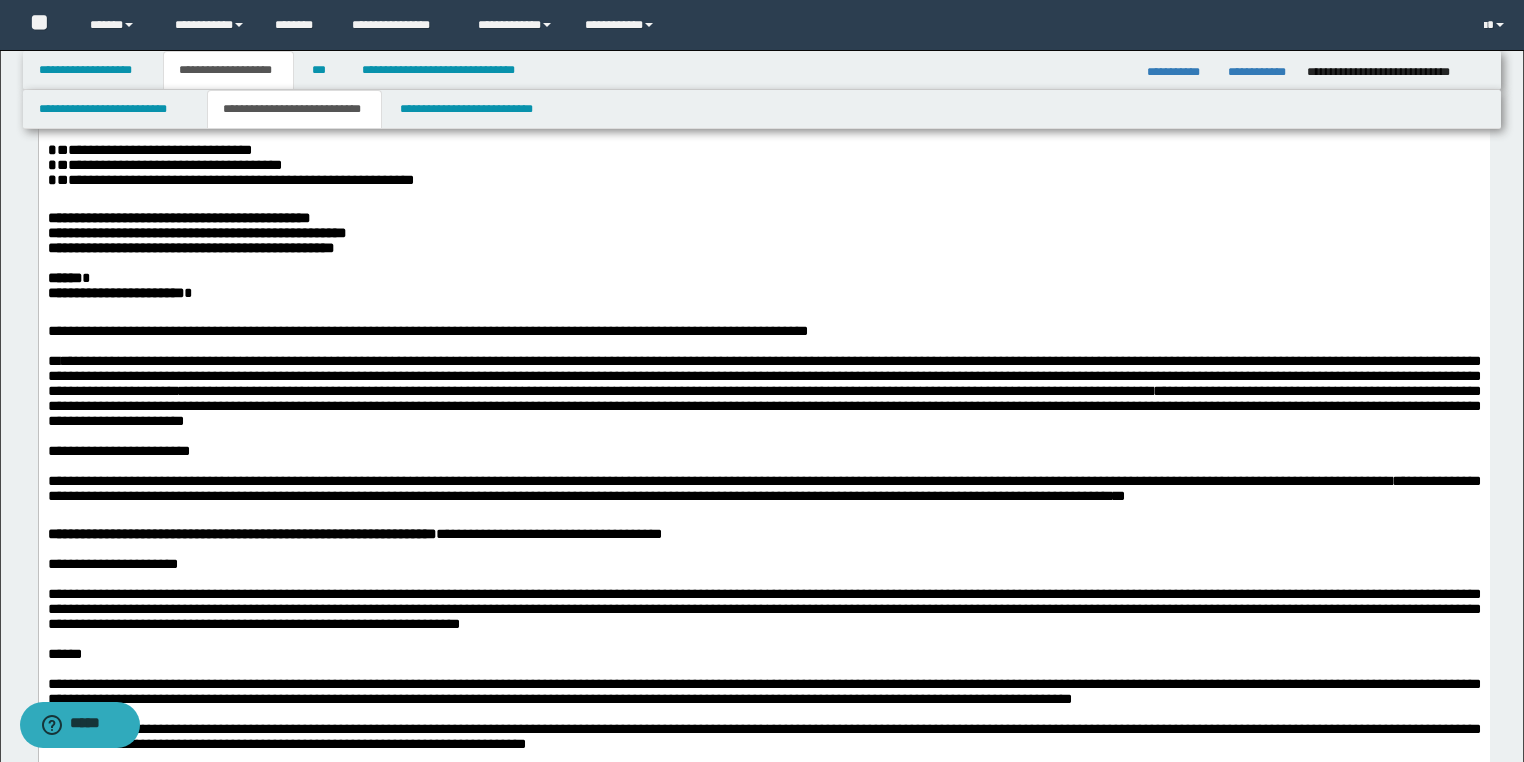 click on "****** *" at bounding box center [763, 278] 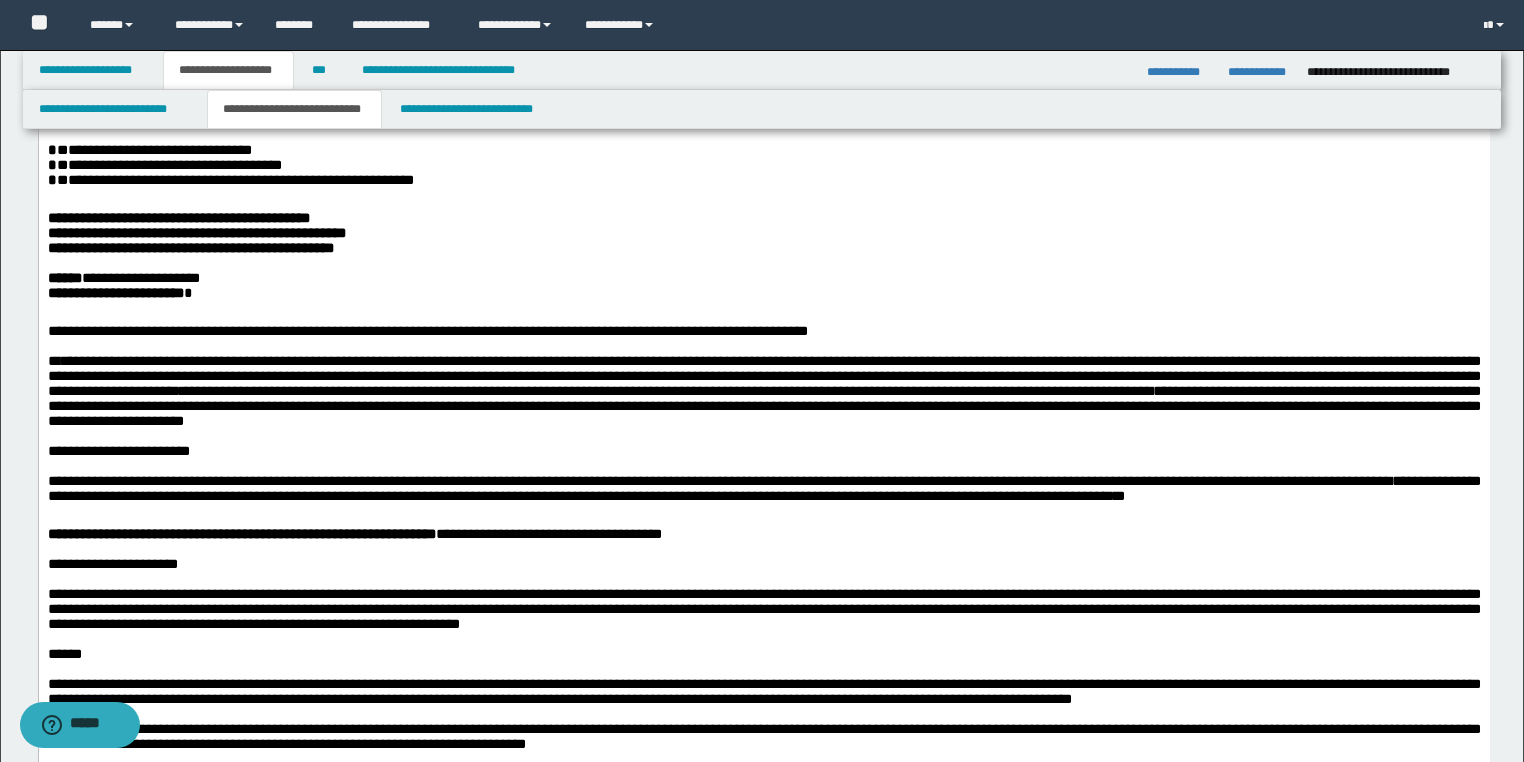 click on "**********" at bounding box center (763, 293) 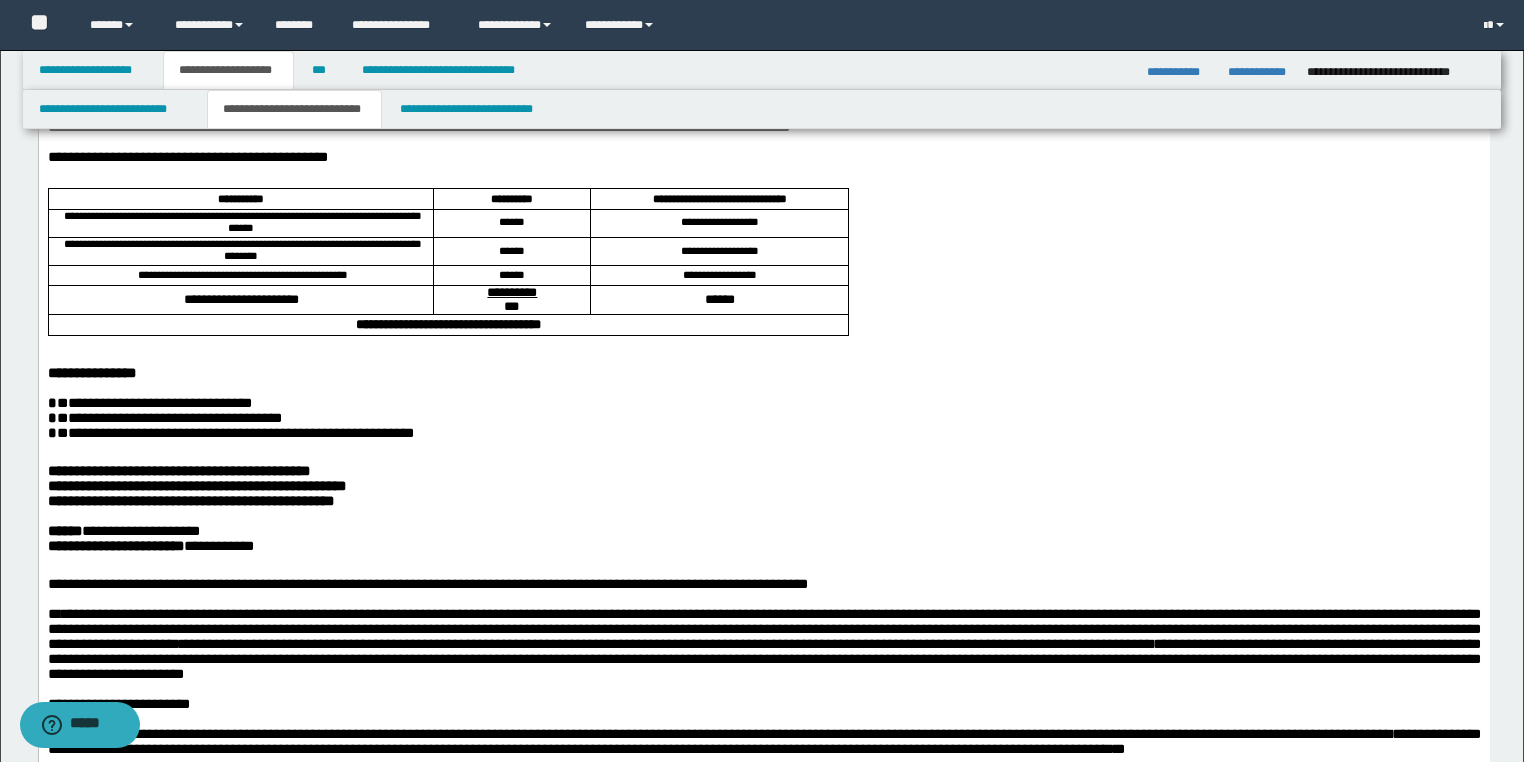 scroll, scrollTop: 232, scrollLeft: 0, axis: vertical 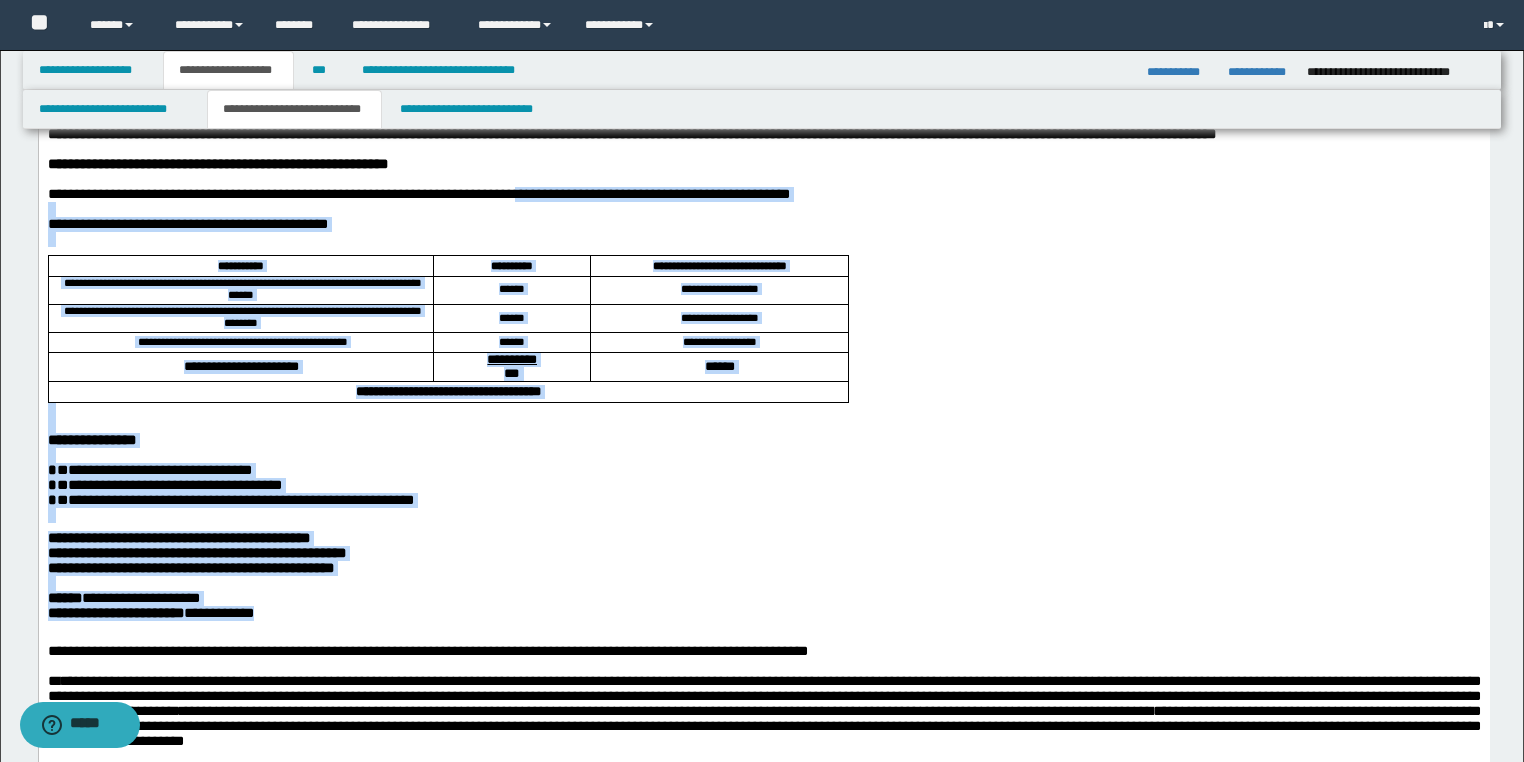 drag, startPoint x: 226, startPoint y: 670, endPoint x: 525, endPoint y: 221, distance: 539.446 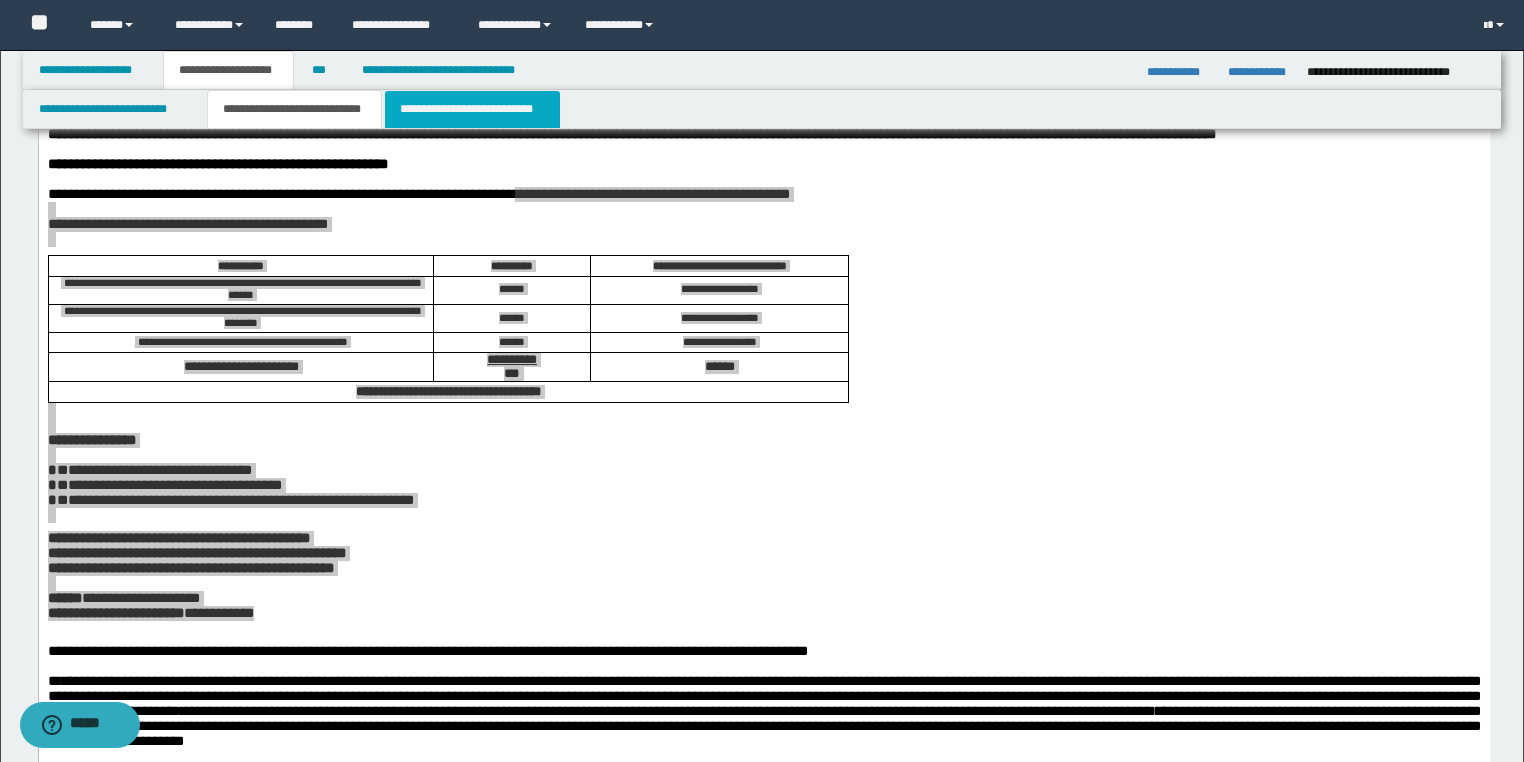 click on "**********" at bounding box center (472, 109) 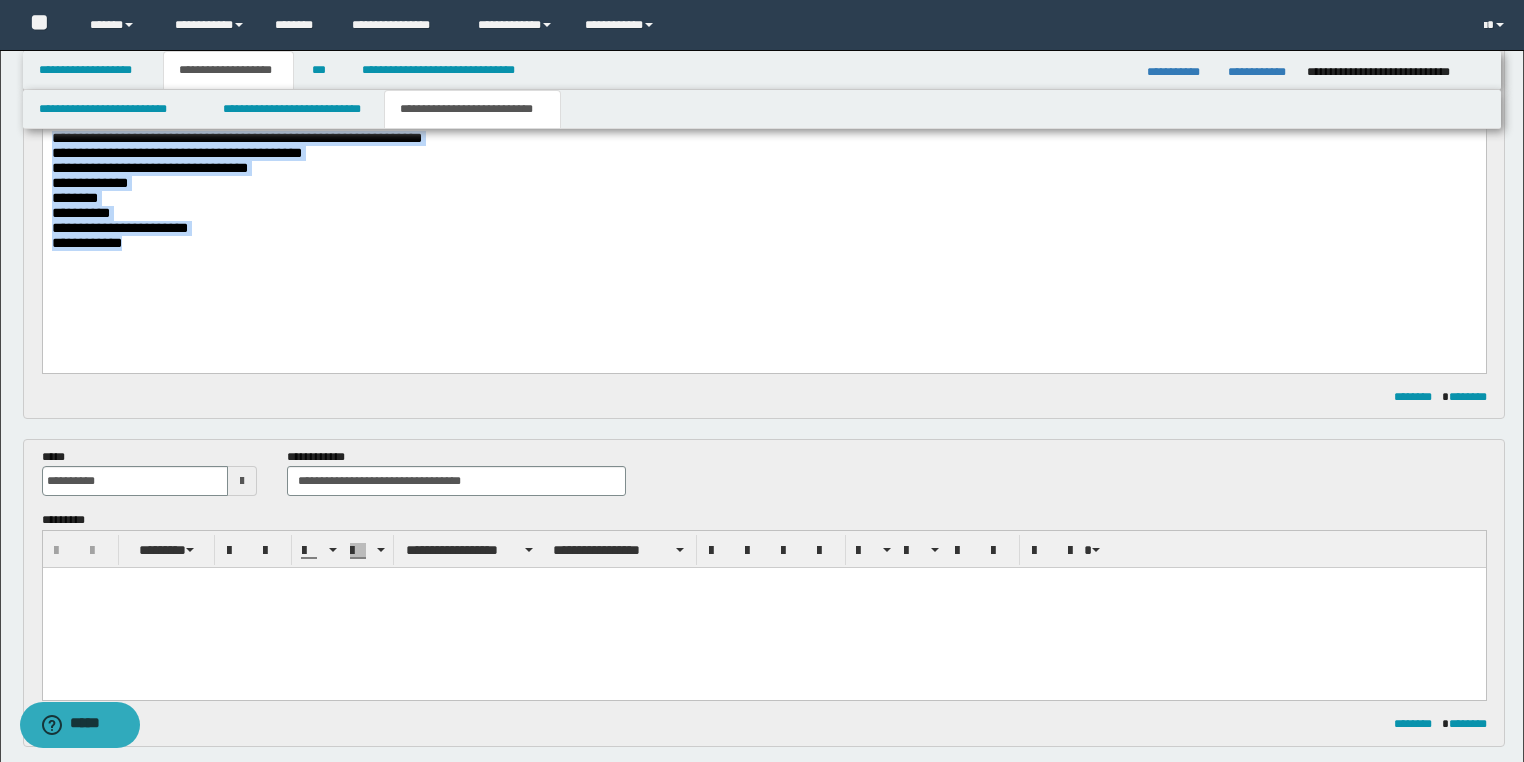 drag, startPoint x: 160, startPoint y: 266, endPoint x: 0, endPoint y: 72, distance: 251.4677 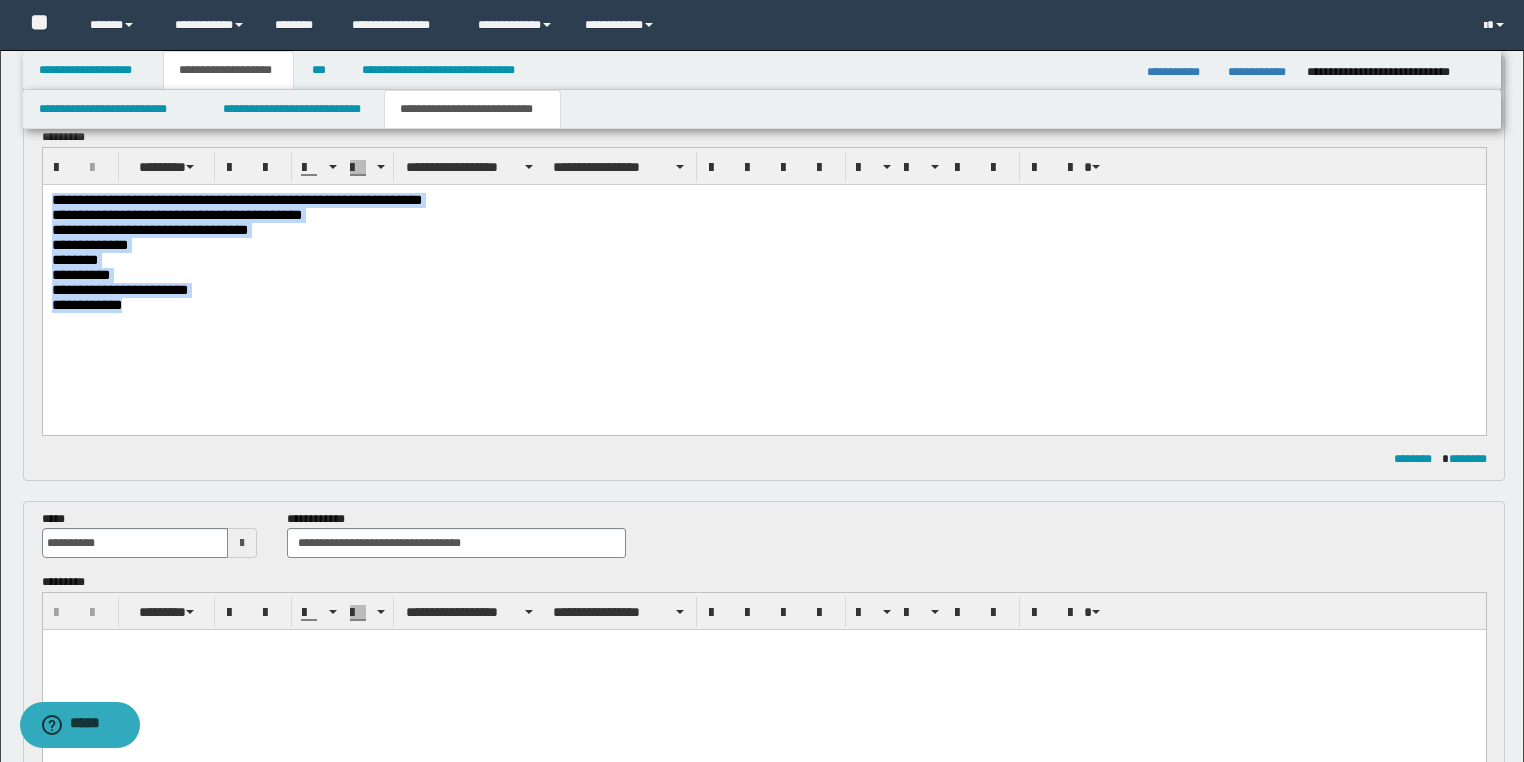 scroll, scrollTop: 72, scrollLeft: 0, axis: vertical 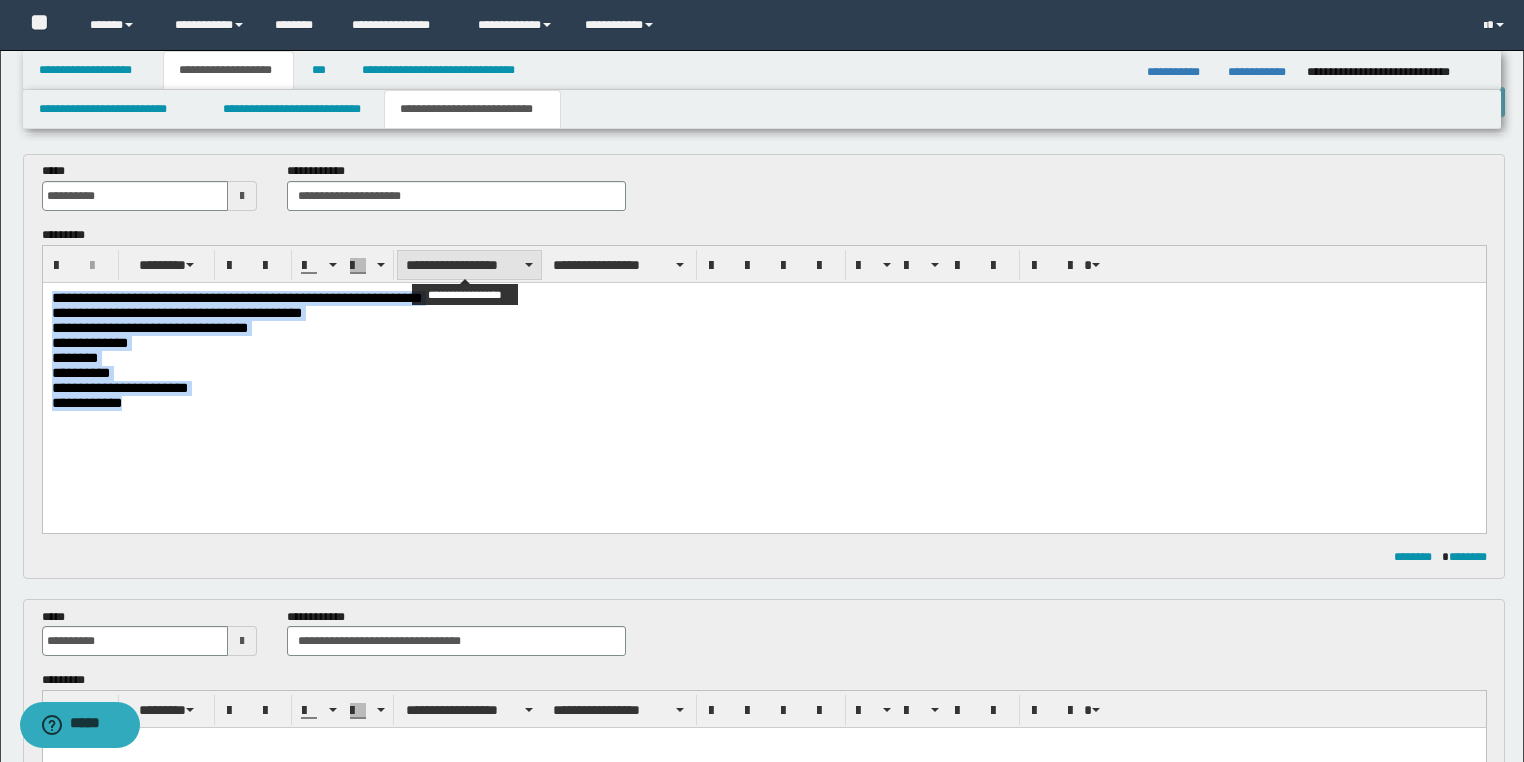 click on "**********" at bounding box center (469, 265) 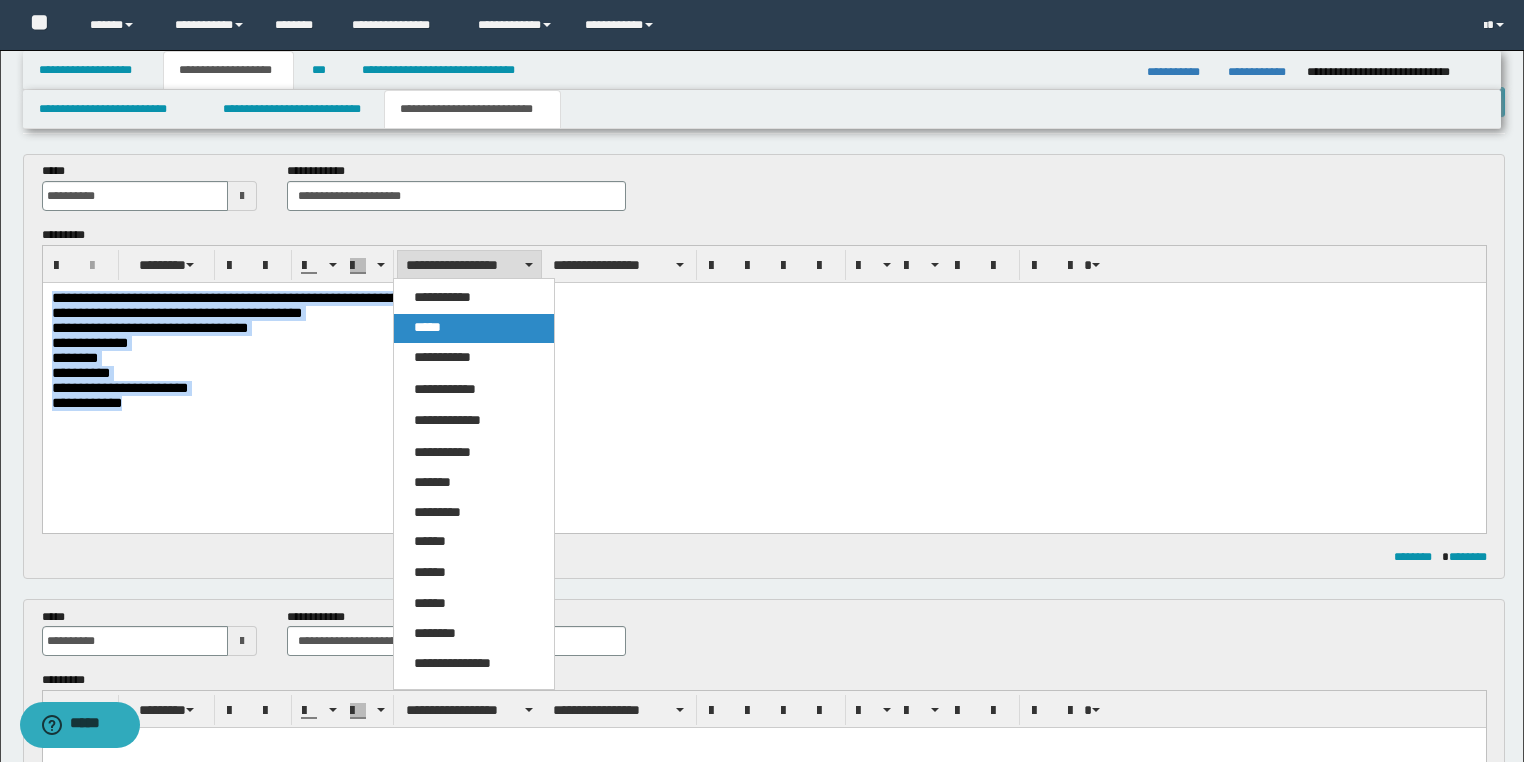 click on "*****" at bounding box center [474, 328] 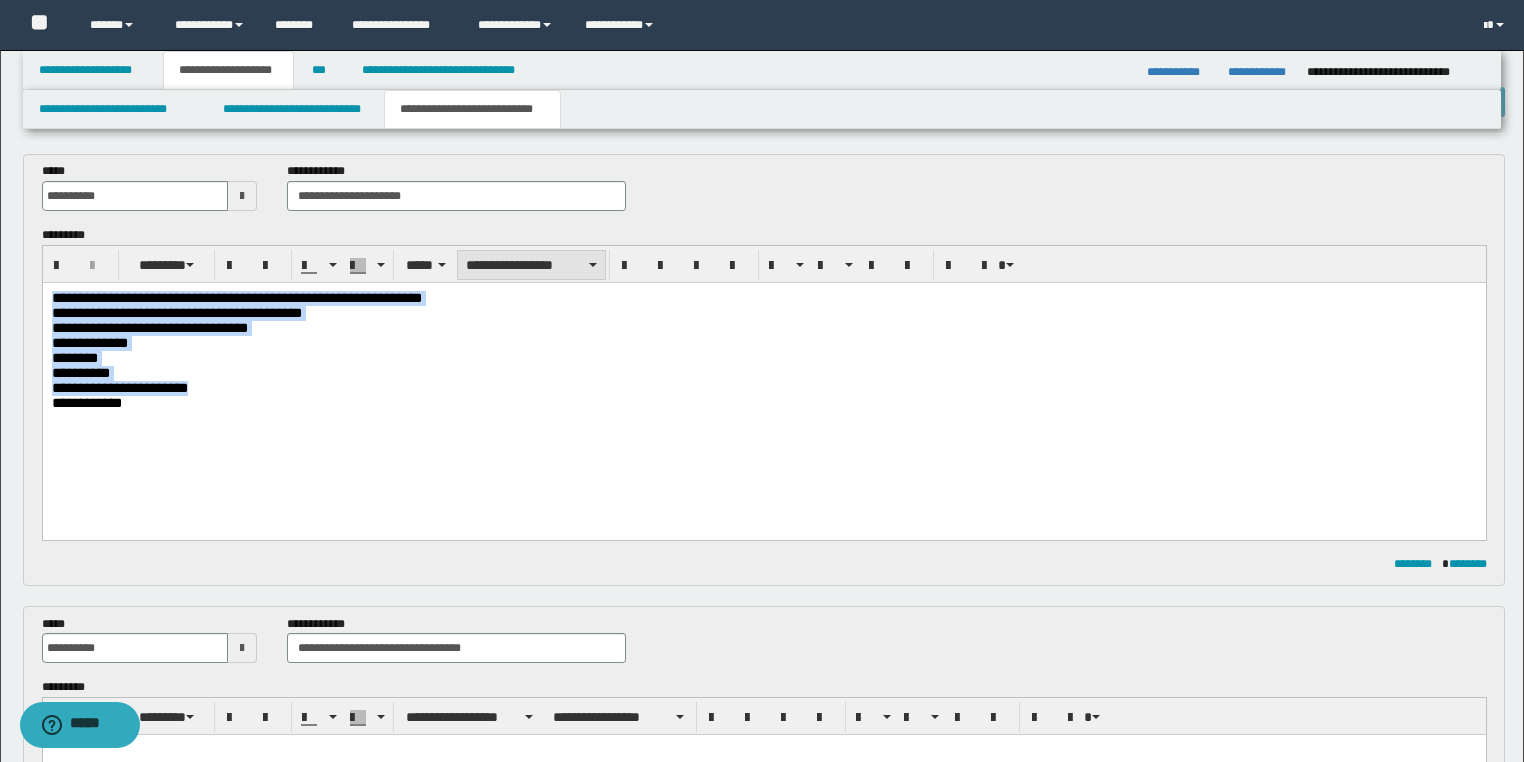 click on "**********" at bounding box center (531, 265) 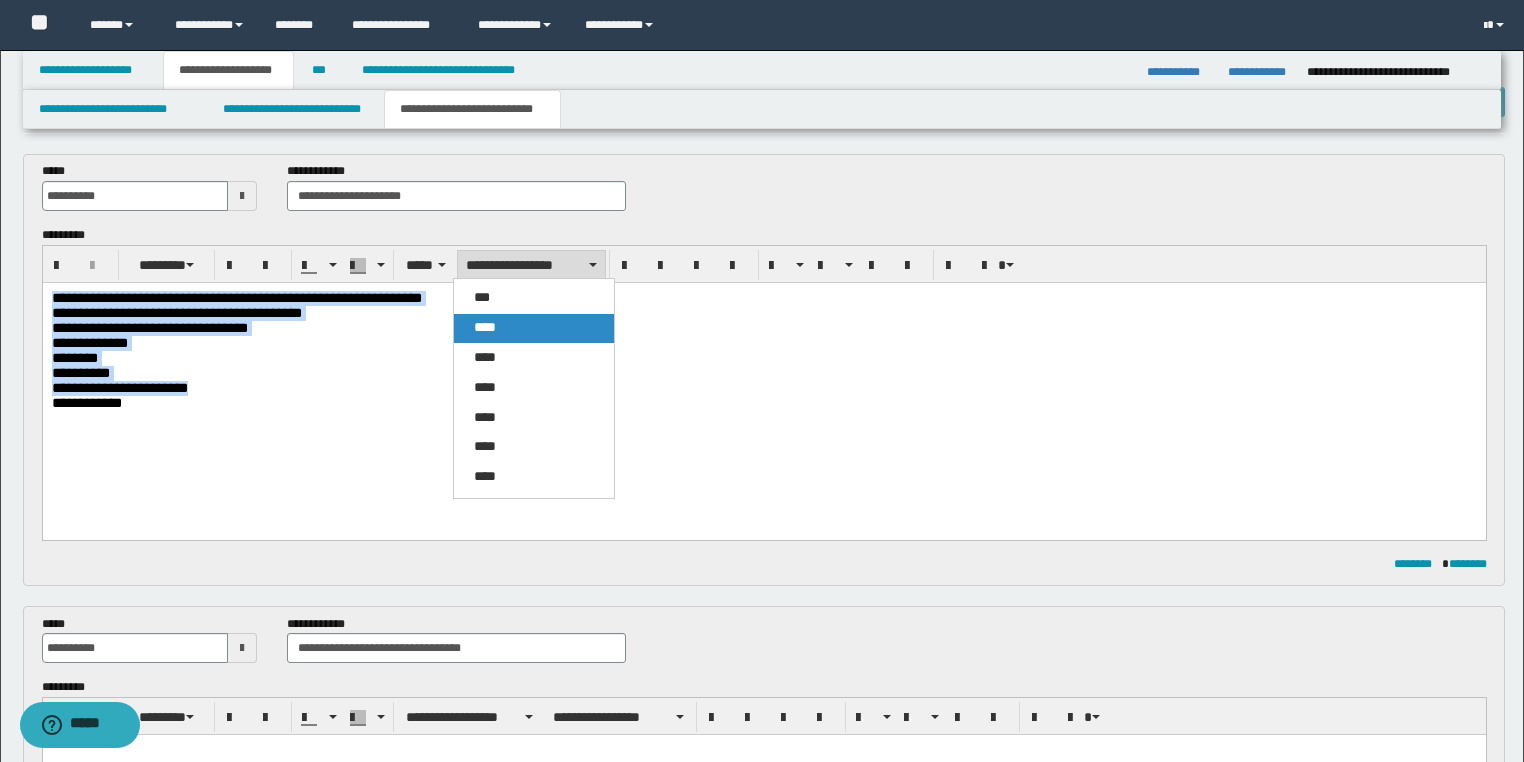 click on "****" at bounding box center (534, 328) 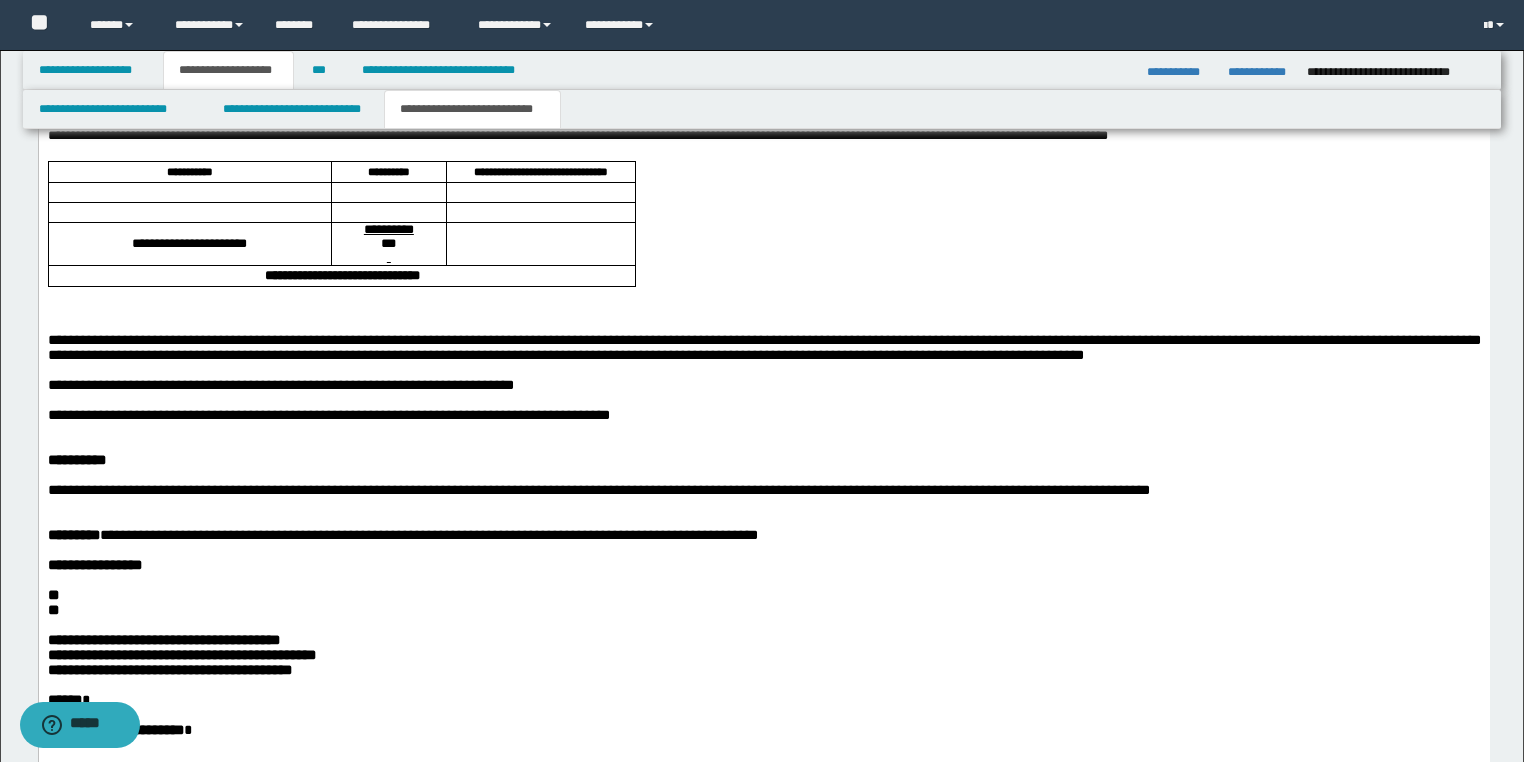 scroll, scrollTop: 1032, scrollLeft: 0, axis: vertical 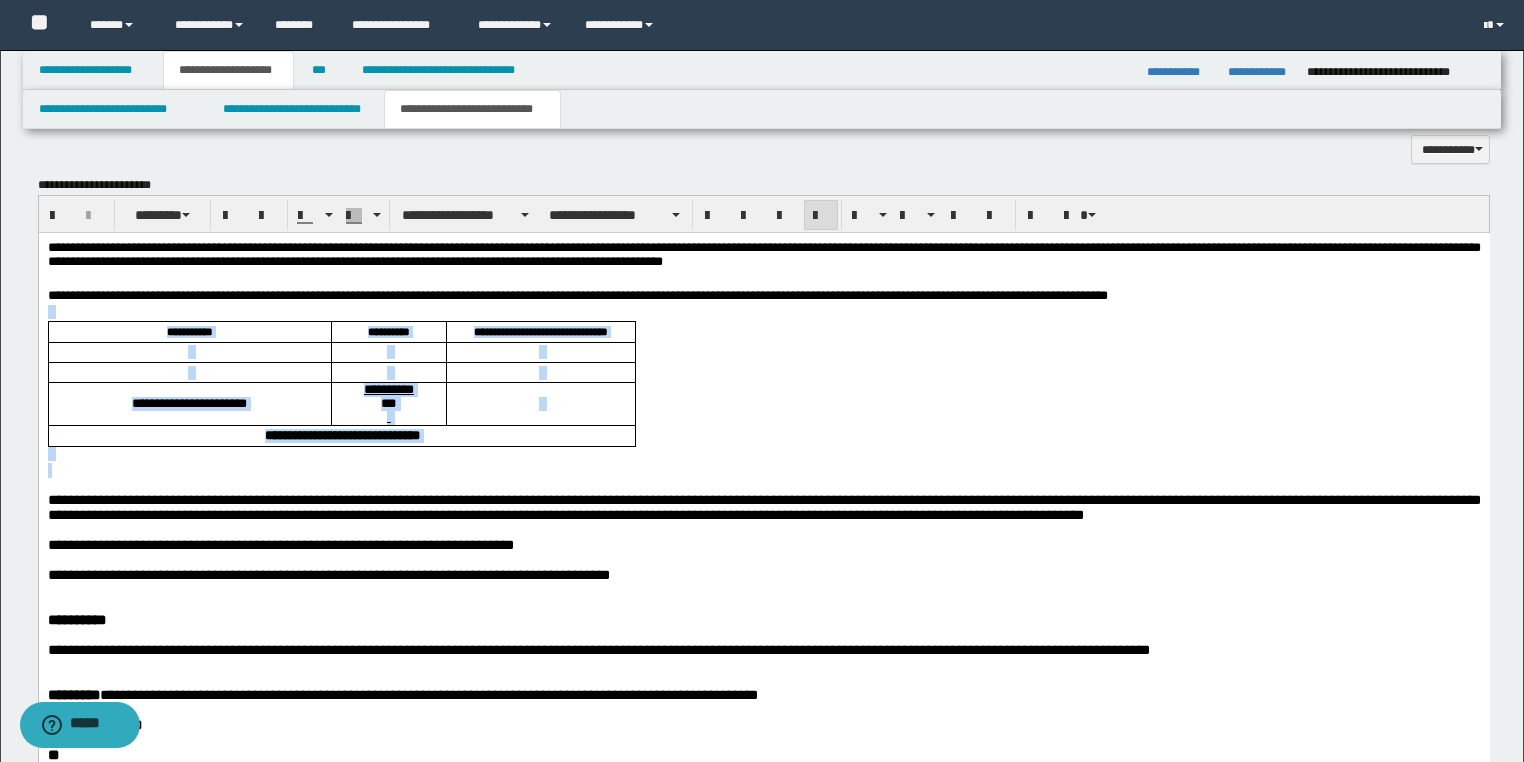 drag, startPoint x: 68, startPoint y: 476, endPoint x: 47, endPoint y: 311, distance: 166.331 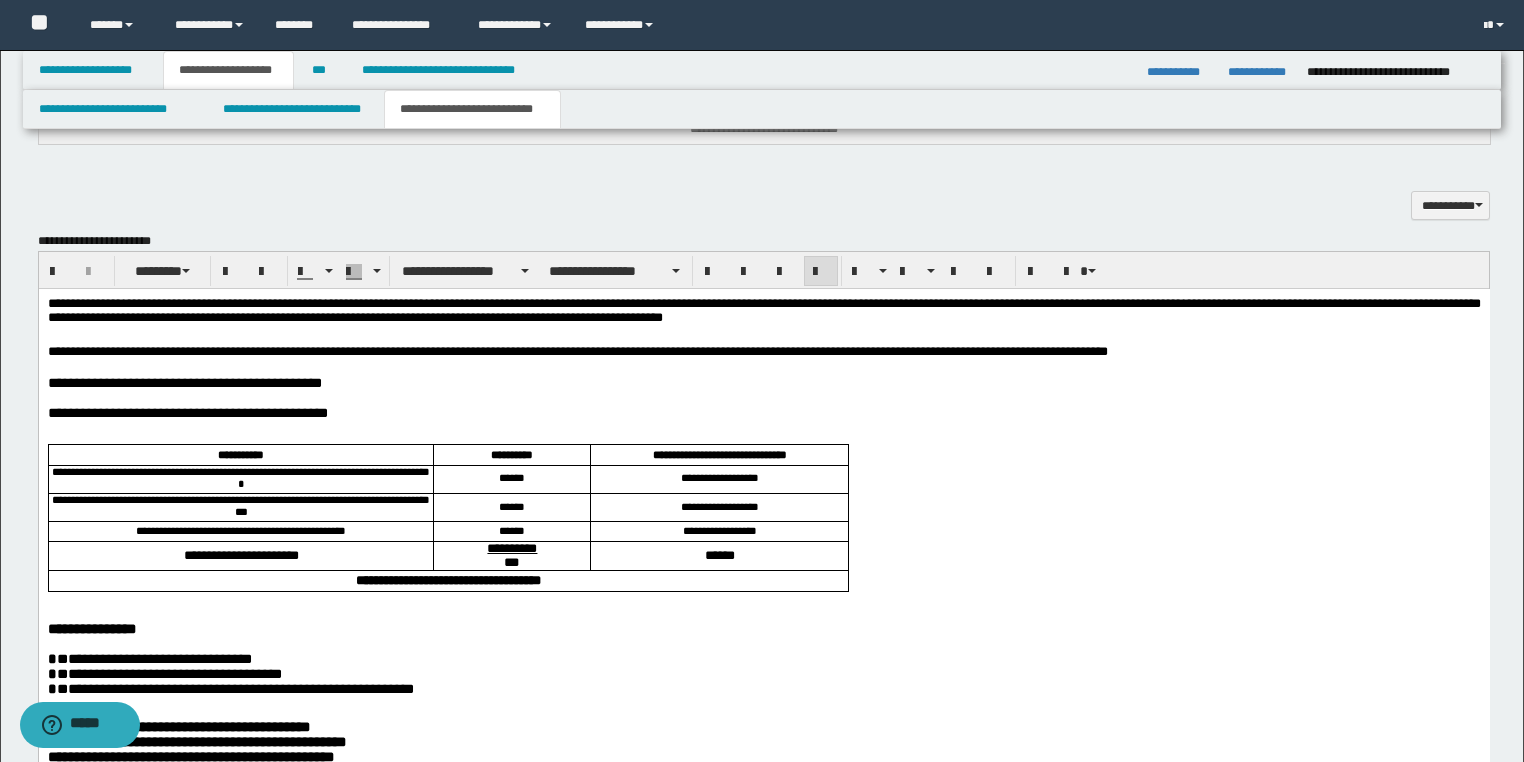 scroll, scrollTop: 1075, scrollLeft: 0, axis: vertical 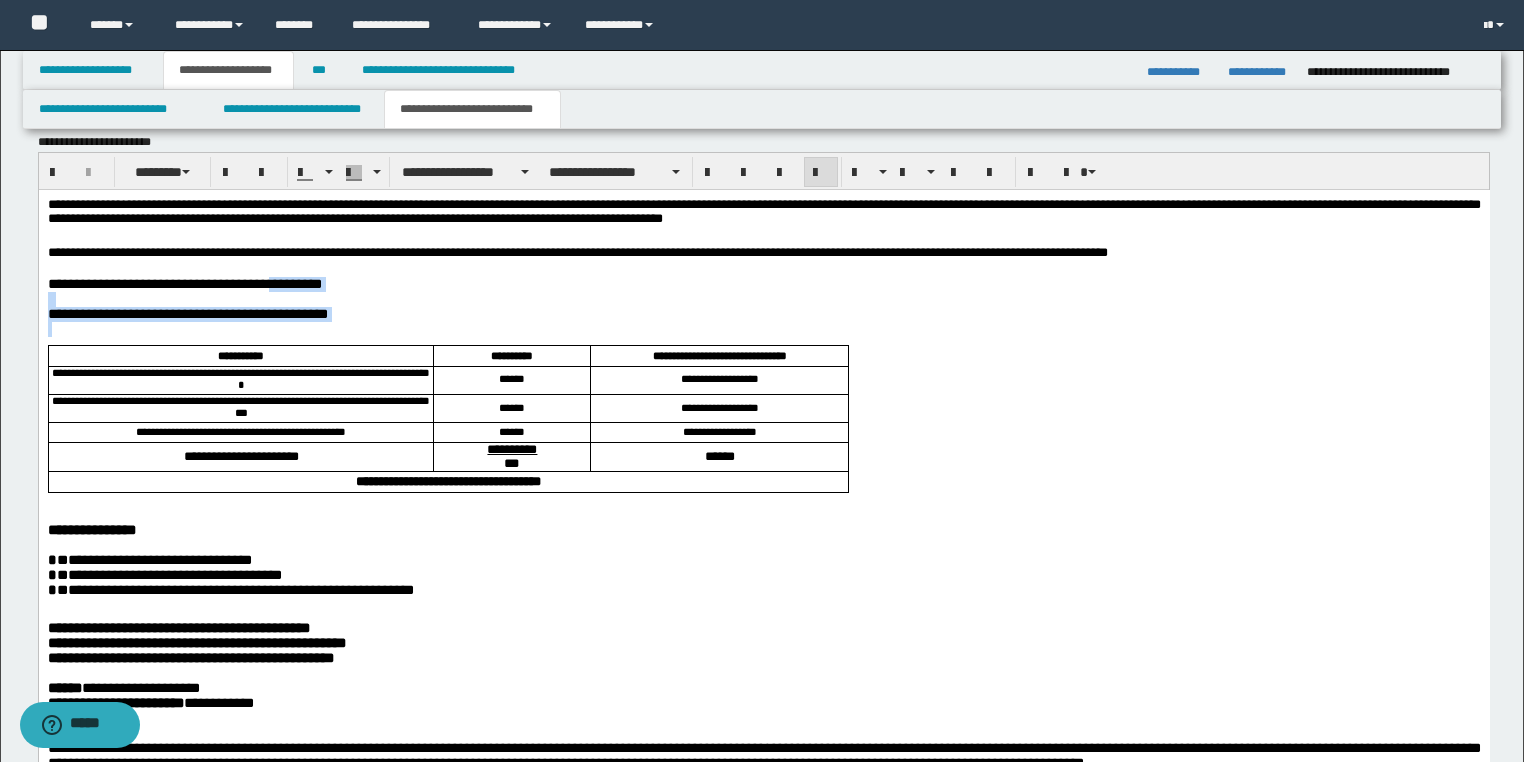 drag, startPoint x: 338, startPoint y: 326, endPoint x: 283, endPoint y: 285, distance: 68.60029 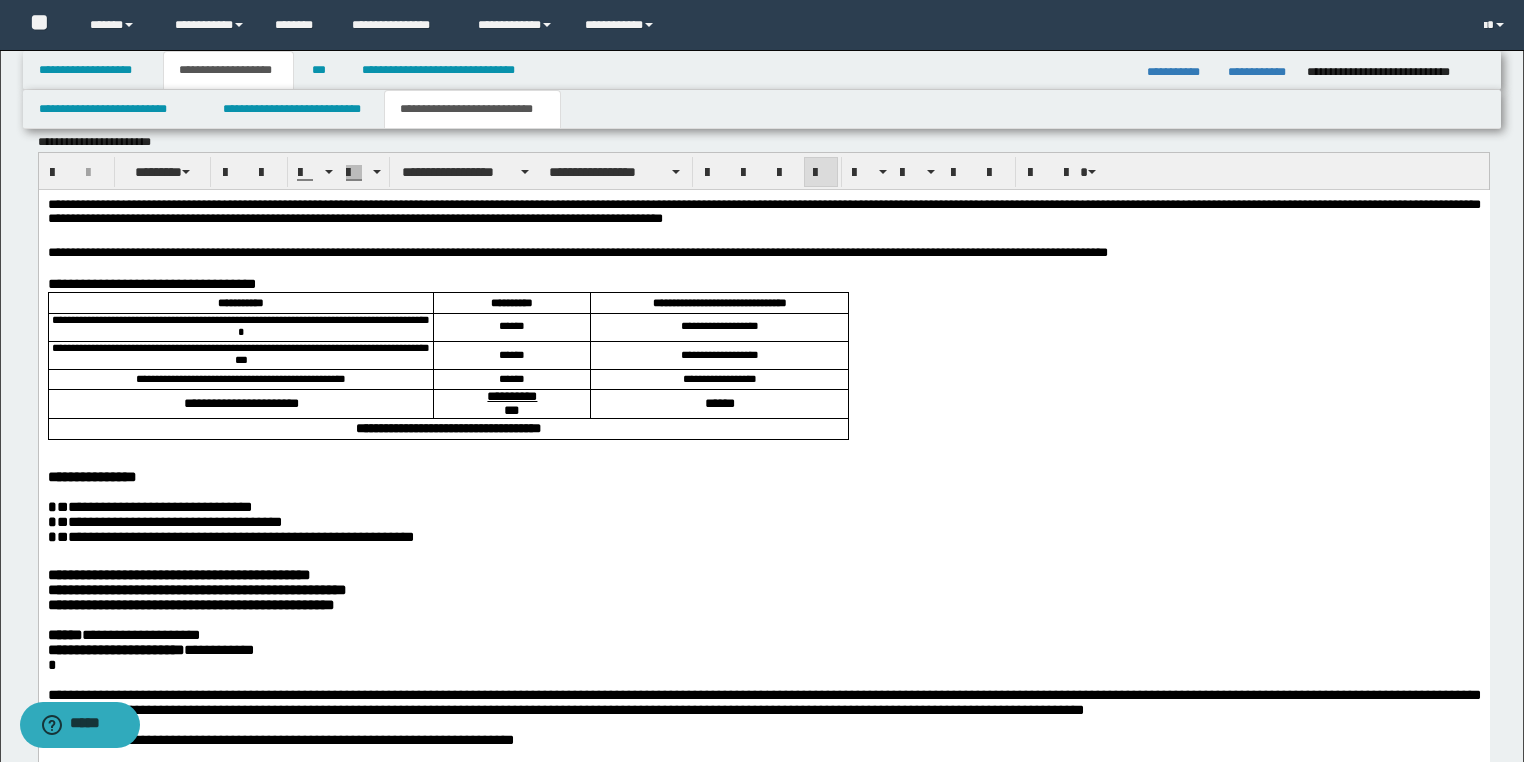 drag, startPoint x: 305, startPoint y: 276, endPoint x: 58, endPoint y: 277, distance: 247.00203 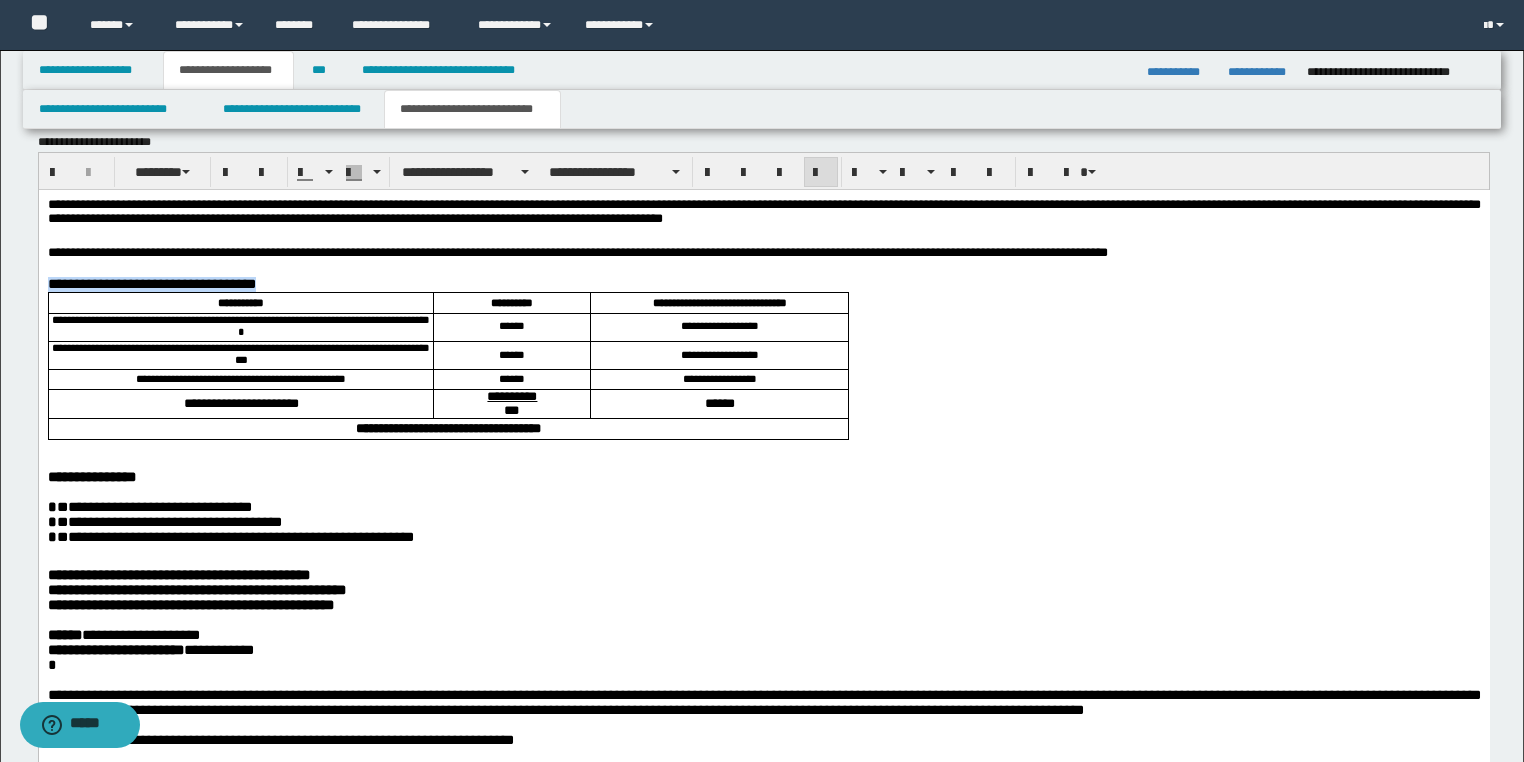 drag, startPoint x: 249, startPoint y: 288, endPoint x: 28, endPoint y: 292, distance: 221.0362 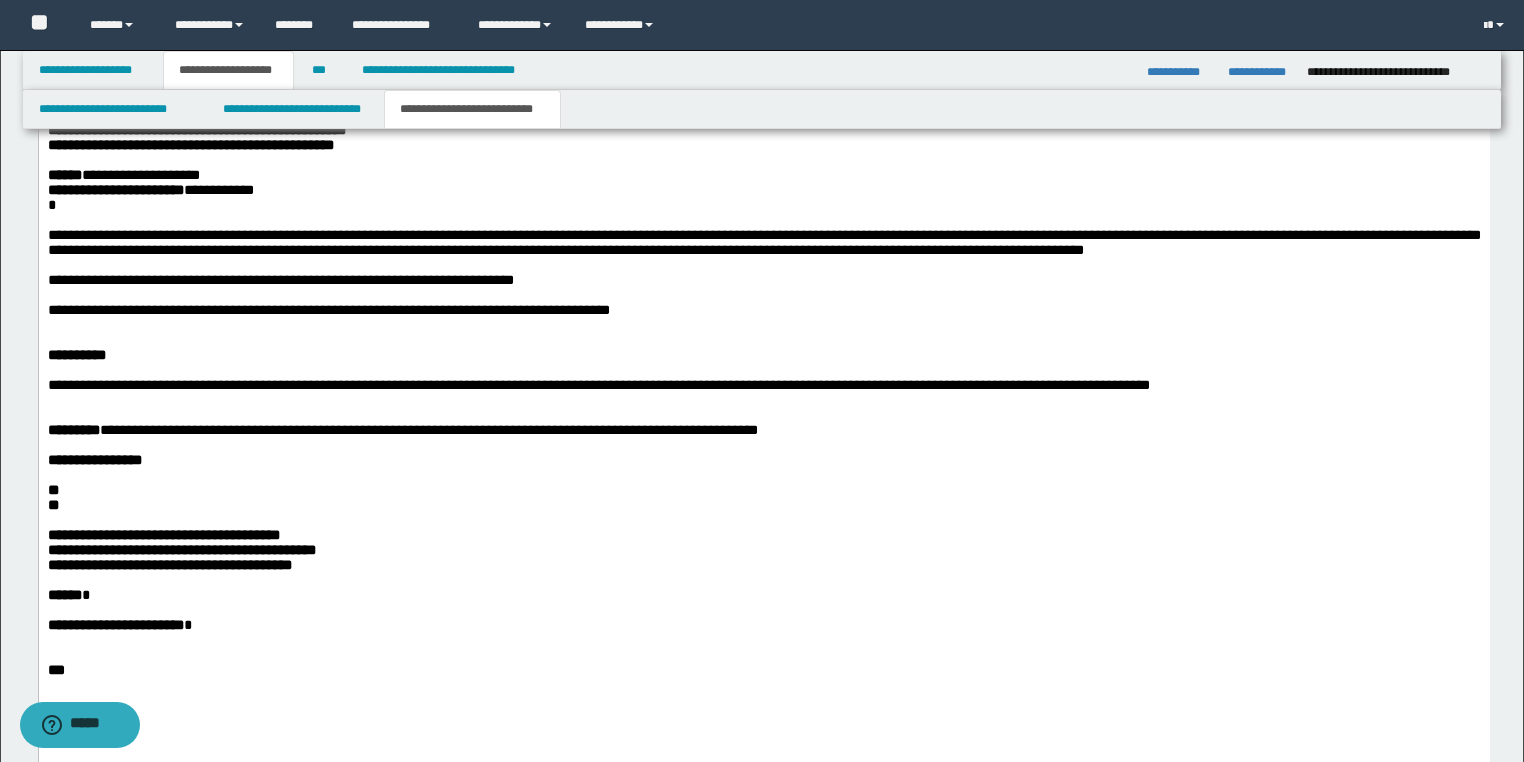 scroll, scrollTop: 1555, scrollLeft: 0, axis: vertical 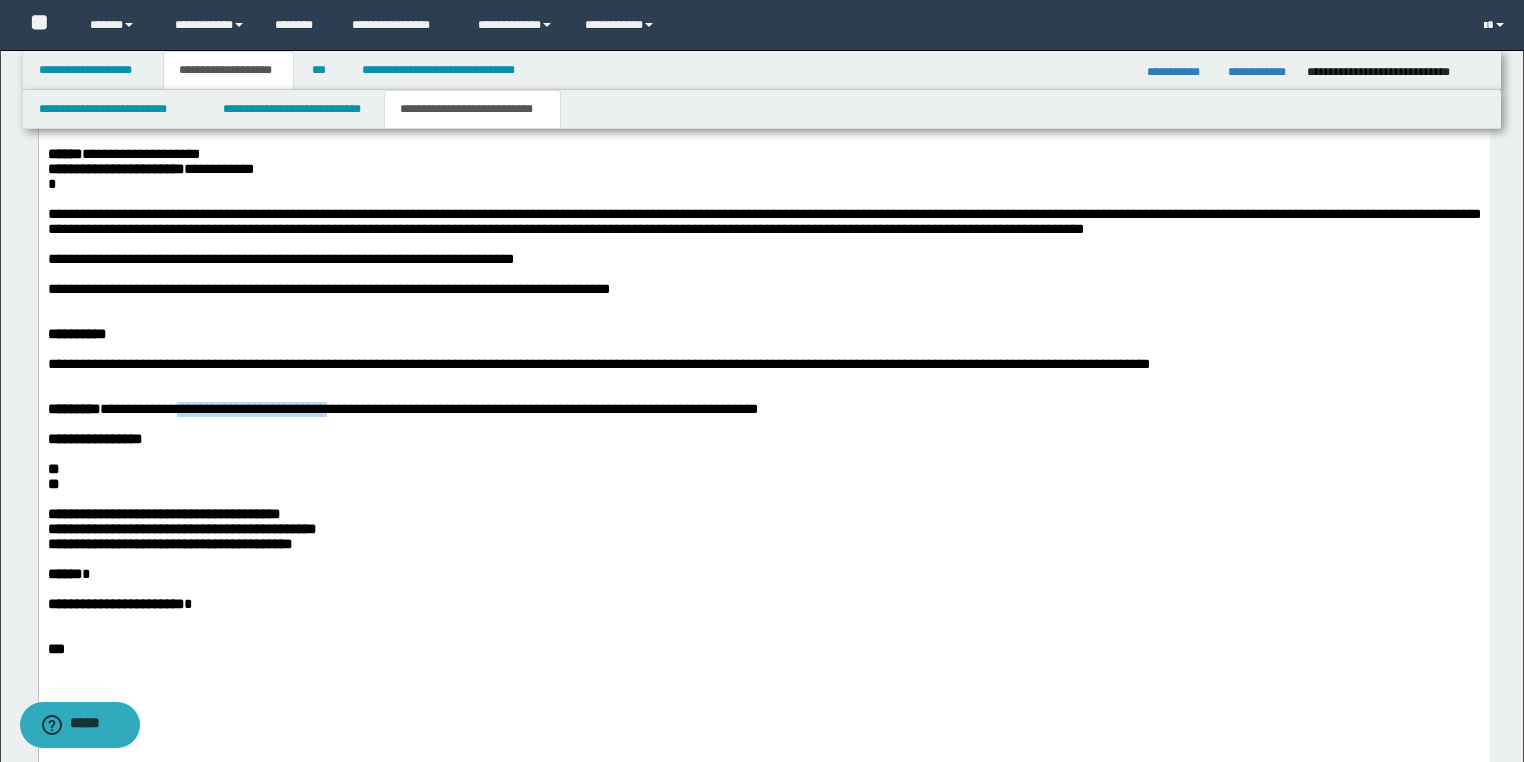drag, startPoint x: 399, startPoint y: 466, endPoint x: 215, endPoint y: 465, distance: 184.00272 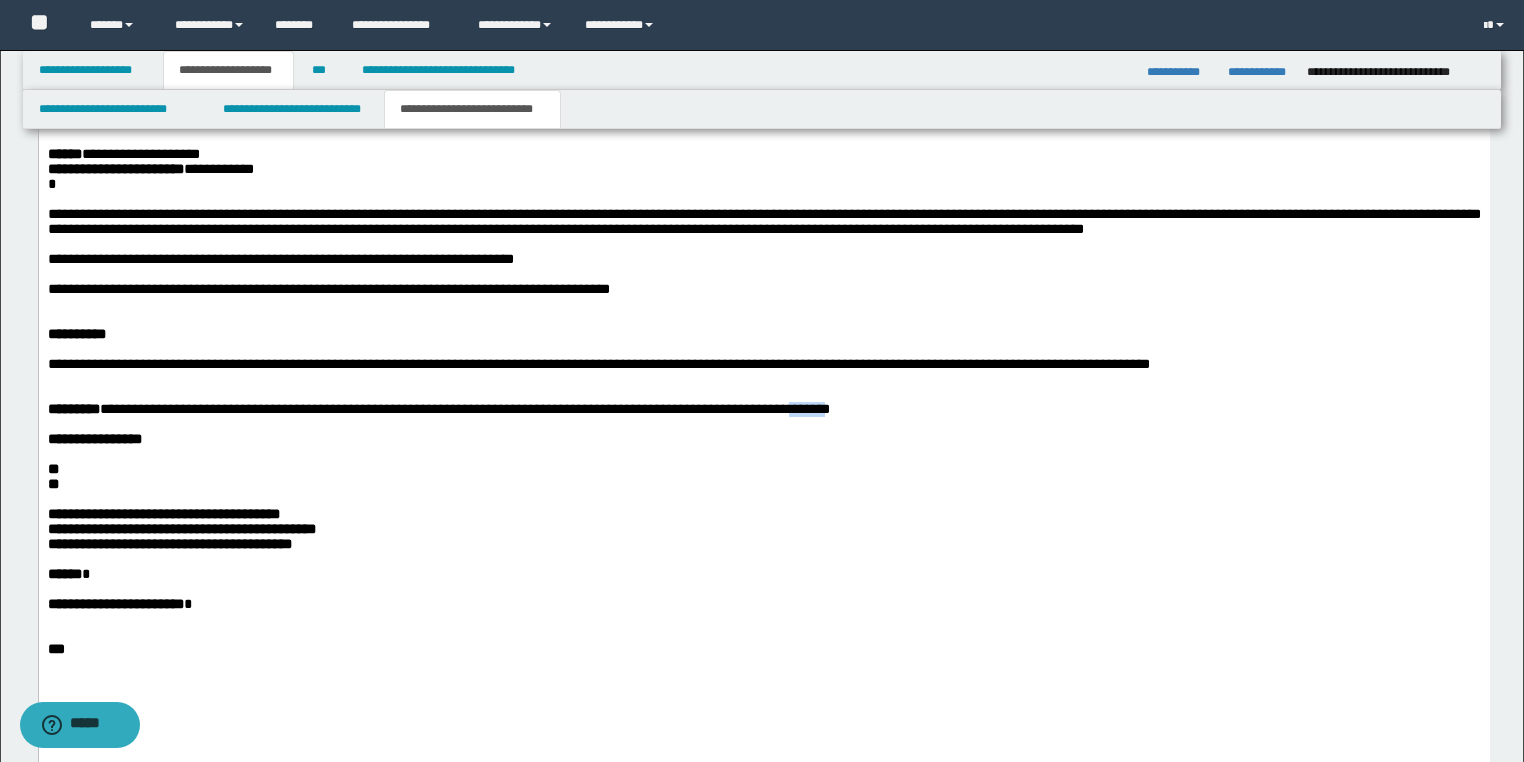 drag, startPoint x: 887, startPoint y: 468, endPoint x: 826, endPoint y: 466, distance: 61.03278 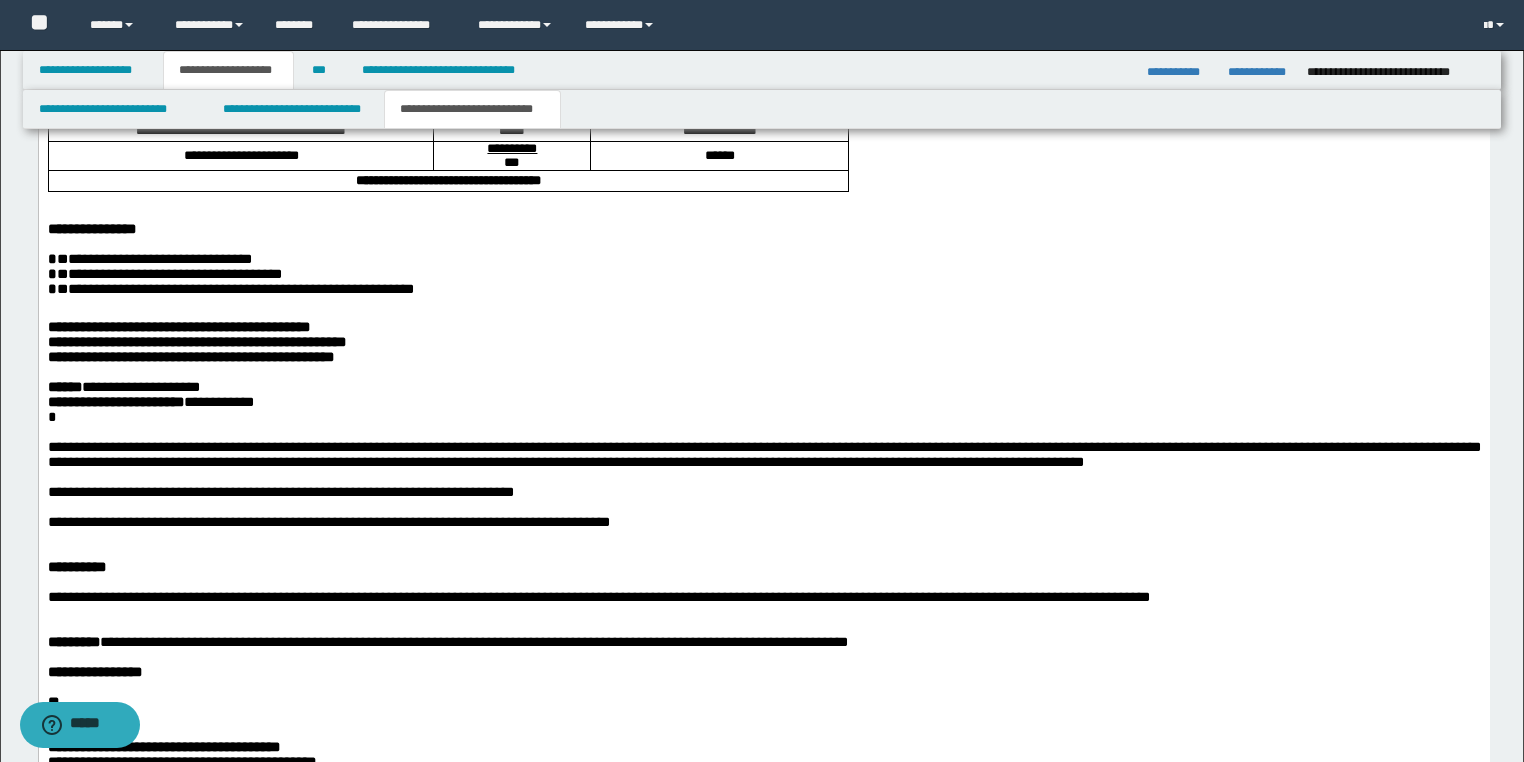 scroll, scrollTop: 1315, scrollLeft: 0, axis: vertical 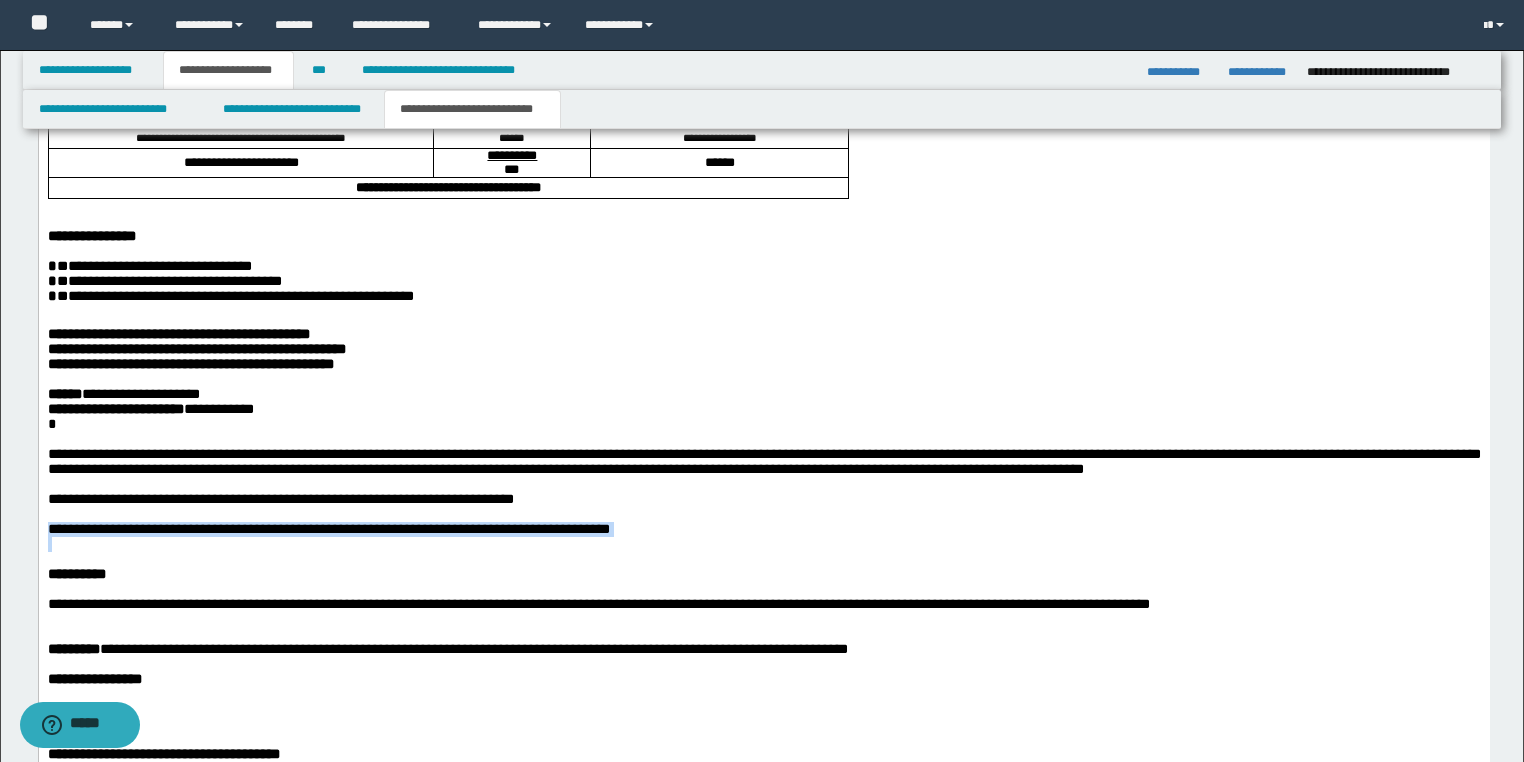 drag, startPoint x: 635, startPoint y: 583, endPoint x: 38, endPoint y: 575, distance: 597.0536 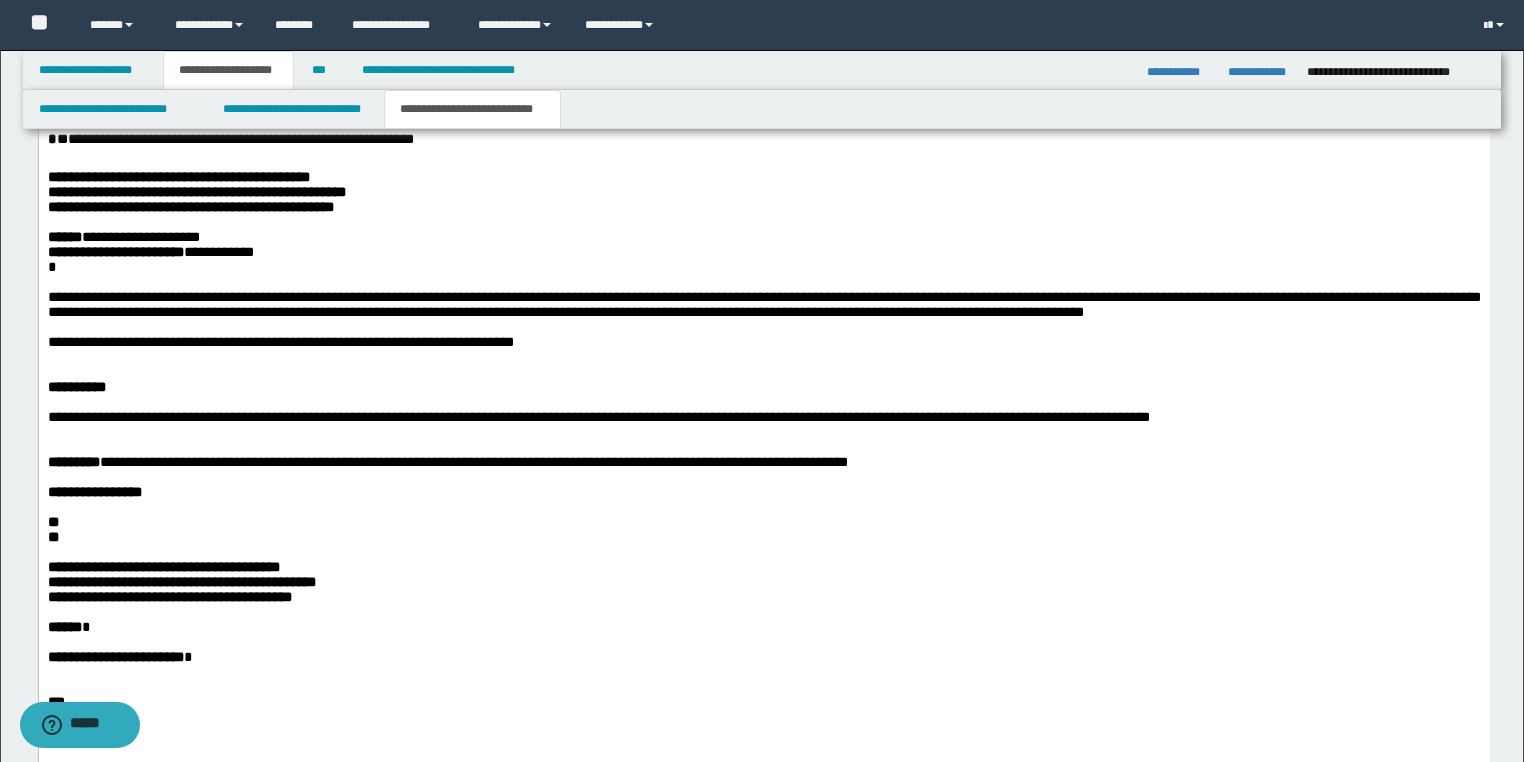scroll, scrollTop: 1475, scrollLeft: 0, axis: vertical 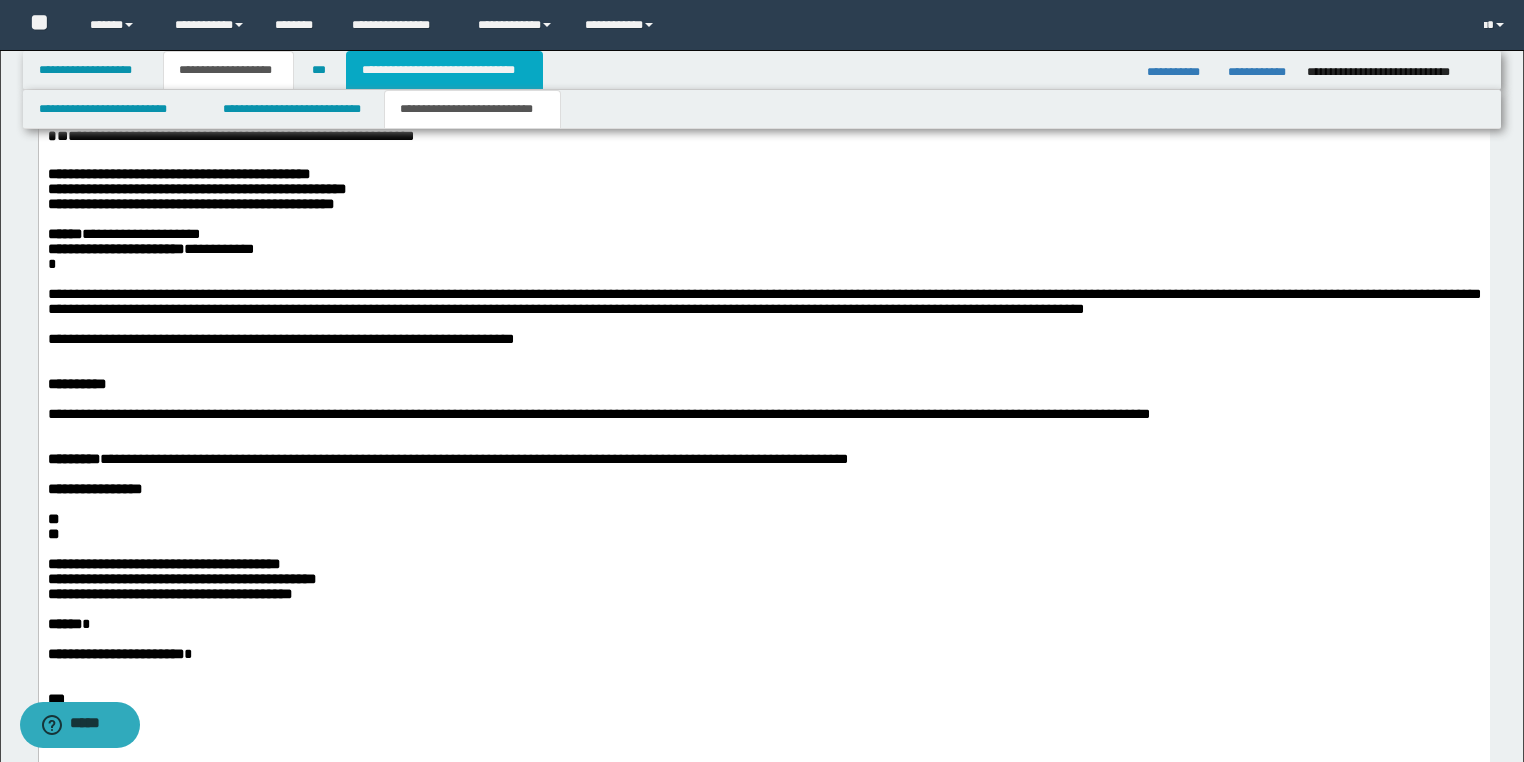 drag, startPoint x: 432, startPoint y: 62, endPoint x: 607, endPoint y: 140, distance: 191.59593 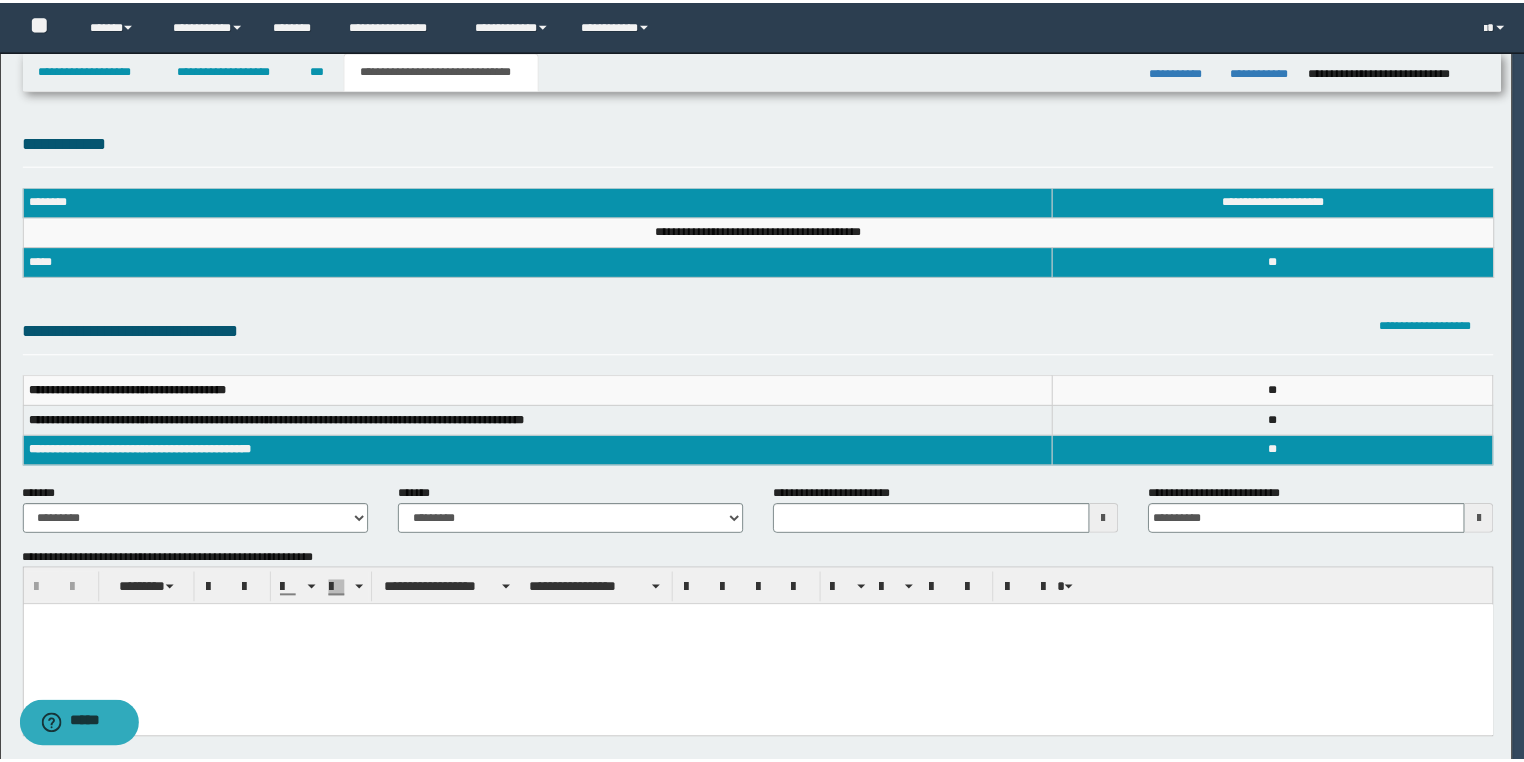 scroll, scrollTop: 0, scrollLeft: 0, axis: both 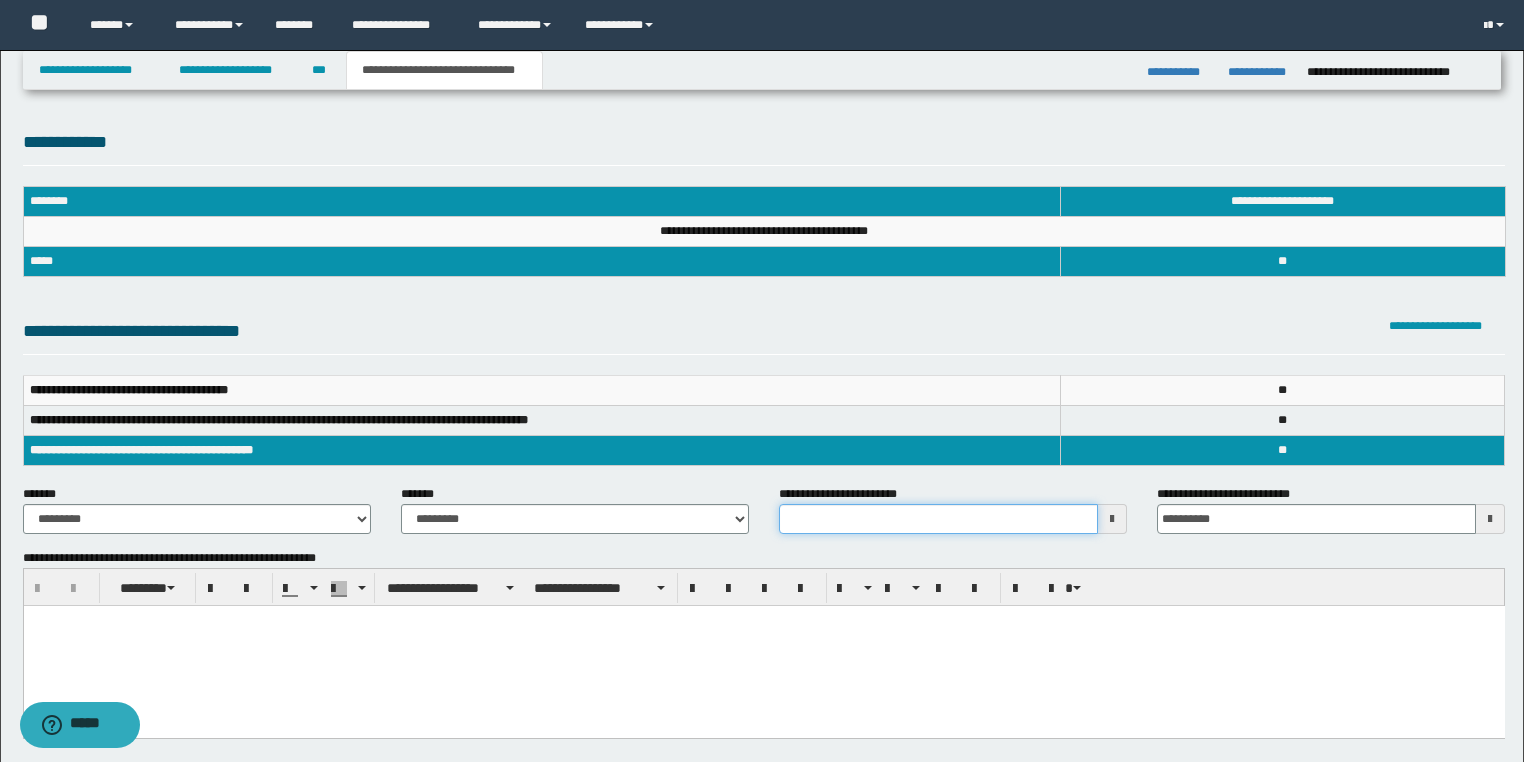 drag, startPoint x: 809, startPoint y: 524, endPoint x: 631, endPoint y: 567, distance: 183.12018 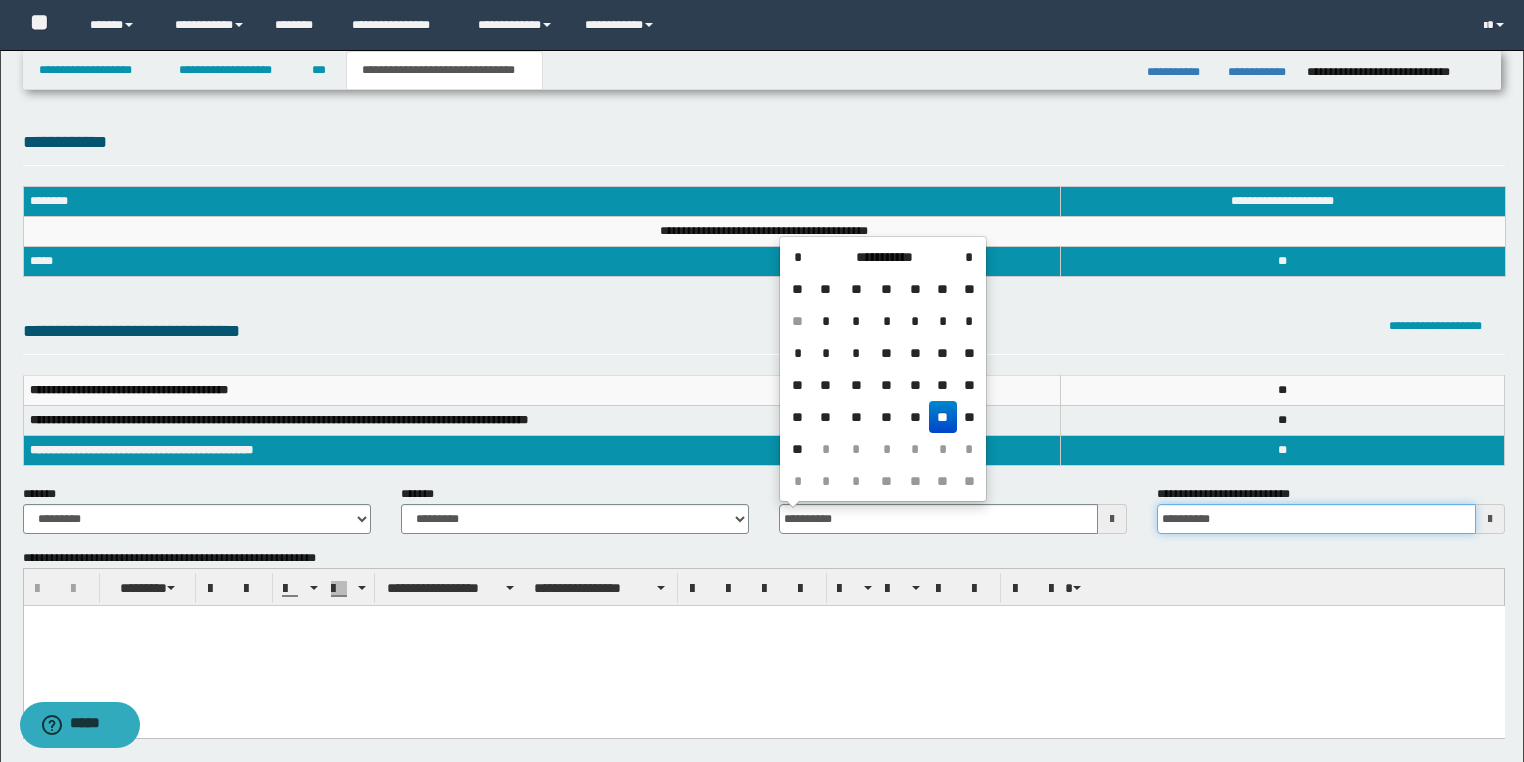 type on "**********" 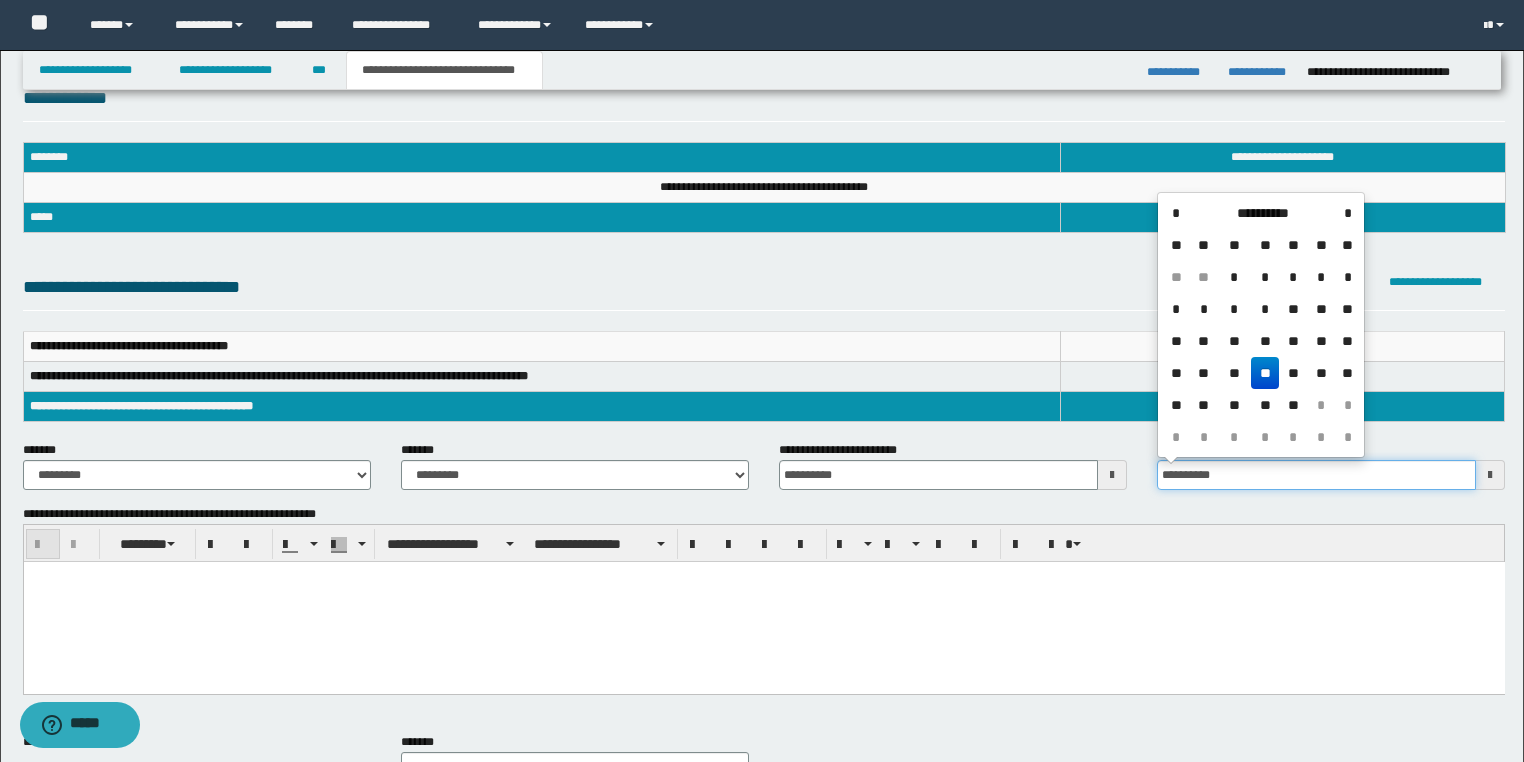 scroll, scrollTop: 80, scrollLeft: 0, axis: vertical 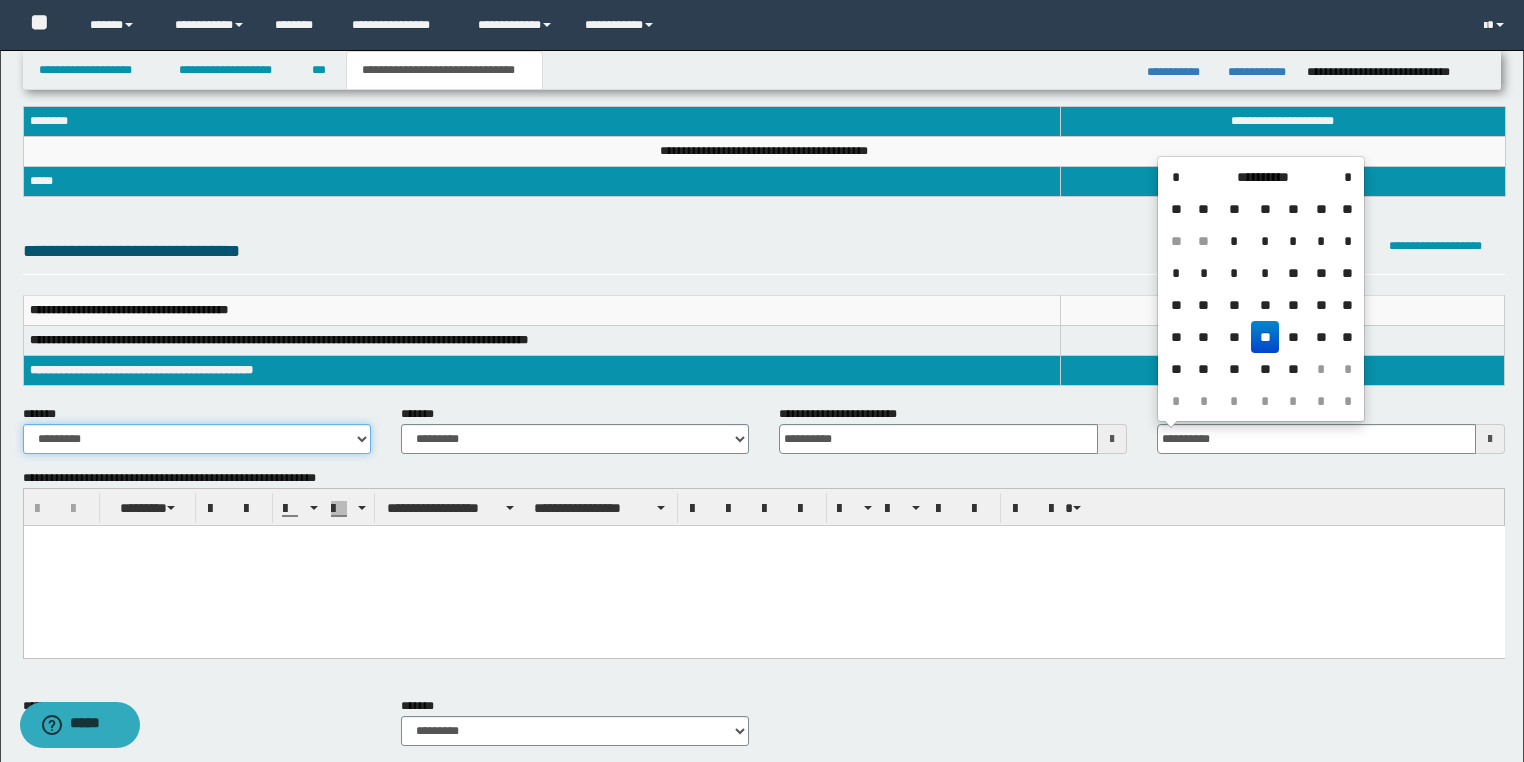 type on "**********" 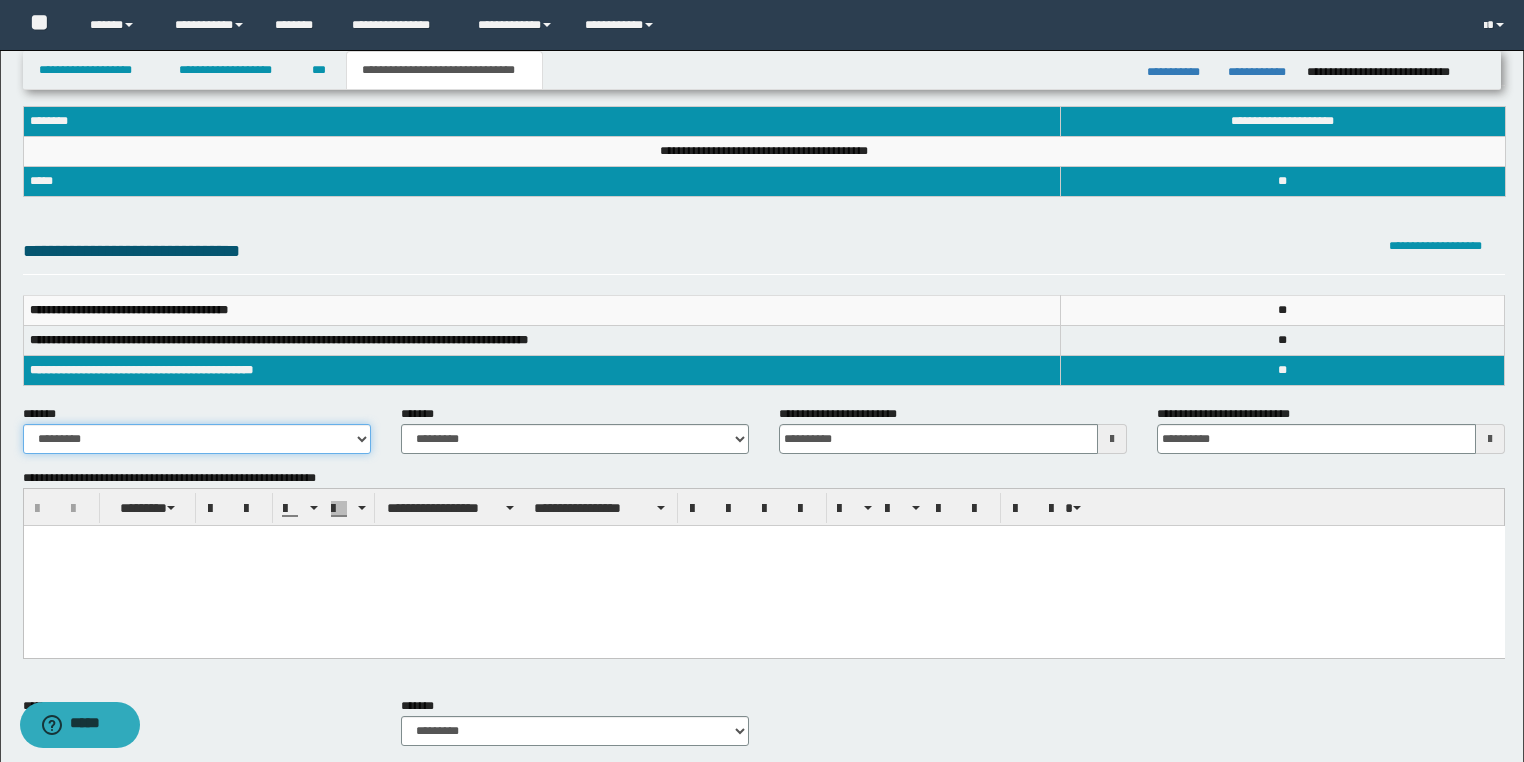 select on "*" 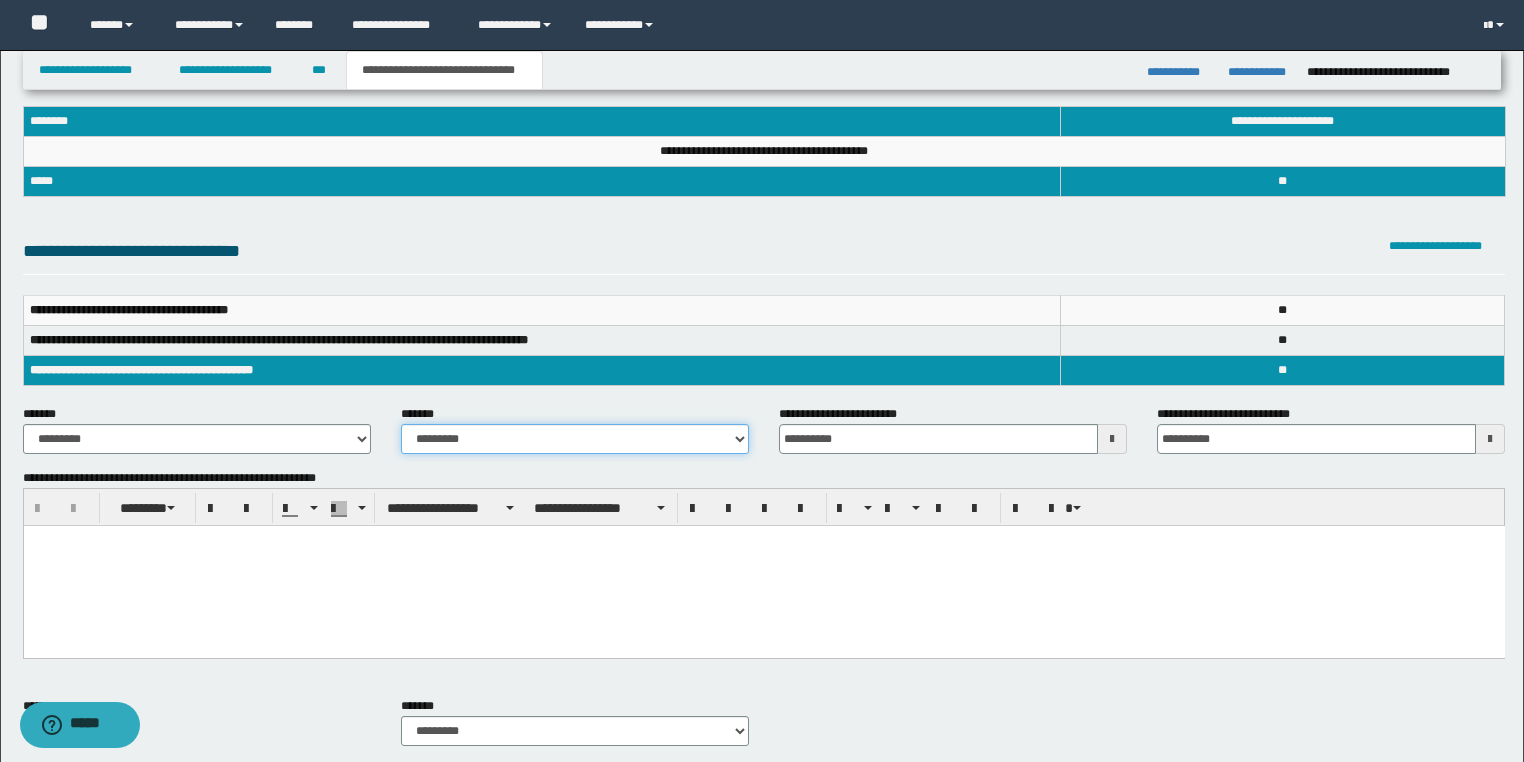 drag, startPoint x: 539, startPoint y: 434, endPoint x: 498, endPoint y: 453, distance: 45.188496 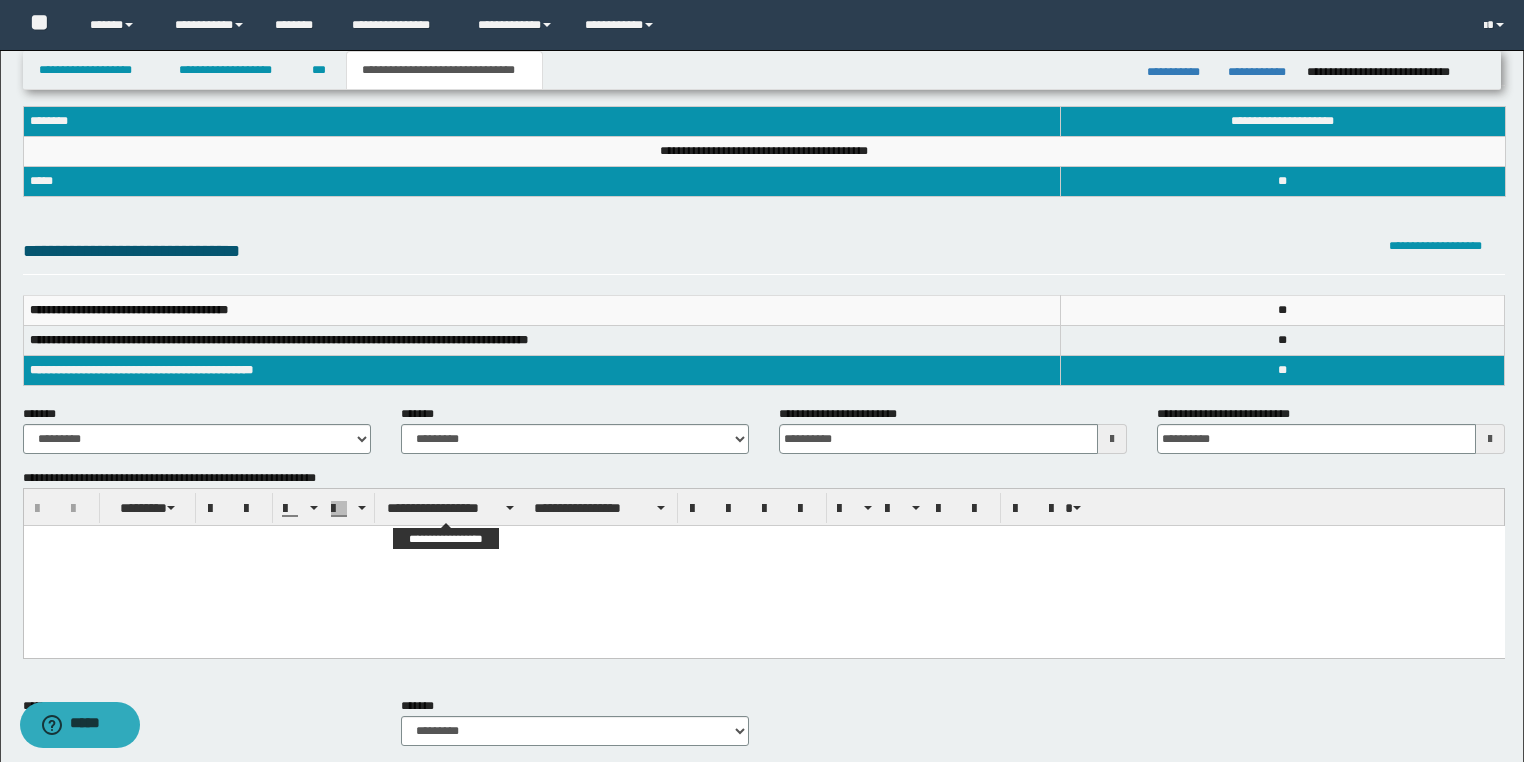 click at bounding box center (763, 566) 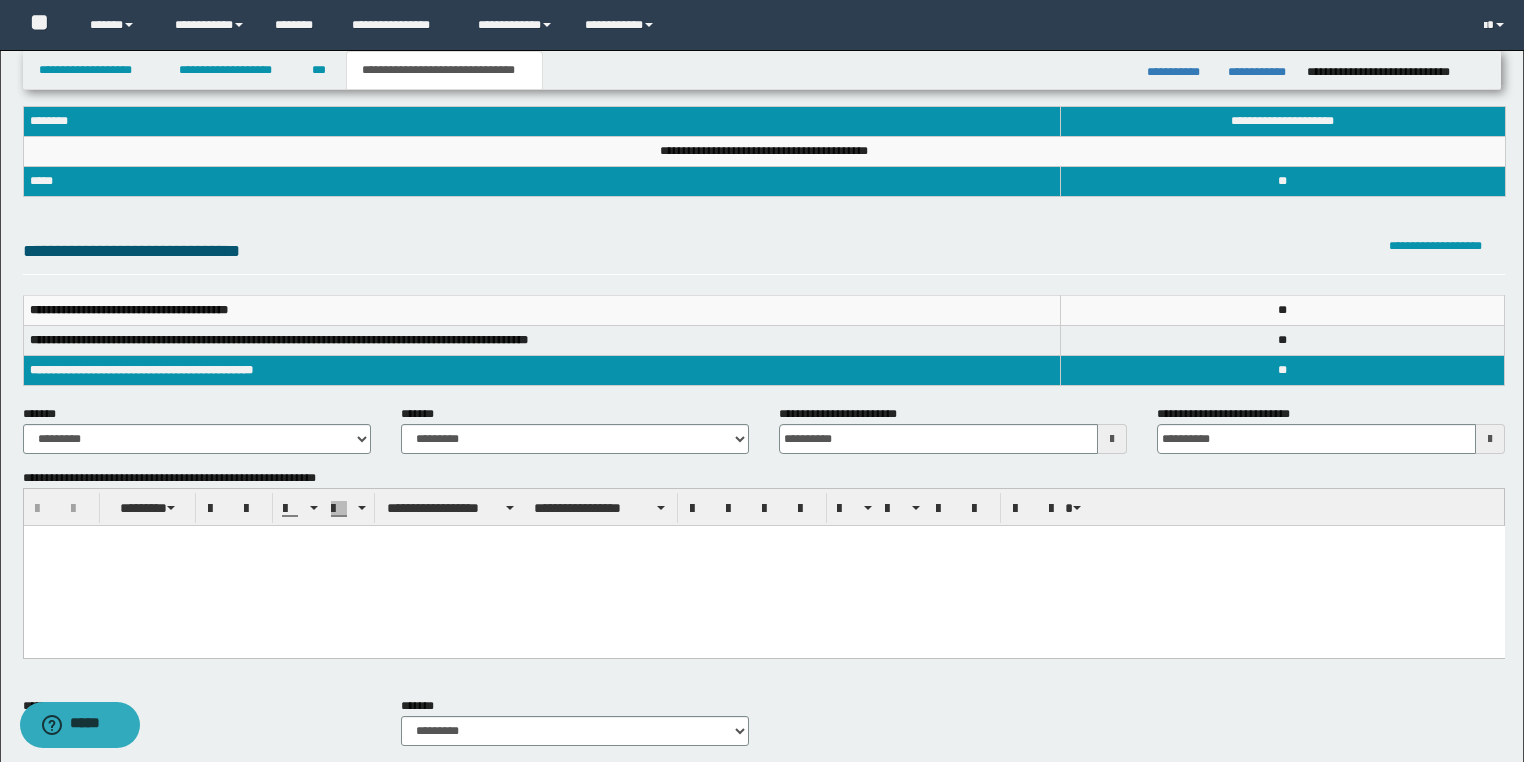 type 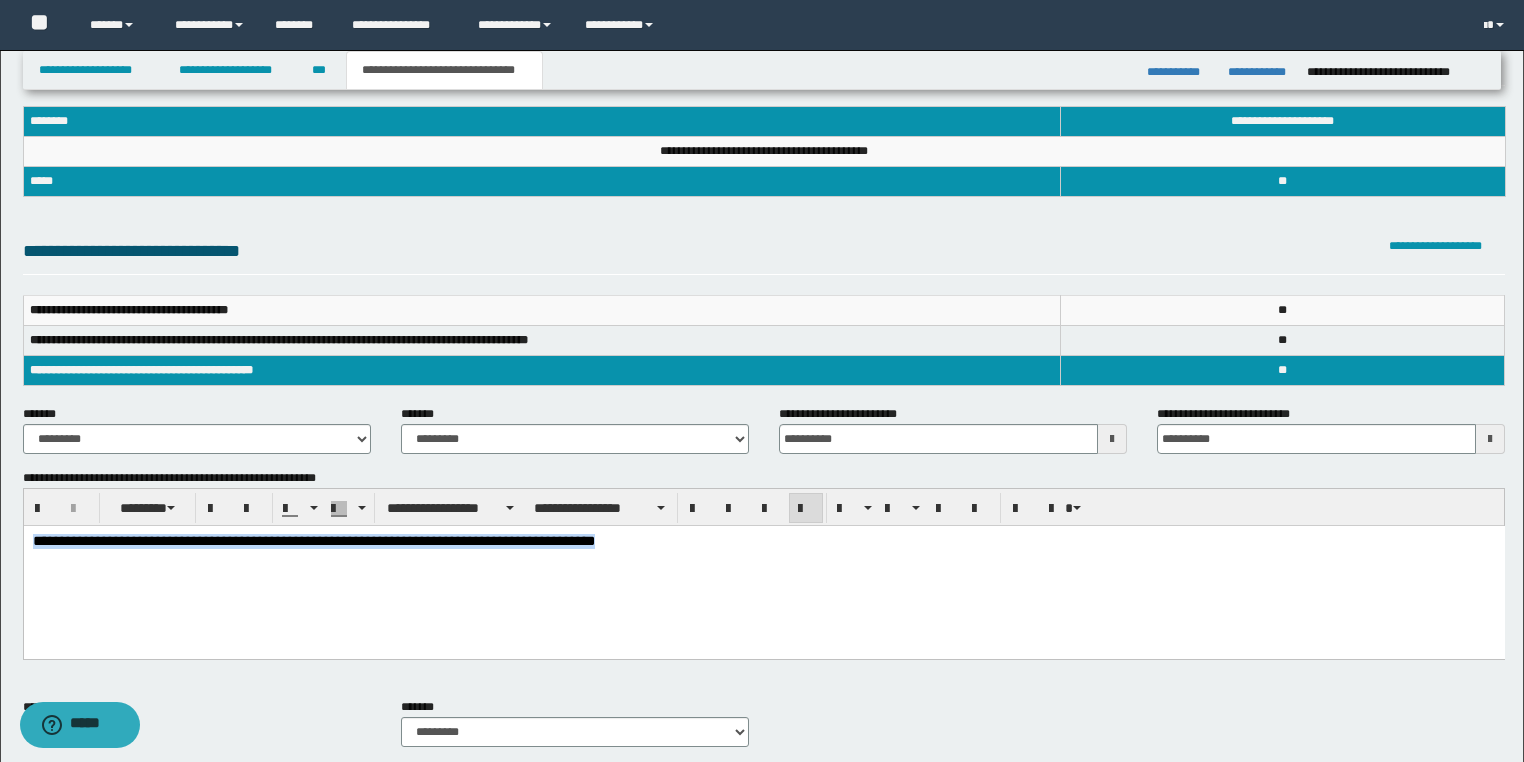 drag, startPoint x: 630, startPoint y: 540, endPoint x: -1, endPoint y: 527, distance: 631.1339 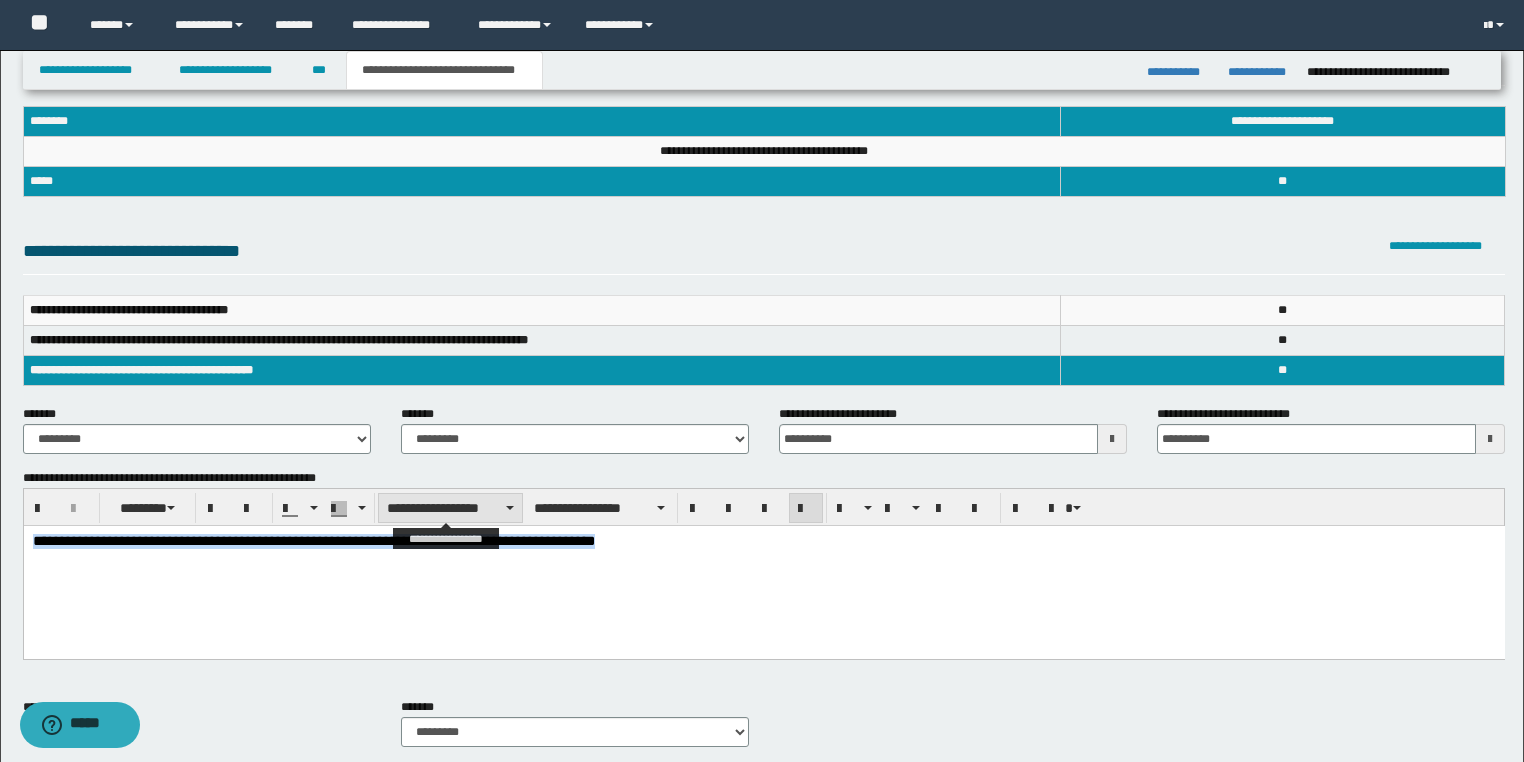 click on "**********" at bounding box center [450, 508] 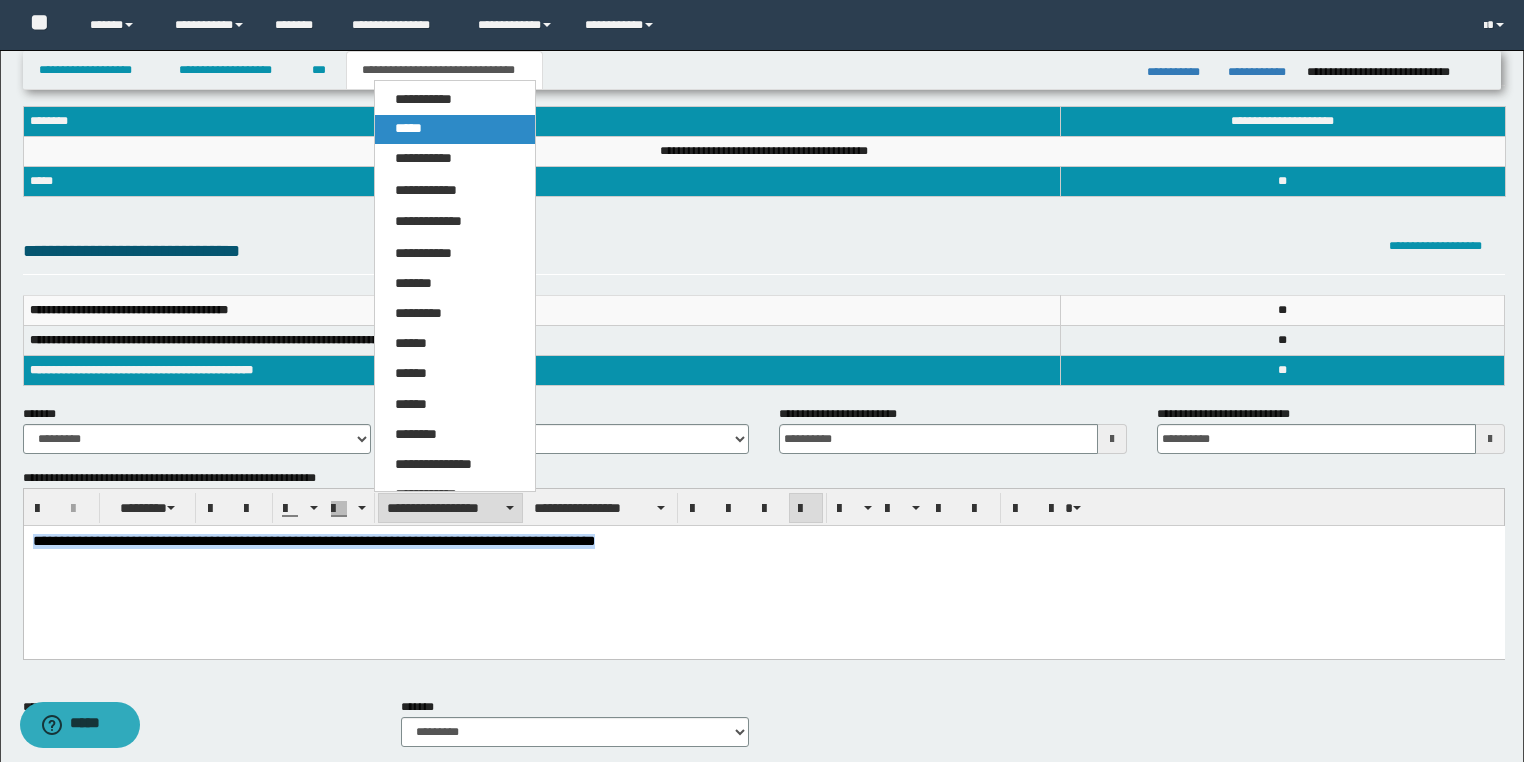 click on "*****" at bounding box center [455, 129] 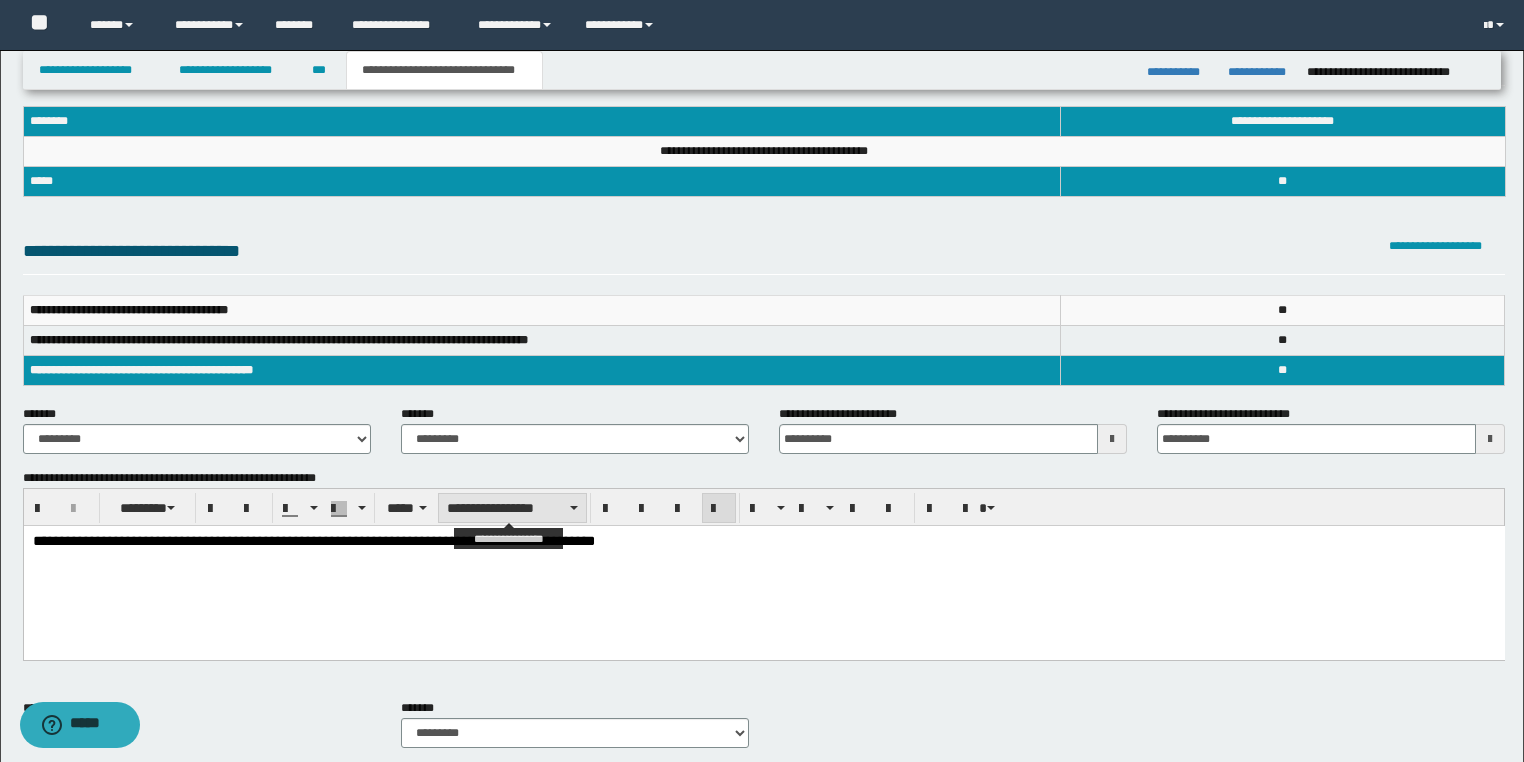 click on "**********" at bounding box center [512, 508] 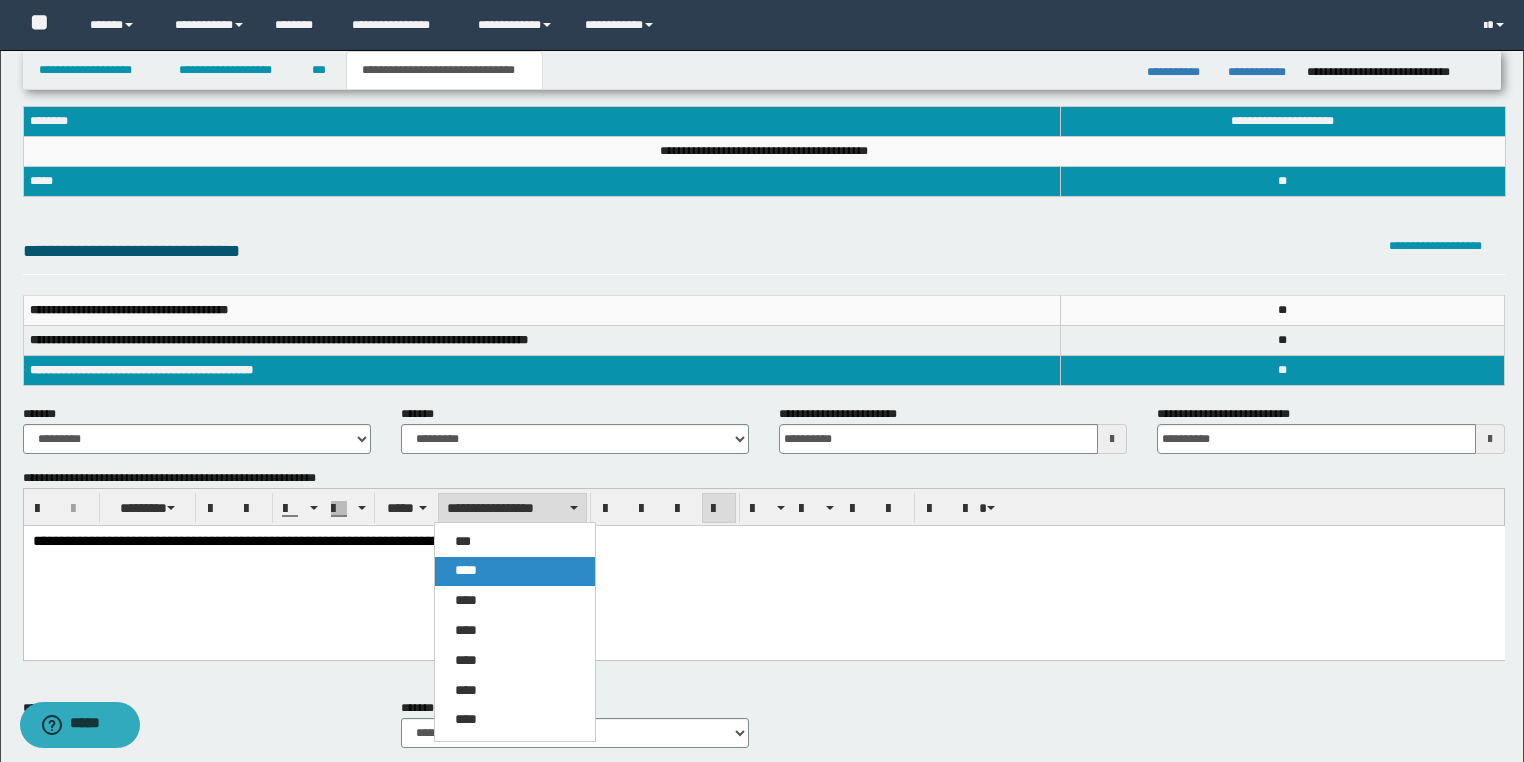 click on "****" at bounding box center [515, 571] 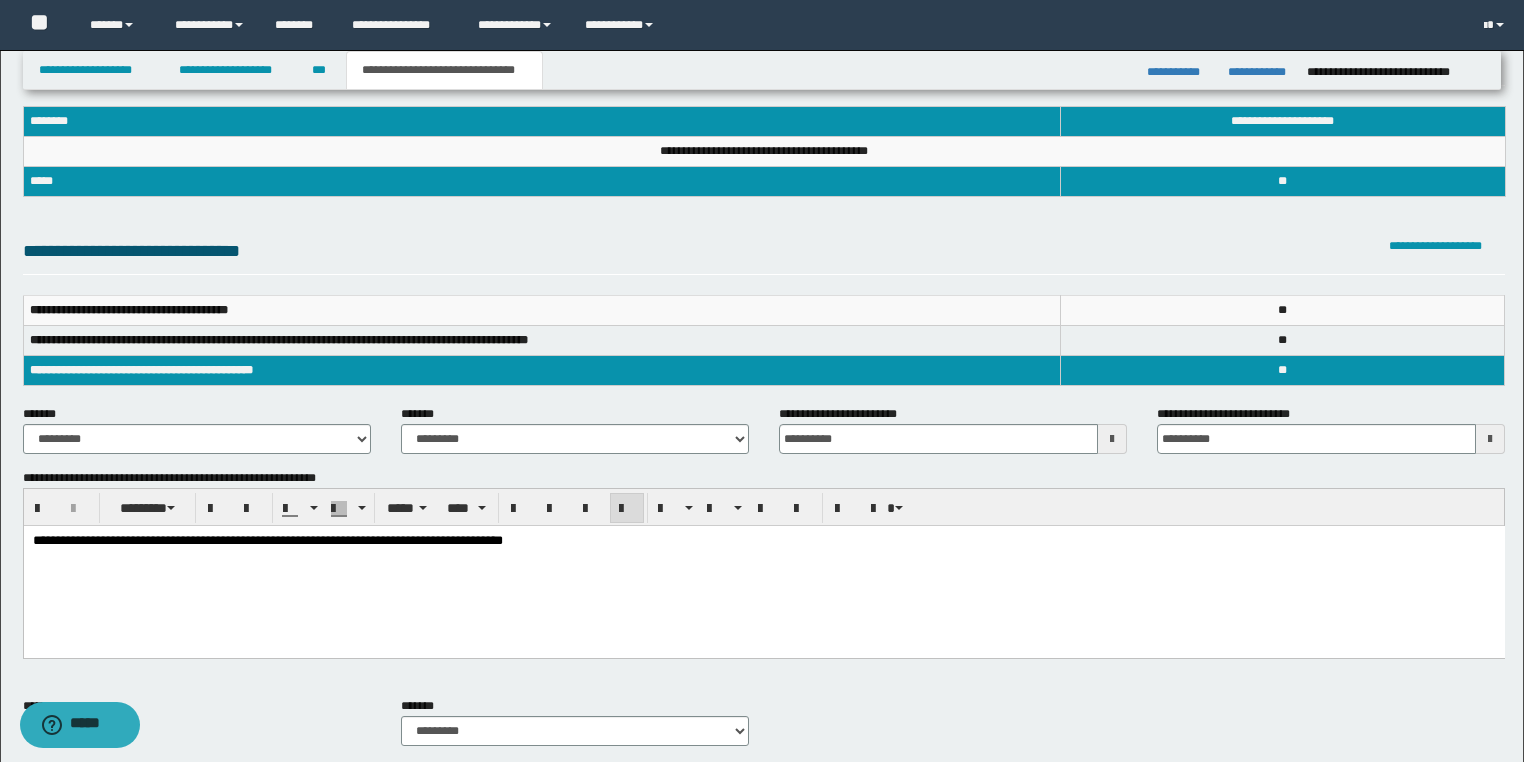 click on "**********" at bounding box center [763, 566] 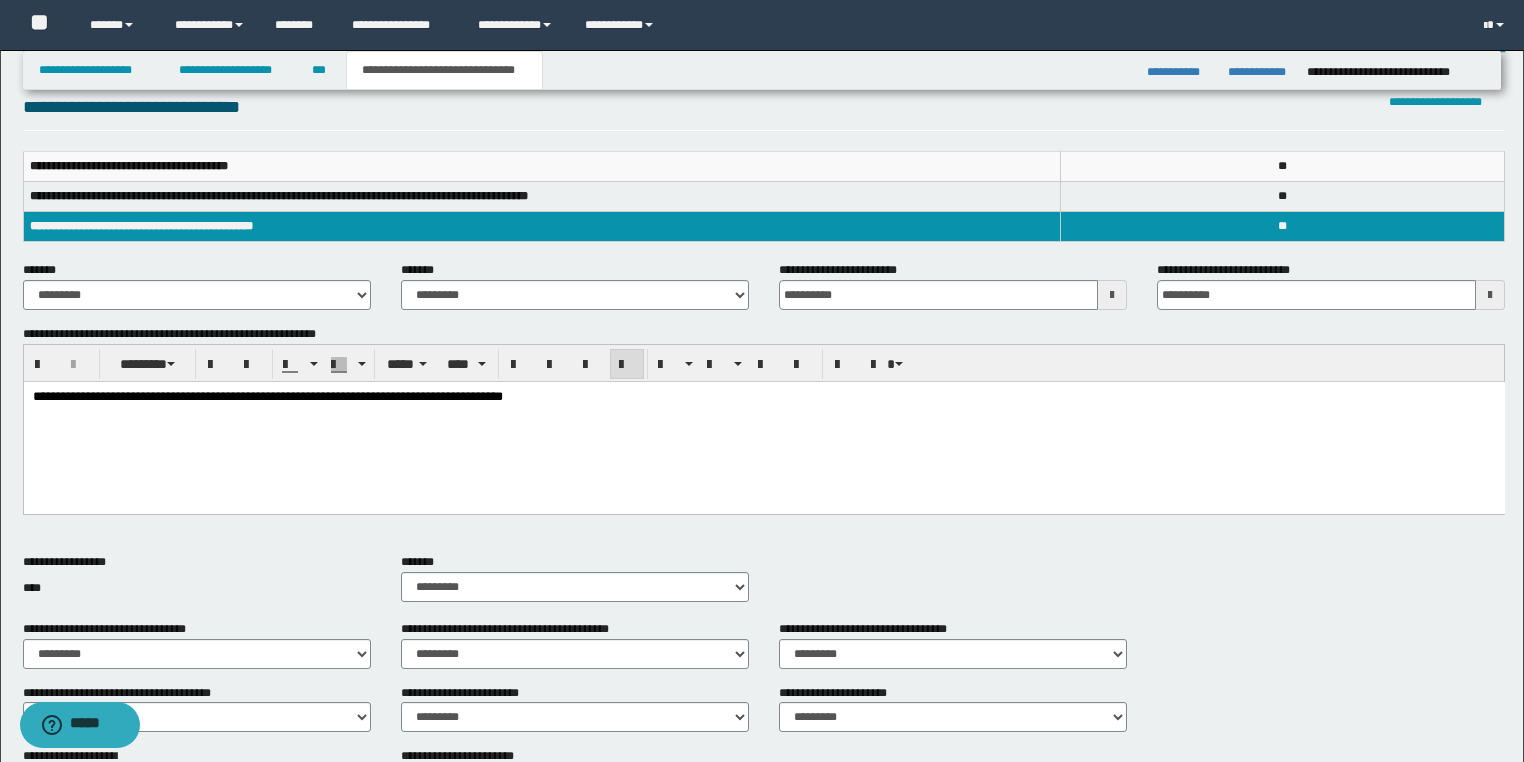scroll, scrollTop: 220, scrollLeft: 0, axis: vertical 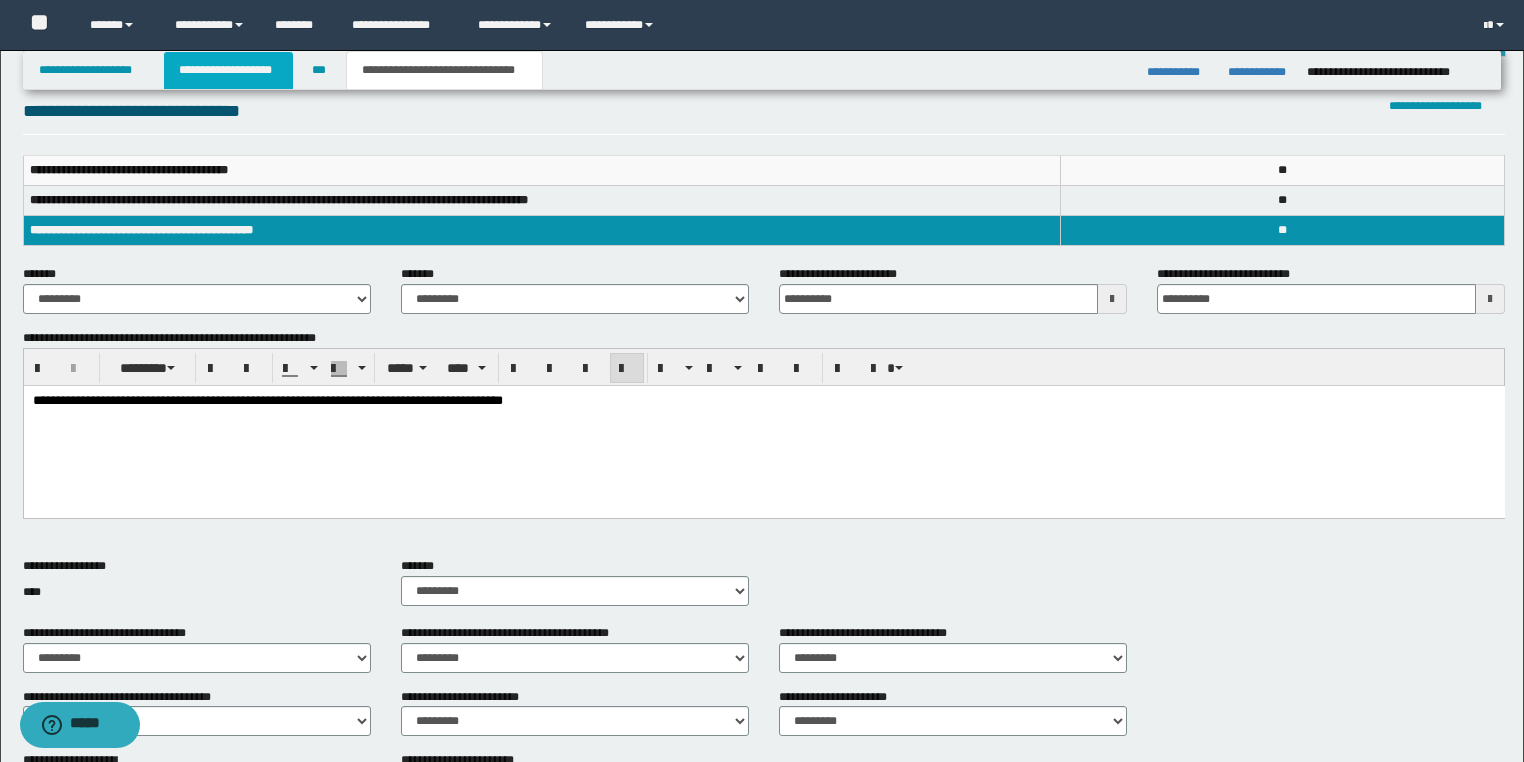 drag, startPoint x: 224, startPoint y: 72, endPoint x: 398, endPoint y: 144, distance: 188.30826 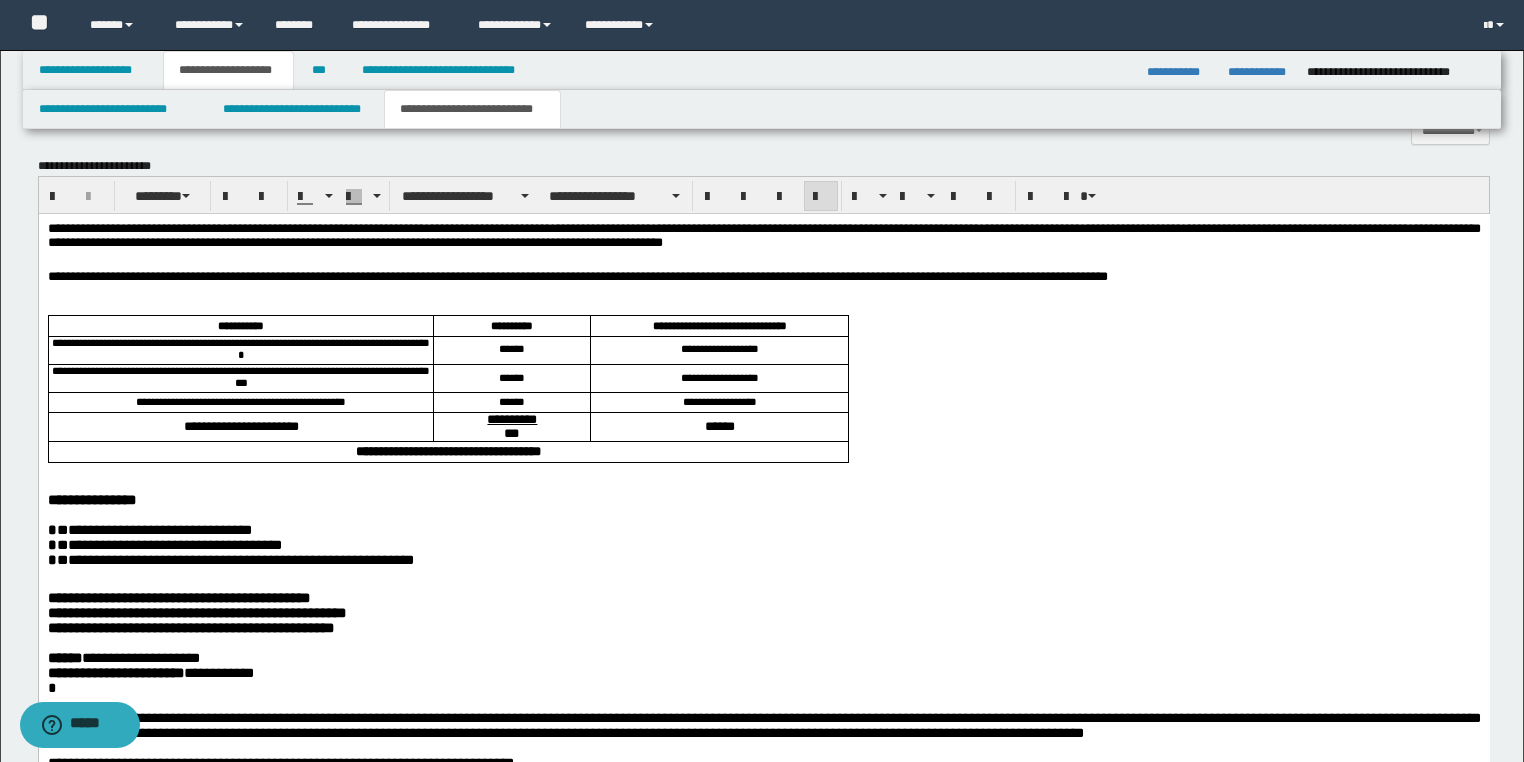 scroll, scrollTop: 1211, scrollLeft: 0, axis: vertical 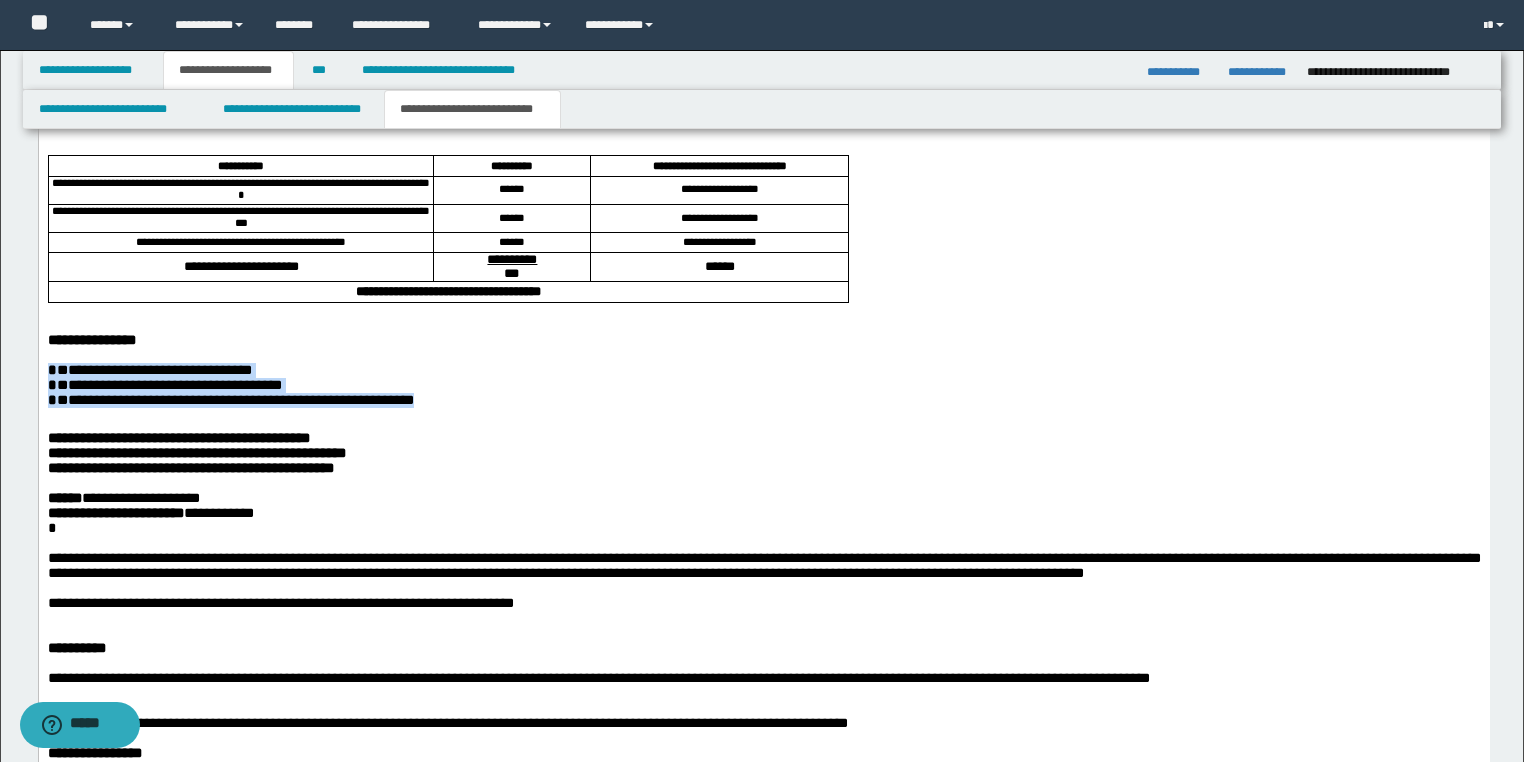 drag, startPoint x: 335, startPoint y: 416, endPoint x: -1, endPoint y: 378, distance: 338.14197 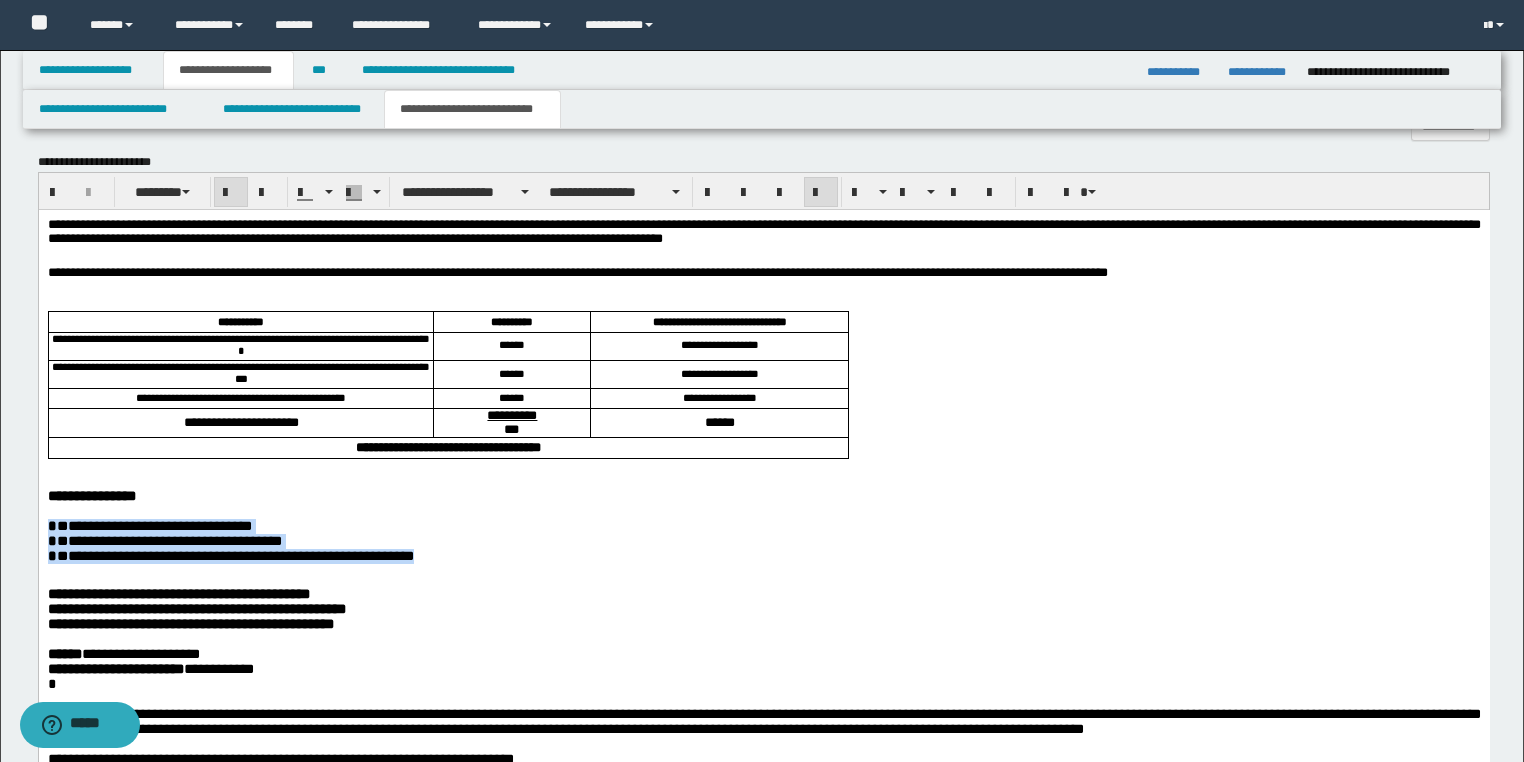 scroll, scrollTop: 891, scrollLeft: 0, axis: vertical 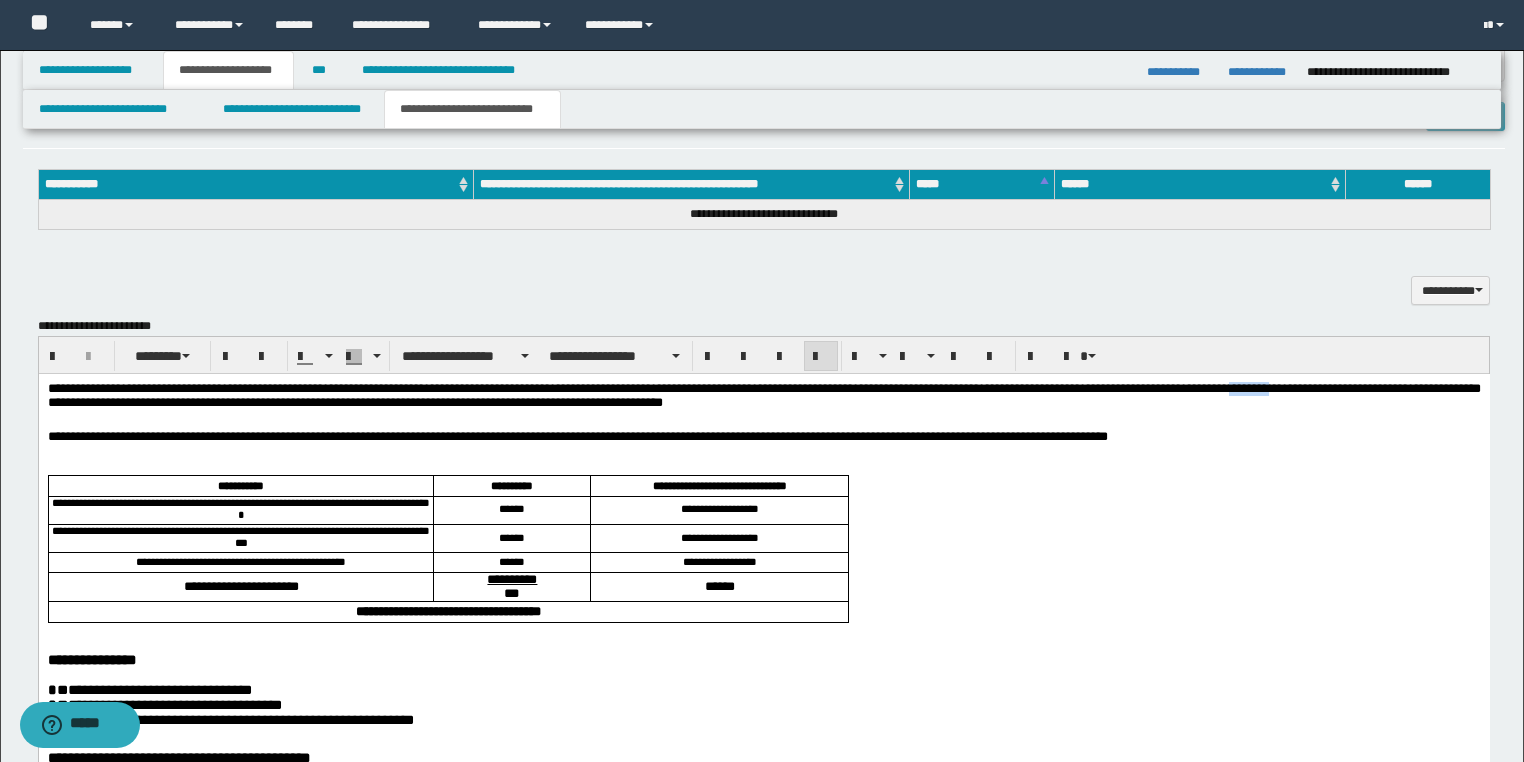 drag, startPoint x: 1303, startPoint y: 388, endPoint x: 1377, endPoint y: 388, distance: 74 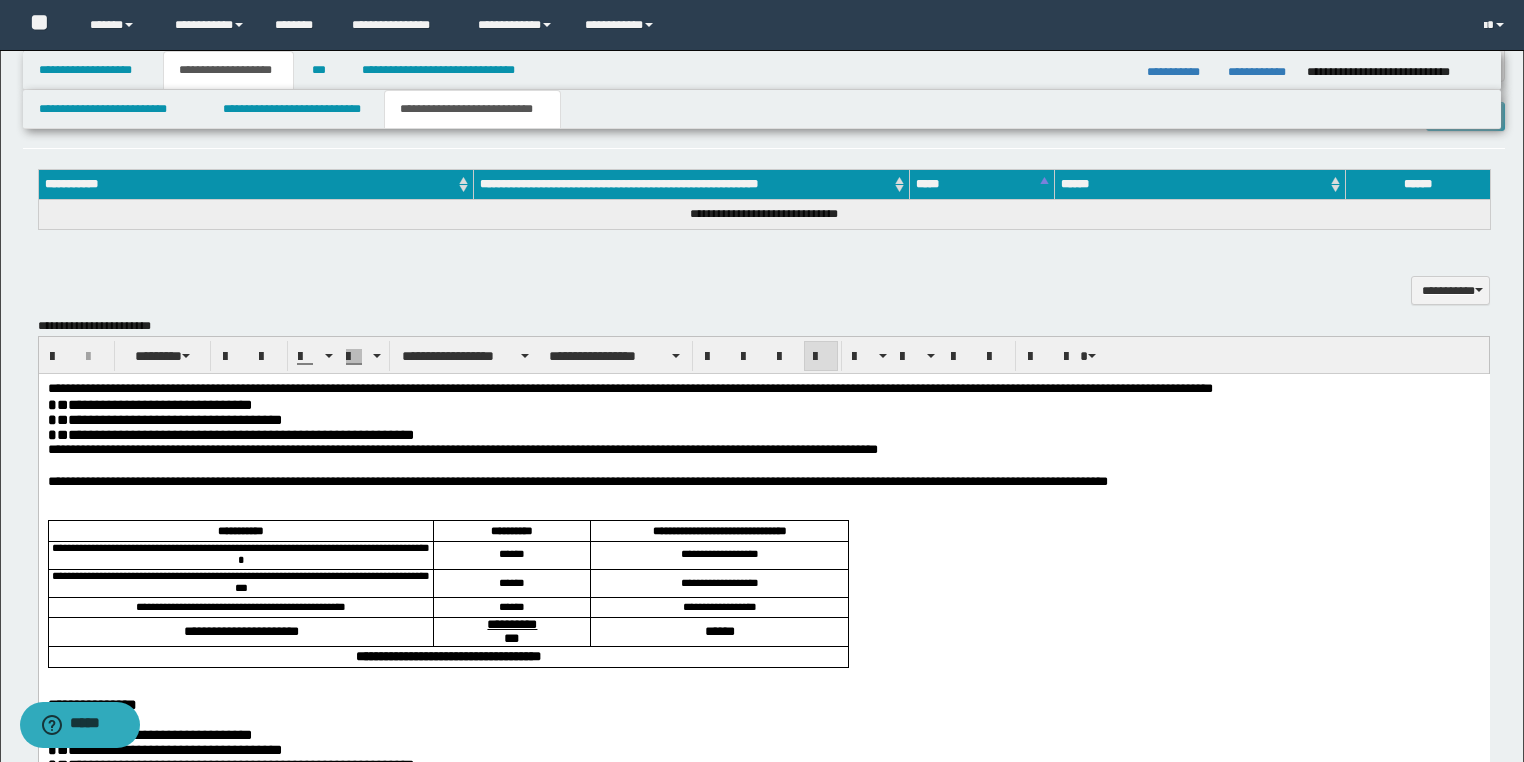 click on "**********" at bounding box center [153, 405] 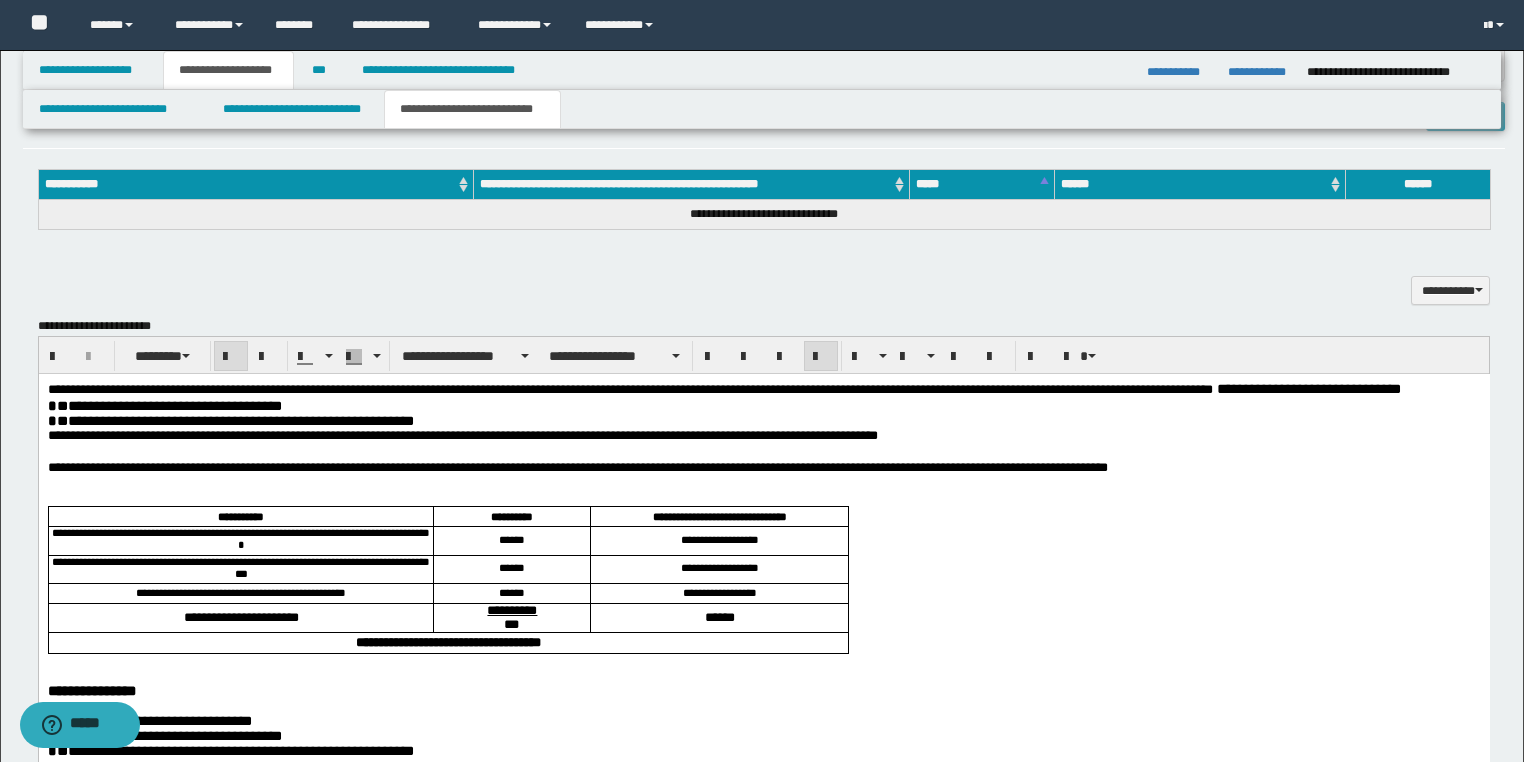 click on "*" at bounding box center (51, 406) 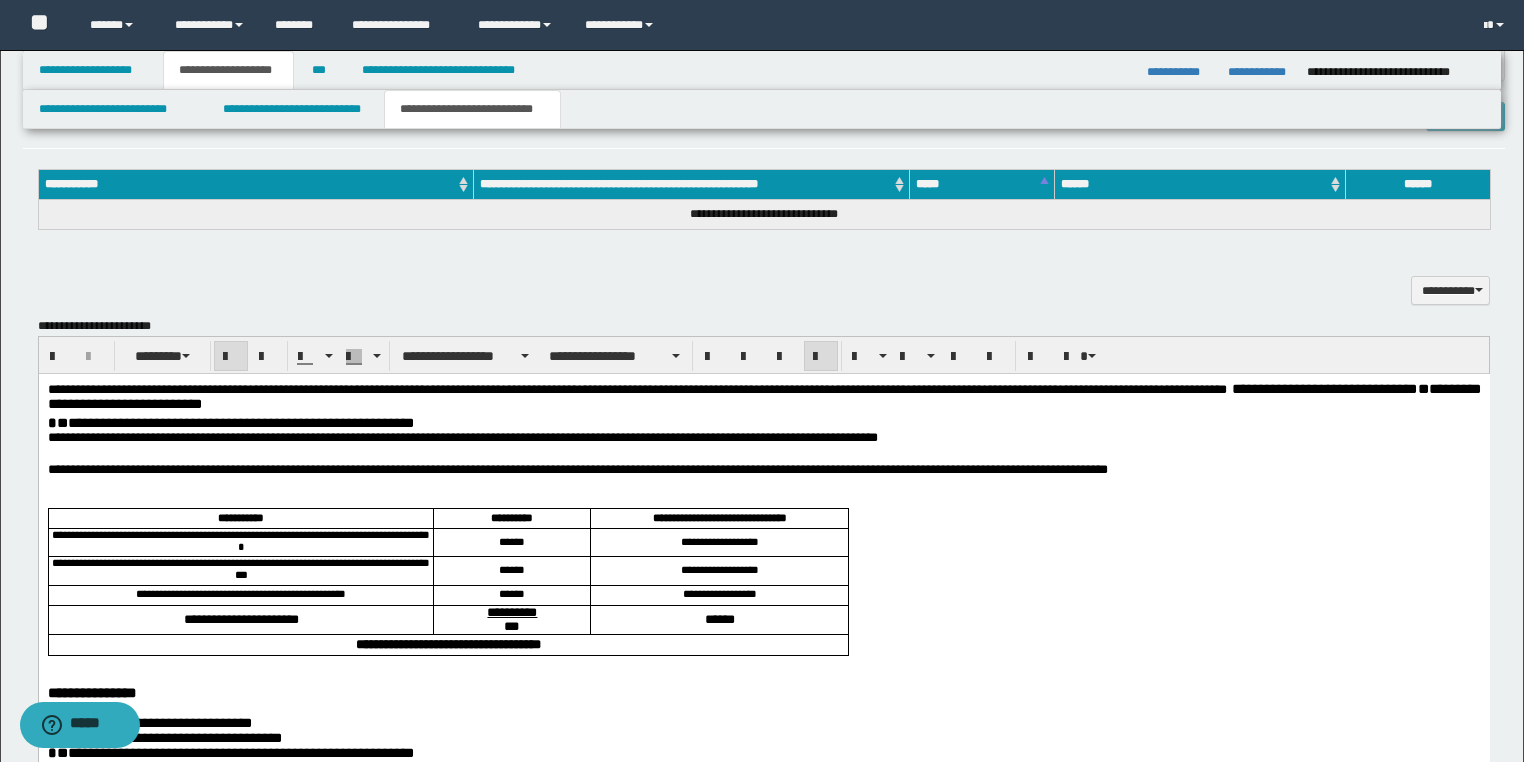 click on "*" at bounding box center [51, 423] 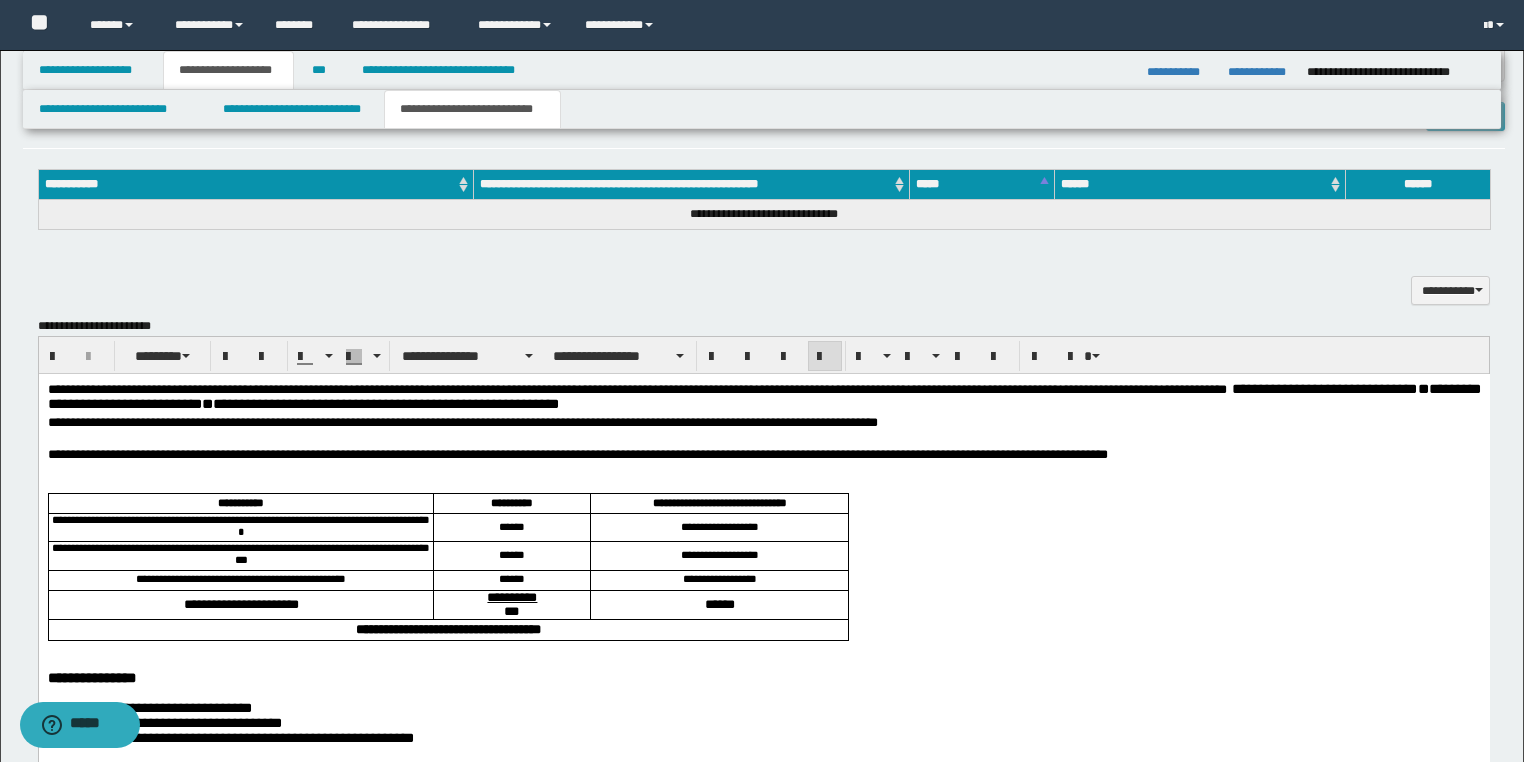 click on "**********" at bounding box center [763, 870] 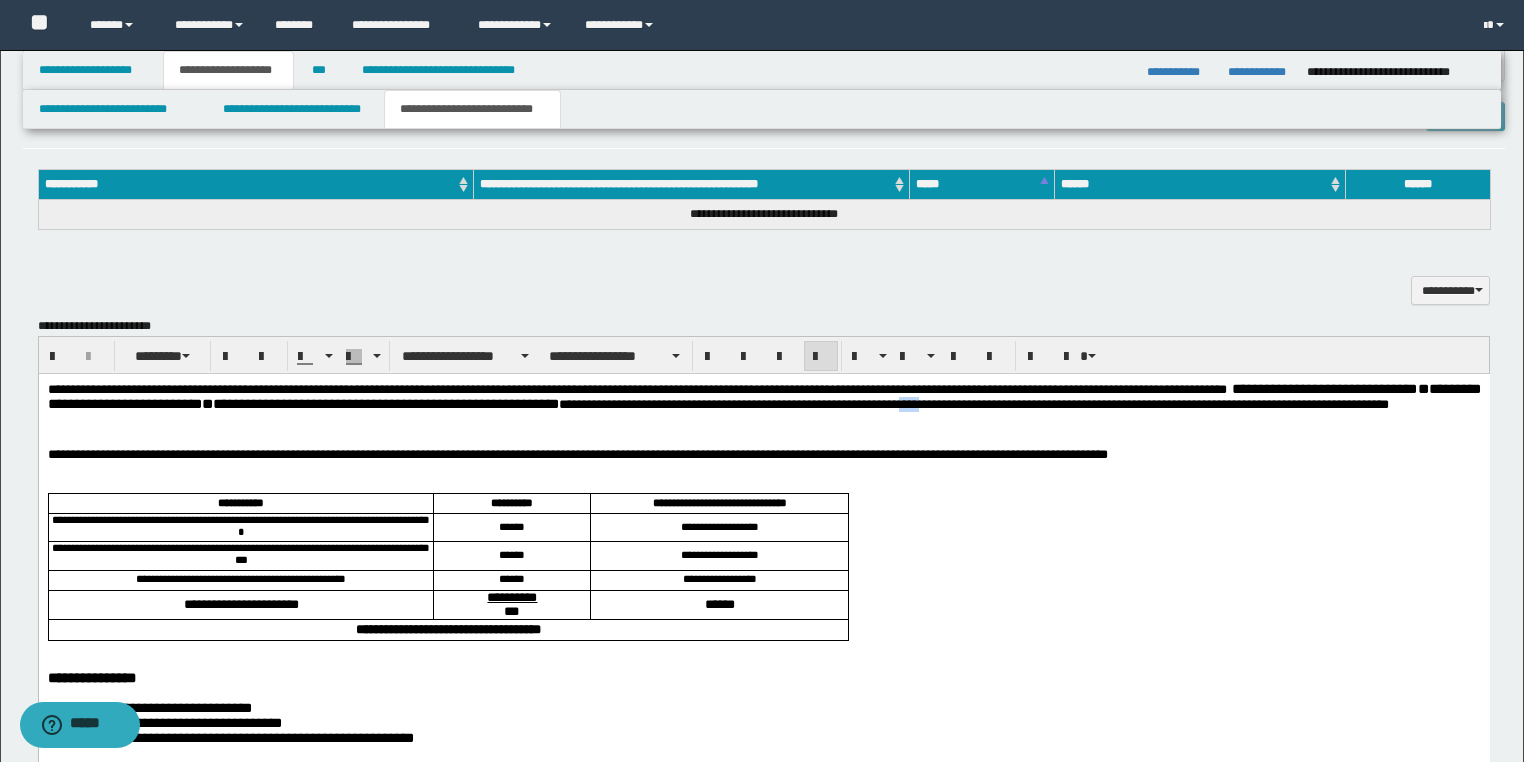 drag, startPoint x: 1049, startPoint y: 403, endPoint x: 1015, endPoint y: 403, distance: 34 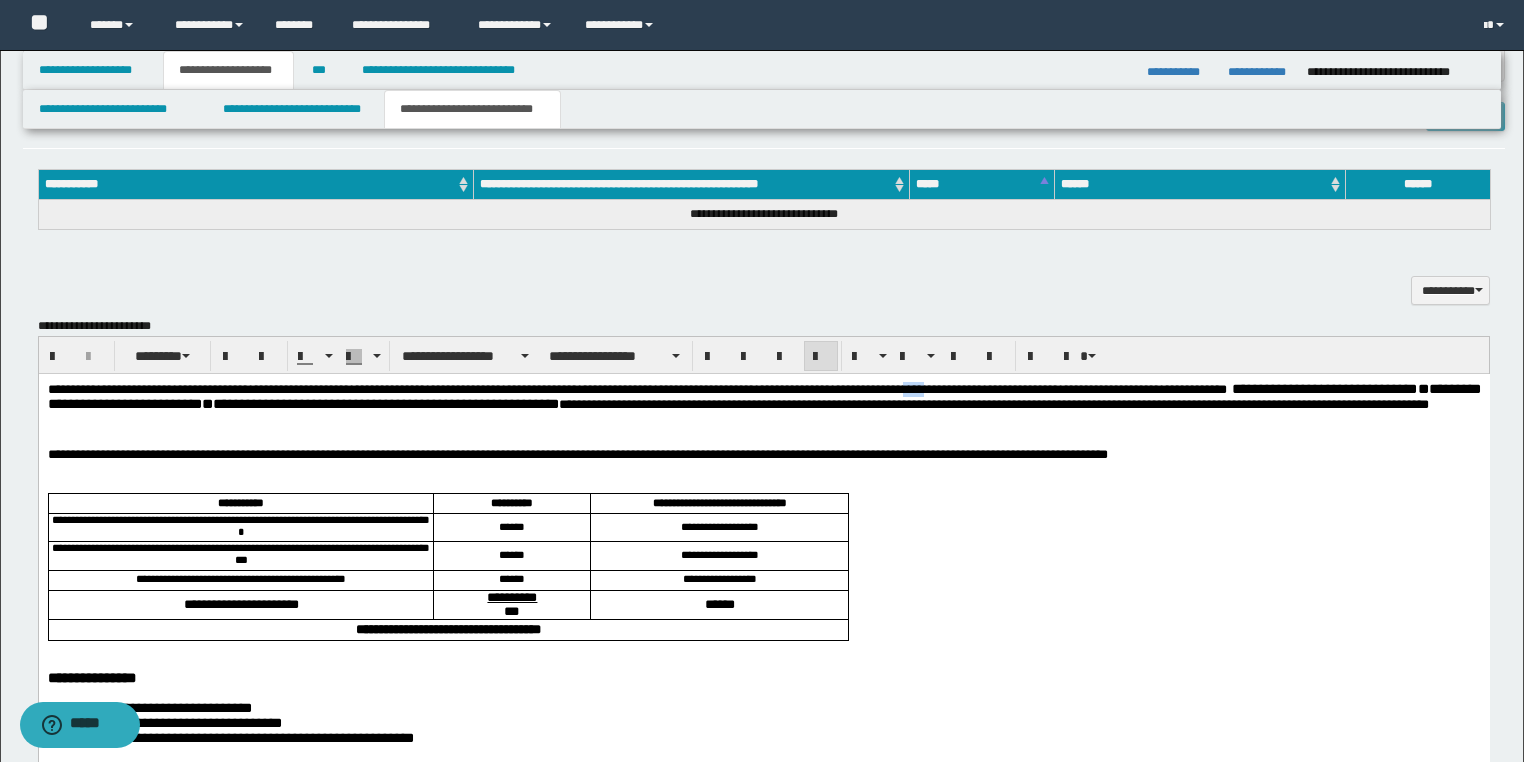 drag, startPoint x: 1023, startPoint y: 389, endPoint x: 985, endPoint y: 388, distance: 38.013157 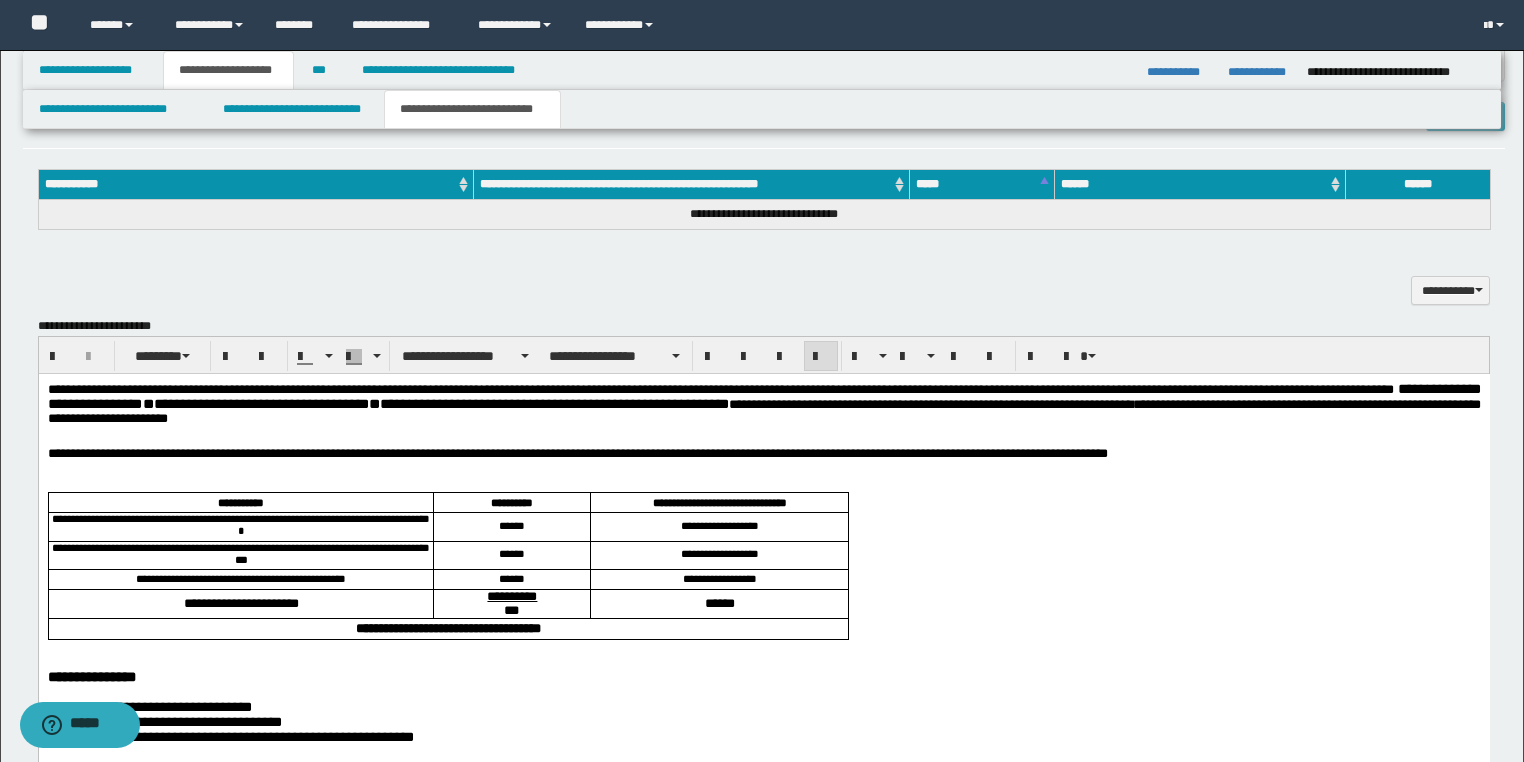 drag, startPoint x: 1089, startPoint y: 378, endPoint x: 1066, endPoint y: 393, distance: 27.45906 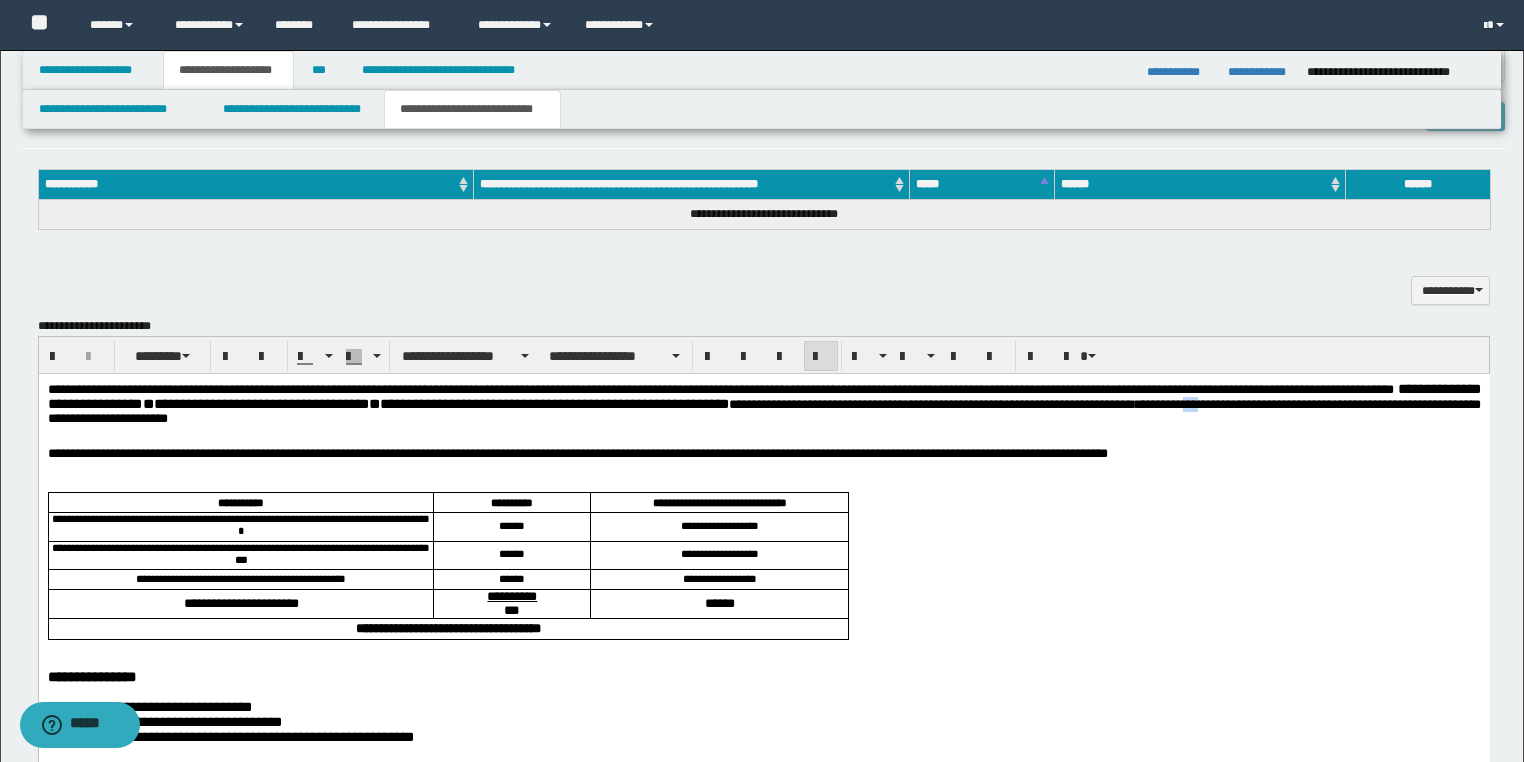drag, startPoint x: 1310, startPoint y: 406, endPoint x: 1283, endPoint y: 406, distance: 27 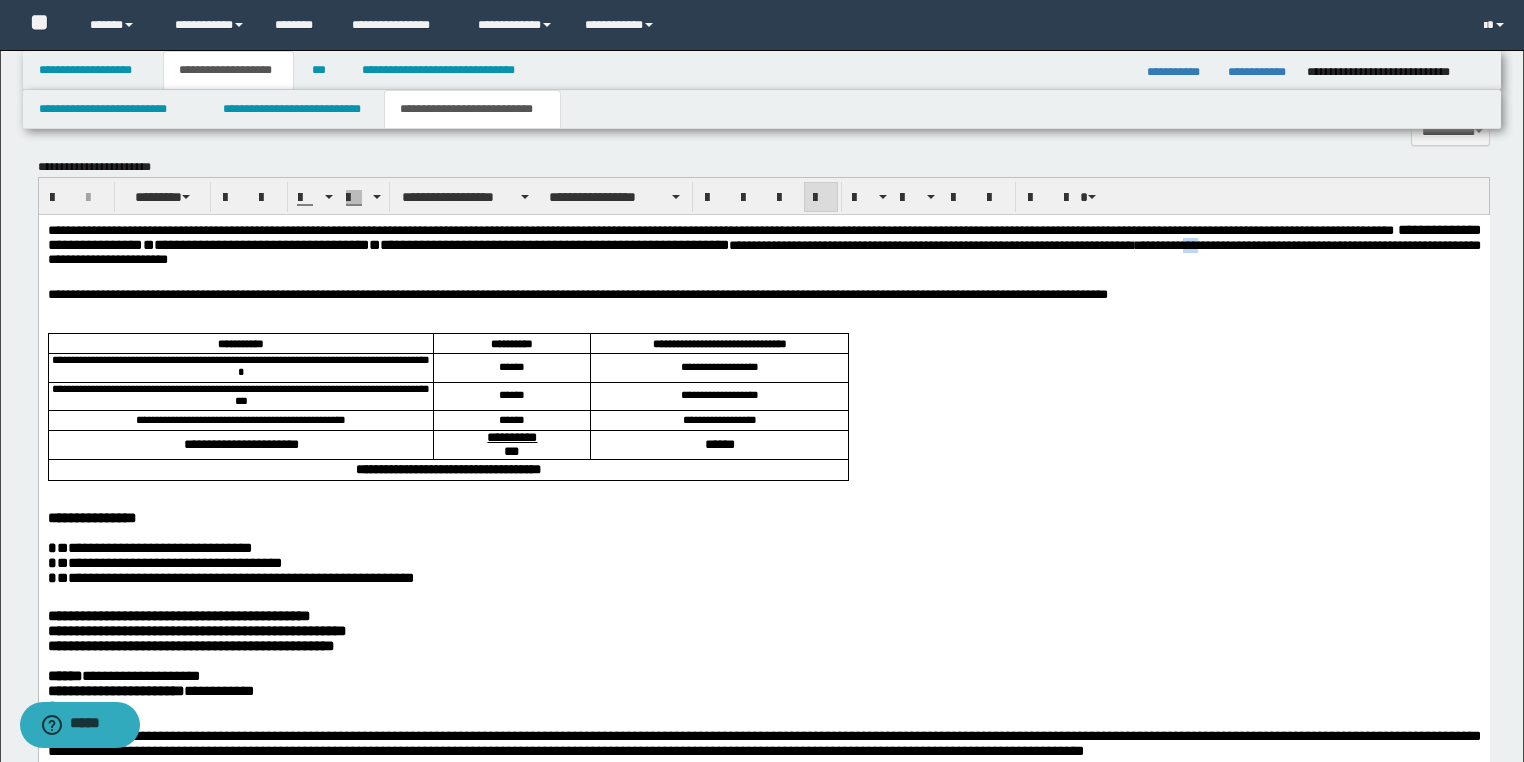 scroll, scrollTop: 1051, scrollLeft: 0, axis: vertical 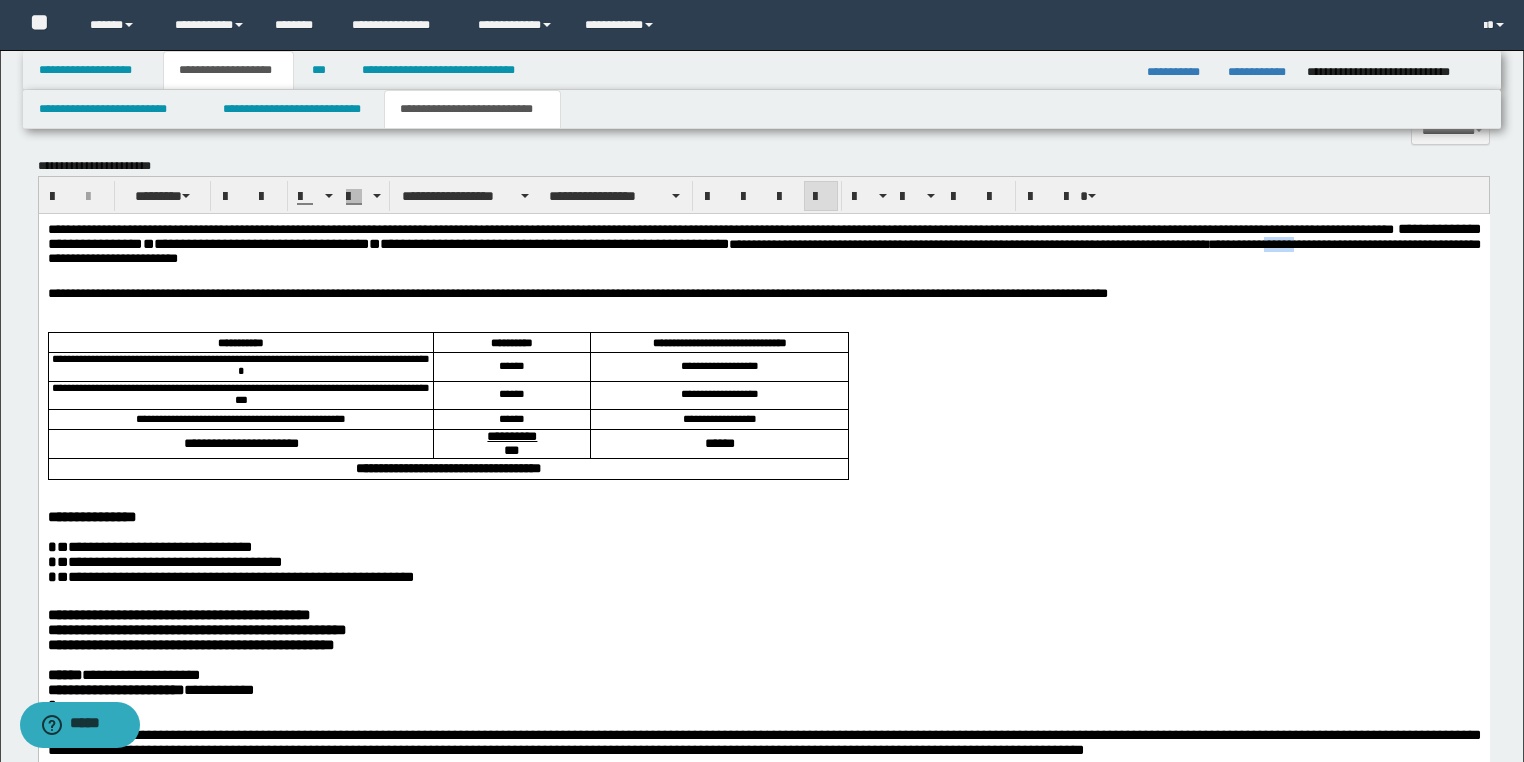 drag, startPoint x: 1429, startPoint y: 248, endPoint x: 1377, endPoint y: 248, distance: 52 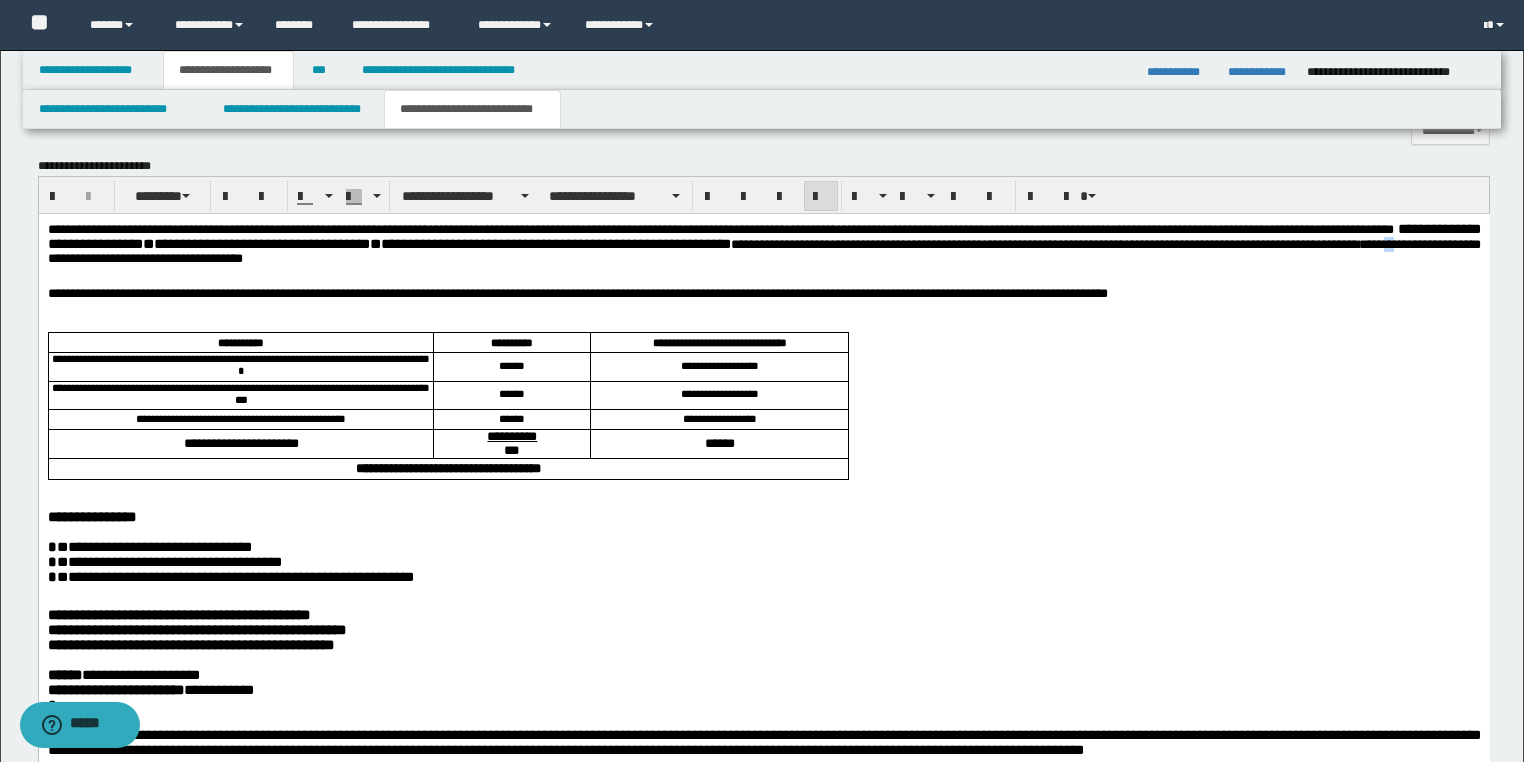 click on "**********" at bounding box center [763, 246] 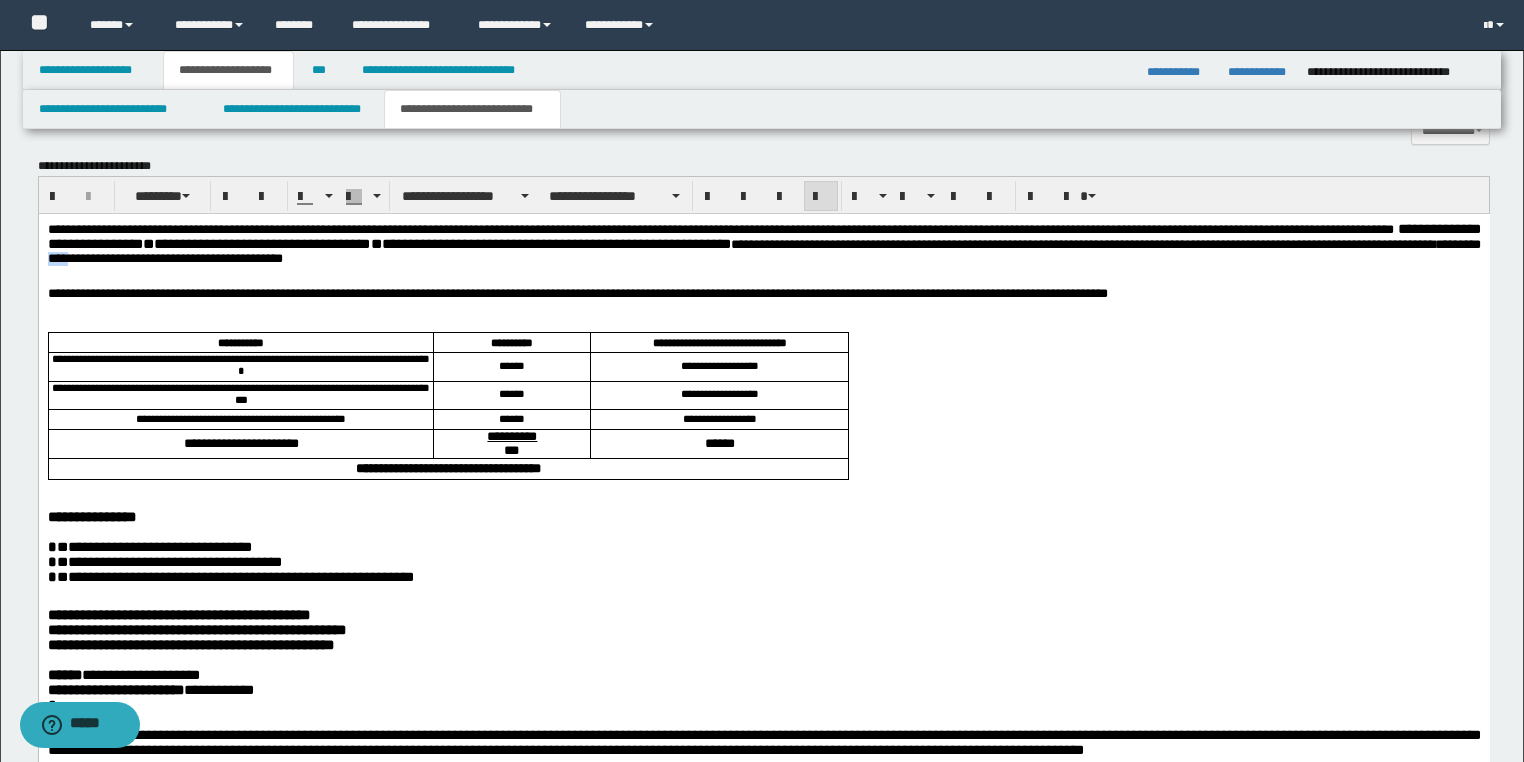 drag, startPoint x: 264, startPoint y: 260, endPoint x: 223, endPoint y: 260, distance: 41 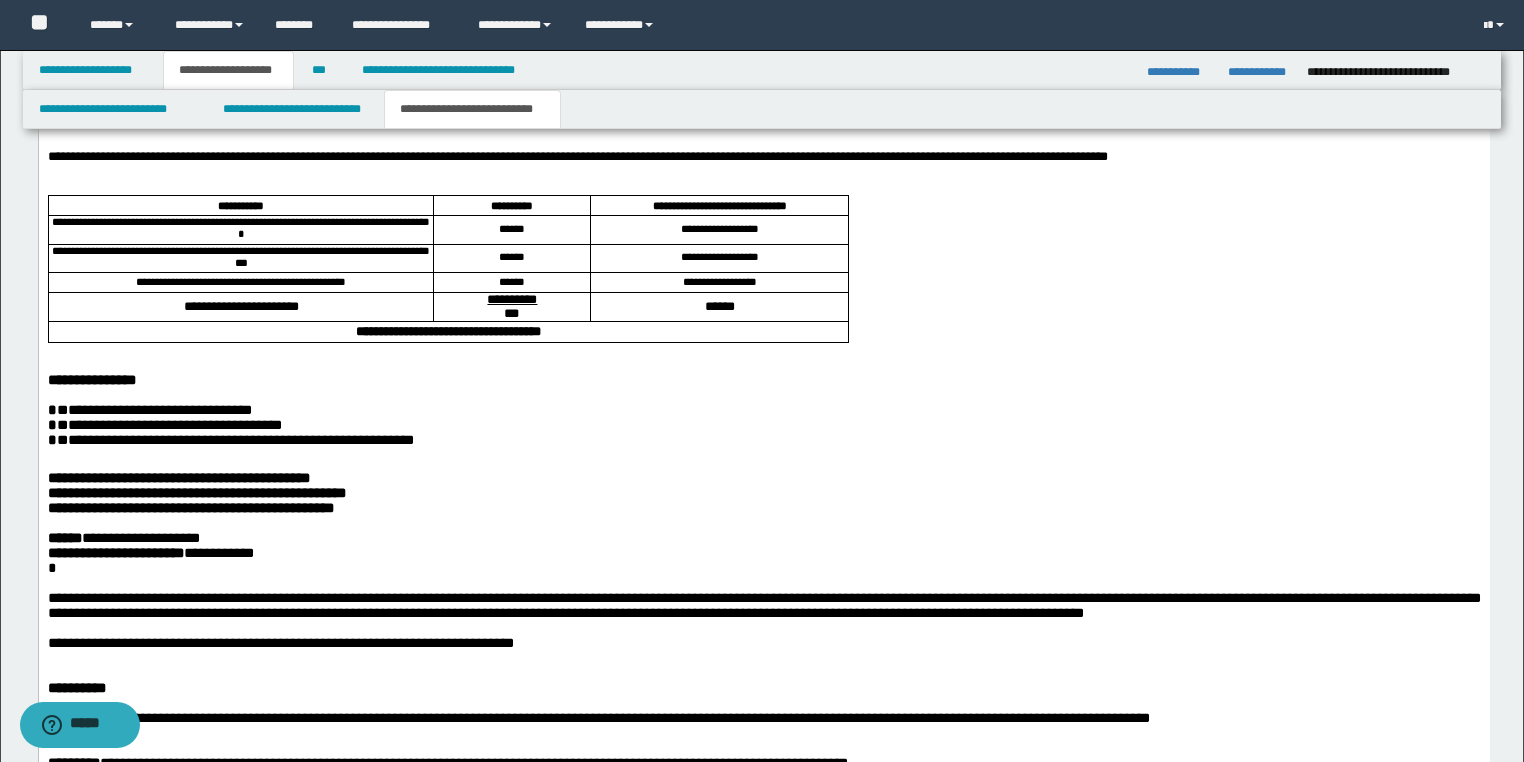 scroll, scrollTop: 1211, scrollLeft: 0, axis: vertical 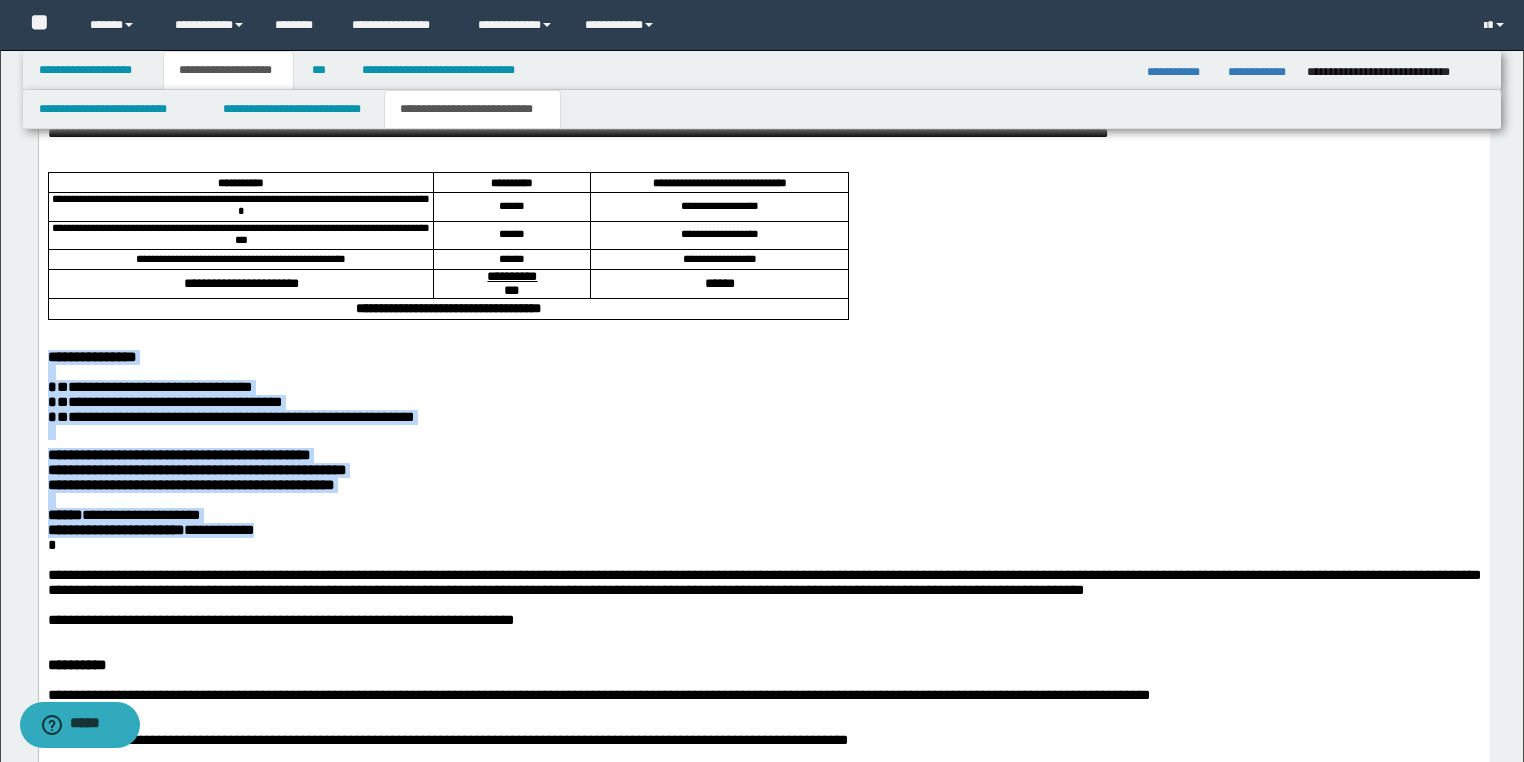 drag, startPoint x: 302, startPoint y: 559, endPoint x: 62, endPoint y: 415, distance: 279.88568 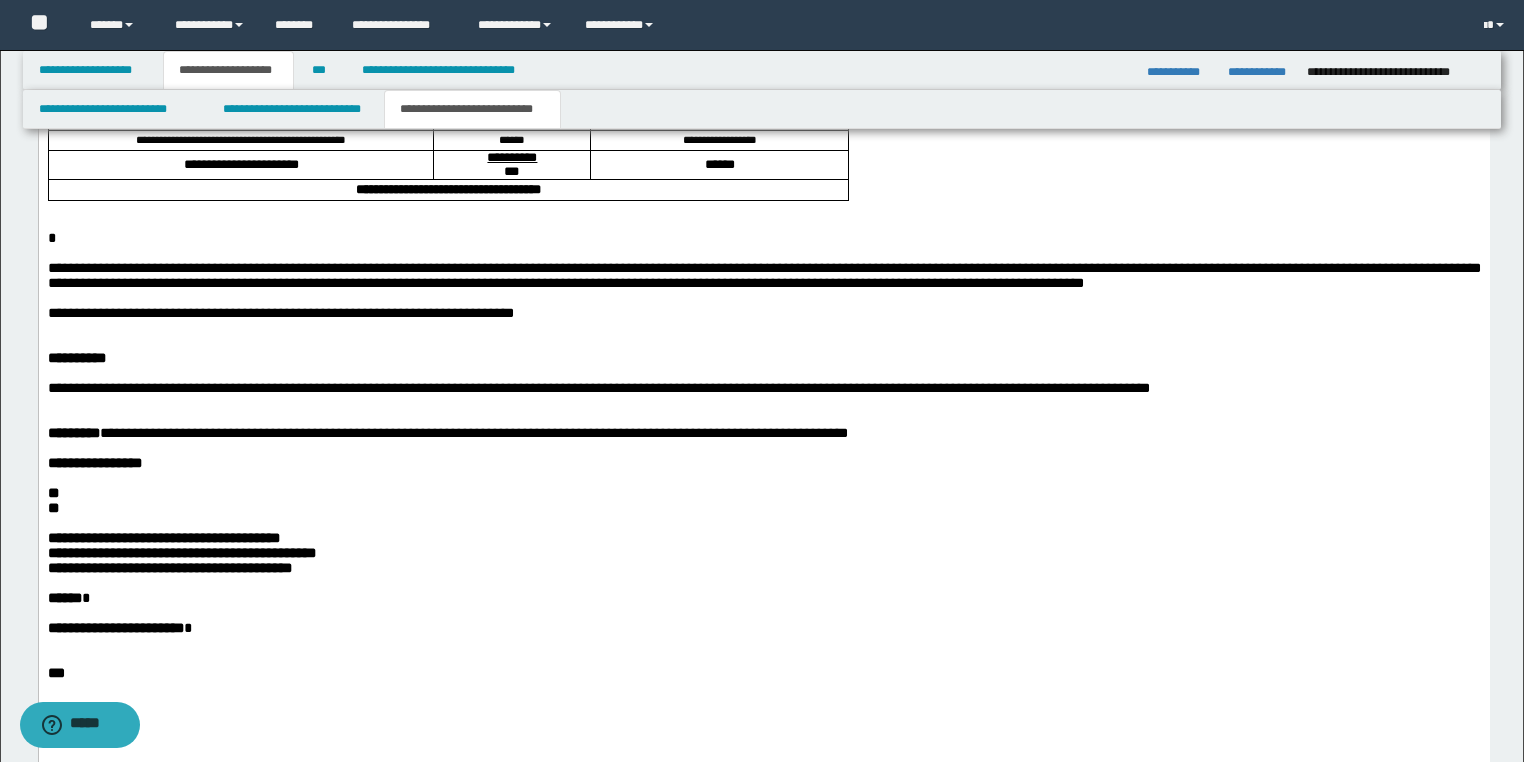 scroll, scrollTop: 1451, scrollLeft: 0, axis: vertical 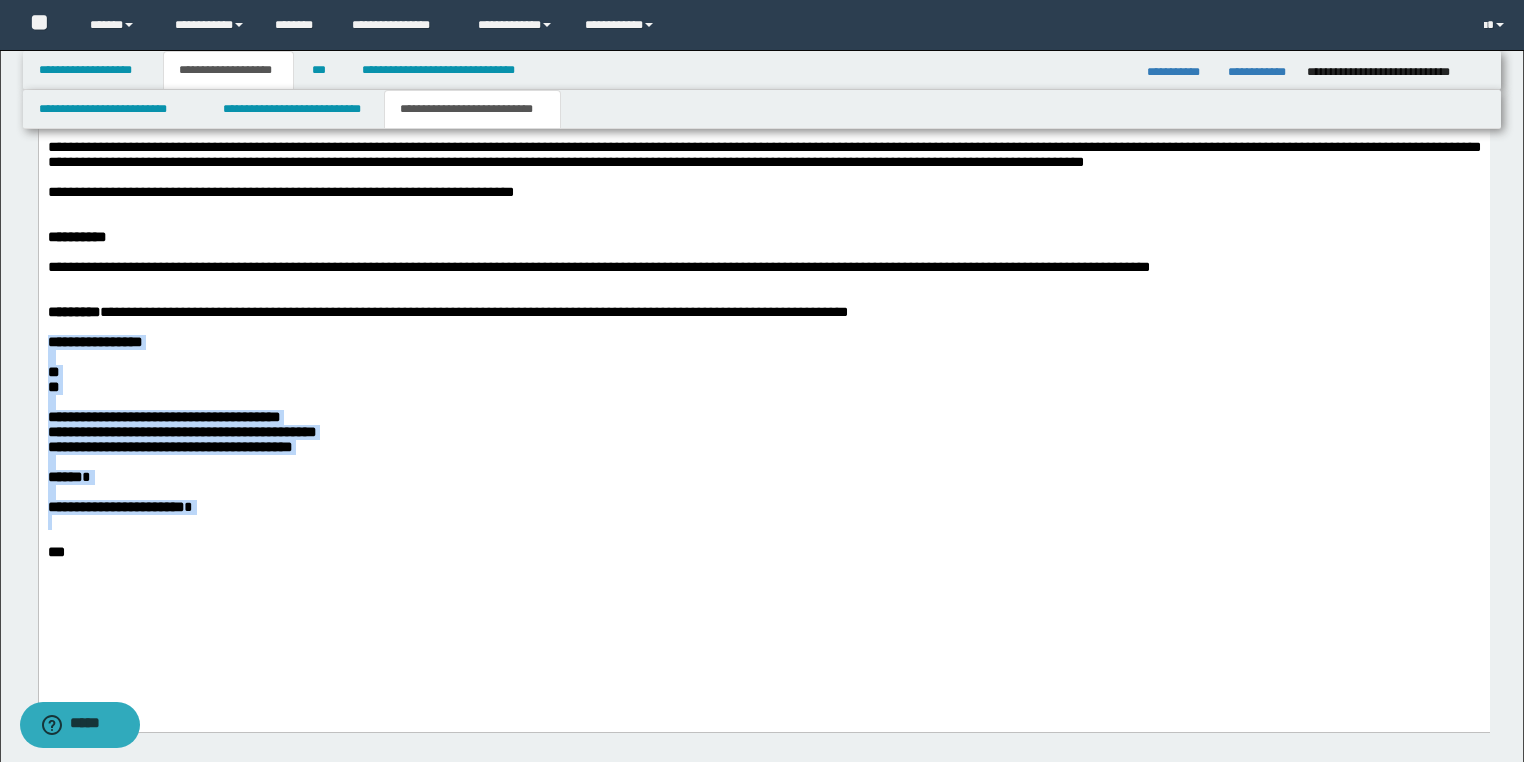 drag, startPoint x: 215, startPoint y: 575, endPoint x: 56, endPoint y: 192, distance: 414.69266 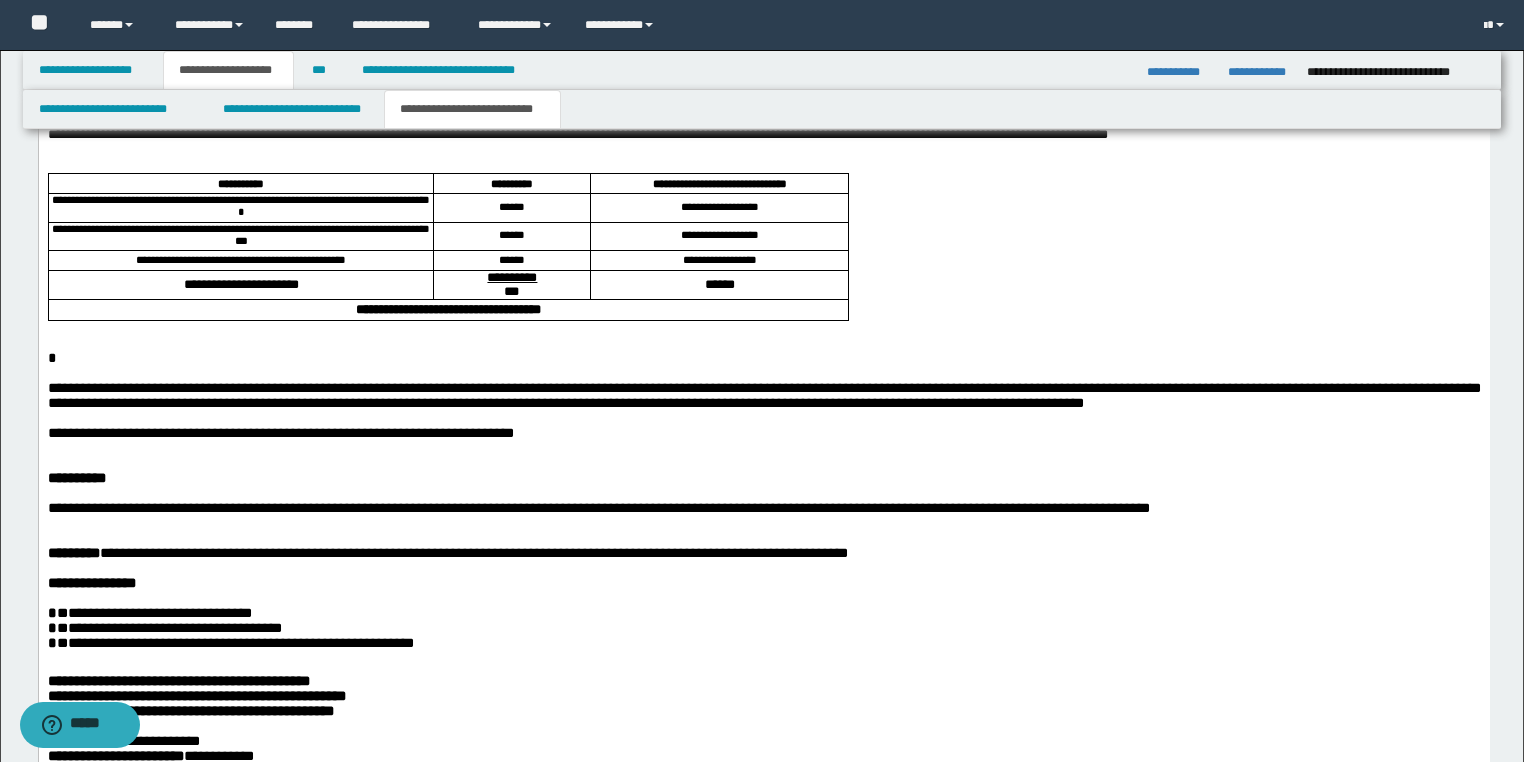scroll, scrollTop: 1211, scrollLeft: 0, axis: vertical 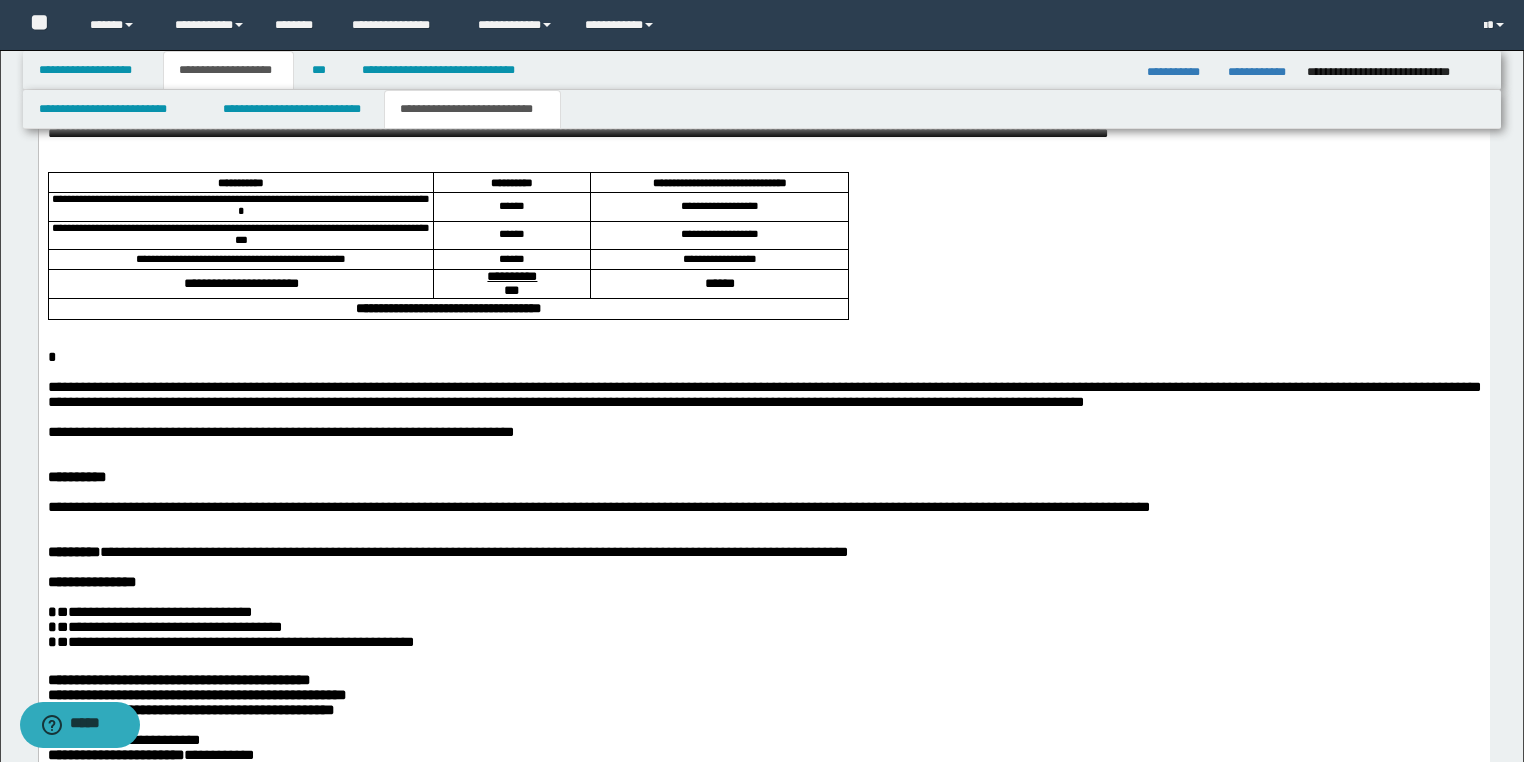click on "*" at bounding box center [763, 357] 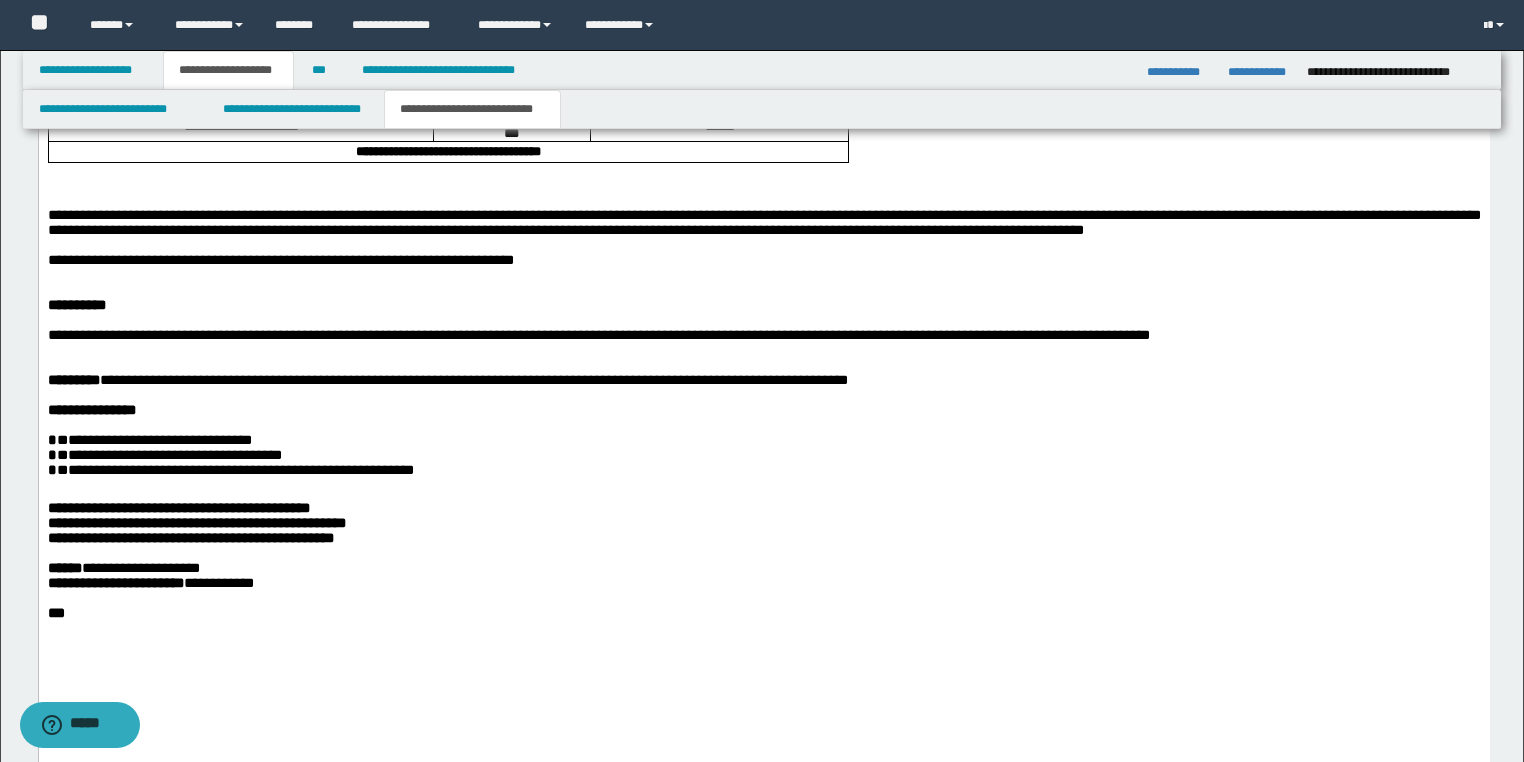 scroll, scrollTop: 1371, scrollLeft: 0, axis: vertical 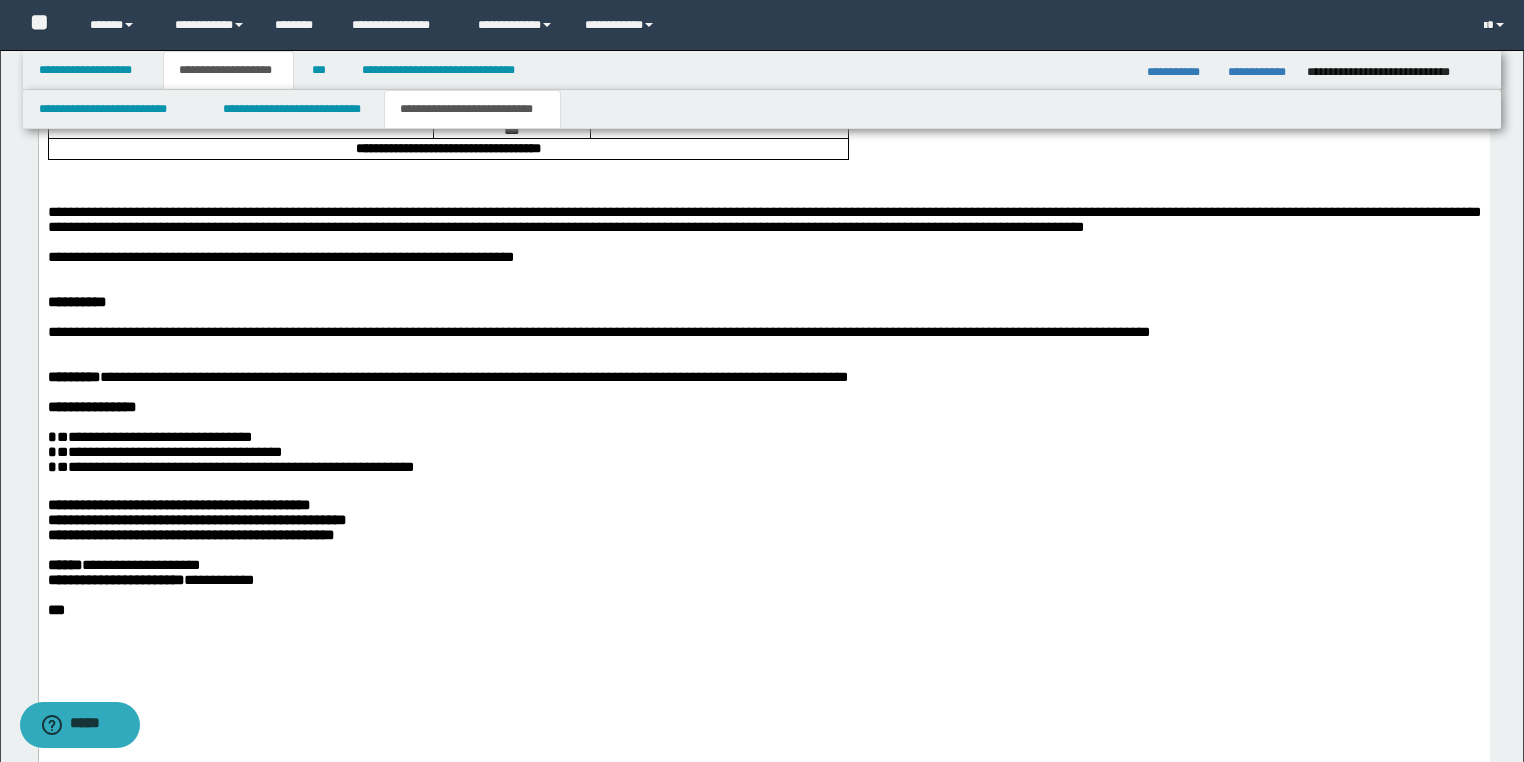 click at bounding box center (763, 273) 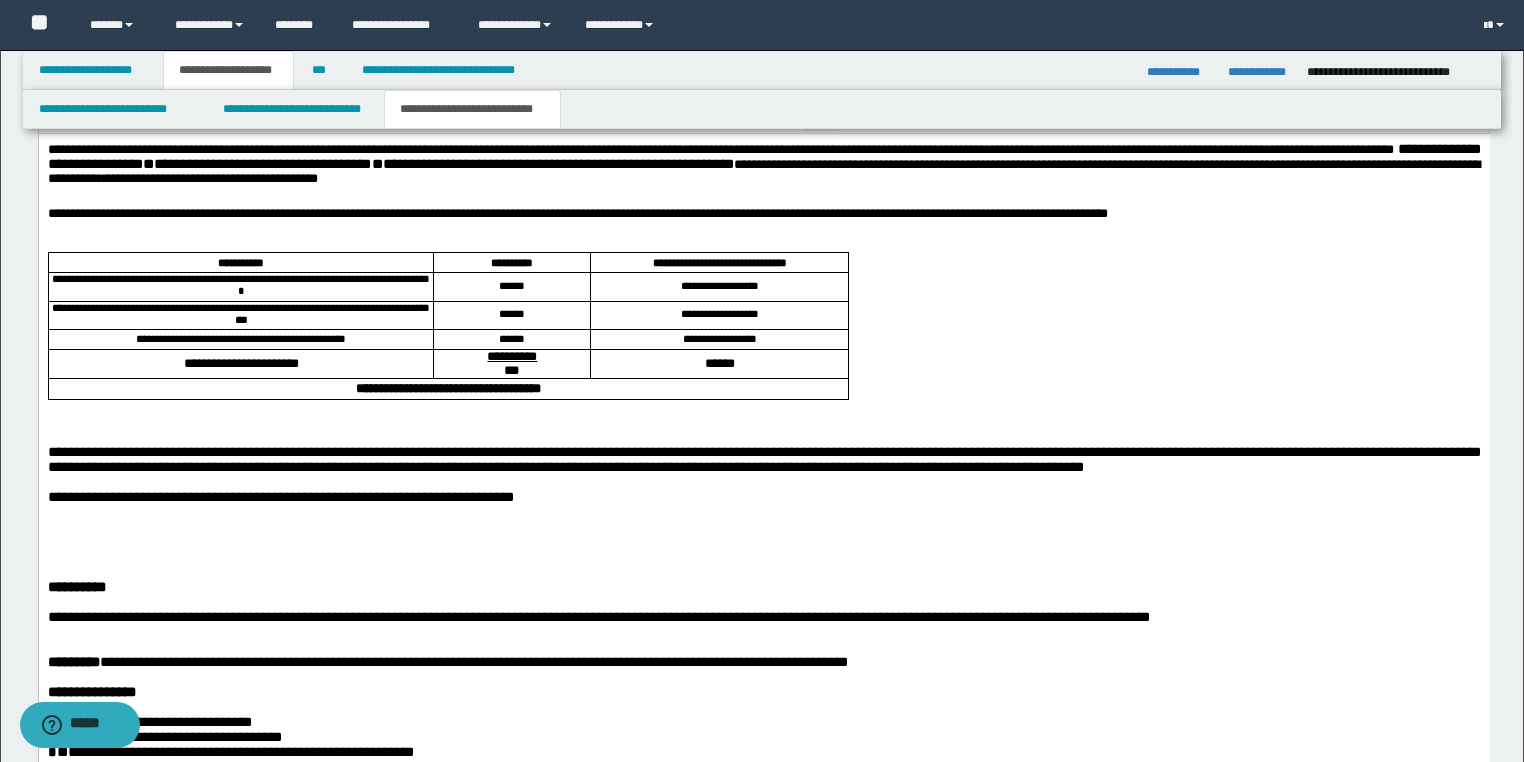 scroll, scrollTop: 971, scrollLeft: 0, axis: vertical 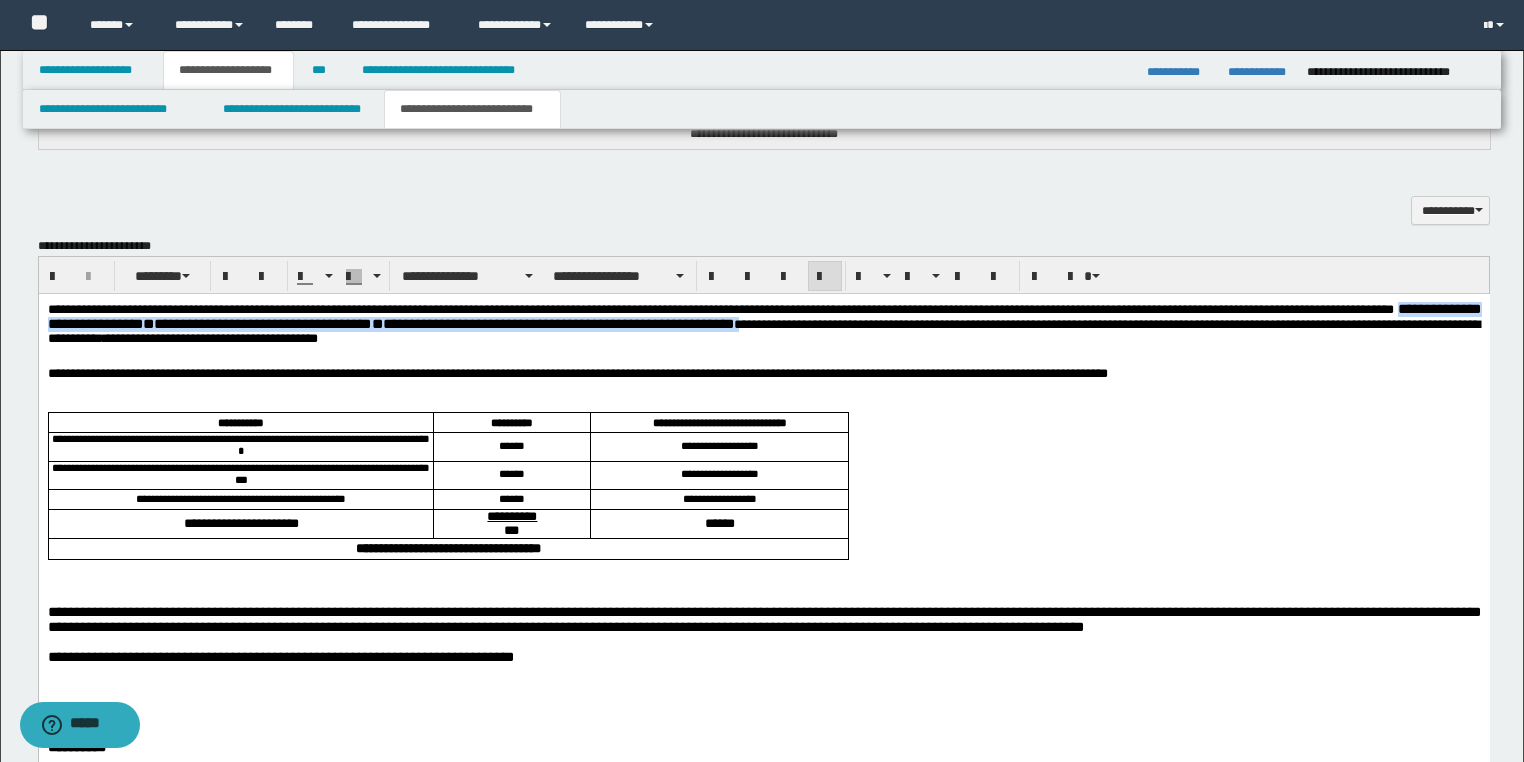 drag, startPoint x: 71, startPoint y: 325, endPoint x: 818, endPoint y: 328, distance: 747.00604 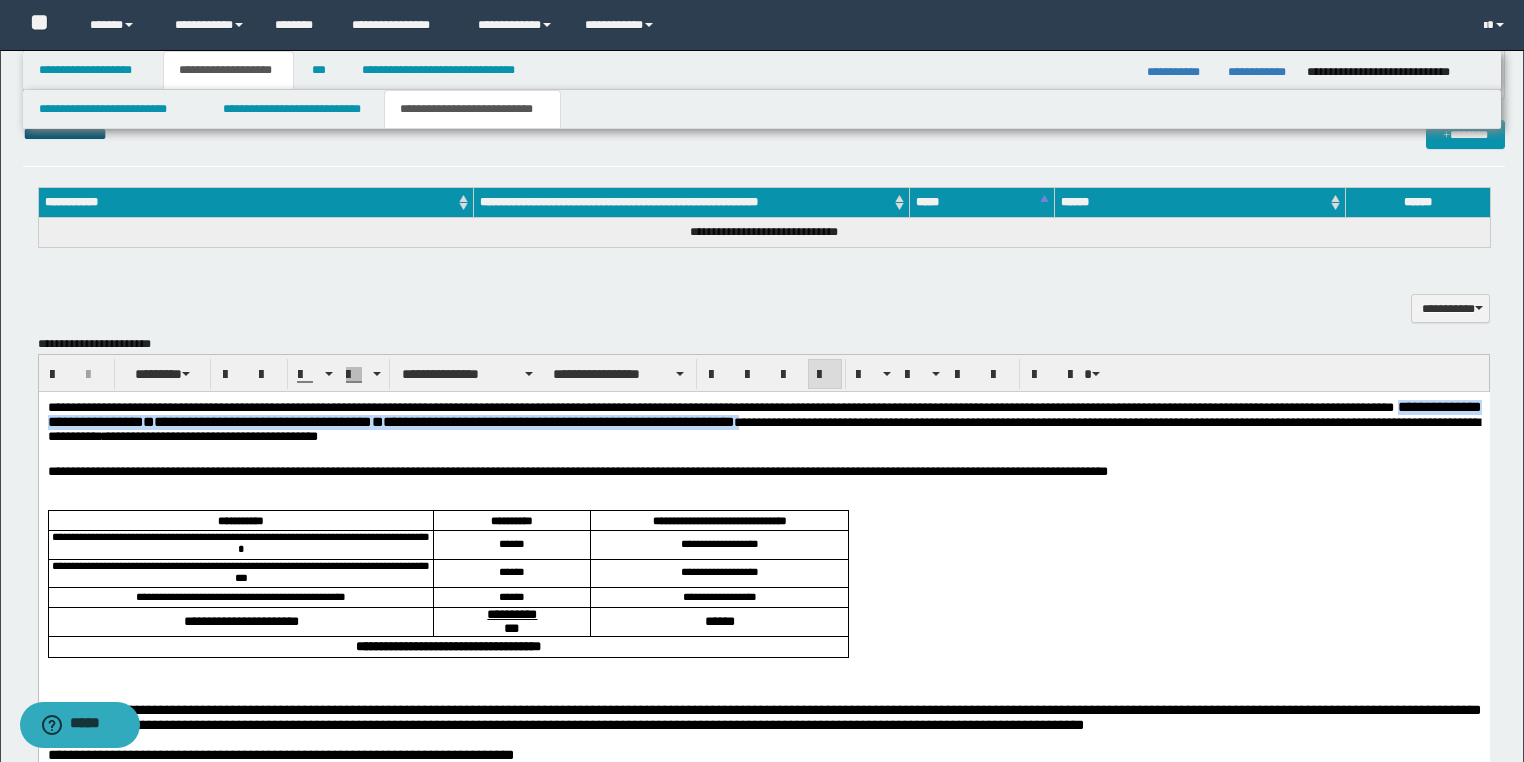 scroll, scrollTop: 731, scrollLeft: 0, axis: vertical 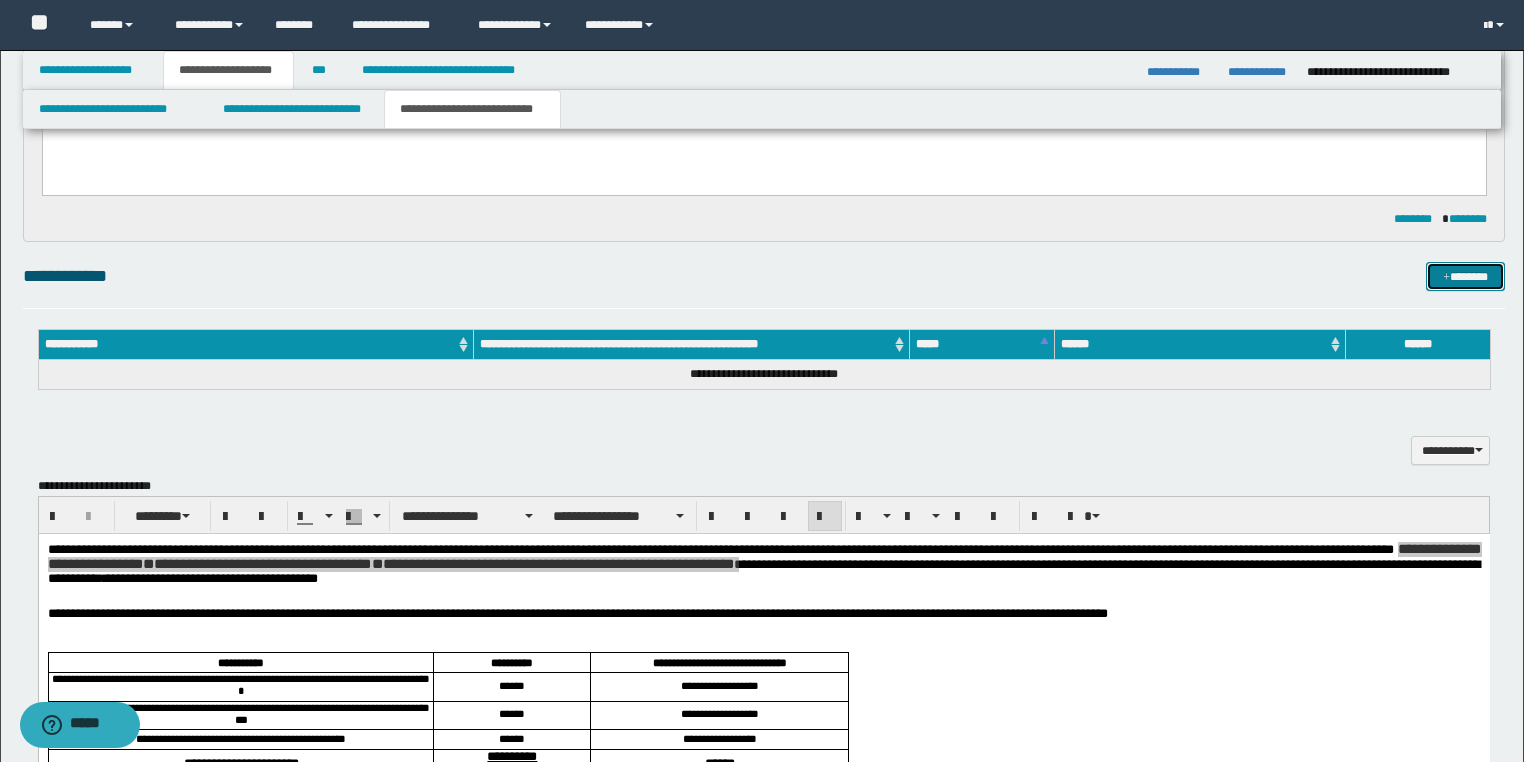 click on "*******" at bounding box center [1465, 277] 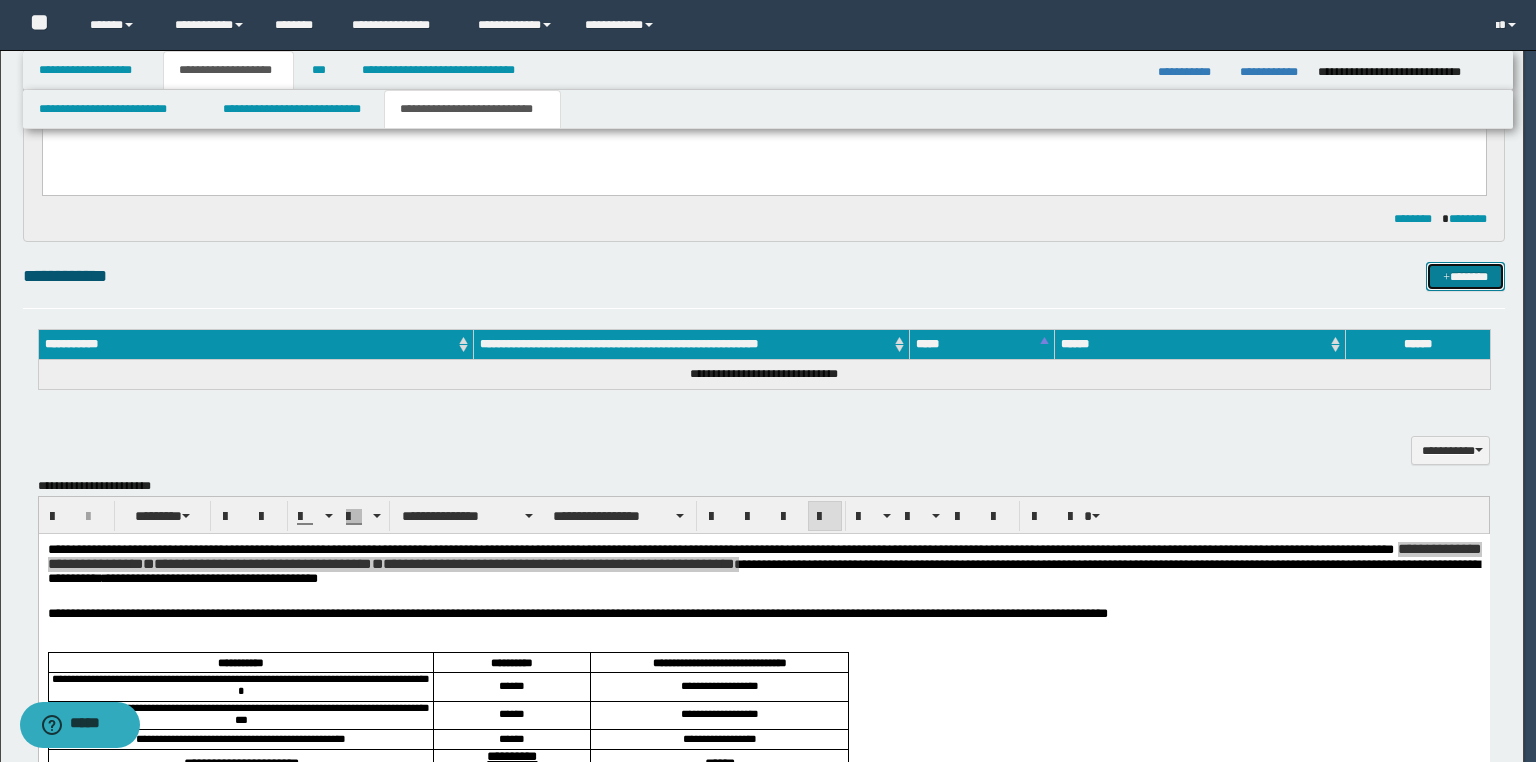 type 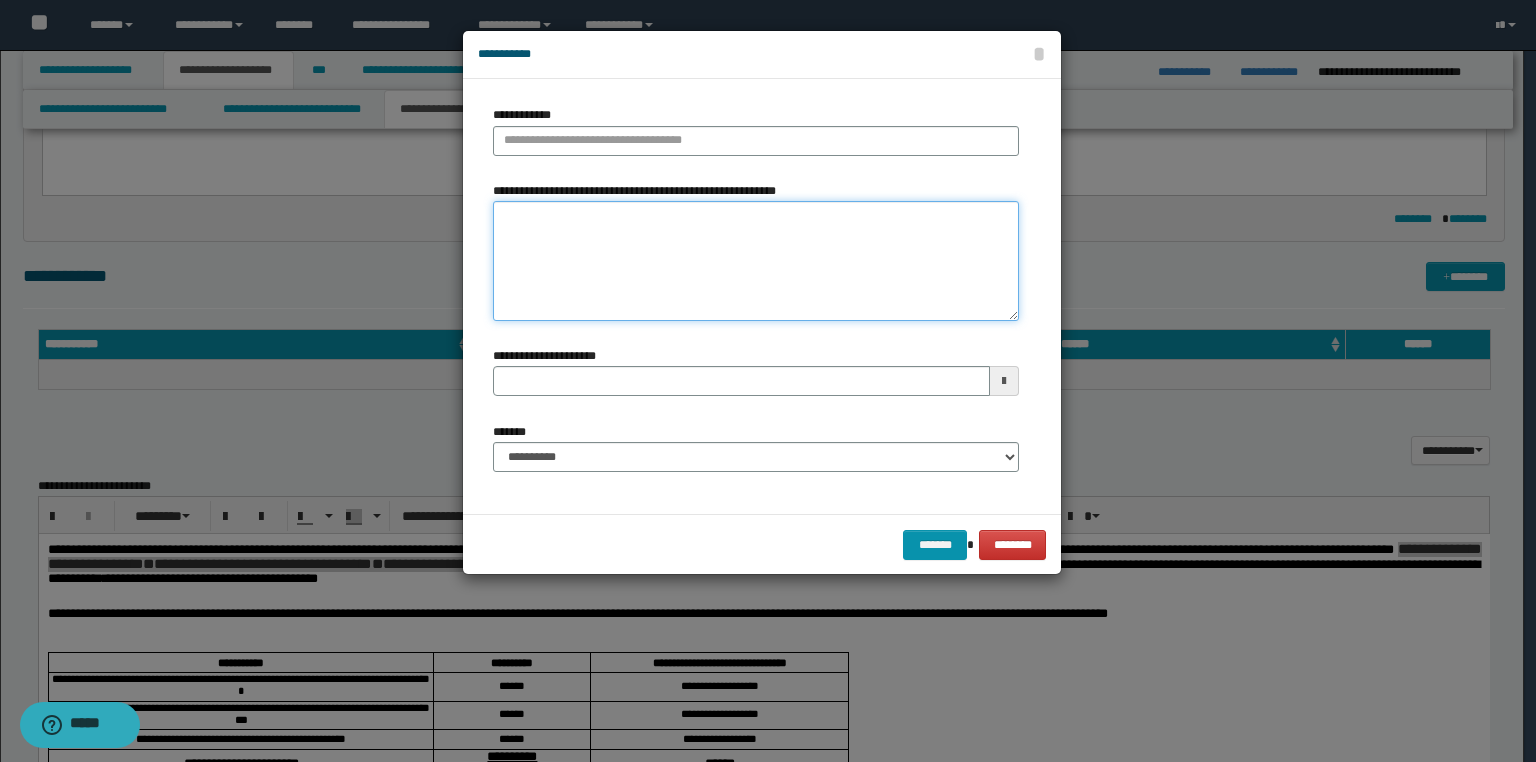 click on "**********" at bounding box center (756, 261) 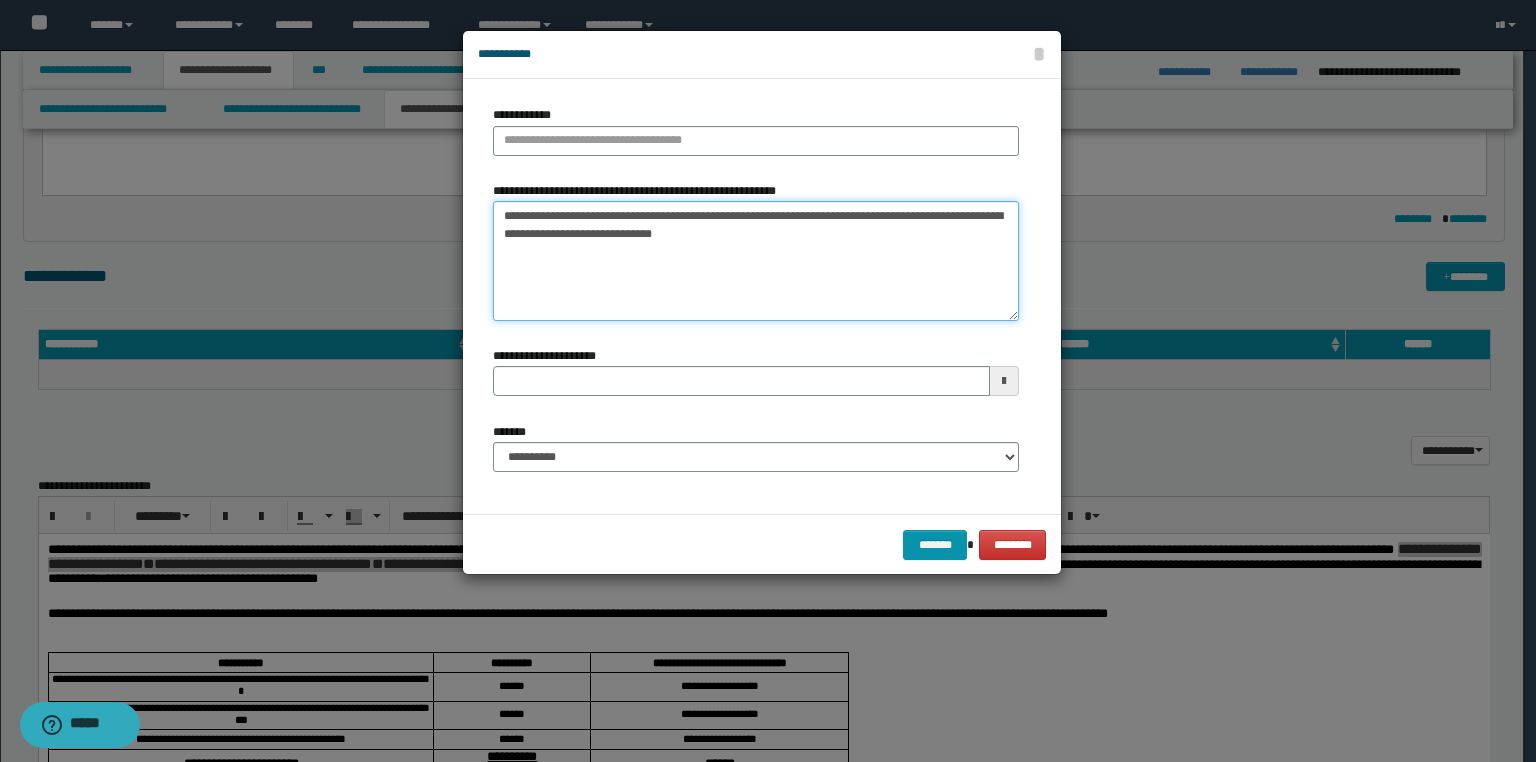 drag, startPoint x: 652, startPoint y: 216, endPoint x: 705, endPoint y: 260, distance: 68.88396 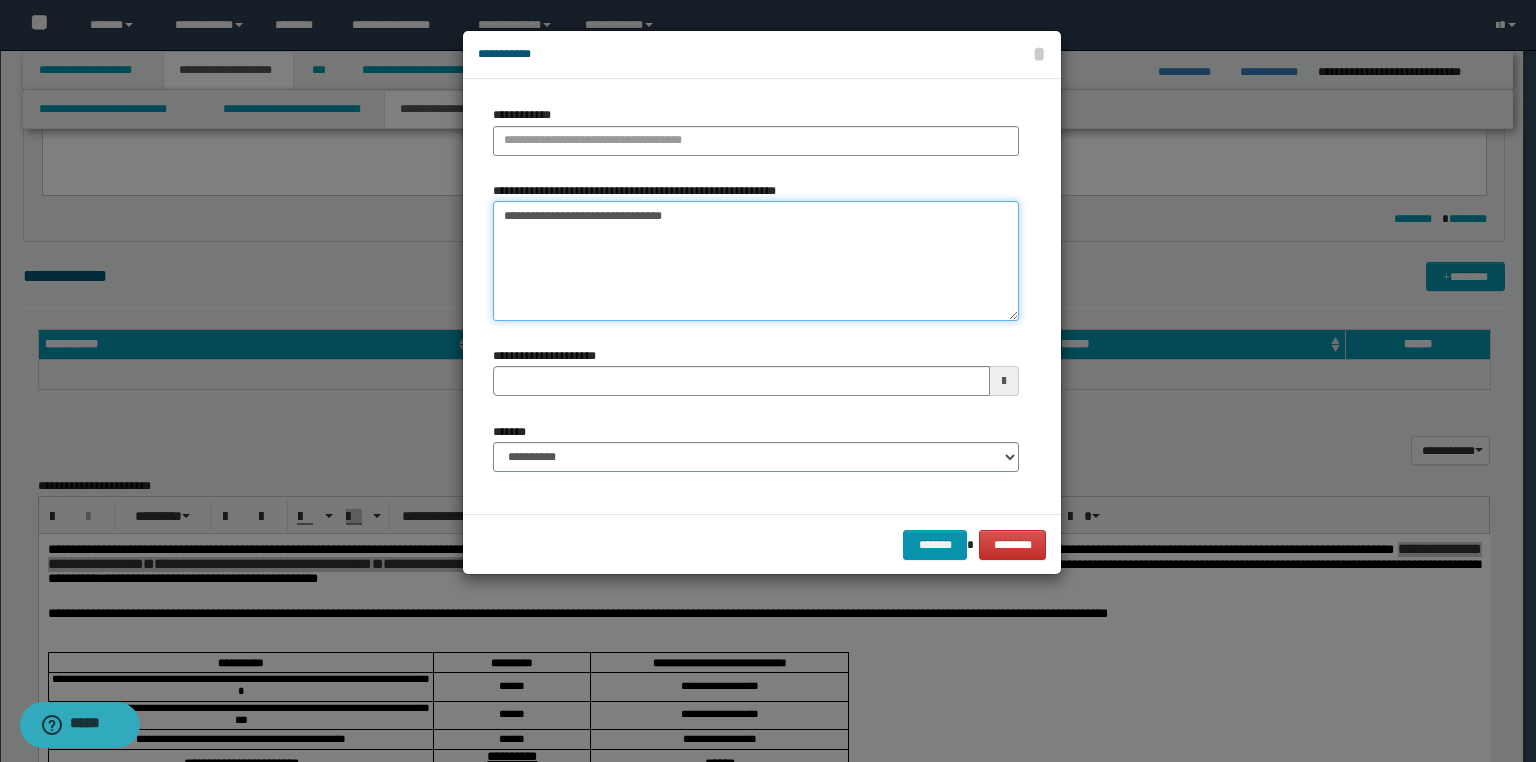 type on "**********" 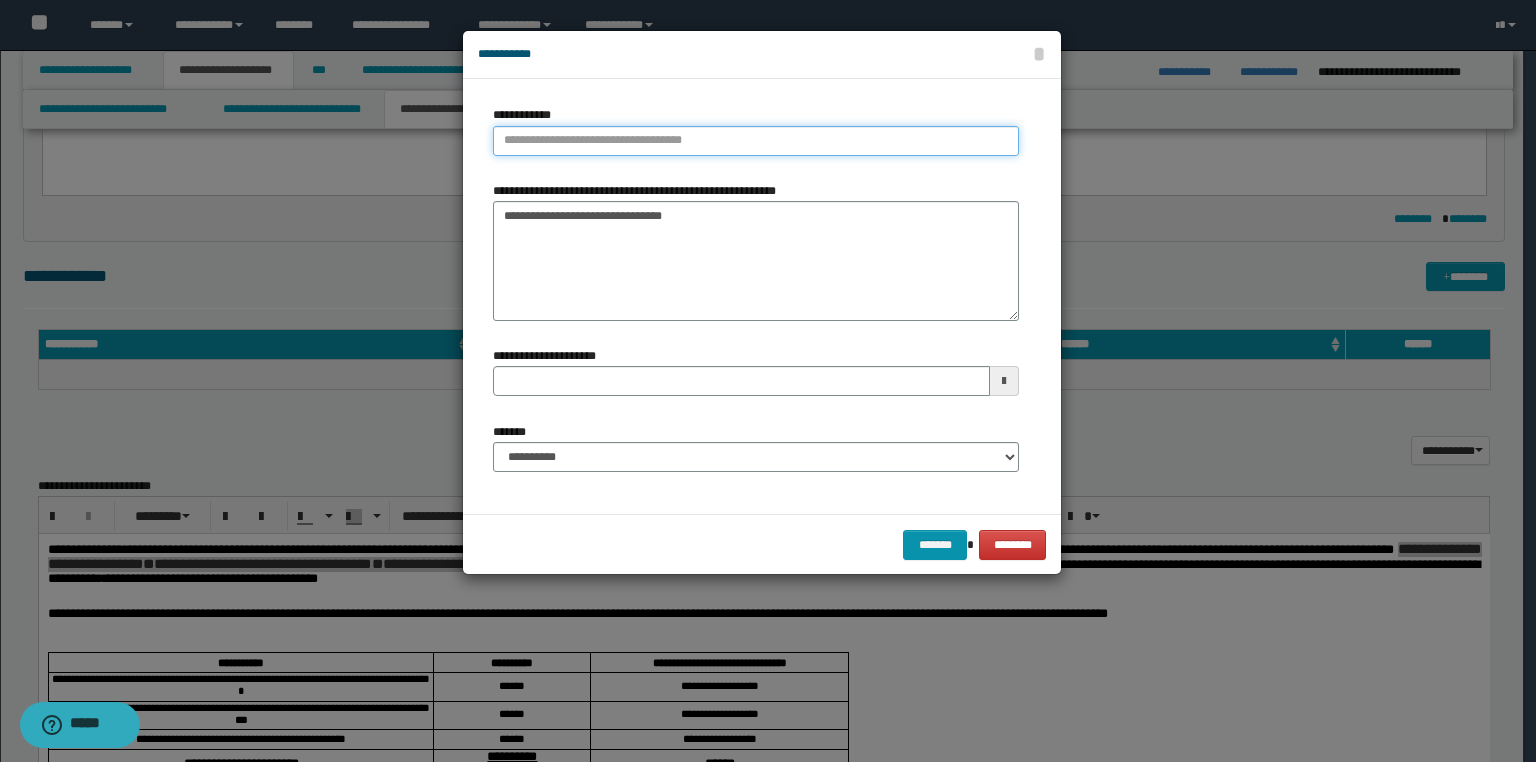 click on "**********" at bounding box center (756, 141) 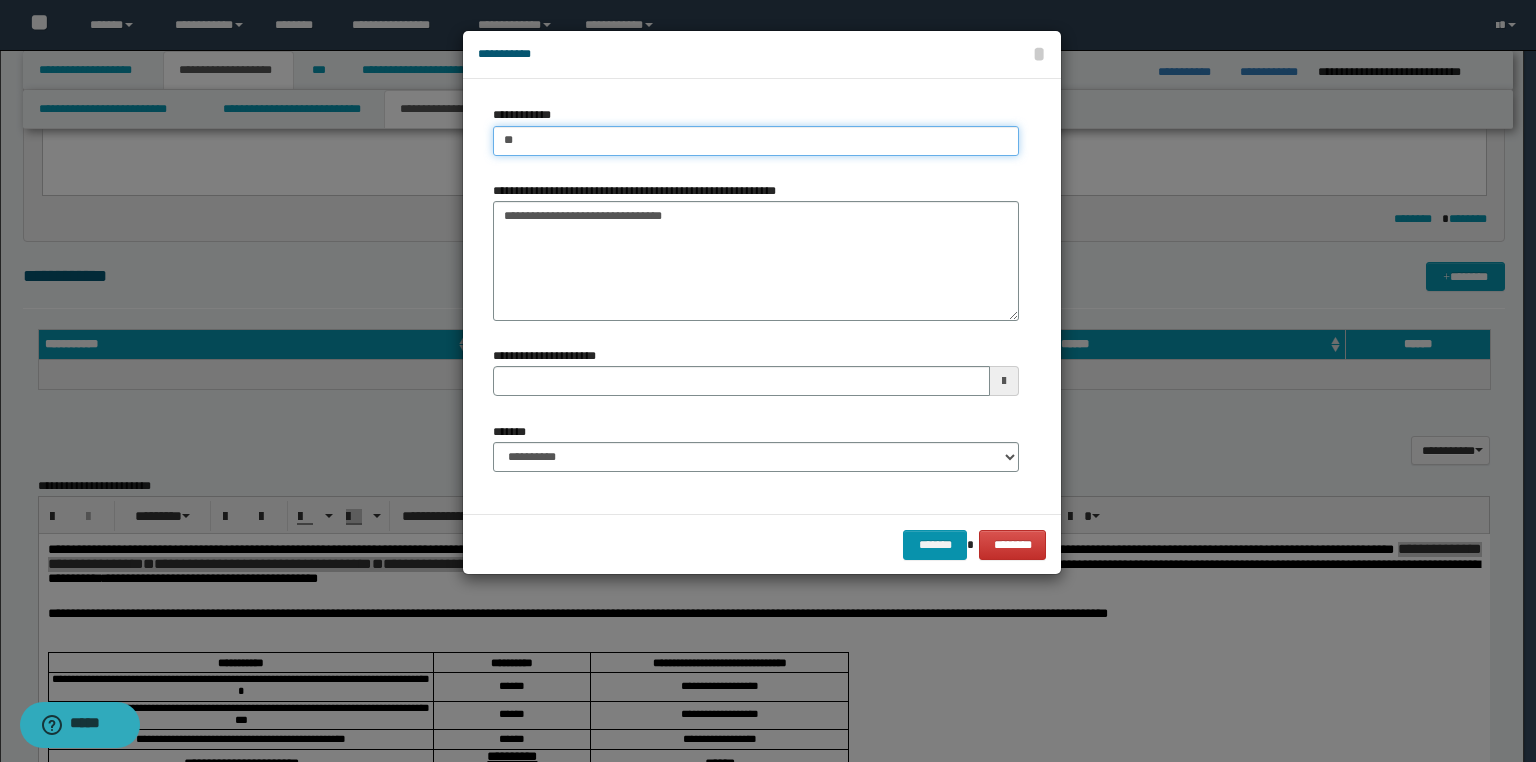 type on "***" 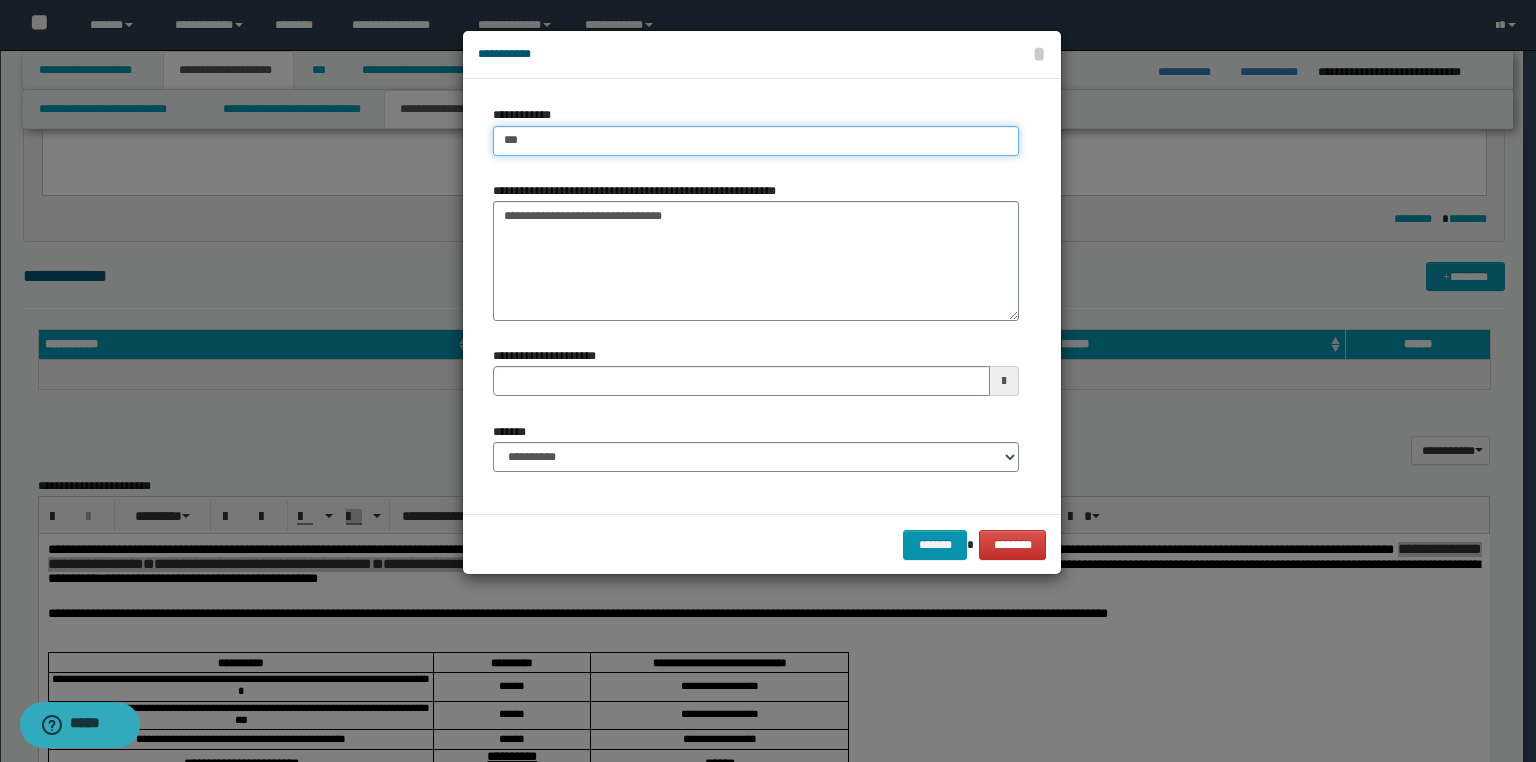type on "***" 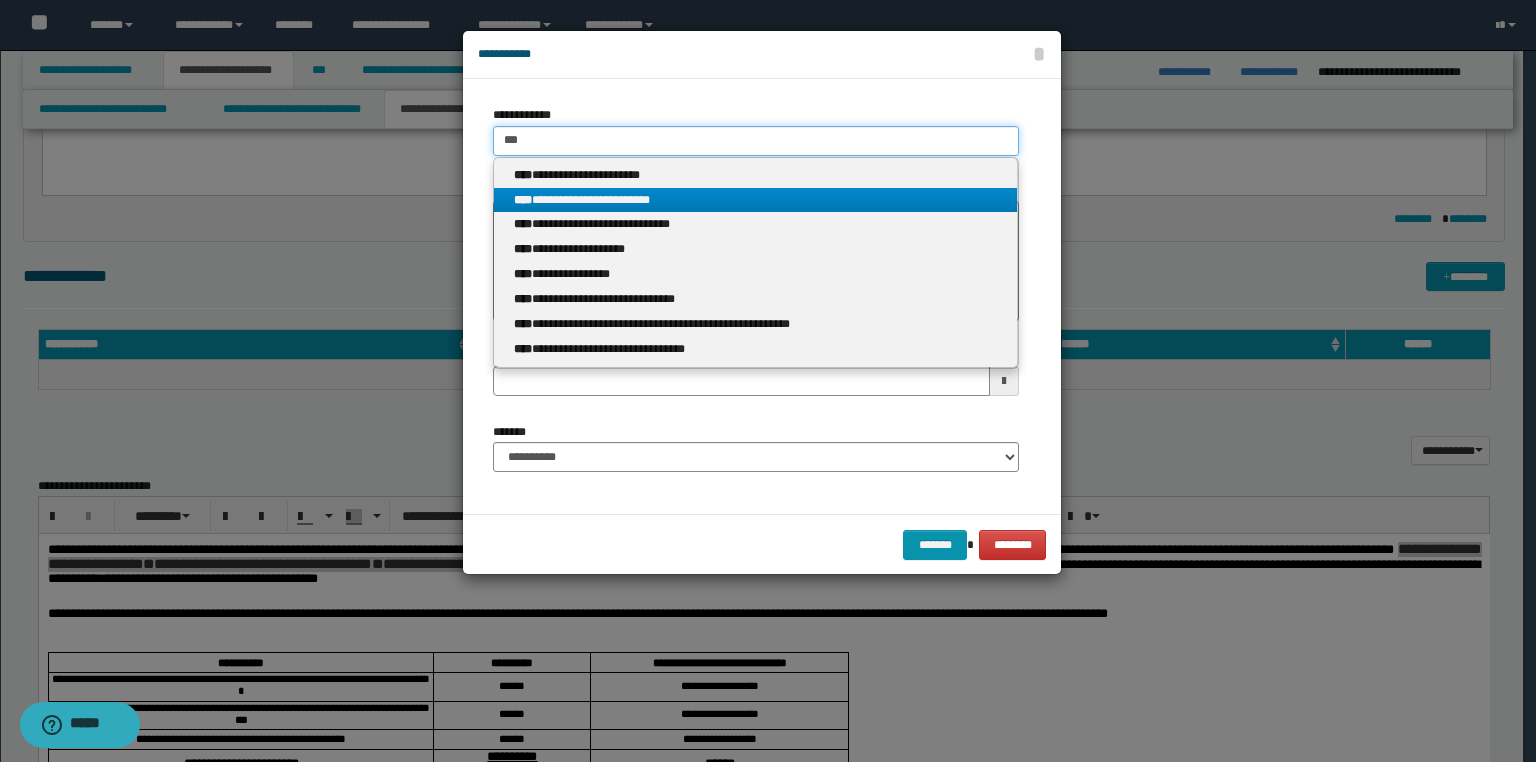 type on "***" 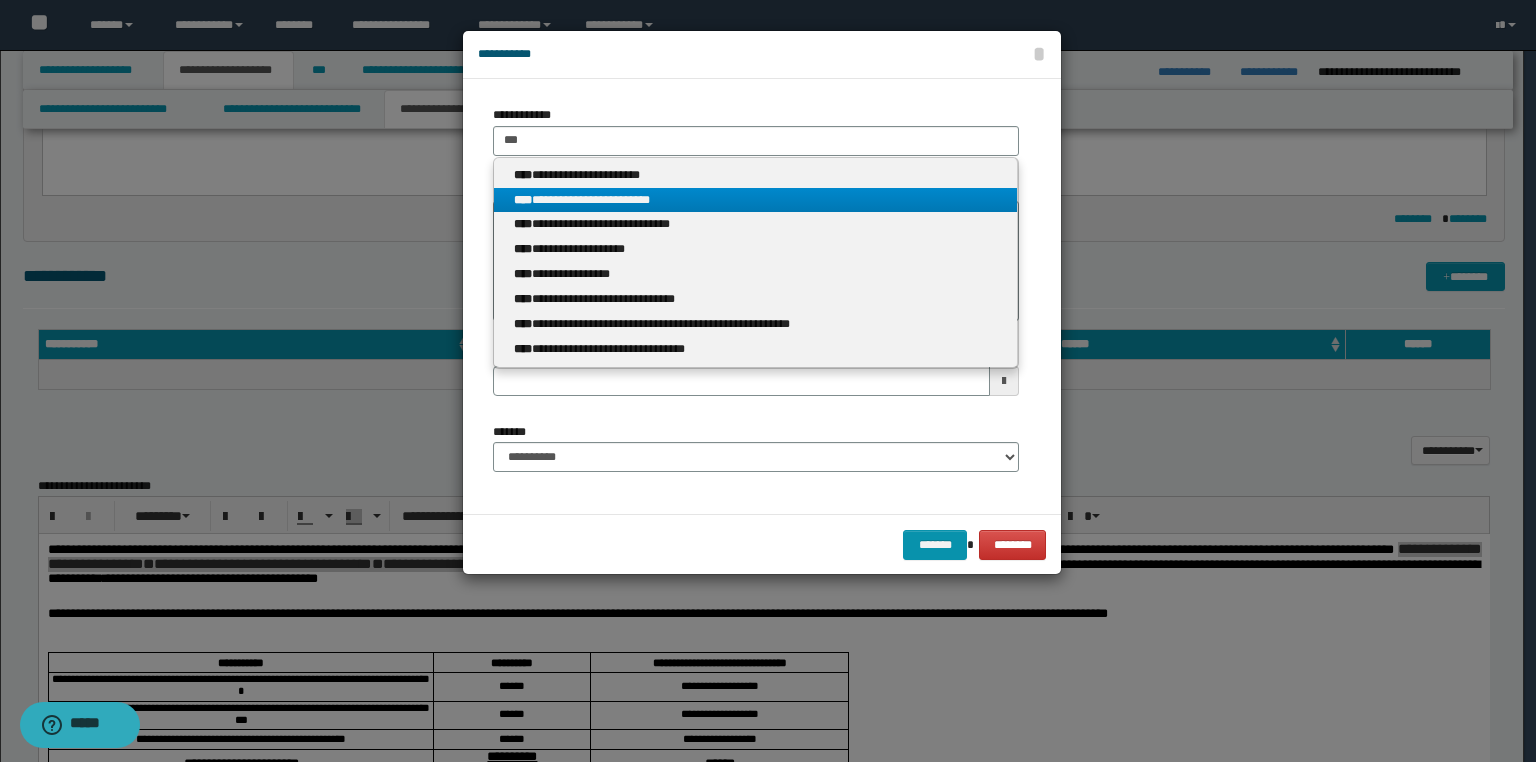 click on "**********" at bounding box center [756, 200] 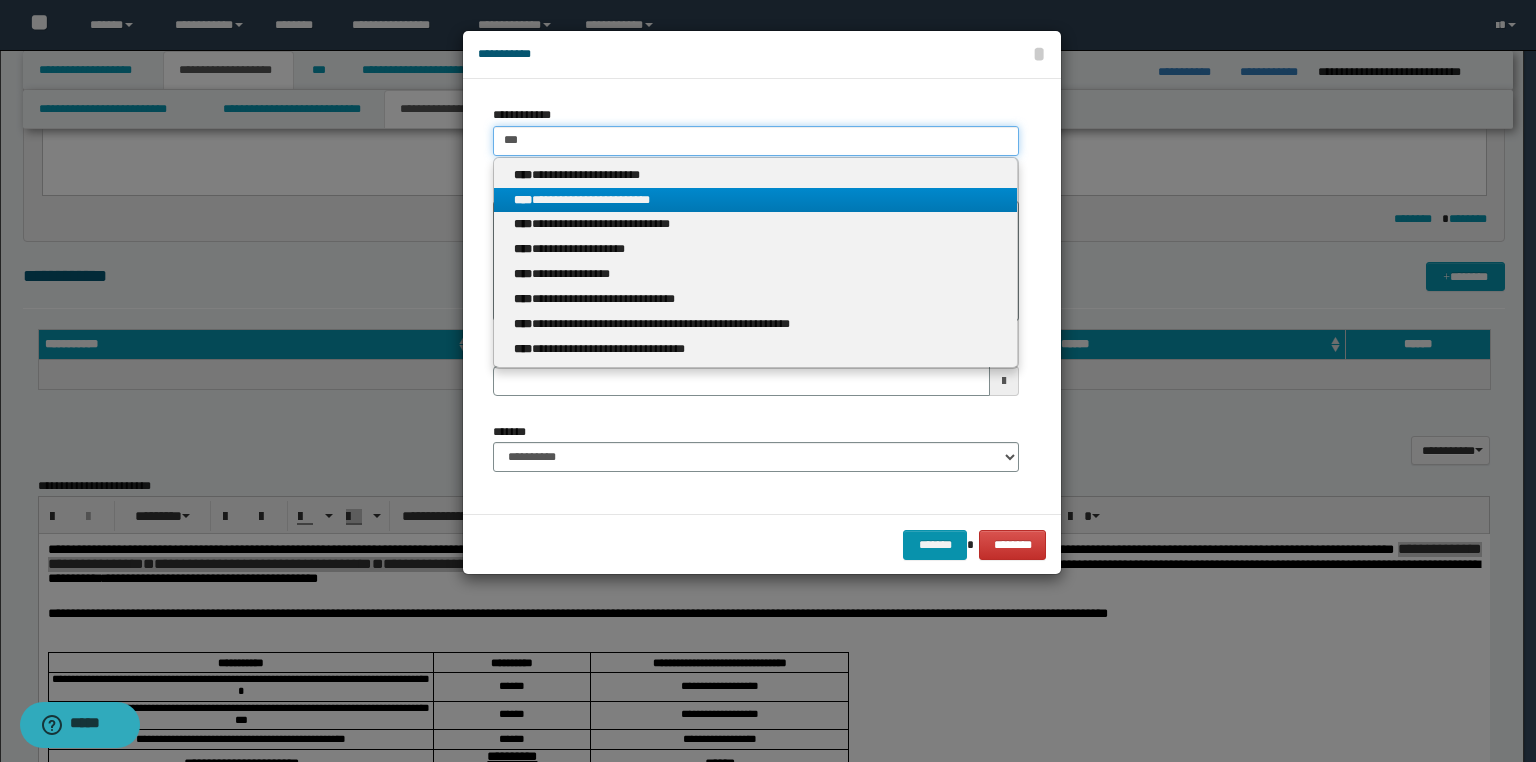 type 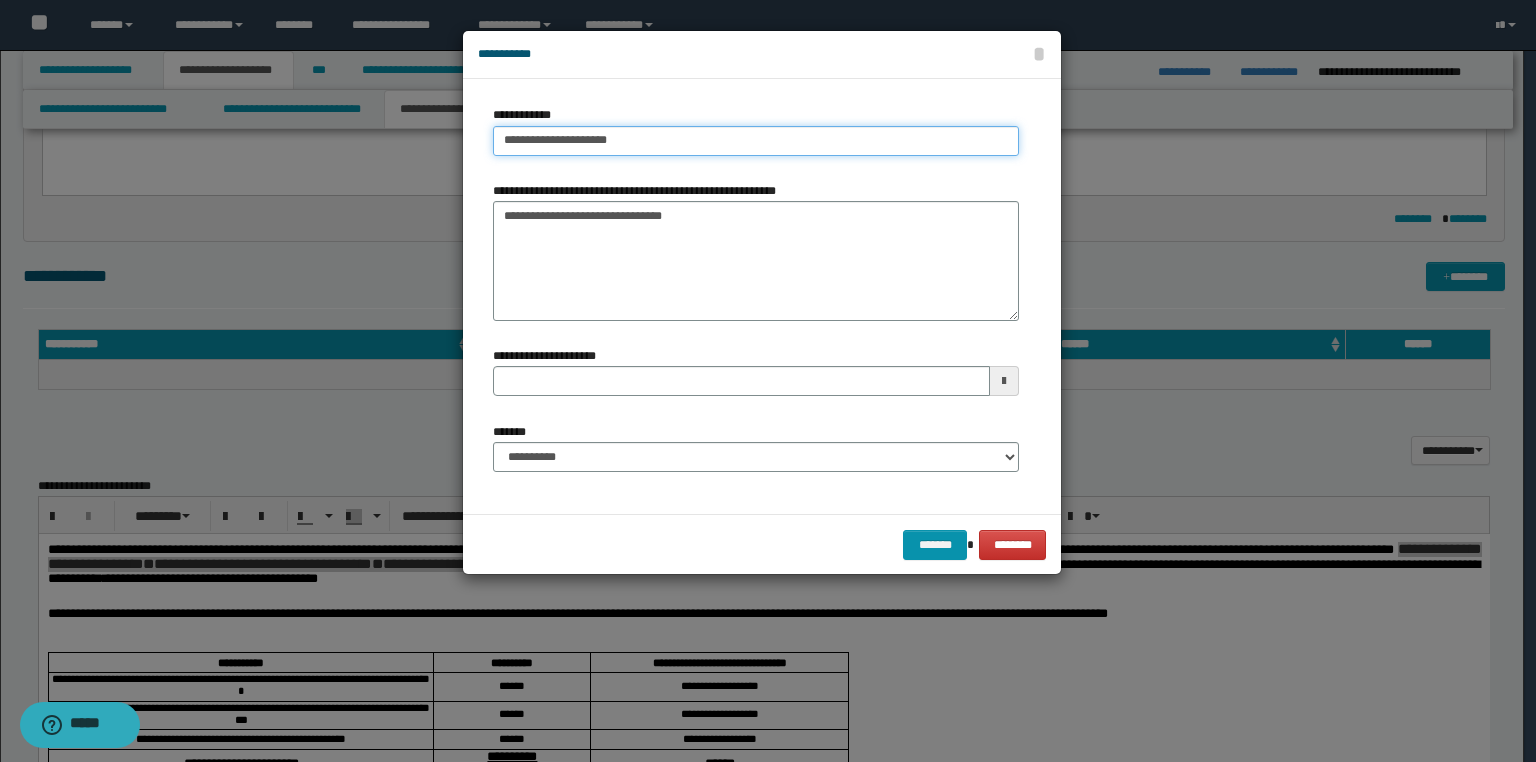 type 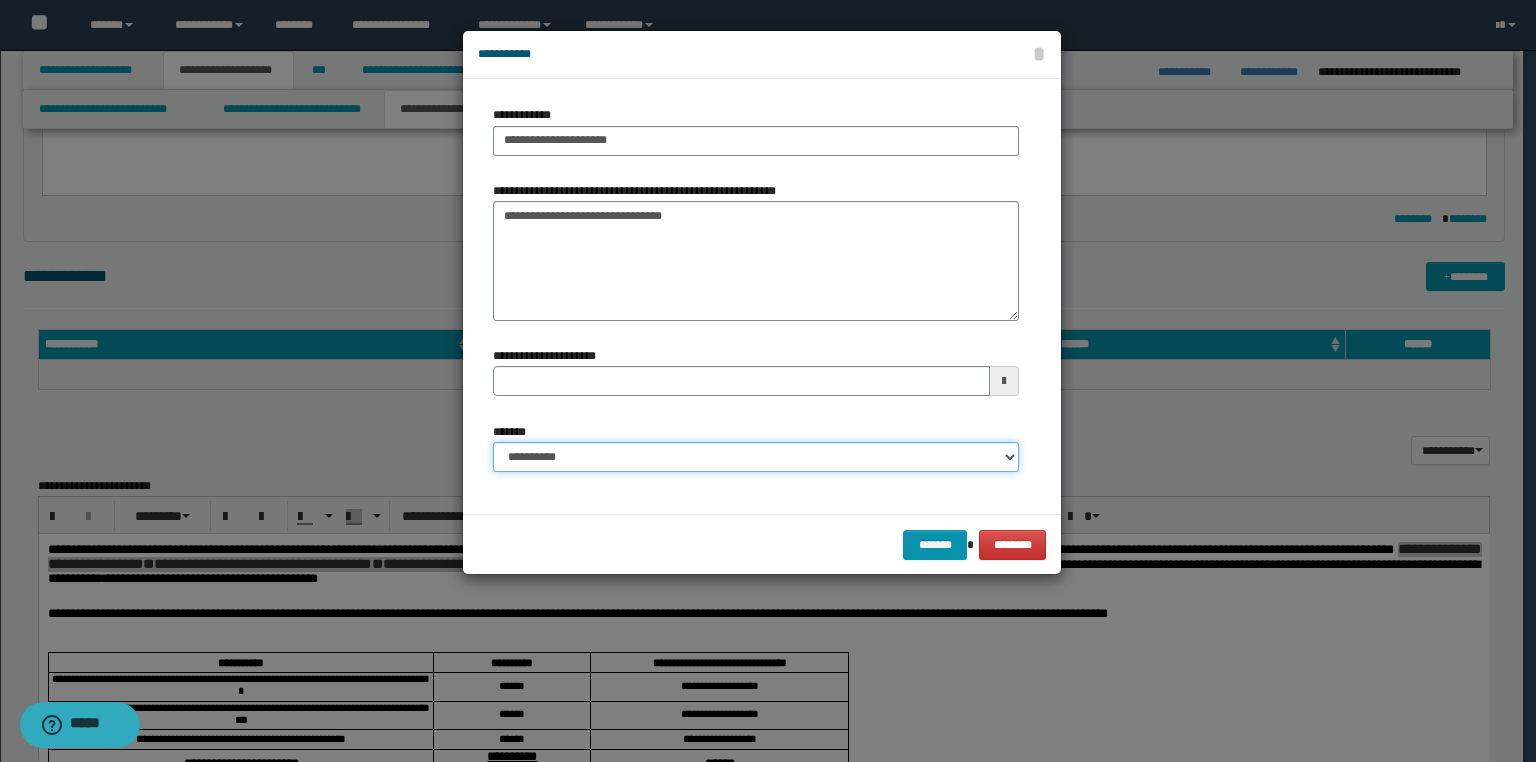 click on "**********" at bounding box center [756, 457] 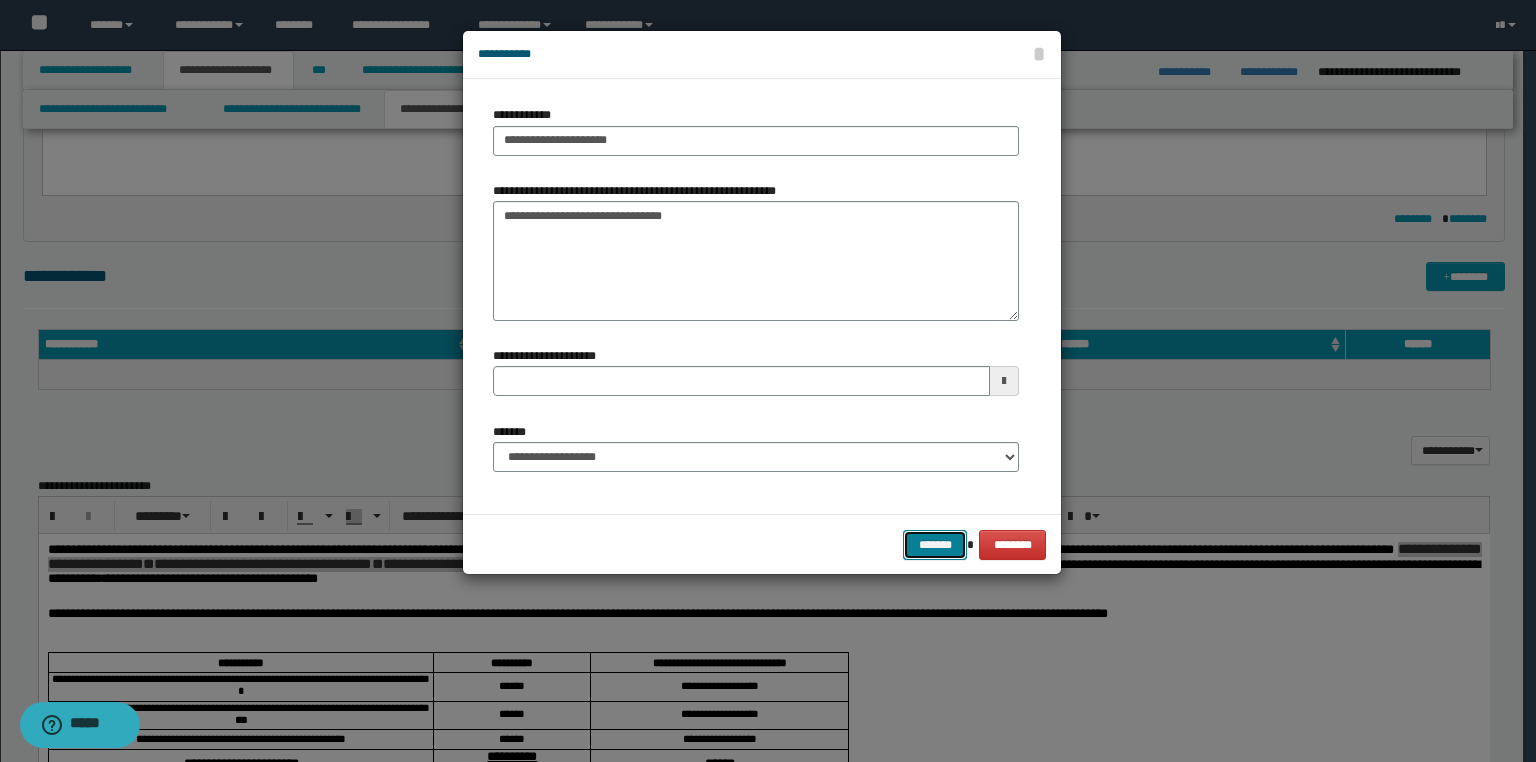 click on "*******" at bounding box center [935, 545] 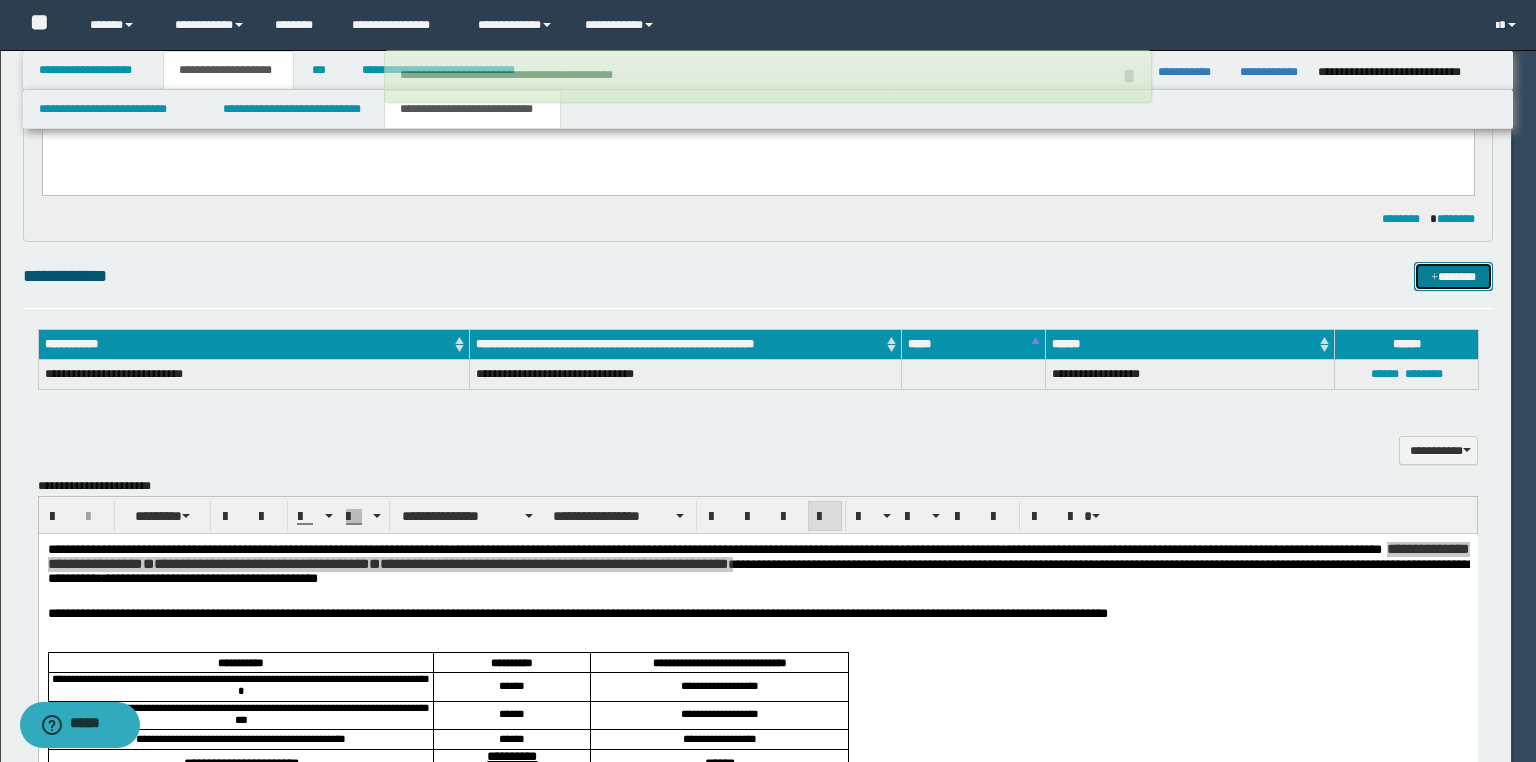 type 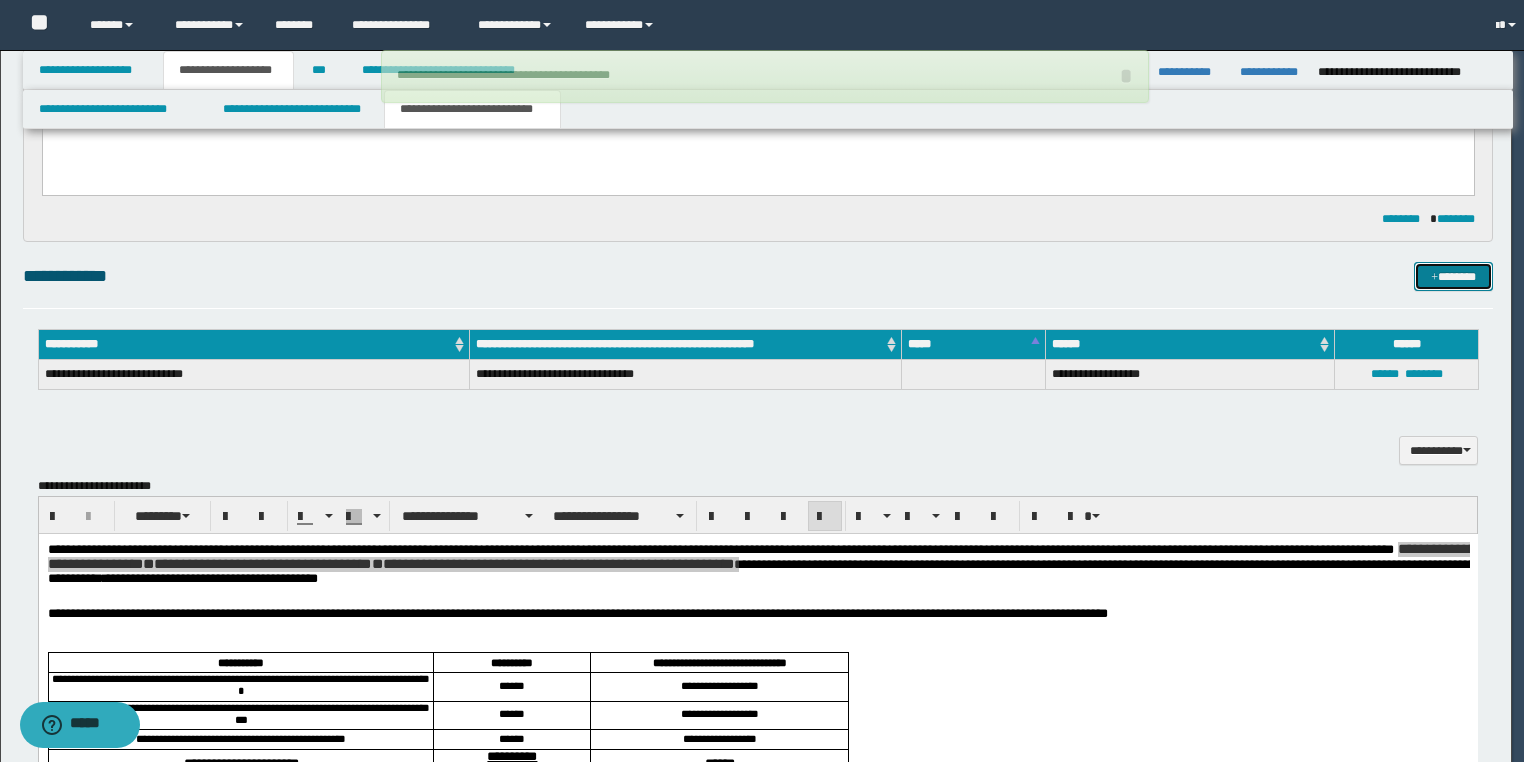 click on "*******" at bounding box center (1453, 277) 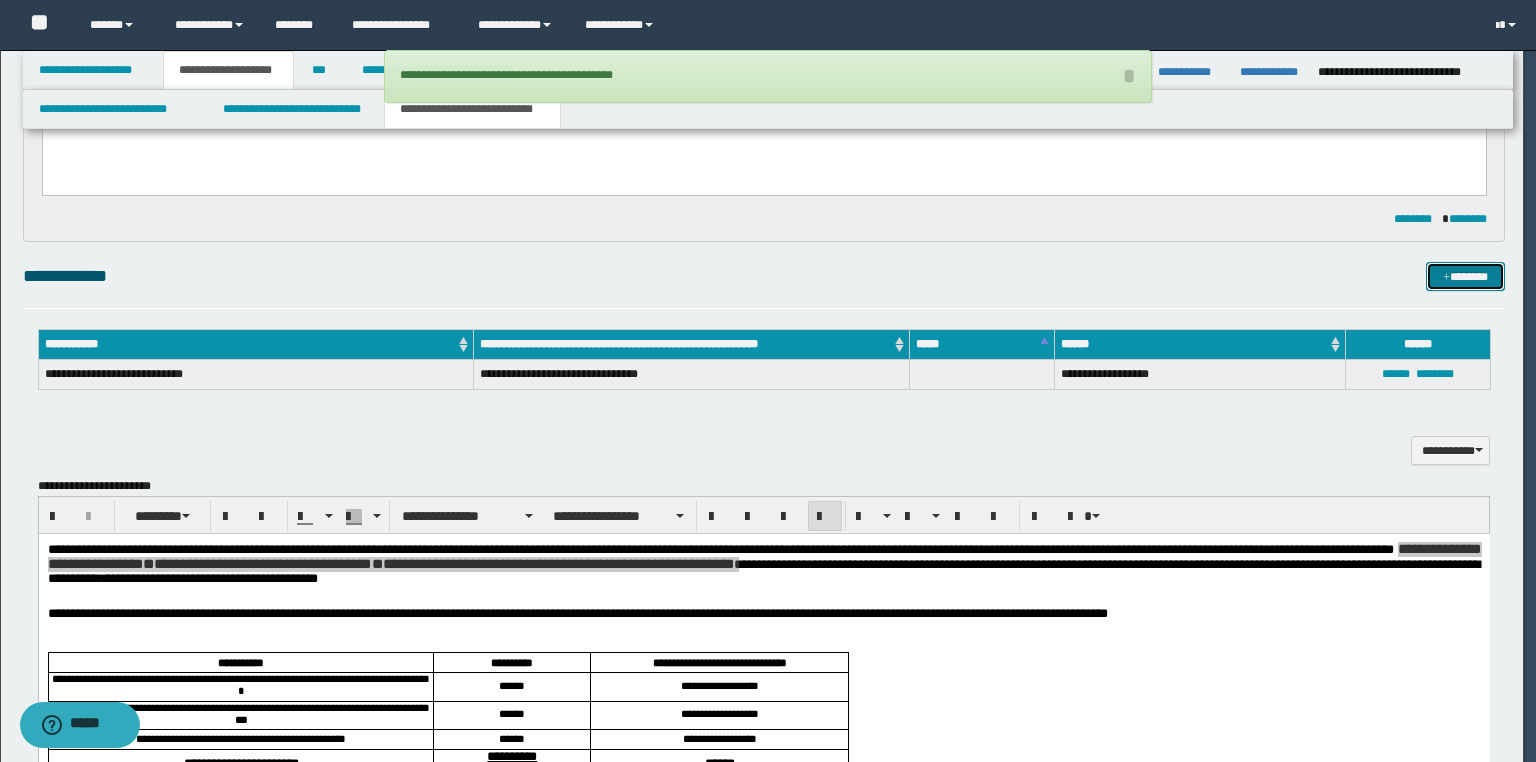 type 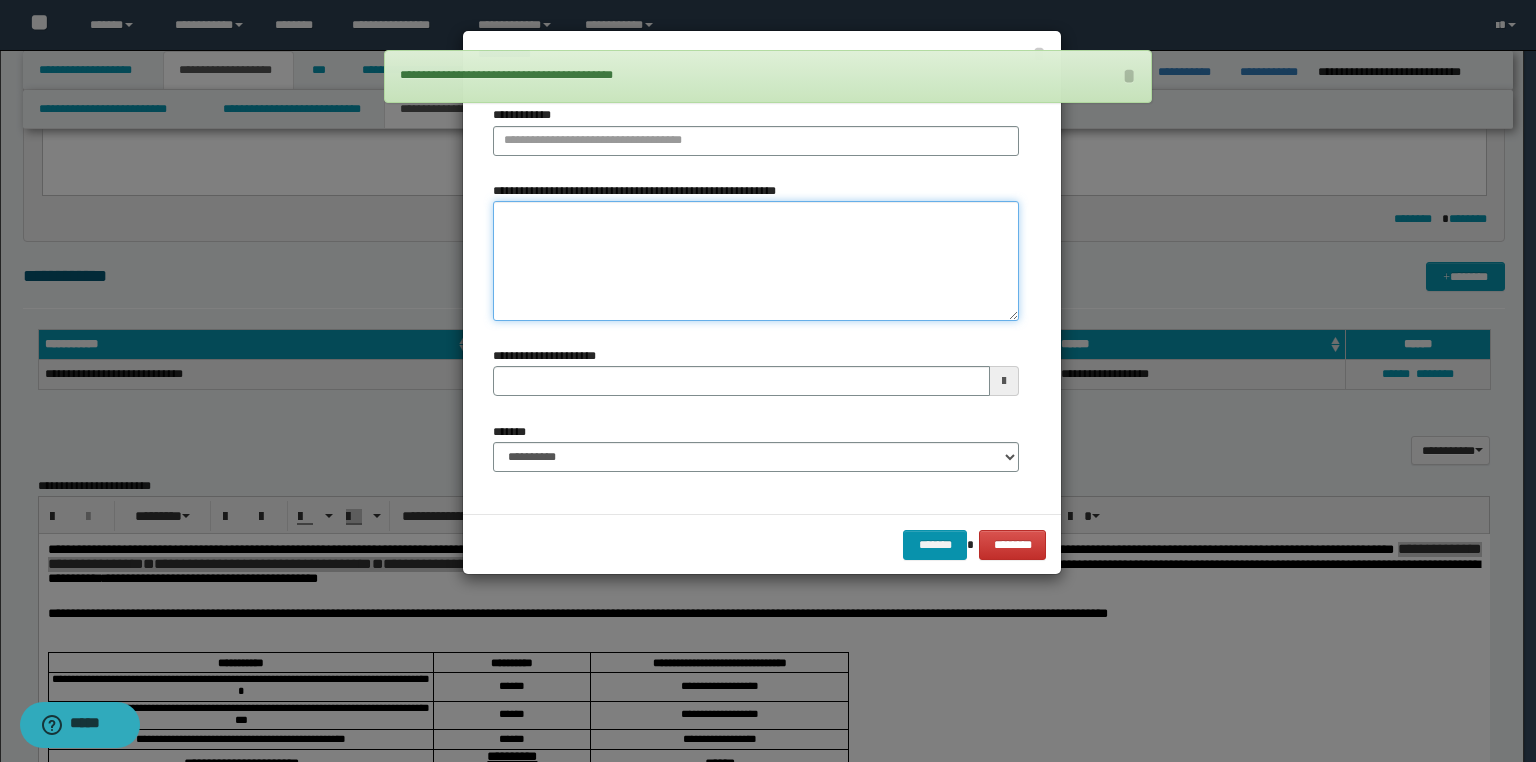 click on "**********" at bounding box center [756, 261] 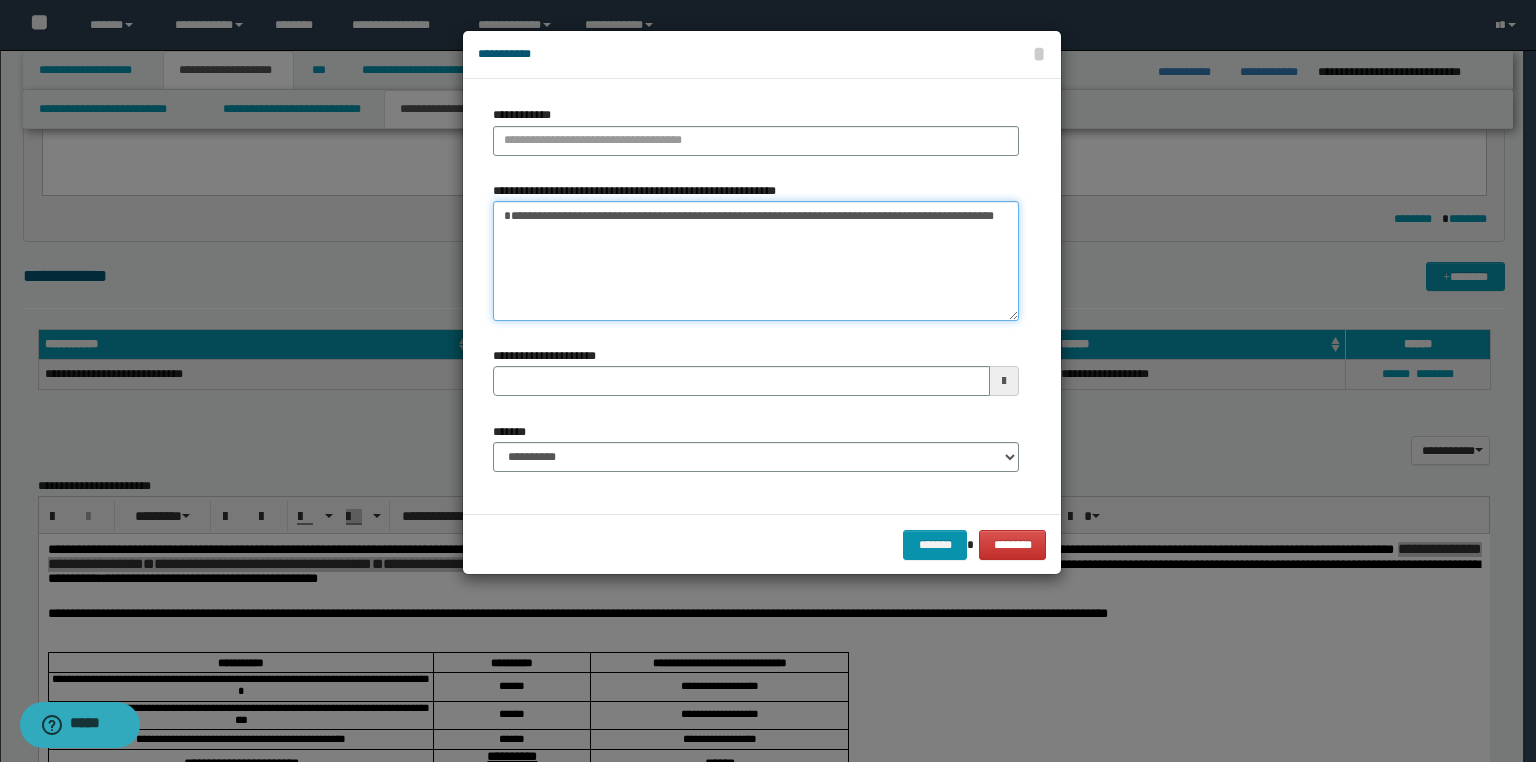drag, startPoint x: 705, startPoint y: 217, endPoint x: 999, endPoint y: 305, distance: 306.8876 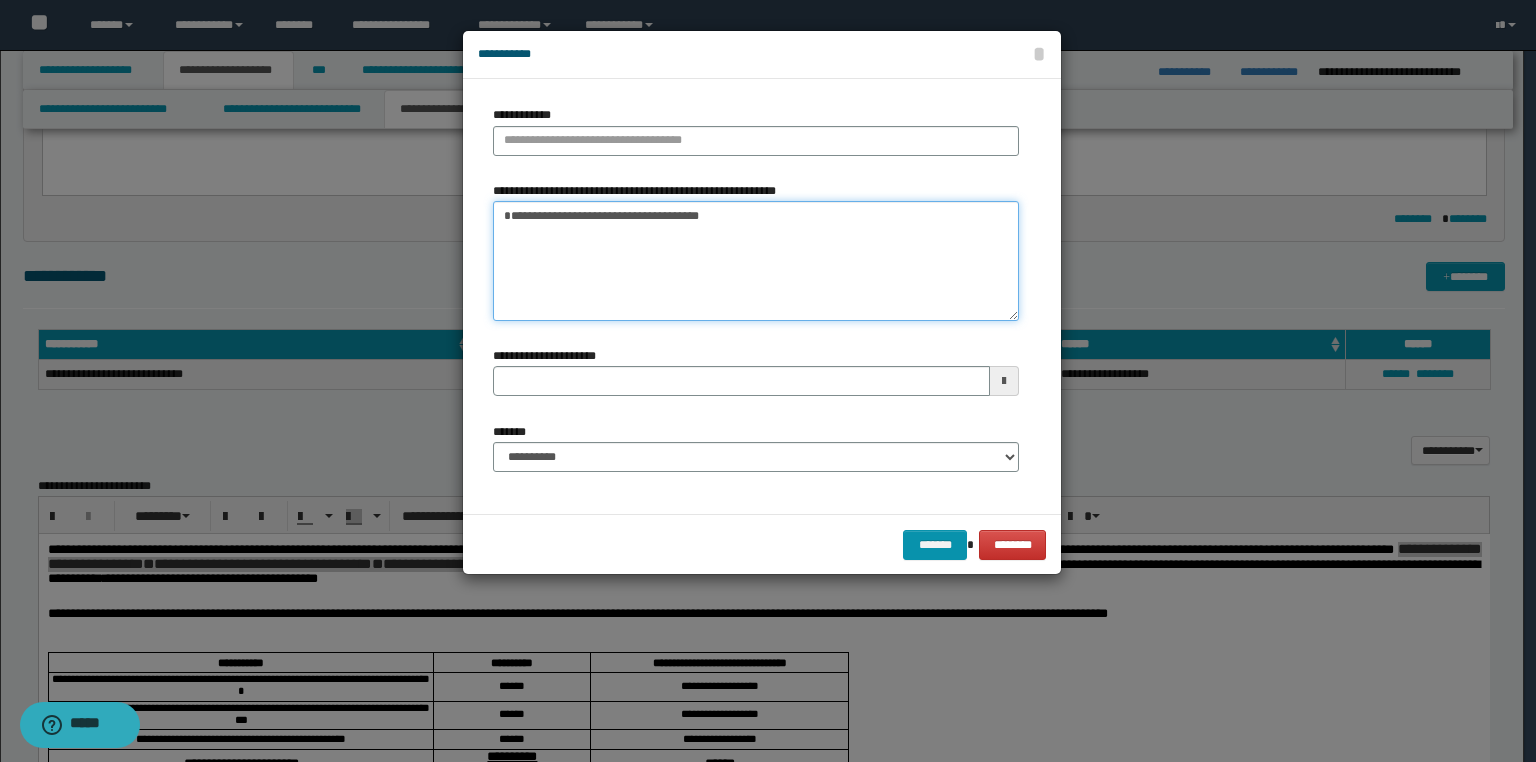 type on "**********" 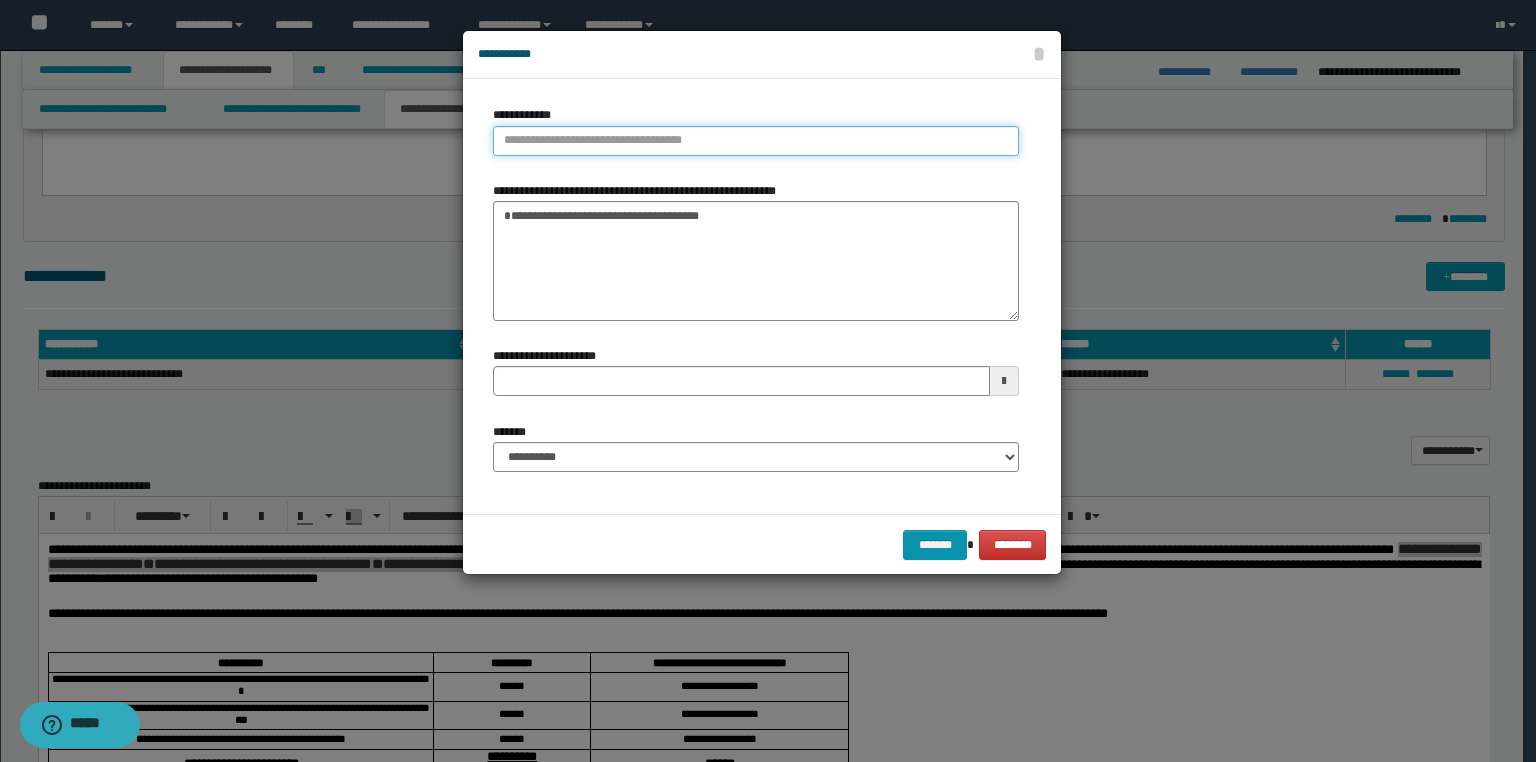type on "**********" 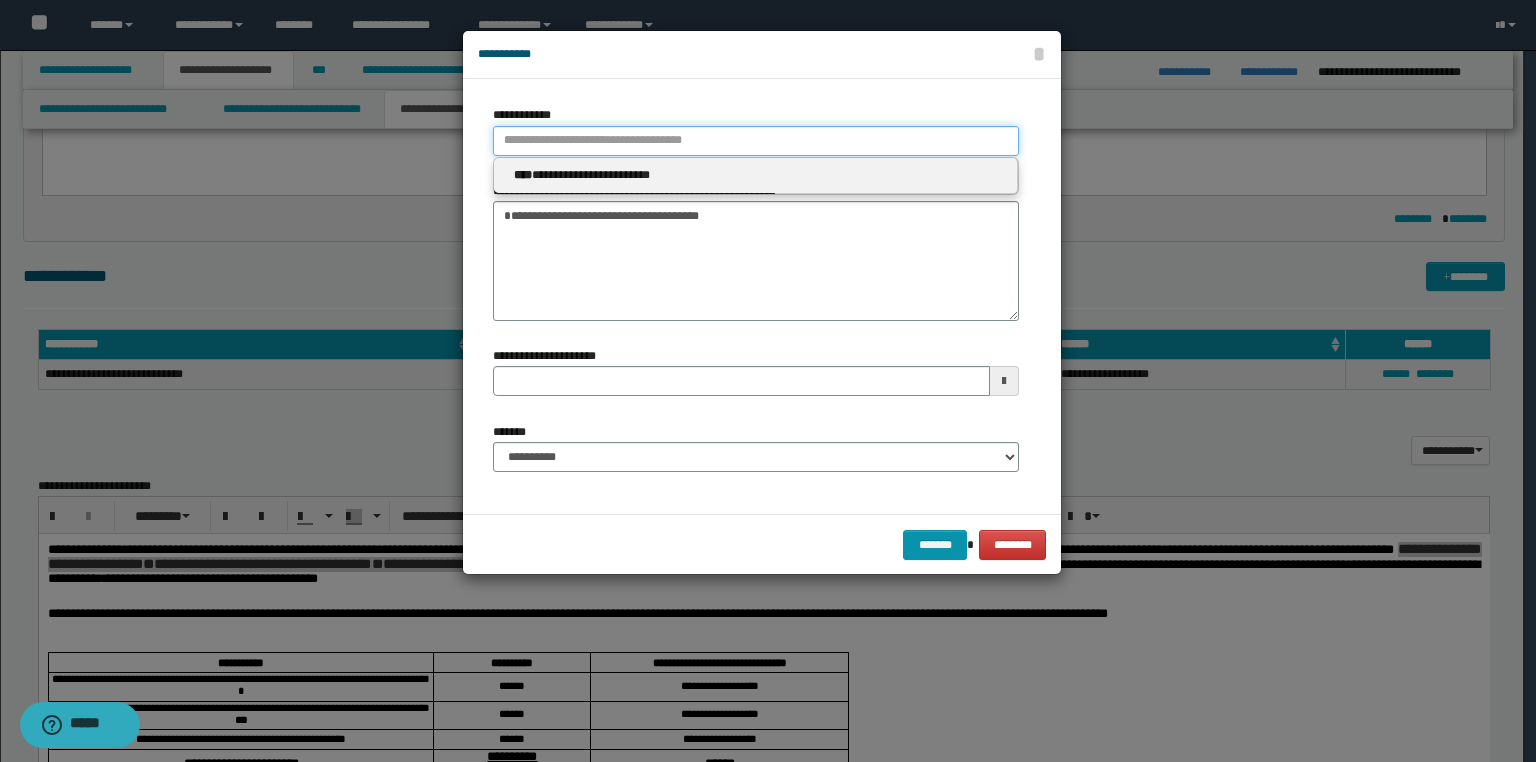 click on "**********" at bounding box center (756, 141) 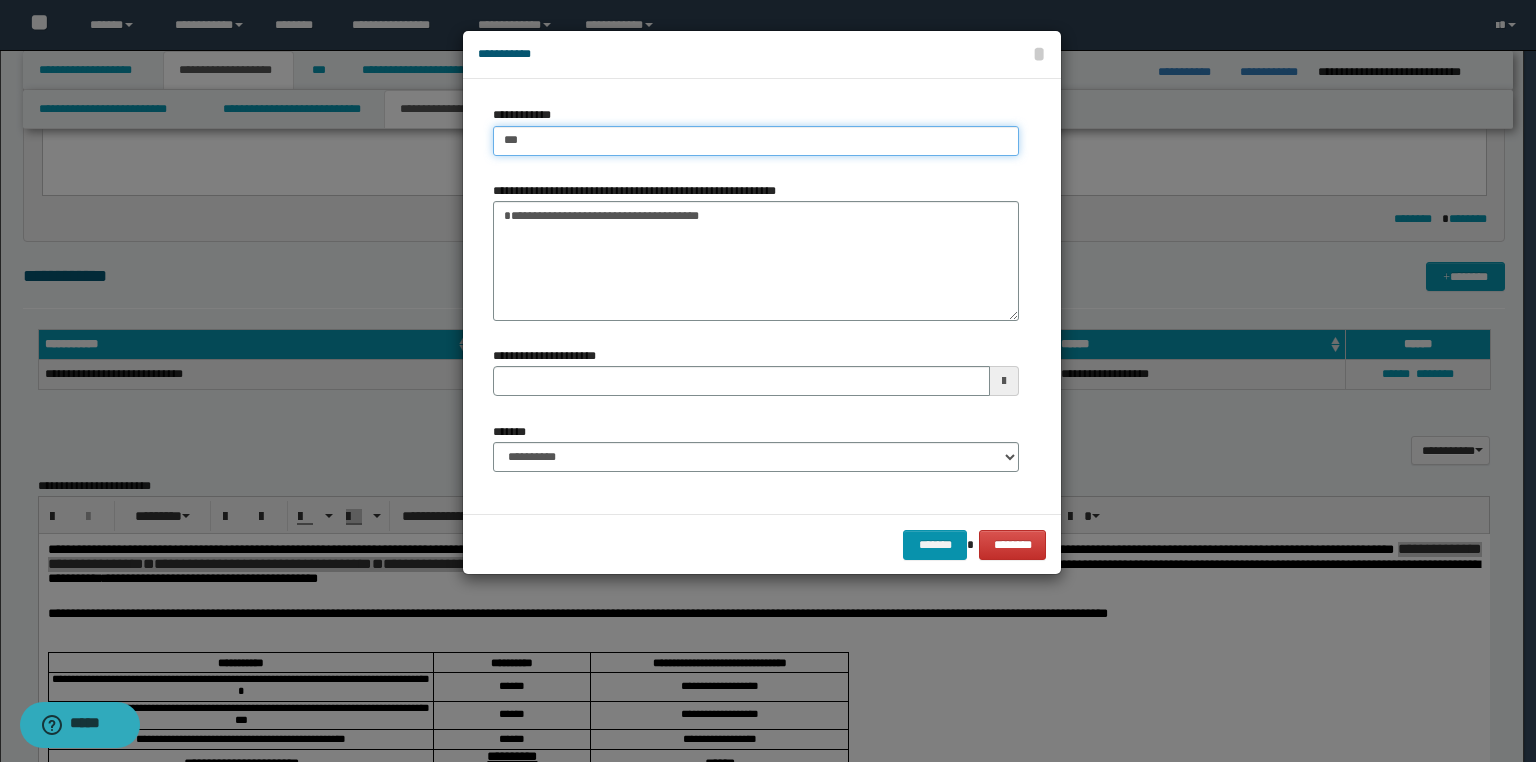 type on "****" 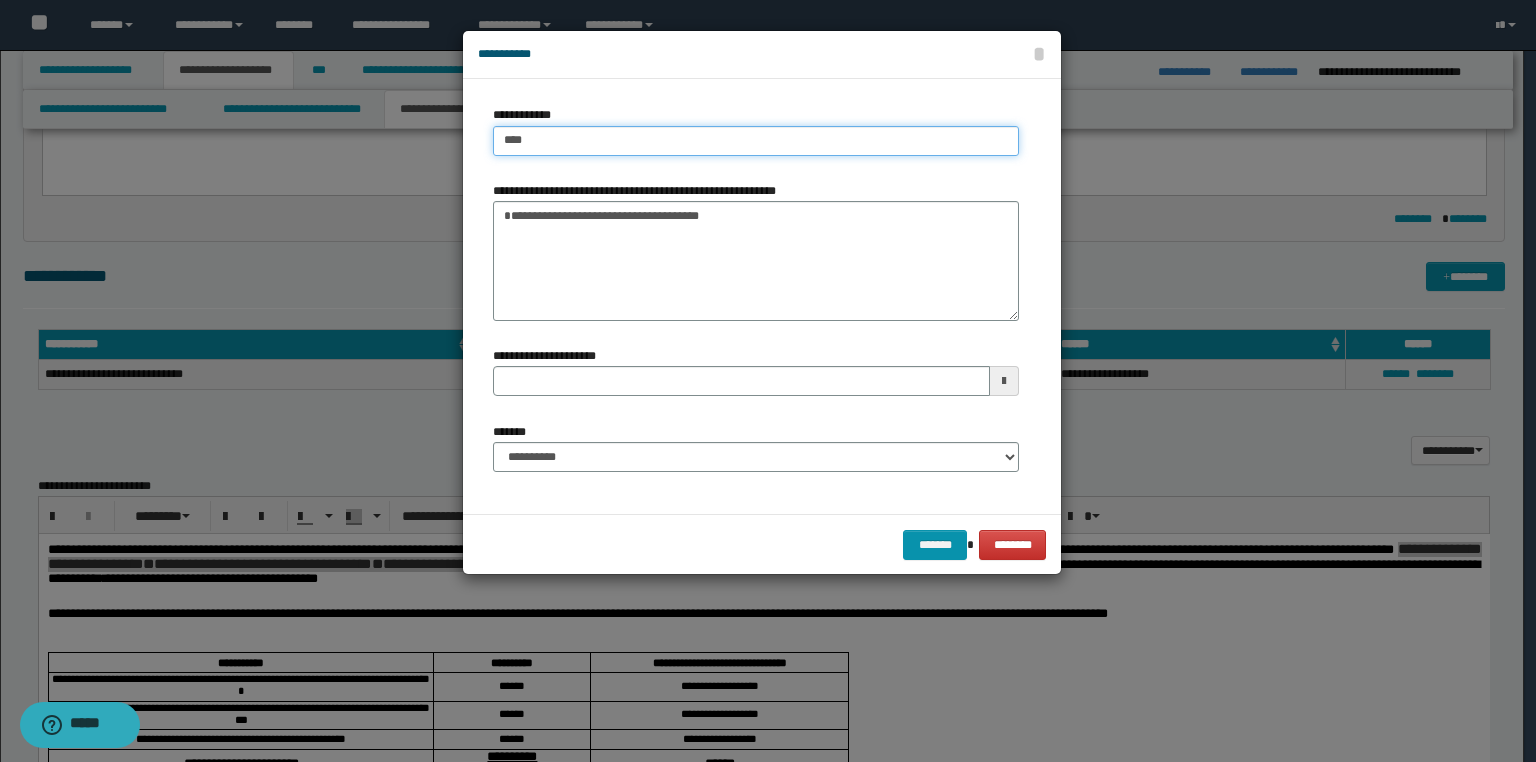 type on "****" 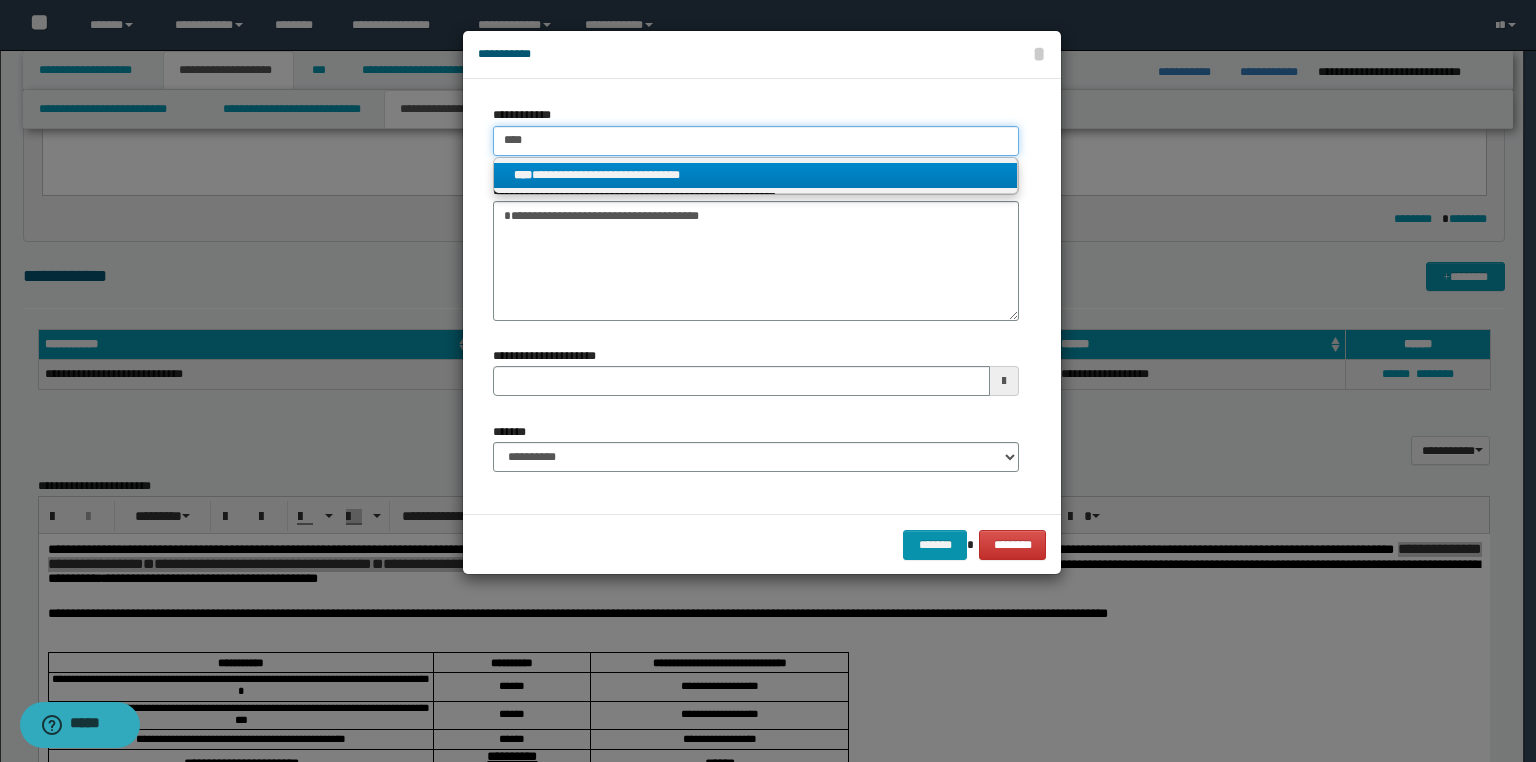 type on "****" 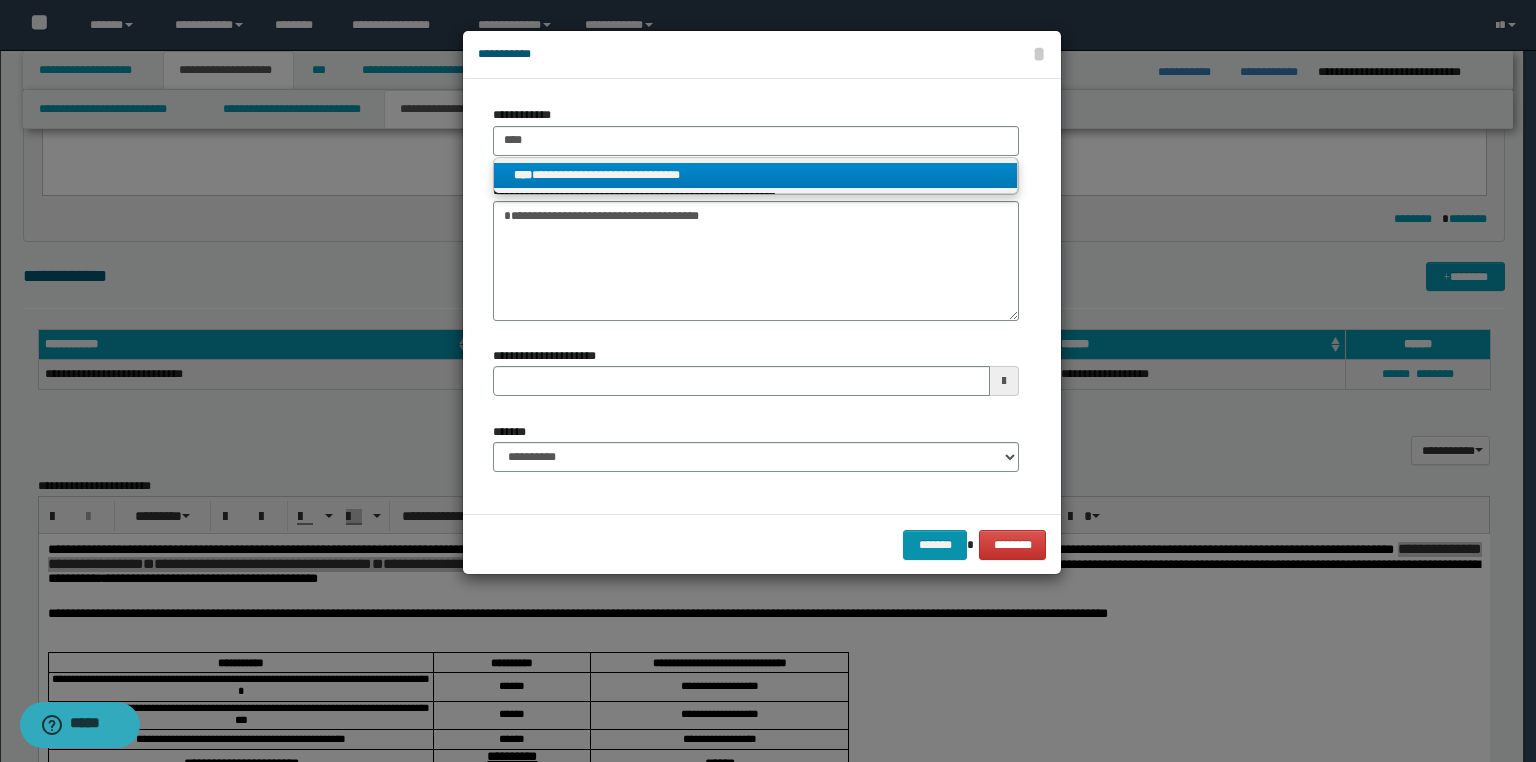 click on "**********" at bounding box center [756, 175] 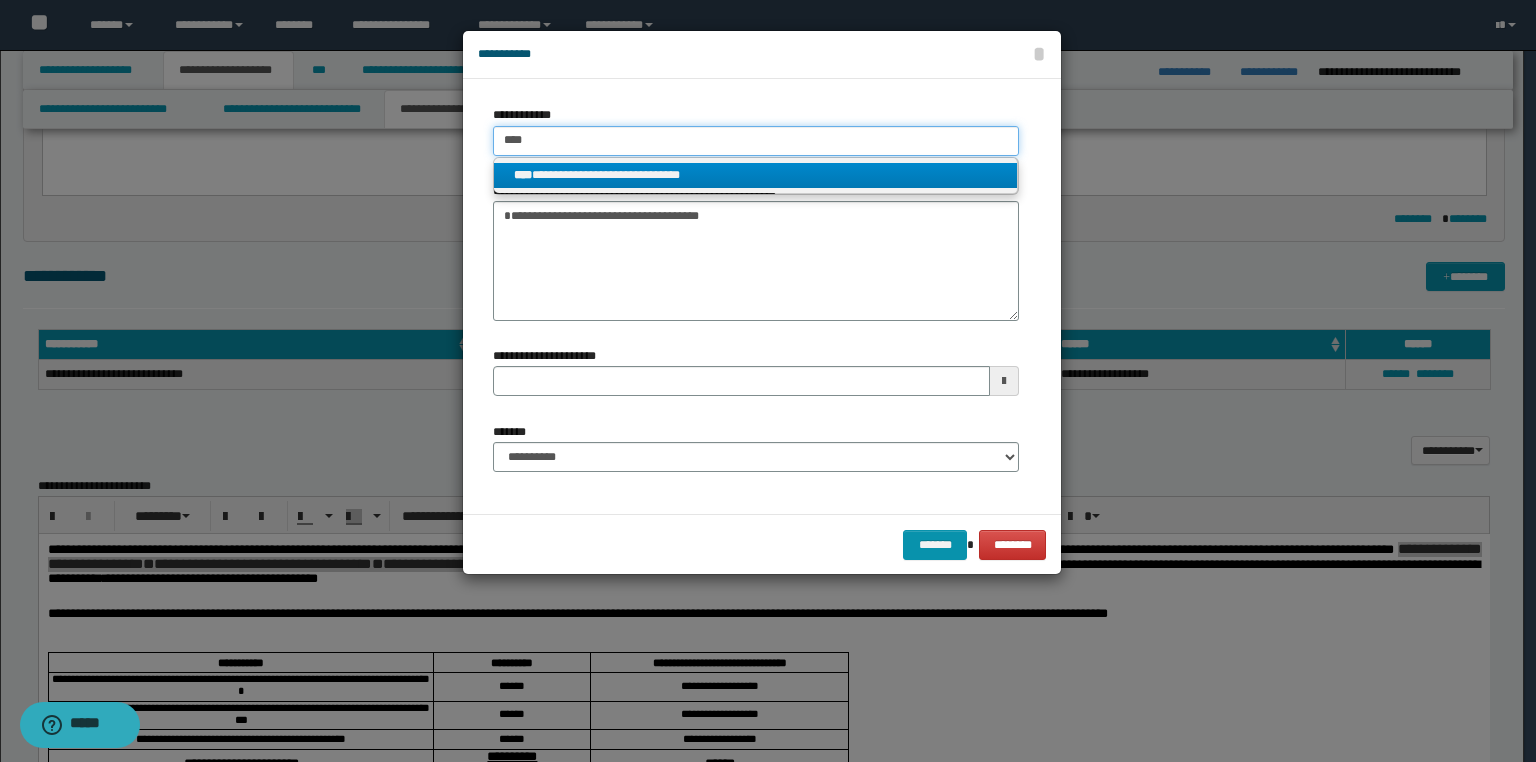 type 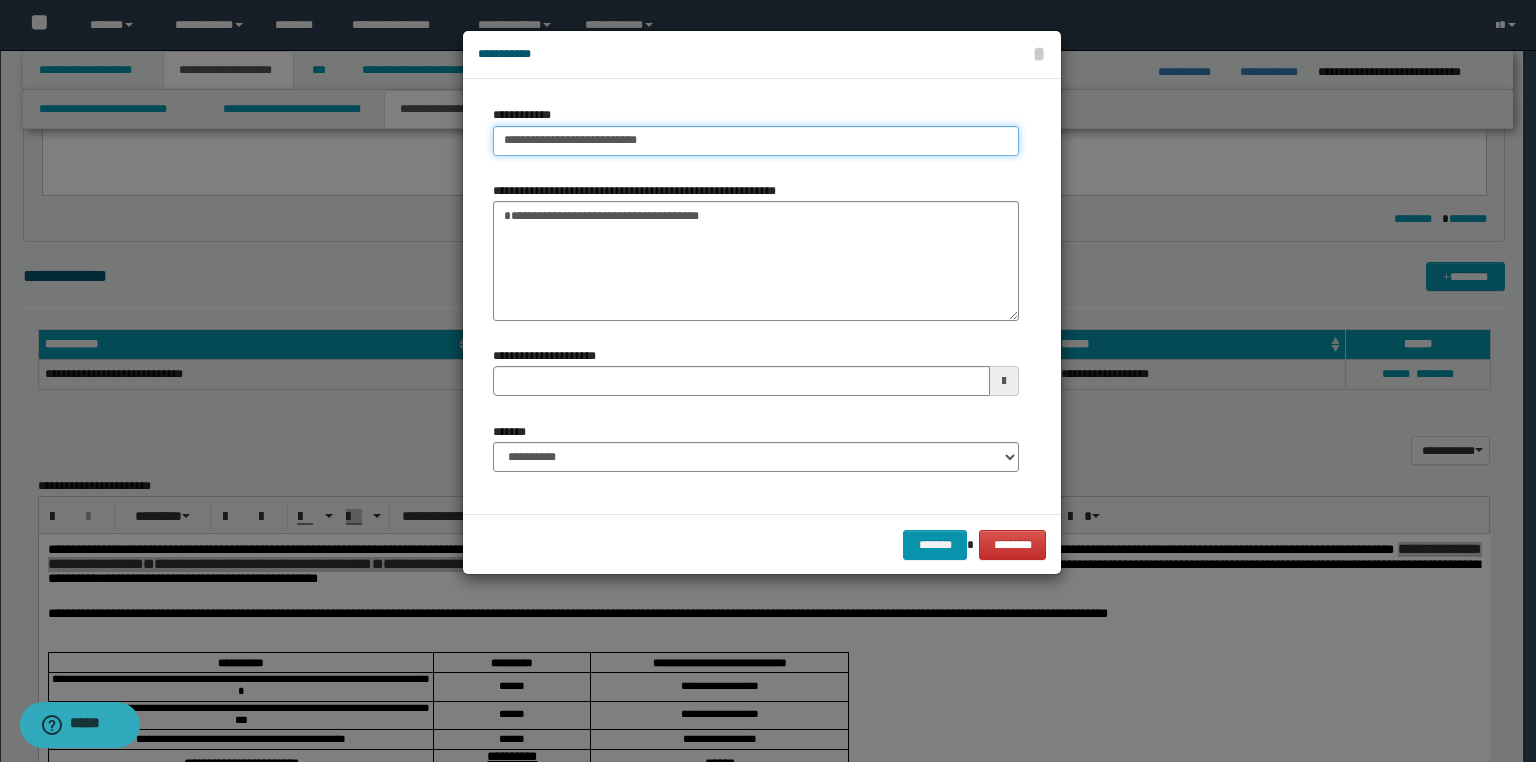 type 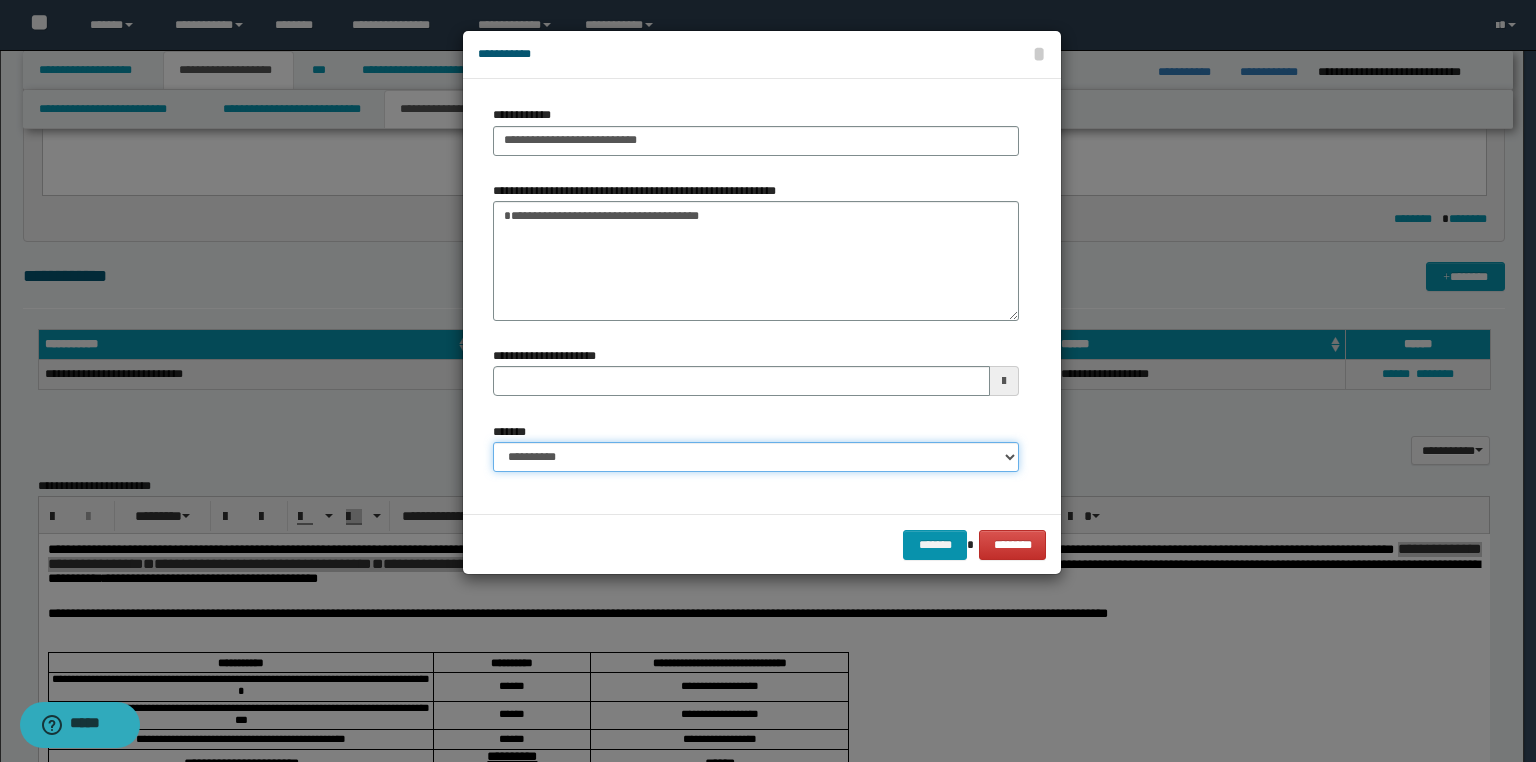 click on "**********" at bounding box center [756, 457] 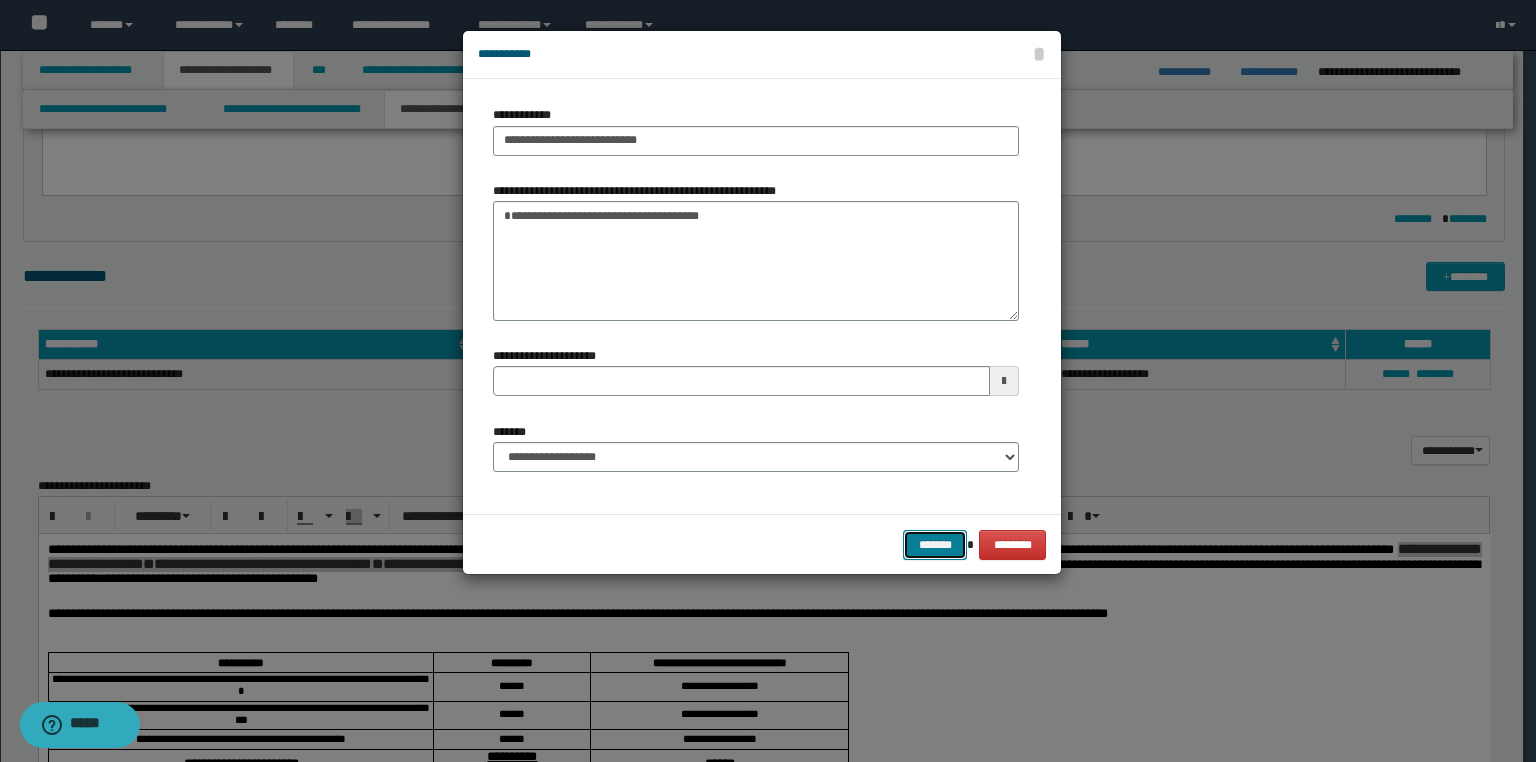 click on "*******" at bounding box center [935, 545] 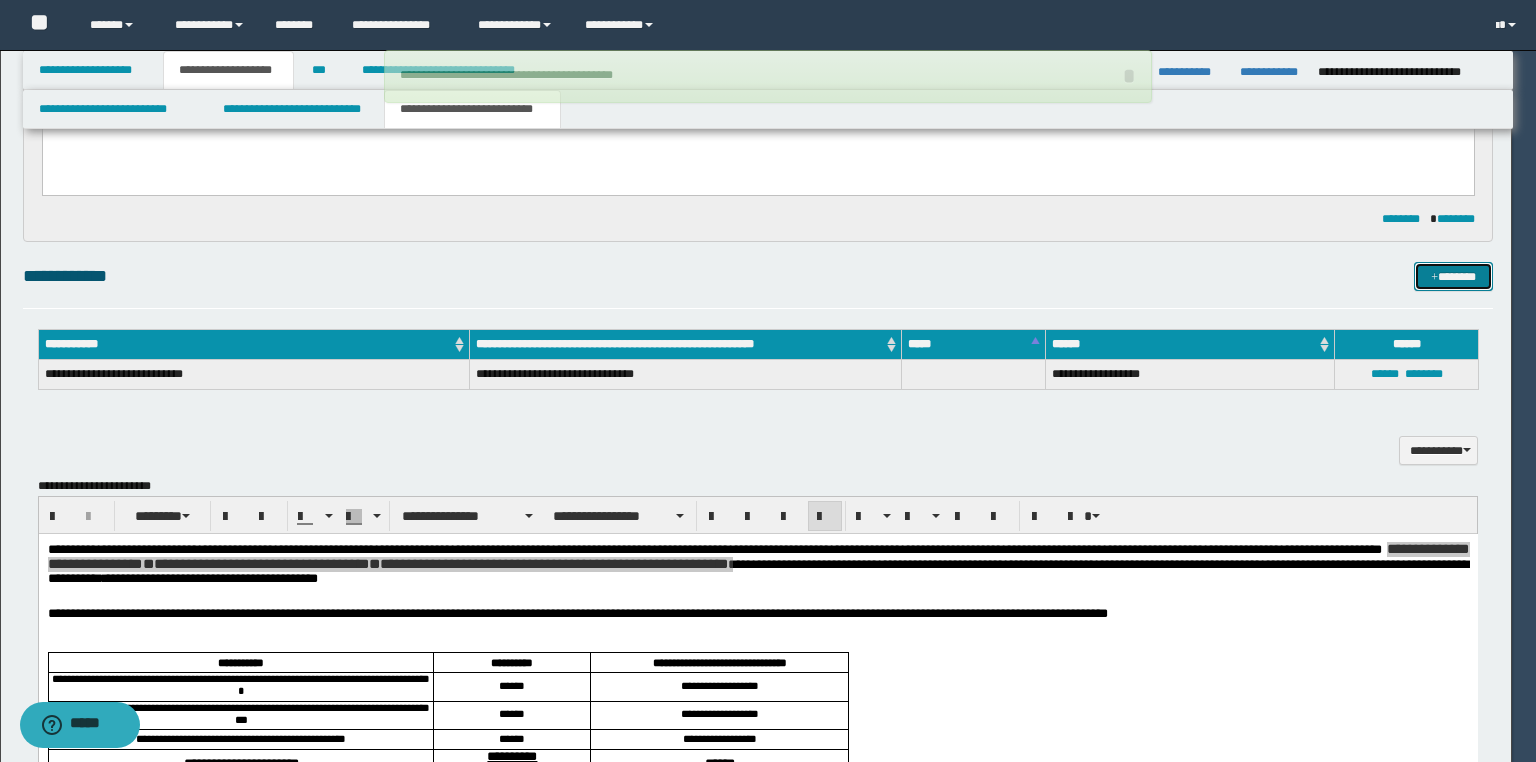 type 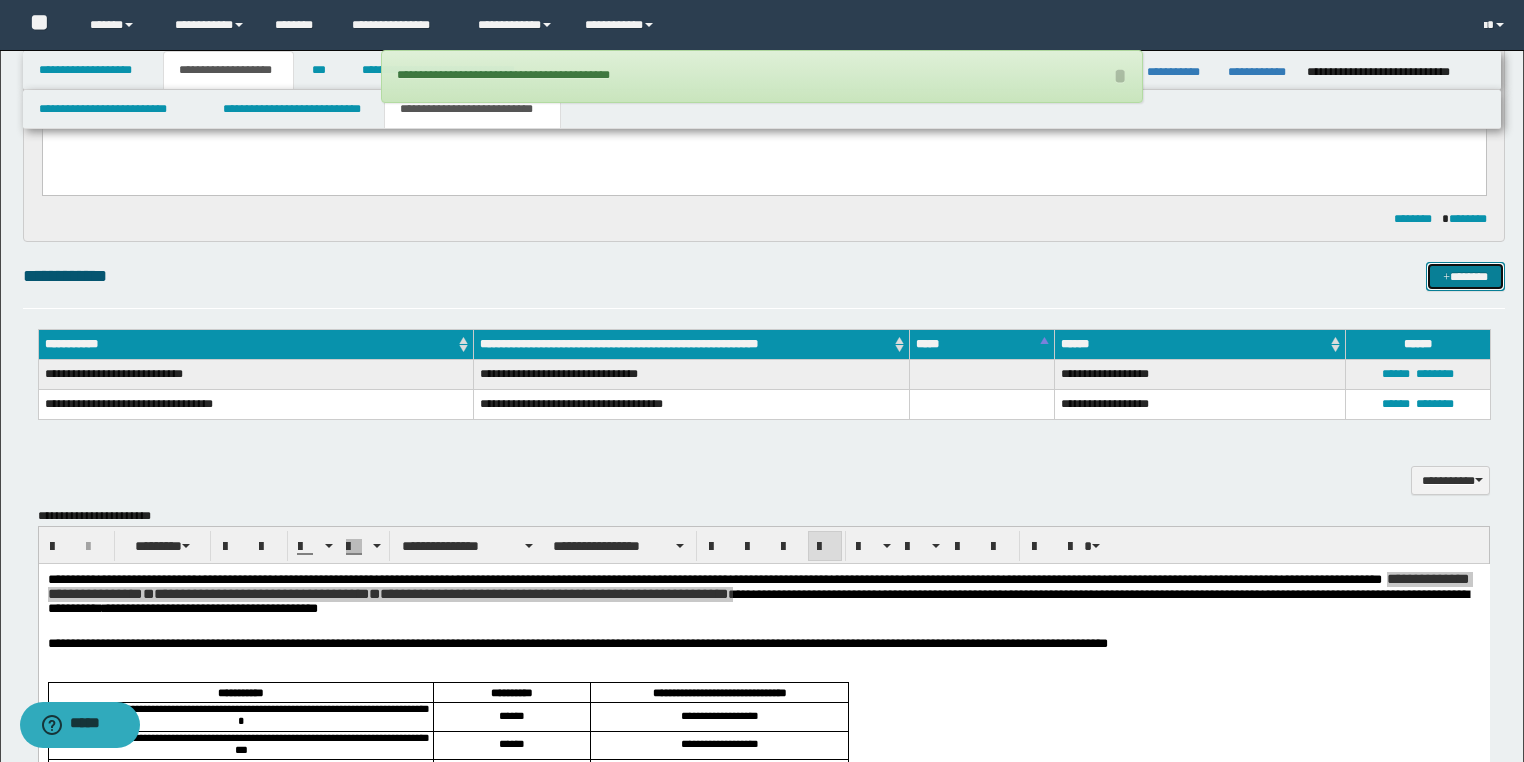 click on "*******" at bounding box center [1465, 277] 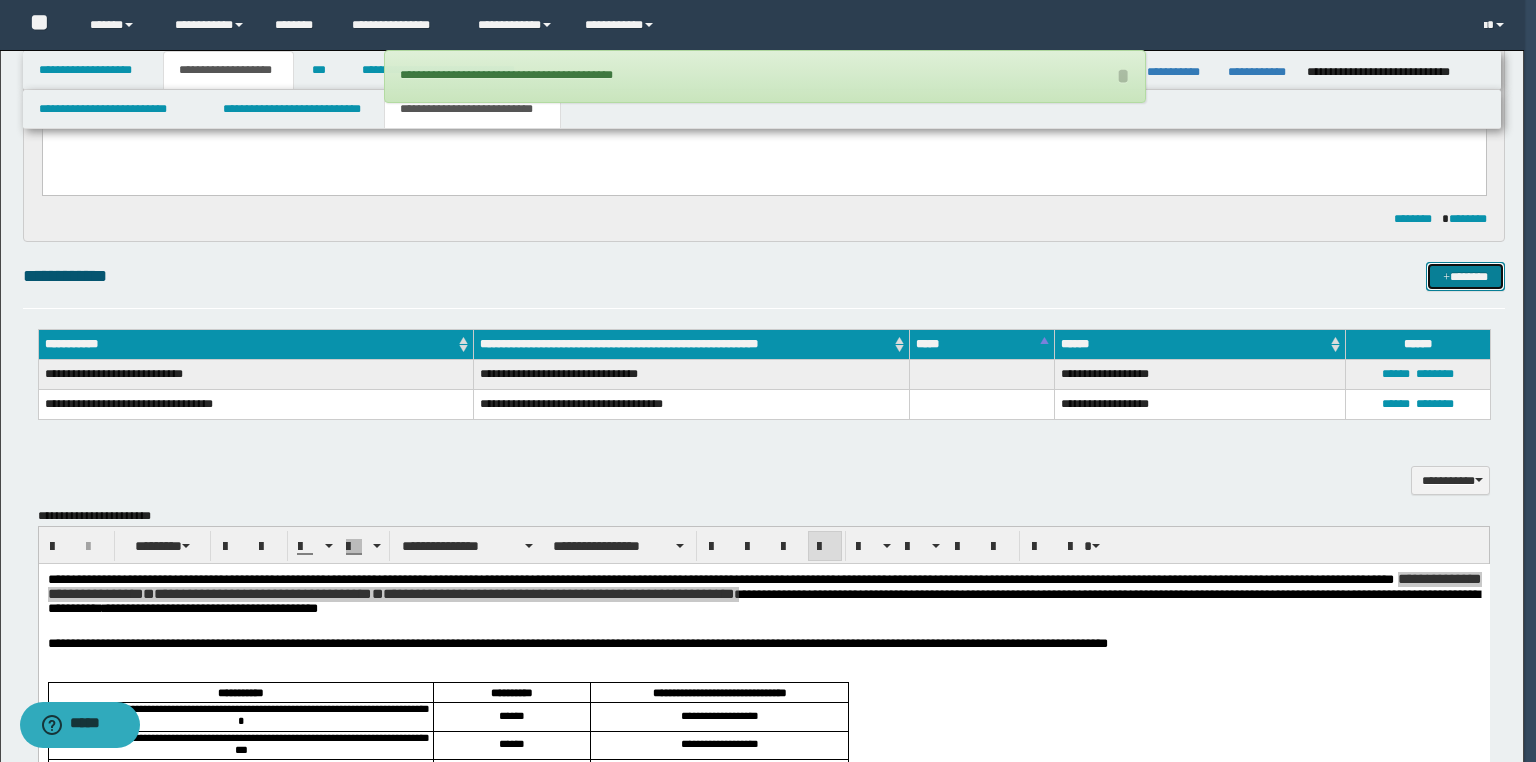 type 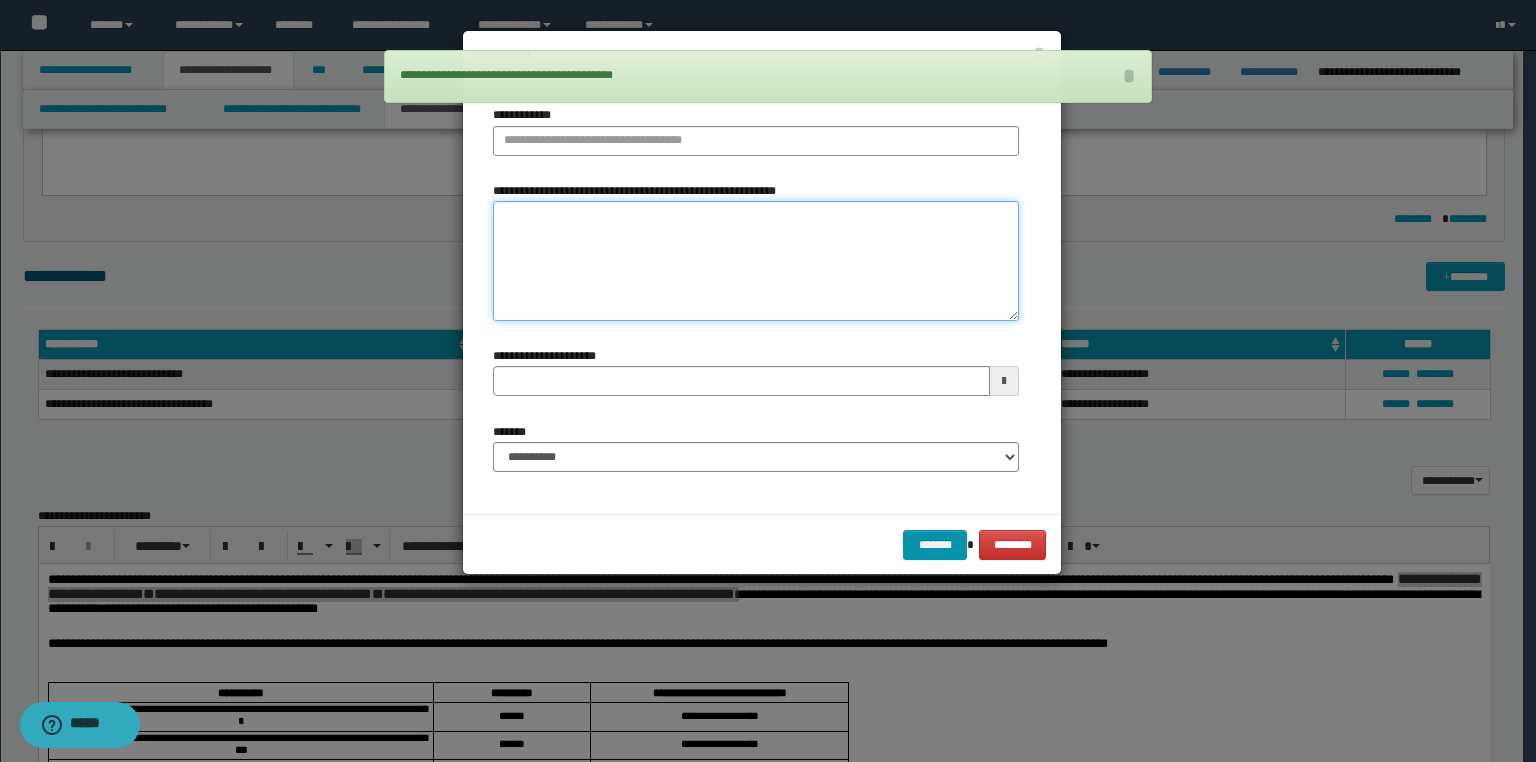 click on "**********" at bounding box center (756, 261) 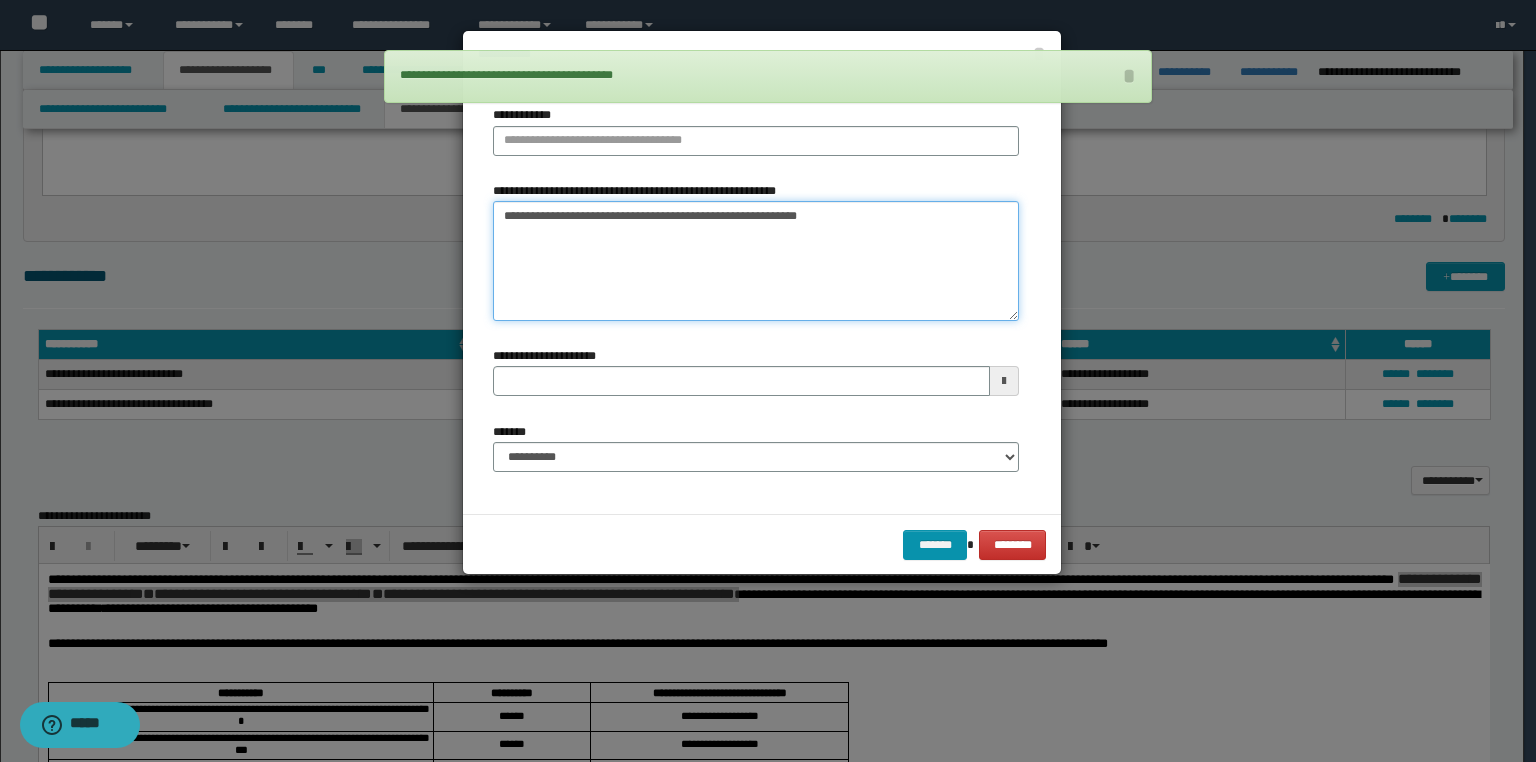 type on "**********" 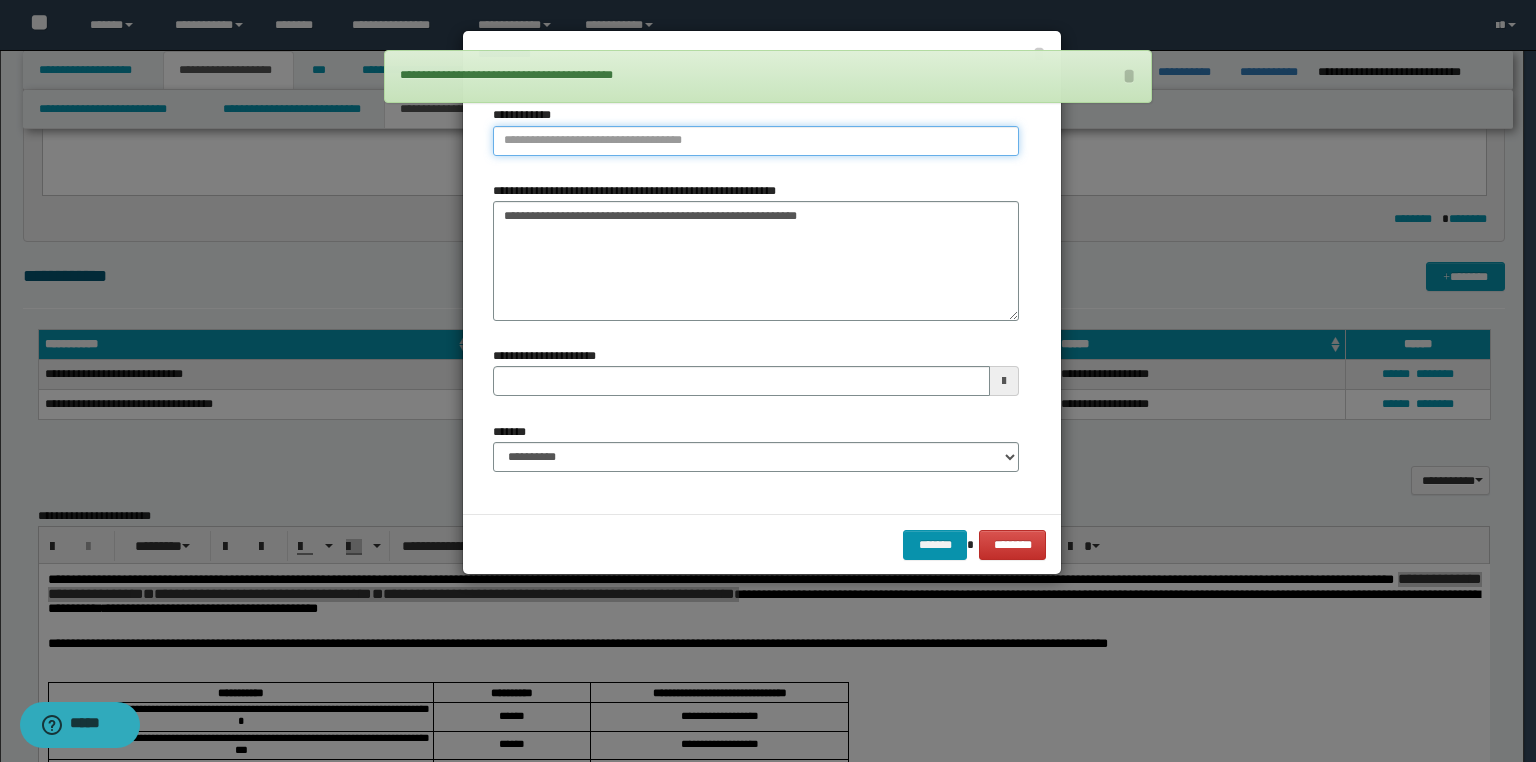 type on "**********" 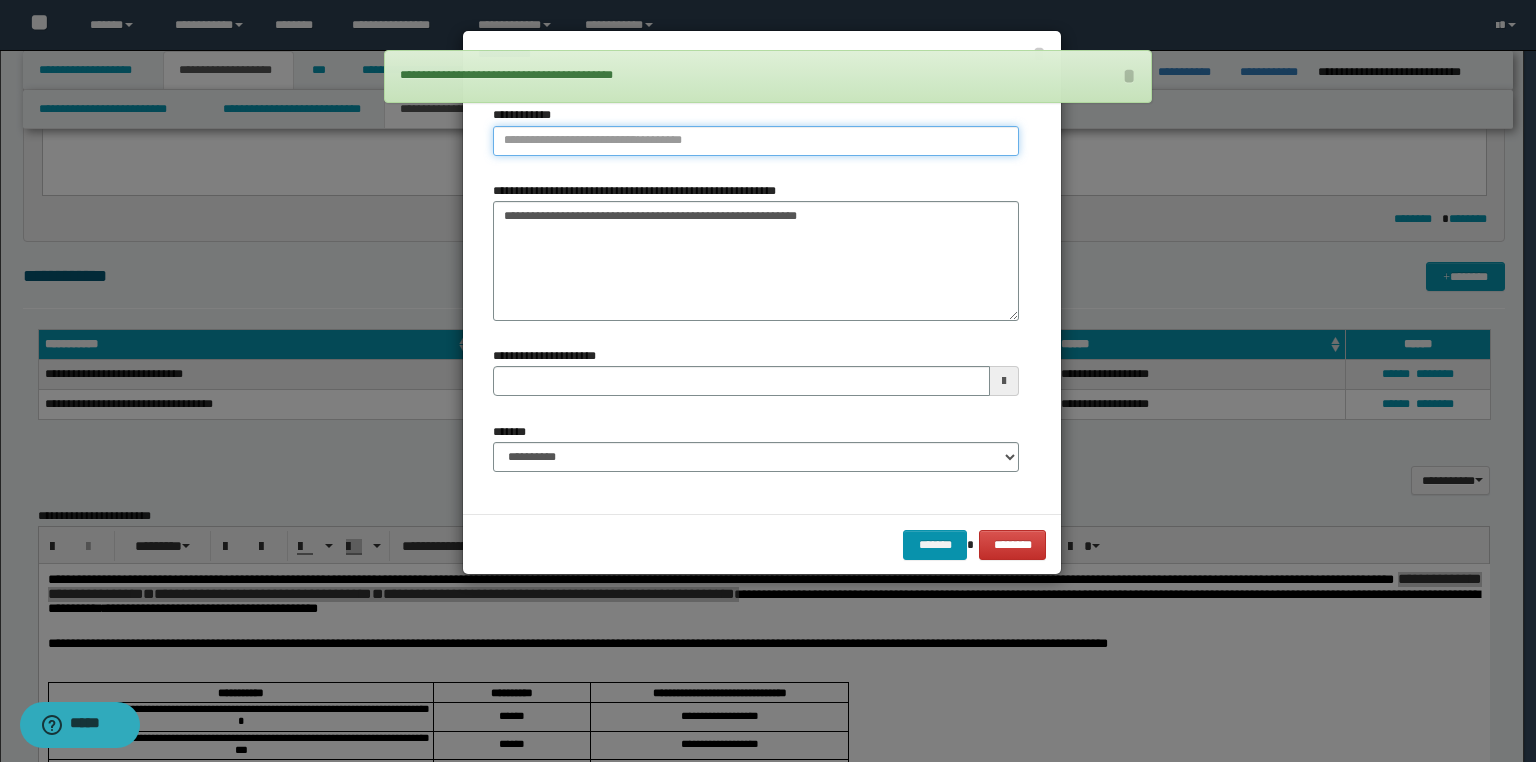click on "**********" at bounding box center (756, 141) 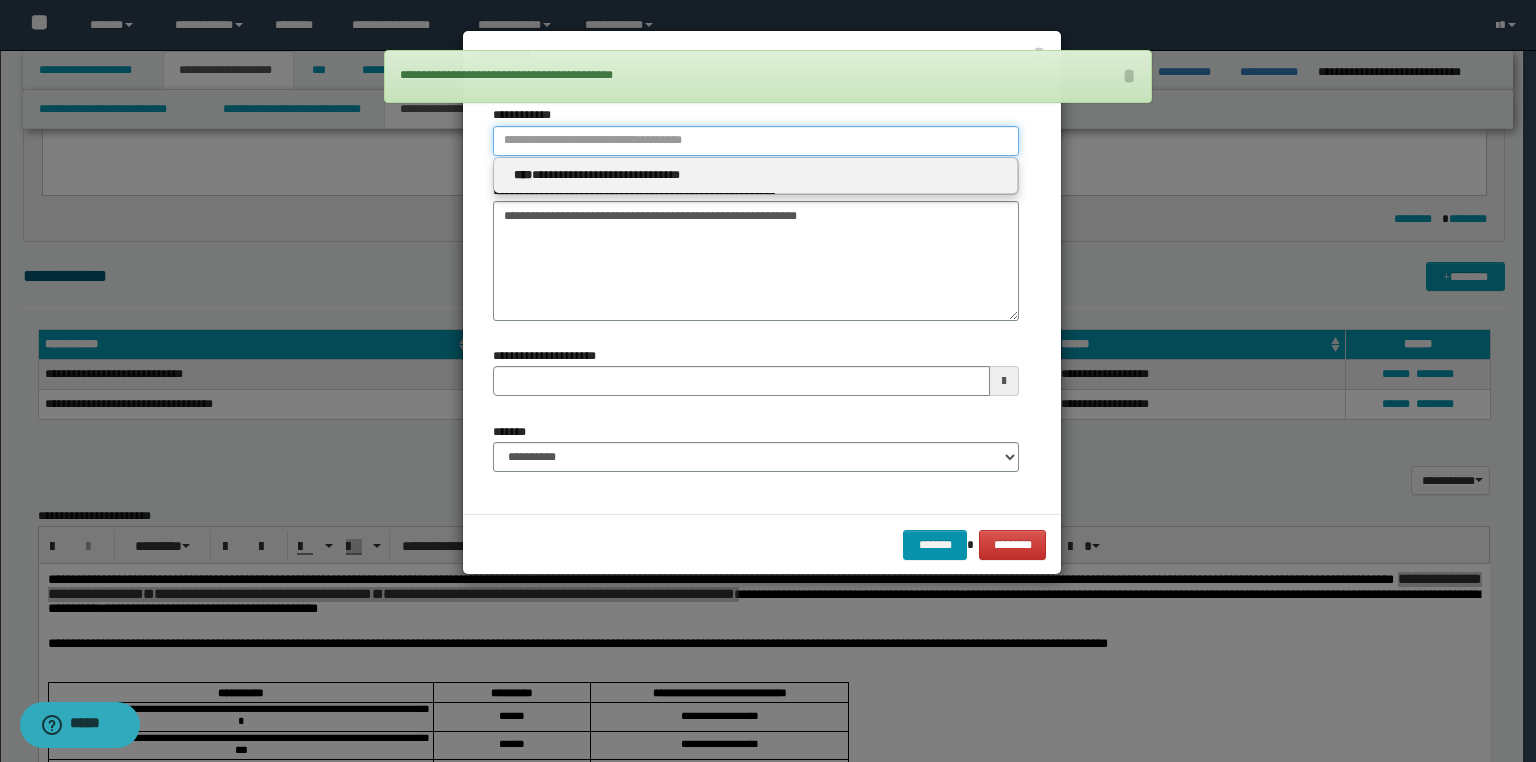 type 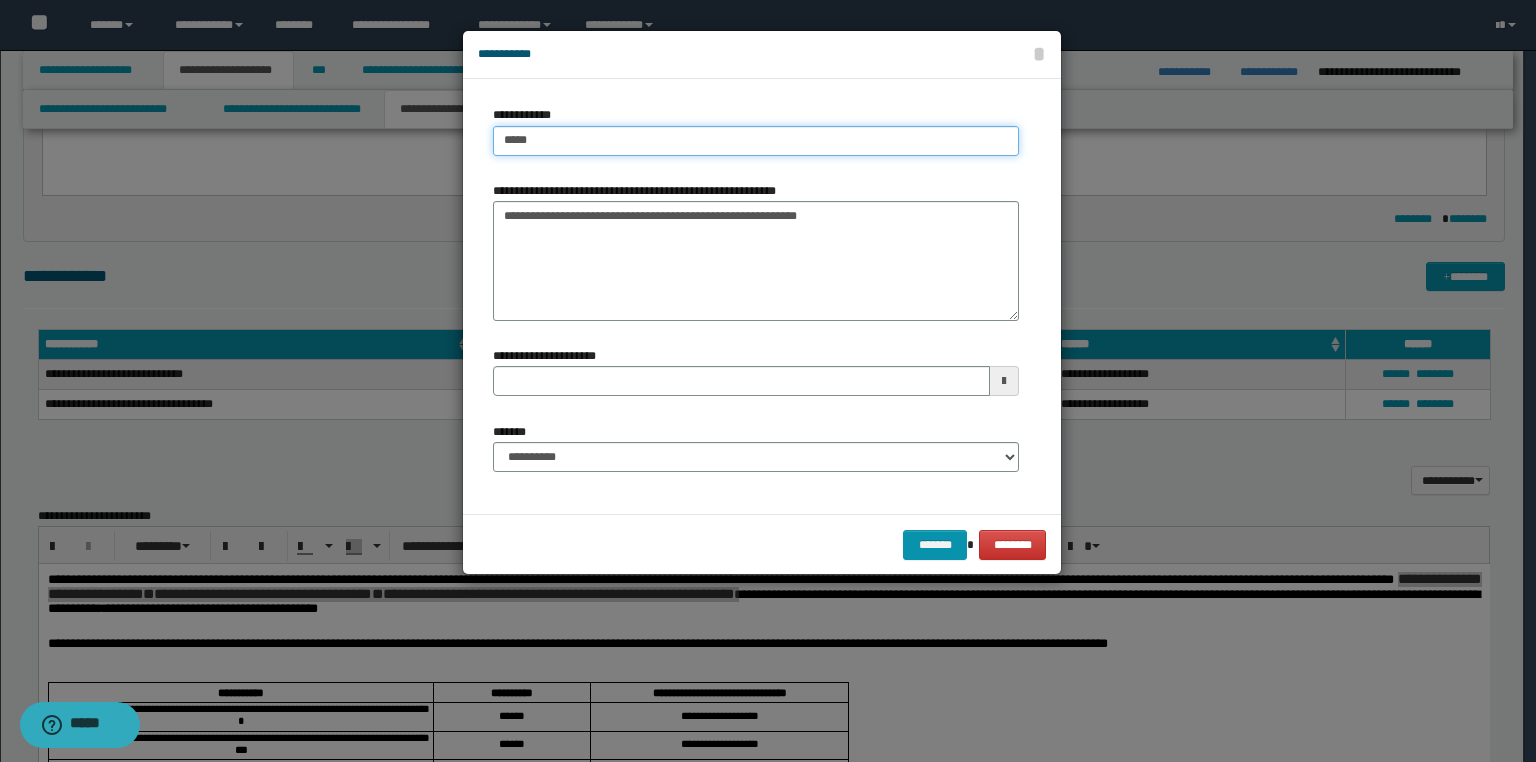 type on "******" 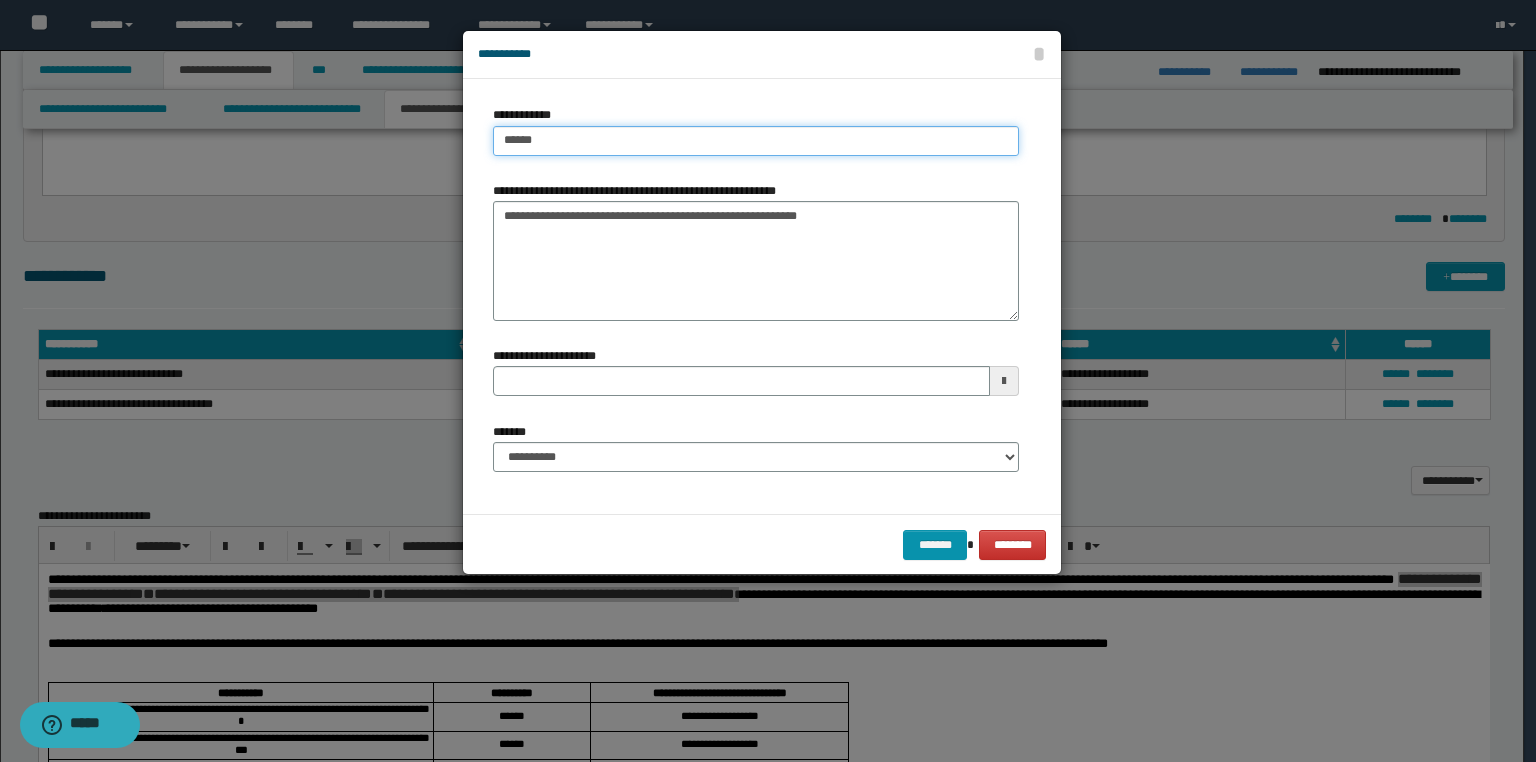 type on "******" 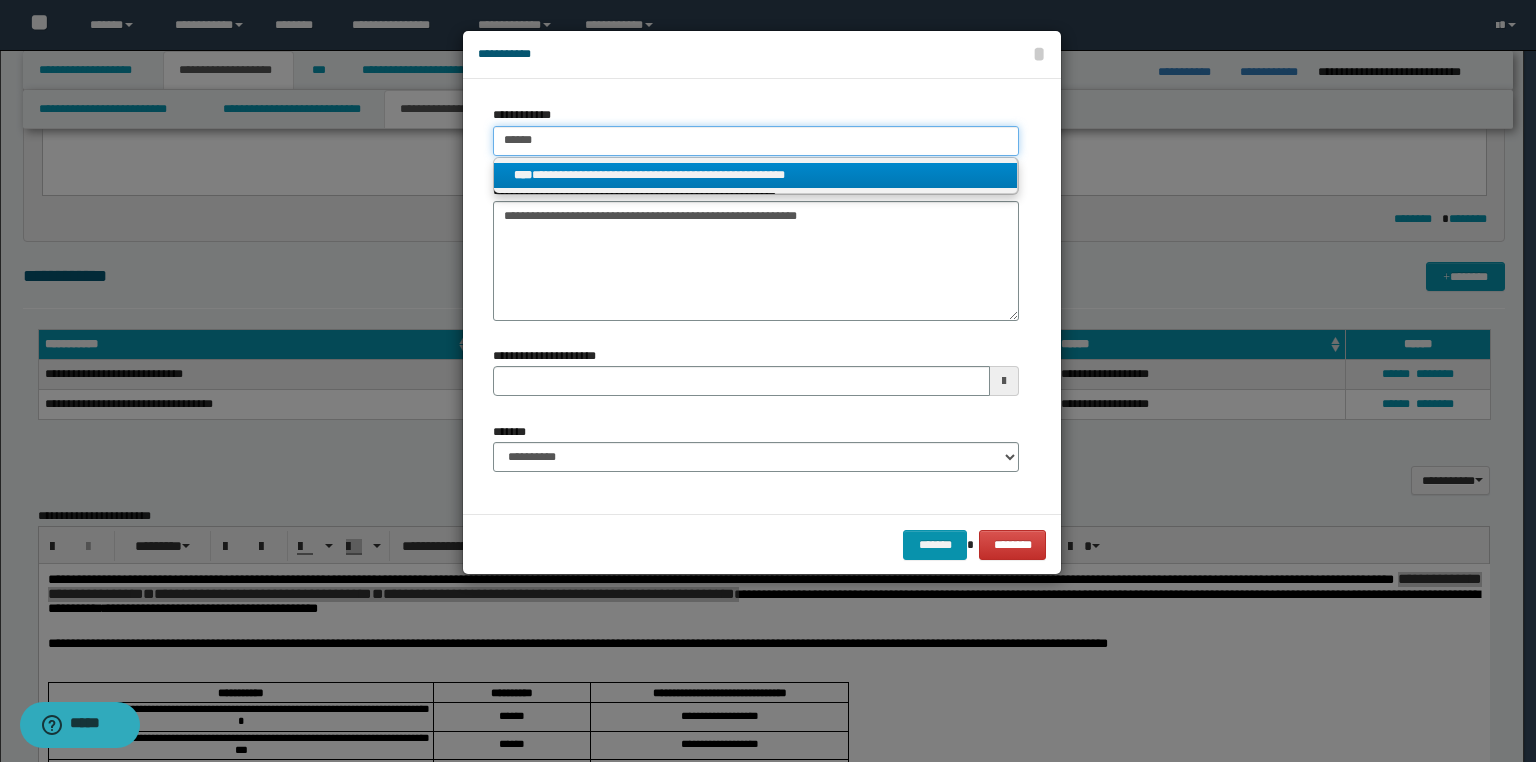 type on "******" 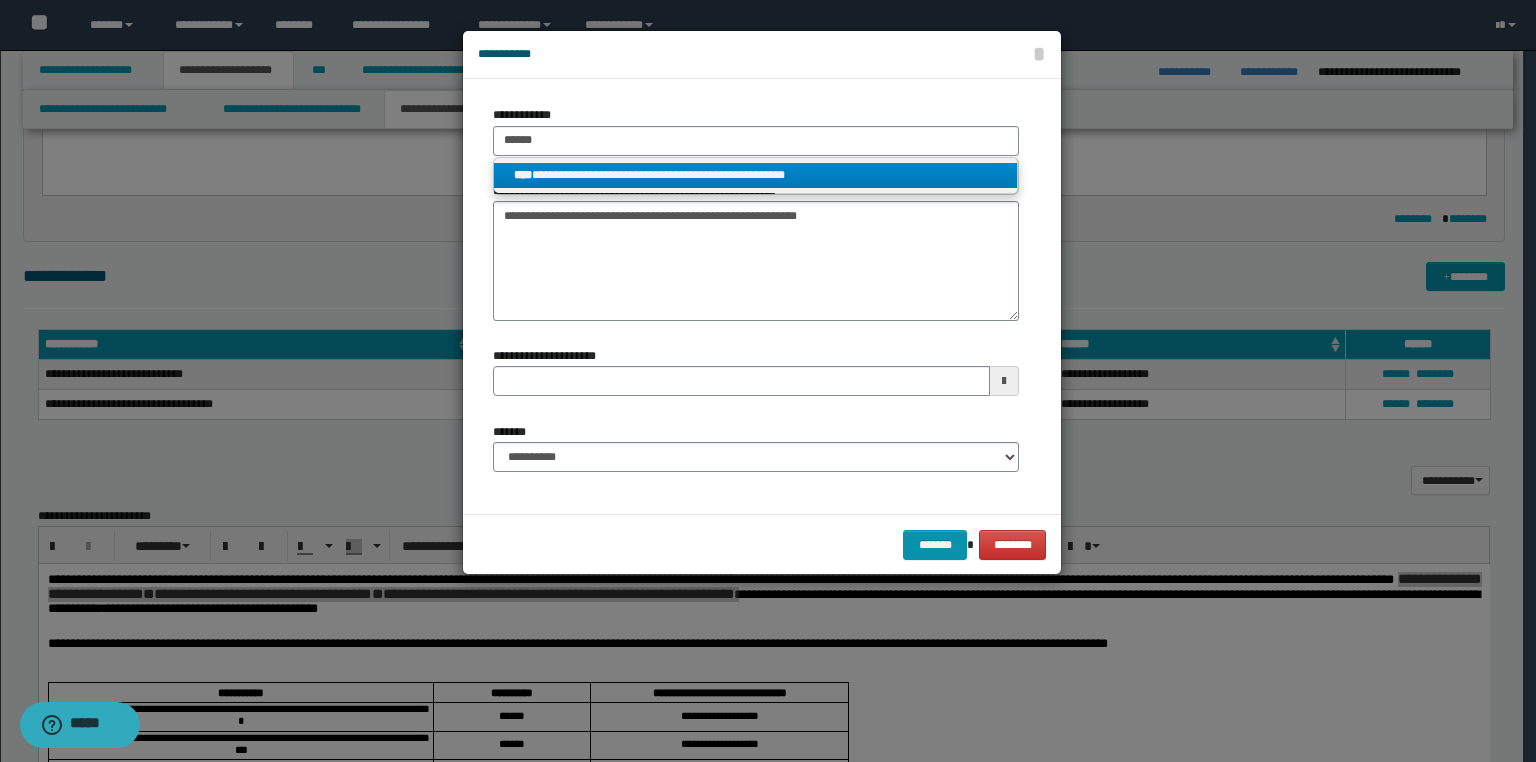 click on "**********" at bounding box center (756, 175) 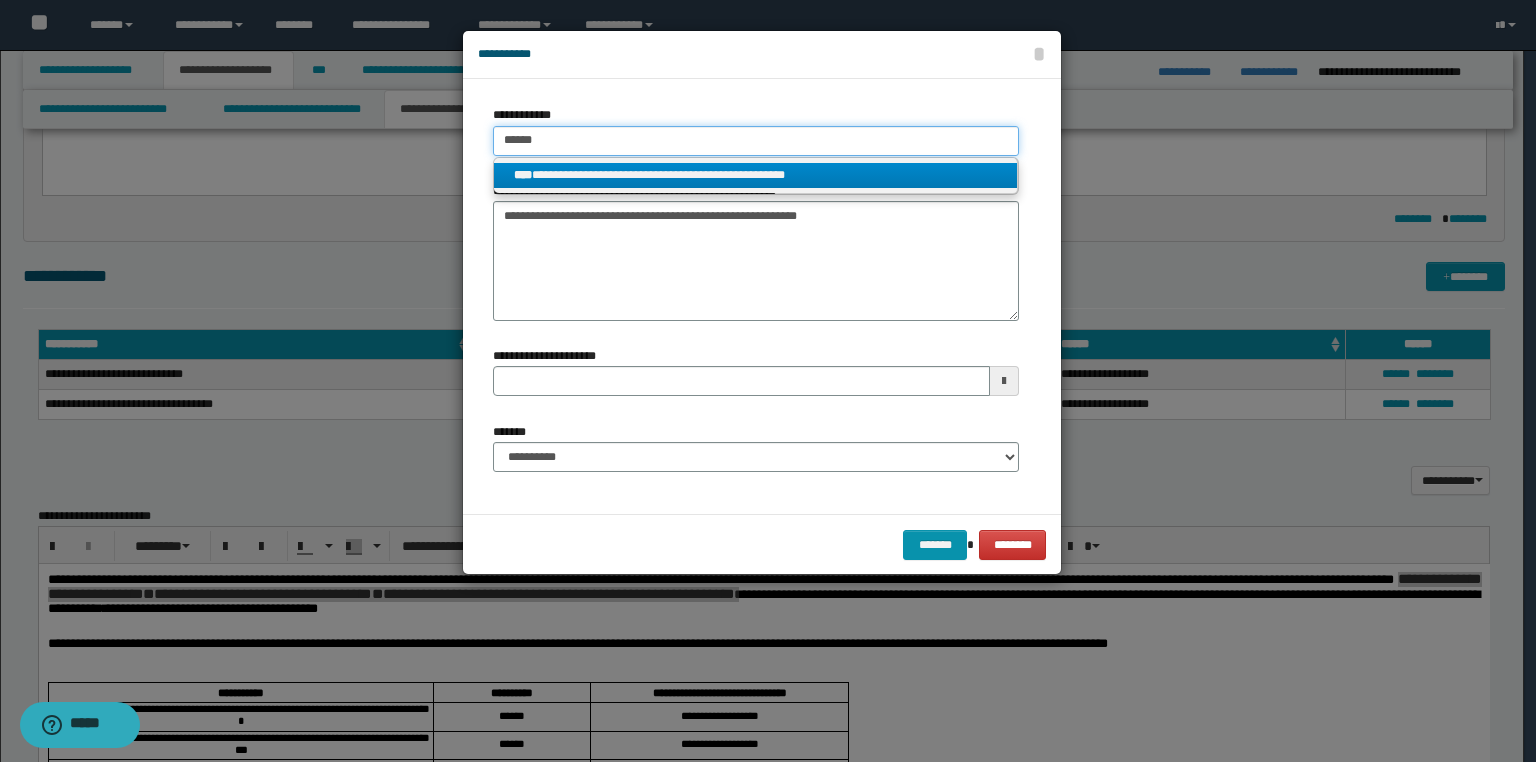 type 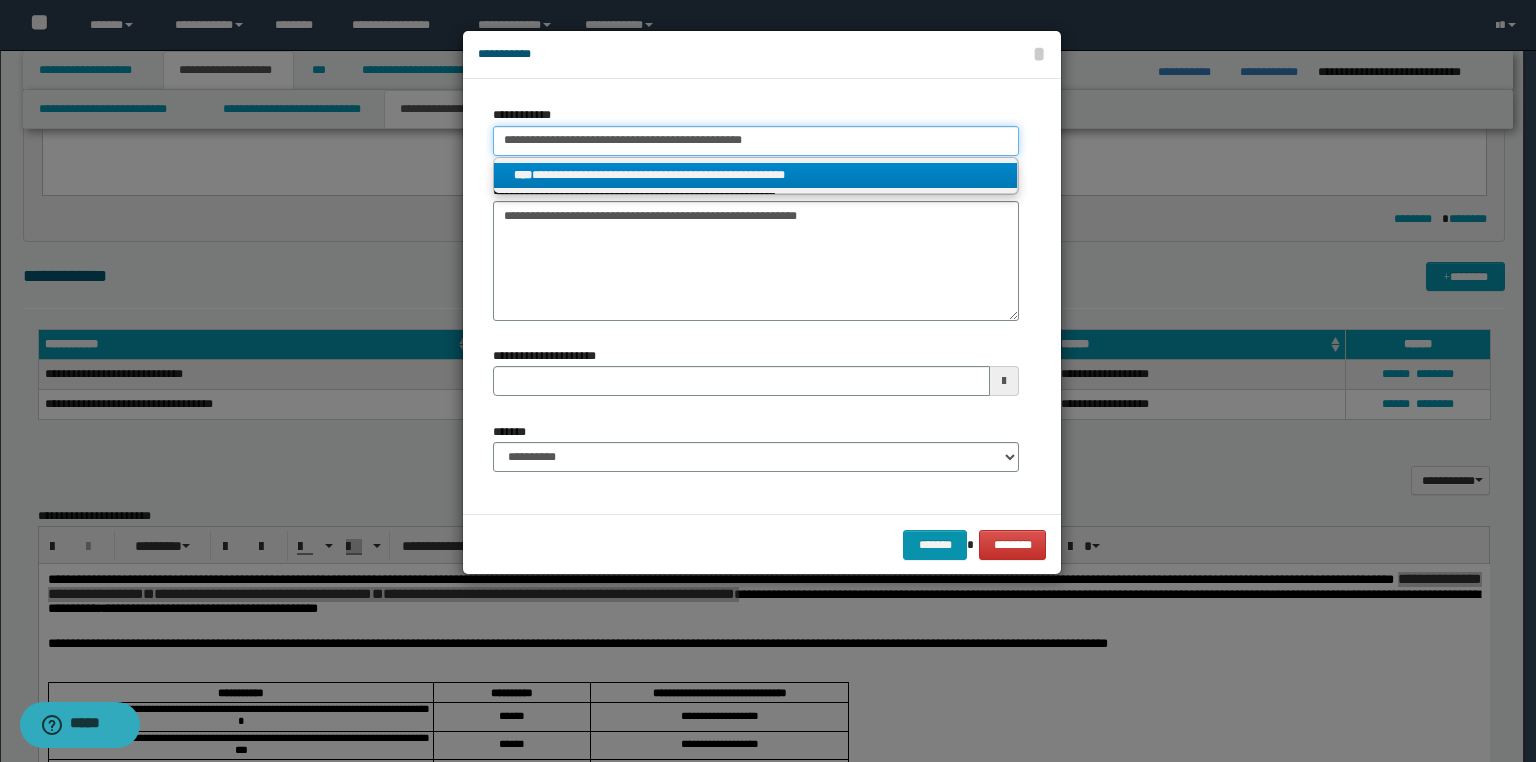 type 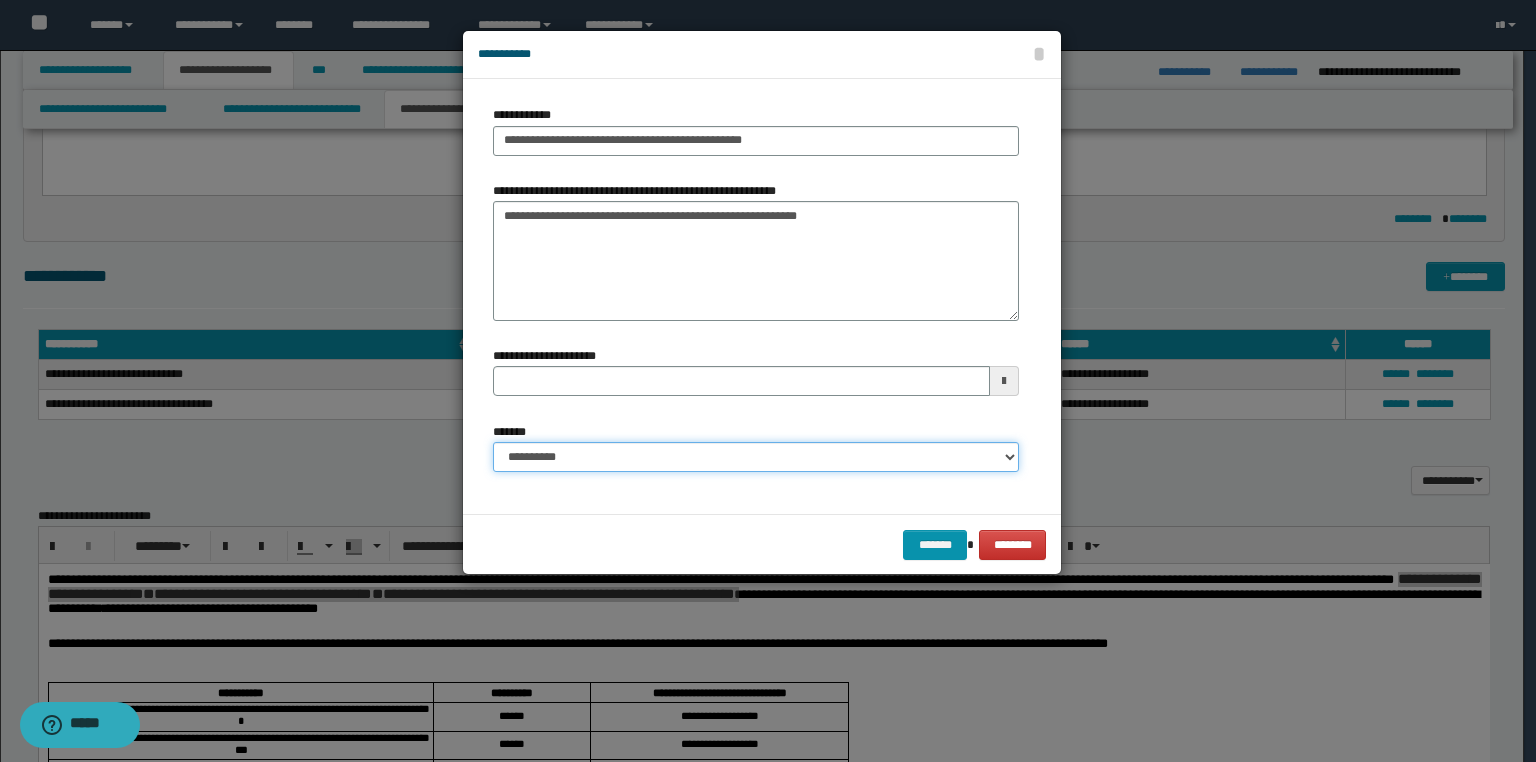 click on "**********" at bounding box center (756, 457) 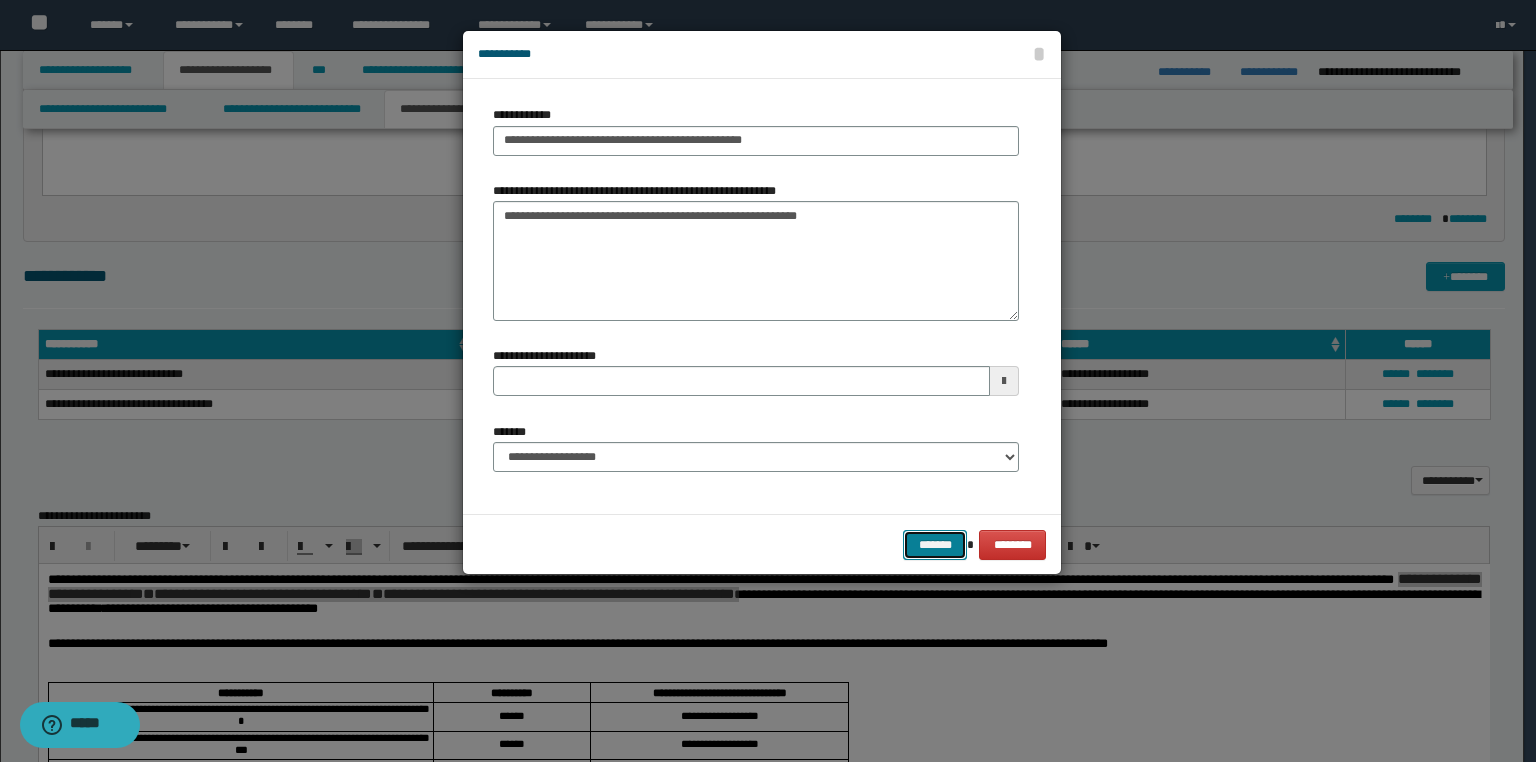click on "*******" at bounding box center (935, 545) 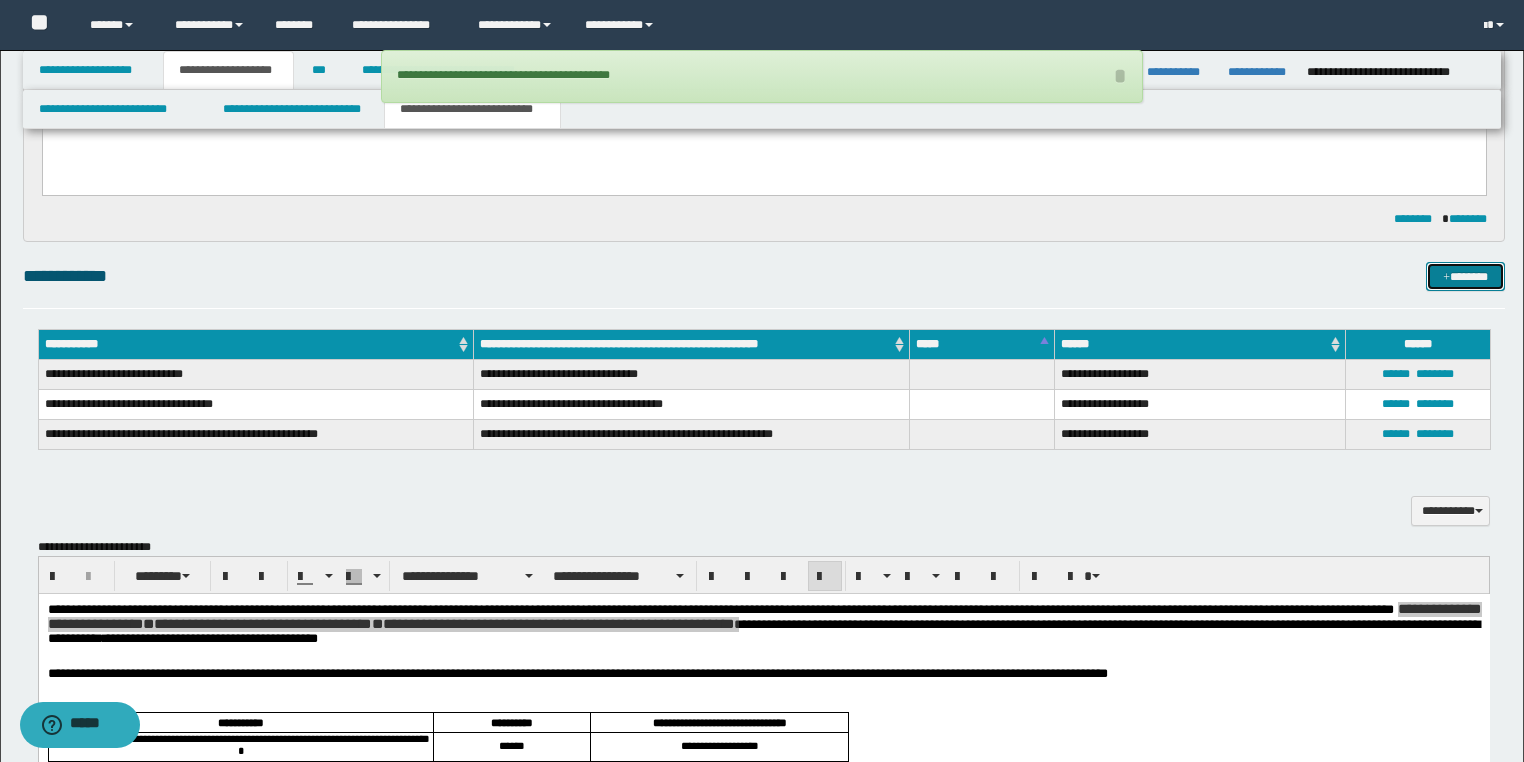 scroll, scrollTop: 971, scrollLeft: 0, axis: vertical 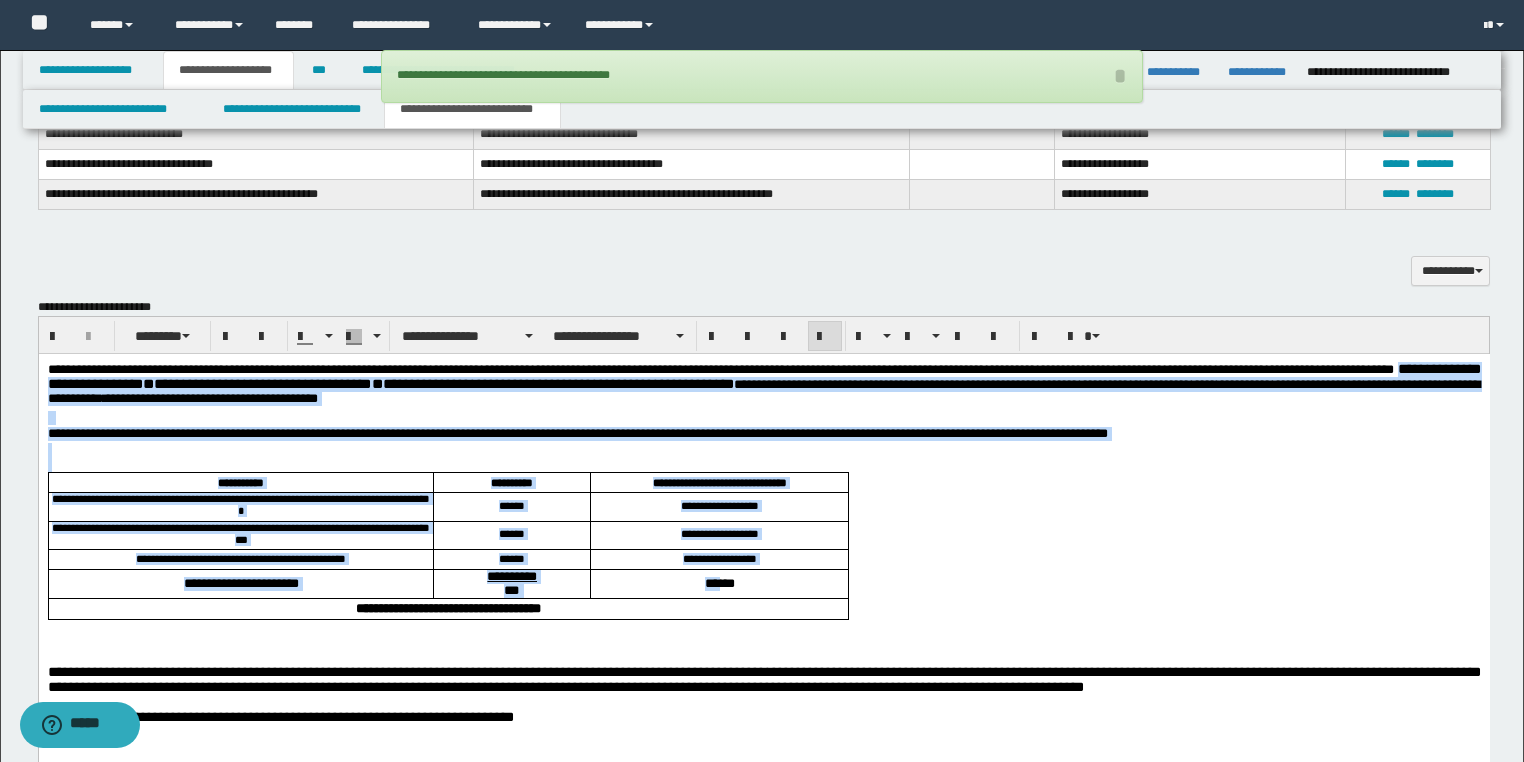 click on "******" at bounding box center (719, 583) 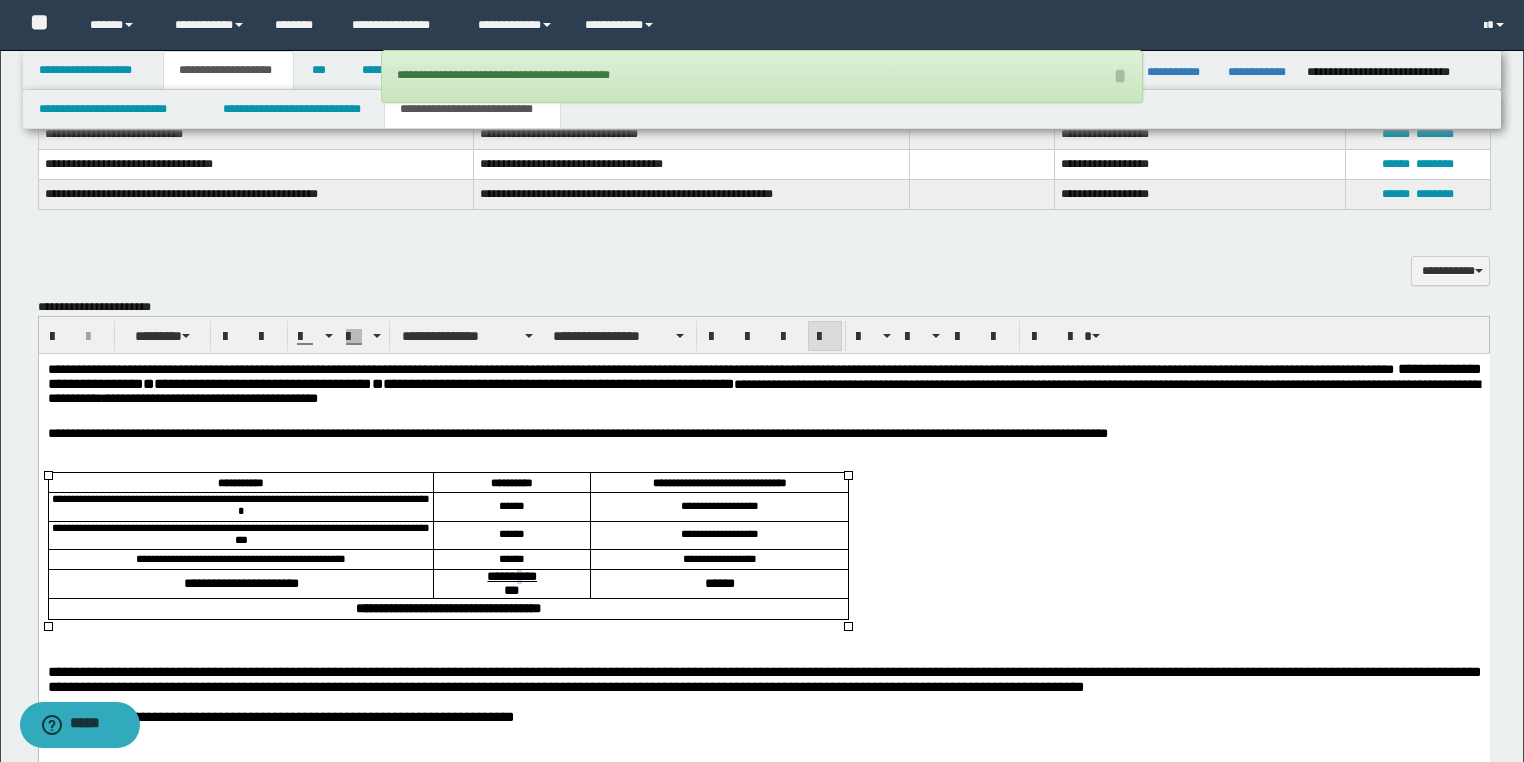 drag, startPoint x: 520, startPoint y: 577, endPoint x: 64, endPoint y: 505, distance: 461.64923 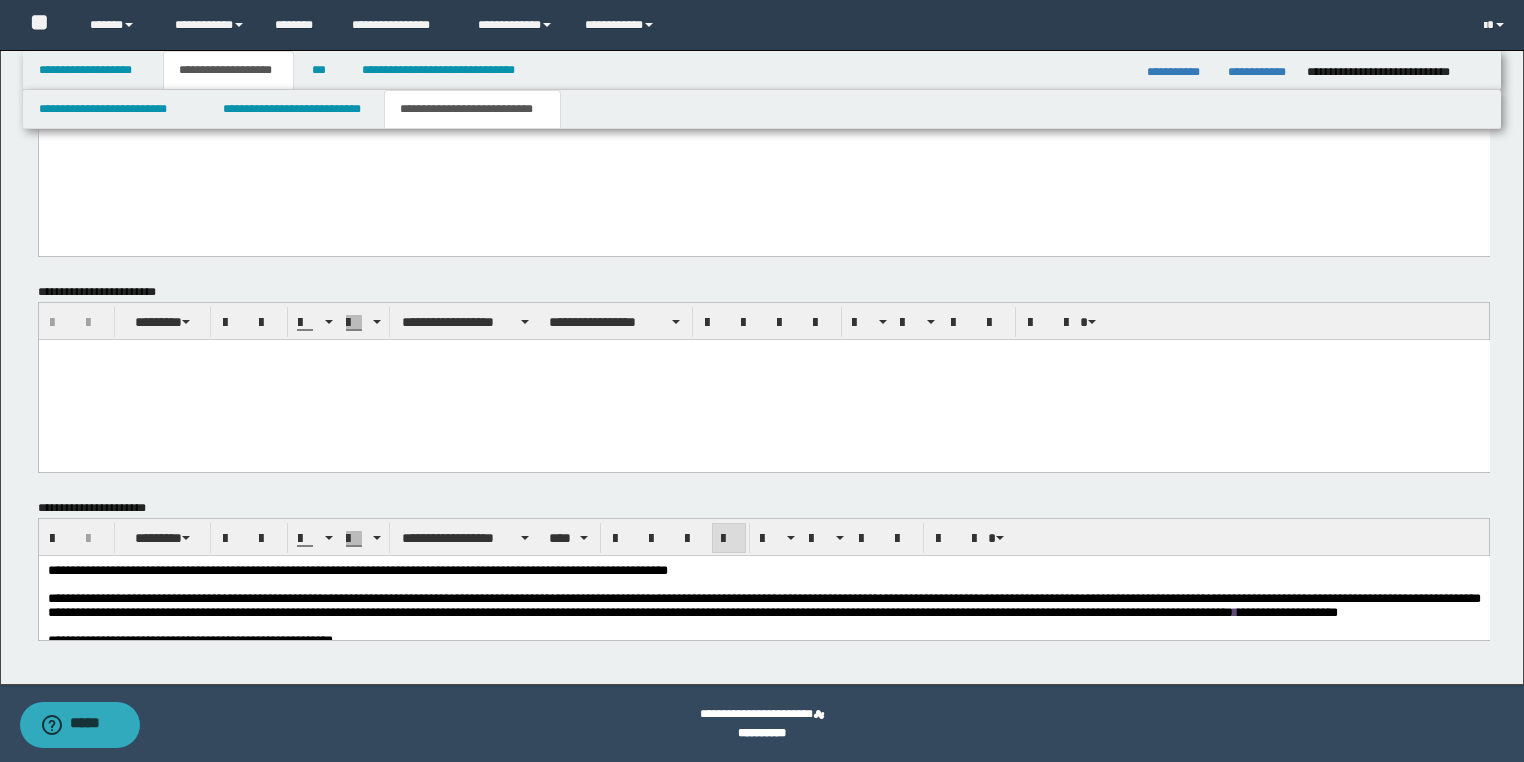 click on "**********" at bounding box center (357, 570) 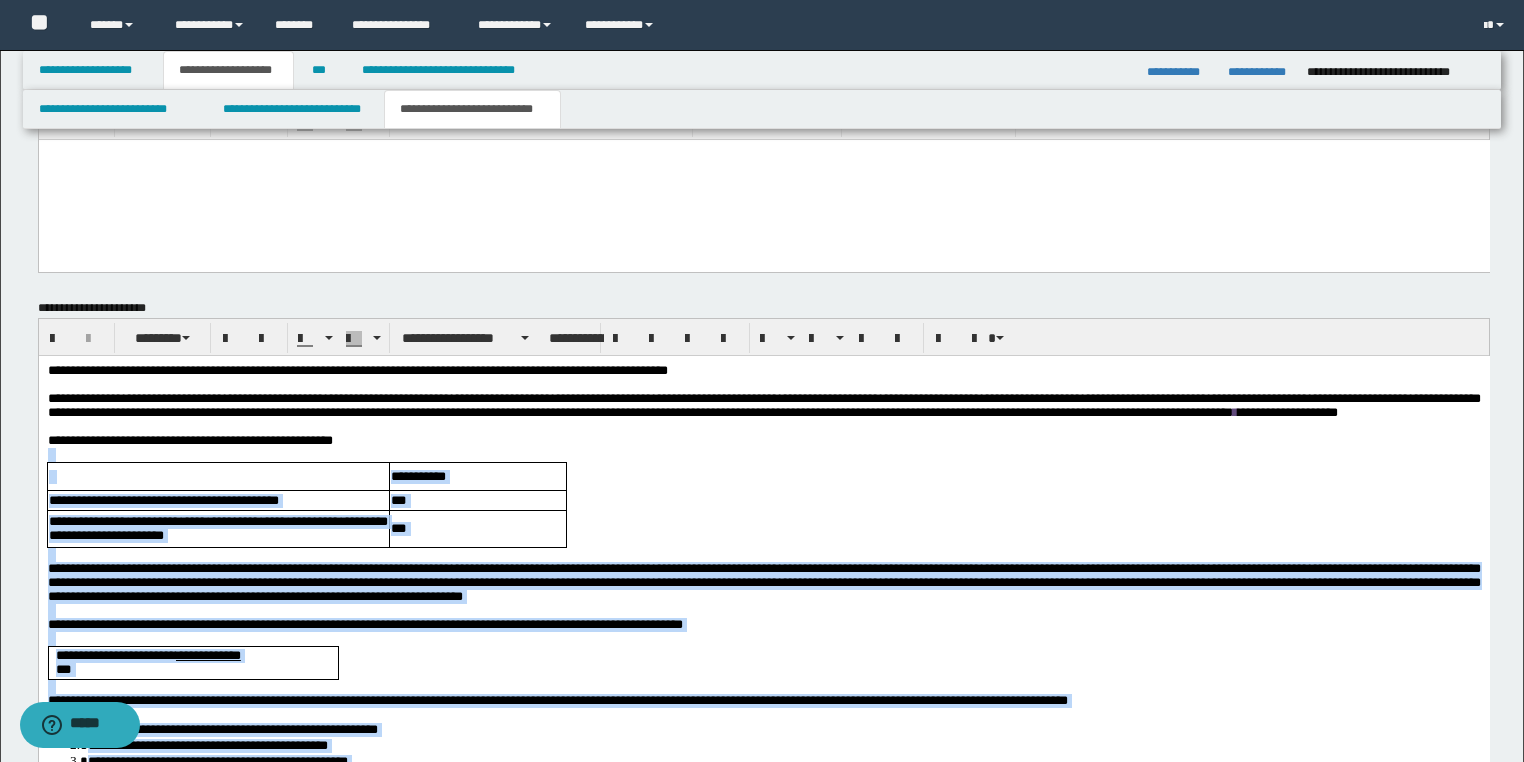 drag, startPoint x: -1, startPoint y: 1124, endPoint x: -1, endPoint y: -323, distance: 1447 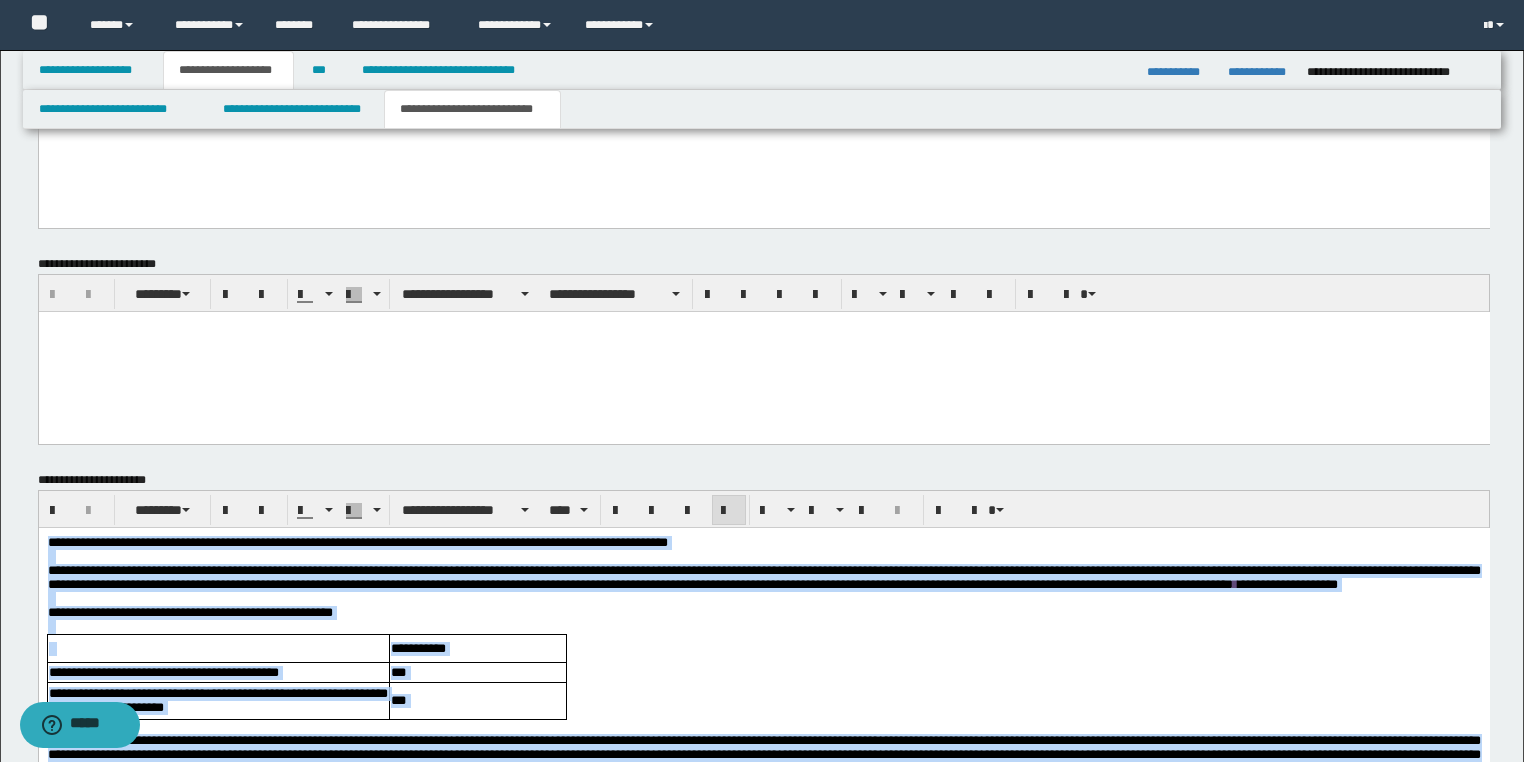 scroll, scrollTop: 2196, scrollLeft: 0, axis: vertical 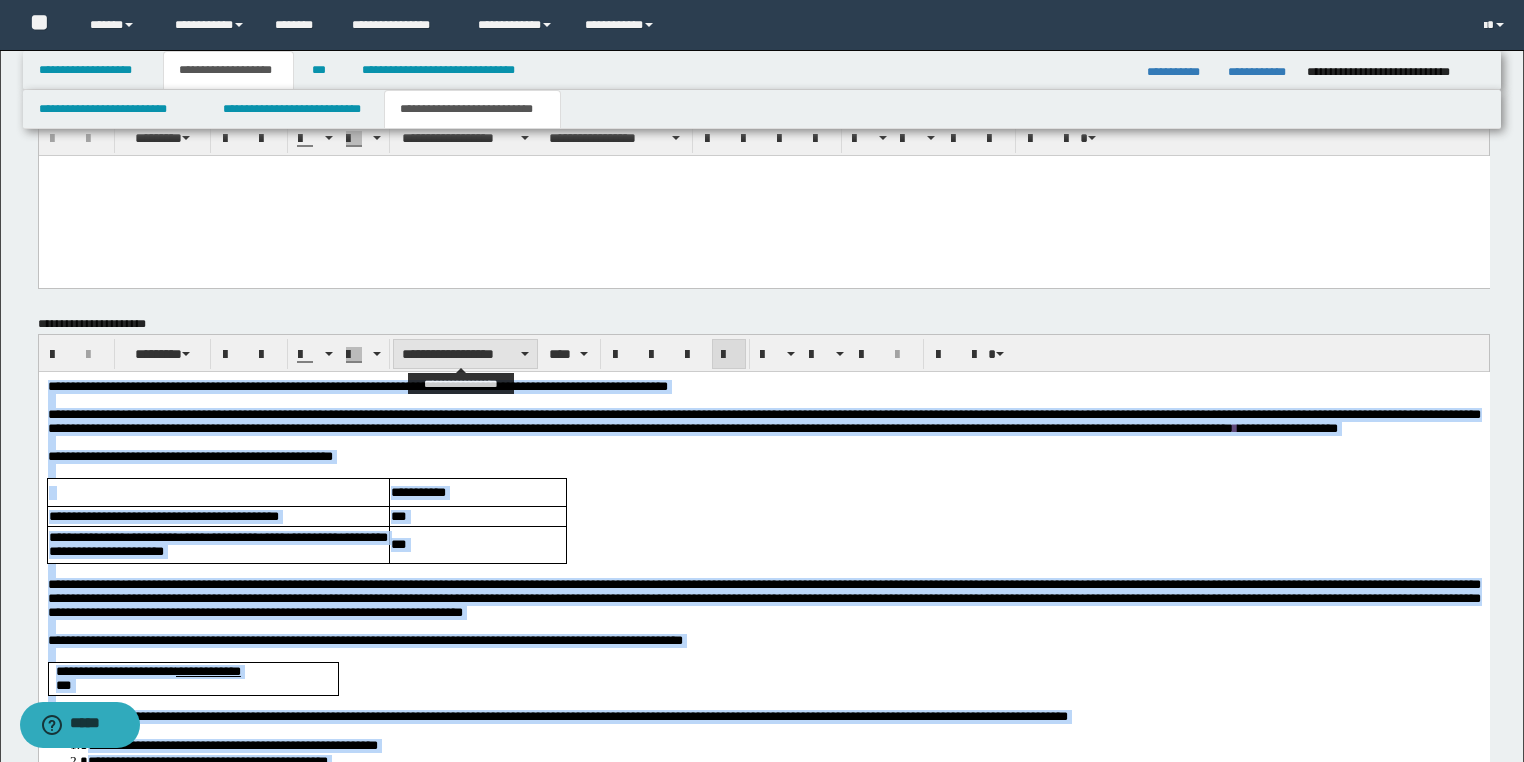 click on "**********" at bounding box center [465, 354] 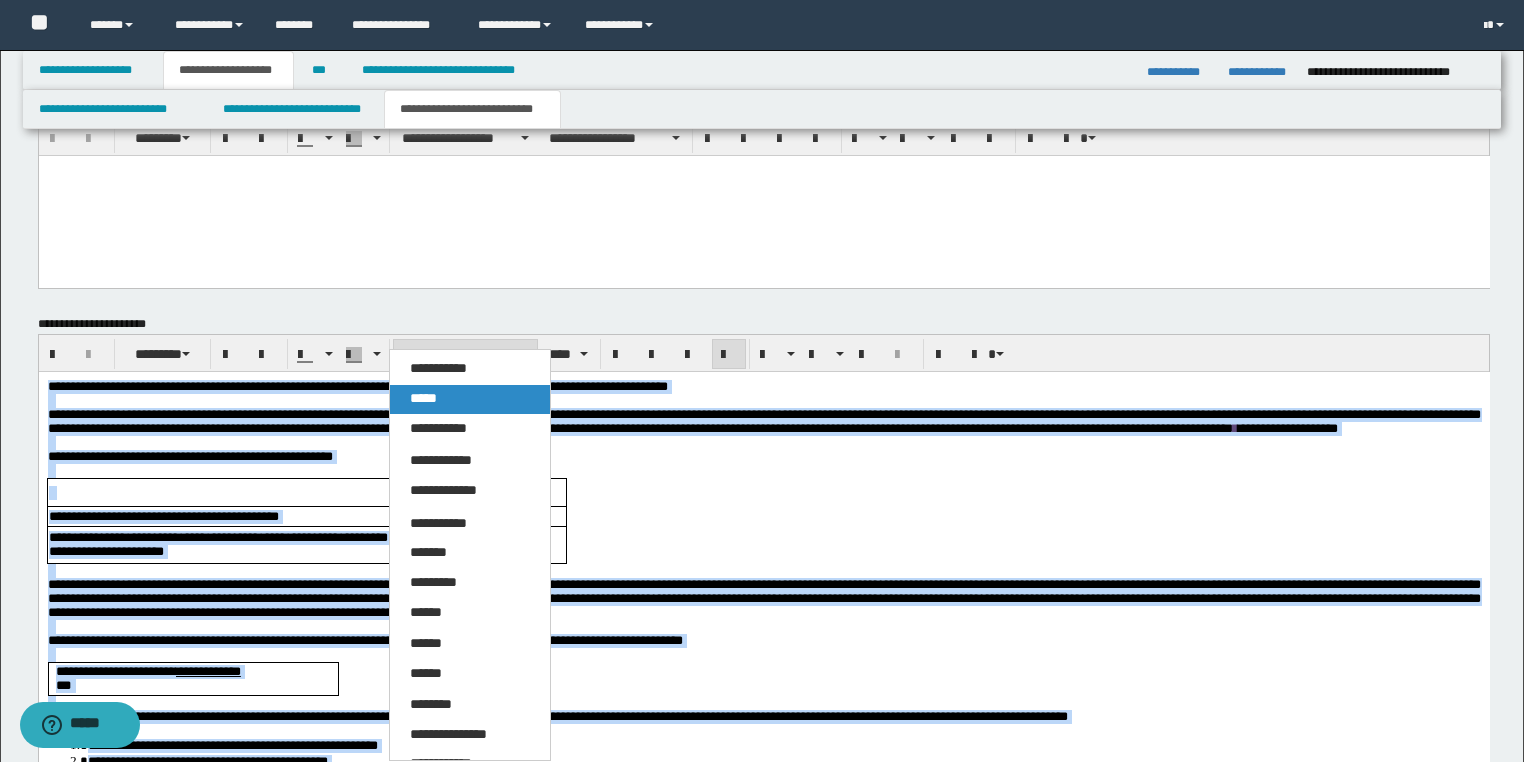 click on "*****" at bounding box center [470, 399] 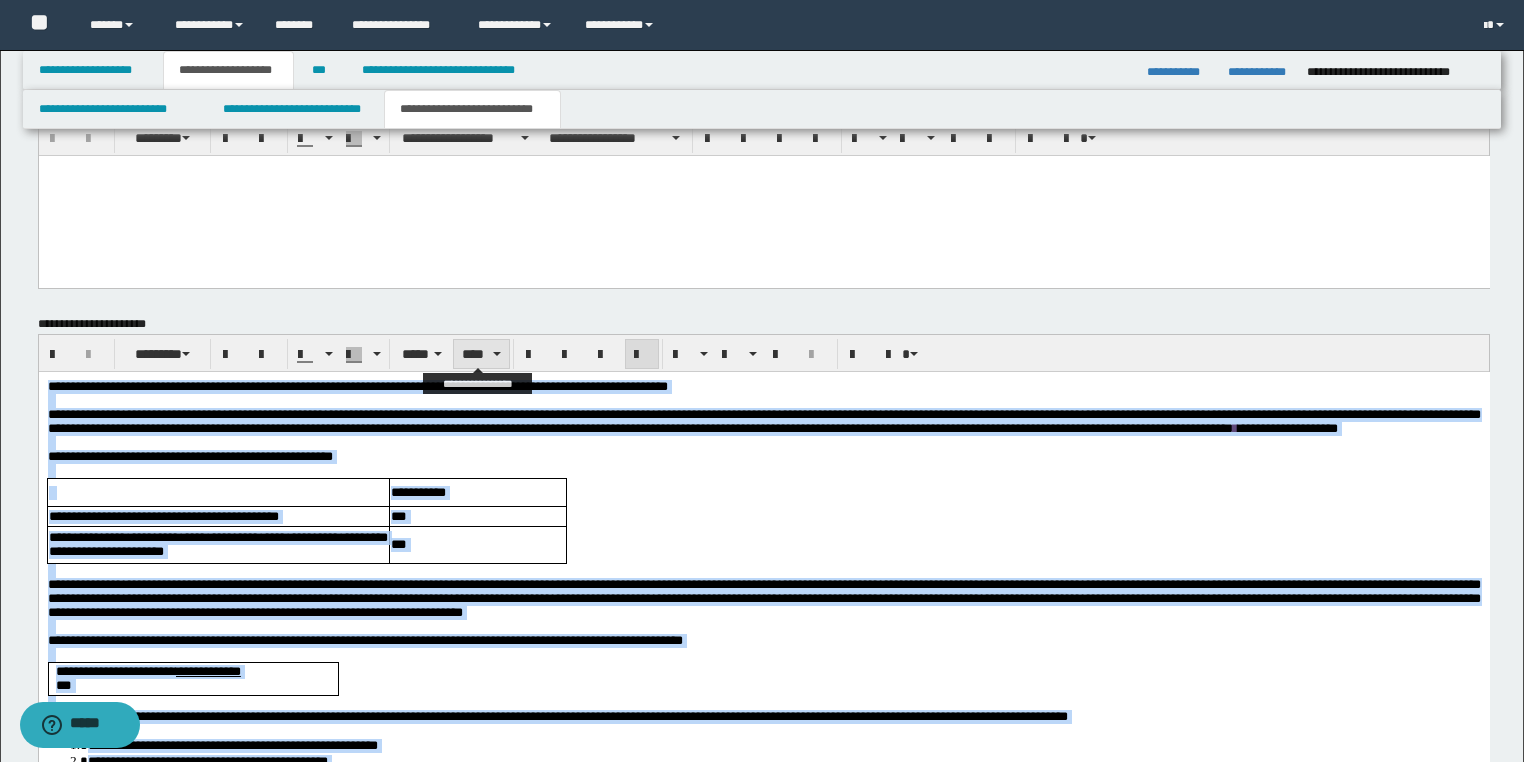click at bounding box center (497, 354) 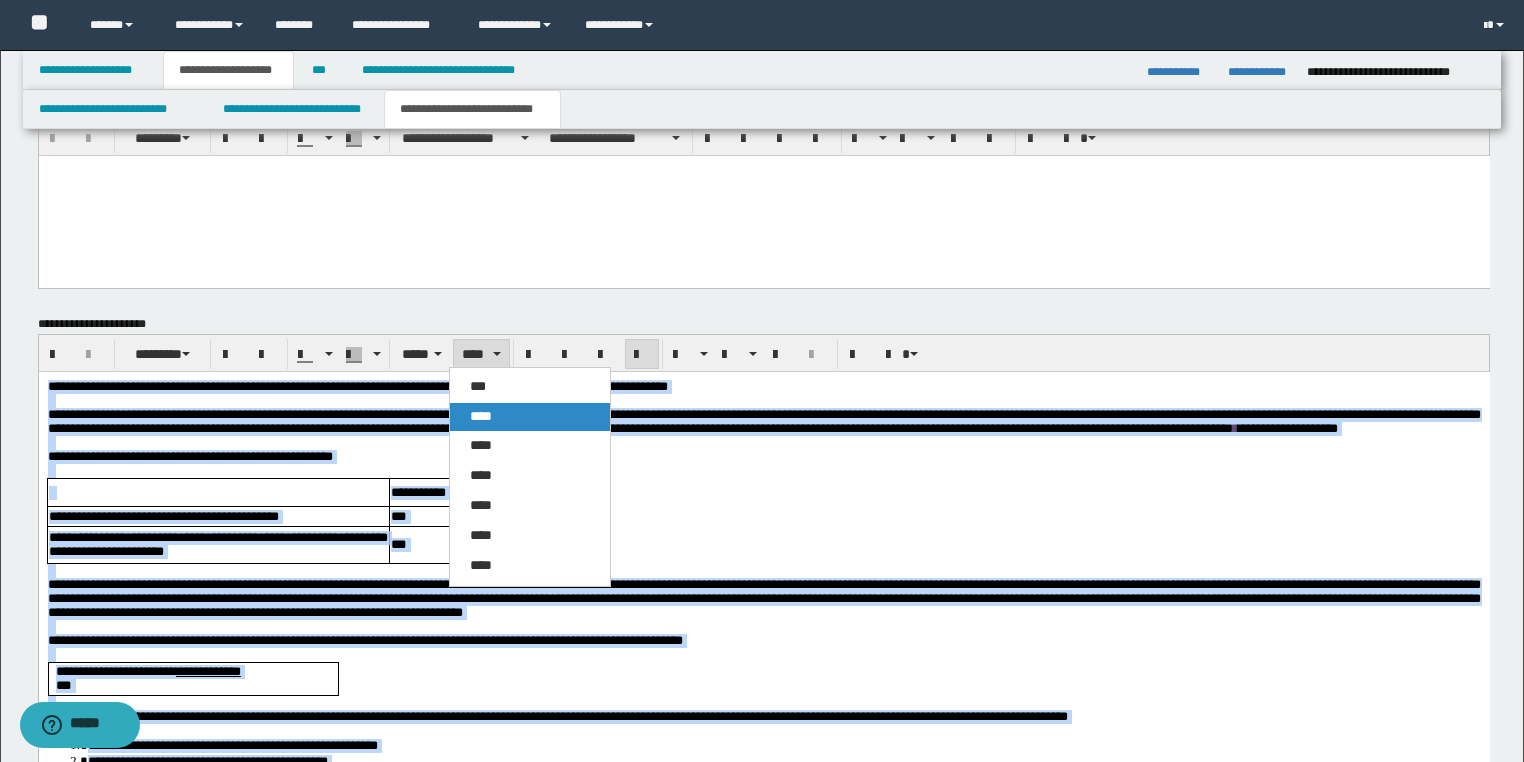 drag, startPoint x: 488, startPoint y: 426, endPoint x: 451, endPoint y: 16, distance: 411.66614 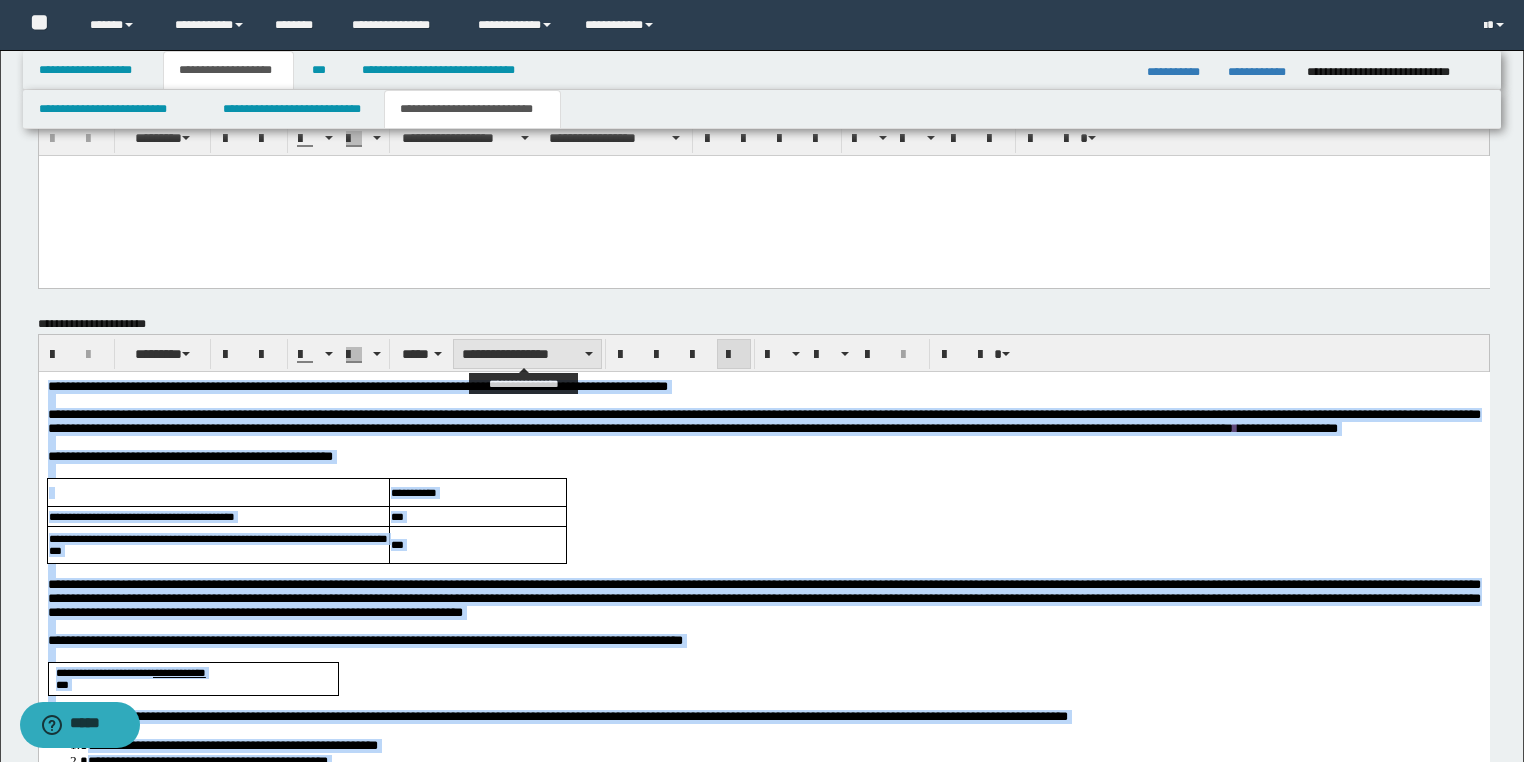 click on "**********" at bounding box center (527, 354) 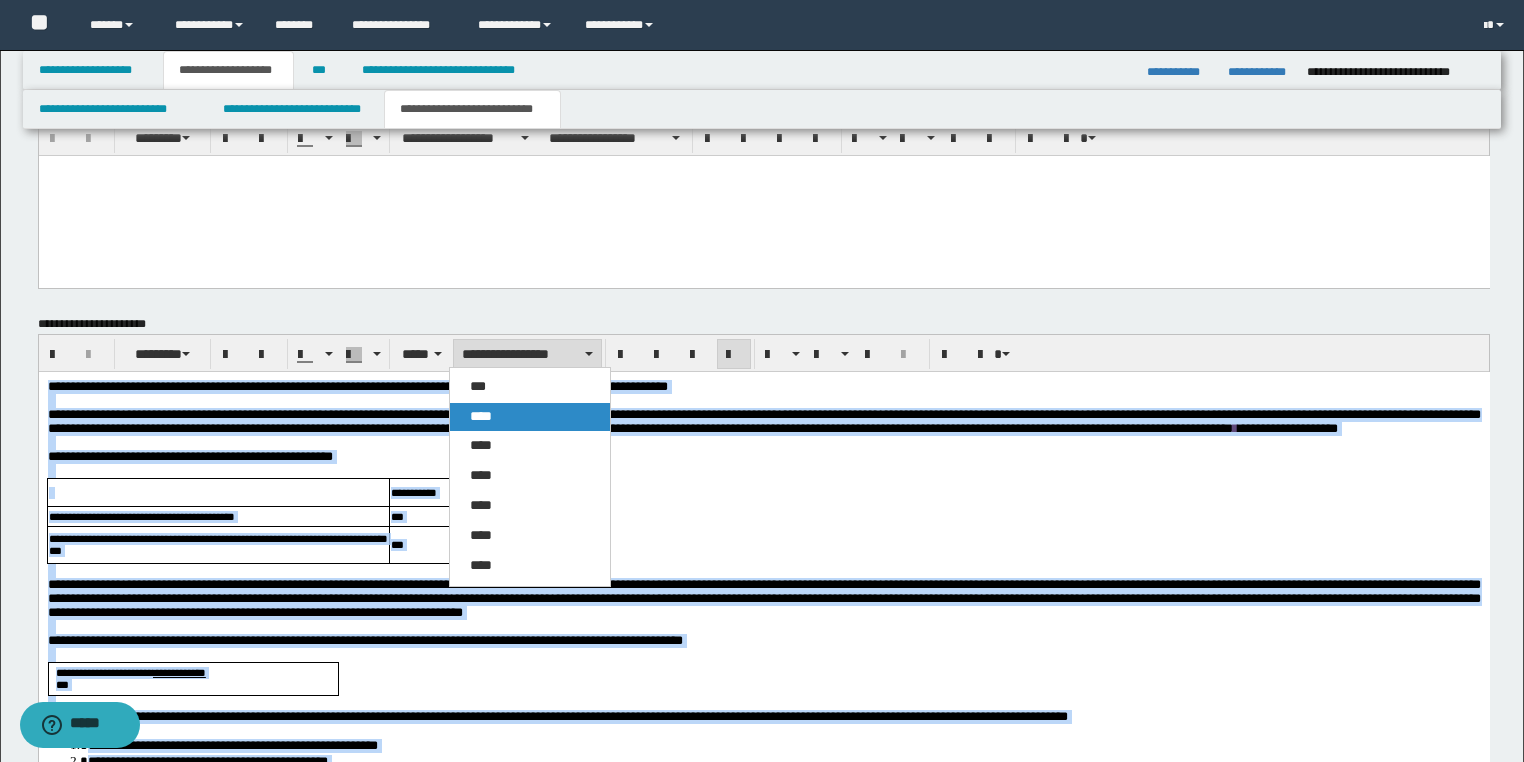 click on "****" at bounding box center (530, 417) 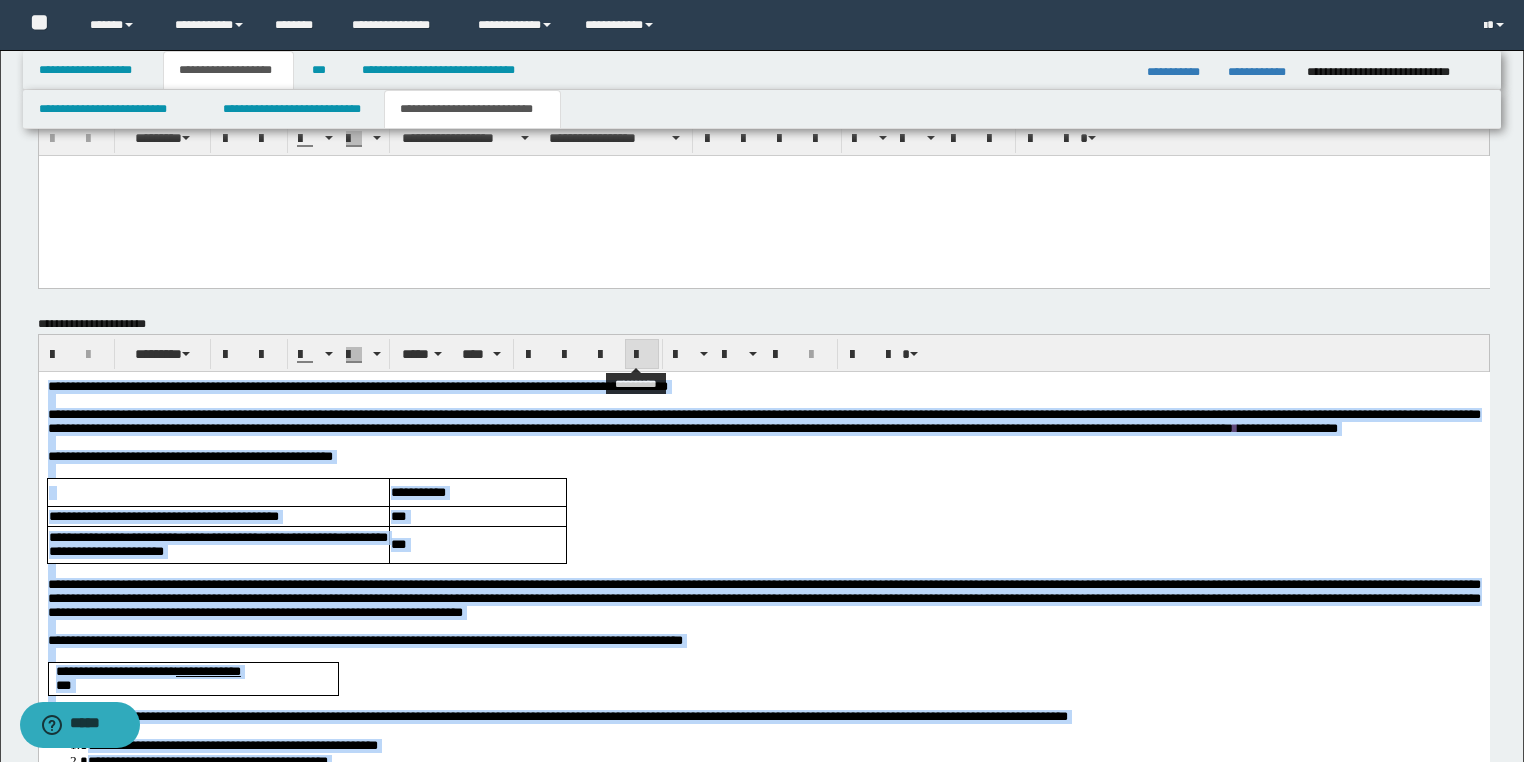 click at bounding box center (642, 355) 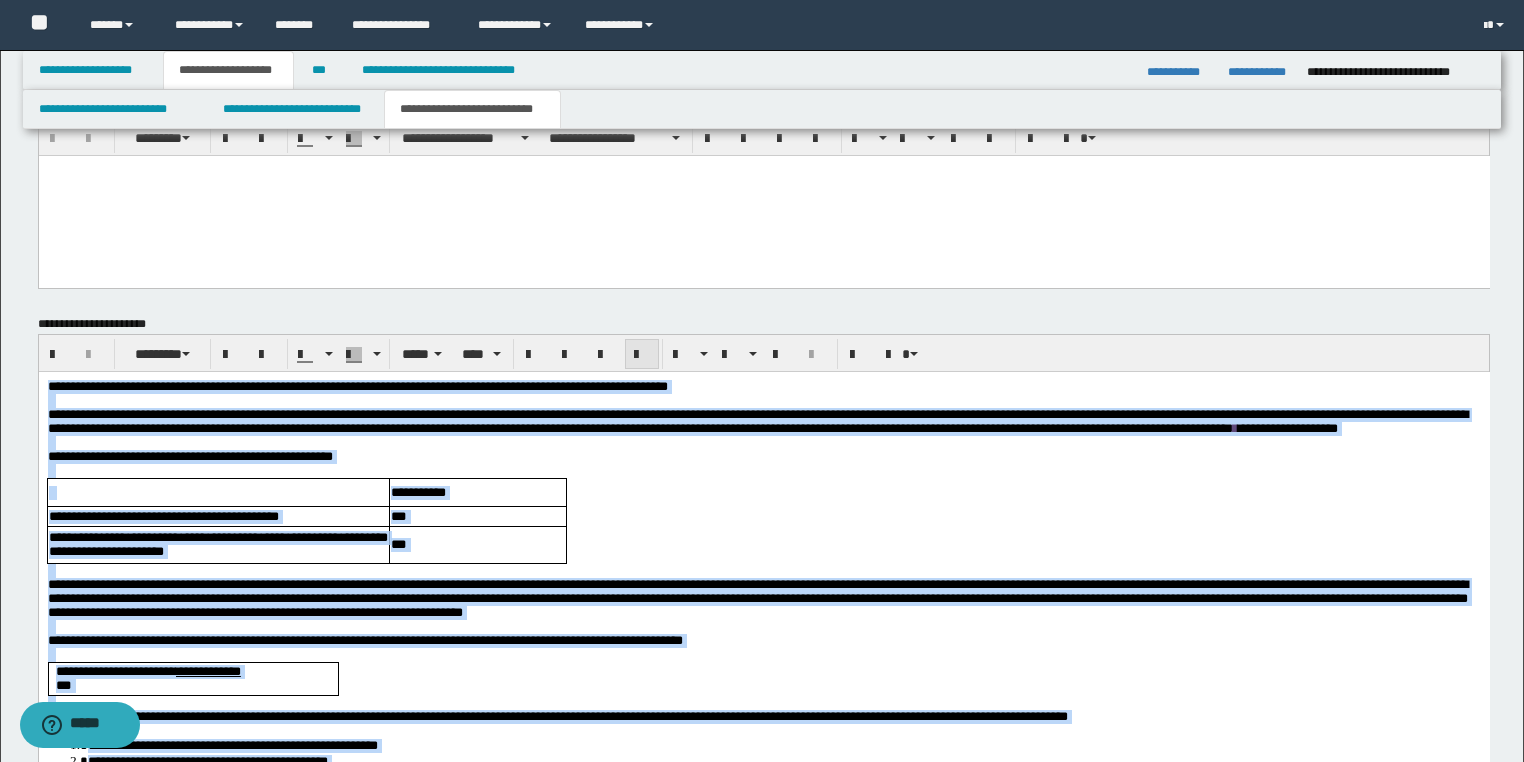 click at bounding box center [642, 355] 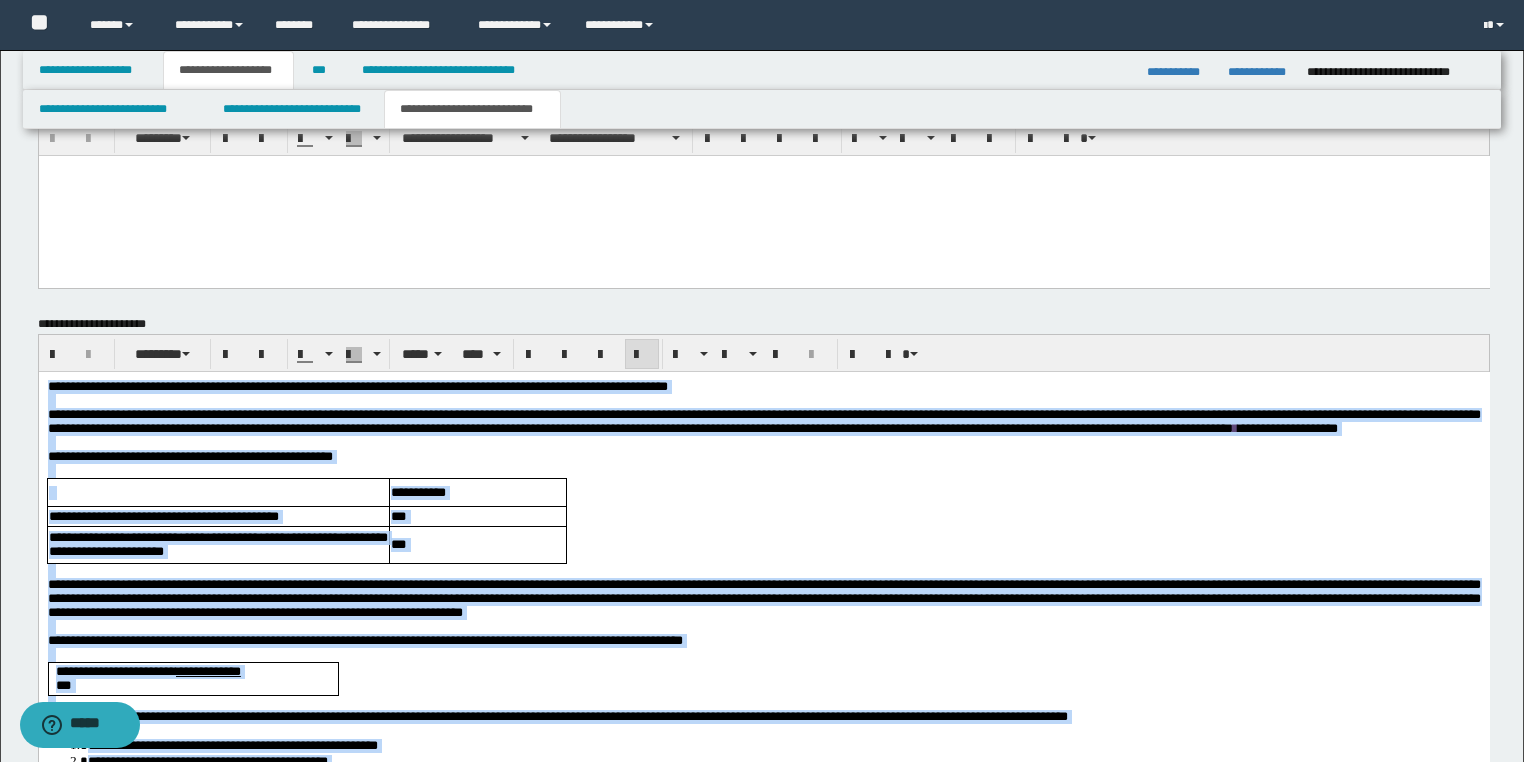 click on "**********" at bounding box center (763, 799) 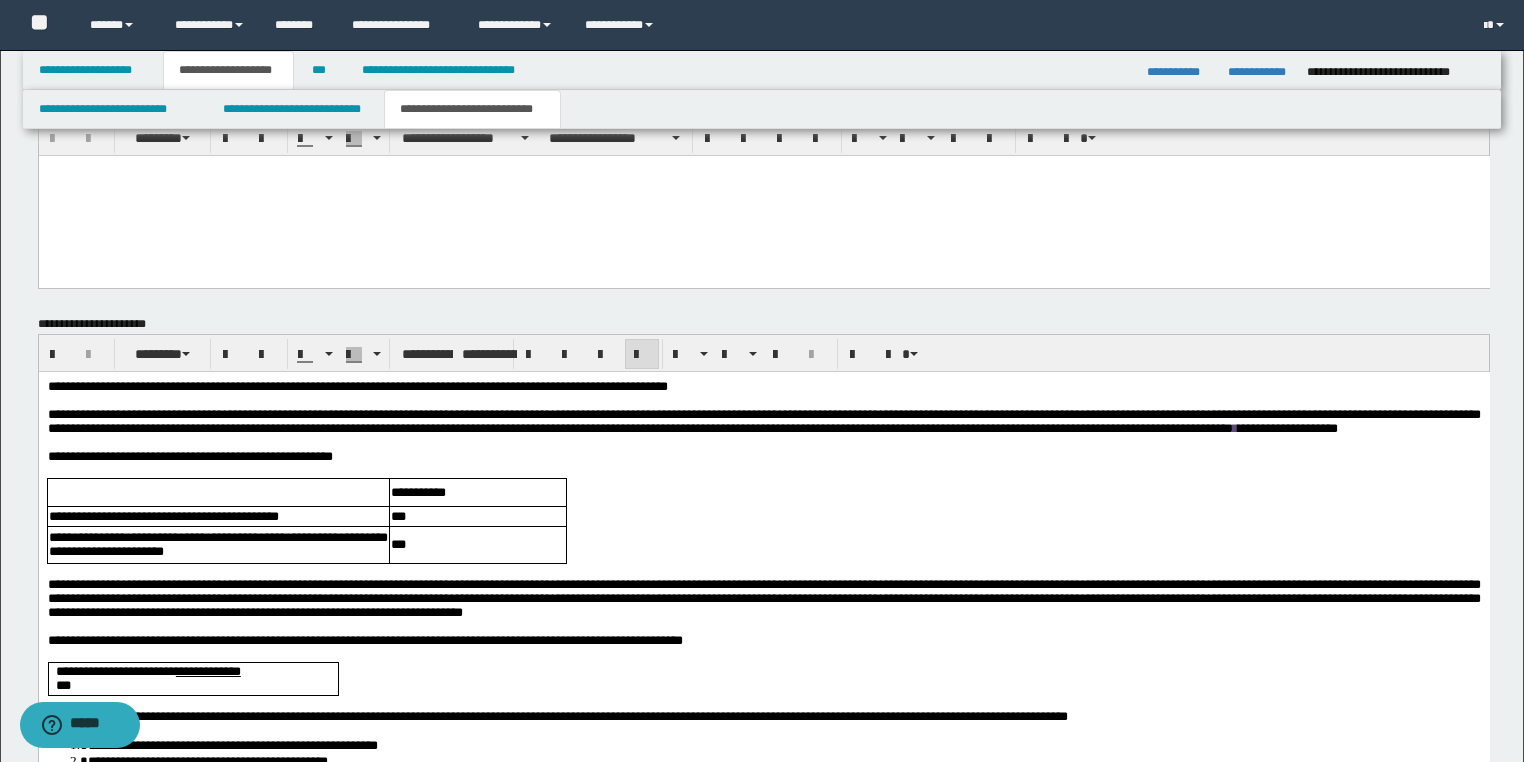click on "**********" at bounding box center (763, 799) 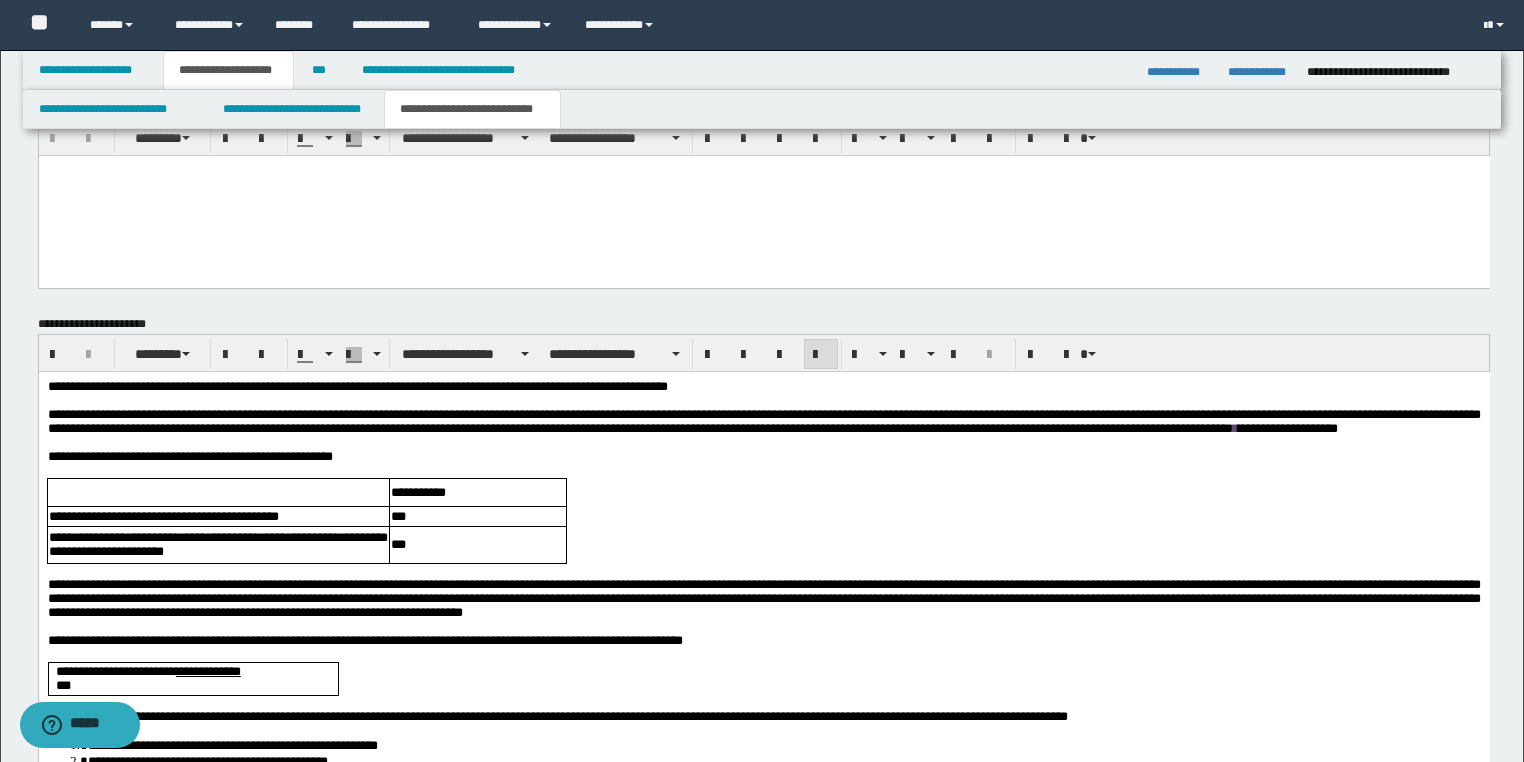 scroll, scrollTop: 1956, scrollLeft: 0, axis: vertical 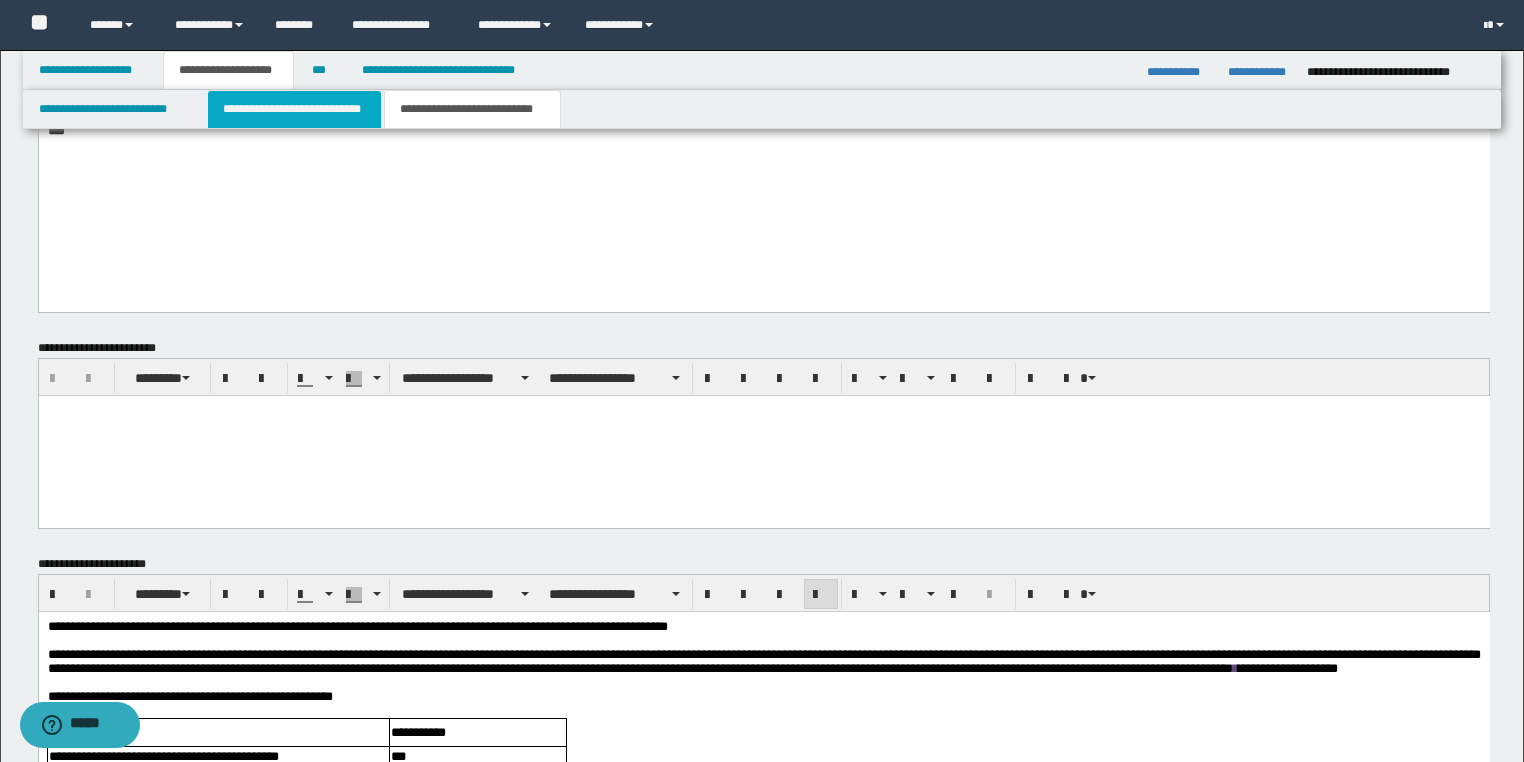 click on "**********" at bounding box center (294, 109) 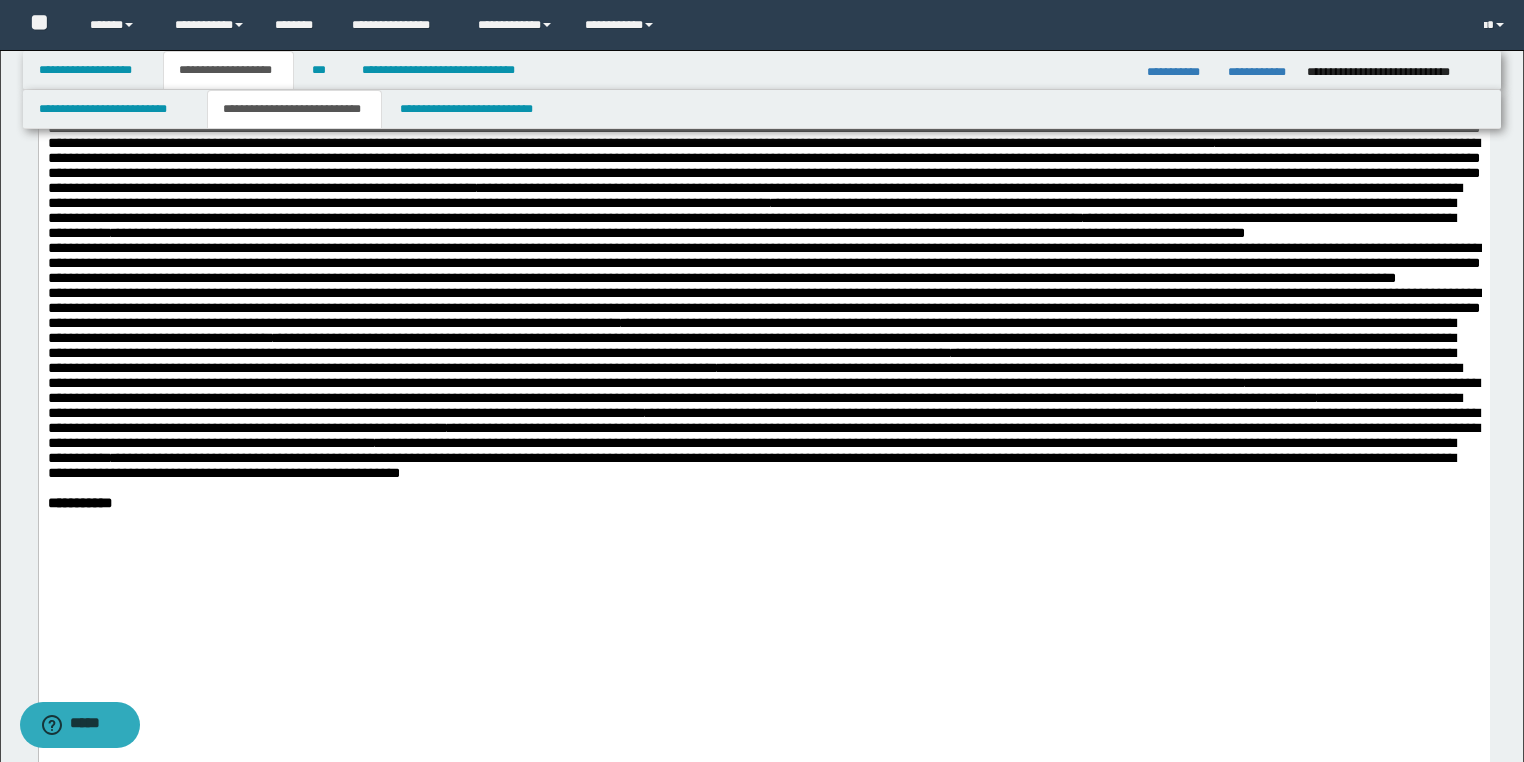 click on "**********" at bounding box center [764, -457] 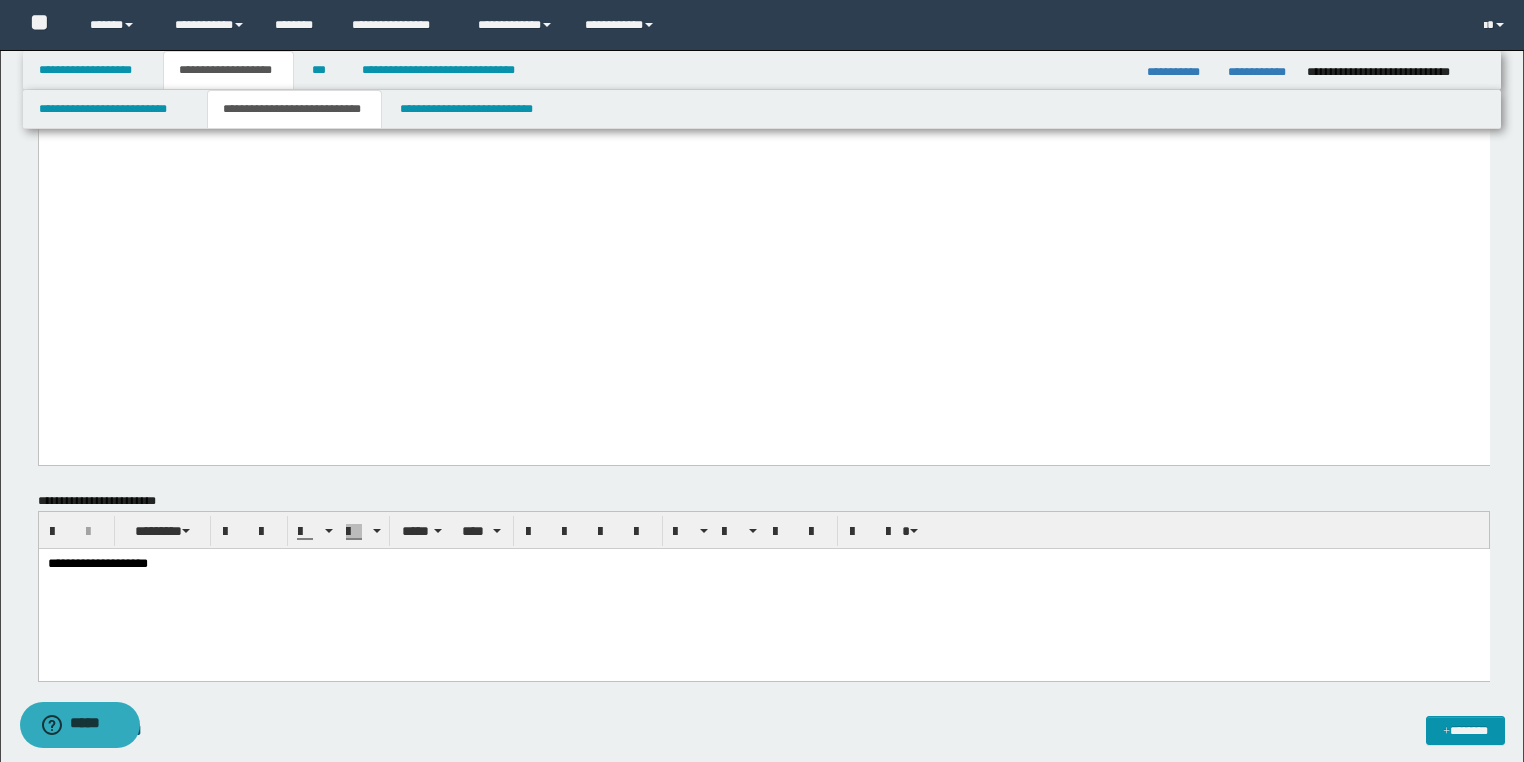 scroll, scrollTop: 2320, scrollLeft: 0, axis: vertical 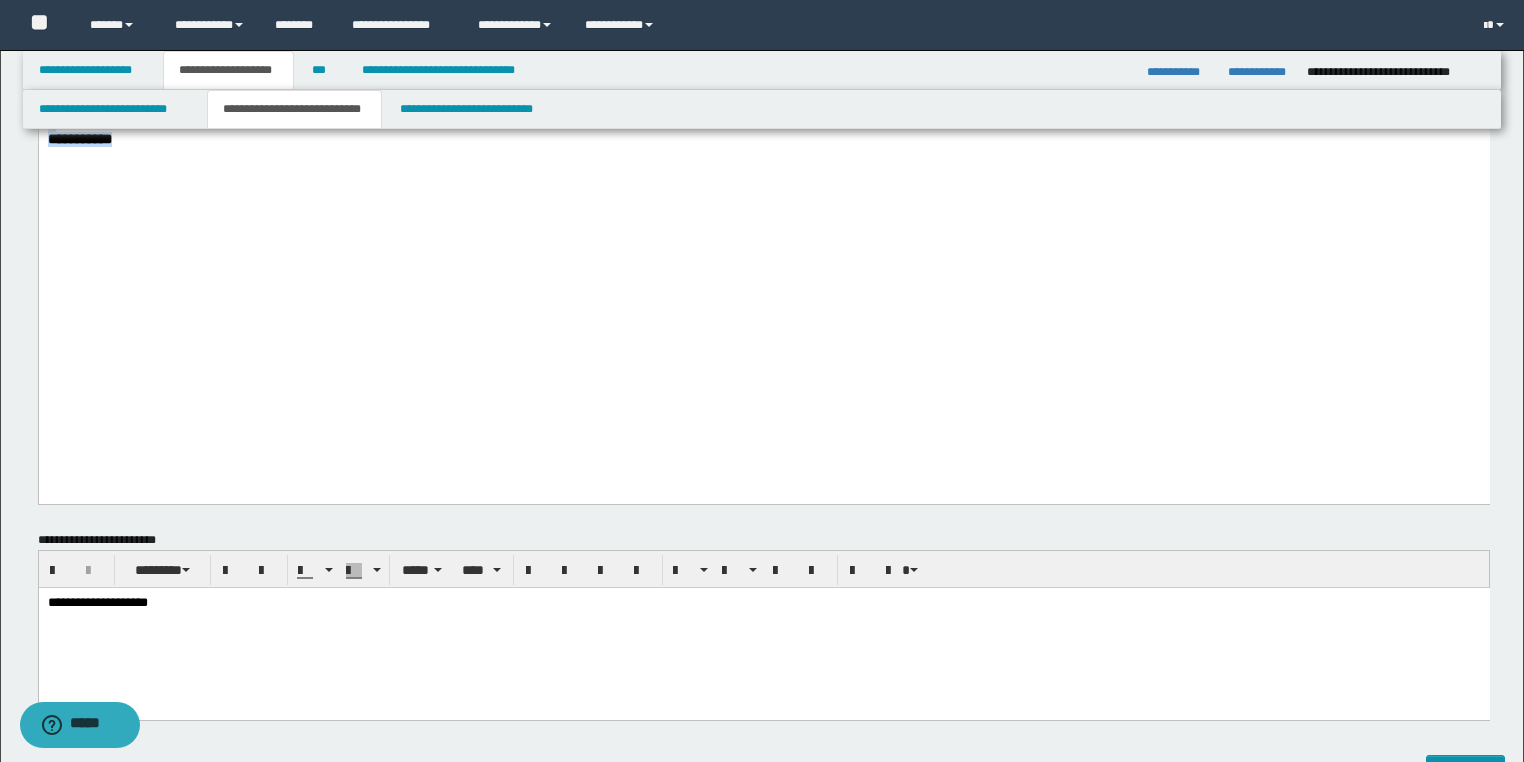 drag, startPoint x: 135, startPoint y: 402, endPoint x: 60, endPoint y: -1770, distance: 2173.2944 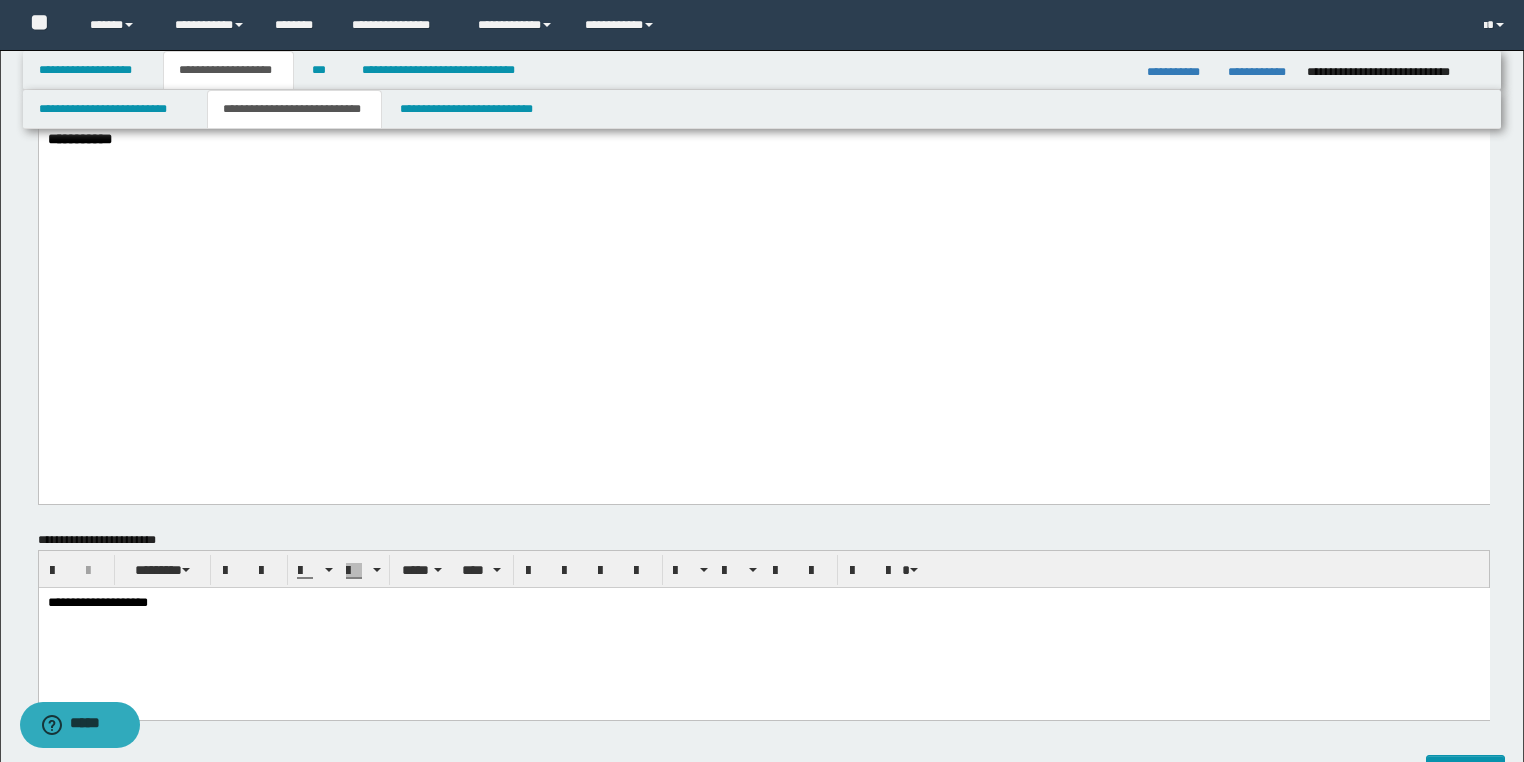 click on "**********" at bounding box center [763, -950] 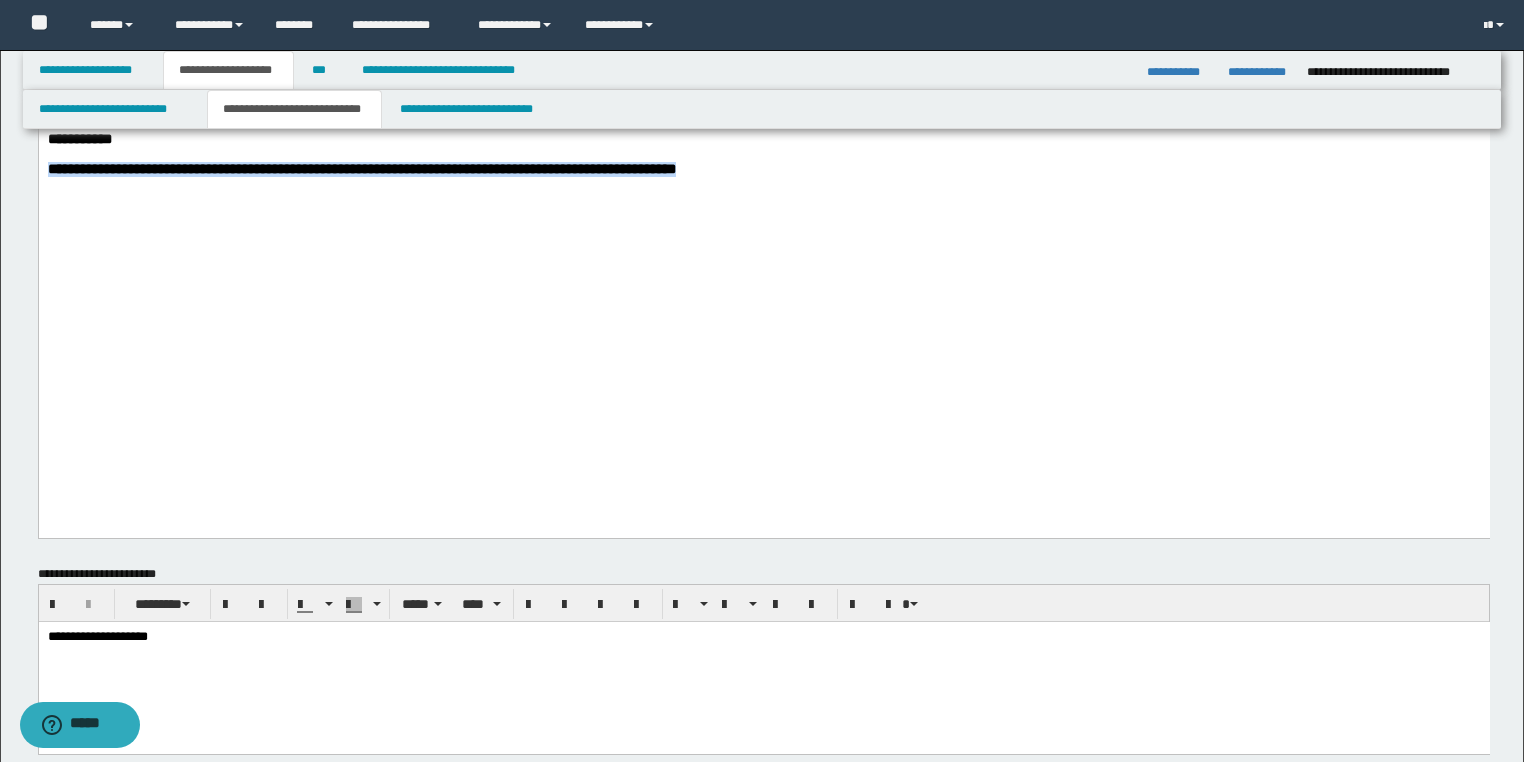 drag, startPoint x: 733, startPoint y: 430, endPoint x: 38, endPoint y: -1676, distance: 2217.7153 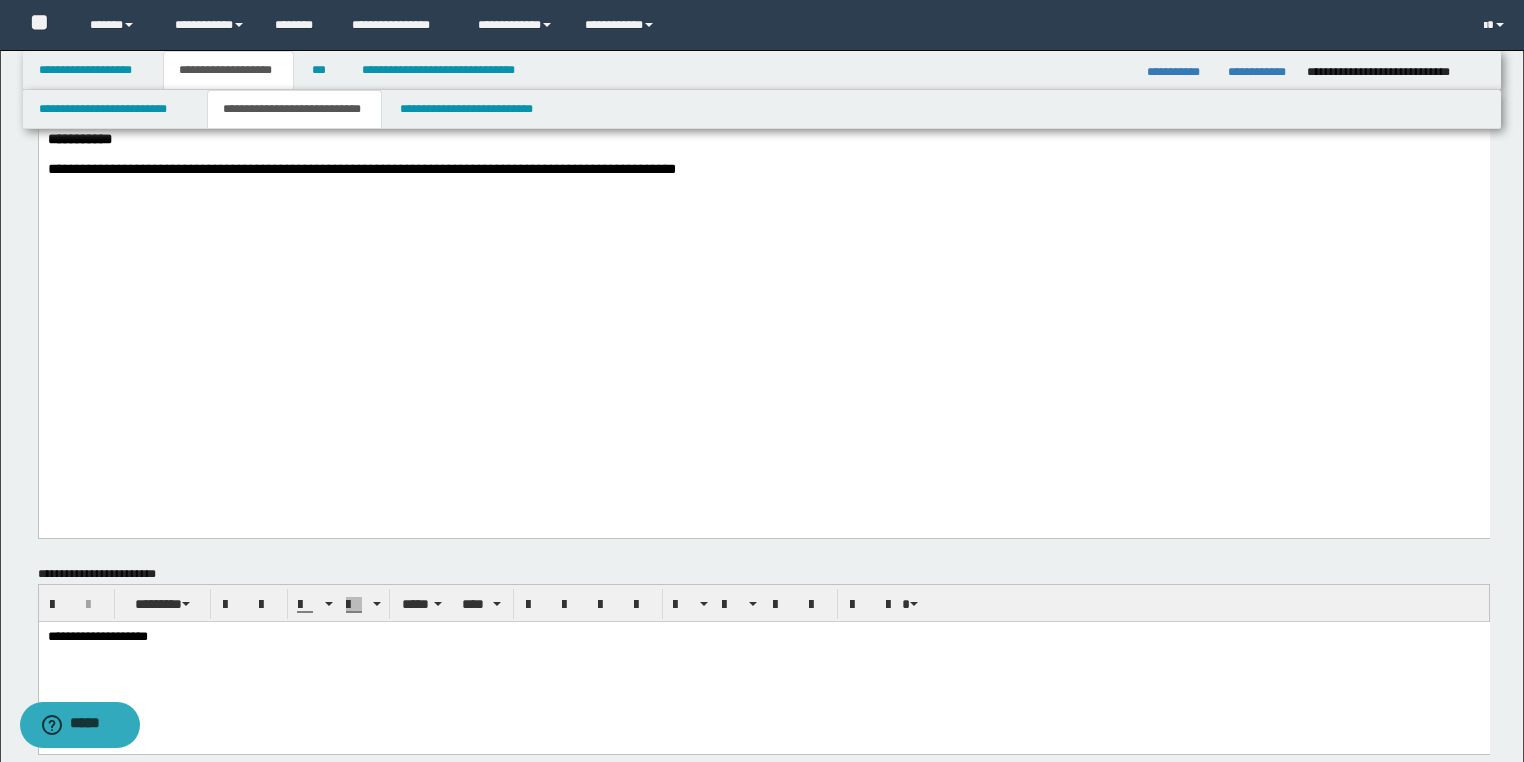 click on "**********" at bounding box center (763, -935) 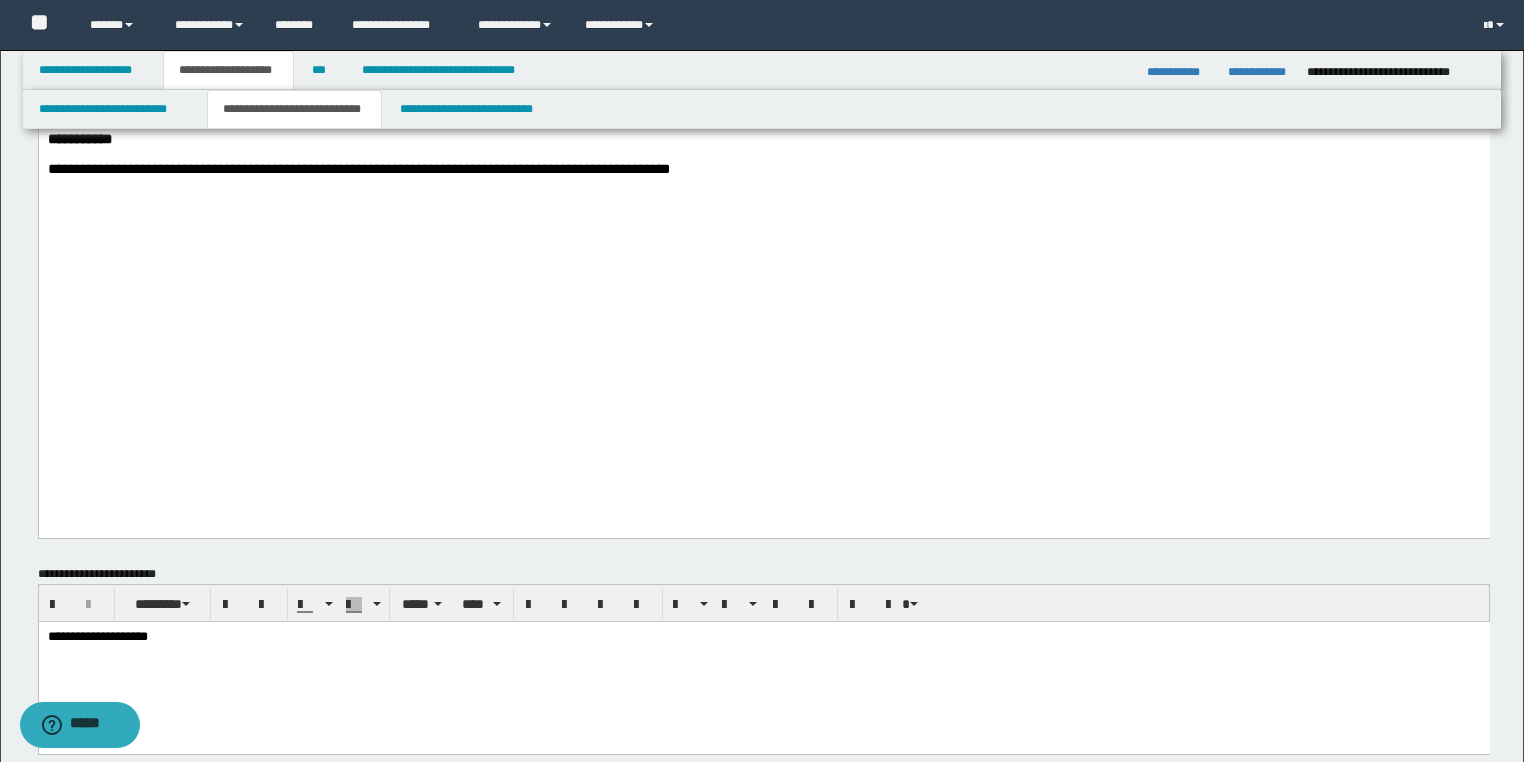 click on "**********" at bounding box center [763, 169] 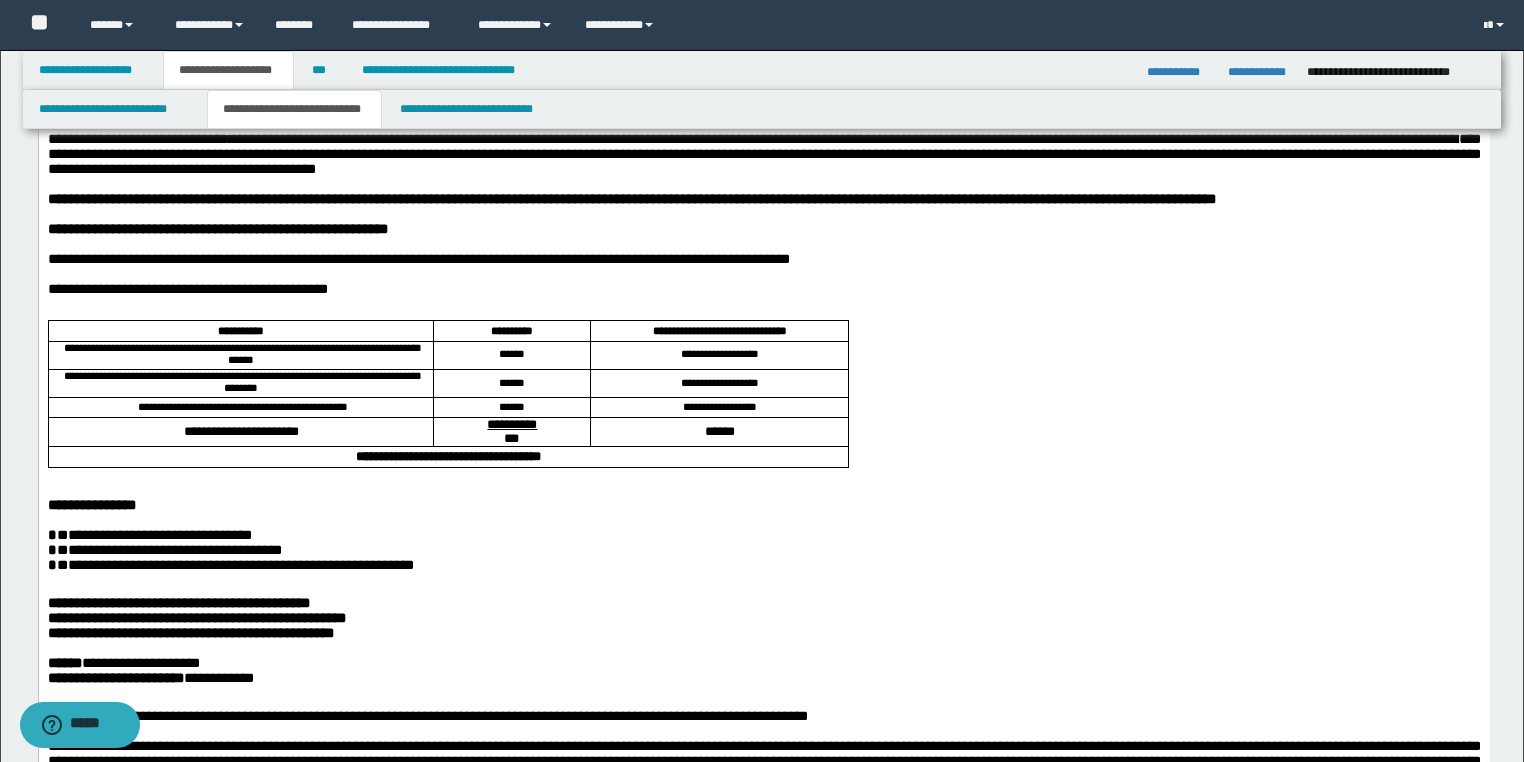 scroll, scrollTop: 0, scrollLeft: 0, axis: both 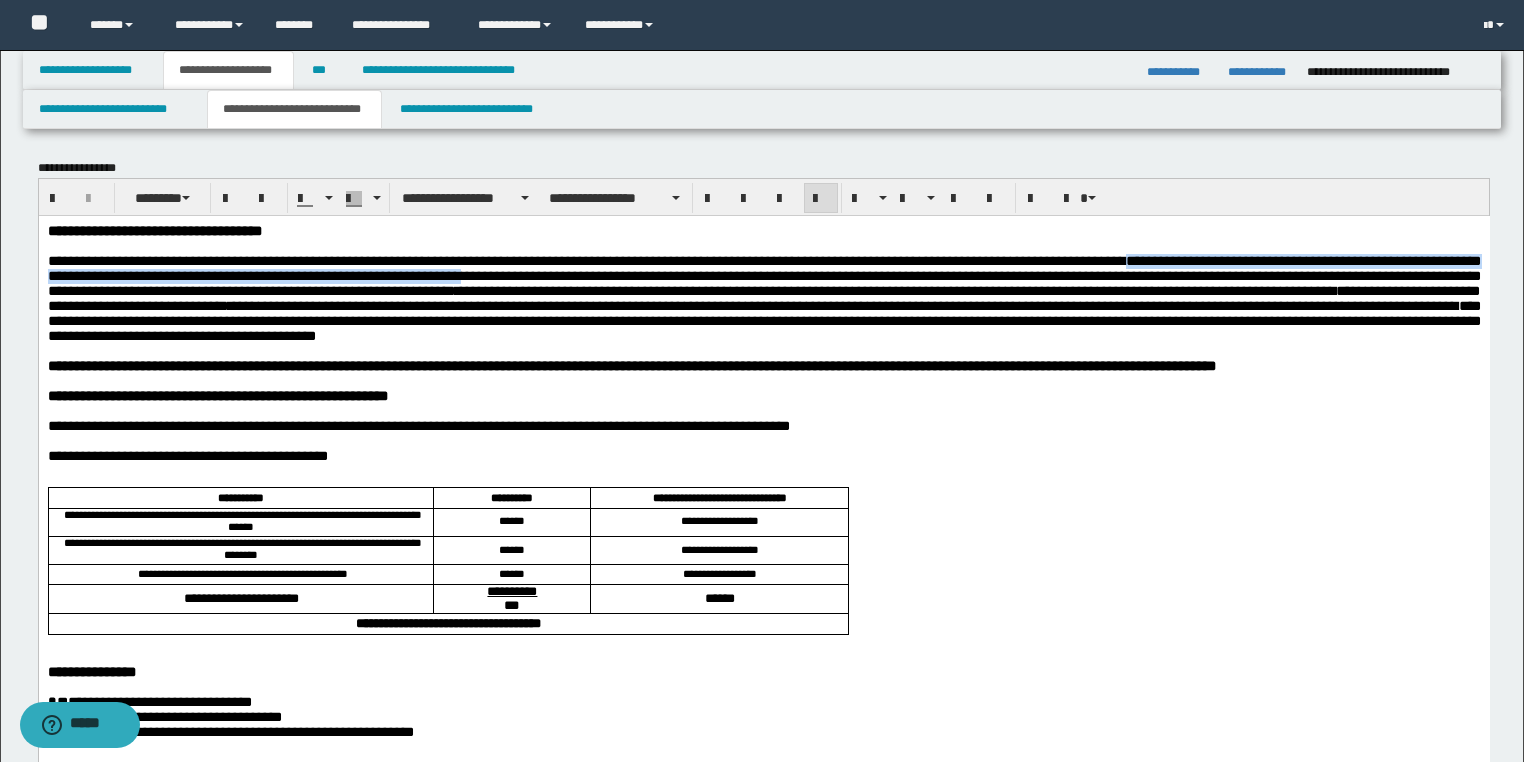 drag, startPoint x: 1162, startPoint y: 265, endPoint x: 447, endPoint y: 279, distance: 715.137 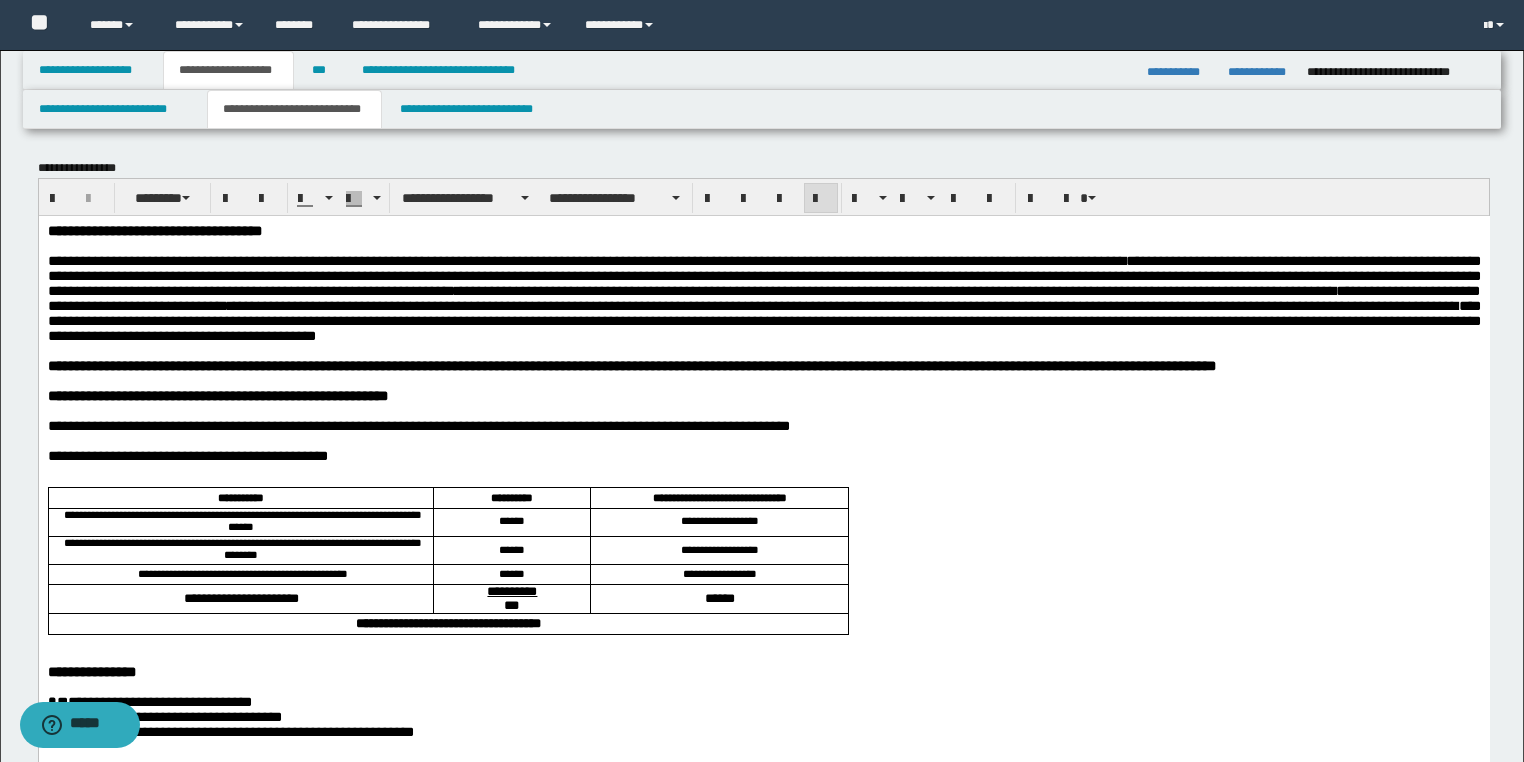 drag, startPoint x: 441, startPoint y: 279, endPoint x: 1267, endPoint y: 307, distance: 826.4744 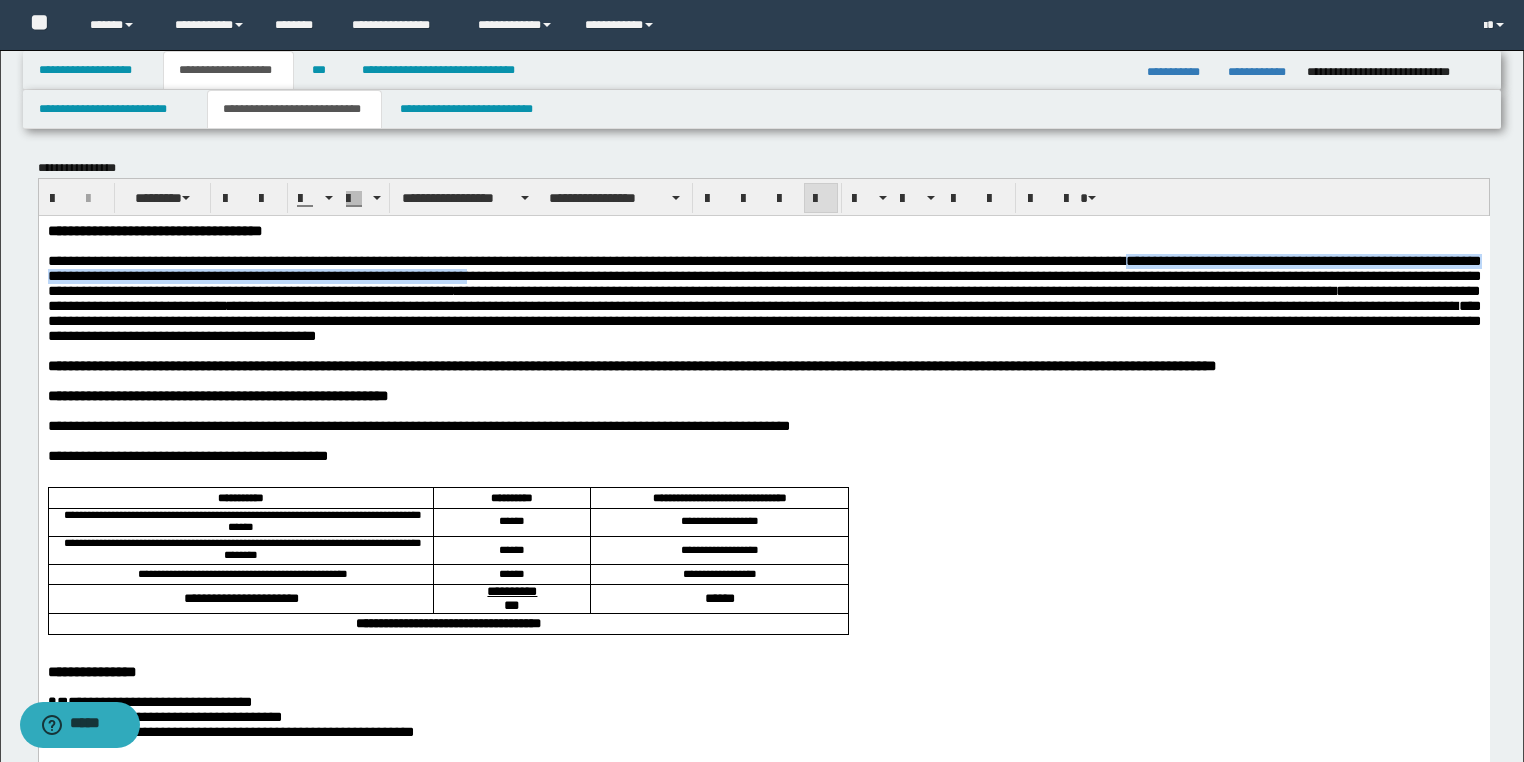 drag, startPoint x: 1167, startPoint y: 266, endPoint x: 455, endPoint y: 287, distance: 712.30963 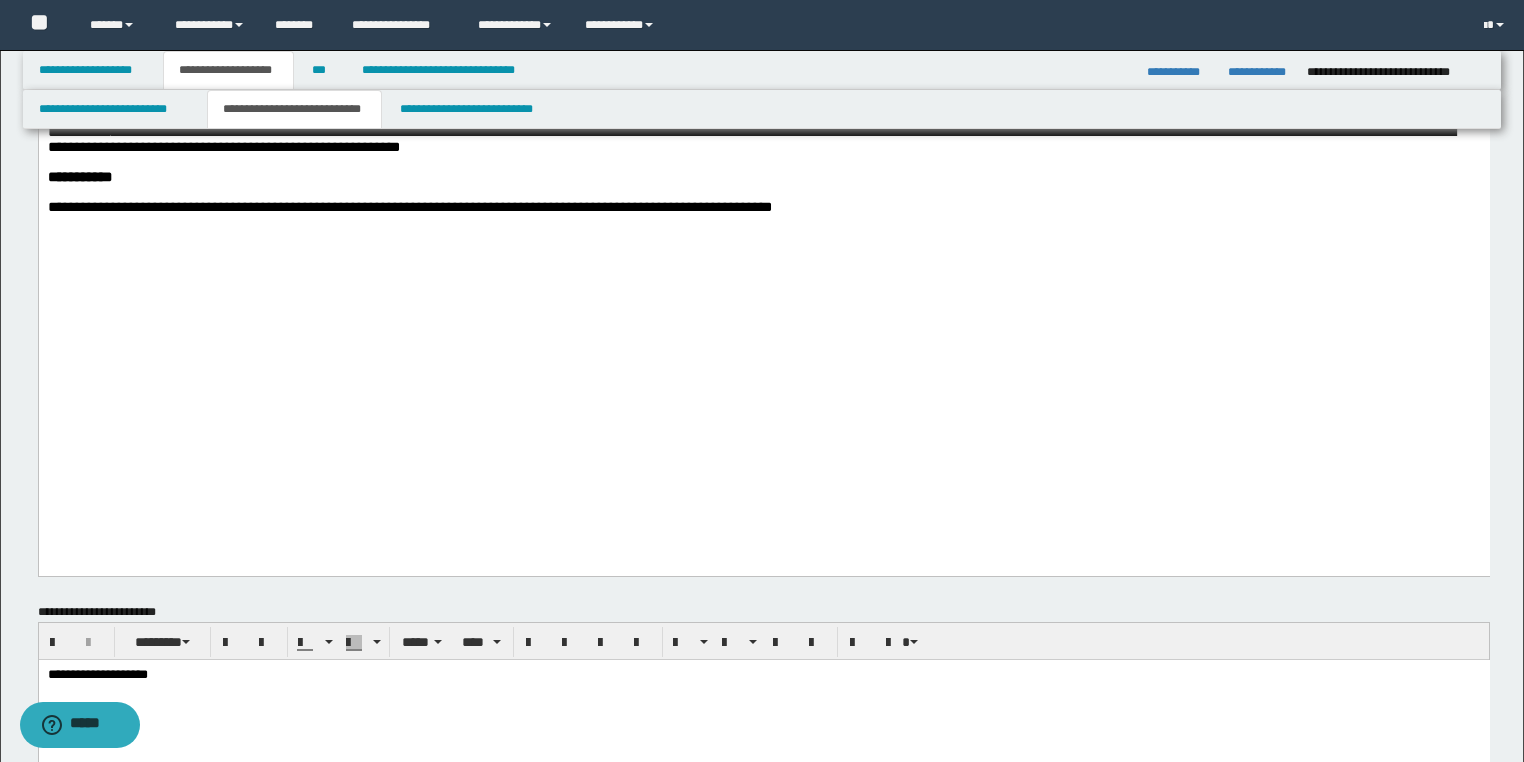 scroll, scrollTop: 2400, scrollLeft: 0, axis: vertical 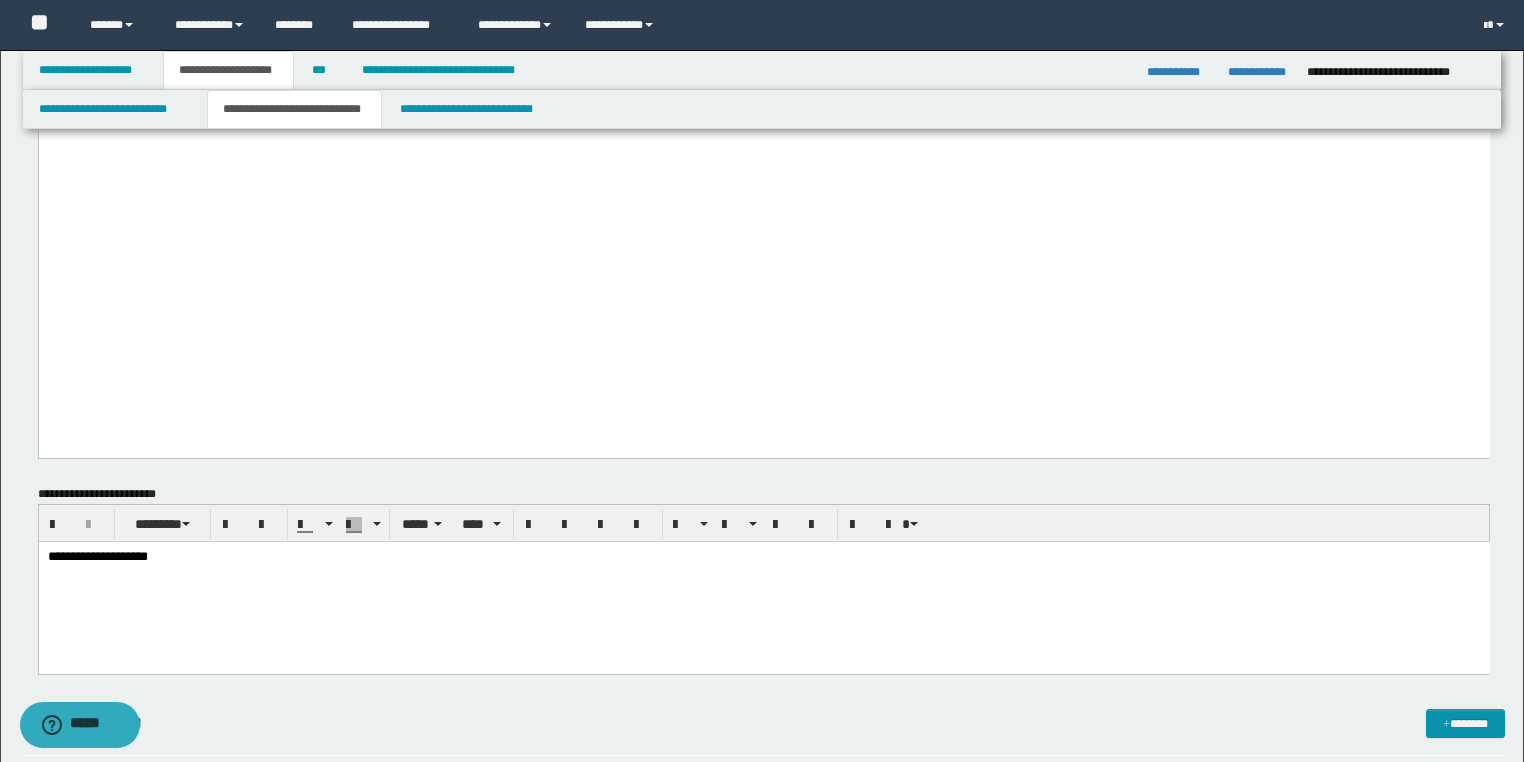 click on "**********" at bounding box center (763, 89) 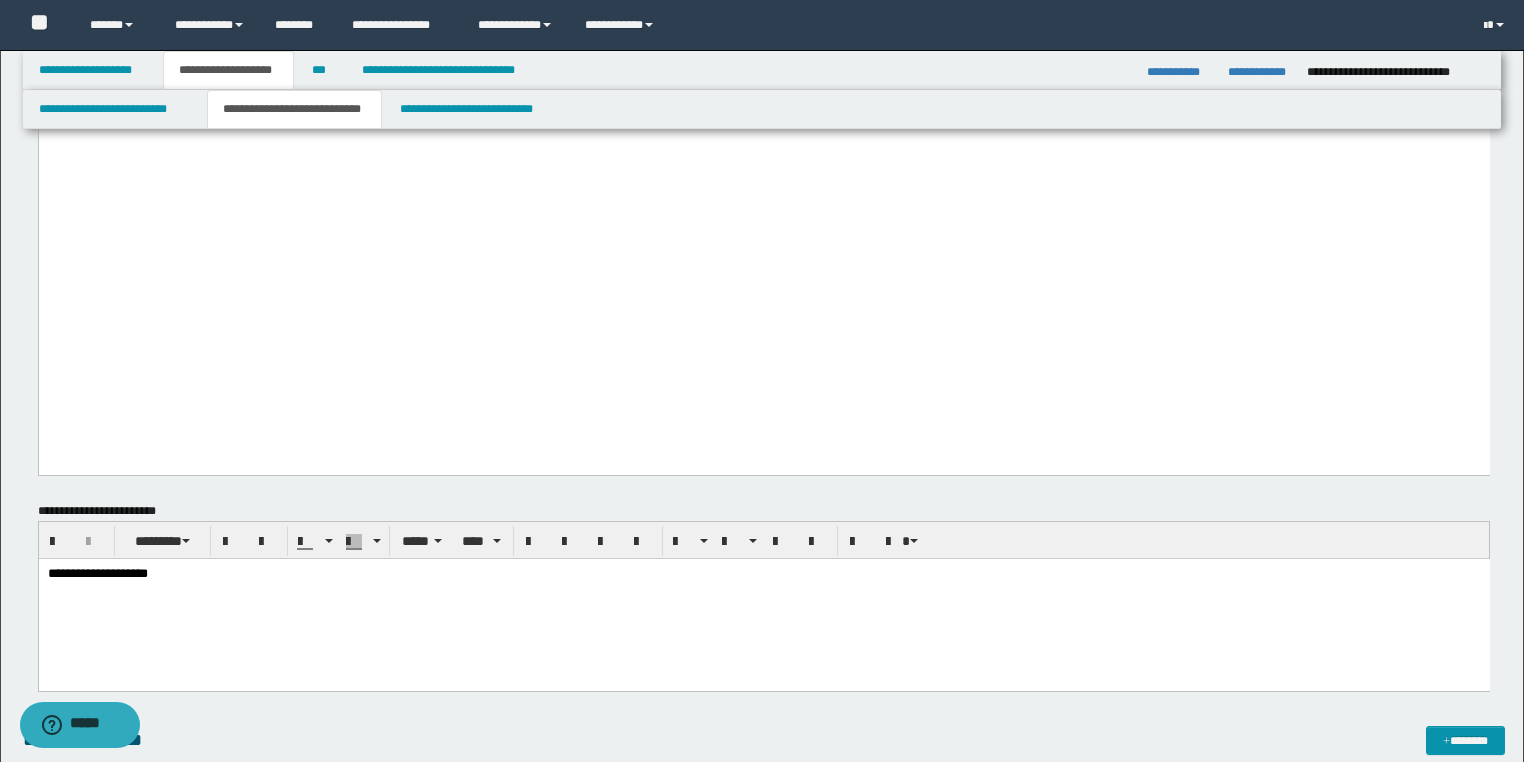 click on "**********" at bounding box center [763, -1007] 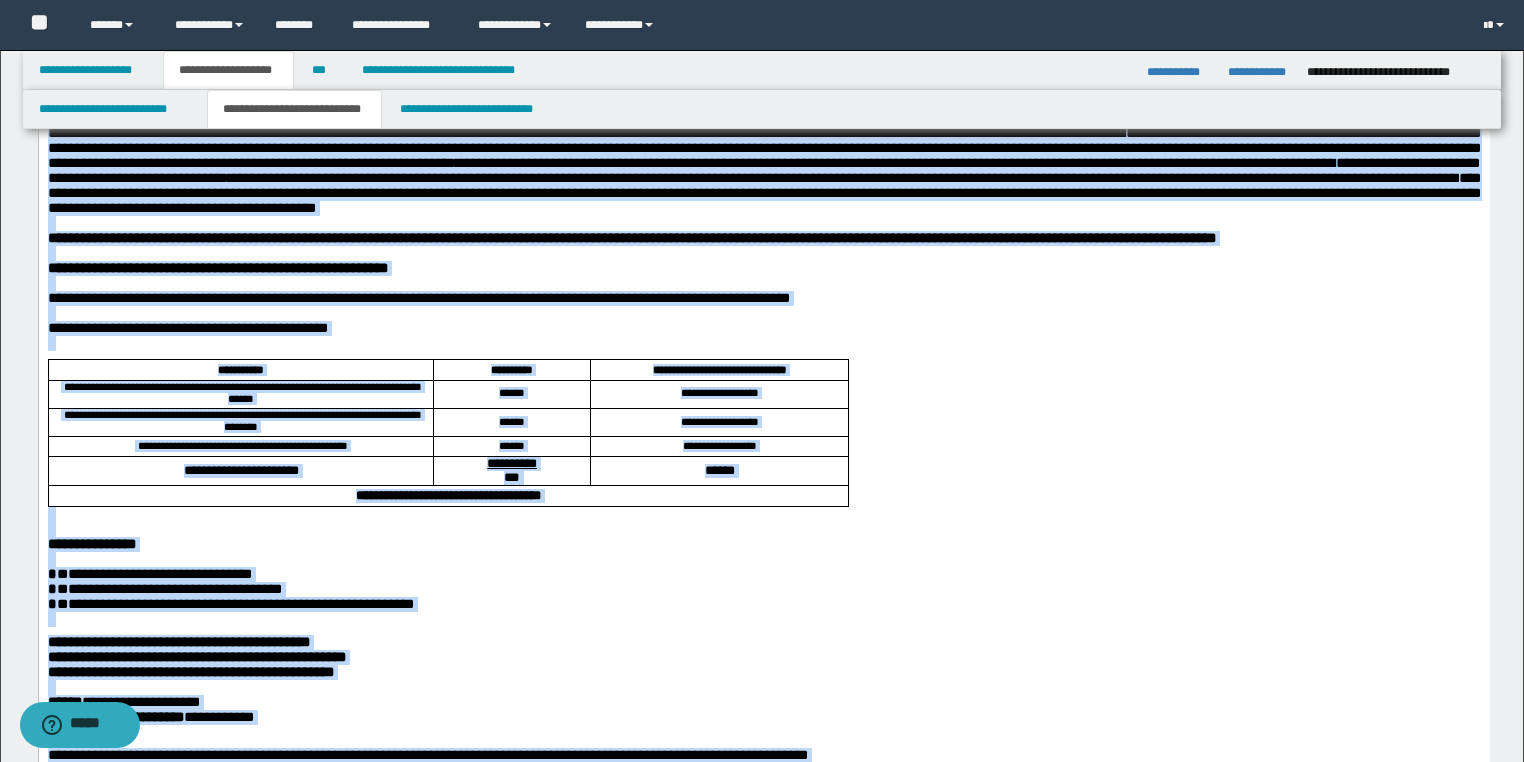 scroll, scrollTop: 0, scrollLeft: 0, axis: both 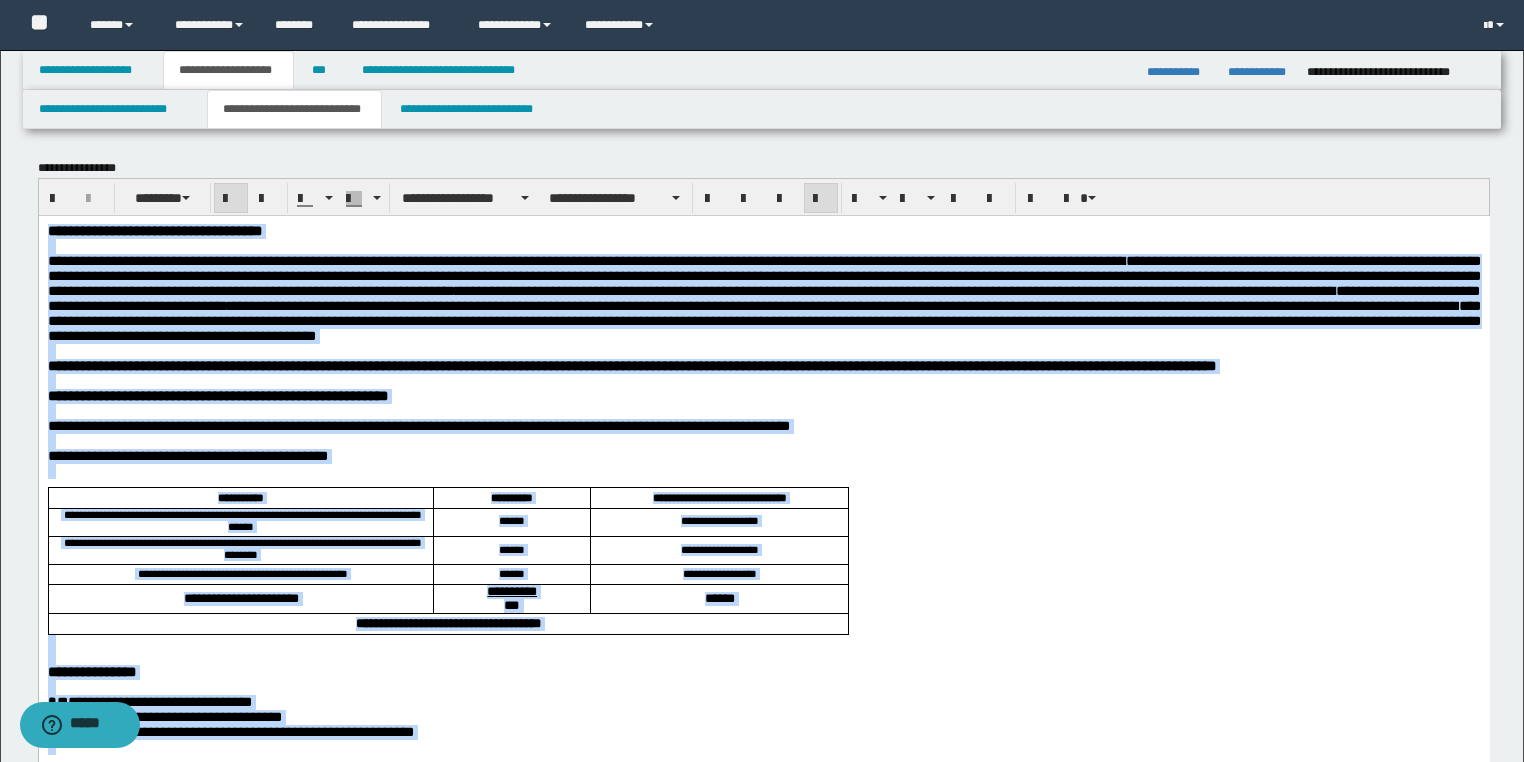 drag, startPoint x: 386, startPoint y: 2760, endPoint x: -1, endPoint y: 49, distance: 2738.4832 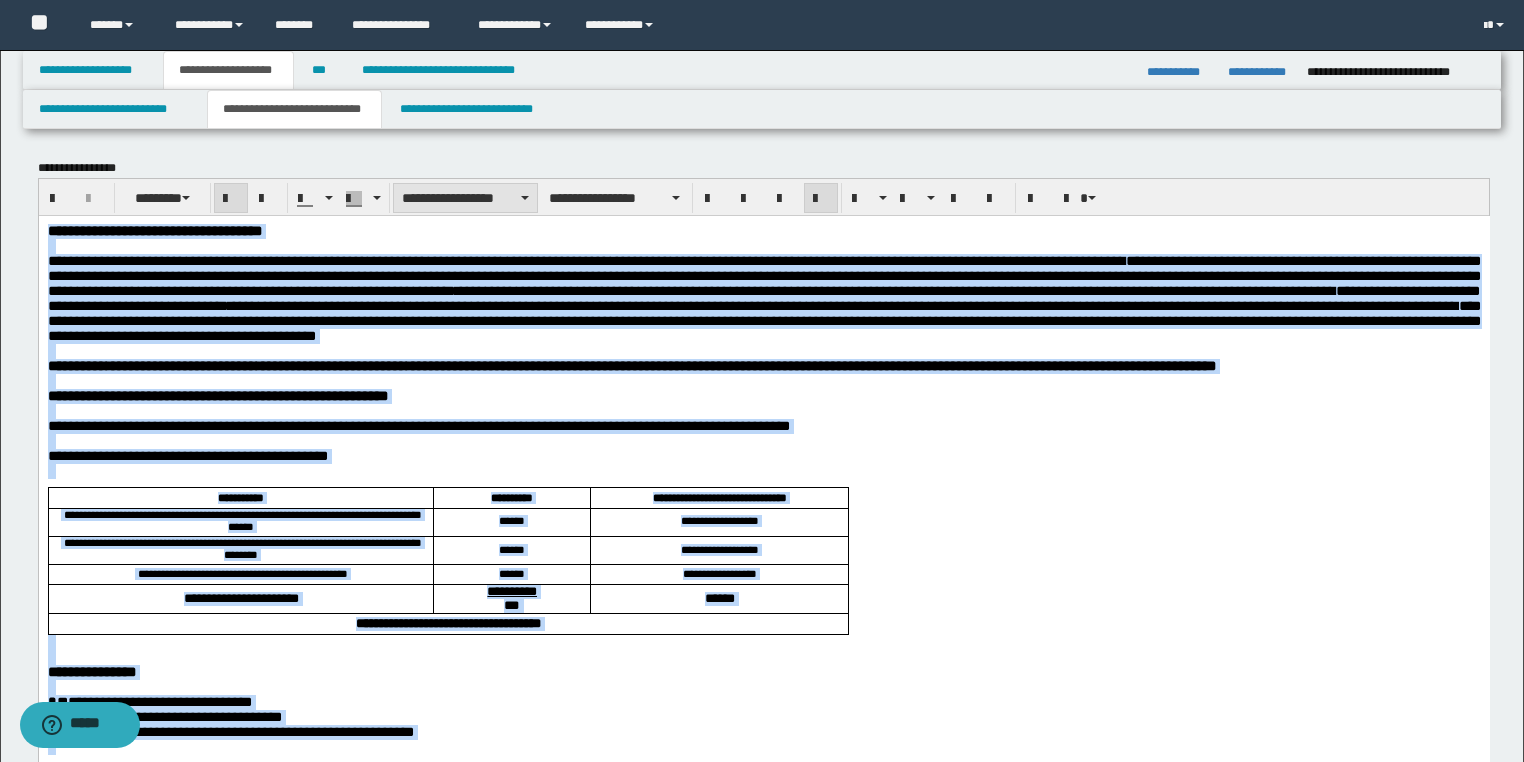 click on "**********" at bounding box center (465, 198) 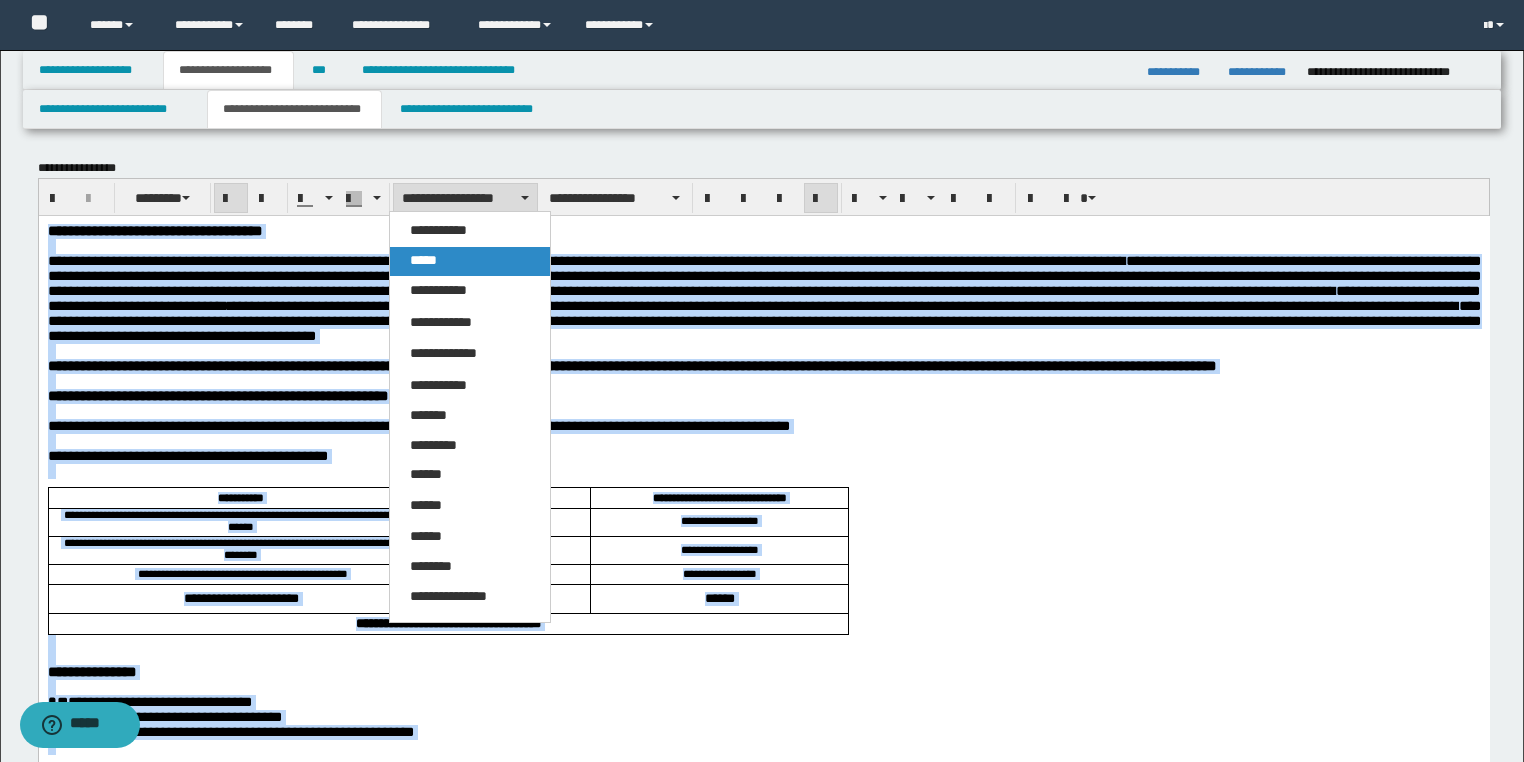 click on "*****" at bounding box center (470, 261) 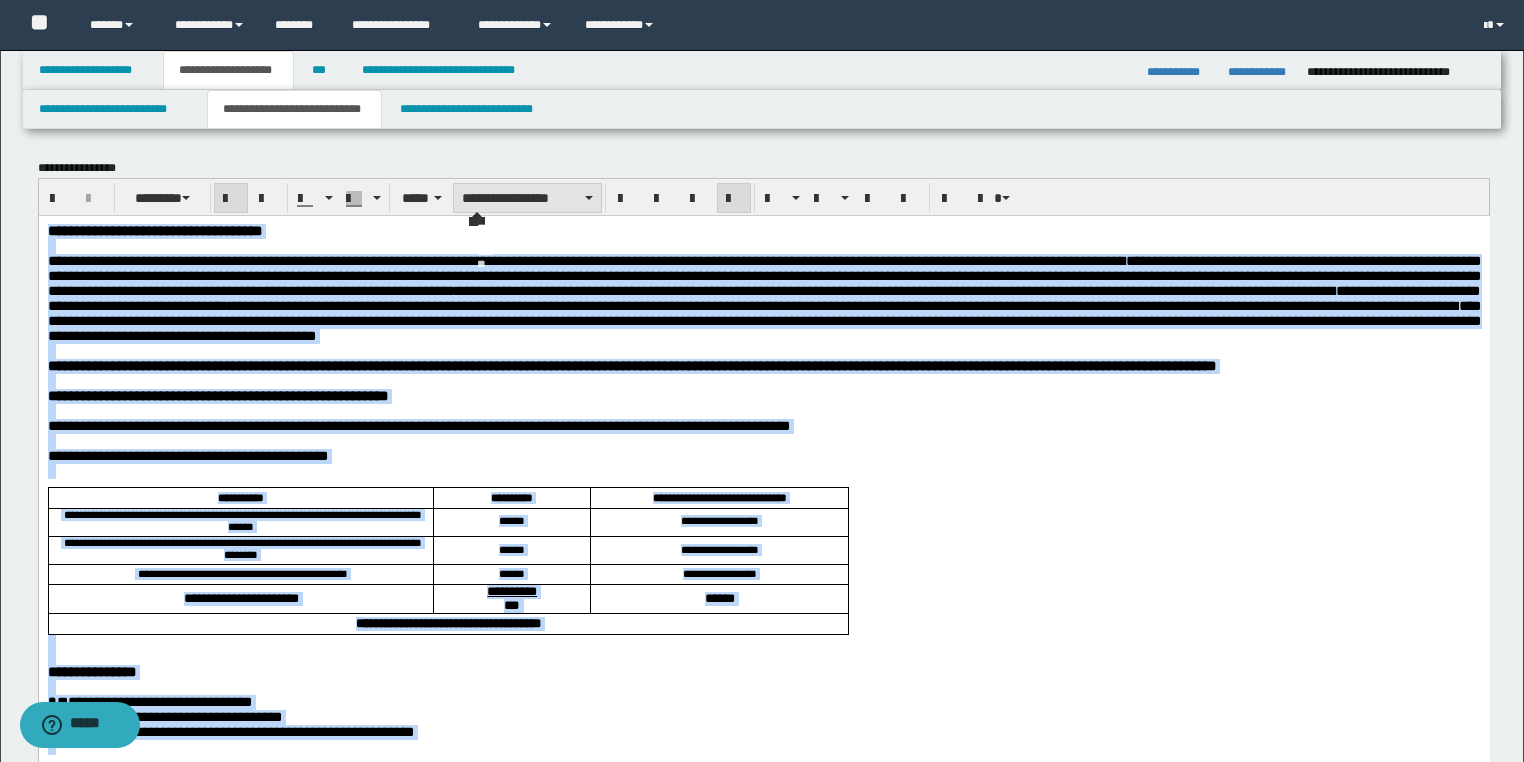 click on "**********" at bounding box center (527, 198) 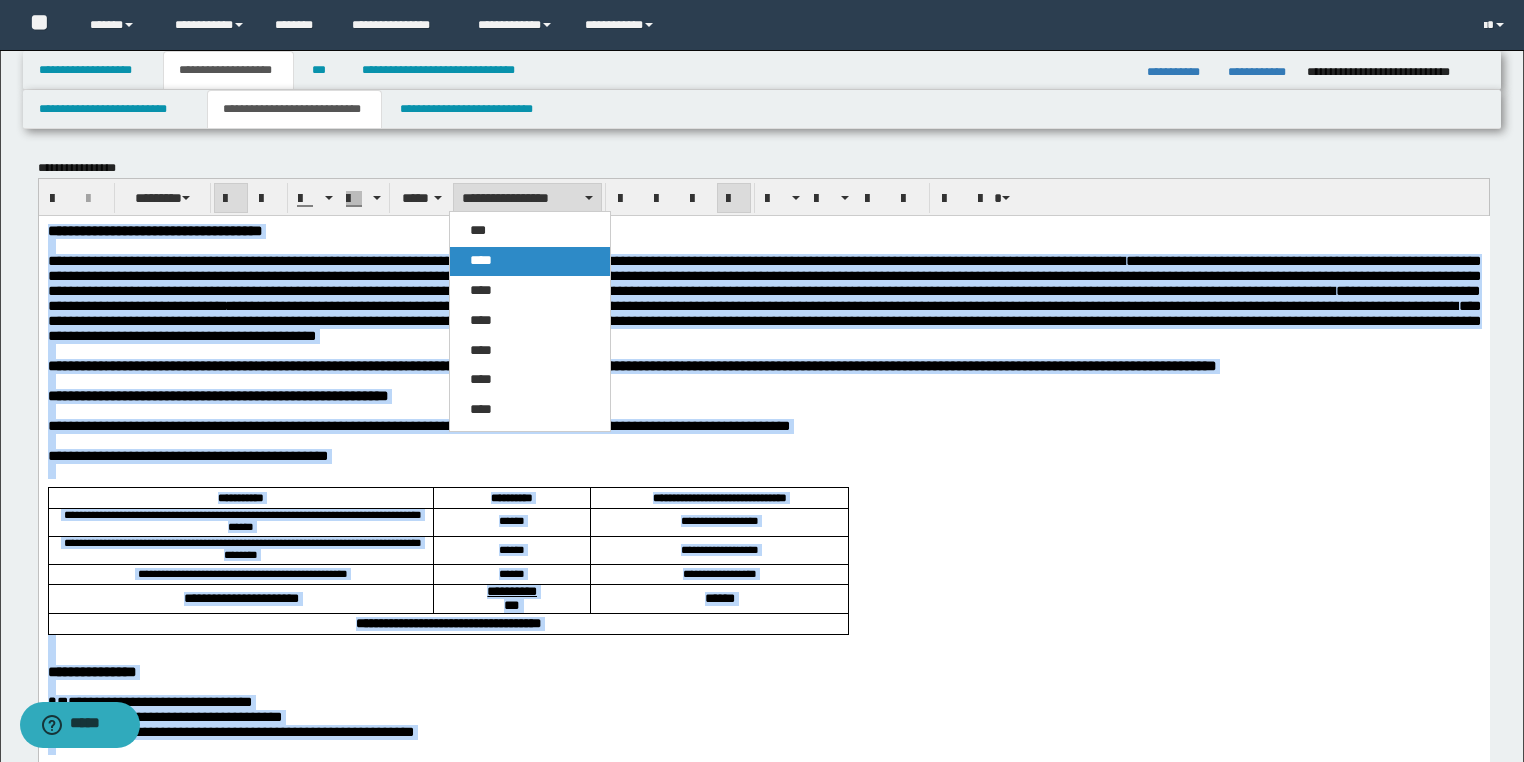 click on "****" at bounding box center (530, 261) 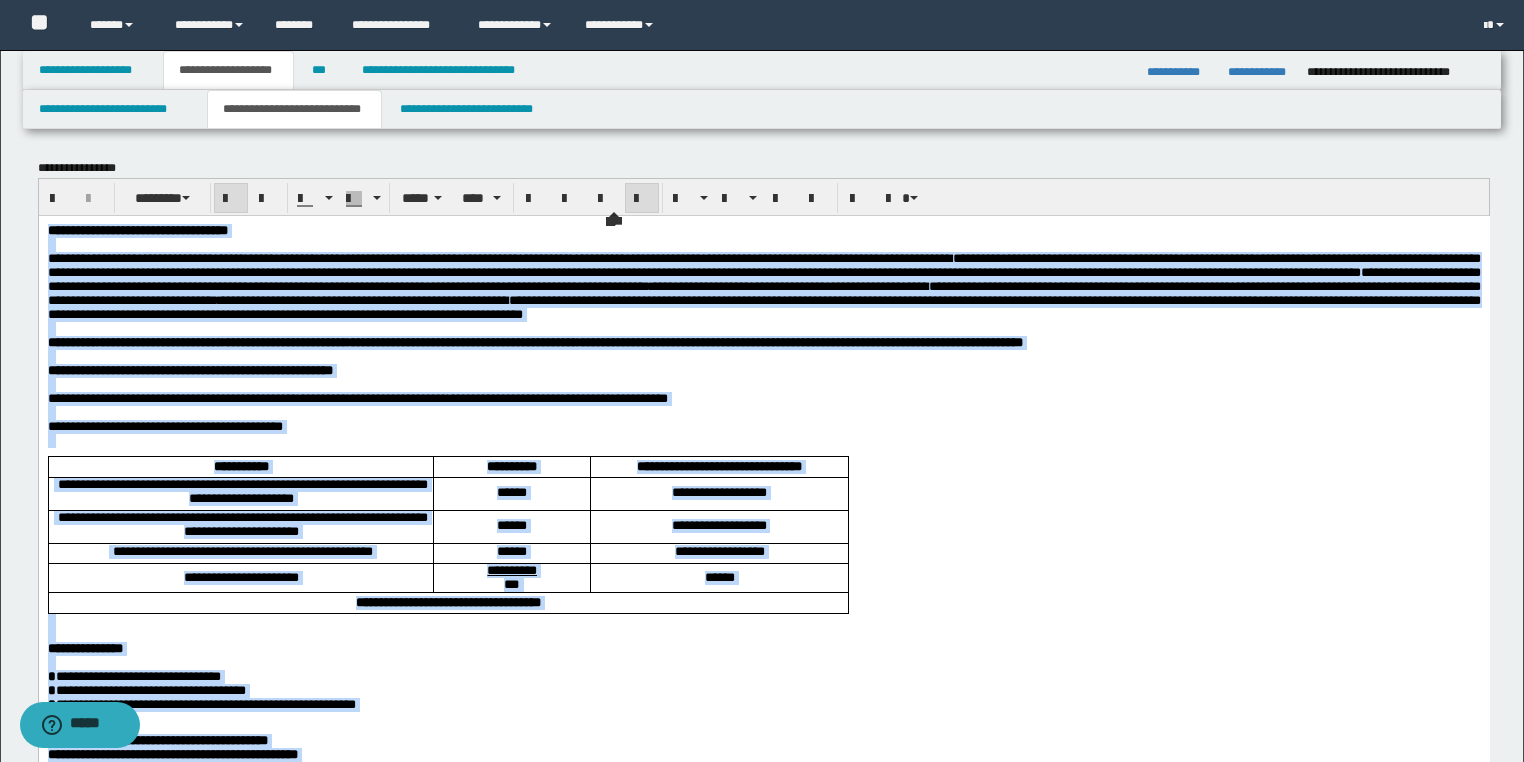 drag, startPoint x: 635, startPoint y: 200, endPoint x: 624, endPoint y: 204, distance: 11.7046995 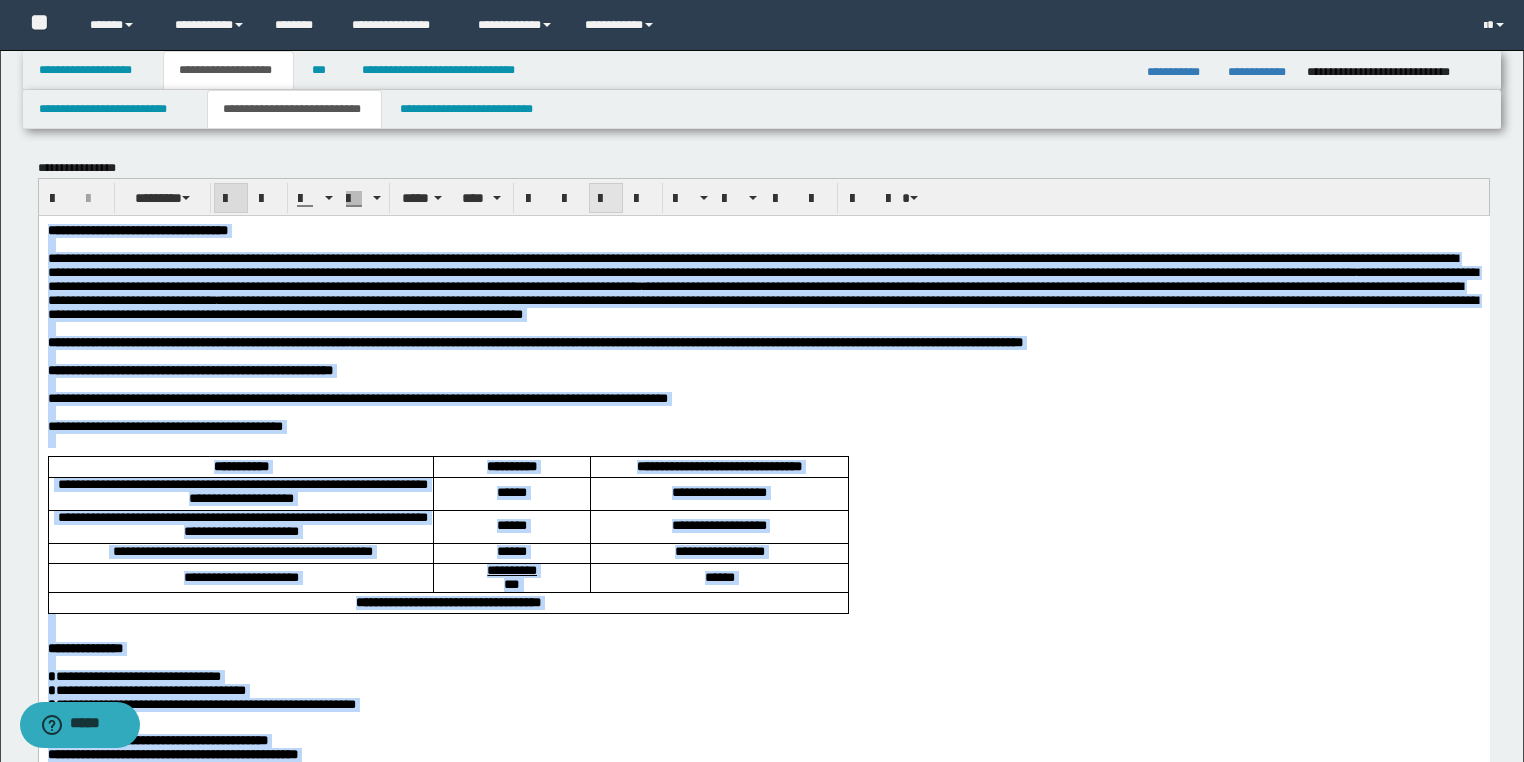 click at bounding box center [606, 198] 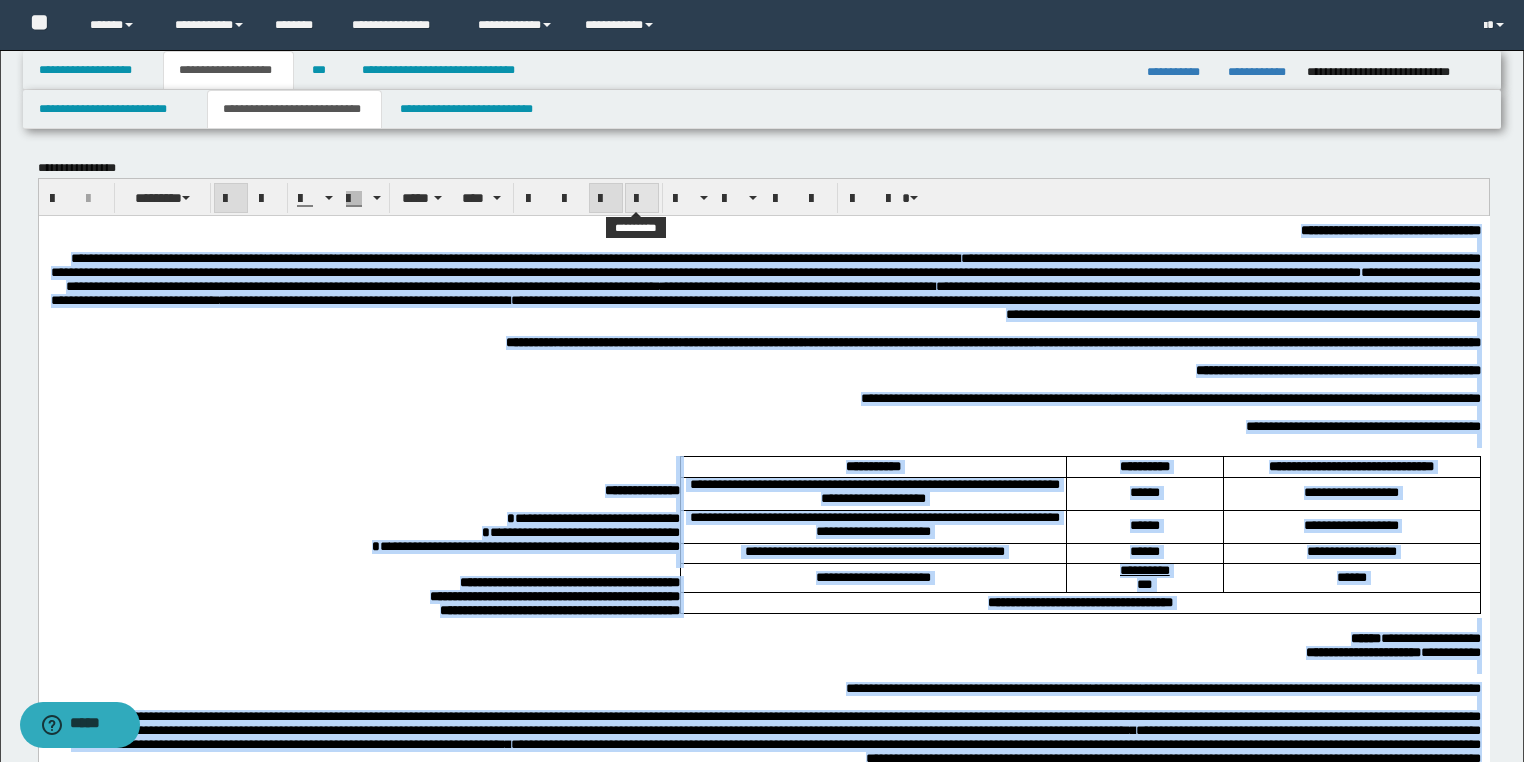click at bounding box center (642, 199) 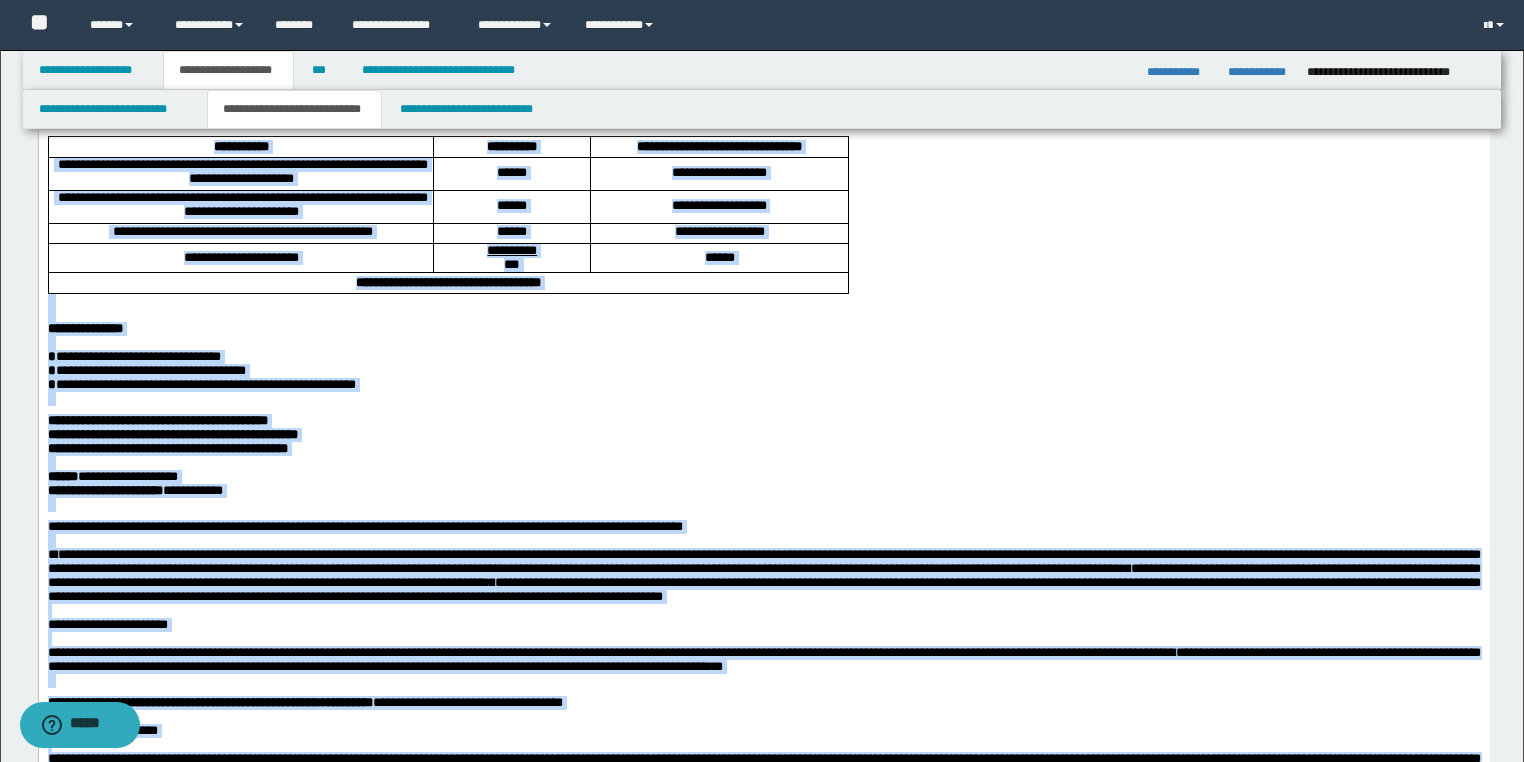 scroll, scrollTop: 720, scrollLeft: 0, axis: vertical 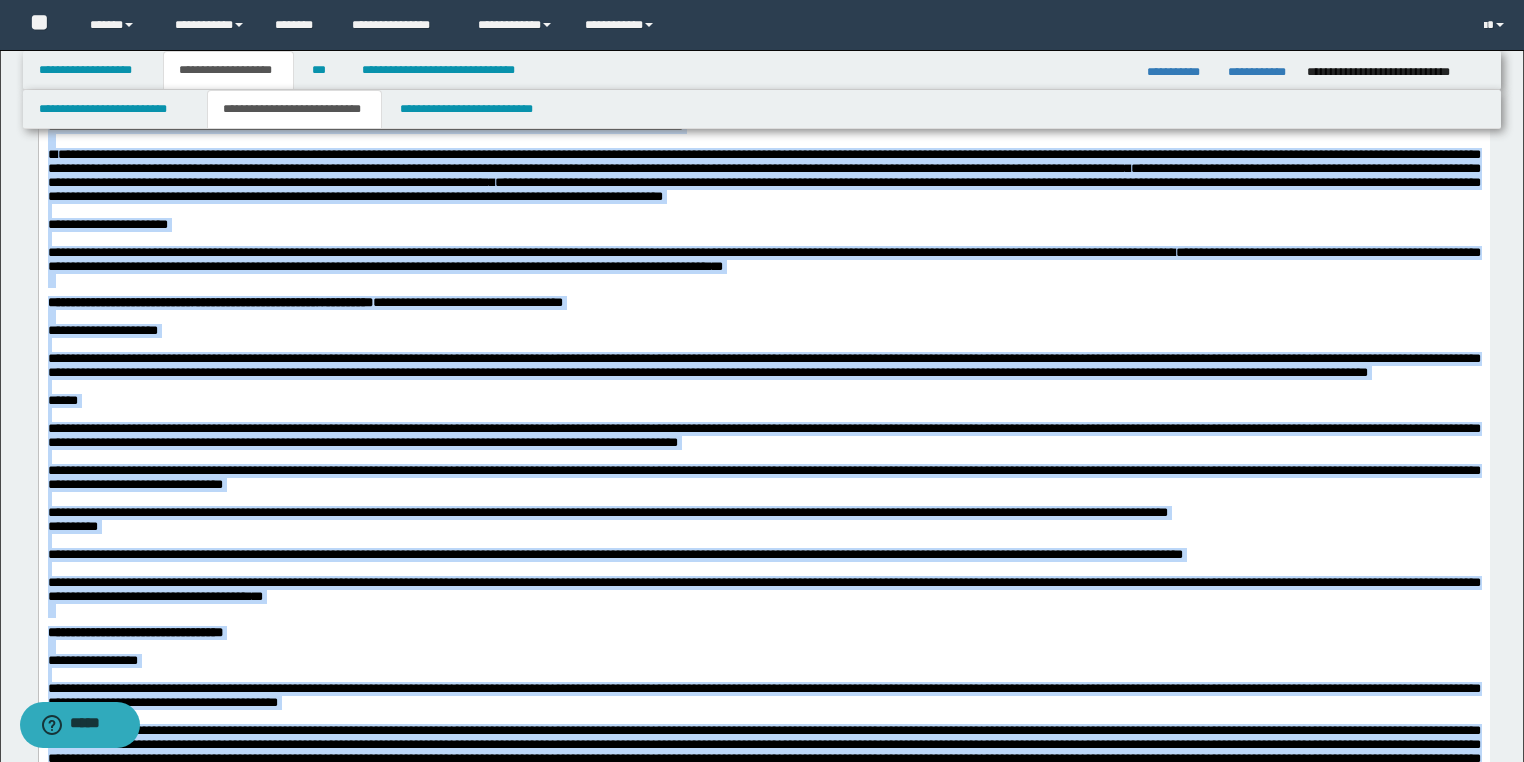click at bounding box center [763, 317] 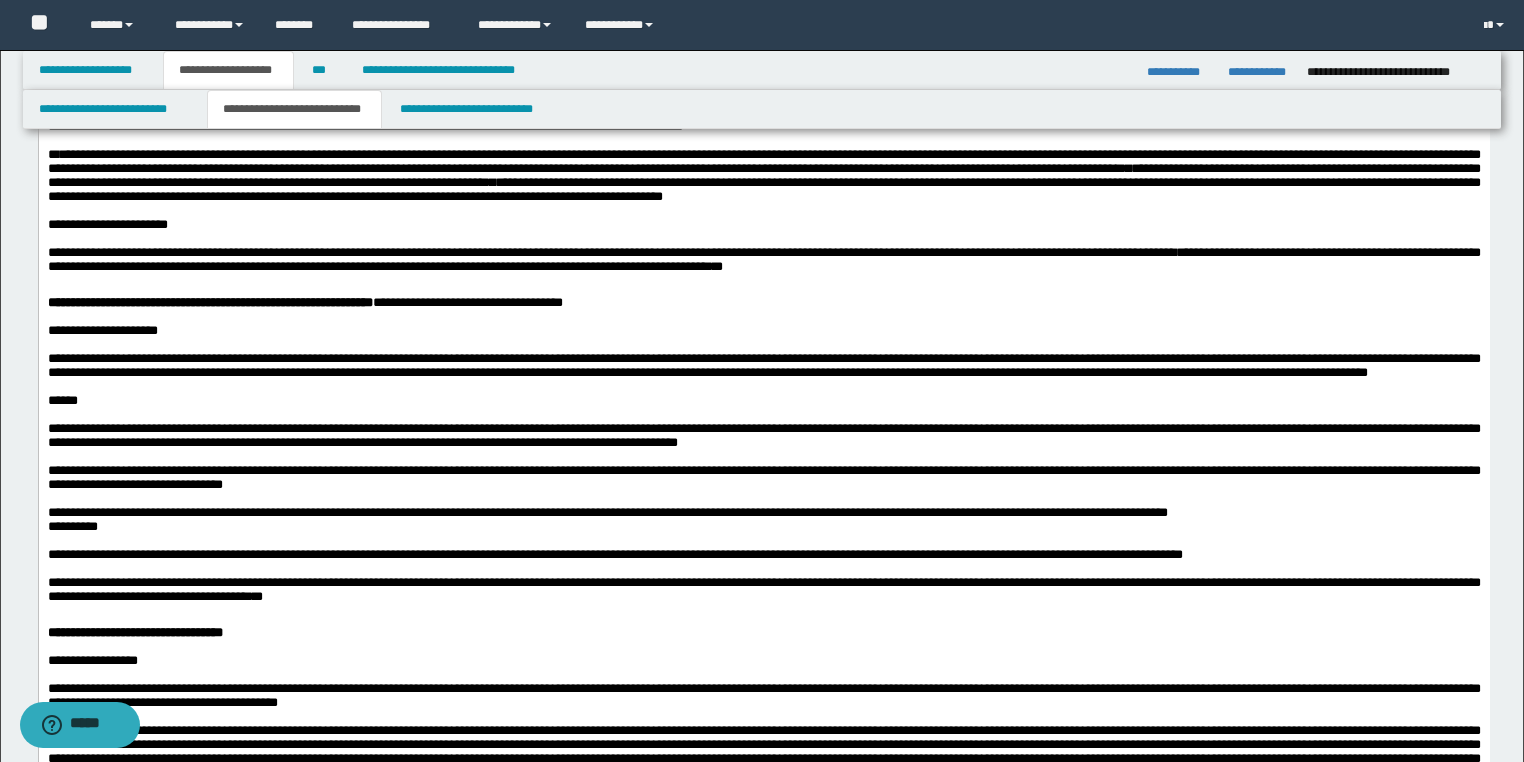 click on "**********" at bounding box center (763, 303) 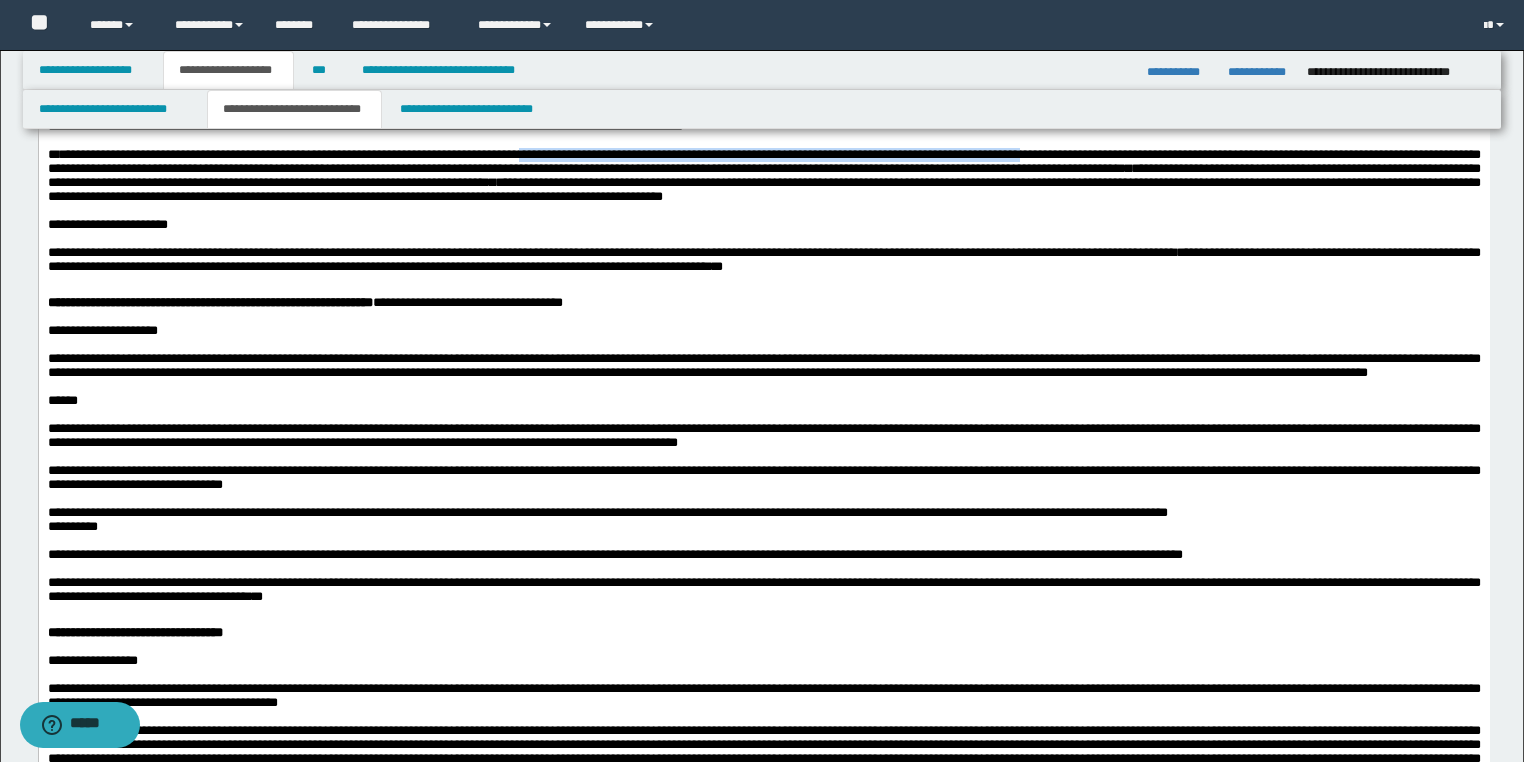 drag, startPoint x: 634, startPoint y: 237, endPoint x: 1253, endPoint y: 246, distance: 619.0654 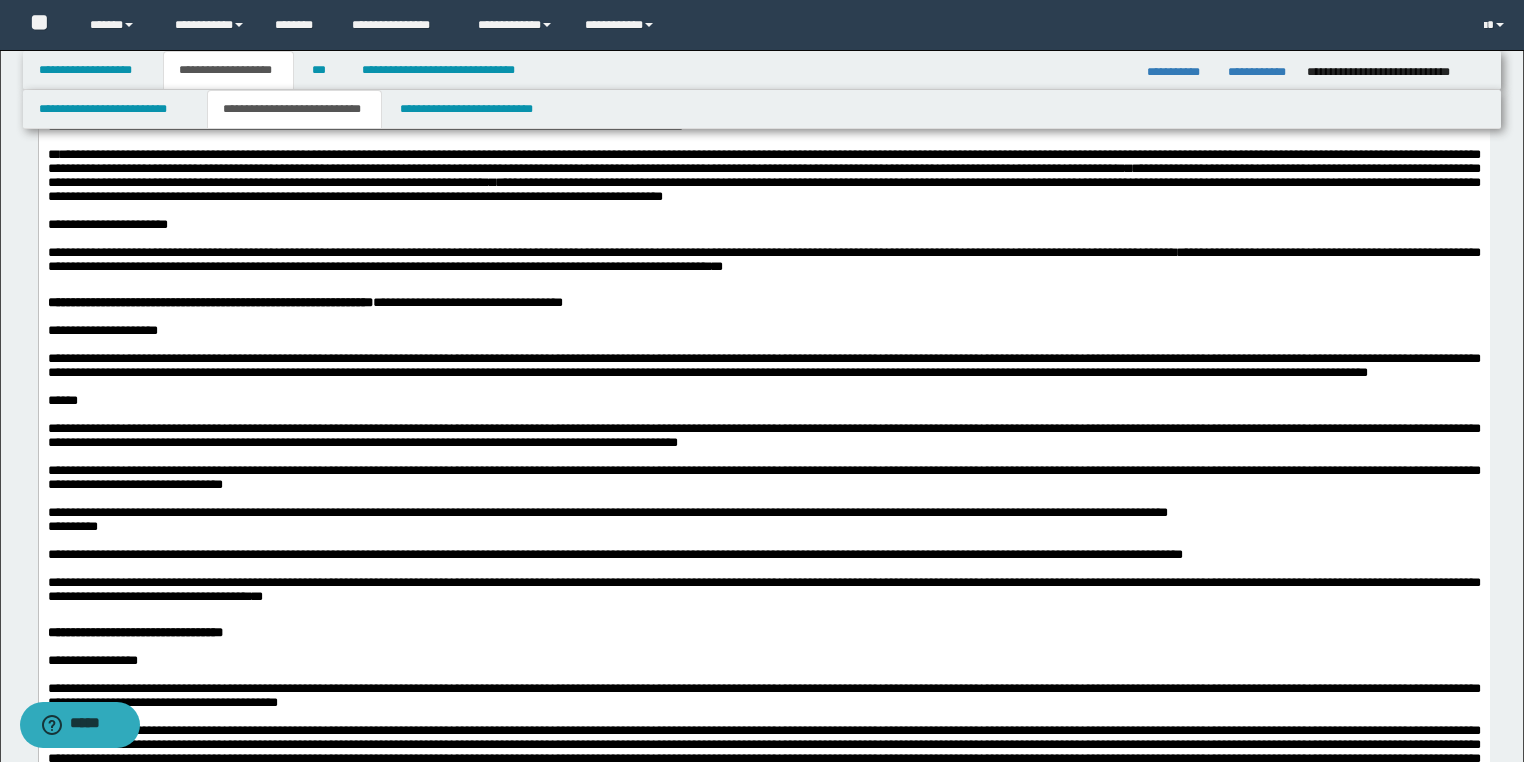 click on "**********" at bounding box center (763, 176) 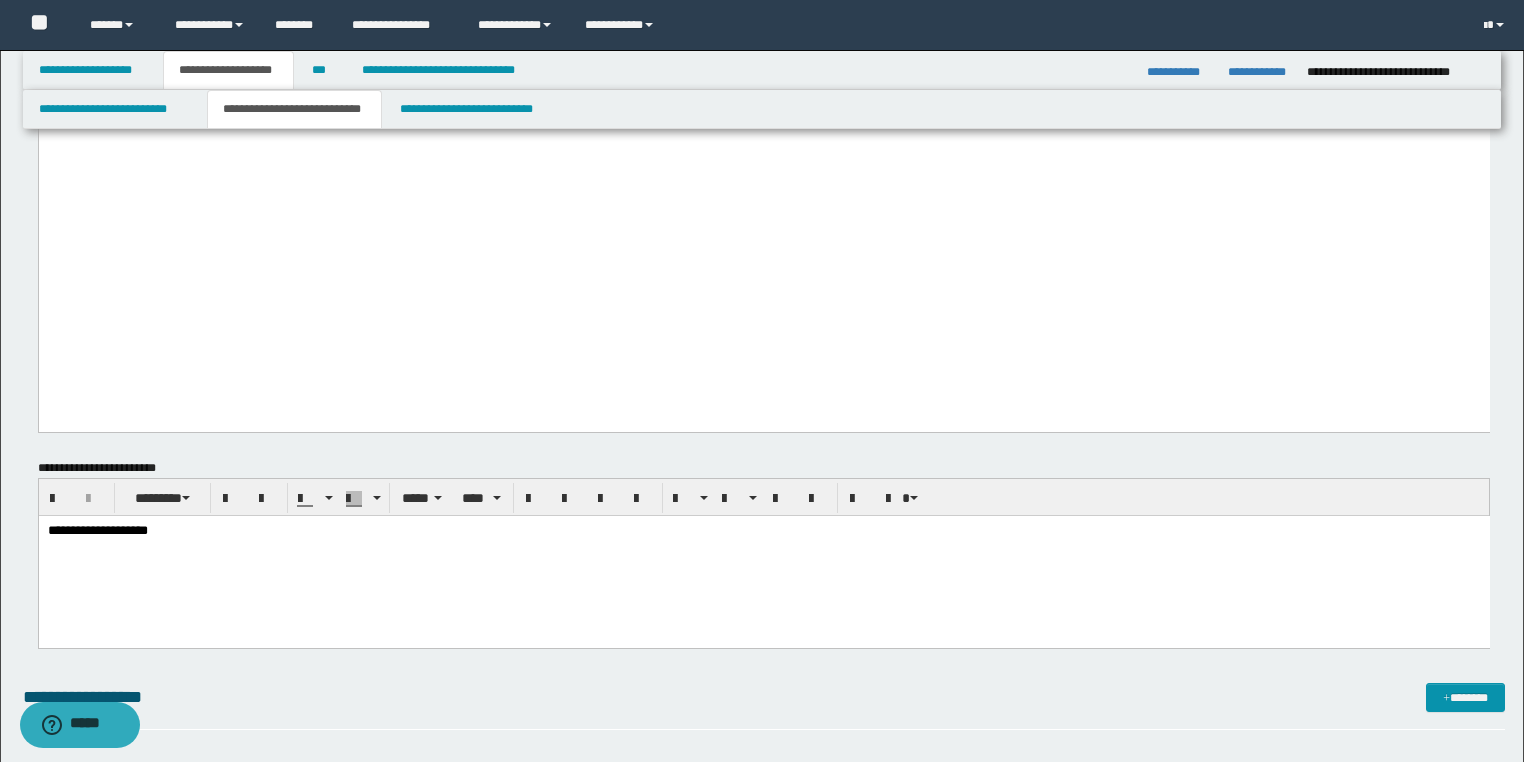 scroll, scrollTop: 2480, scrollLeft: 0, axis: vertical 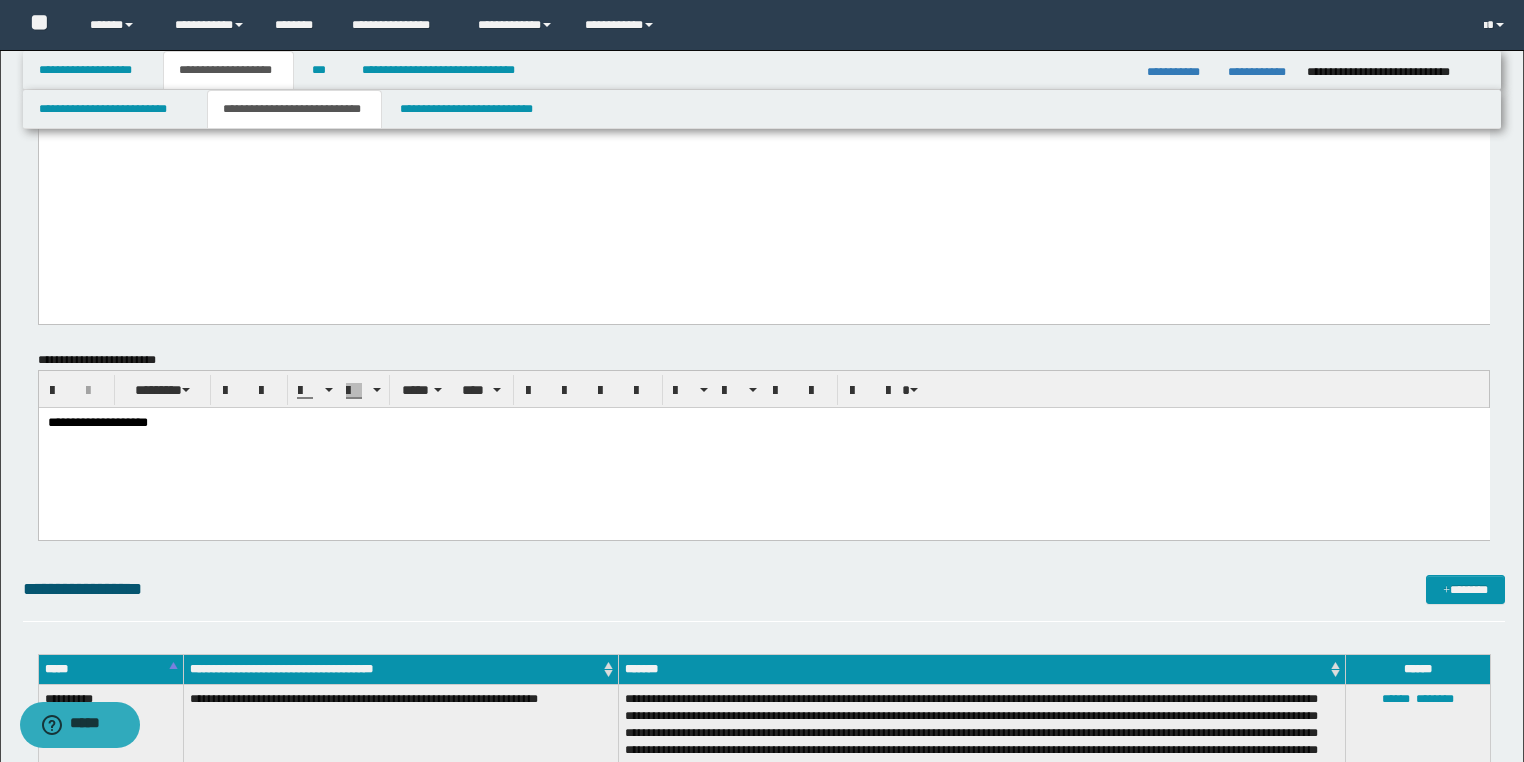 click on "**********" at bounding box center (763, 423) 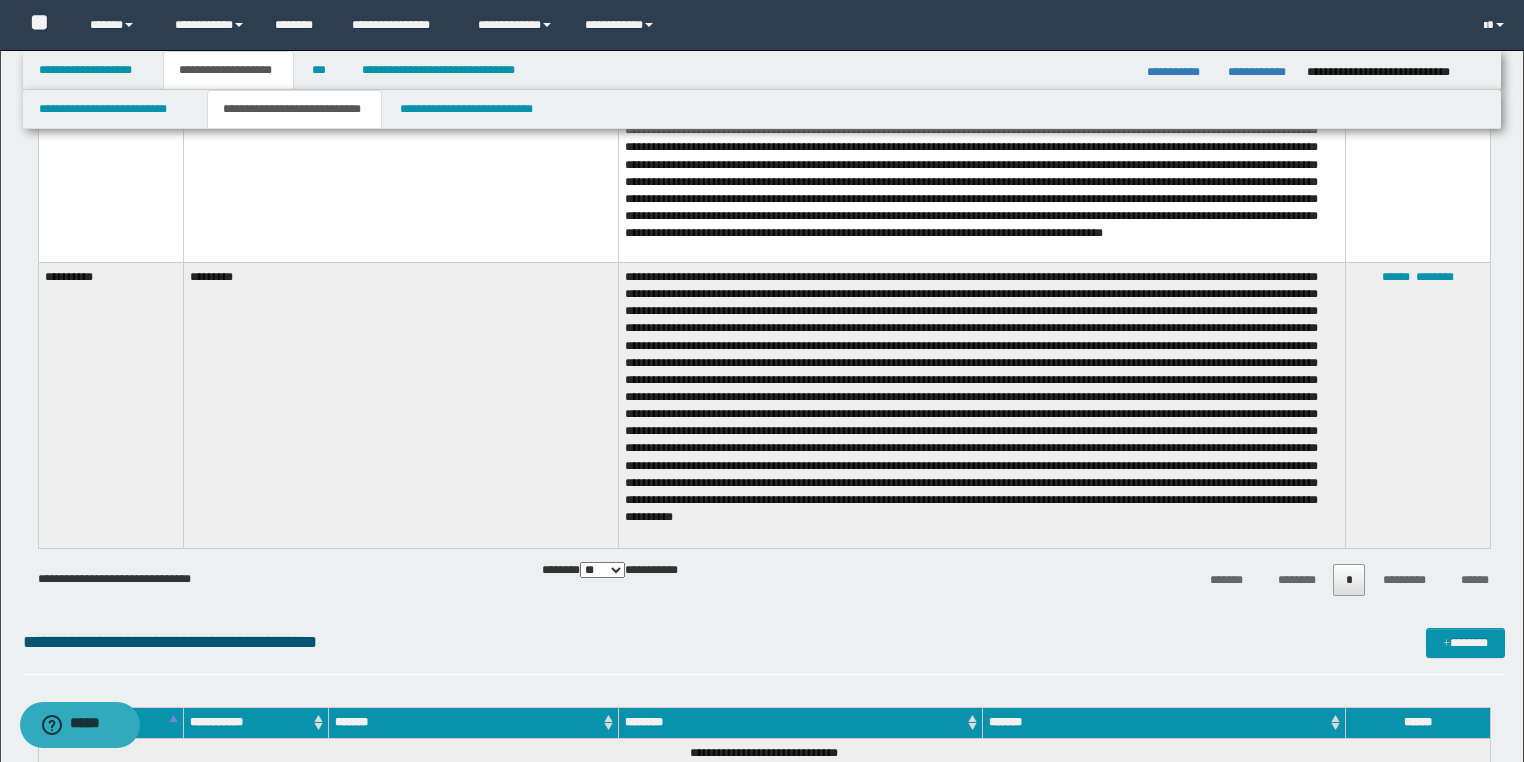 scroll, scrollTop: 3680, scrollLeft: 0, axis: vertical 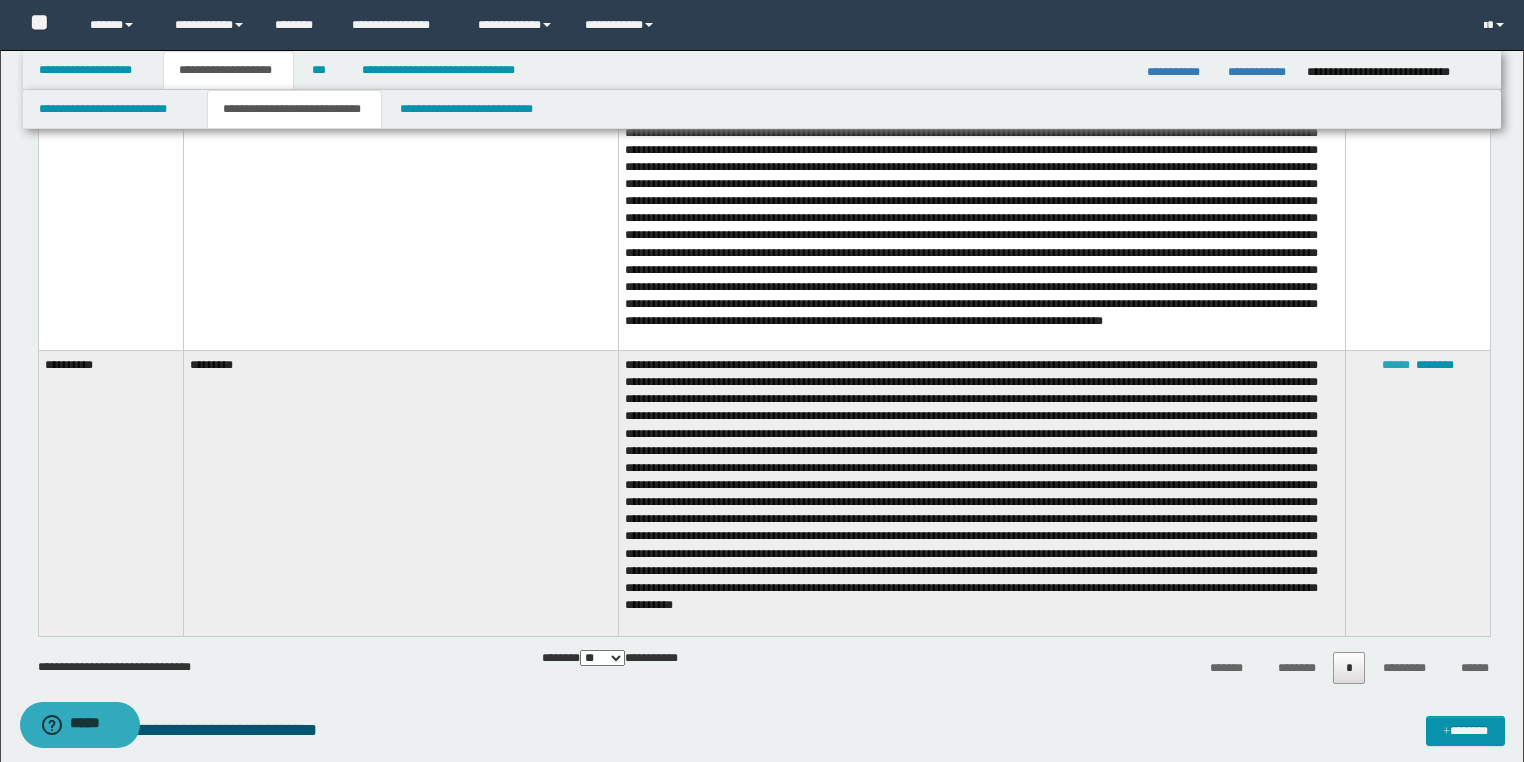 click on "******" at bounding box center [1396, 365] 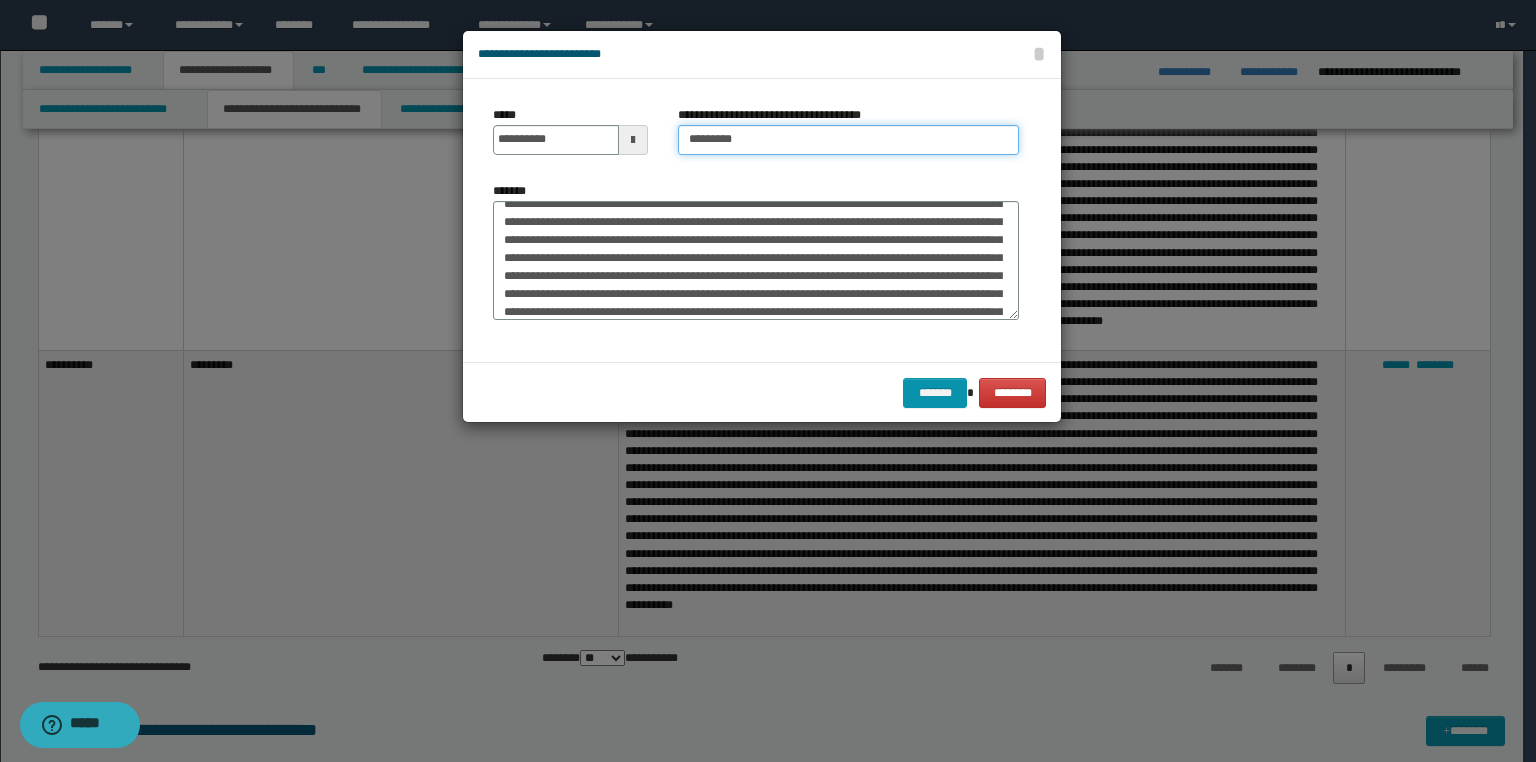 click on "*********" at bounding box center [848, 140] 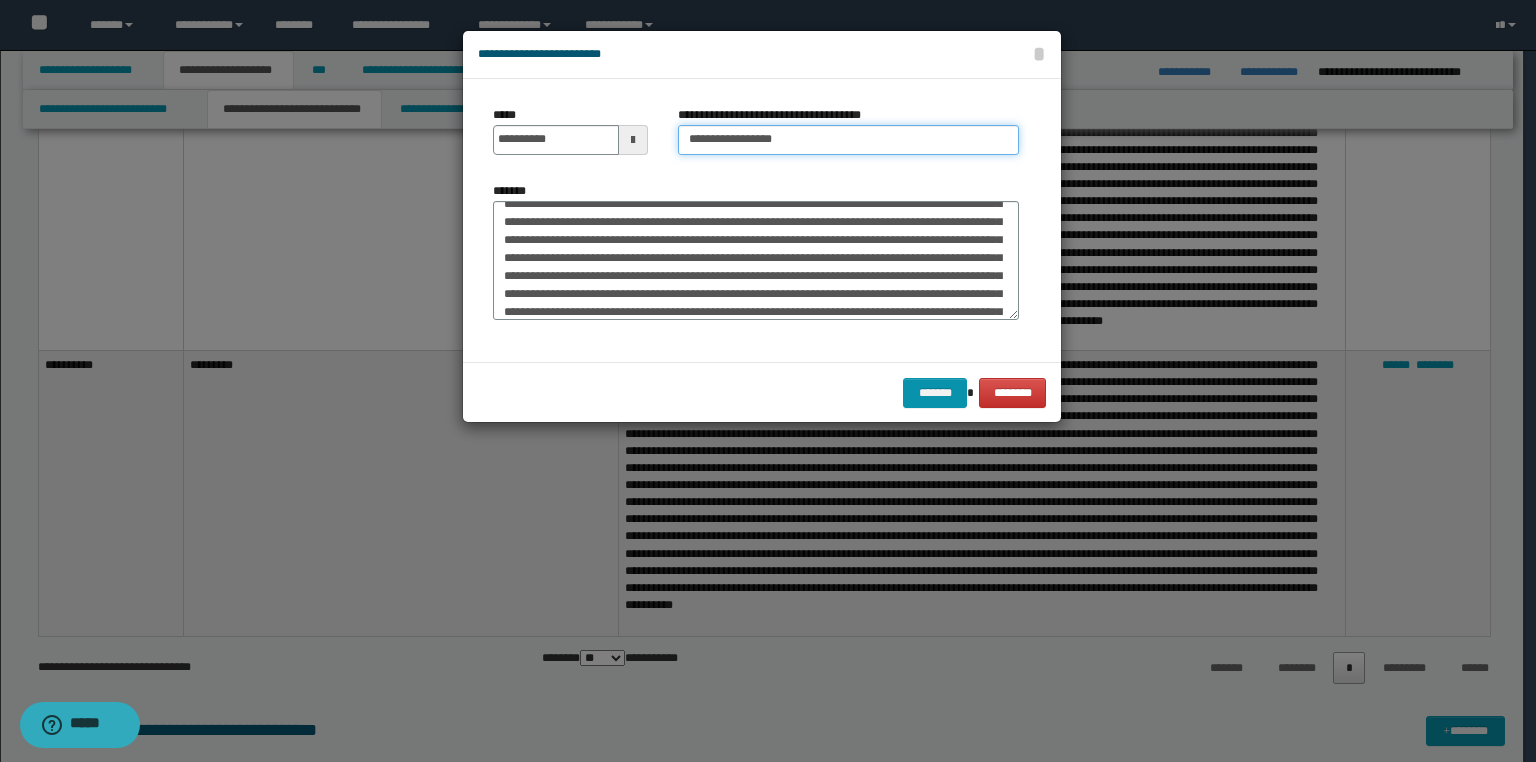 paste on "**********" 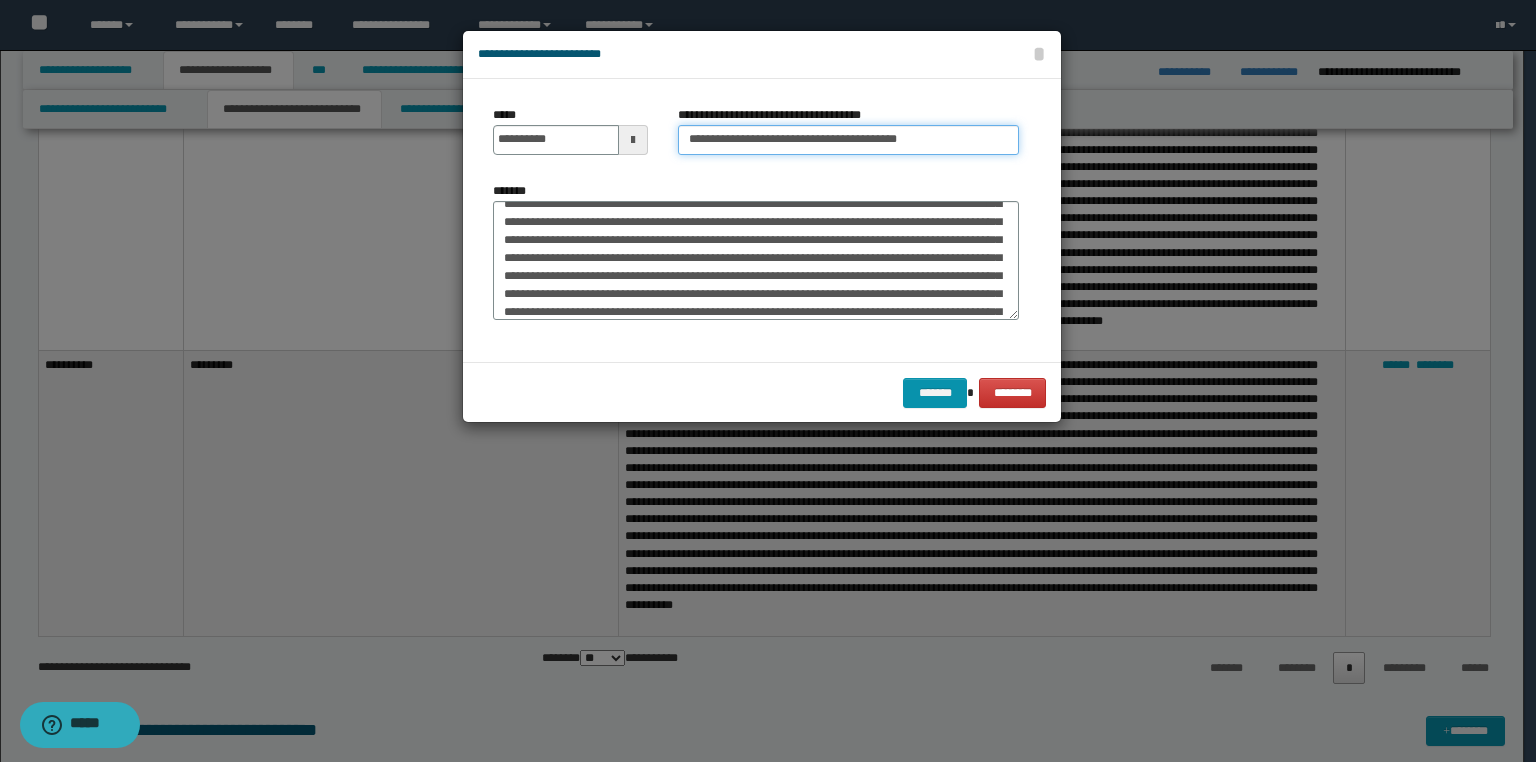 type on "**********" 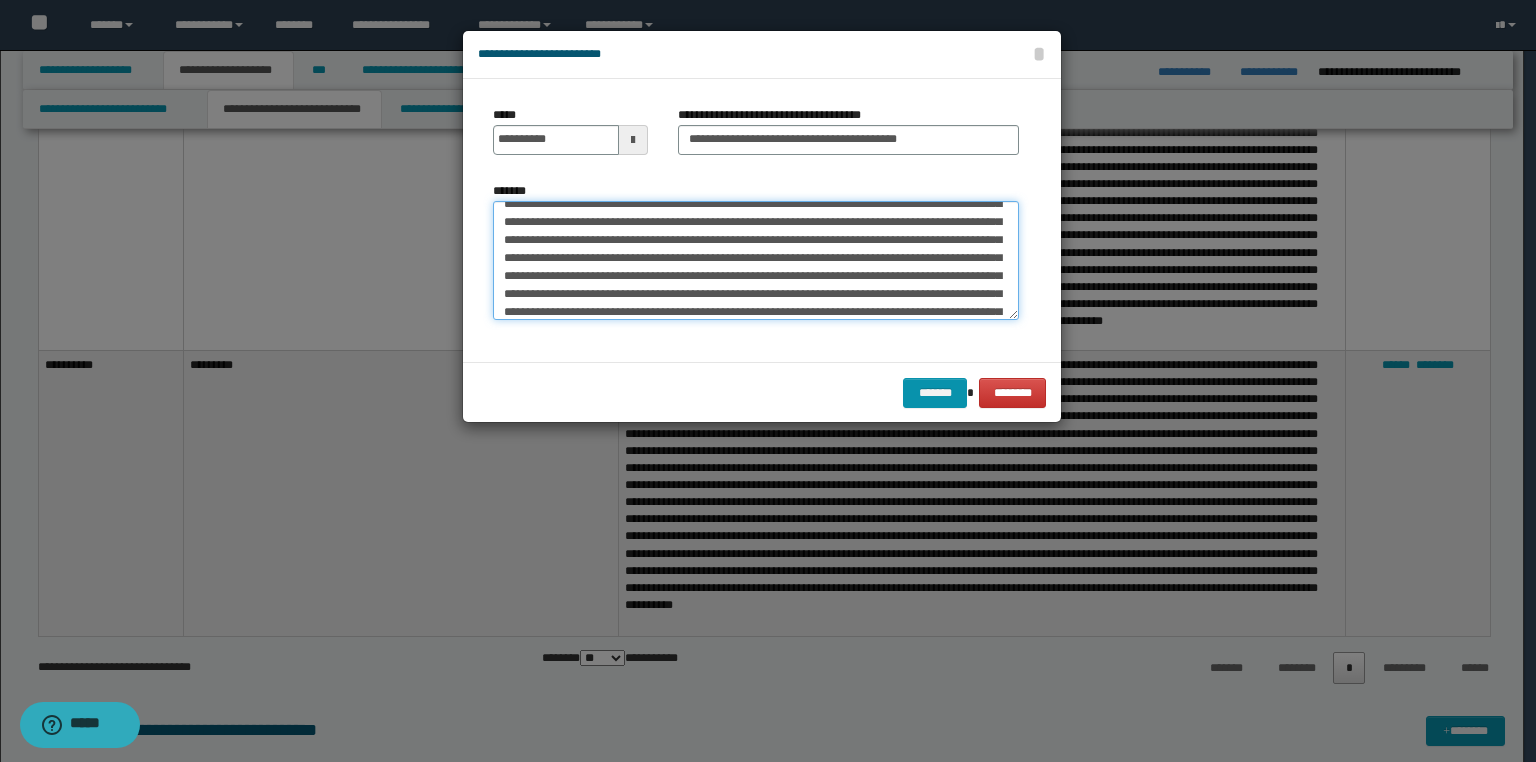 click on "*******" at bounding box center [756, 261] 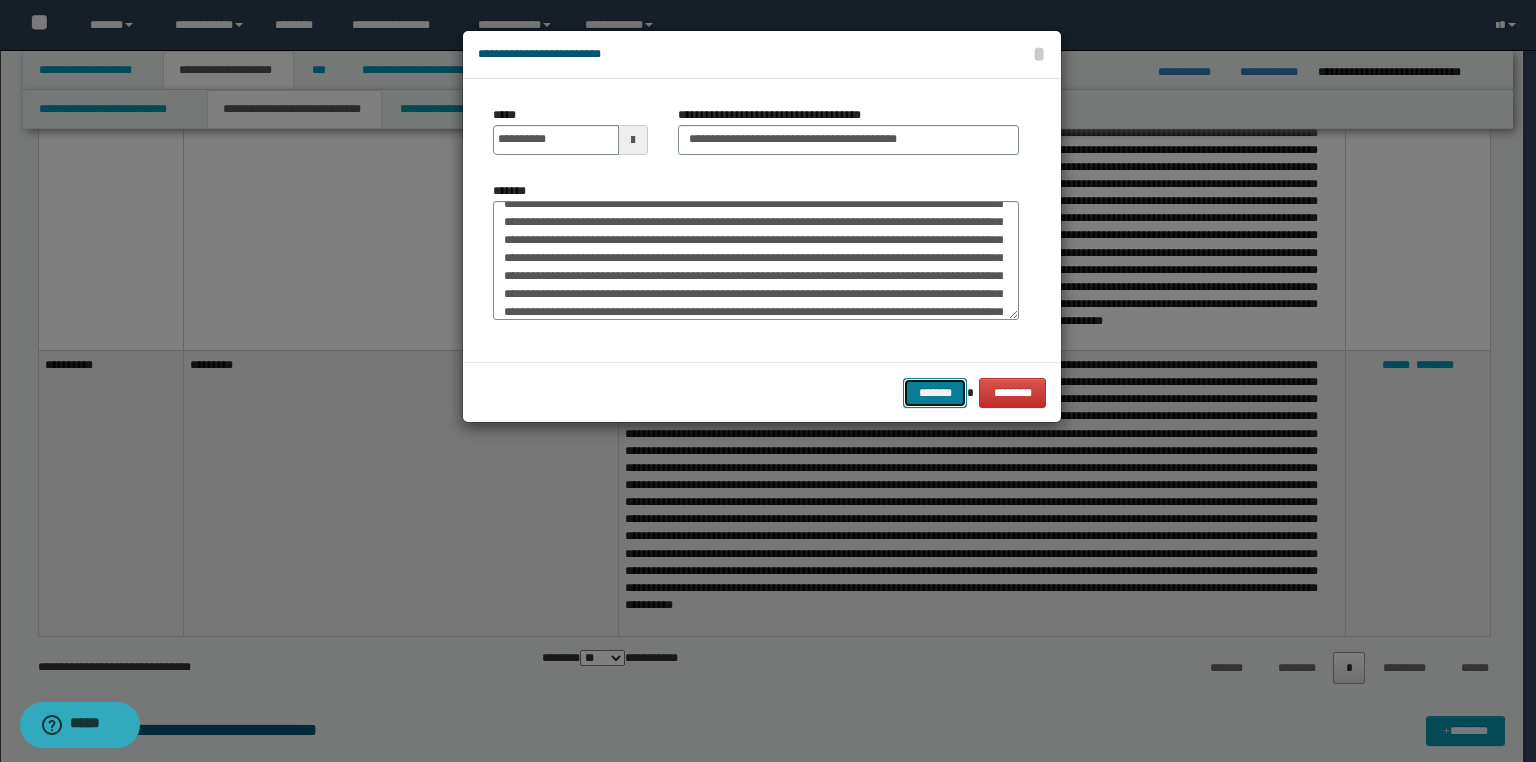 click on "*******" at bounding box center (935, 393) 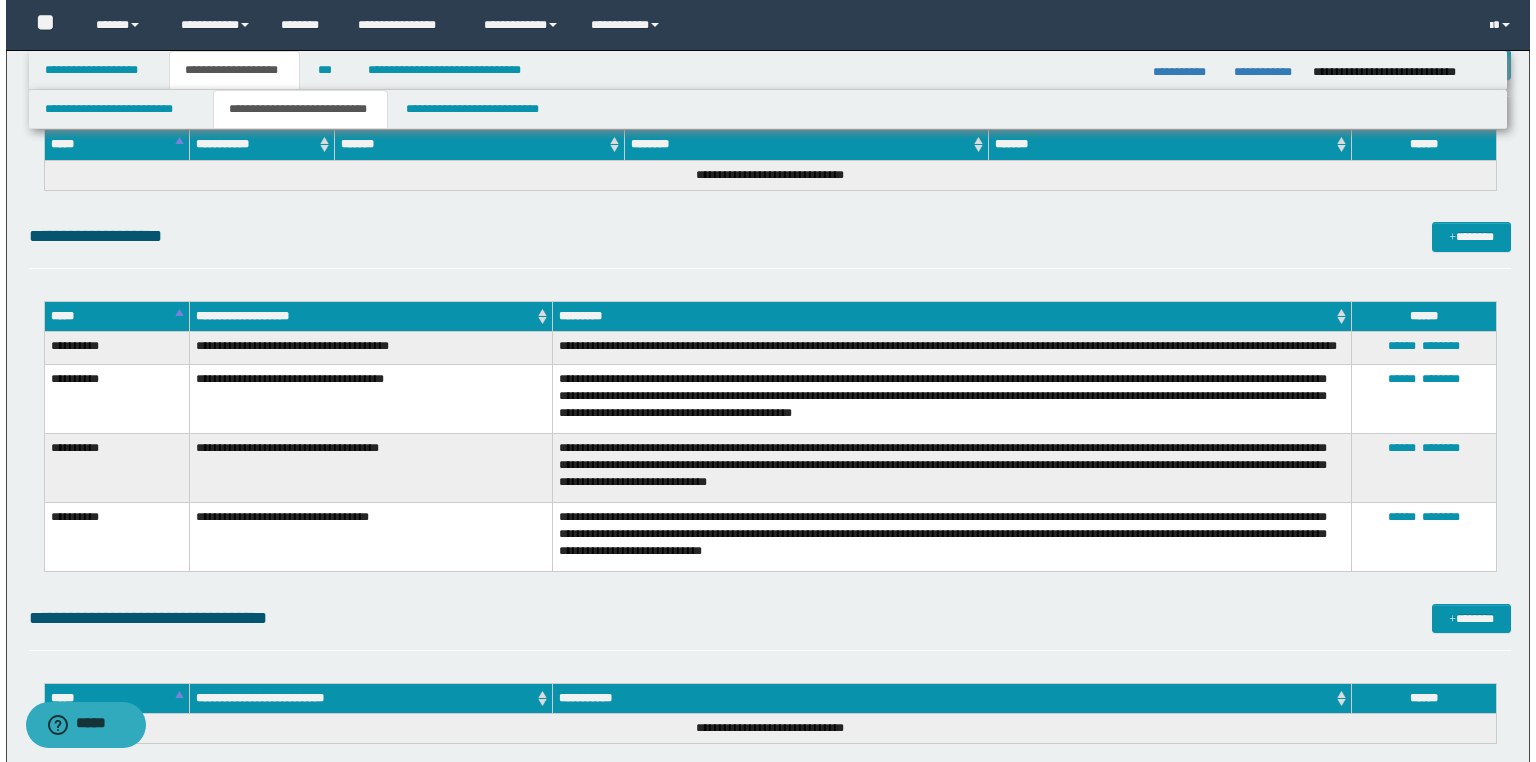scroll, scrollTop: 4160, scrollLeft: 0, axis: vertical 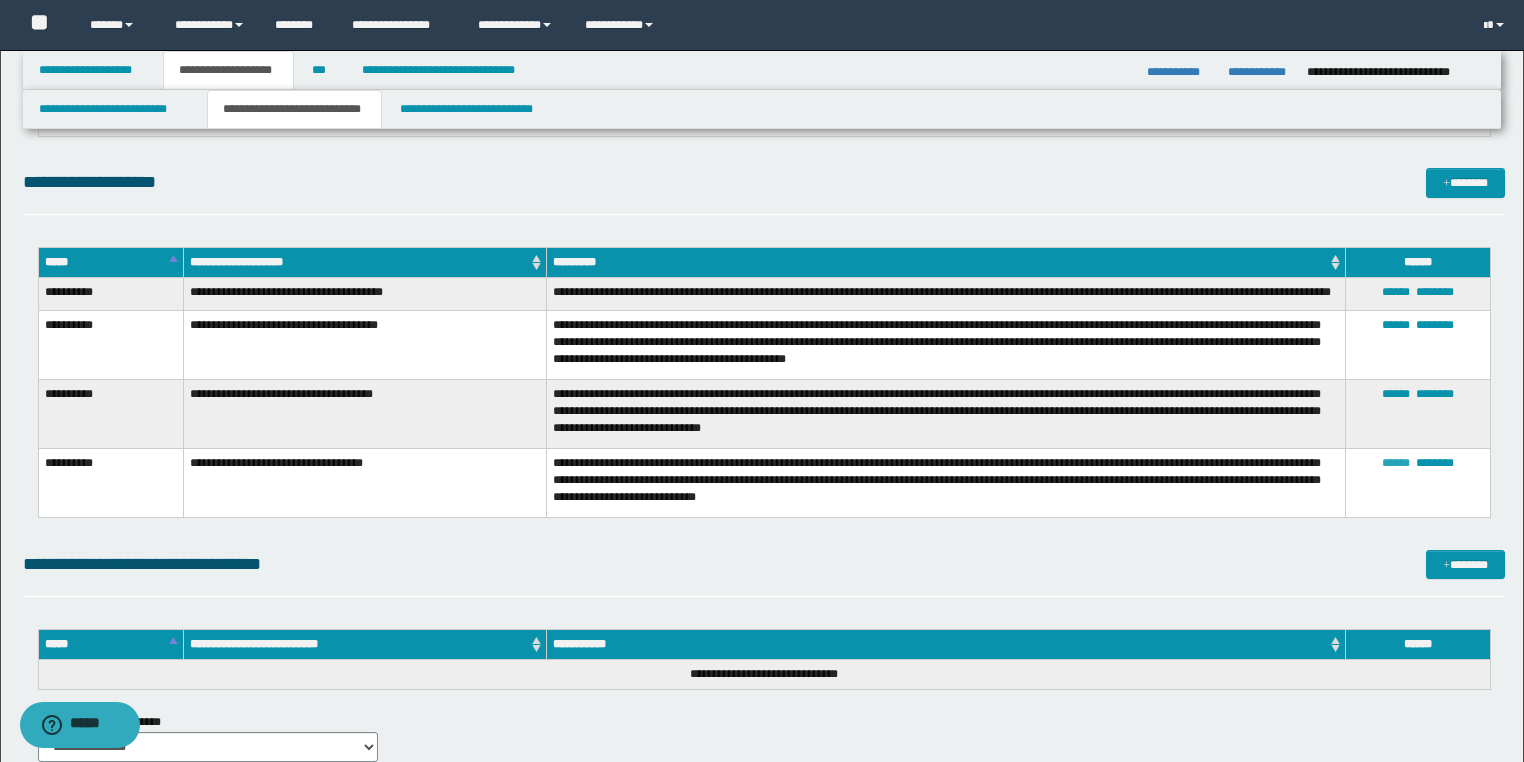 click on "******" at bounding box center [1396, 463] 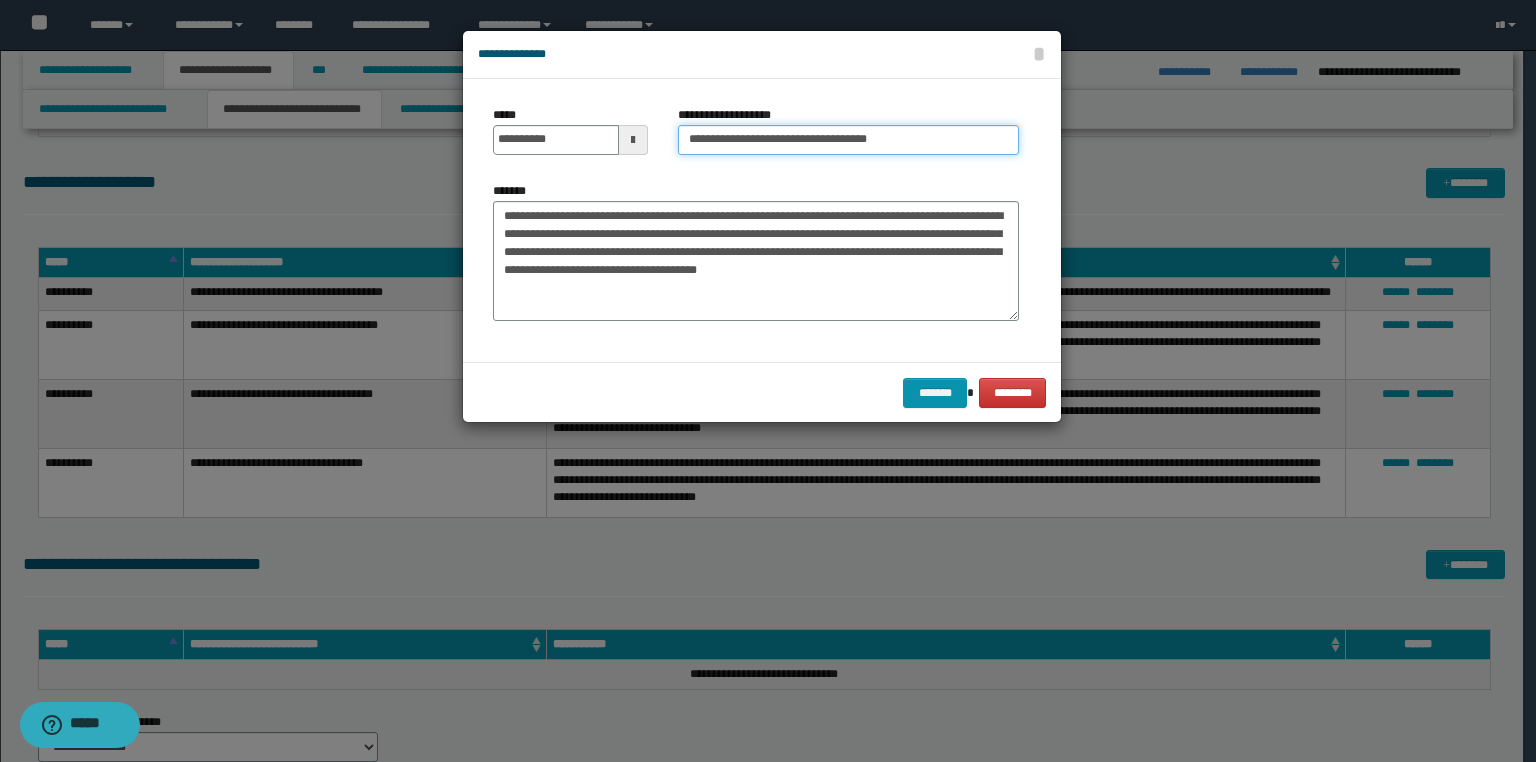click on "**********" at bounding box center (848, 140) 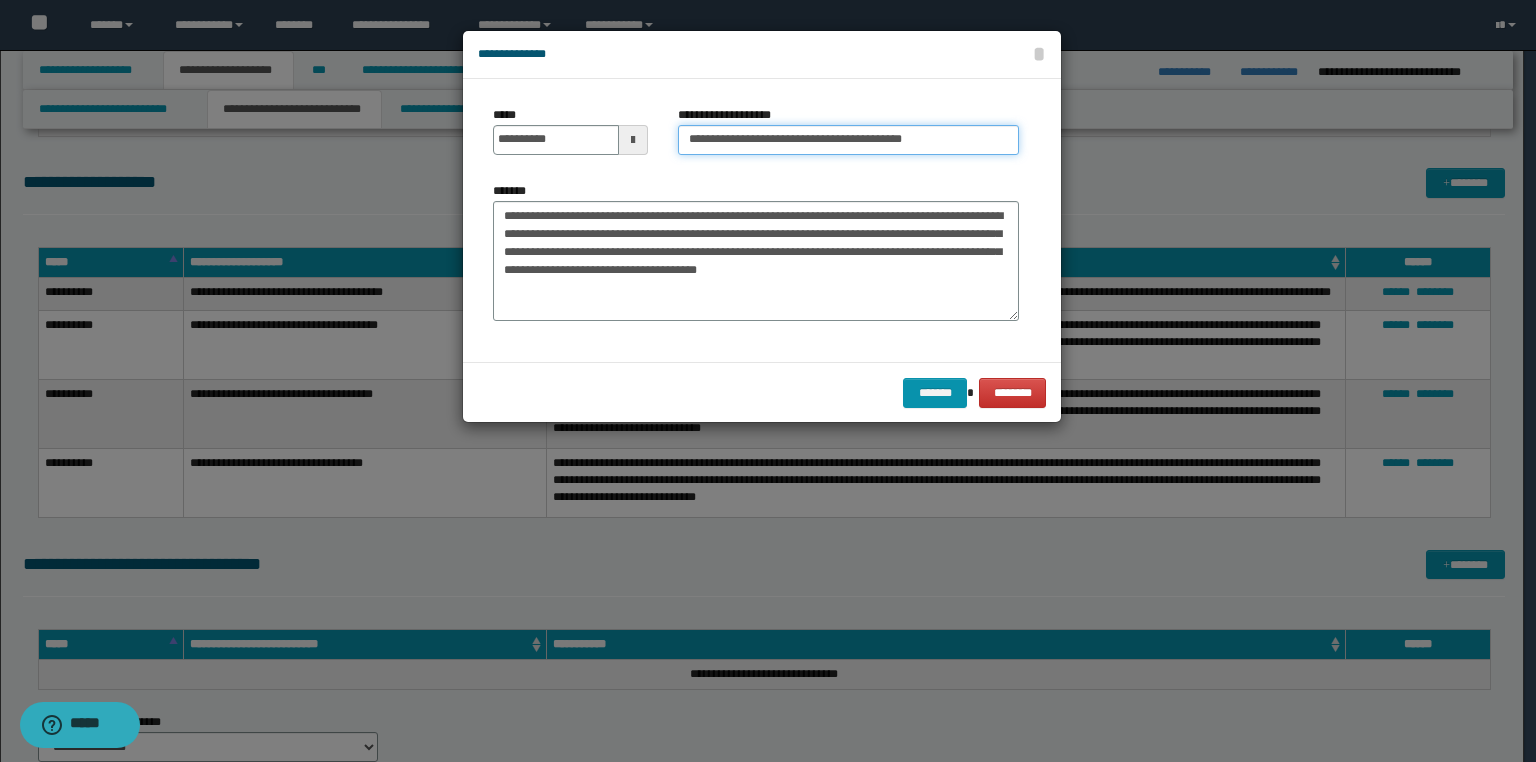 paste on "**********" 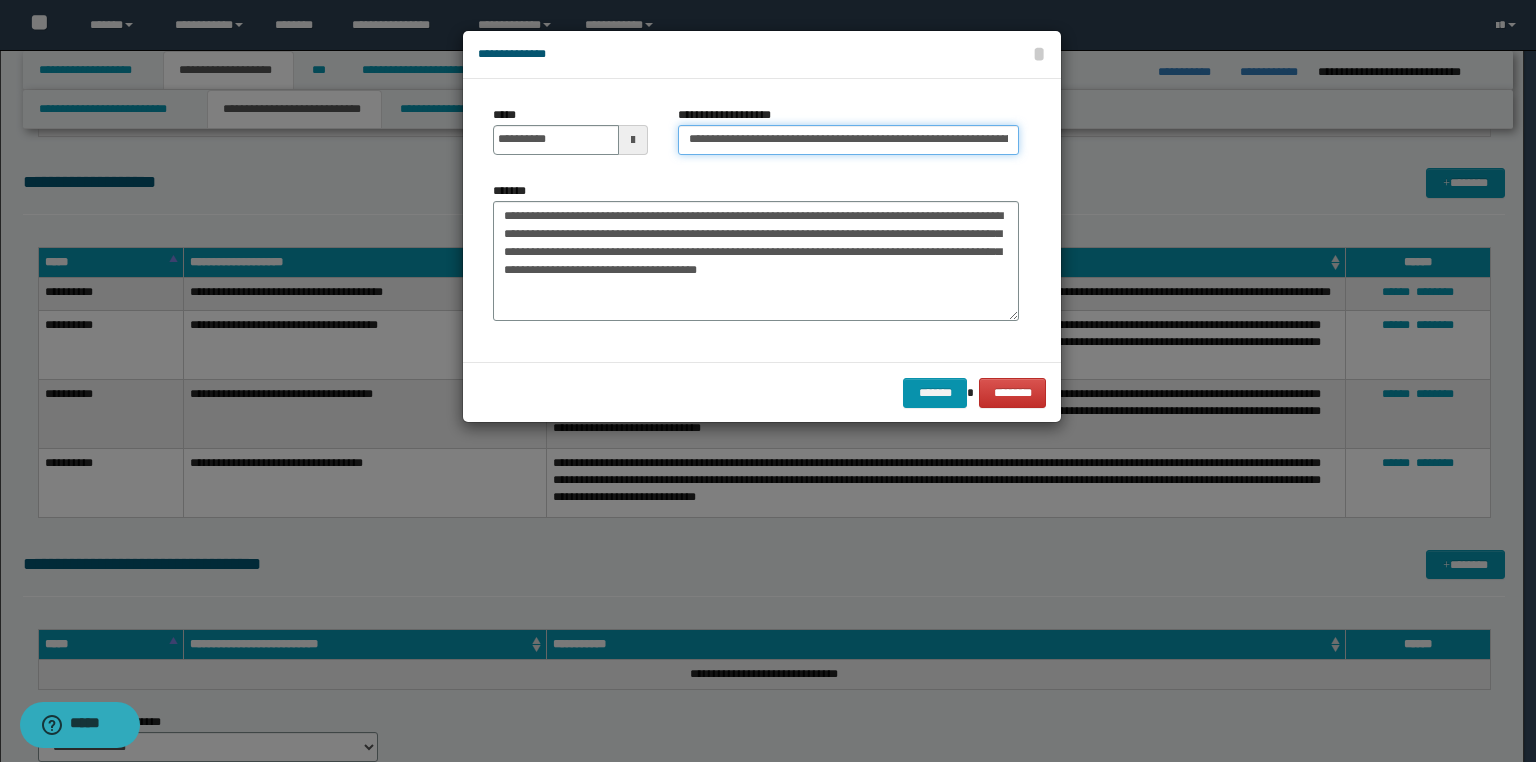 scroll, scrollTop: 0, scrollLeft: 44, axis: horizontal 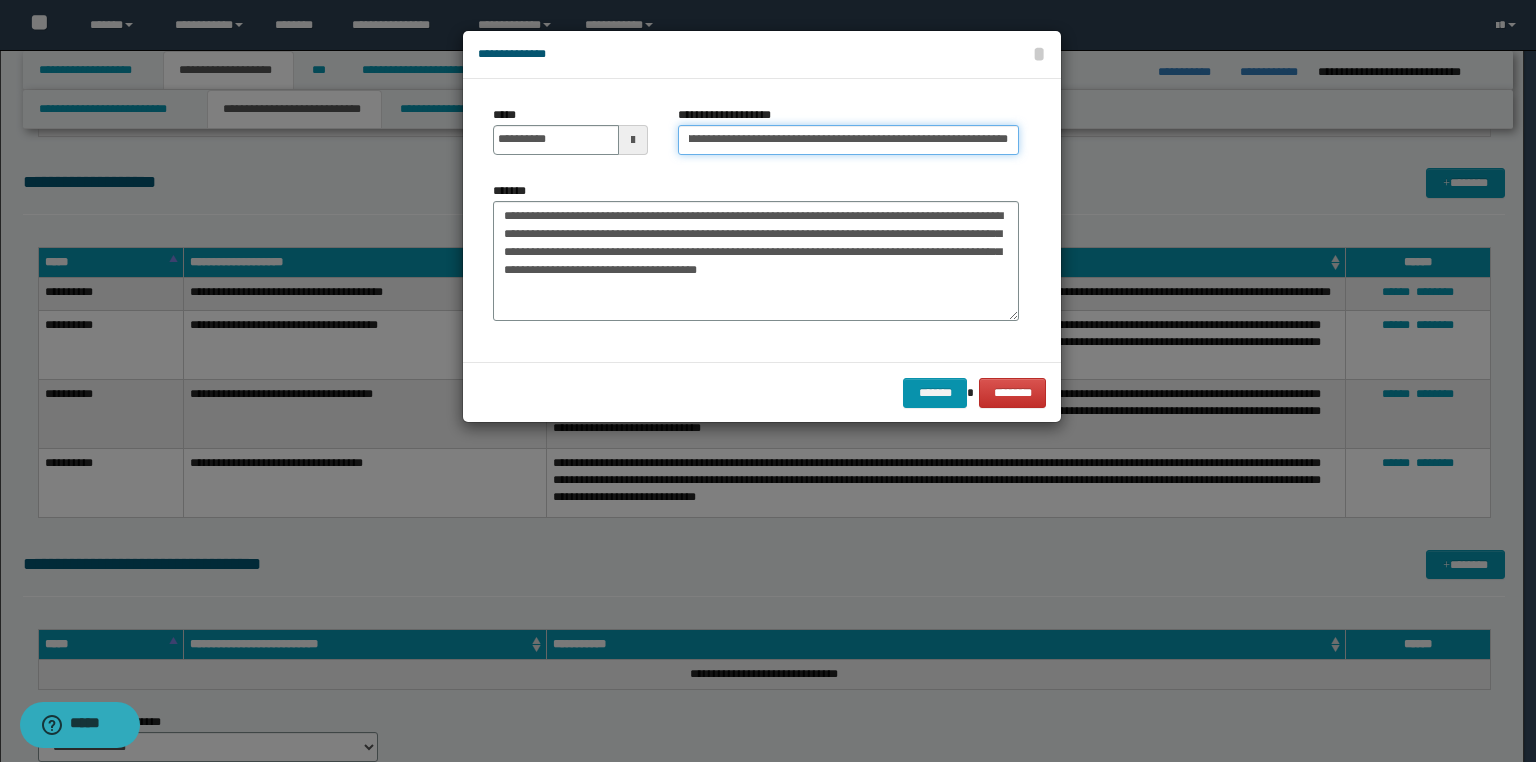 drag, startPoint x: 841, startPoint y: 134, endPoint x: 1119, endPoint y: 147, distance: 278.3038 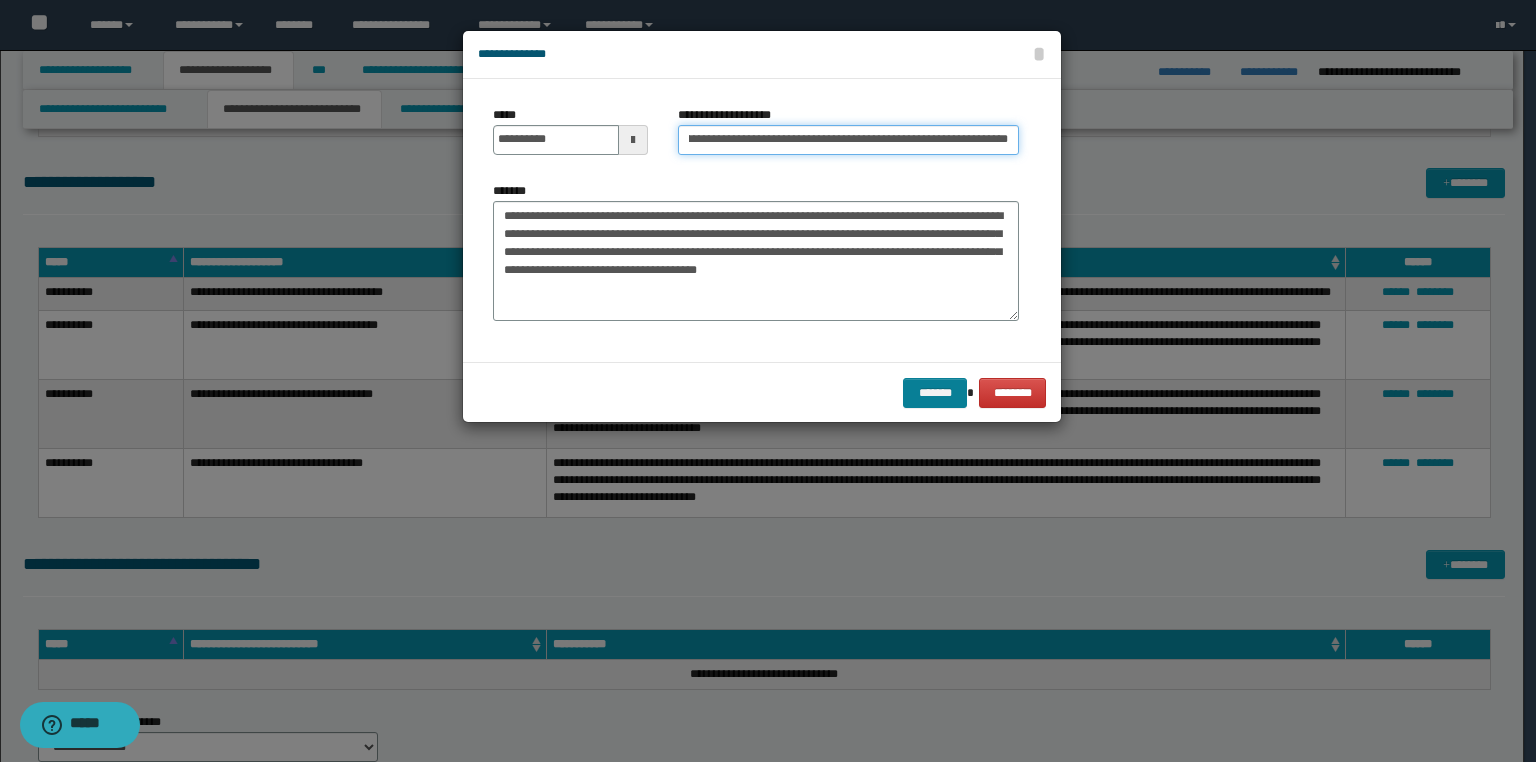 type on "**********" 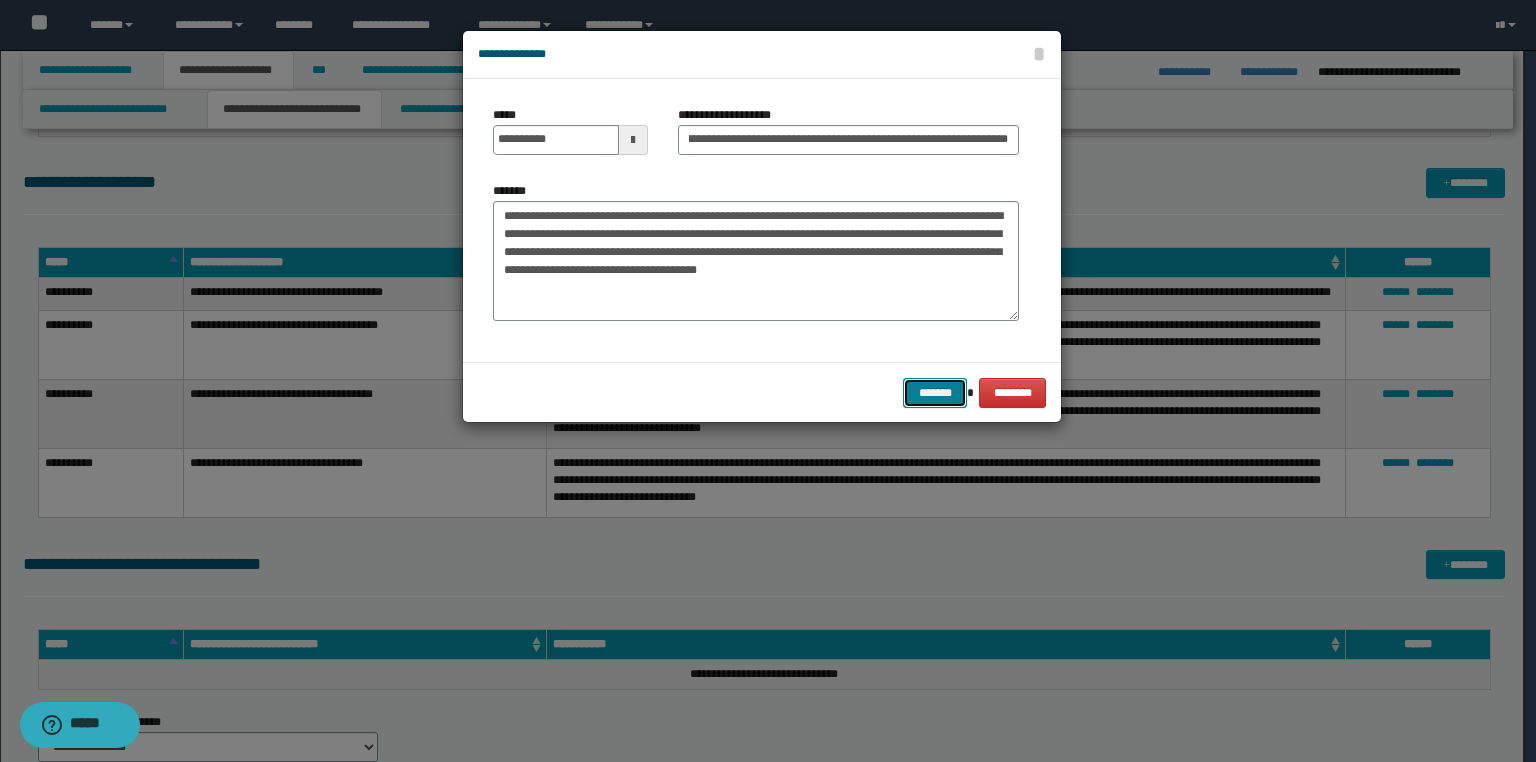 click on "*******" at bounding box center [935, 393] 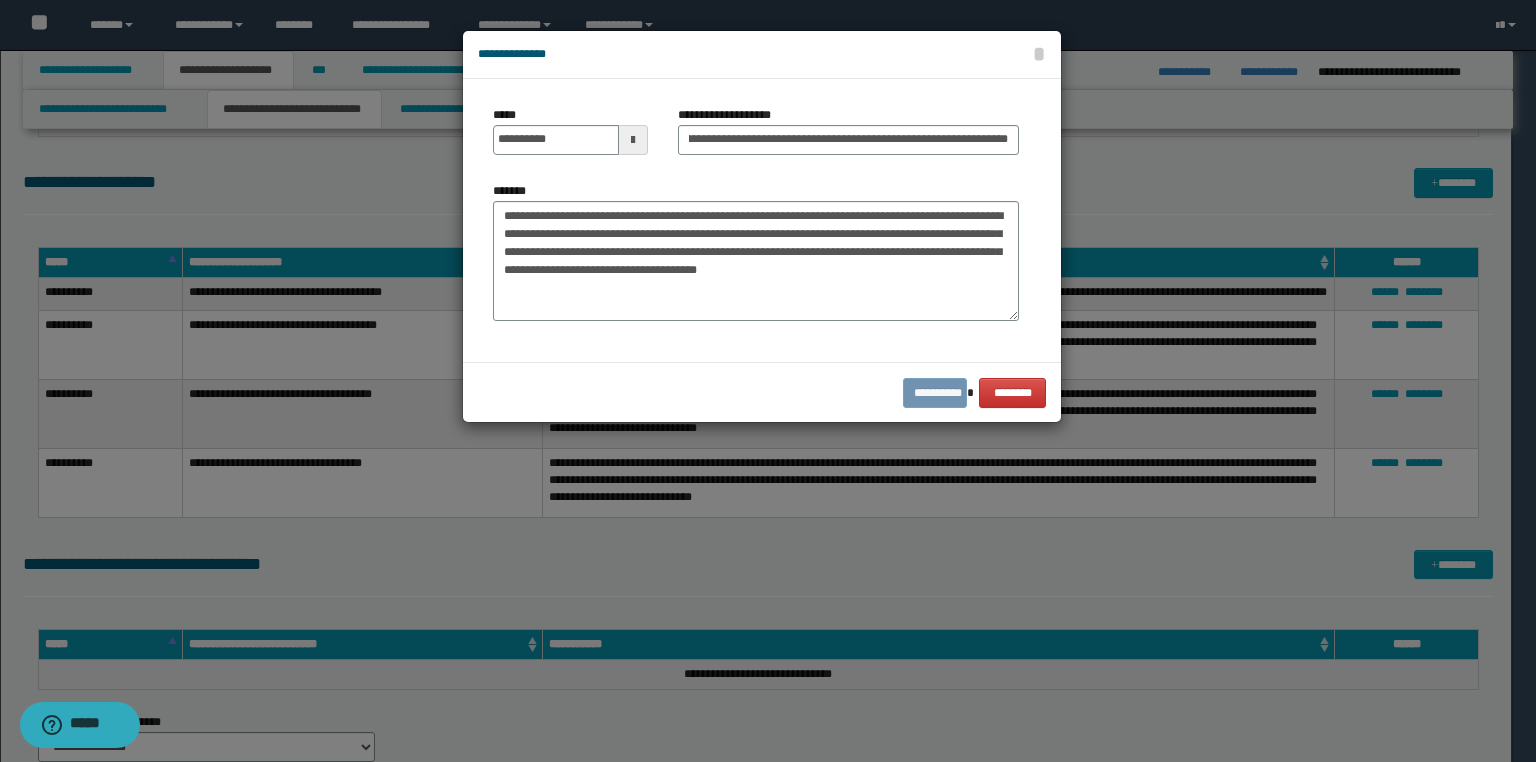 scroll, scrollTop: 0, scrollLeft: 0, axis: both 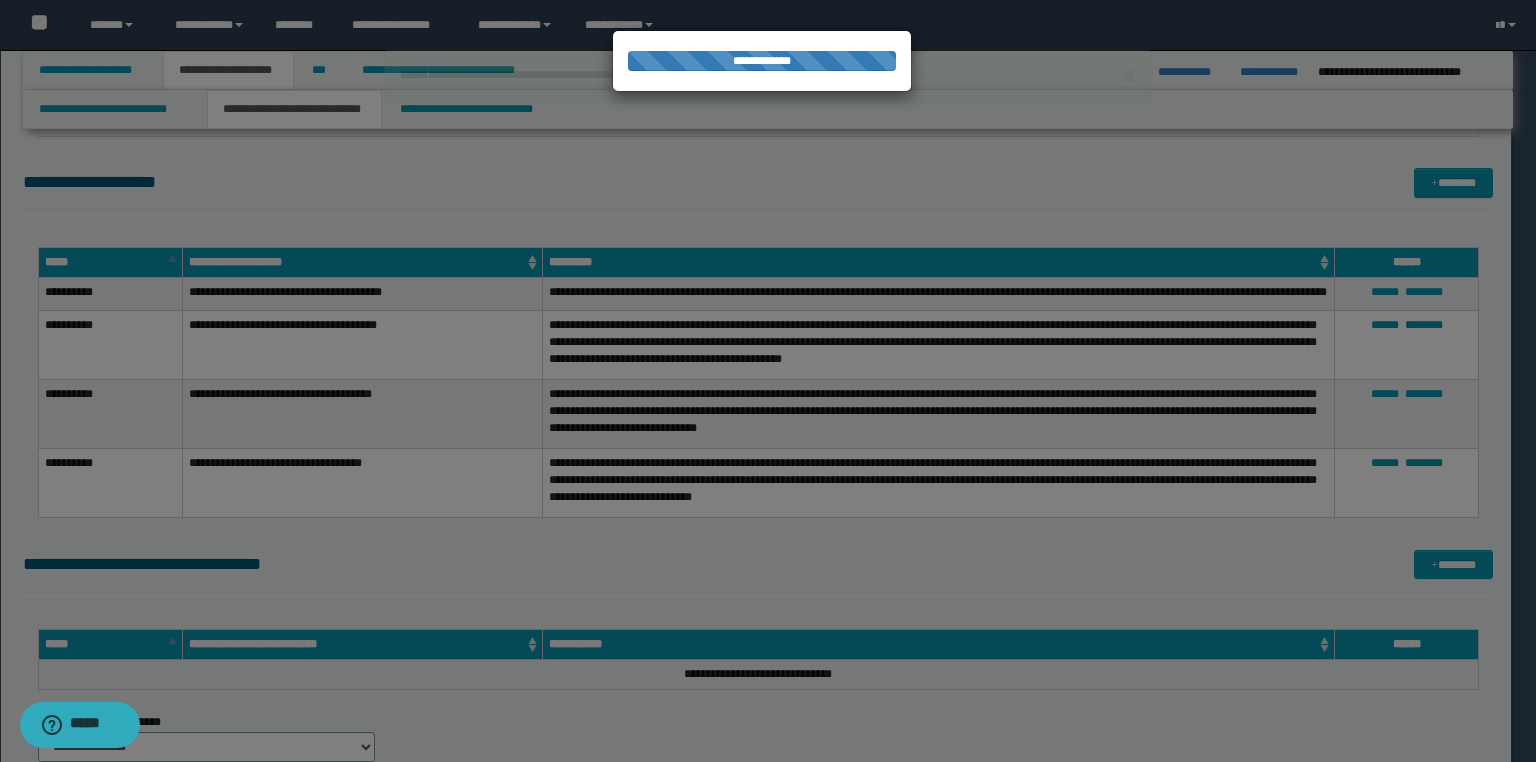 type 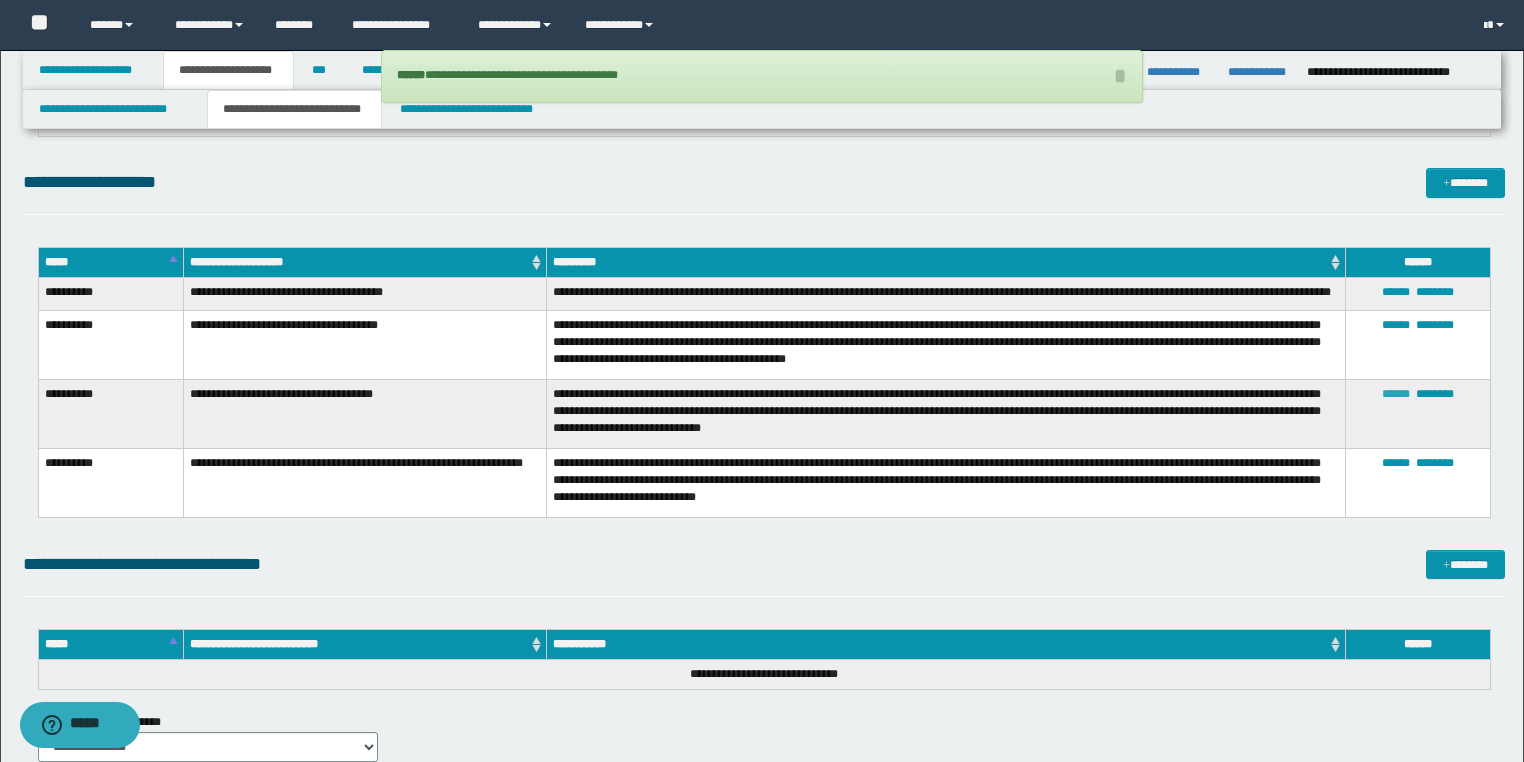 click on "******" at bounding box center [1396, 394] 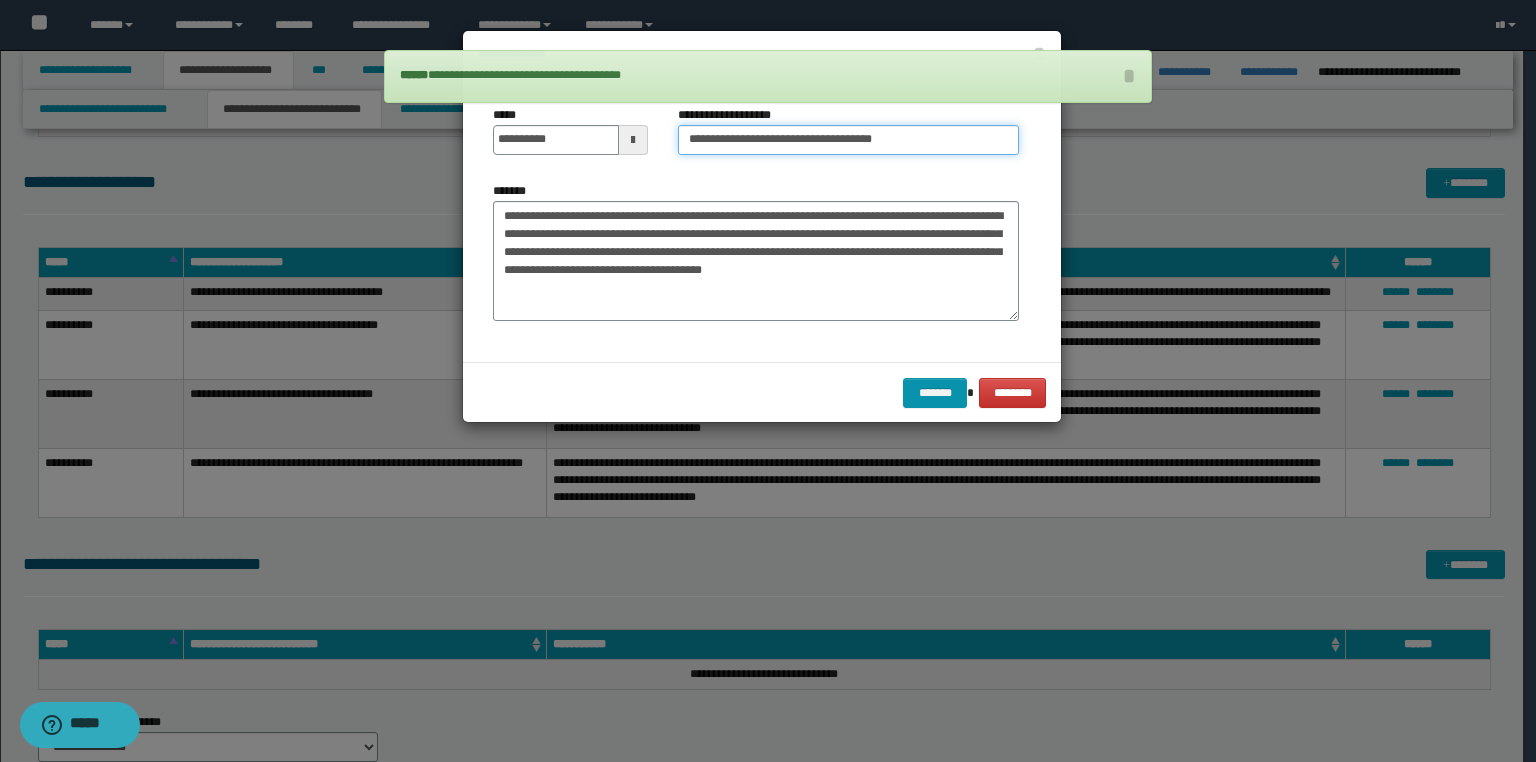 click on "**********" at bounding box center [848, 140] 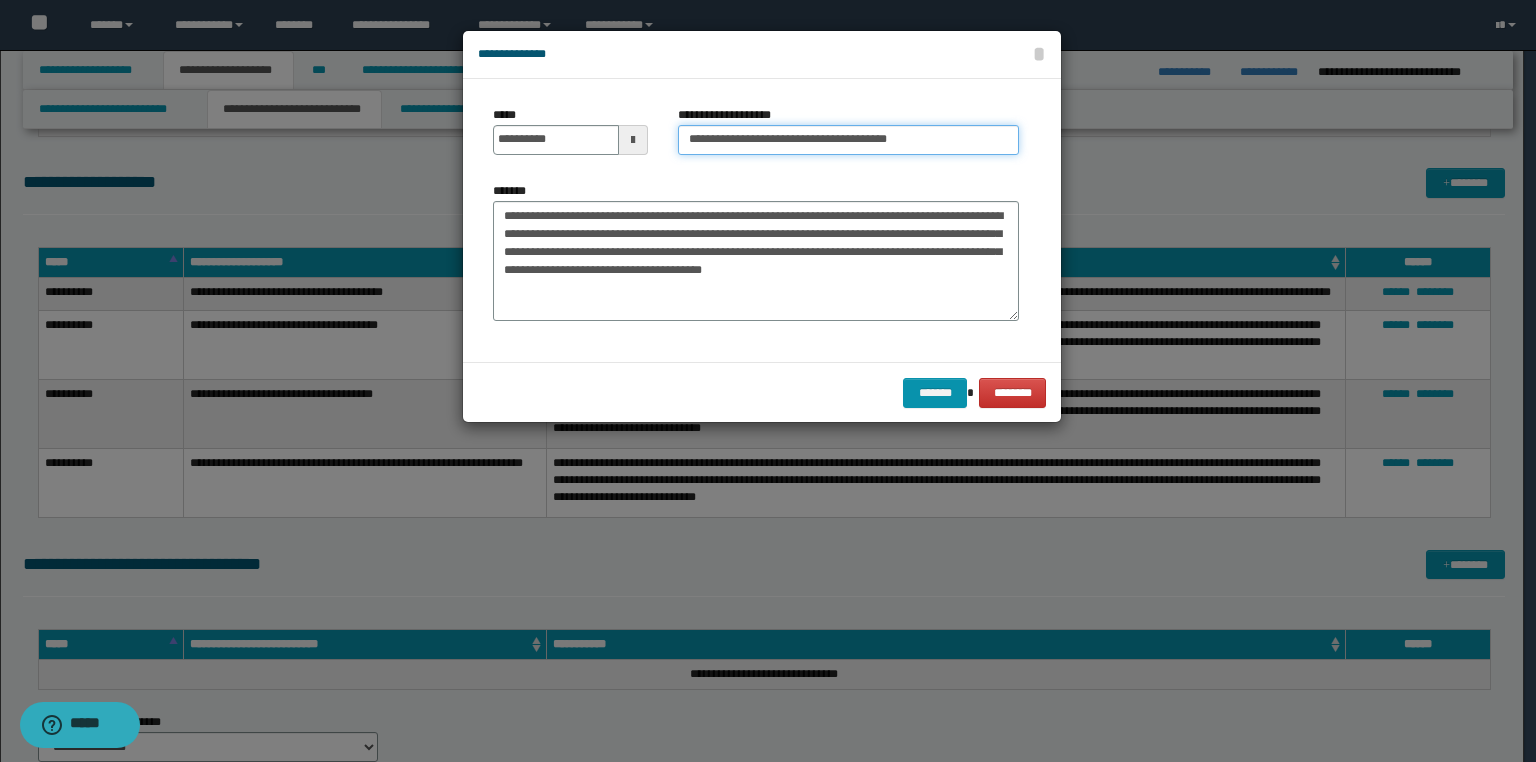 paste on "**********" 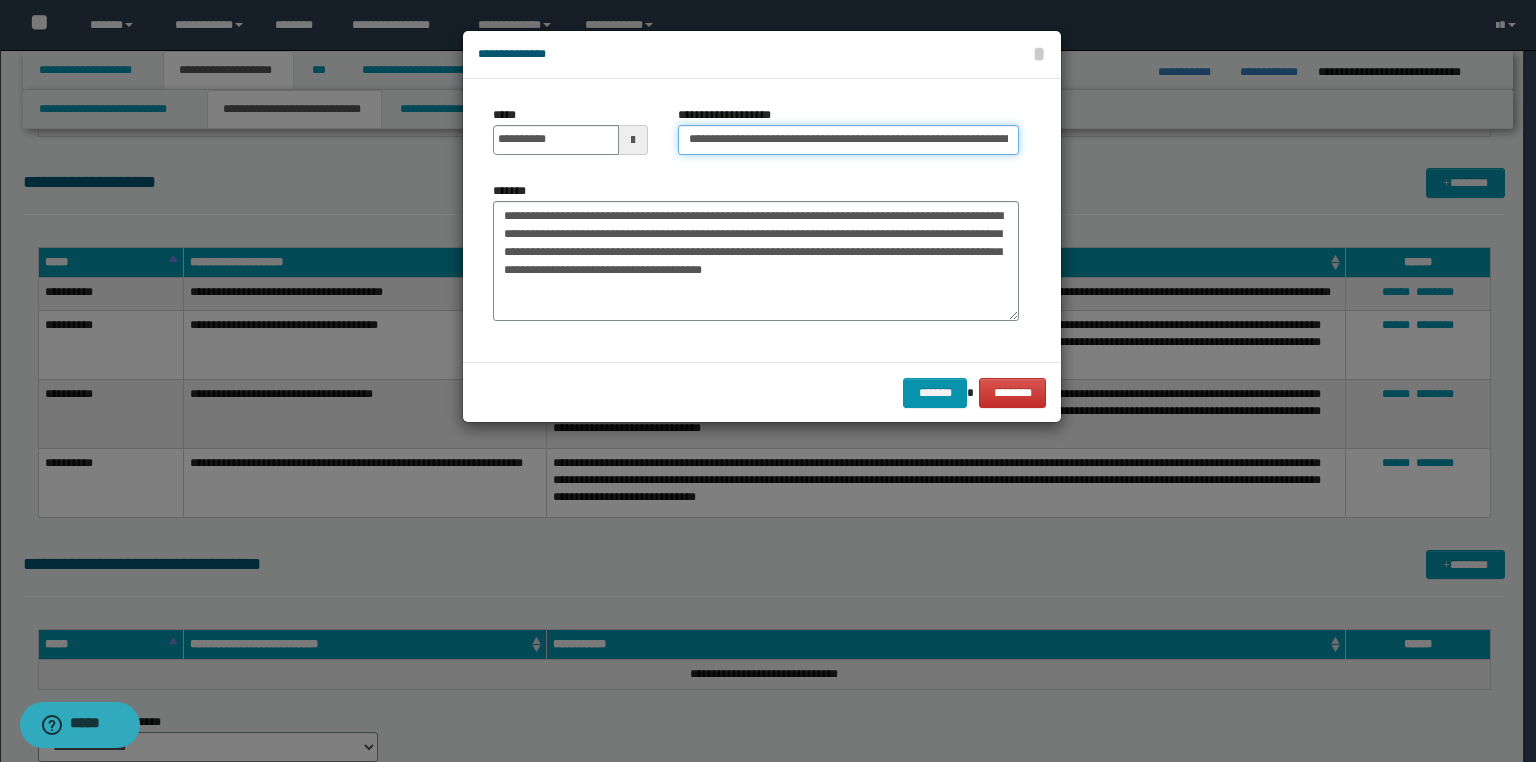 scroll, scrollTop: 0, scrollLeft: 53, axis: horizontal 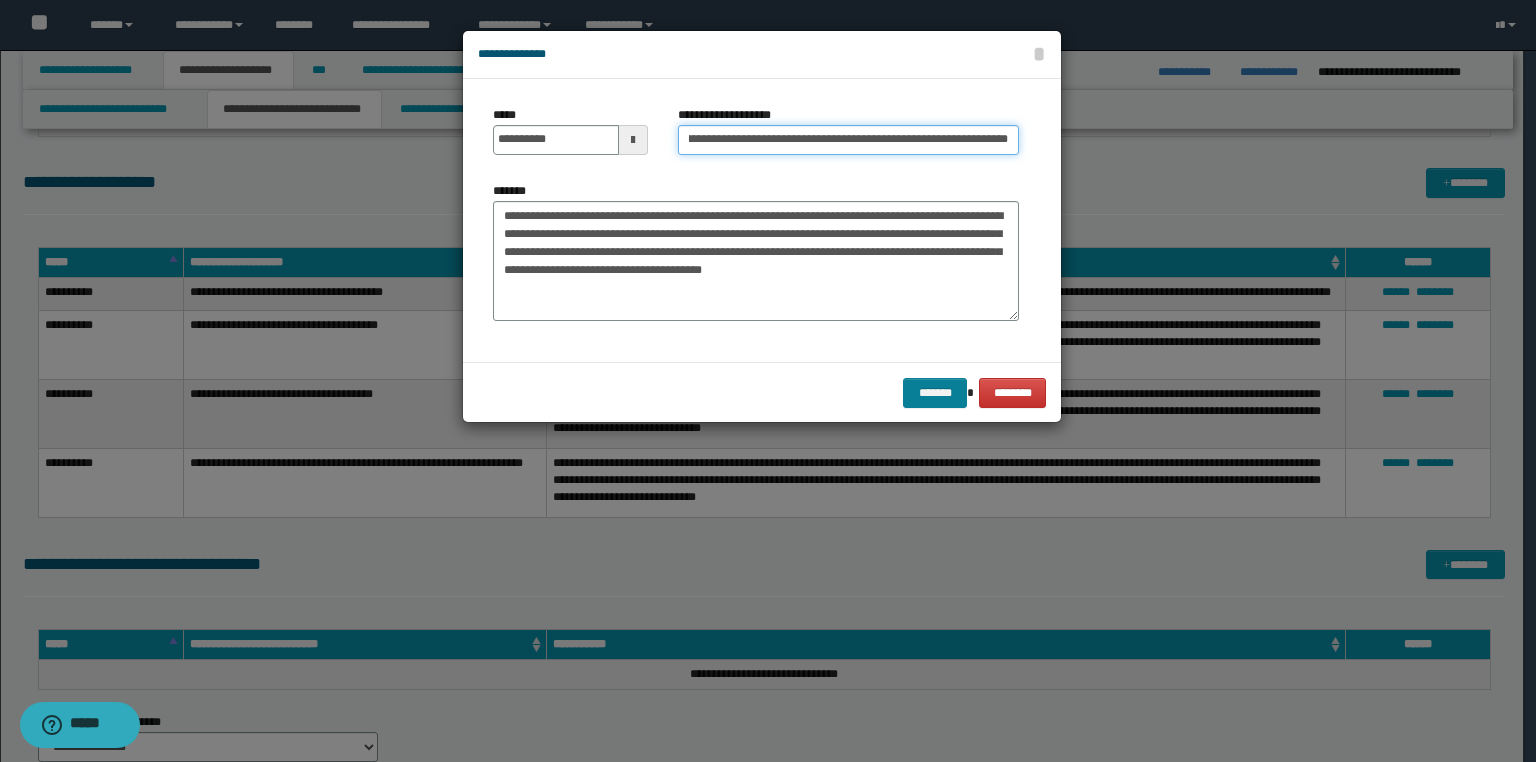 type on "**********" 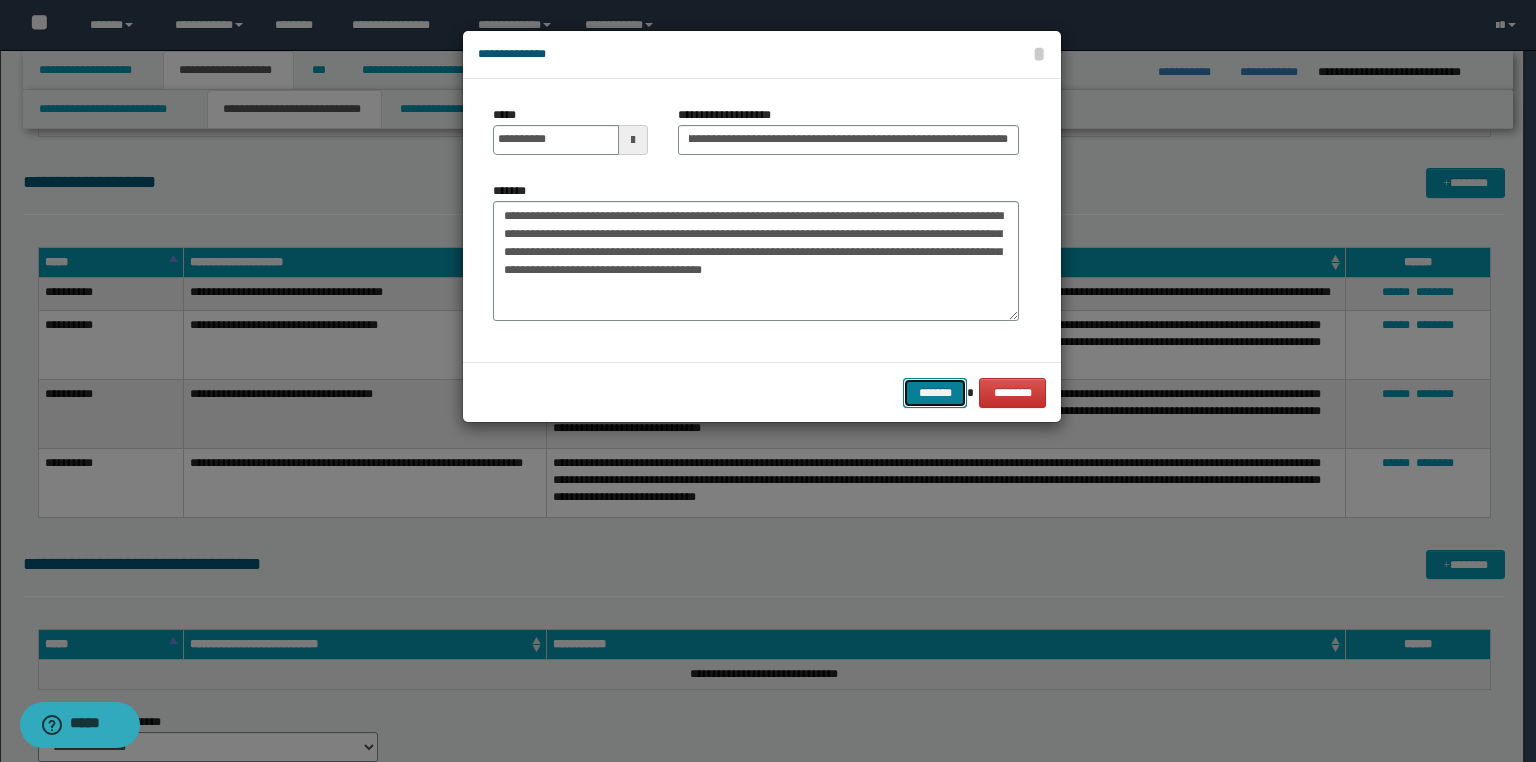 click on "*******" at bounding box center (935, 393) 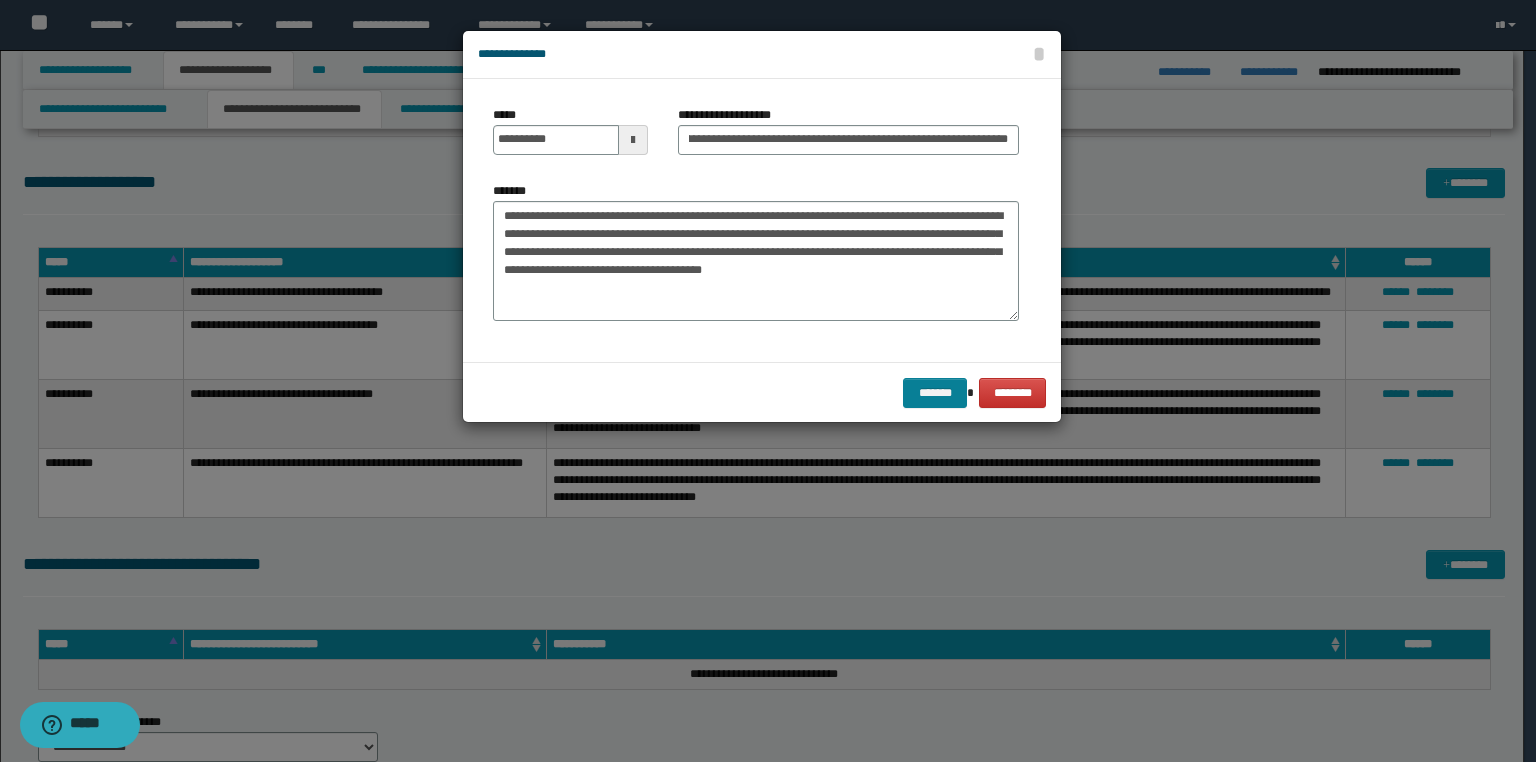 scroll, scrollTop: 0, scrollLeft: 0, axis: both 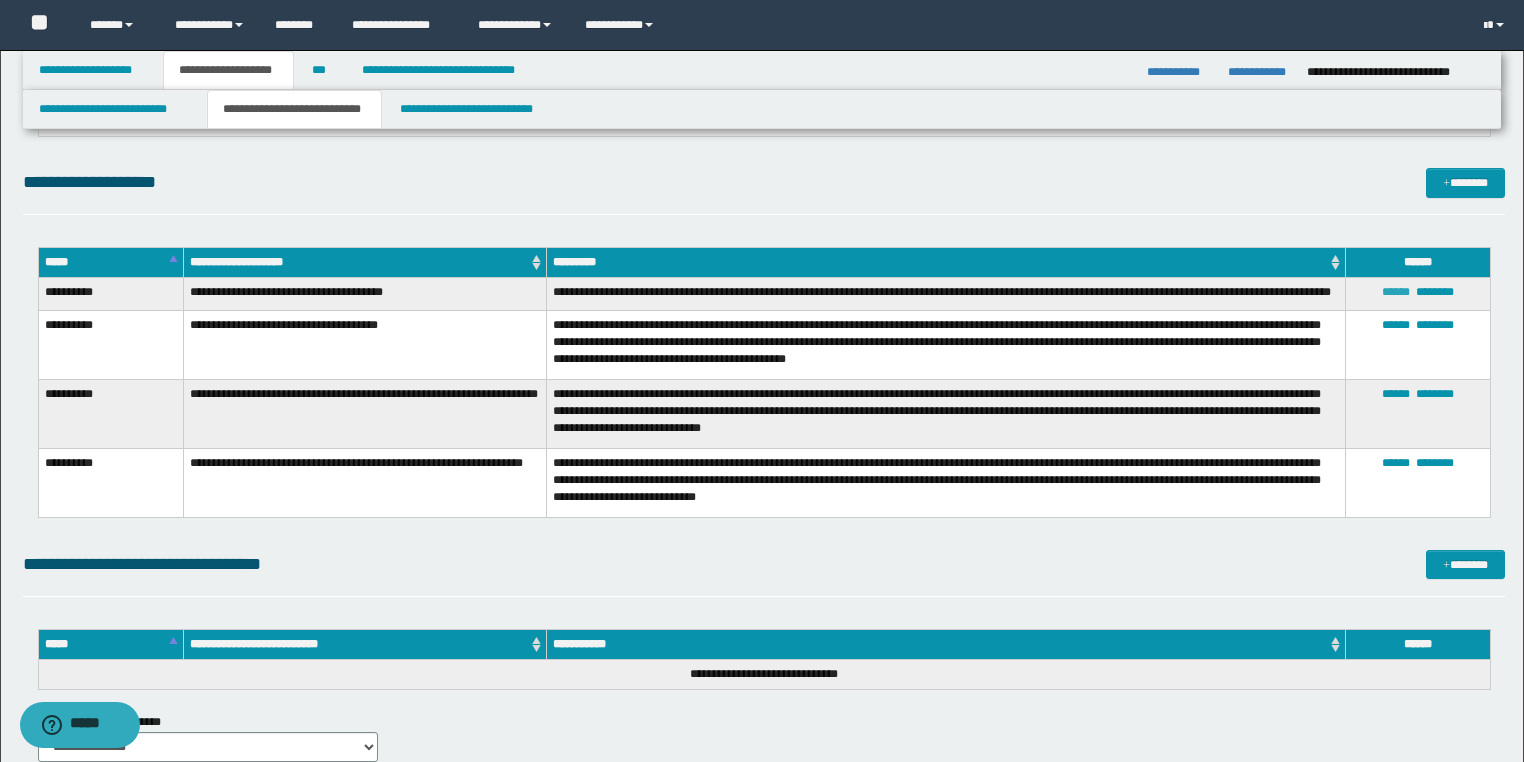 click on "******" at bounding box center (1396, 292) 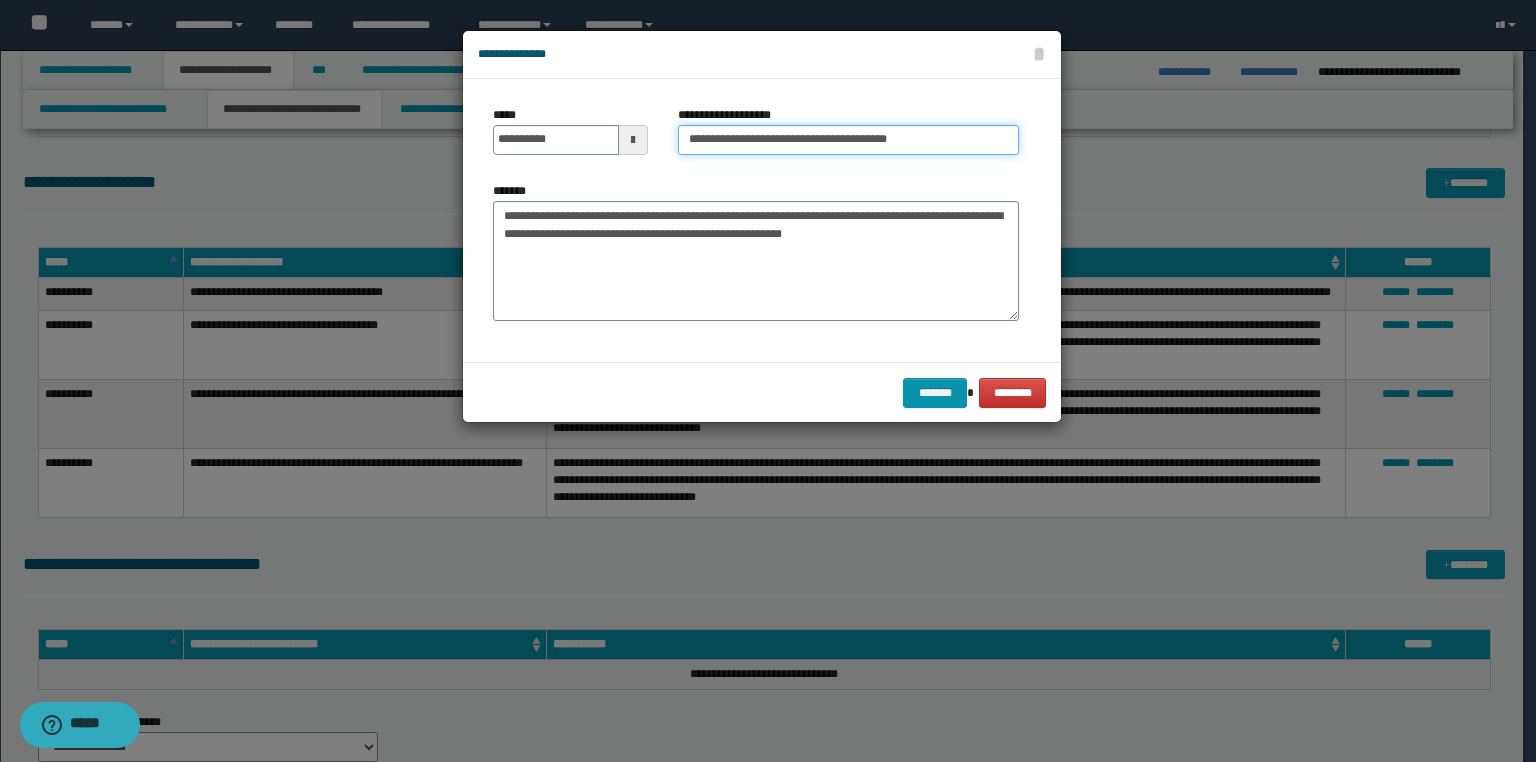 click on "**********" at bounding box center [848, 140] 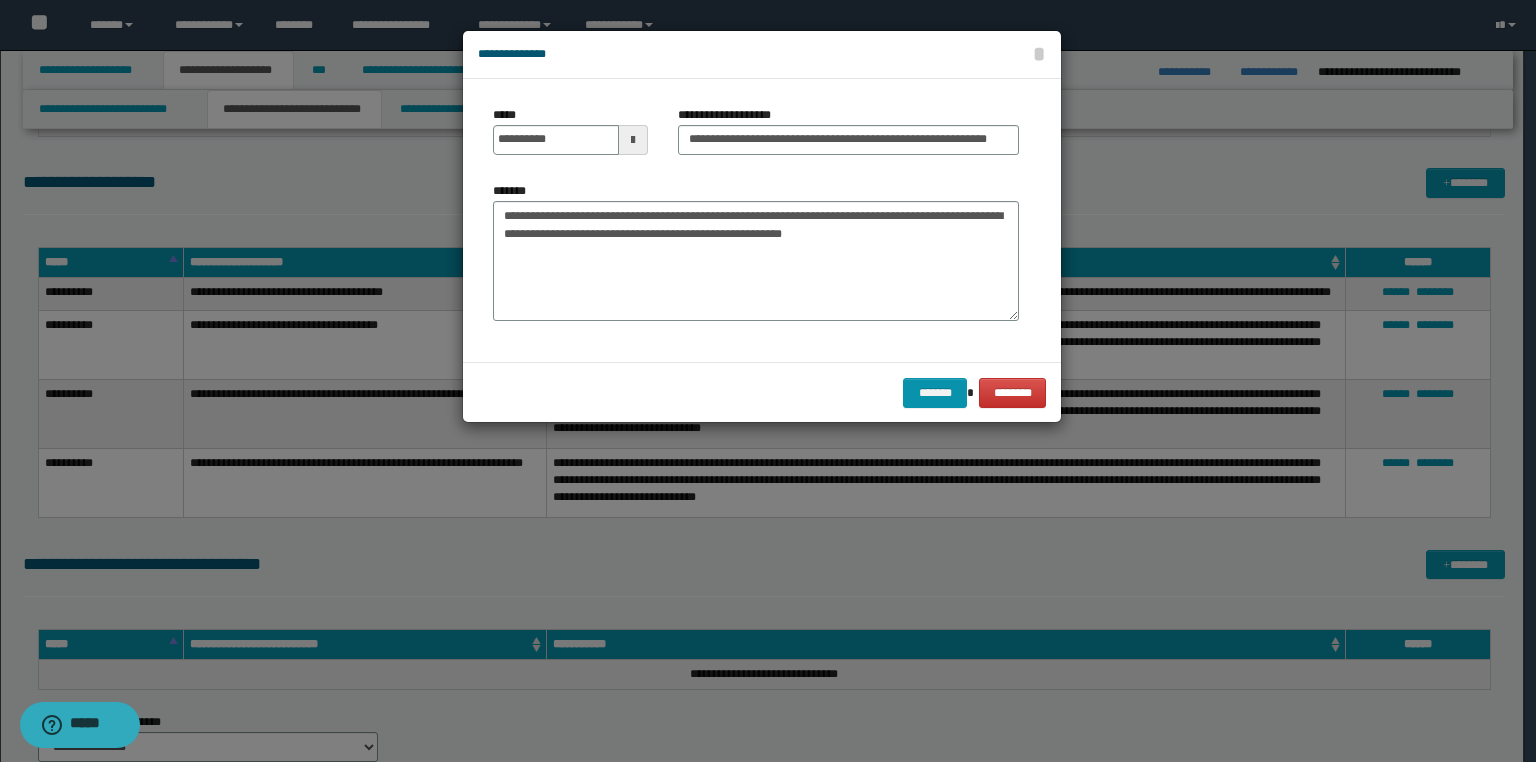 scroll, scrollTop: 0, scrollLeft: 0, axis: both 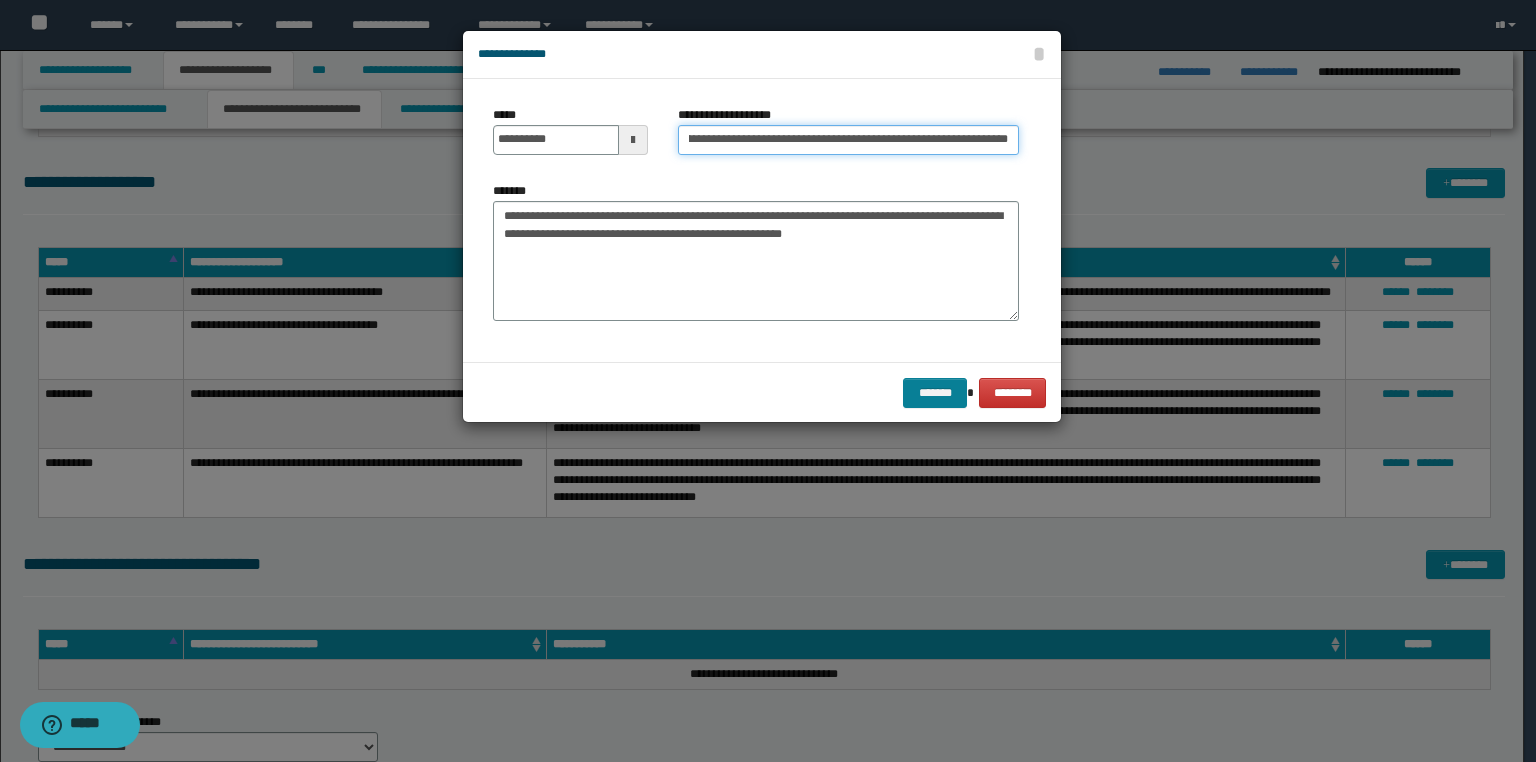 type on "**********" 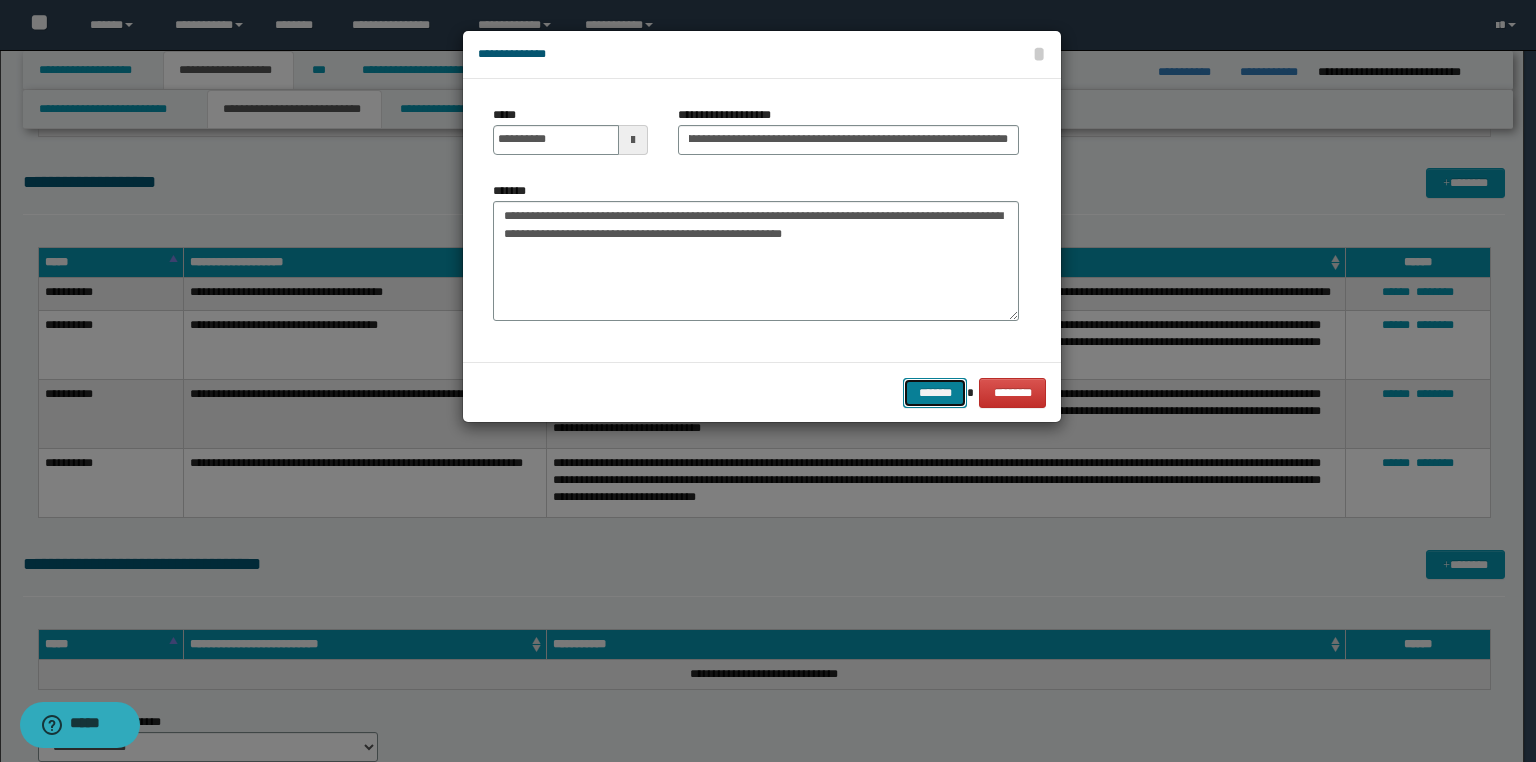 click on "*******" at bounding box center (935, 393) 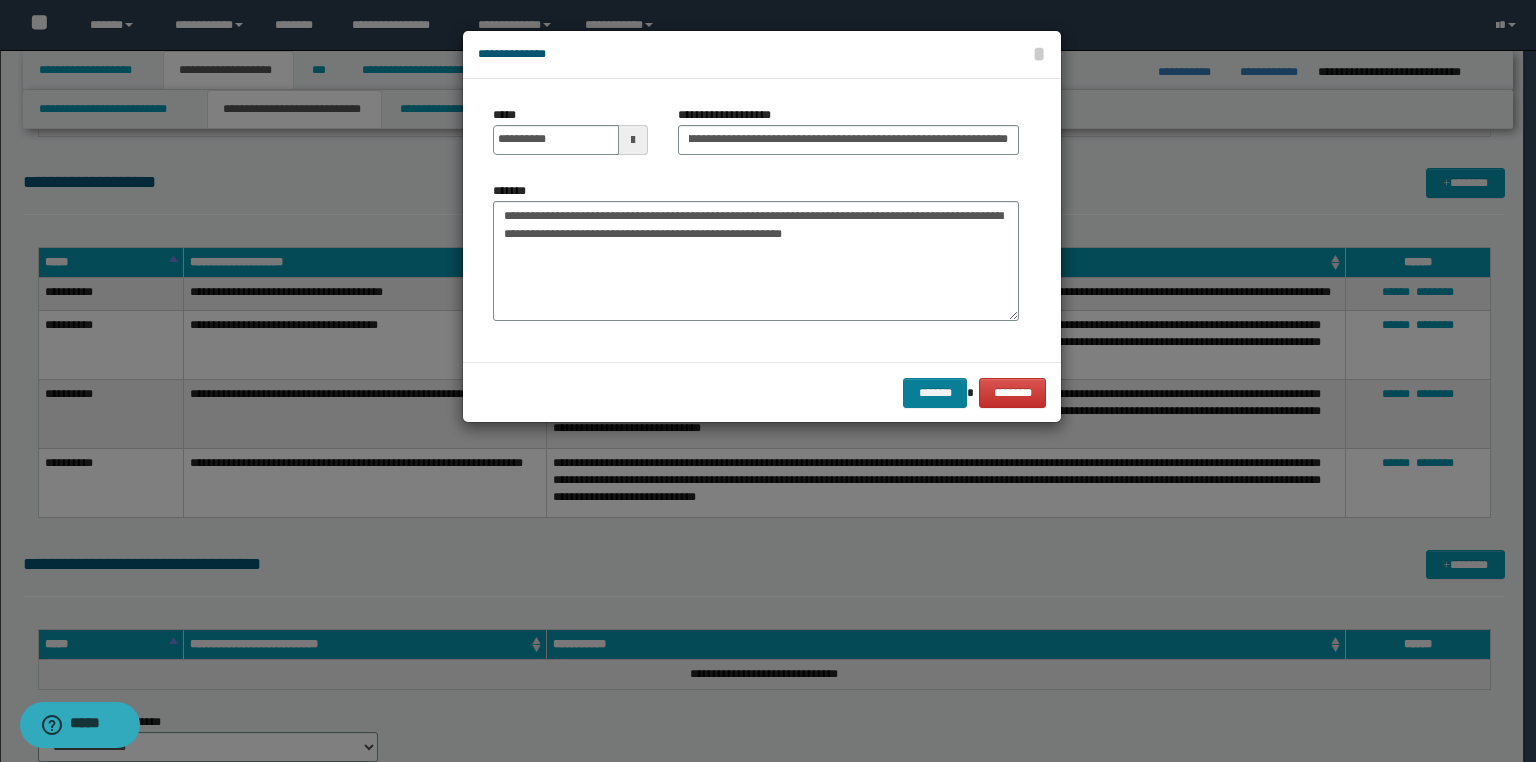 scroll, scrollTop: 0, scrollLeft: 0, axis: both 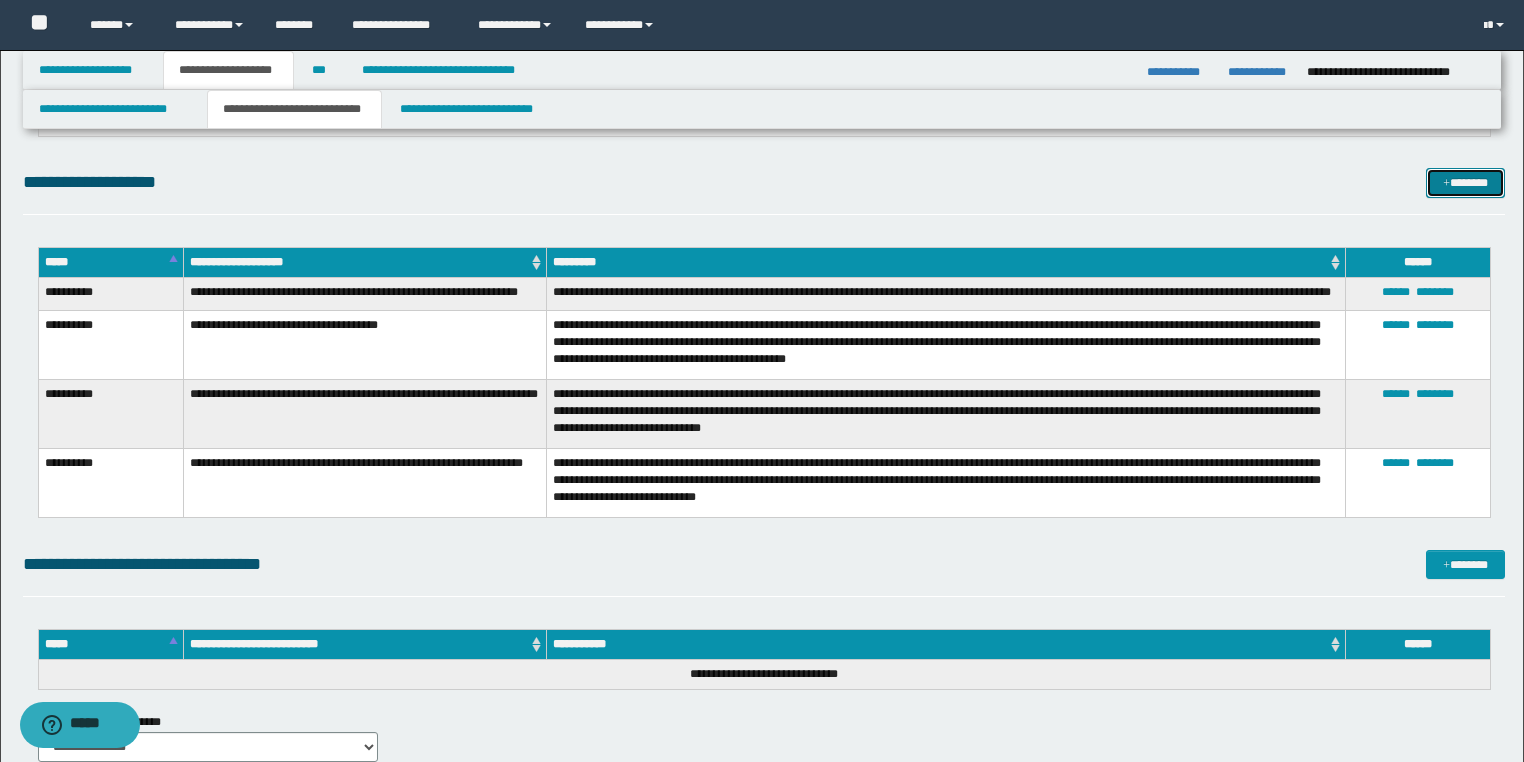 click on "*******" at bounding box center [1465, 183] 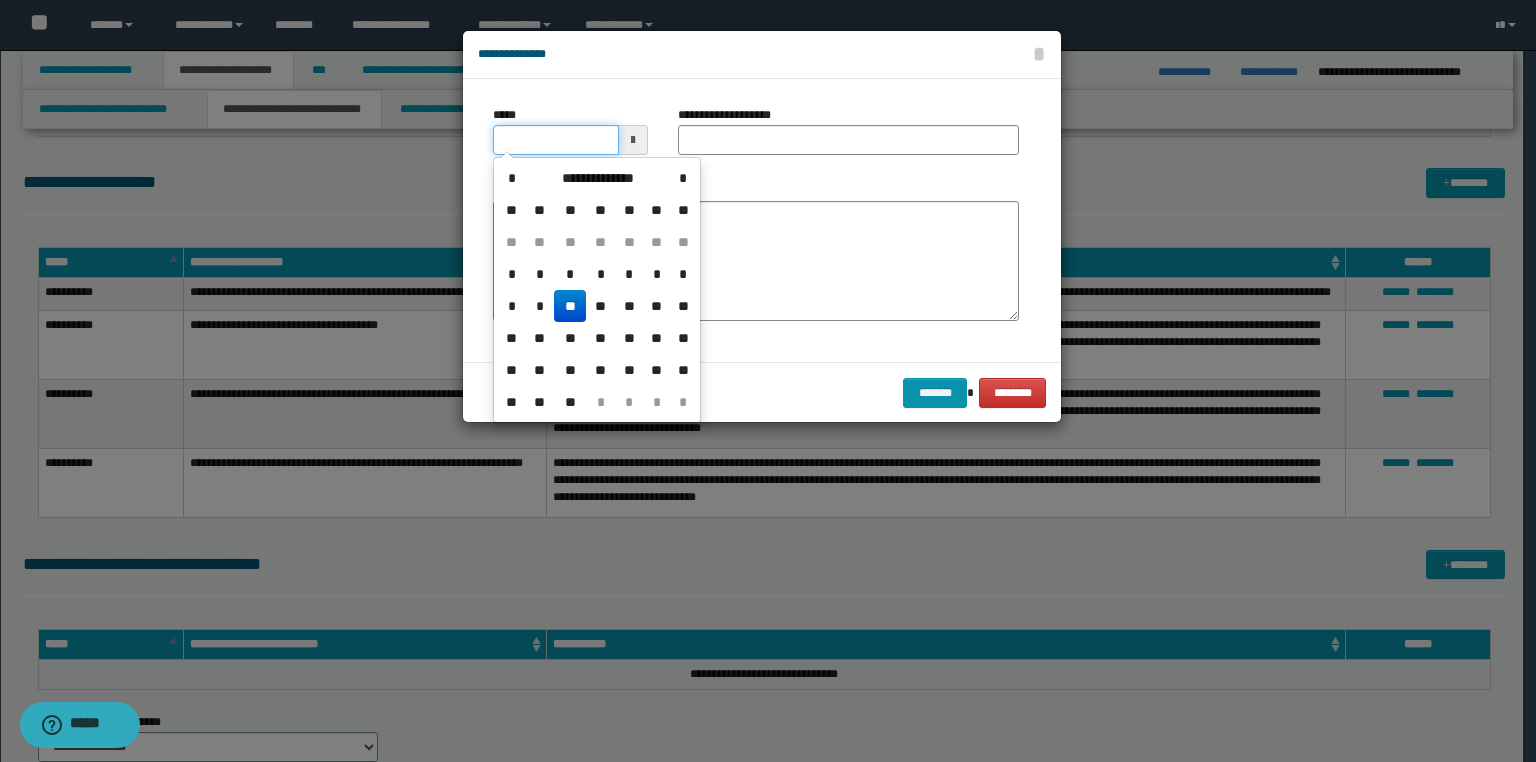 drag, startPoint x: 512, startPoint y: 136, endPoint x: 212, endPoint y: 197, distance: 306.13885 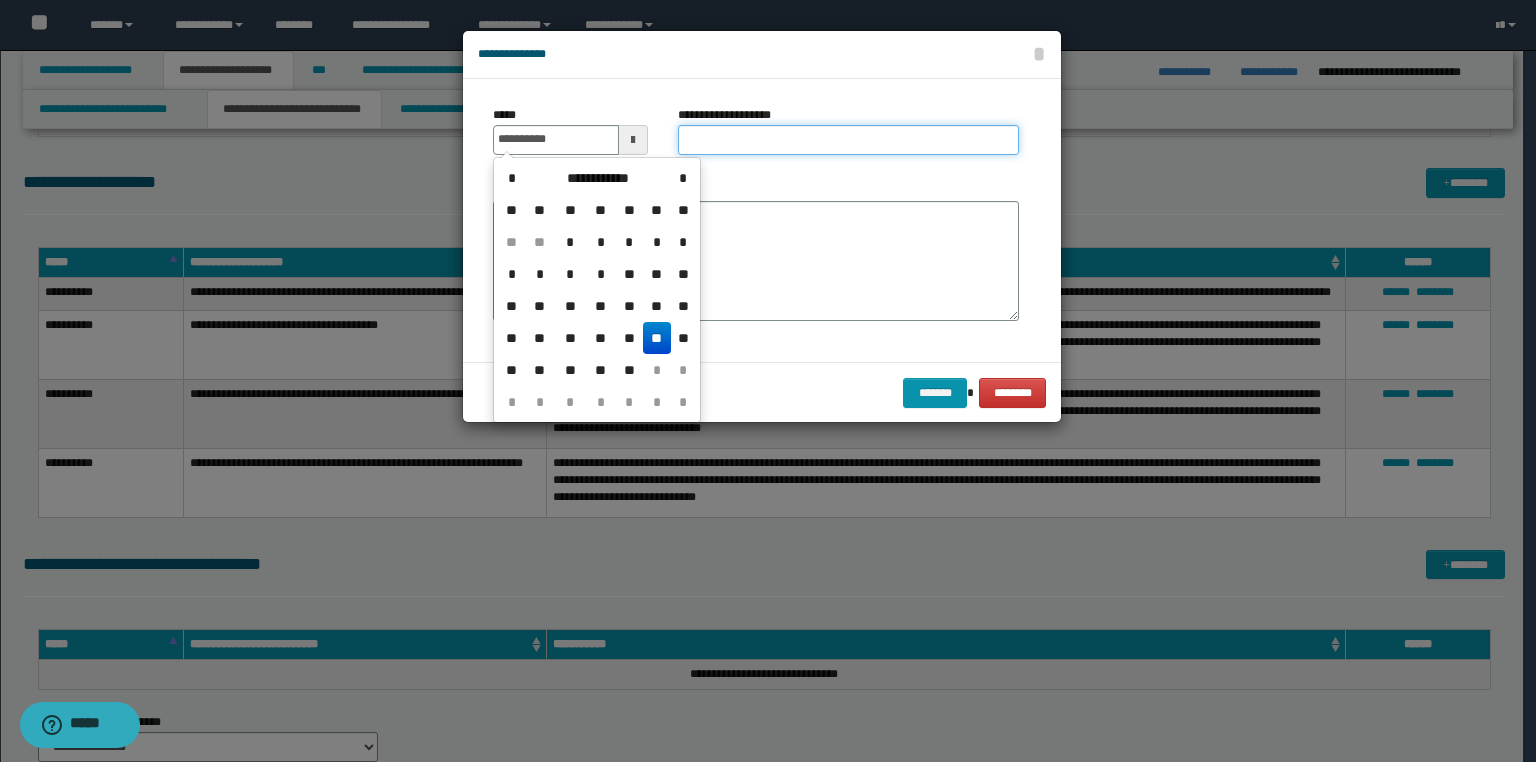 type on "**********" 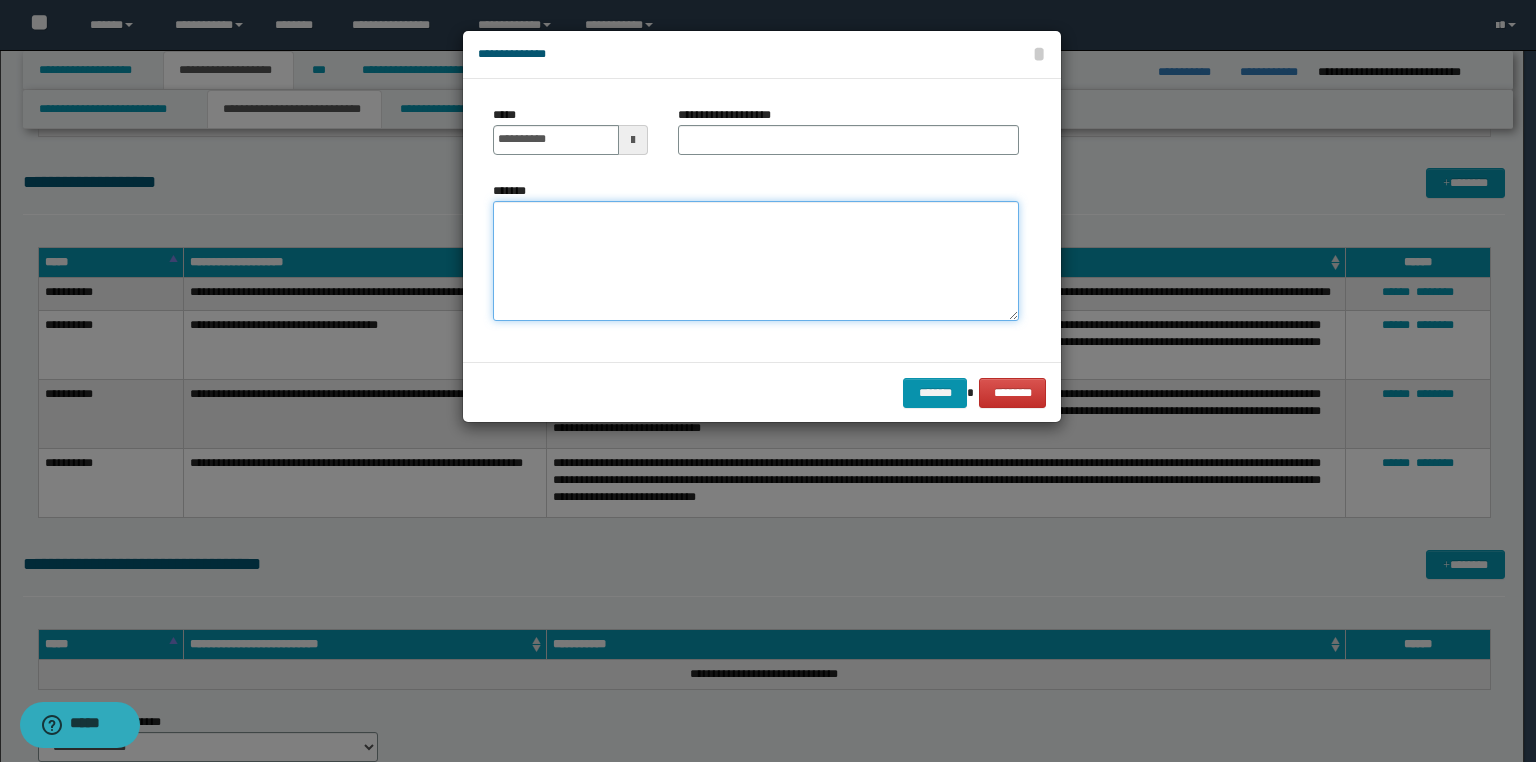 click on "*******" at bounding box center (756, 261) 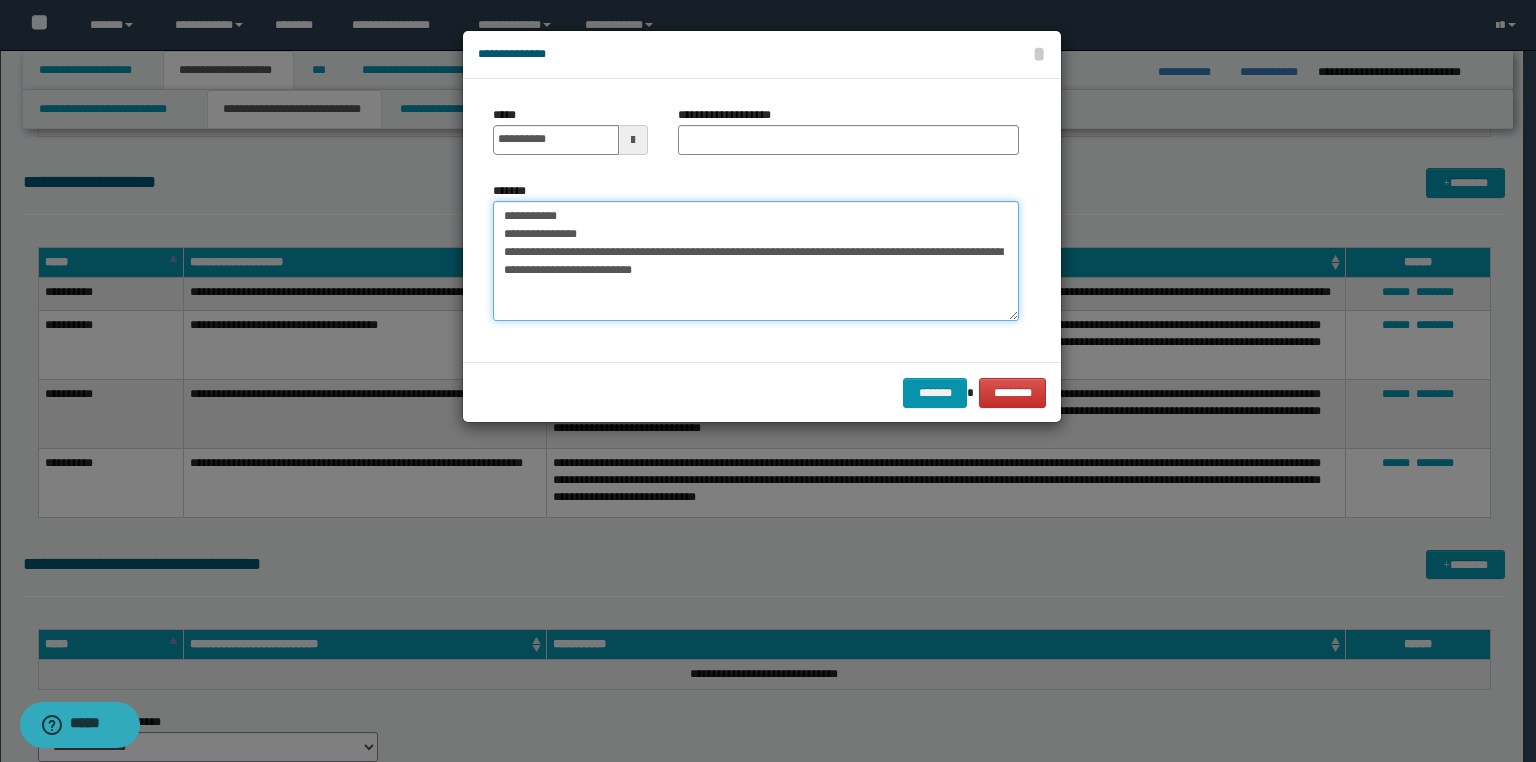 click on "**********" at bounding box center [756, 261] 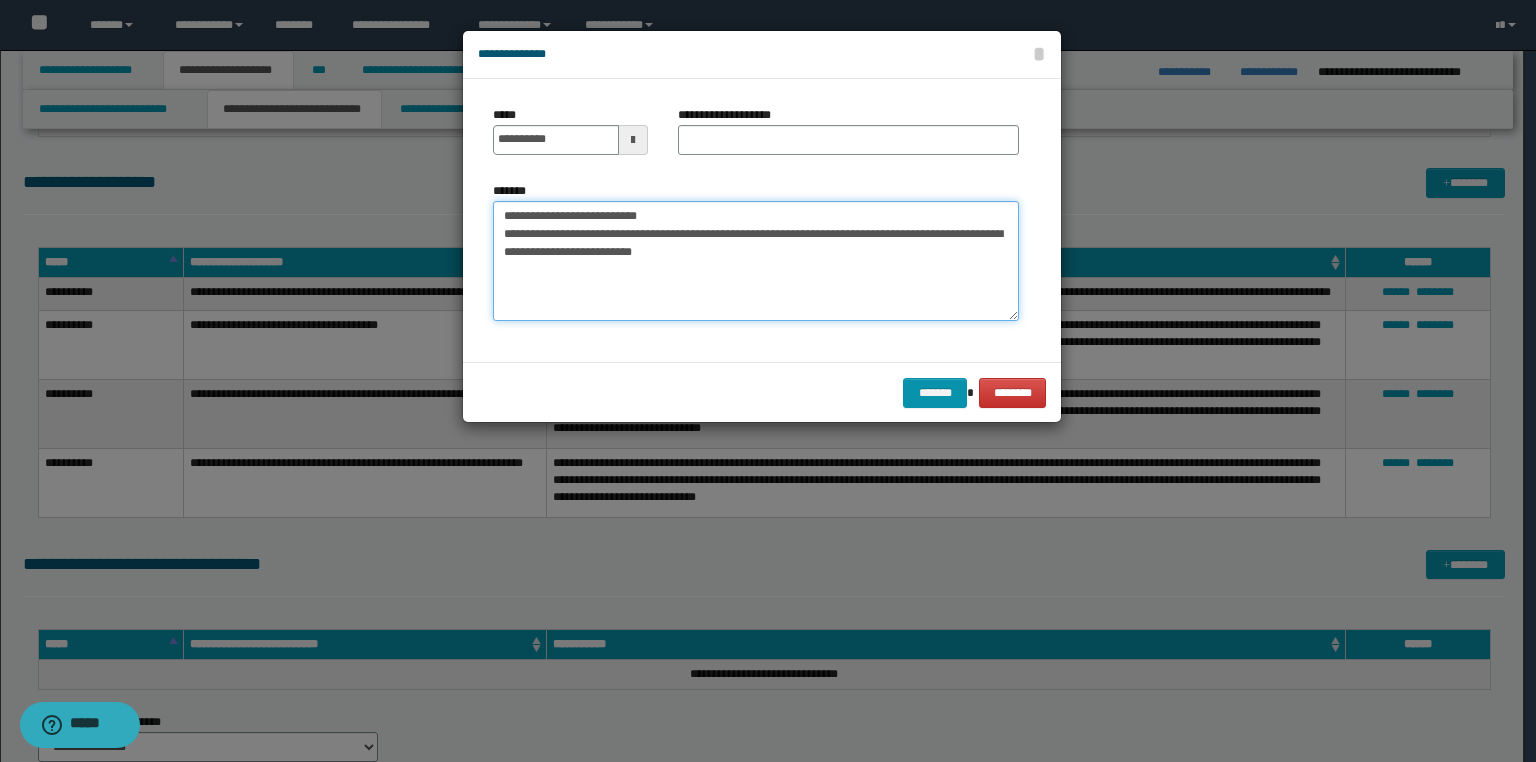 click on "**********" at bounding box center (756, 261) 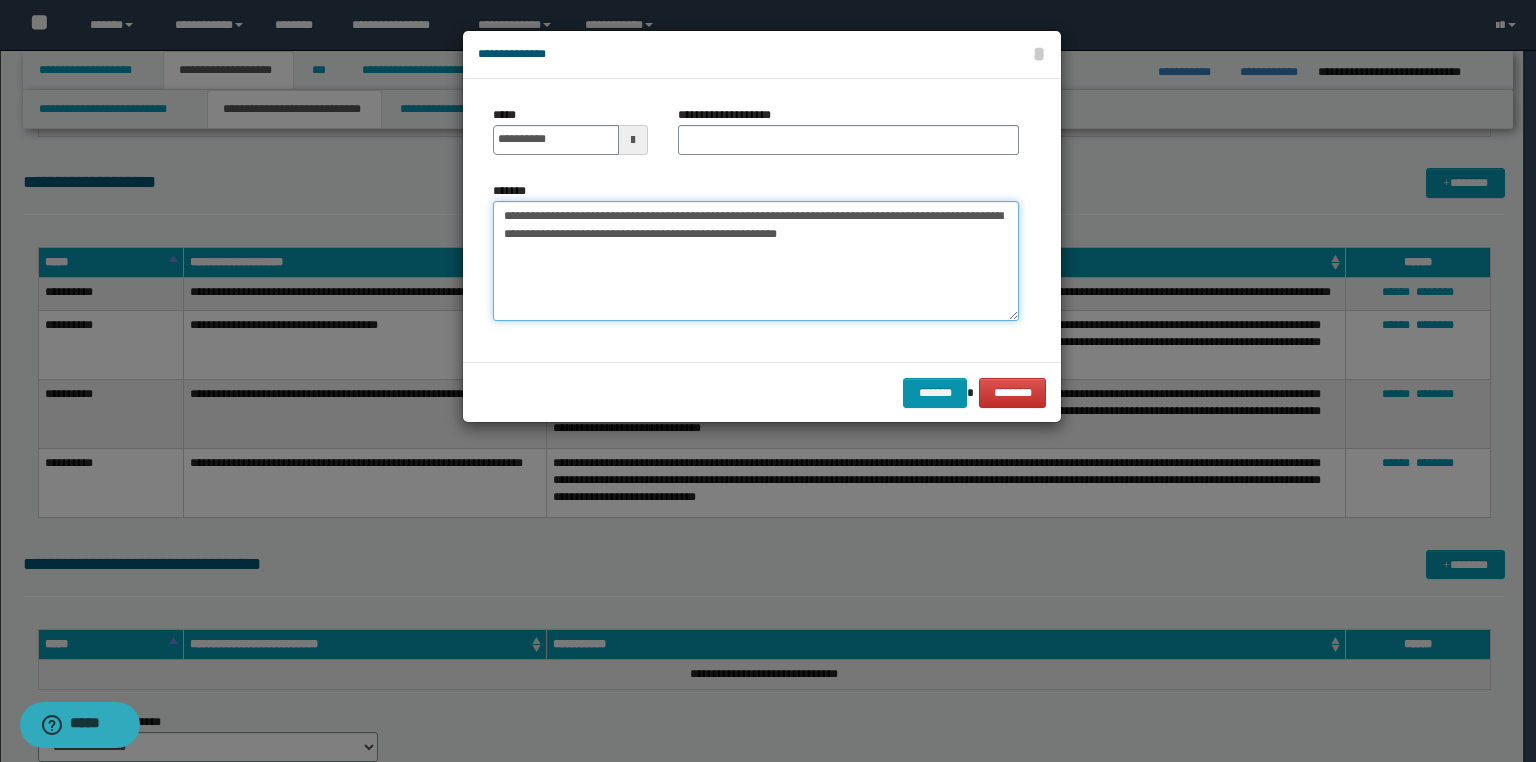 type on "**********" 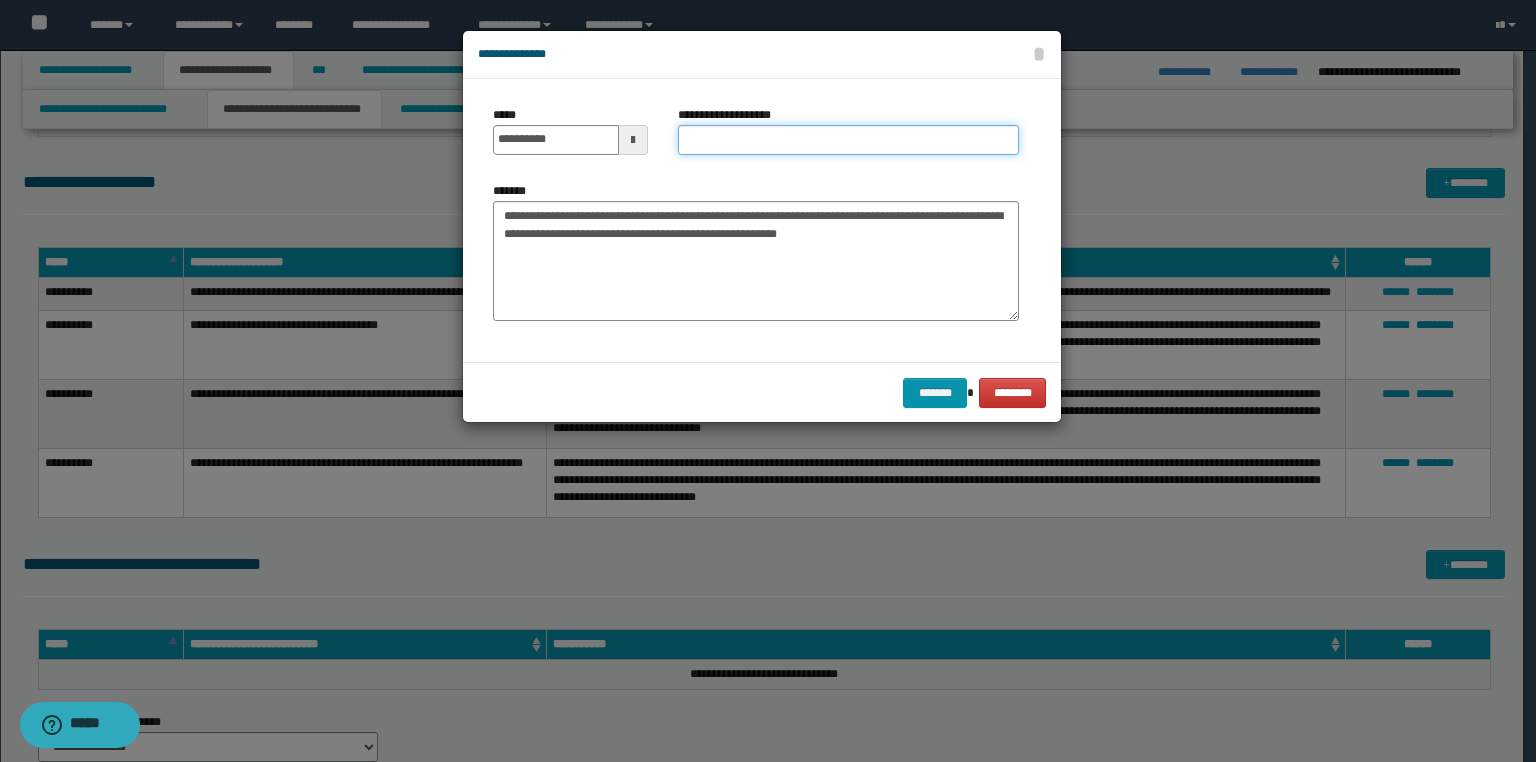 click on "**********" at bounding box center (848, 140) 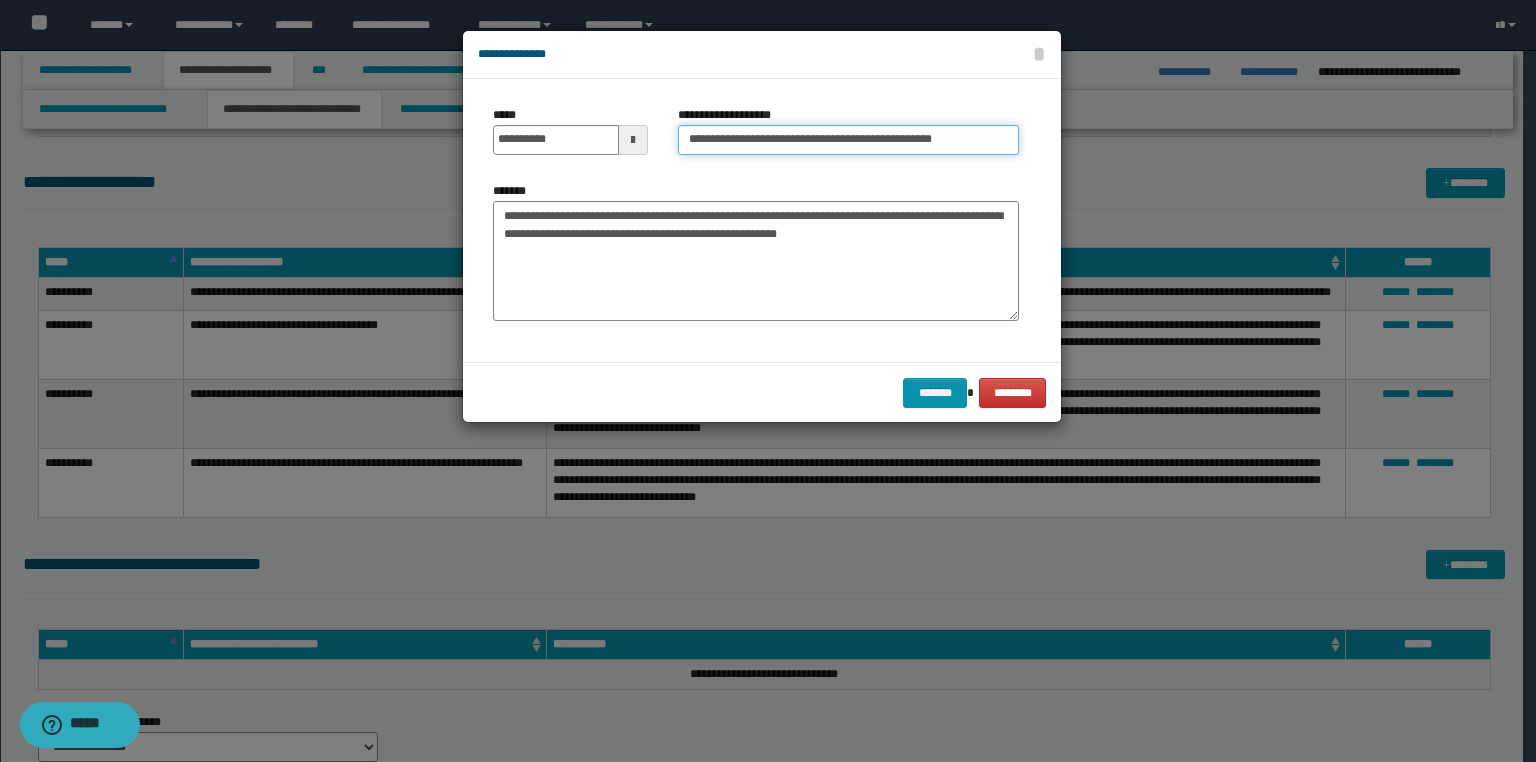 type on "**********" 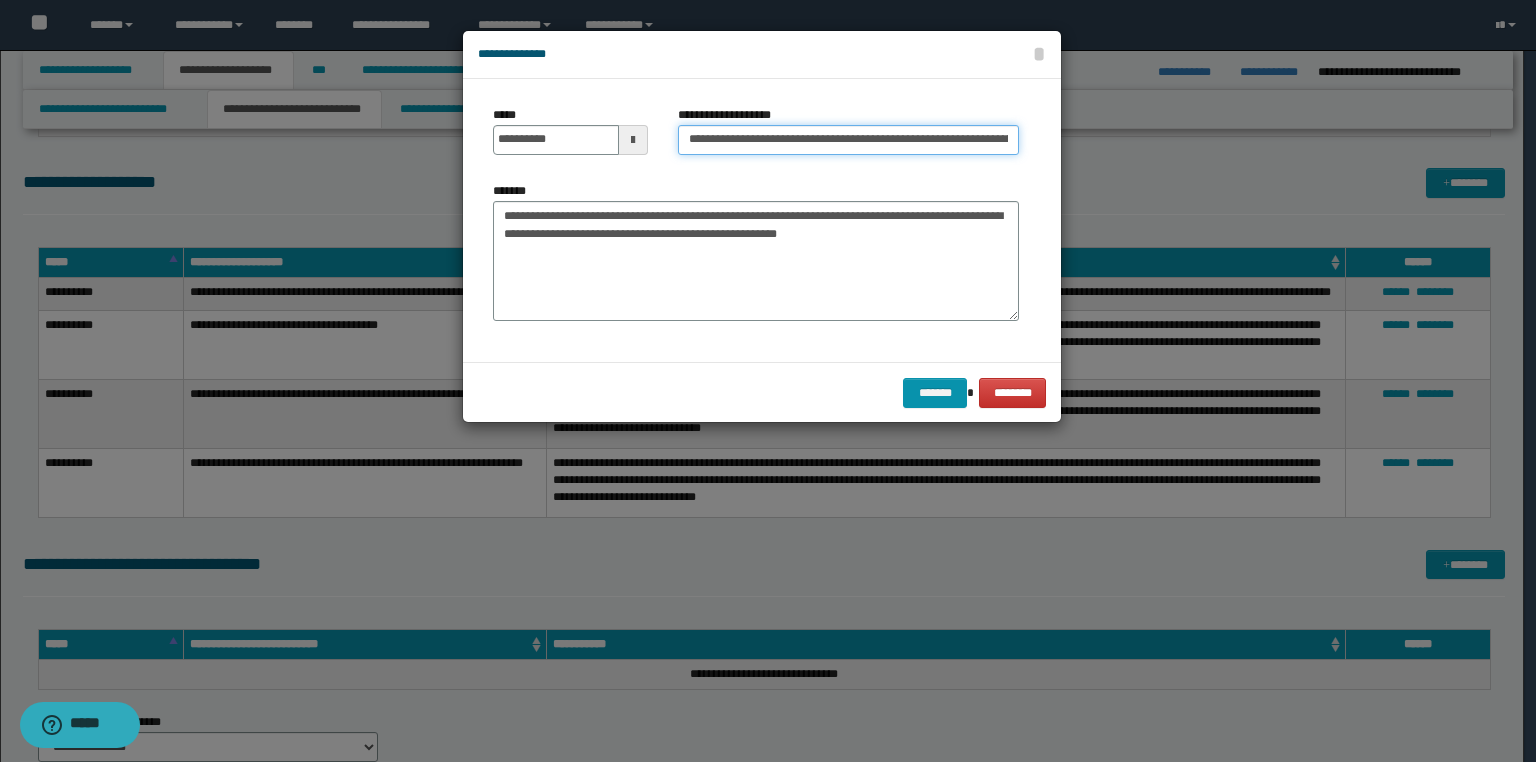 scroll, scrollTop: 0, scrollLeft: 63, axis: horizontal 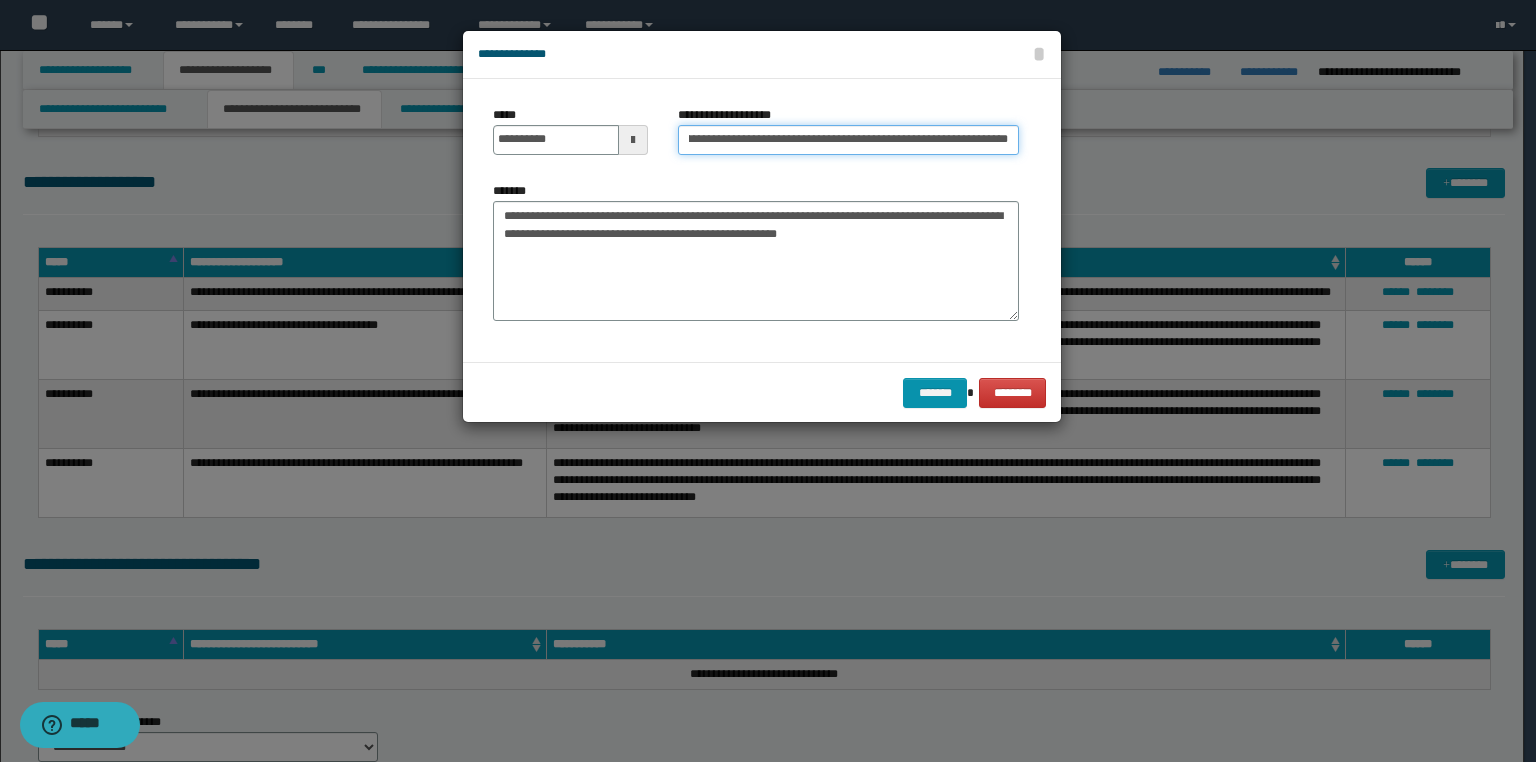 drag, startPoint x: 958, startPoint y: 143, endPoint x: 1177, endPoint y: 148, distance: 219.05707 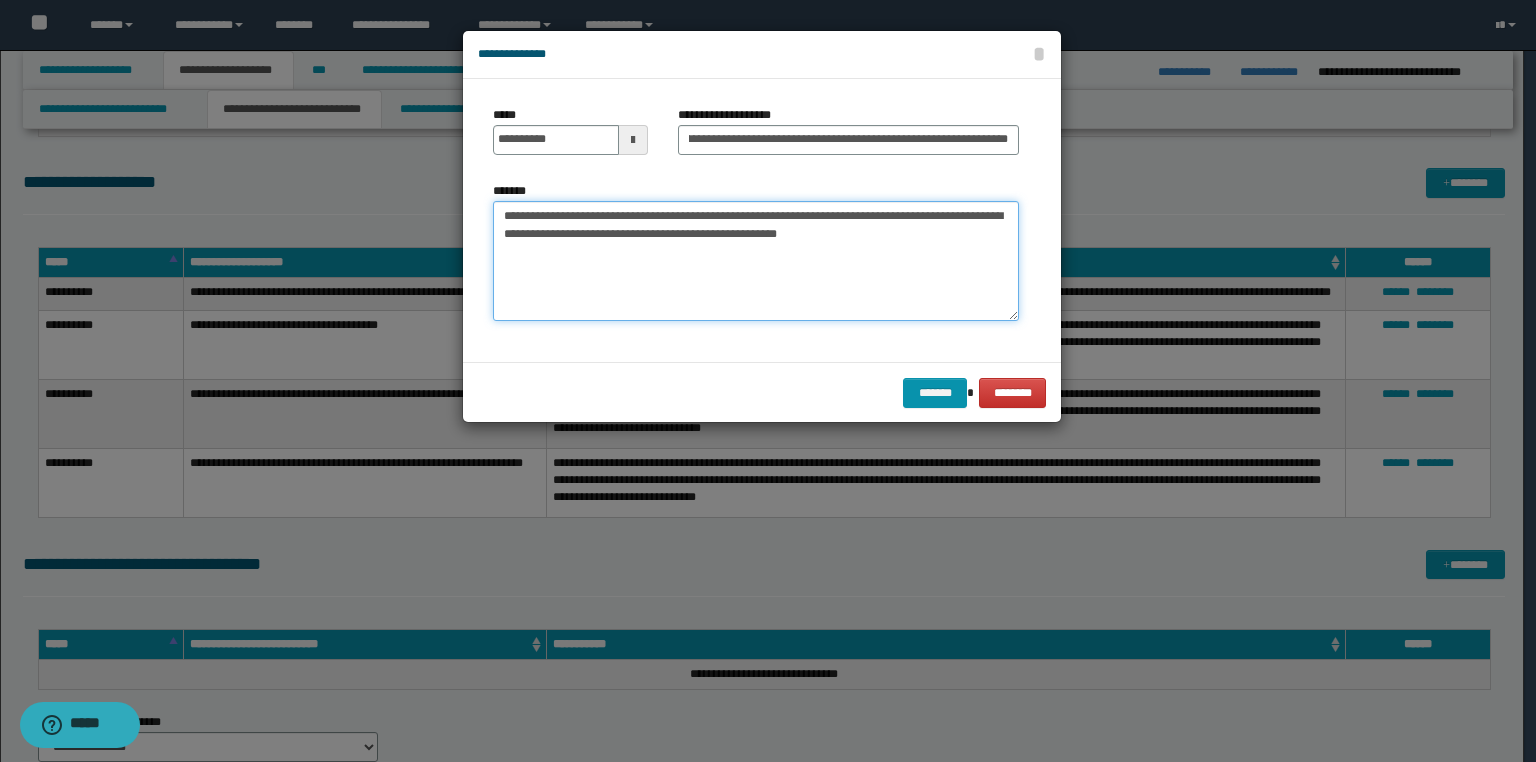 click on "**********" at bounding box center [756, 261] 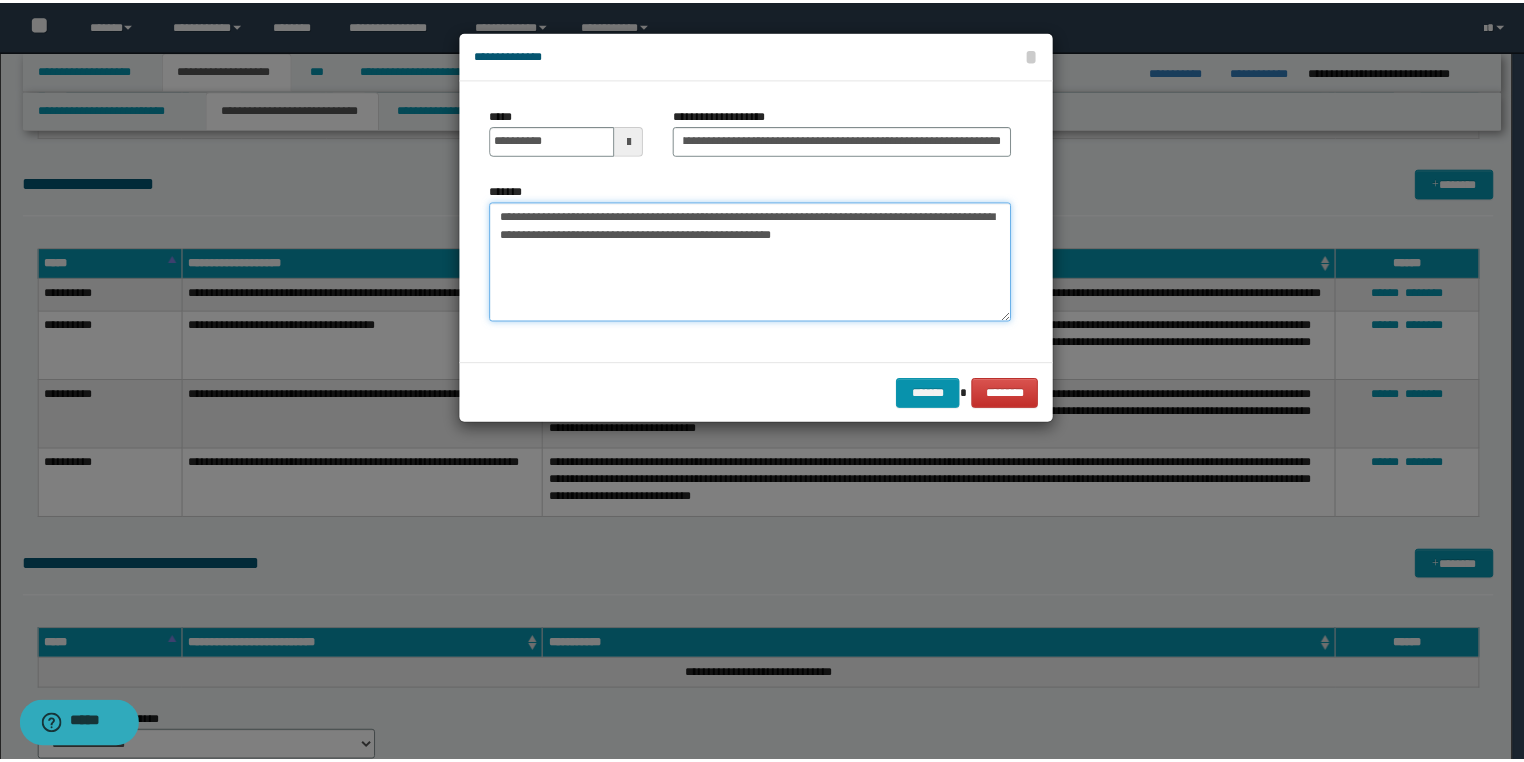 scroll, scrollTop: 0, scrollLeft: 0, axis: both 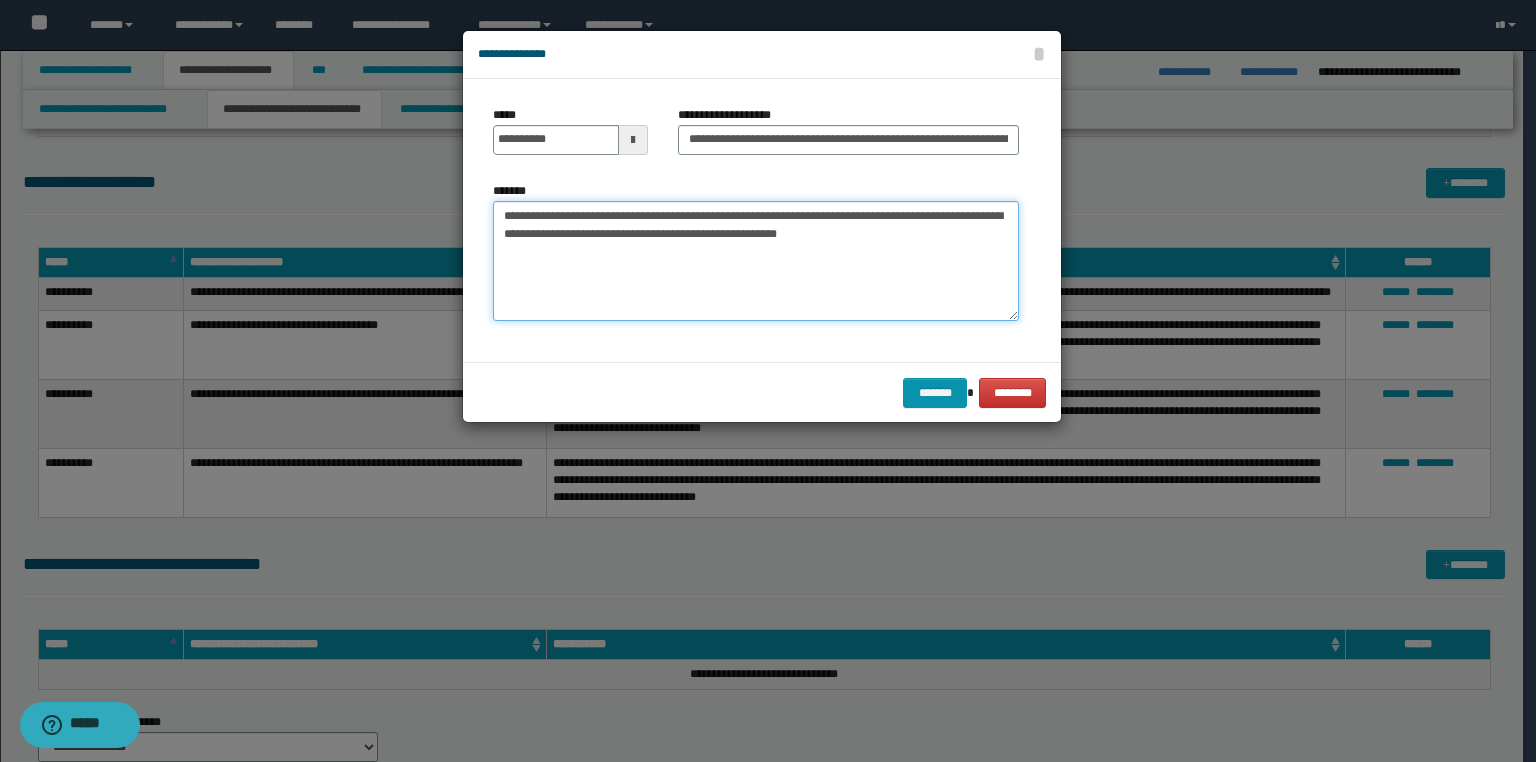 drag, startPoint x: 864, startPoint y: 284, endPoint x: 899, endPoint y: 320, distance: 50.20956 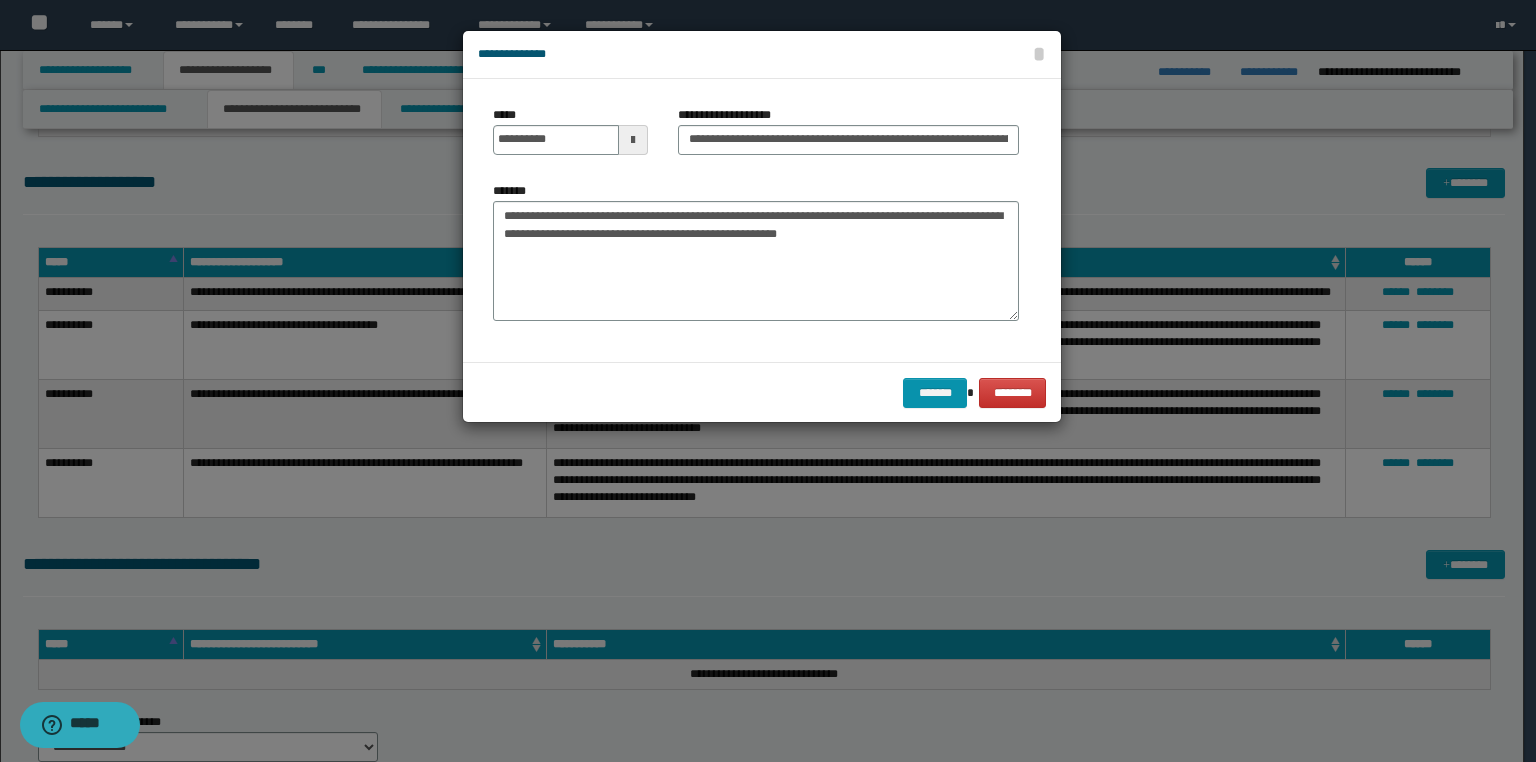 click on "*******
********" at bounding box center (762, 392) 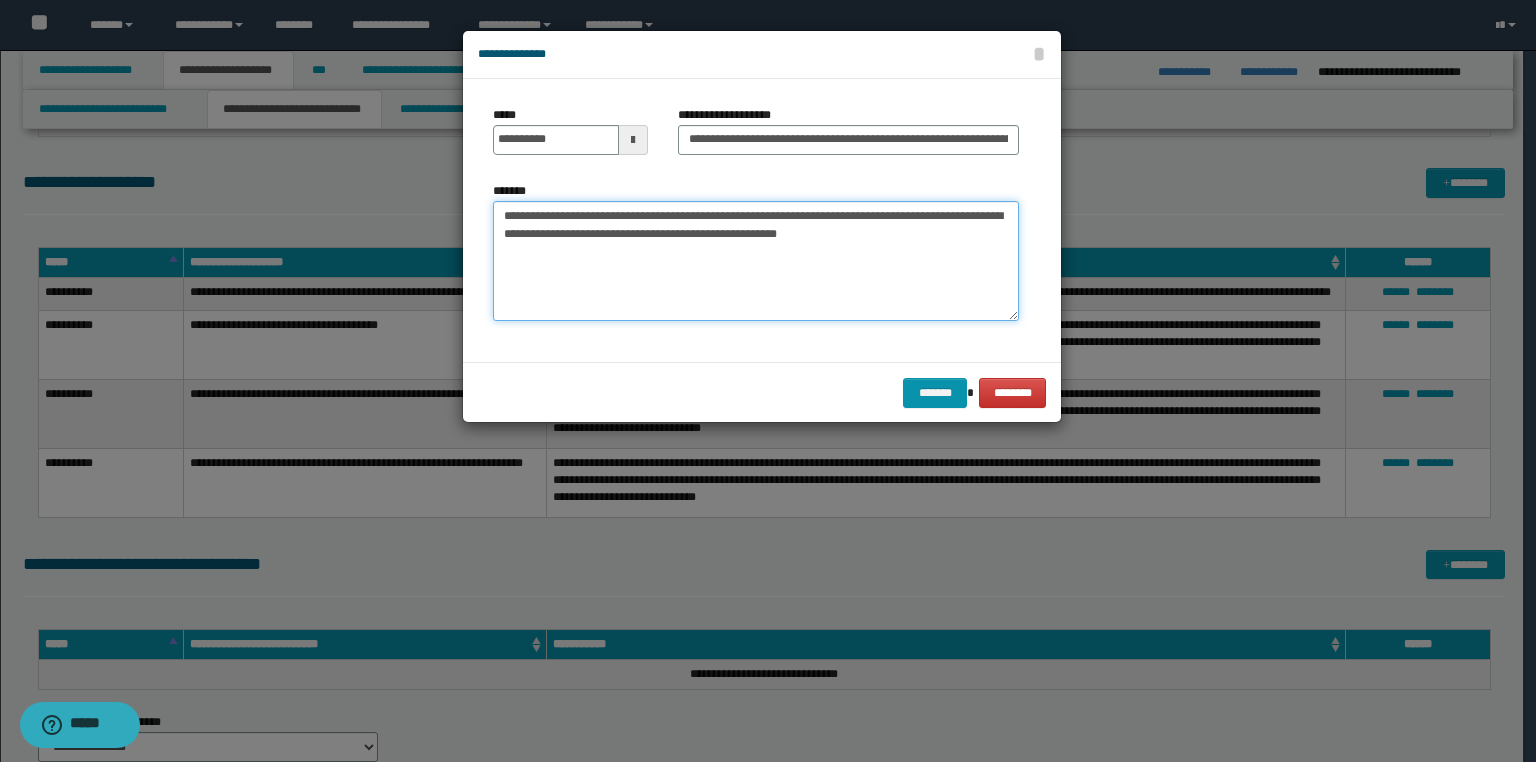 drag, startPoint x: 862, startPoint y: 229, endPoint x: 868, endPoint y: 248, distance: 19.924858 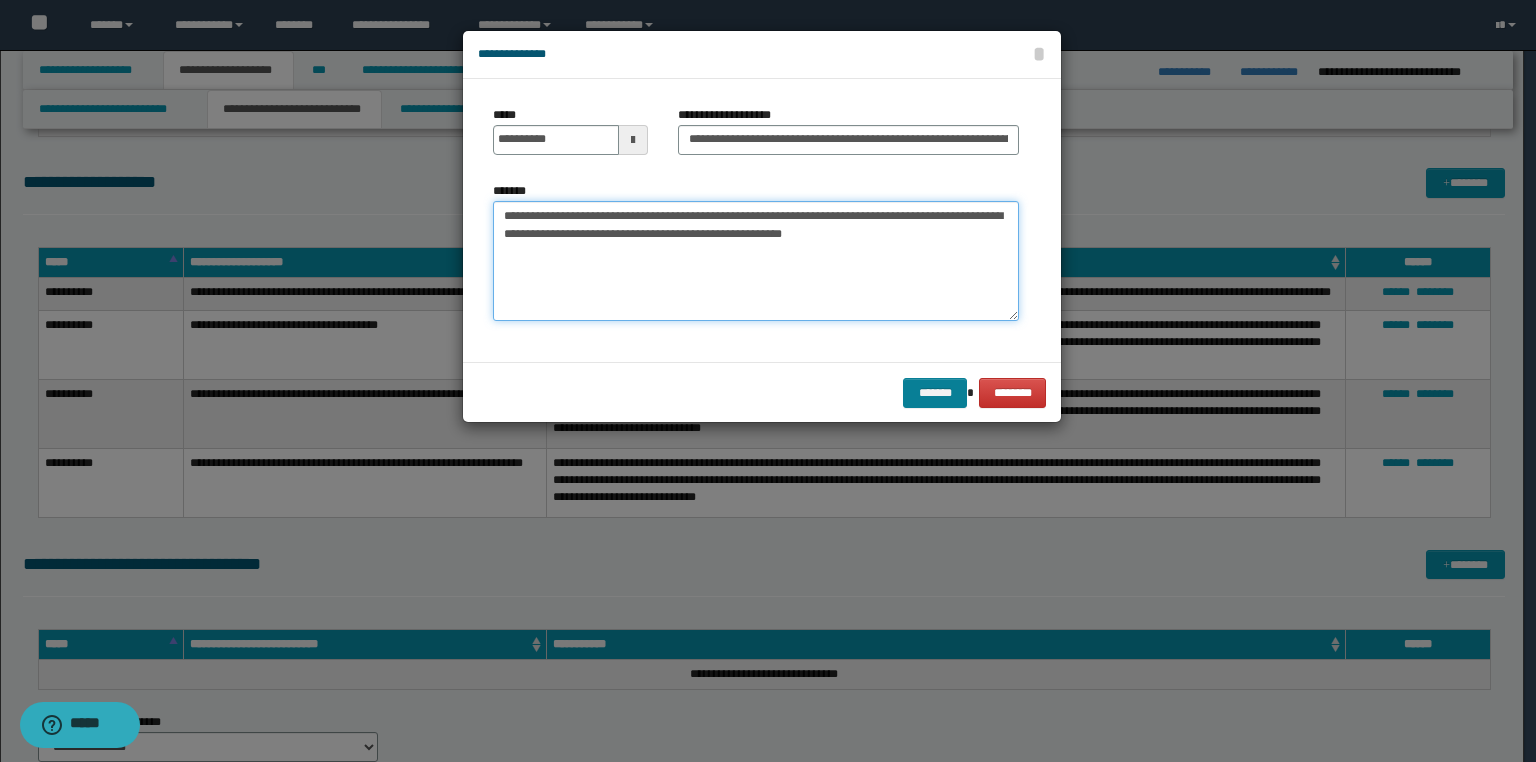 type on "**********" 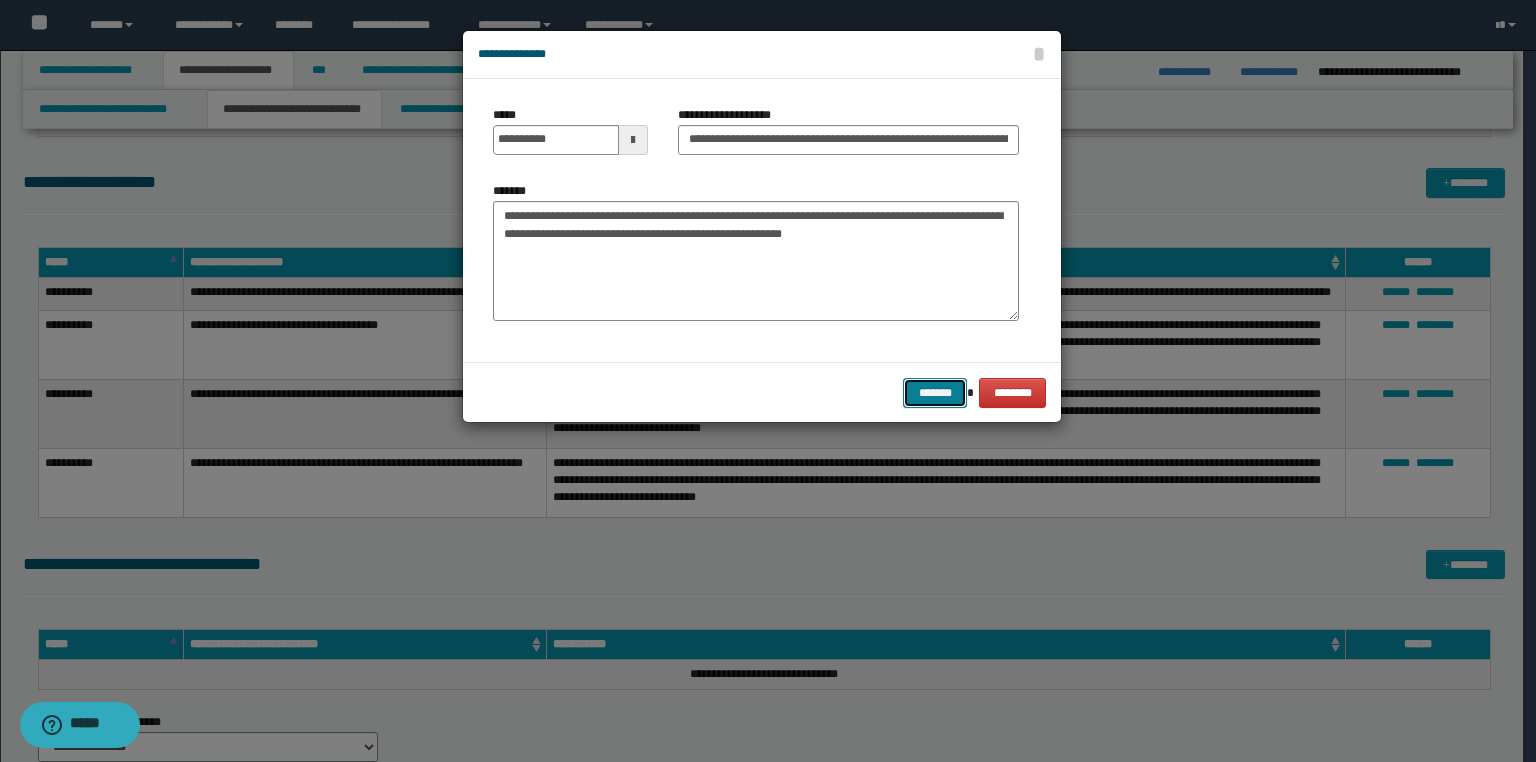 click on "*******" at bounding box center [935, 393] 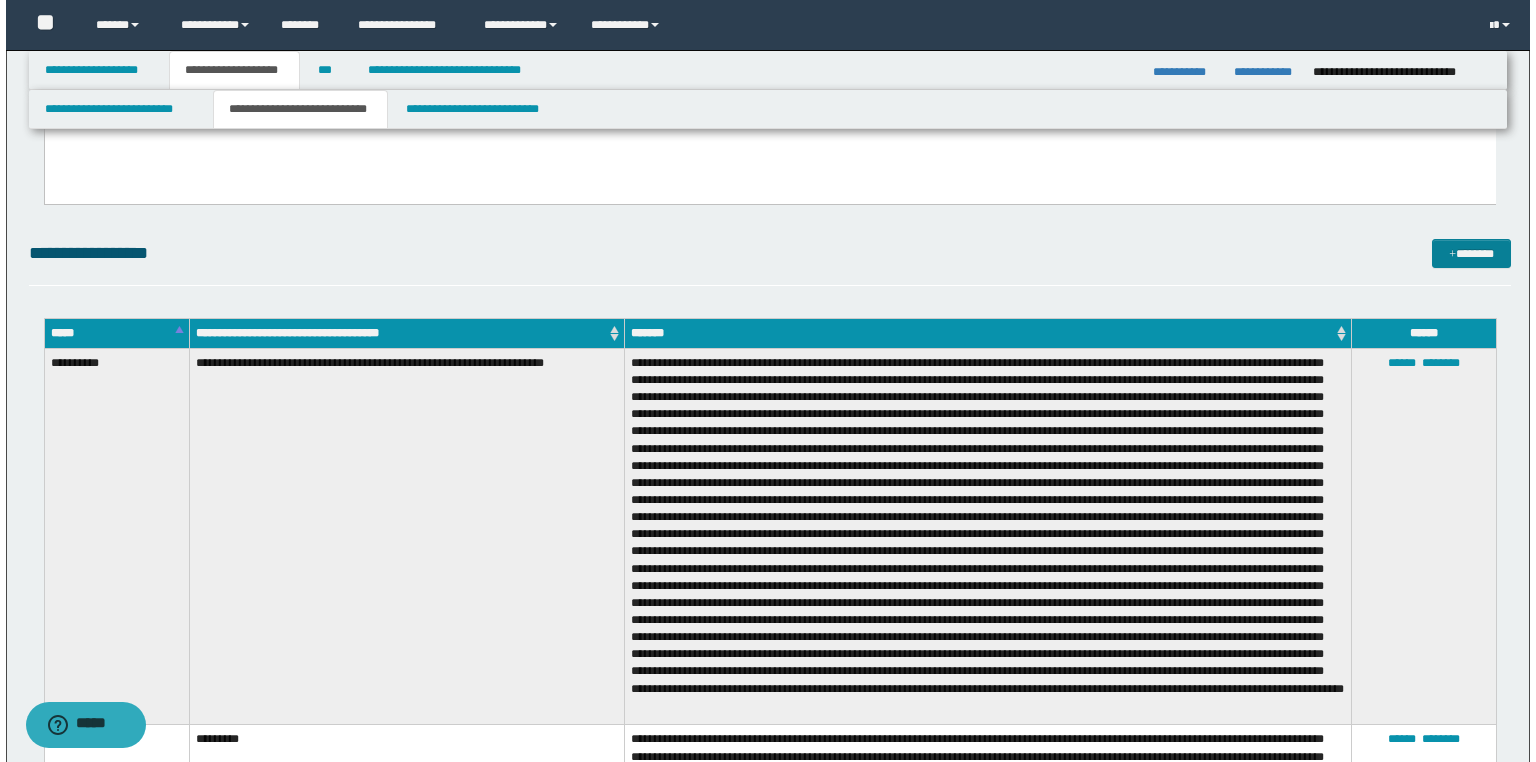 scroll, scrollTop: 2800, scrollLeft: 0, axis: vertical 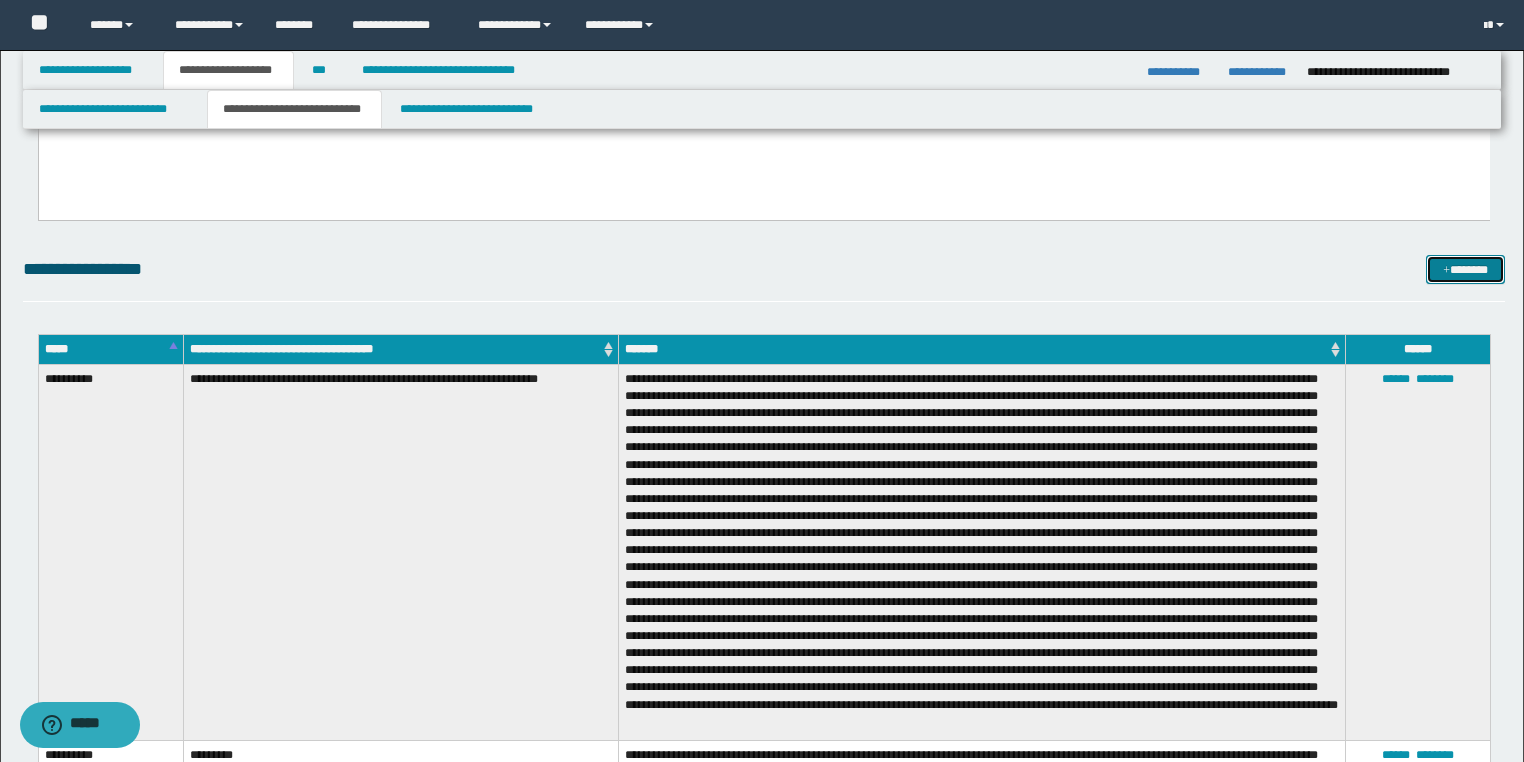 click on "*******" at bounding box center [1465, 270] 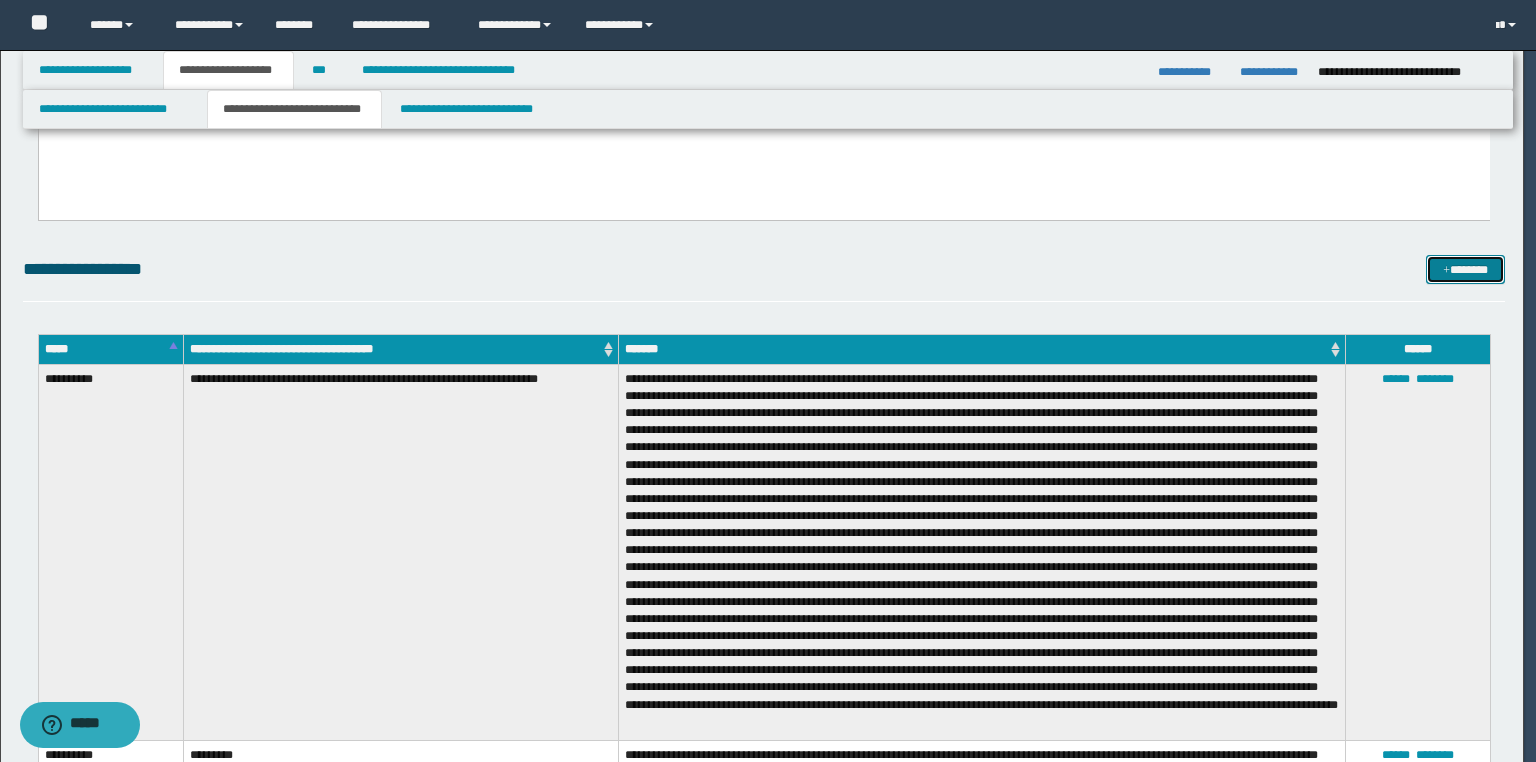 scroll, scrollTop: 0, scrollLeft: 0, axis: both 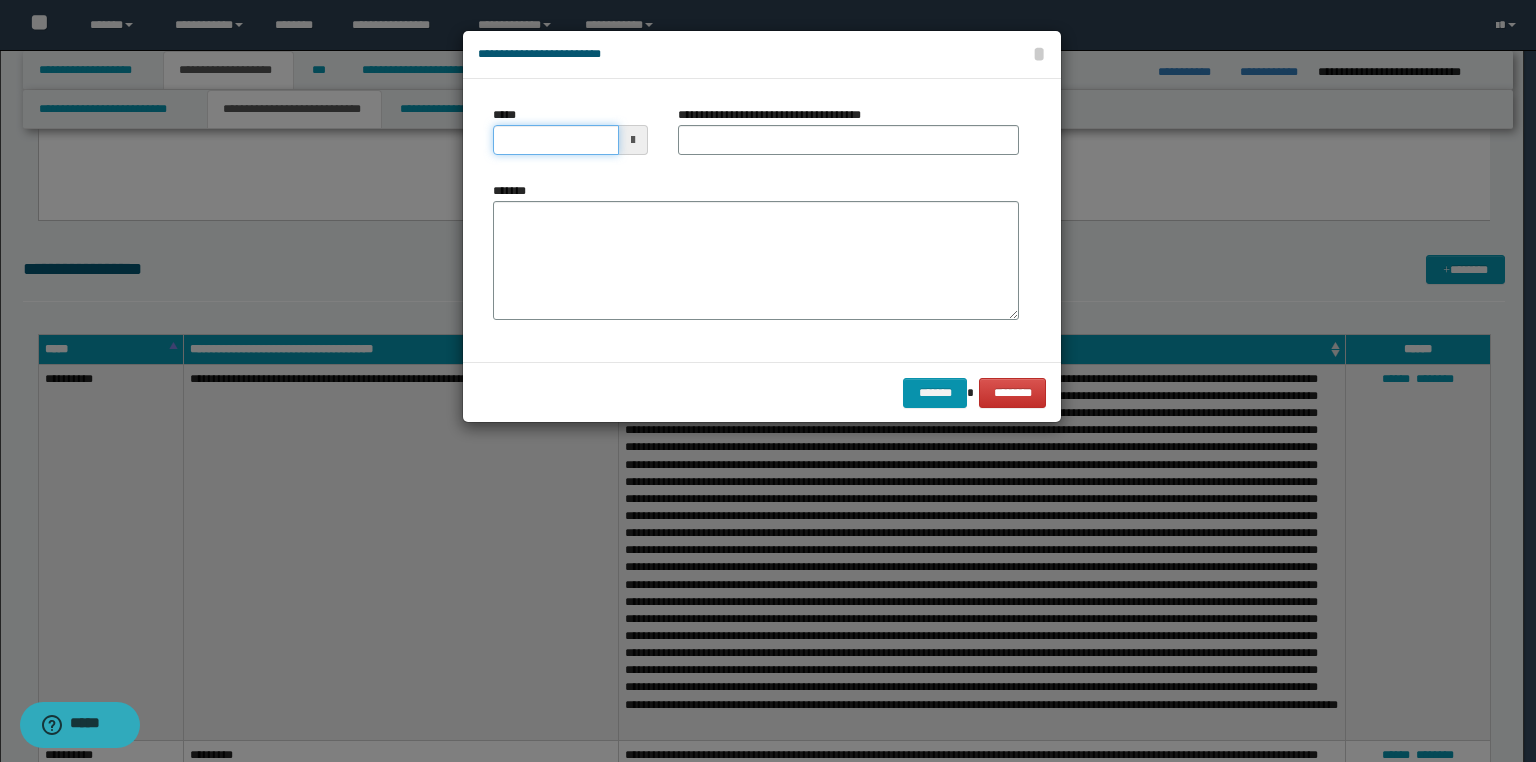 drag, startPoint x: 552, startPoint y: 137, endPoint x: 5, endPoint y: 174, distance: 548.24994 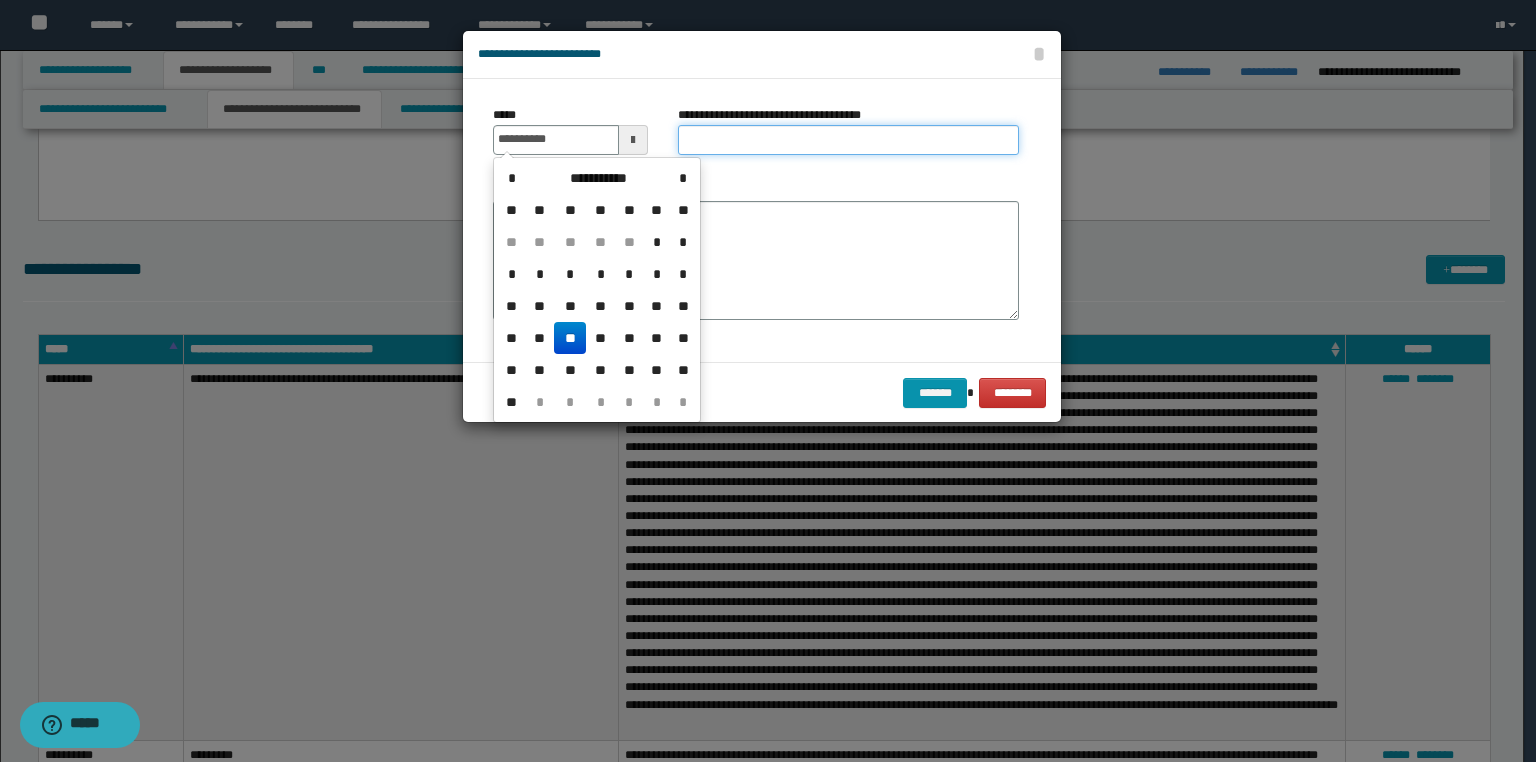 type on "**********" 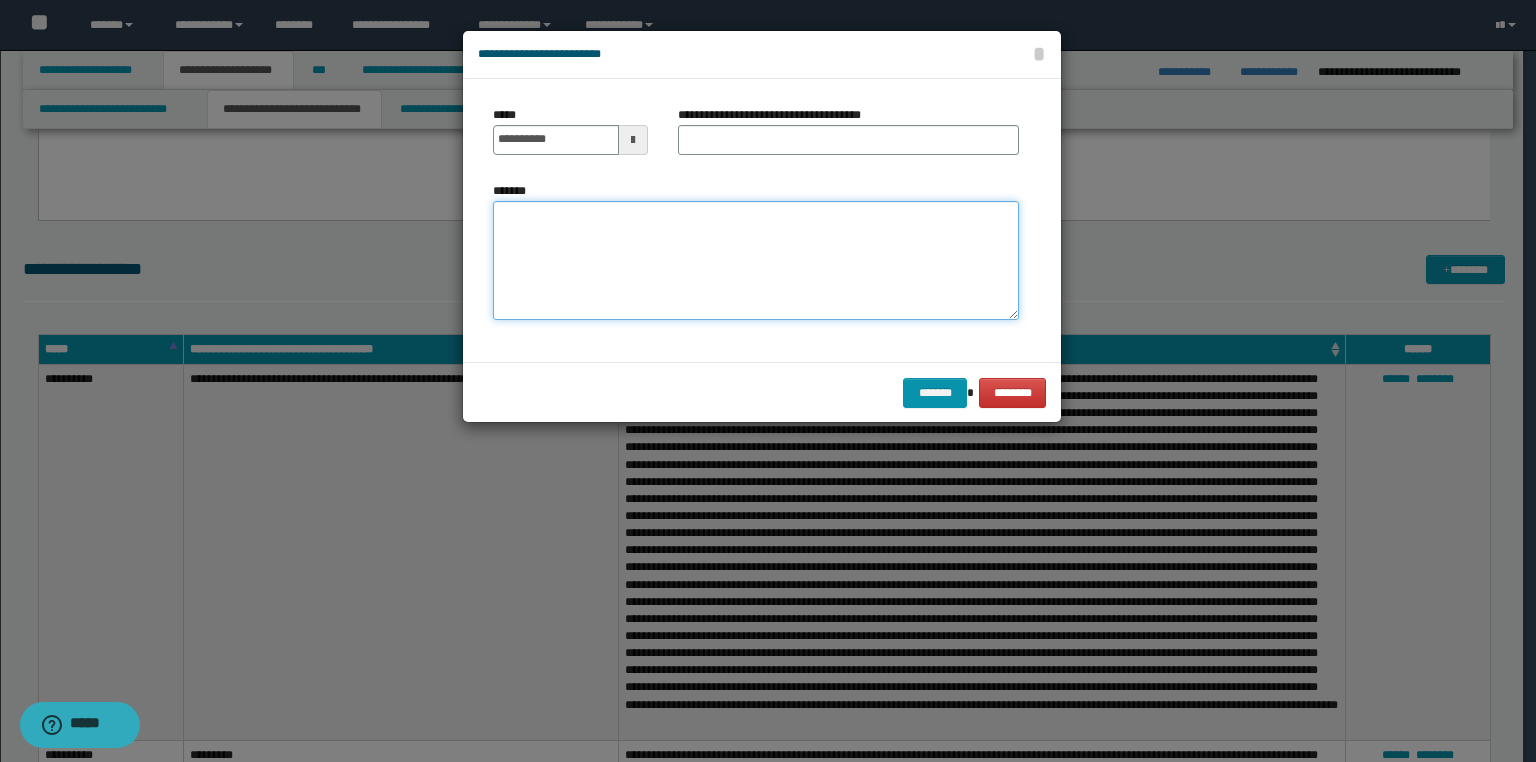 click on "*******" at bounding box center [756, 261] 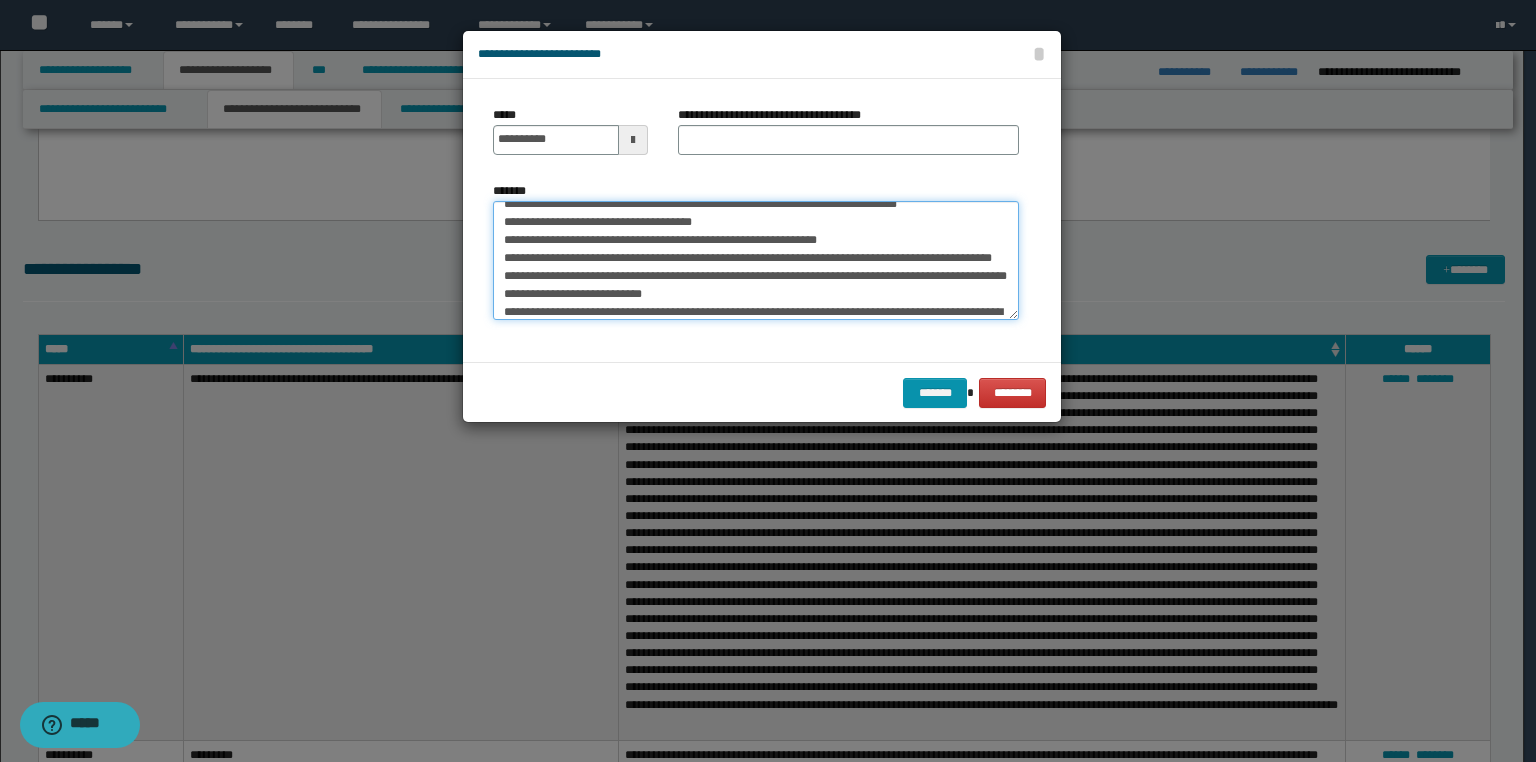 scroll, scrollTop: 0, scrollLeft: 0, axis: both 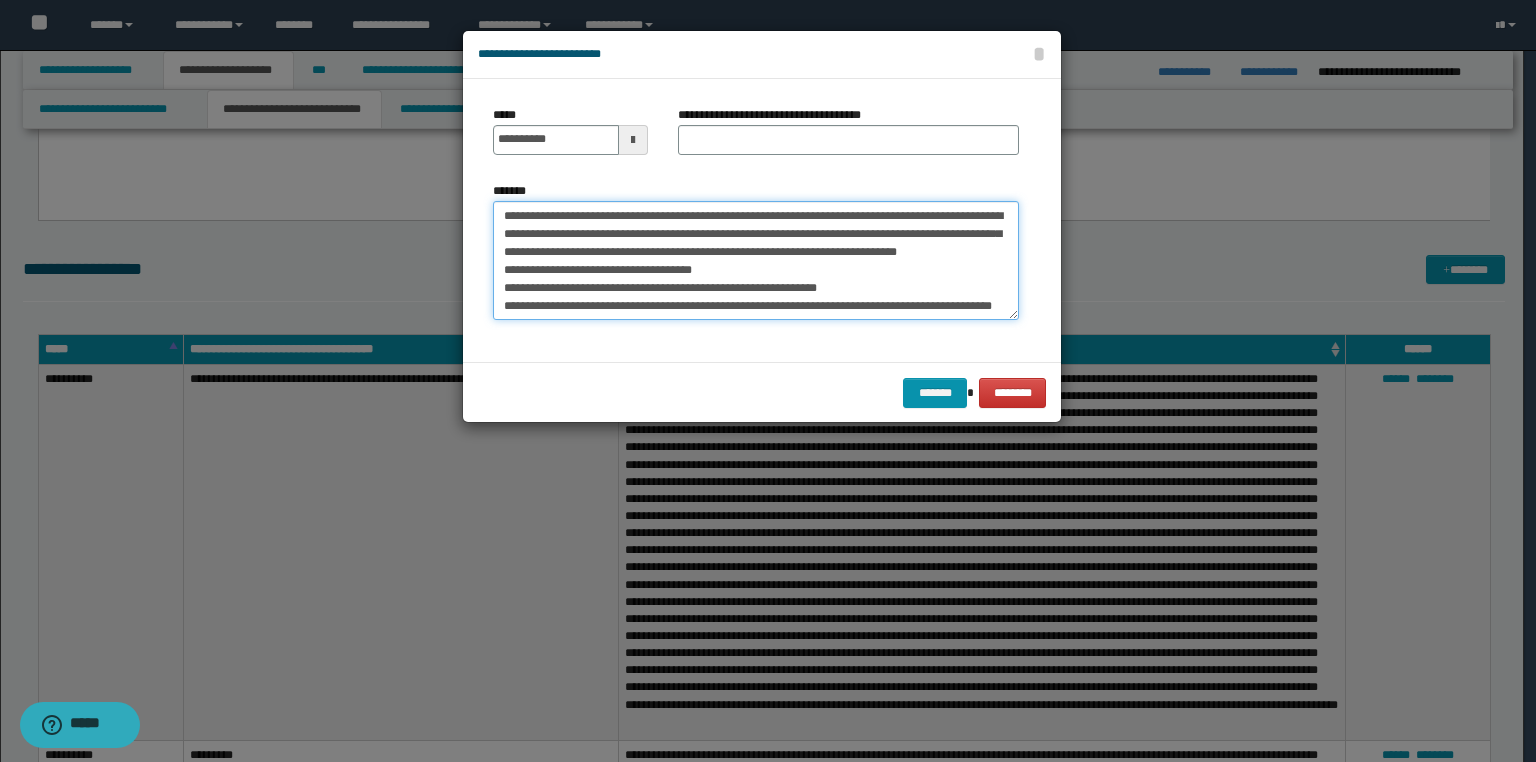 click on "*******" at bounding box center [756, 261] 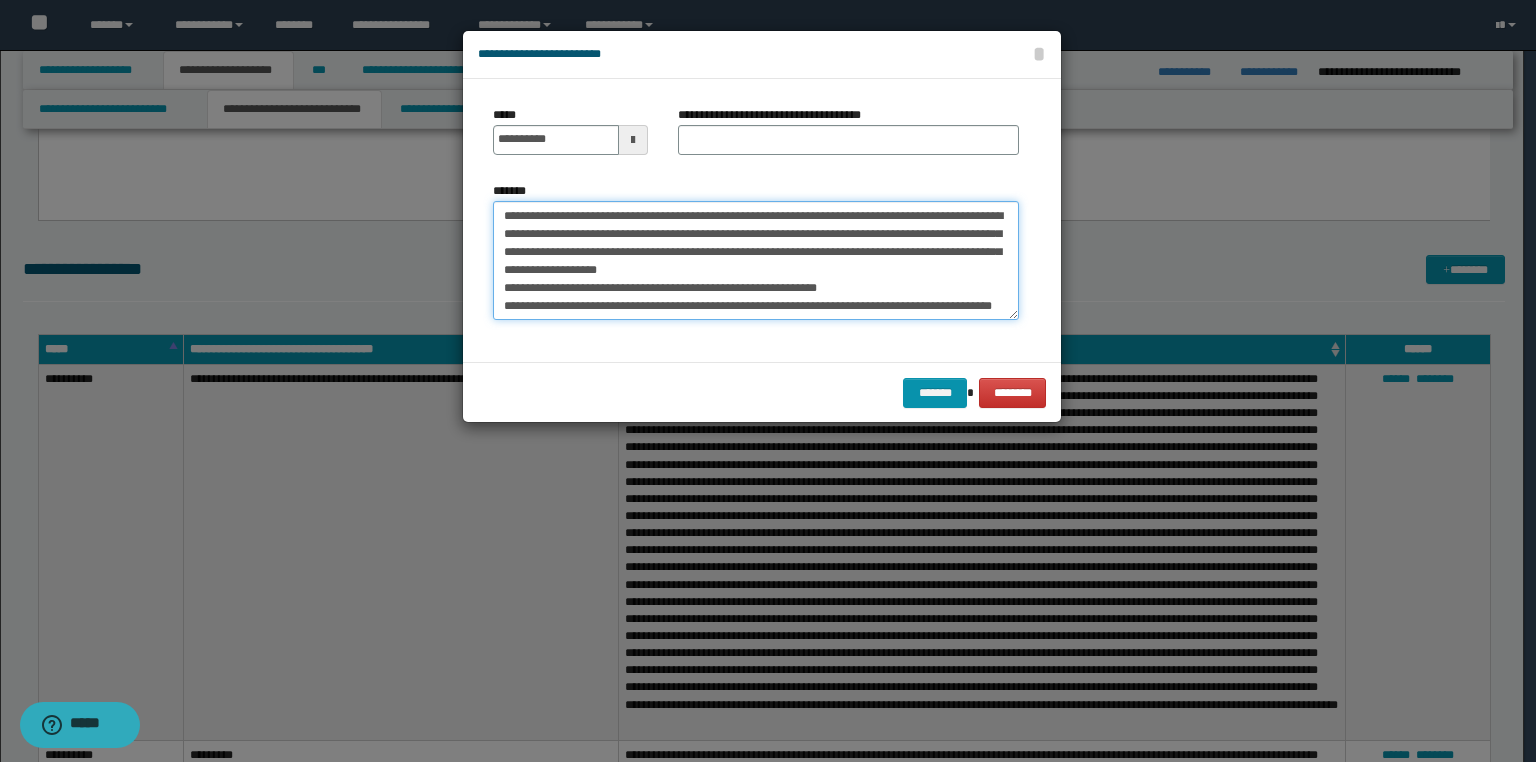 click on "*******" at bounding box center (756, 261) 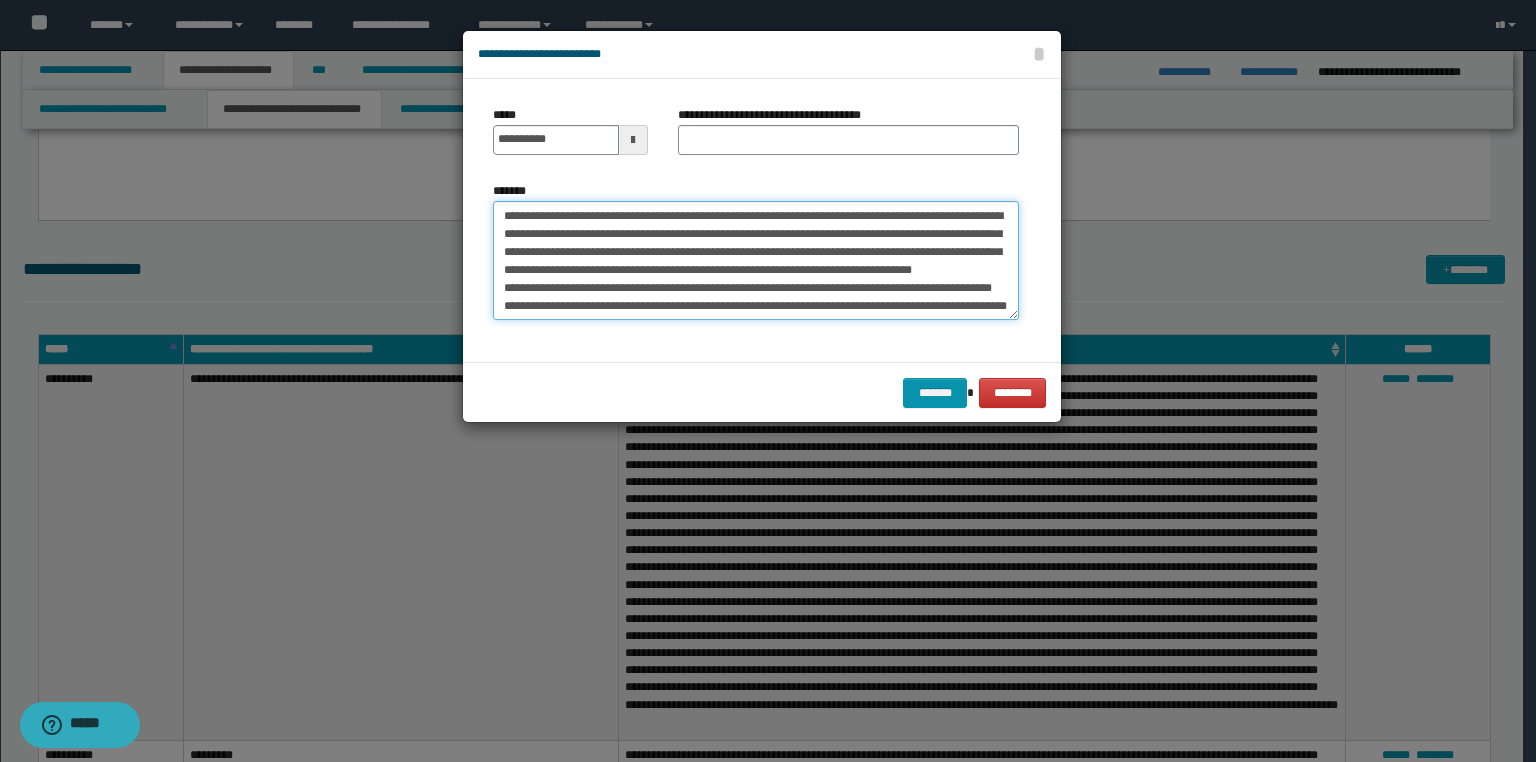 drag, startPoint x: 847, startPoint y: 210, endPoint x: 856, endPoint y: 216, distance: 10.816654 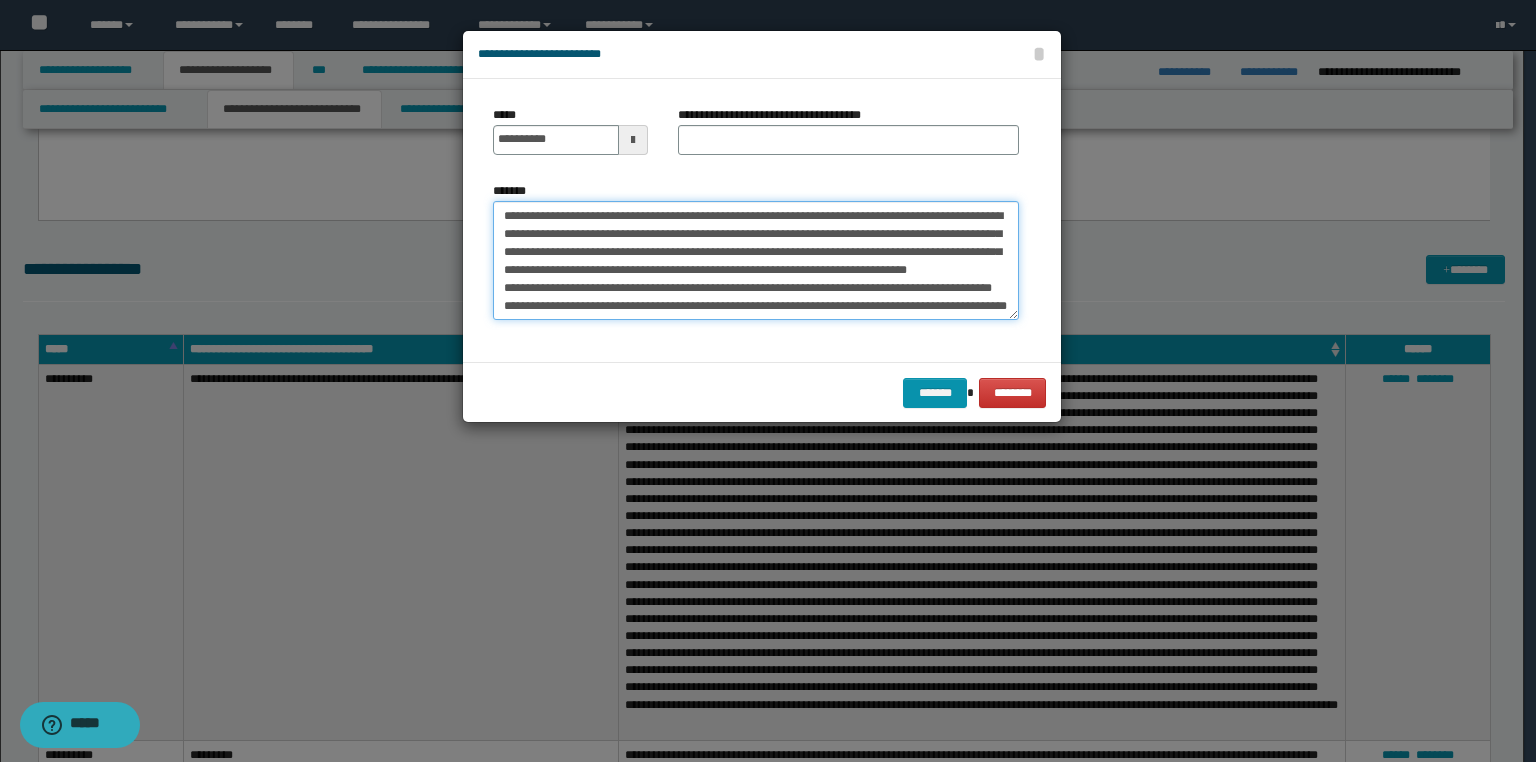 click on "*******" at bounding box center (756, 261) 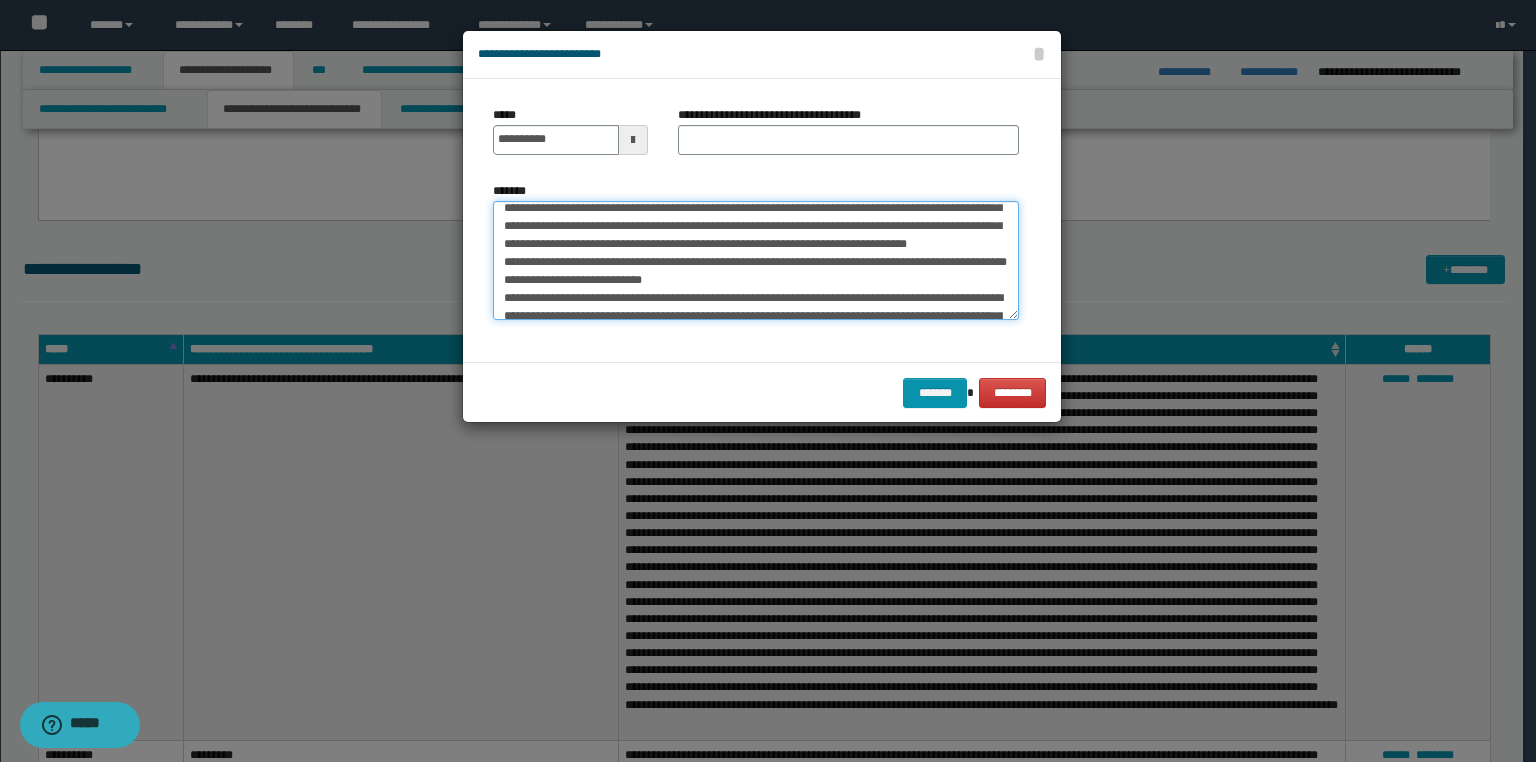 scroll, scrollTop: 80, scrollLeft: 0, axis: vertical 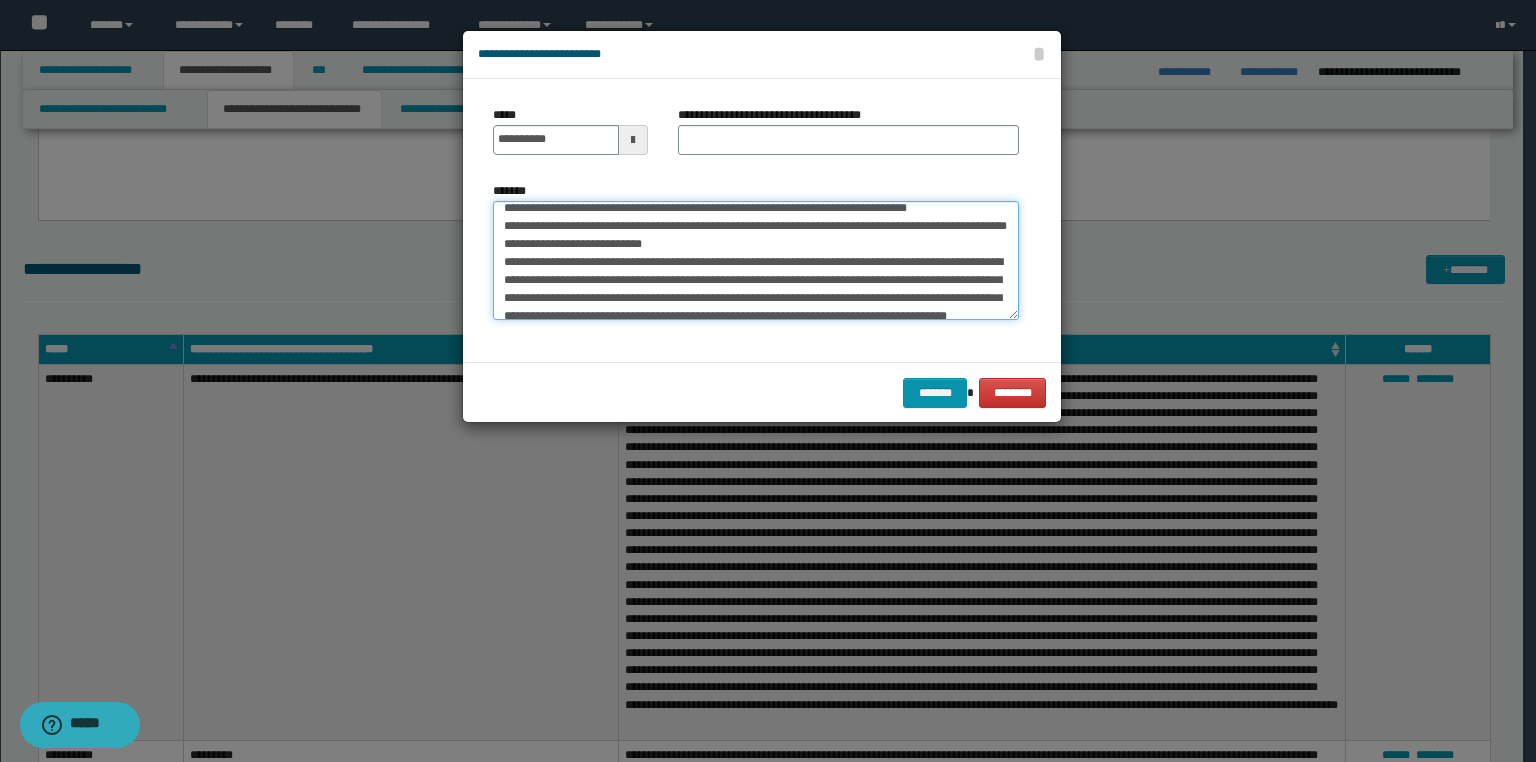 click on "*******" at bounding box center (756, 261) 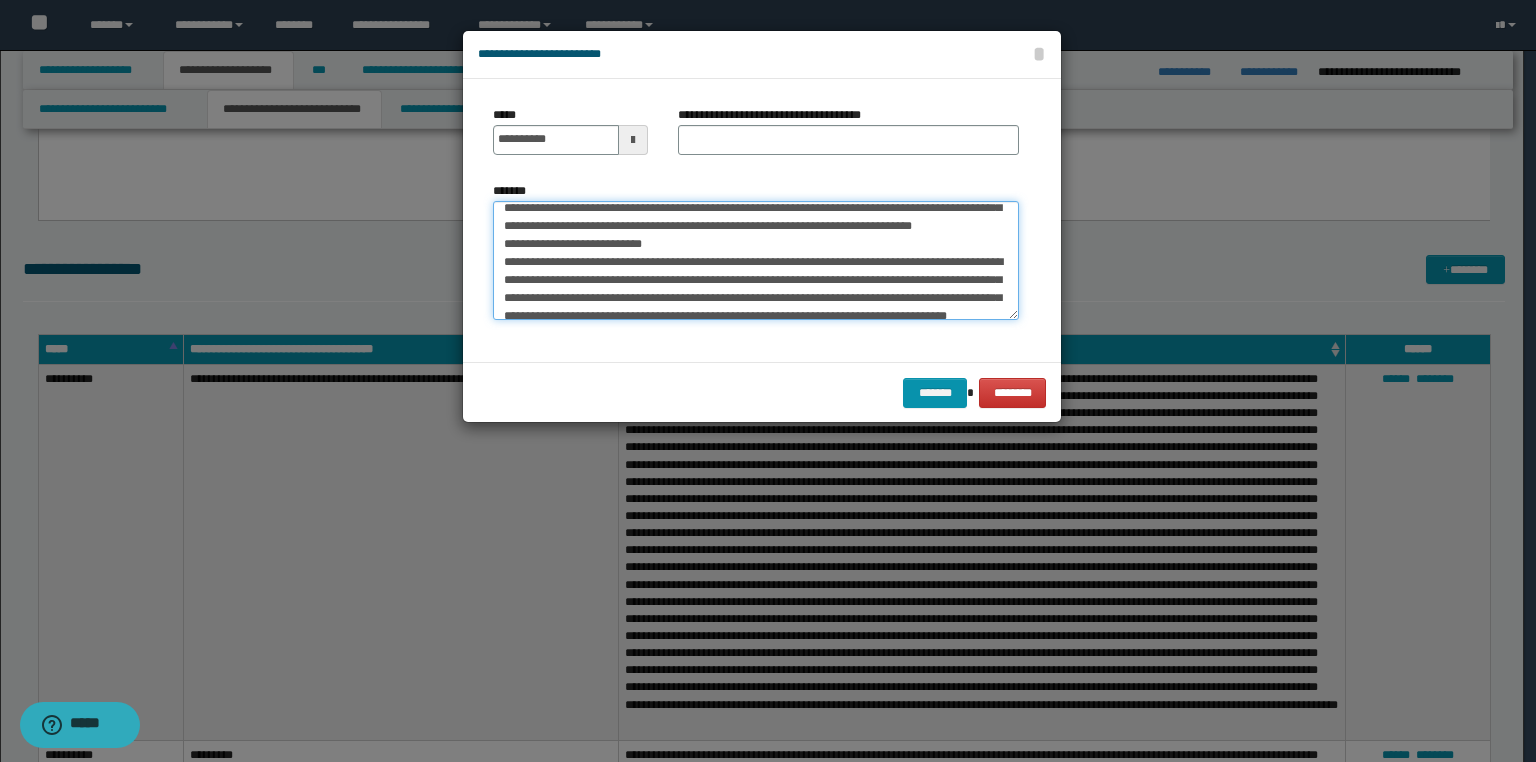 scroll, scrollTop: 62, scrollLeft: 0, axis: vertical 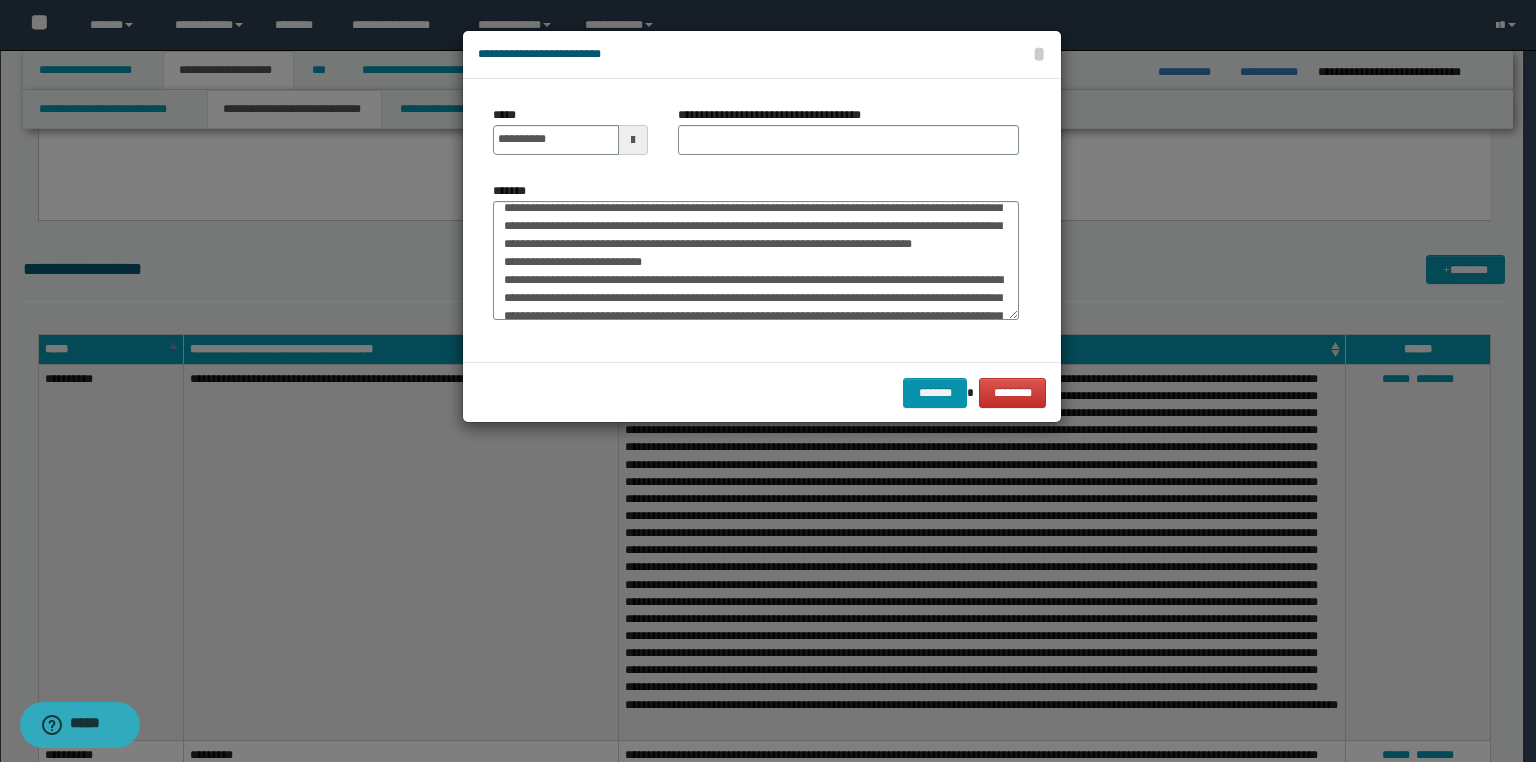 click on "*******" at bounding box center [756, 258] 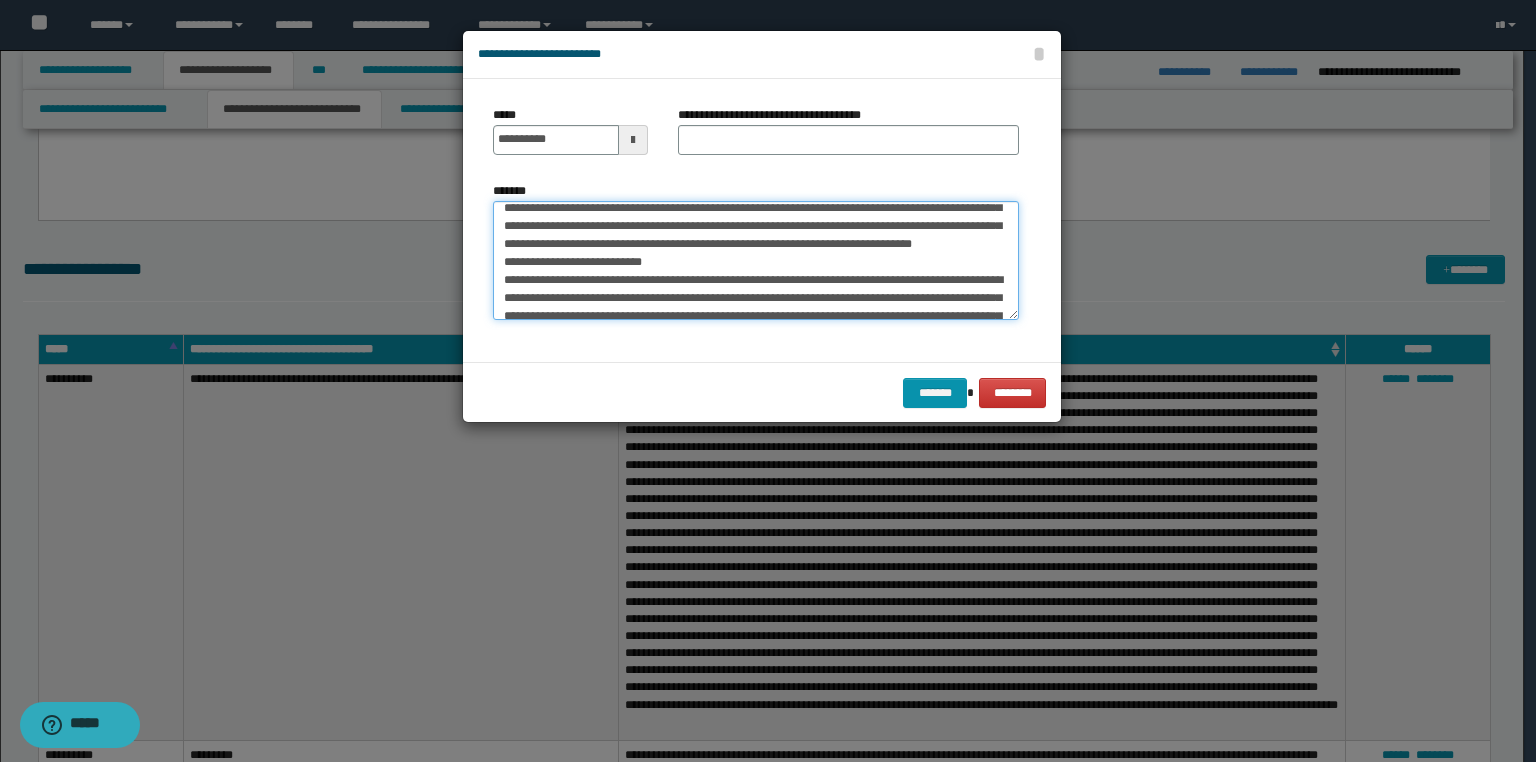 click on "*******" at bounding box center (756, 261) 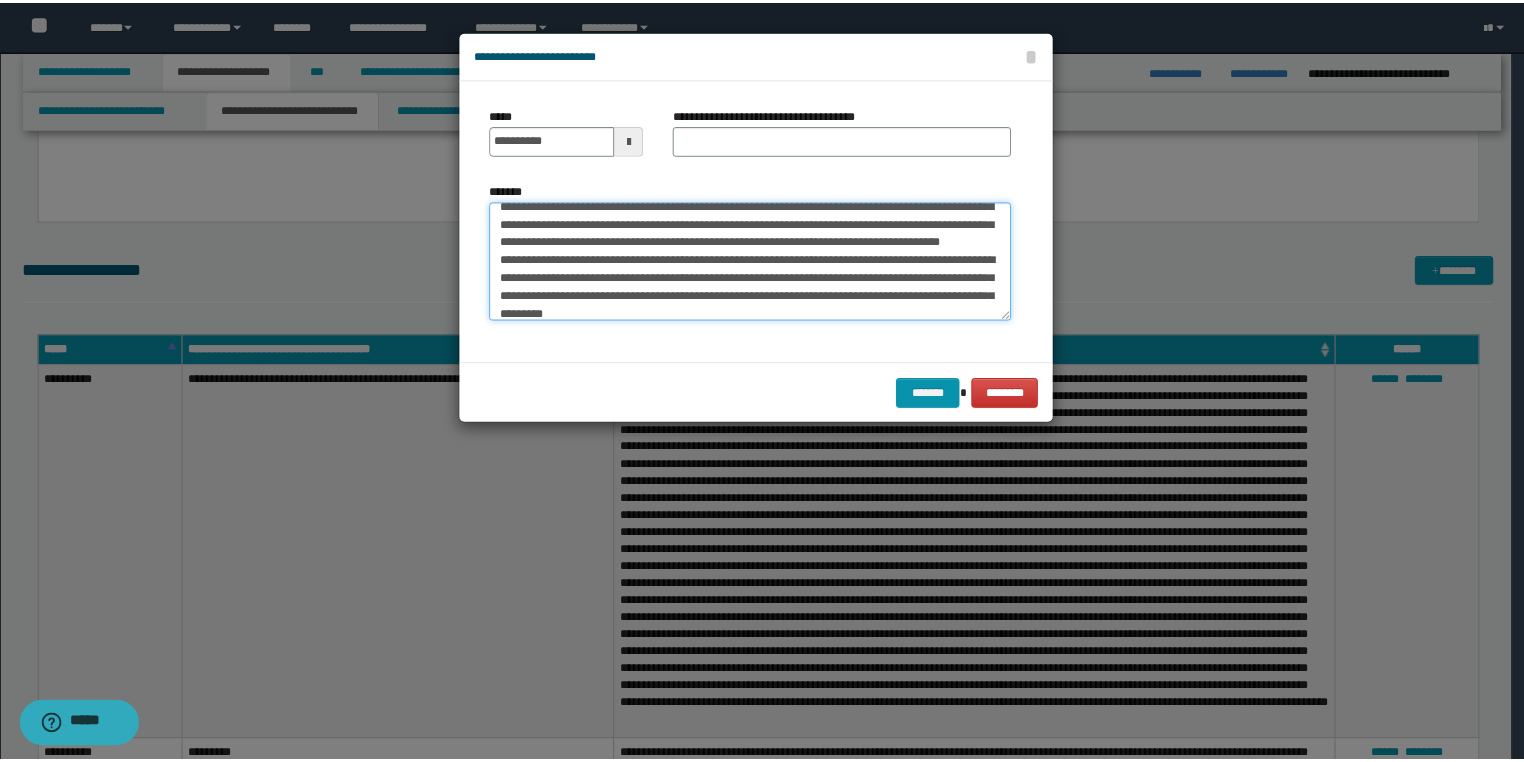 scroll, scrollTop: 118, scrollLeft: 0, axis: vertical 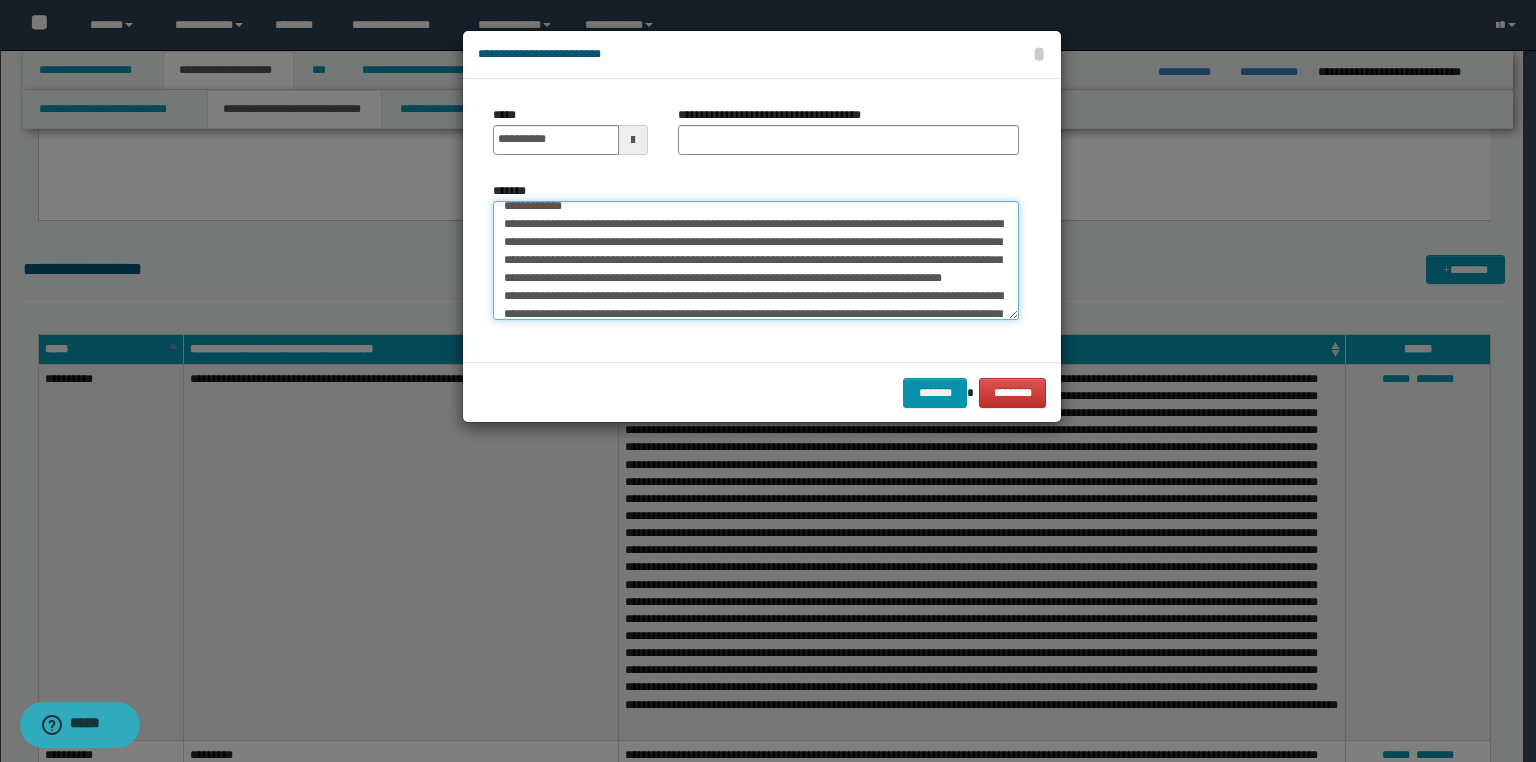 click on "*******" at bounding box center [756, 261] 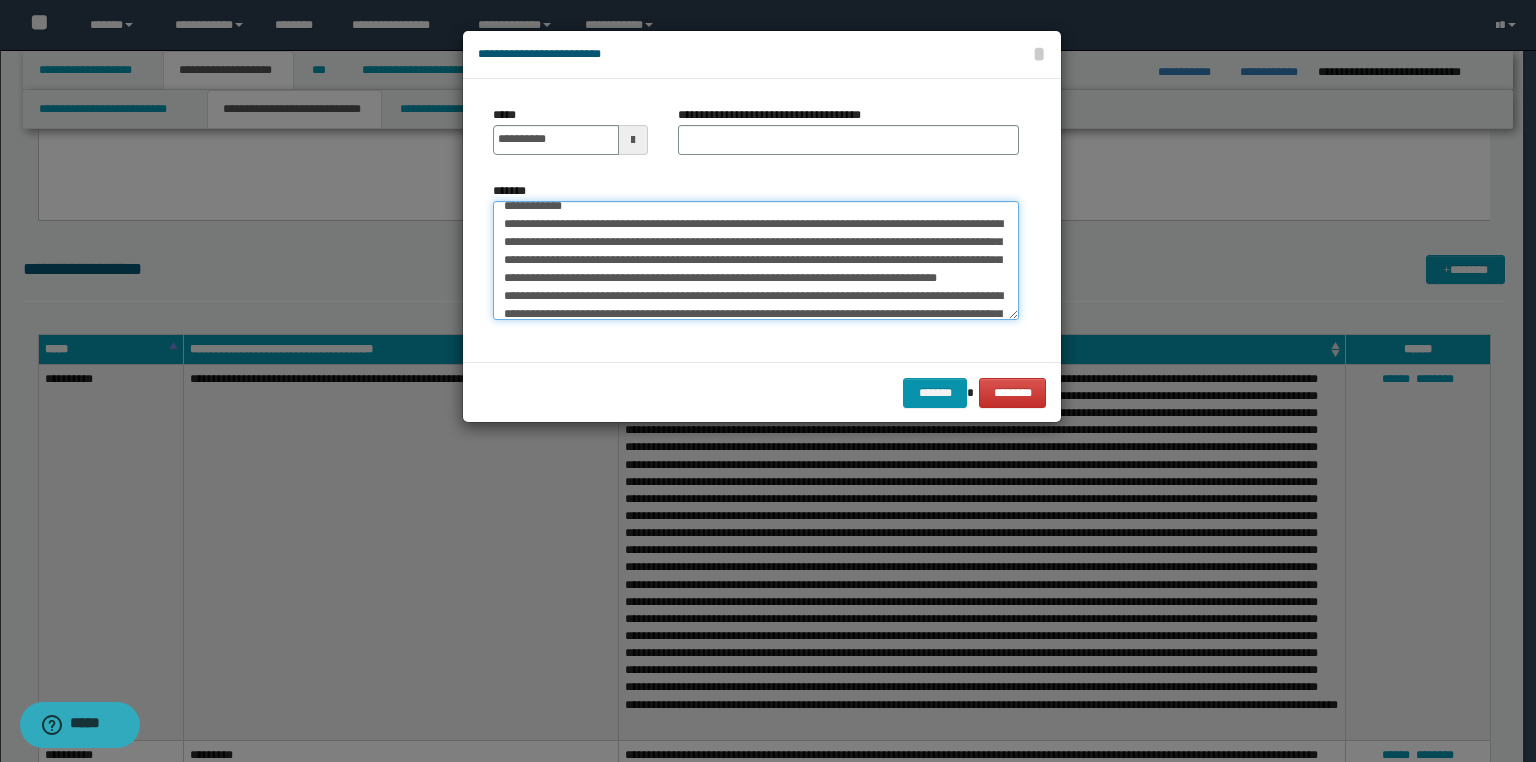 click on "*******" at bounding box center [756, 261] 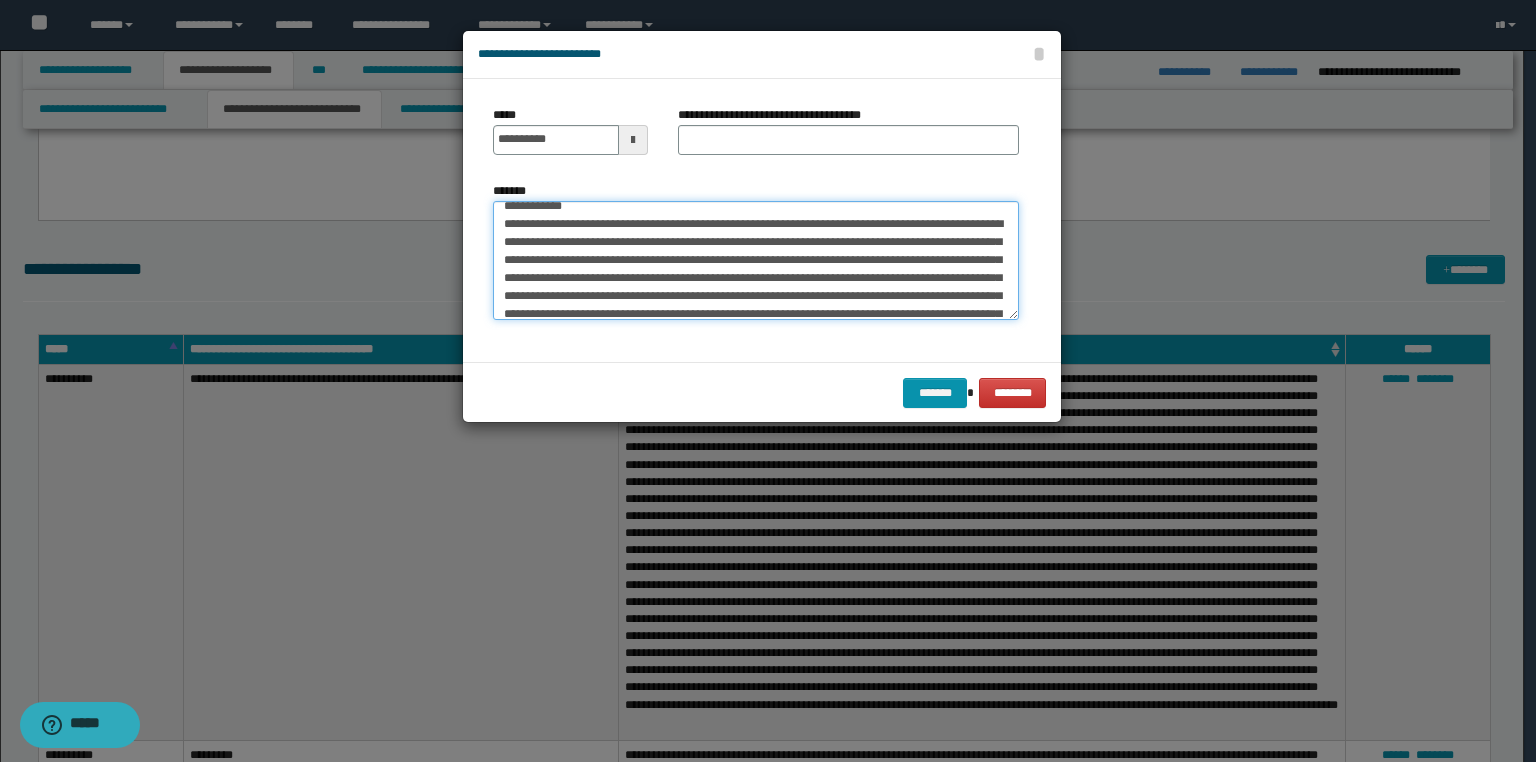 drag, startPoint x: 571, startPoint y: 305, endPoint x: 584, endPoint y: 296, distance: 15.811388 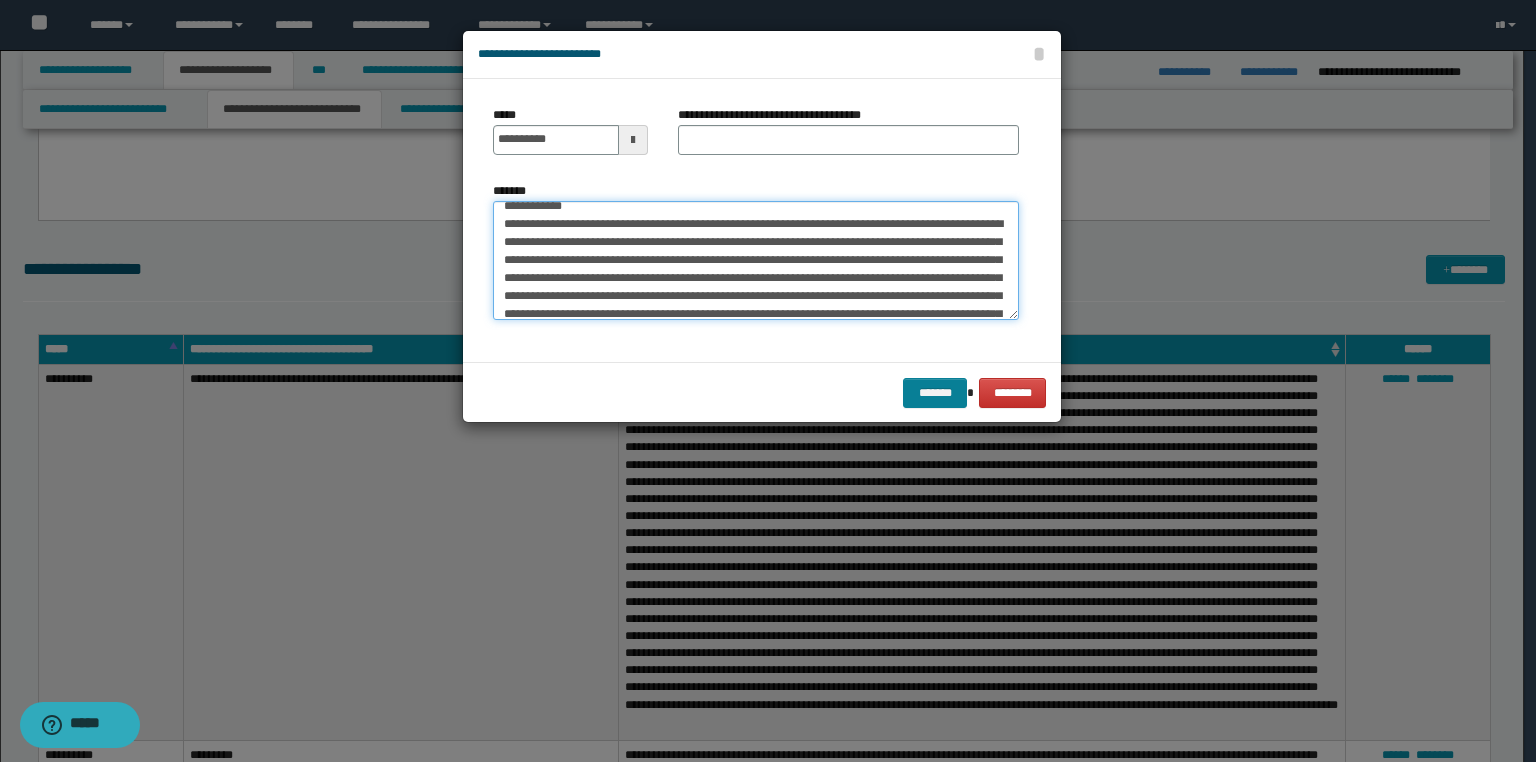 type on "**********" 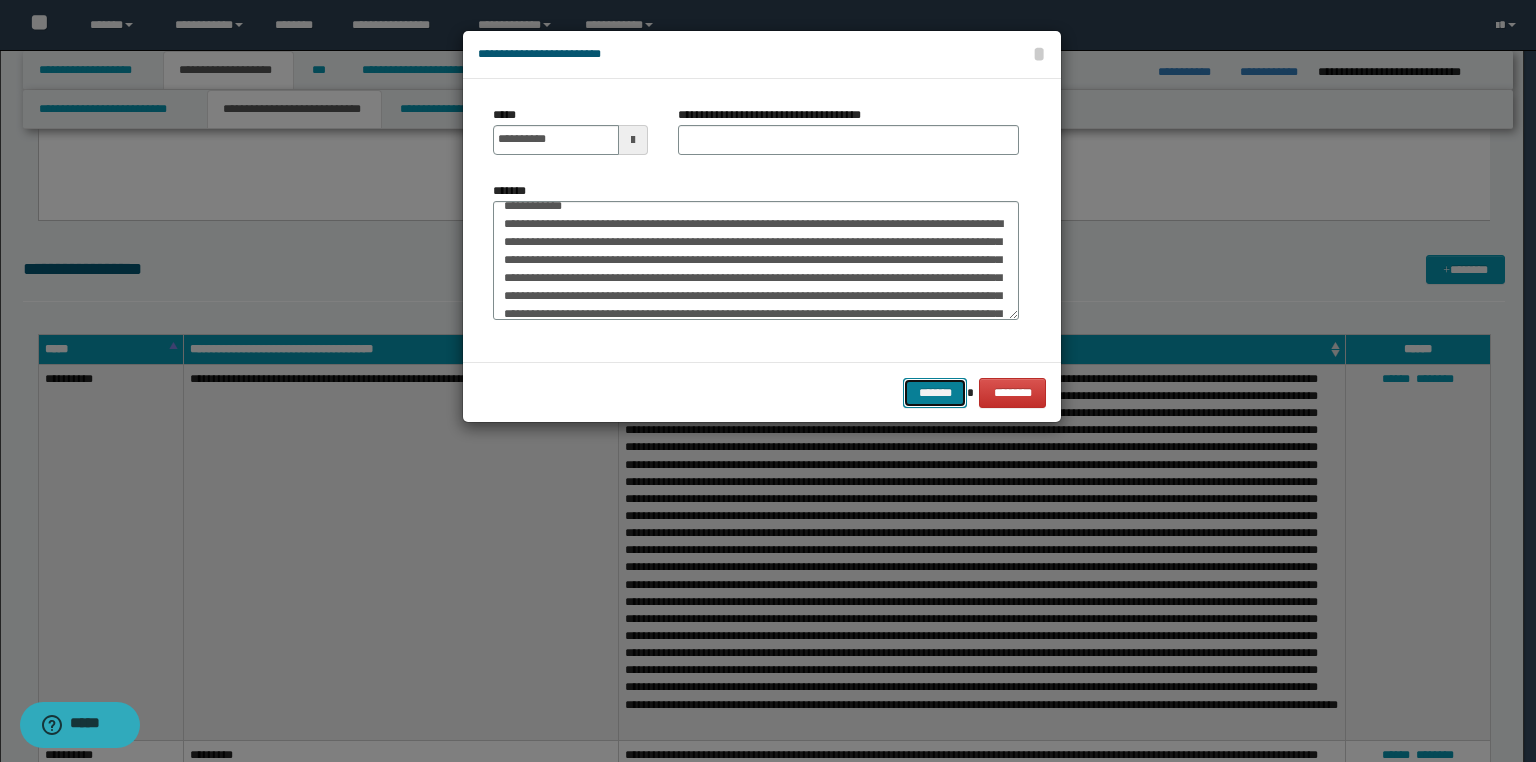 click on "*******" at bounding box center [935, 393] 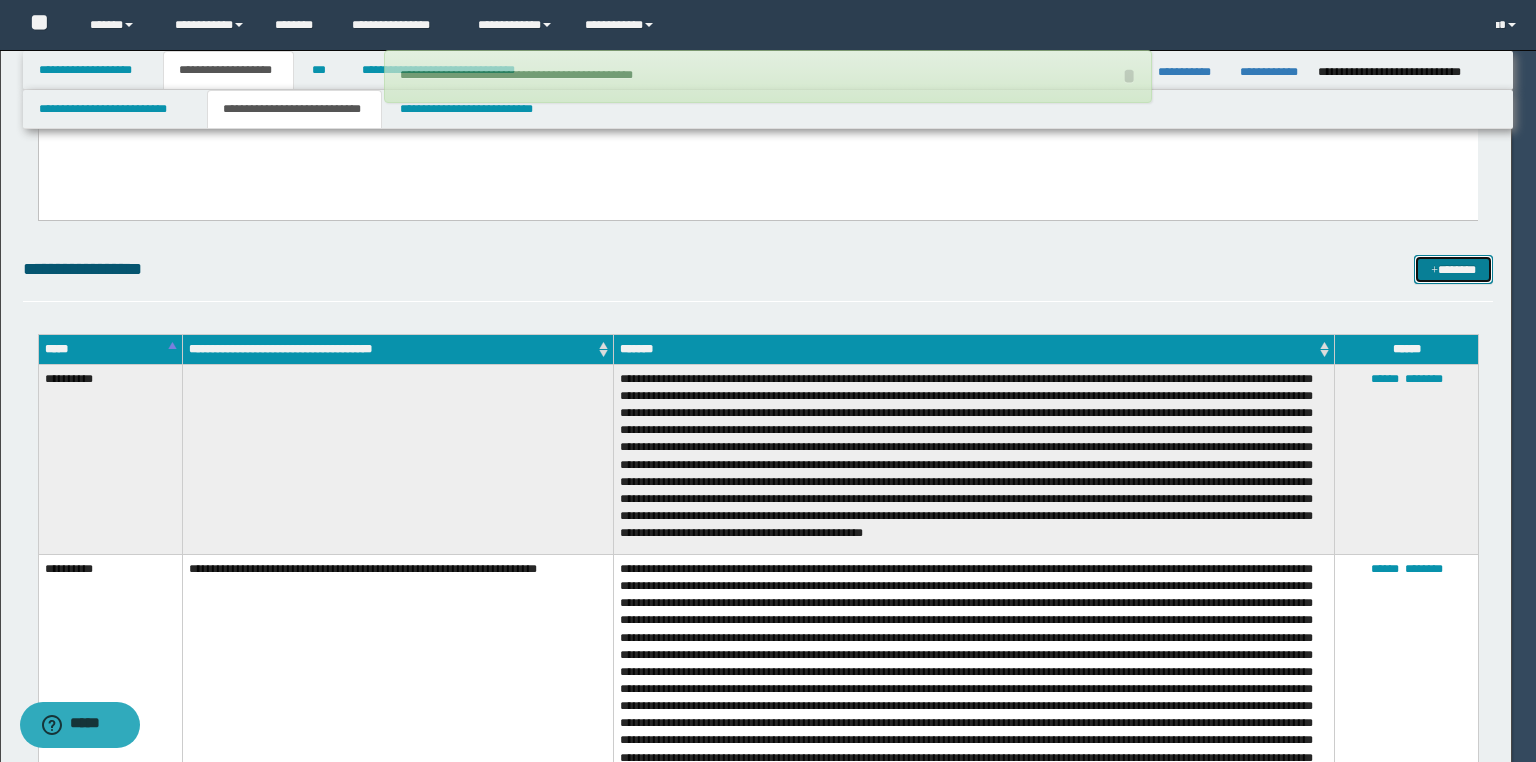 type 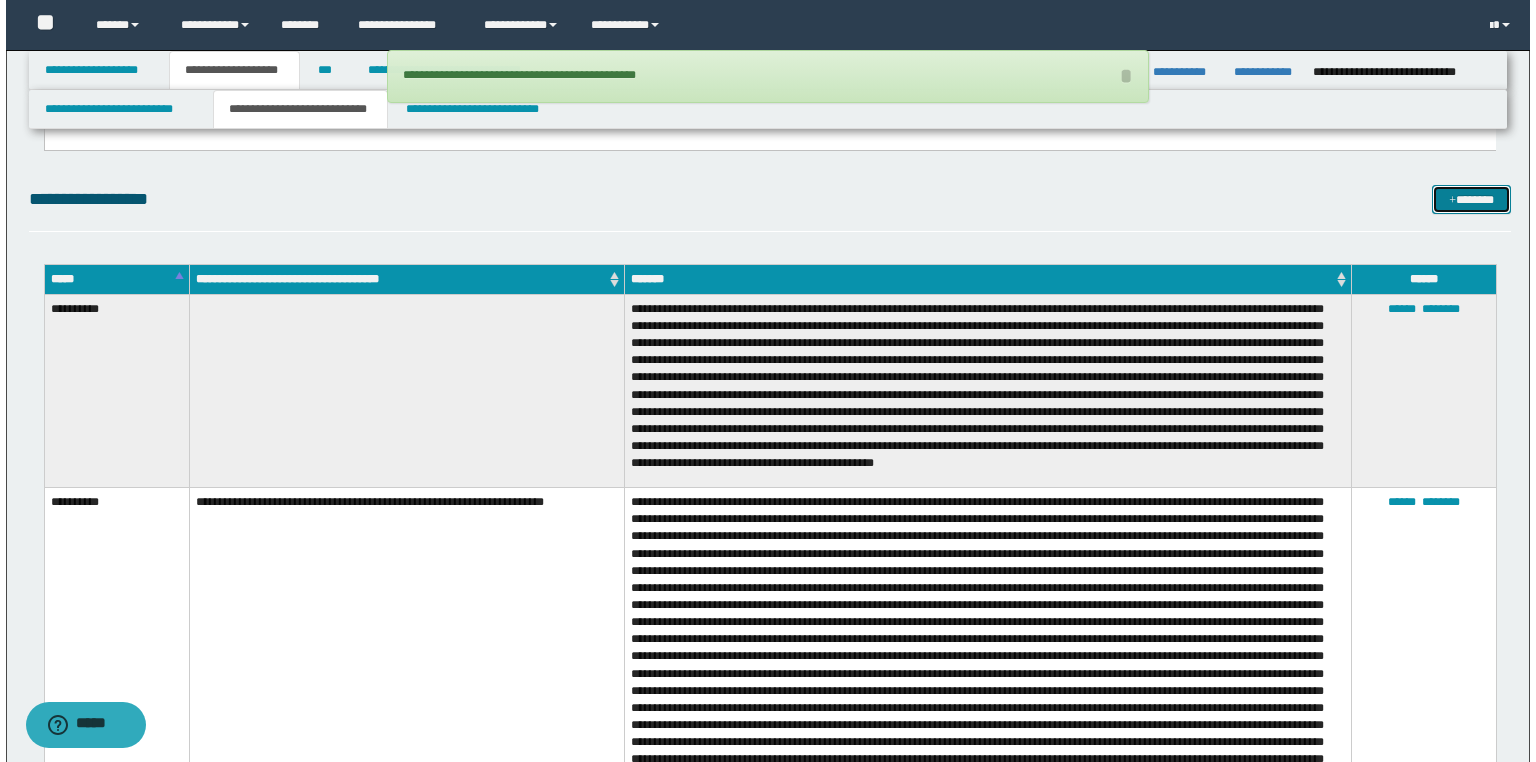 scroll, scrollTop: 2960, scrollLeft: 0, axis: vertical 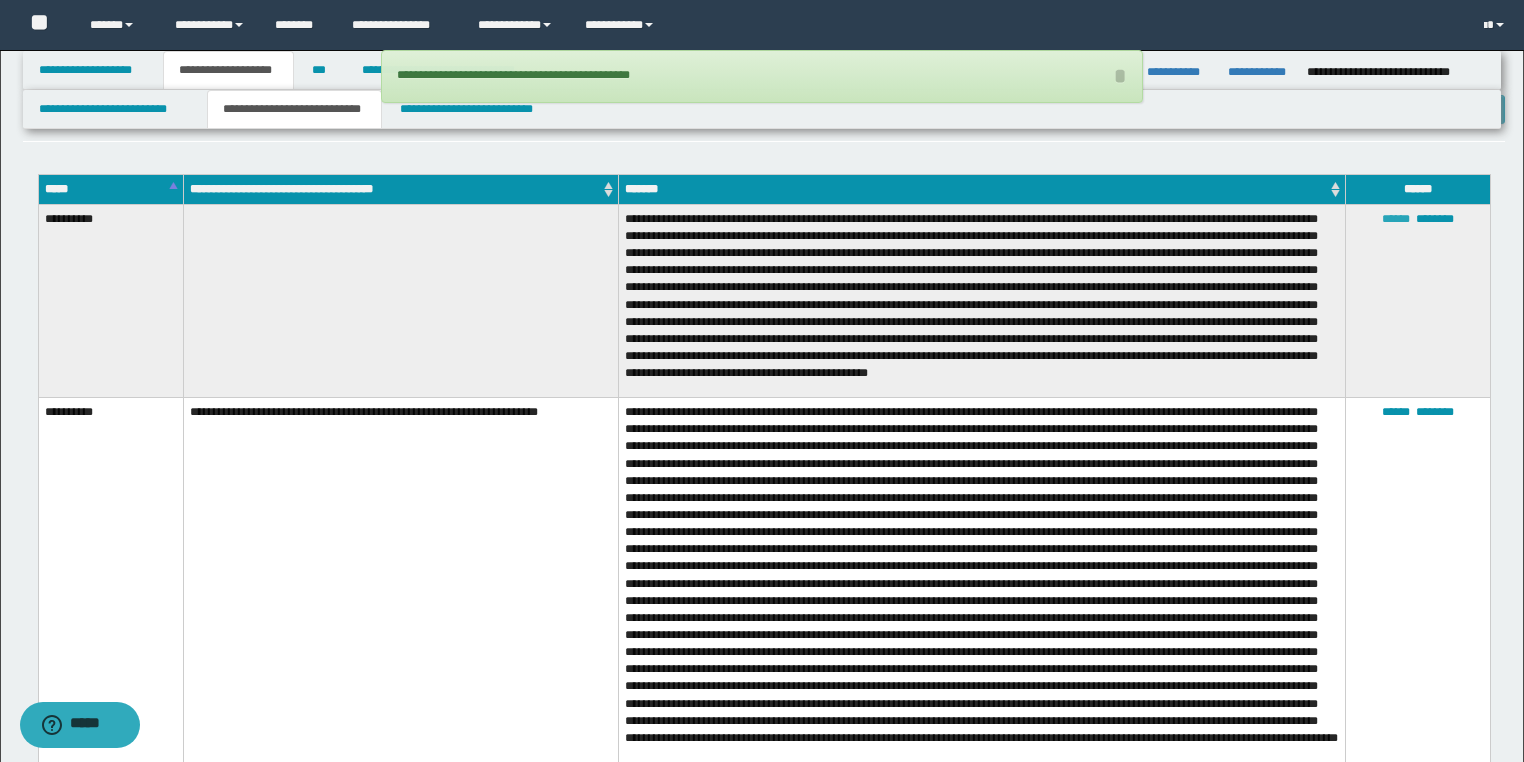 click on "******" at bounding box center [1396, 219] 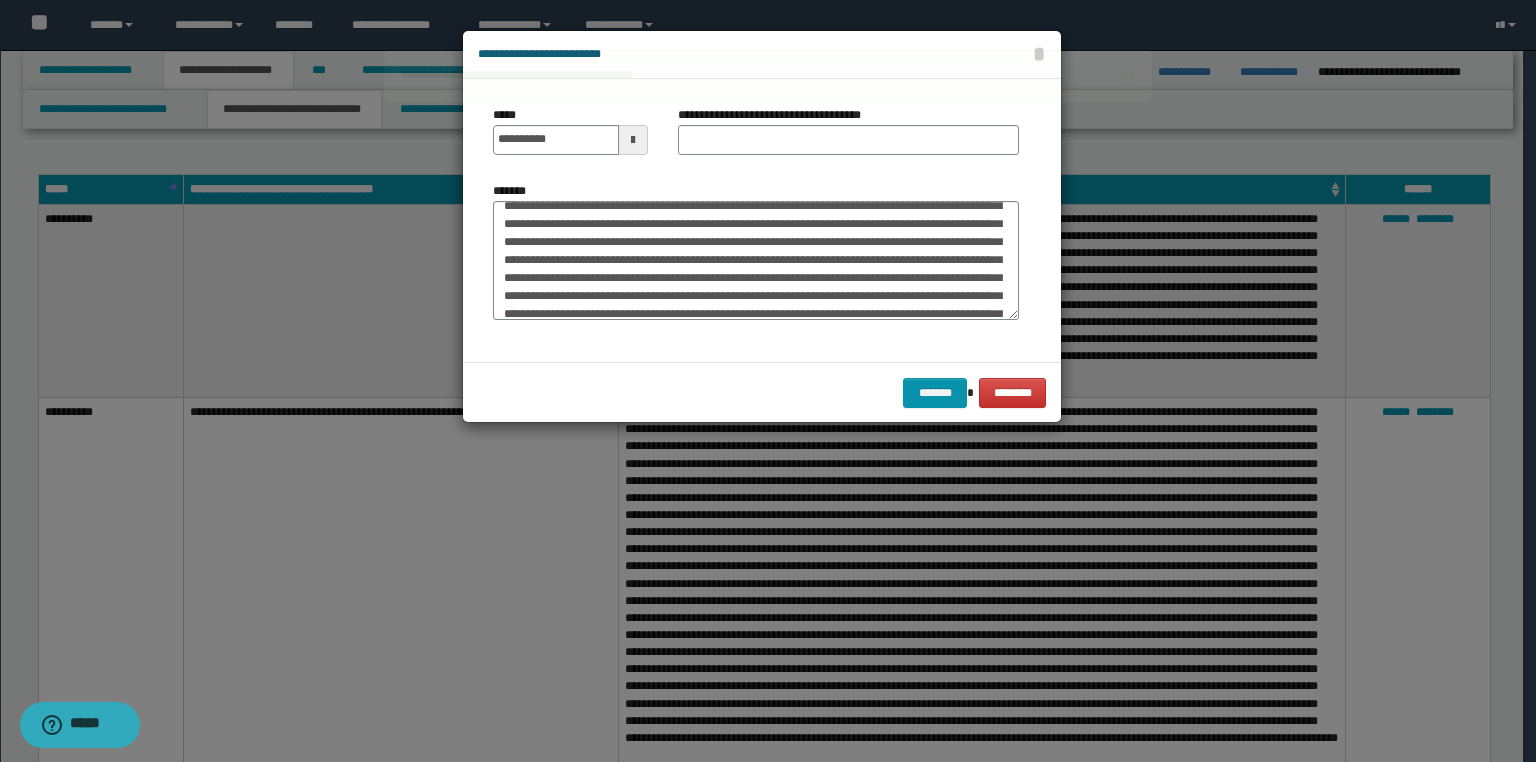scroll, scrollTop: 161, scrollLeft: 0, axis: vertical 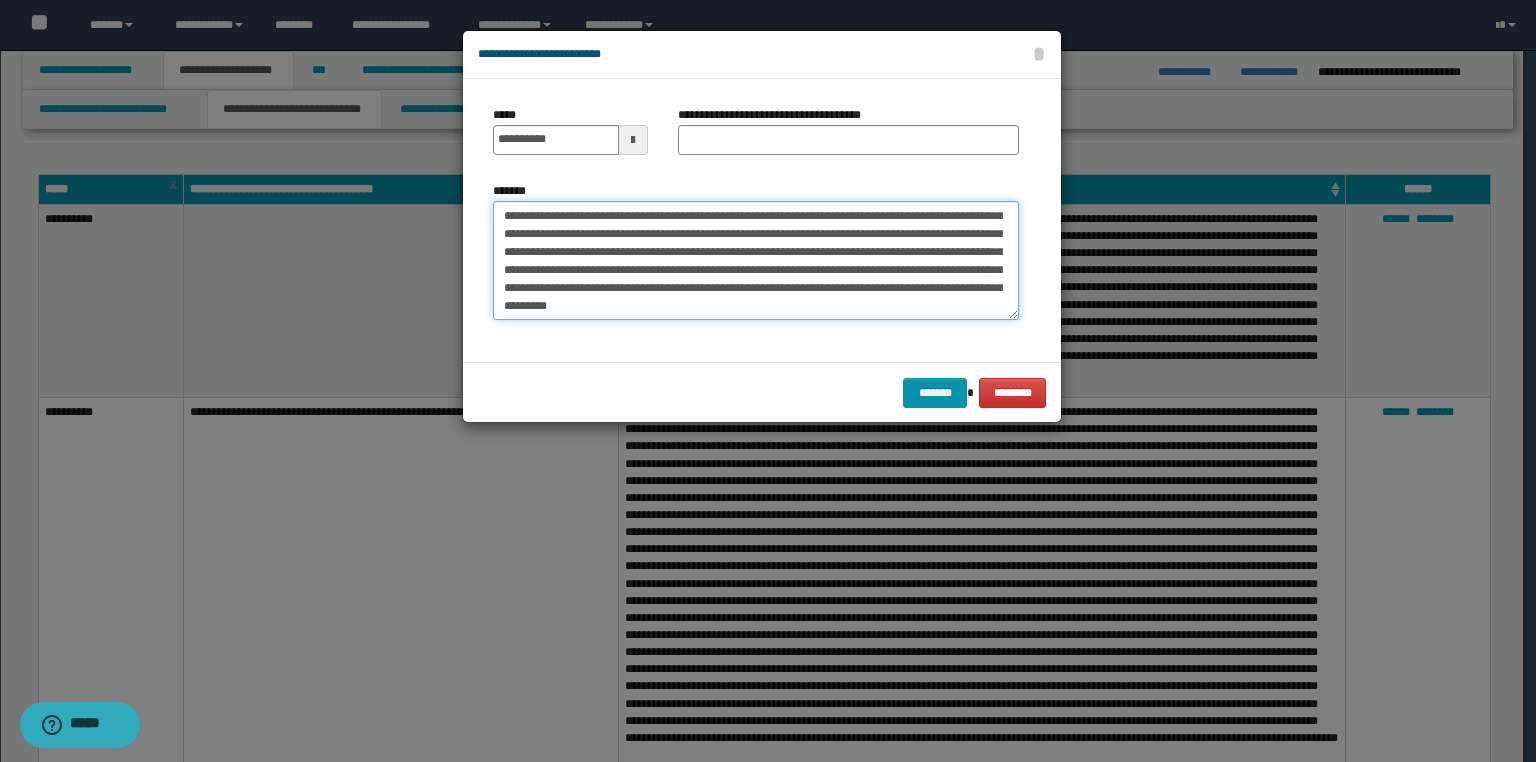 click on "*******" at bounding box center (756, 261) 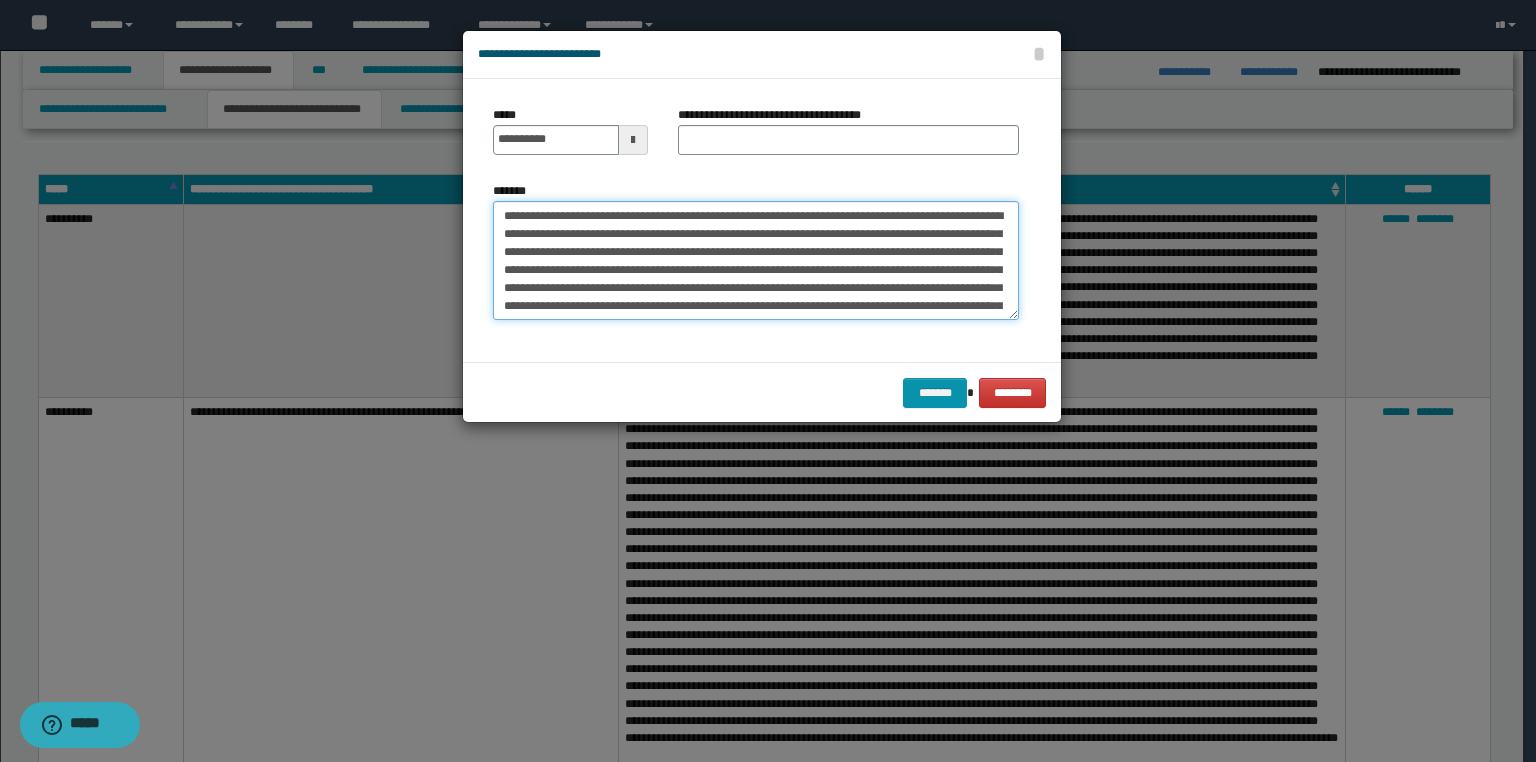 scroll, scrollTop: 0, scrollLeft: 0, axis: both 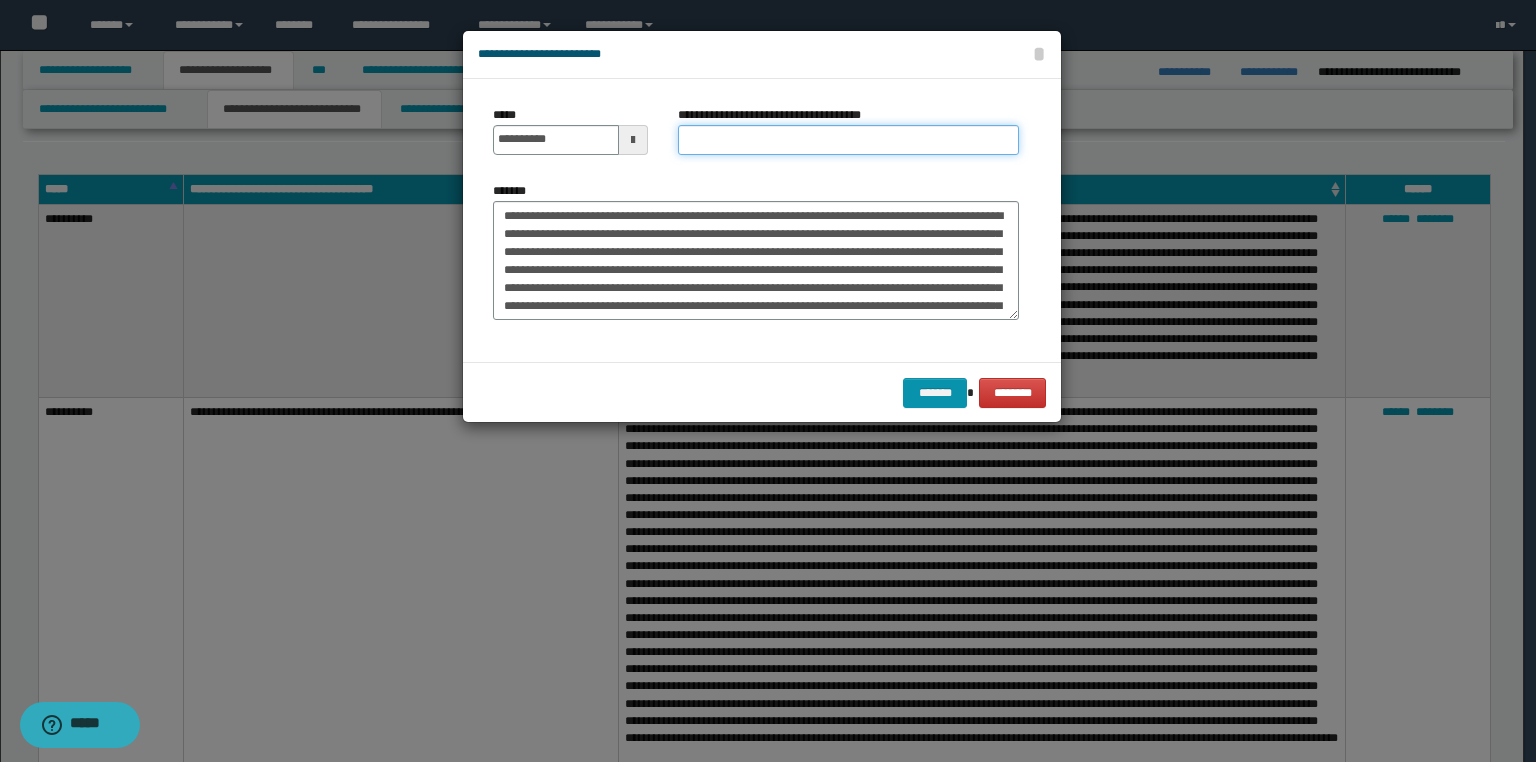 click on "**********" at bounding box center [848, 140] 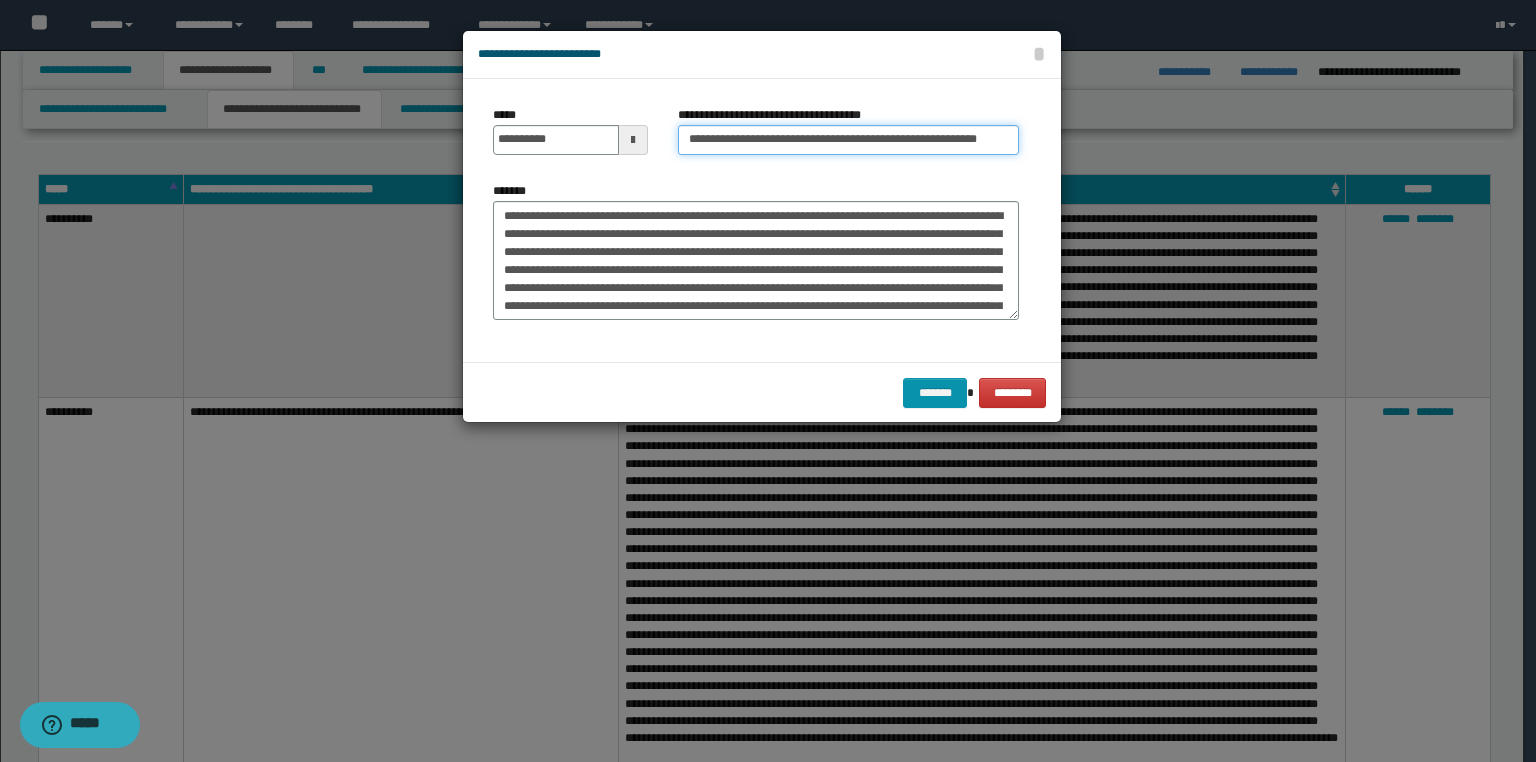 click on "**********" at bounding box center [848, 140] 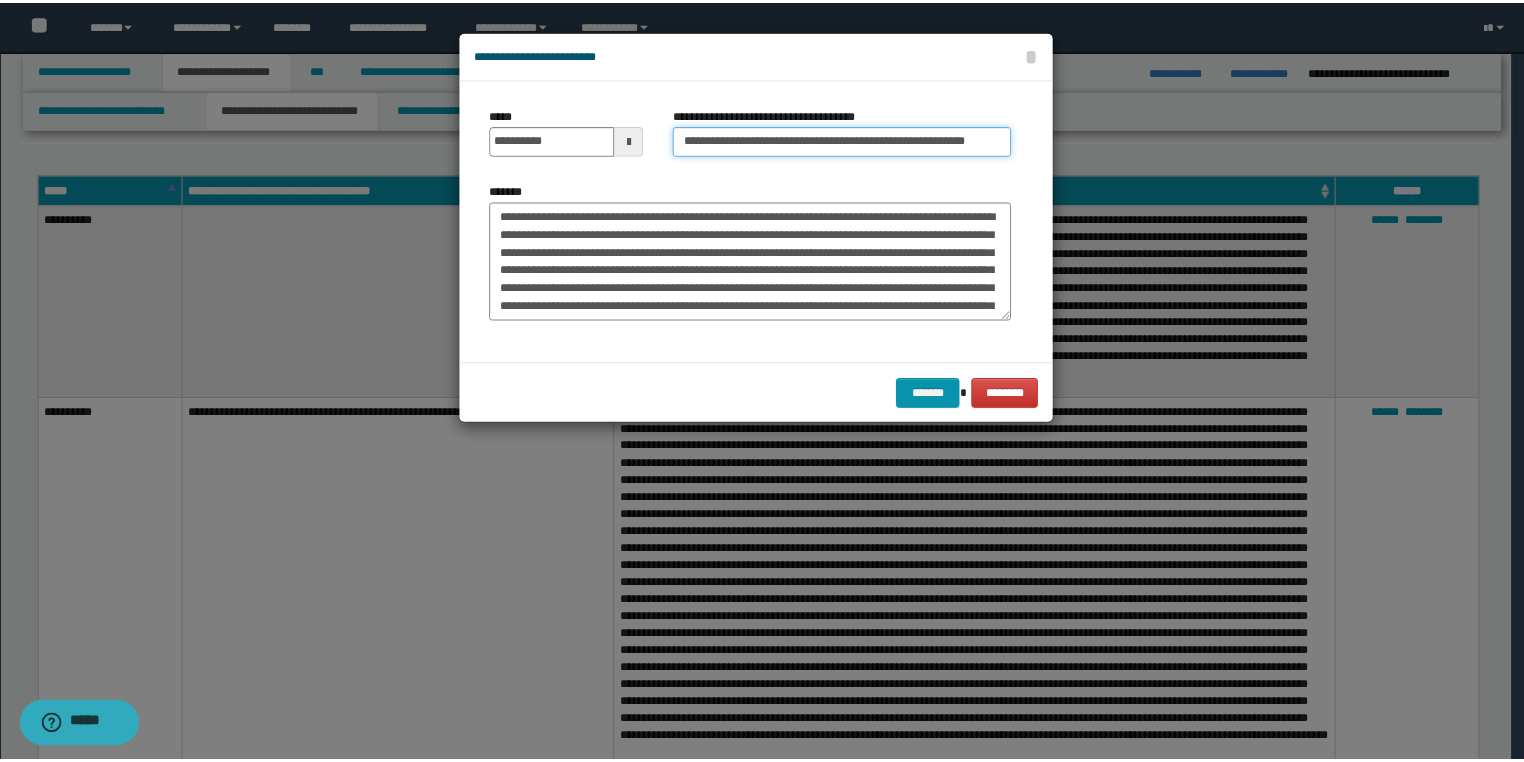 scroll, scrollTop: 161, scrollLeft: 0, axis: vertical 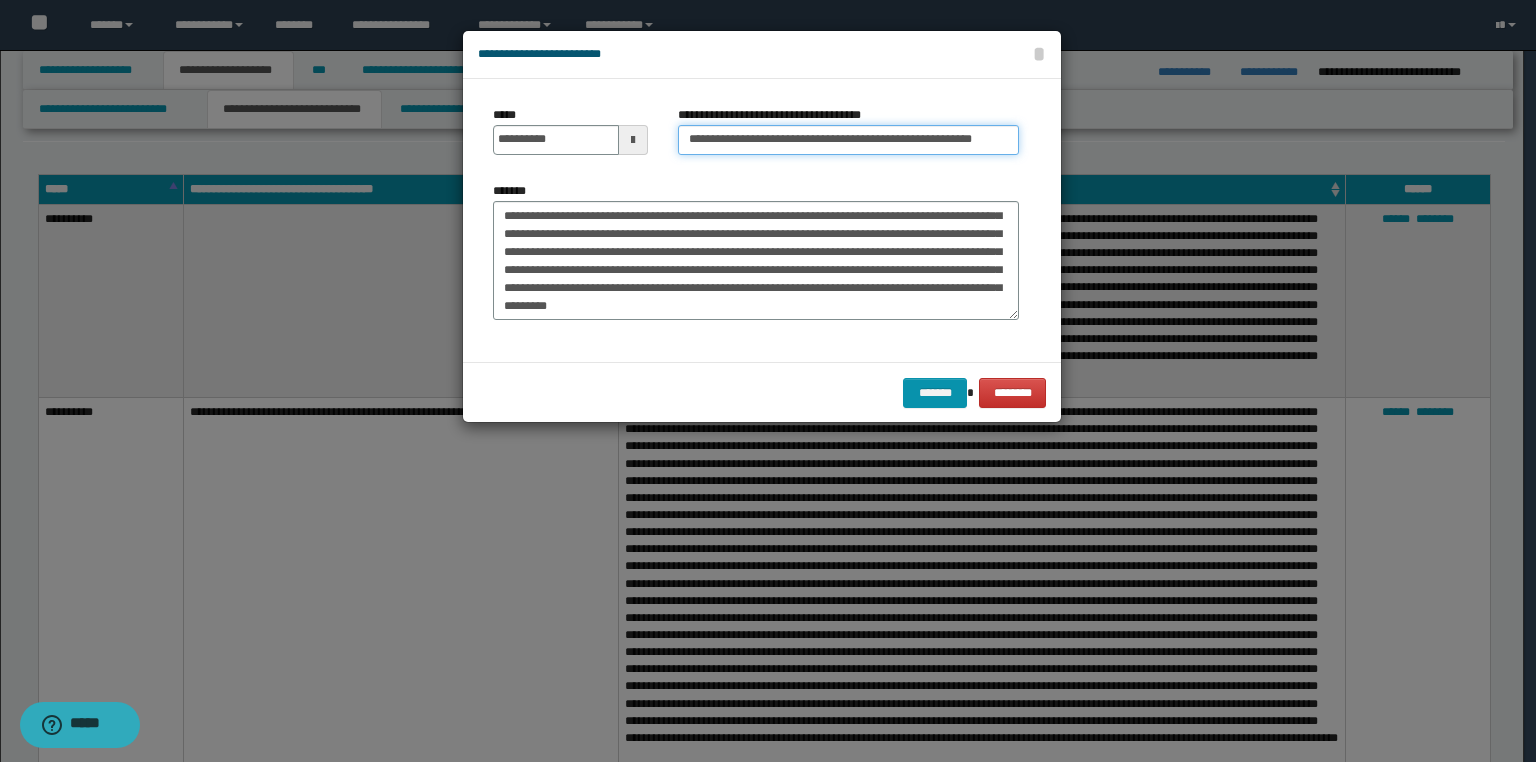 type on "**********" 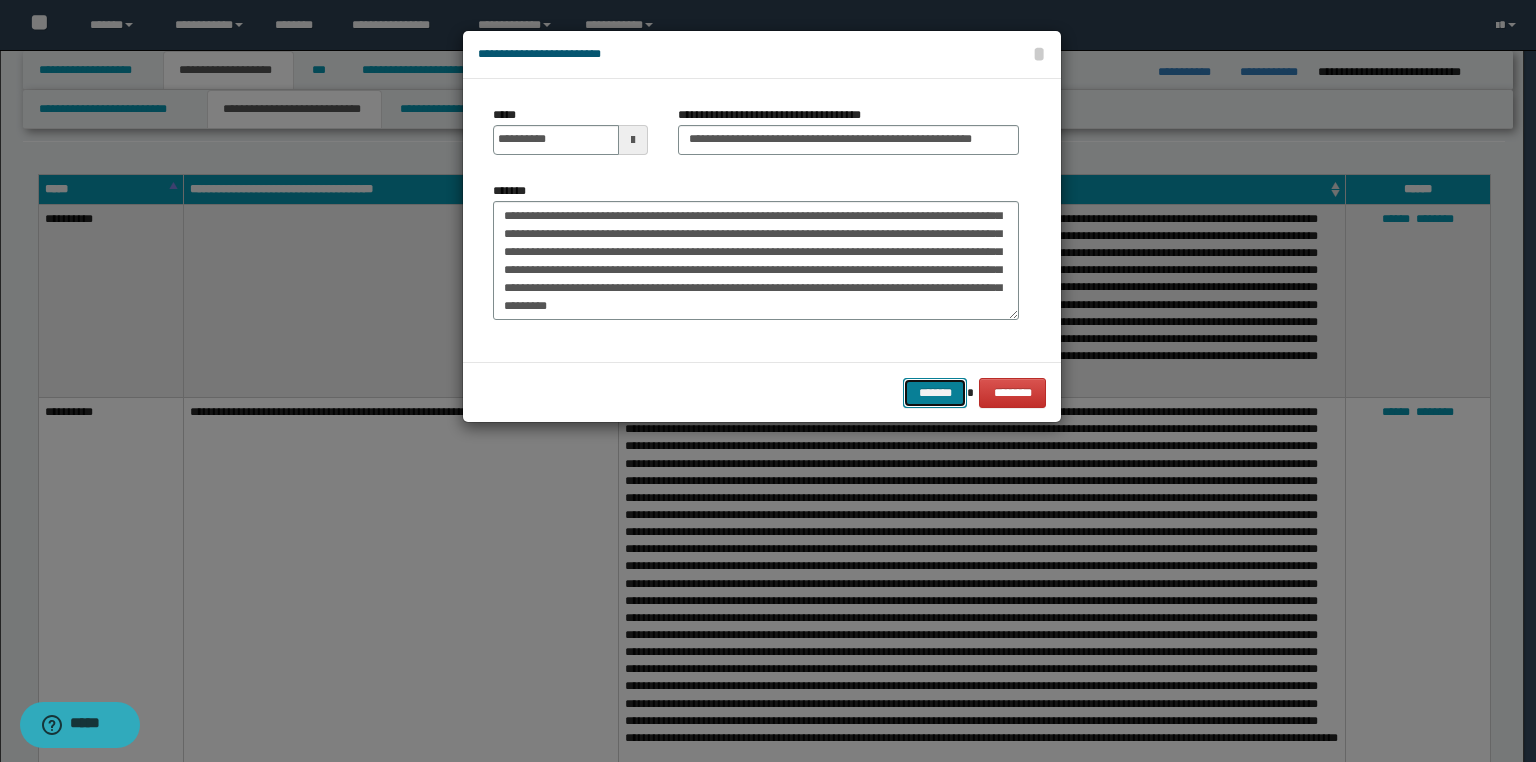 drag, startPoint x: 919, startPoint y: 384, endPoint x: 909, endPoint y: 396, distance: 15.6205 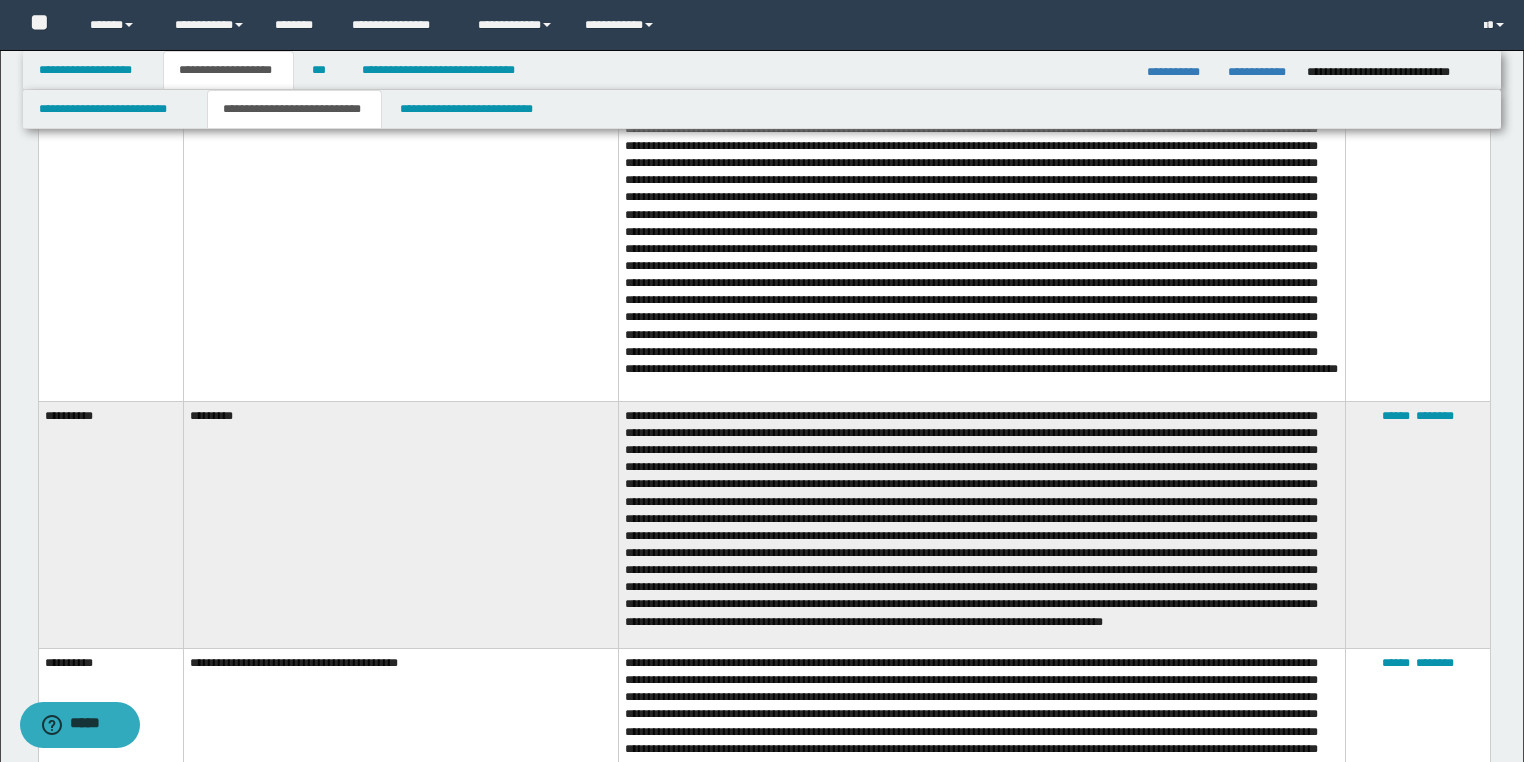 scroll, scrollTop: 3440, scrollLeft: 0, axis: vertical 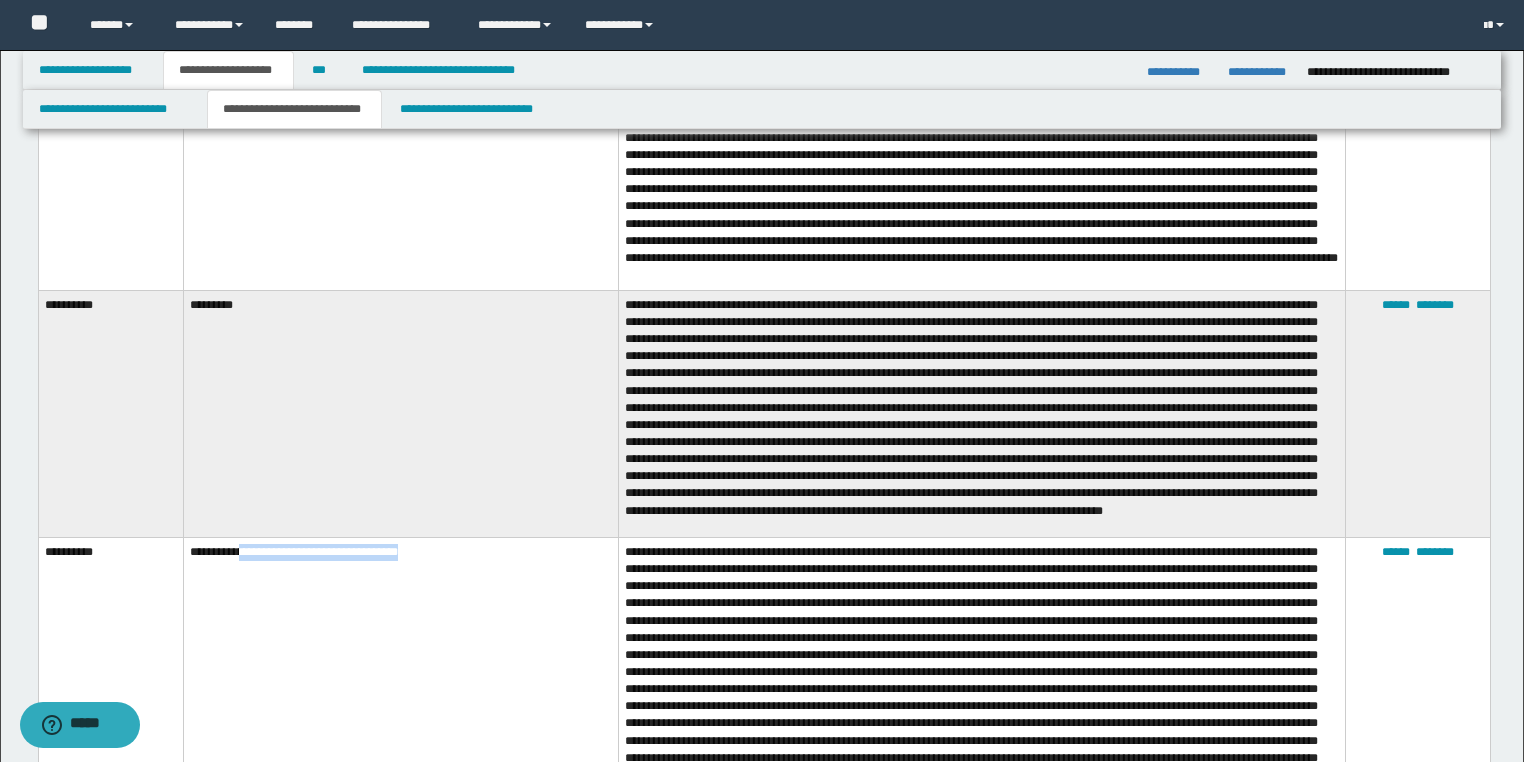 copy on "**********" 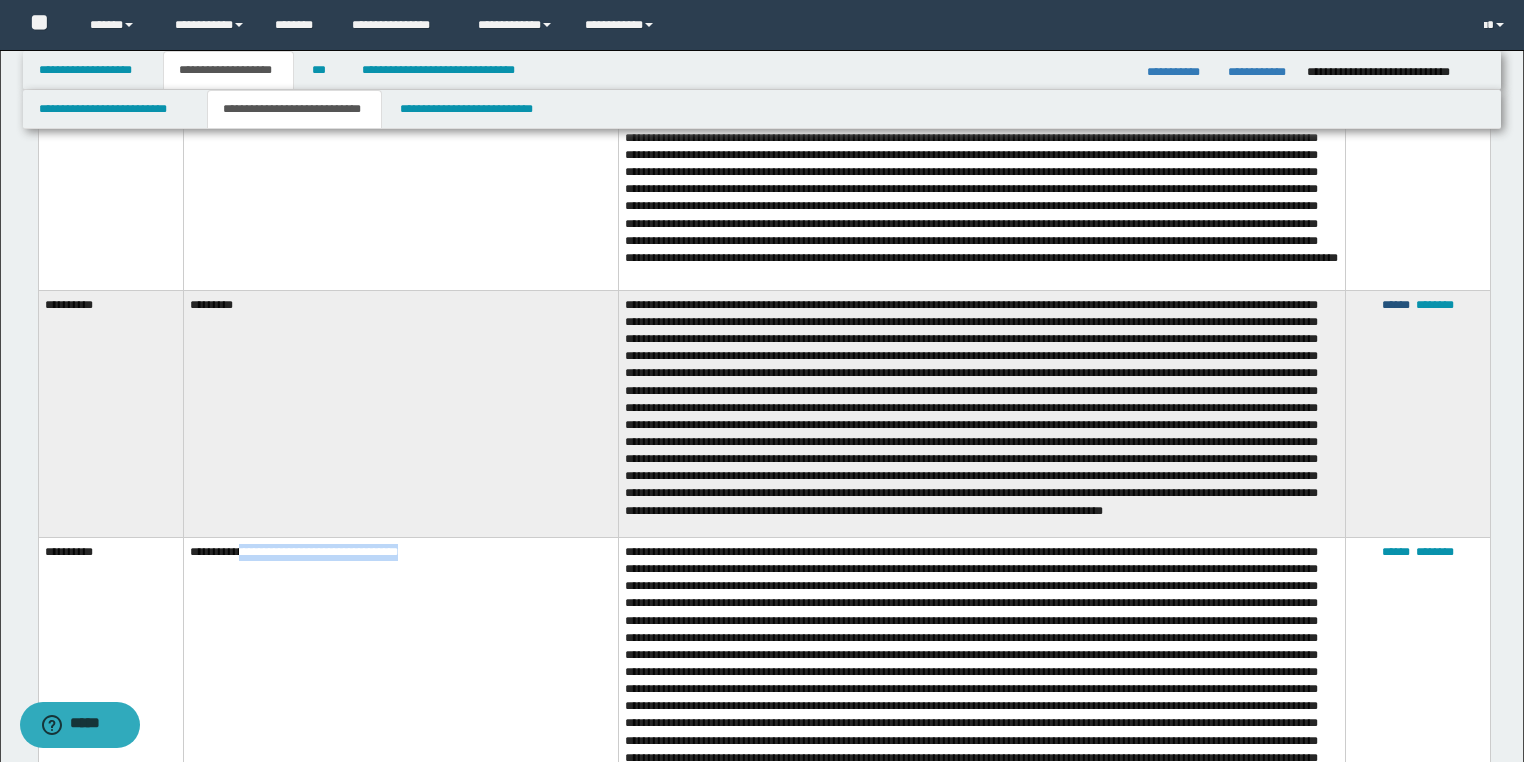 drag, startPoint x: 1398, startPoint y: 308, endPoint x: 1360, endPoint y: 300, distance: 38.832977 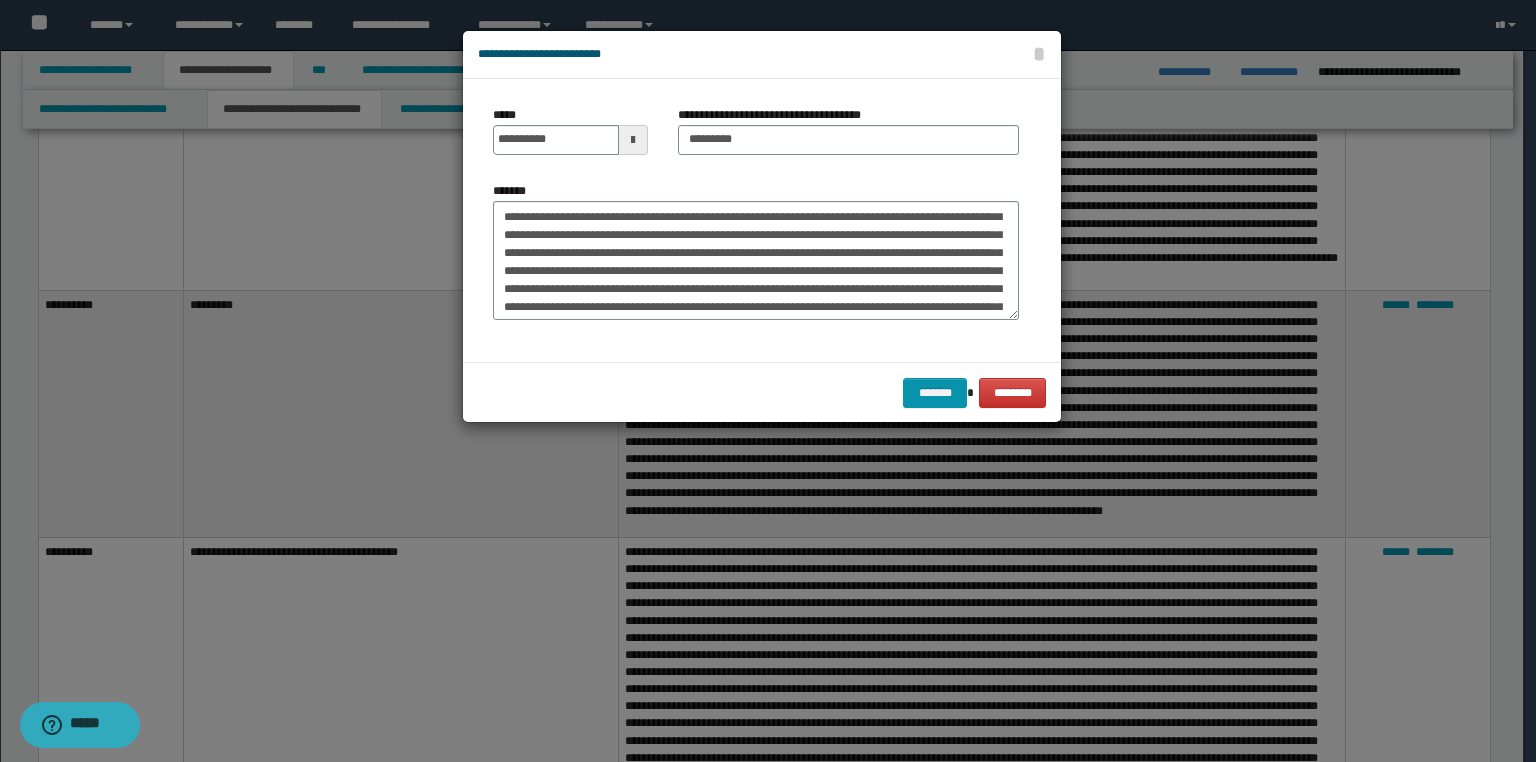 drag, startPoint x: 833, startPoint y: 120, endPoint x: 828, endPoint y: 130, distance: 11.18034 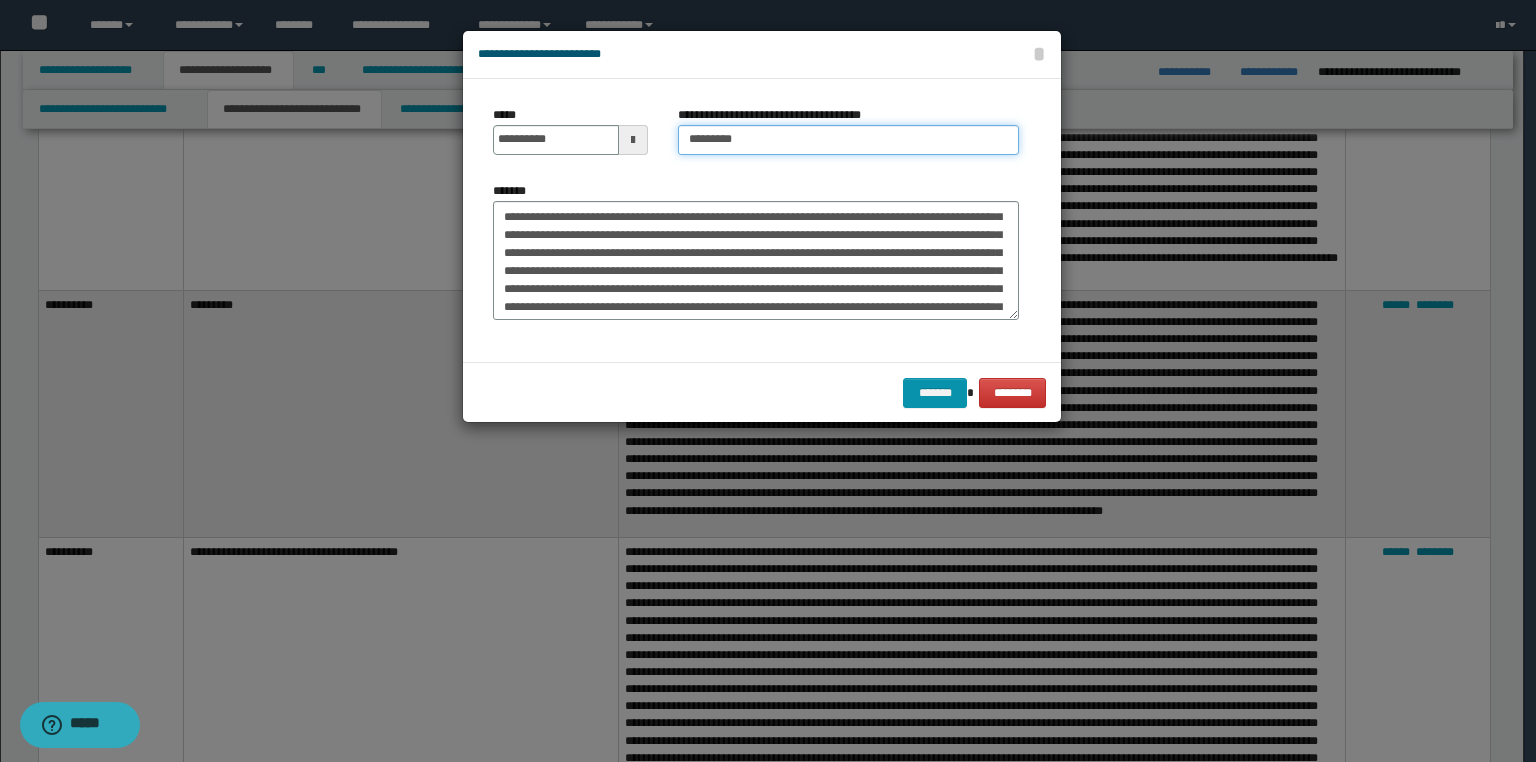 click on "*********" at bounding box center [848, 140] 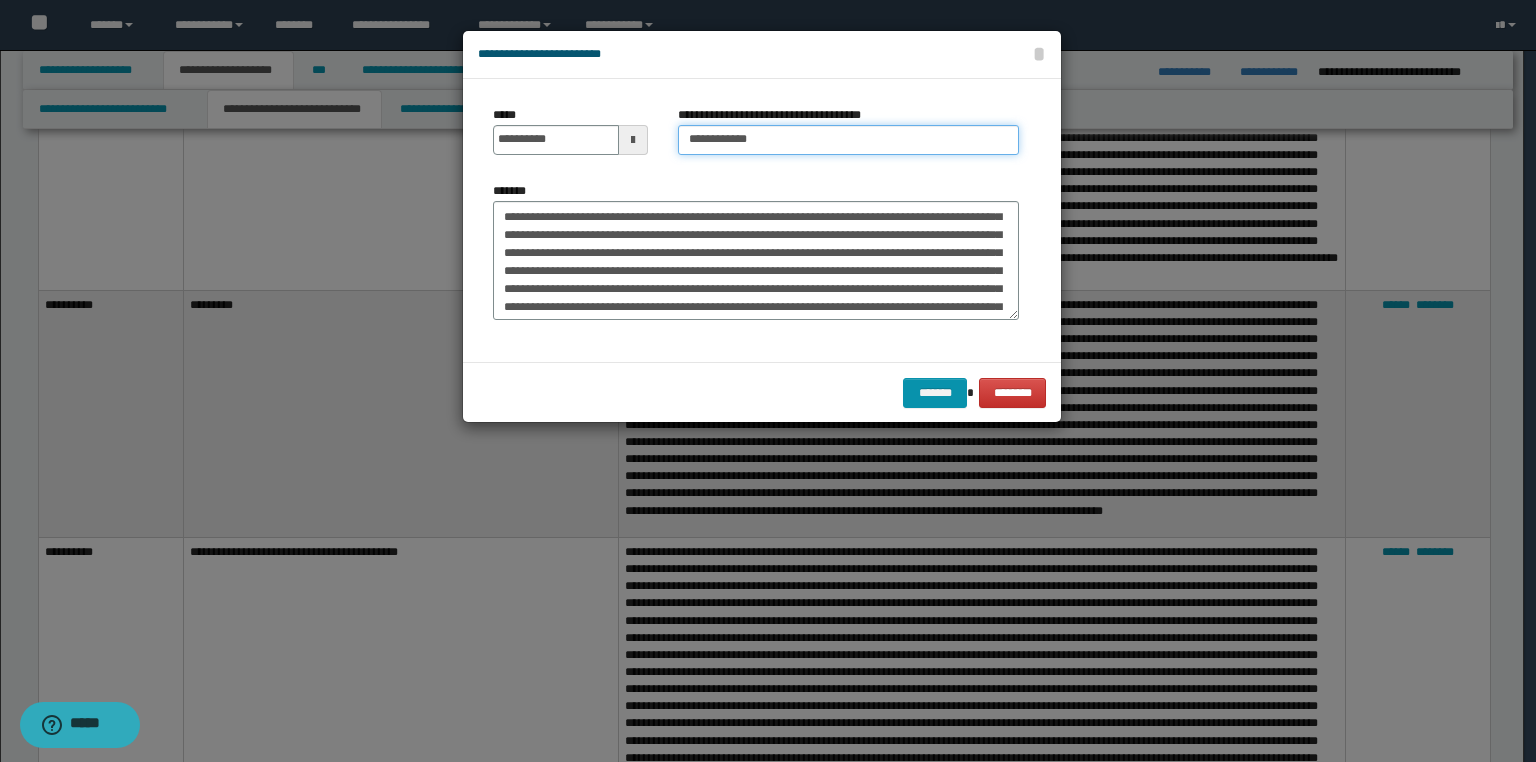 paste on "**********" 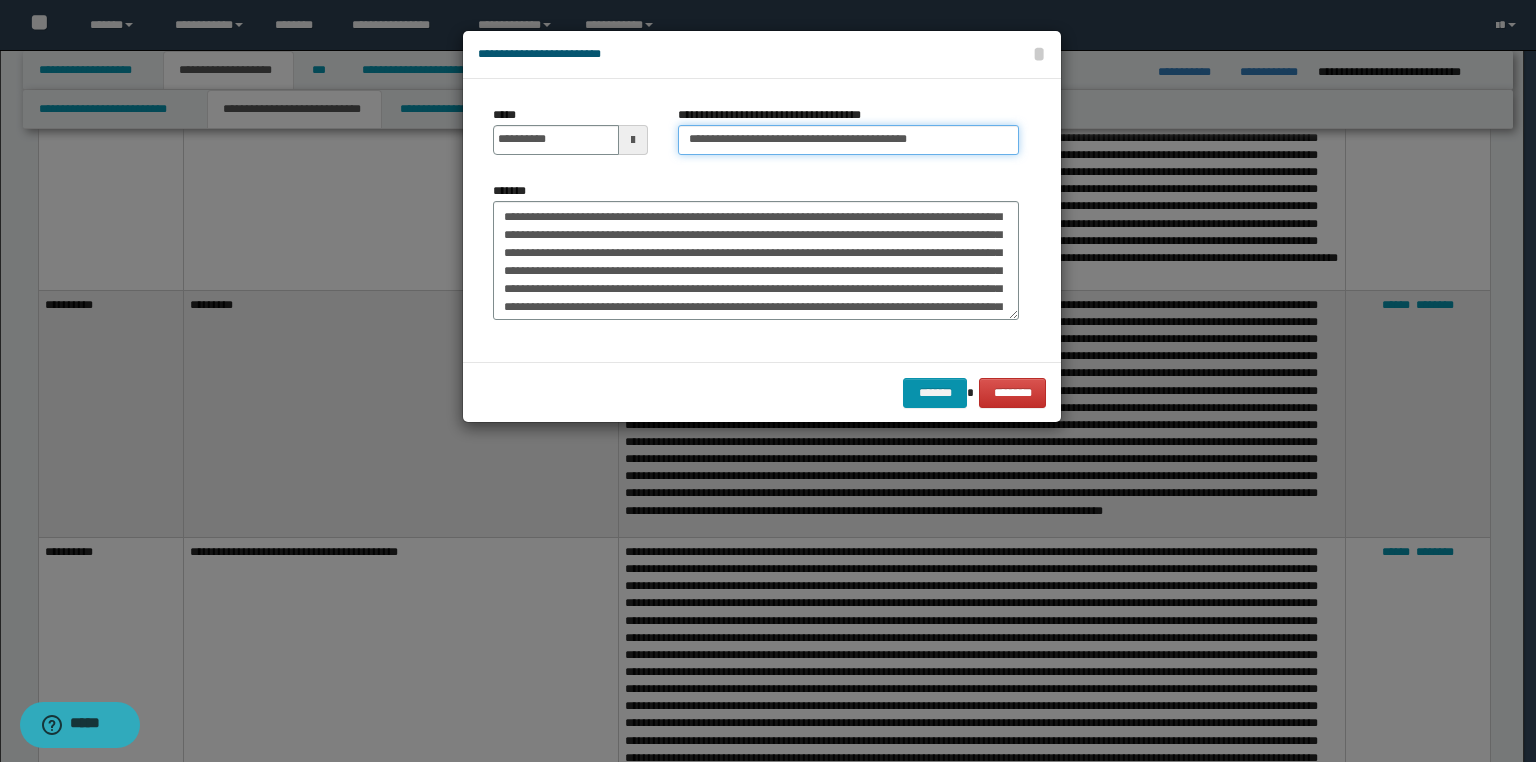 click on "**********" at bounding box center [848, 140] 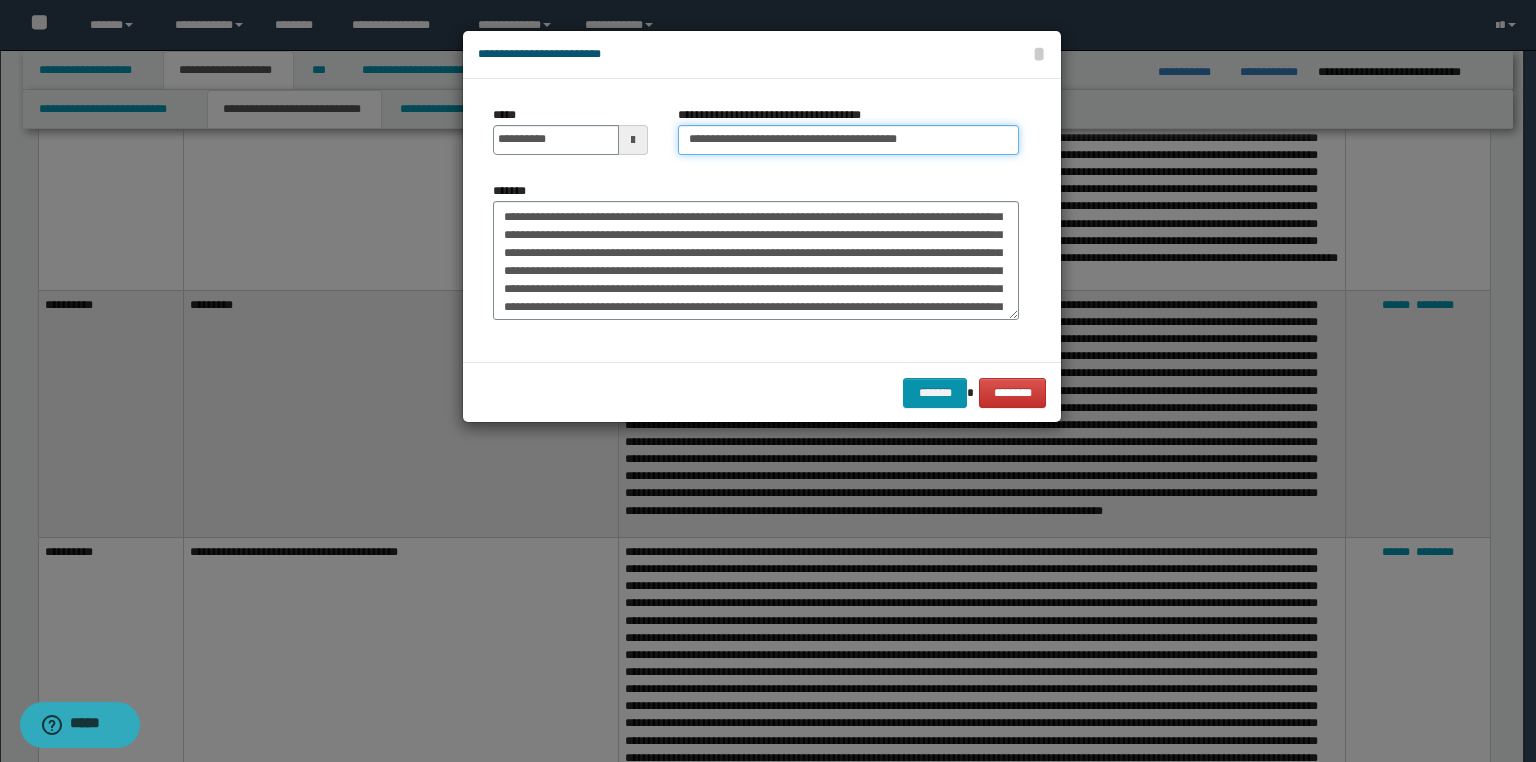 type on "**********" 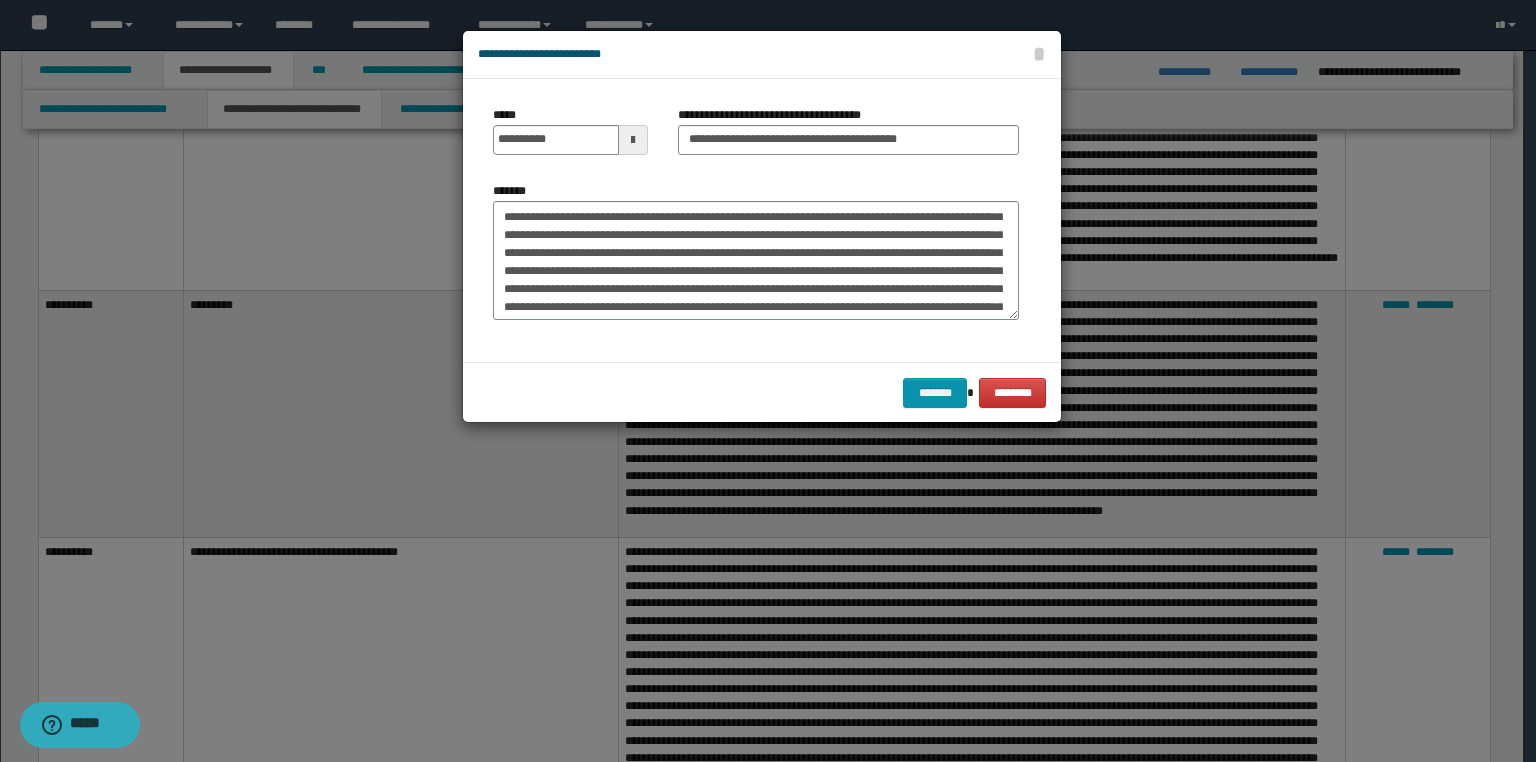 click on "*******" at bounding box center [756, 258] 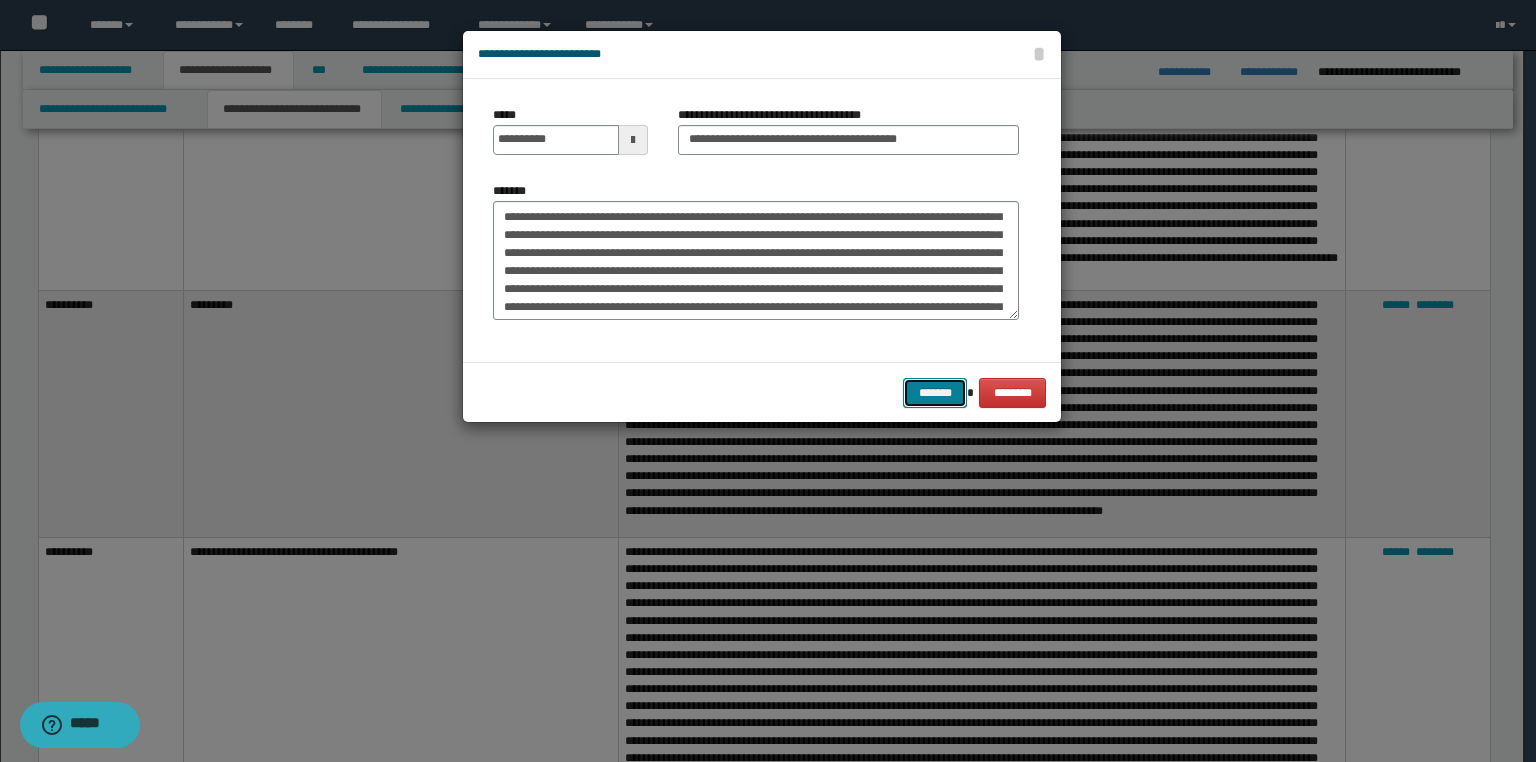 click on "*******" at bounding box center [935, 393] 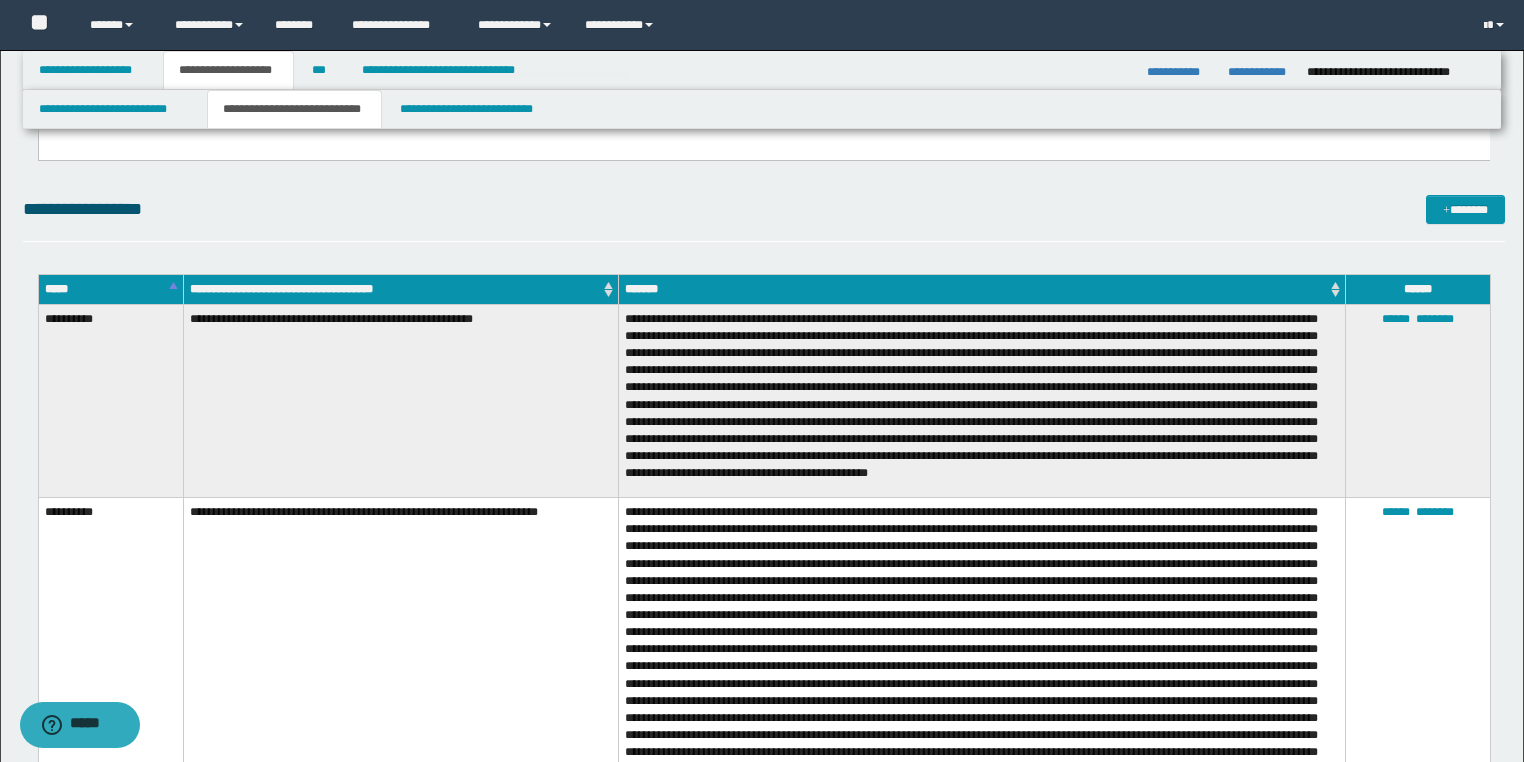 scroll, scrollTop: 2800, scrollLeft: 0, axis: vertical 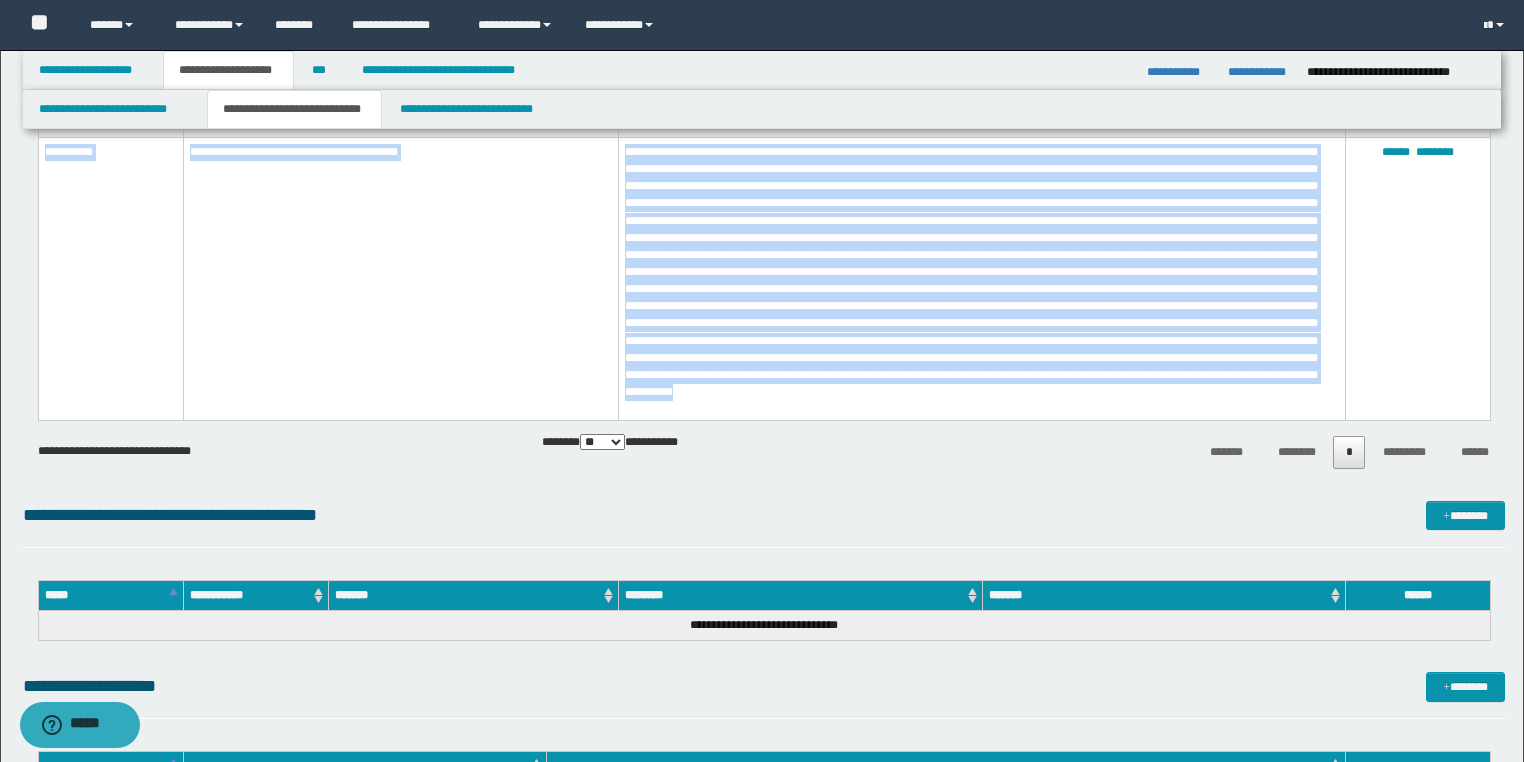 drag, startPoint x: 41, startPoint y: 373, endPoint x: 964, endPoint y: 298, distance: 926.0421 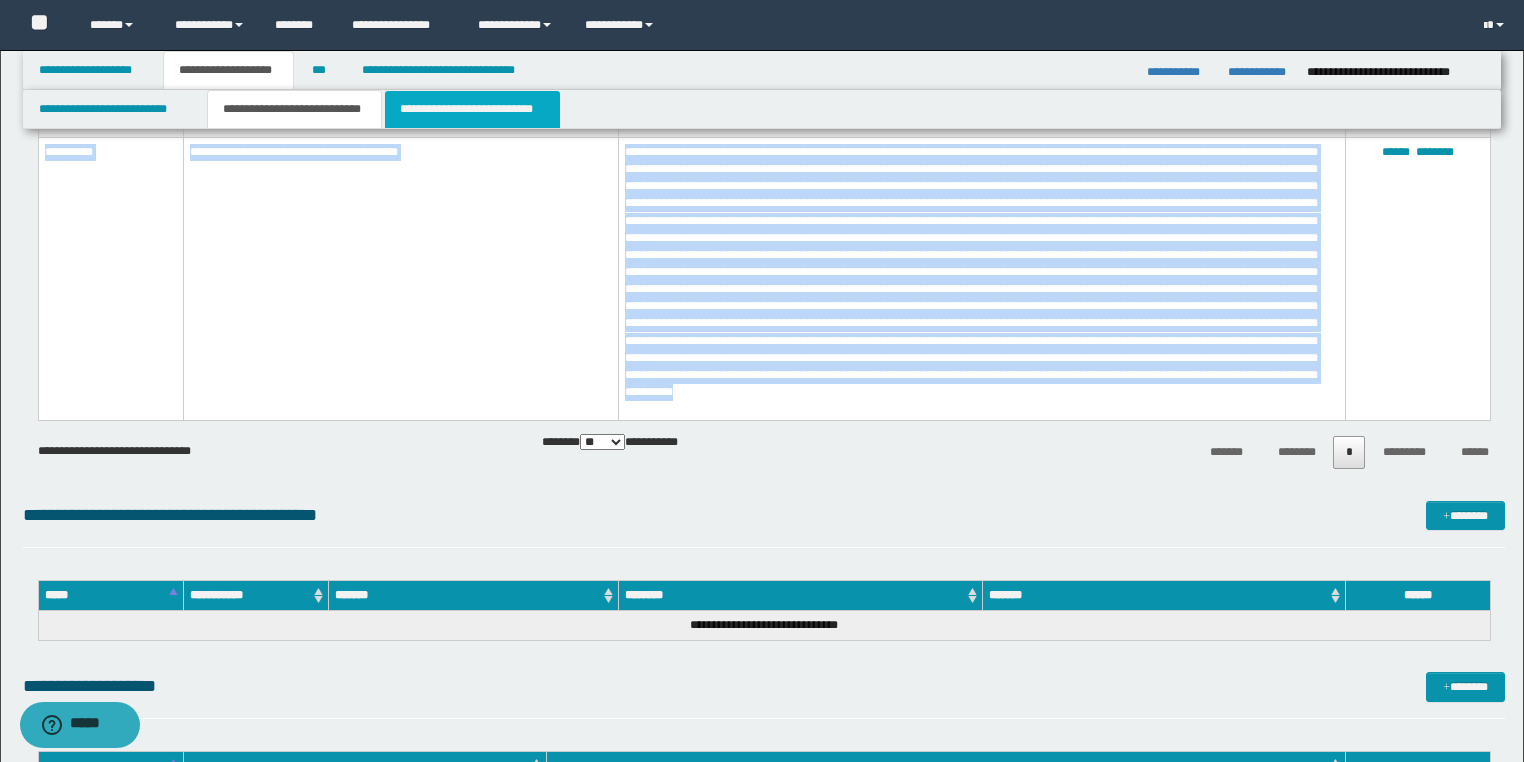 drag, startPoint x: 544, startPoint y: 101, endPoint x: 512, endPoint y: 124, distance: 39.40812 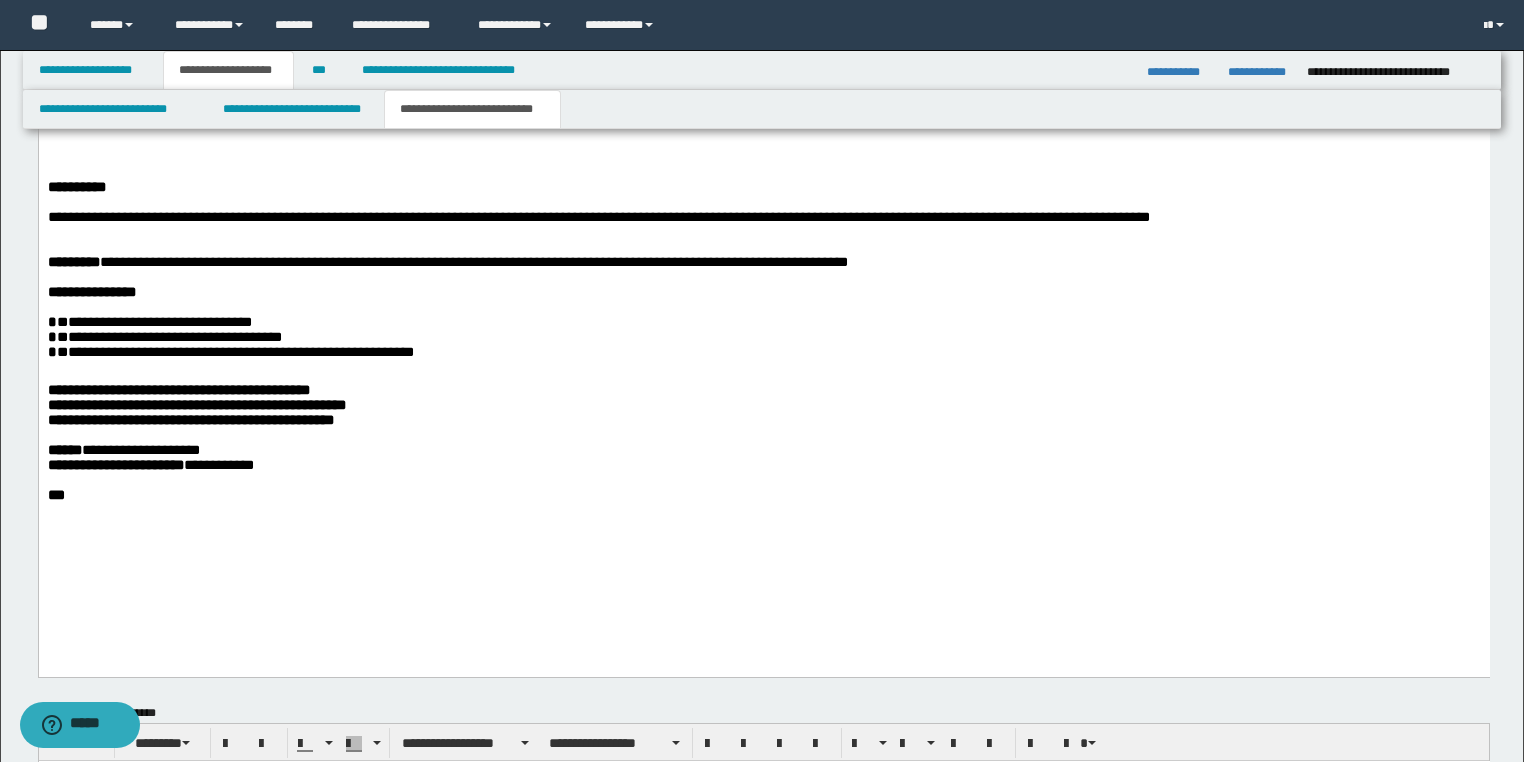 scroll, scrollTop: 1532, scrollLeft: 0, axis: vertical 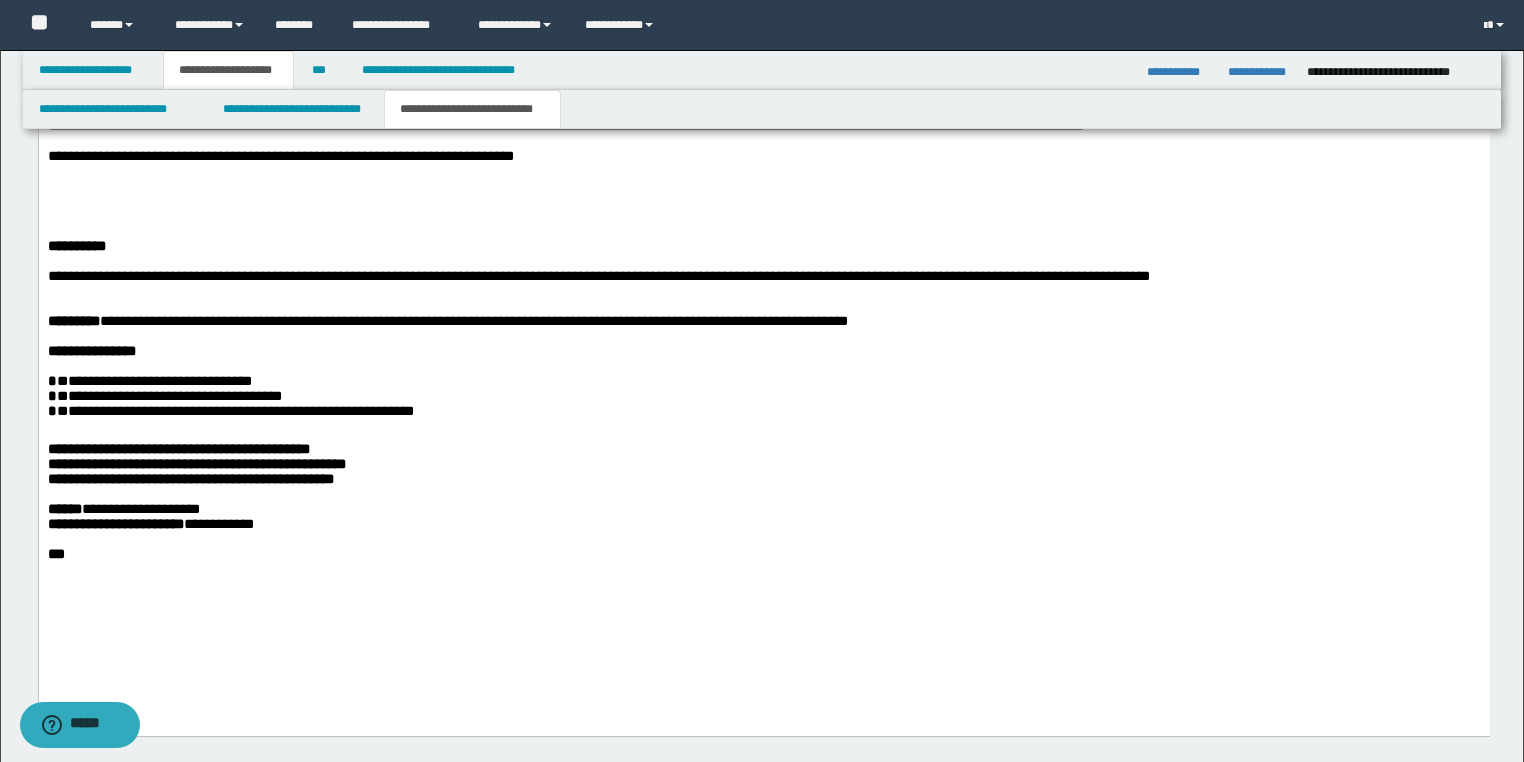 click at bounding box center (763, 202) 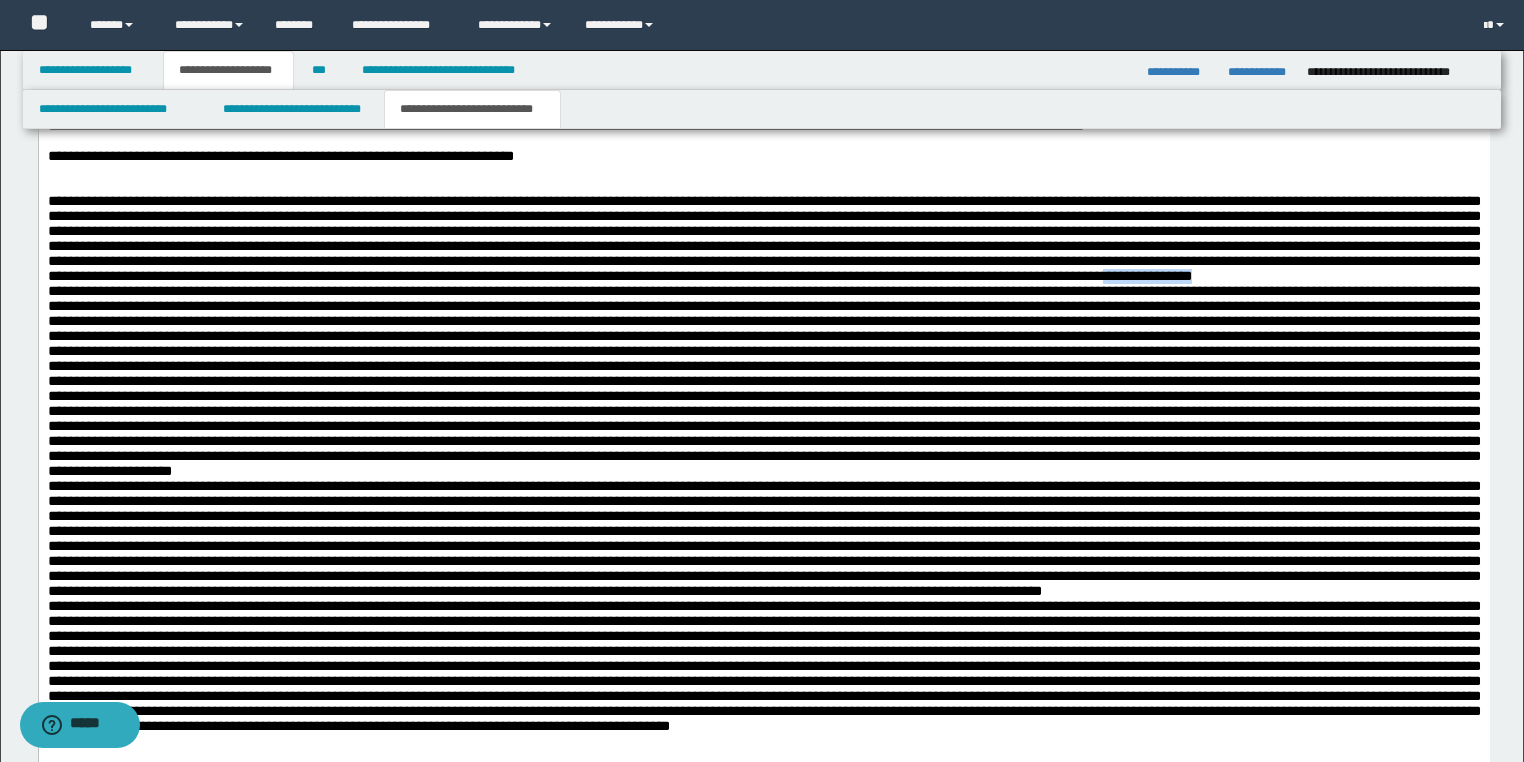 drag, startPoint x: 1232, startPoint y: 309, endPoint x: 1109, endPoint y: 311, distance: 123.01626 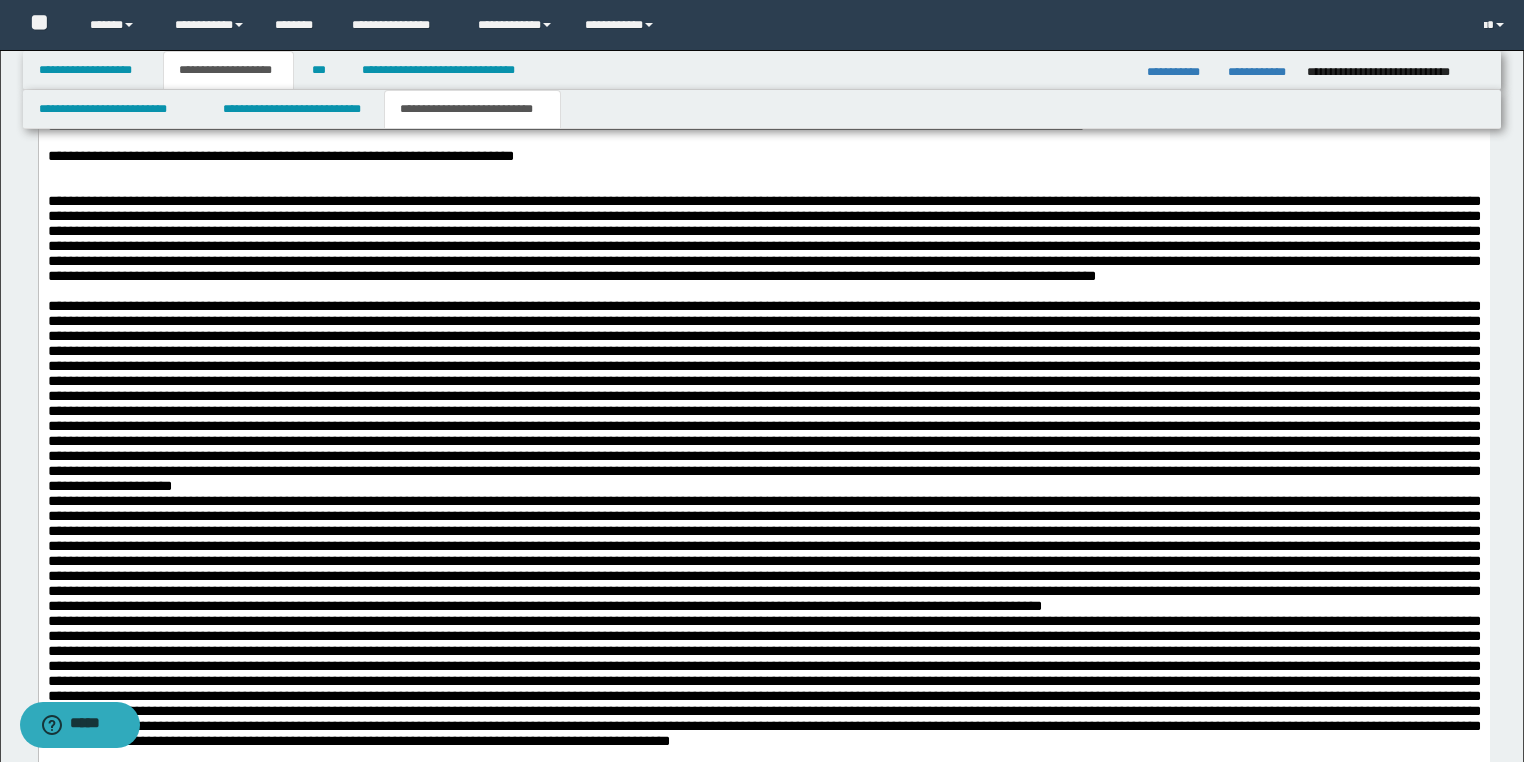 scroll, scrollTop: 1612, scrollLeft: 0, axis: vertical 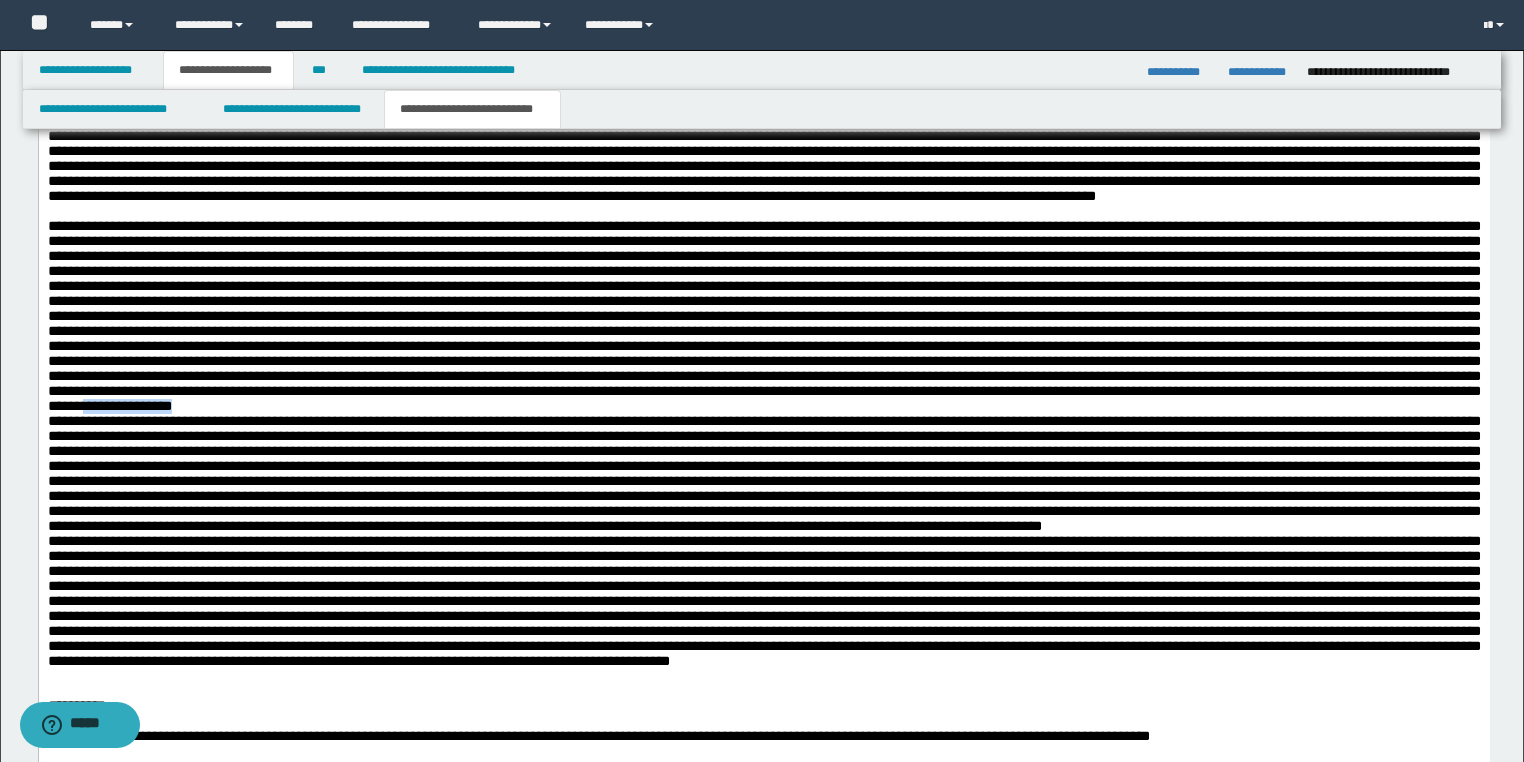 drag, startPoint x: 448, startPoint y: 466, endPoint x: 326, endPoint y: 463, distance: 122.03688 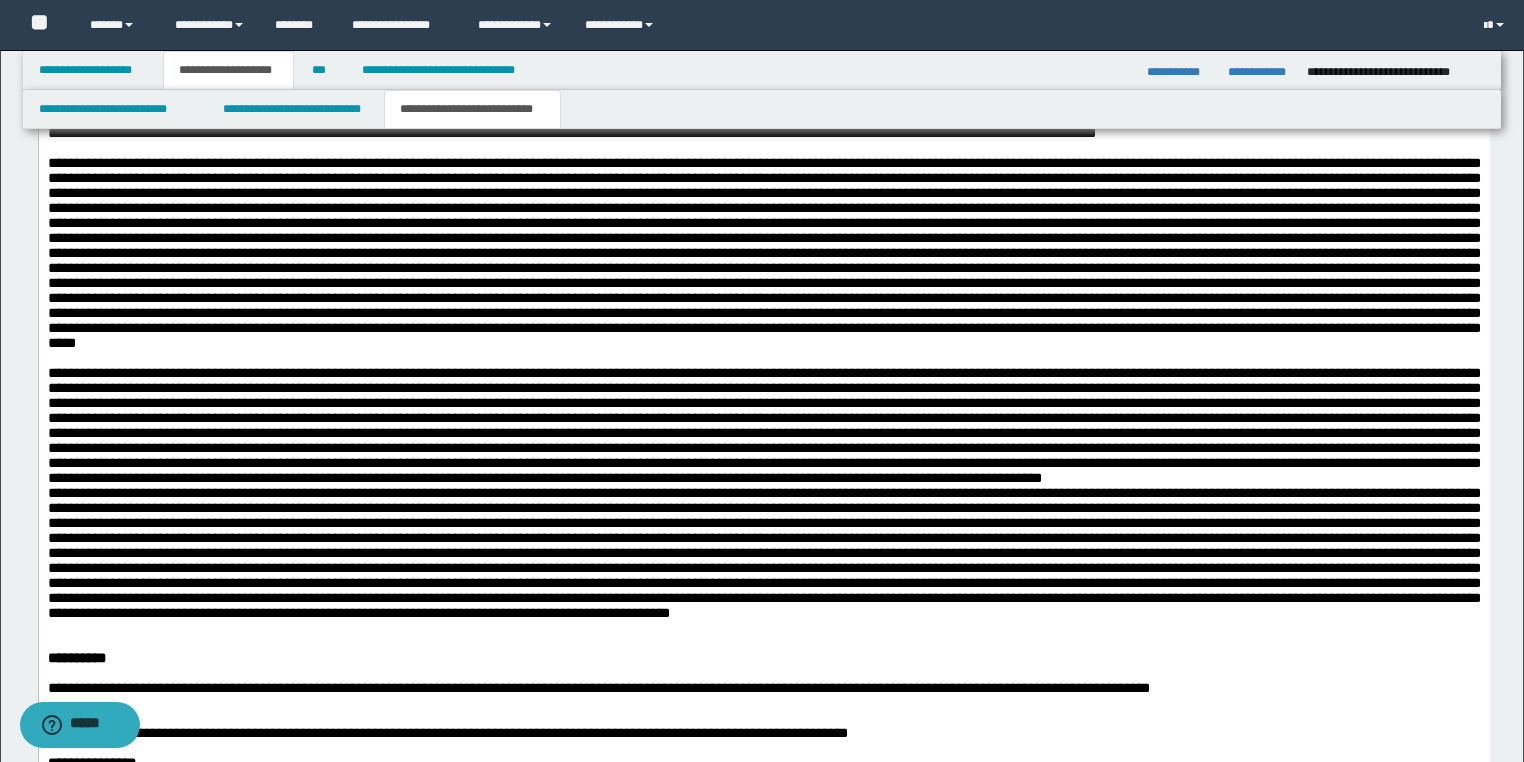 scroll, scrollTop: 1772, scrollLeft: 0, axis: vertical 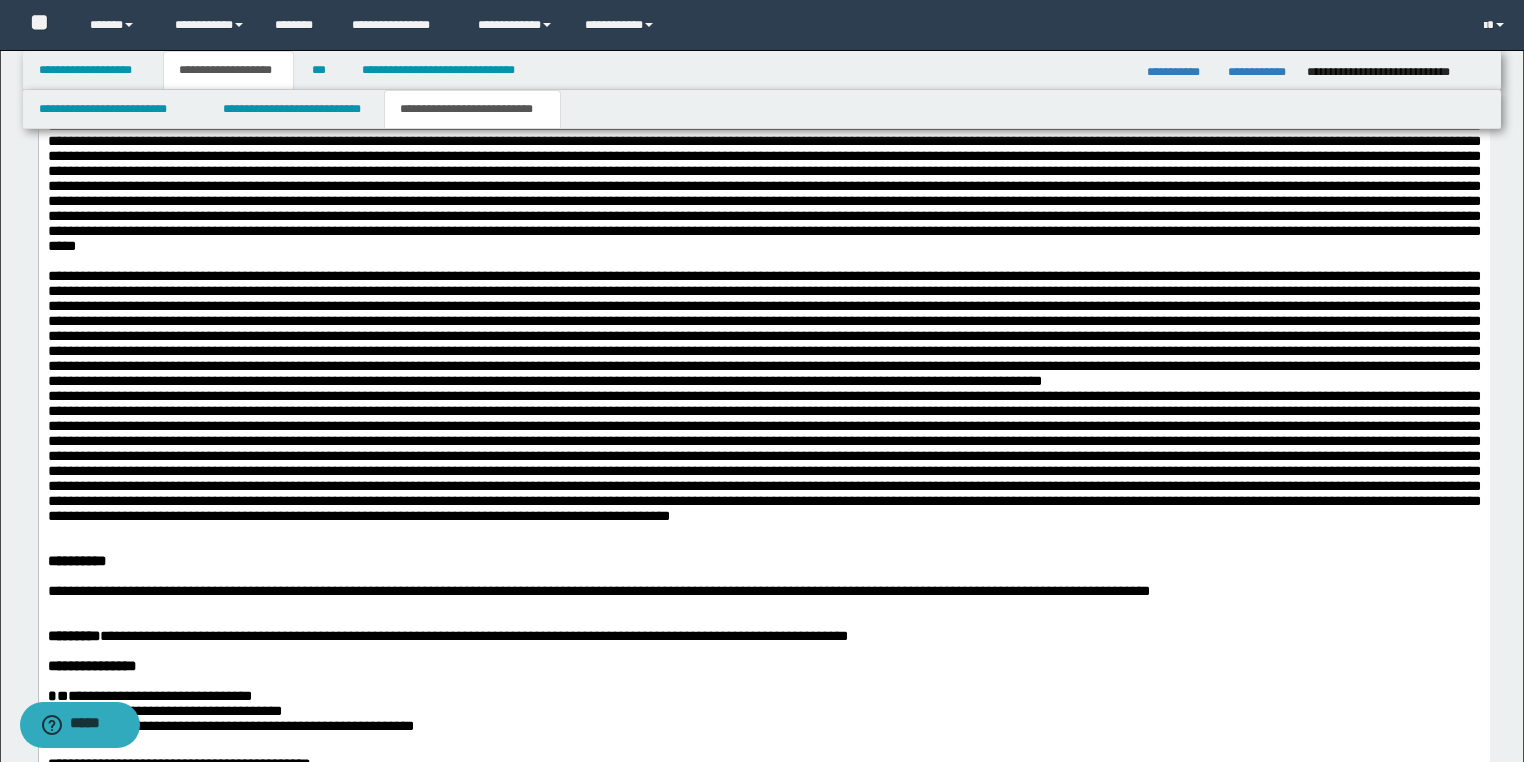 click at bounding box center (763, 397) 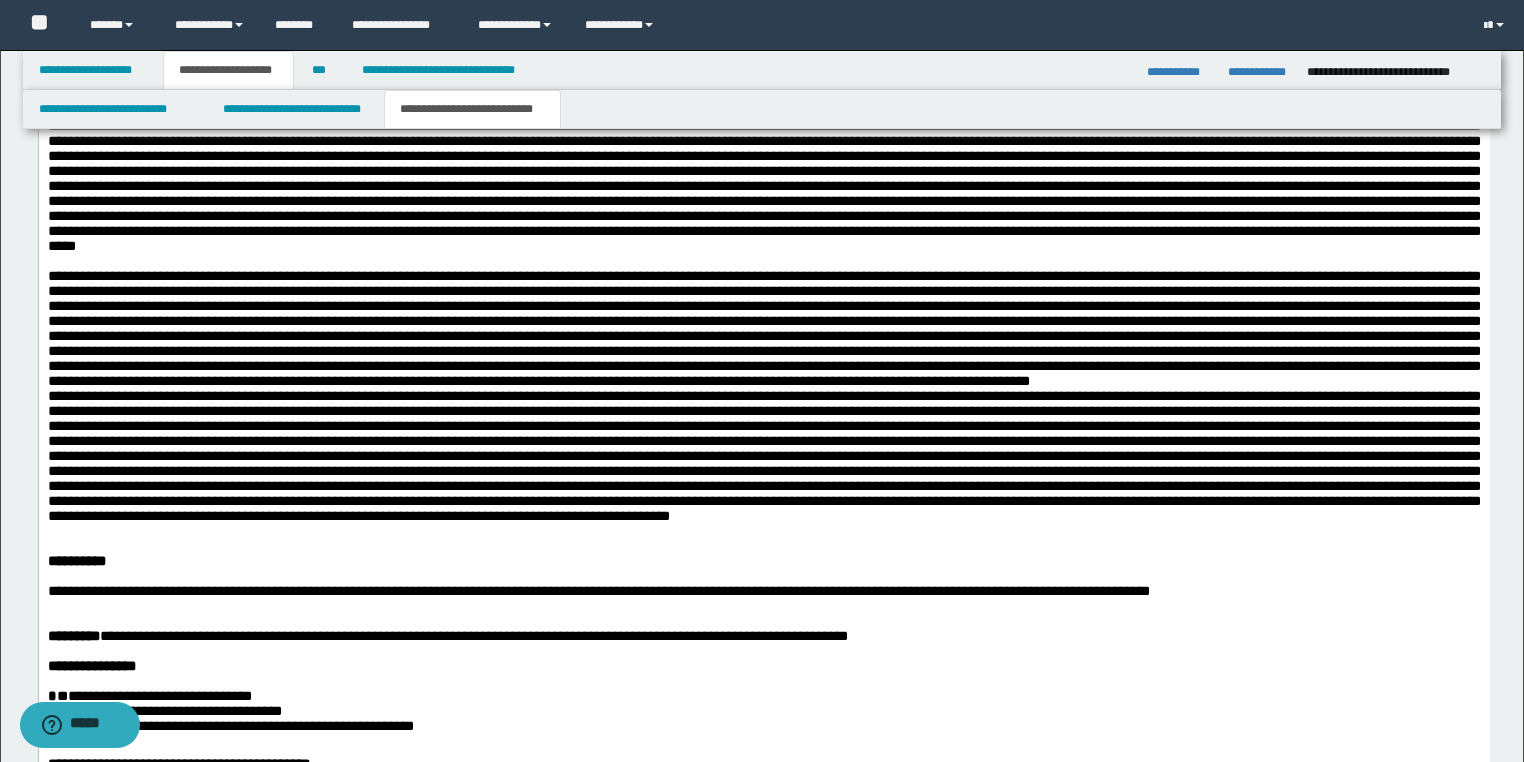 click at bounding box center (763, 397) 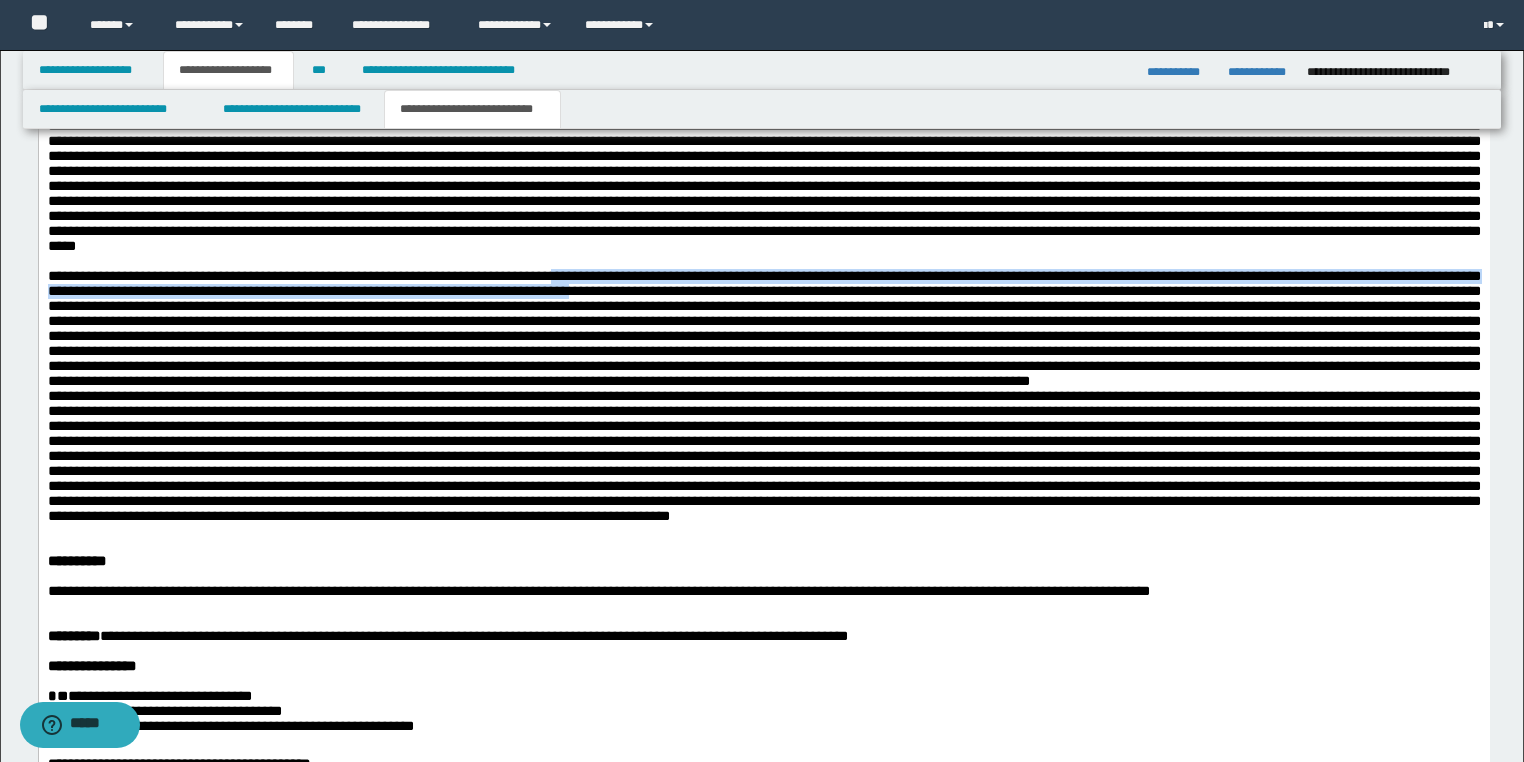 drag, startPoint x: 556, startPoint y: 344, endPoint x: 498, endPoint y: 387, distance: 72.20111 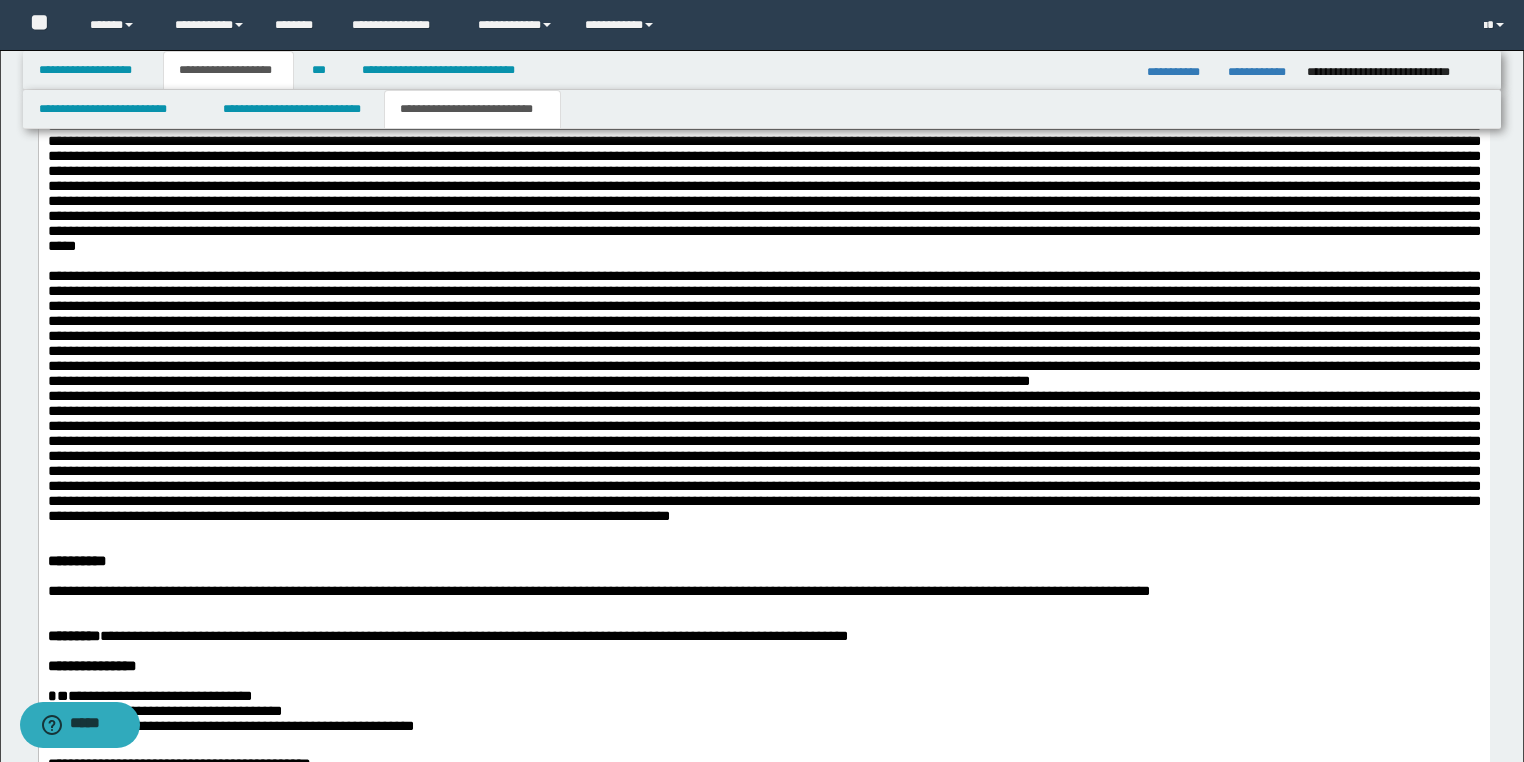 drag, startPoint x: 453, startPoint y: 363, endPoint x: 435, endPoint y: 357, distance: 18.973665 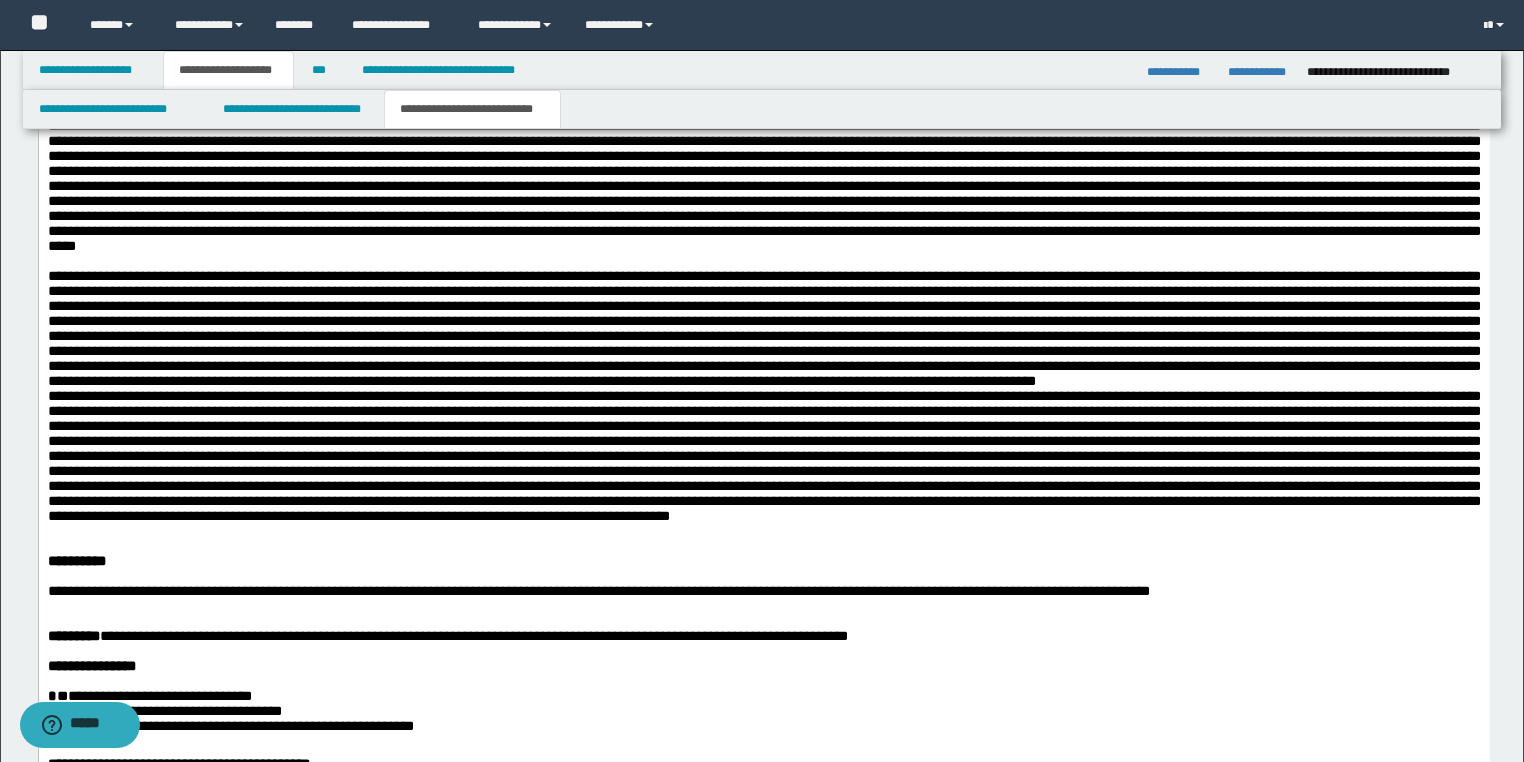 click at bounding box center [763, 397] 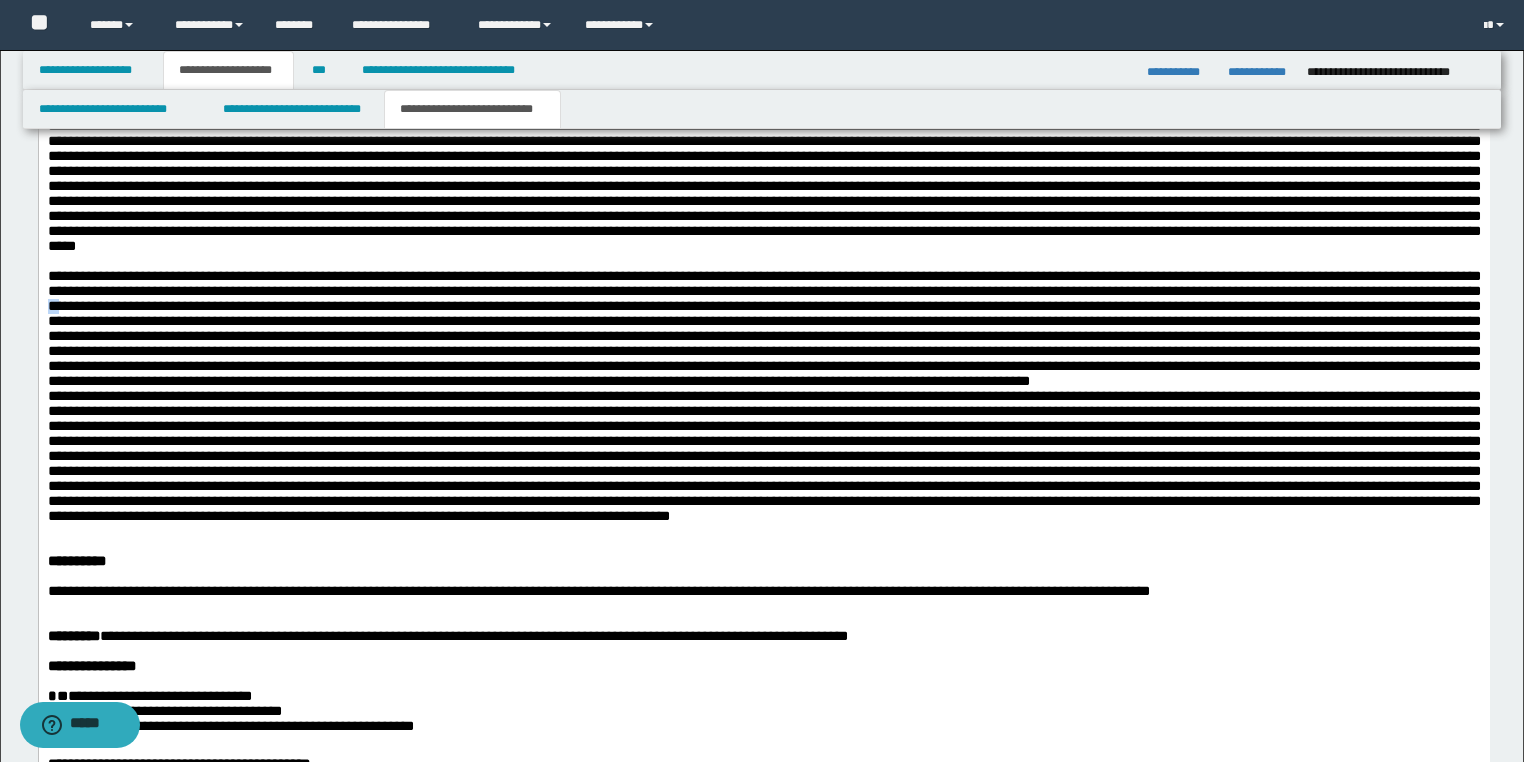 drag, startPoint x: 1479, startPoint y: 356, endPoint x: 1463, endPoint y: 354, distance: 16.124516 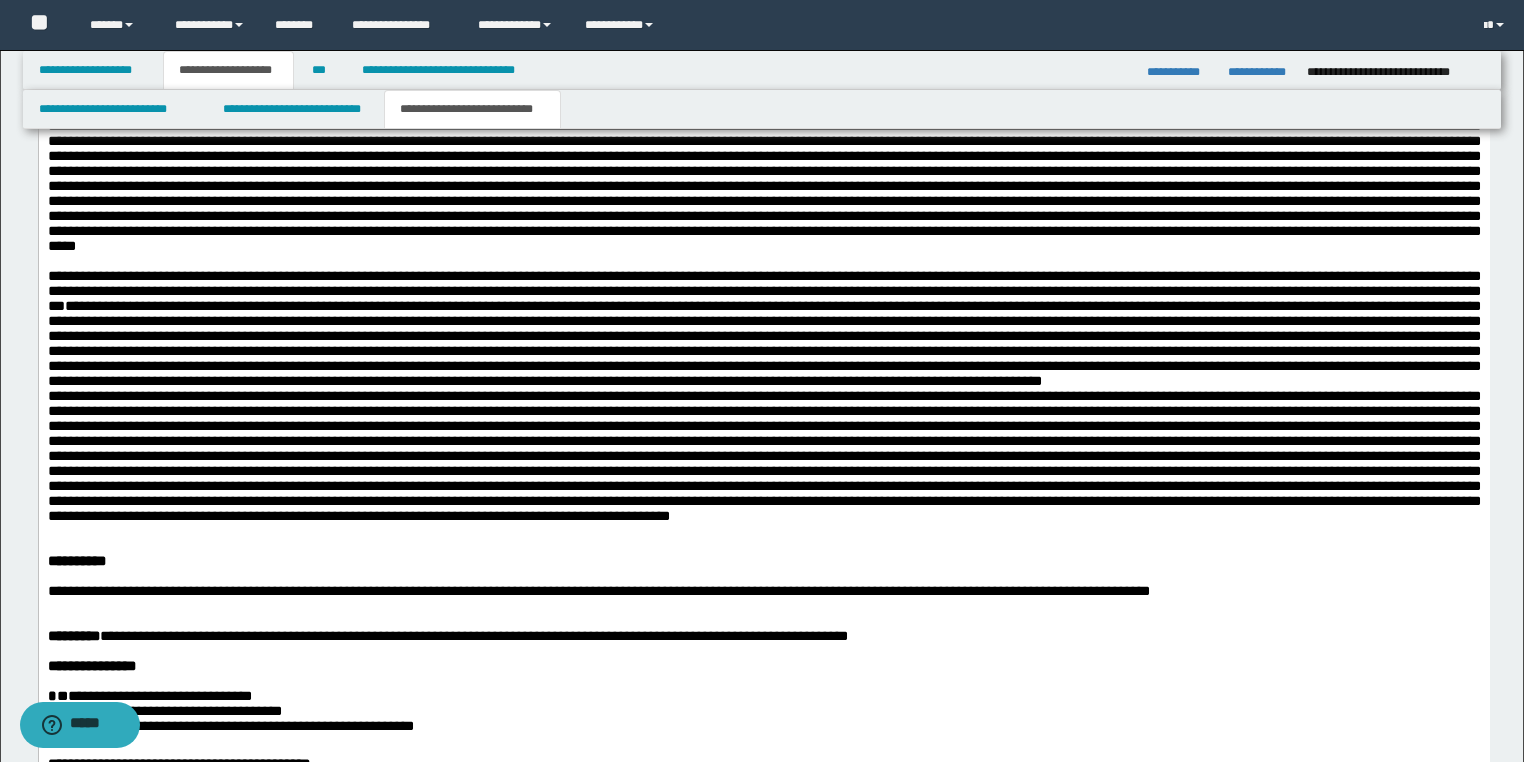 click on "**********" at bounding box center [763, 397] 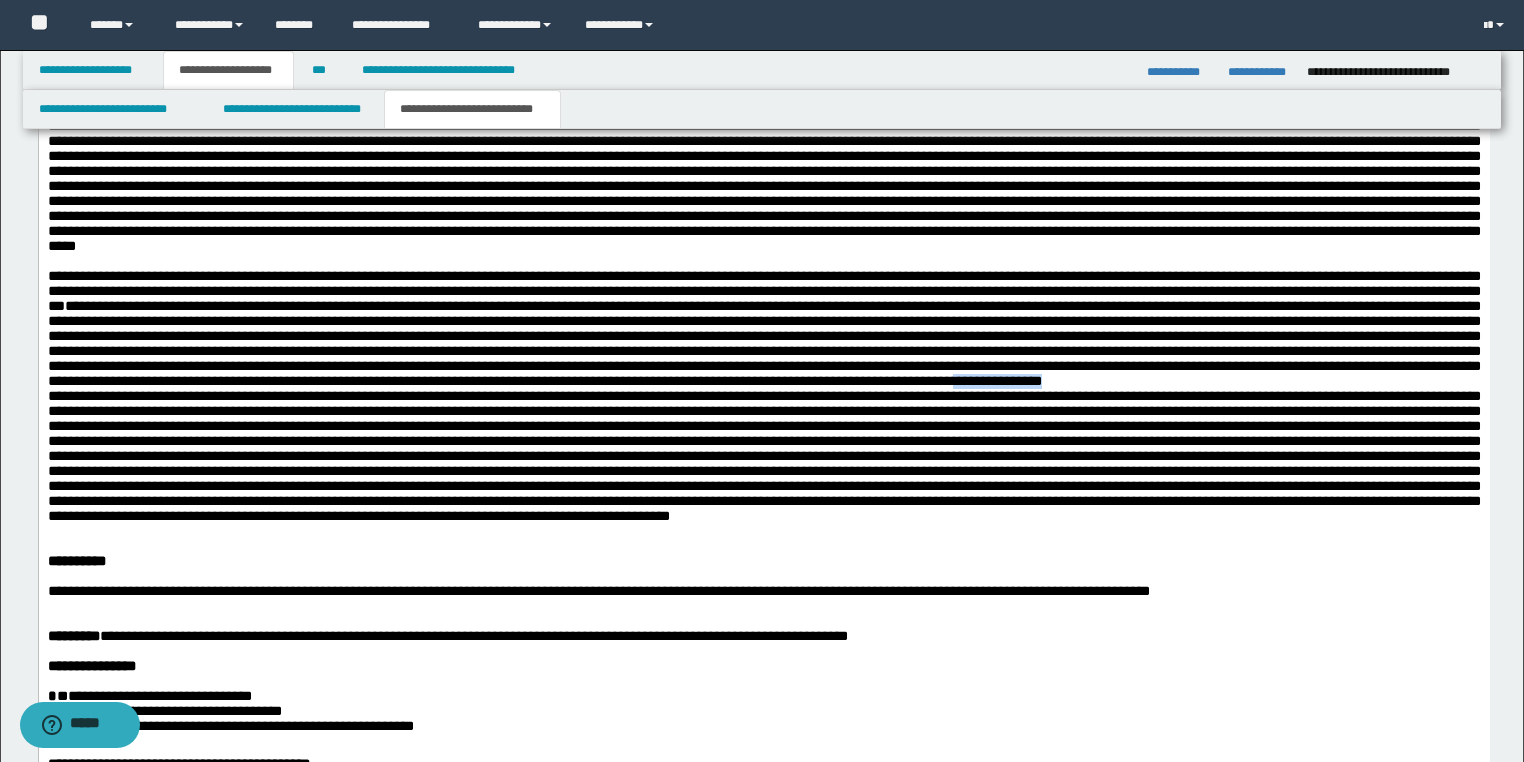 drag, startPoint x: 948, startPoint y: 455, endPoint x: 863, endPoint y: 454, distance: 85.00588 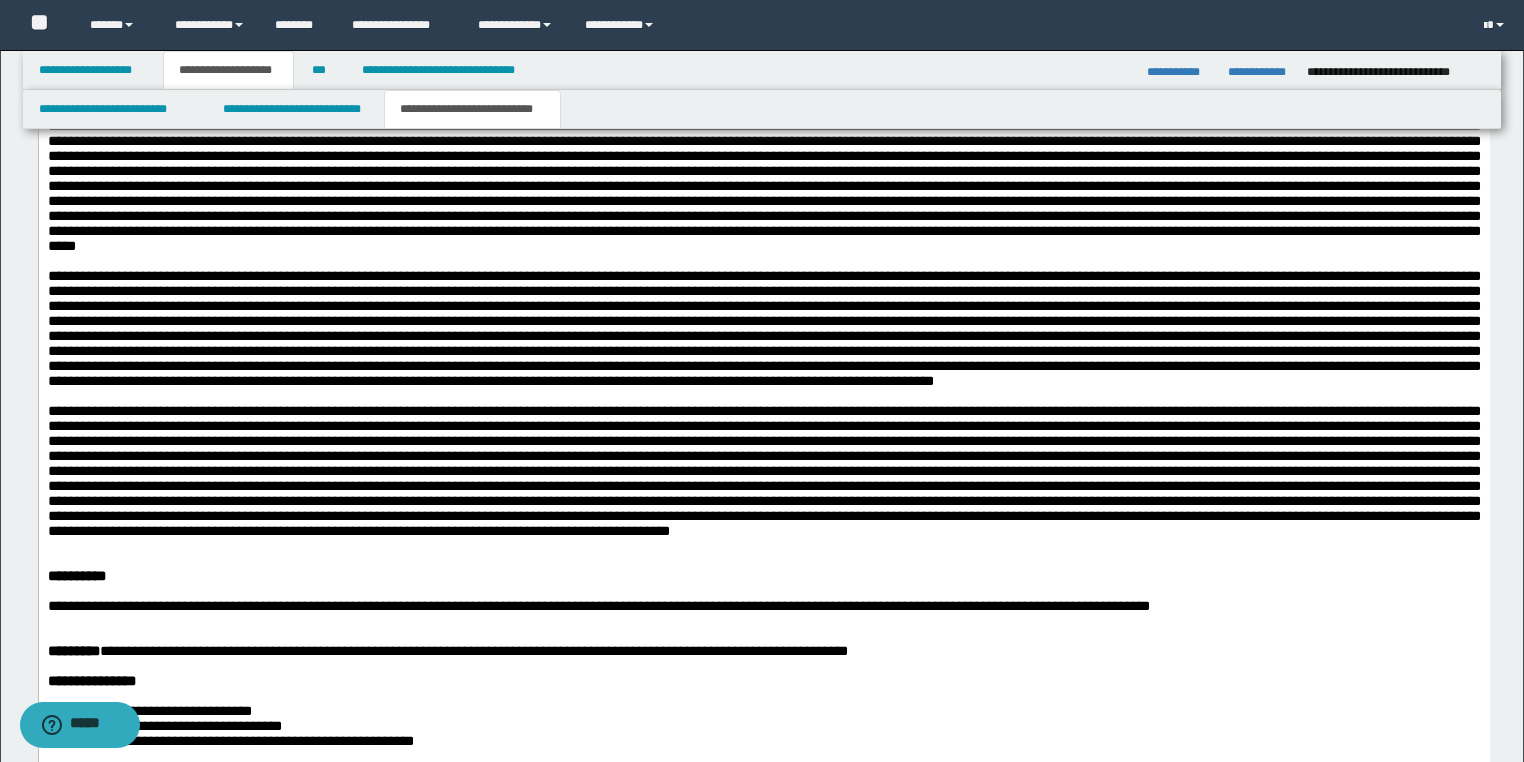 click at bounding box center [763, 329] 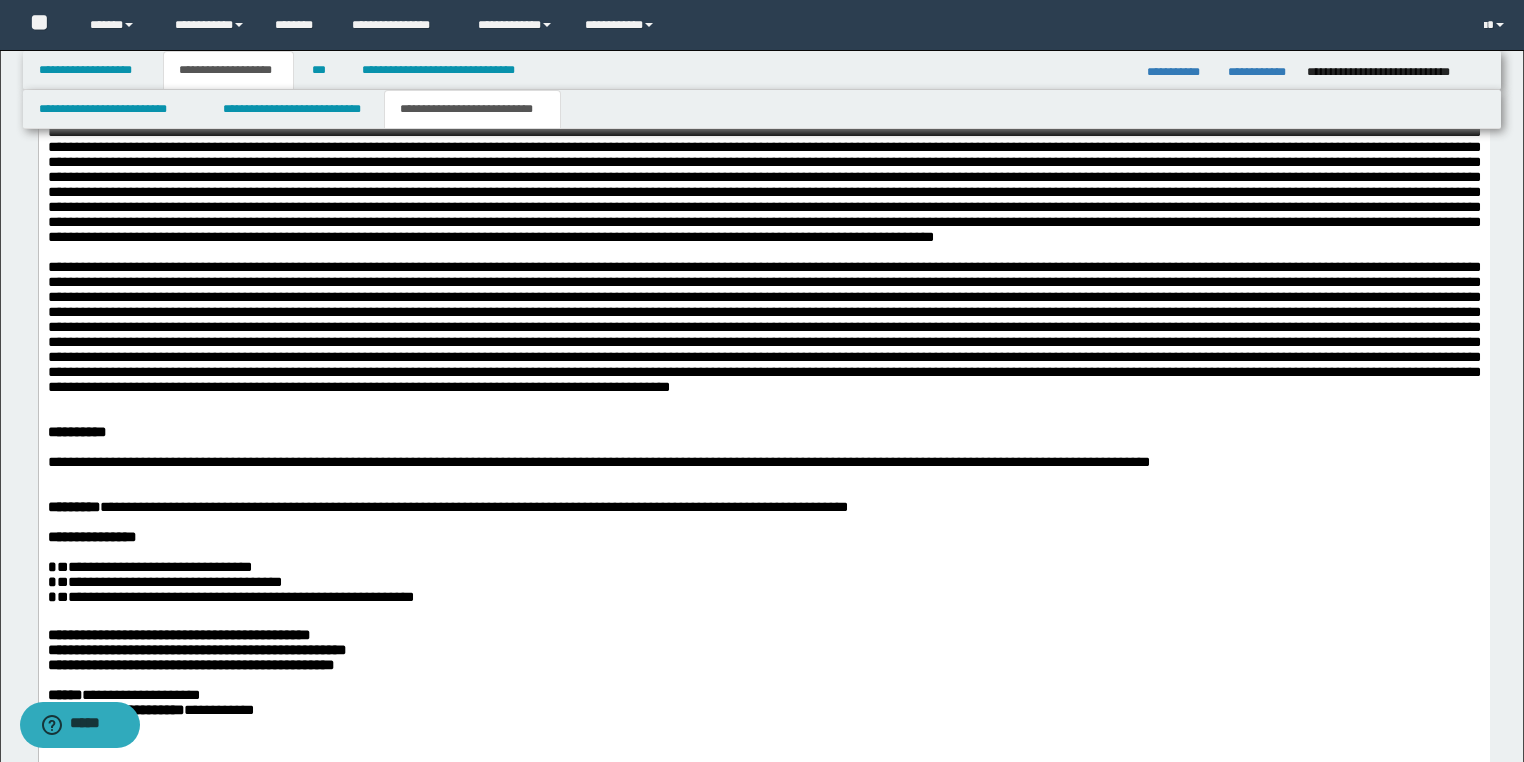 scroll, scrollTop: 1932, scrollLeft: 0, axis: vertical 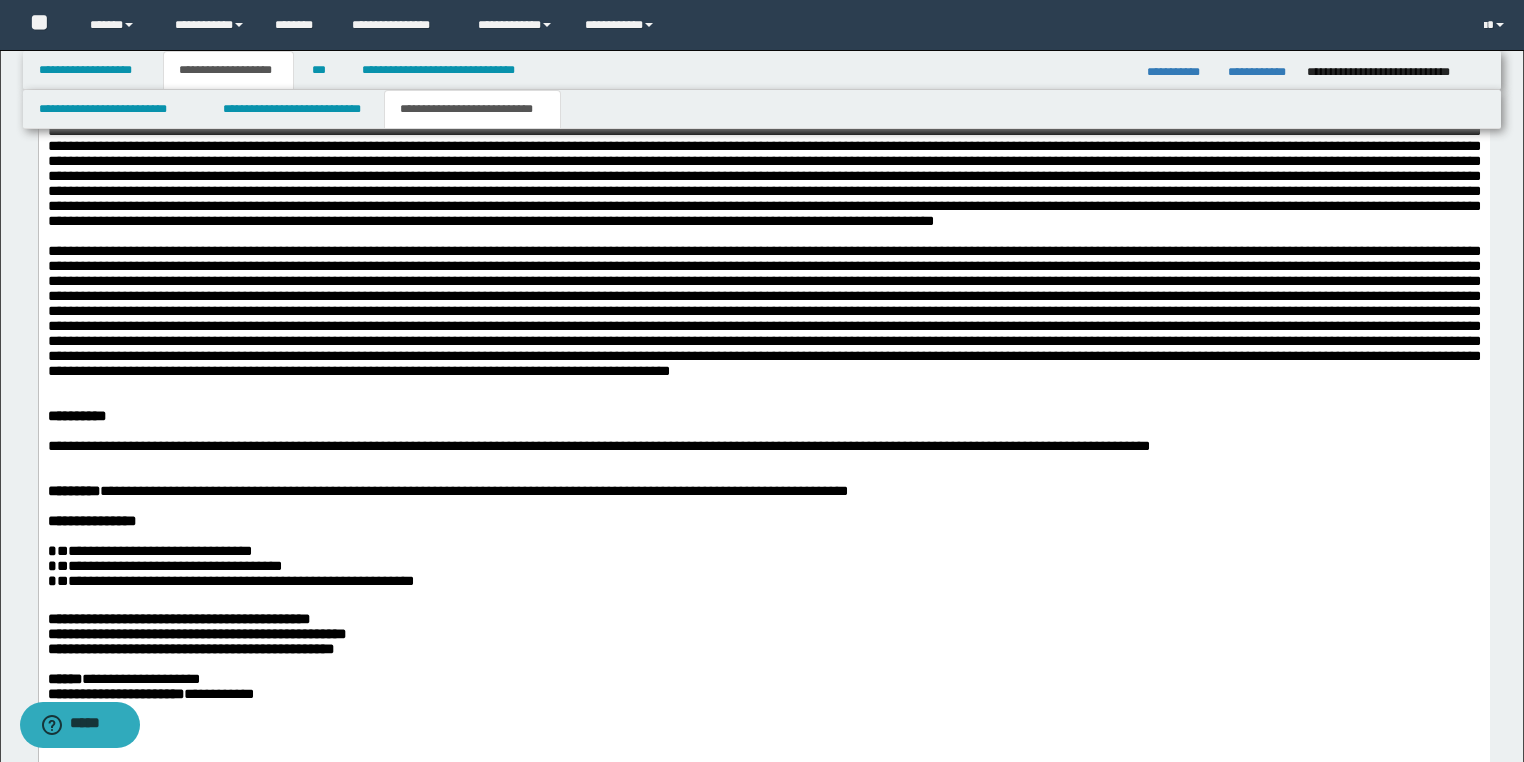 click at bounding box center [763, 169] 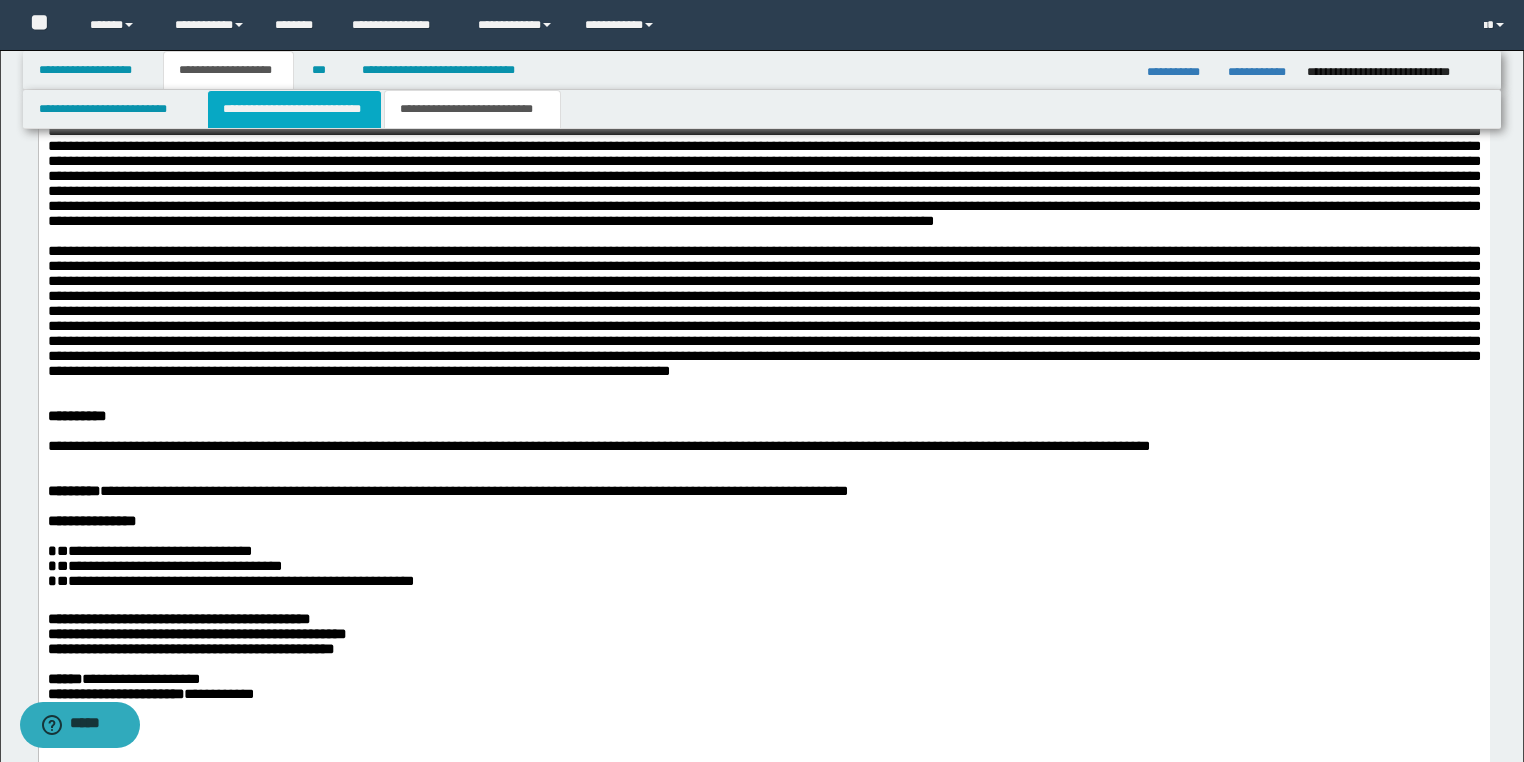 click on "**********" at bounding box center (294, 109) 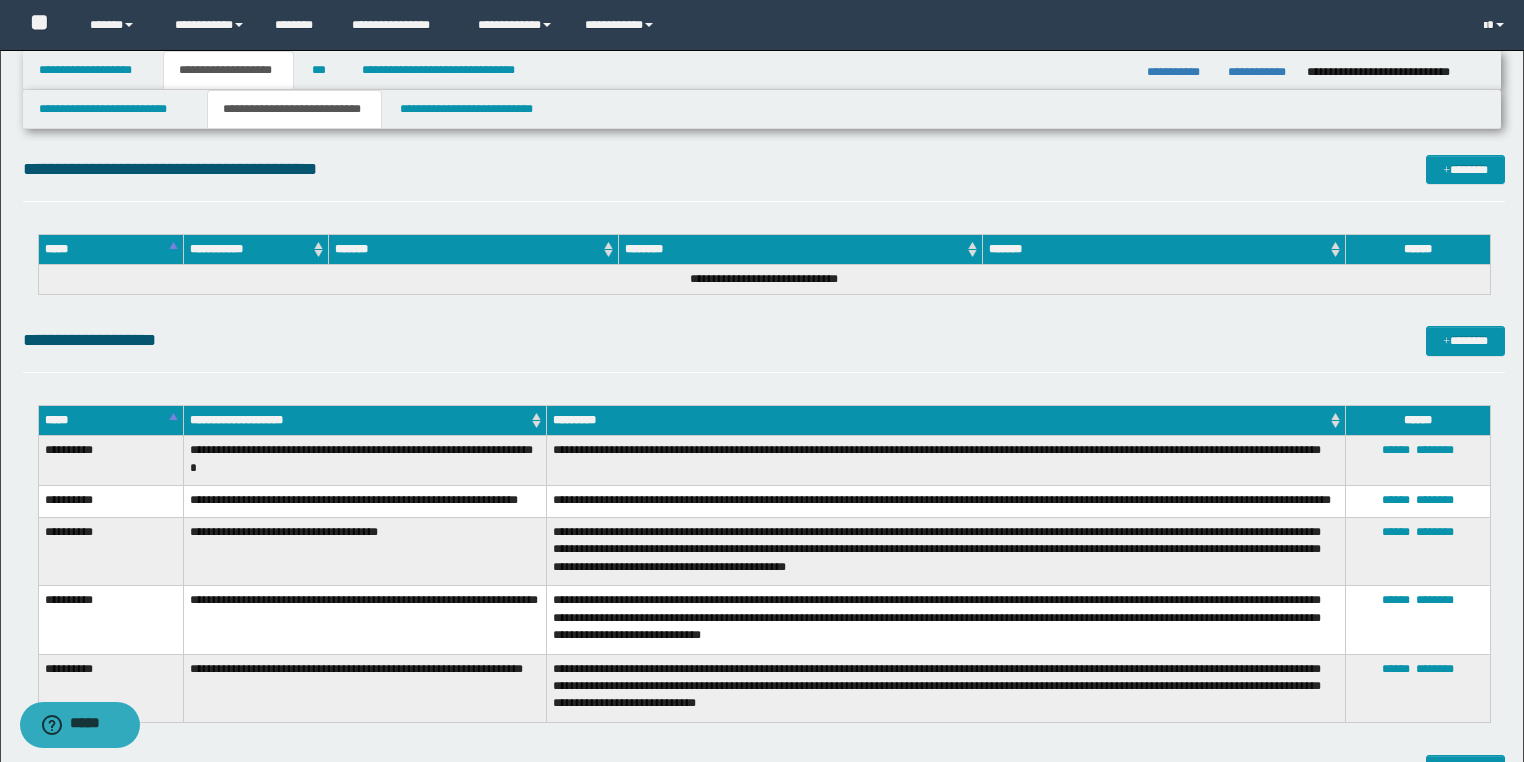 scroll, scrollTop: 4252, scrollLeft: 0, axis: vertical 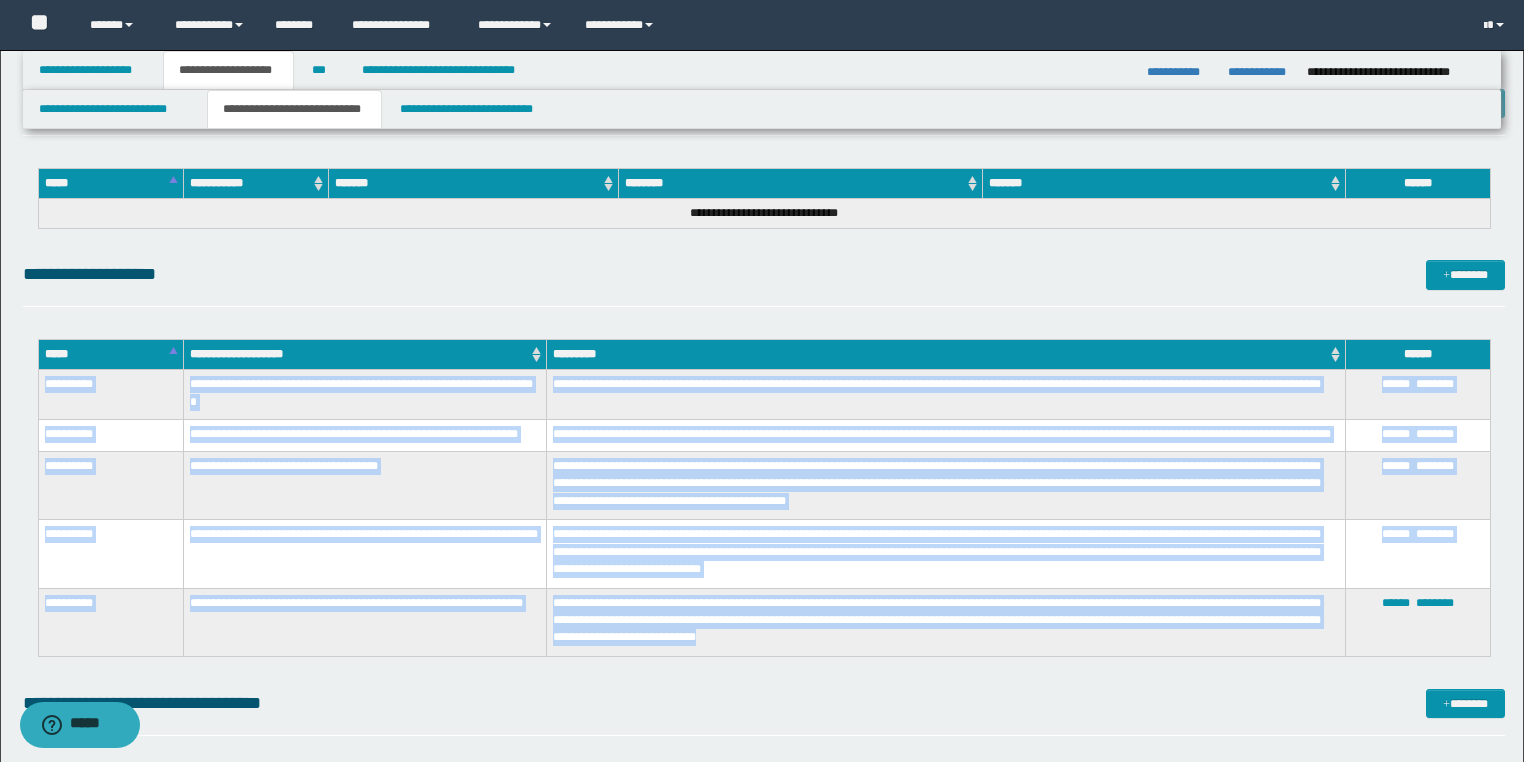 drag, startPoint x: 46, startPoint y: 383, endPoint x: 785, endPoint y: 639, distance: 782.085 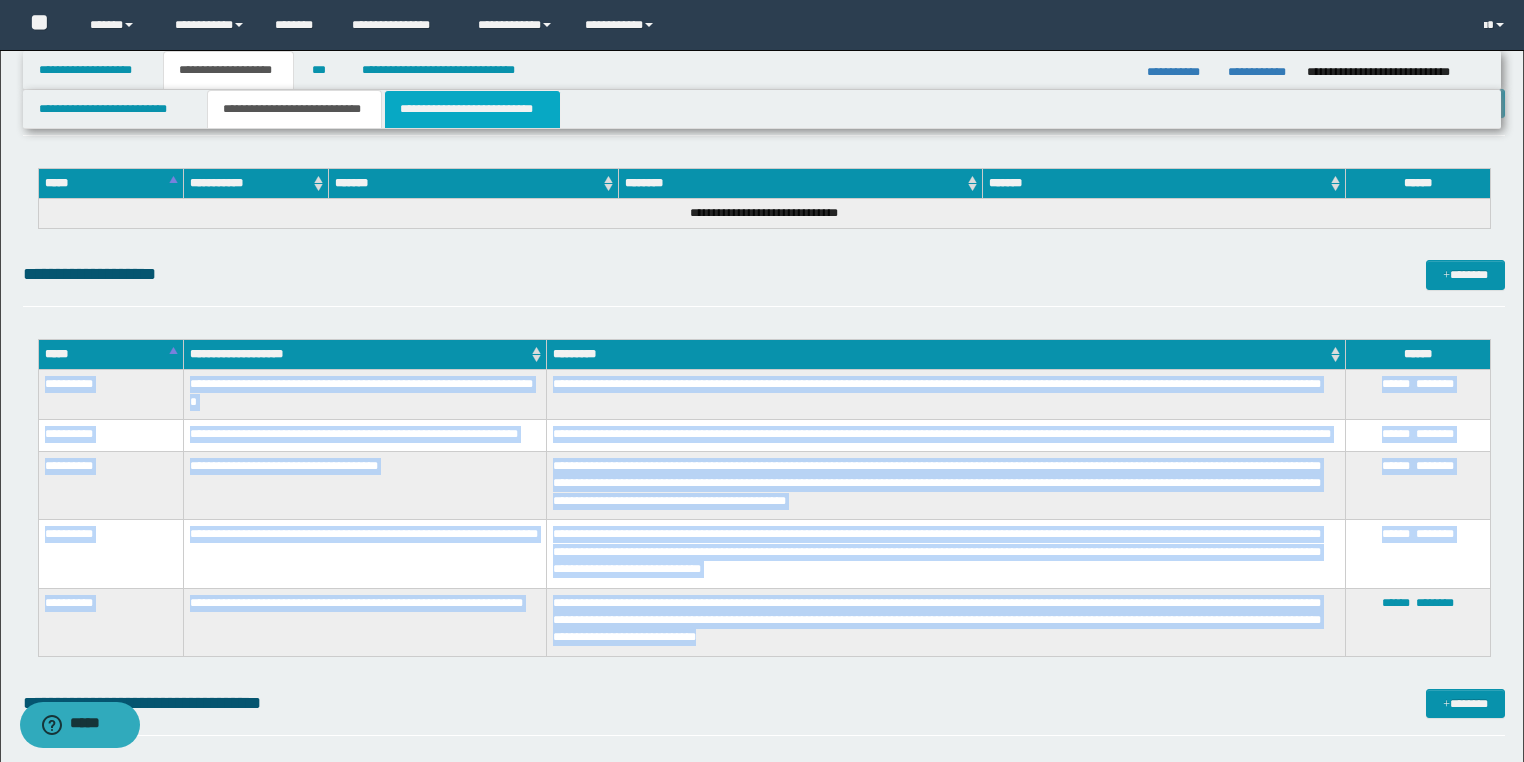 drag, startPoint x: 481, startPoint y: 95, endPoint x: 405, endPoint y: 1468, distance: 1375.1018 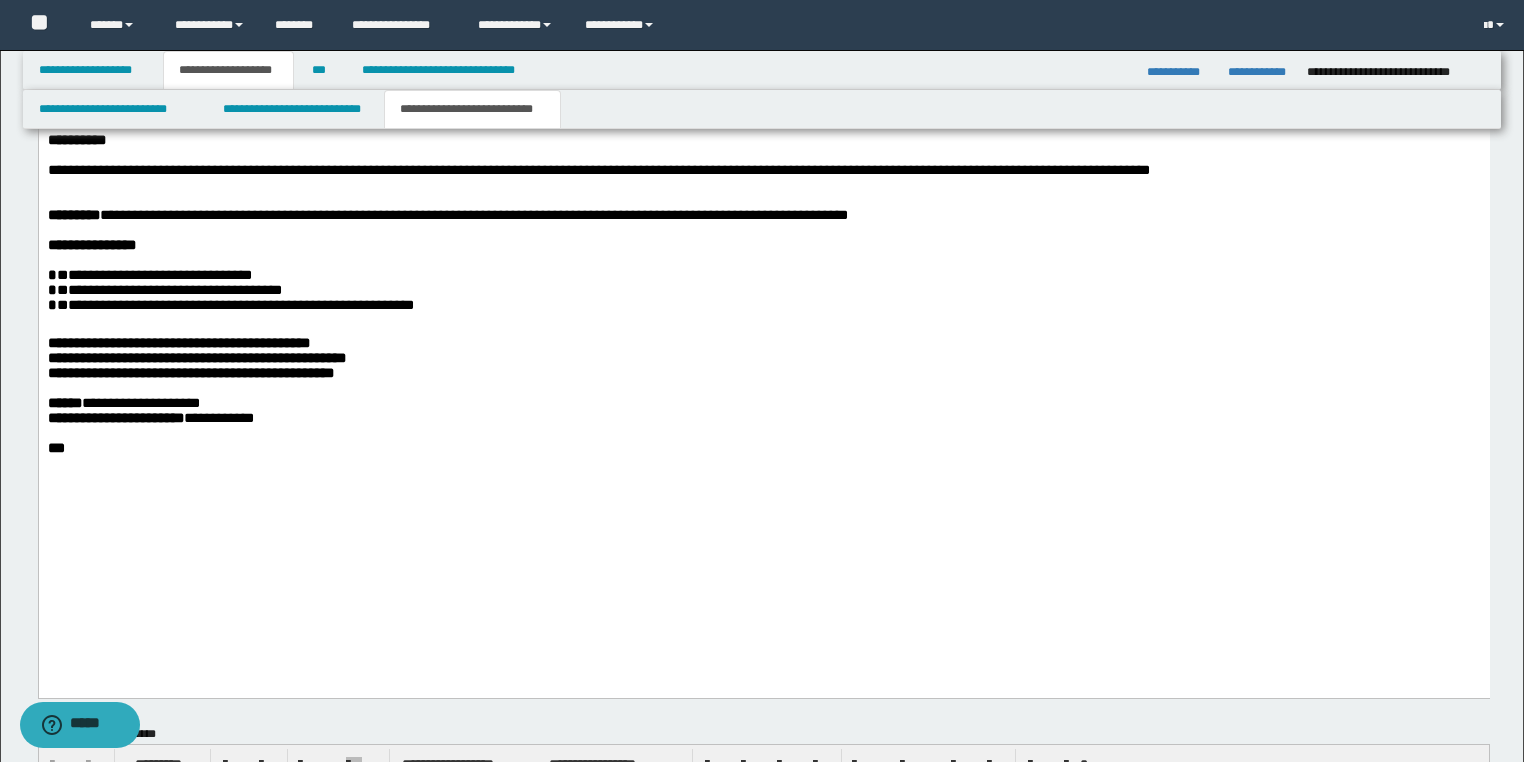 scroll, scrollTop: 2090, scrollLeft: 0, axis: vertical 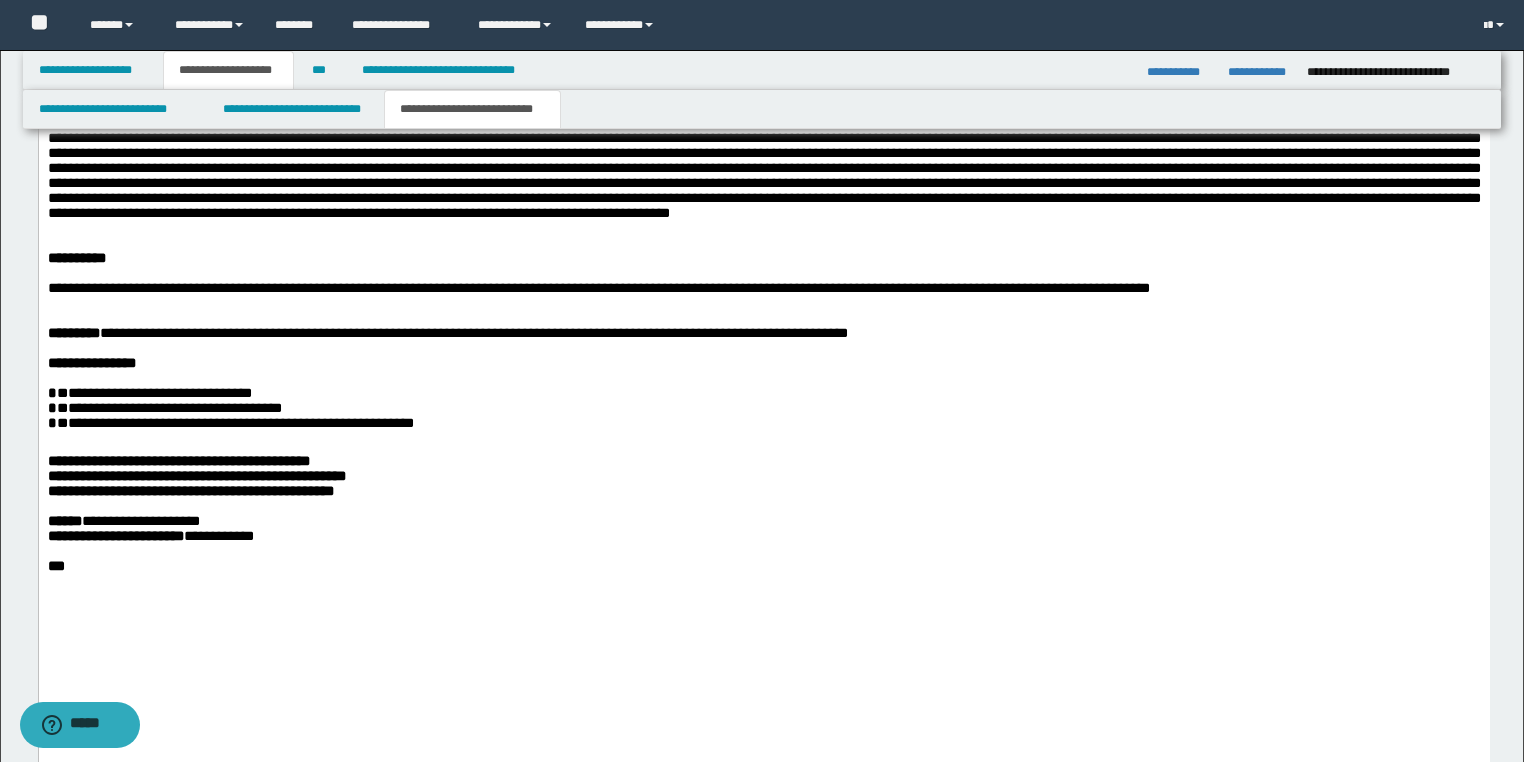 click at bounding box center (763, 154) 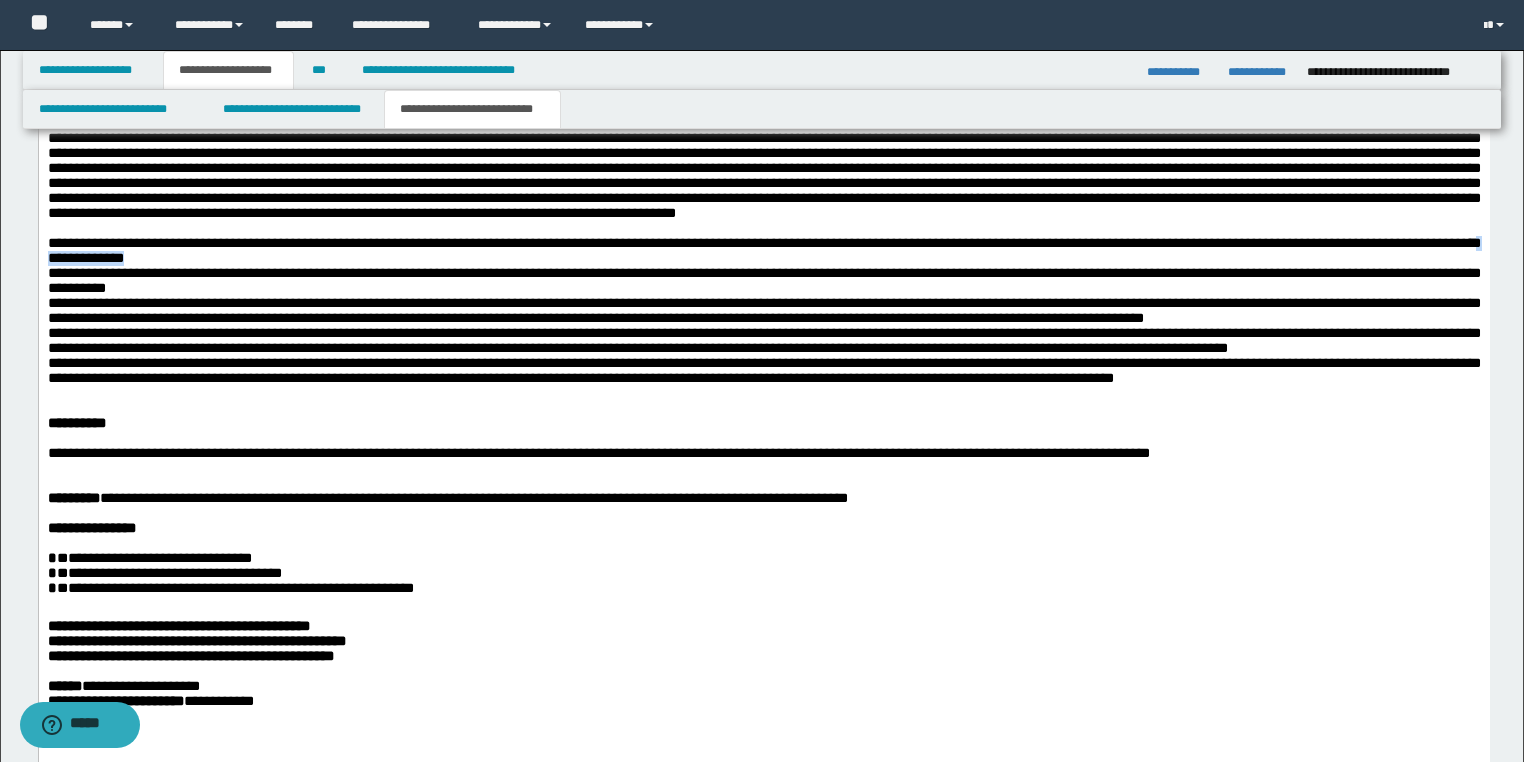 drag, startPoint x: 224, startPoint y: 360, endPoint x: 117, endPoint y: 356, distance: 107.07474 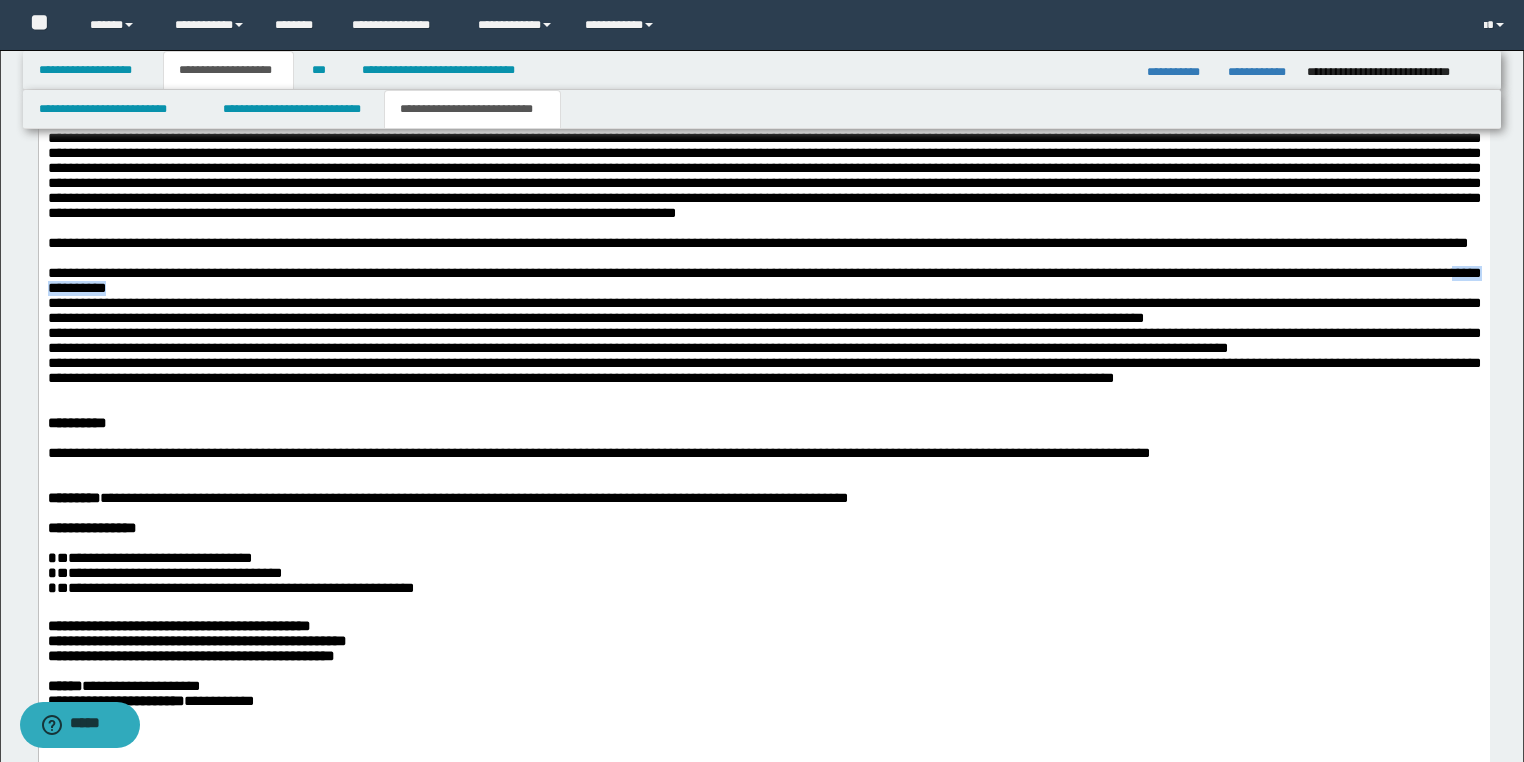 drag, startPoint x: 207, startPoint y: 406, endPoint x: 107, endPoint y: 405, distance: 100.005 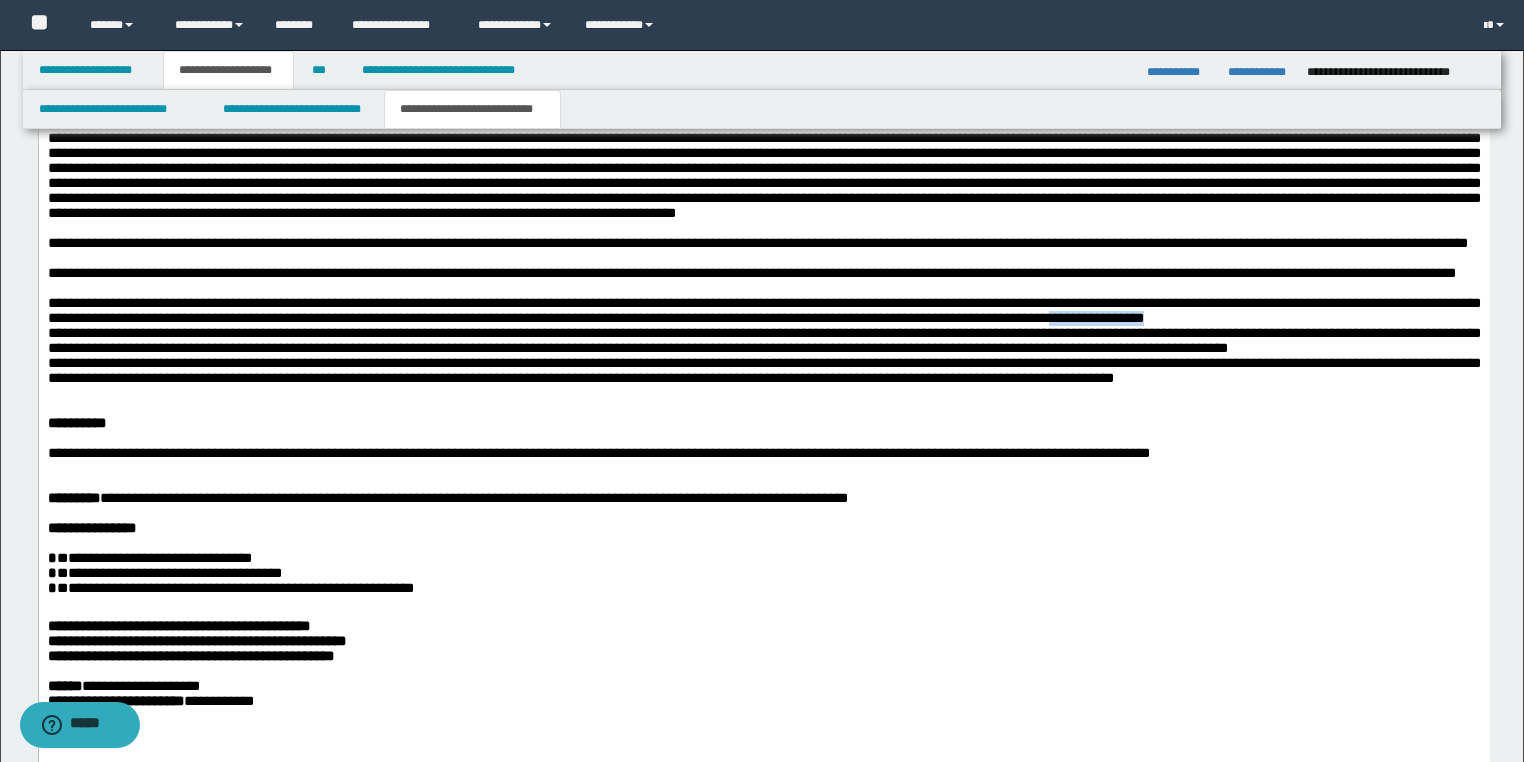 drag, startPoint x: 1135, startPoint y: 454, endPoint x: 1031, endPoint y: 458, distance: 104.0769 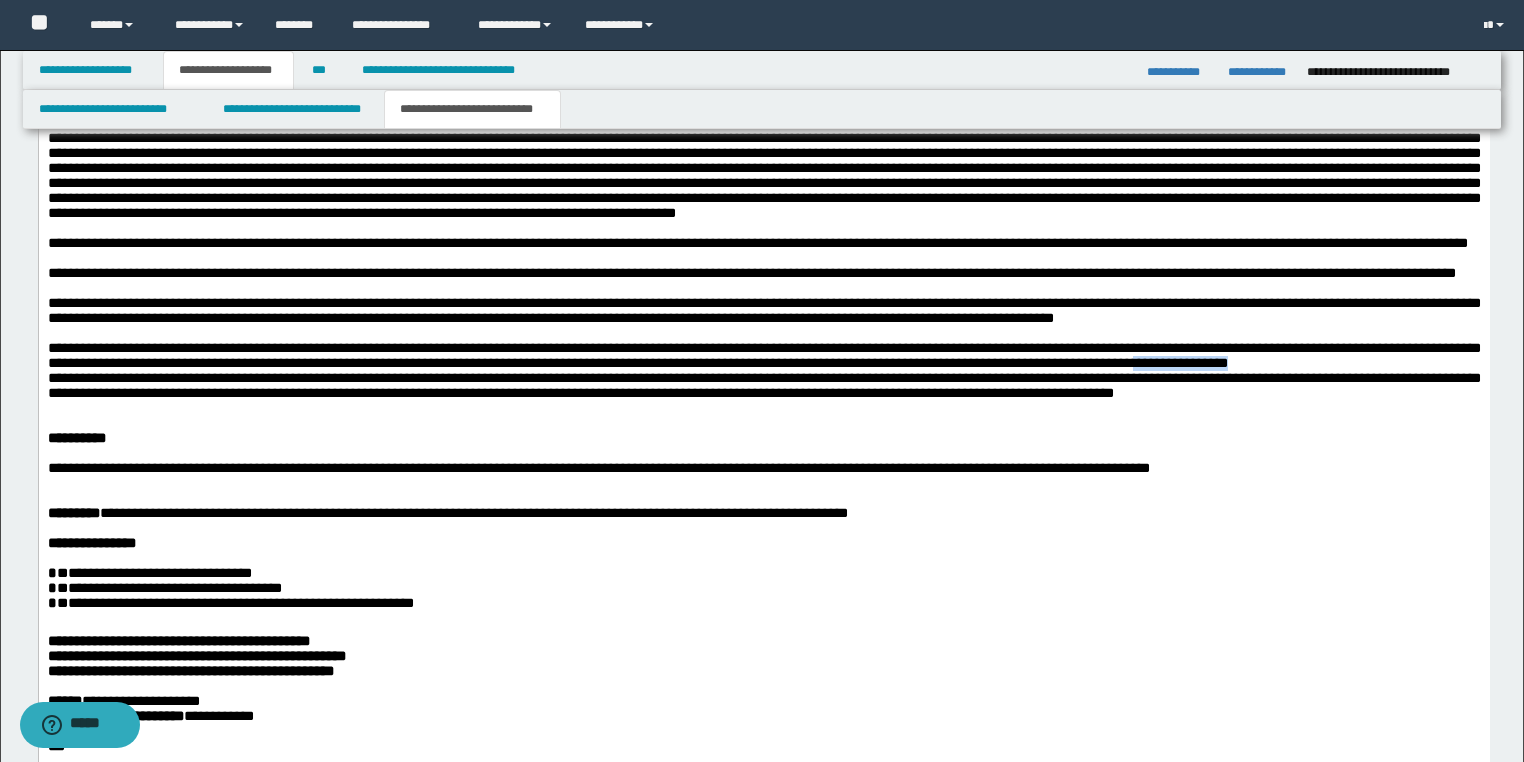 drag, startPoint x: 1192, startPoint y: 508, endPoint x: 1094, endPoint y: 514, distance: 98.1835 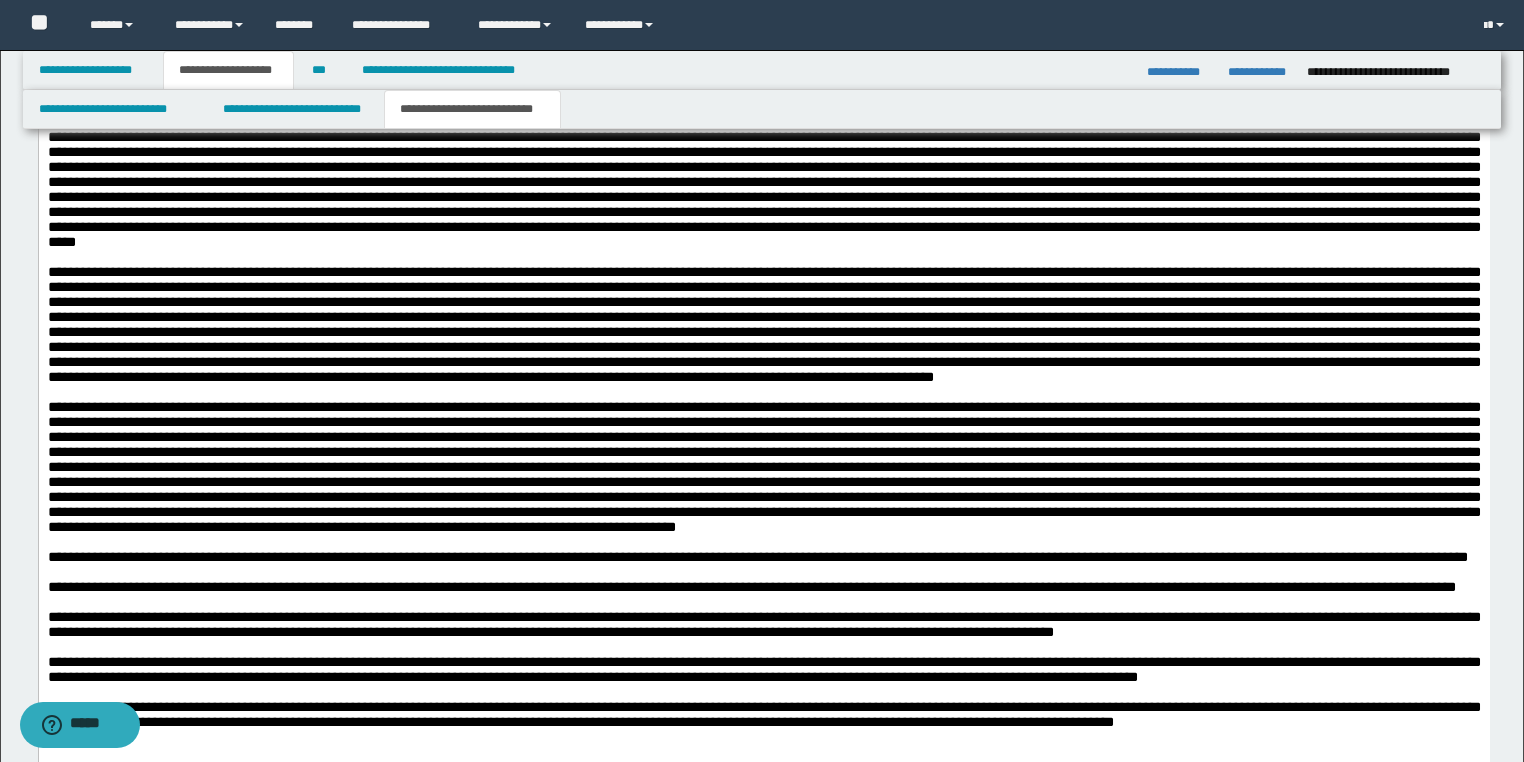 scroll, scrollTop: 1770, scrollLeft: 0, axis: vertical 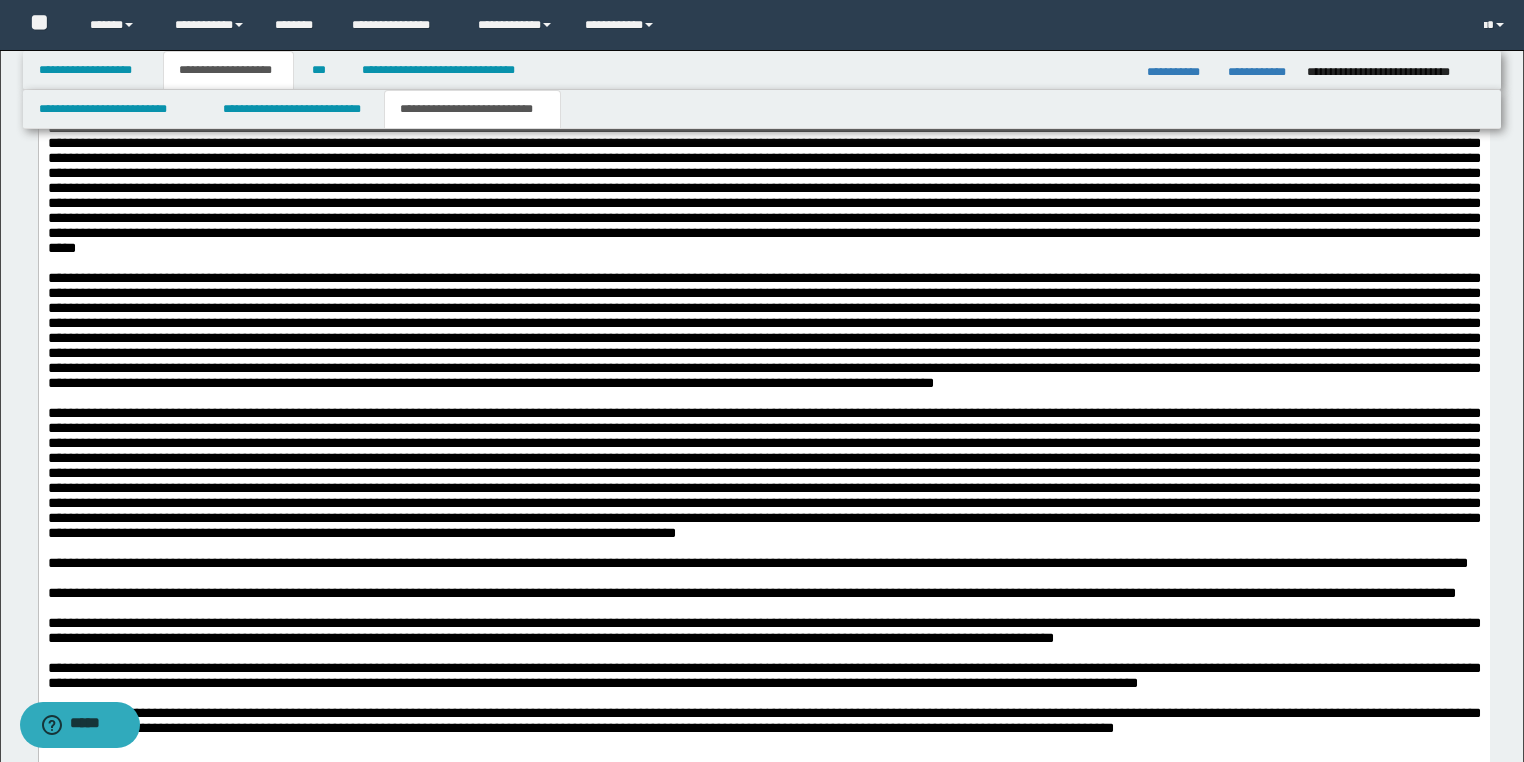 click at bounding box center [763, 331] 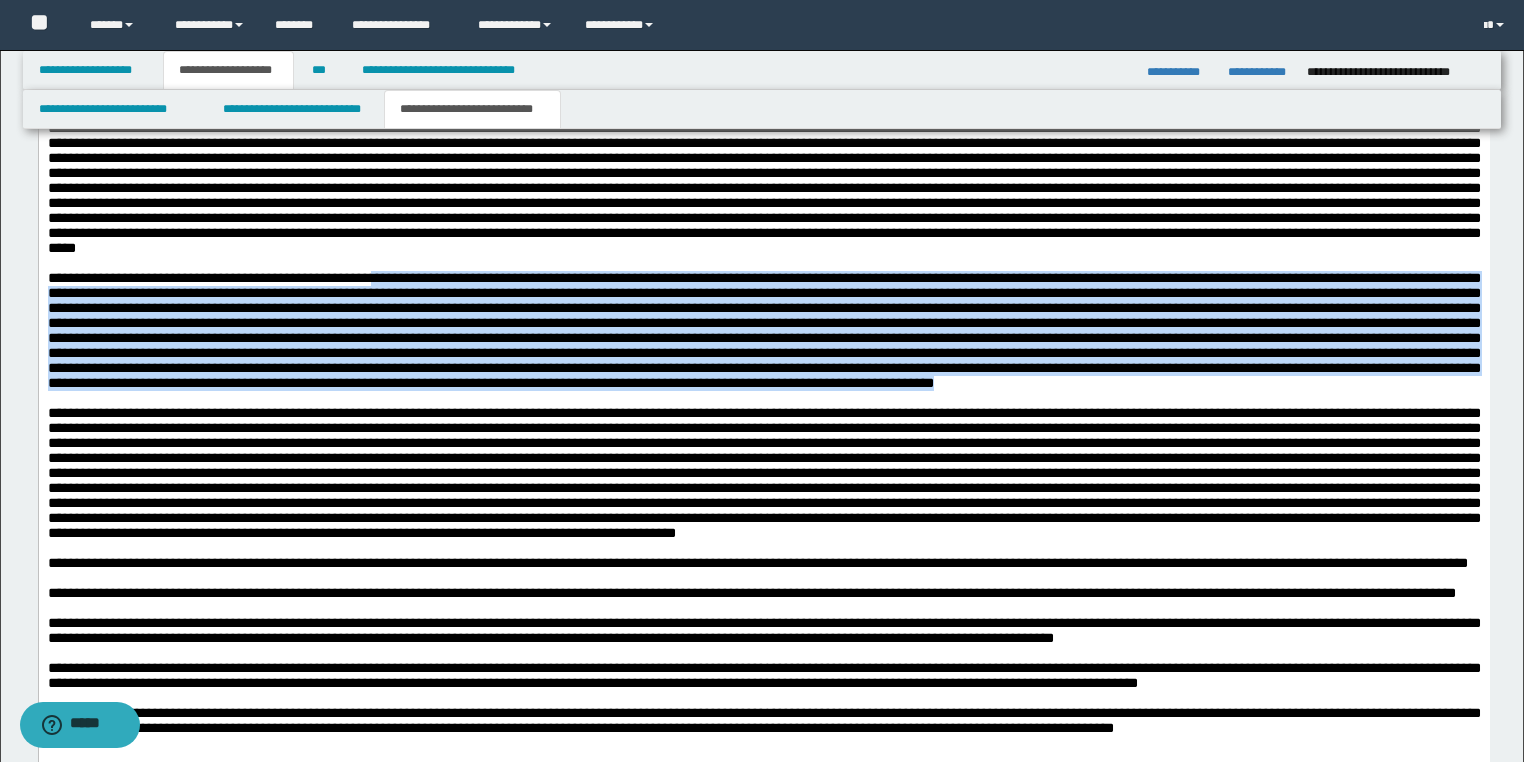 drag, startPoint x: 779, startPoint y: 450, endPoint x: 379, endPoint y: 340, distance: 414.84937 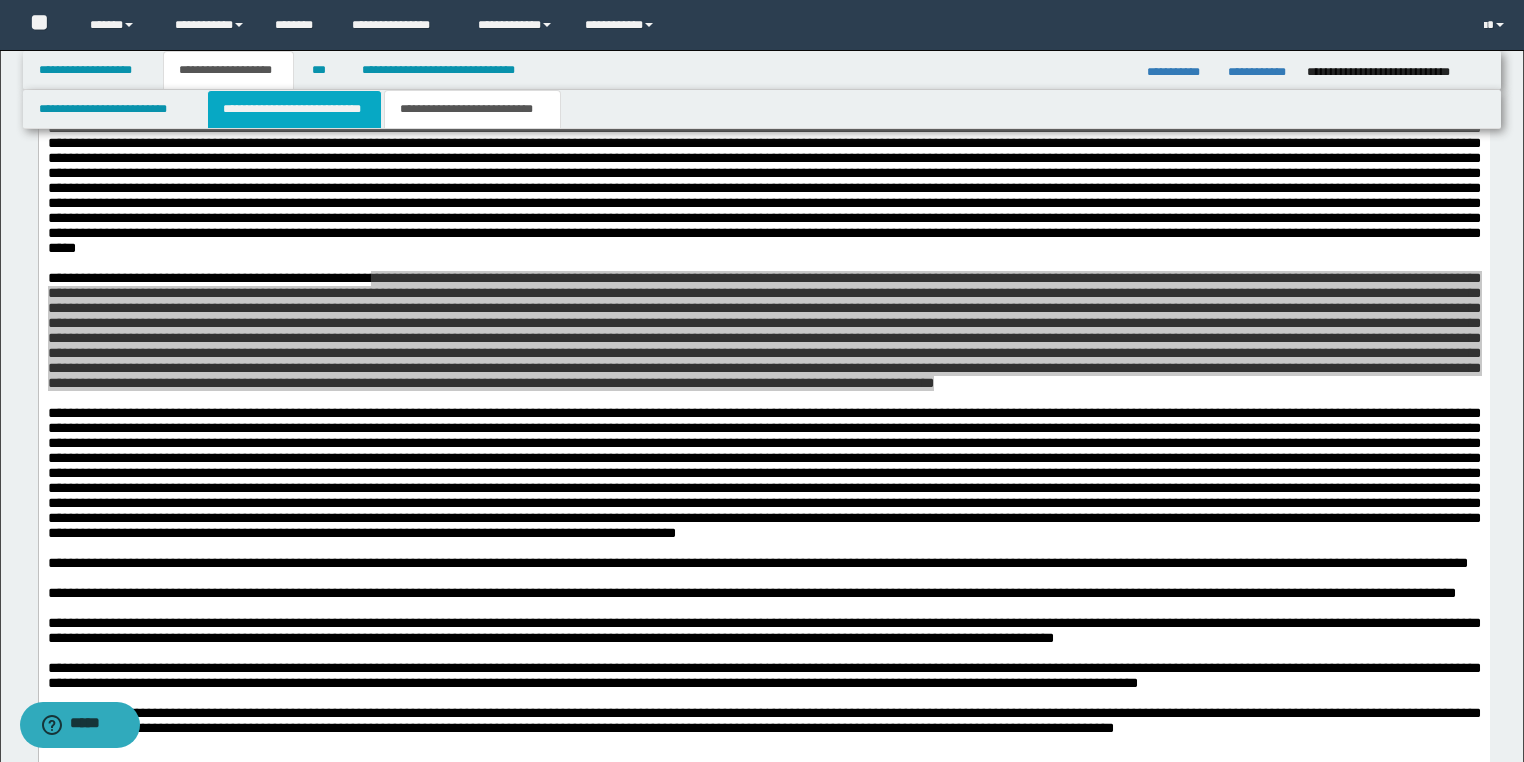 click on "**********" at bounding box center (294, 109) 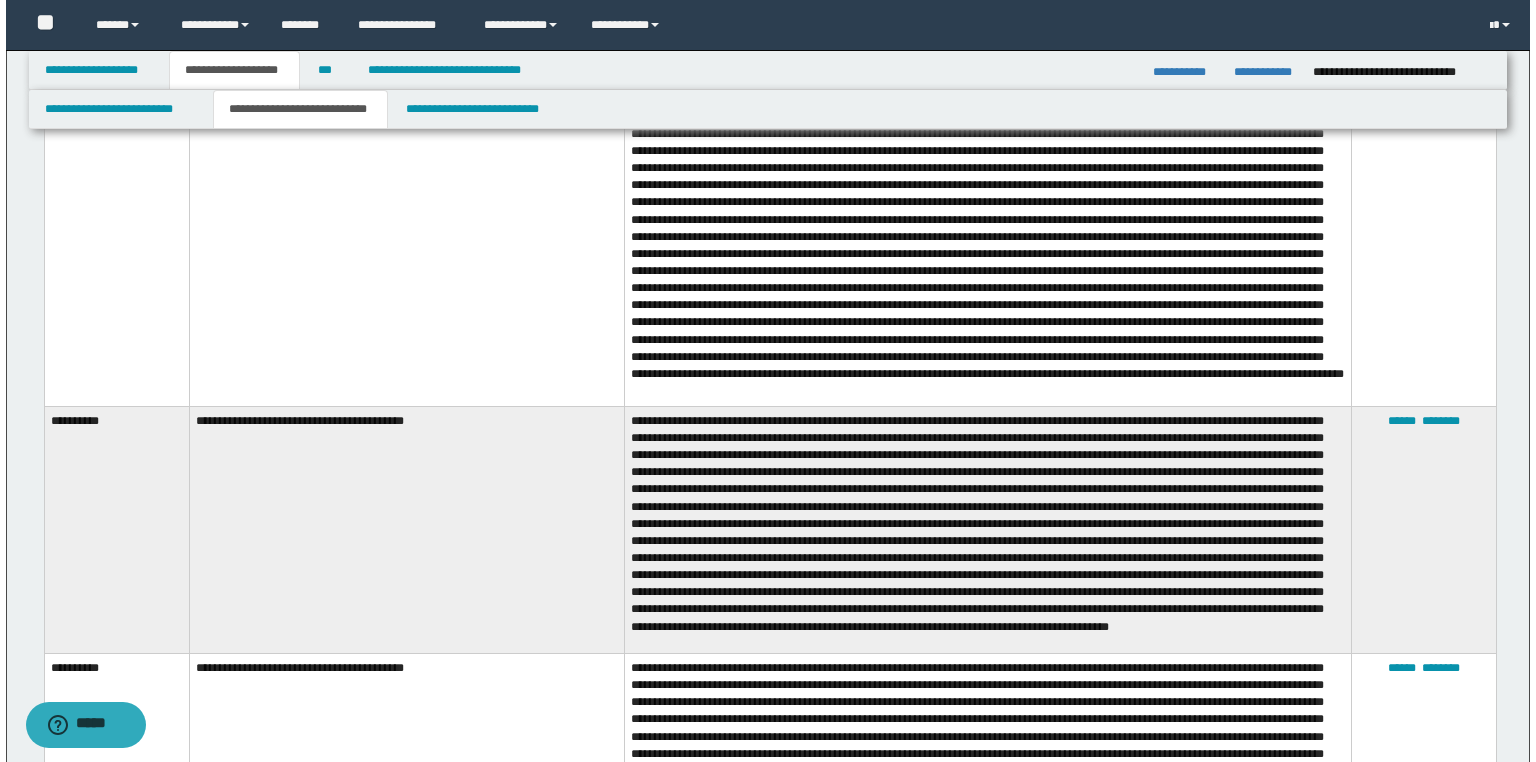 scroll, scrollTop: 3450, scrollLeft: 0, axis: vertical 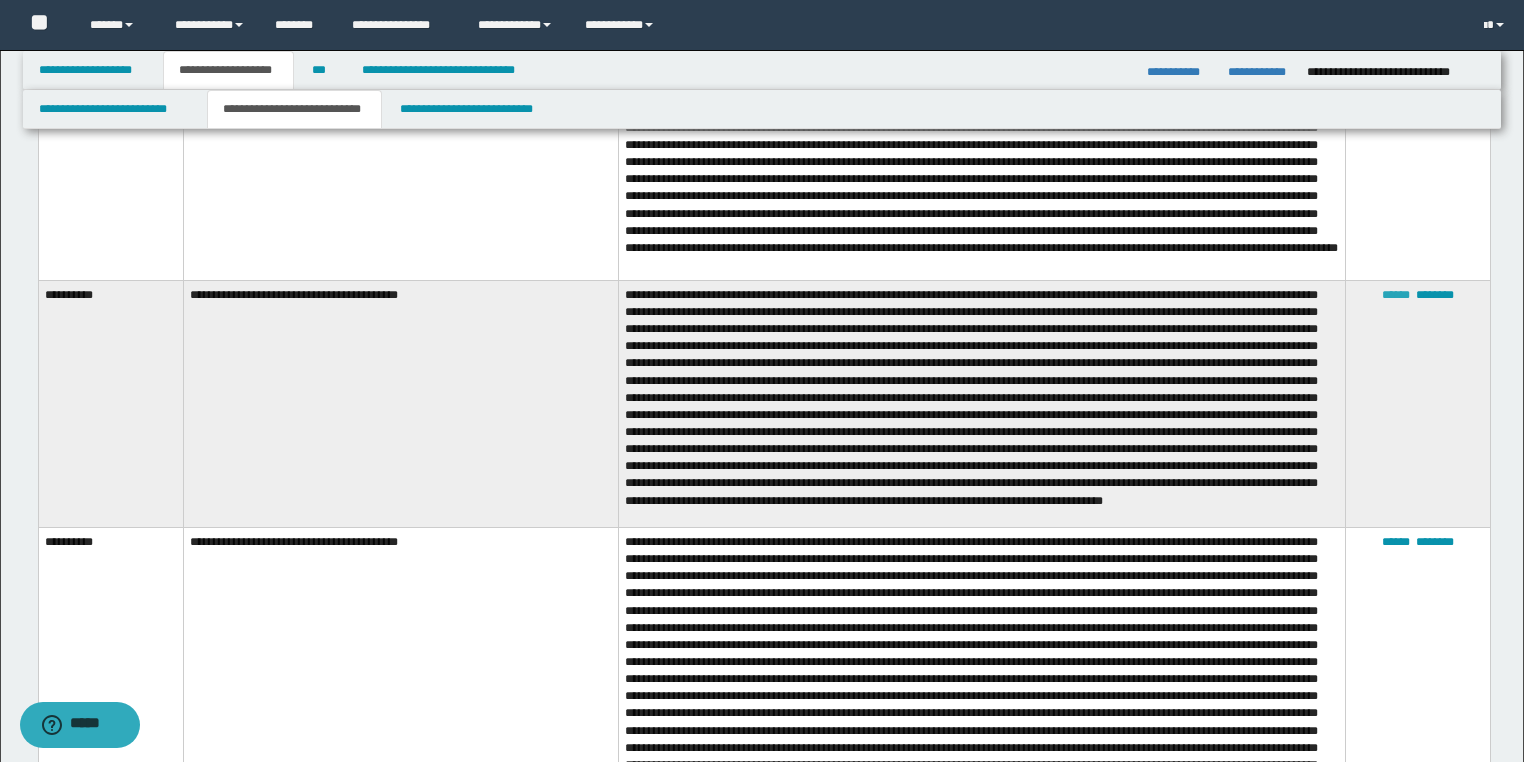 click on "******" at bounding box center [1396, 295] 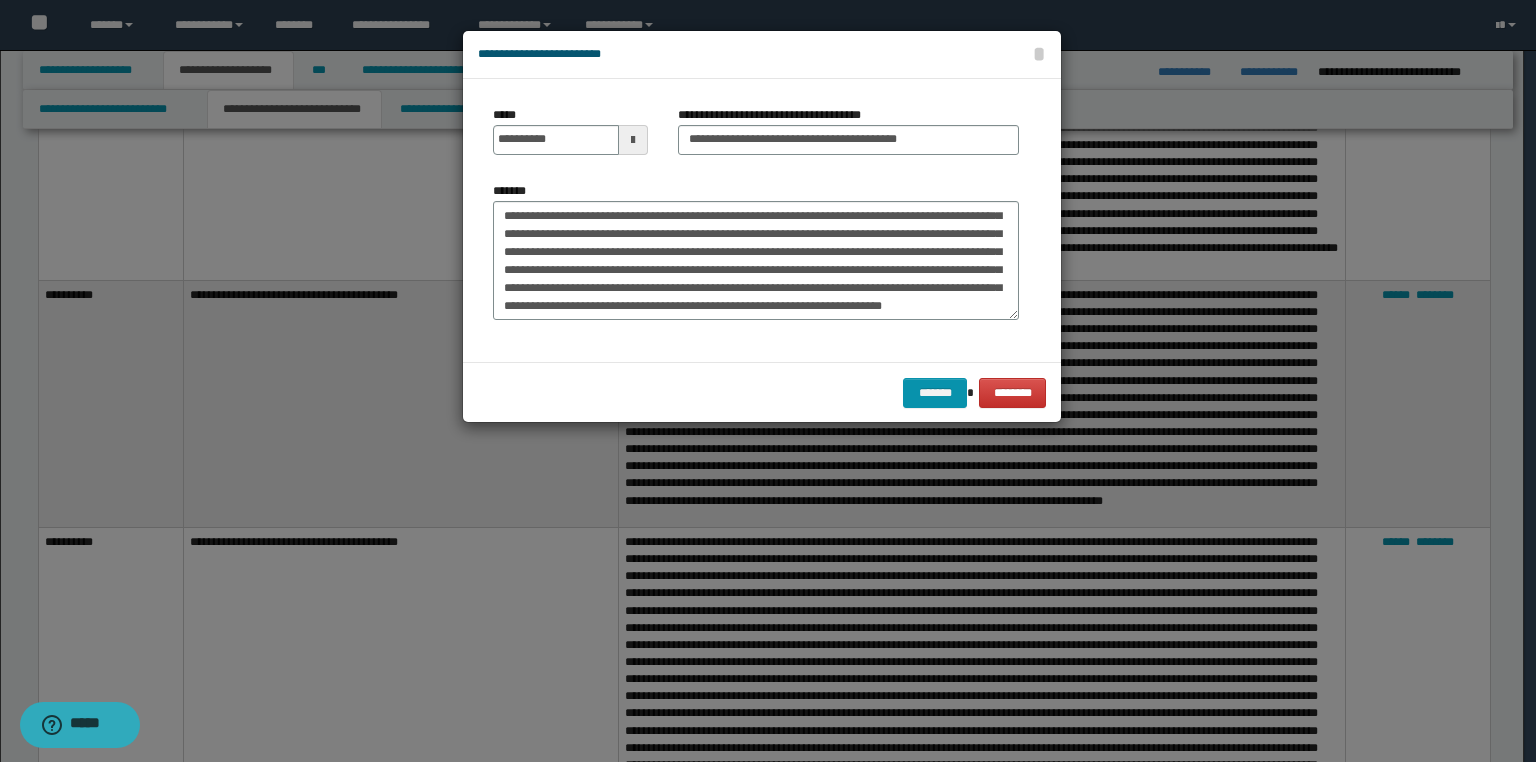 scroll, scrollTop: 252, scrollLeft: 0, axis: vertical 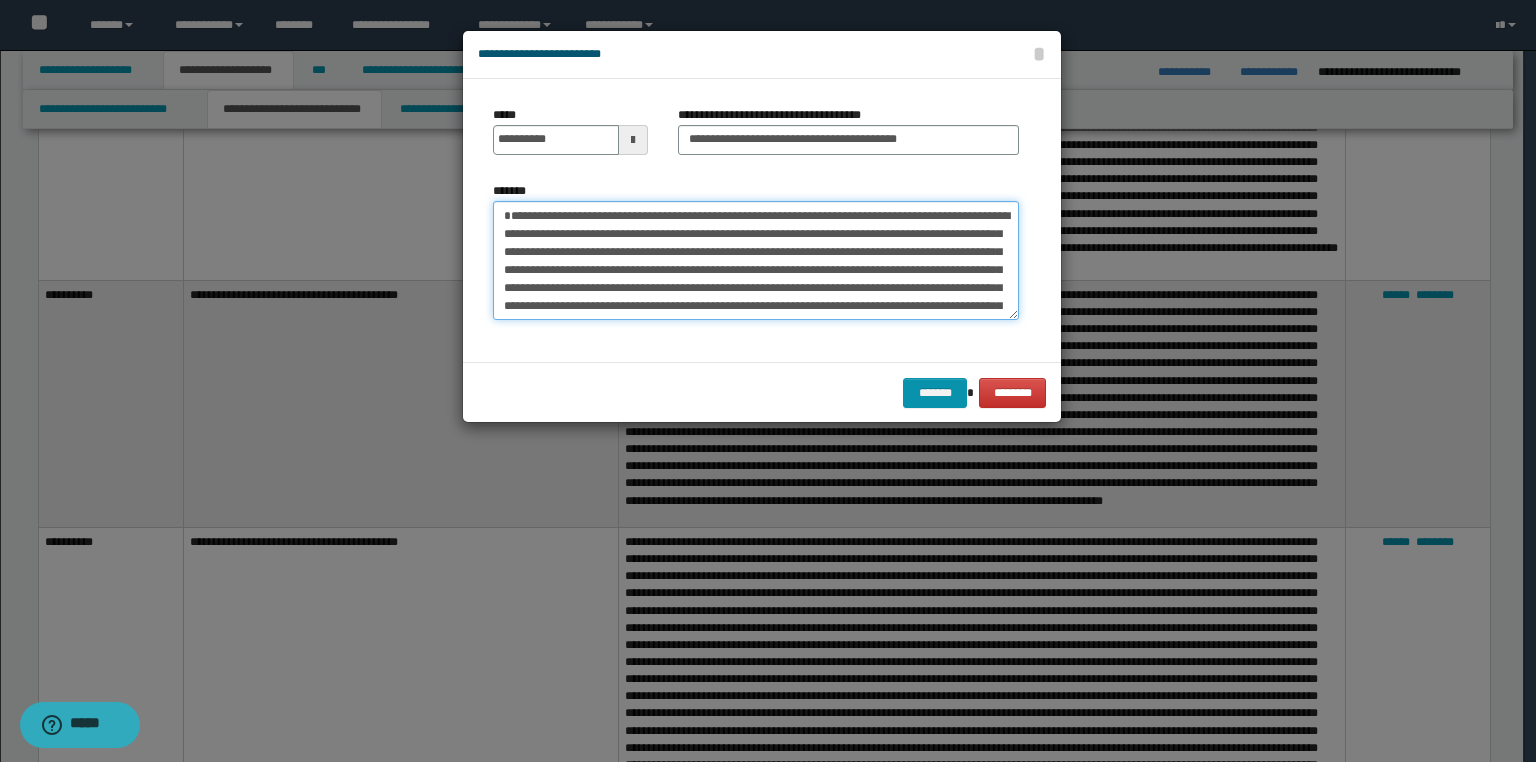 drag, startPoint x: 741, startPoint y: 276, endPoint x: 324, endPoint y: 57, distance: 471.00955 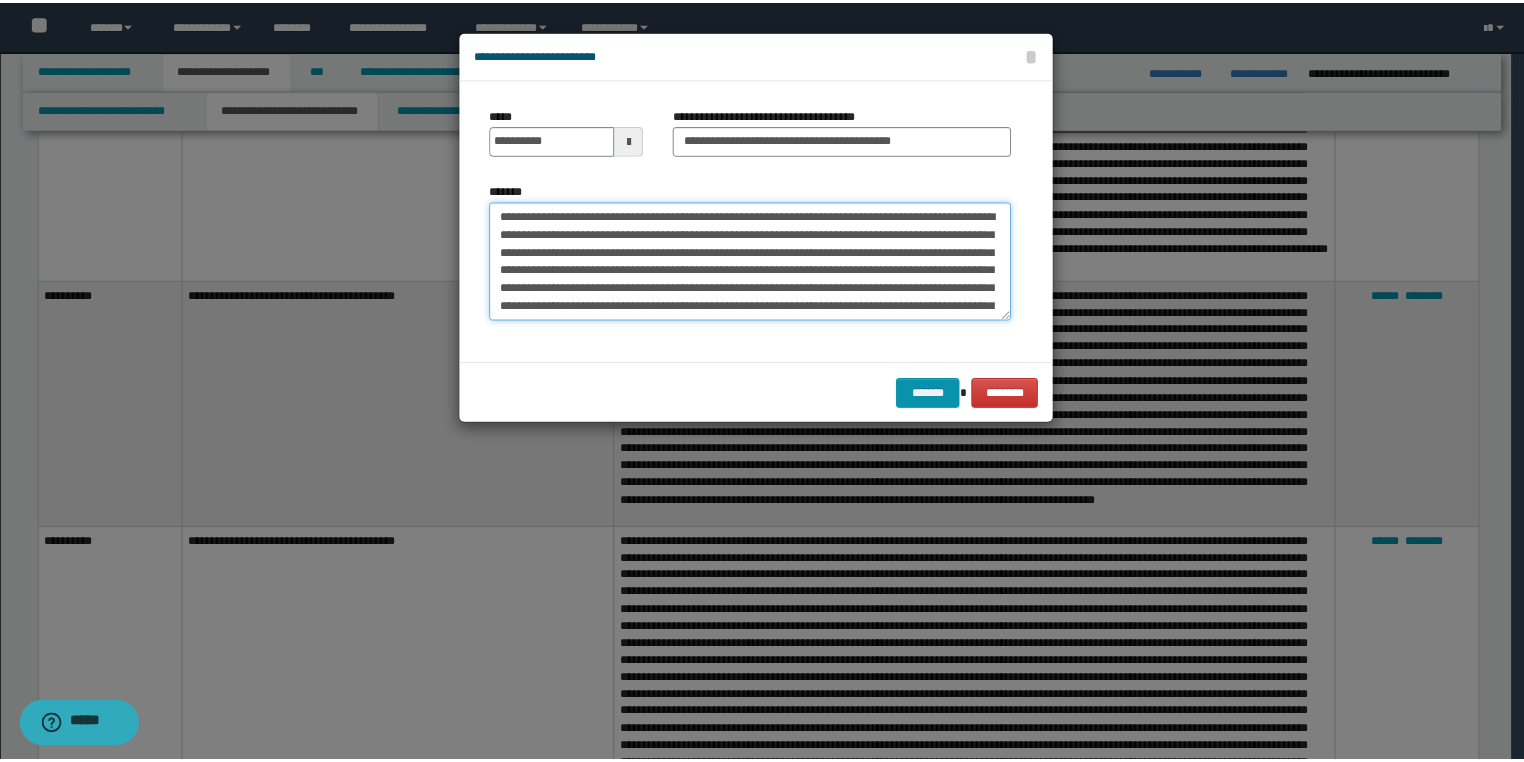 scroll, scrollTop: 246, scrollLeft: 0, axis: vertical 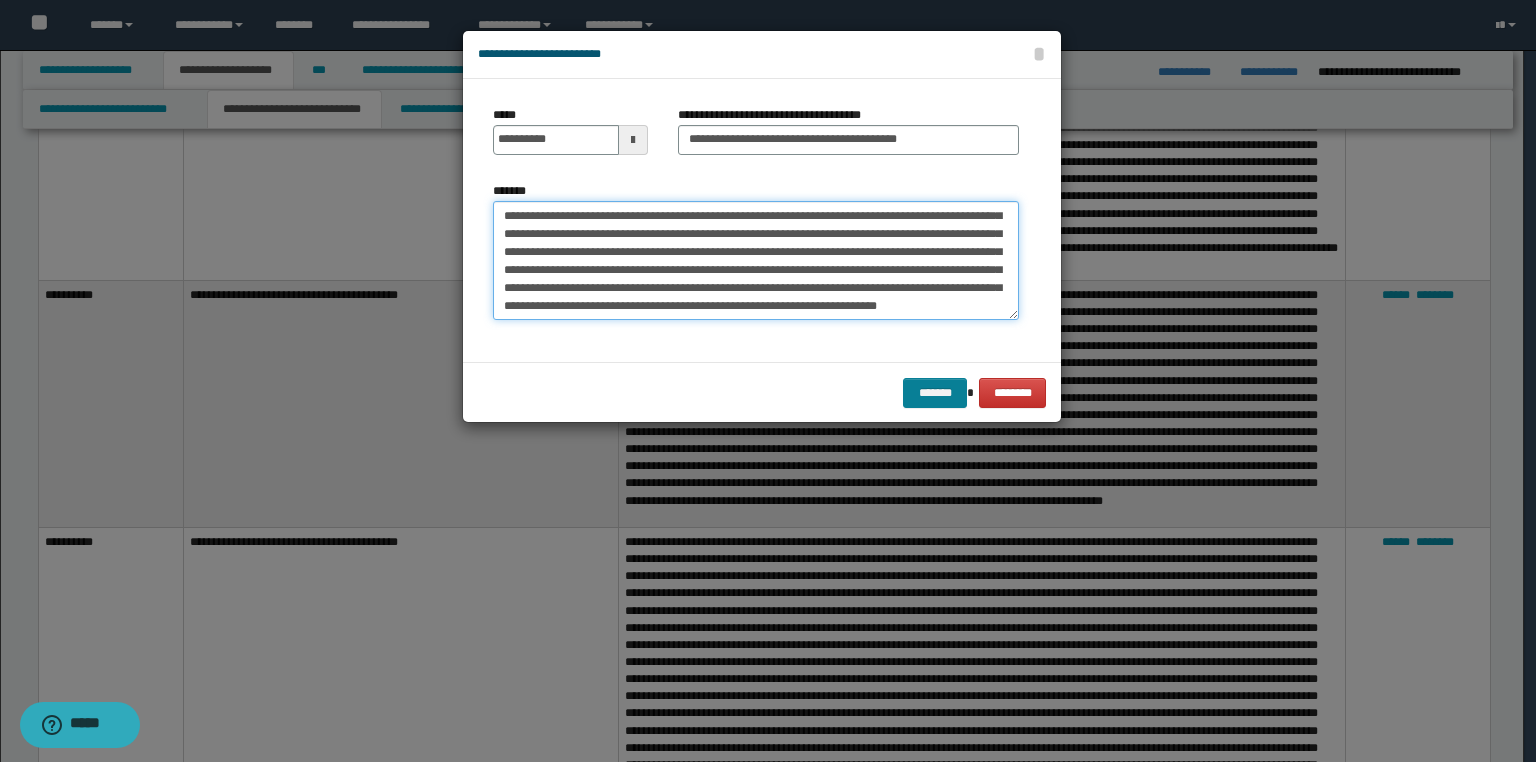 type on "**********" 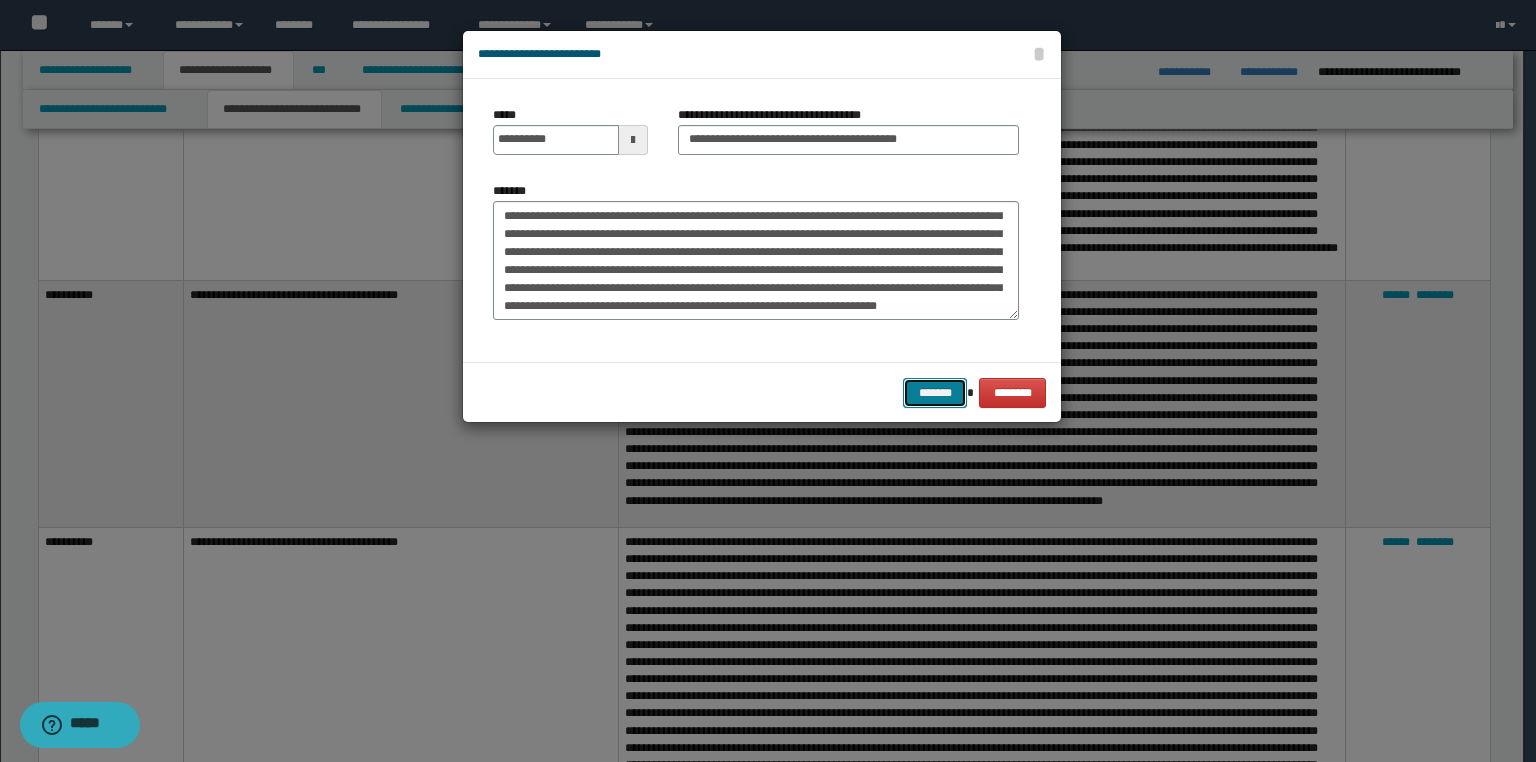 click on "*******" at bounding box center (935, 393) 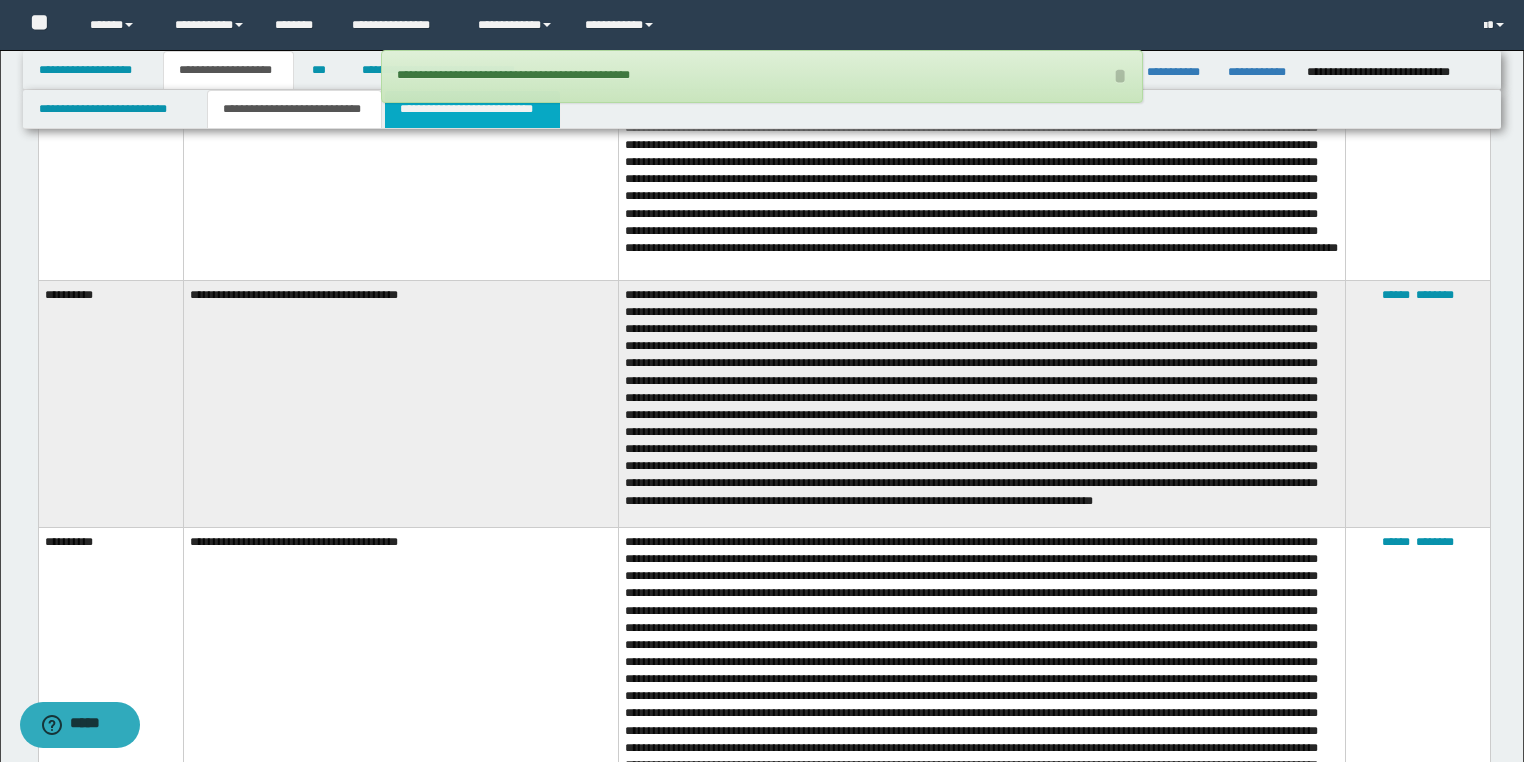 drag, startPoint x: 435, startPoint y: 111, endPoint x: 440, endPoint y: 120, distance: 10.29563 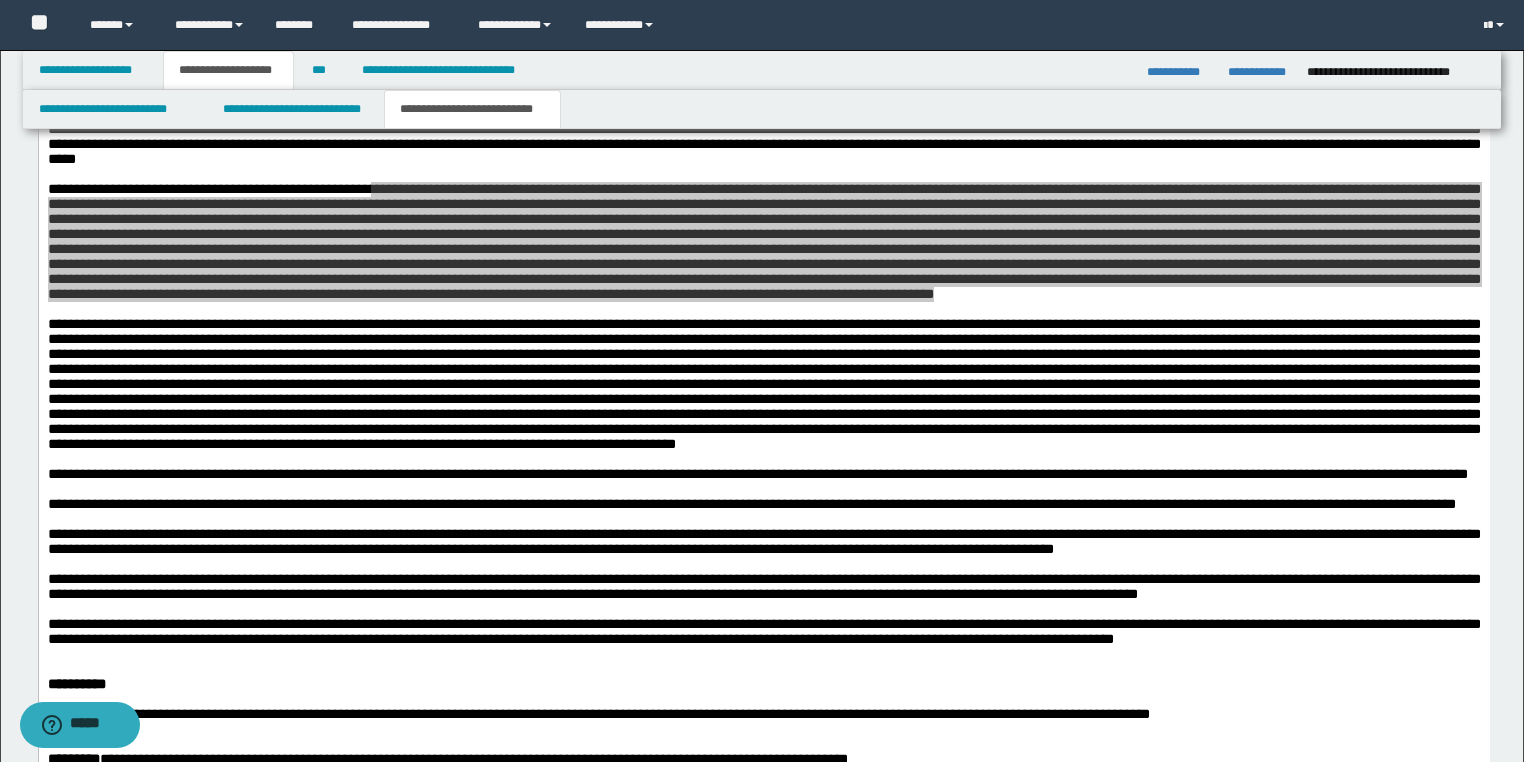 scroll, scrollTop: 1862, scrollLeft: 0, axis: vertical 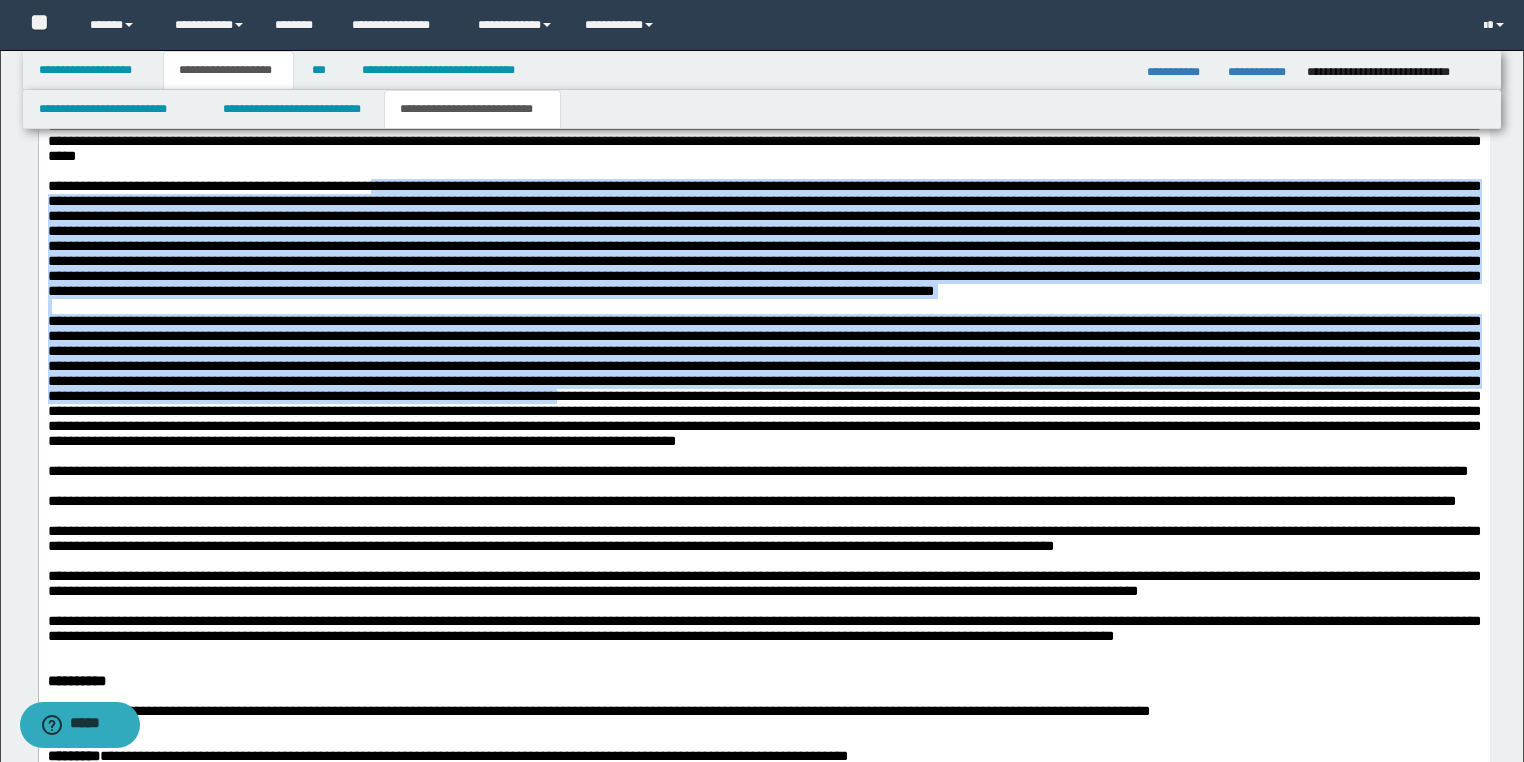 drag, startPoint x: 413, startPoint y: 403, endPoint x: 651, endPoint y: 489, distance: 253.06126 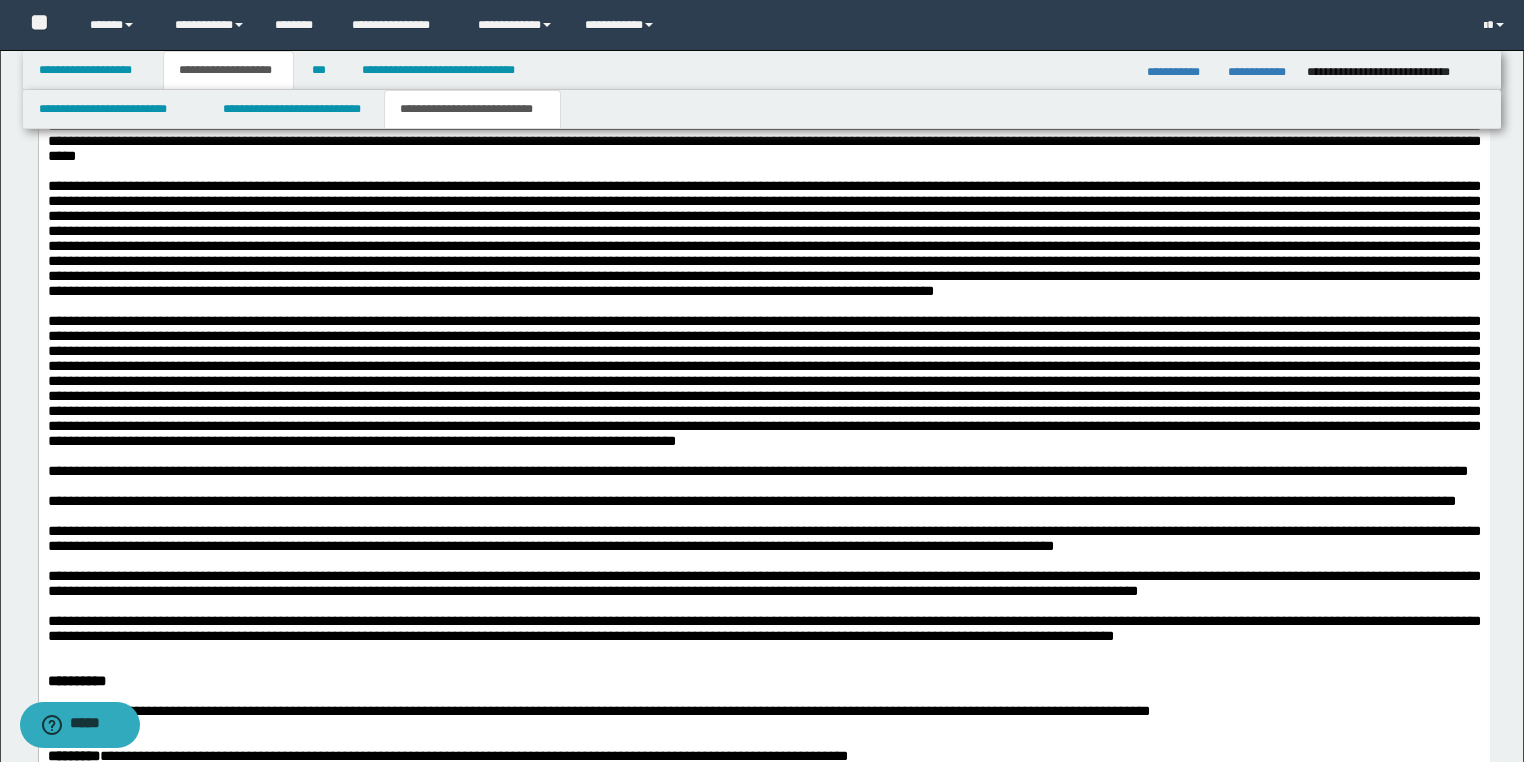 click at bounding box center (763, 382) 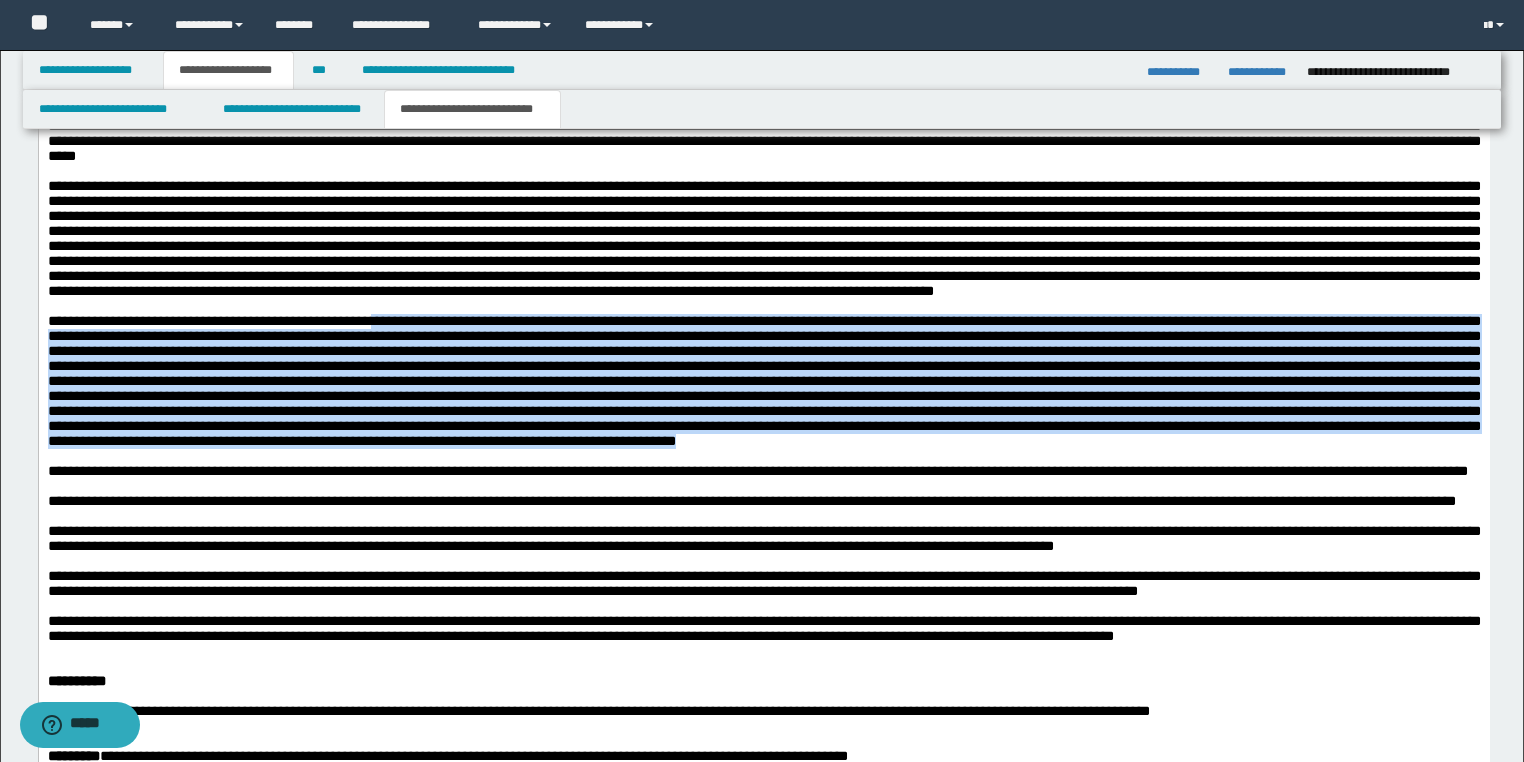 drag, startPoint x: 389, startPoint y: 394, endPoint x: 684, endPoint y: 500, distance: 313.4661 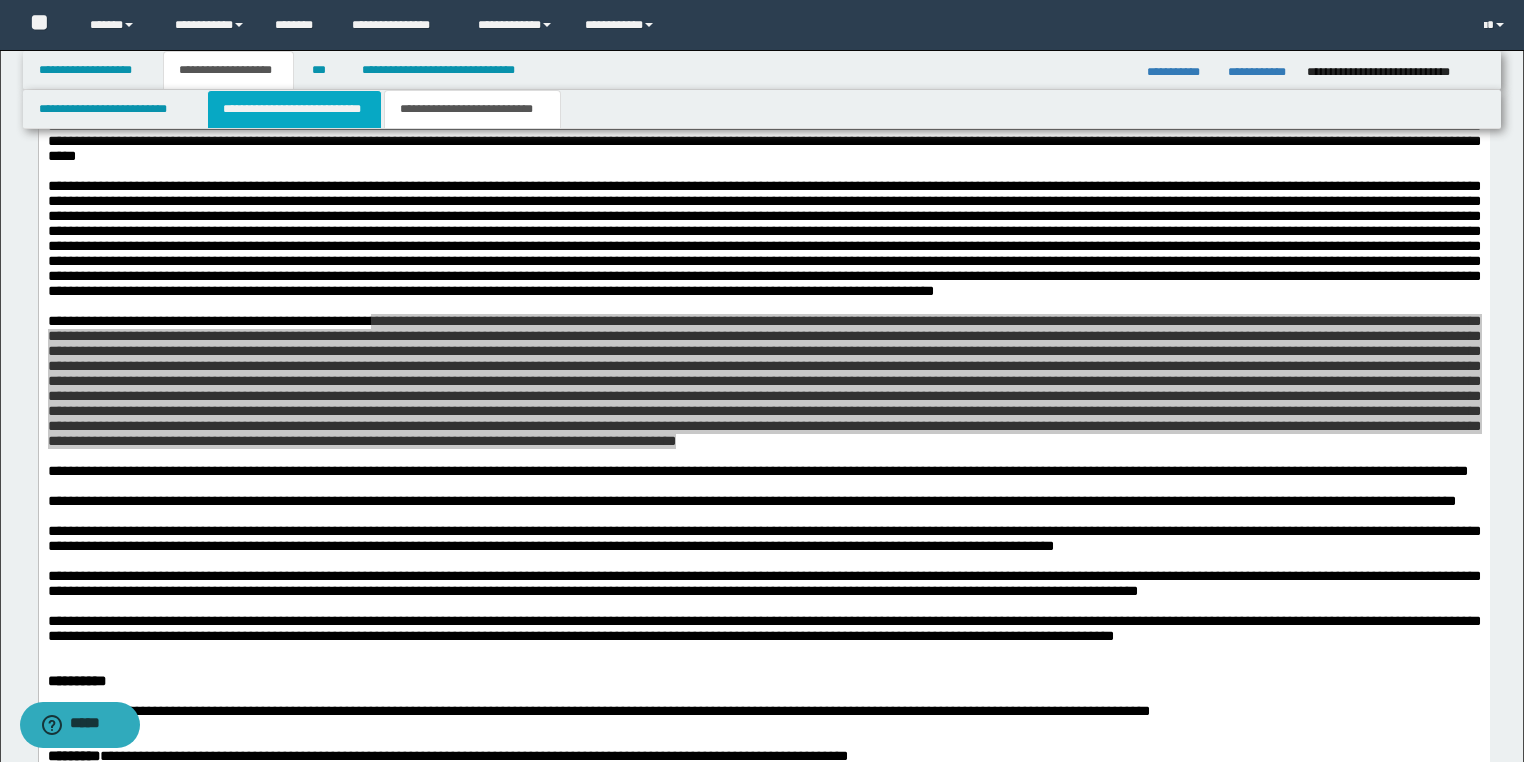 click on "**********" at bounding box center (294, 109) 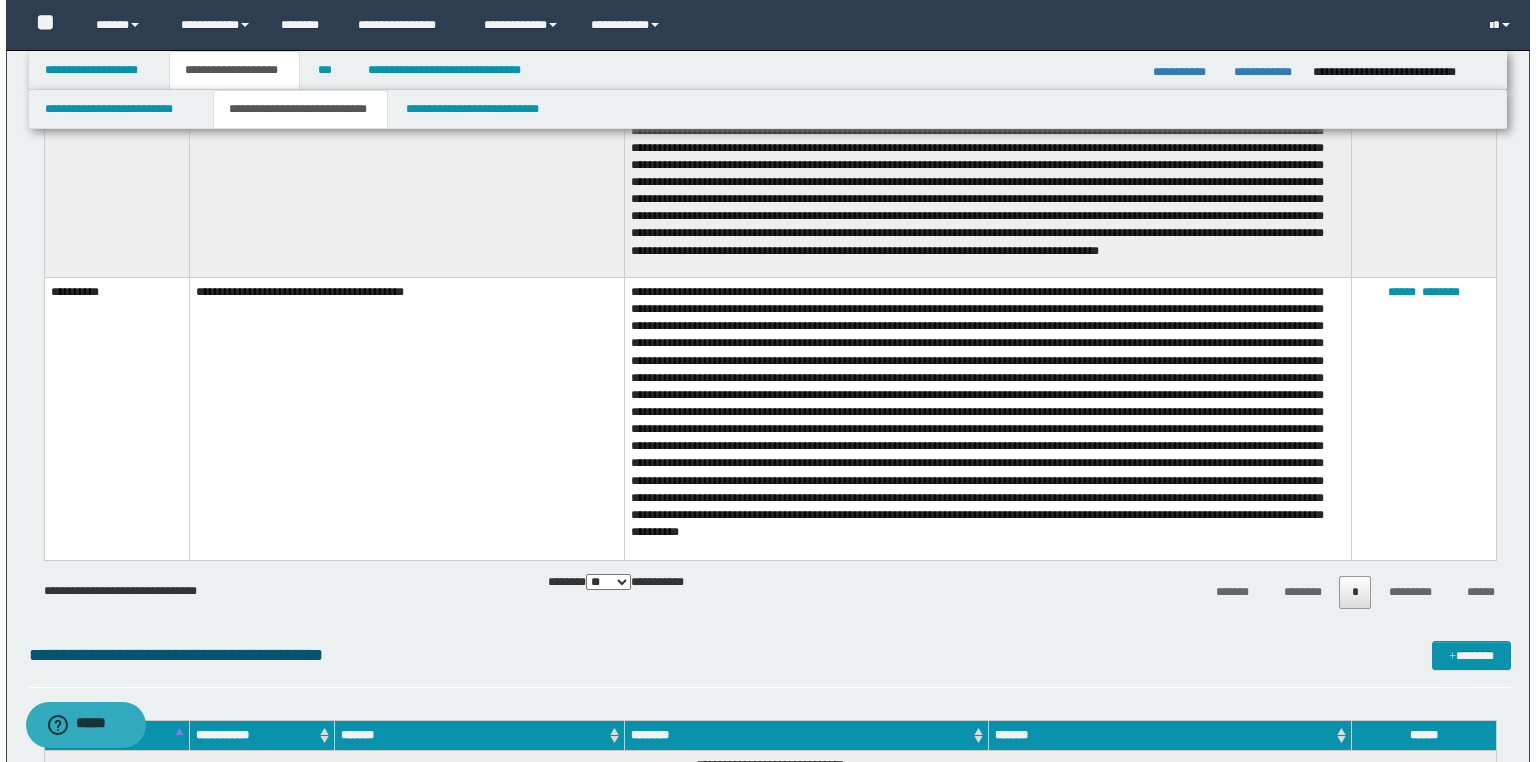 scroll, scrollTop: 3702, scrollLeft: 0, axis: vertical 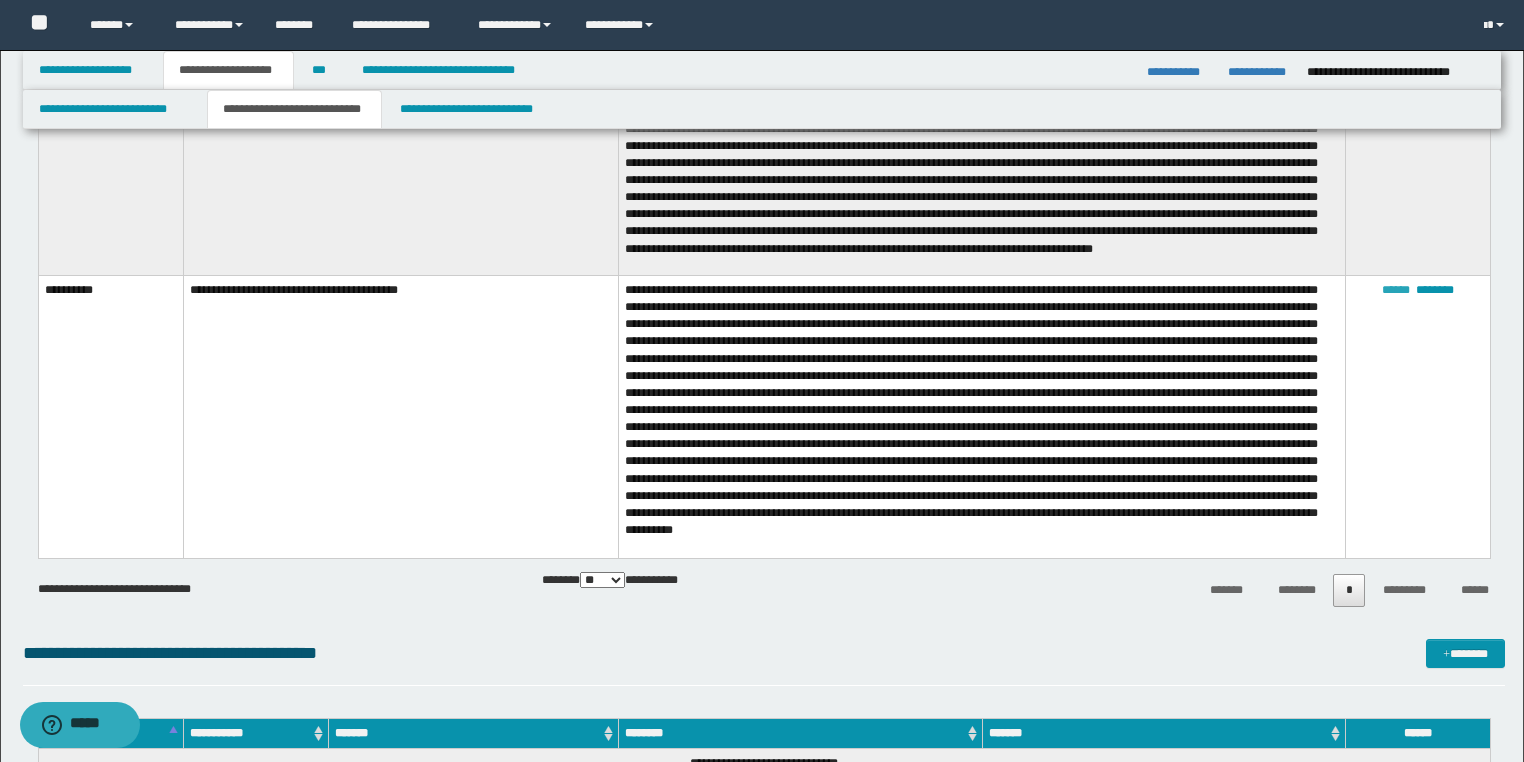 click on "******" at bounding box center (1396, 290) 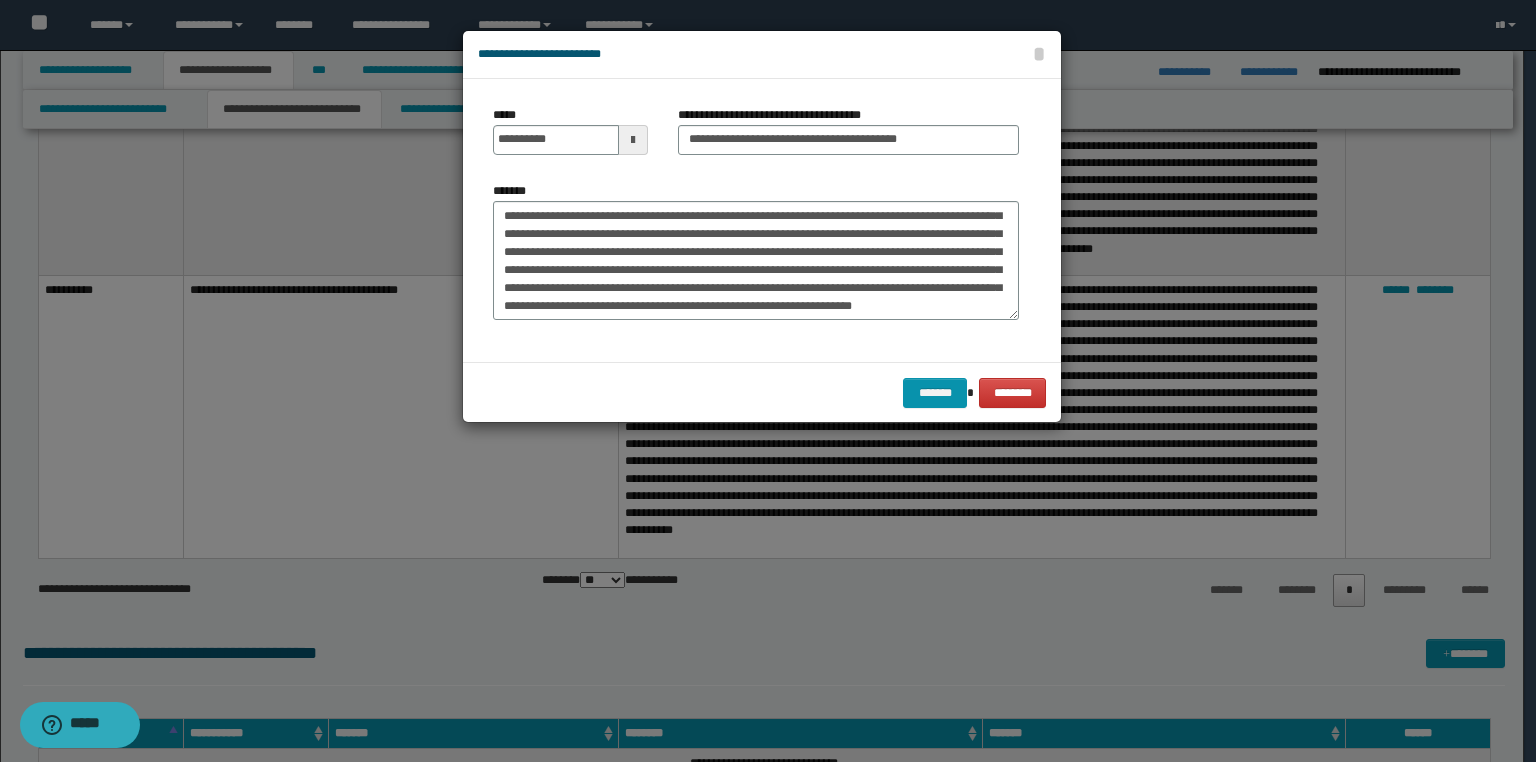 scroll, scrollTop: 288, scrollLeft: 0, axis: vertical 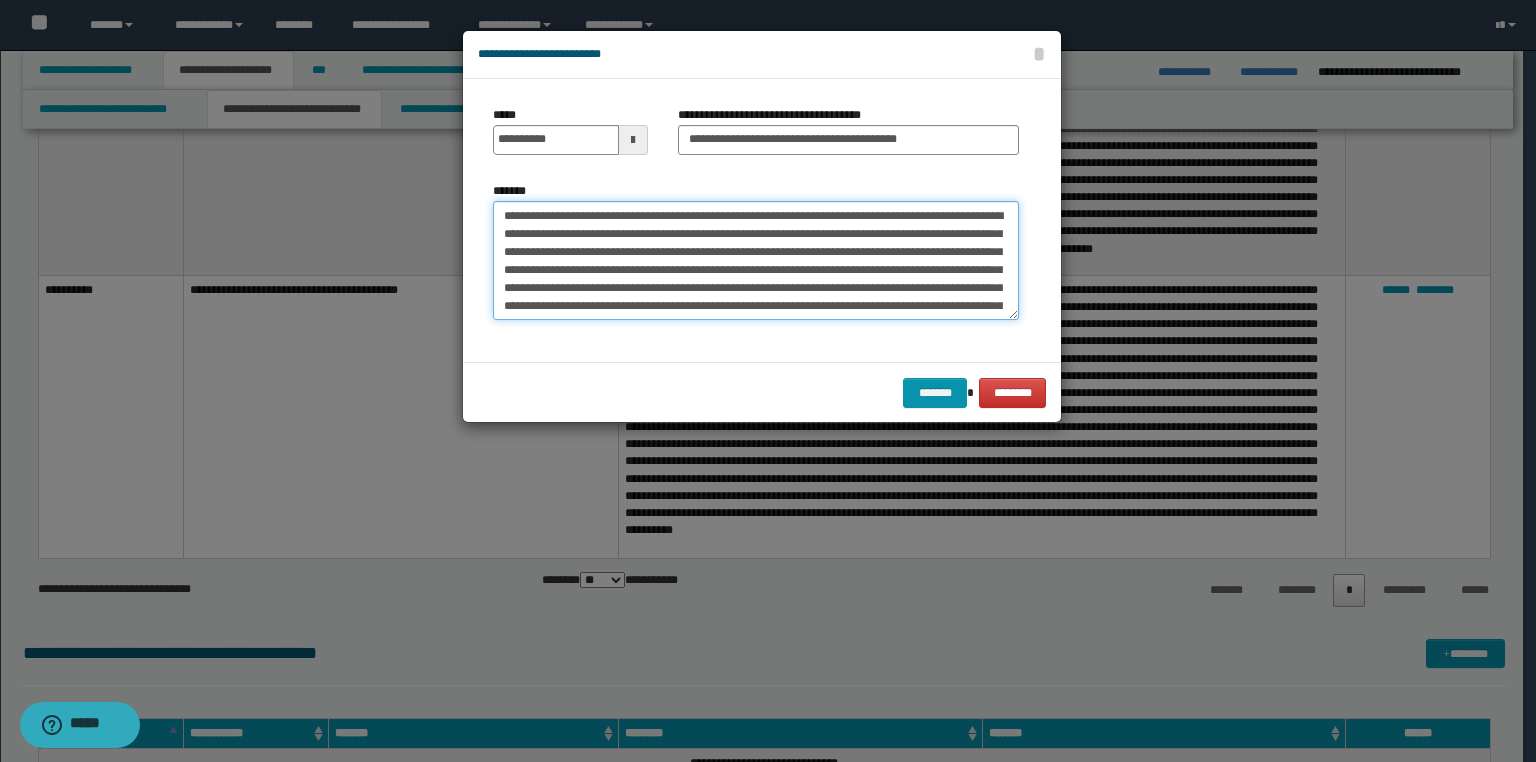 drag, startPoint x: 826, startPoint y: 304, endPoint x: 195, endPoint y: 23, distance: 690.7402 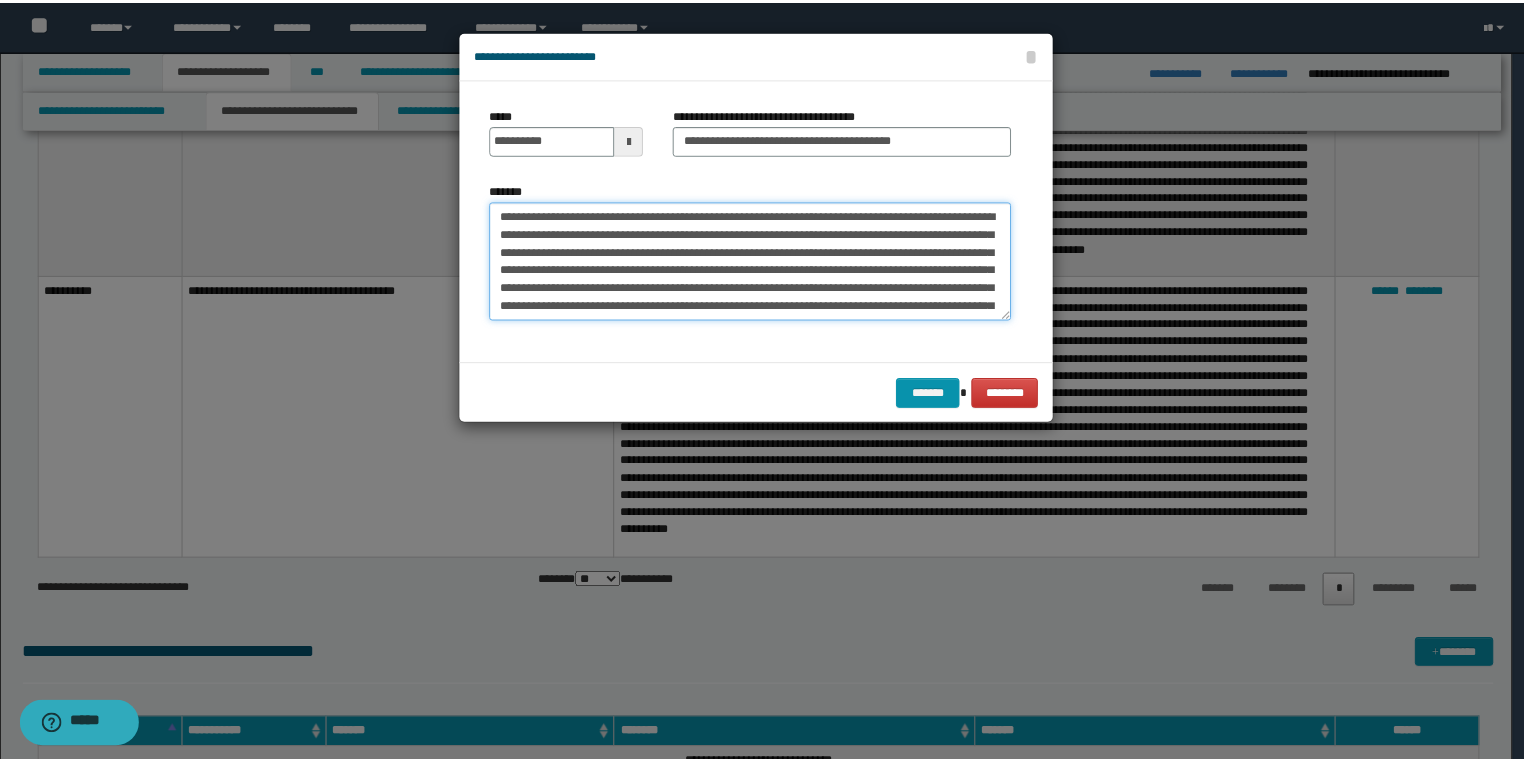 scroll, scrollTop: 282, scrollLeft: 0, axis: vertical 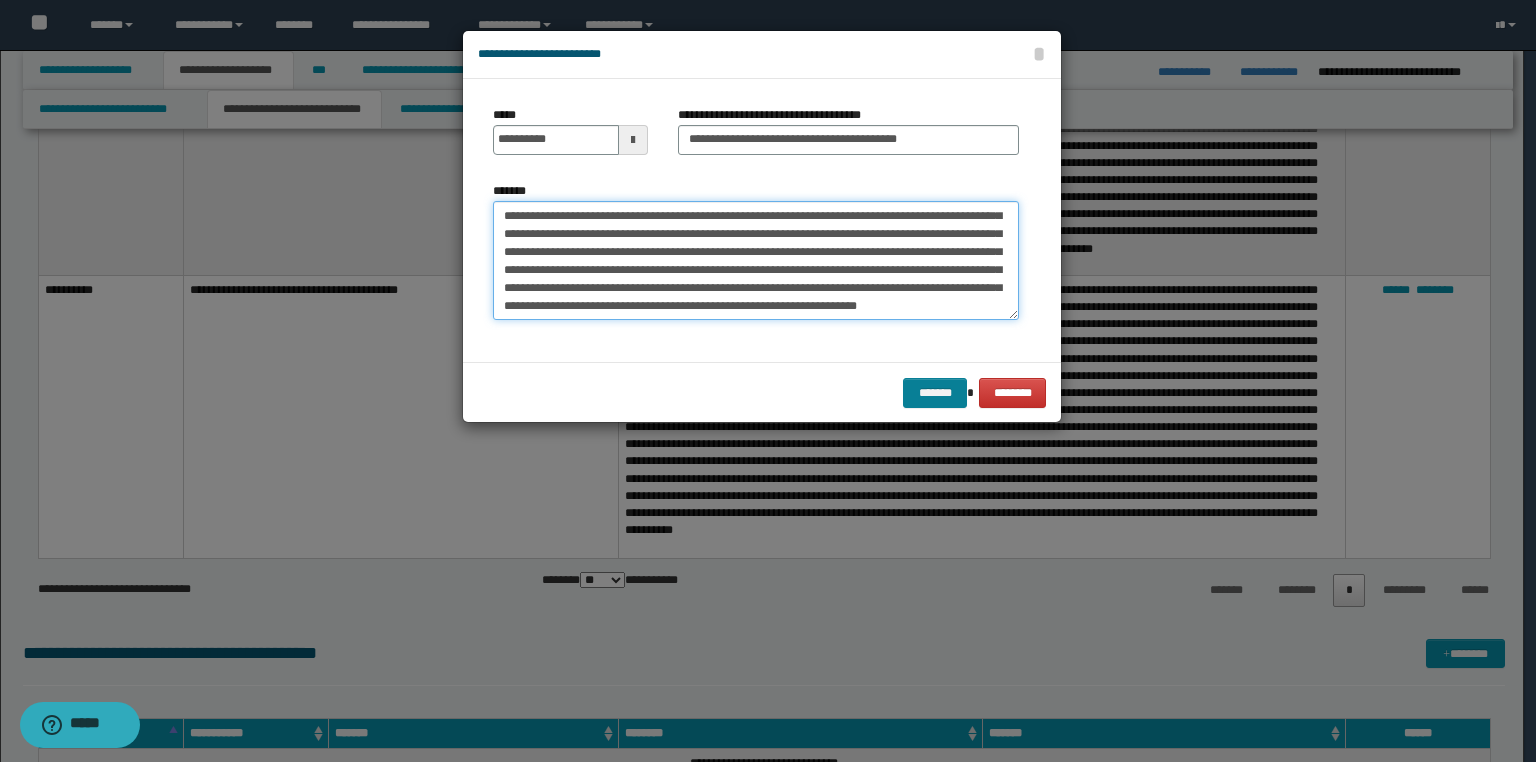 type on "**********" 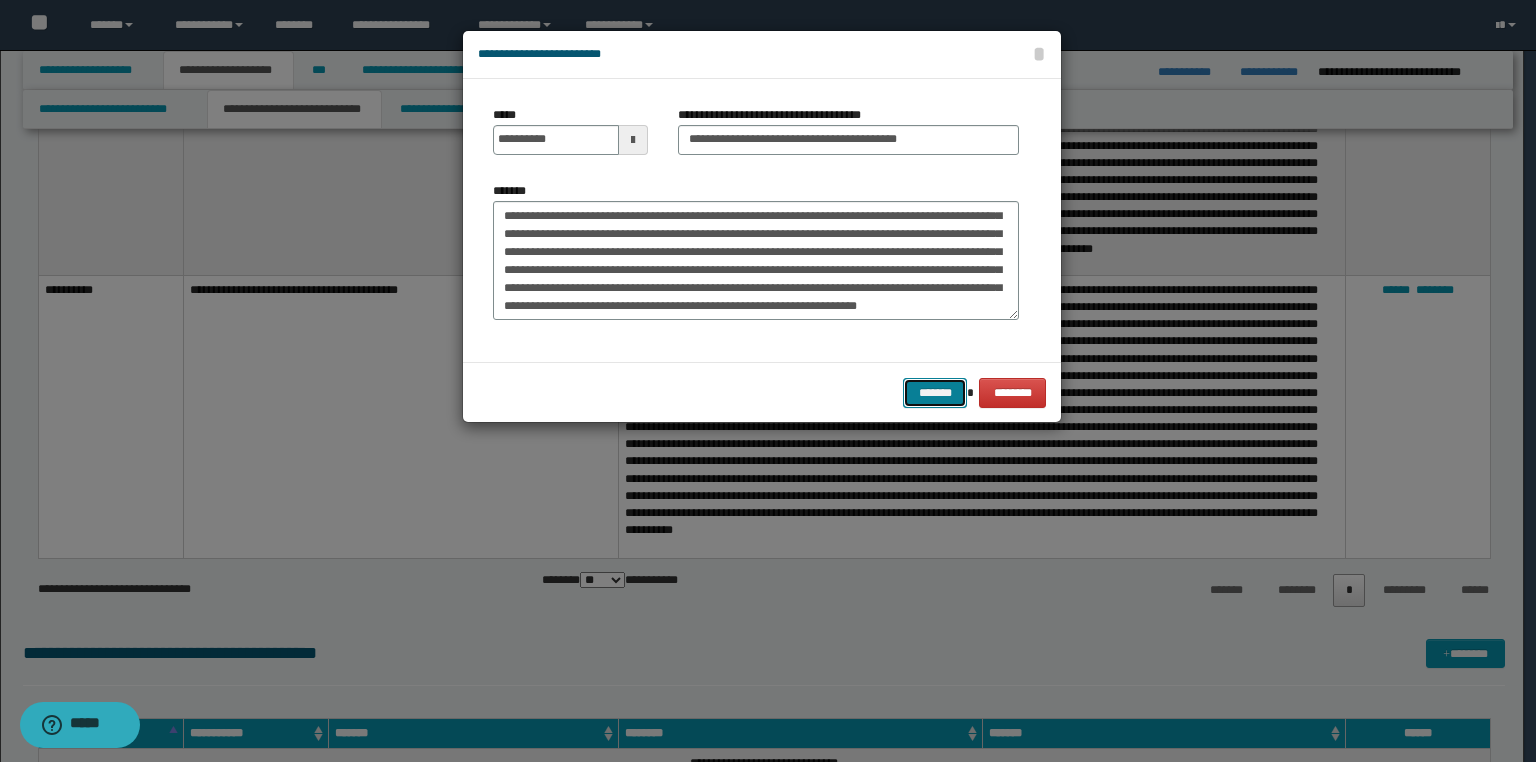 click on "*******" at bounding box center [935, 393] 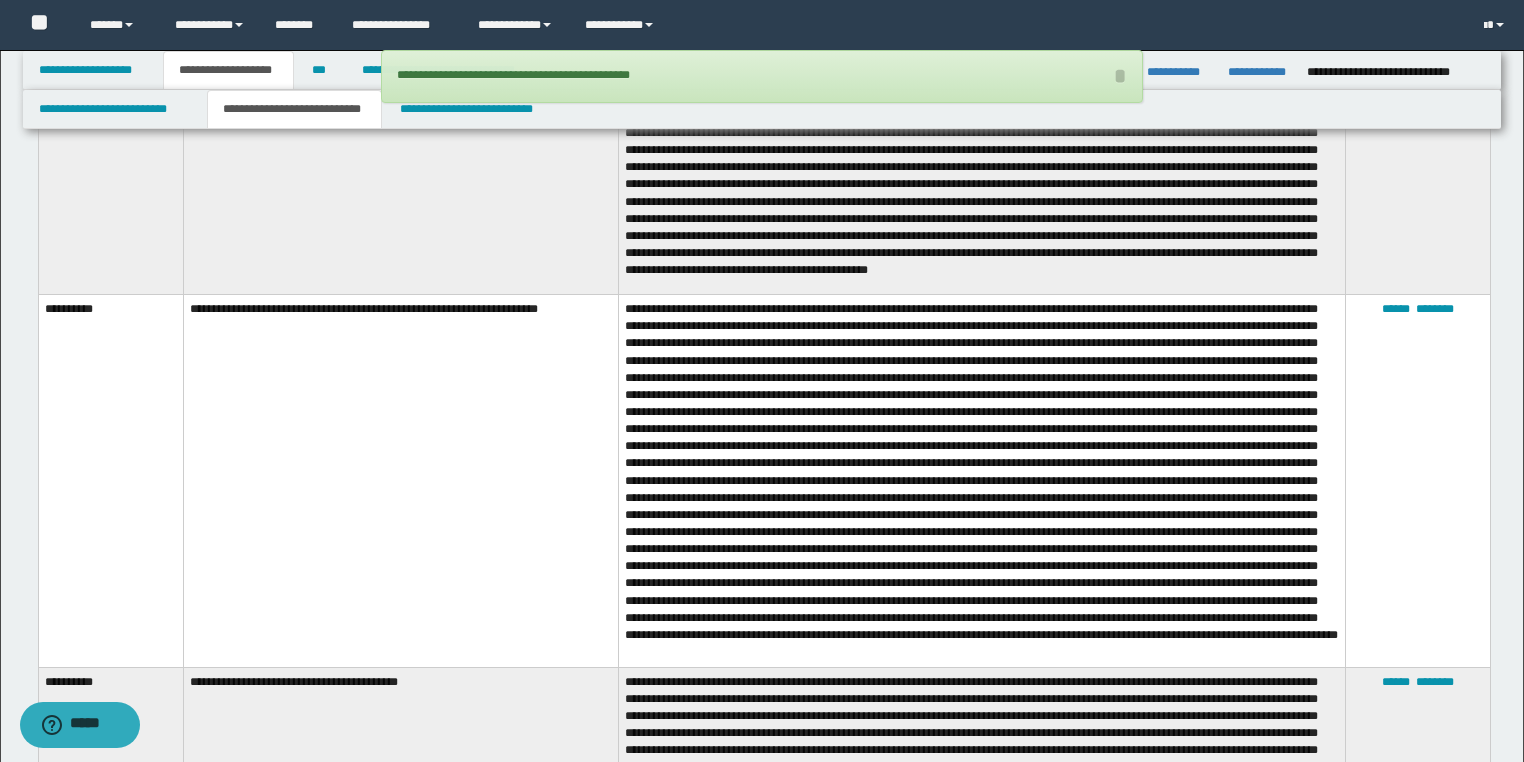 scroll, scrollTop: 3062, scrollLeft: 0, axis: vertical 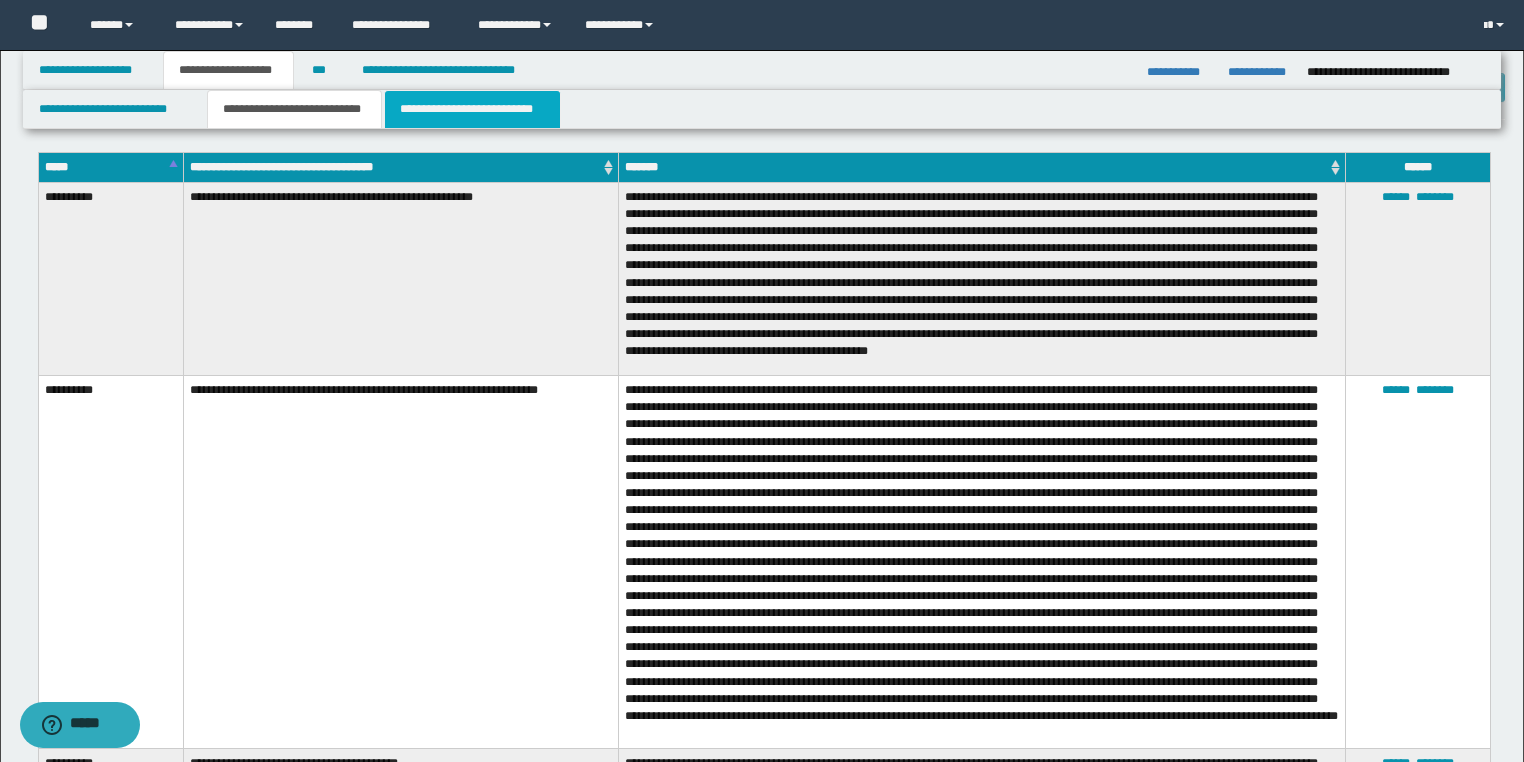 click on "**********" at bounding box center [472, 109] 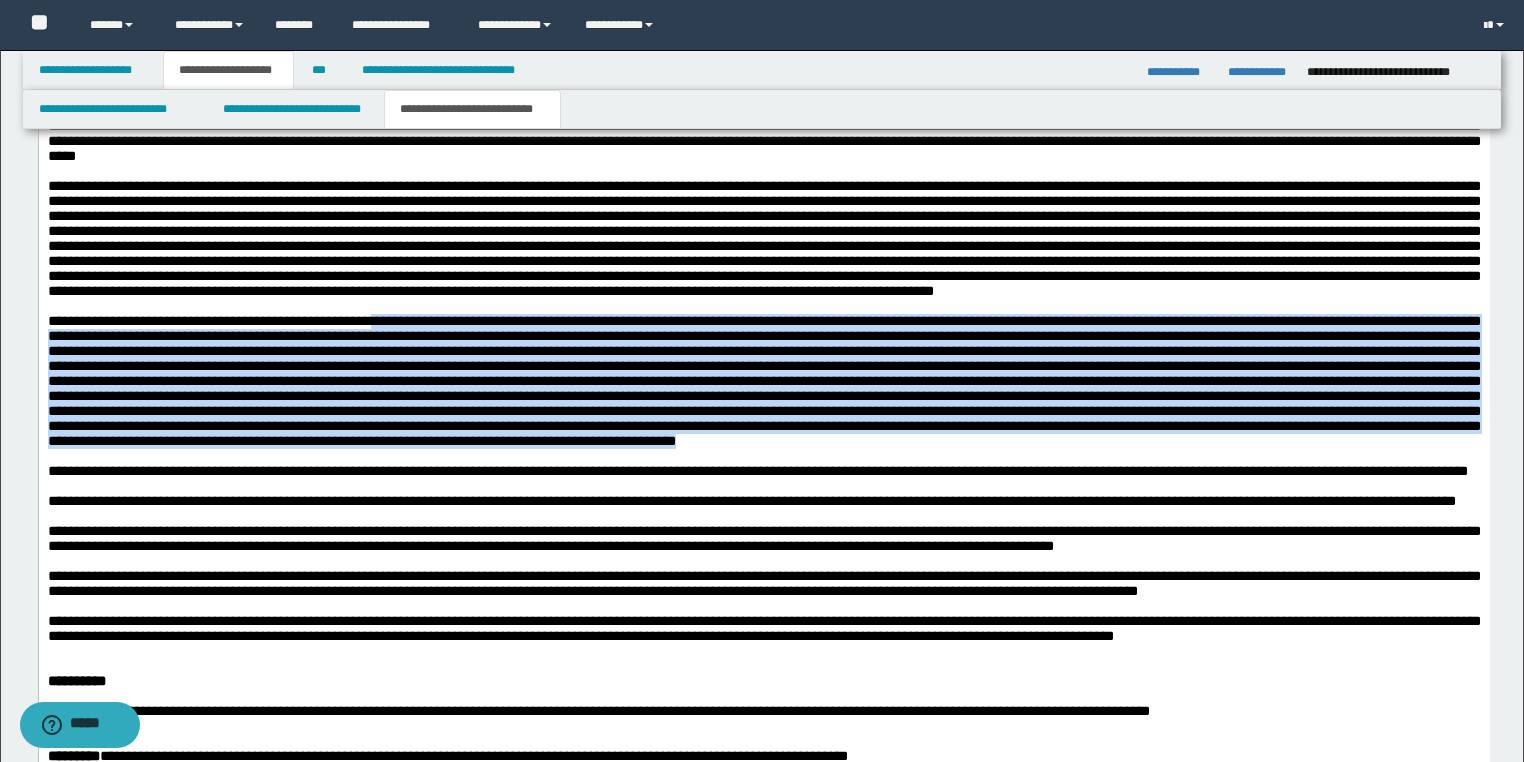 click at bounding box center [763, 239] 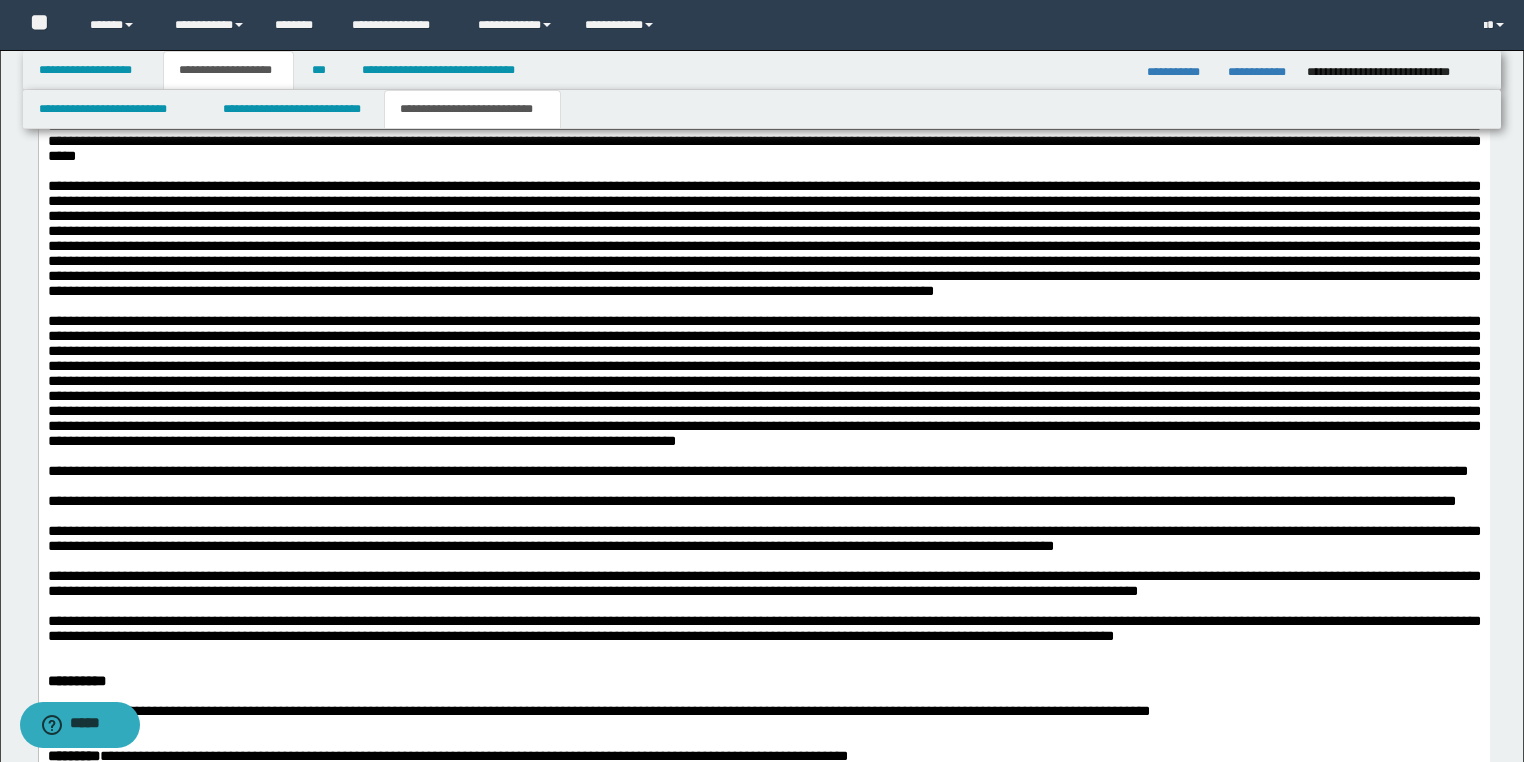 click at bounding box center [763, 239] 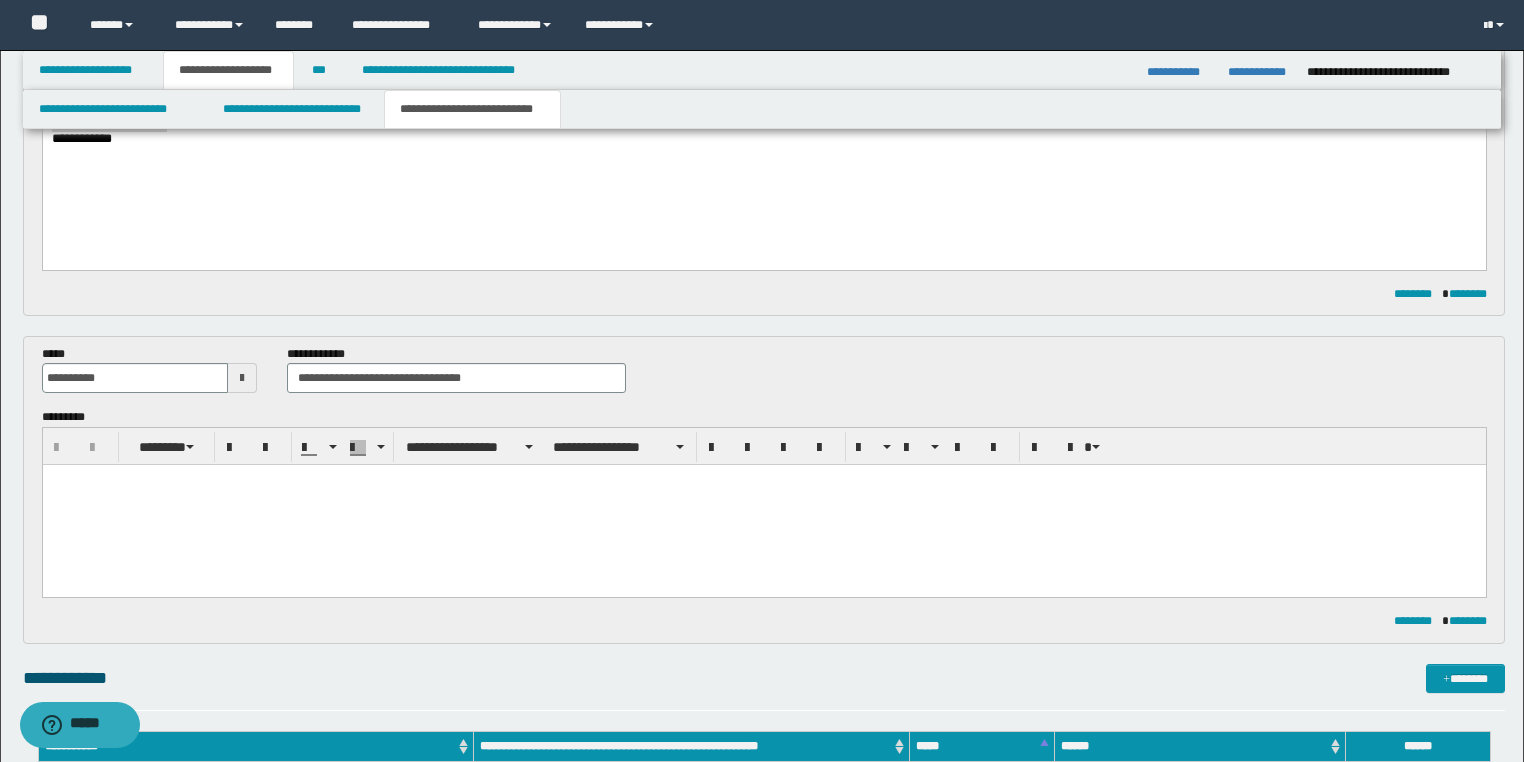 scroll, scrollTop: 0, scrollLeft: 0, axis: both 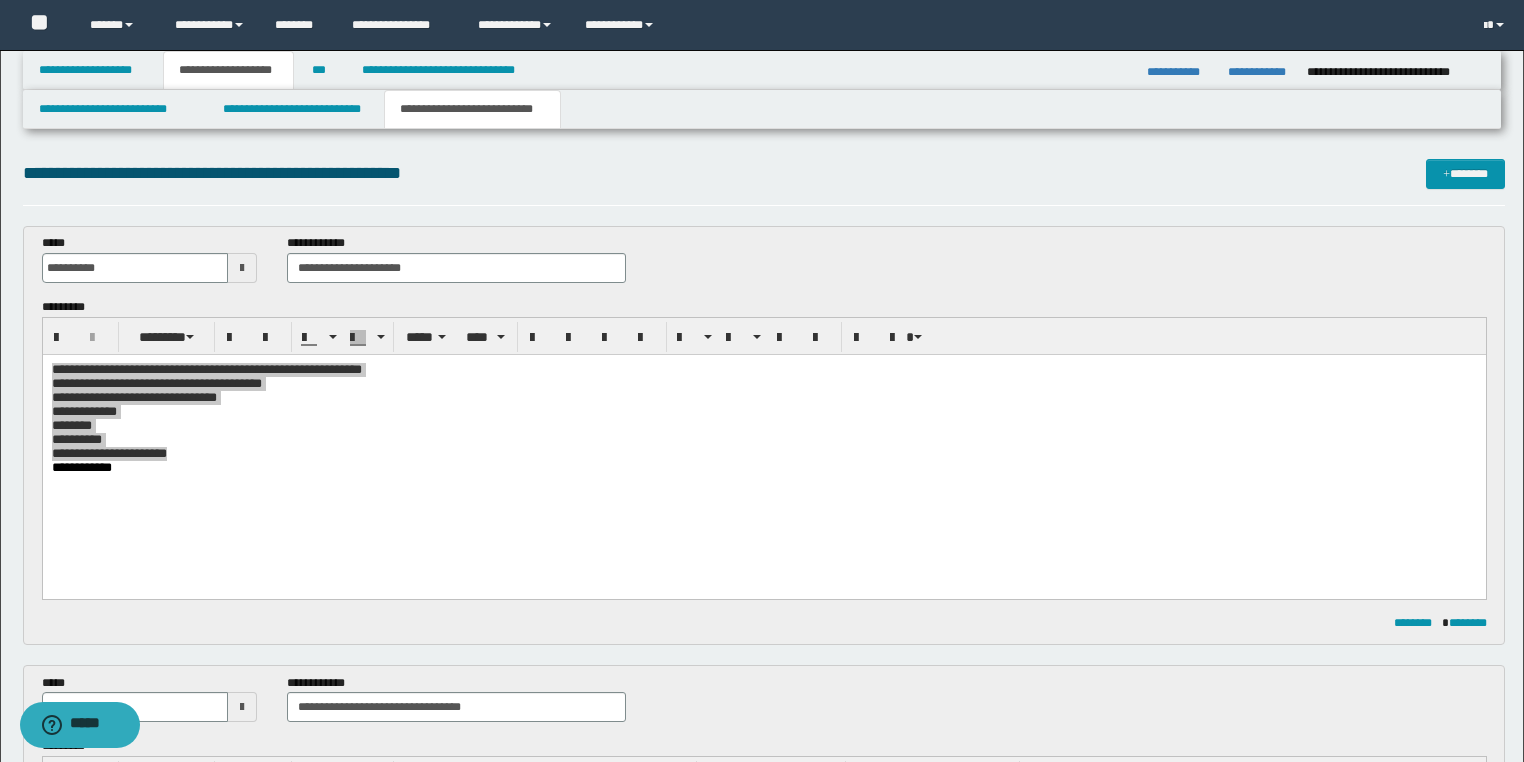 drag, startPoint x: 99, startPoint y: 3046, endPoint x: -1, endPoint y: -23, distance: 3070.6287 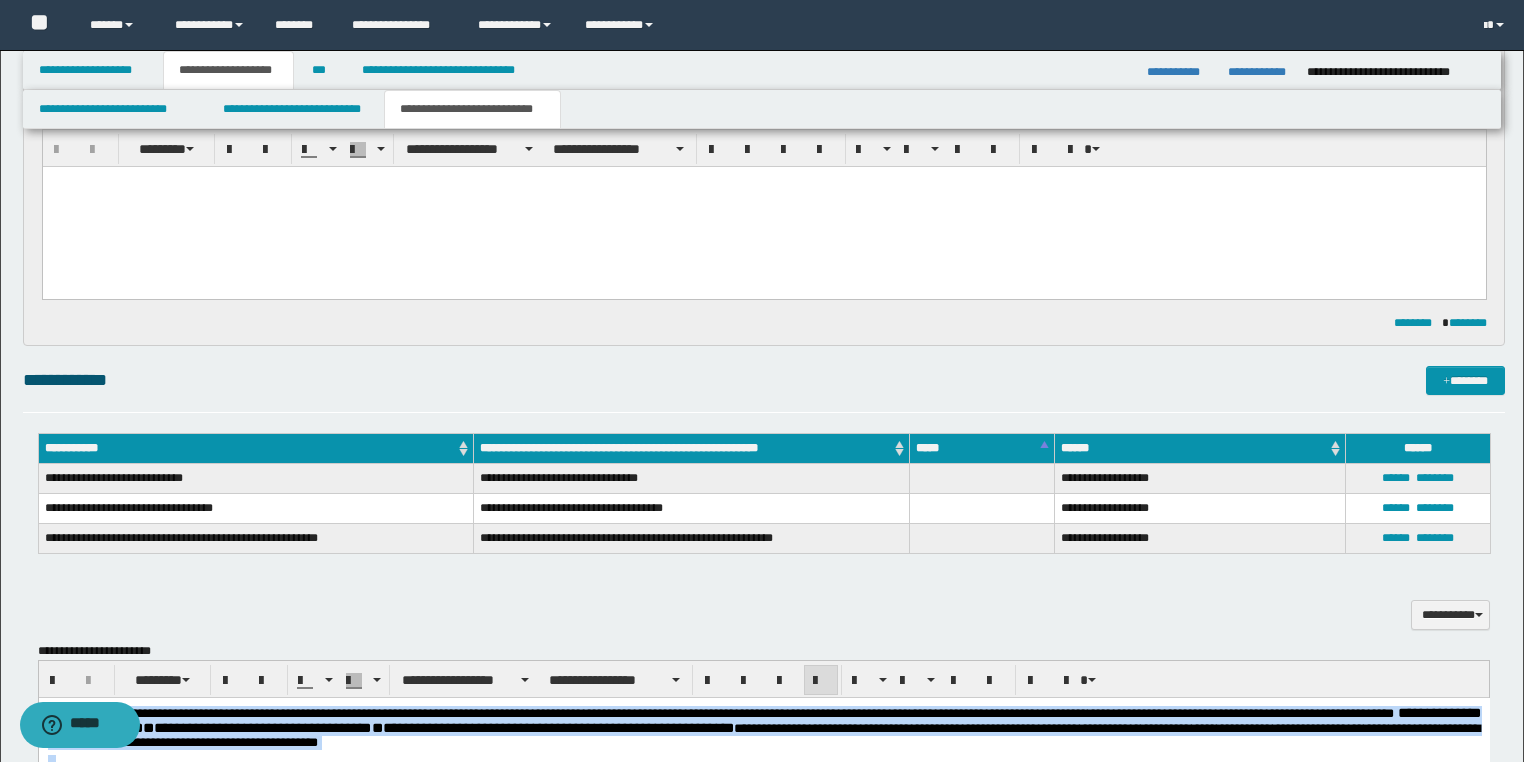 scroll, scrollTop: 800, scrollLeft: 0, axis: vertical 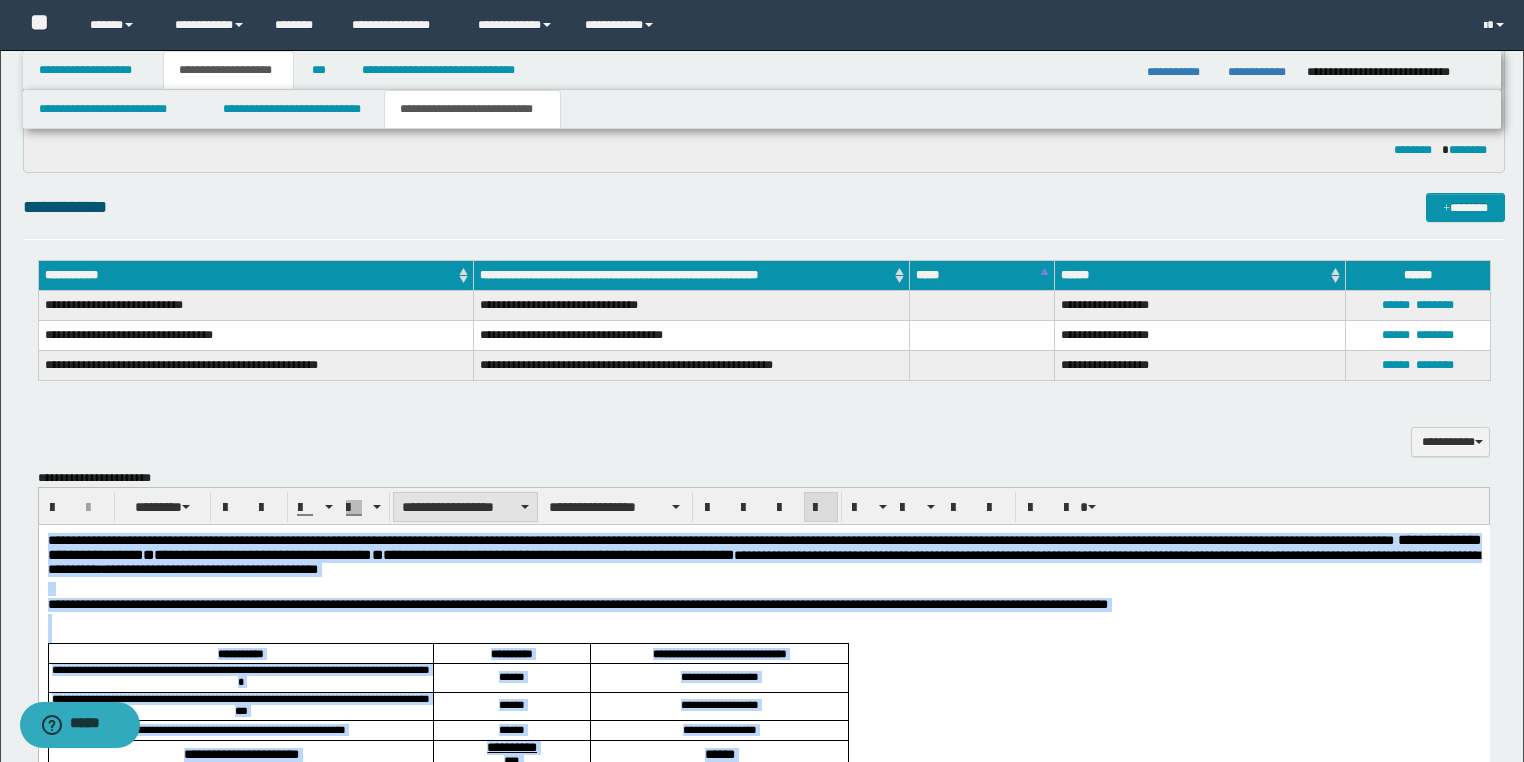 click on "**********" at bounding box center [465, 507] 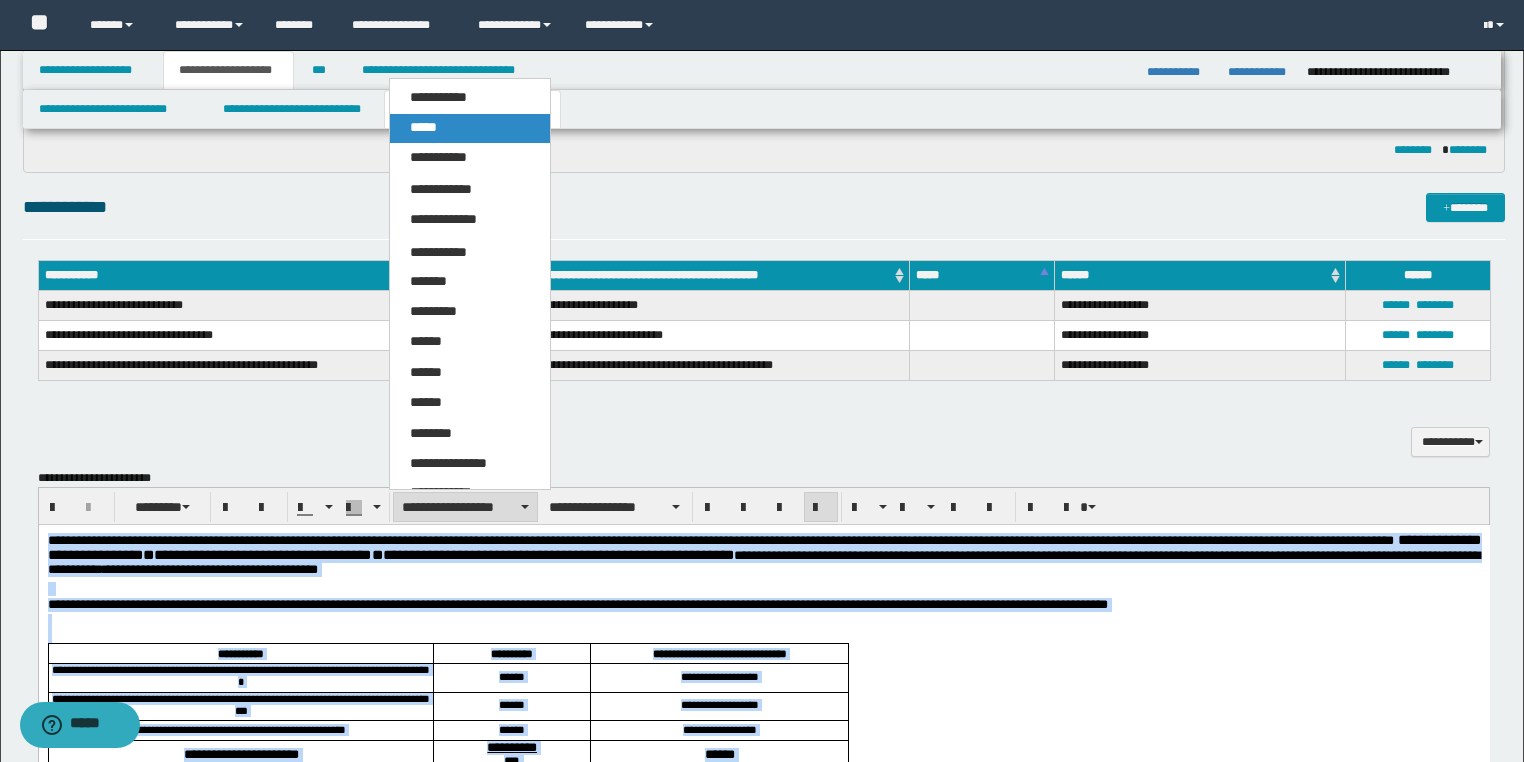 click on "*****" at bounding box center [423, 127] 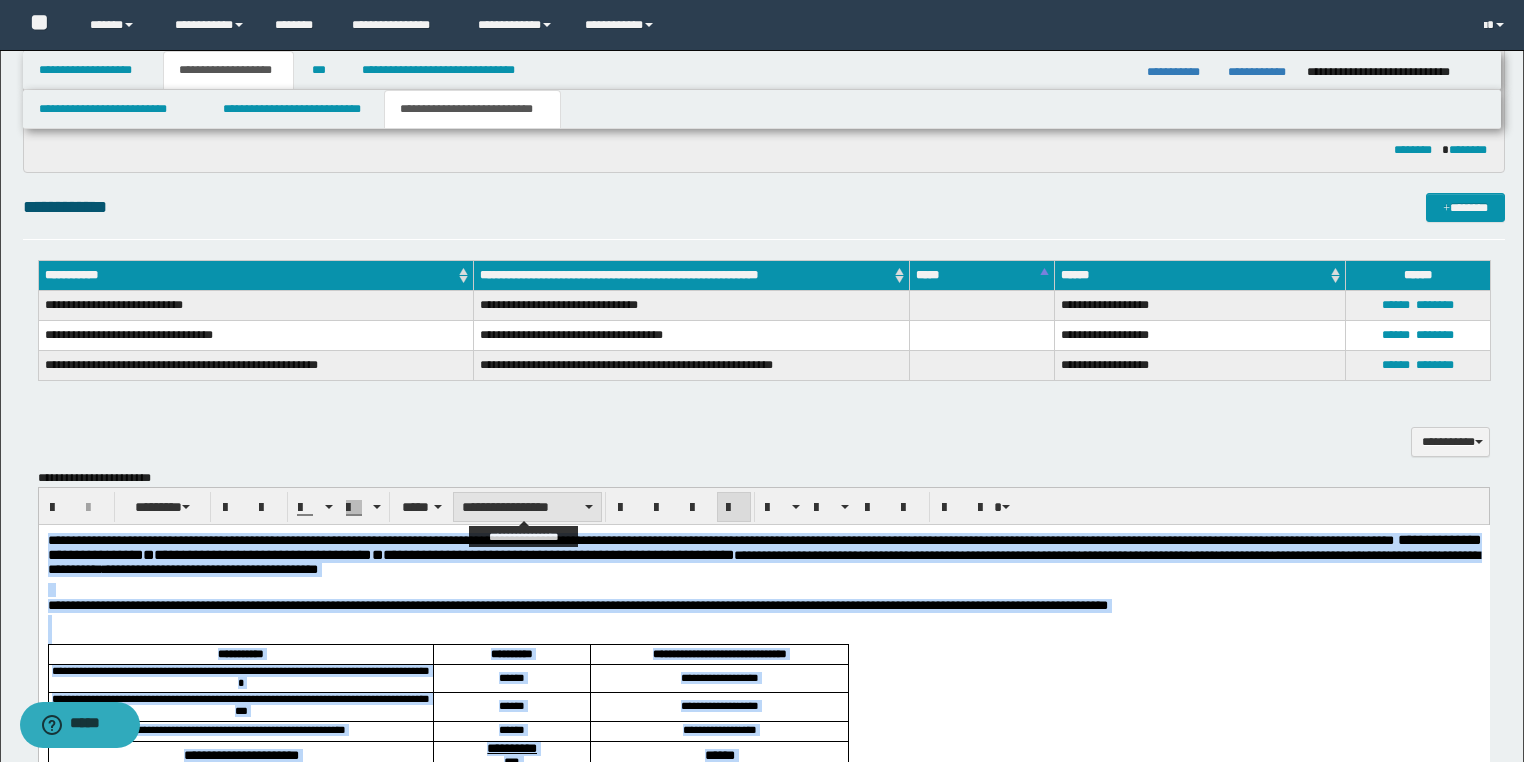 click on "**********" at bounding box center (527, 507) 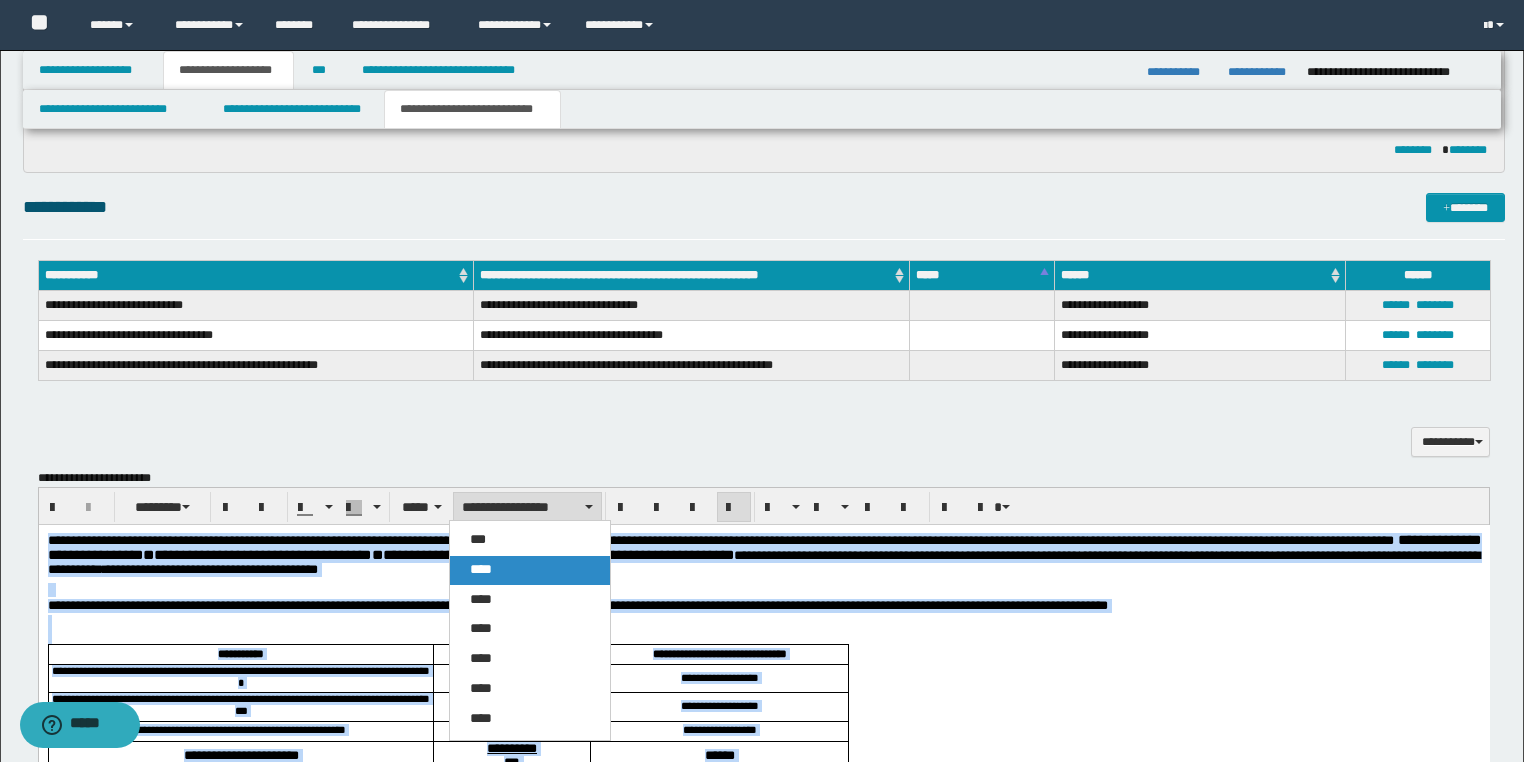 drag, startPoint x: 473, startPoint y: 566, endPoint x: 537, endPoint y: 12, distance: 557.6845 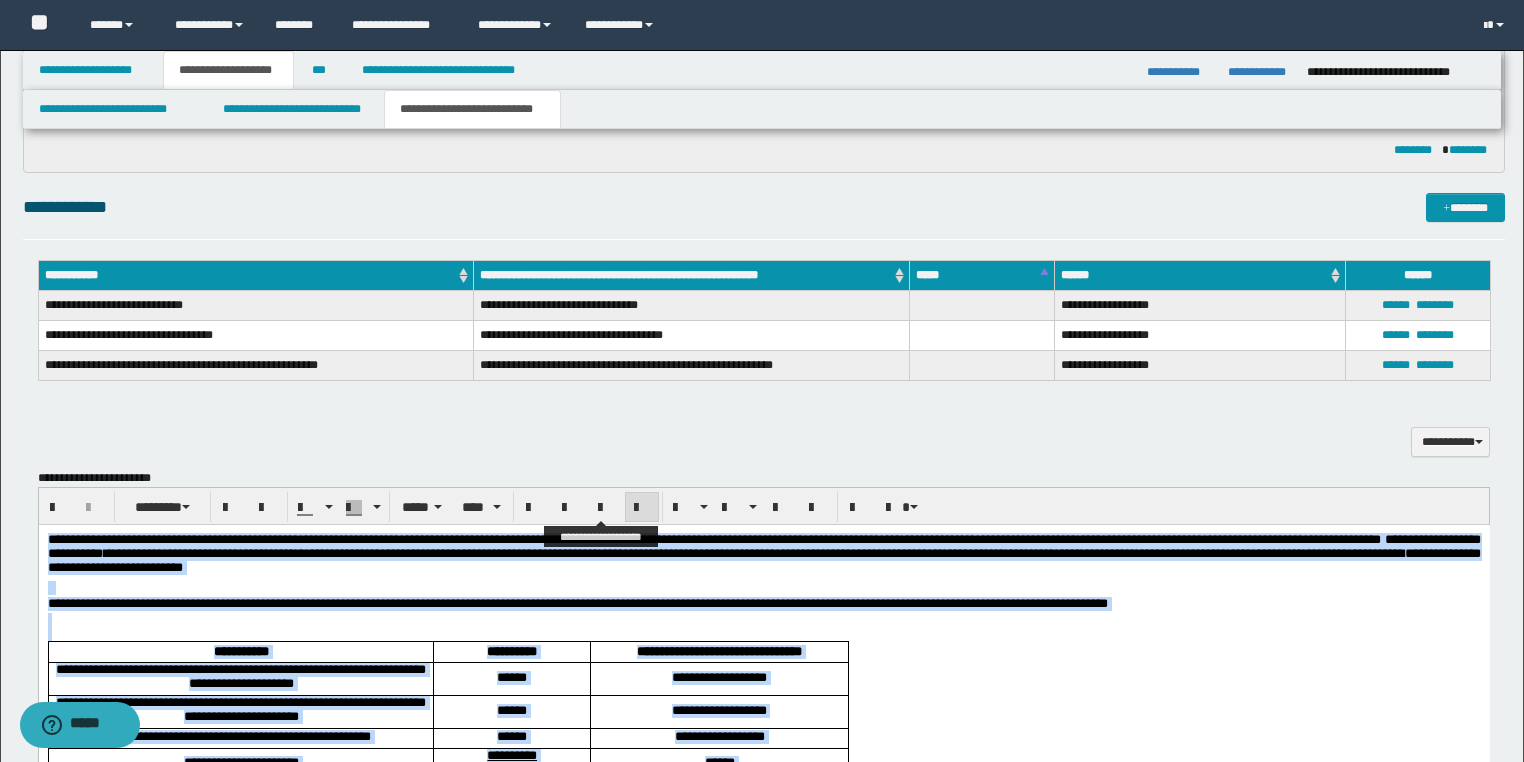 click at bounding box center (642, 508) 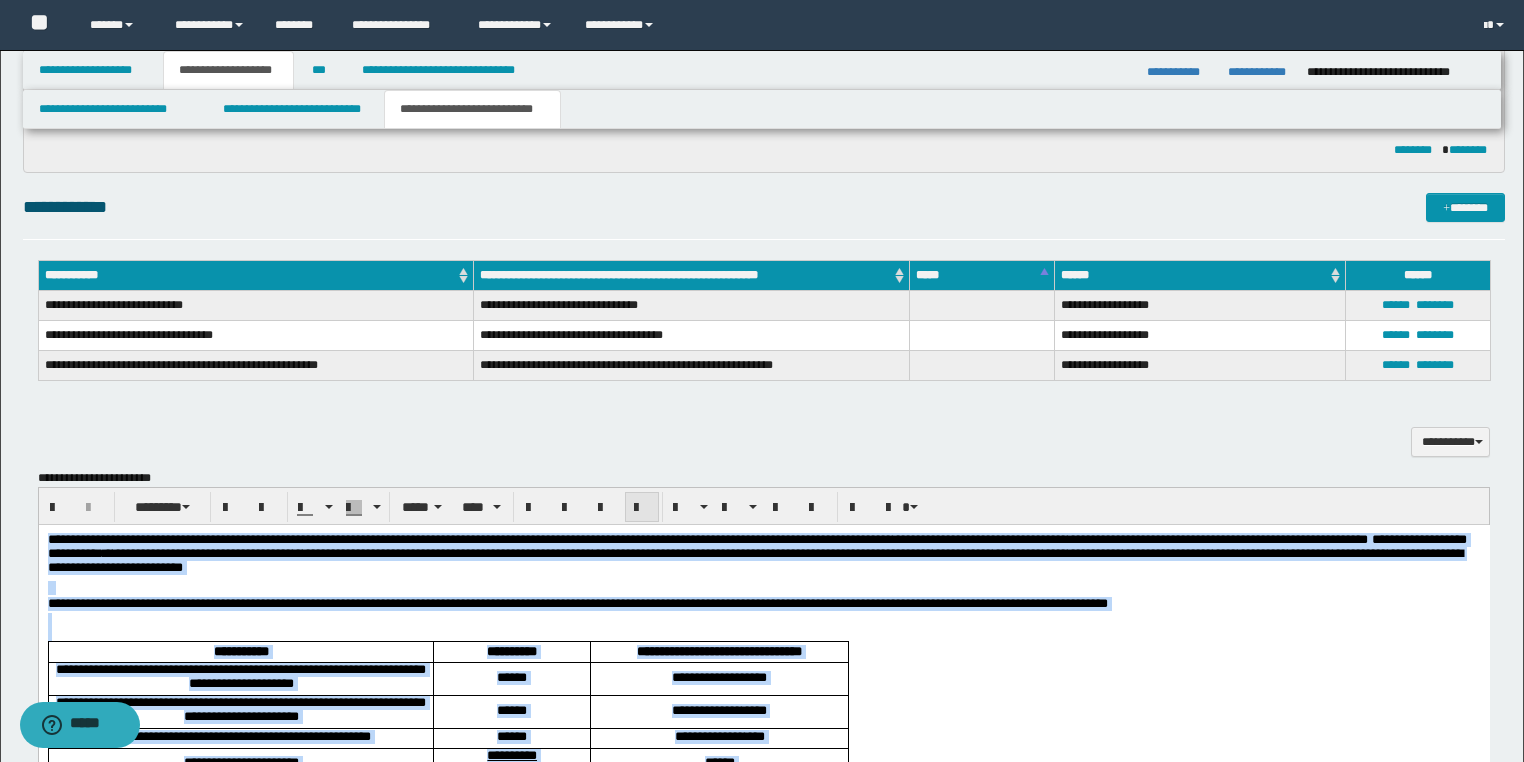click at bounding box center (642, 508) 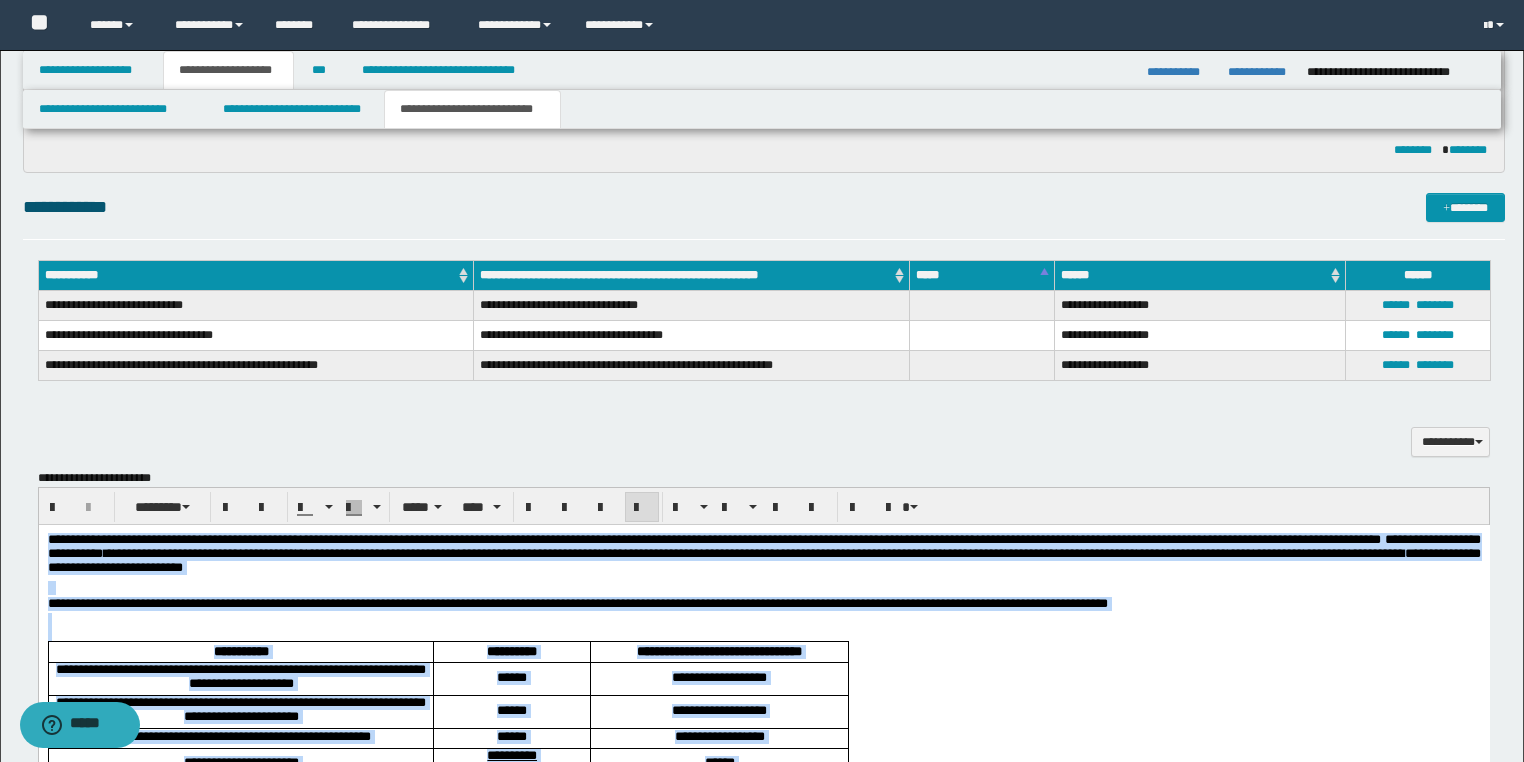 click on "**********" at bounding box center [763, 1248] 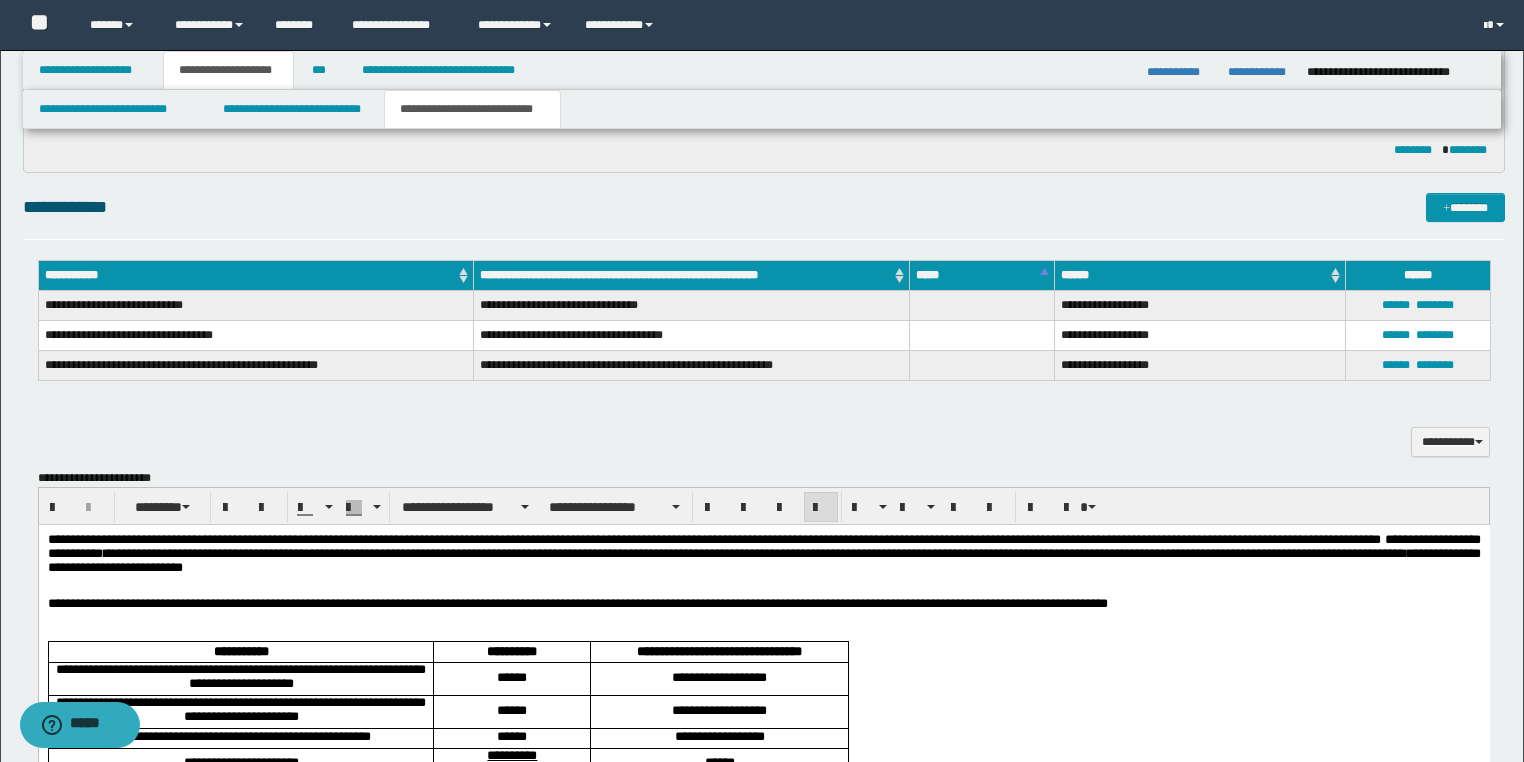 click on "**********" at bounding box center (763, 1248) 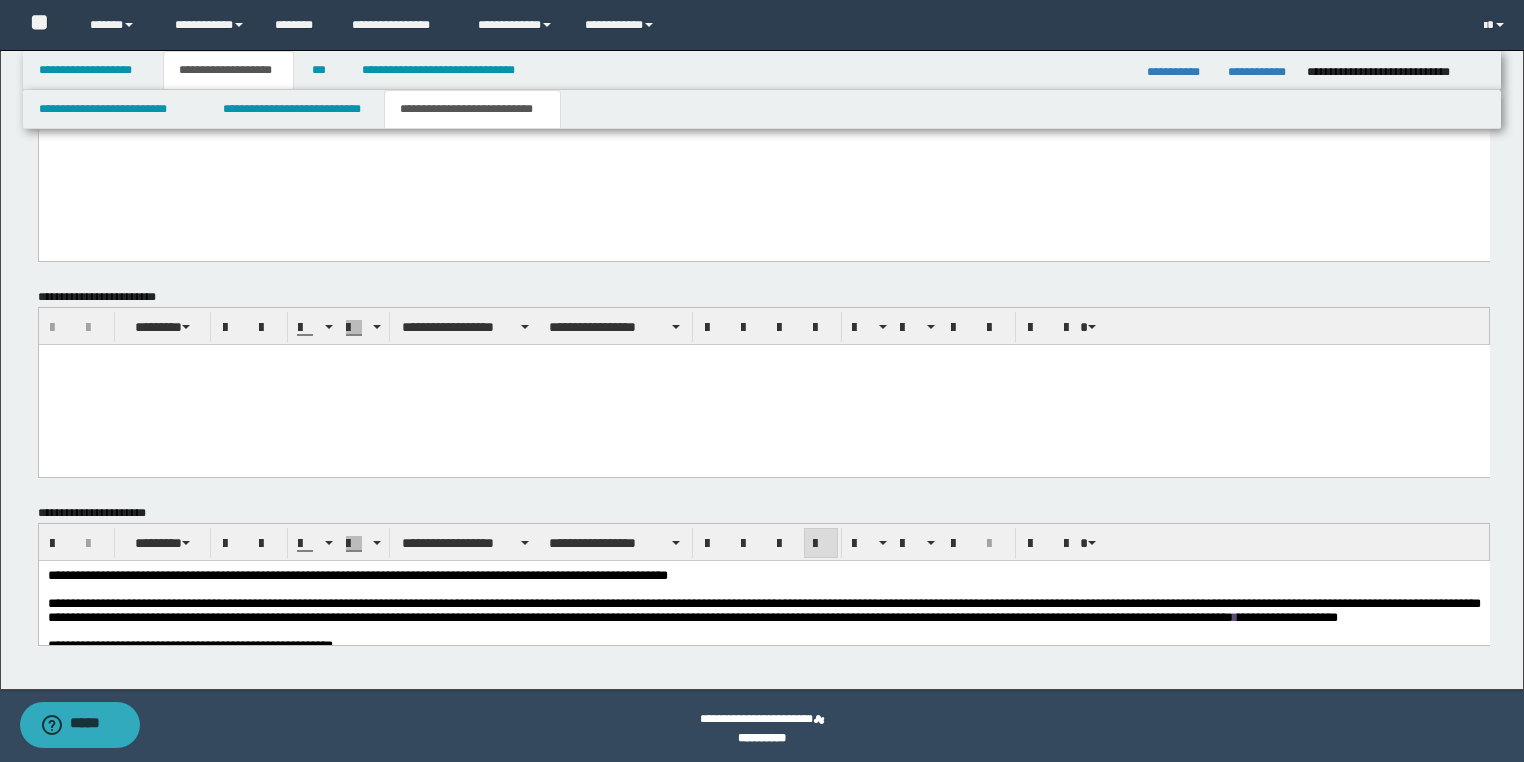 scroll, scrollTop: 2840, scrollLeft: 0, axis: vertical 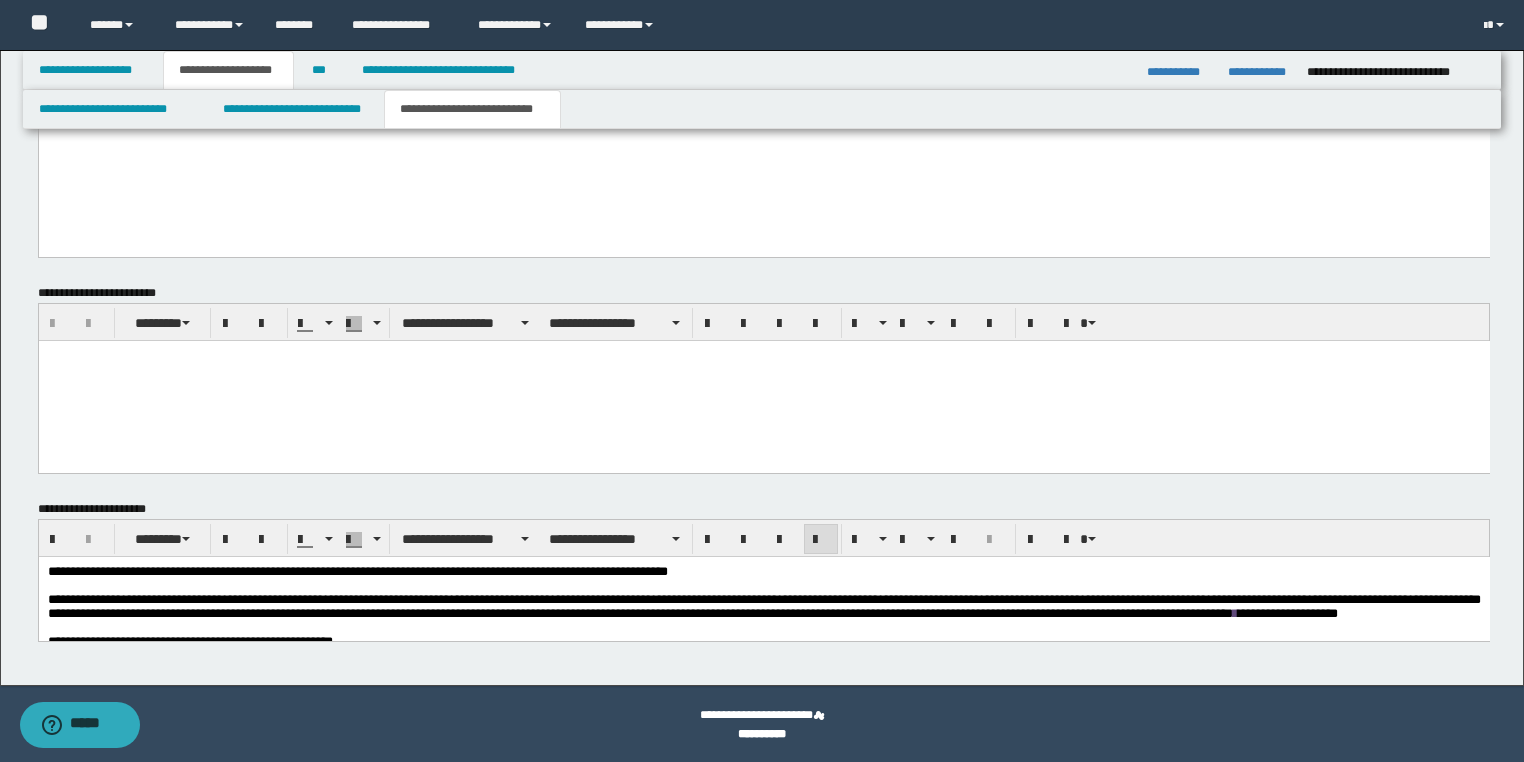 click on "**********" at bounding box center (763, 606) 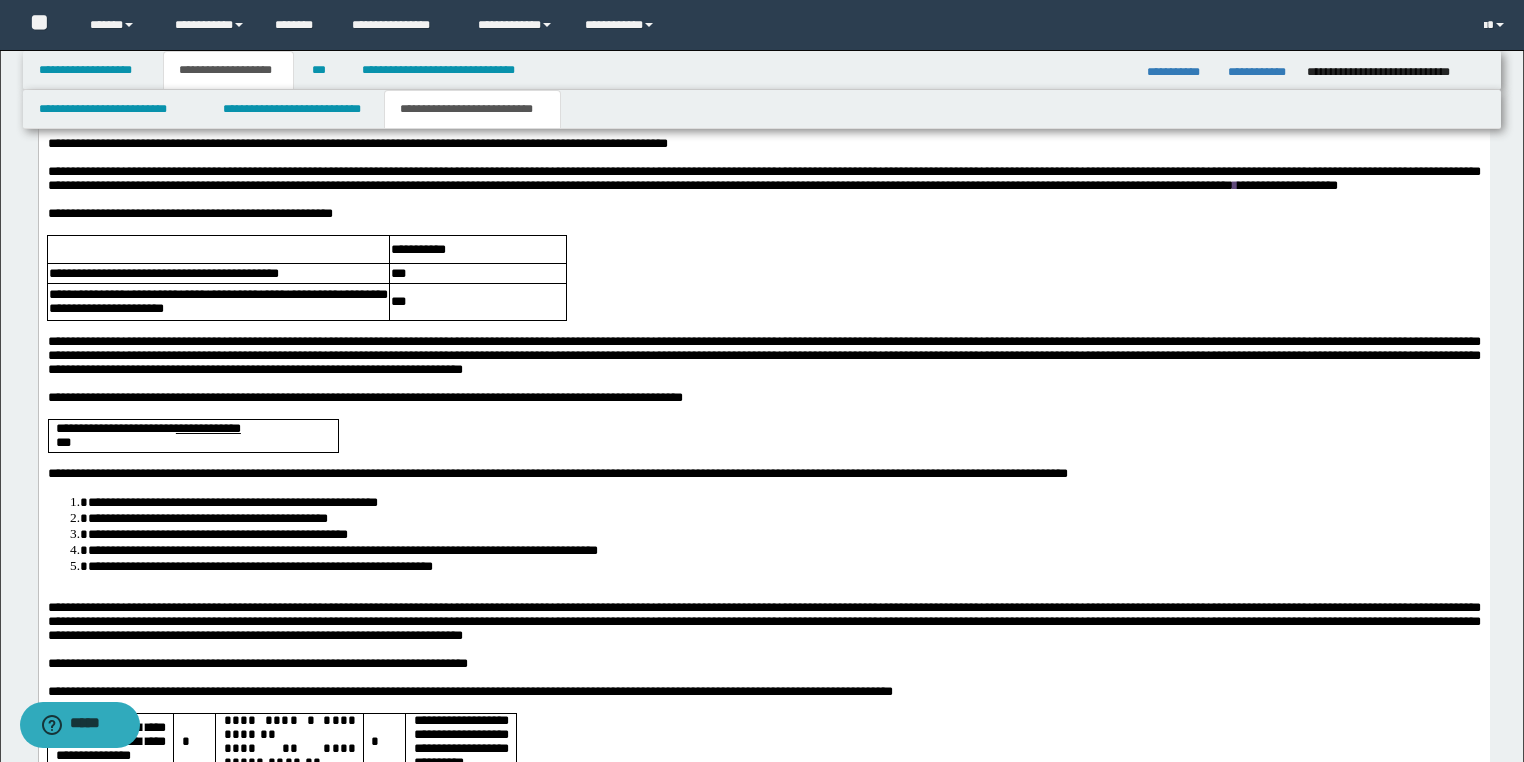scroll, scrollTop: 3240, scrollLeft: 0, axis: vertical 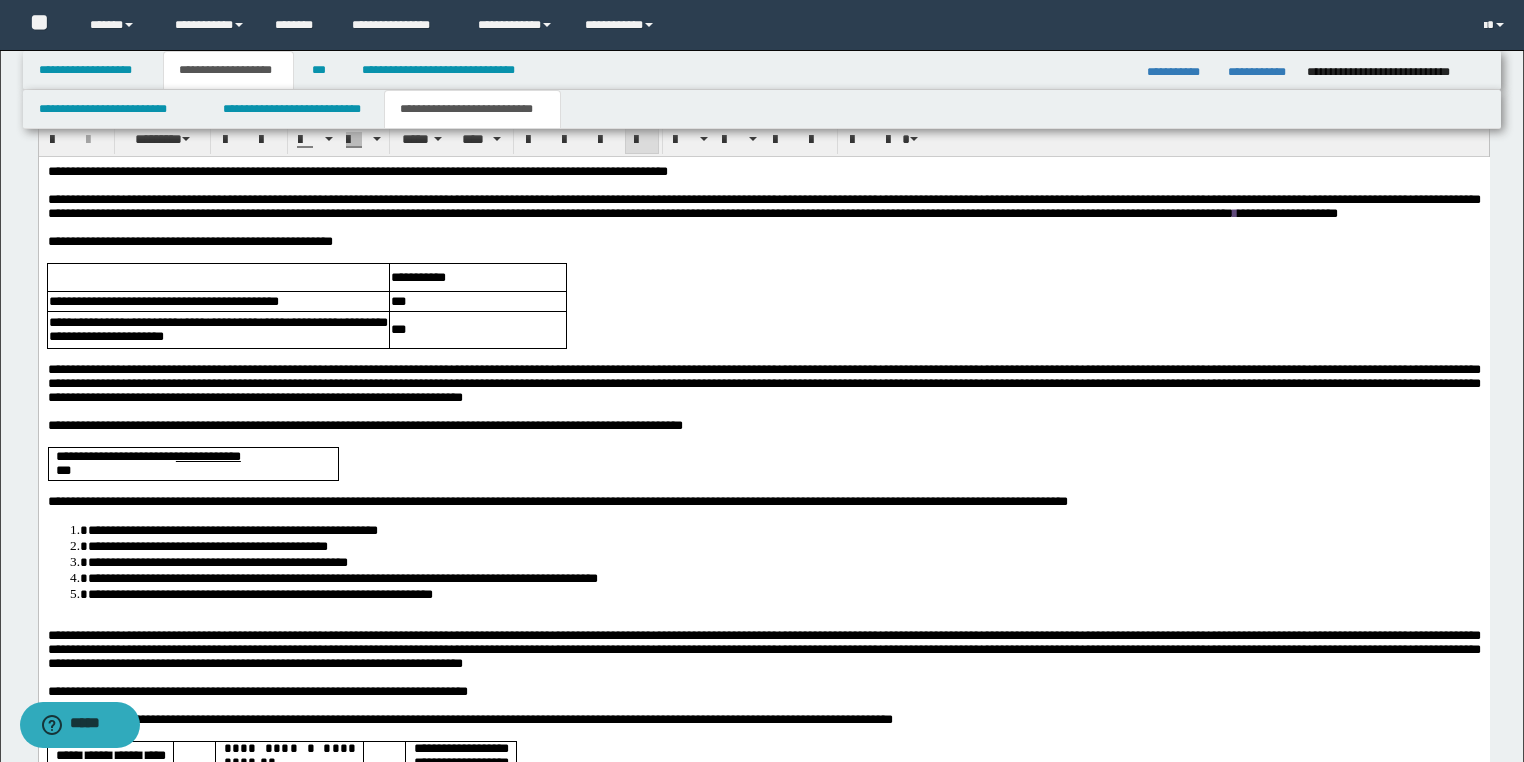 click at bounding box center [763, 622] 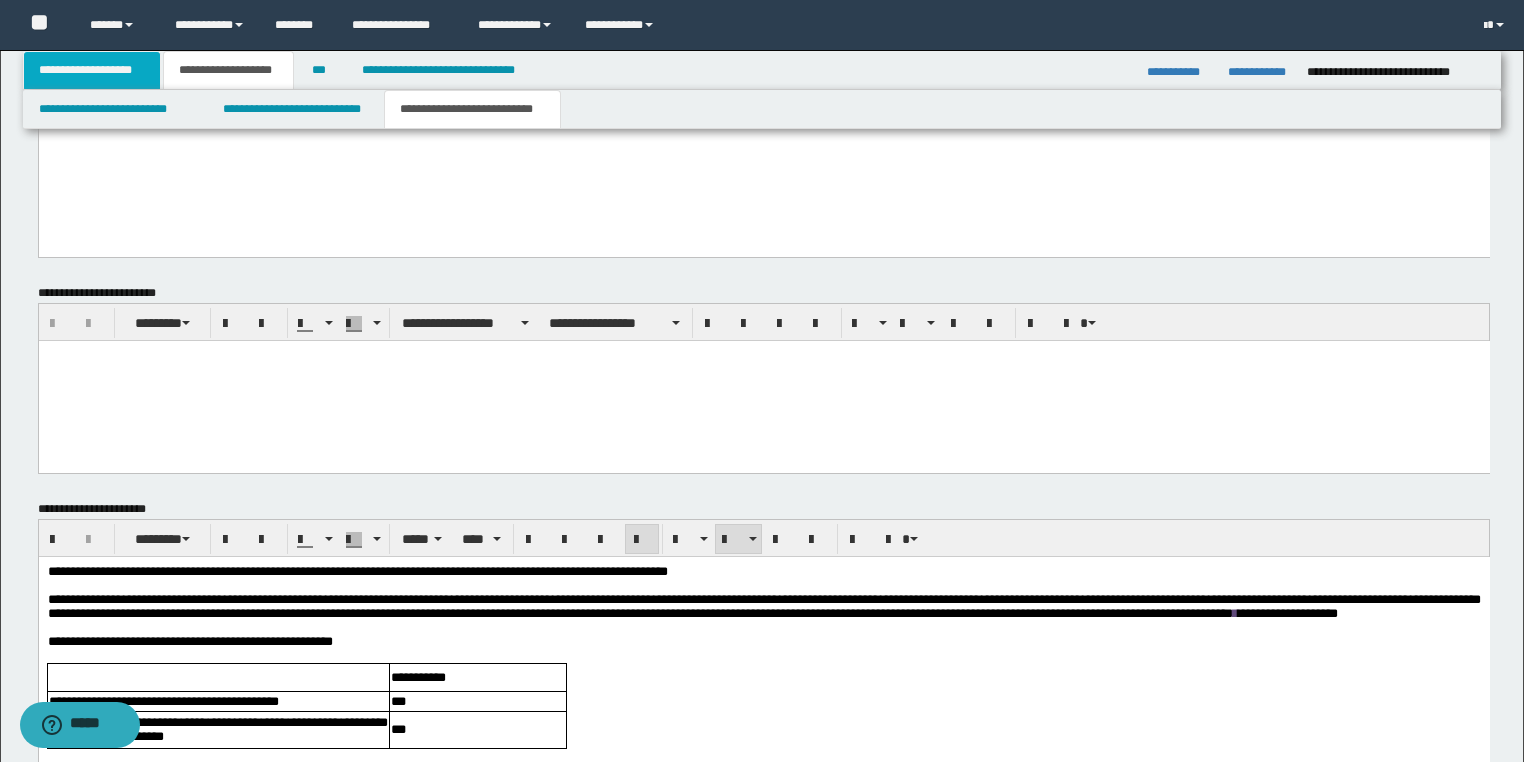click on "**********" at bounding box center (92, 70) 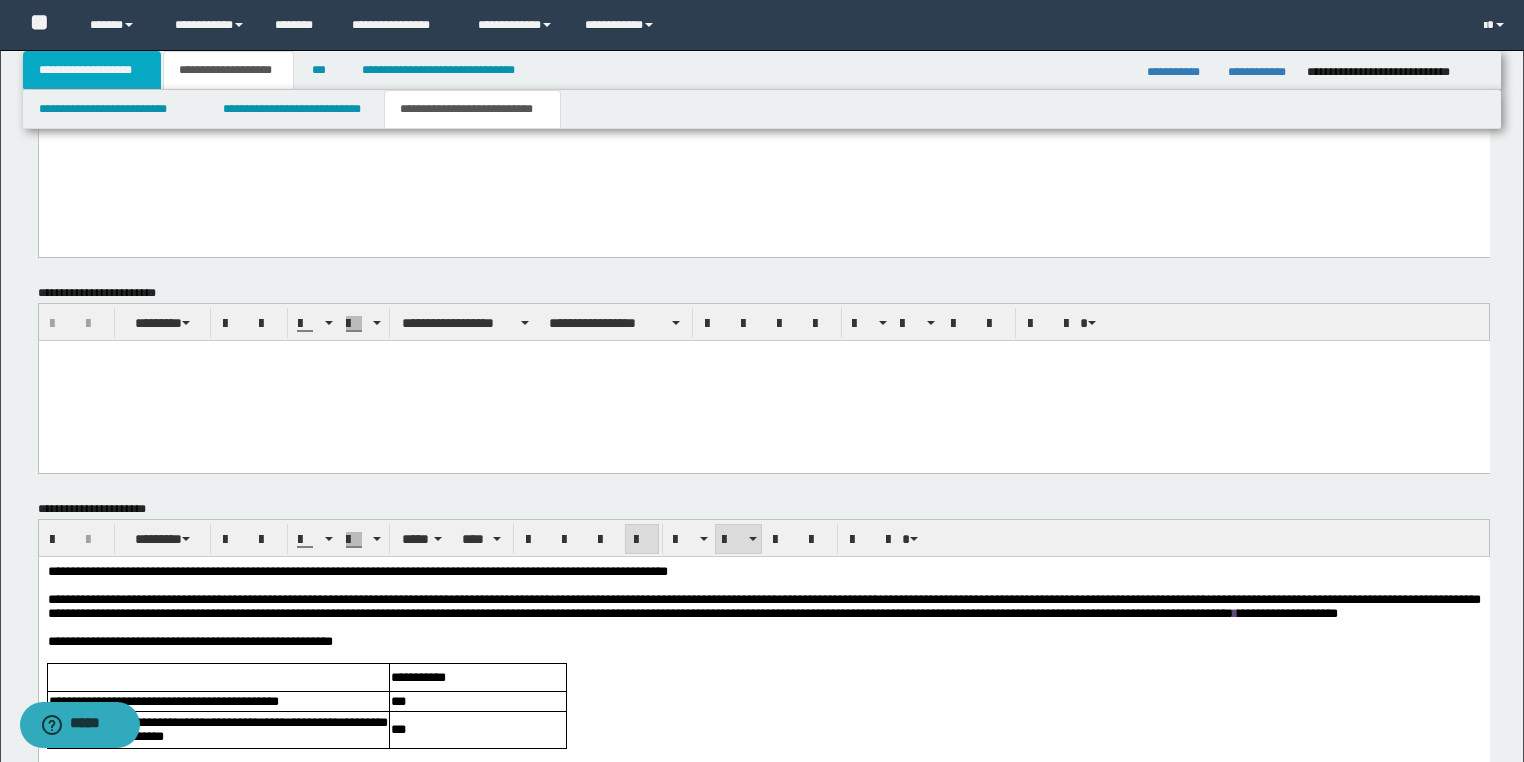scroll, scrollTop: 344, scrollLeft: 0, axis: vertical 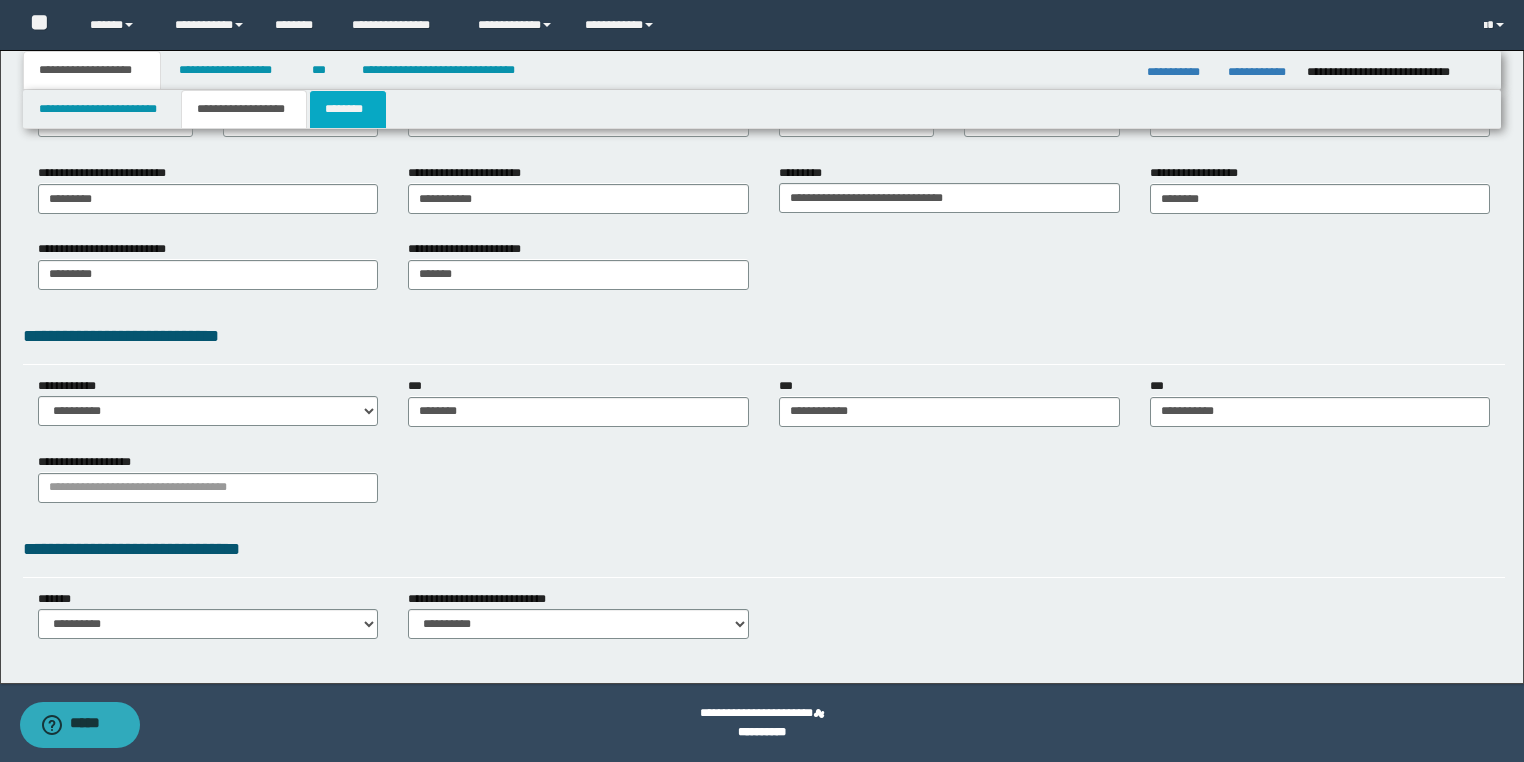 click on "********" at bounding box center (348, 109) 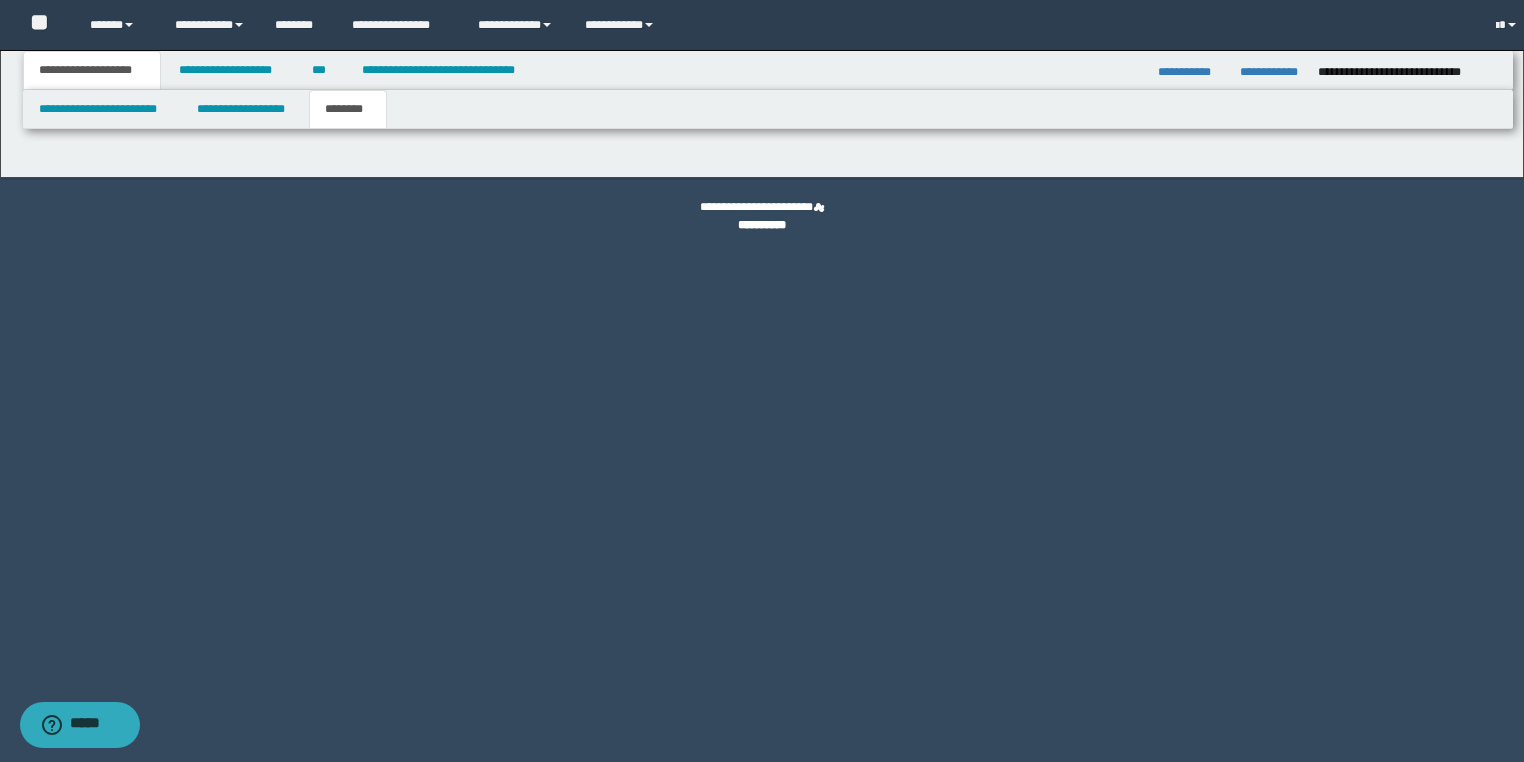 scroll, scrollTop: 0, scrollLeft: 0, axis: both 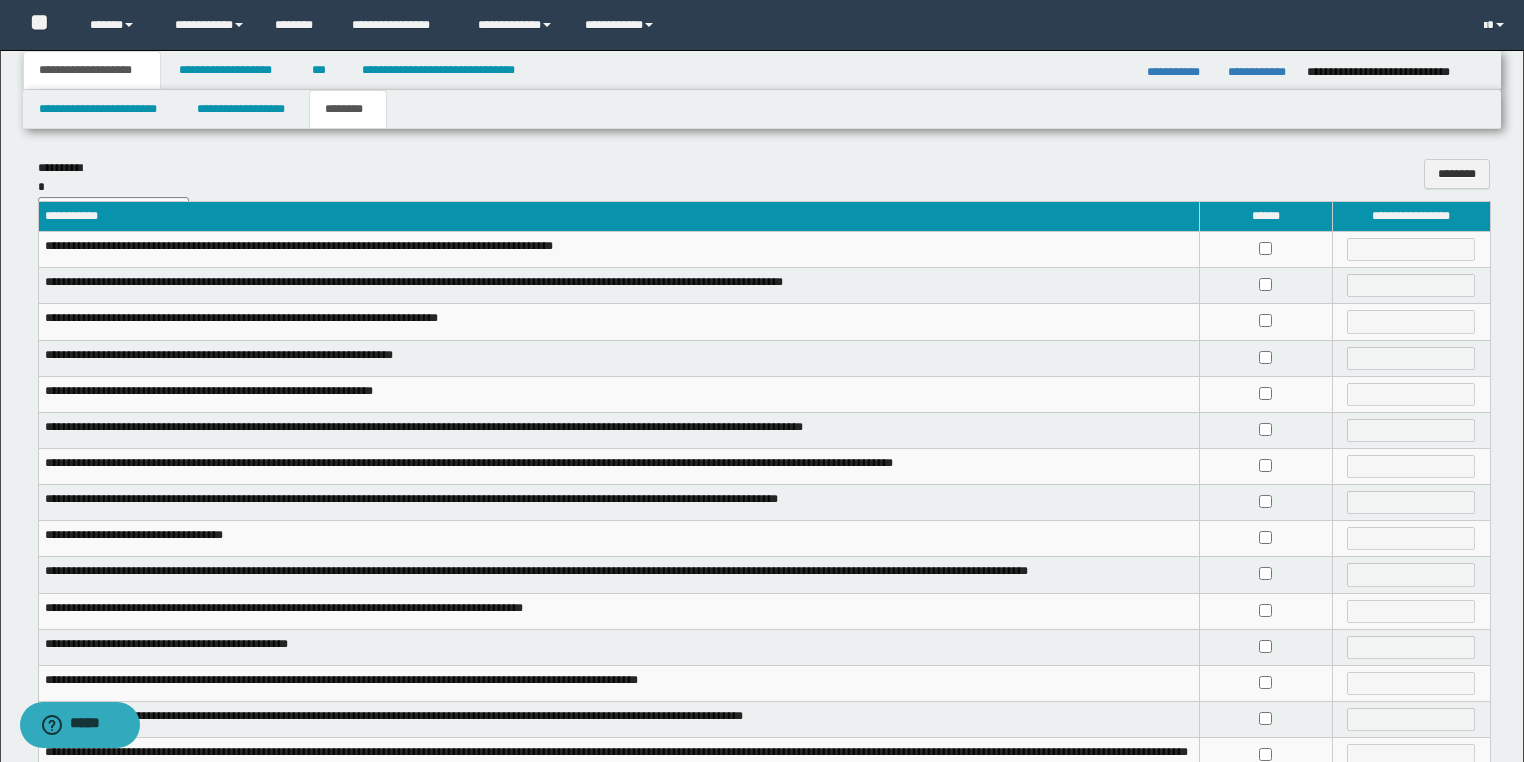 click on "**********" at bounding box center (618, 217) 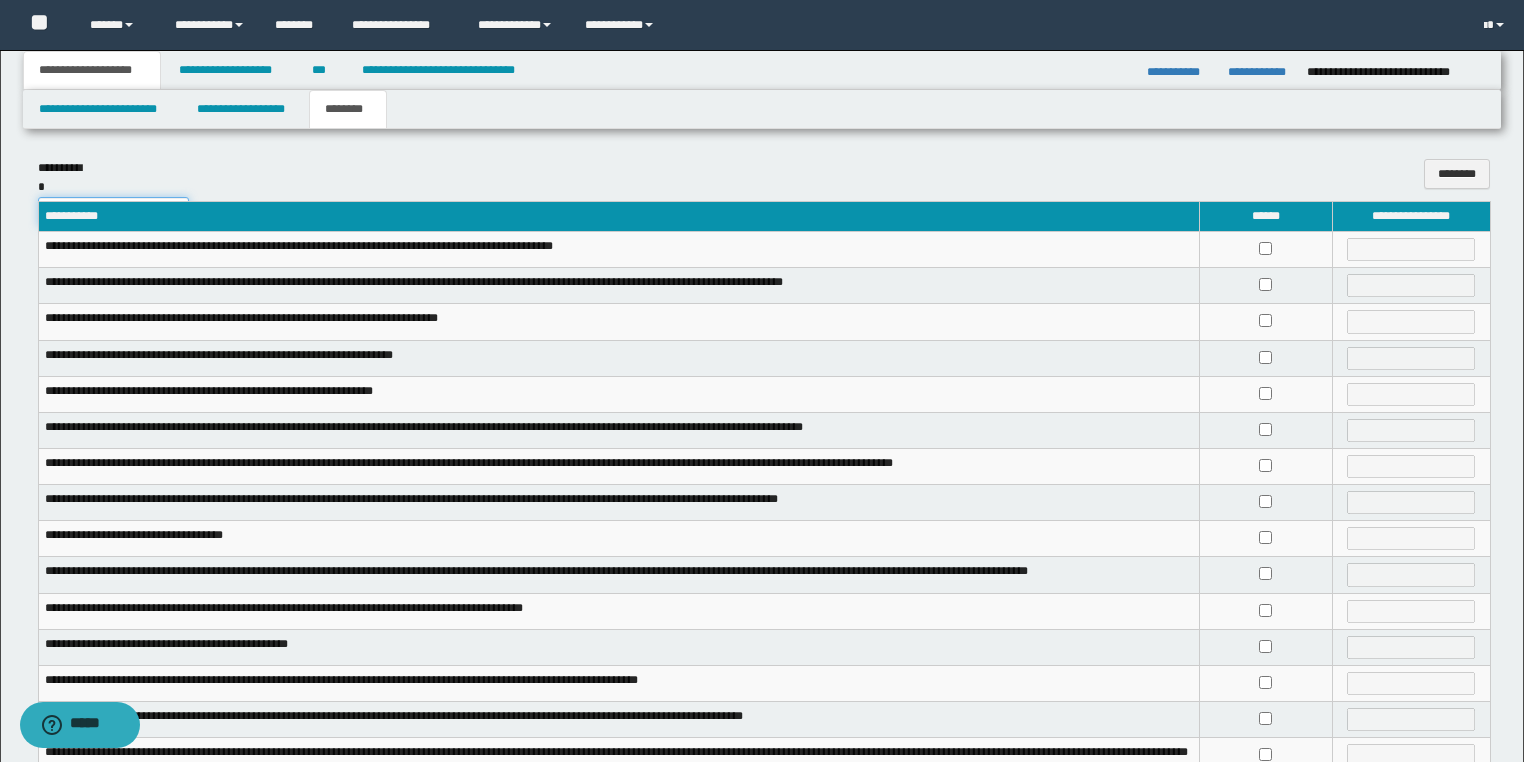 click on "**********" at bounding box center [113, 212] 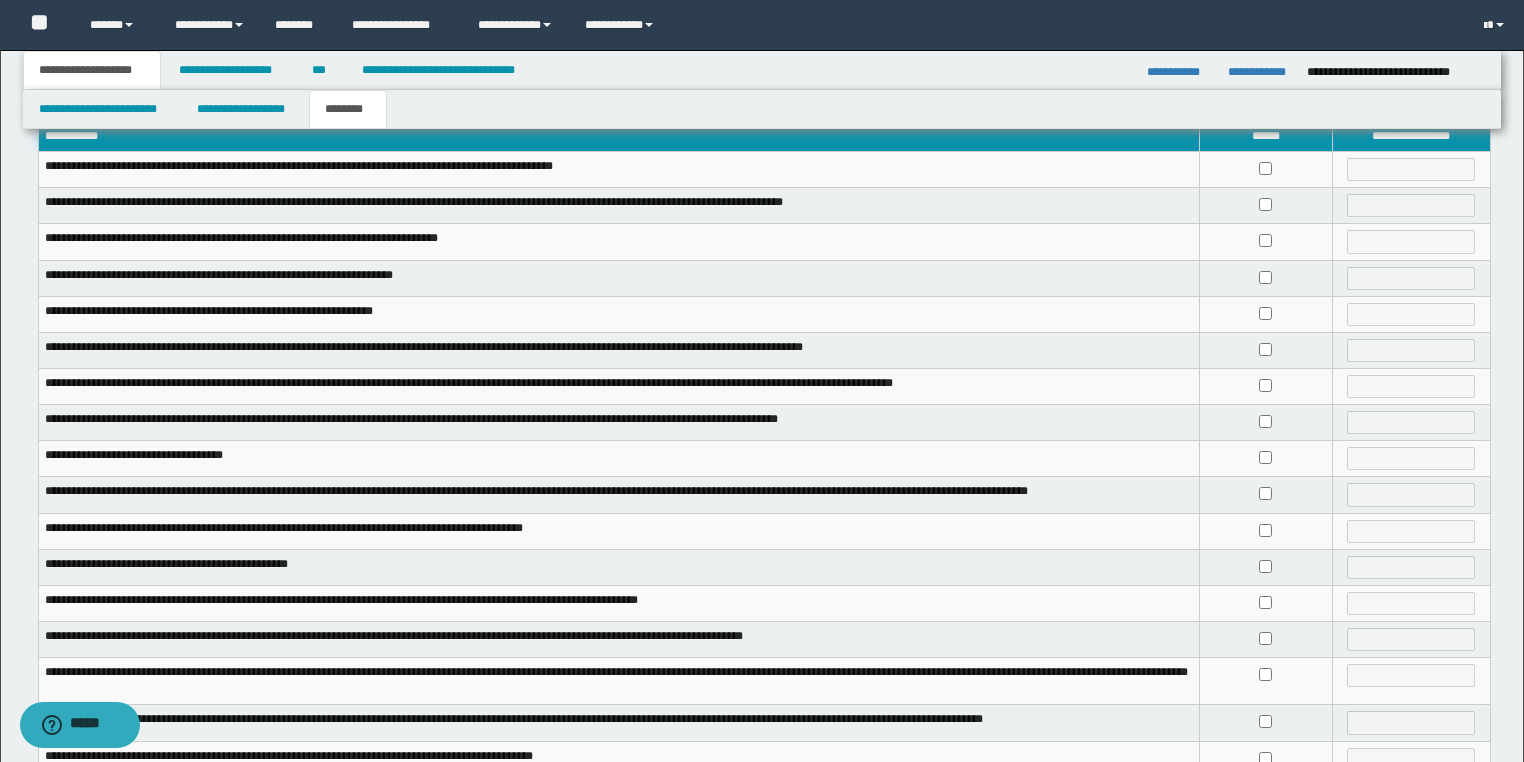 scroll, scrollTop: 320, scrollLeft: 0, axis: vertical 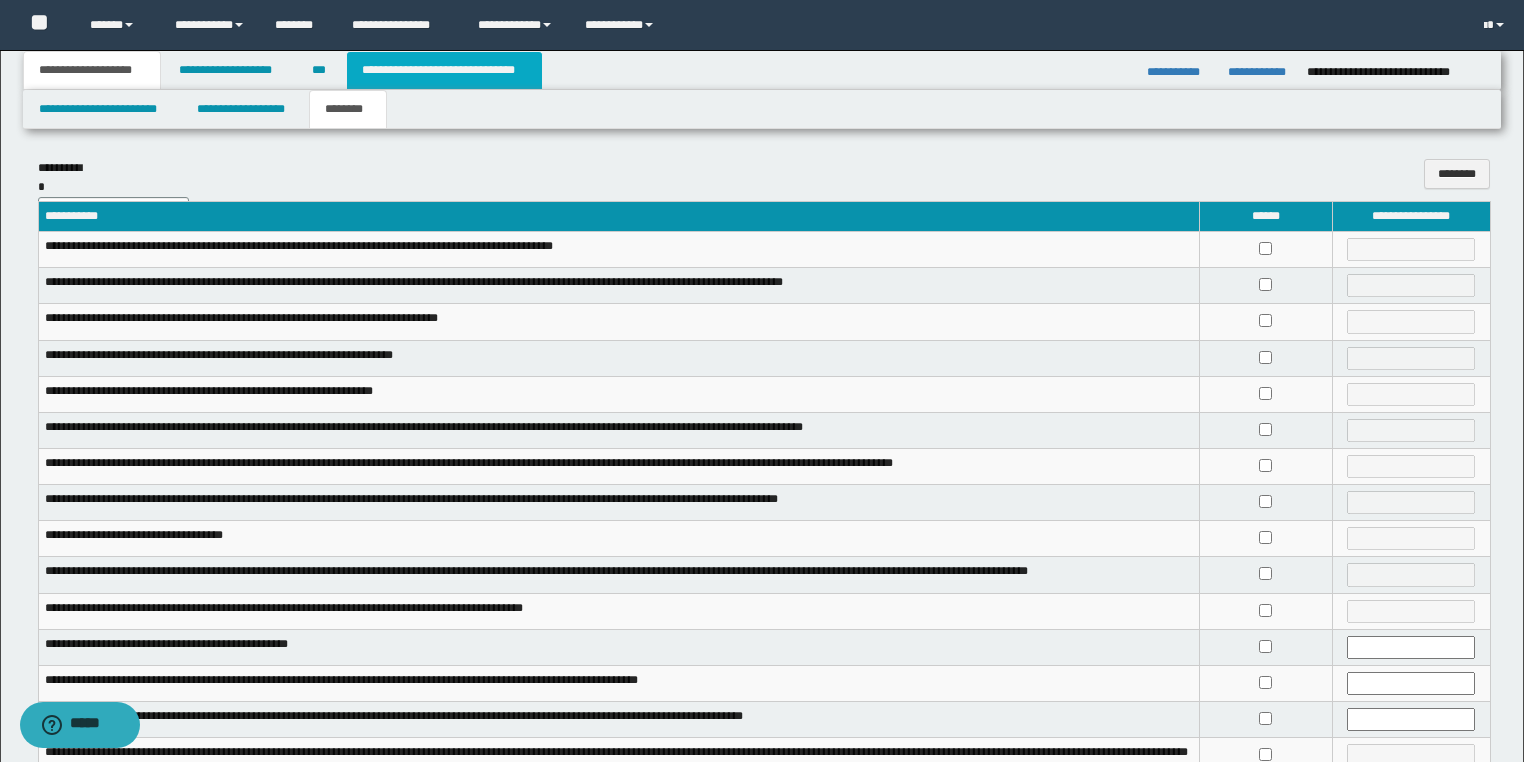 click on "**********" at bounding box center (444, 70) 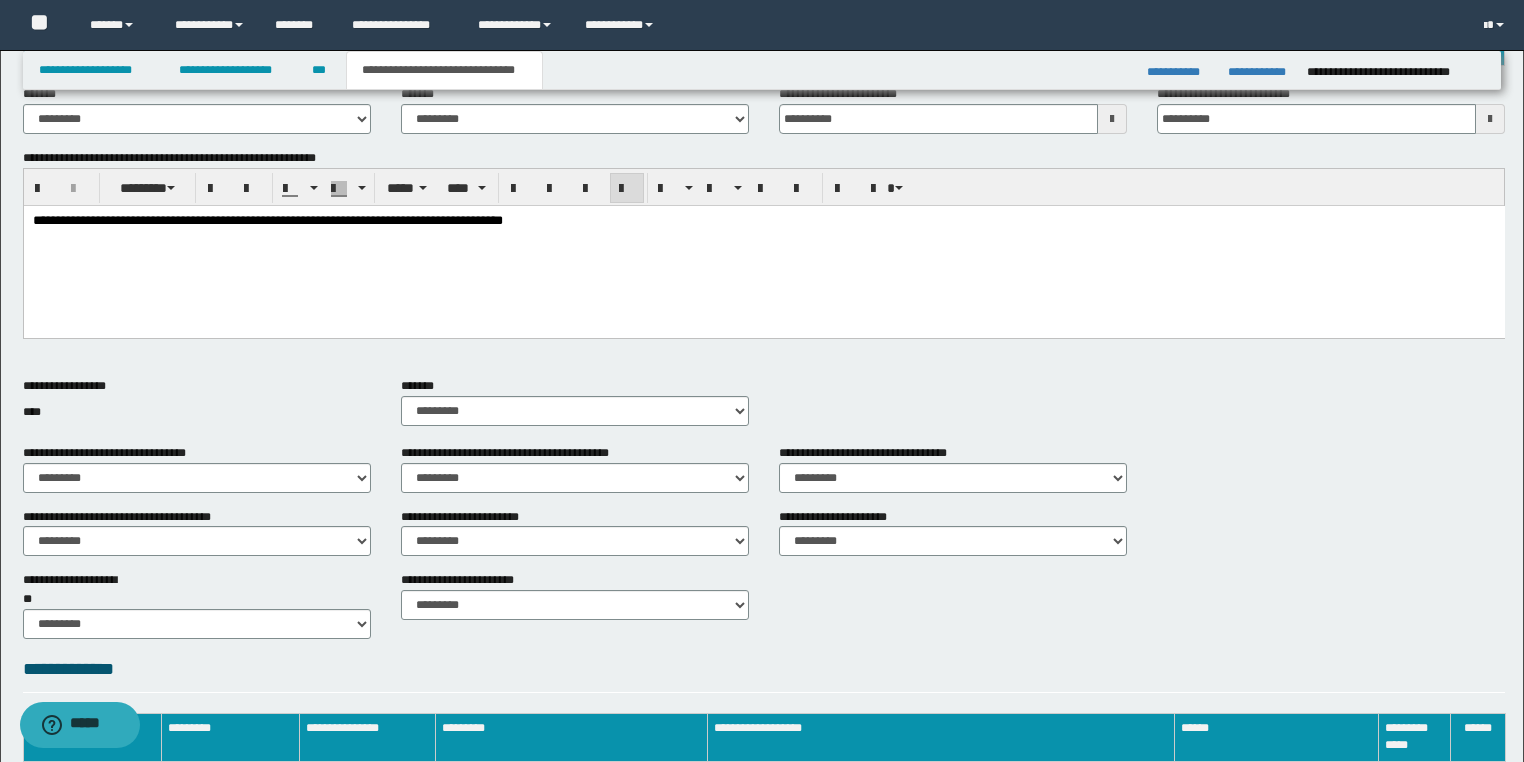 scroll, scrollTop: 700, scrollLeft: 0, axis: vertical 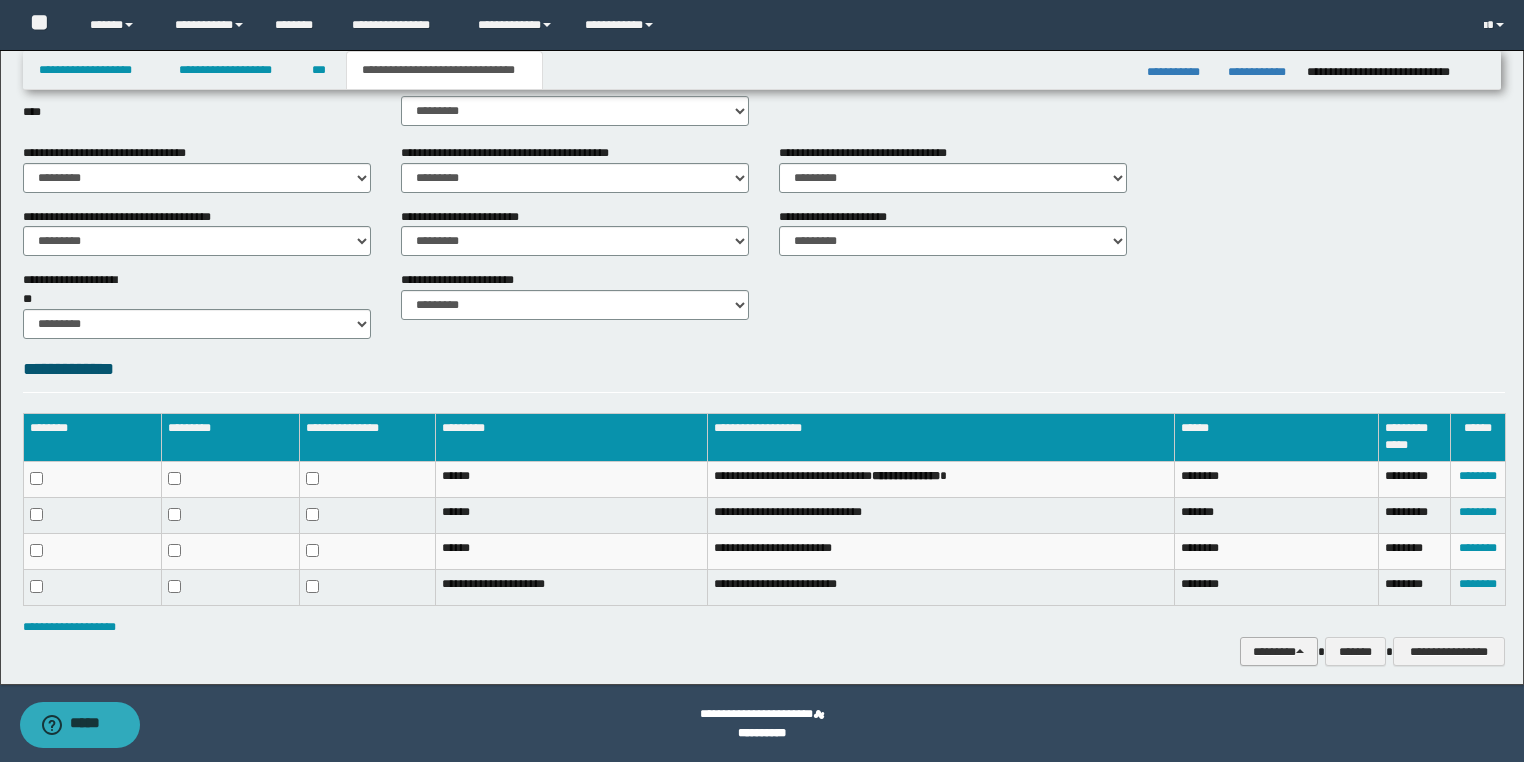 click on "********" at bounding box center (1279, 652) 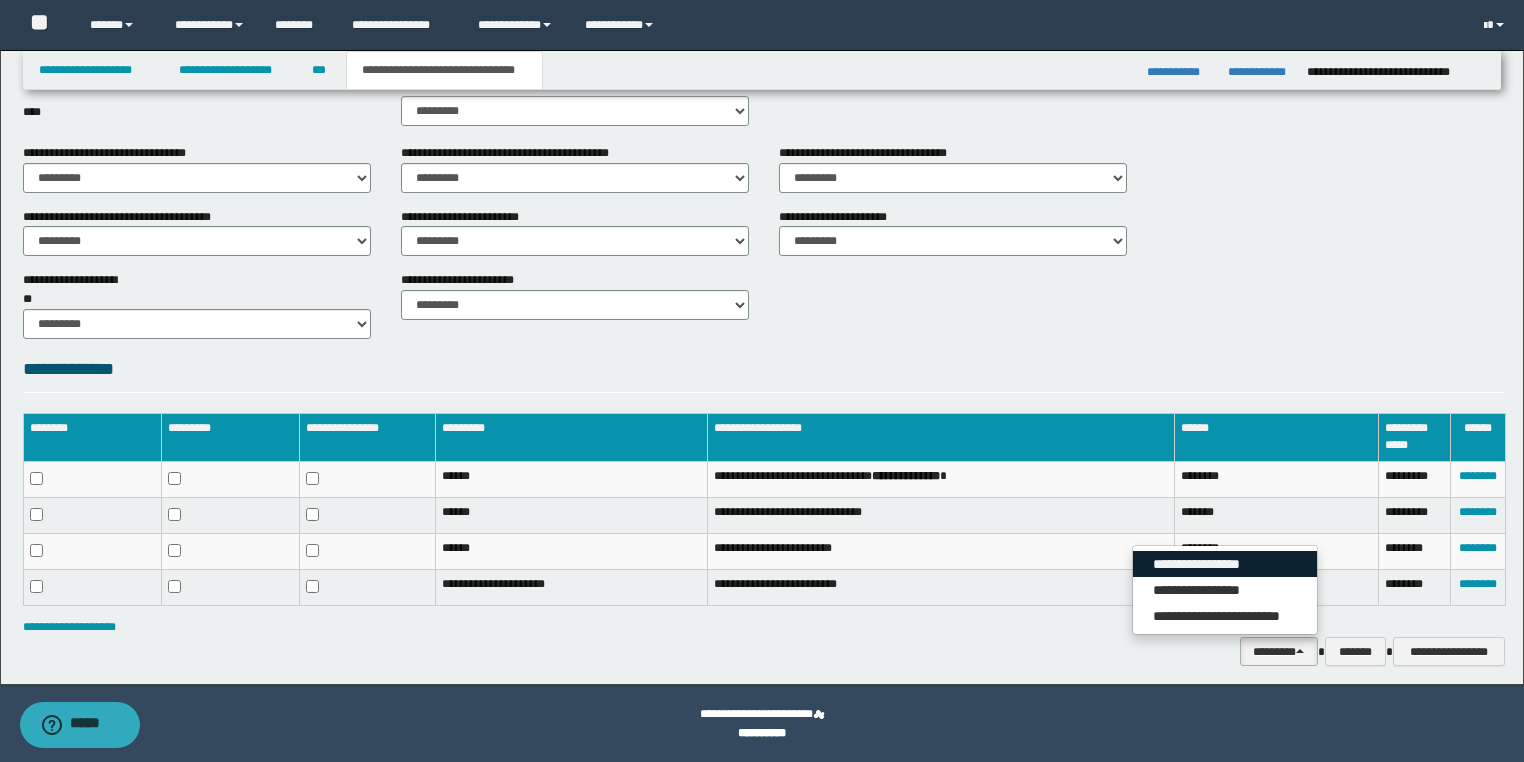 click on "**********" at bounding box center (1225, 564) 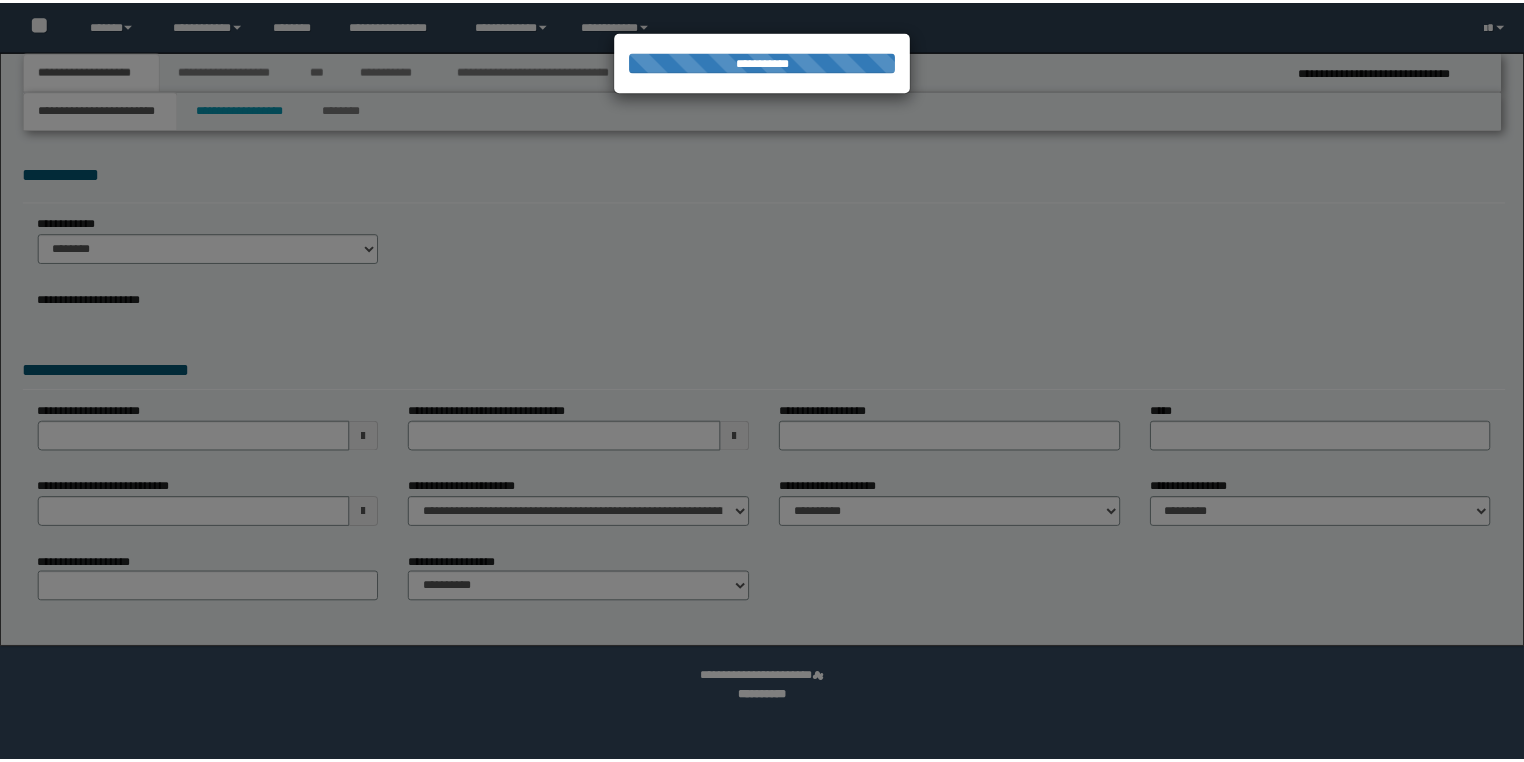 scroll, scrollTop: 0, scrollLeft: 0, axis: both 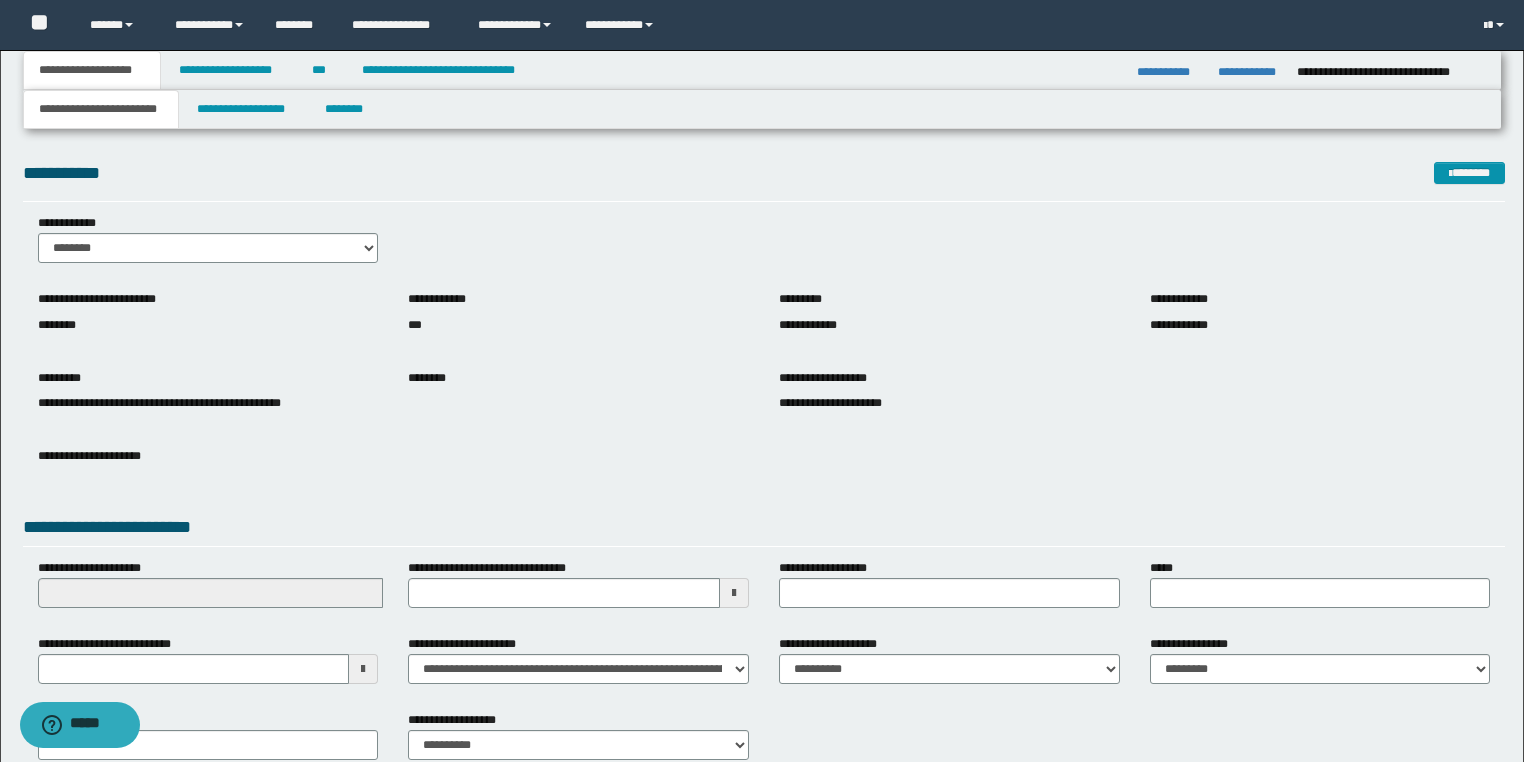click on "**********" at bounding box center [762, 427] 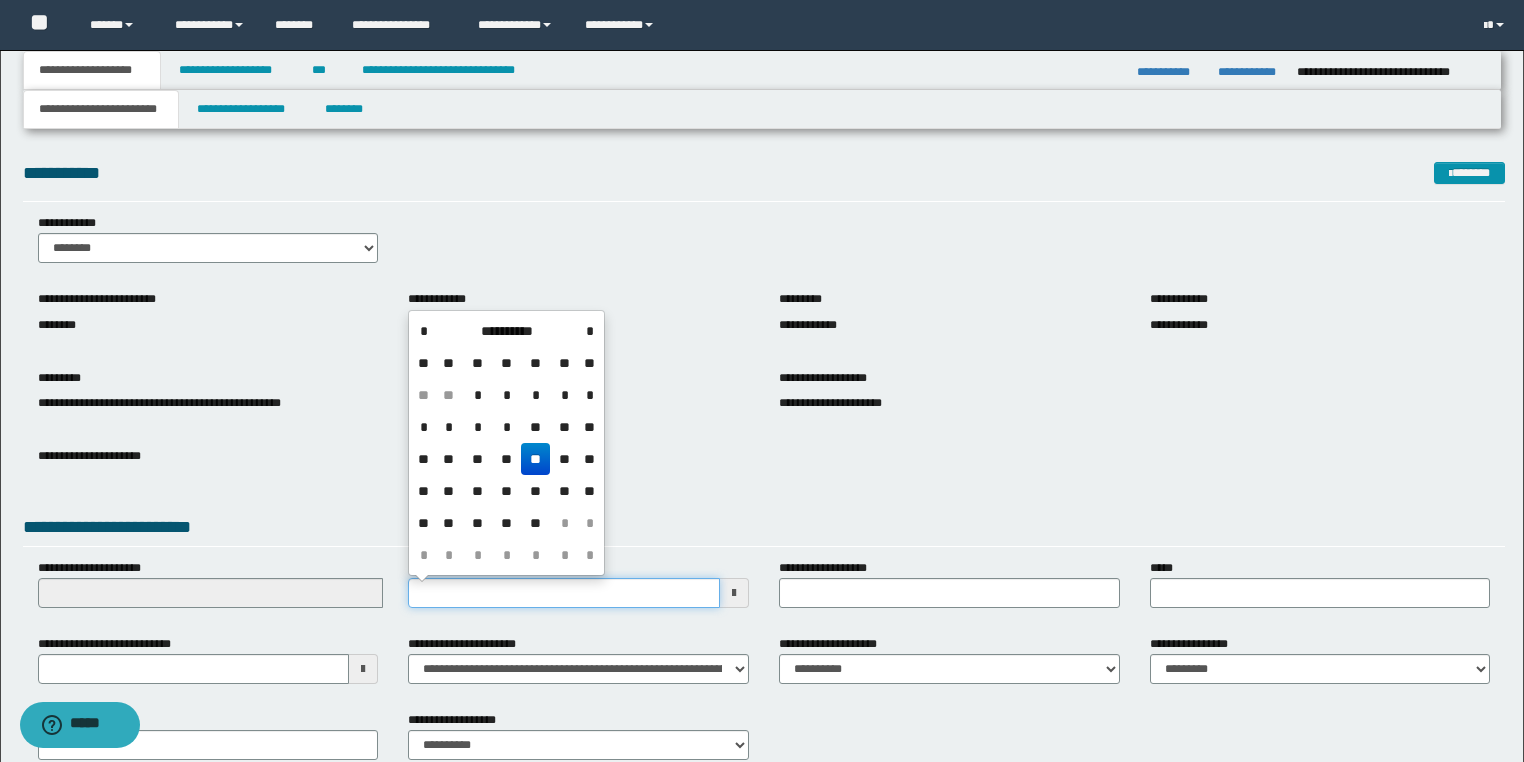 click on "**********" at bounding box center [764, 591] 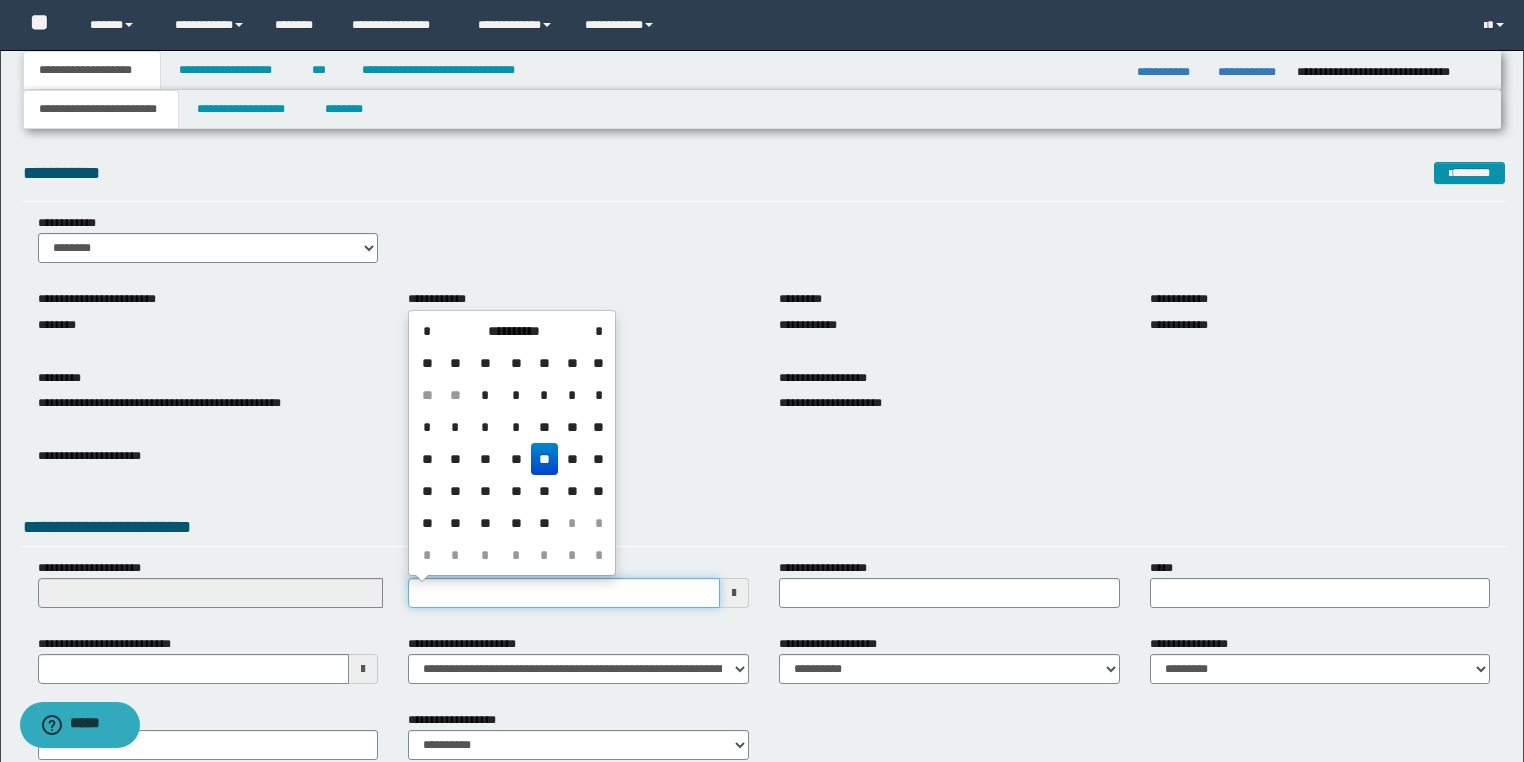 type on "**********" 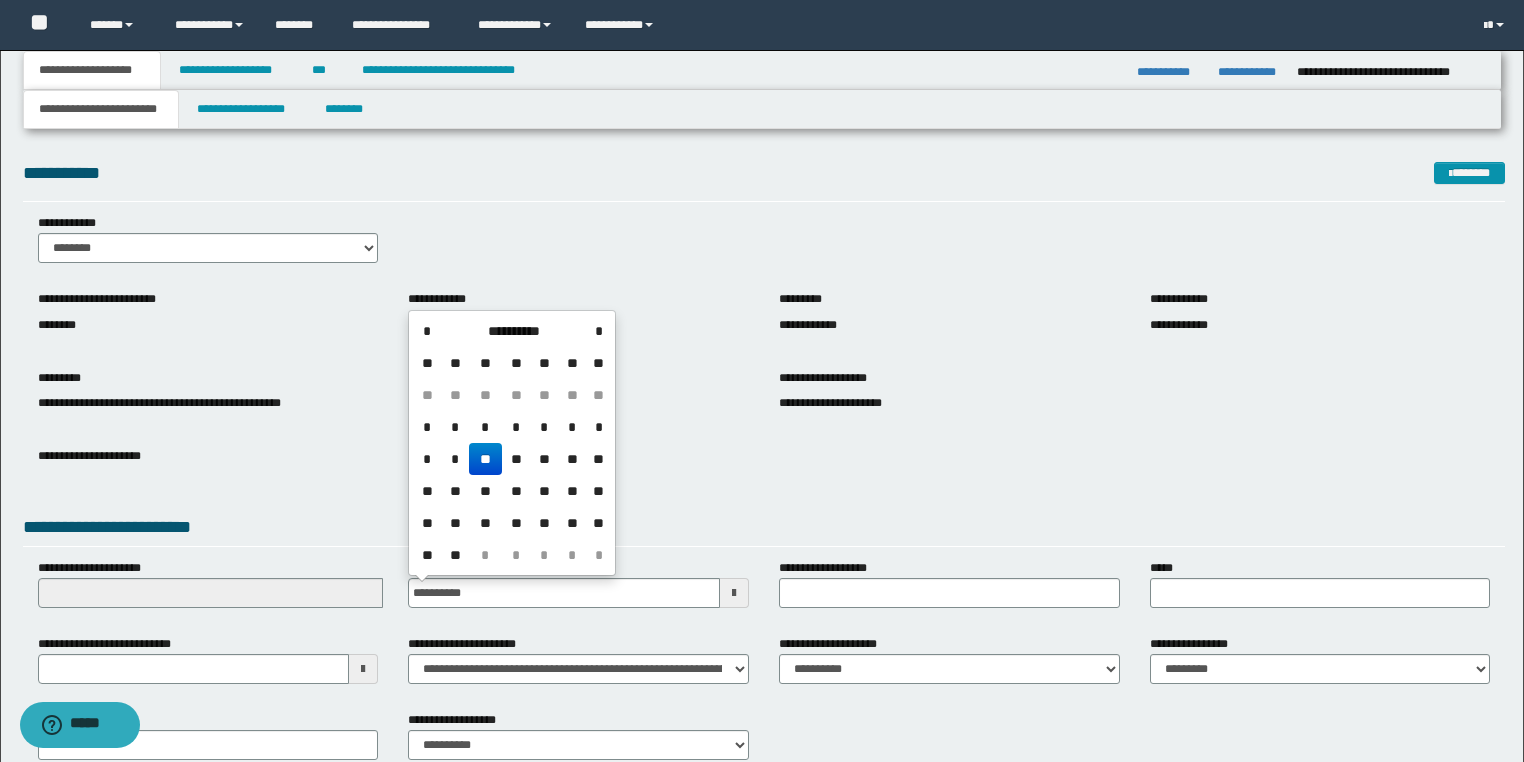 click on "**********" at bounding box center (208, 667) 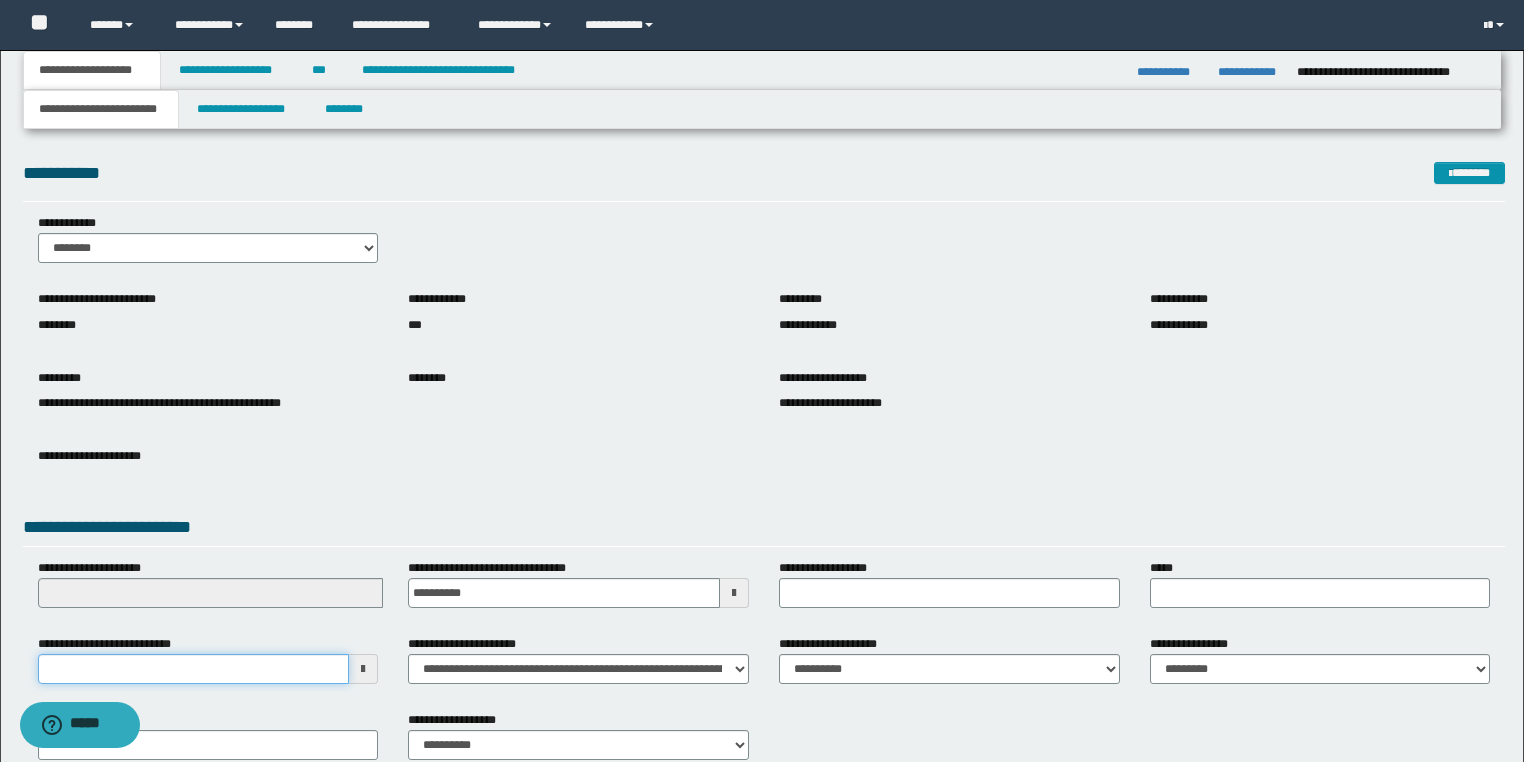 click on "**********" at bounding box center [194, 669] 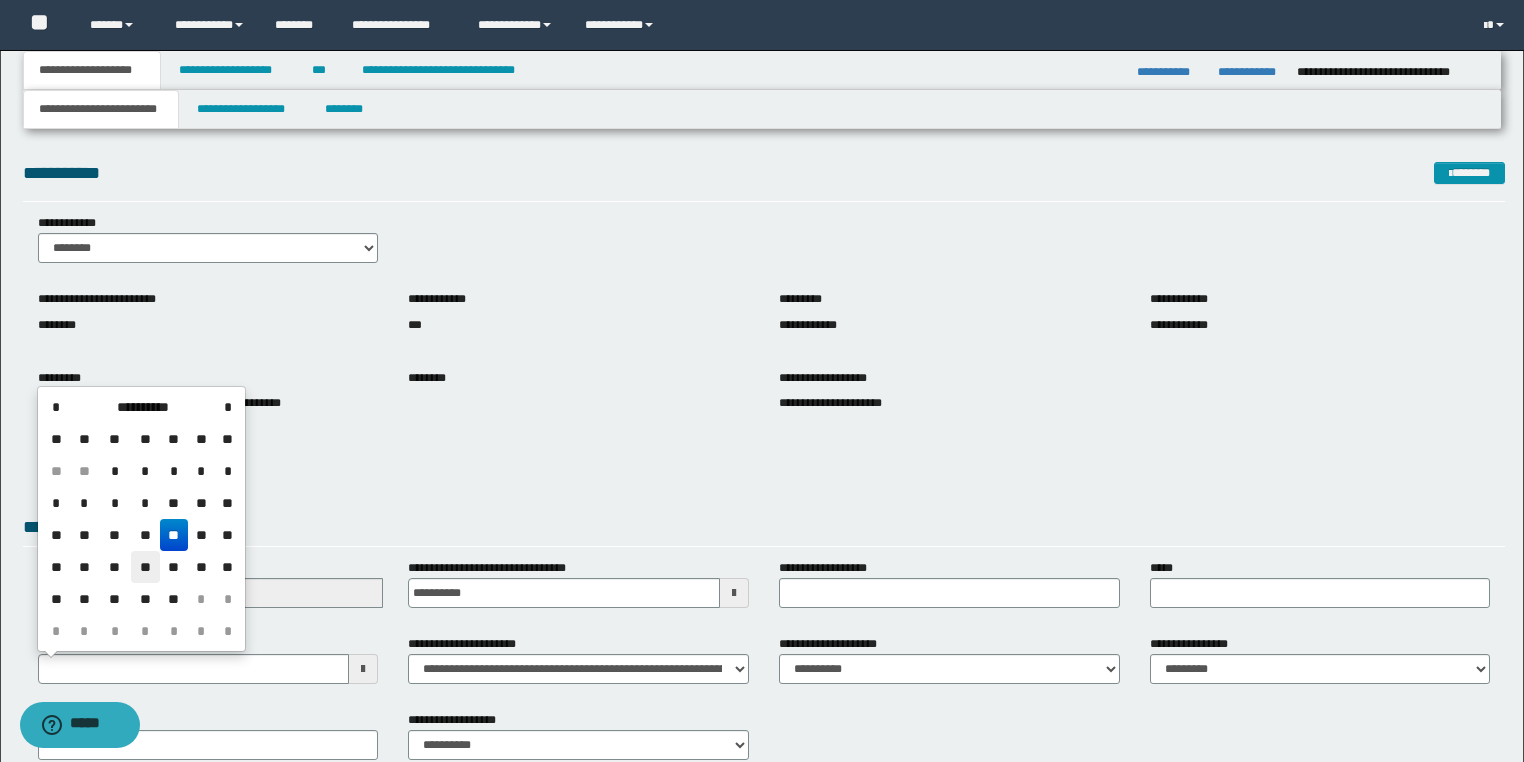 click on "**" at bounding box center (145, 567) 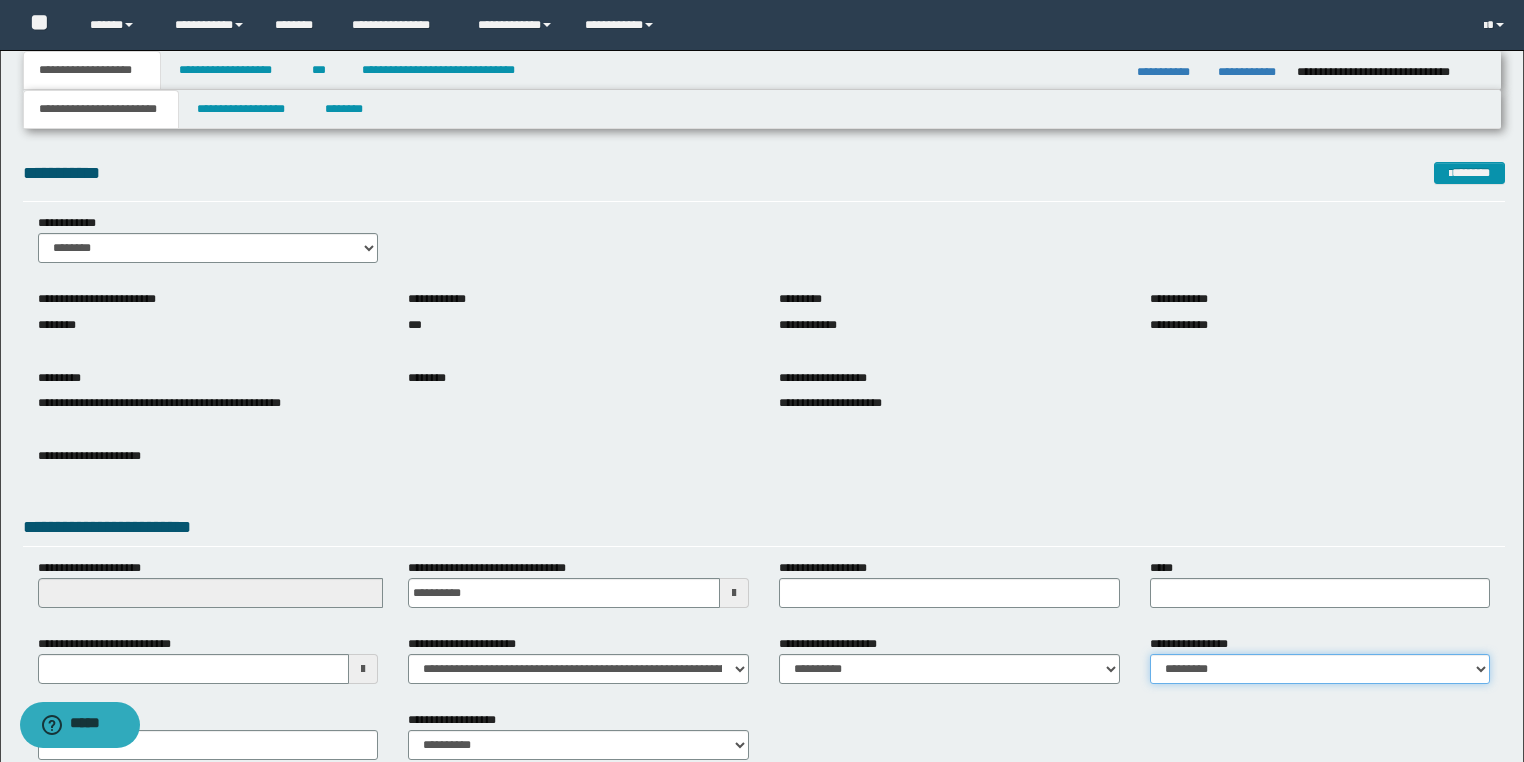 click on "**********" at bounding box center [1320, 669] 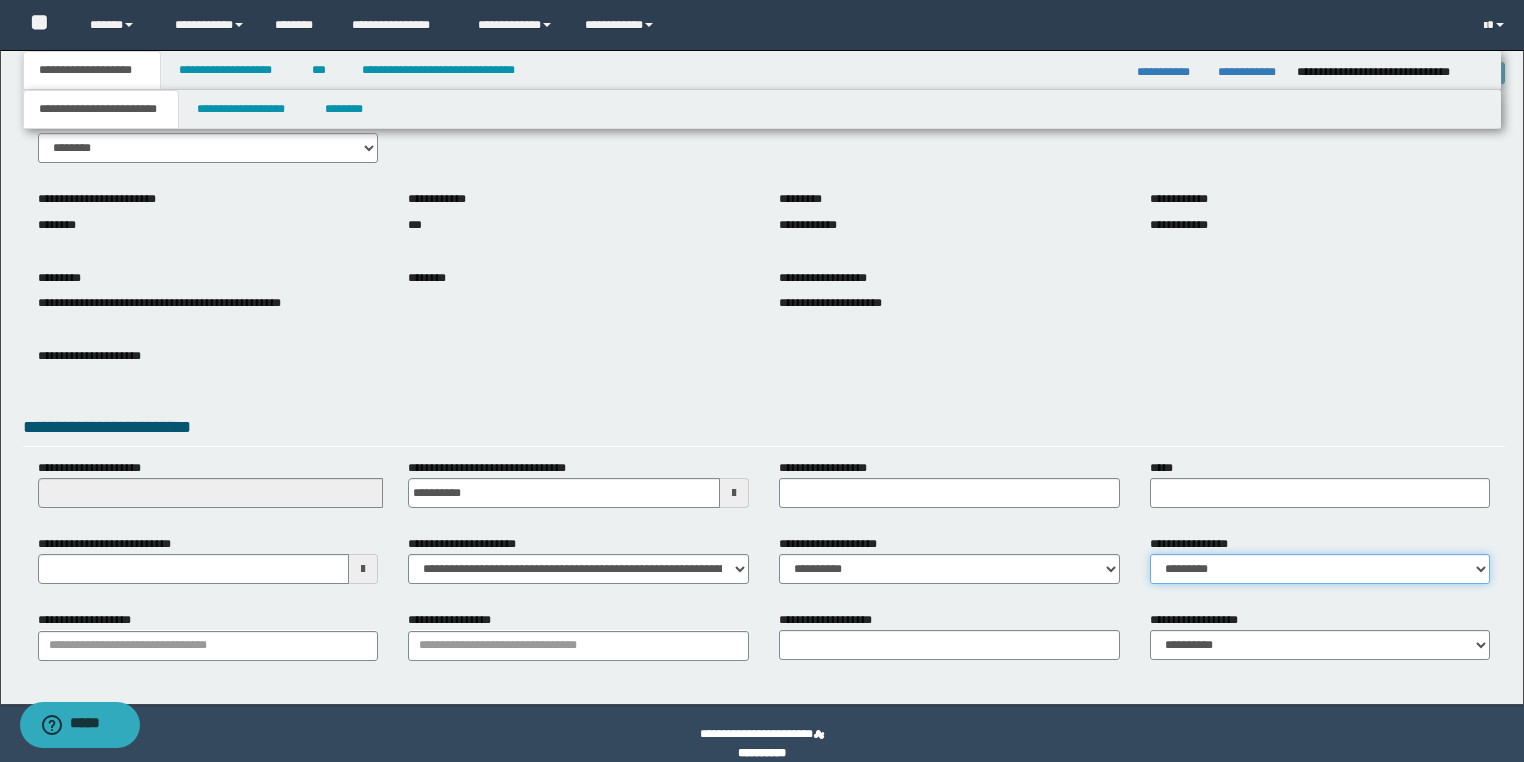 scroll, scrollTop: 120, scrollLeft: 0, axis: vertical 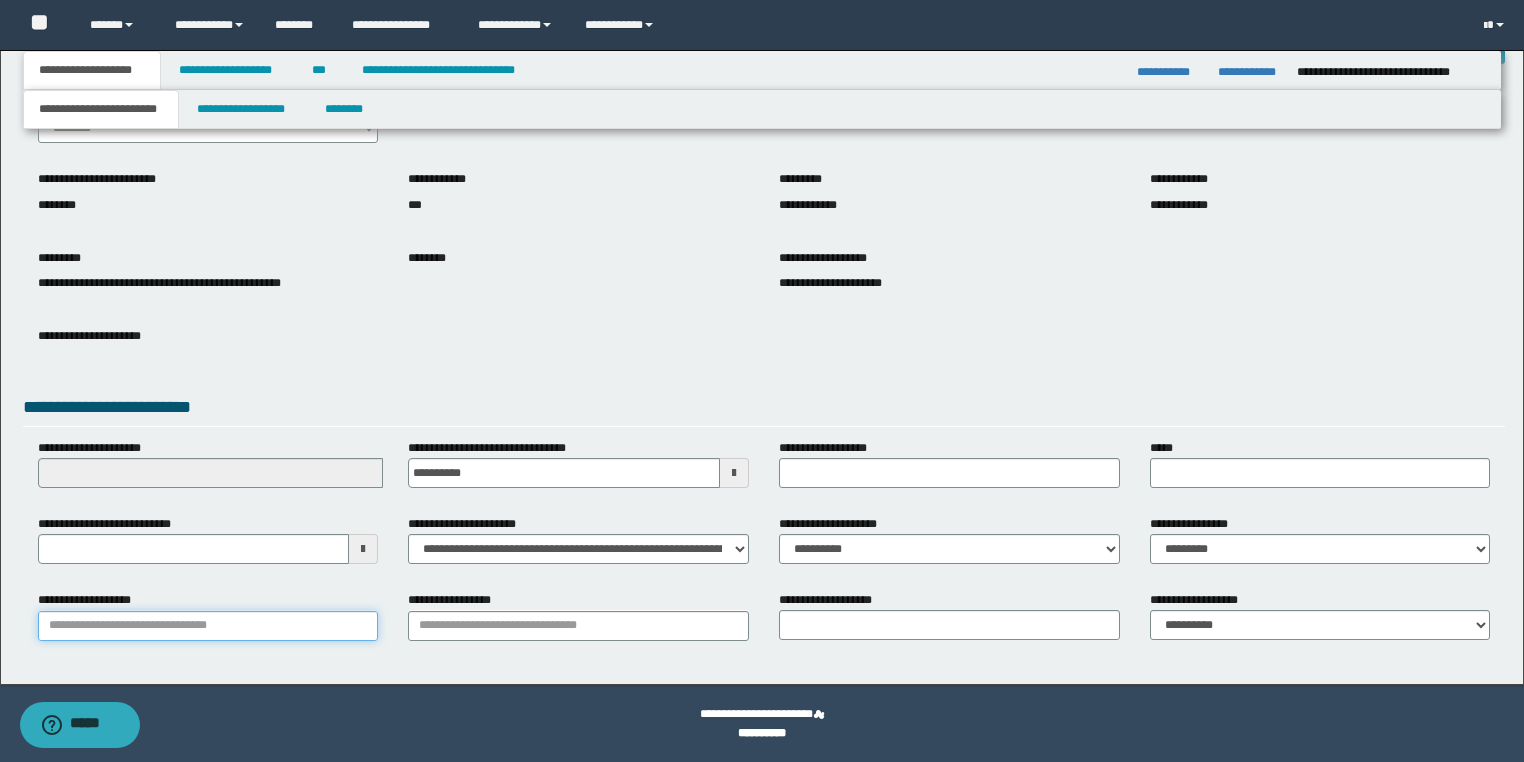 click on "**********" at bounding box center (208, 626) 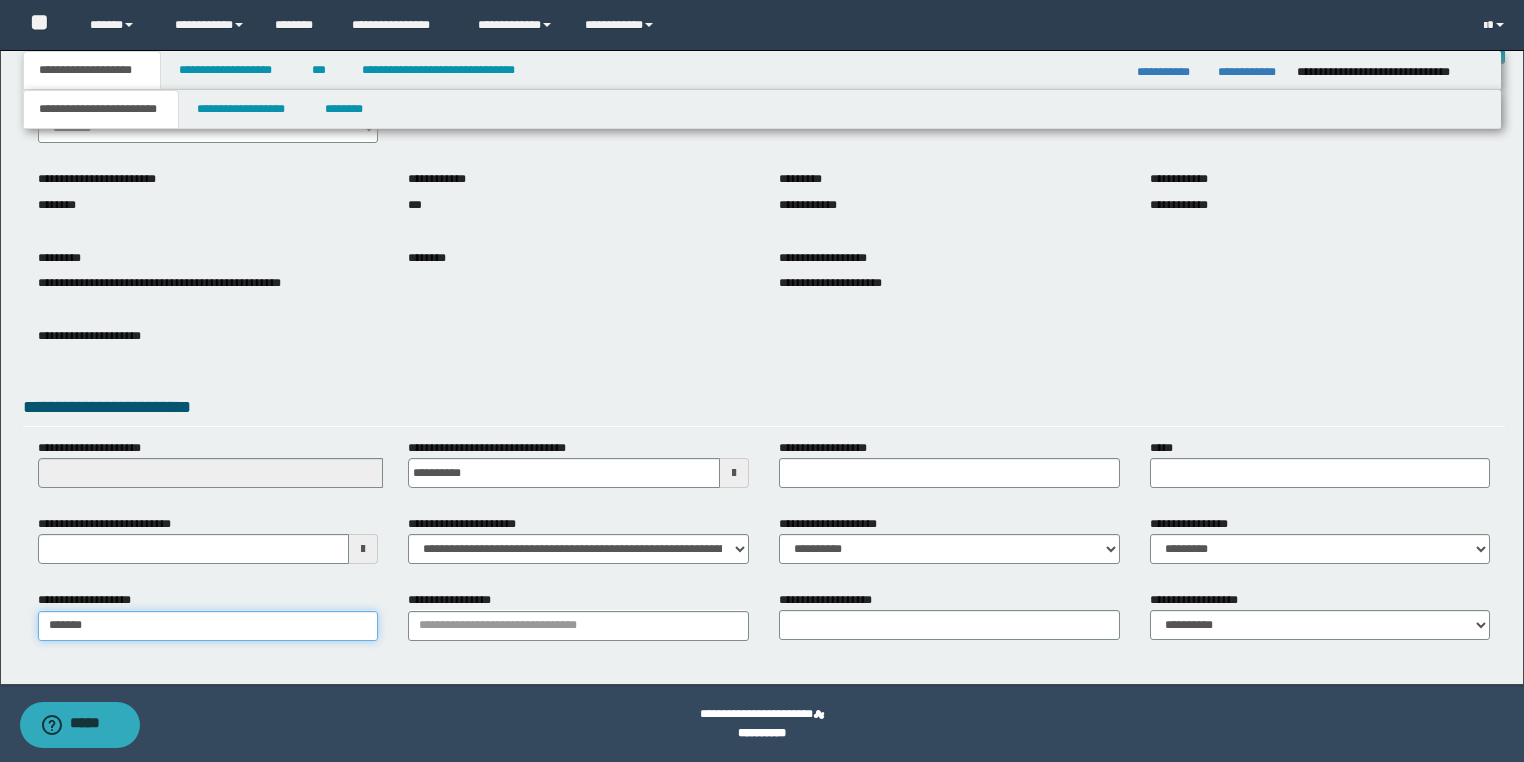 type on "********" 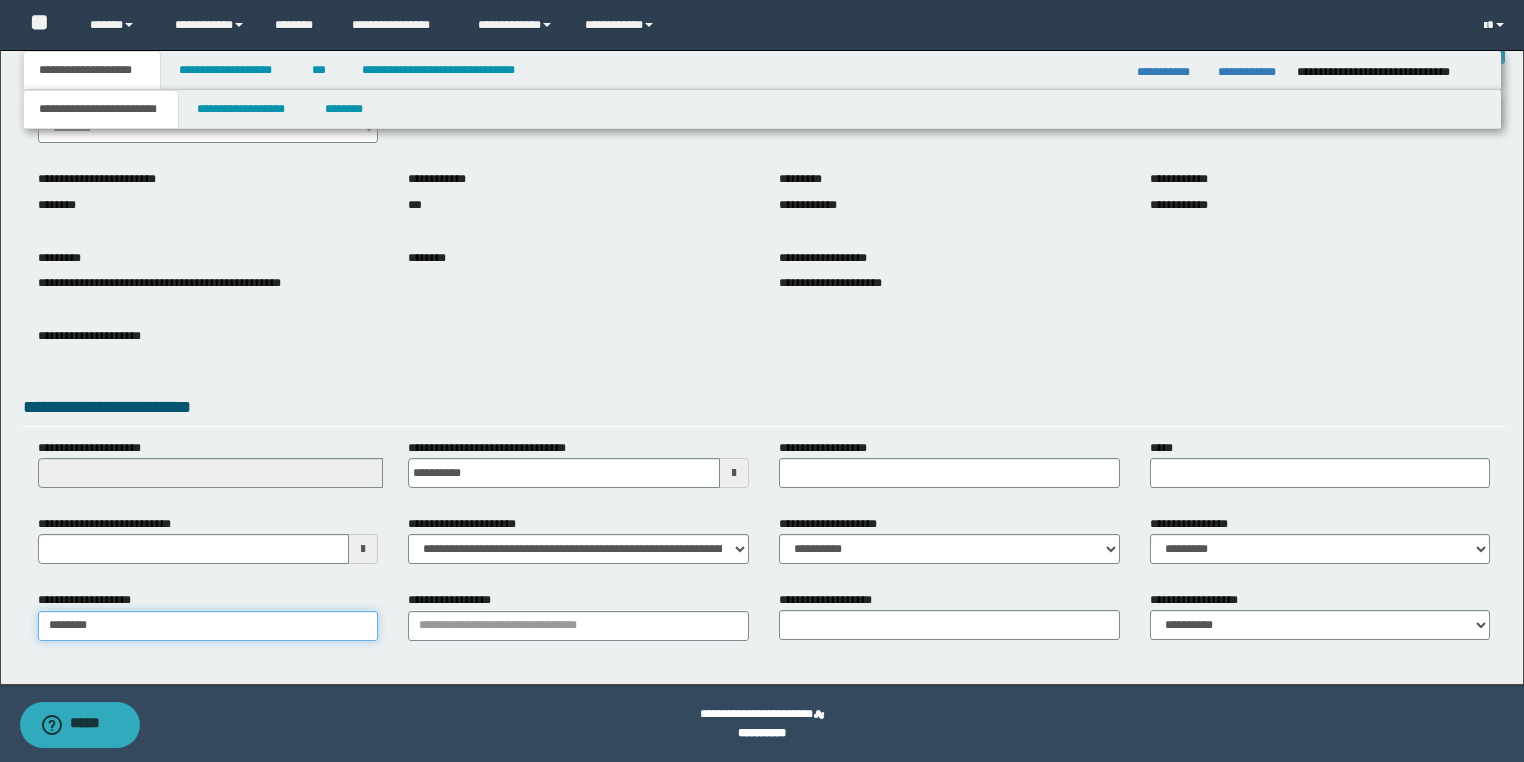 type on "********" 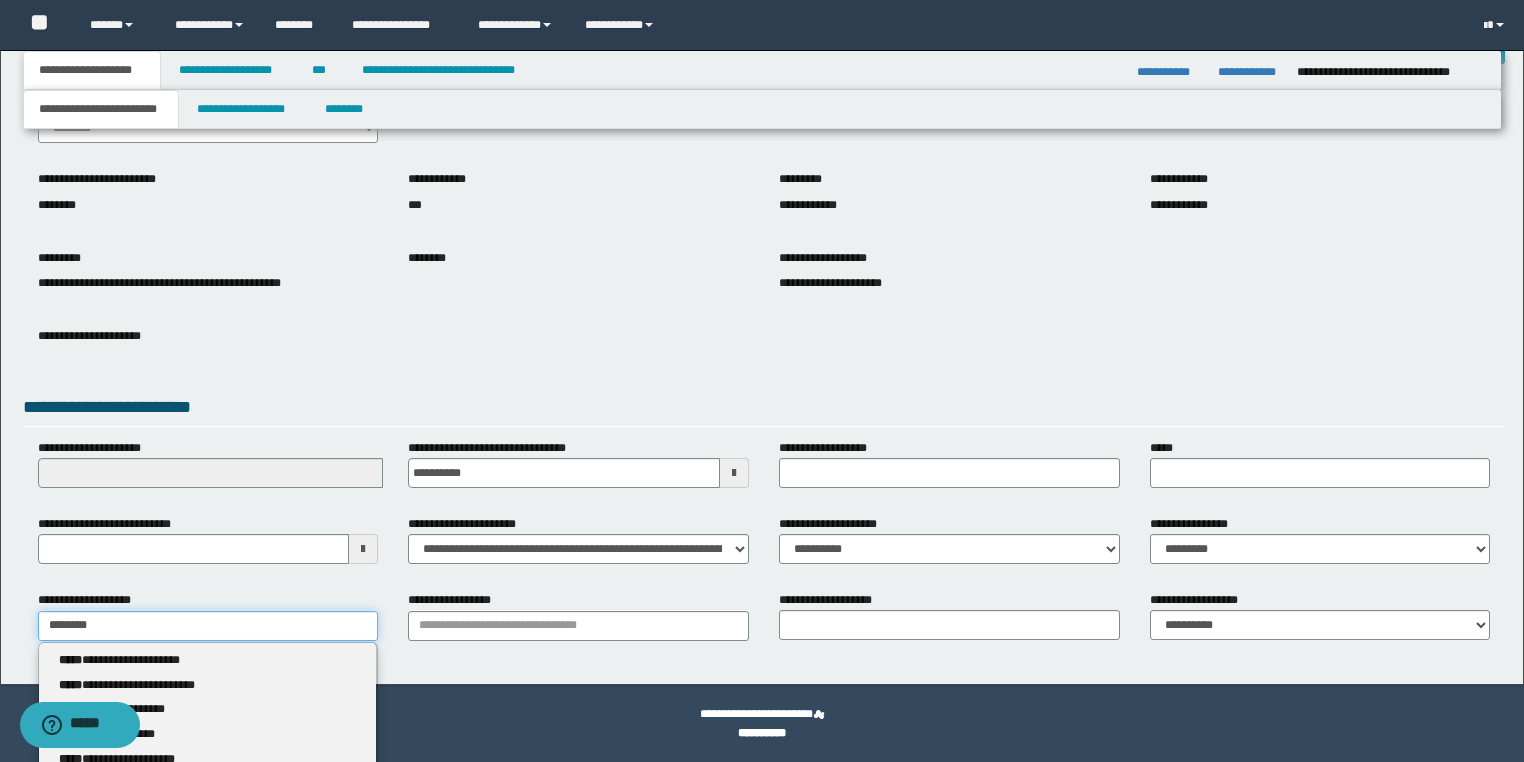 type on "********" 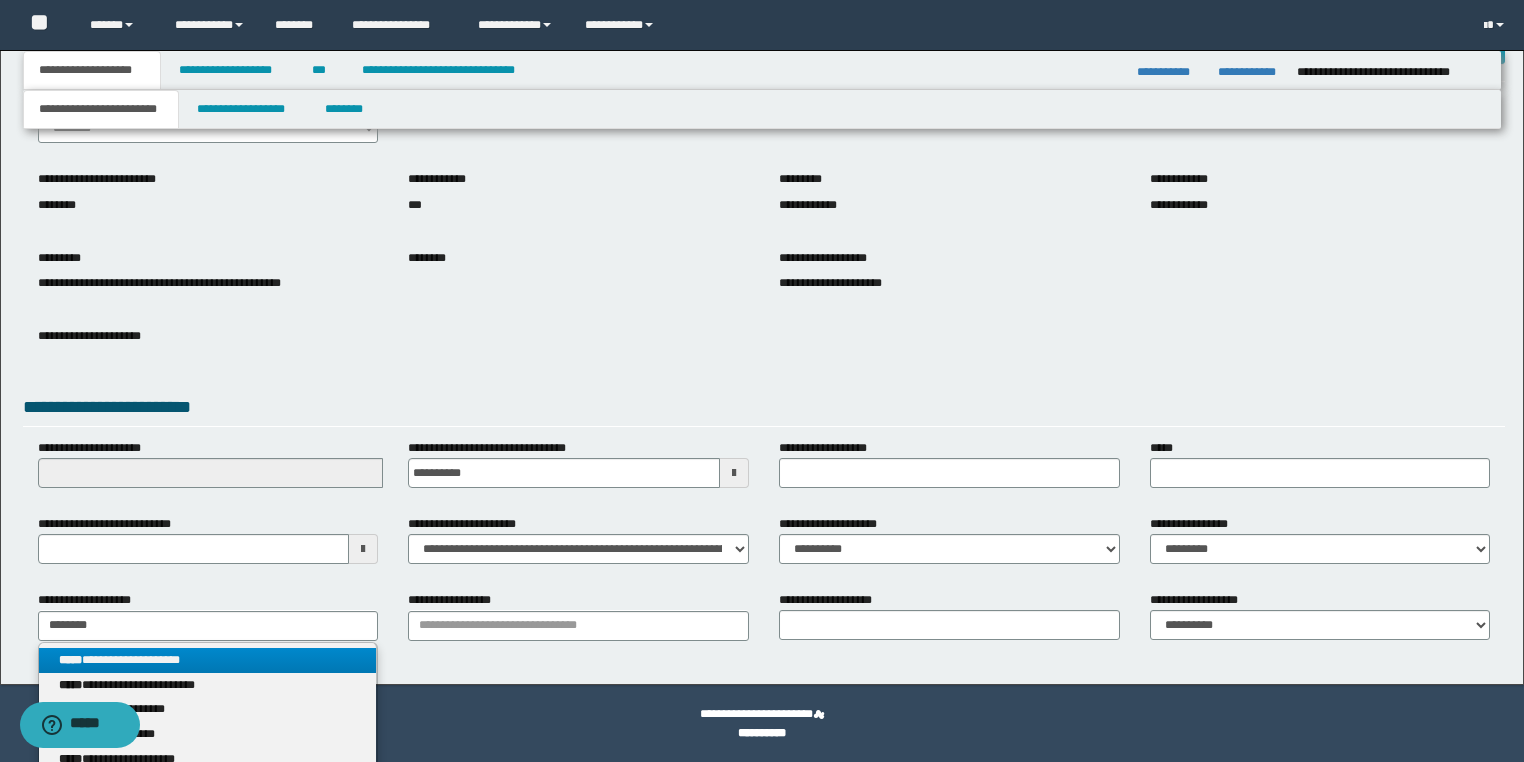 click on "**********" at bounding box center (208, 660) 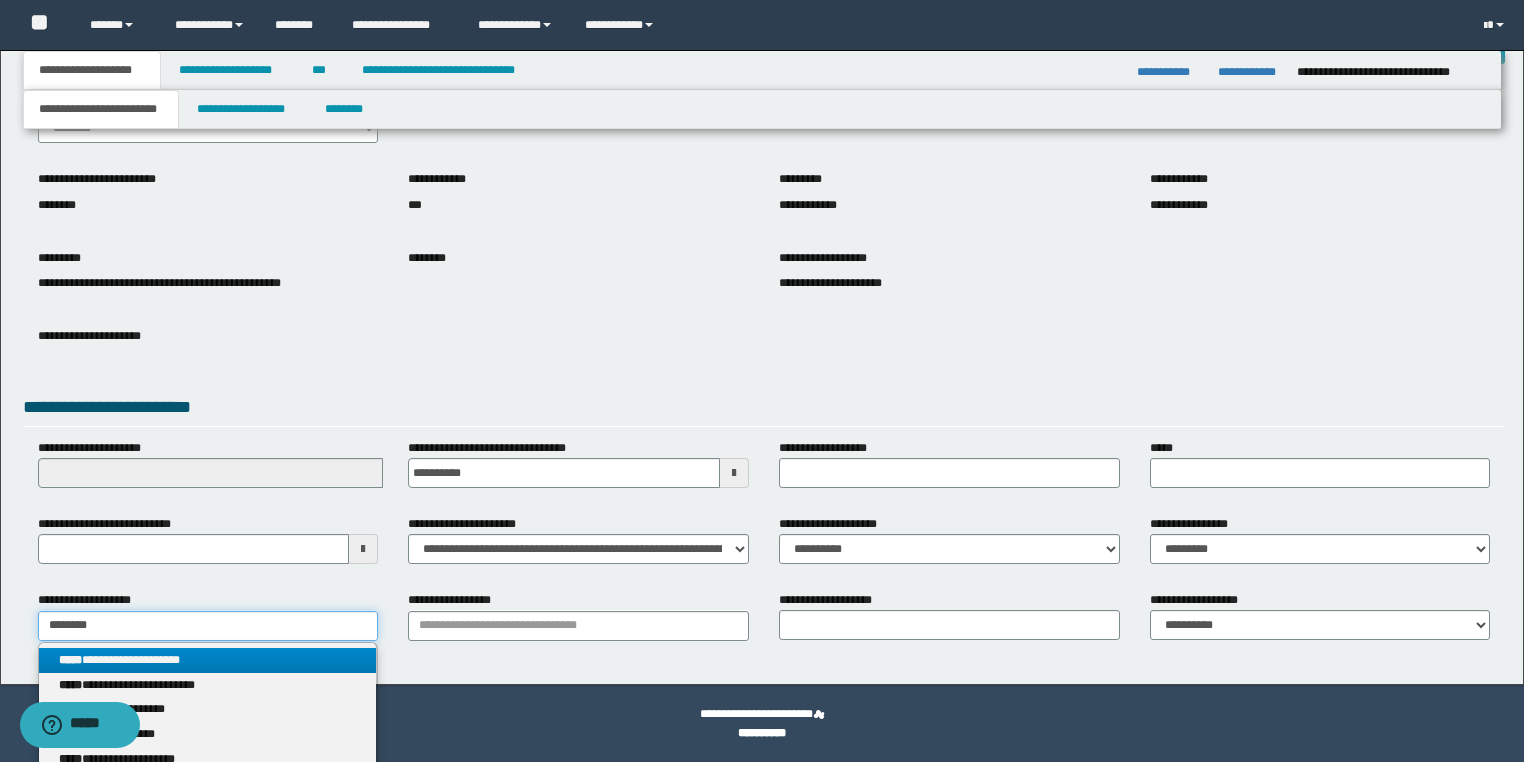 type 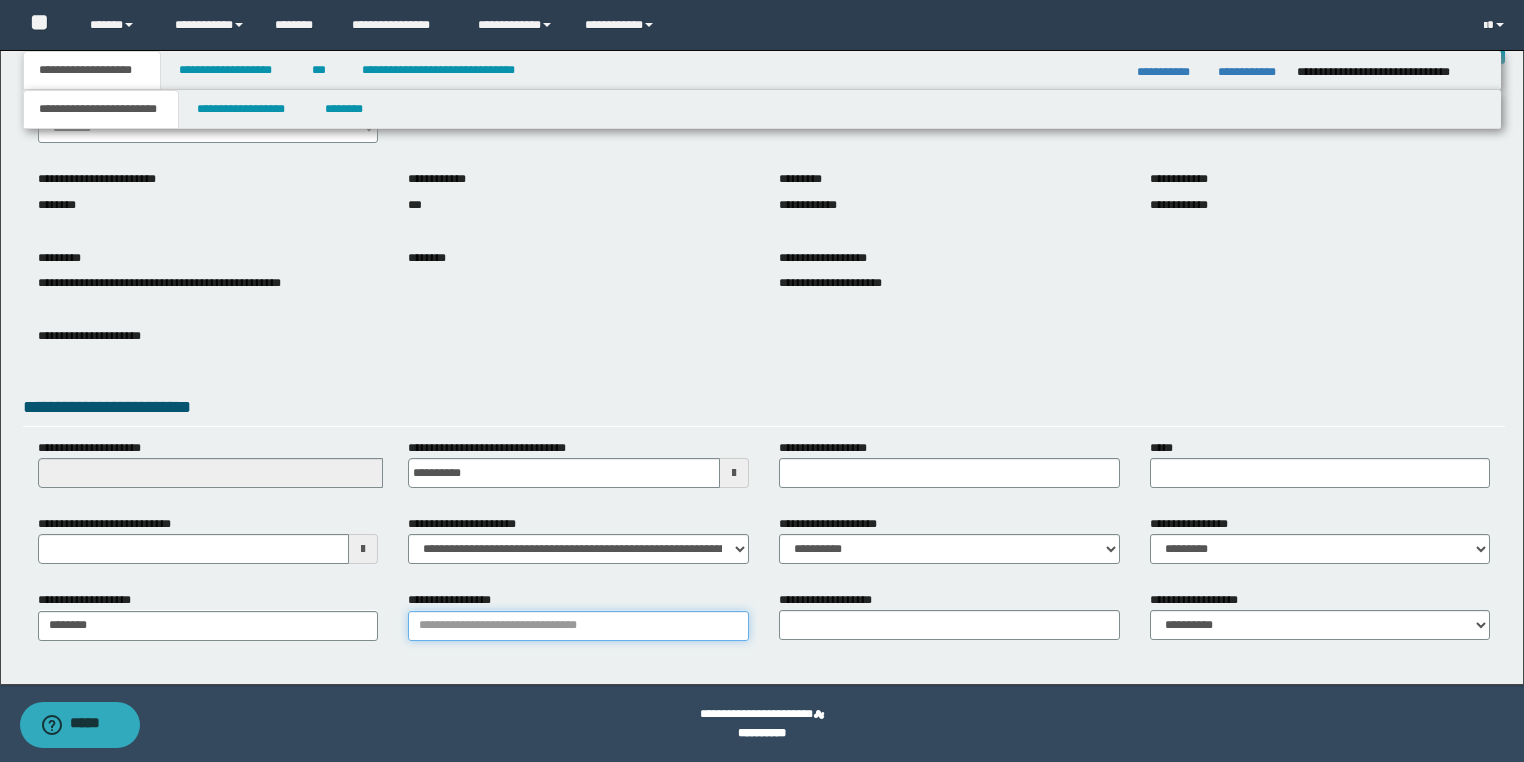 click on "**********" at bounding box center (578, 626) 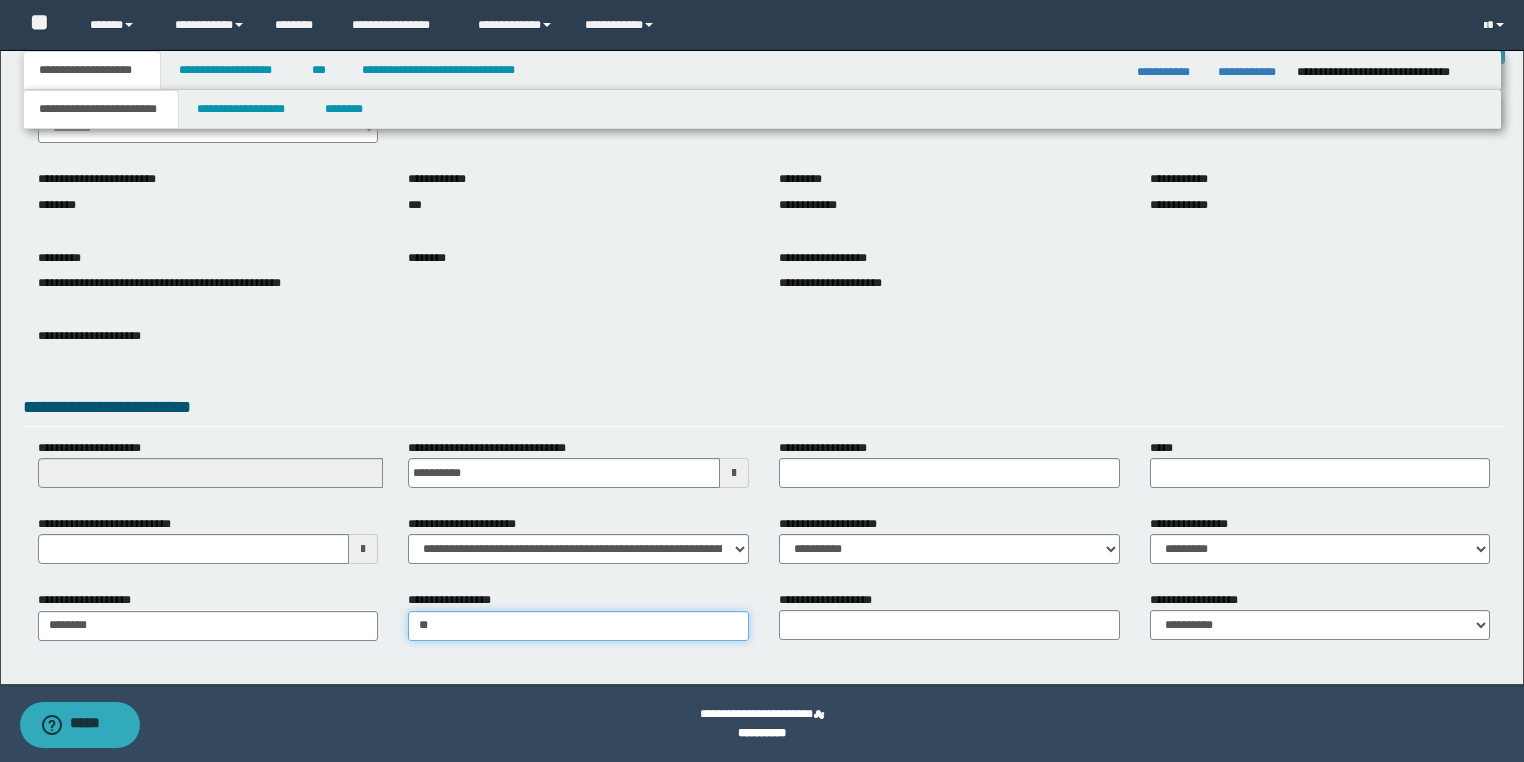 type on "***" 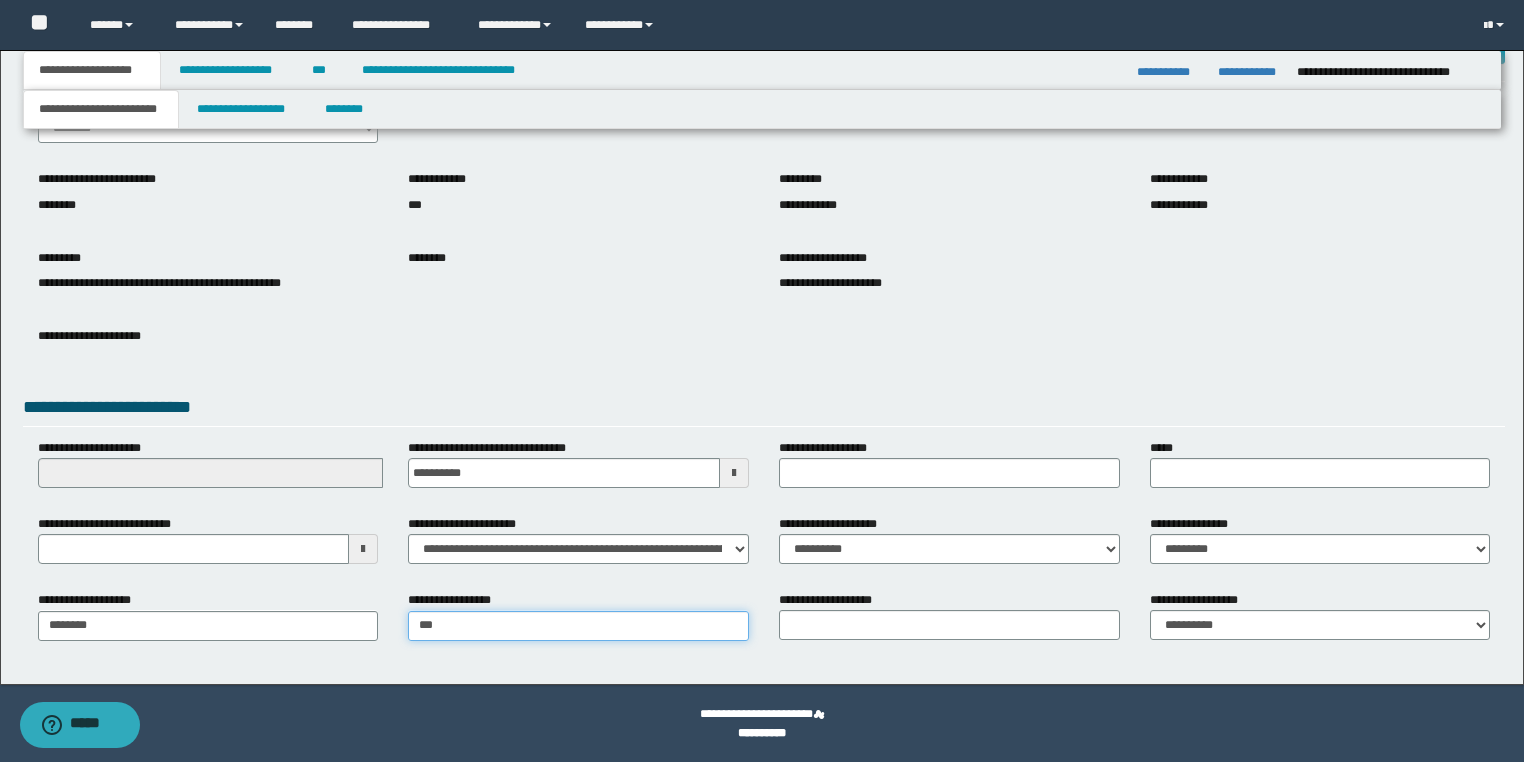 type on "*********" 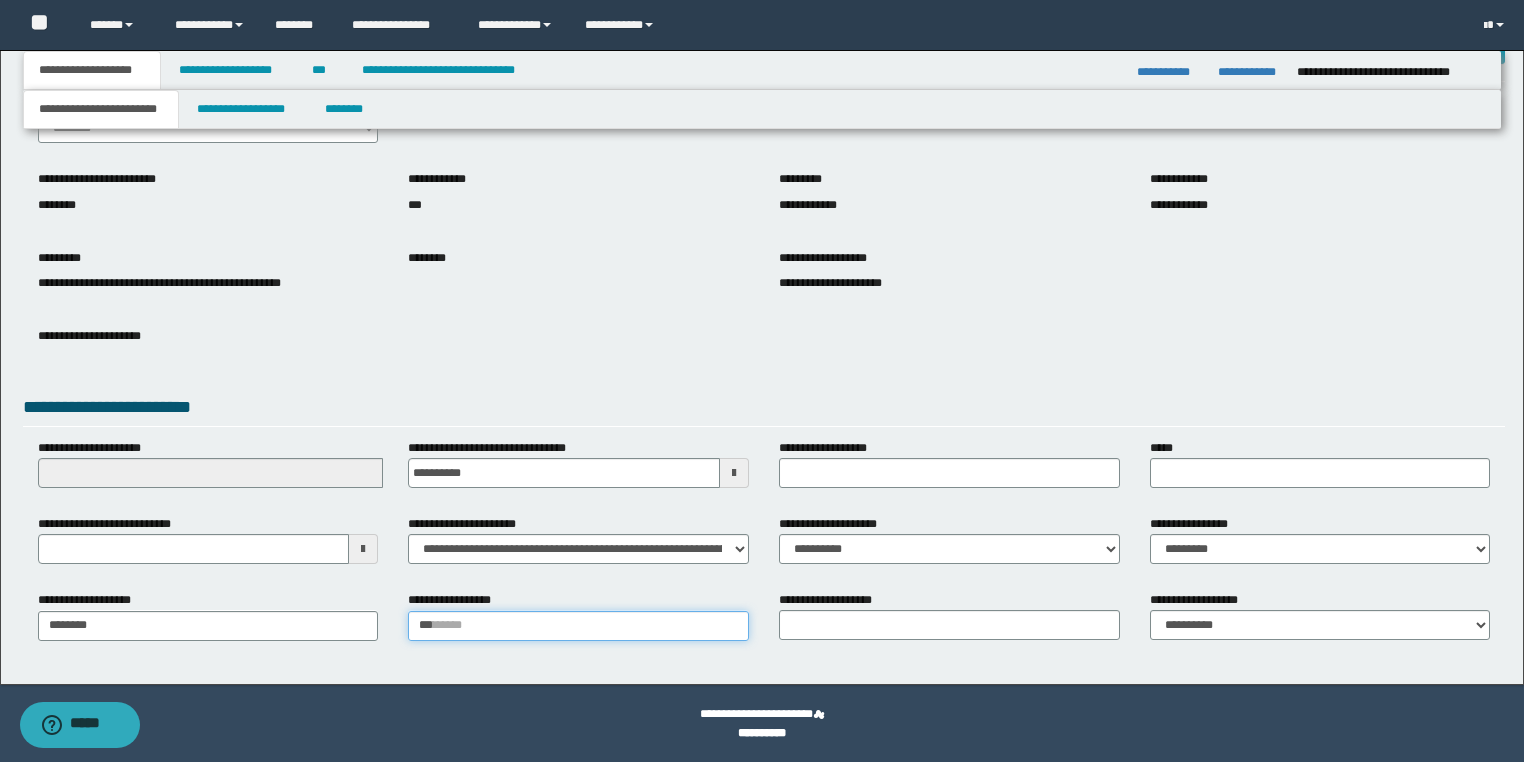 type 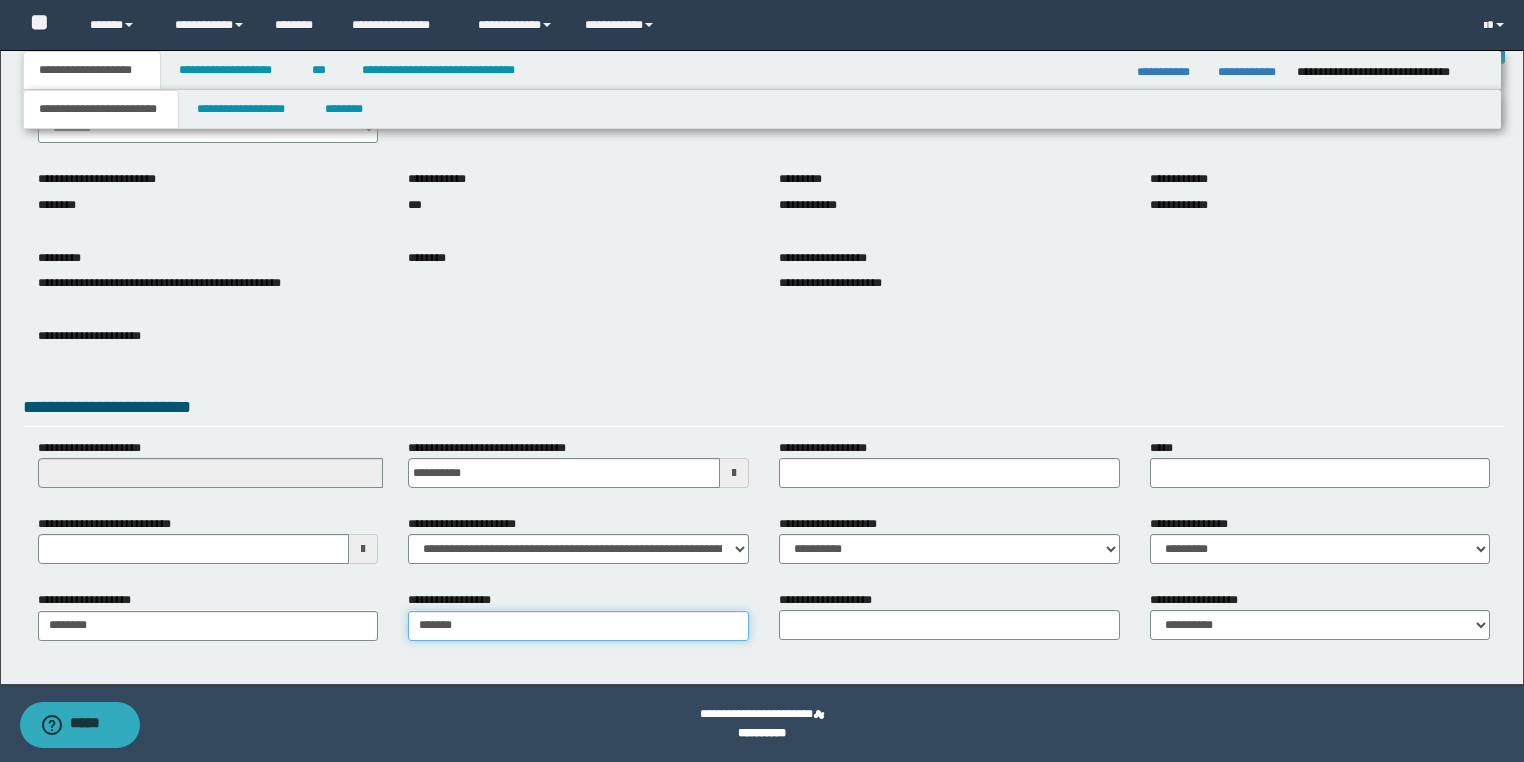 type on "********" 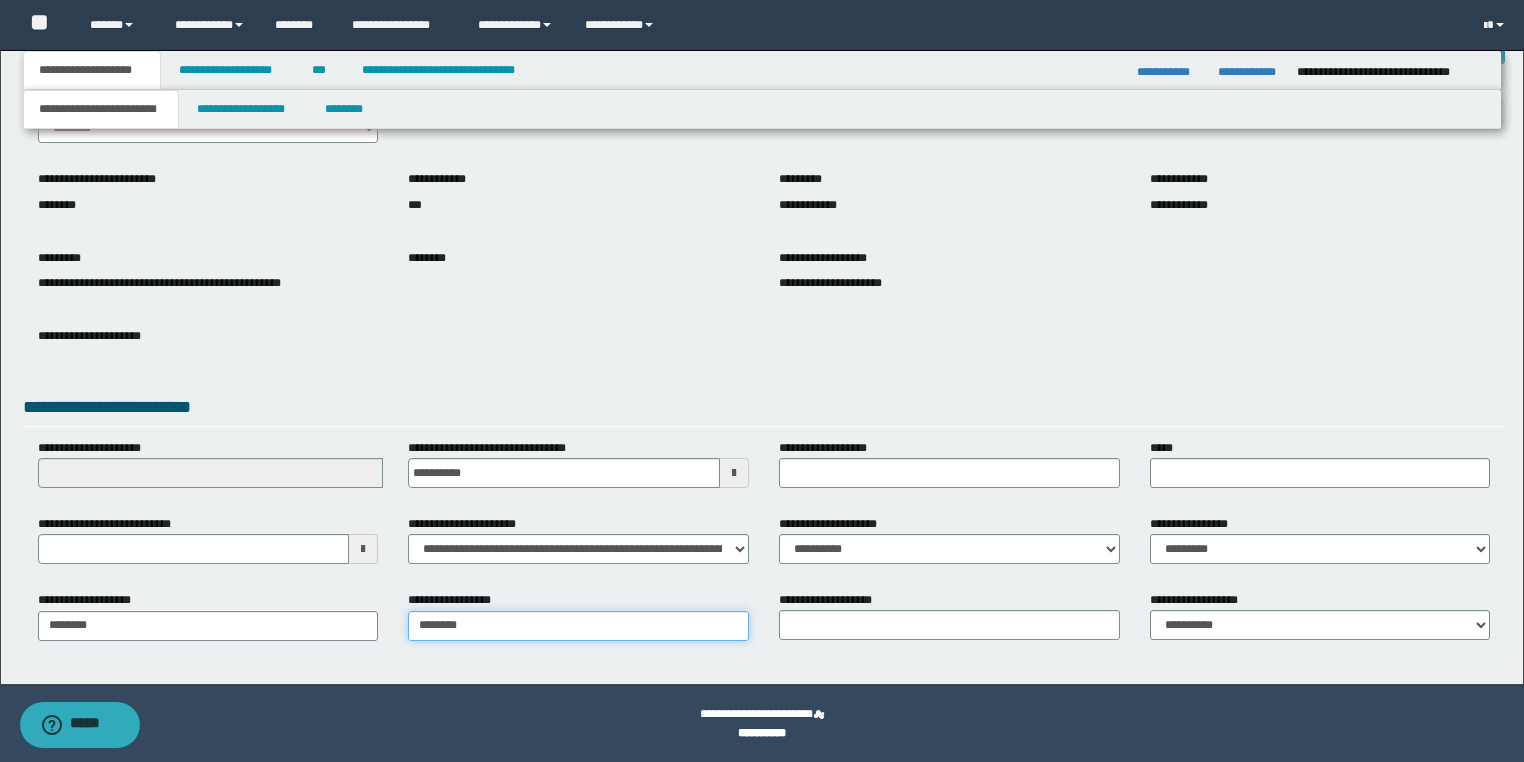 type on "**********" 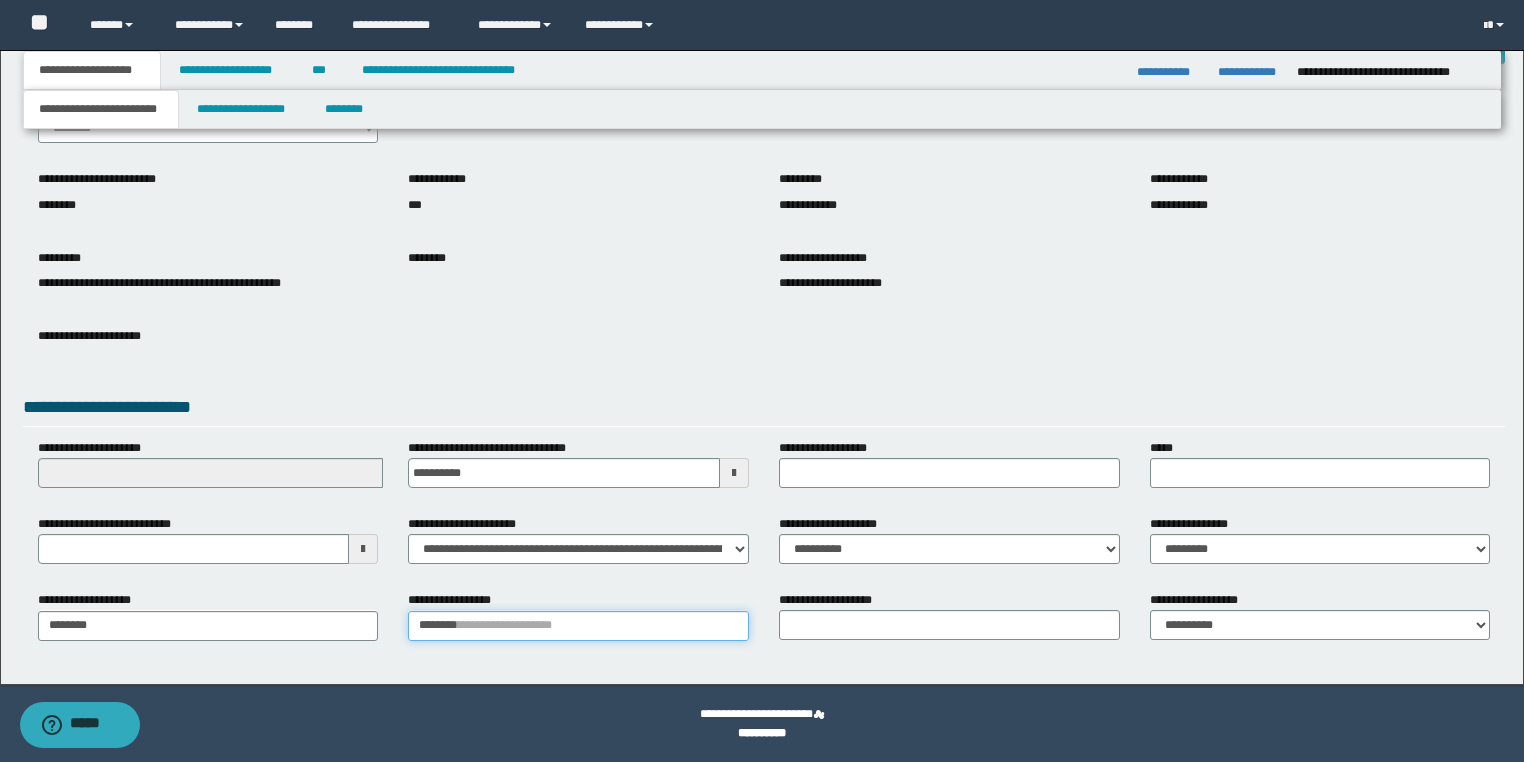 type 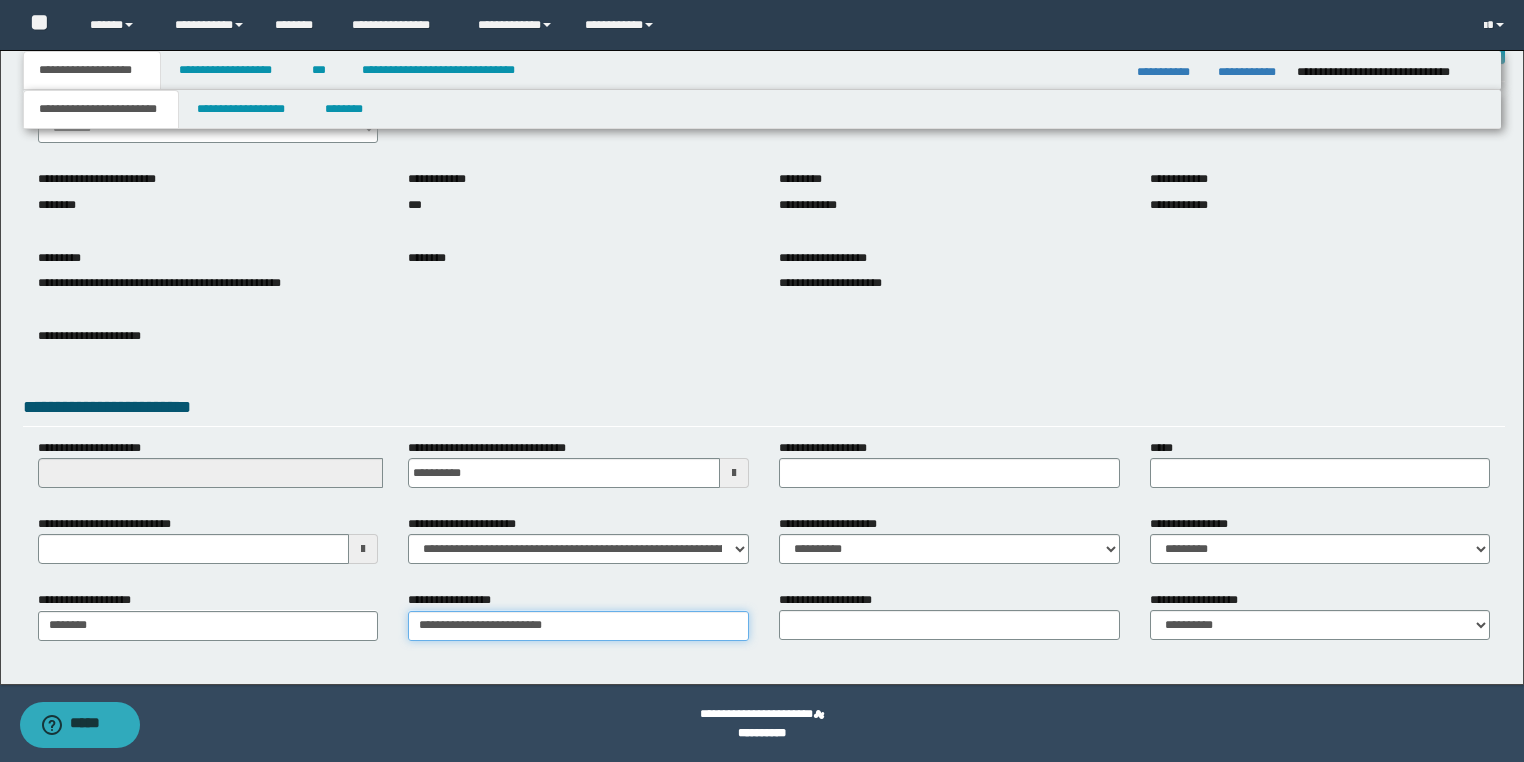 type on "**********" 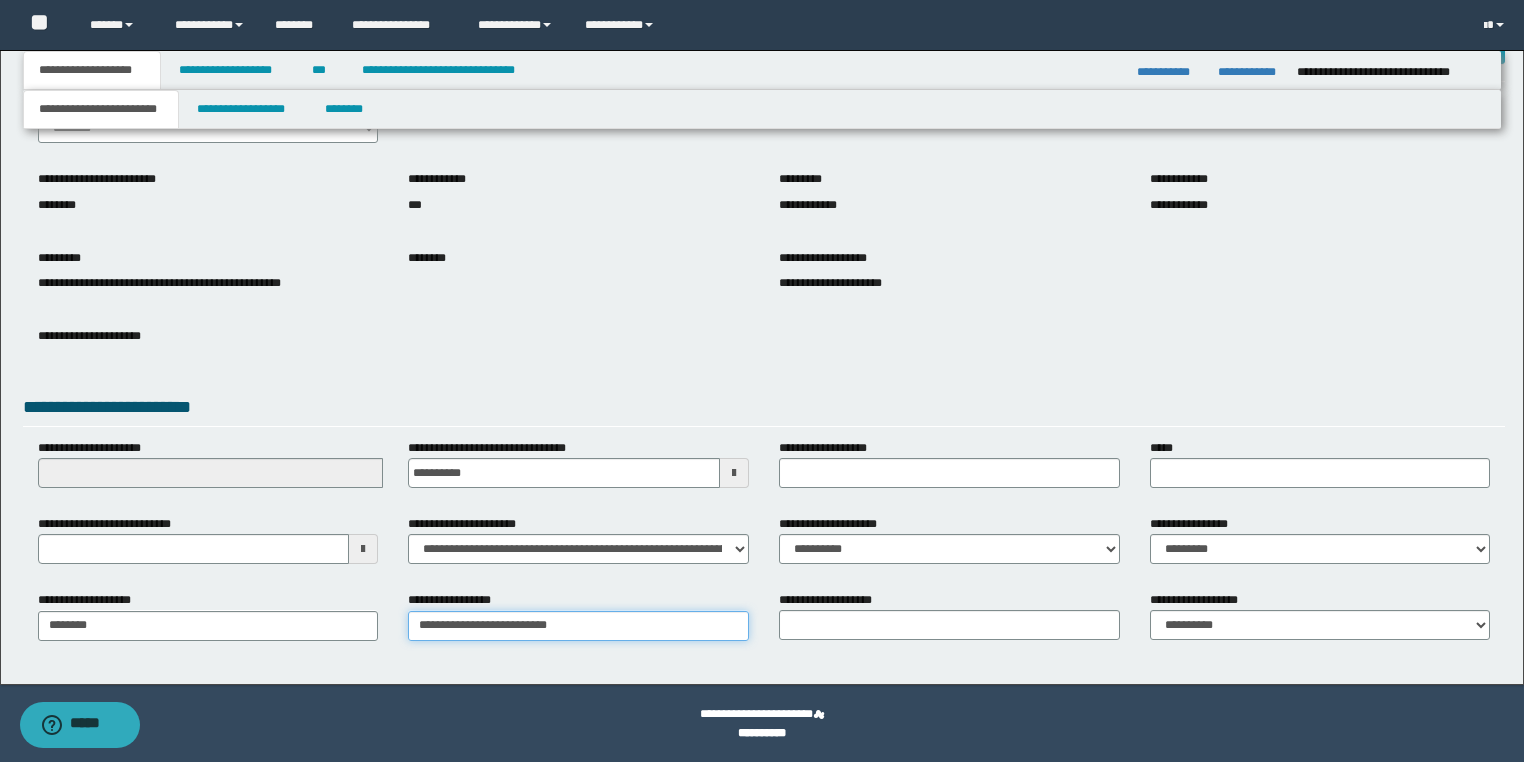 type on "**********" 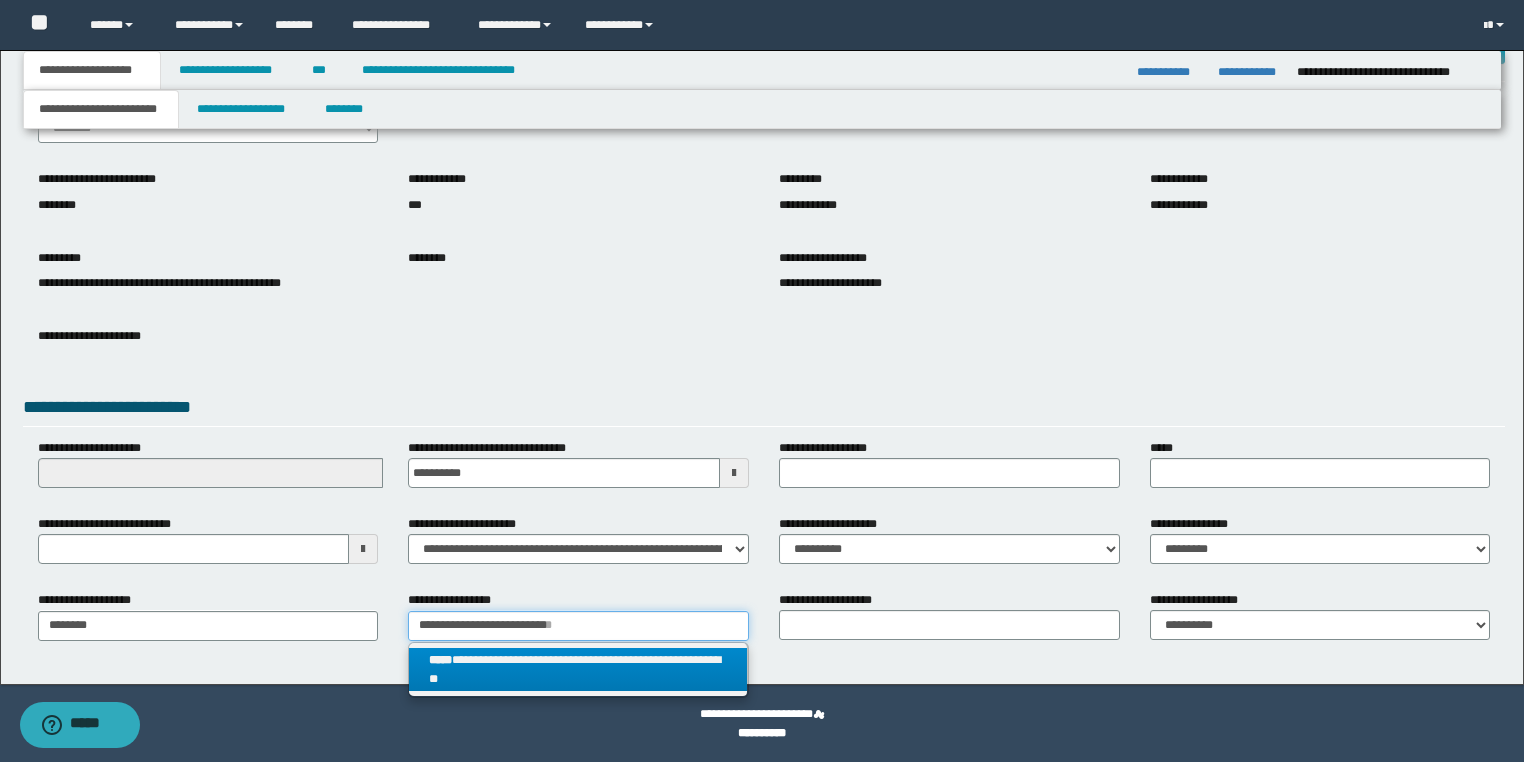 type on "**********" 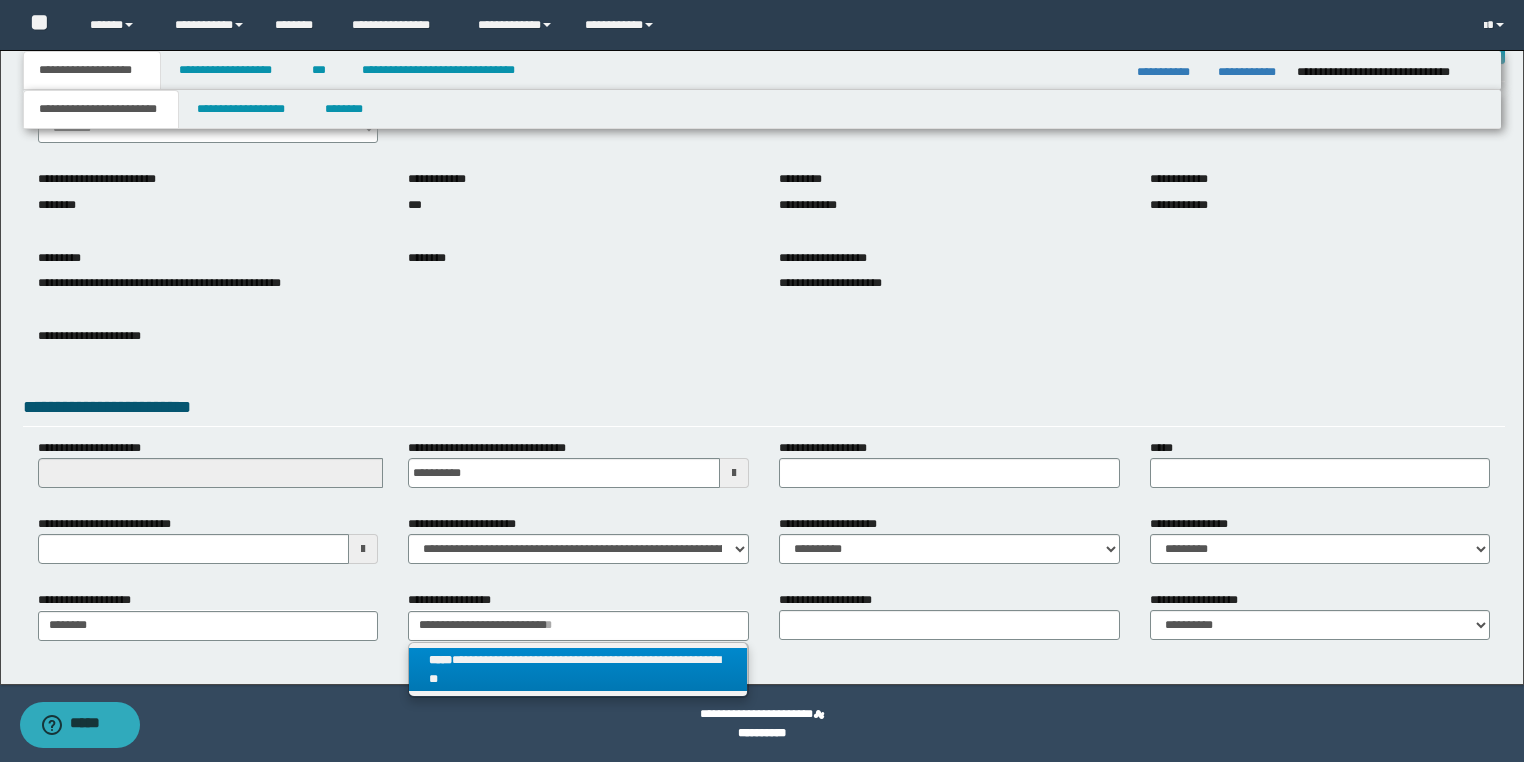 click on "**********" at bounding box center (578, 670) 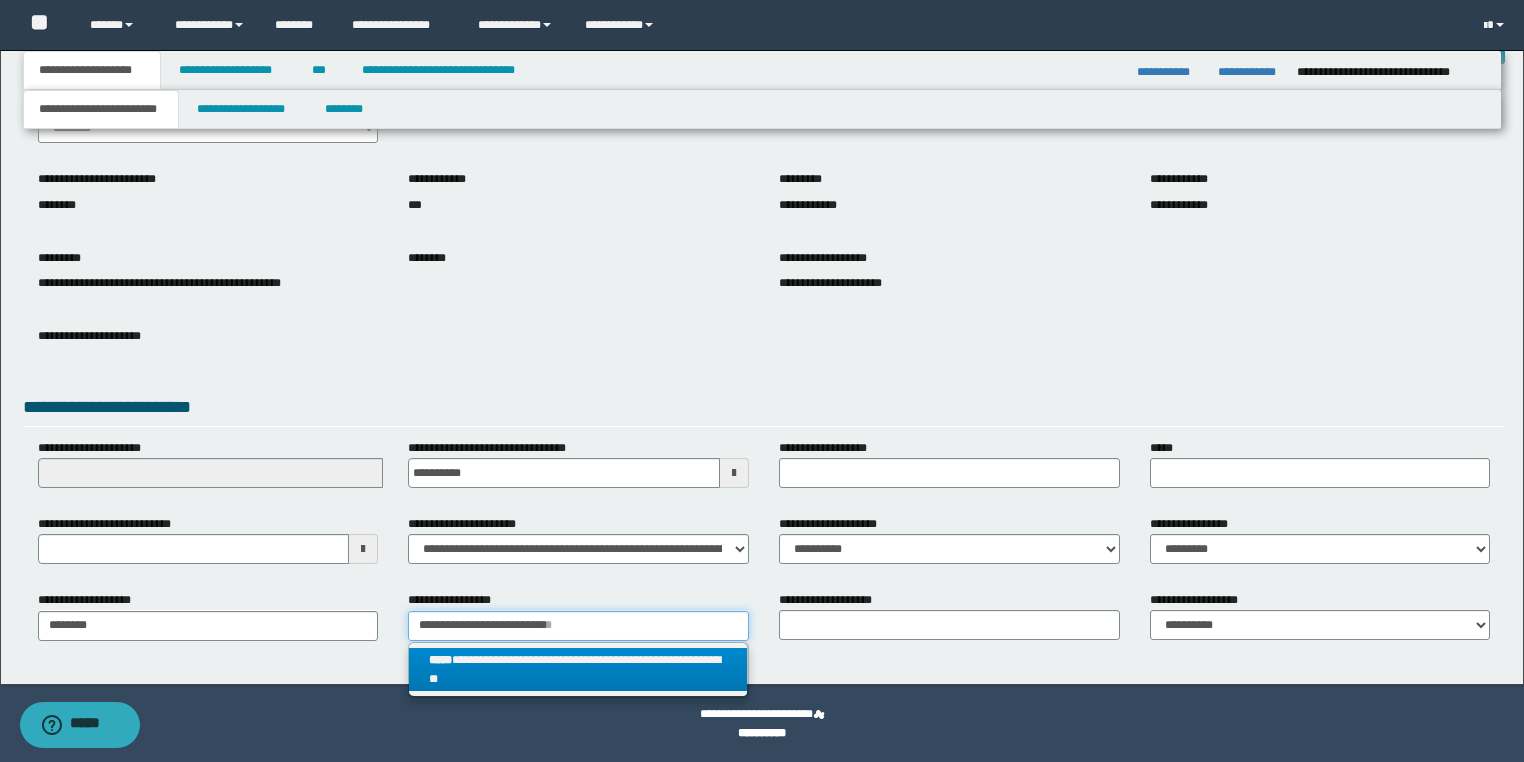 type 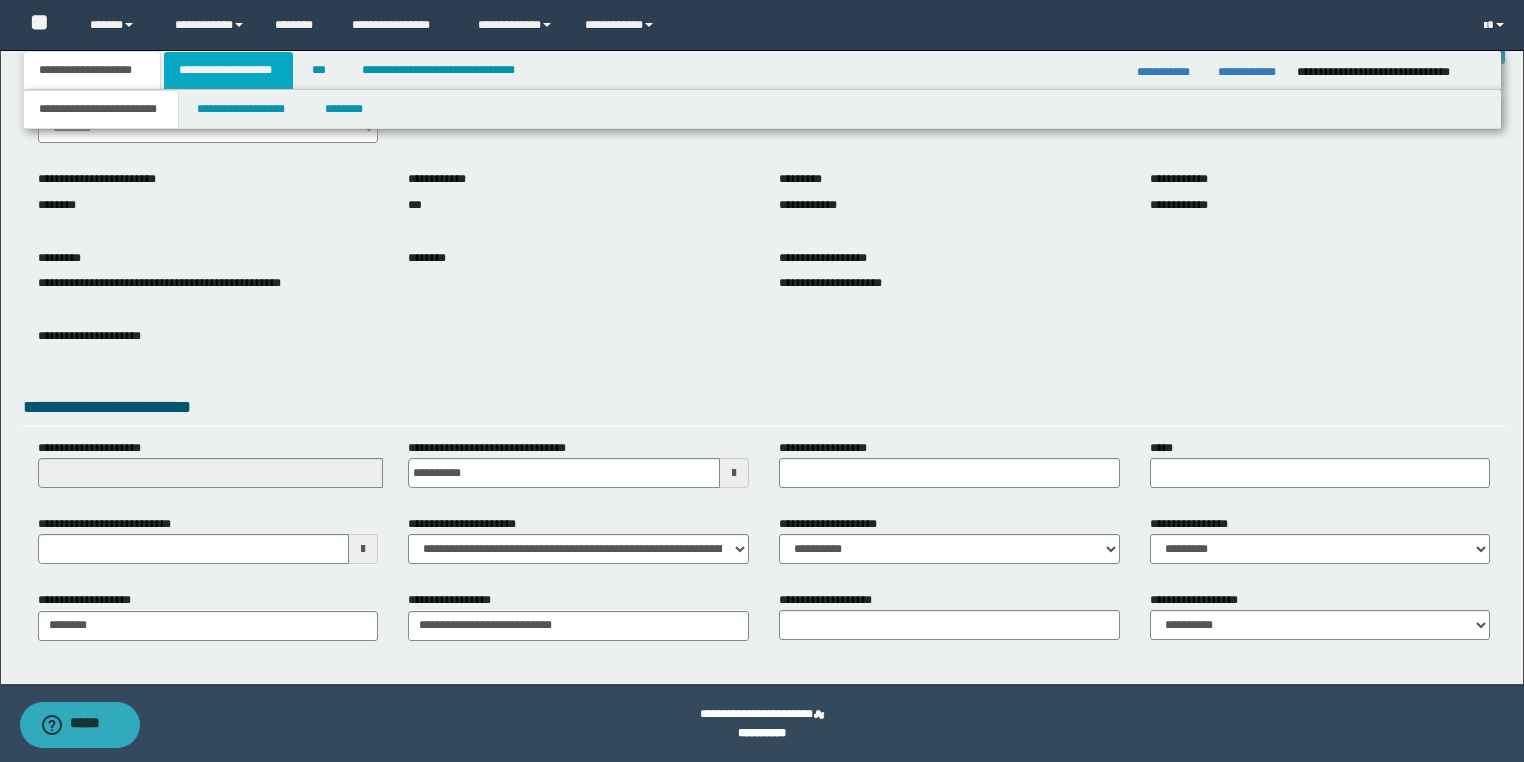 click on "**********" at bounding box center (228, 70) 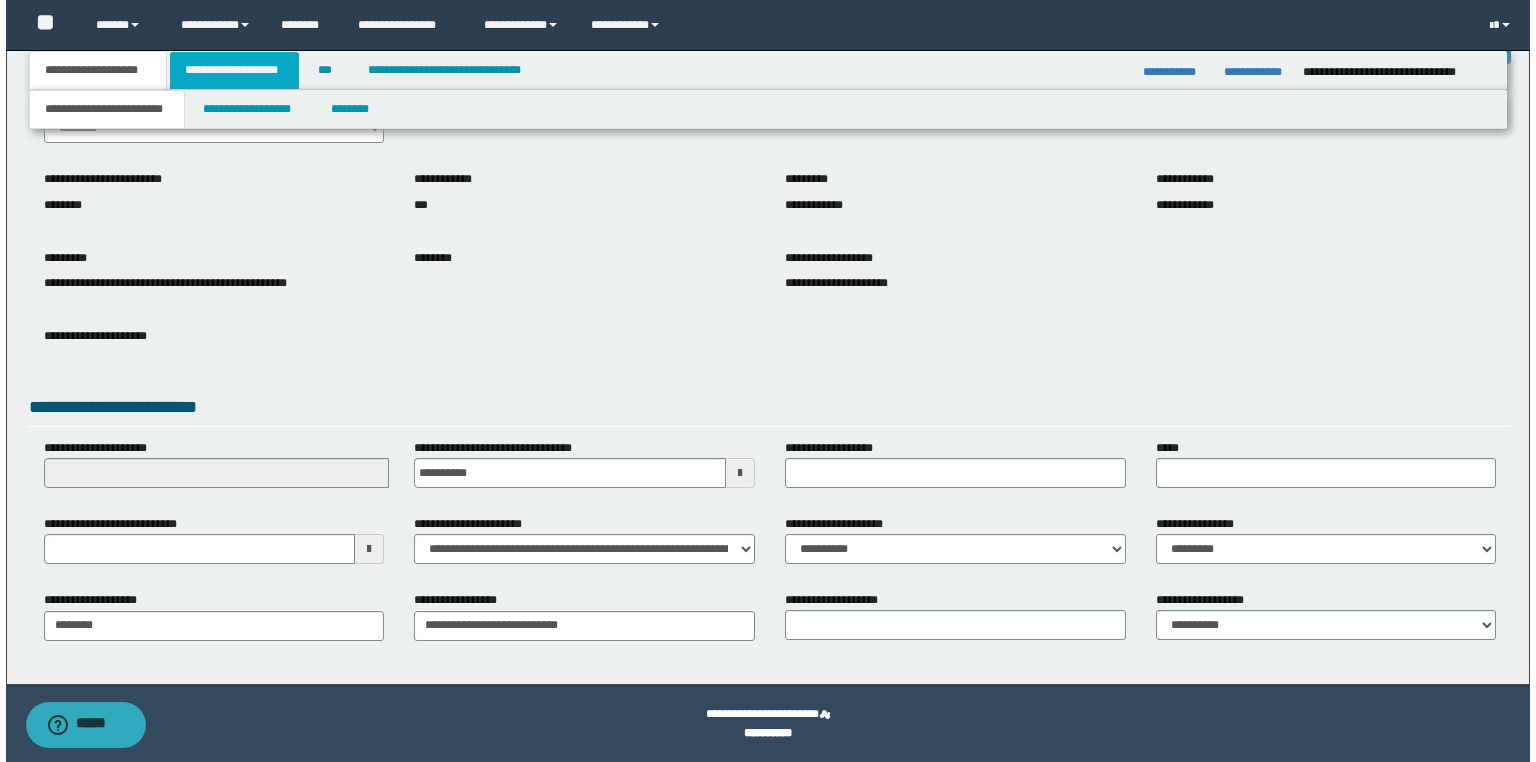scroll, scrollTop: 0, scrollLeft: 0, axis: both 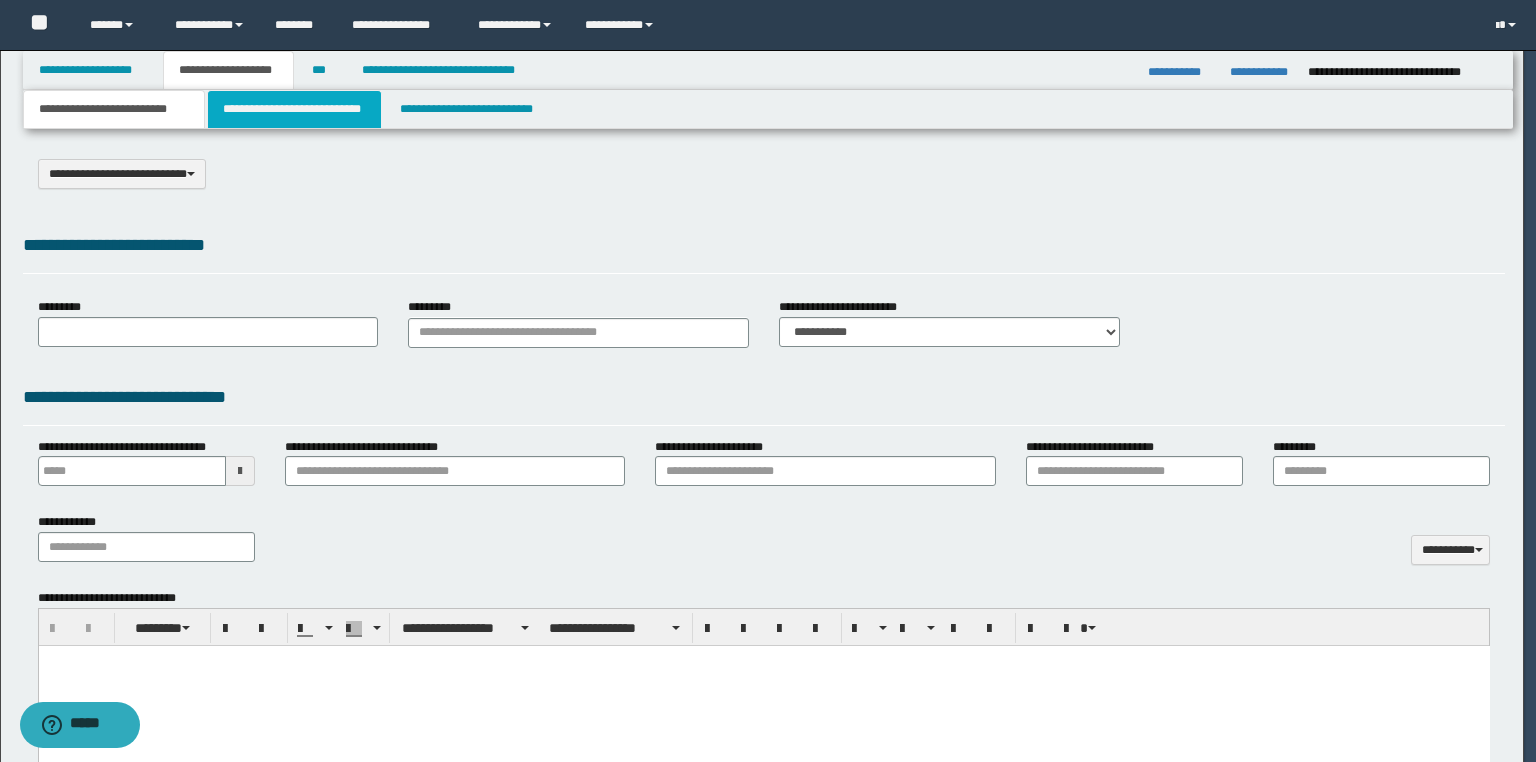 click on "**********" at bounding box center (294, 109) 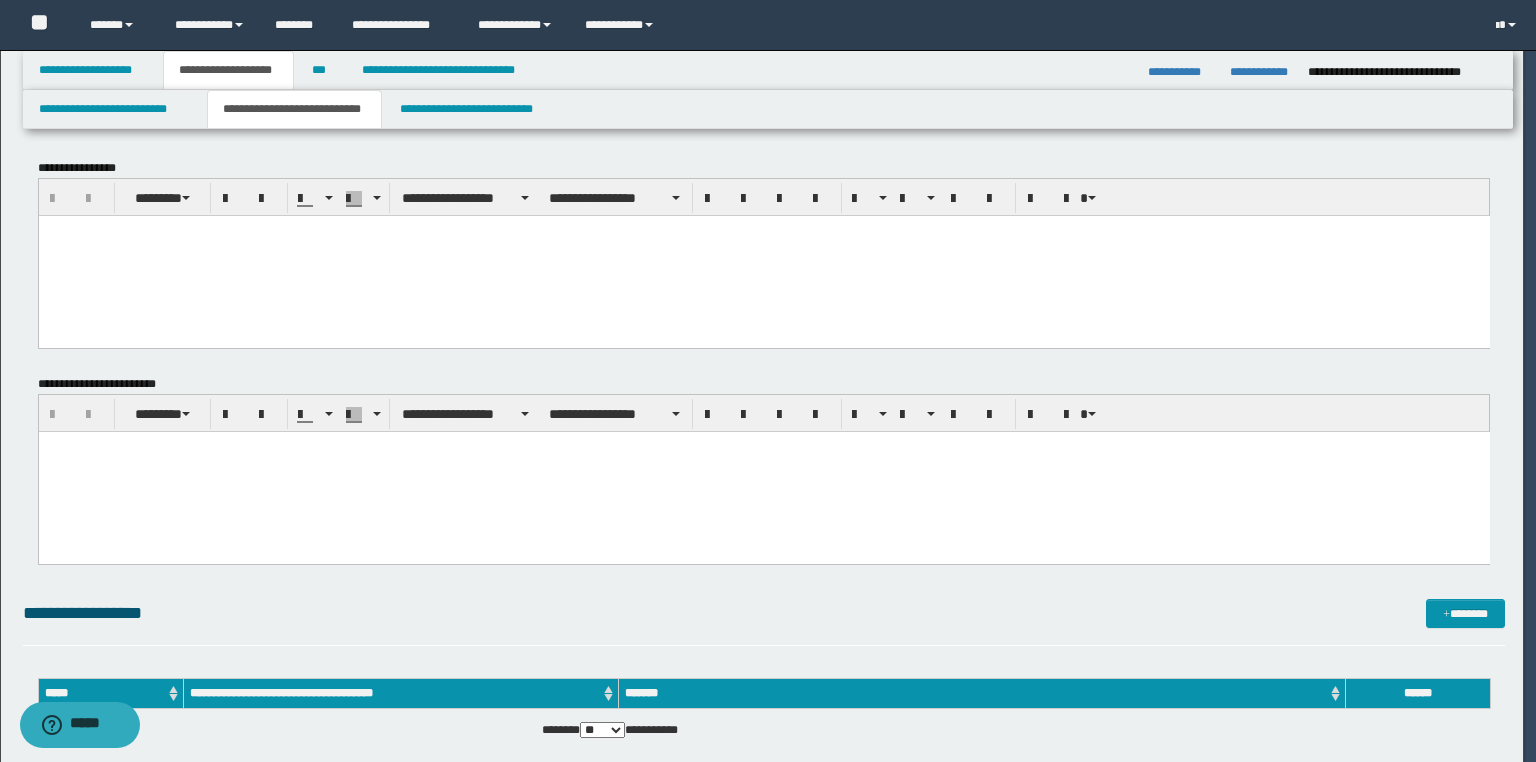 scroll, scrollTop: 0, scrollLeft: 0, axis: both 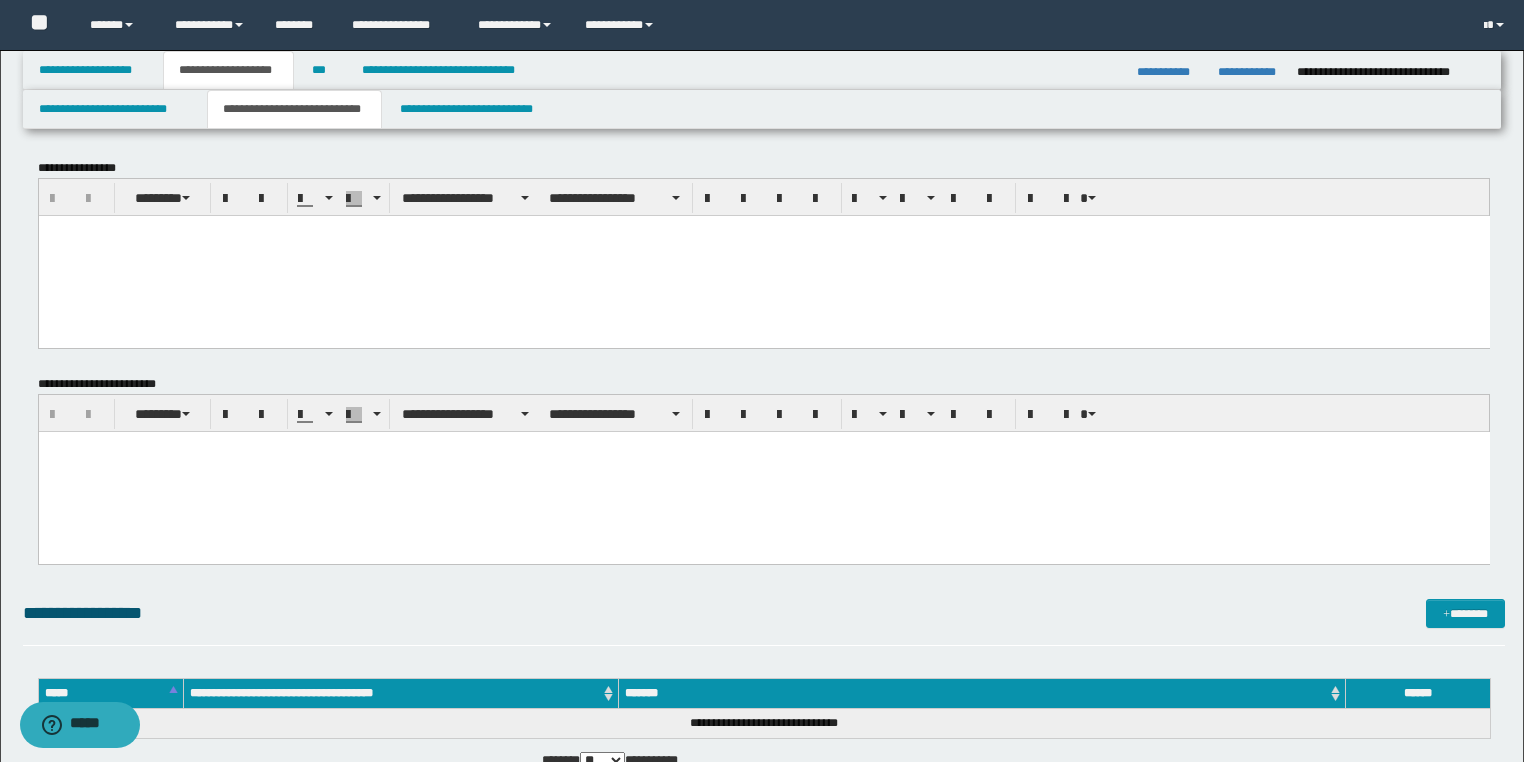 click at bounding box center [763, 255] 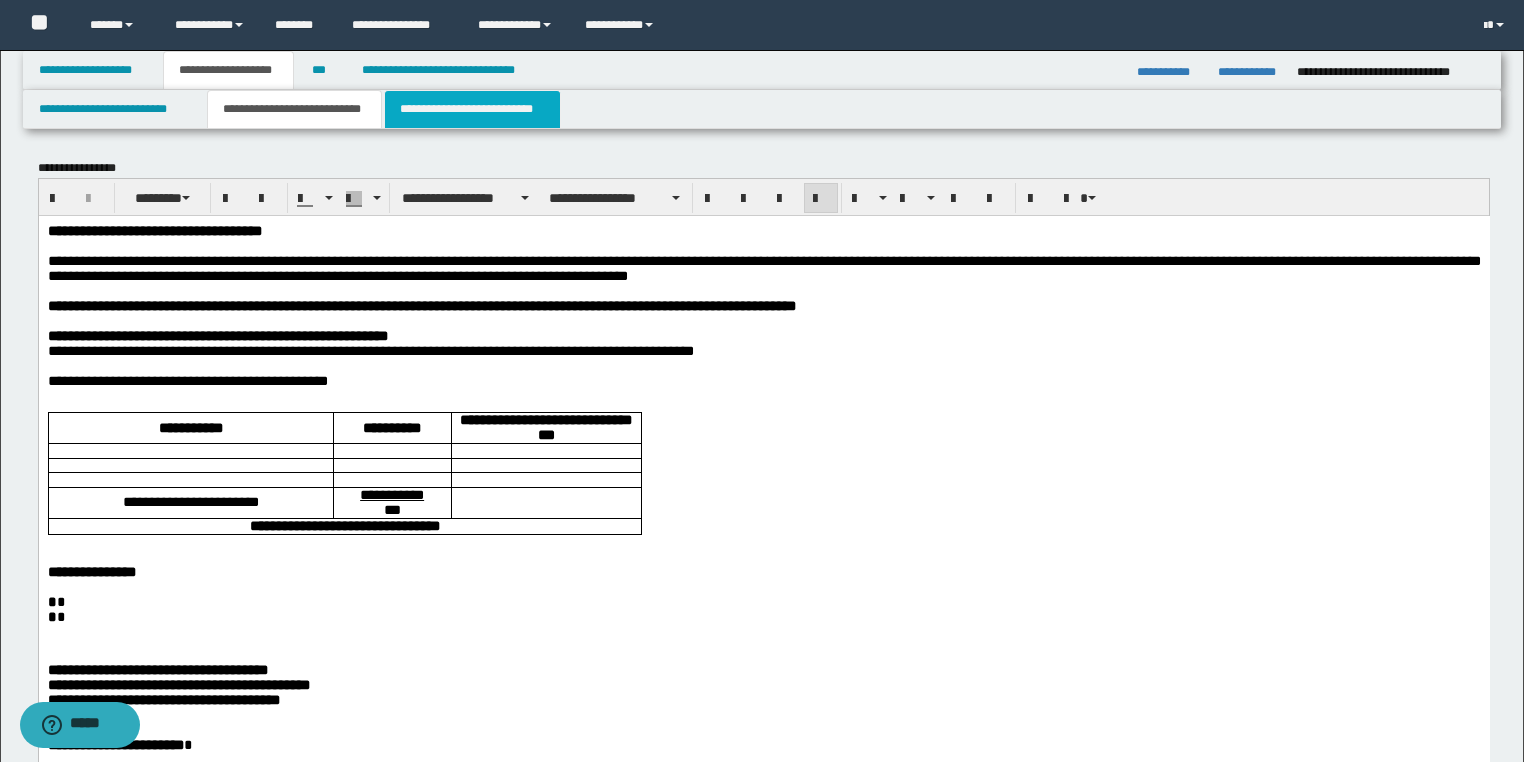 click on "**********" at bounding box center (472, 109) 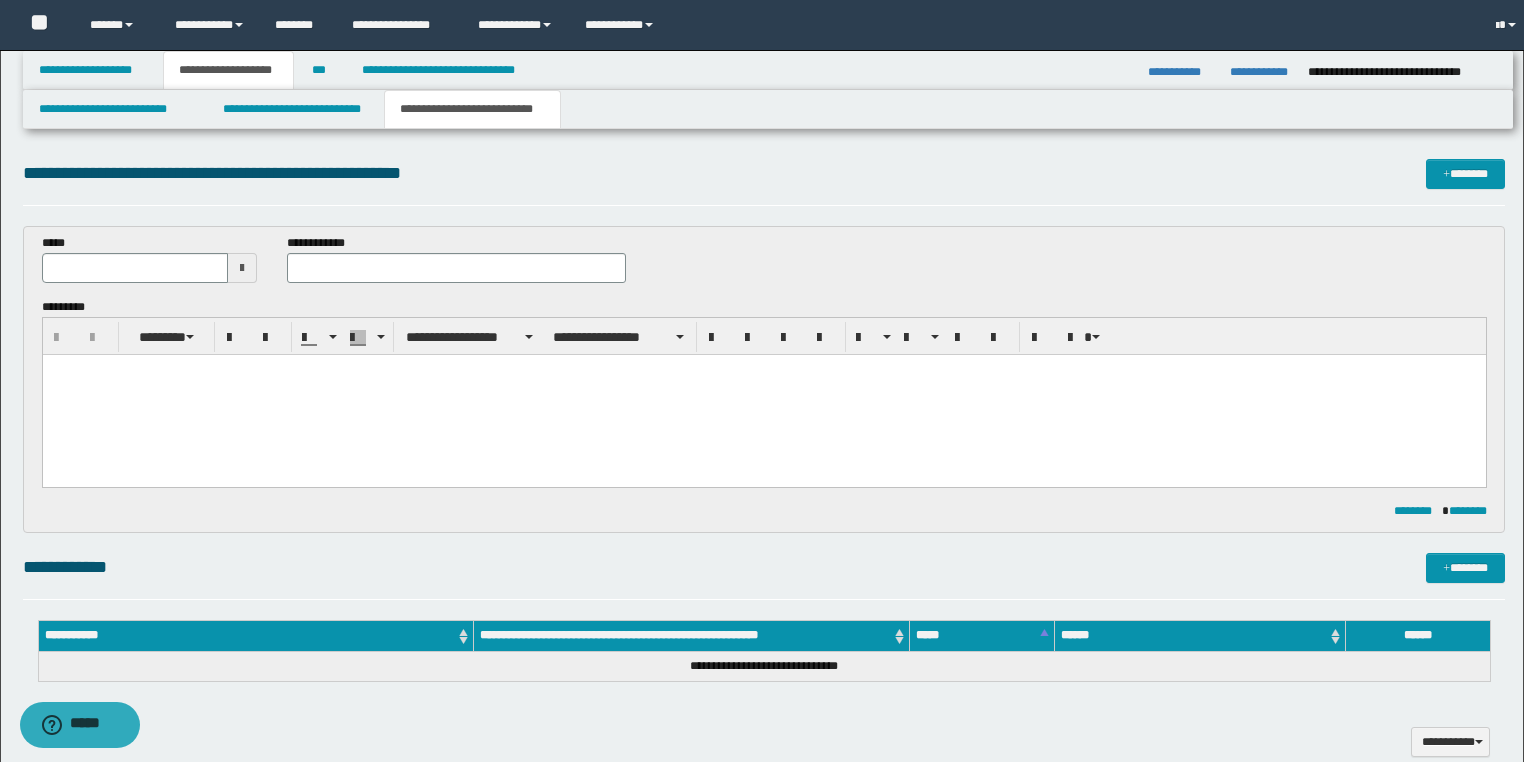 scroll, scrollTop: 0, scrollLeft: 0, axis: both 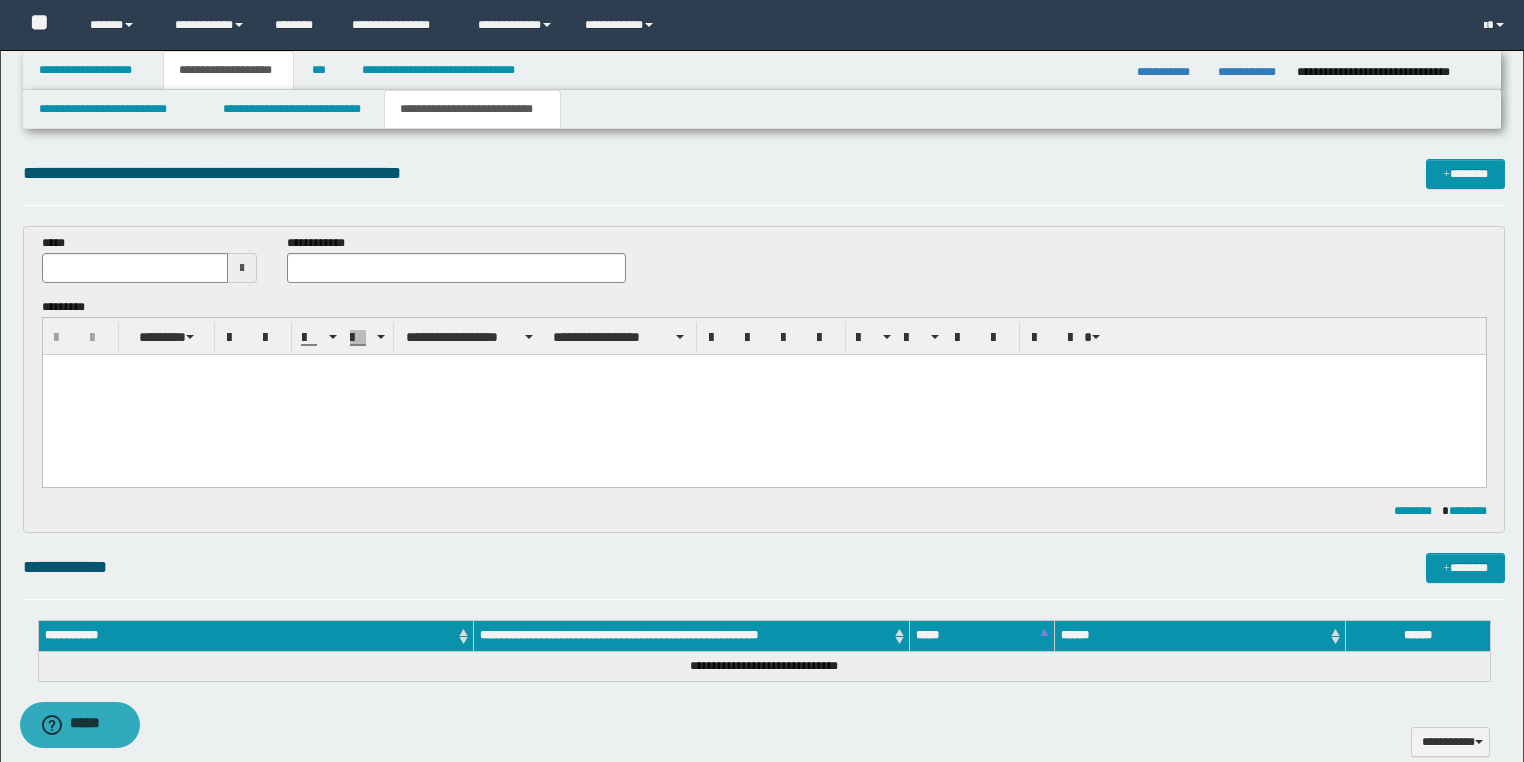 click at bounding box center [763, 394] 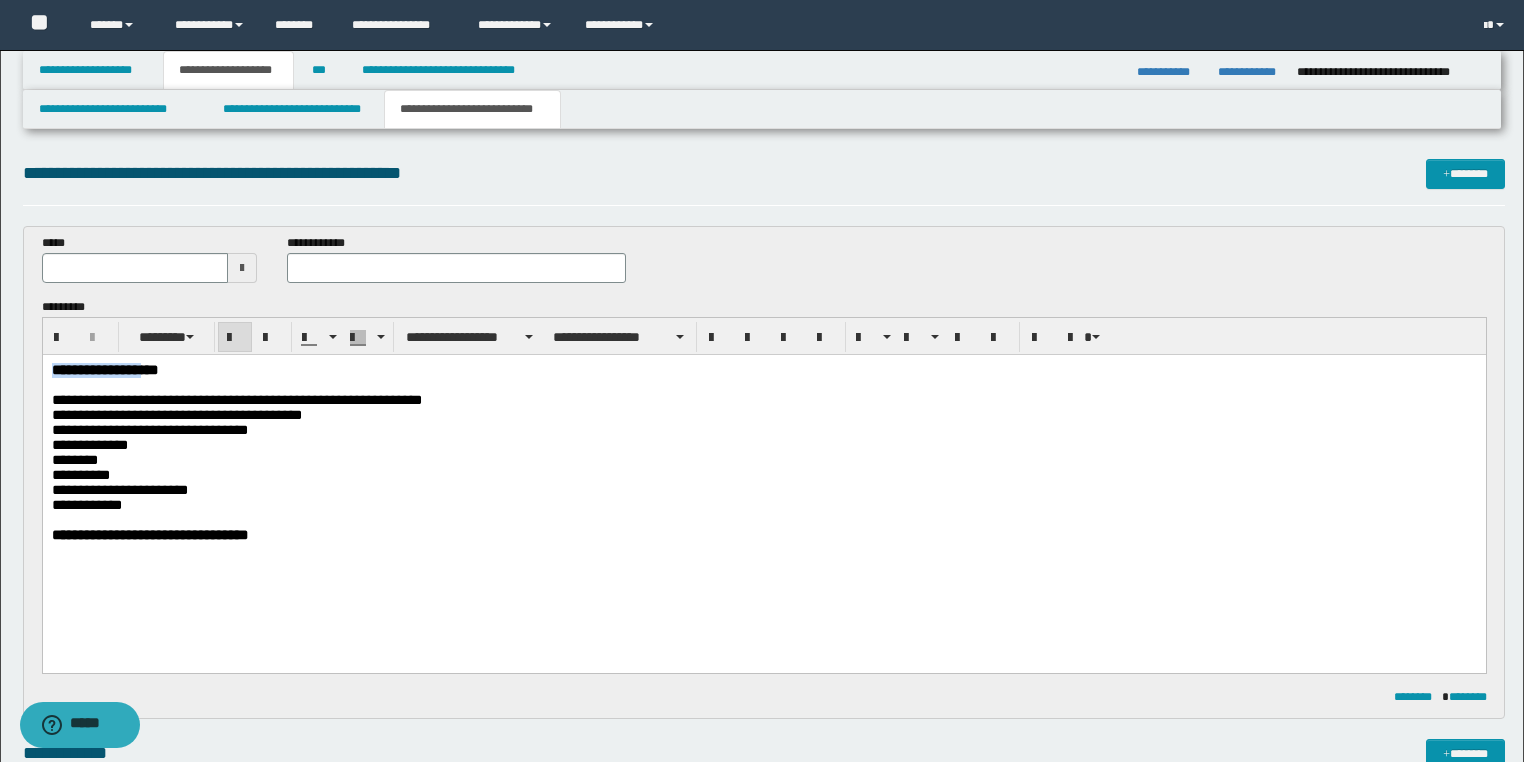 drag, startPoint x: 153, startPoint y: 374, endPoint x: 0, endPoint y: 309, distance: 166.23477 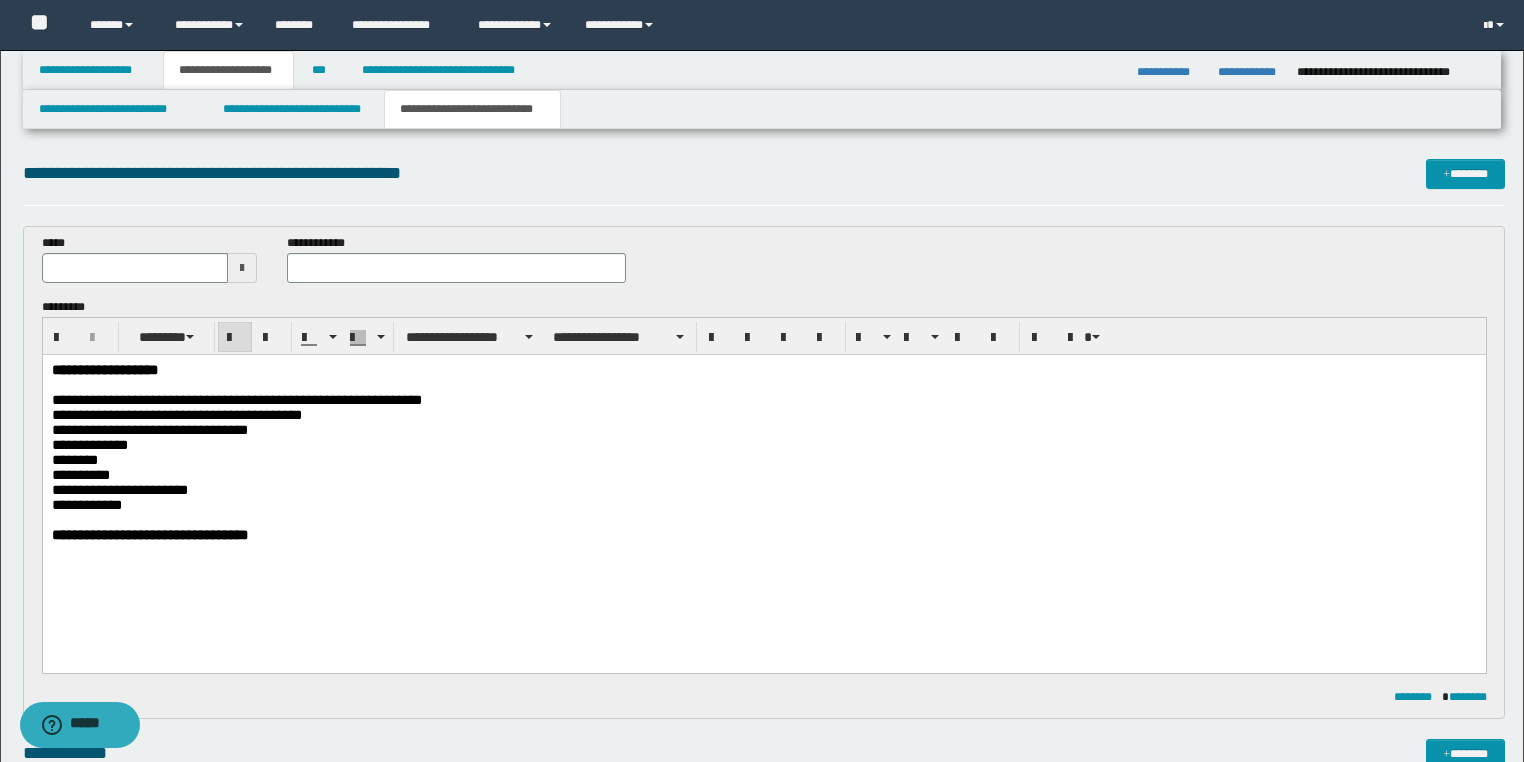 click at bounding box center [763, 384] 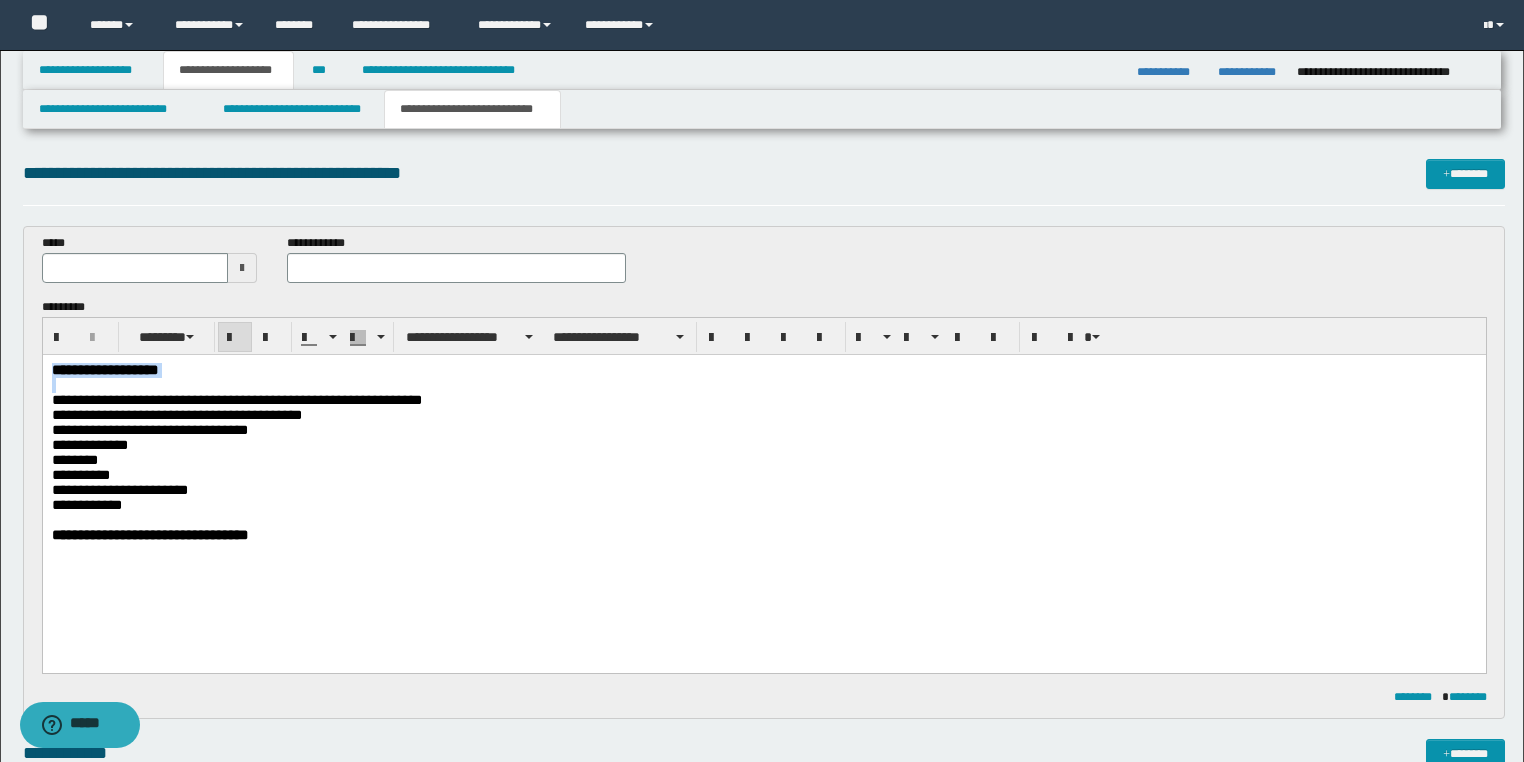 drag, startPoint x: 191, startPoint y: 383, endPoint x: 0, endPoint y: 321, distance: 200.81085 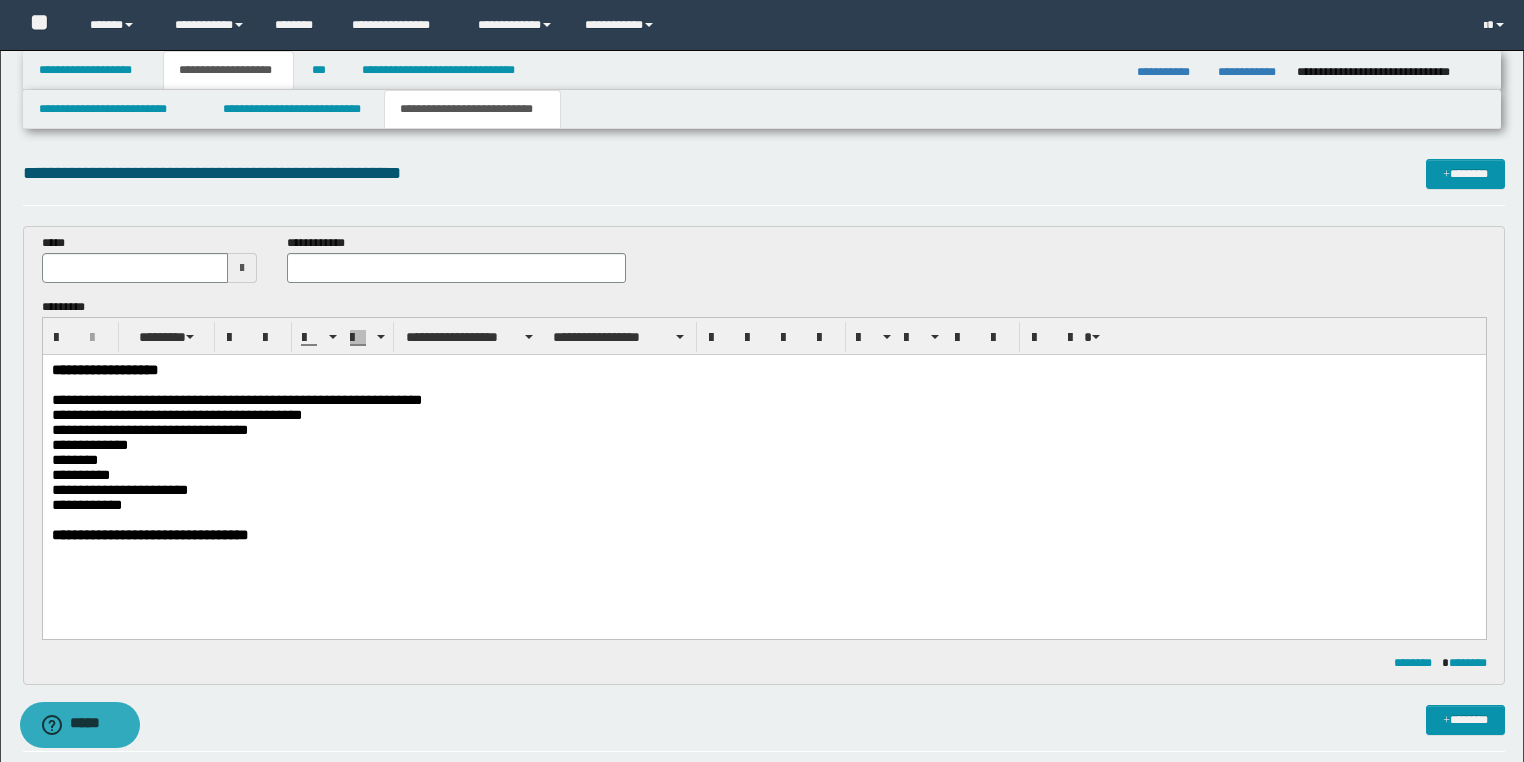 type 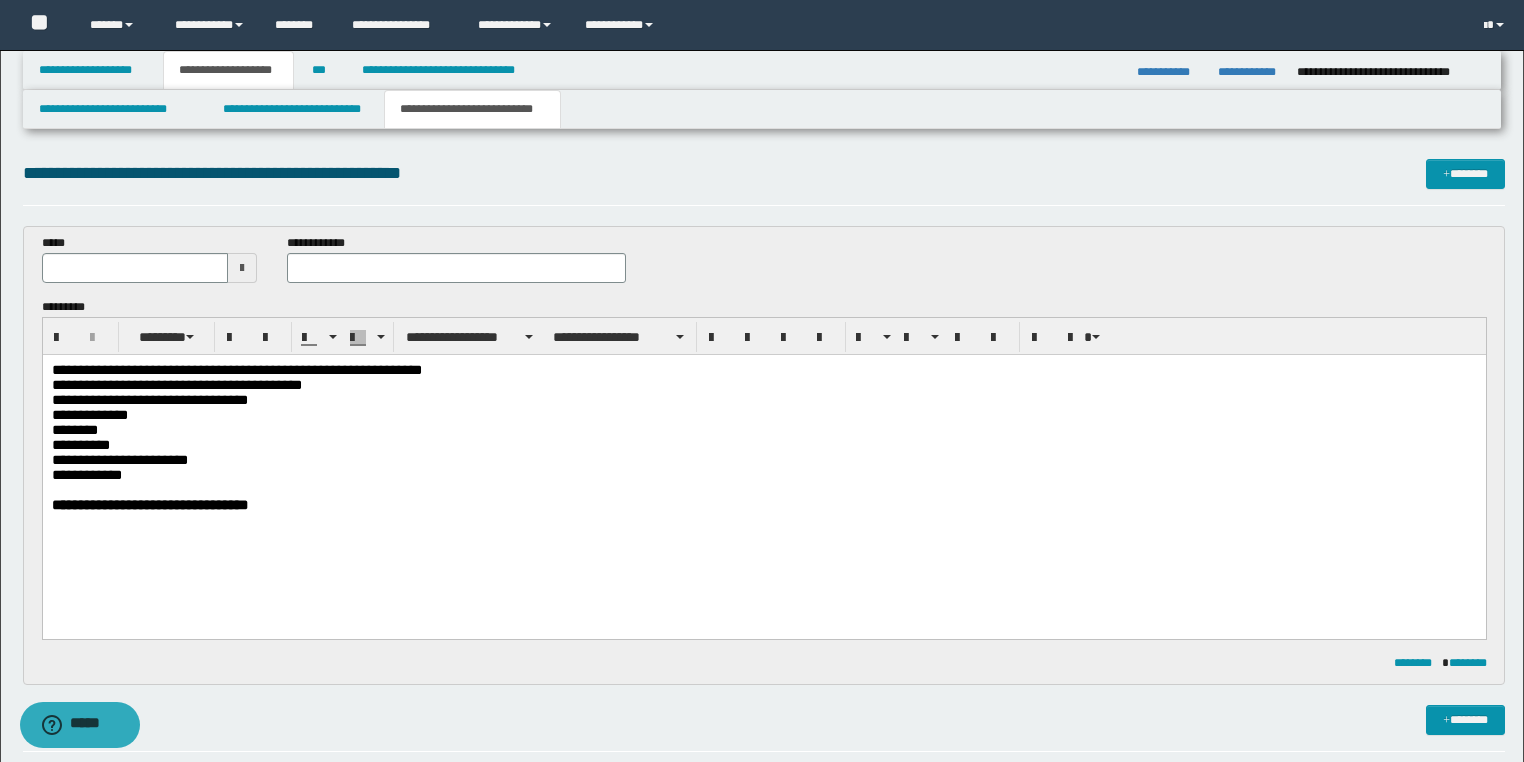 click at bounding box center (456, 268) 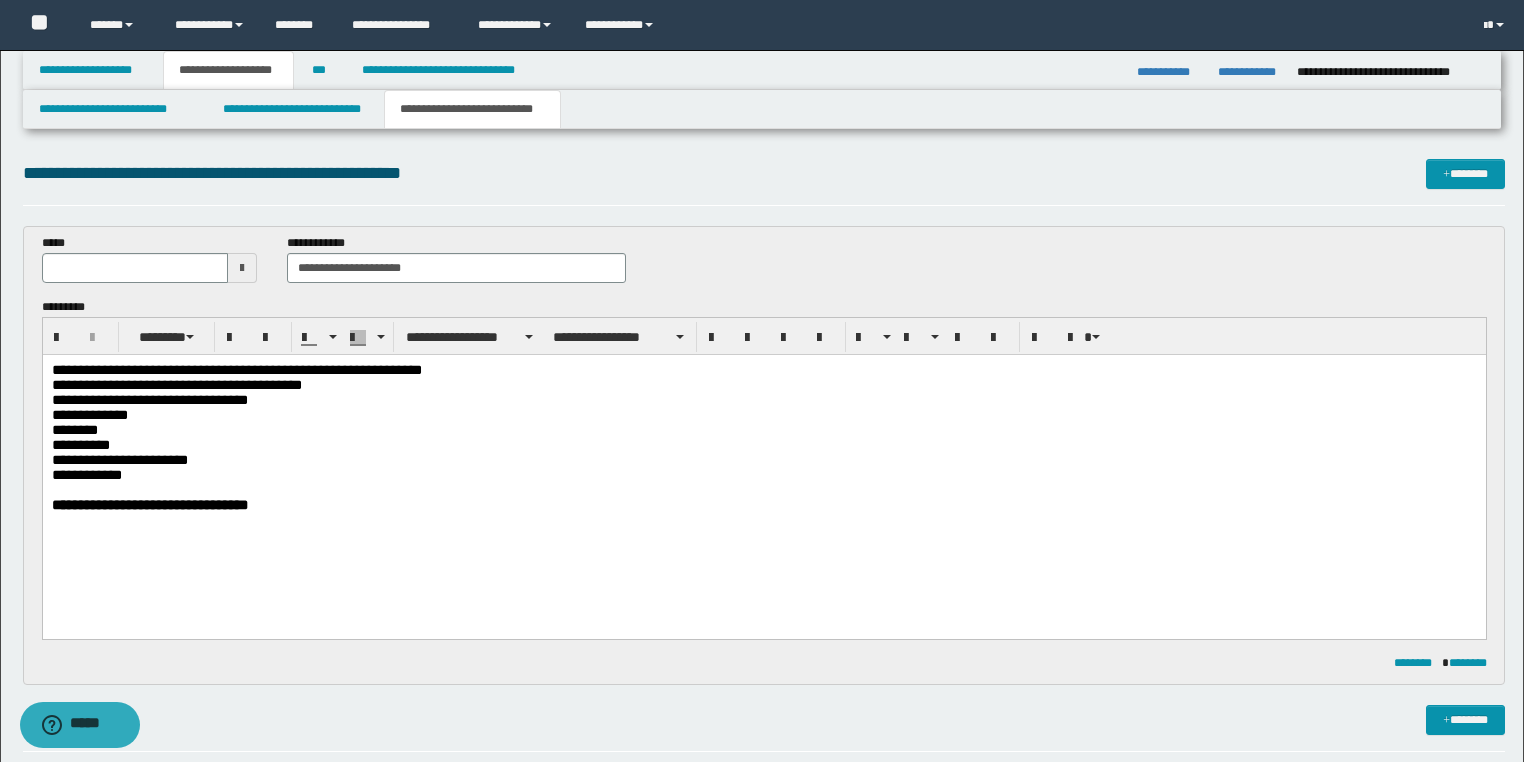 type 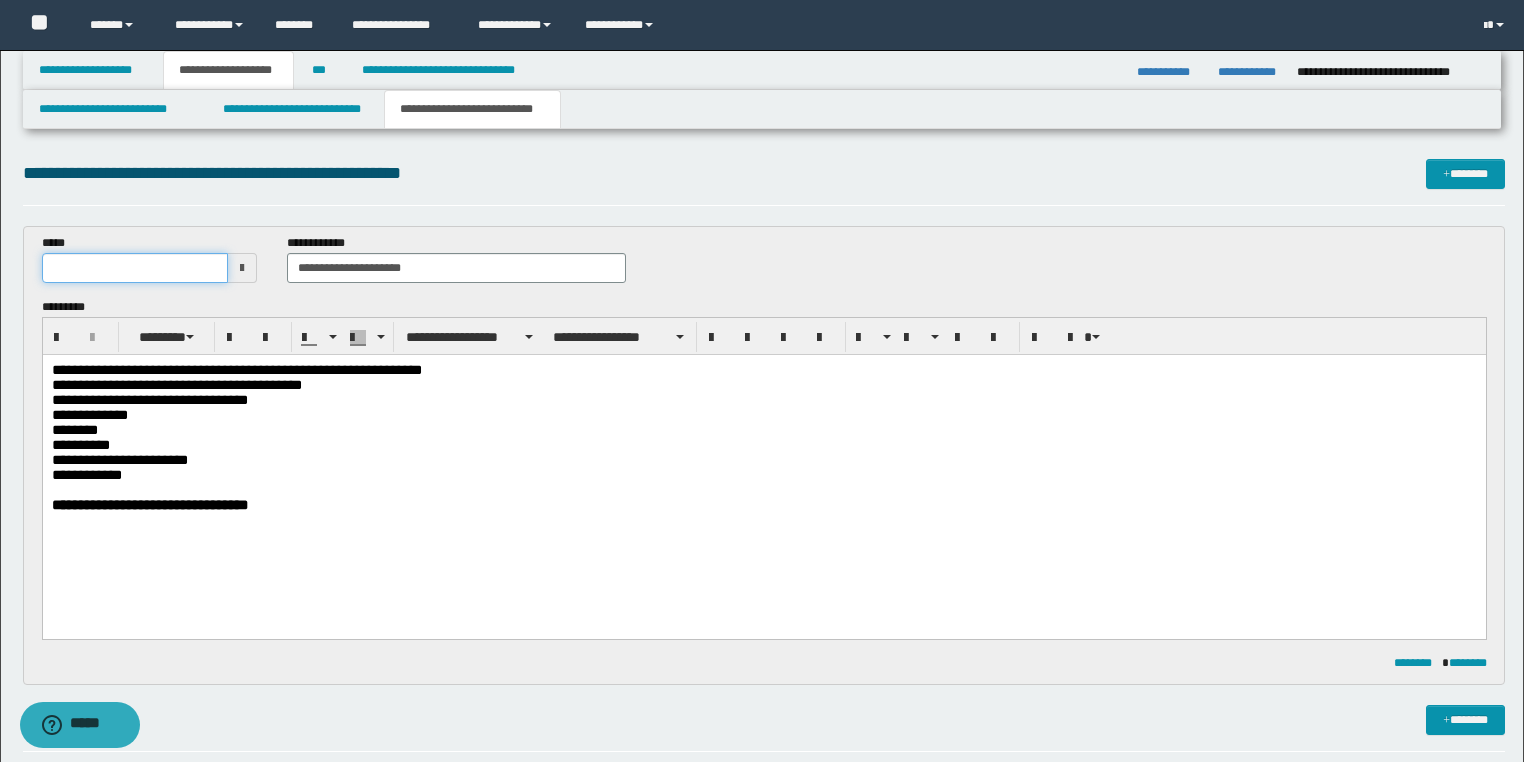 click at bounding box center (135, 268) 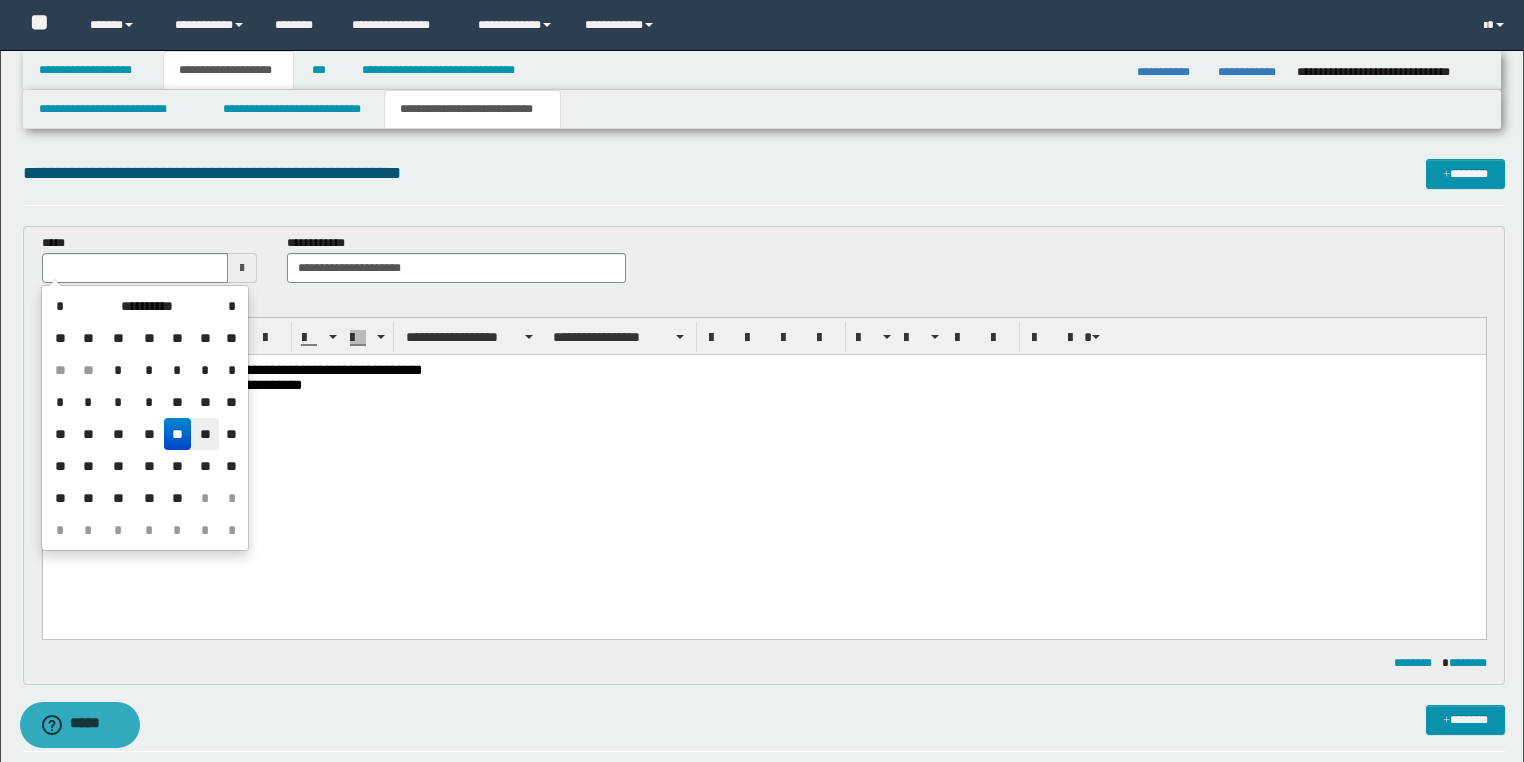 click on "**" at bounding box center (205, 434) 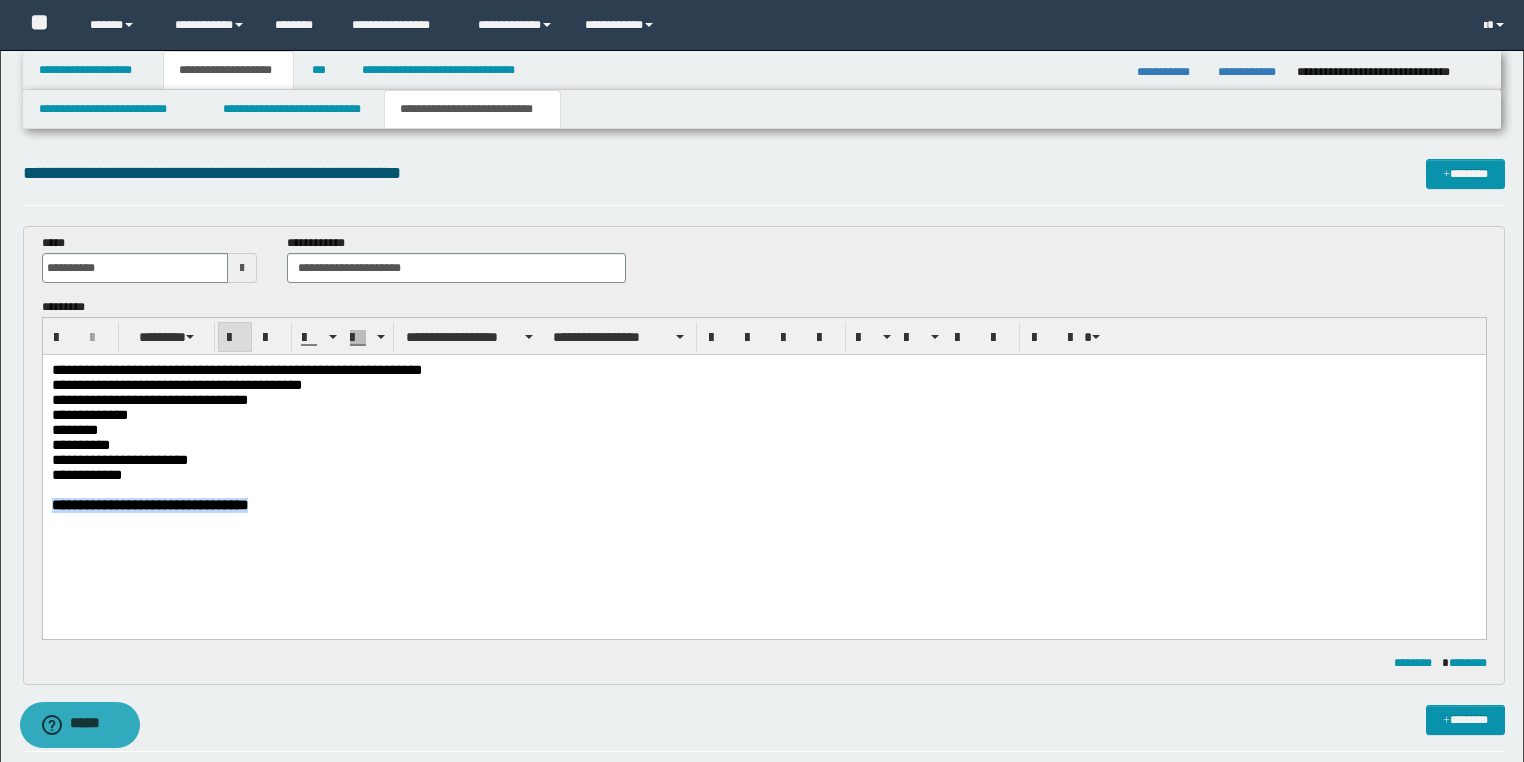 drag, startPoint x: 386, startPoint y: 528, endPoint x: 42, endPoint y: 880, distance: 492.17883 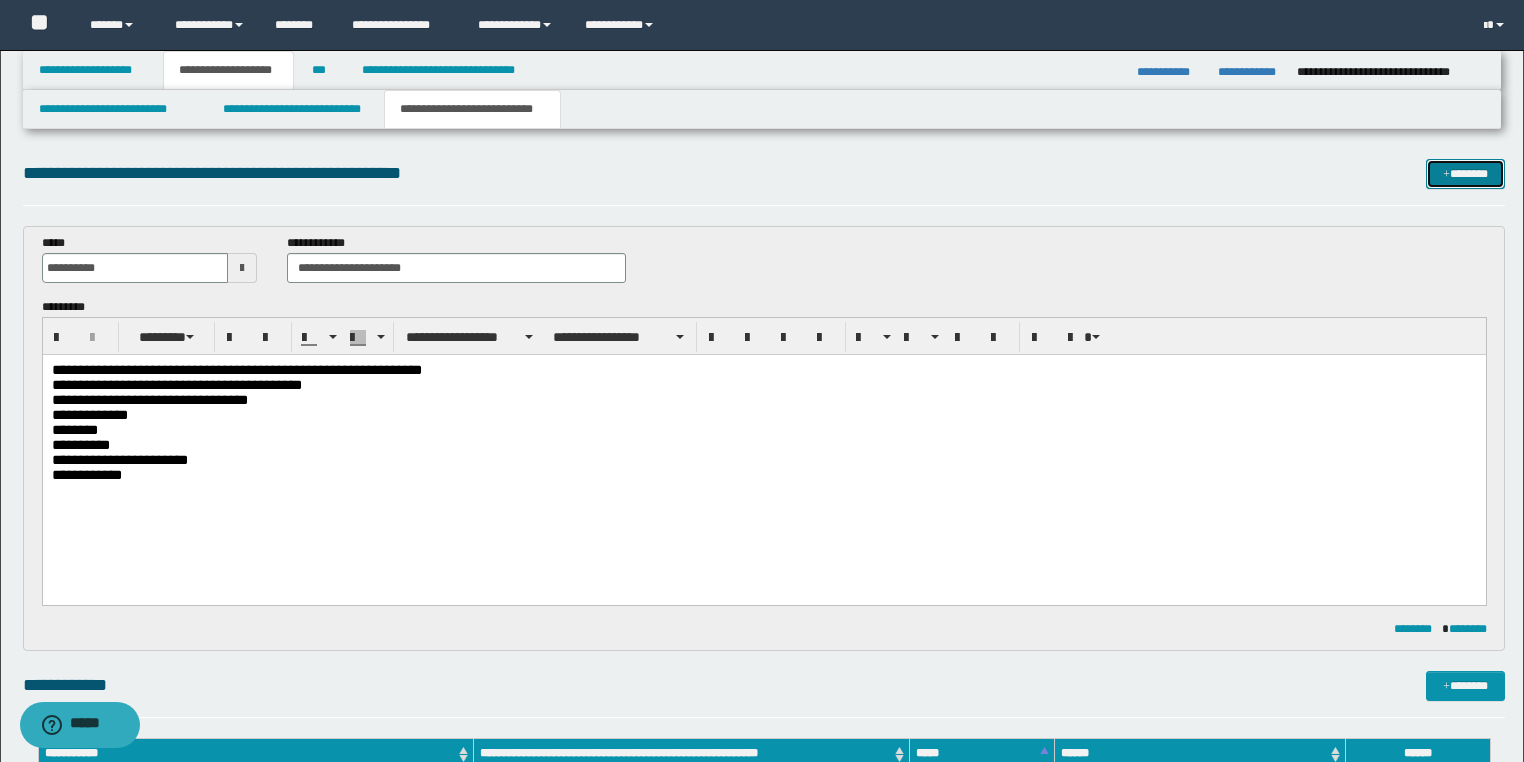 click on "*******" at bounding box center [1465, 174] 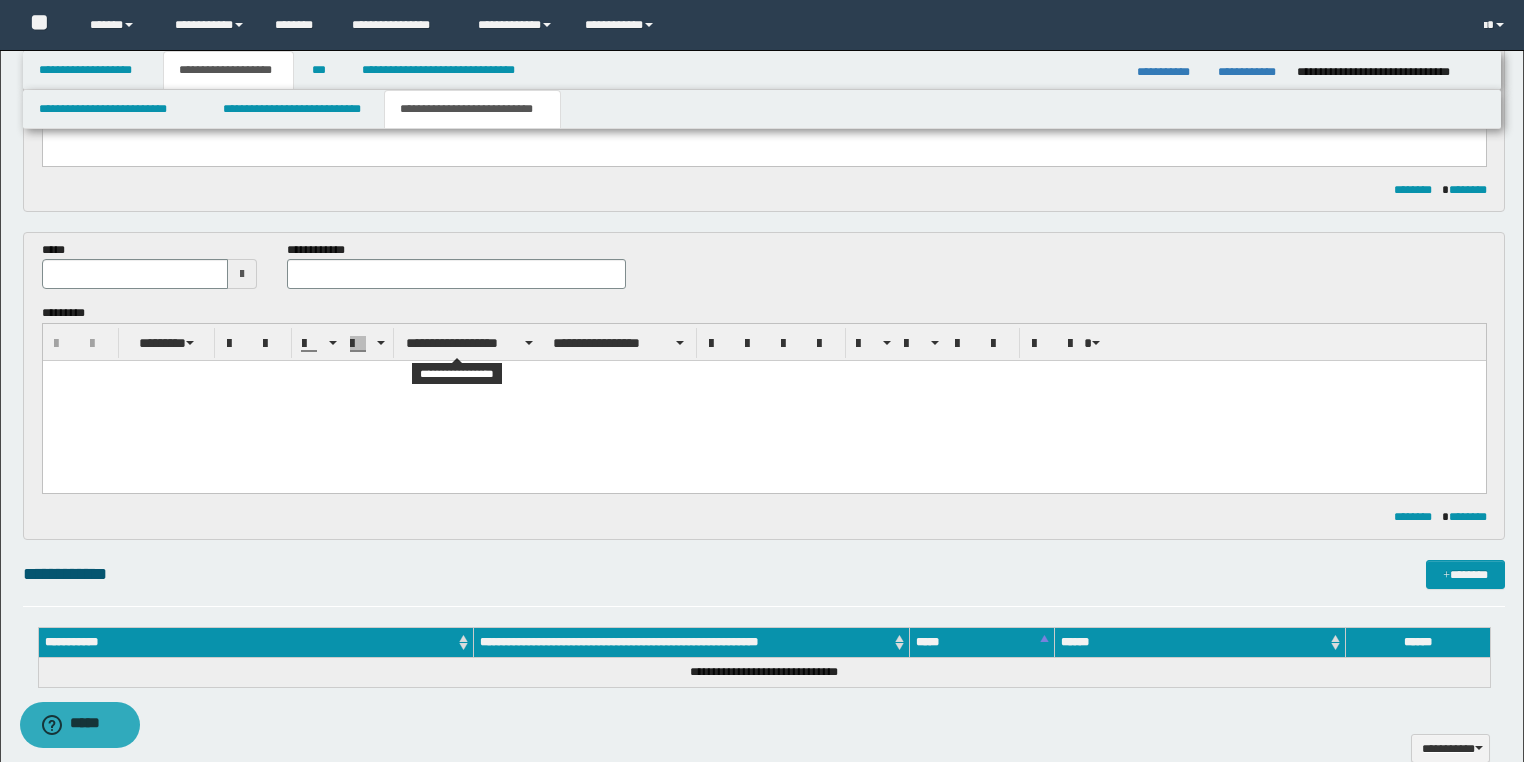 scroll, scrollTop: 438, scrollLeft: 0, axis: vertical 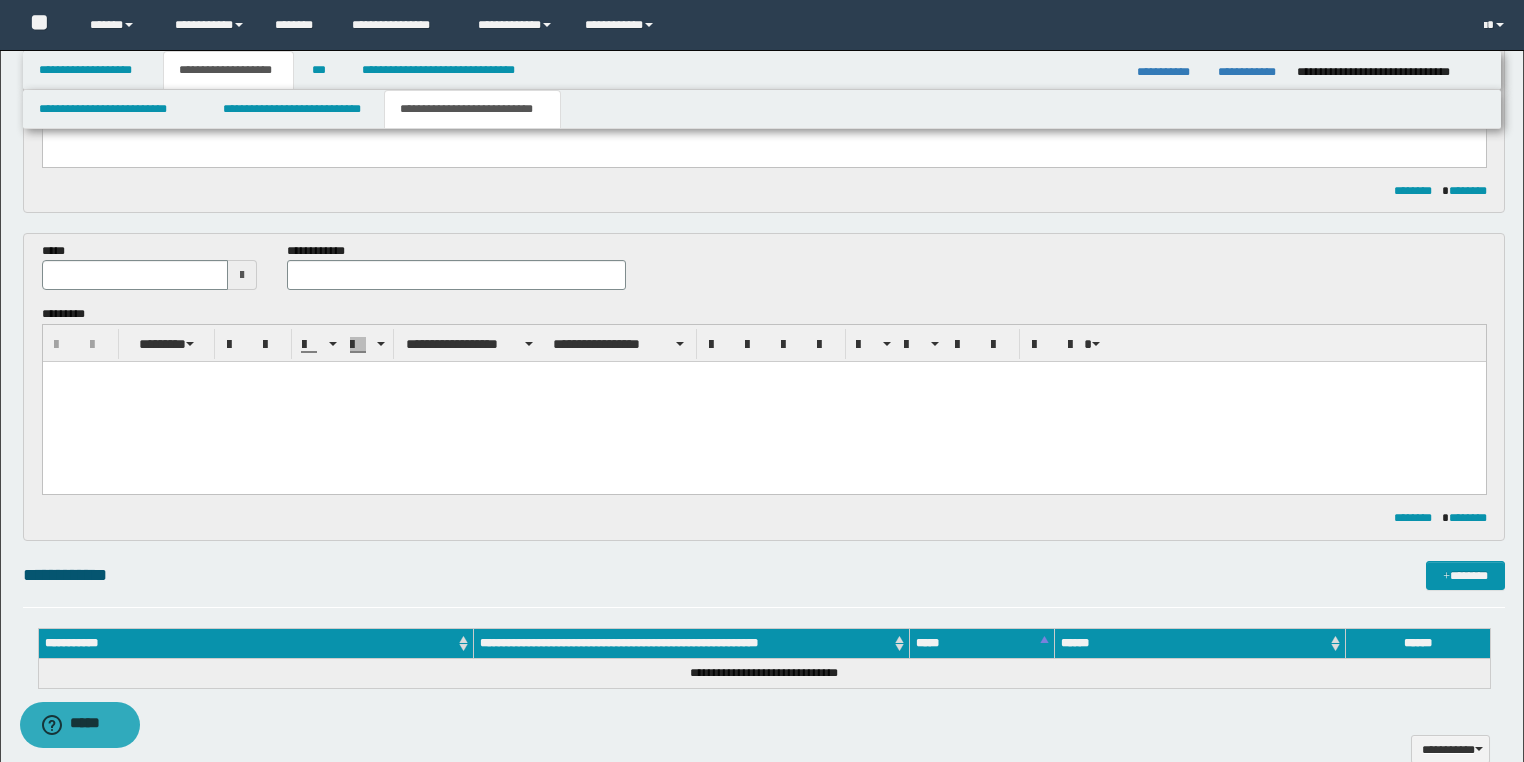 click at bounding box center (456, 275) 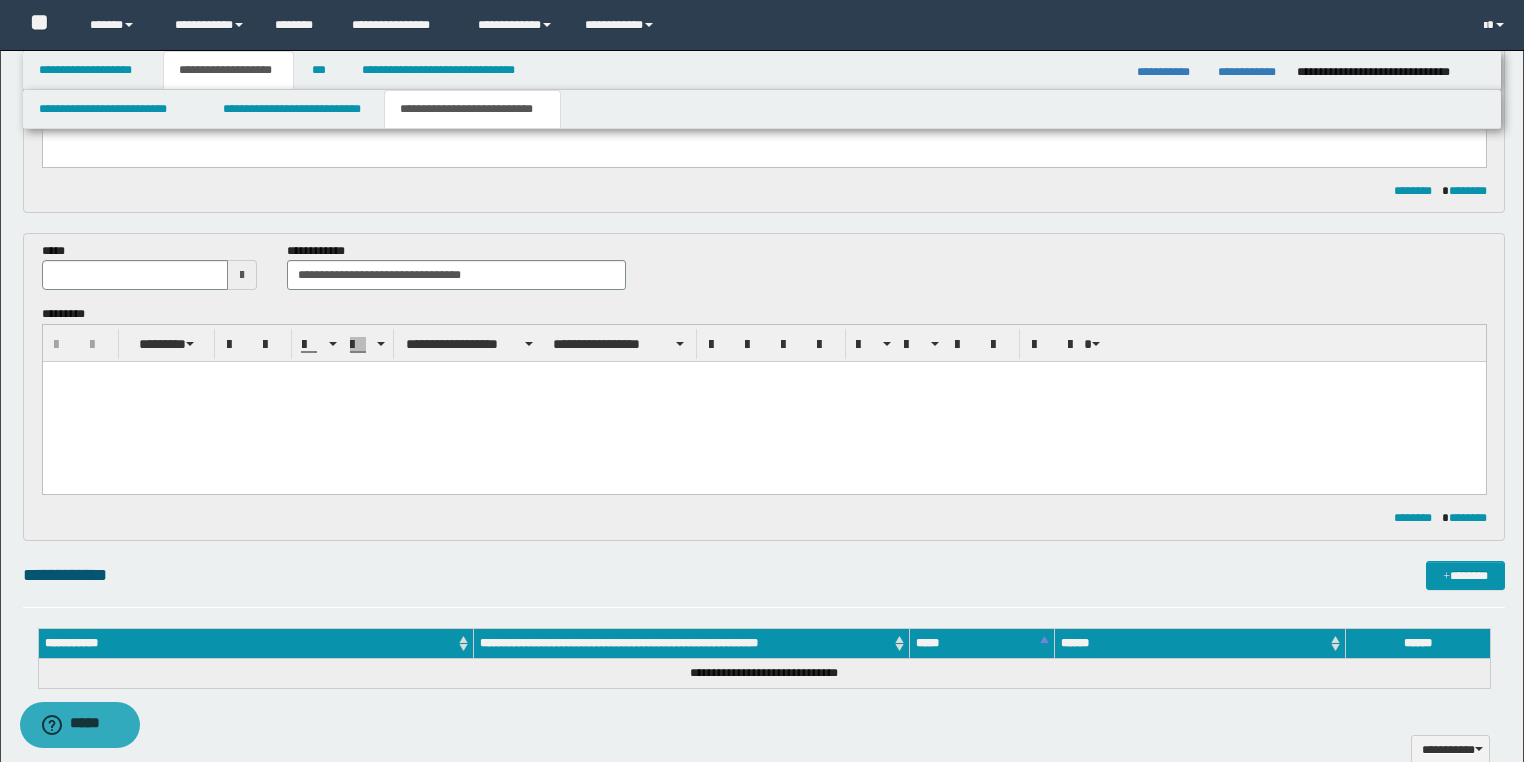 type on "**********" 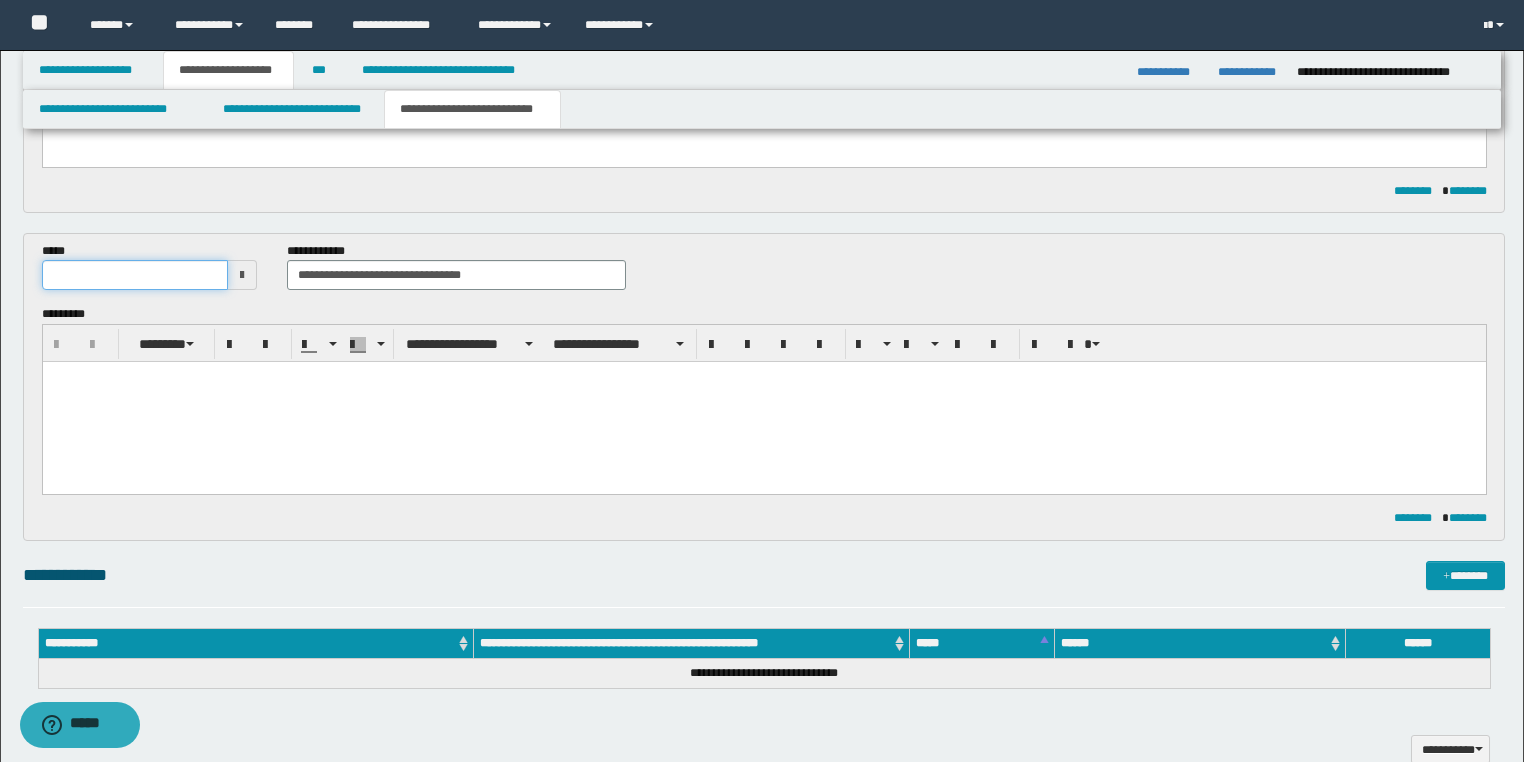 click at bounding box center (135, 275) 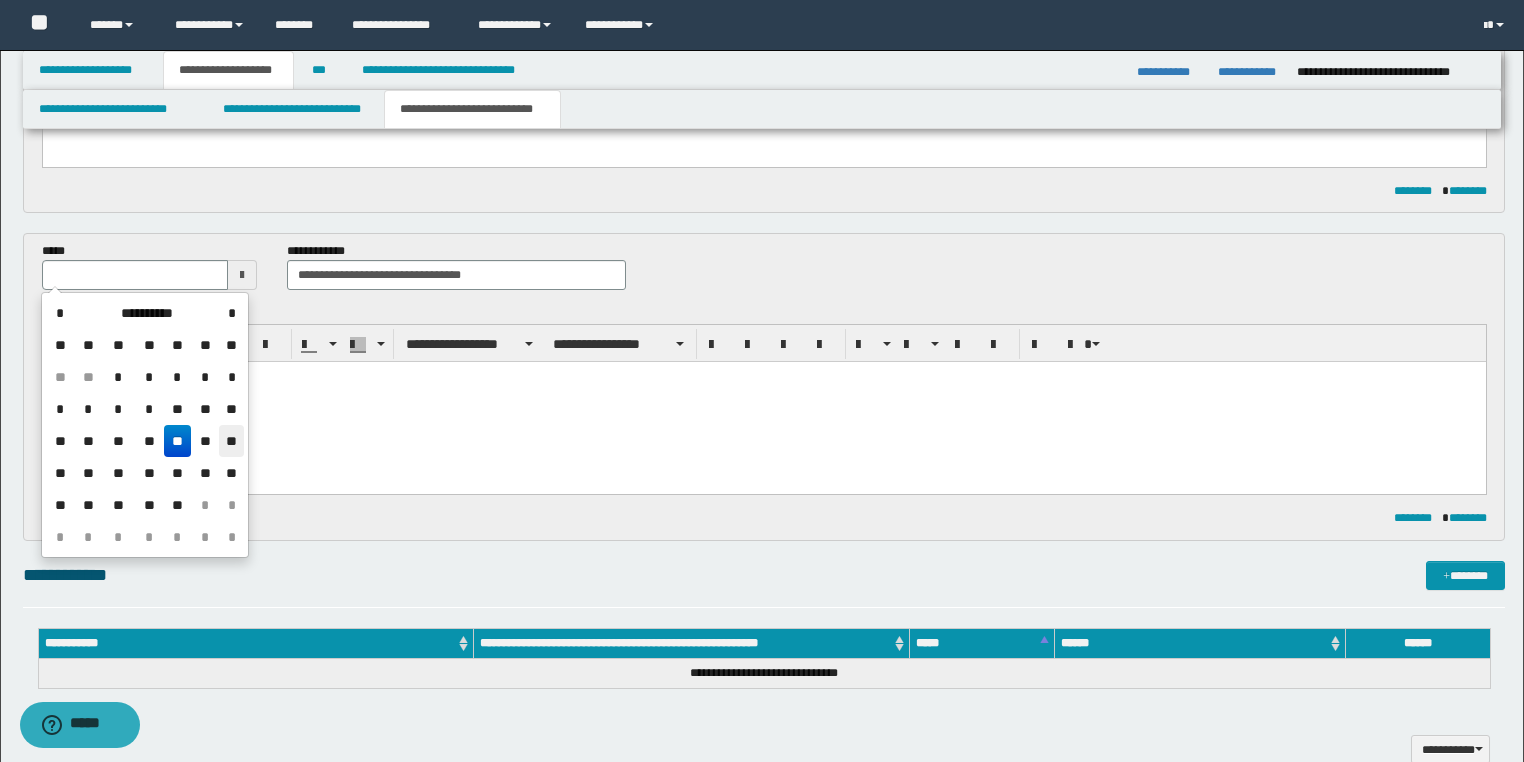 click on "** ** ** ** ** ** **" at bounding box center (145, 441) 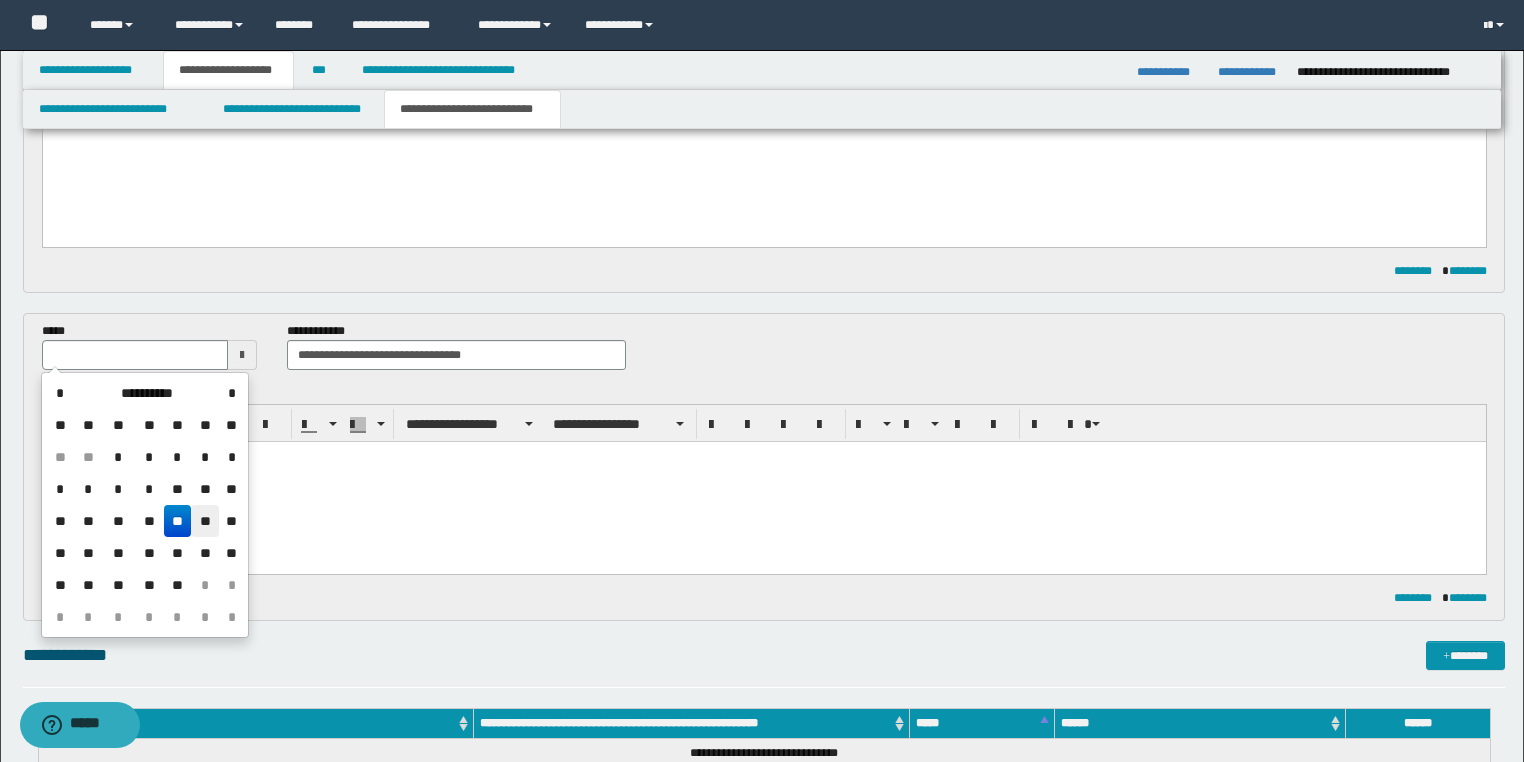 click on "**" at bounding box center (205, 521) 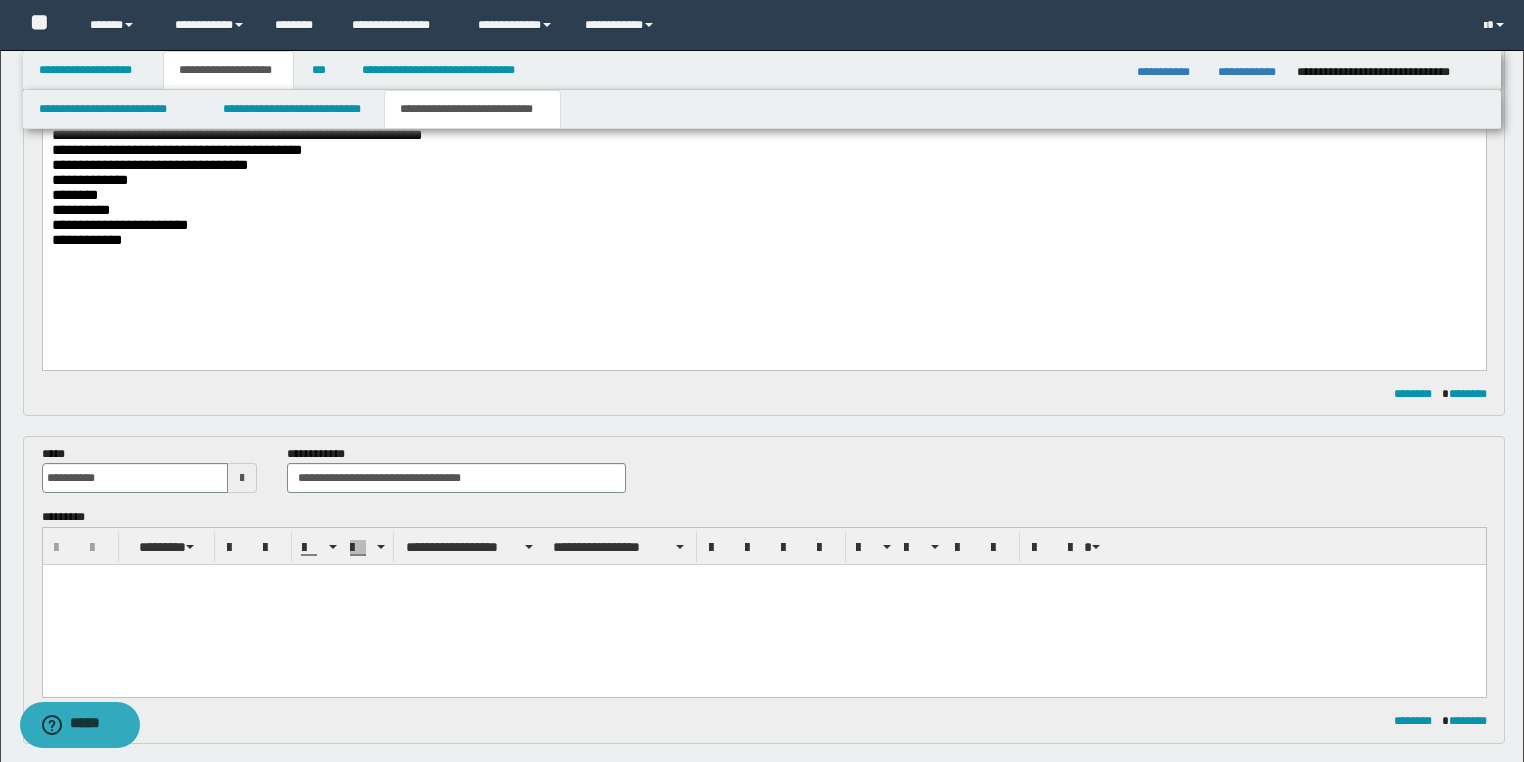 scroll, scrollTop: 0, scrollLeft: 0, axis: both 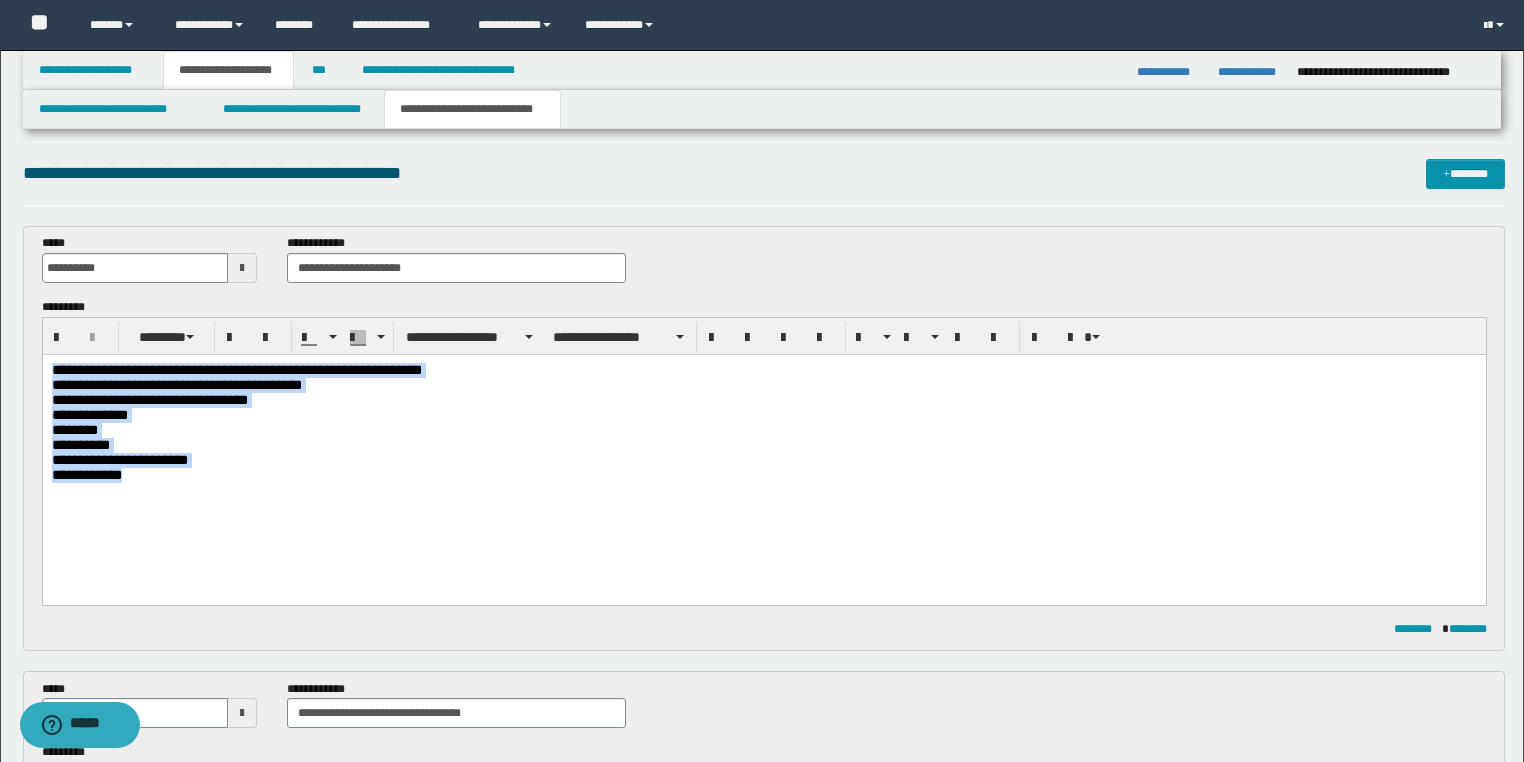 drag, startPoint x: 145, startPoint y: 498, endPoint x: 0, endPoint y: 281, distance: 260.9866 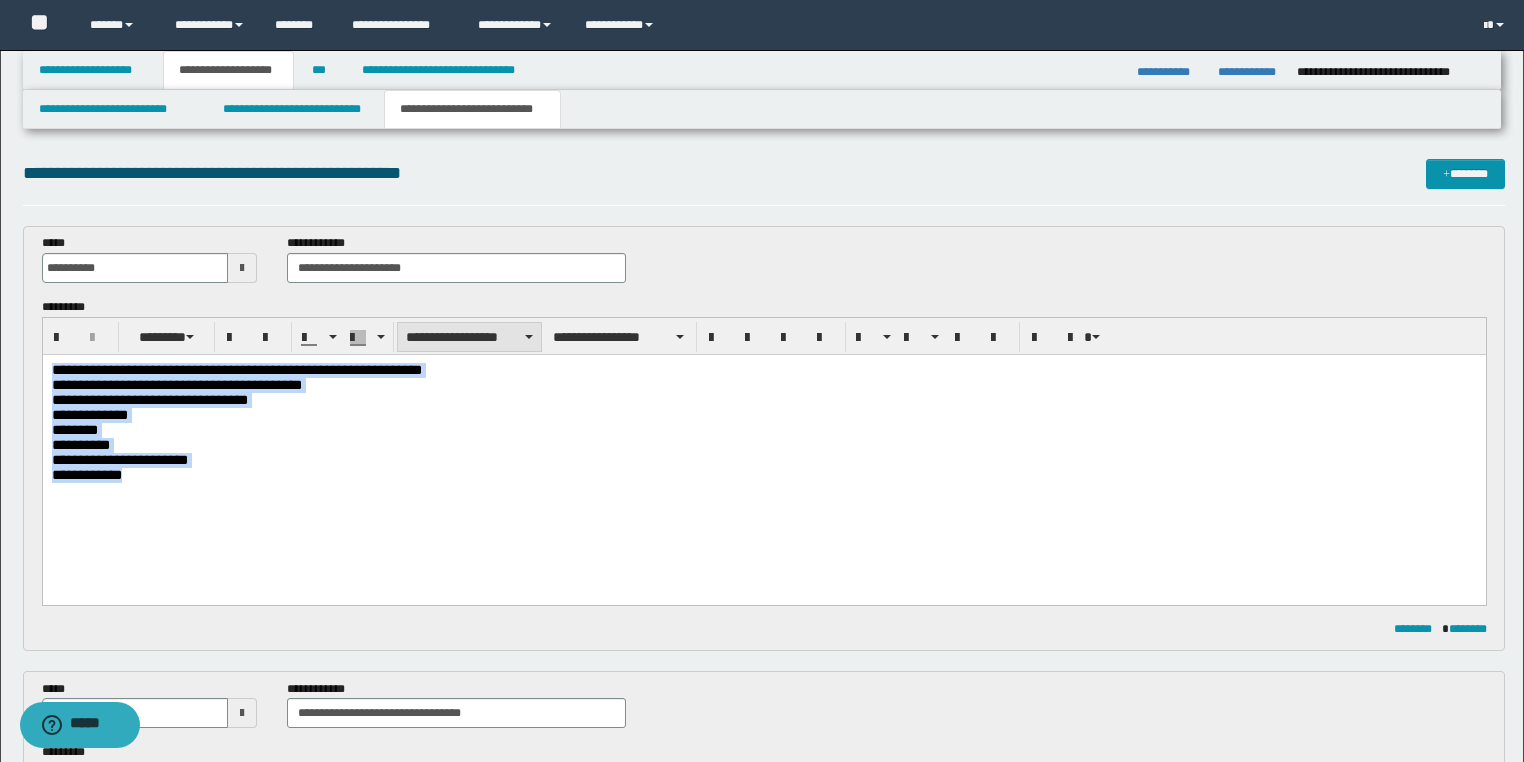 click on "**********" at bounding box center (469, 337) 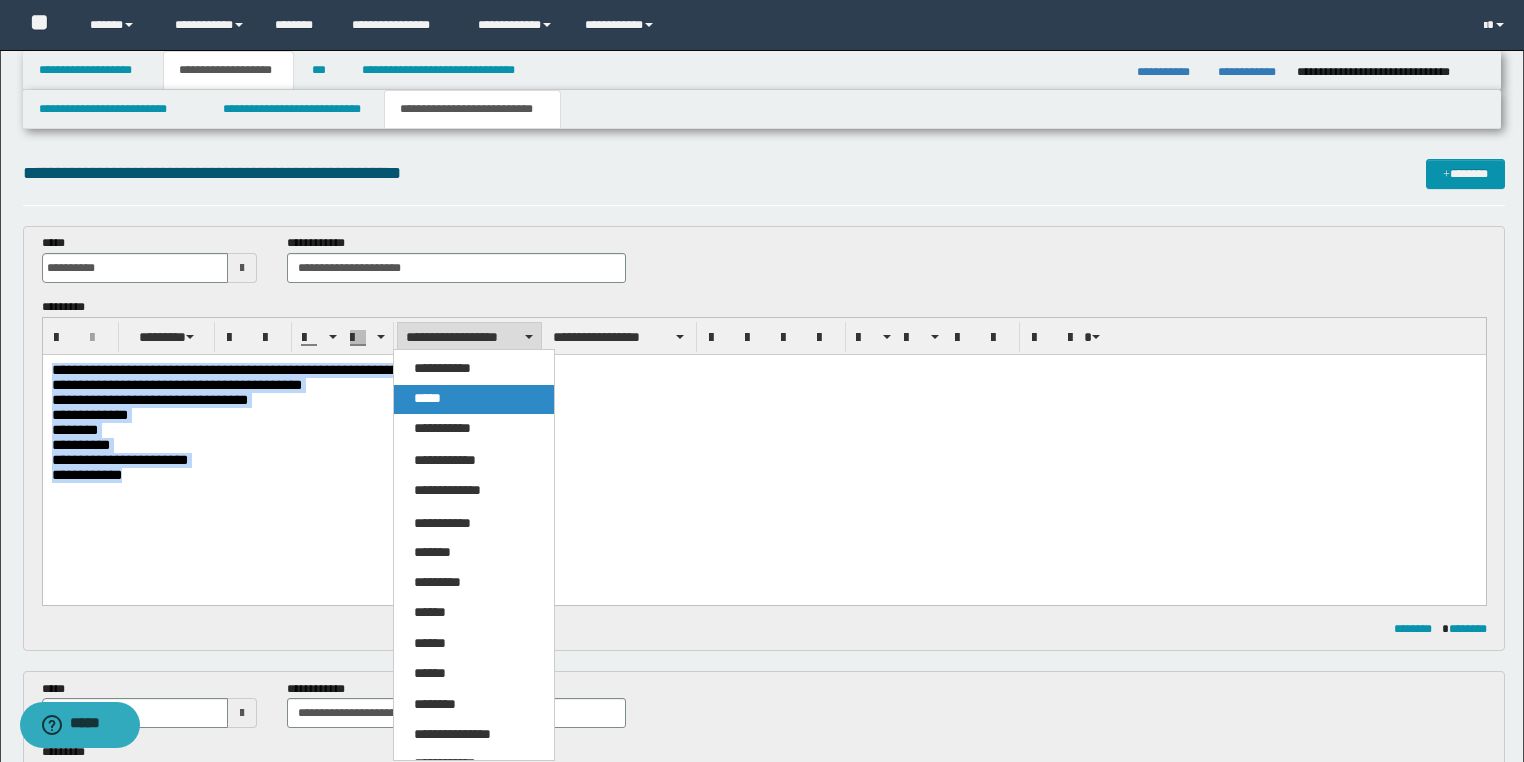 click on "*****" at bounding box center [474, 399] 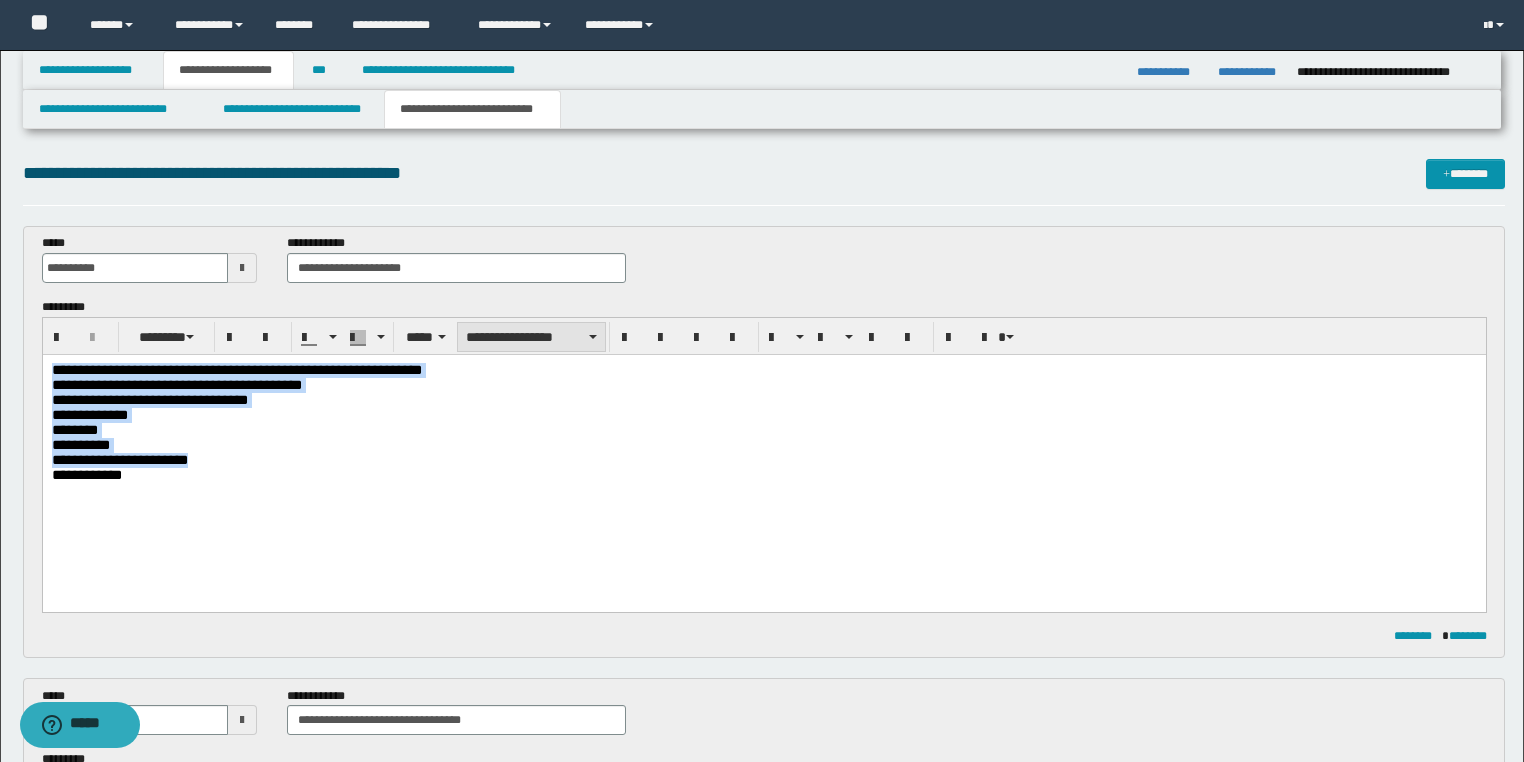 click on "**********" at bounding box center [531, 337] 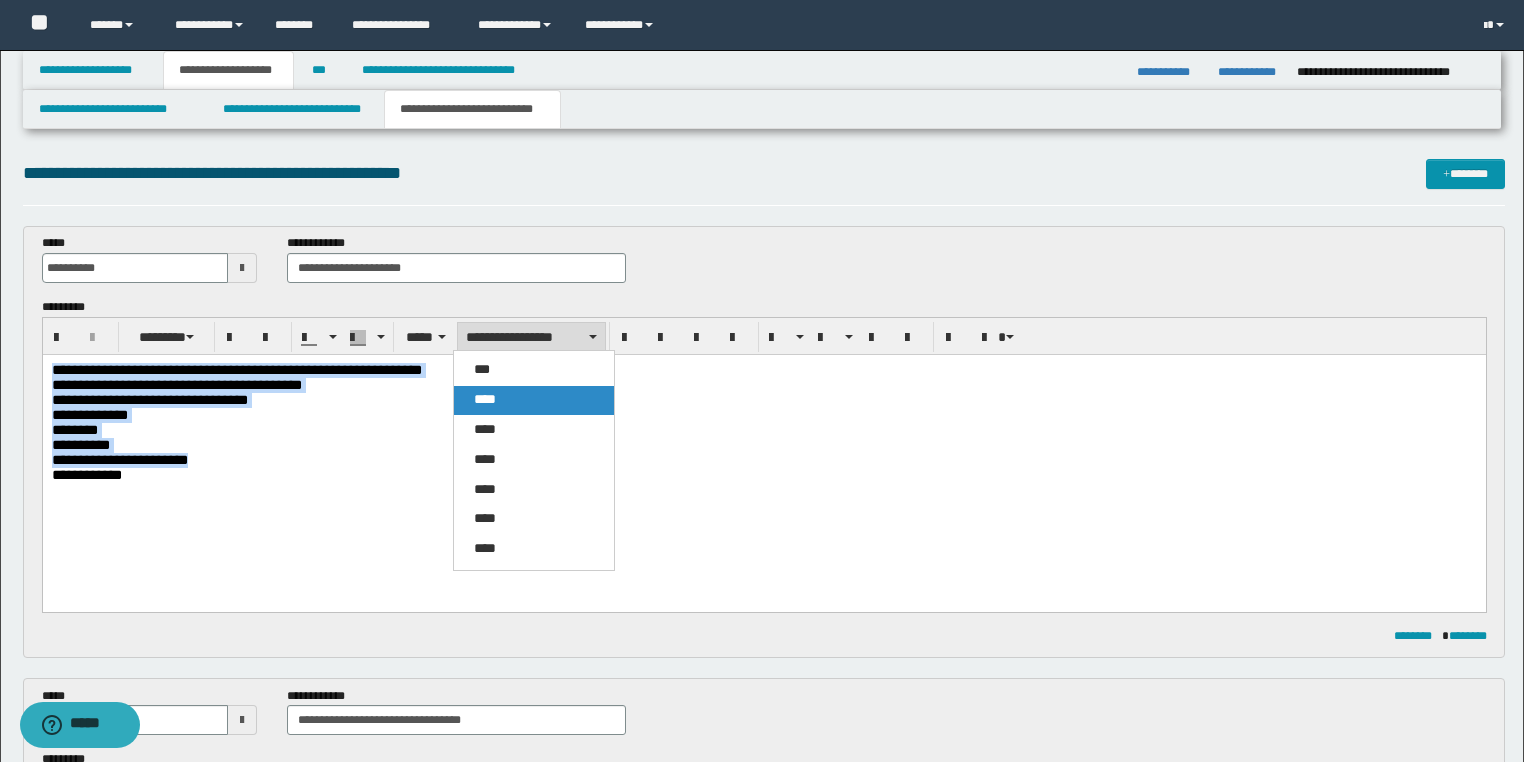 click on "****" at bounding box center [534, 400] 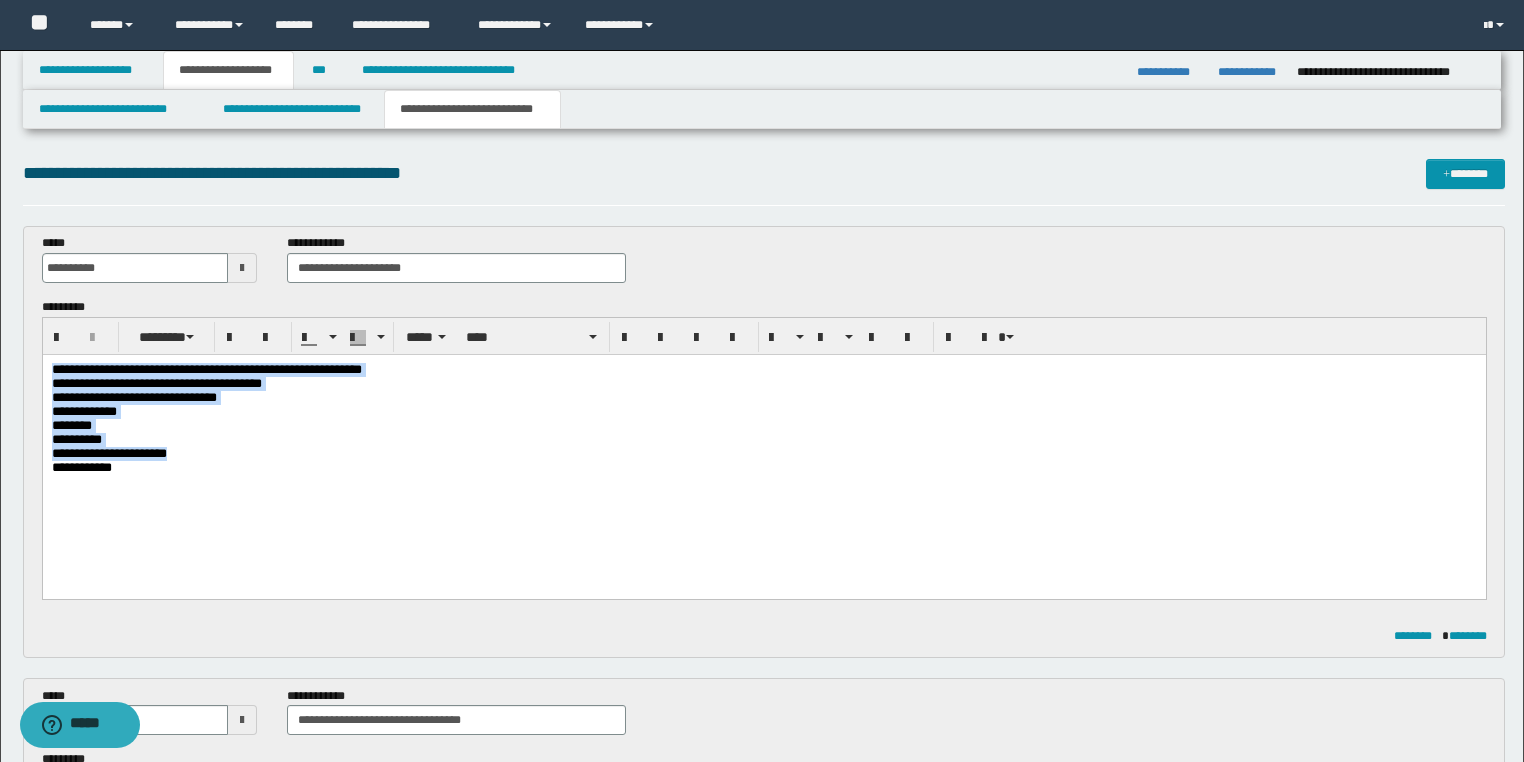drag, startPoint x: 355, startPoint y: 459, endPoint x: 299, endPoint y: 435, distance: 60.926186 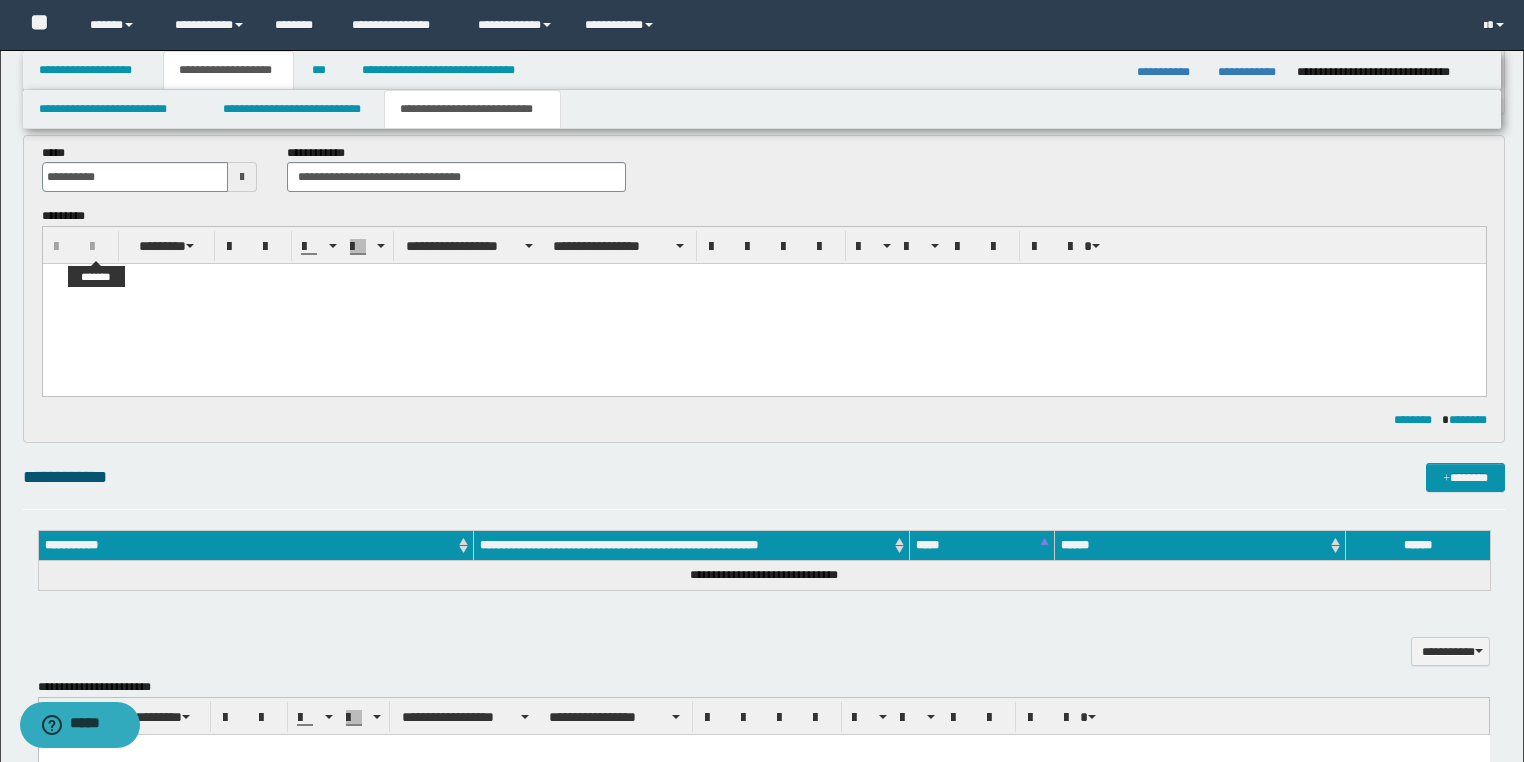 scroll, scrollTop: 720, scrollLeft: 0, axis: vertical 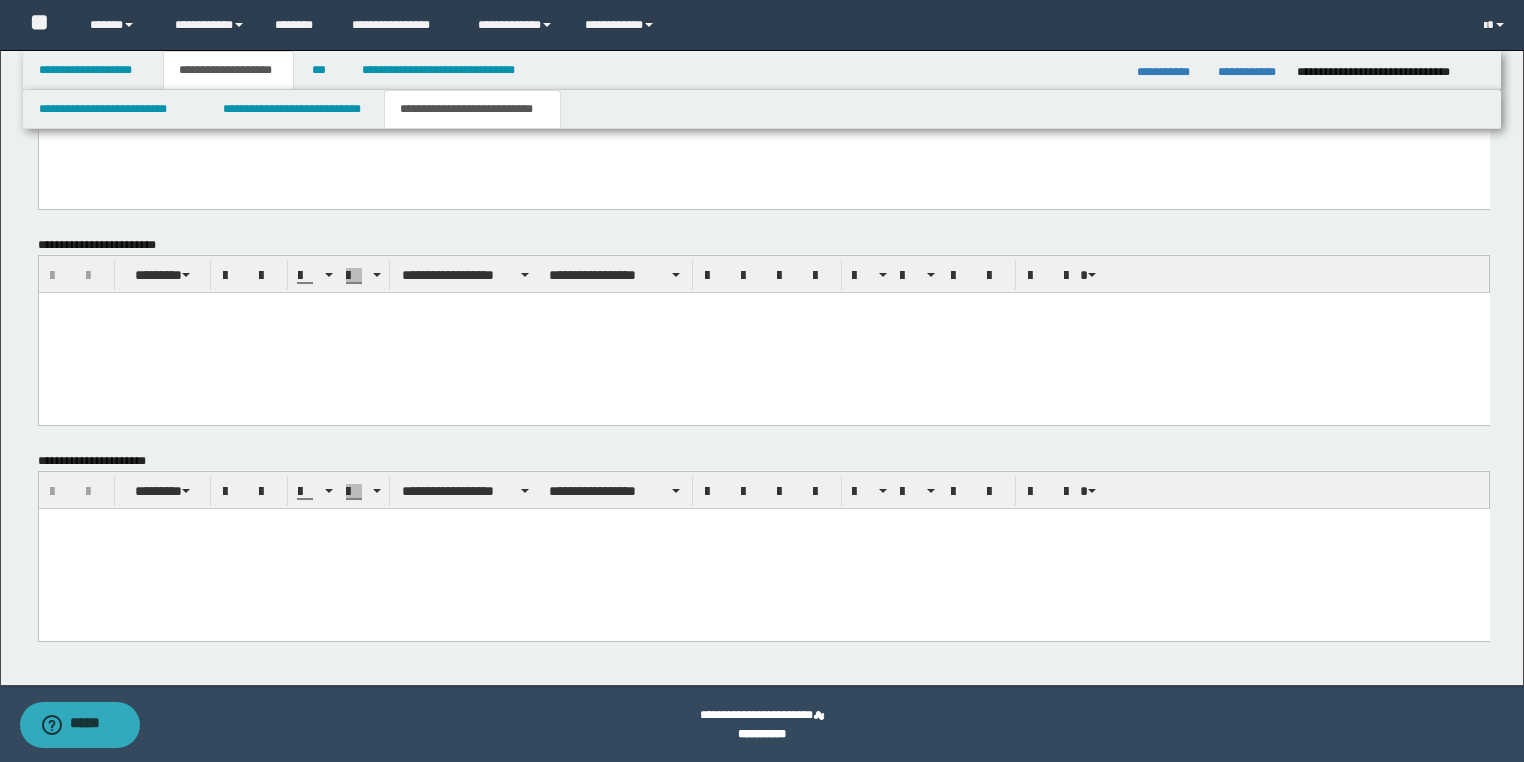 click at bounding box center [763, 548] 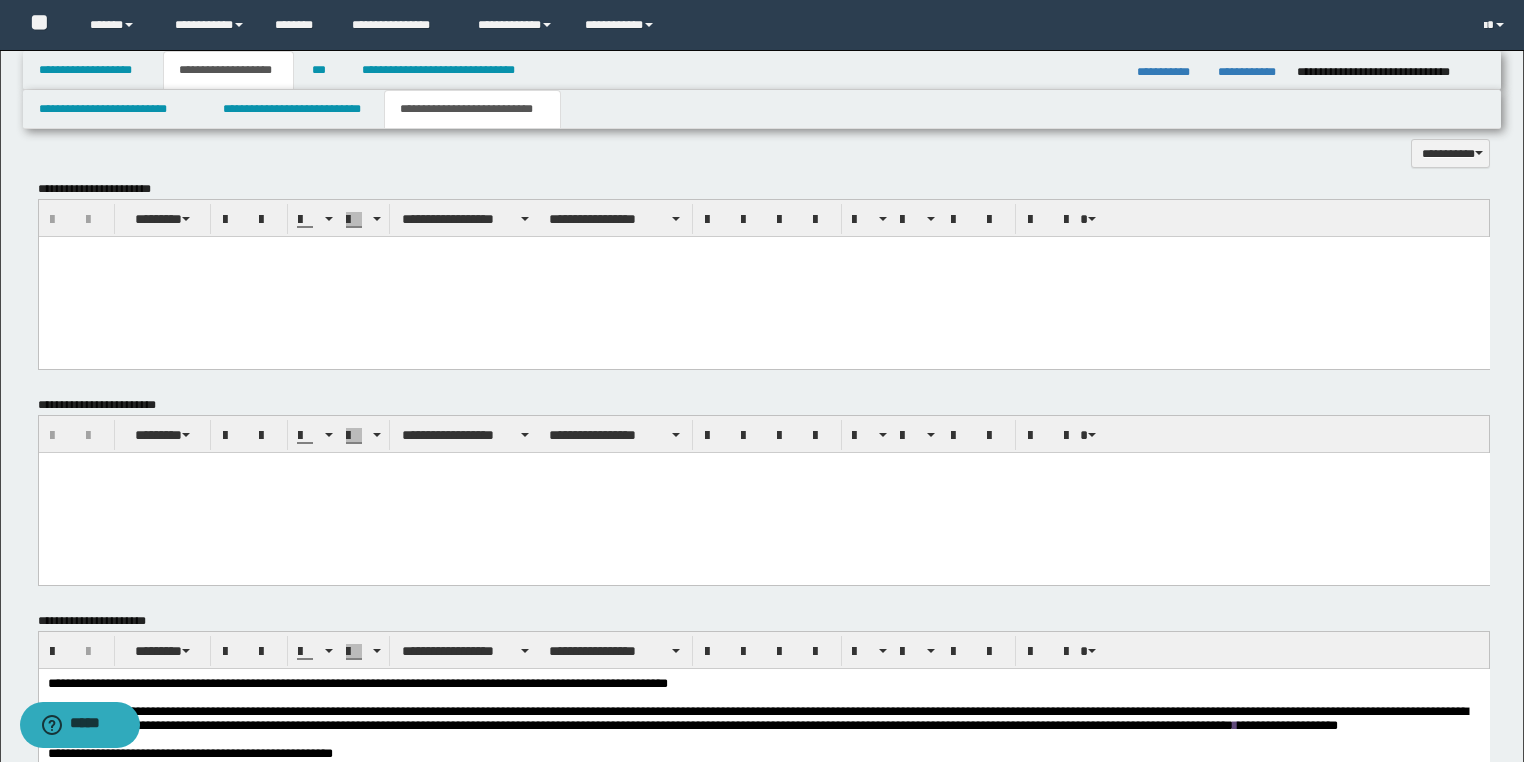 click at bounding box center [763, 277] 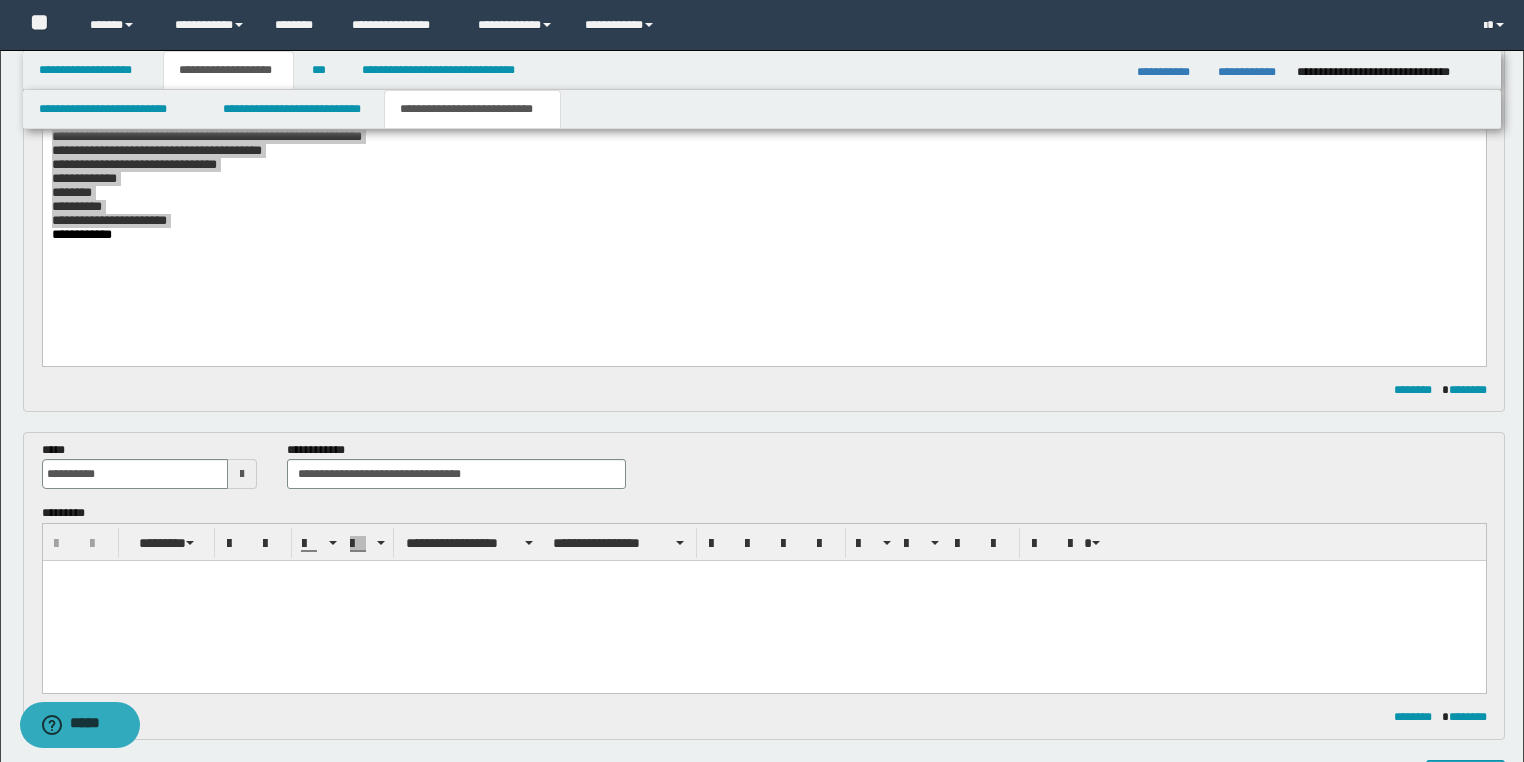 scroll, scrollTop: 228, scrollLeft: 0, axis: vertical 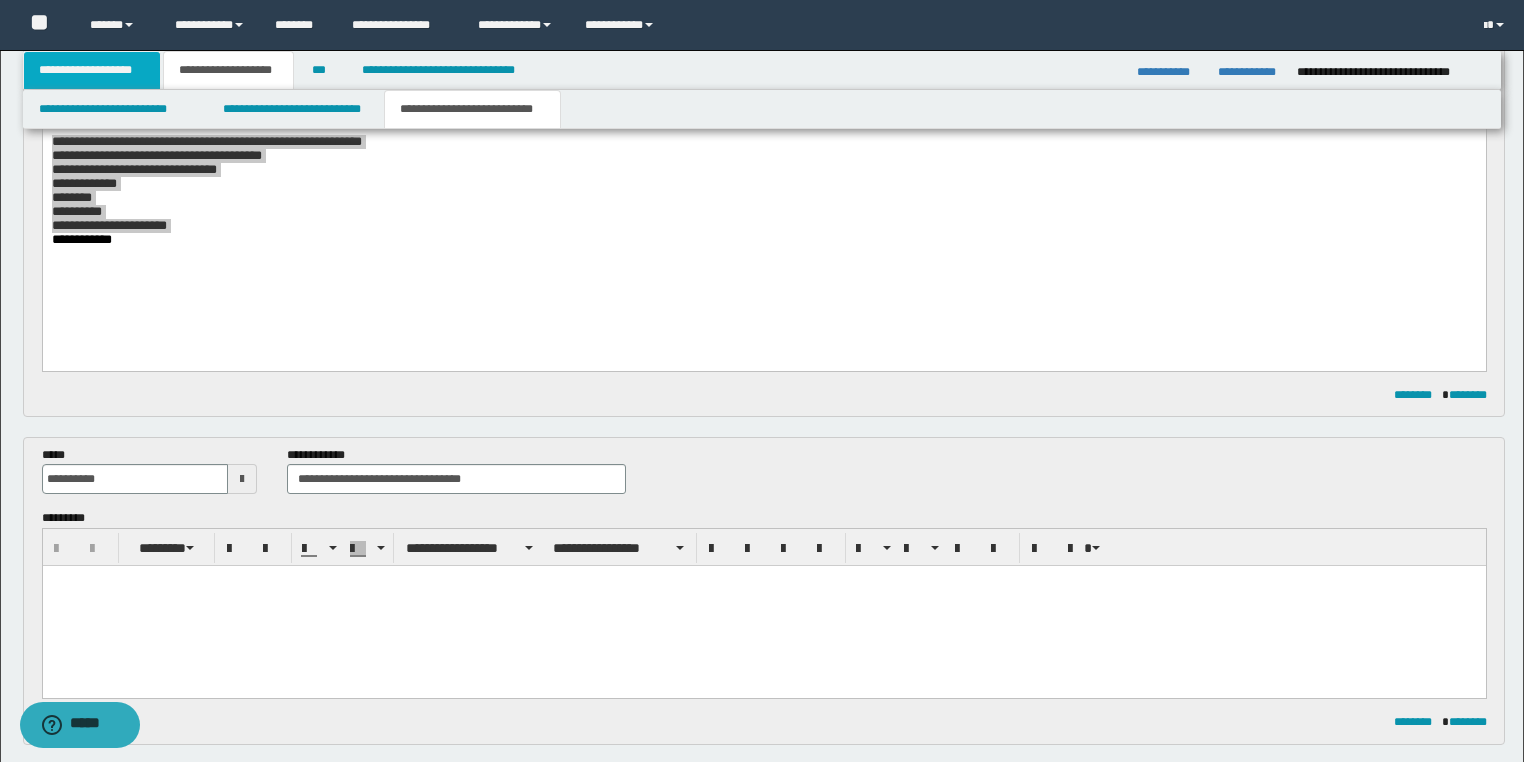 click on "**********" at bounding box center (92, 70) 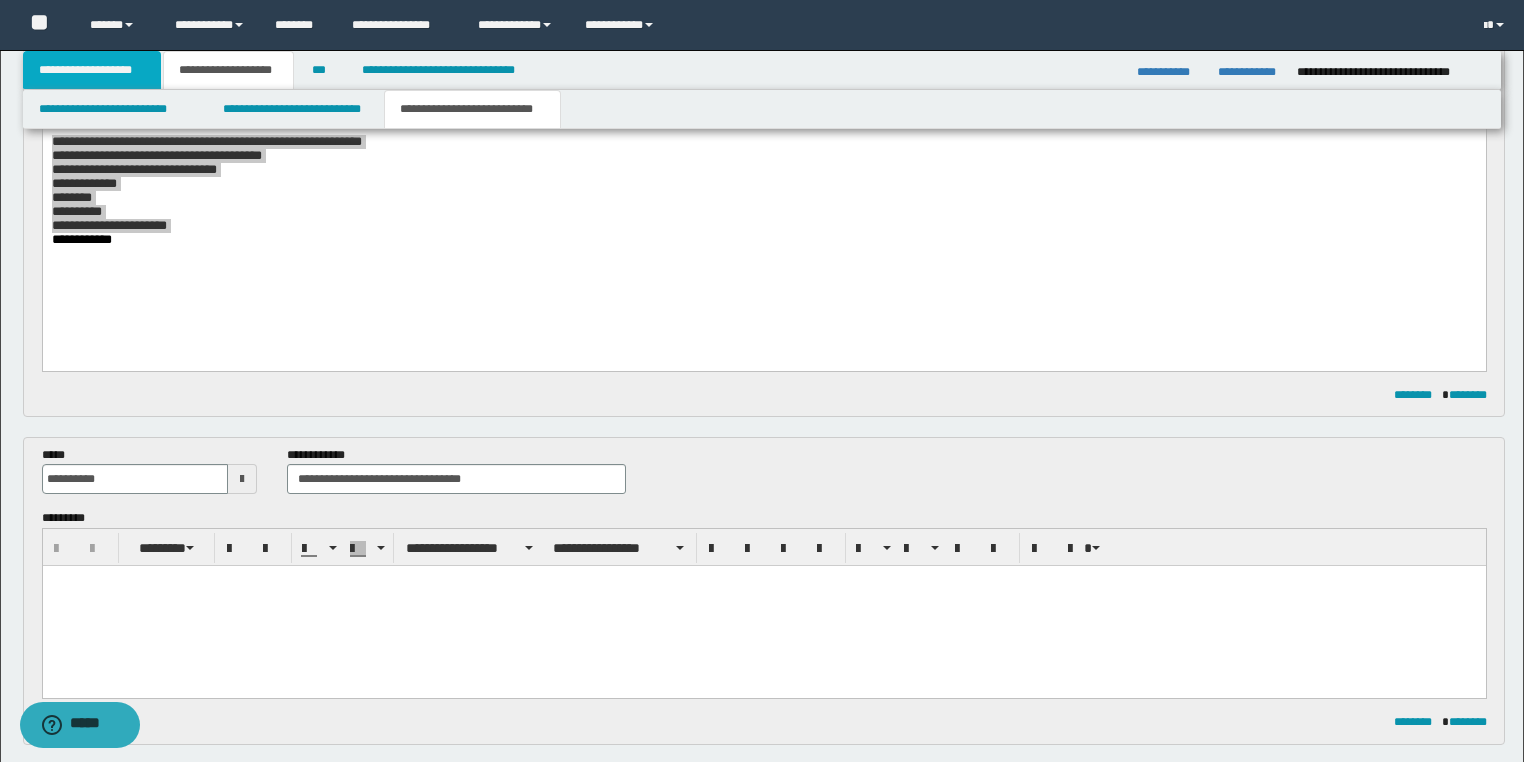 scroll, scrollTop: 120, scrollLeft: 0, axis: vertical 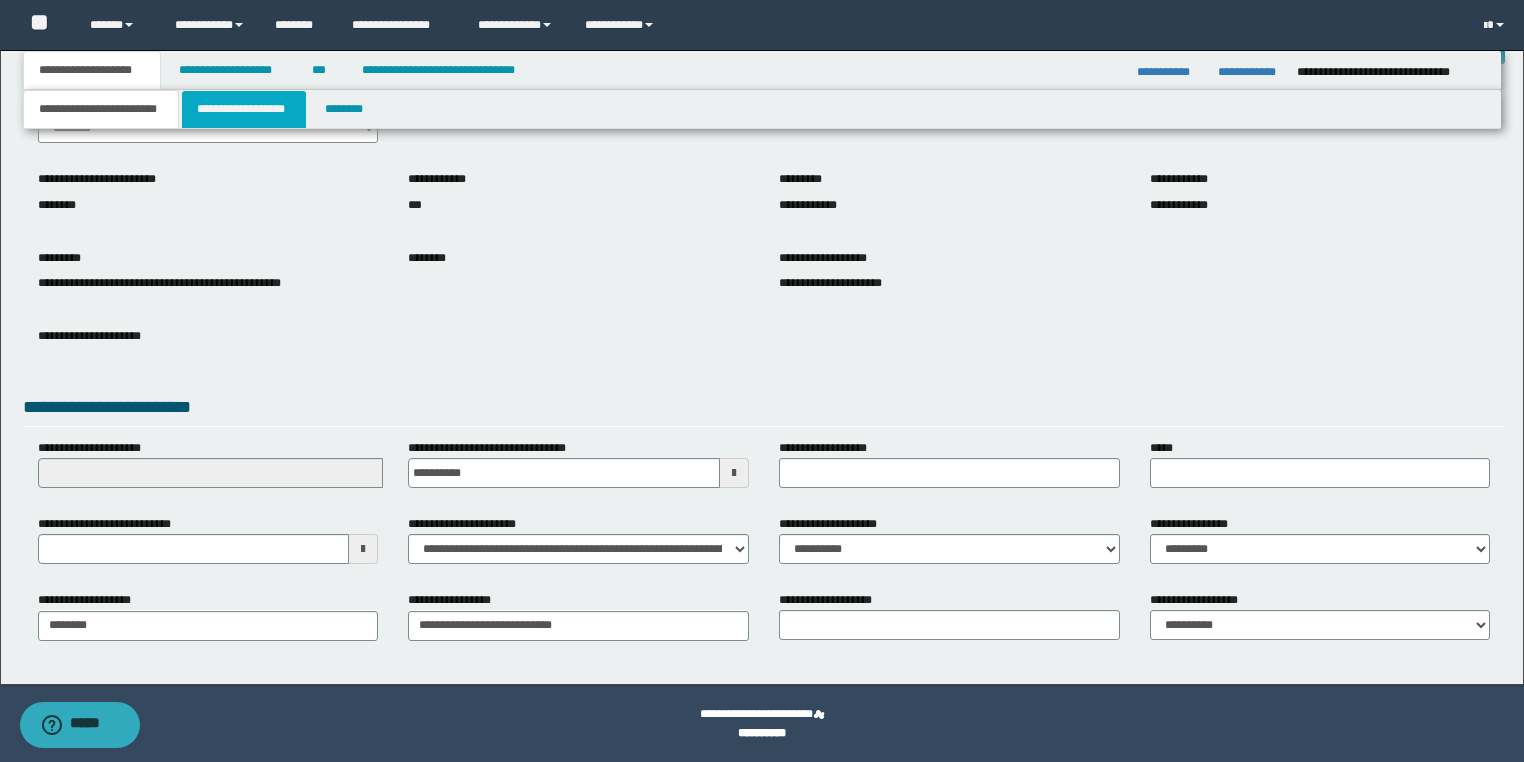 click on "**********" at bounding box center (244, 109) 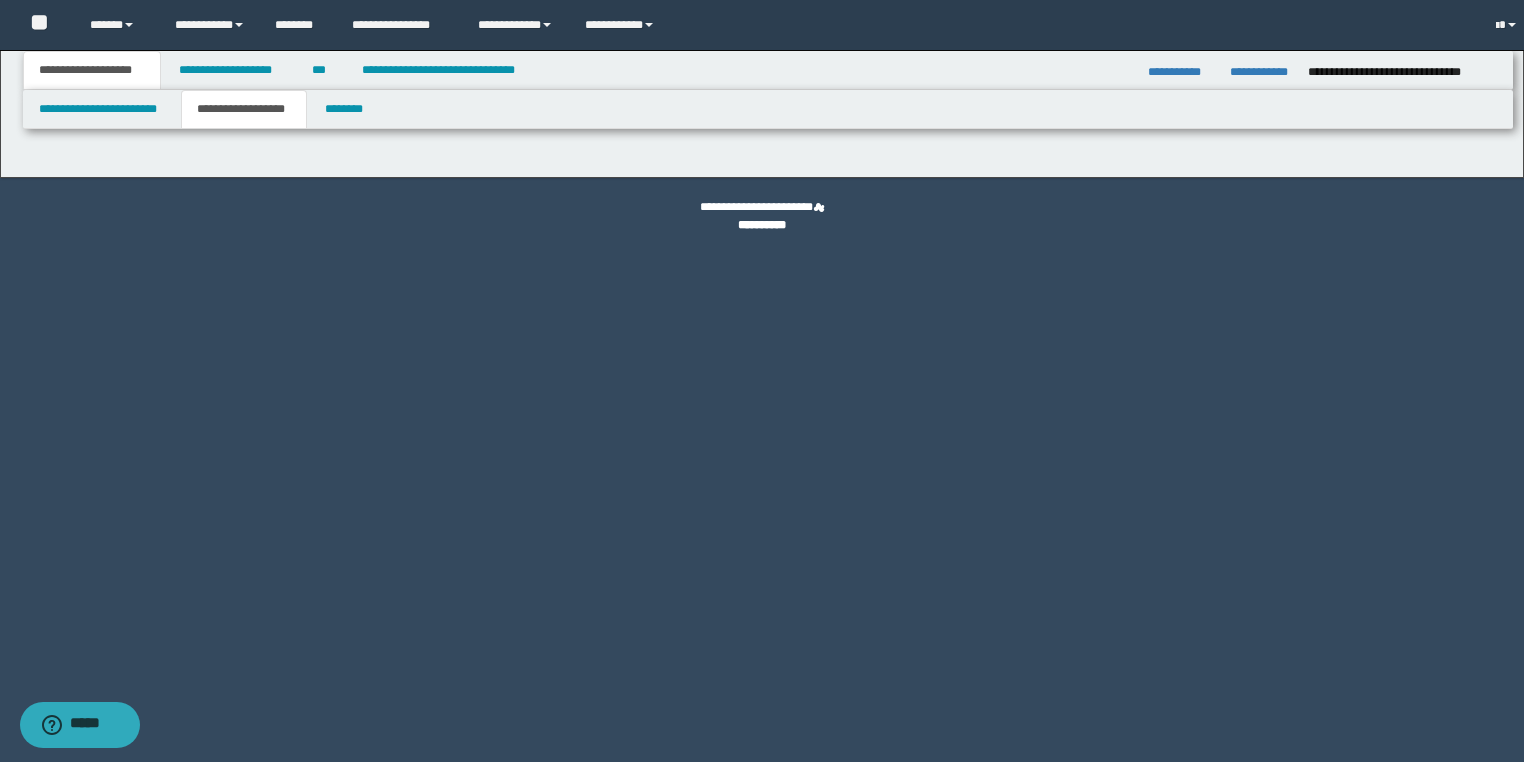 scroll, scrollTop: 0, scrollLeft: 0, axis: both 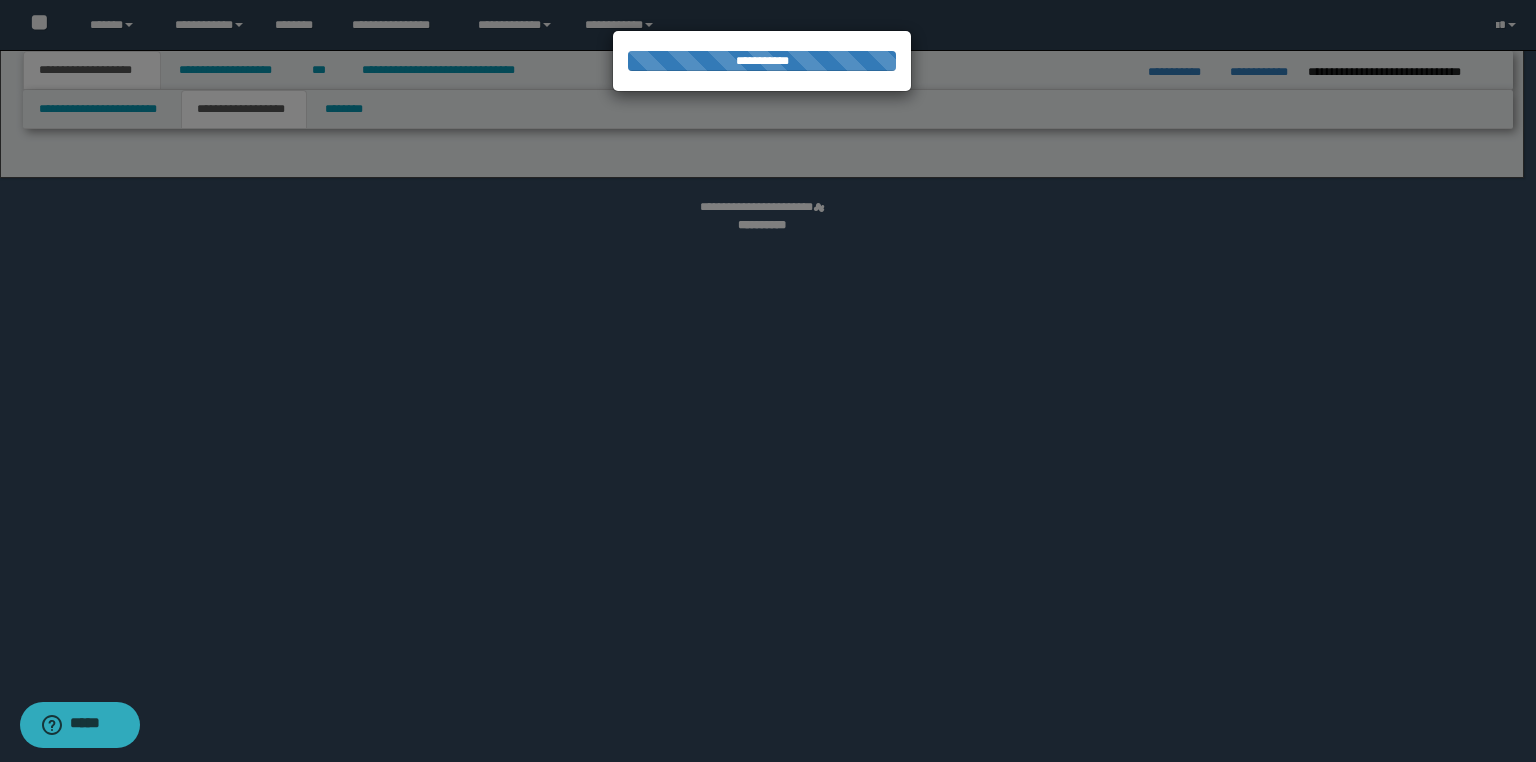 select on "*" 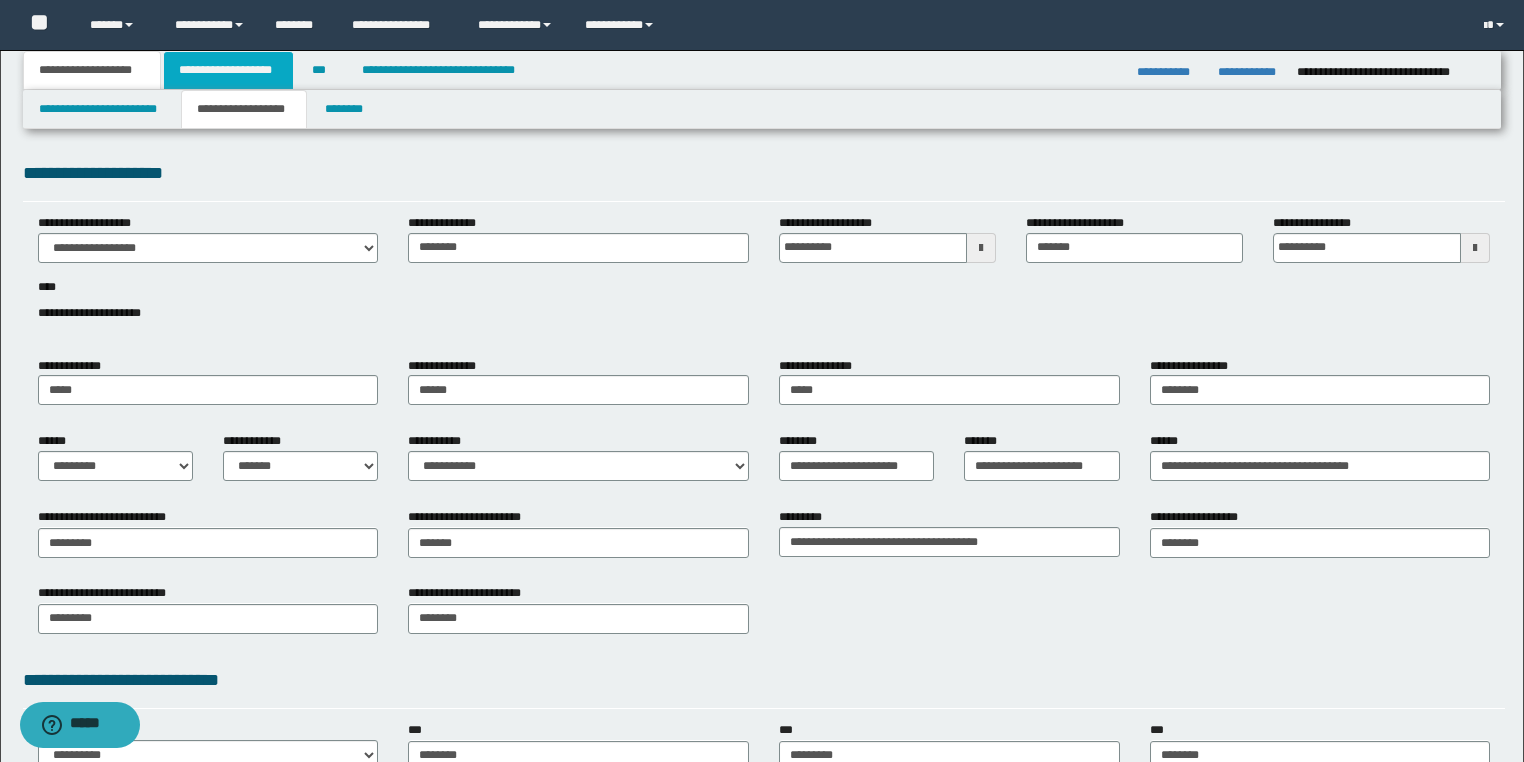 click on "**********" at bounding box center [228, 70] 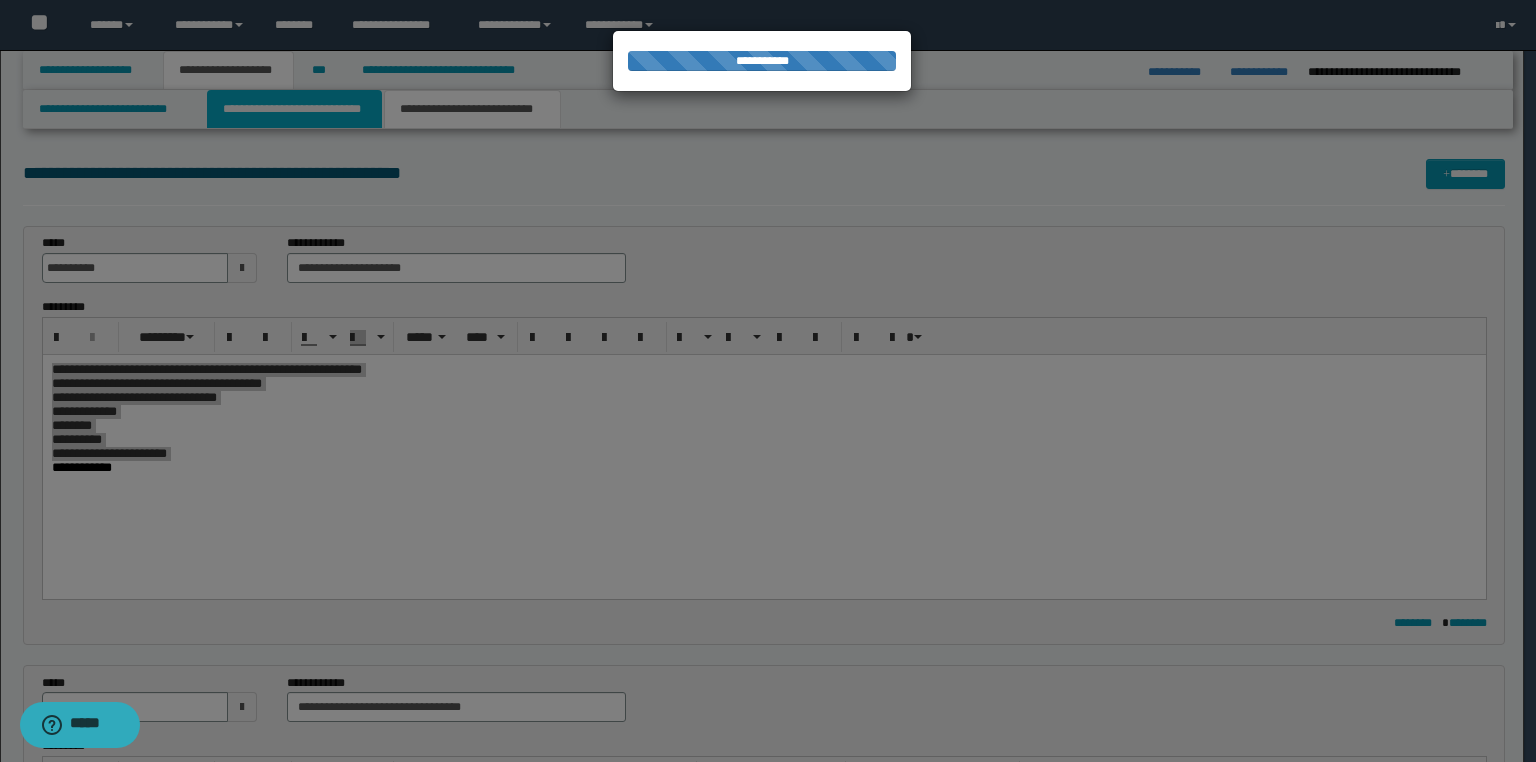 click on "**********" at bounding box center [294, 109] 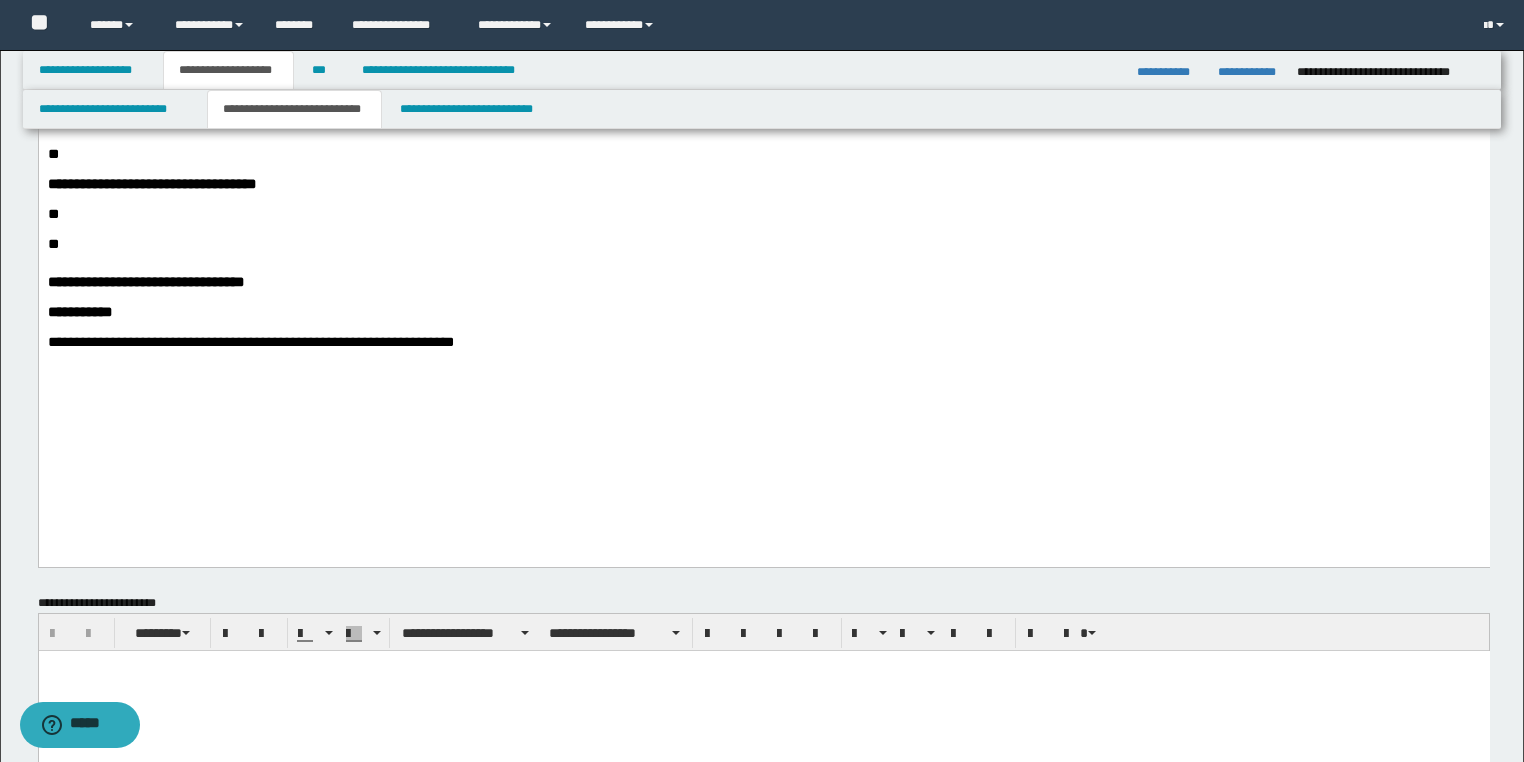 scroll, scrollTop: 880, scrollLeft: 0, axis: vertical 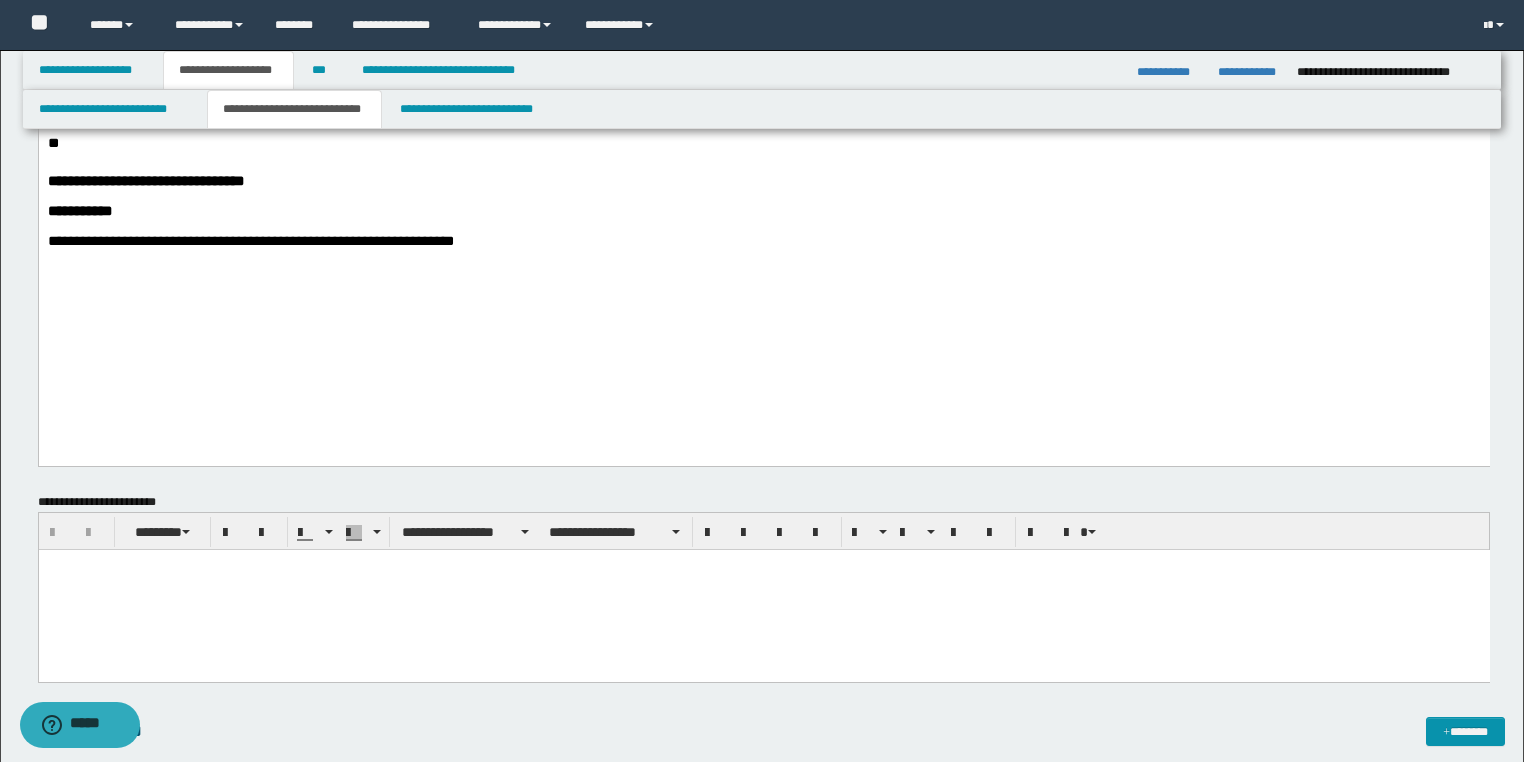 click at bounding box center (763, 589) 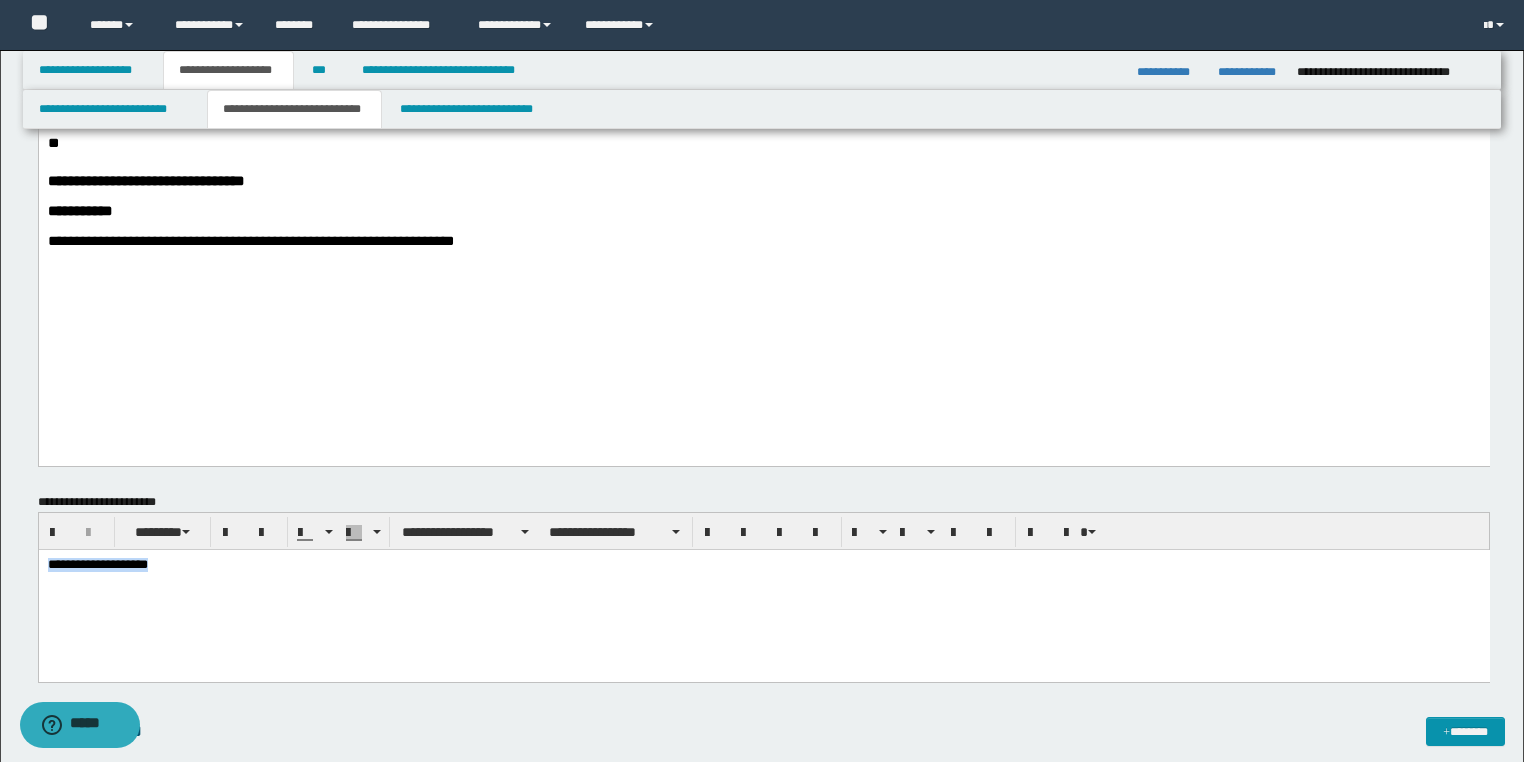 drag, startPoint x: 195, startPoint y: 581, endPoint x: -1, endPoint y: 543, distance: 199.64969 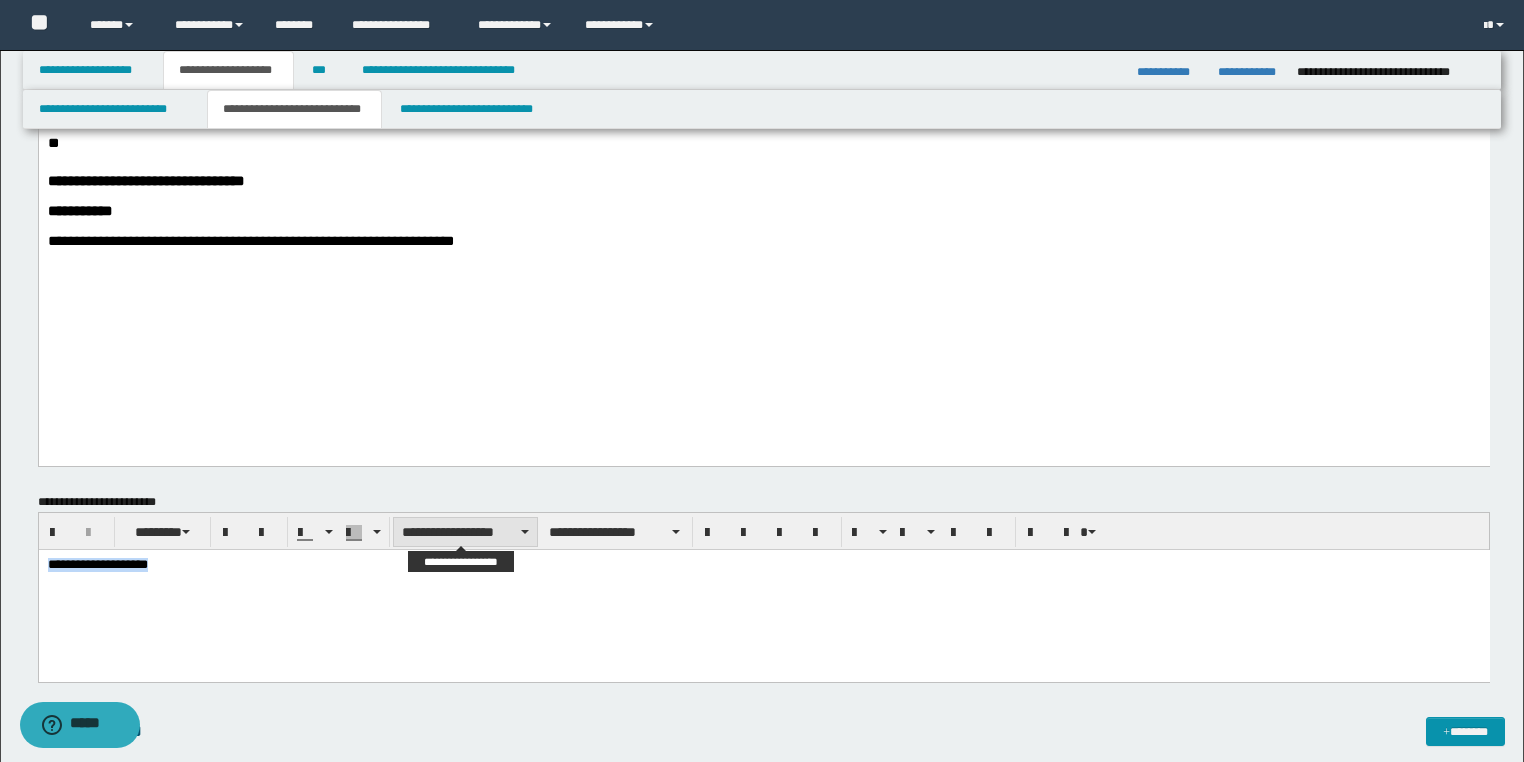 click on "**********" at bounding box center (465, 532) 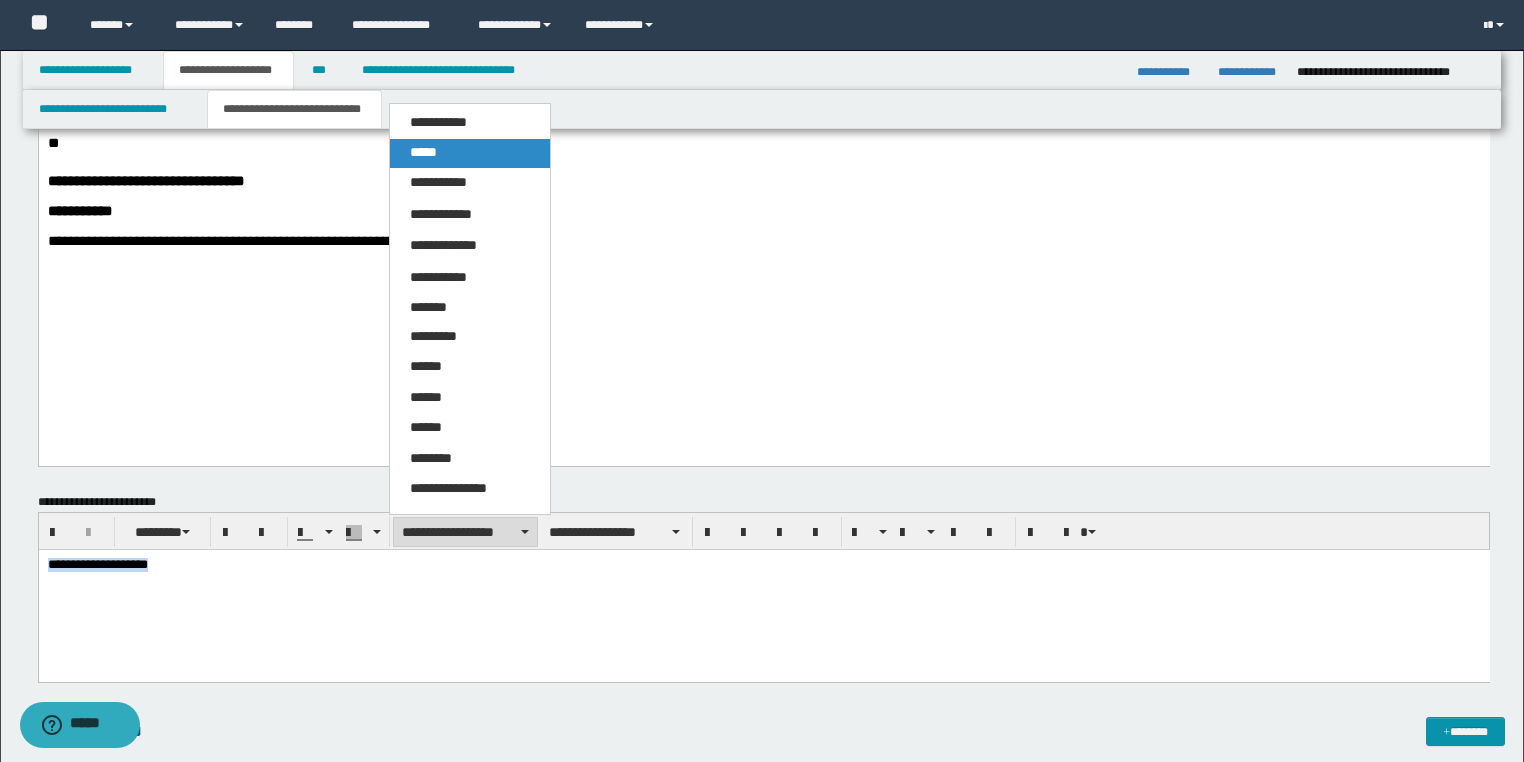 click on "*****" at bounding box center (423, 152) 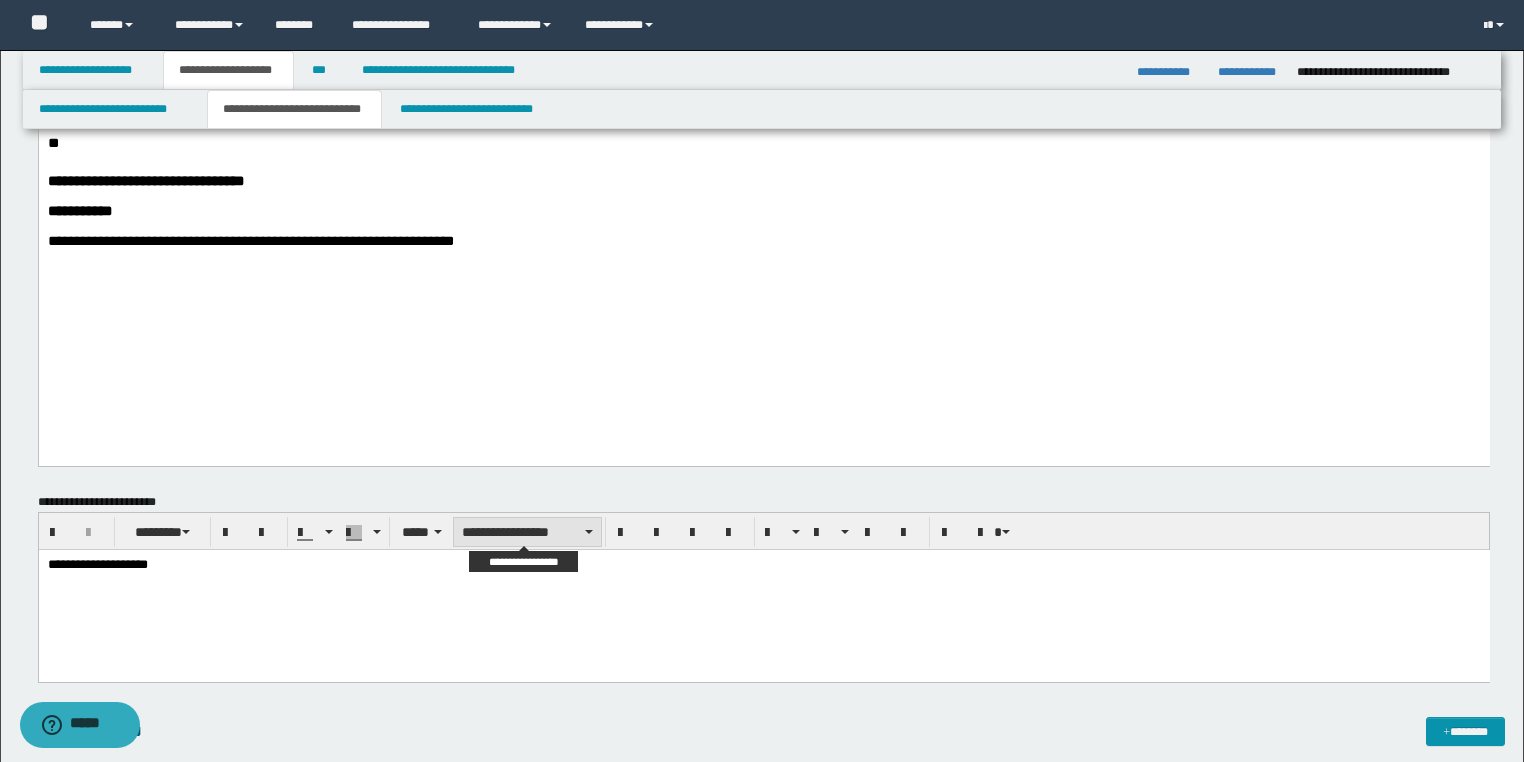 click on "**********" at bounding box center [527, 532] 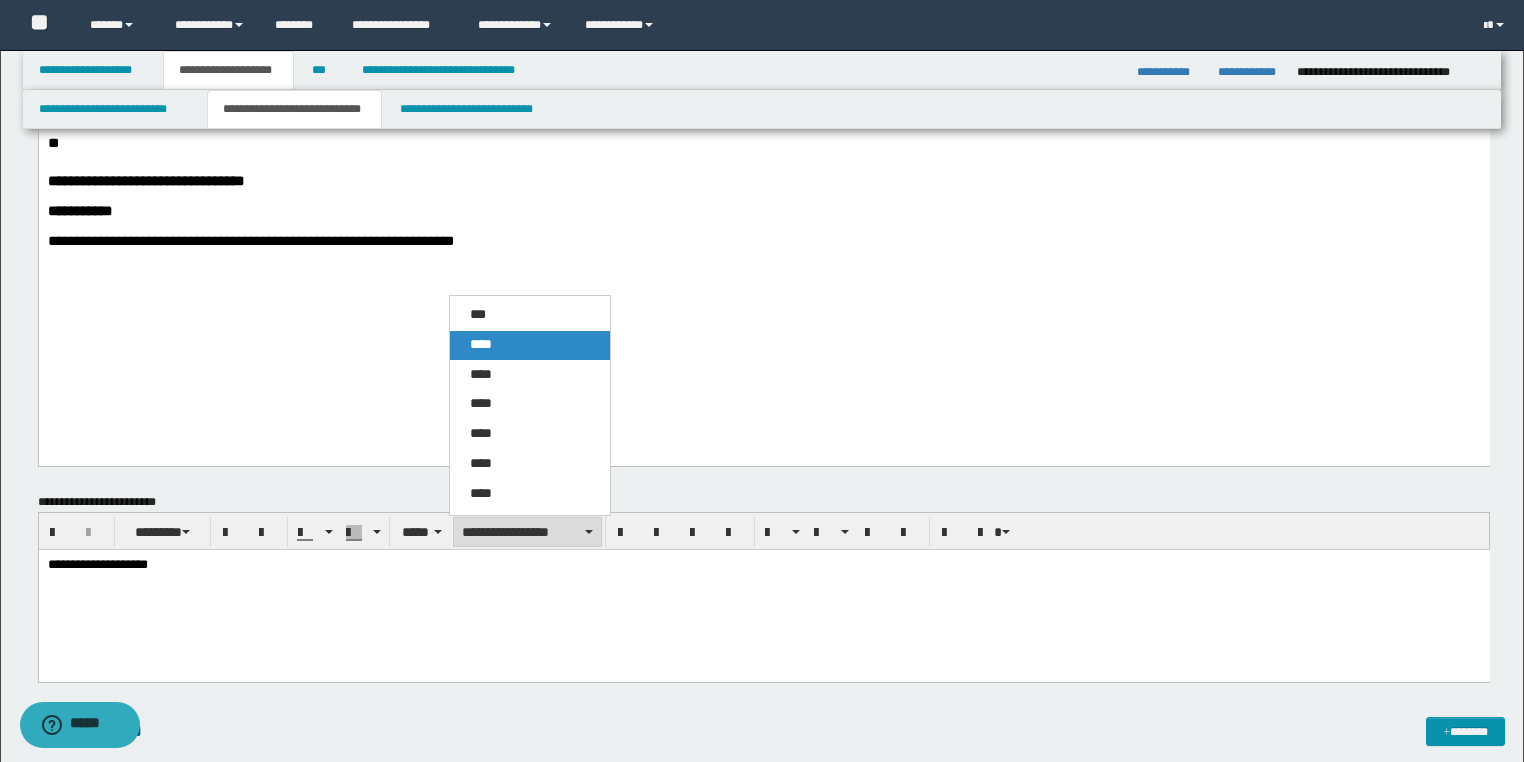 click on "****" at bounding box center (530, 345) 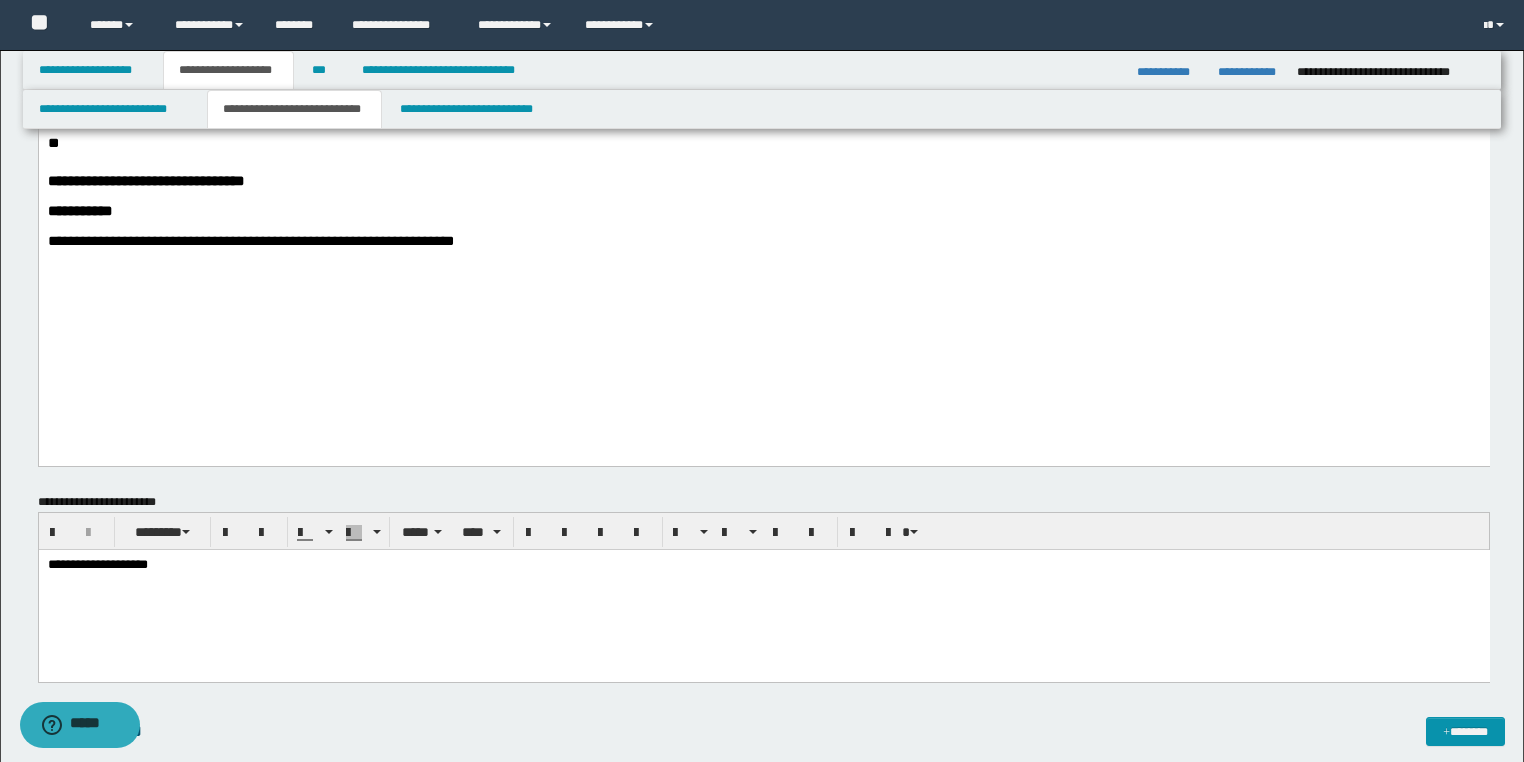 click on "**********" at bounding box center [763, -175] 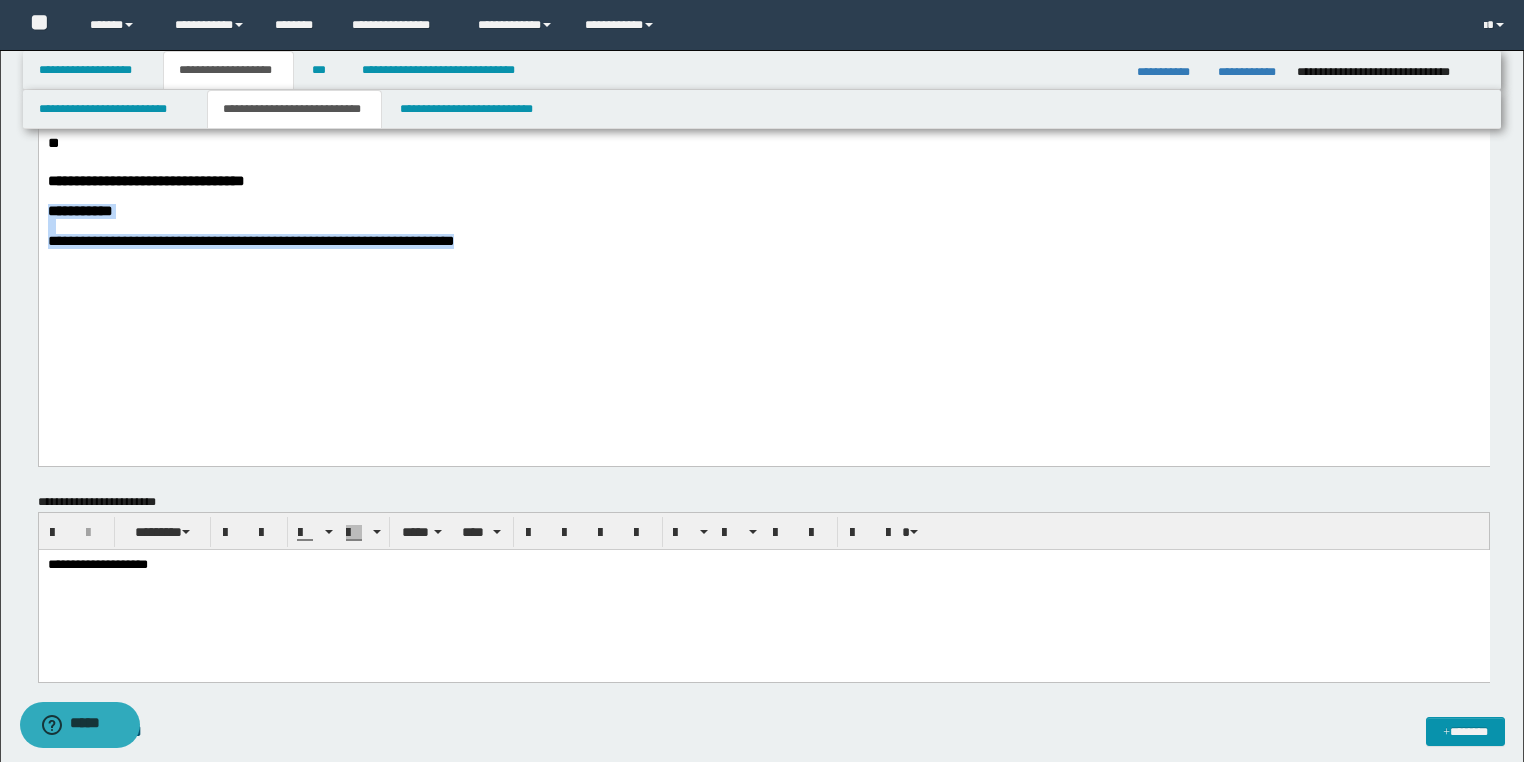 drag, startPoint x: 484, startPoint y: 339, endPoint x: 6, endPoint y: 303, distance: 479.35373 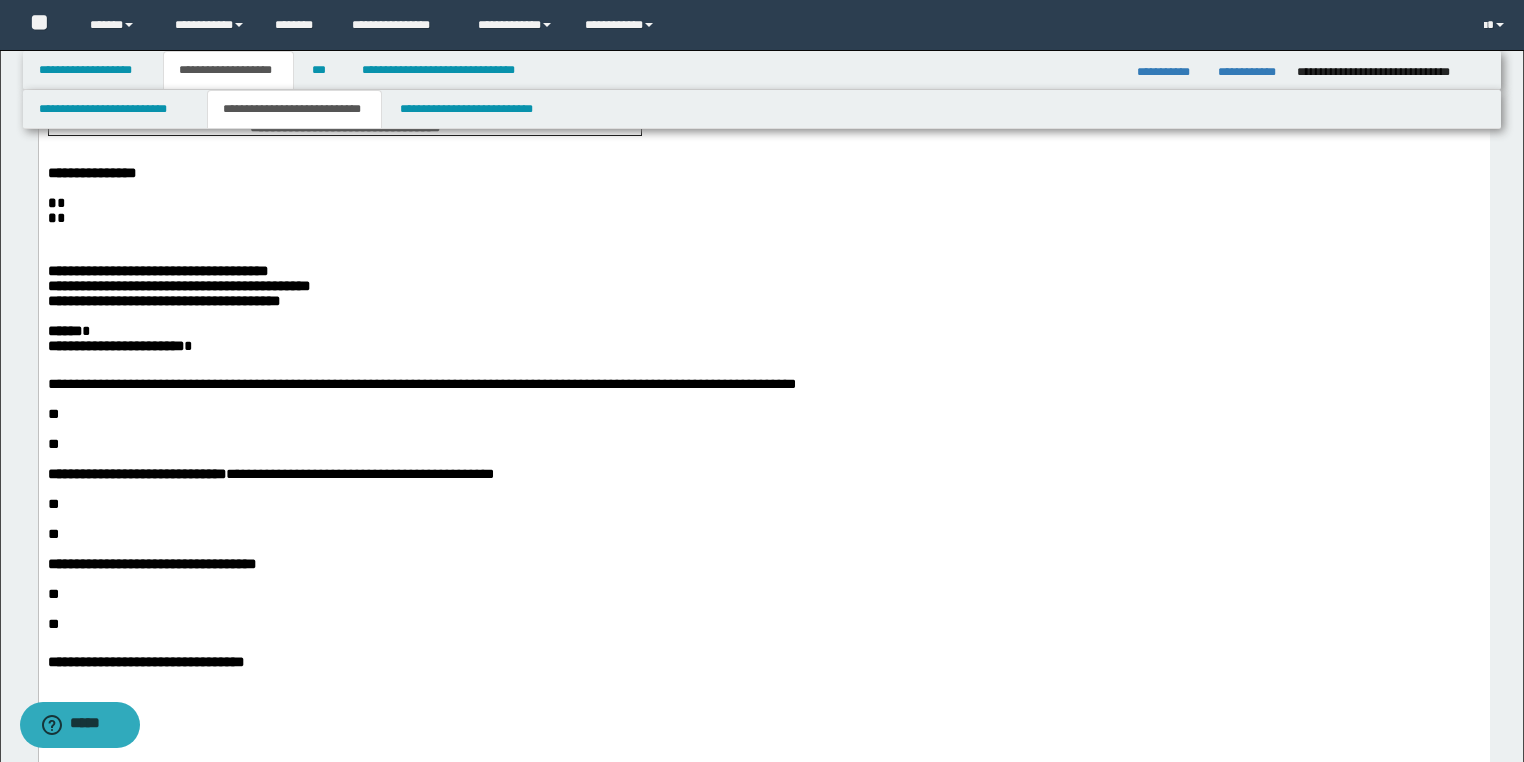scroll, scrollTop: 0, scrollLeft: 0, axis: both 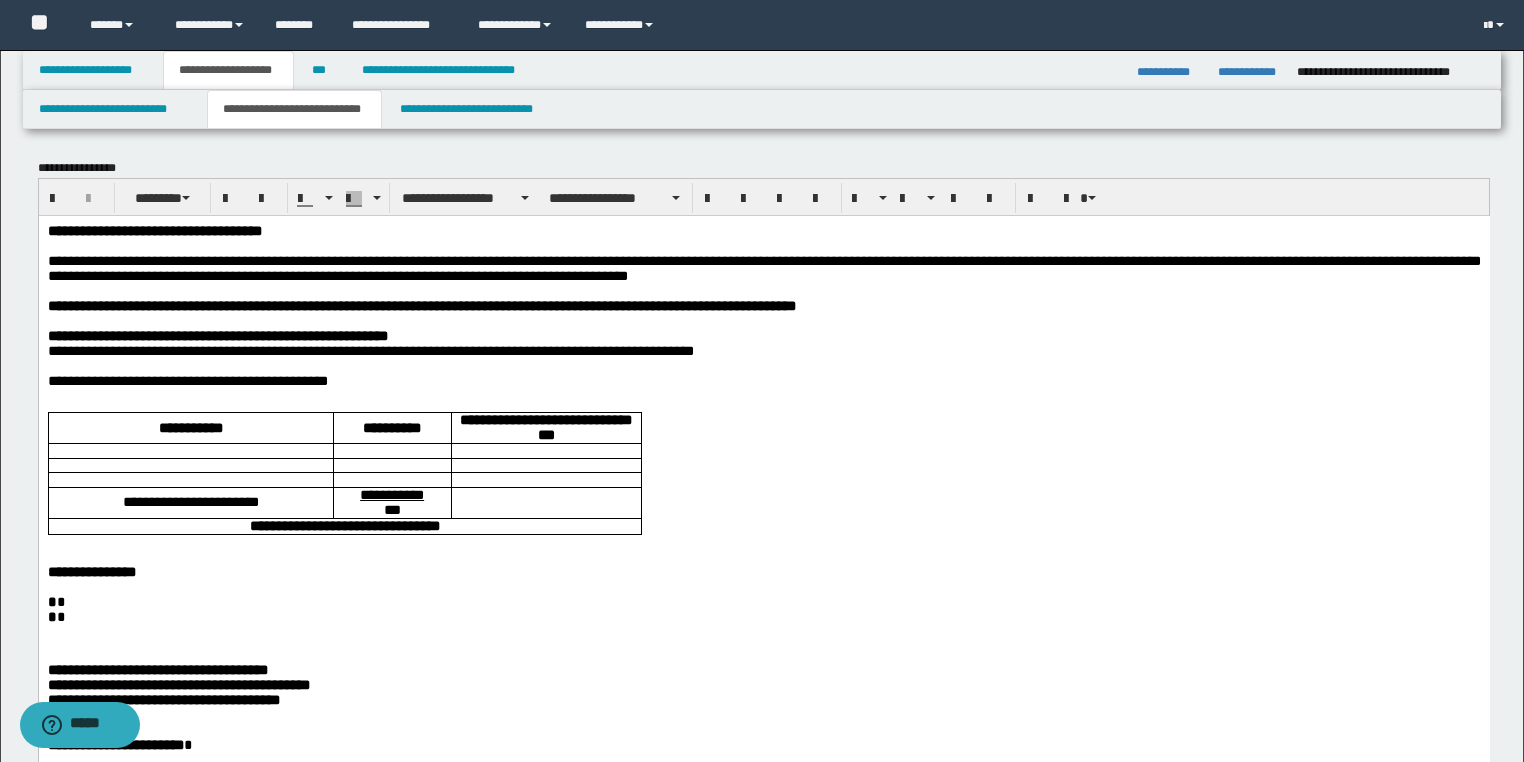 click on "**********" at bounding box center [763, 268] 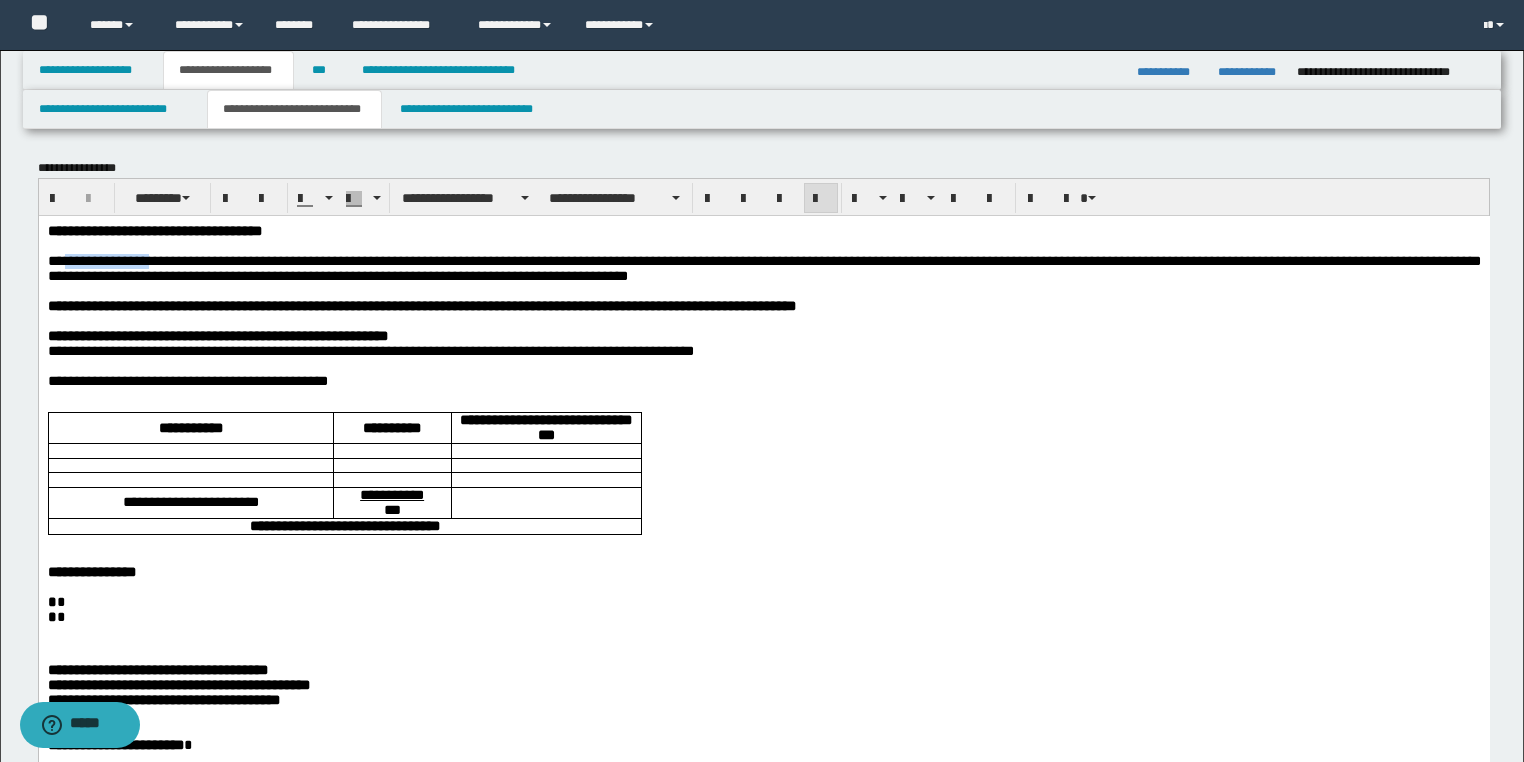 drag, startPoint x: 168, startPoint y: 267, endPoint x: 69, endPoint y: 267, distance: 99 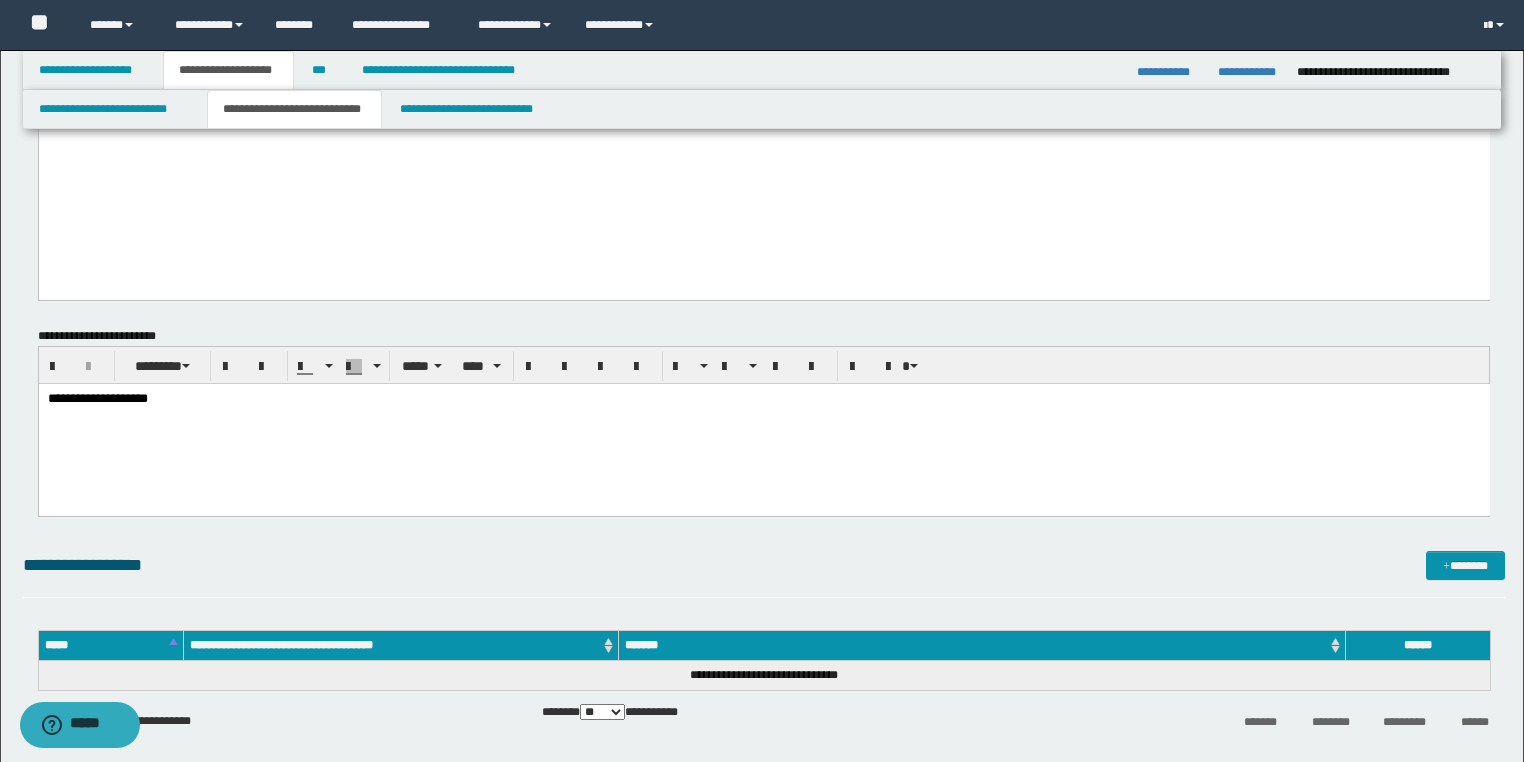 scroll, scrollTop: 800, scrollLeft: 0, axis: vertical 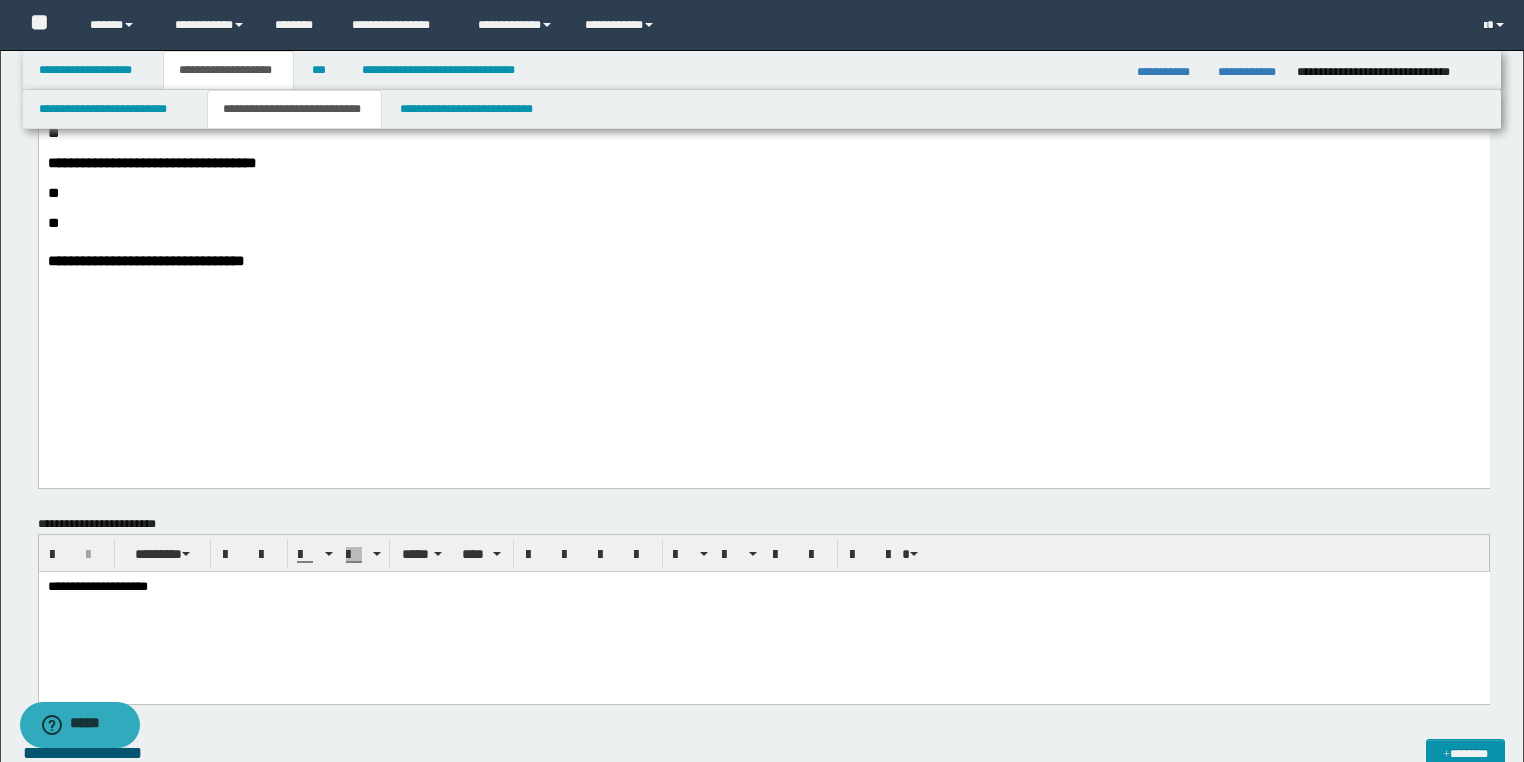 click on "**" at bounding box center (763, 193) 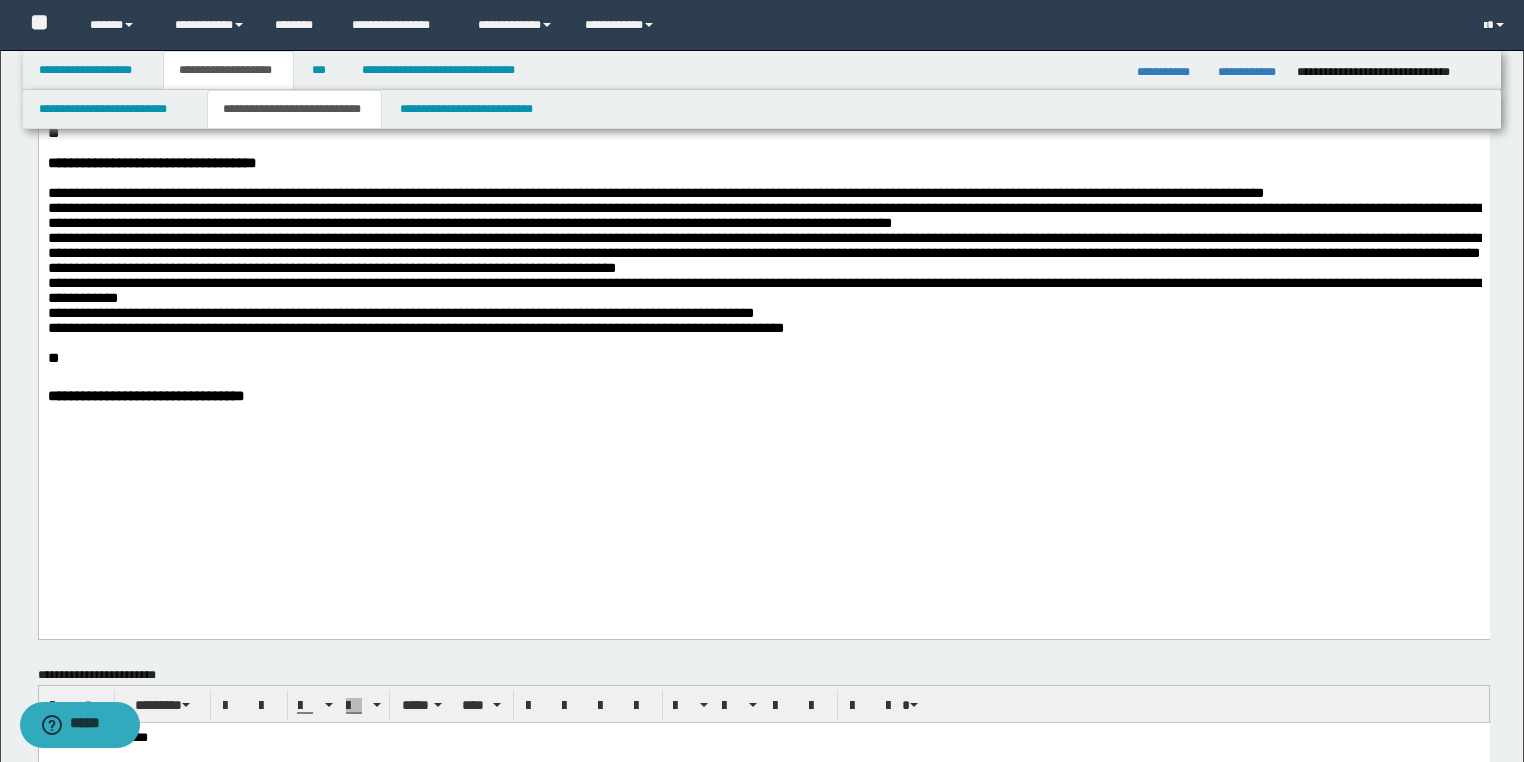 click on "**********" at bounding box center [763, 261] 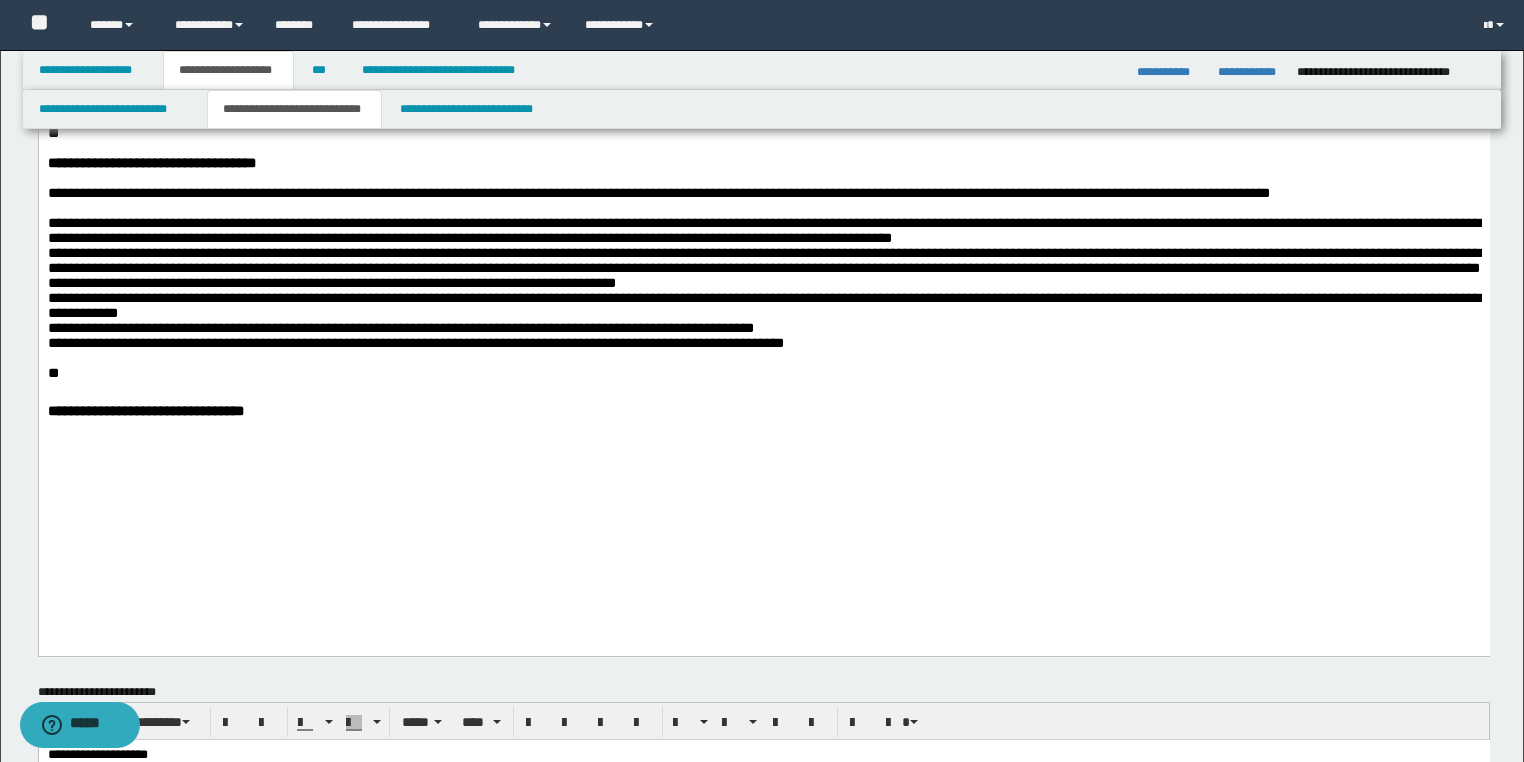 click on "**********" at bounding box center (763, 276) 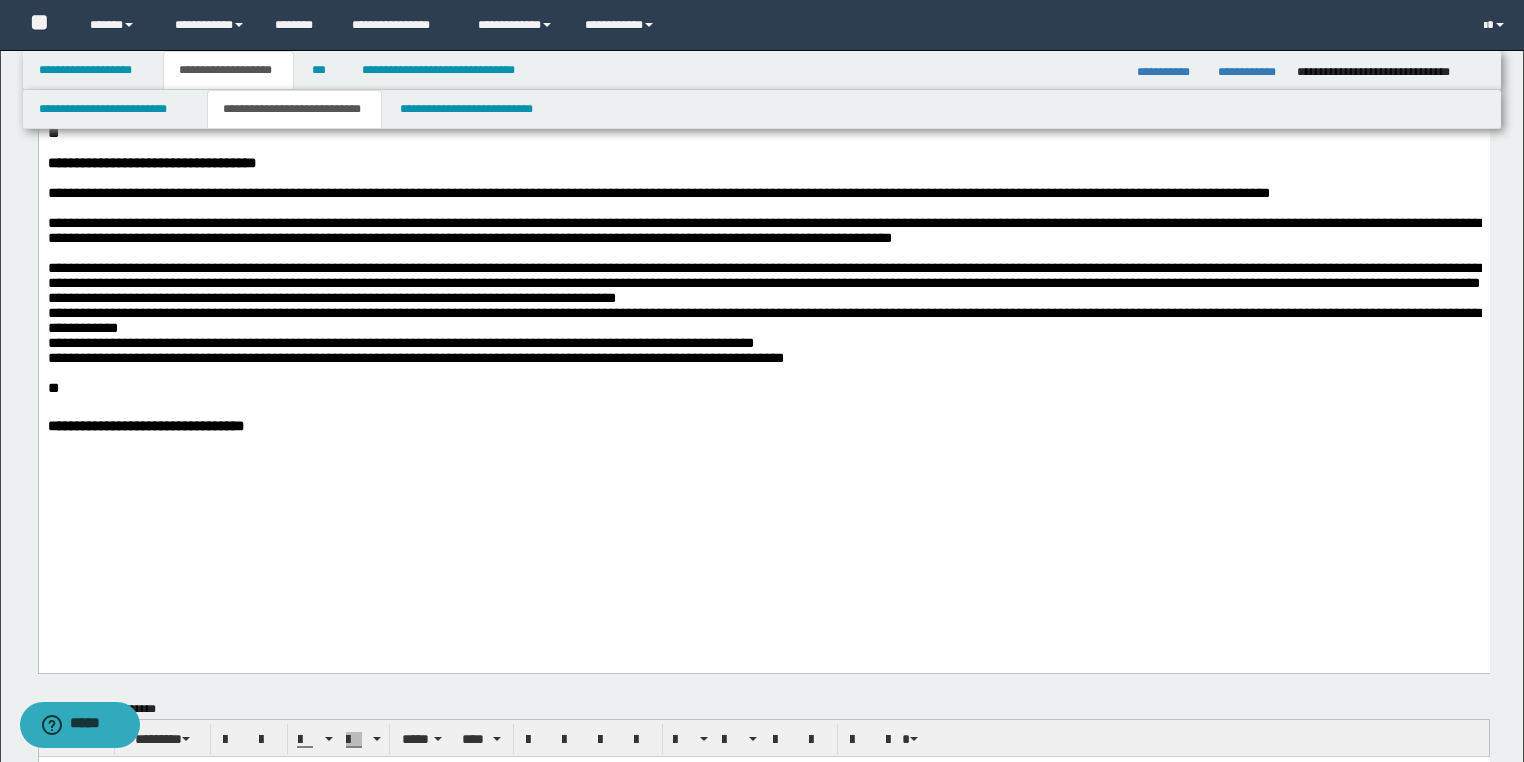 click on "**********" at bounding box center (763, 306) 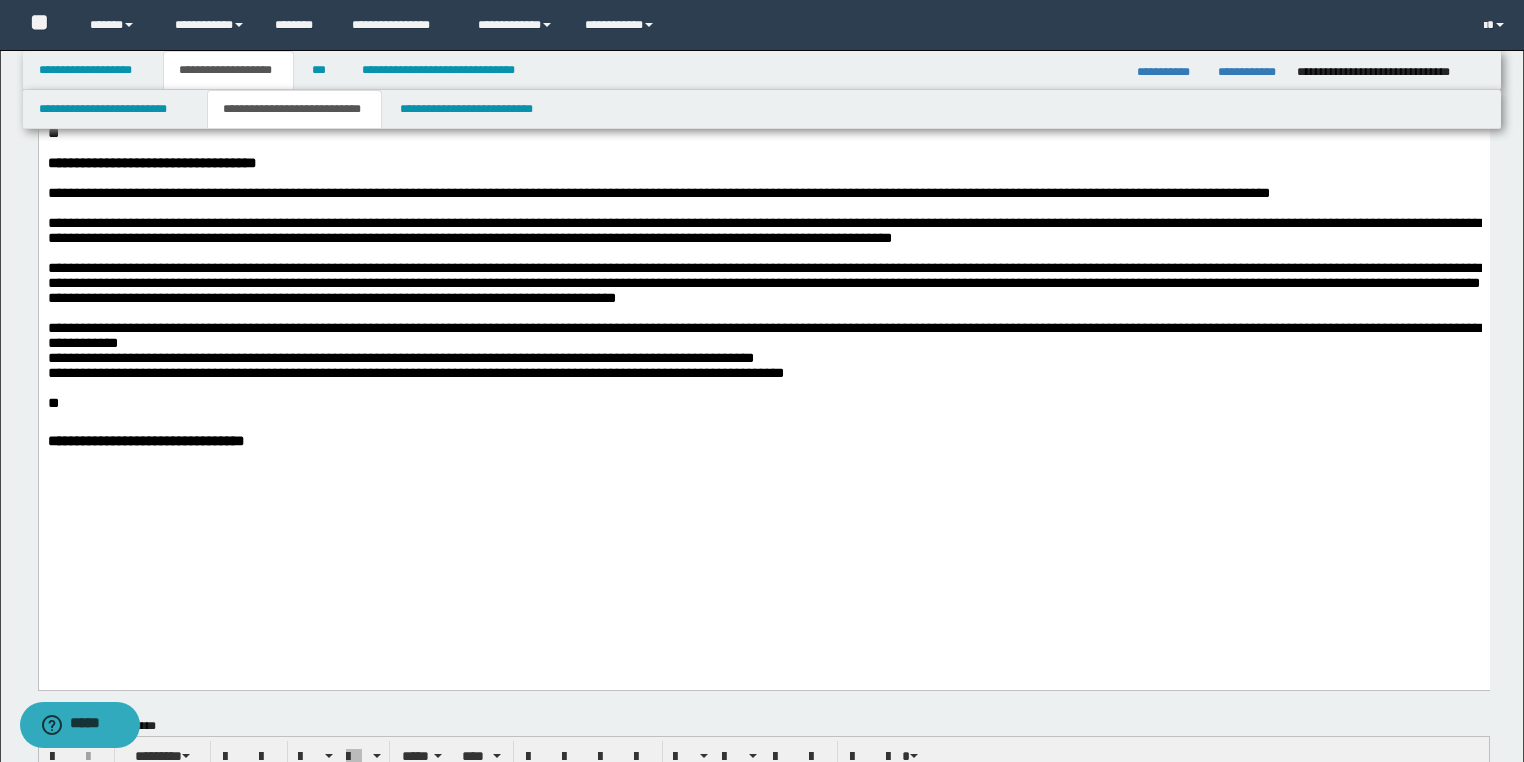 click on "**********" at bounding box center (763, 343) 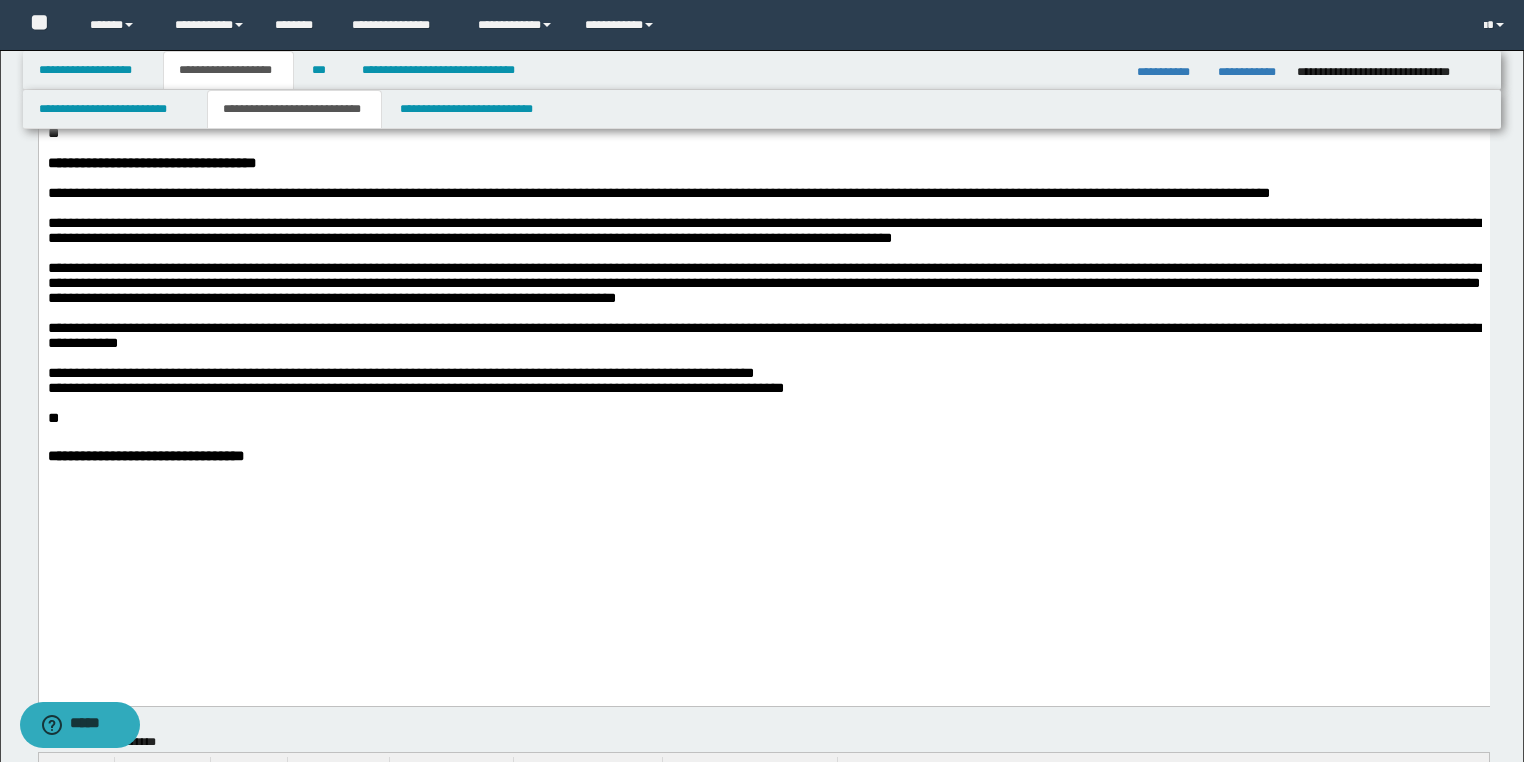 click on "**********" at bounding box center [763, 373] 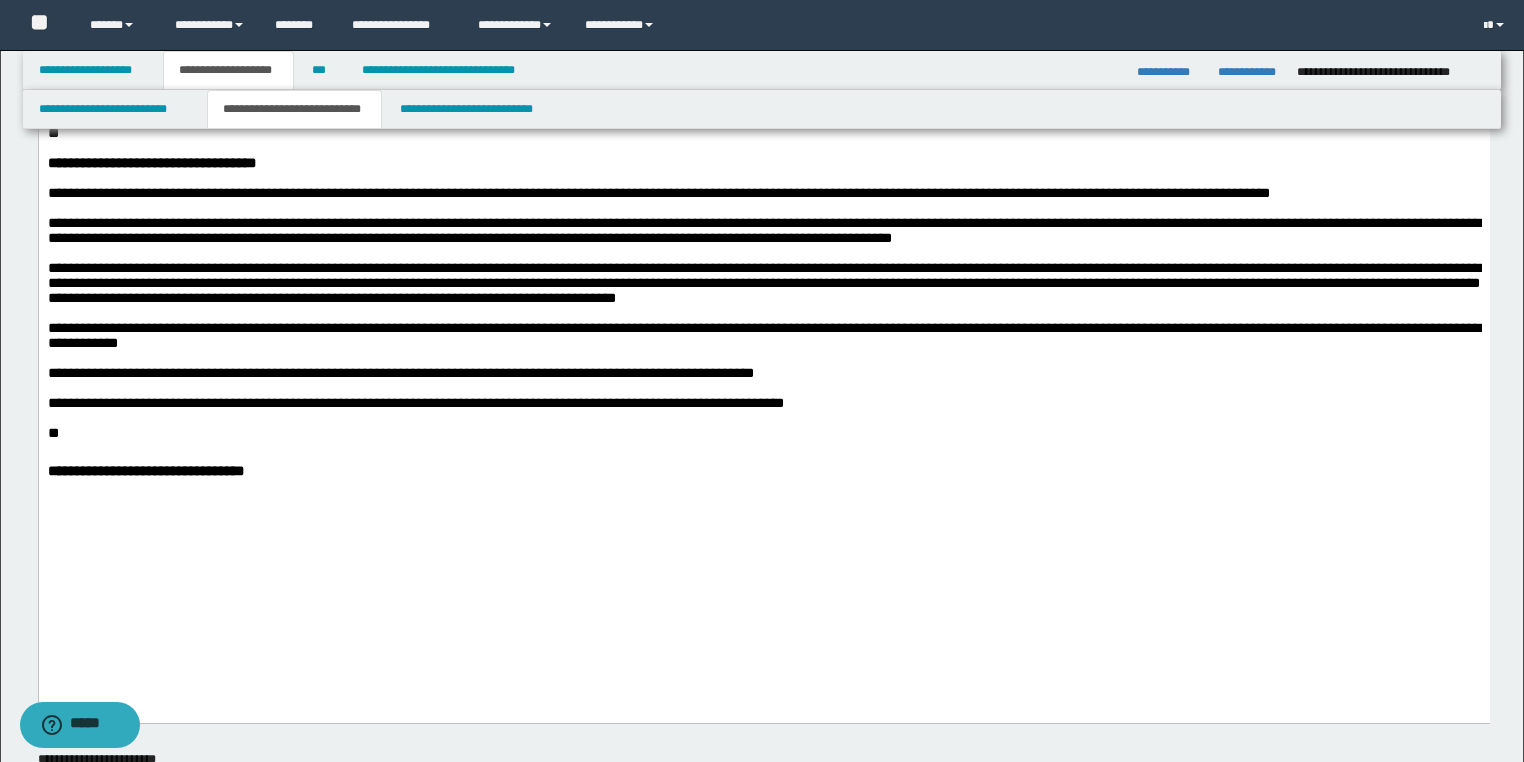click on "**" at bounding box center (52, 433) 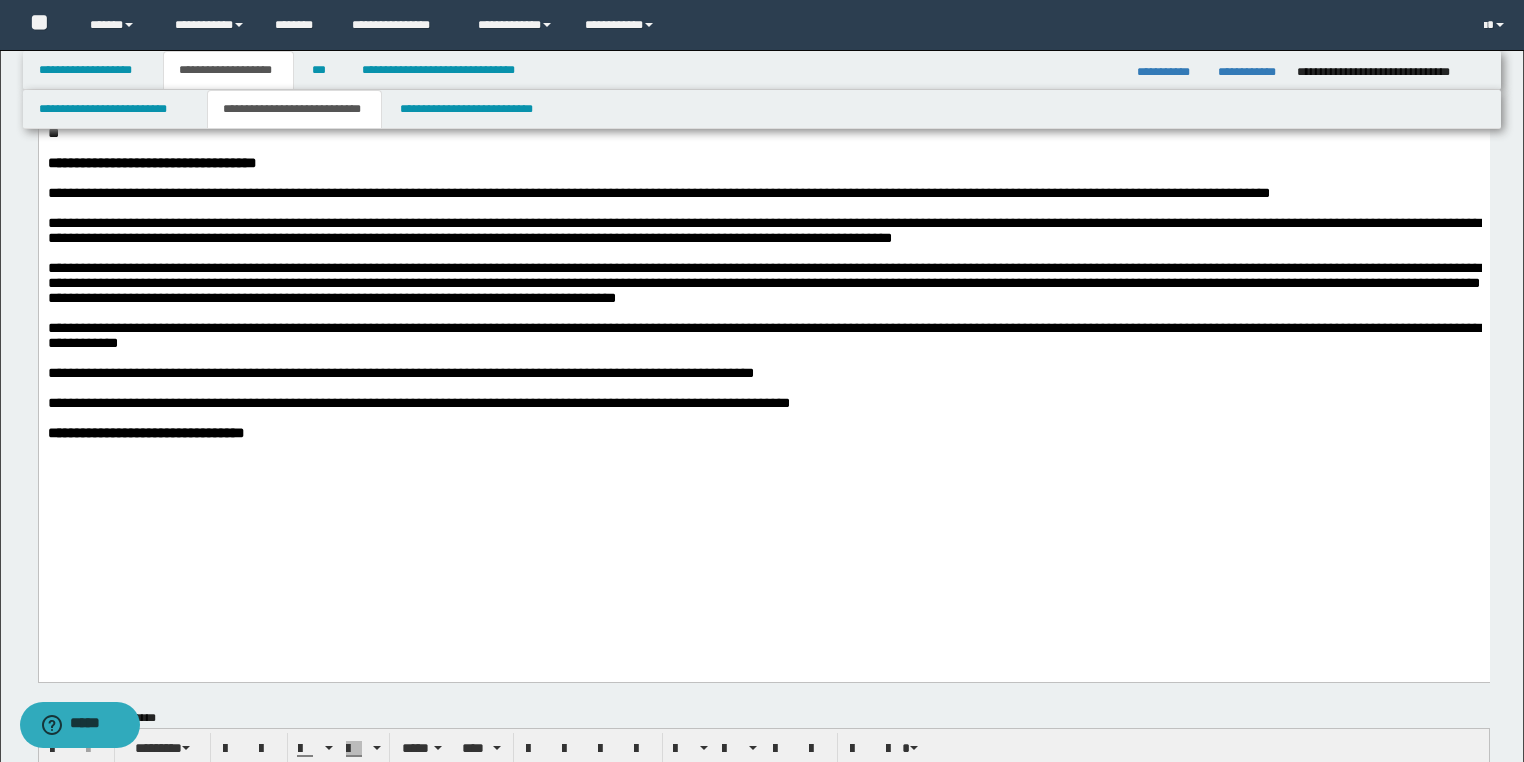 scroll, scrollTop: 400, scrollLeft: 0, axis: vertical 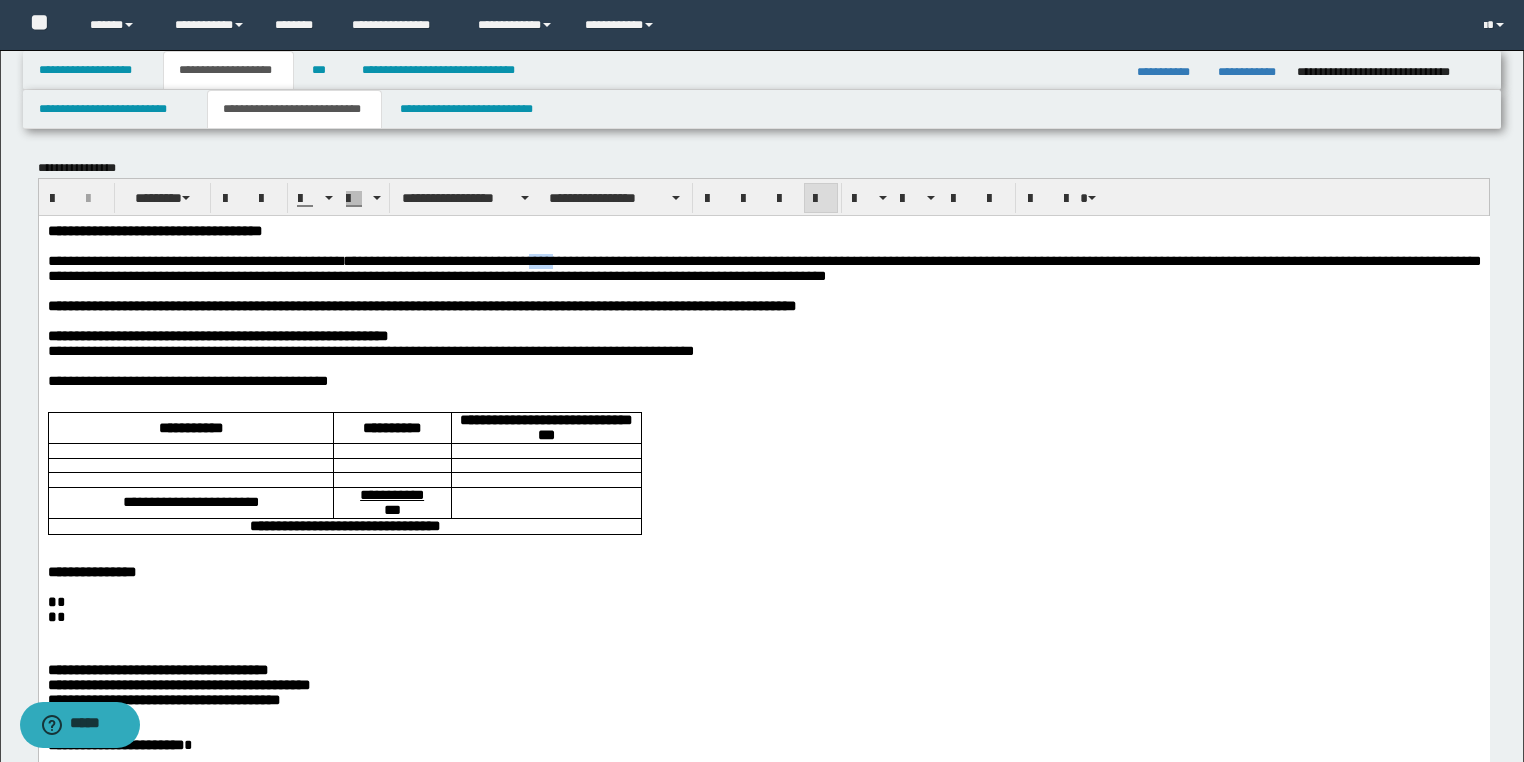 drag, startPoint x: 596, startPoint y: 258, endPoint x: 567, endPoint y: 259, distance: 29.017237 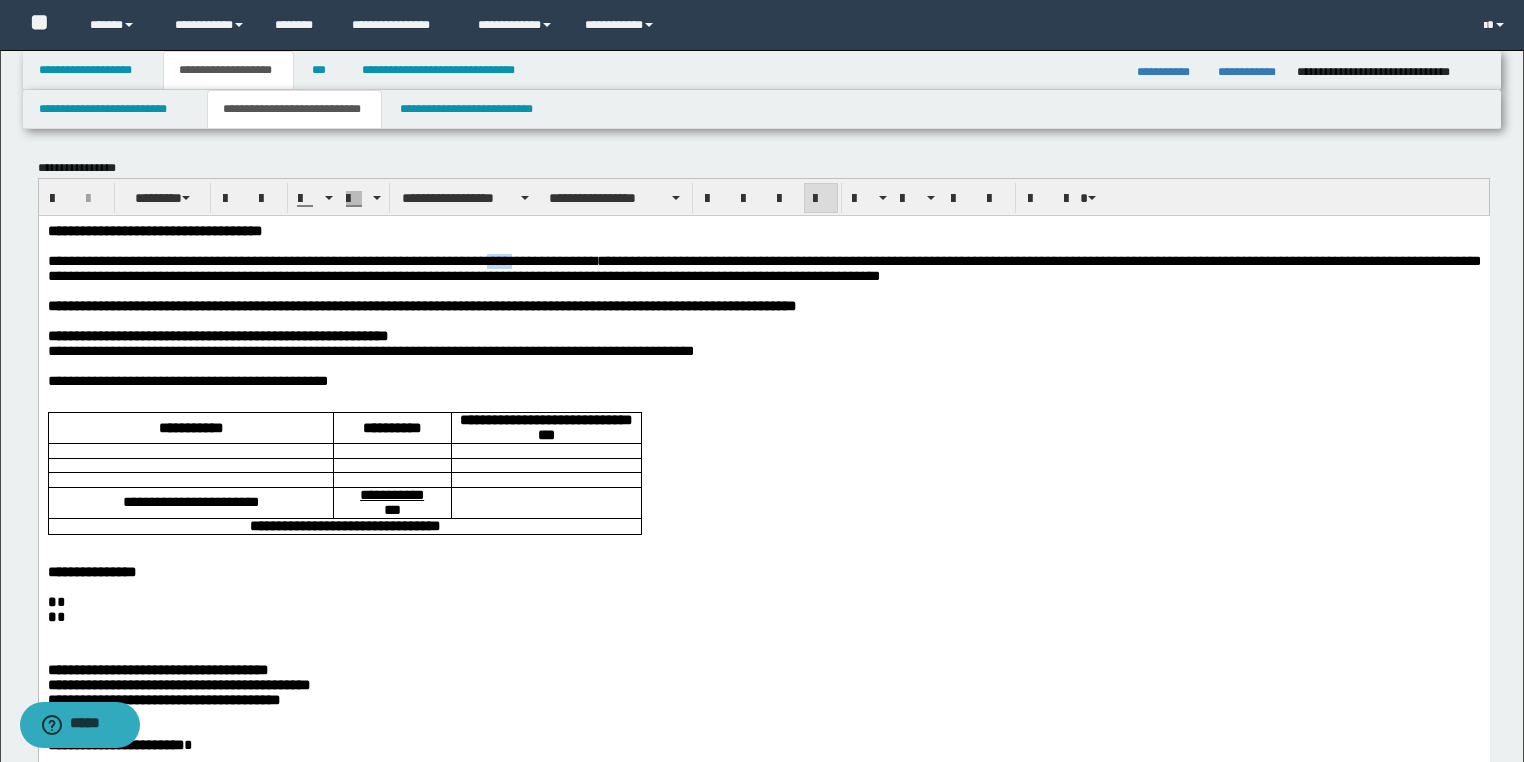 drag, startPoint x: 534, startPoint y: 264, endPoint x: 504, endPoint y: 264, distance: 30 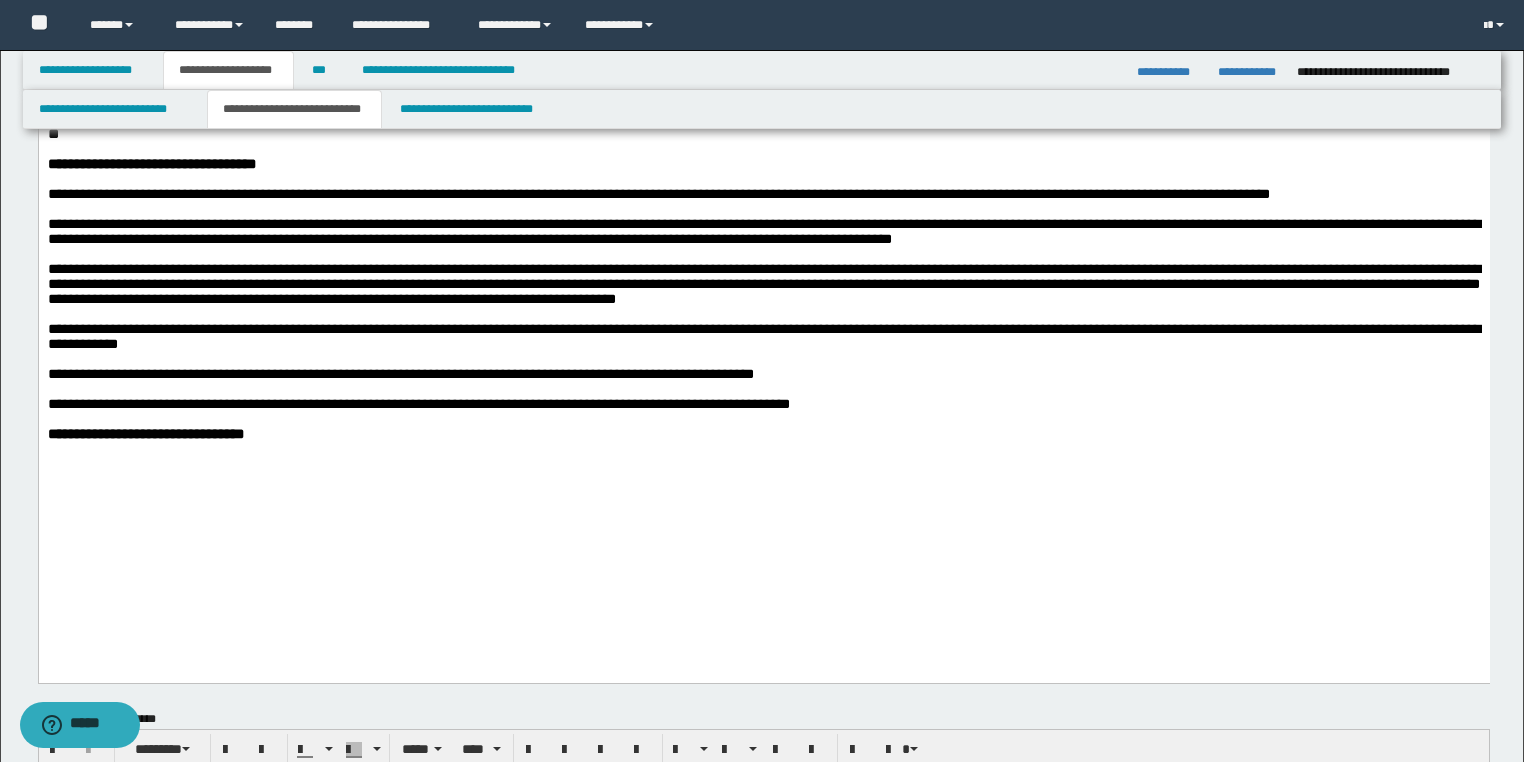 scroll, scrollTop: 800, scrollLeft: 0, axis: vertical 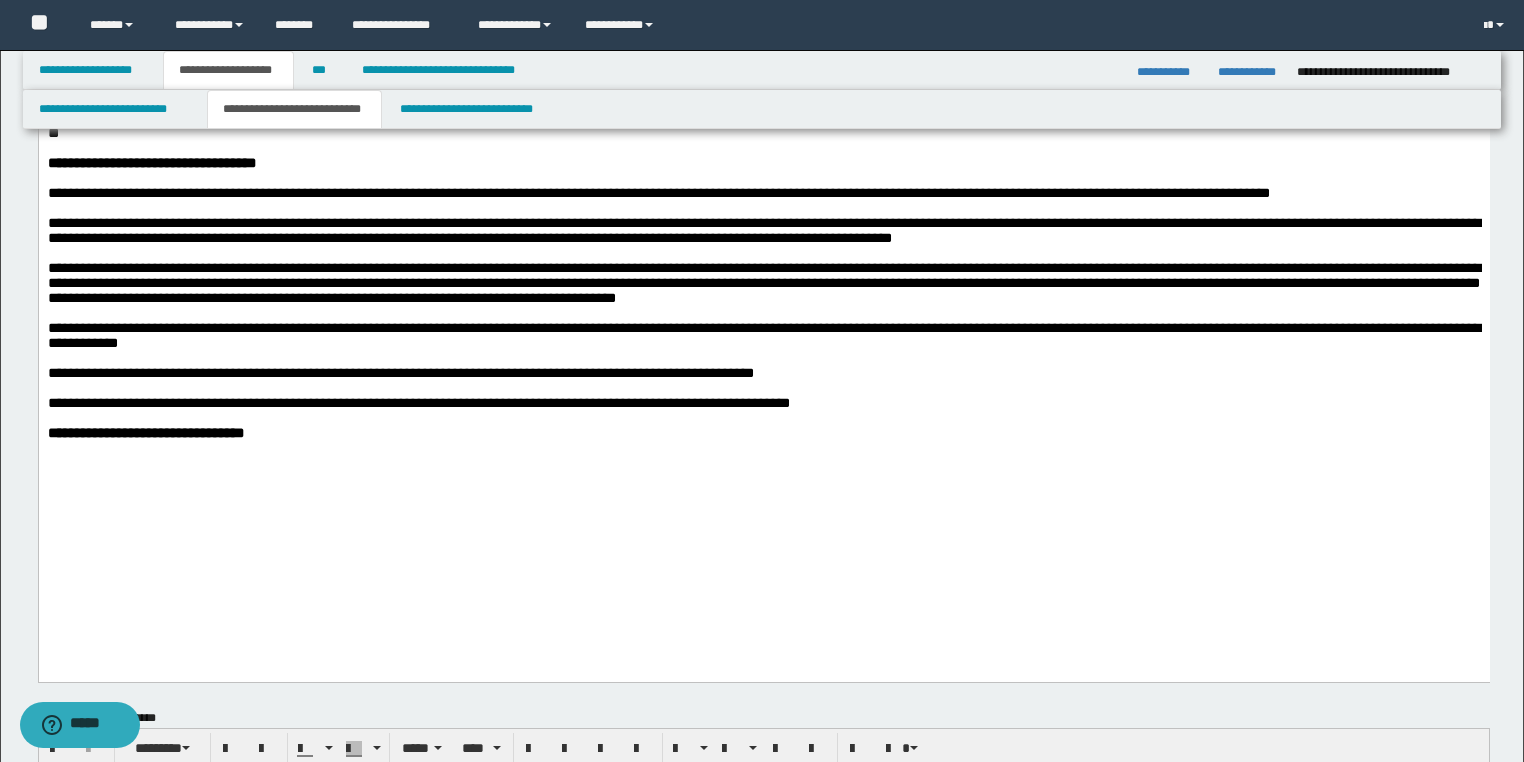 click at bounding box center (763, 448) 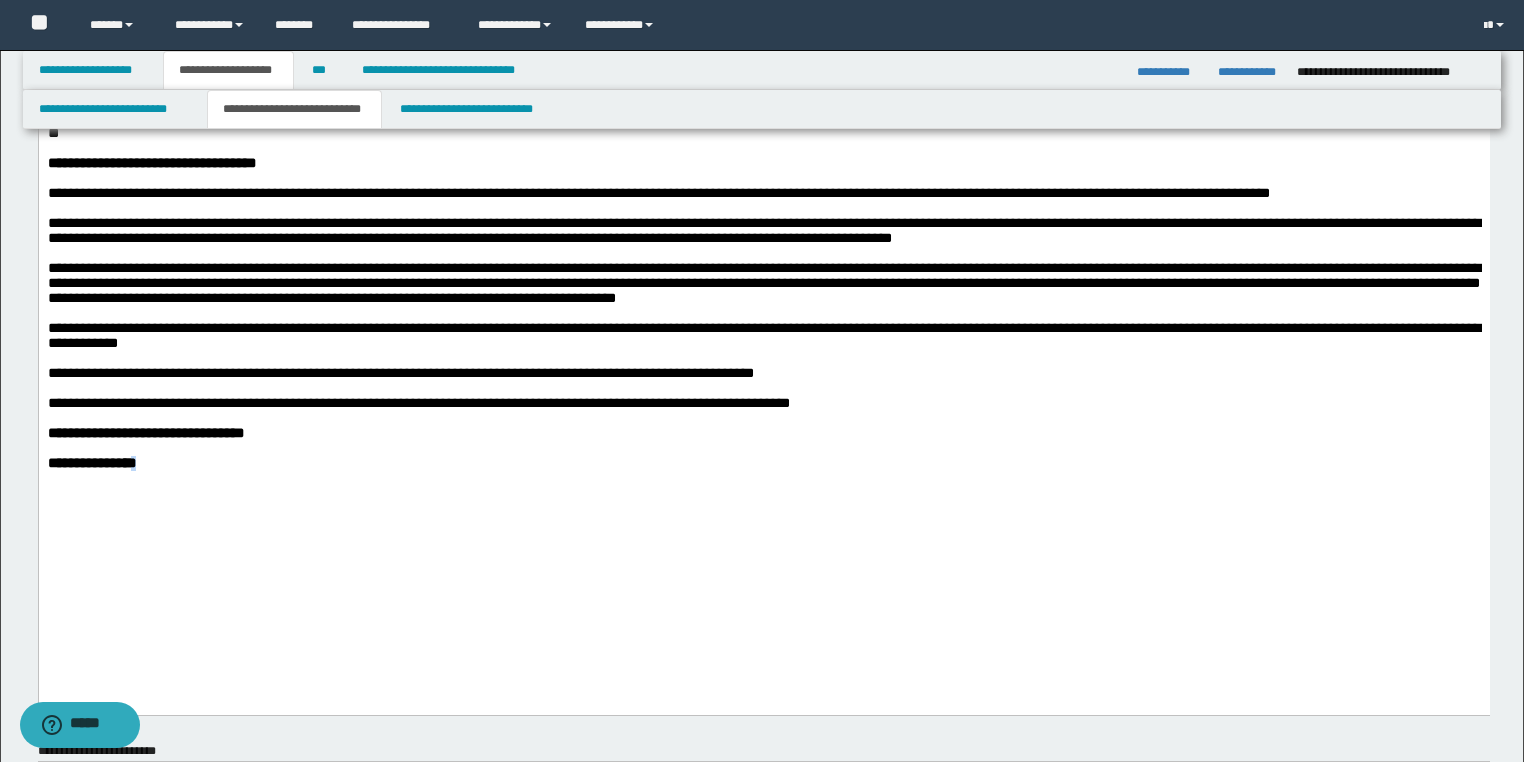 click on "**********" at bounding box center (91, 463) 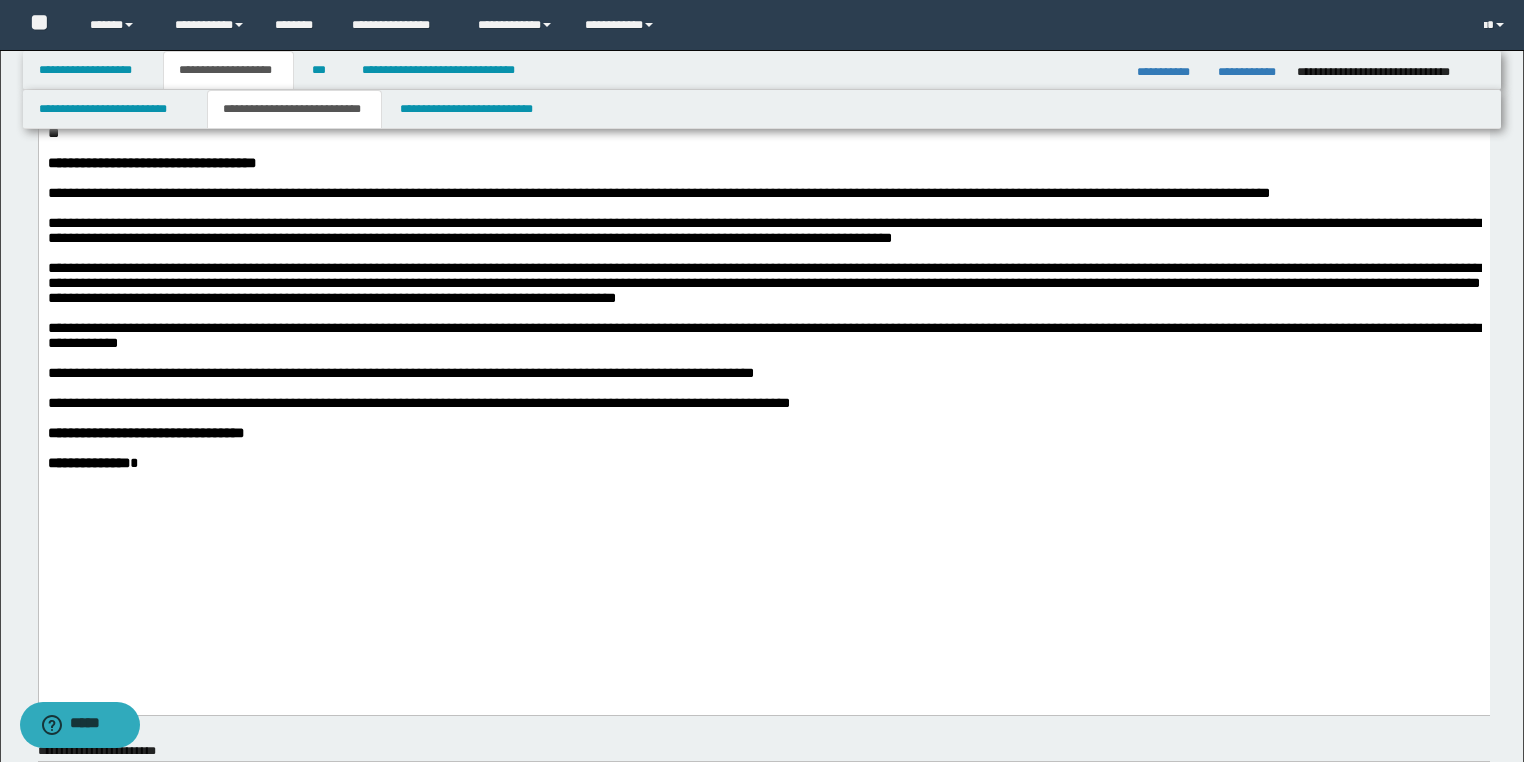 click at bounding box center (763, 478) 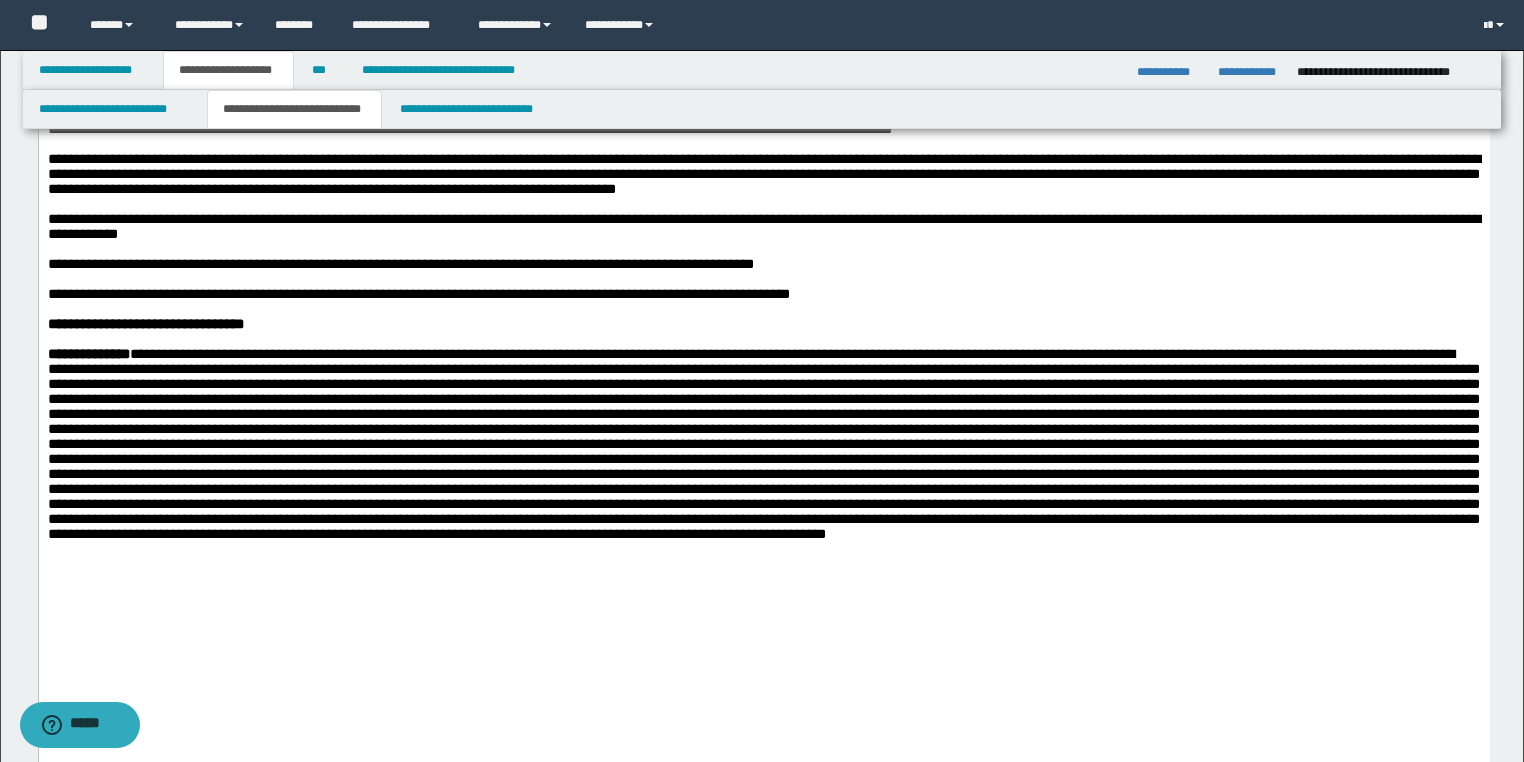 scroll, scrollTop: 1040, scrollLeft: 0, axis: vertical 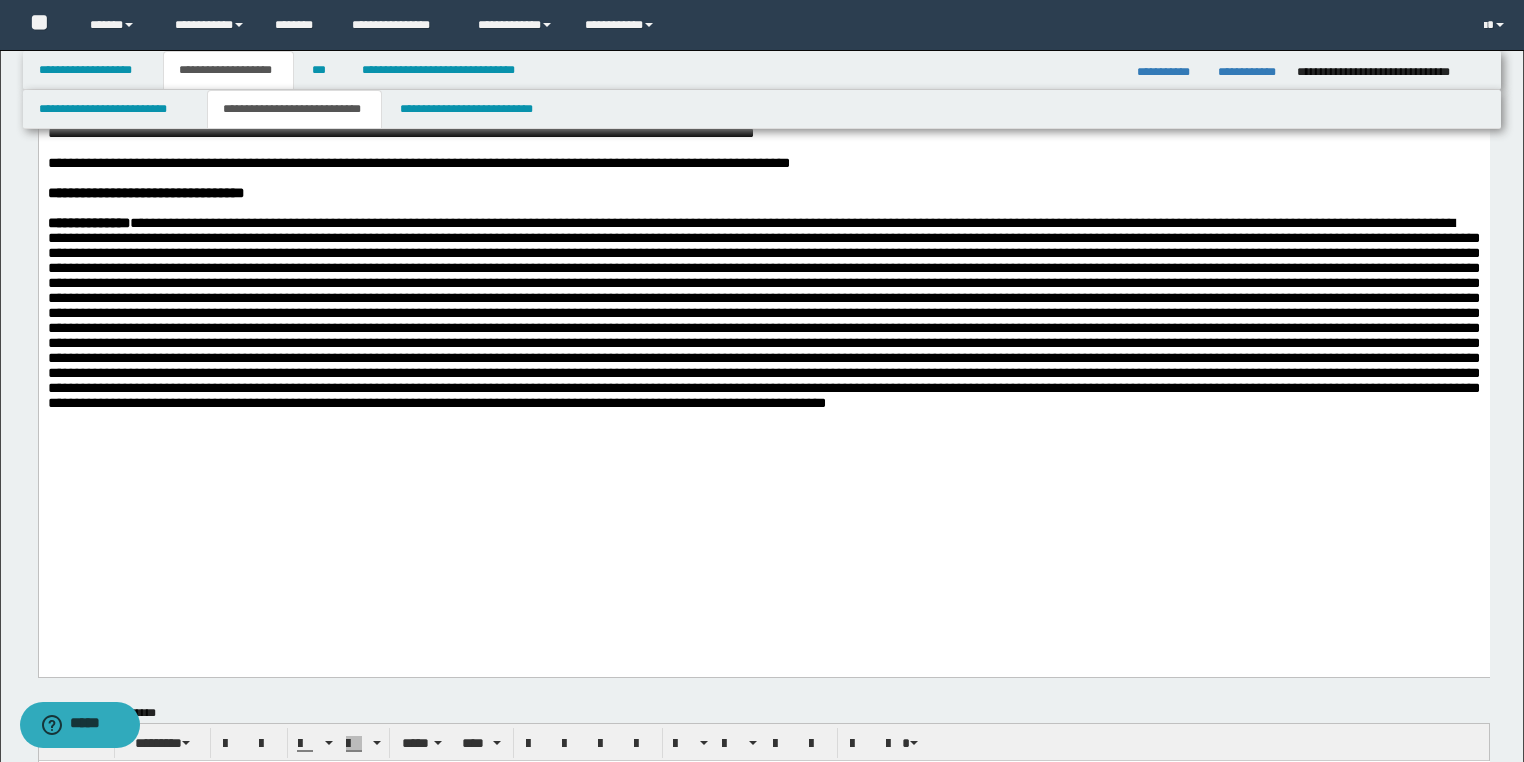 drag, startPoint x: 223, startPoint y: 476, endPoint x: 157, endPoint y: 530, distance: 85.276024 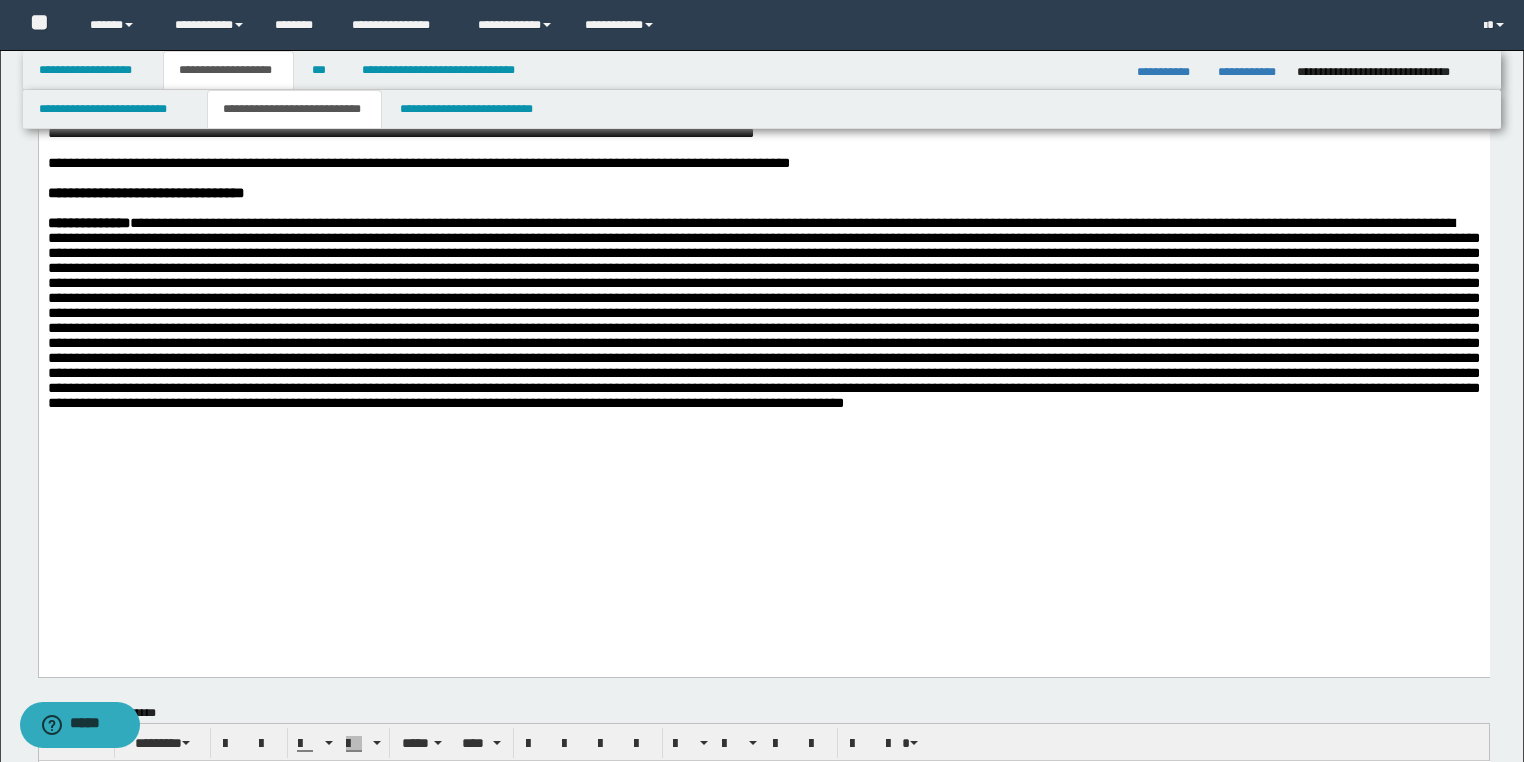 drag, startPoint x: 709, startPoint y: 477, endPoint x: 723, endPoint y: 555, distance: 79.24645 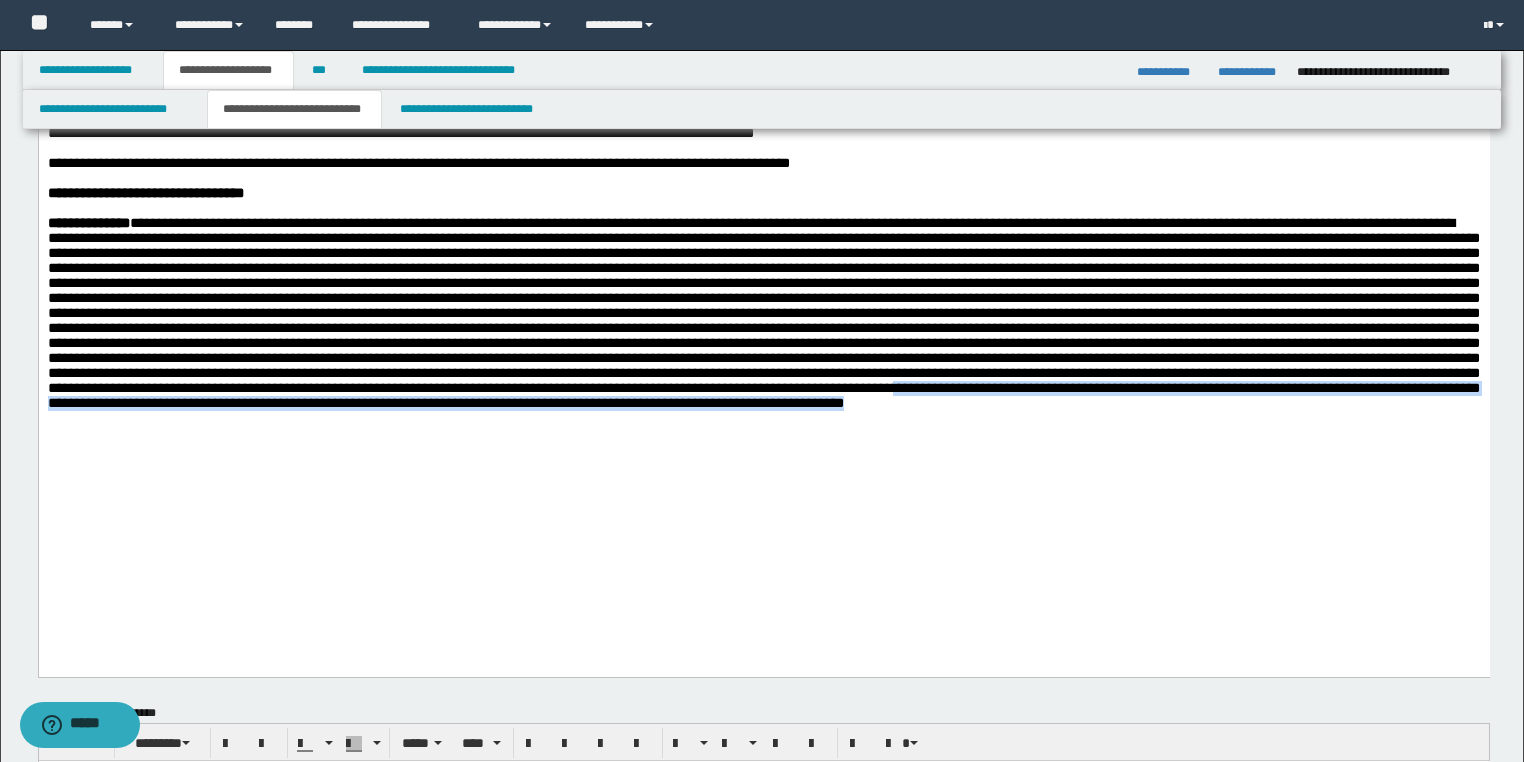 click on "**********" at bounding box center [763, 313] 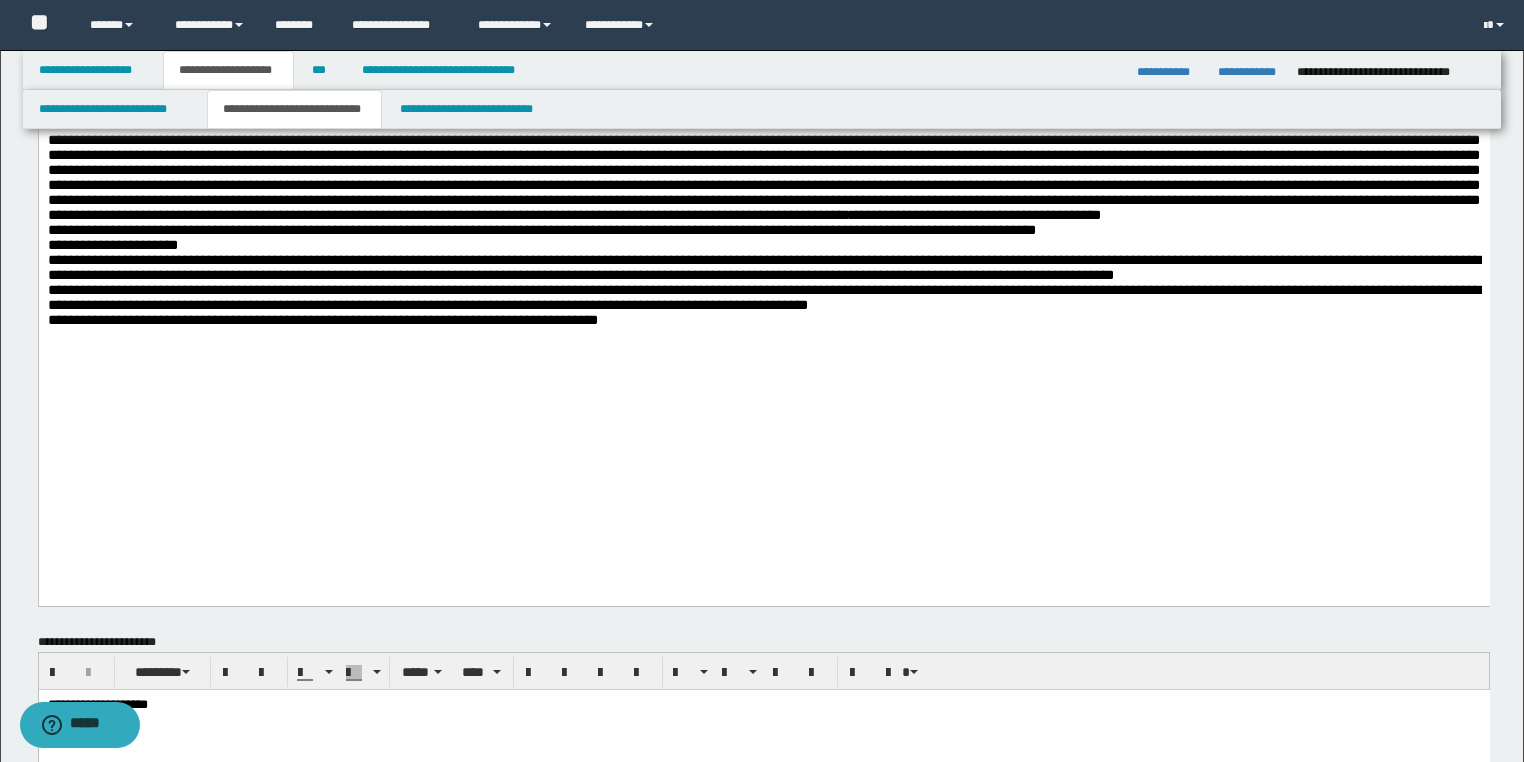 scroll, scrollTop: 1200, scrollLeft: 0, axis: vertical 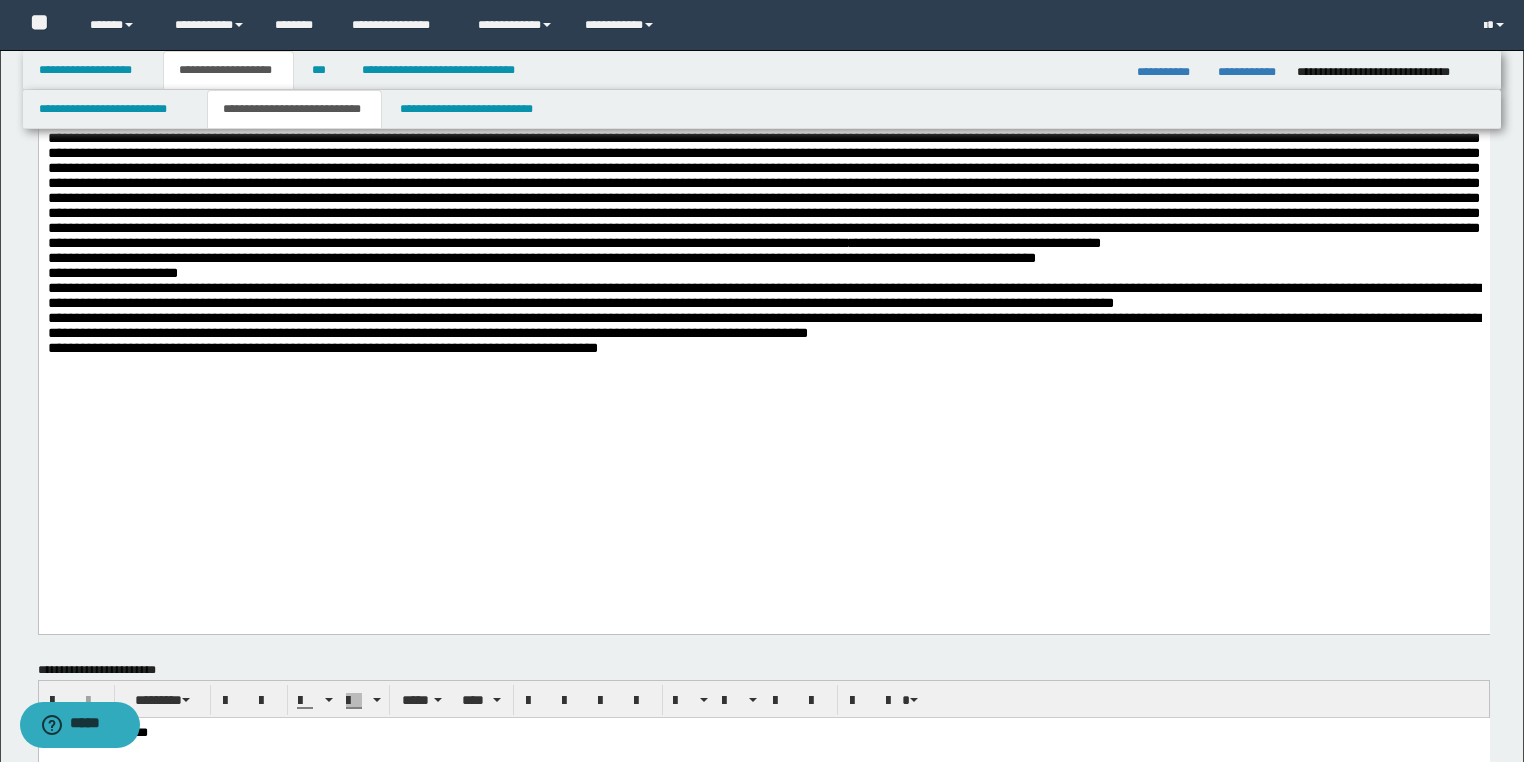 drag, startPoint x: 287, startPoint y: 341, endPoint x: 289, endPoint y: 414, distance: 73.02739 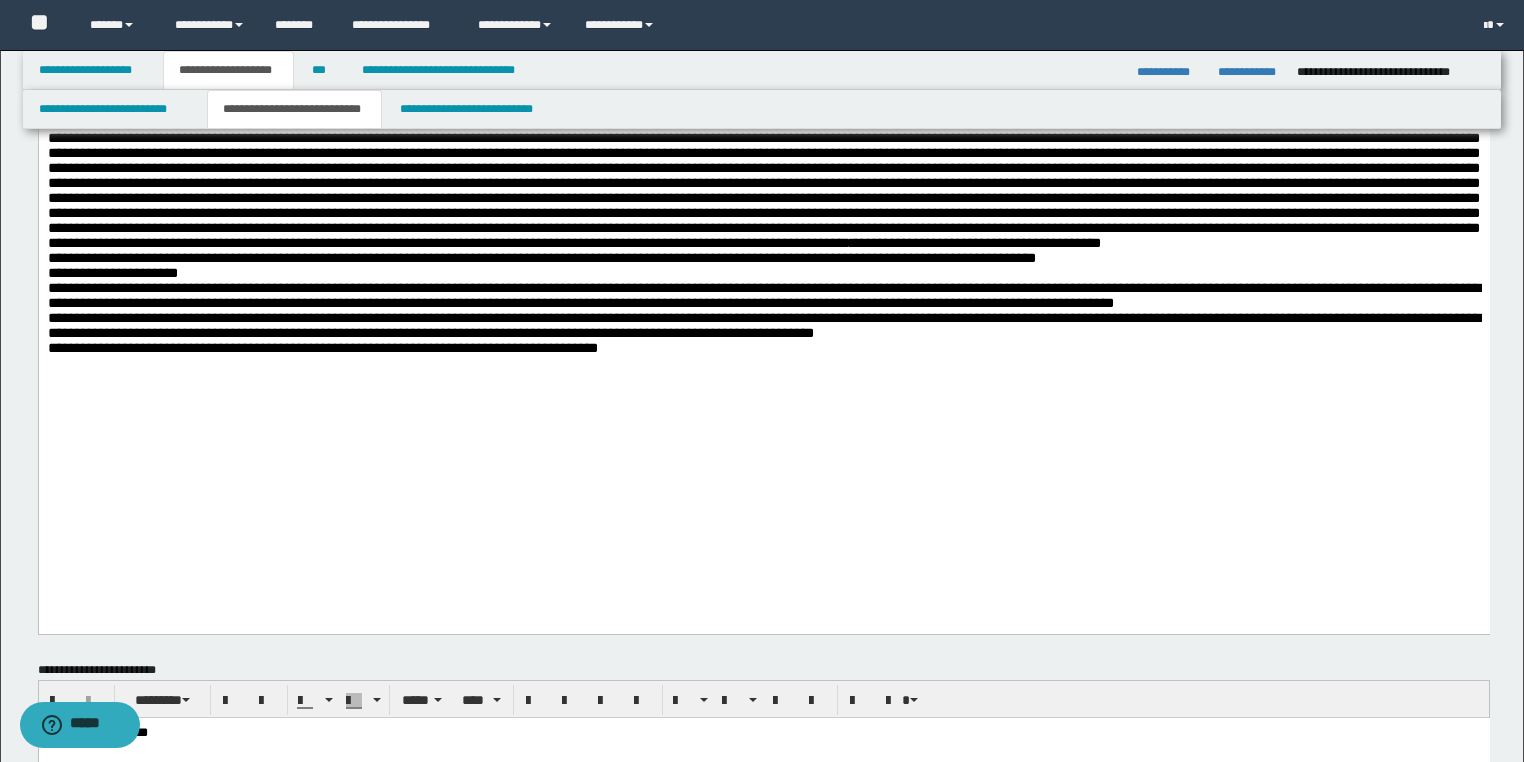 click on "**********" at bounding box center (763, 205) 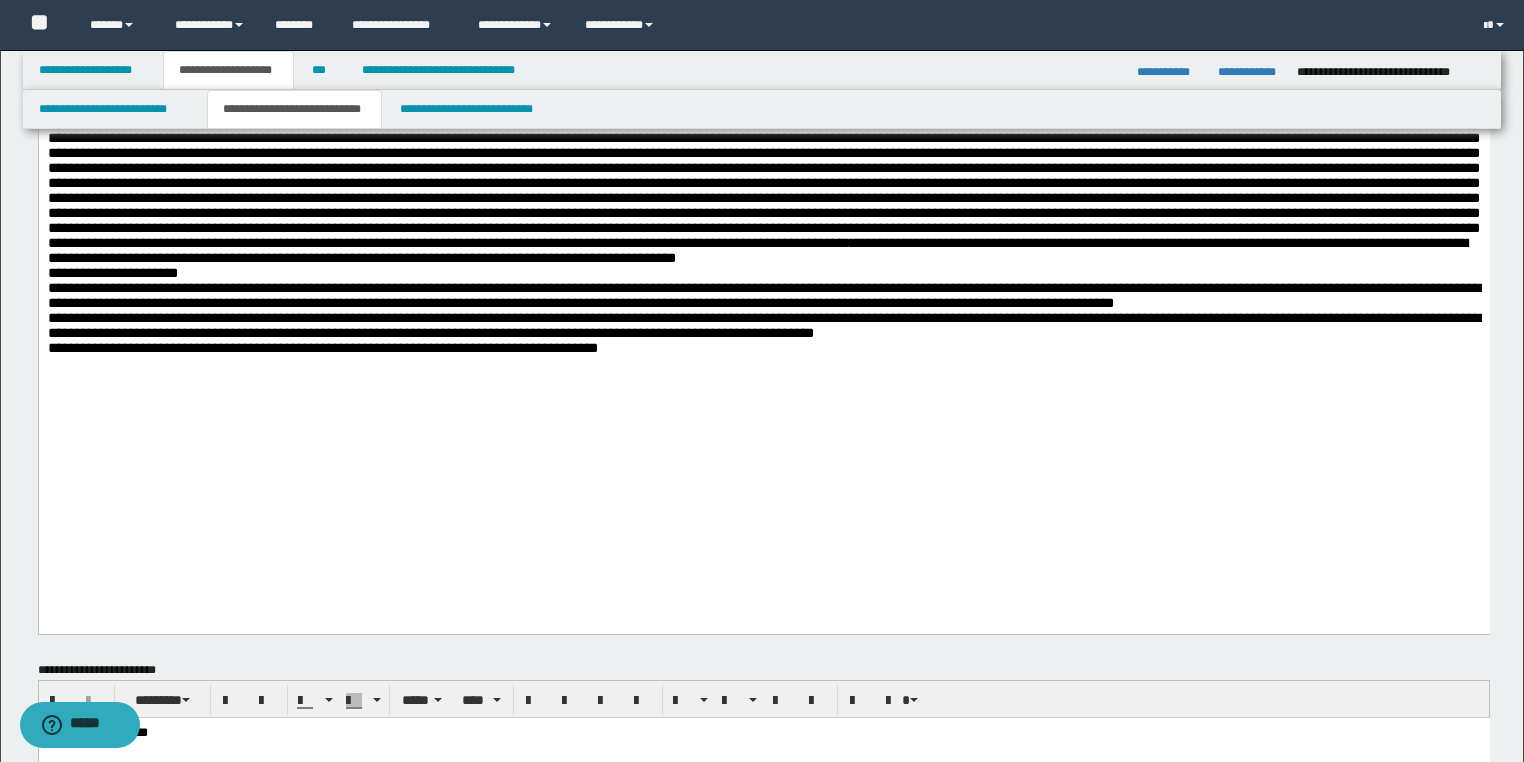 click on "**********" at bounding box center [763, -278] 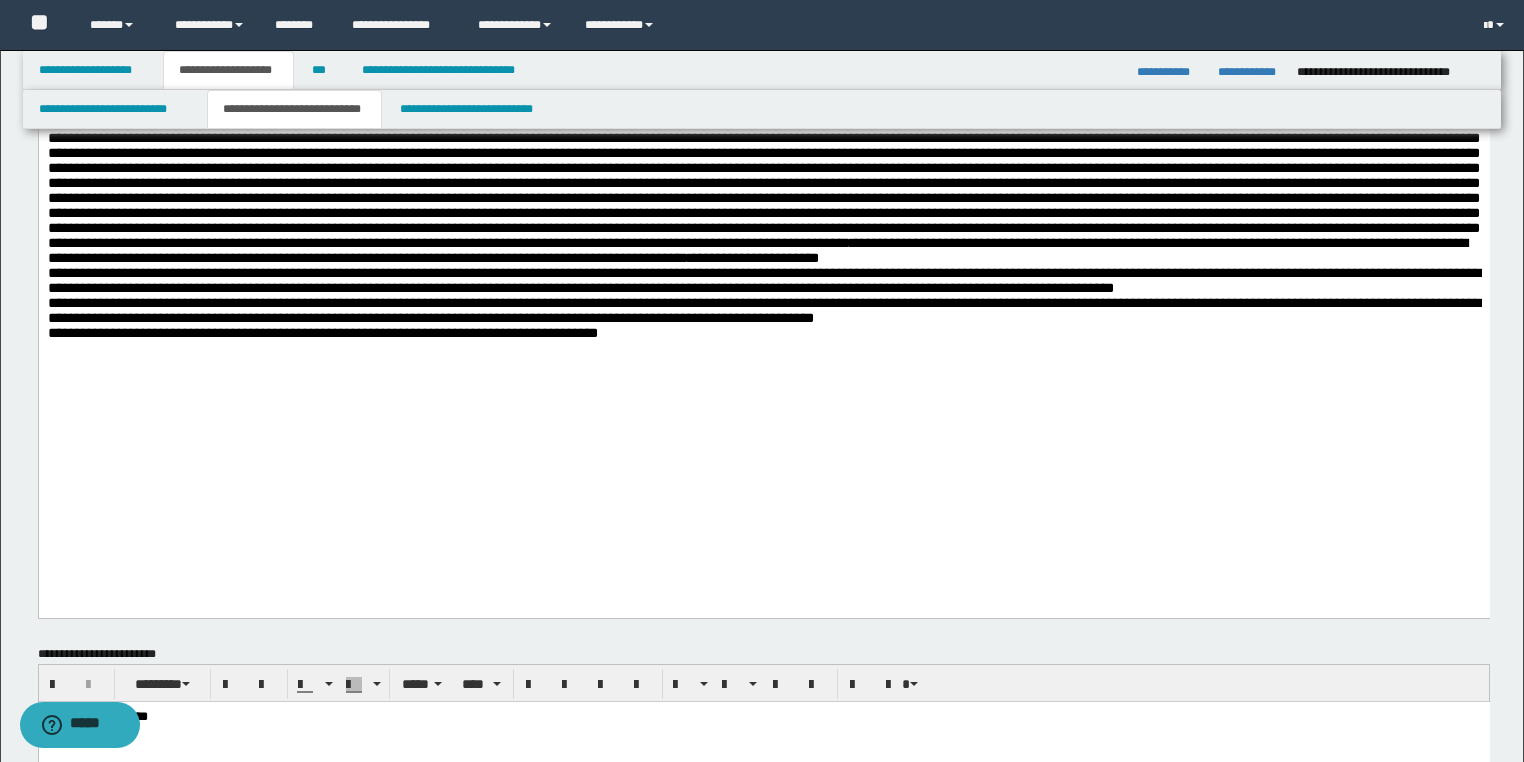 click on "**********" at bounding box center [763, -285] 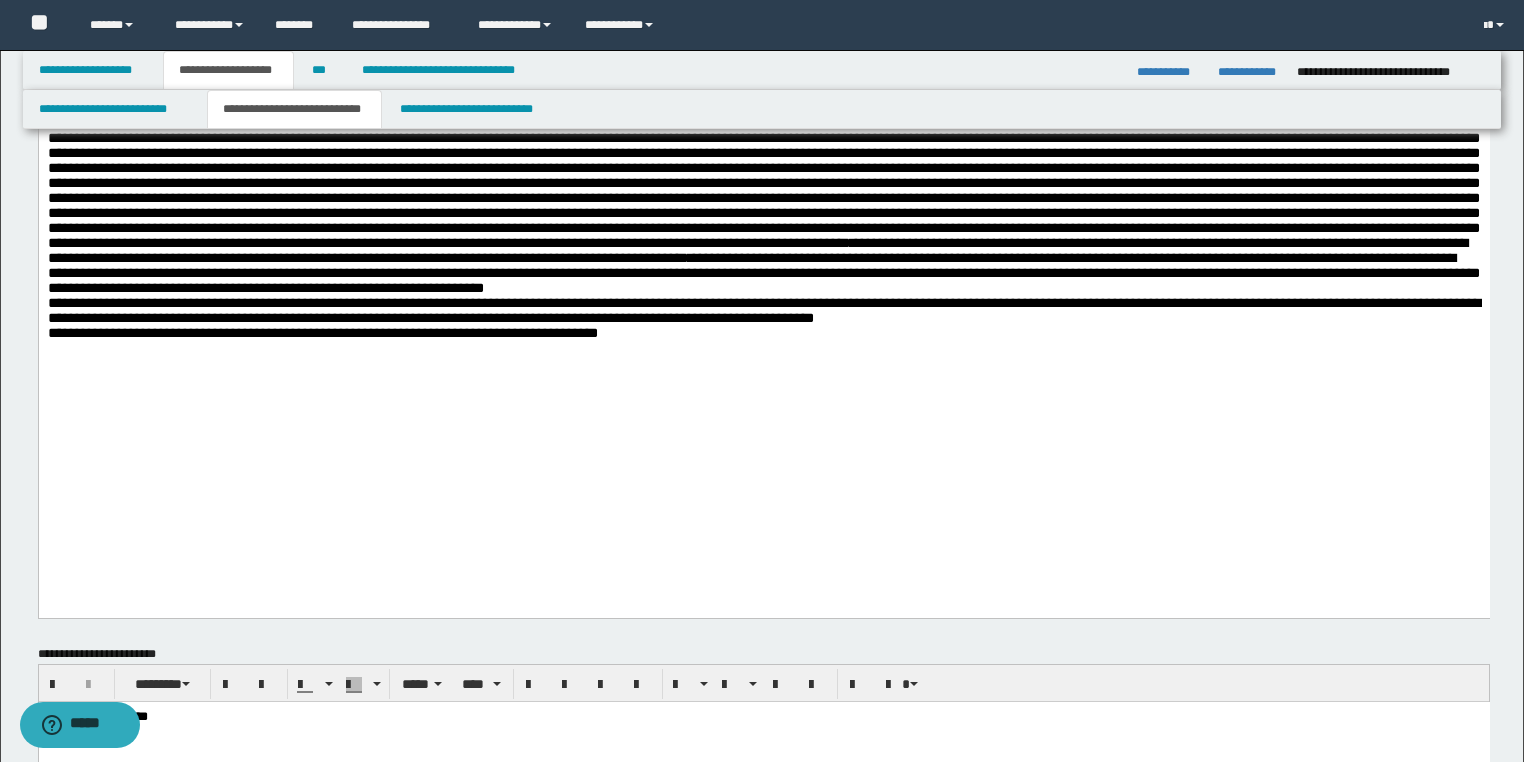 click on "**********" at bounding box center [763, 198] 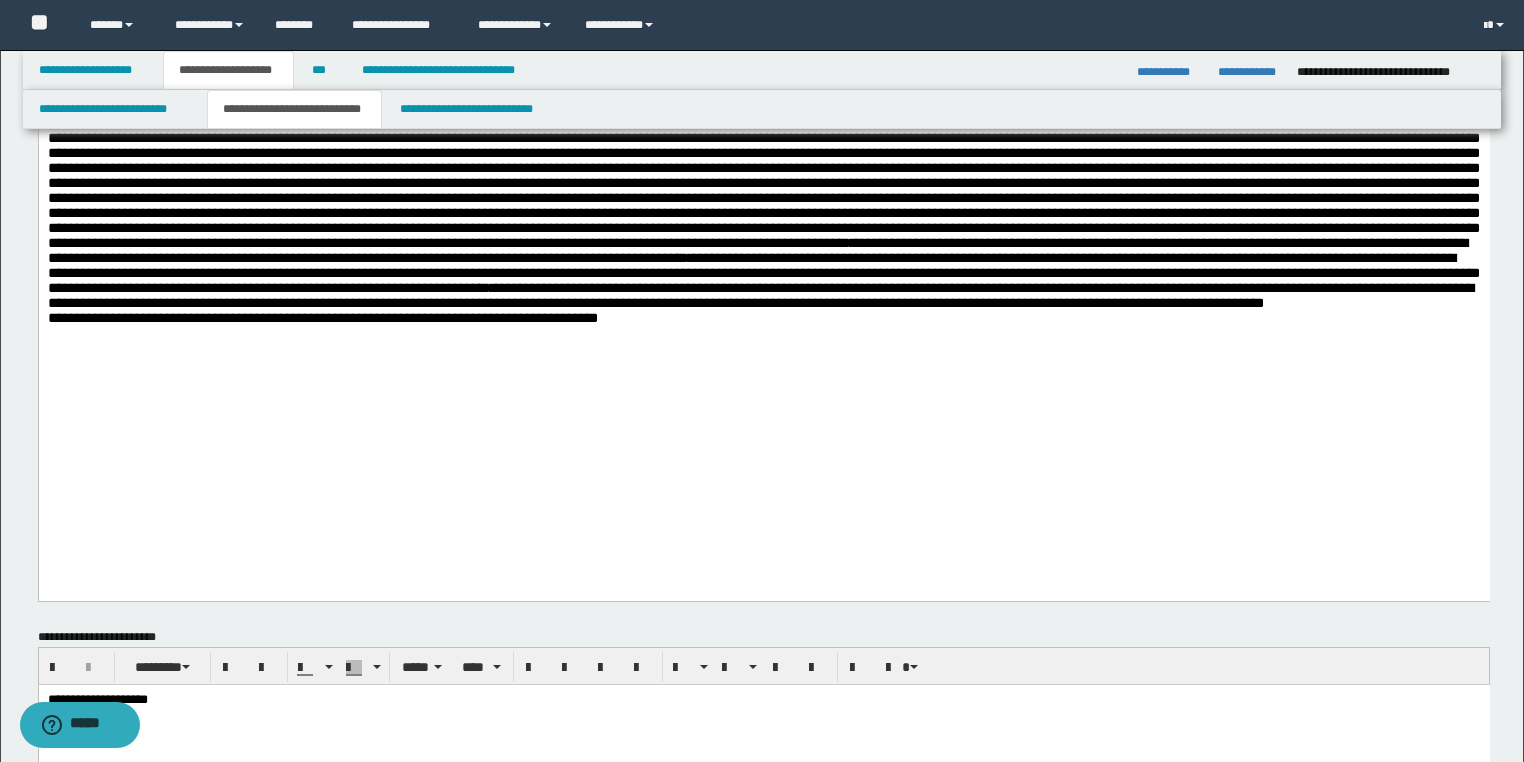 click on "**********" at bounding box center (763, -293) 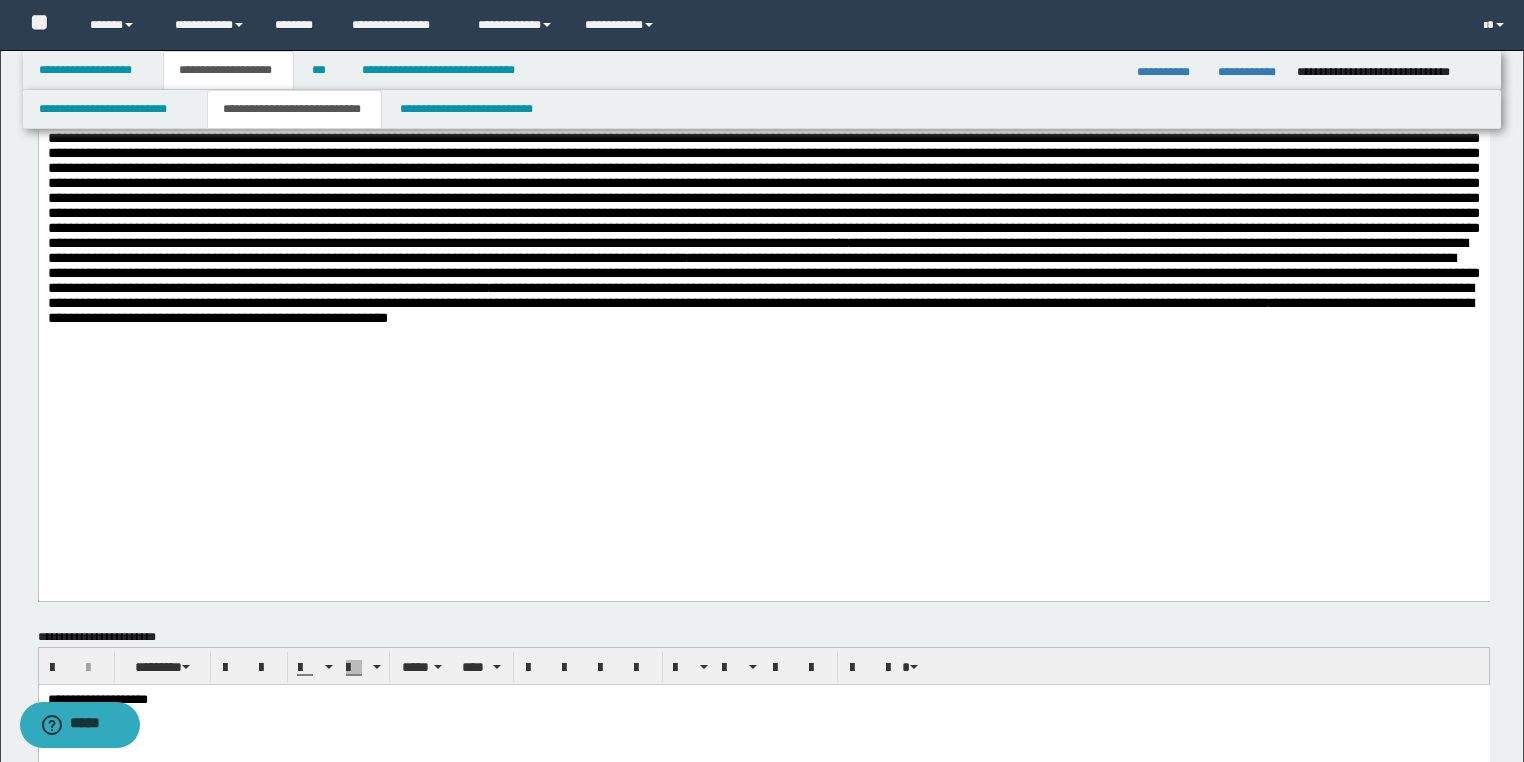 click on "**********" at bounding box center [763, 190] 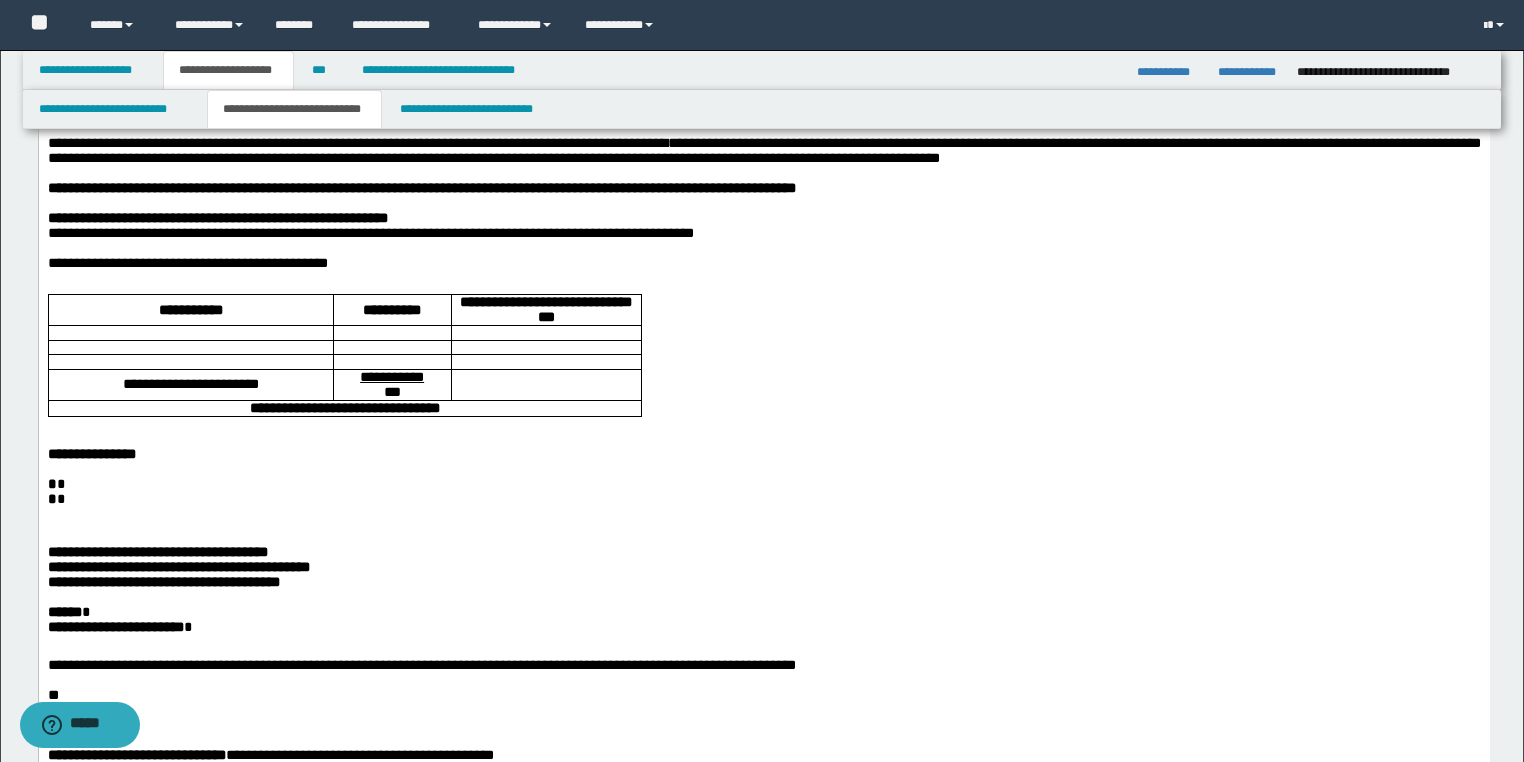 scroll, scrollTop: 0, scrollLeft: 0, axis: both 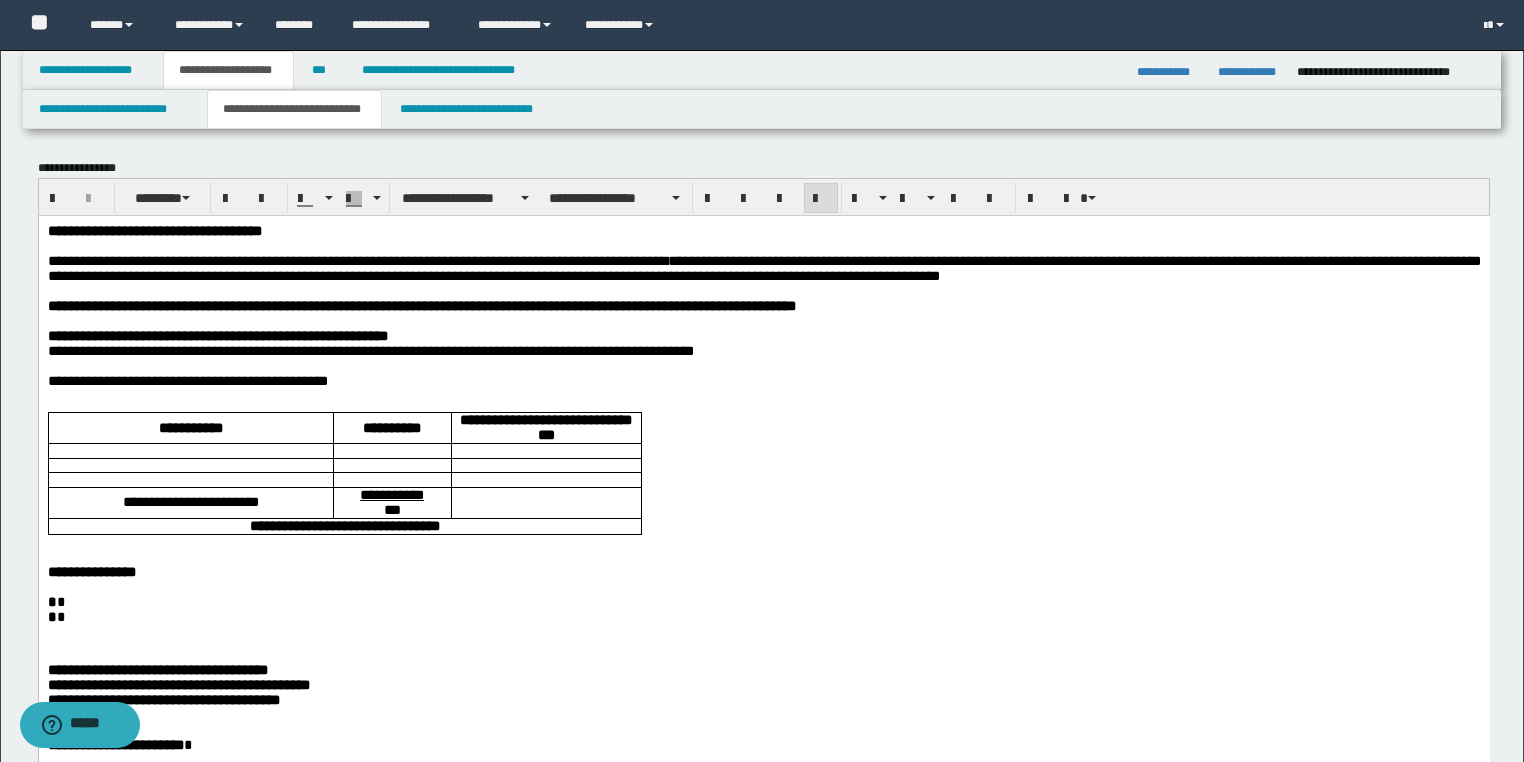 click on "**********" at bounding box center [763, 267] 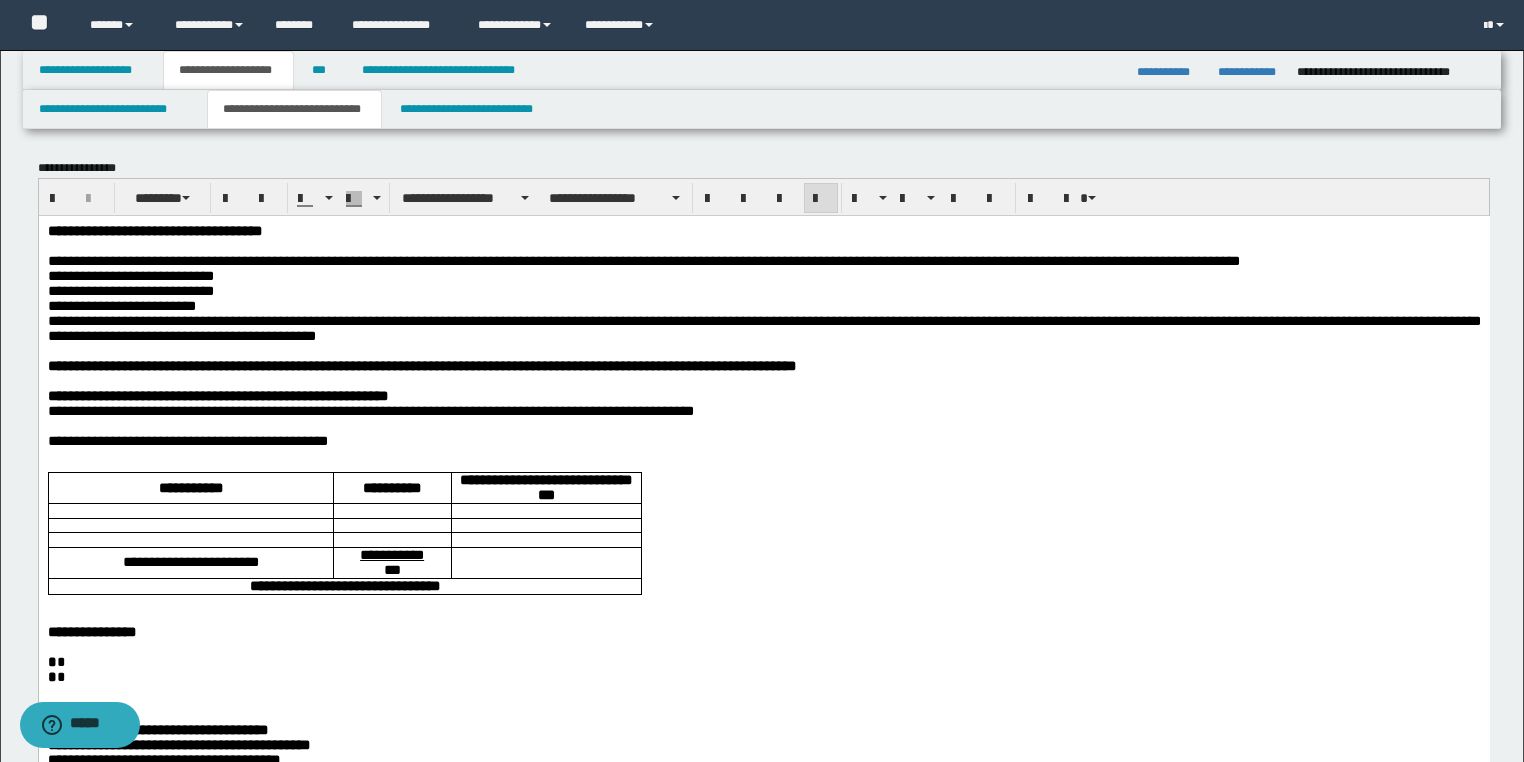 click on "**********" at bounding box center [763, 936] 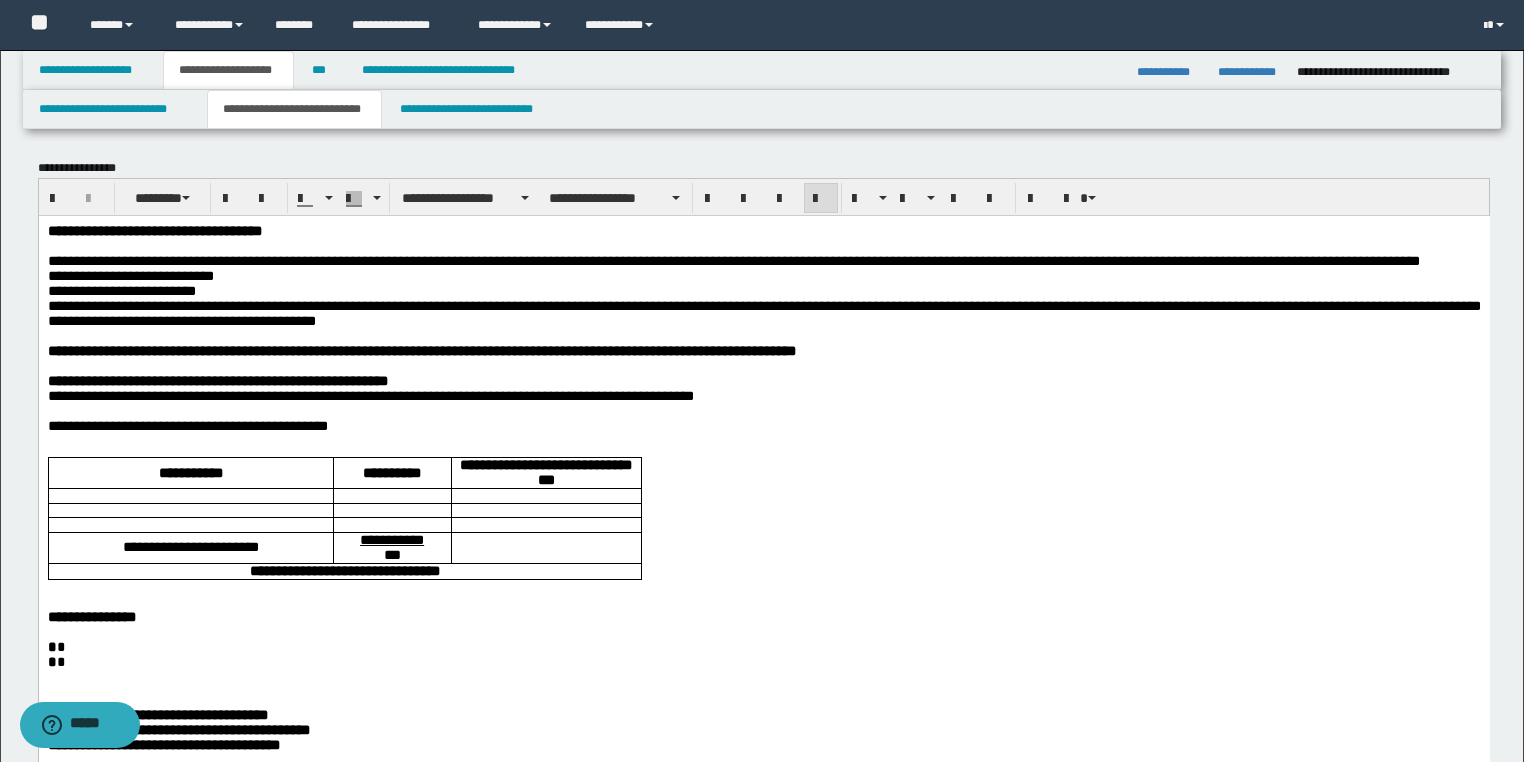 click on "**********" at bounding box center [763, 929] 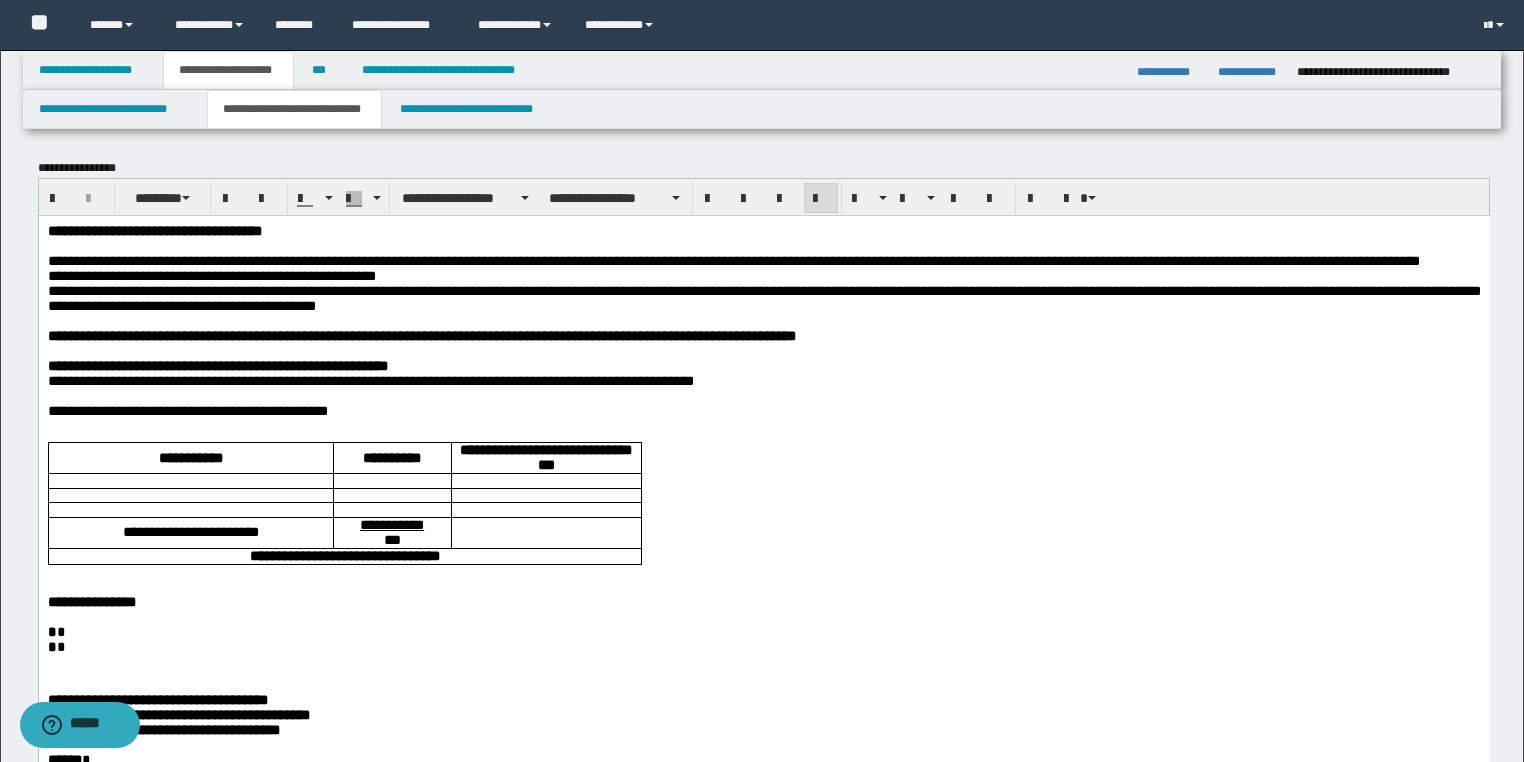 click on "**********" at bounding box center (763, 921) 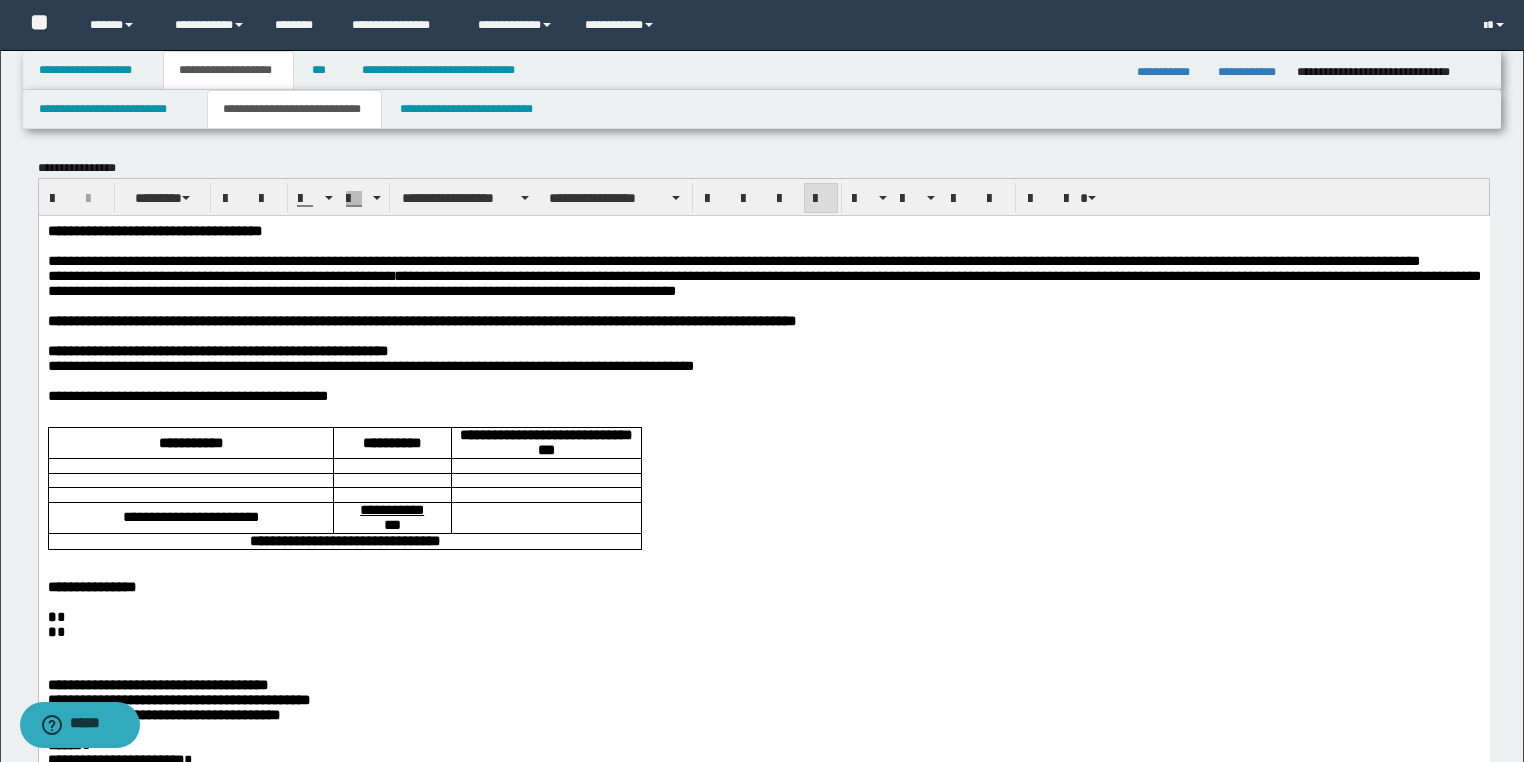 click on "**********" at bounding box center (763, 914) 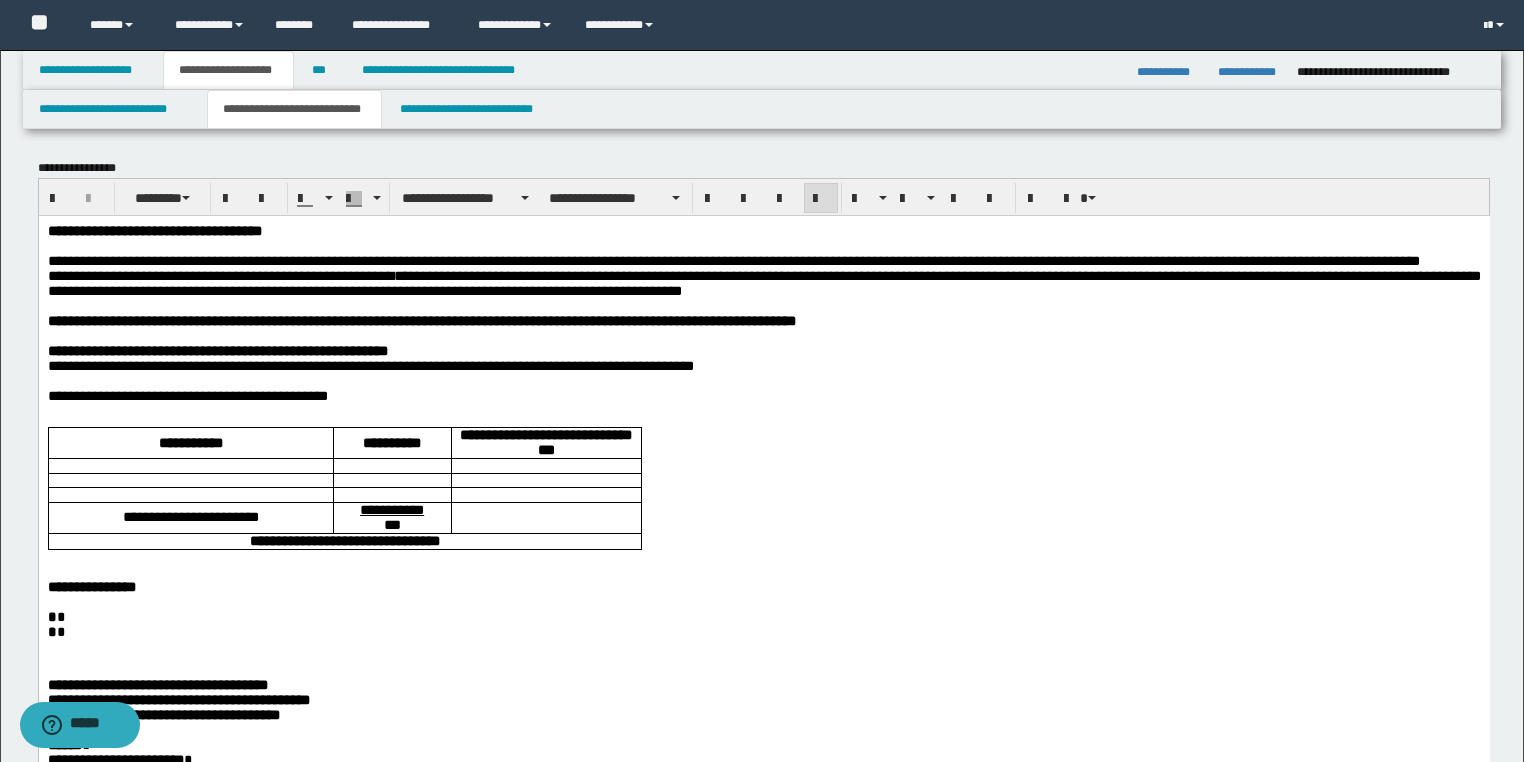 click on "**********" at bounding box center [763, 275] 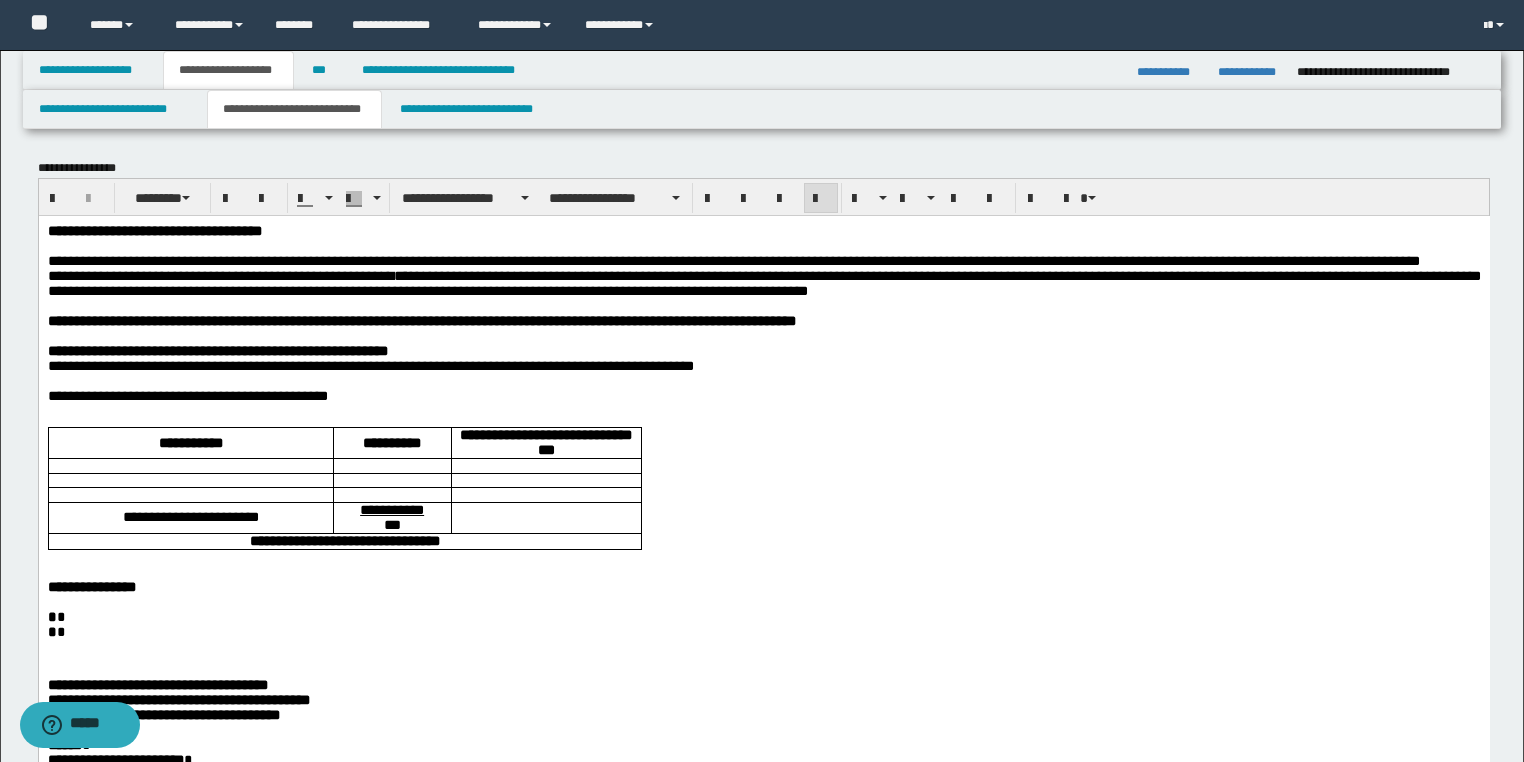 click on "**********" at bounding box center [763, 275] 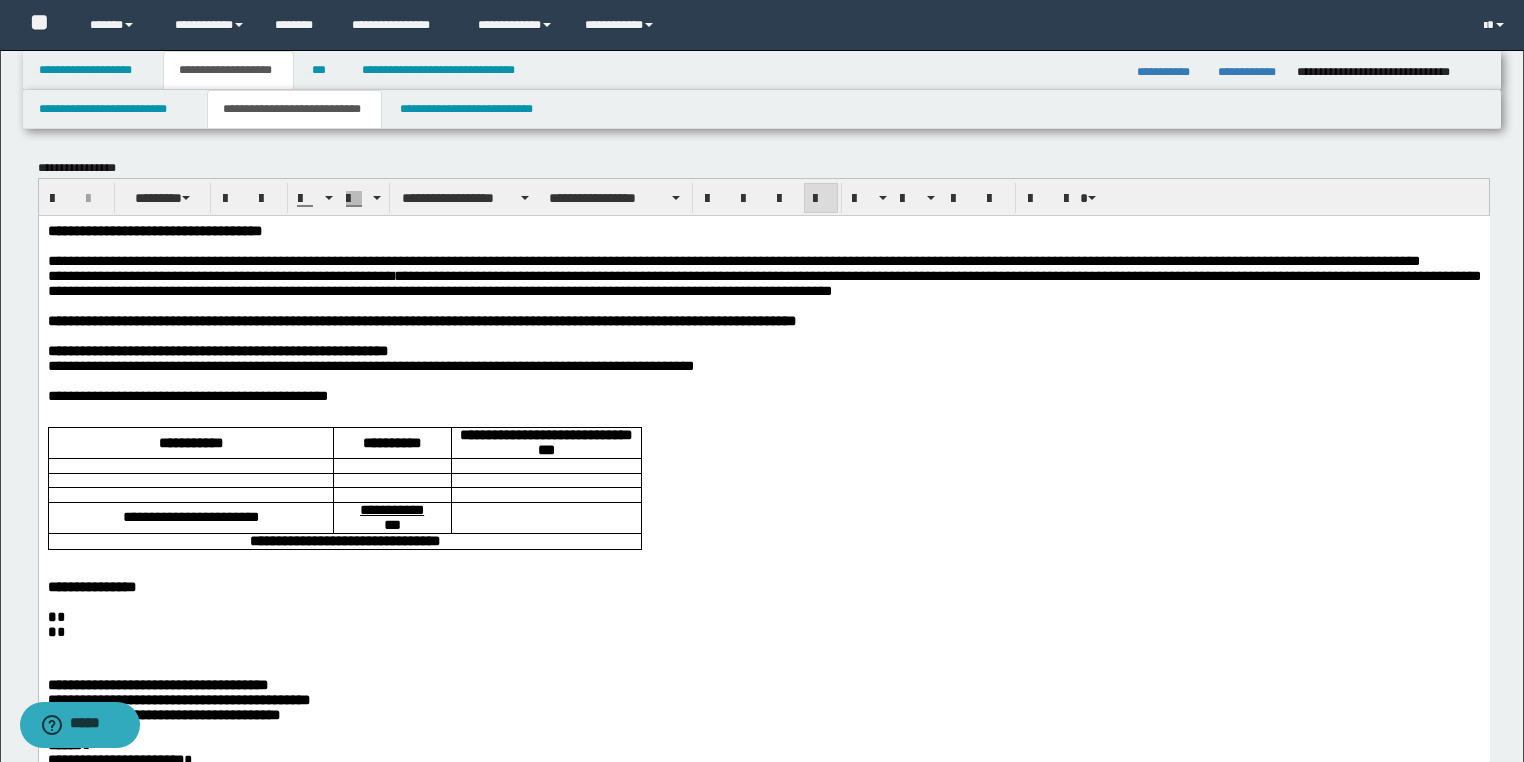 click on "**********" at bounding box center [763, 275] 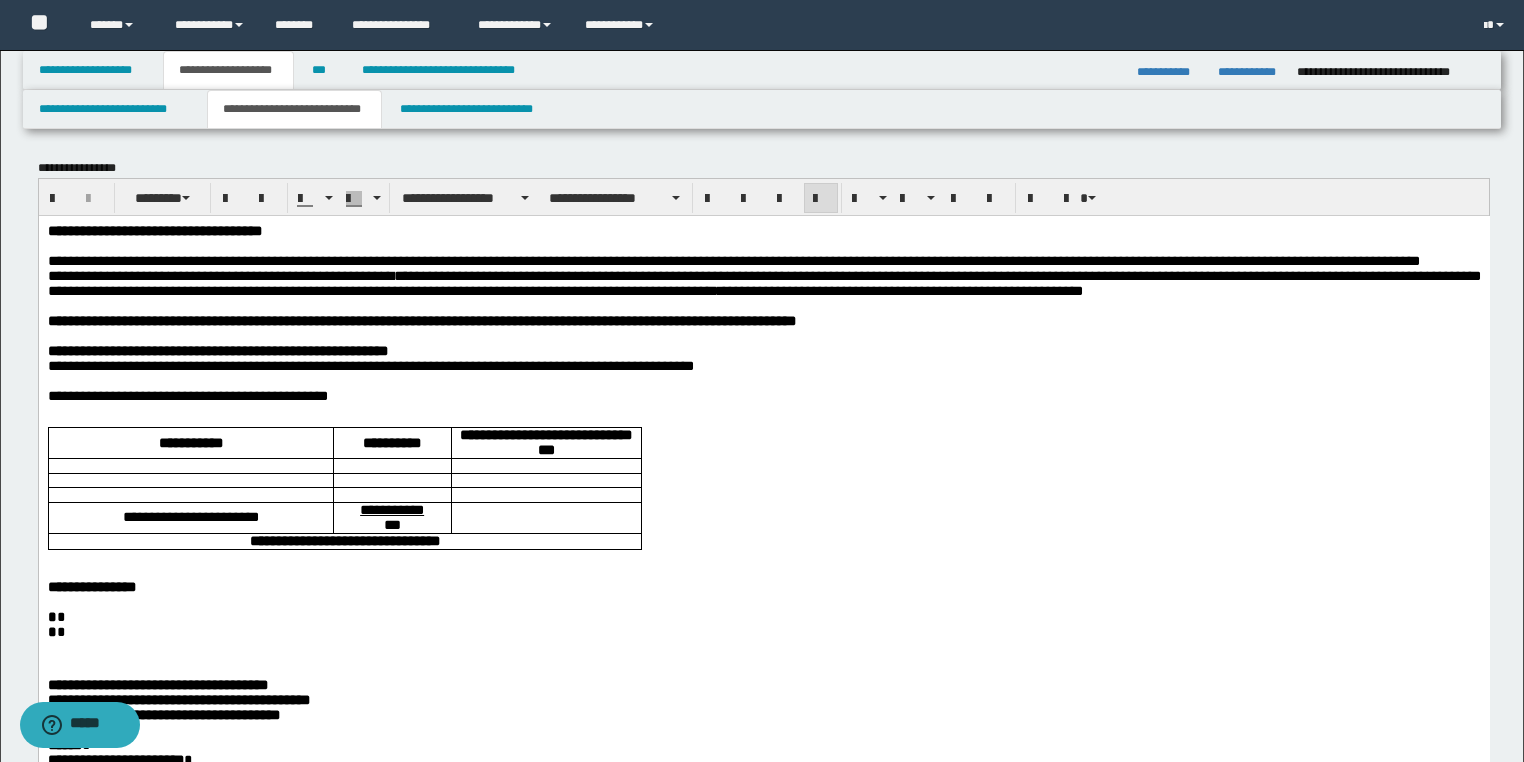 click on "**********" at bounding box center [763, 275] 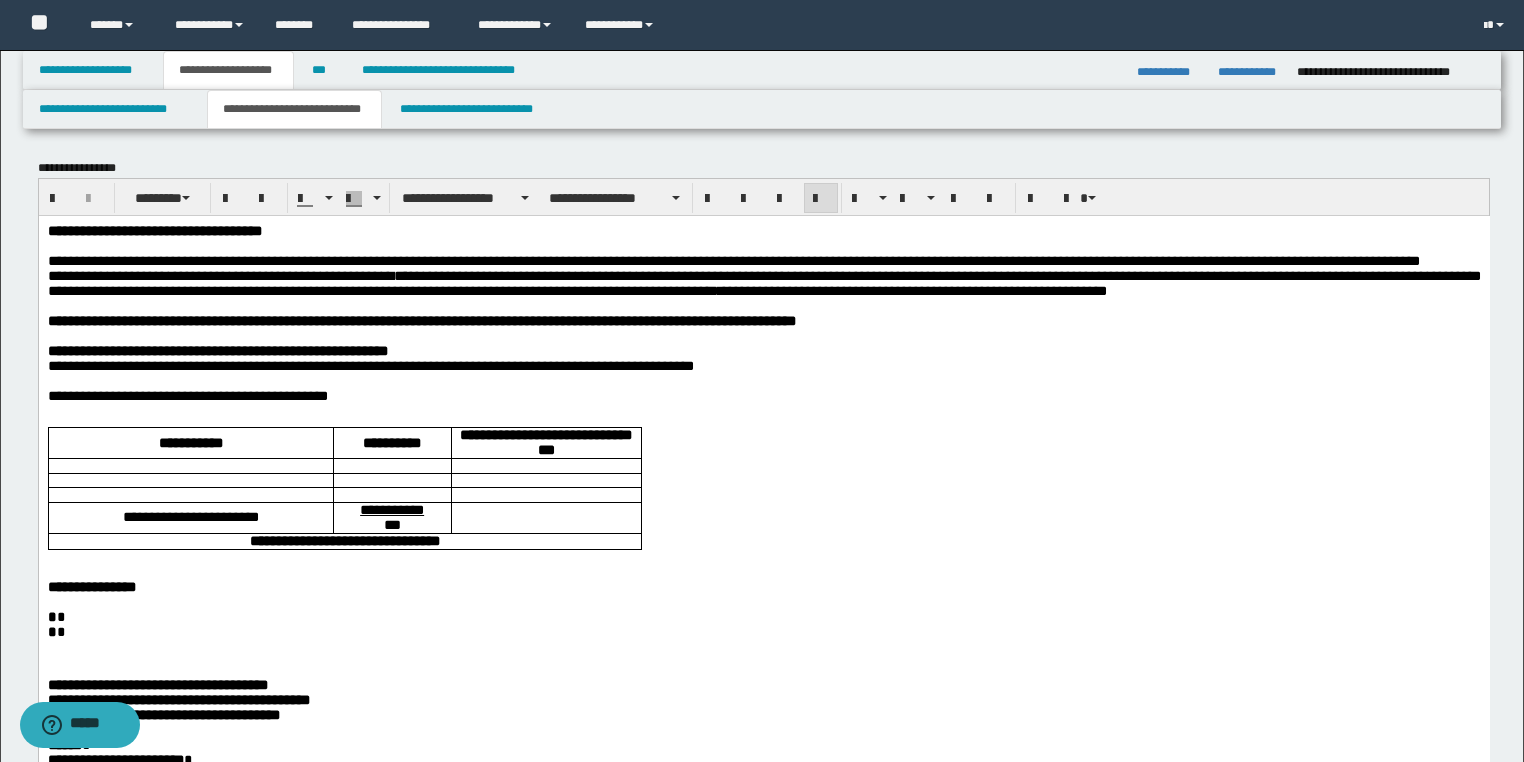 click on "**********" at bounding box center (763, 275) 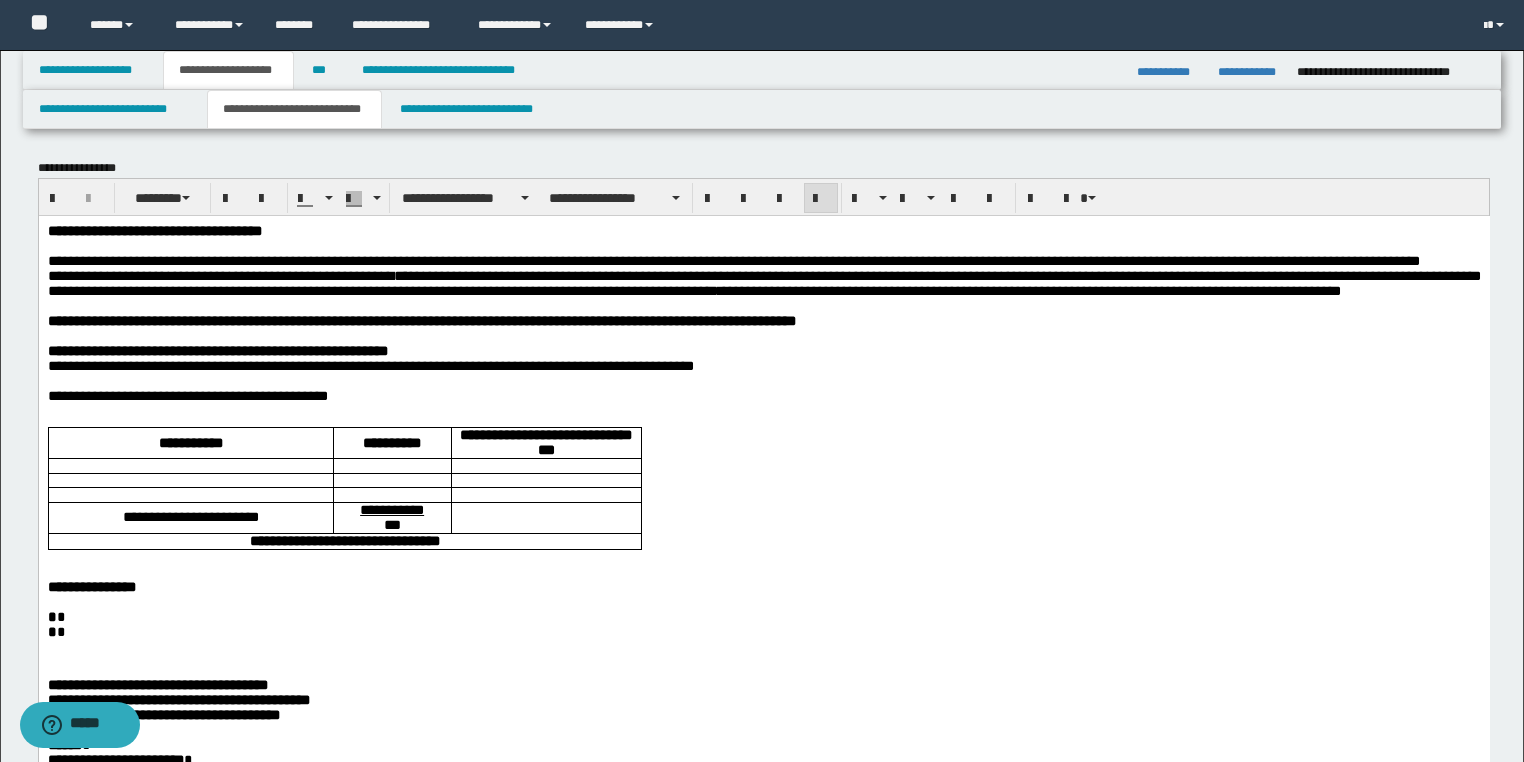 click on "**********" at bounding box center (763, 275) 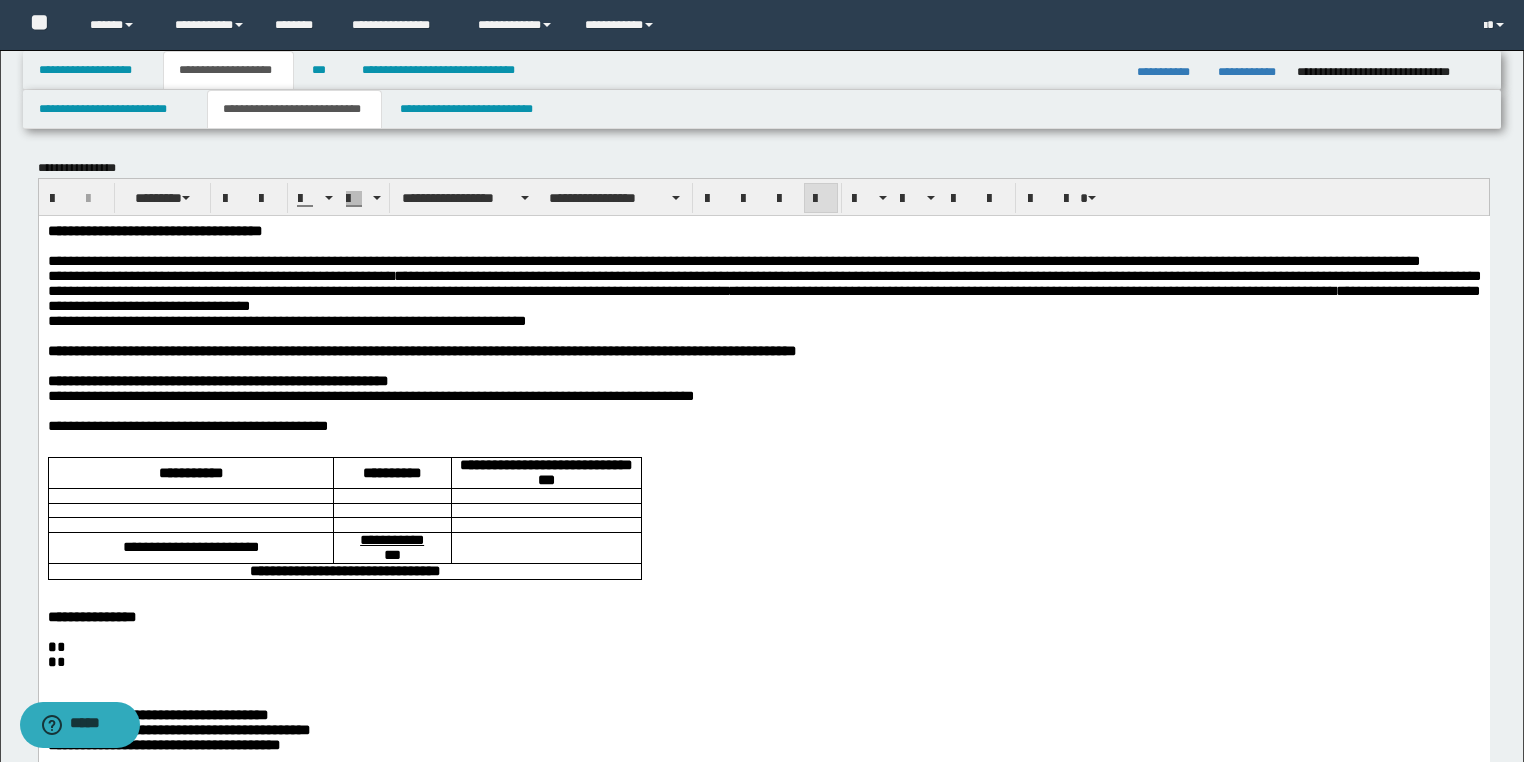 click on "**********" at bounding box center (763, 290) 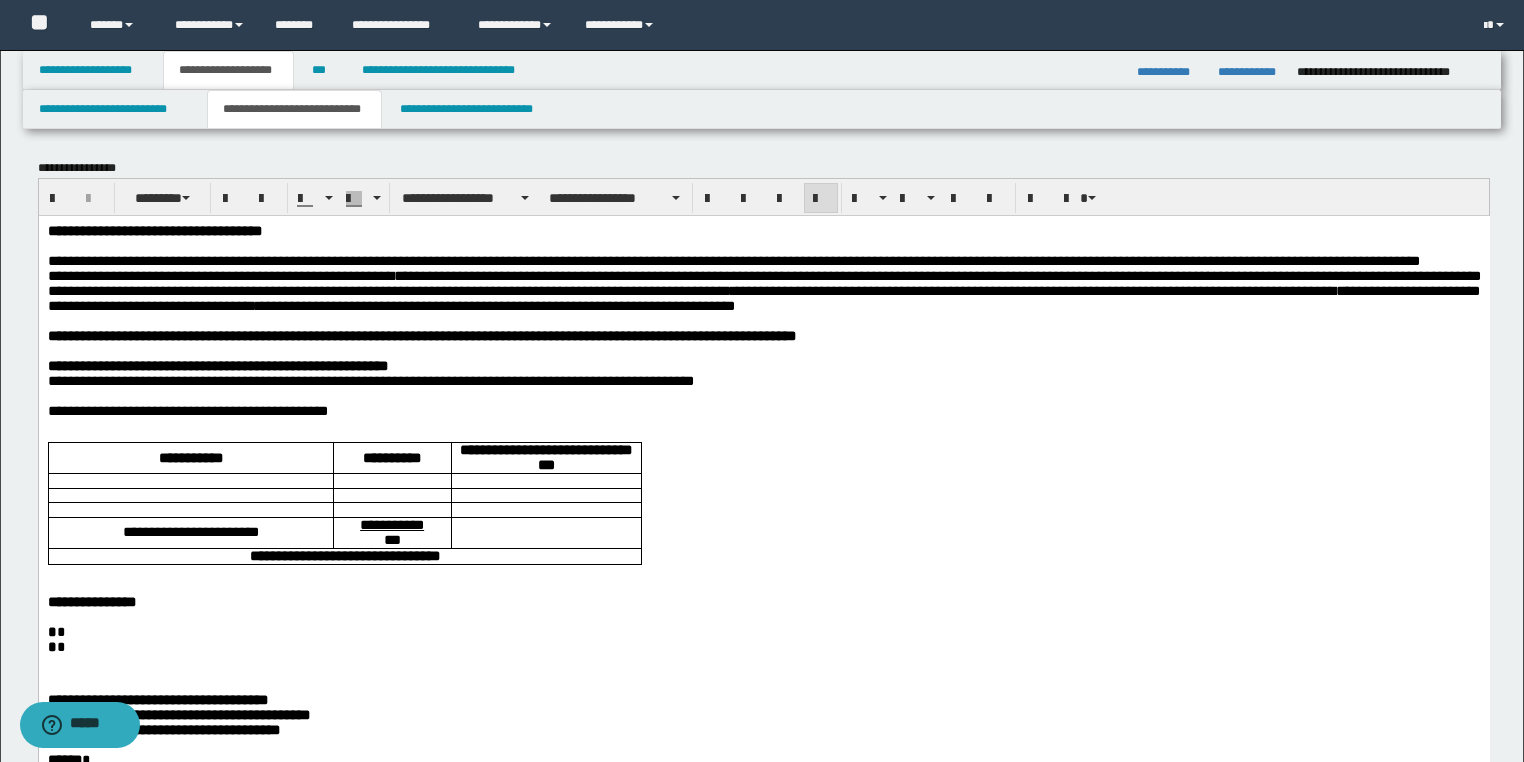 click on "**********" at bounding box center [763, 282] 